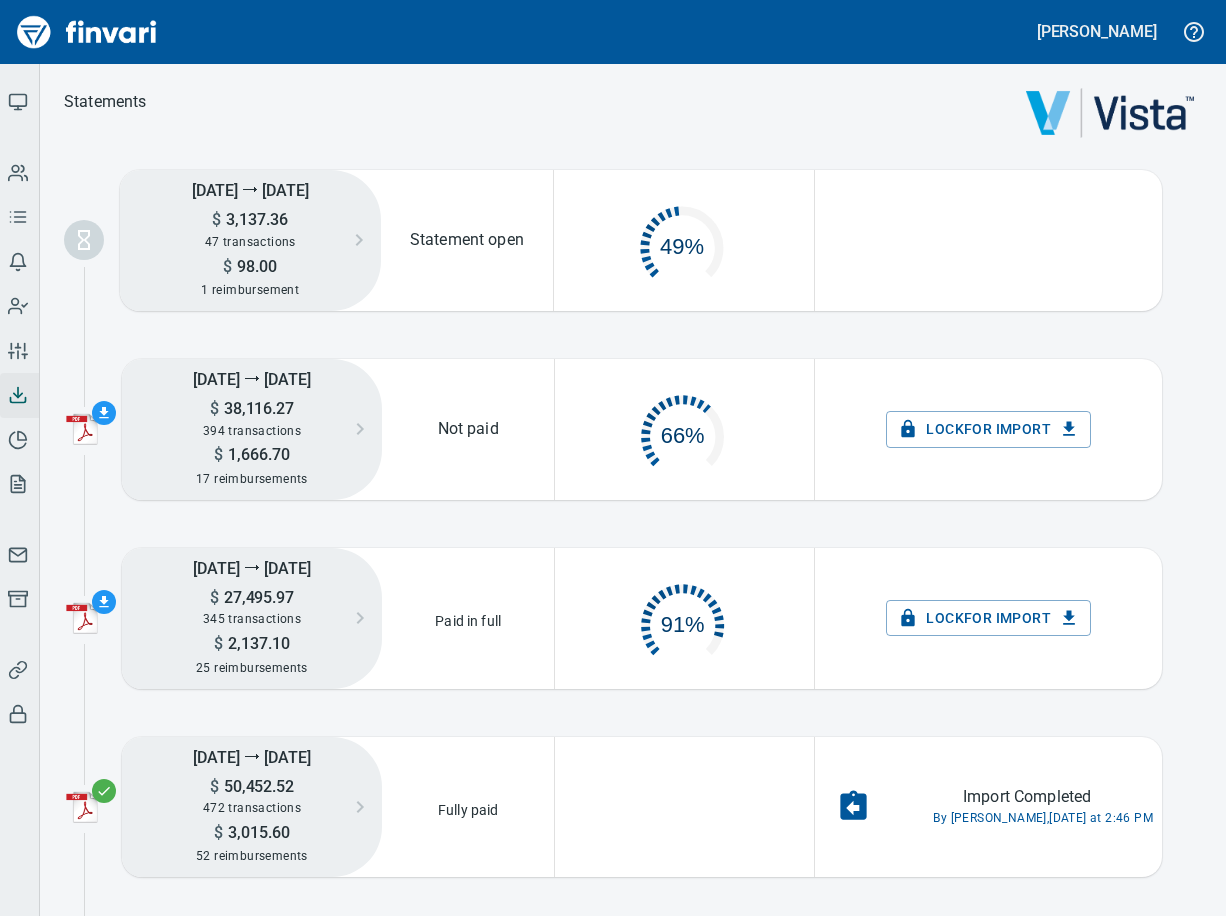 scroll, scrollTop: 0, scrollLeft: 0, axis: both 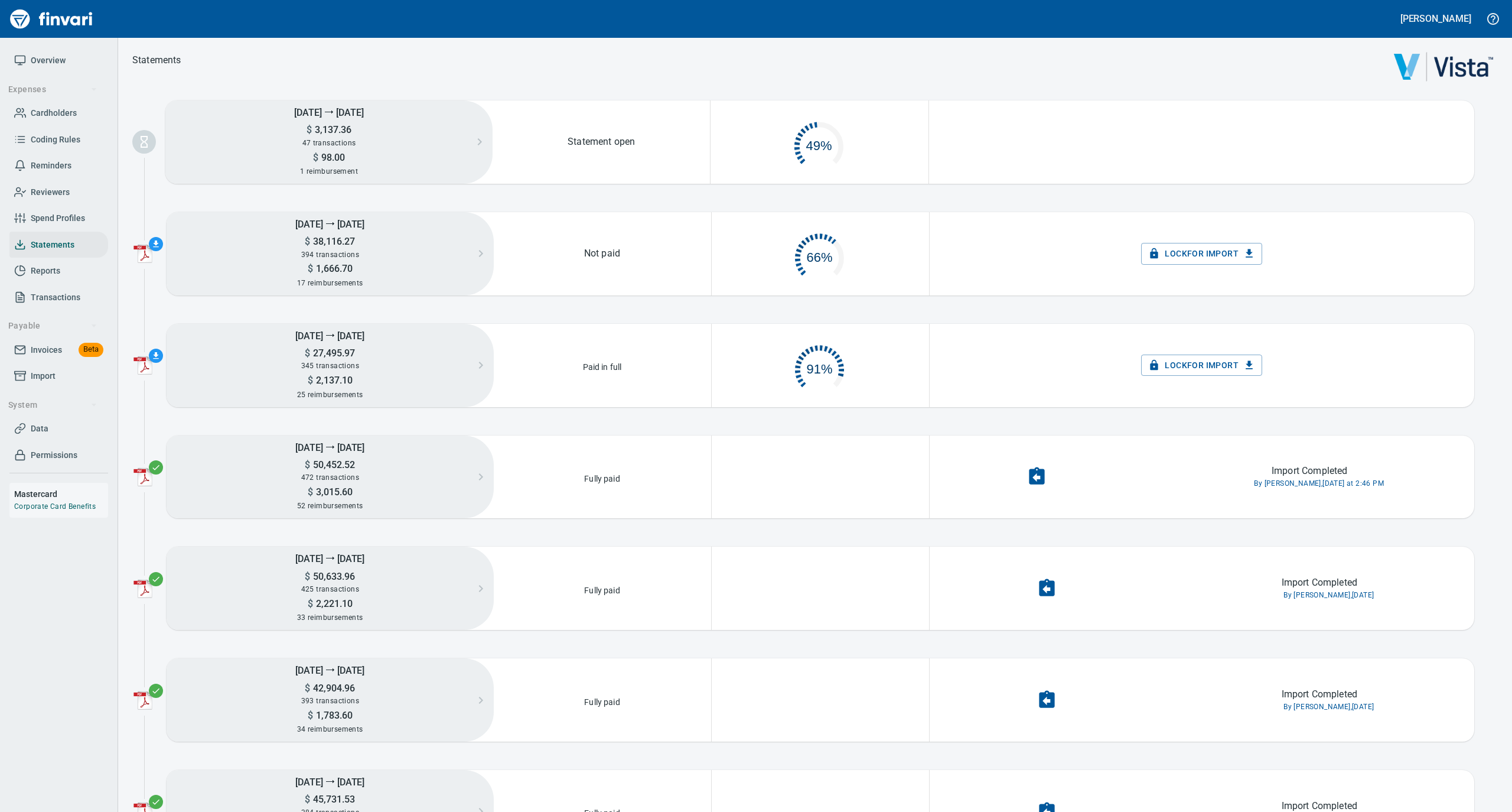 click at bounding box center (815, 69) 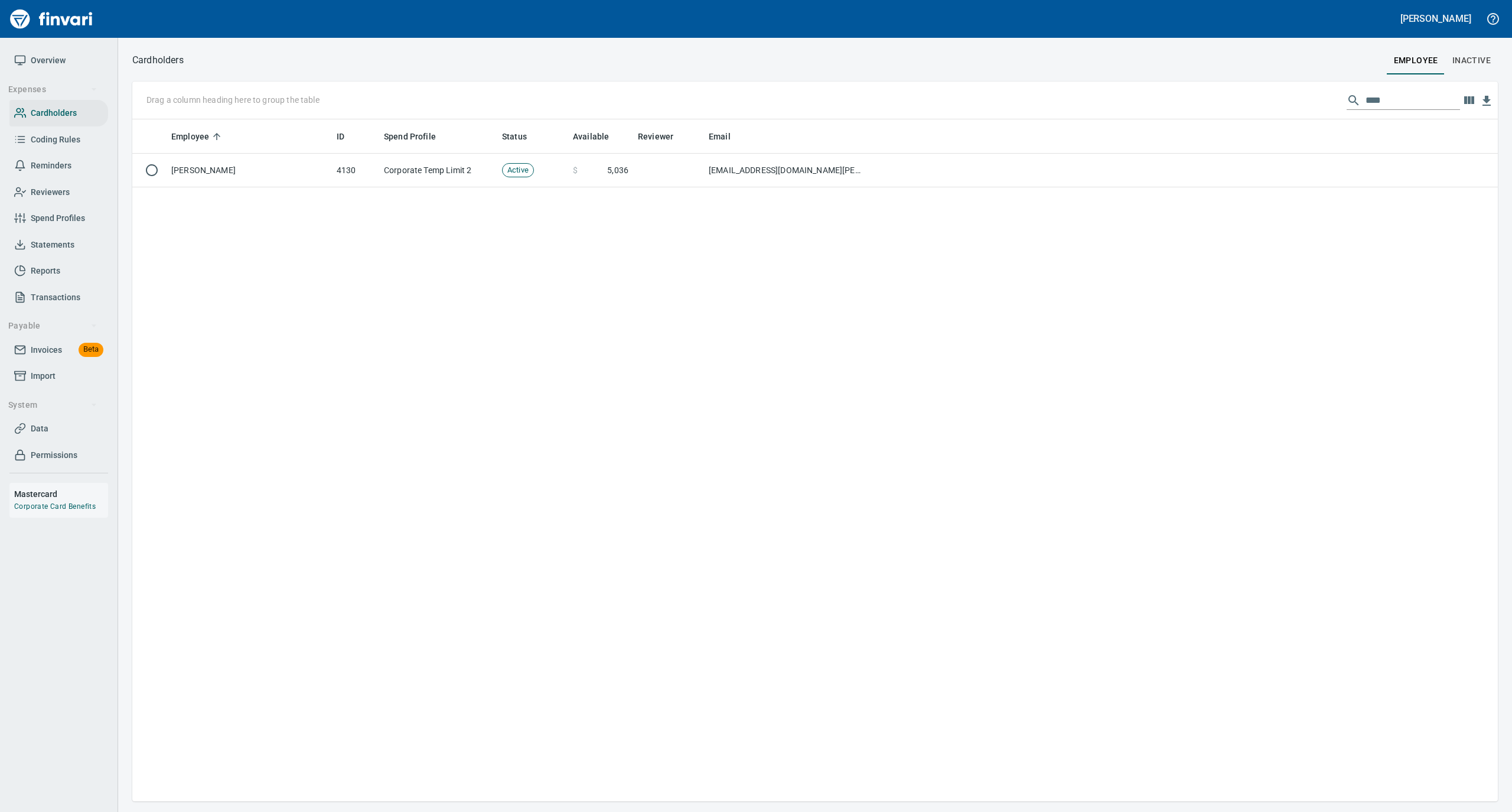 scroll, scrollTop: 1, scrollLeft: 1, axis: both 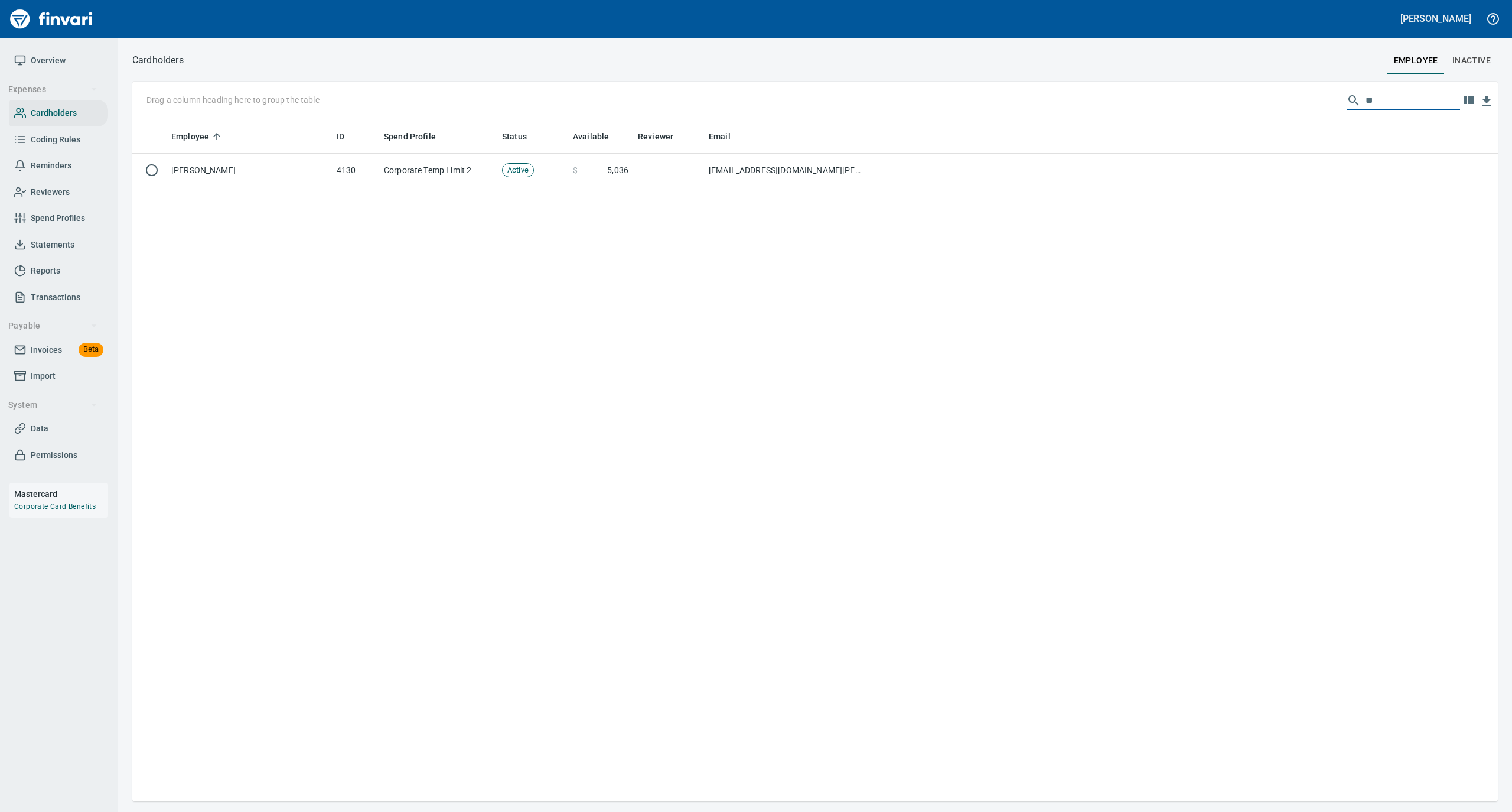 type on "*" 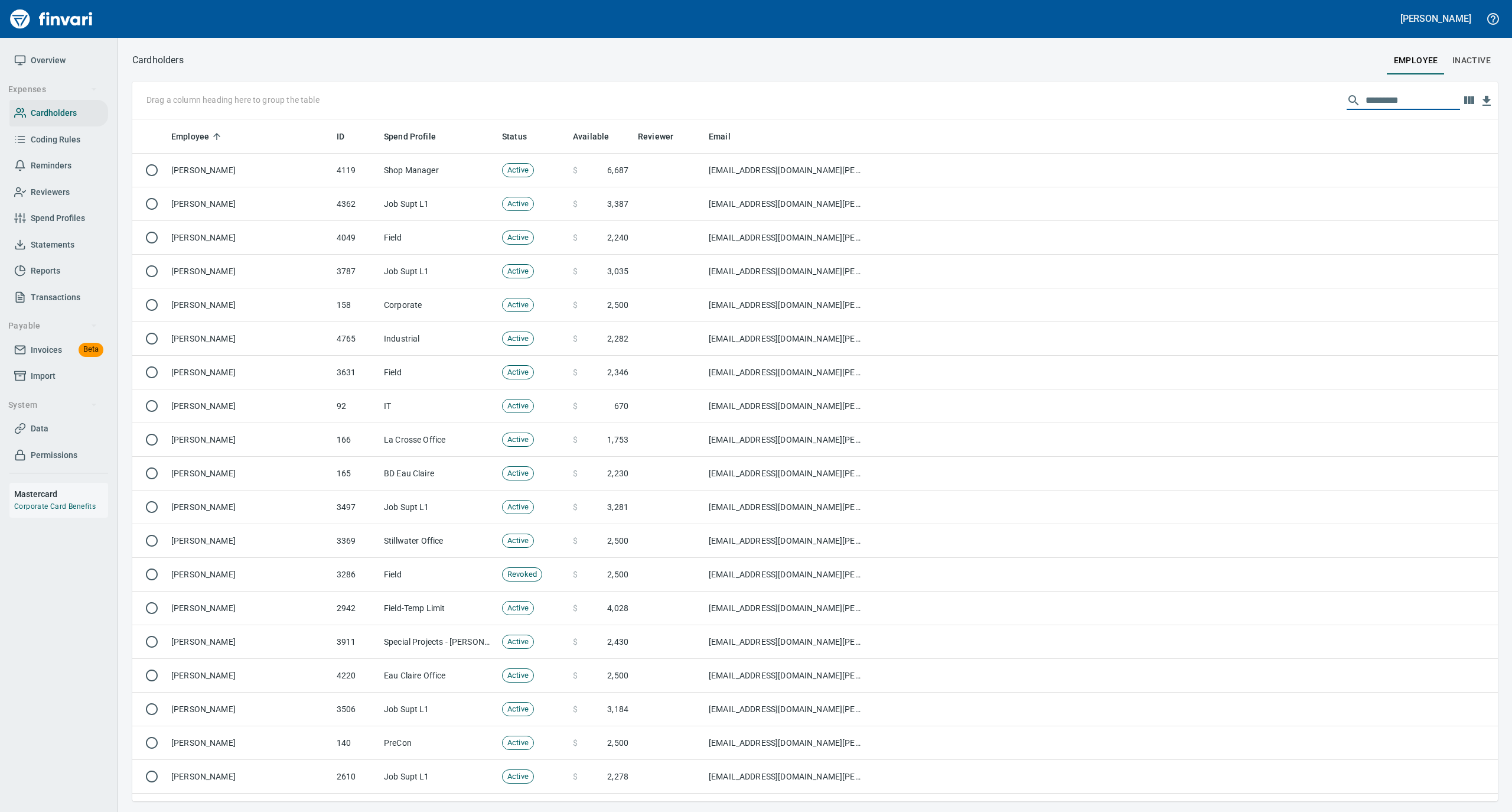 scroll, scrollTop: 670, scrollLeft: 1342, axis: both 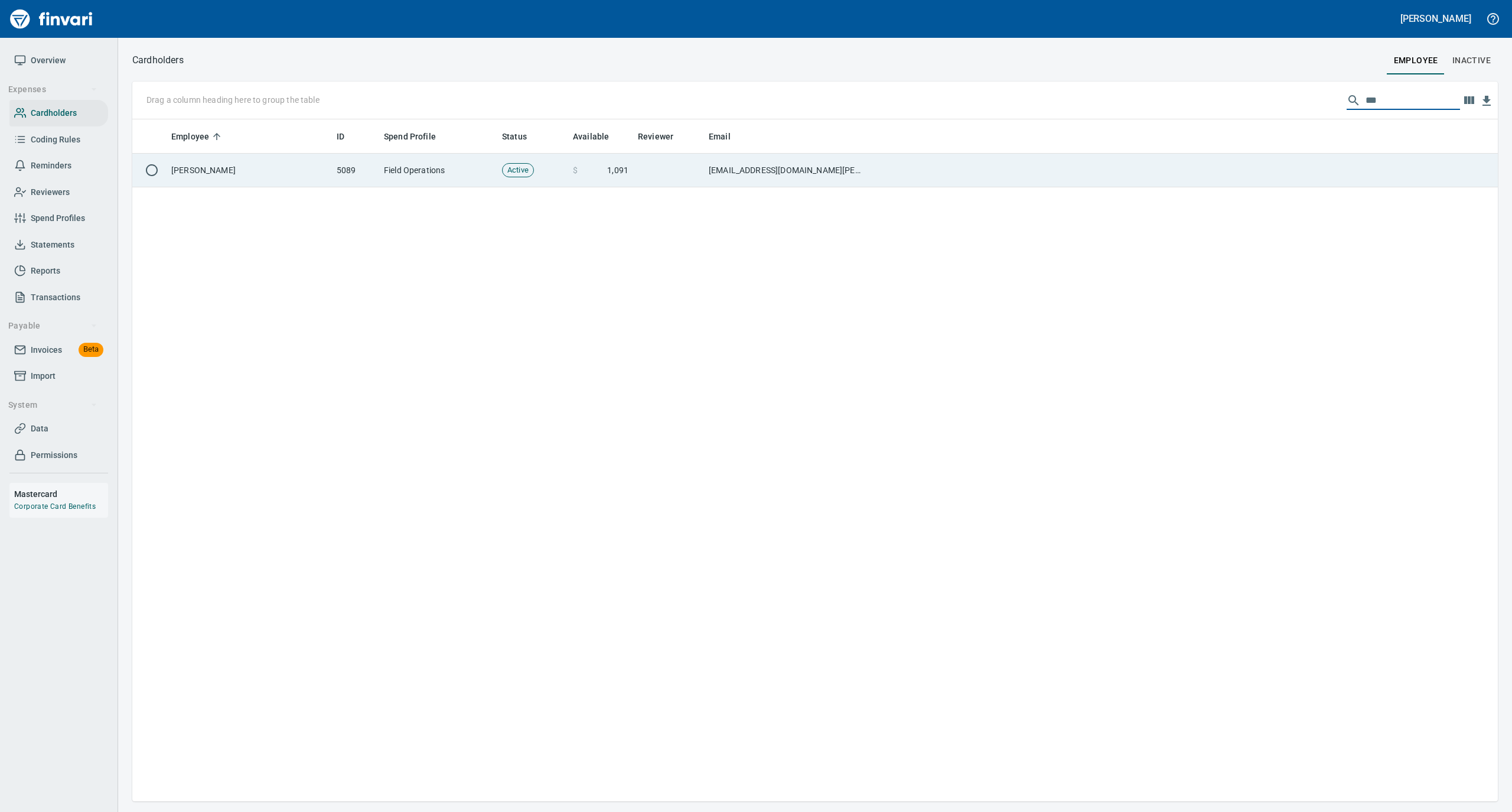 type on "***" 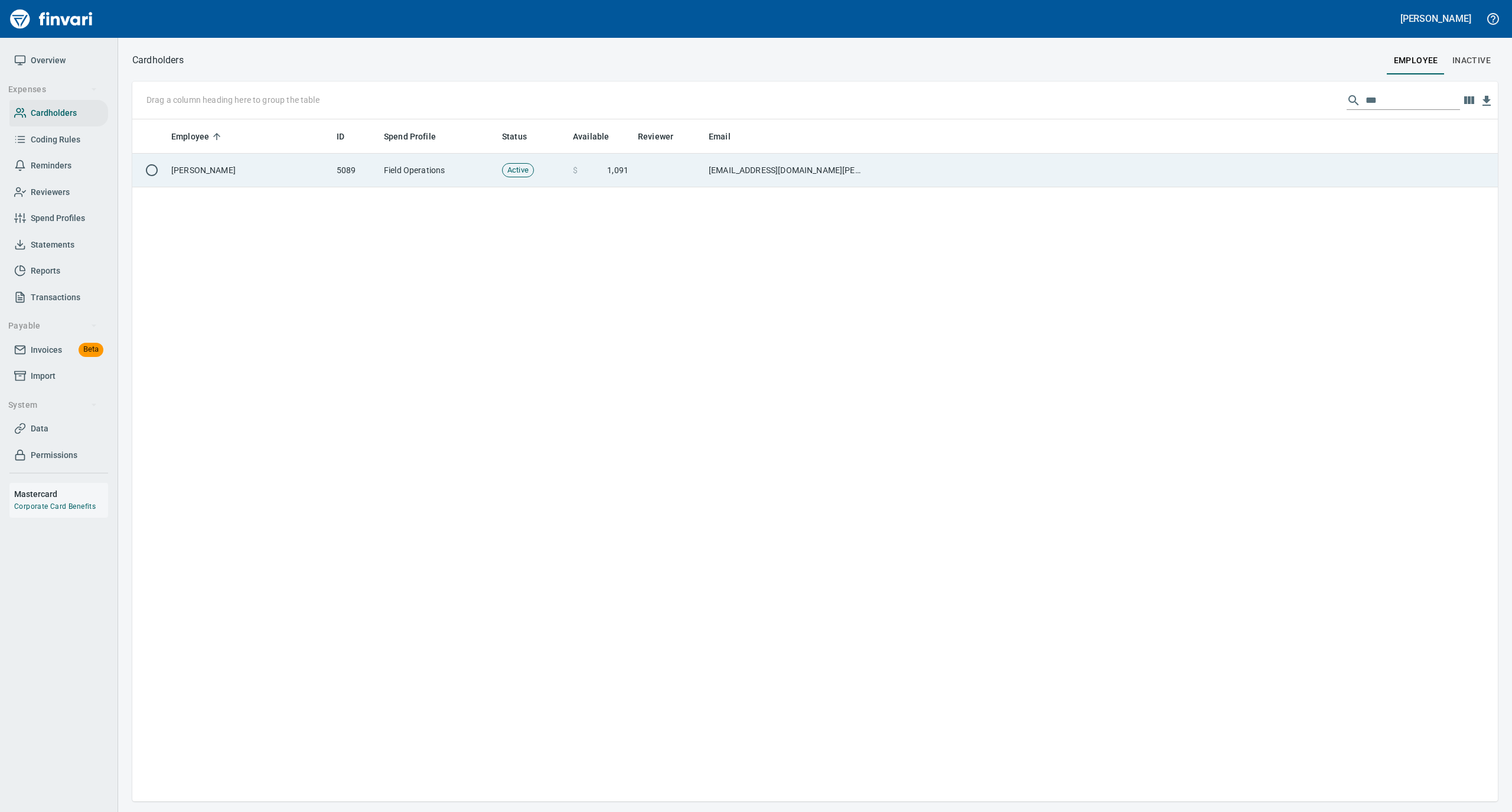 click on "[PERSON_NAME]" at bounding box center [249, 170] 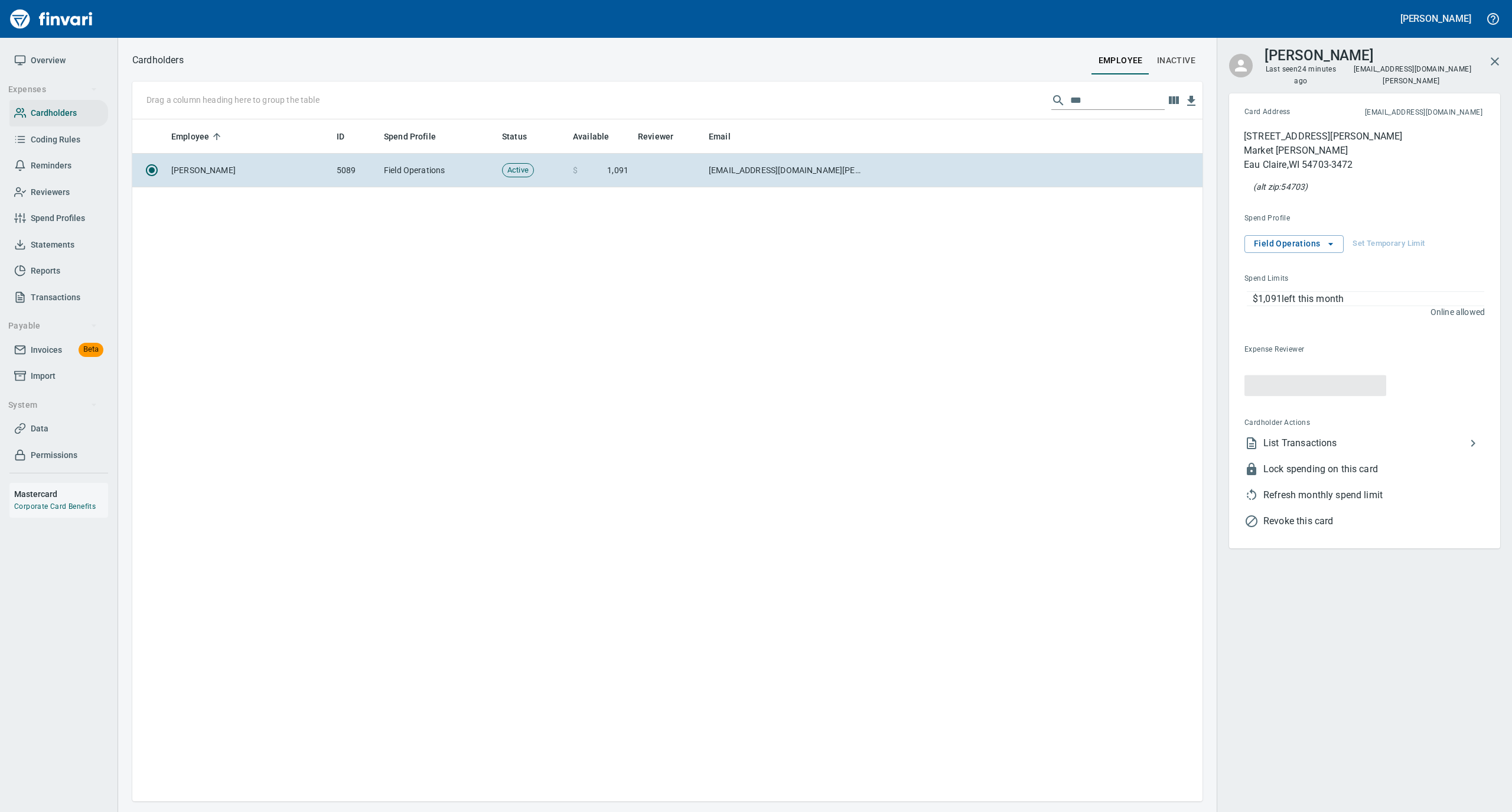 scroll, scrollTop: 670, scrollLeft: 1058, axis: both 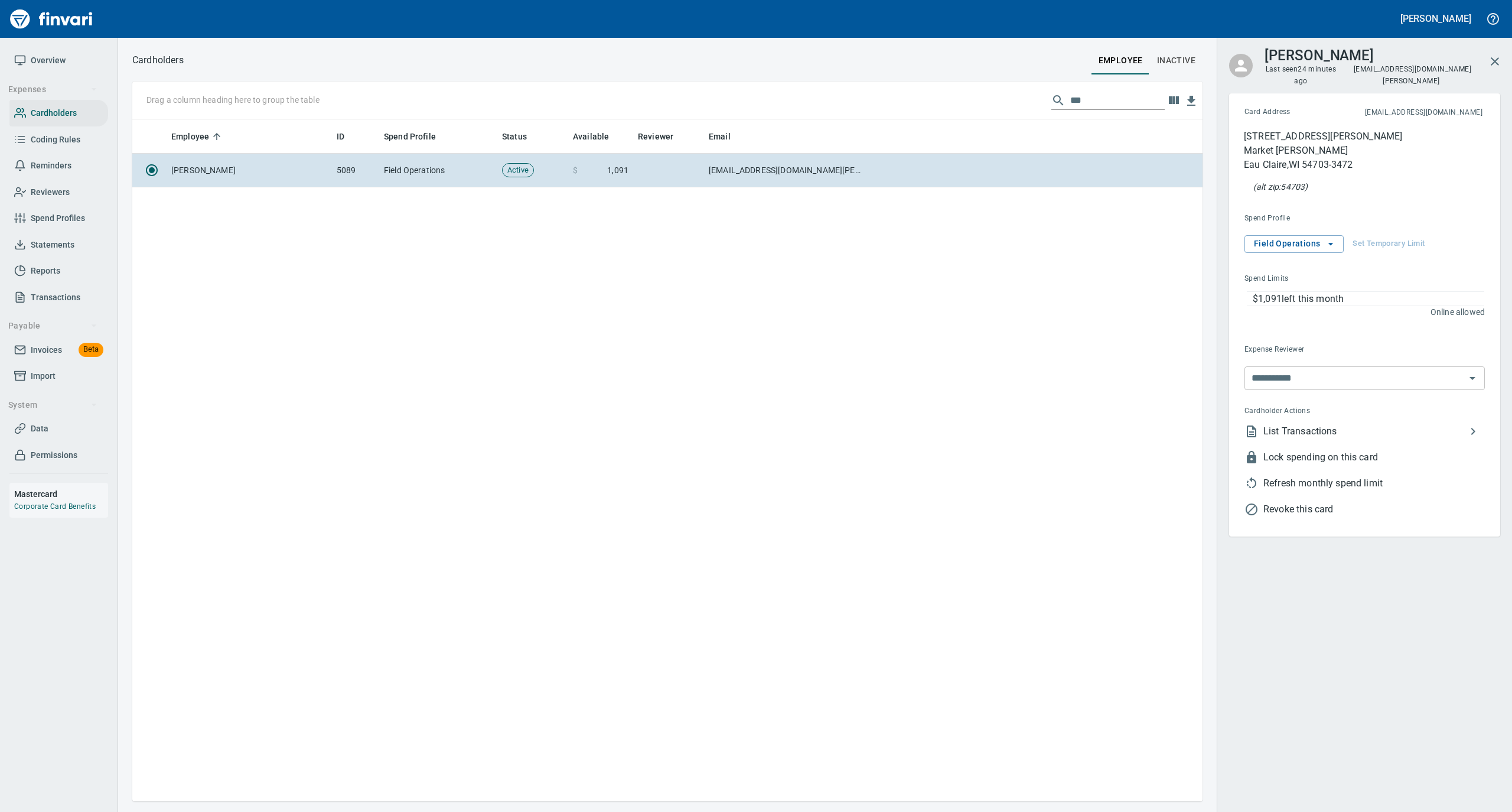 click on "List Transactions" at bounding box center (1364, 431) 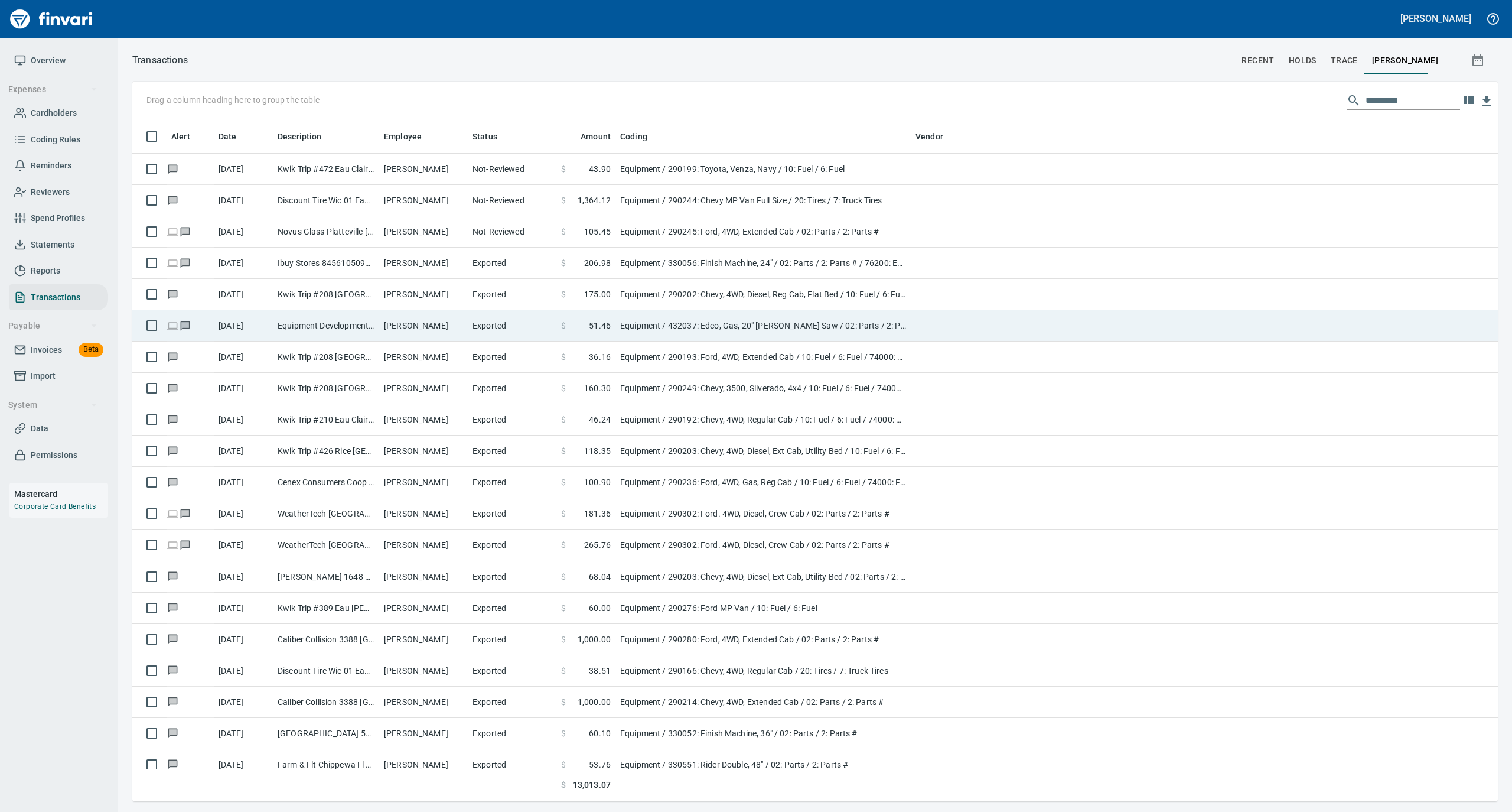 scroll, scrollTop: 1, scrollLeft: 1, axis: both 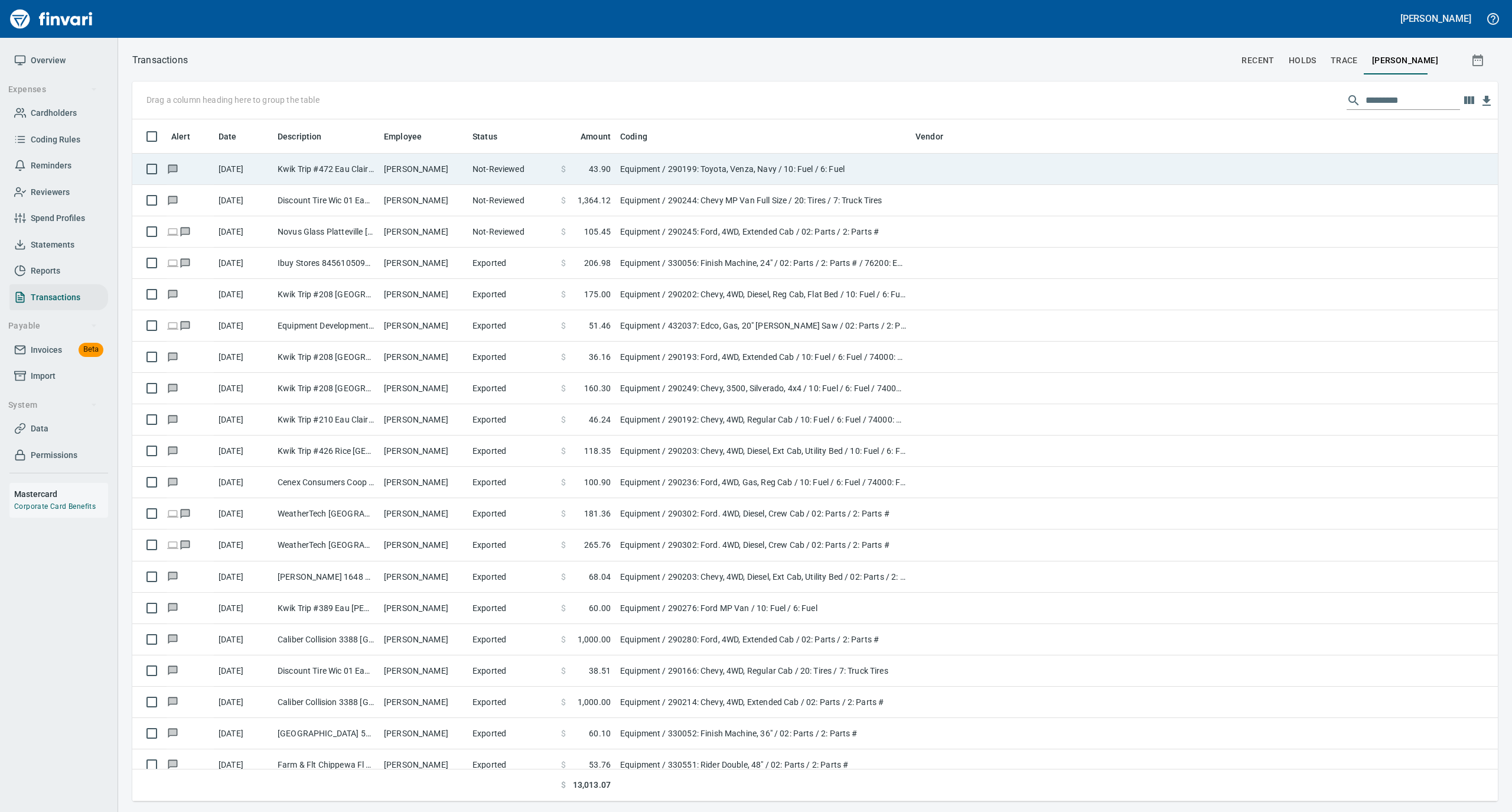 click on "[PERSON_NAME]" at bounding box center [423, 169] 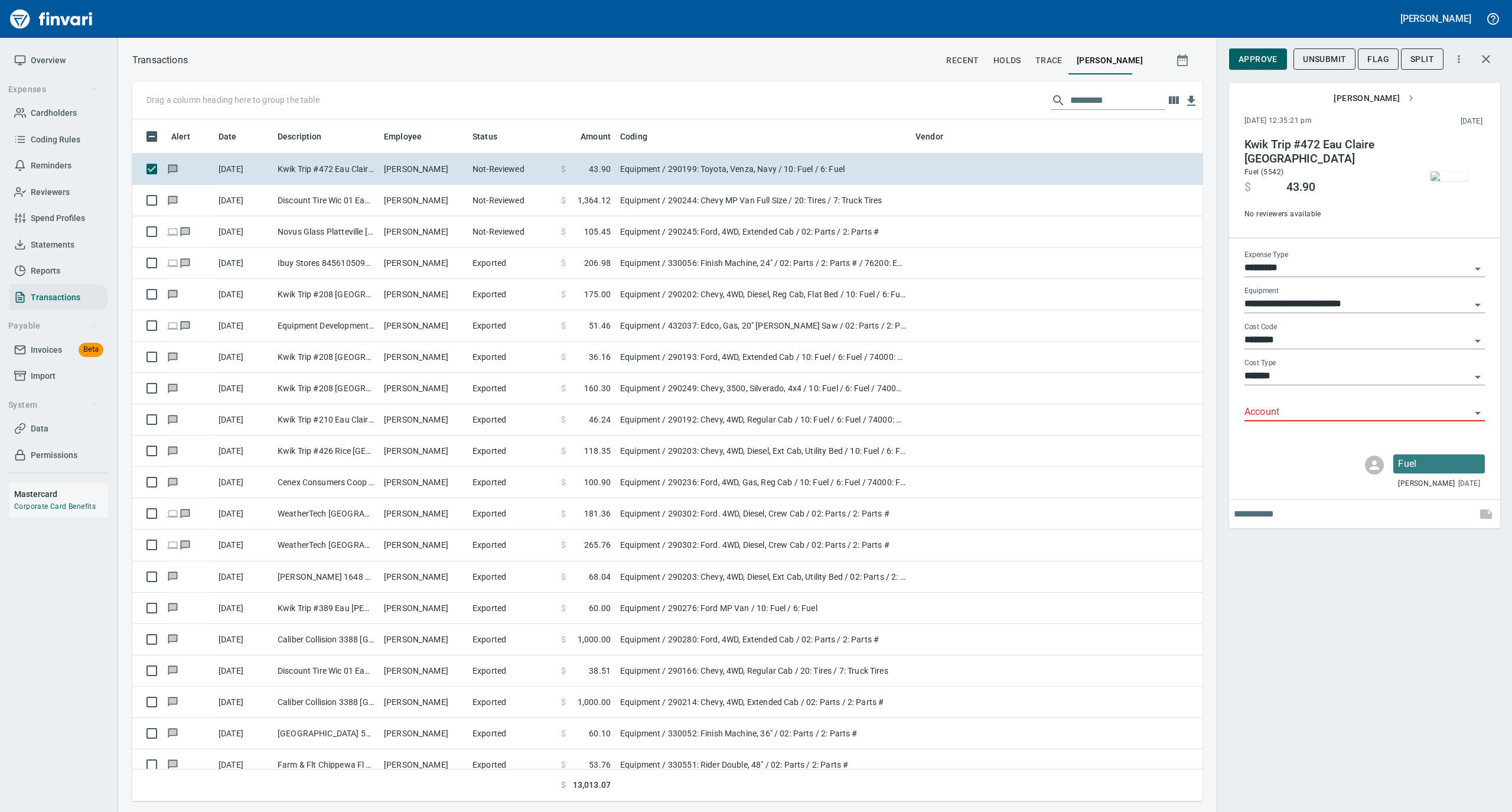 scroll, scrollTop: 670, scrollLeft: 1047, axis: both 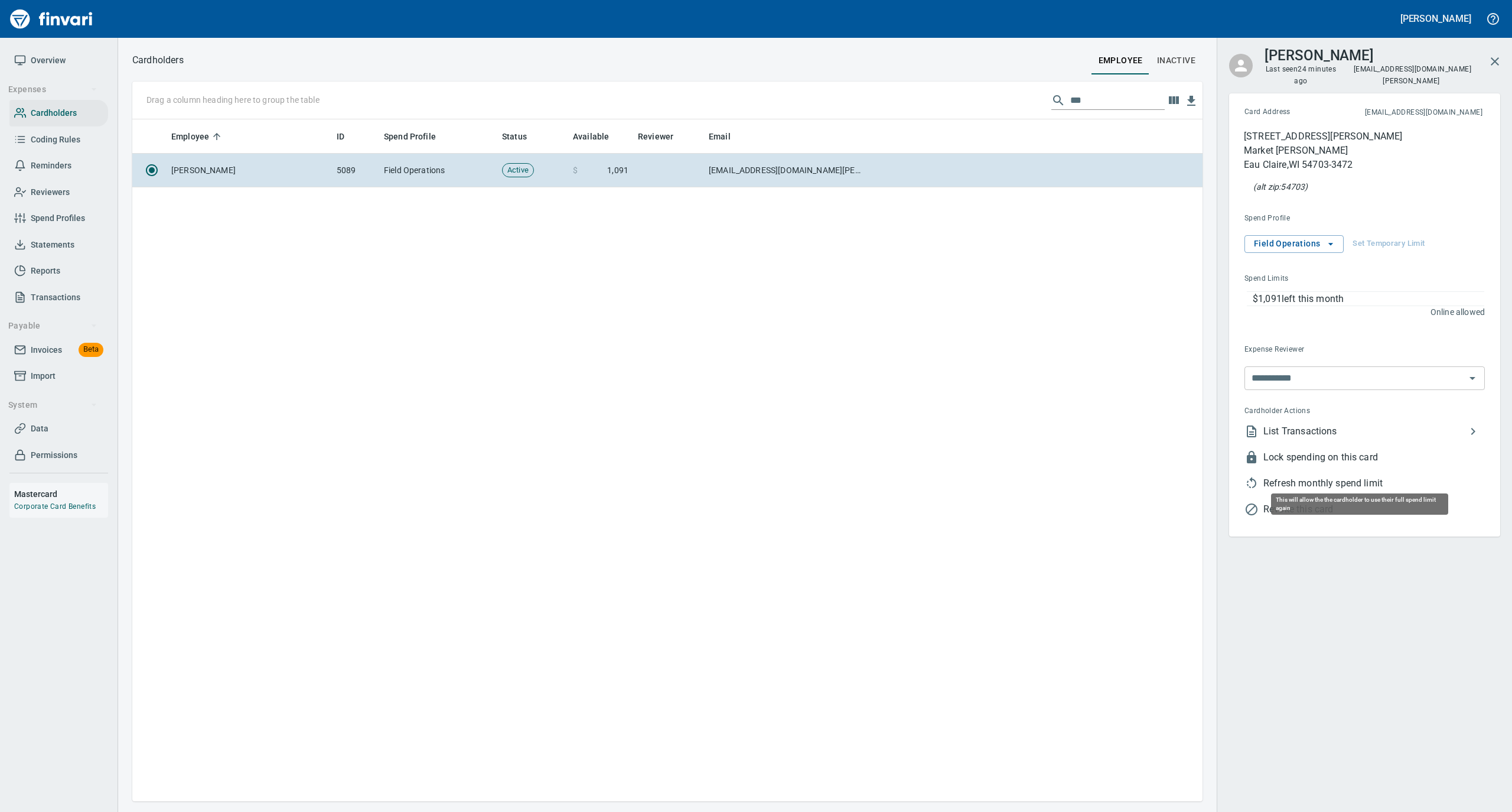 click on "Refresh monthly spend limit" at bounding box center (1374, 483) 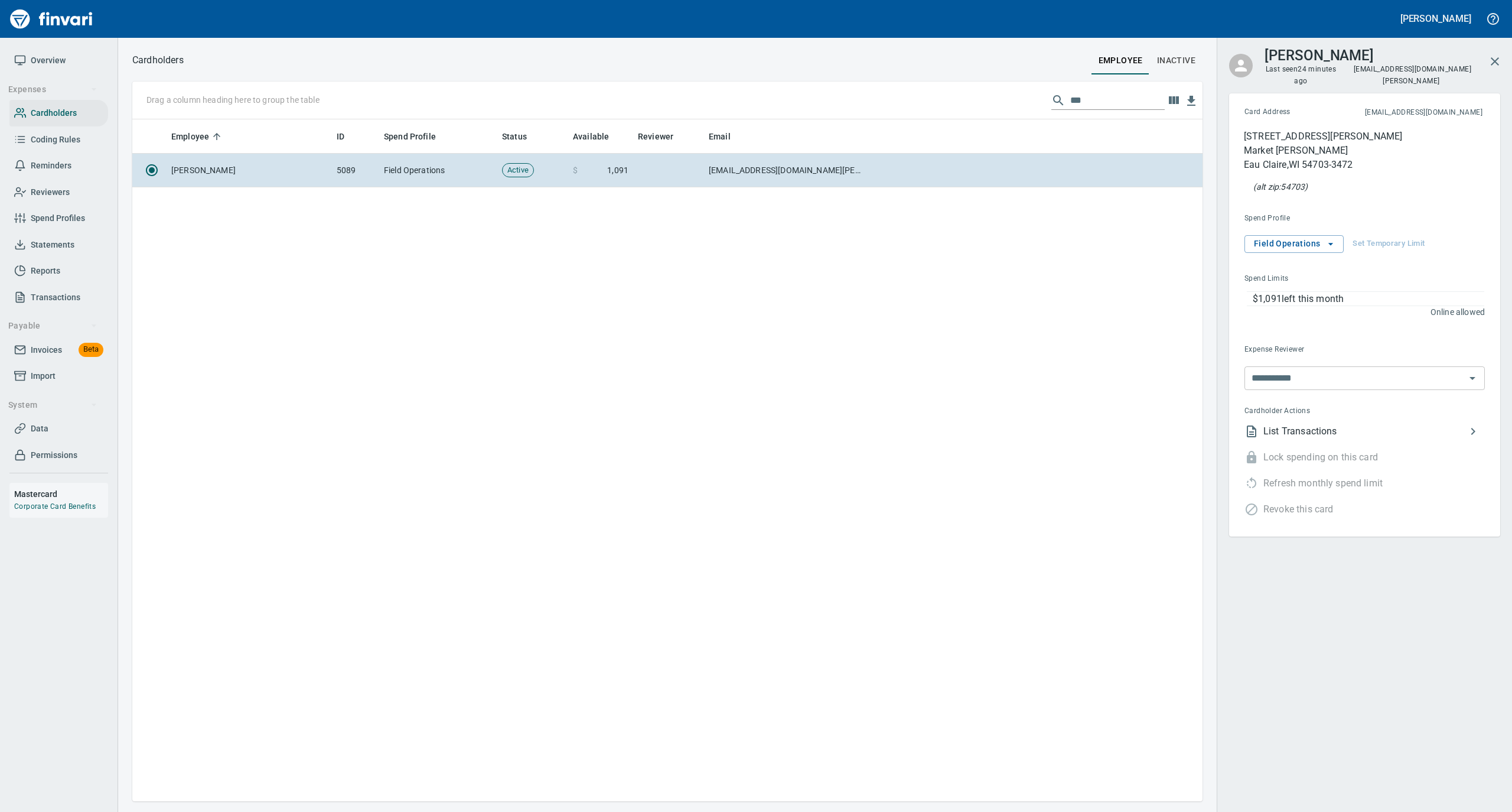 scroll, scrollTop: 670, scrollLeft: 1058, axis: both 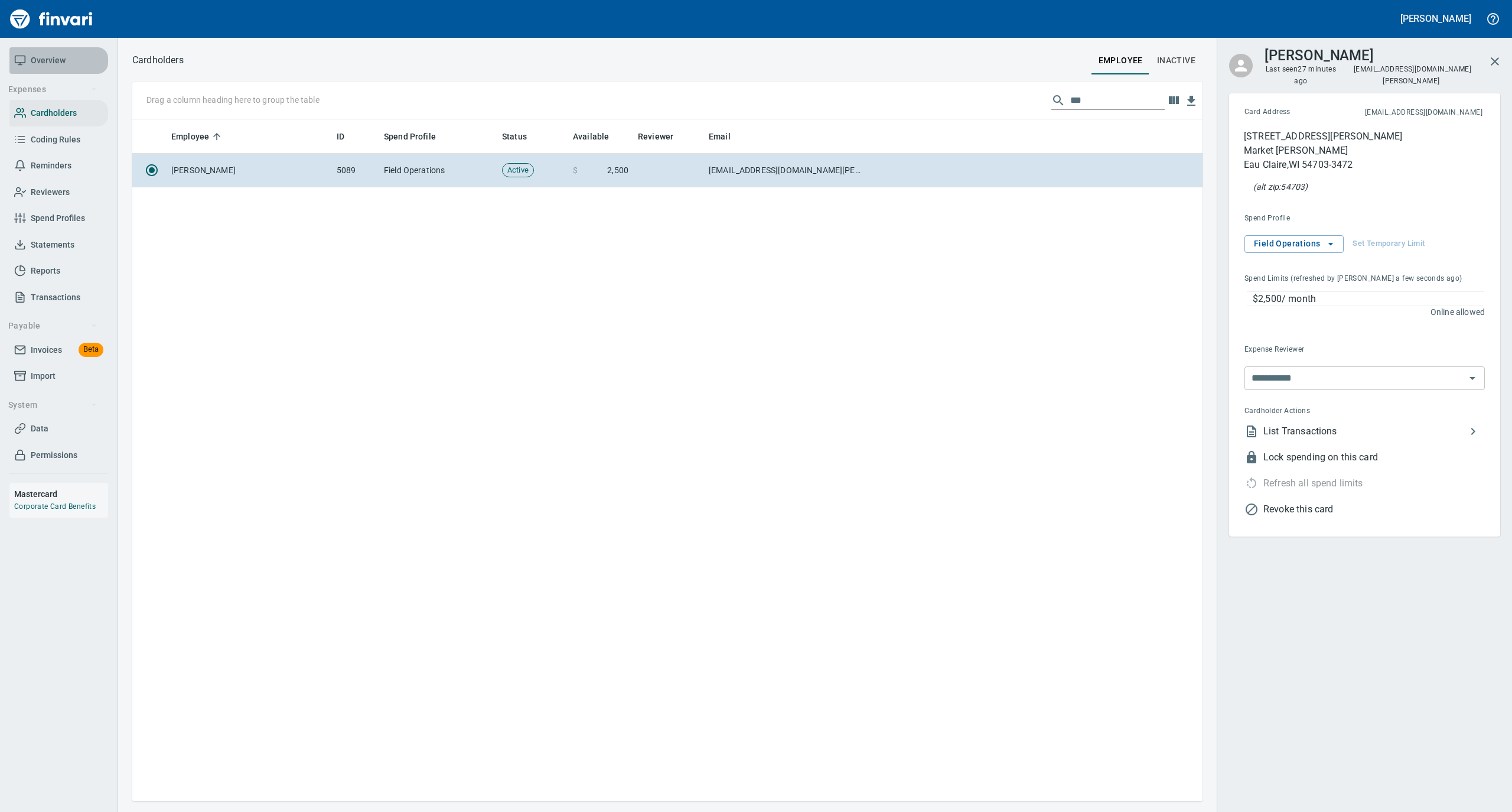 click on "Overview" at bounding box center [58, 60] 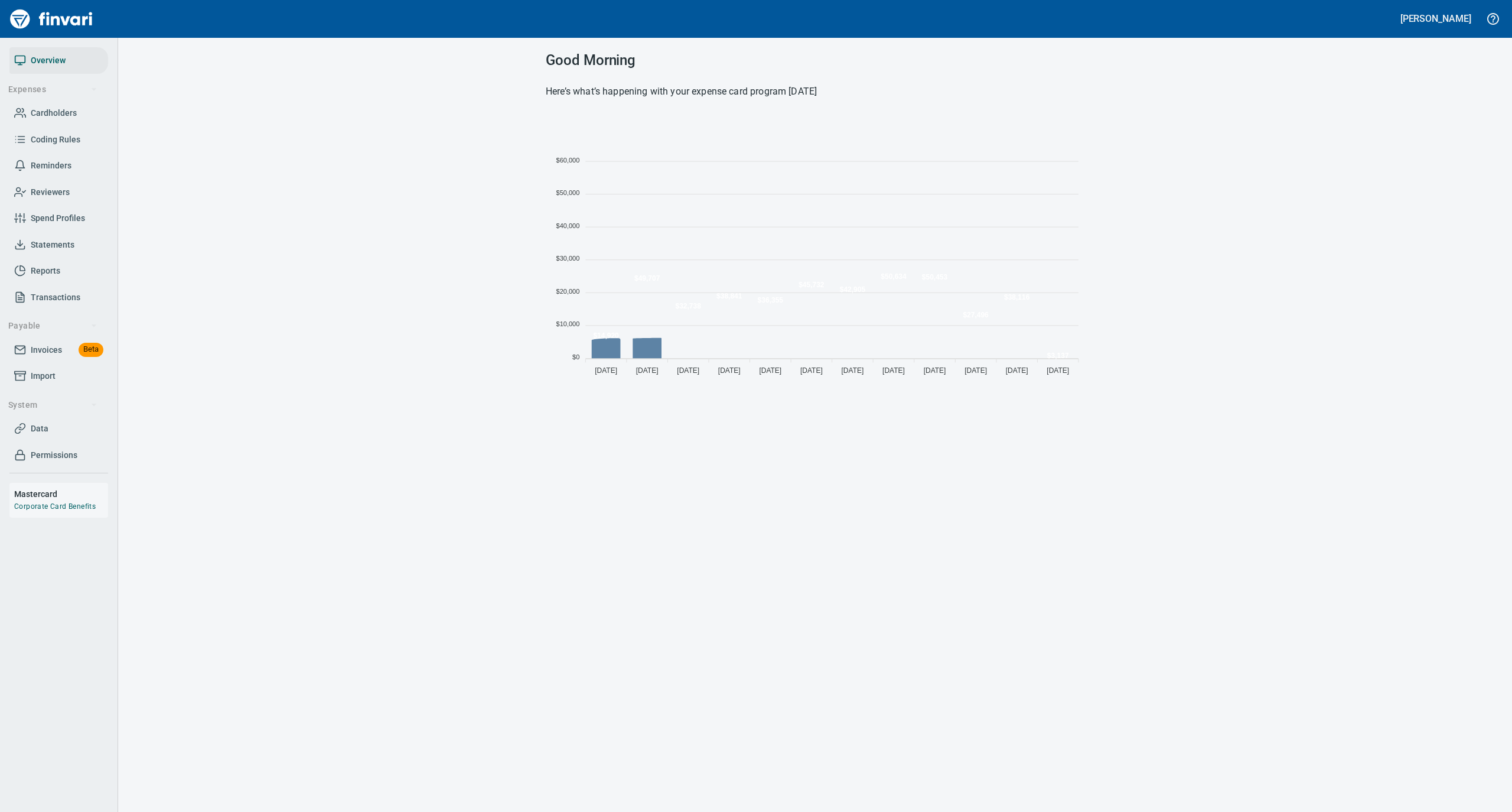 scroll, scrollTop: 12, scrollLeft: 12, axis: both 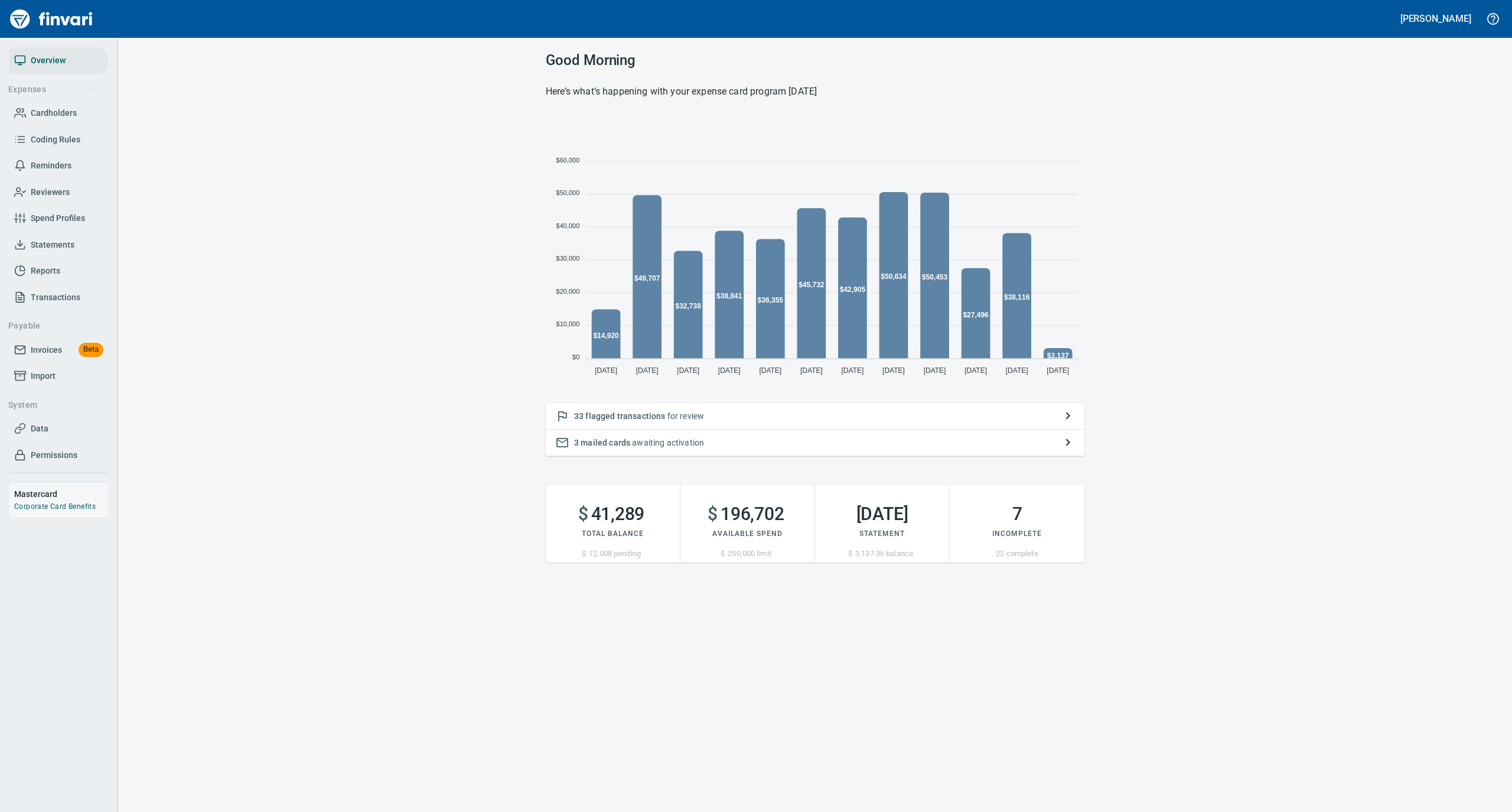 click on "Statements" at bounding box center [58, 245] 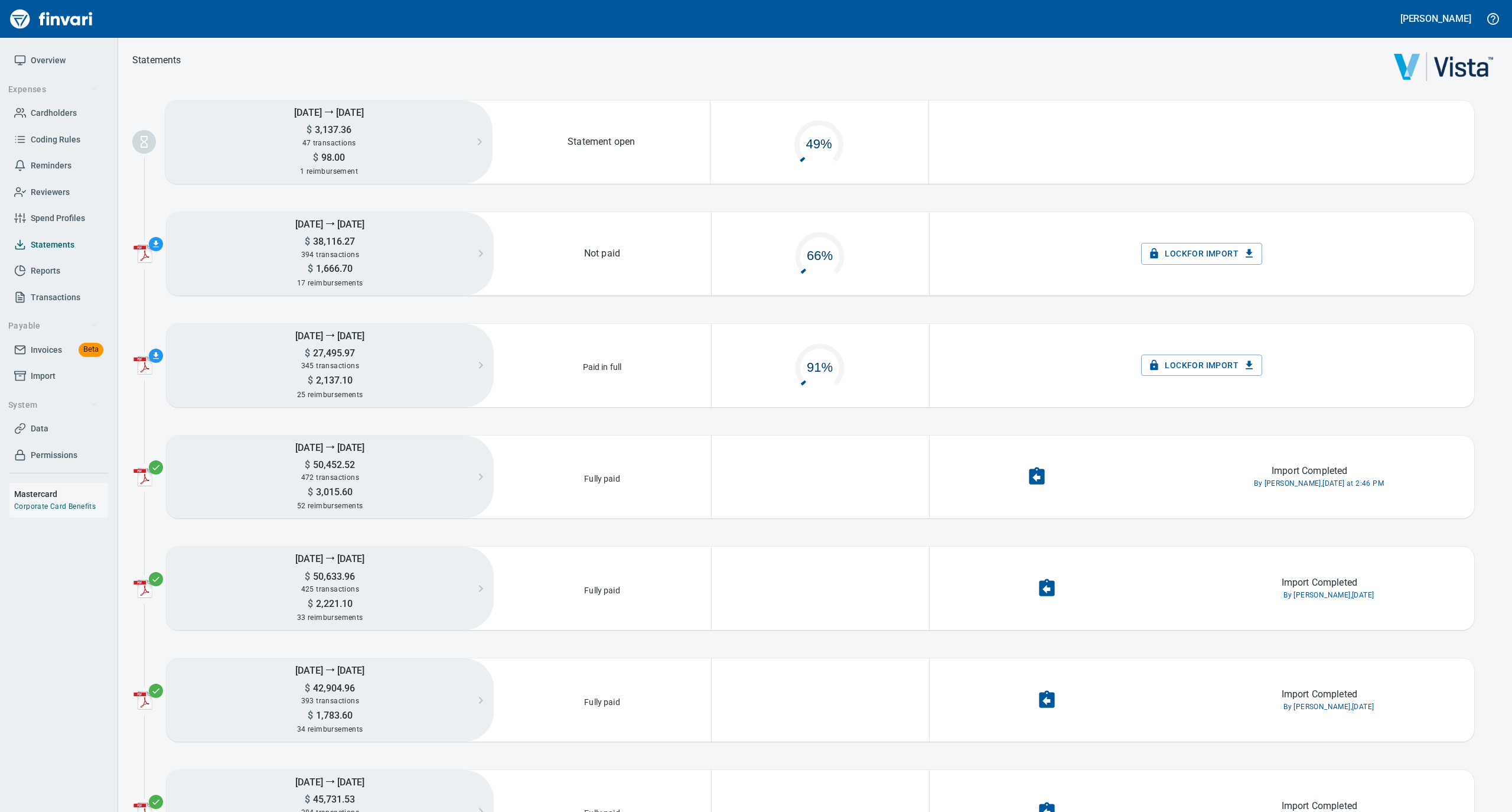 scroll, scrollTop: 12, scrollLeft: 12, axis: both 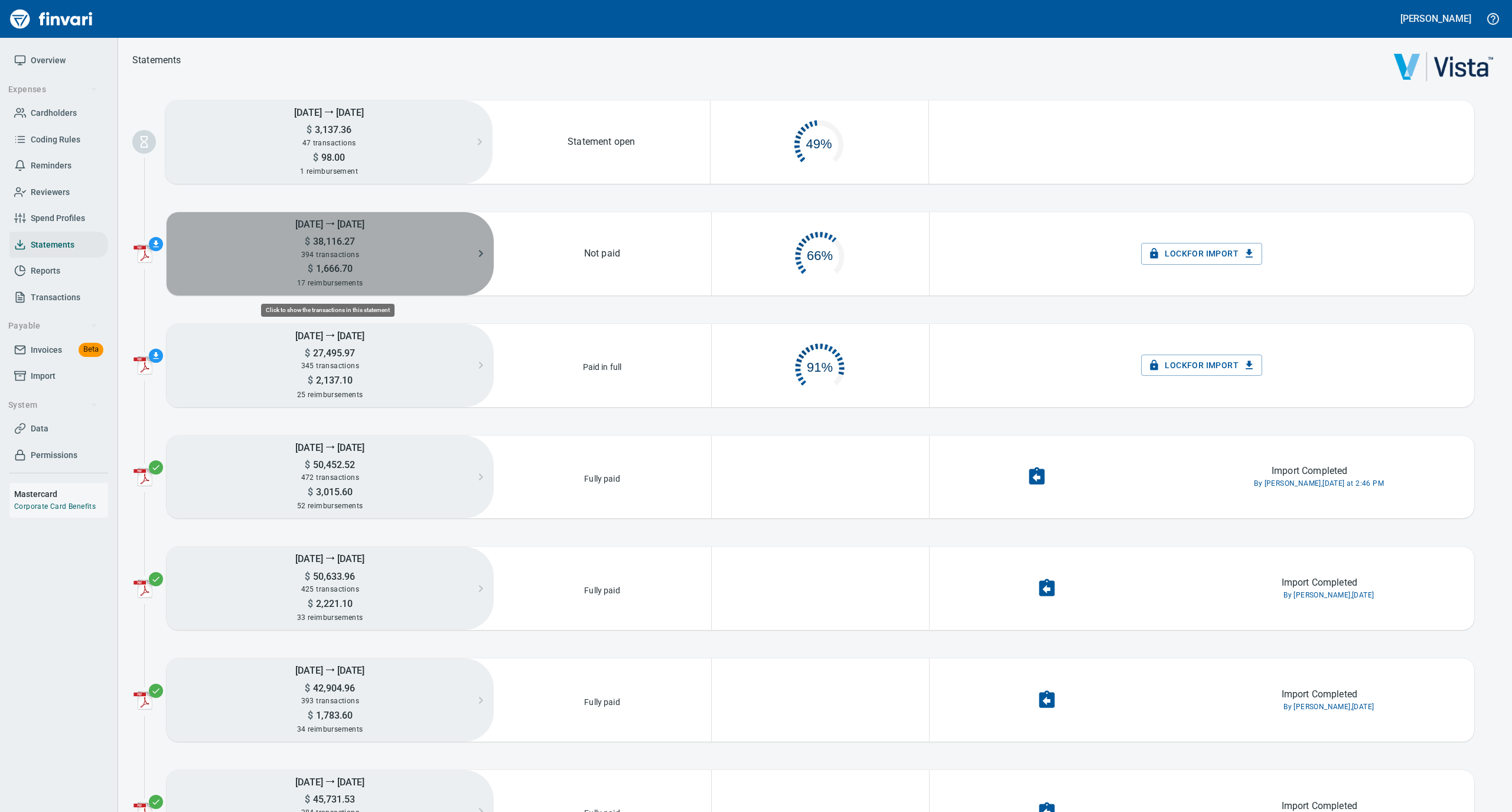 click on "394 transactions" at bounding box center [330, 255] 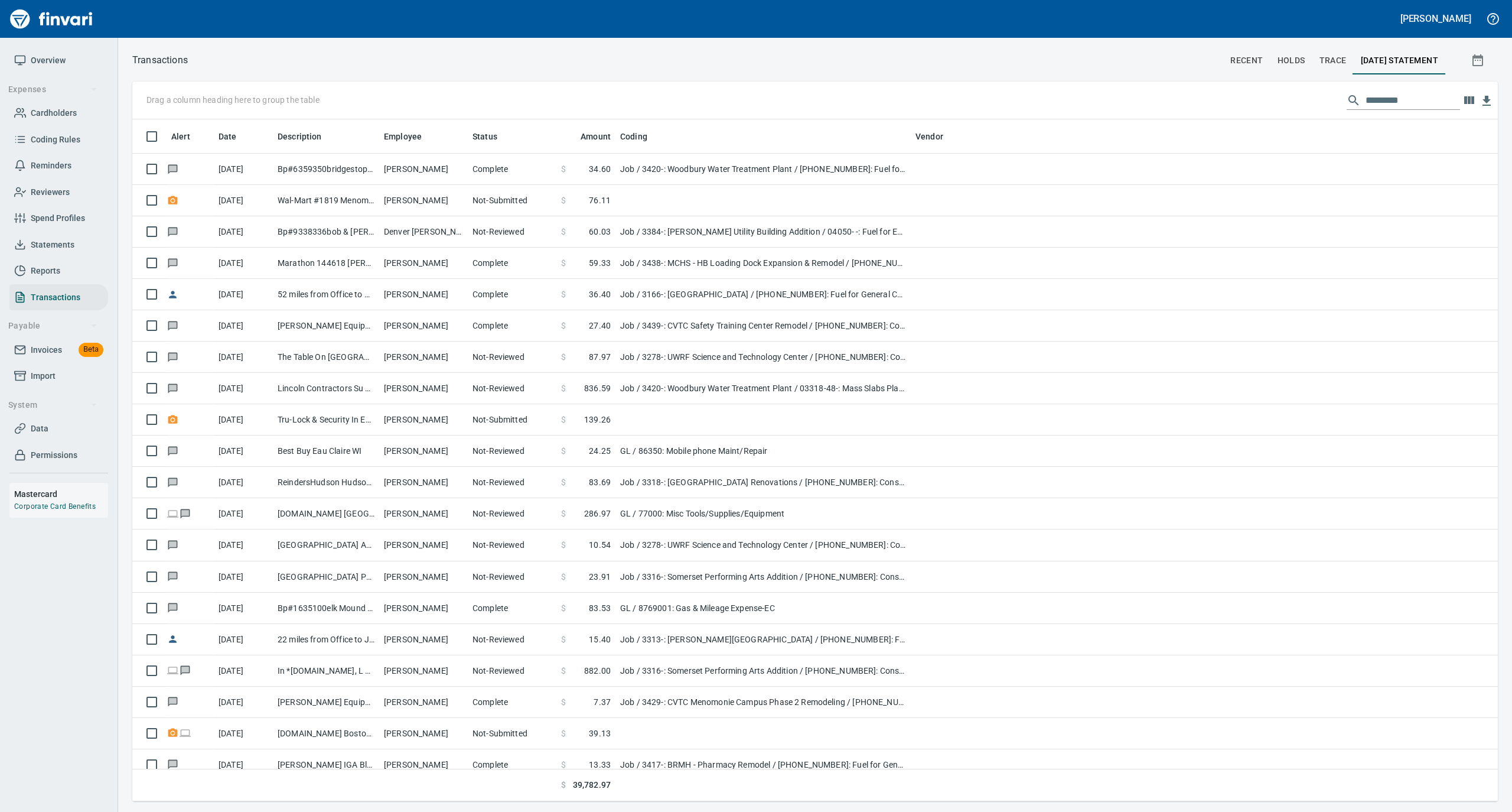 scroll, scrollTop: 1, scrollLeft: 1, axis: both 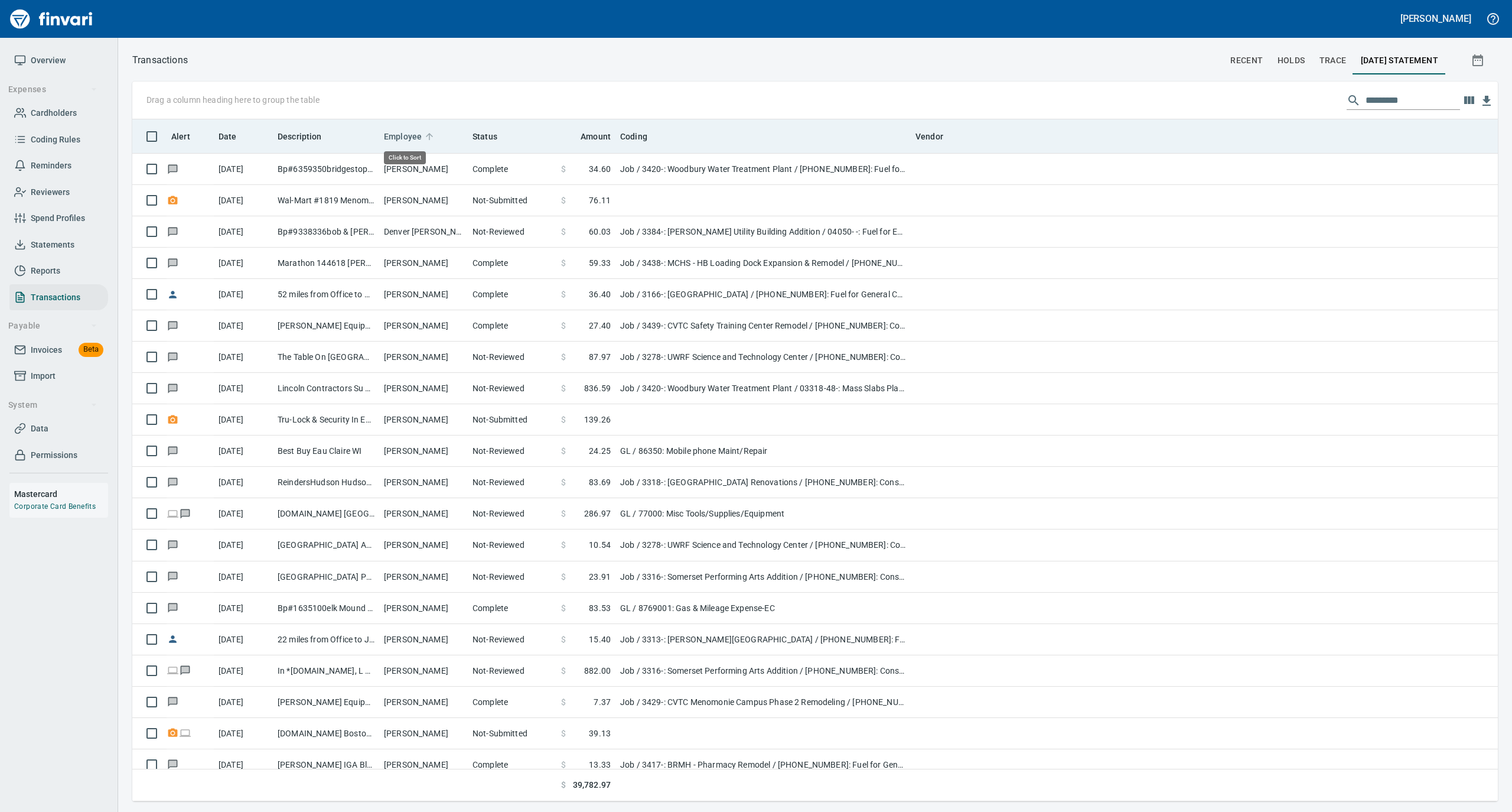 click 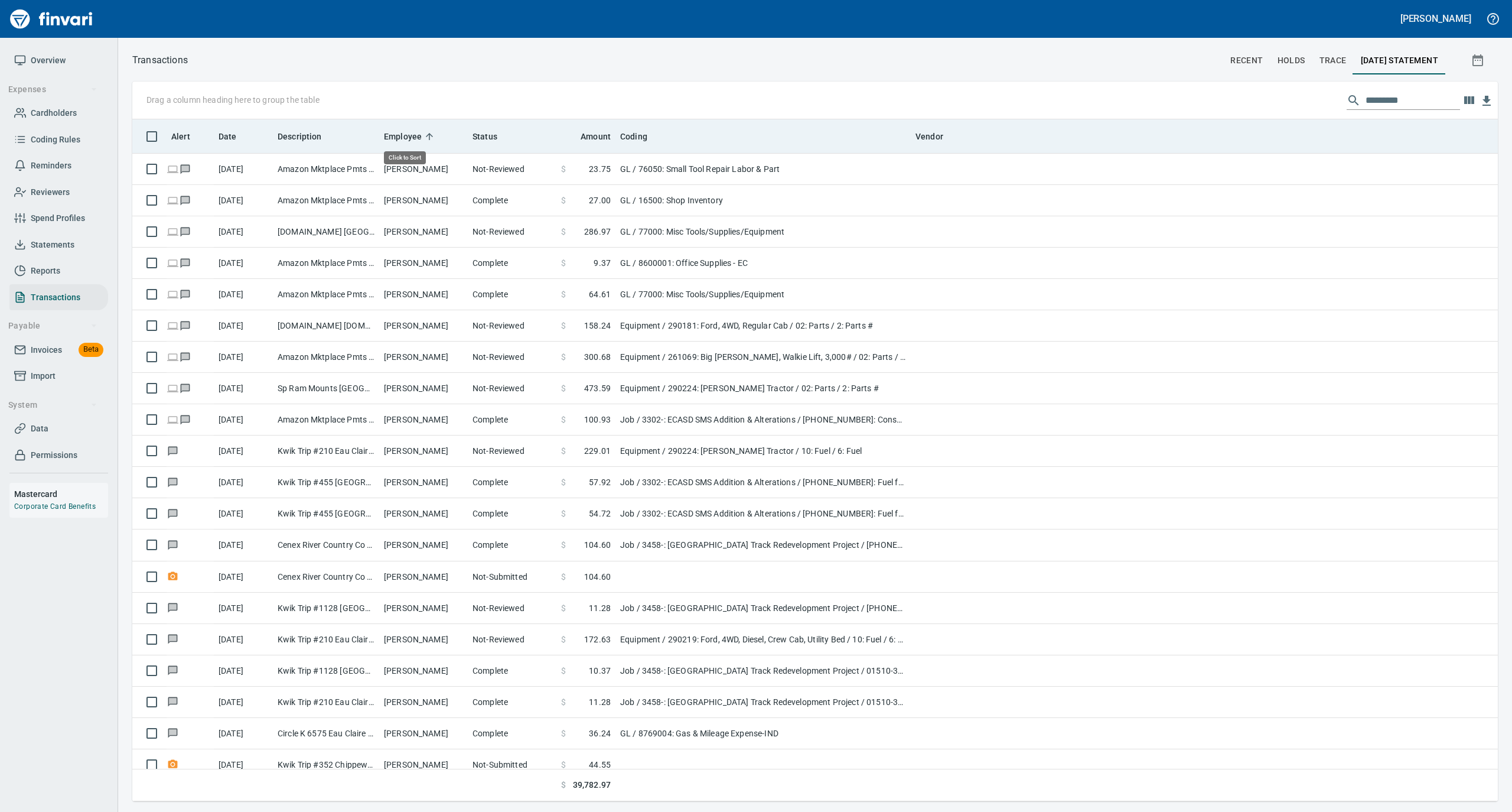 click 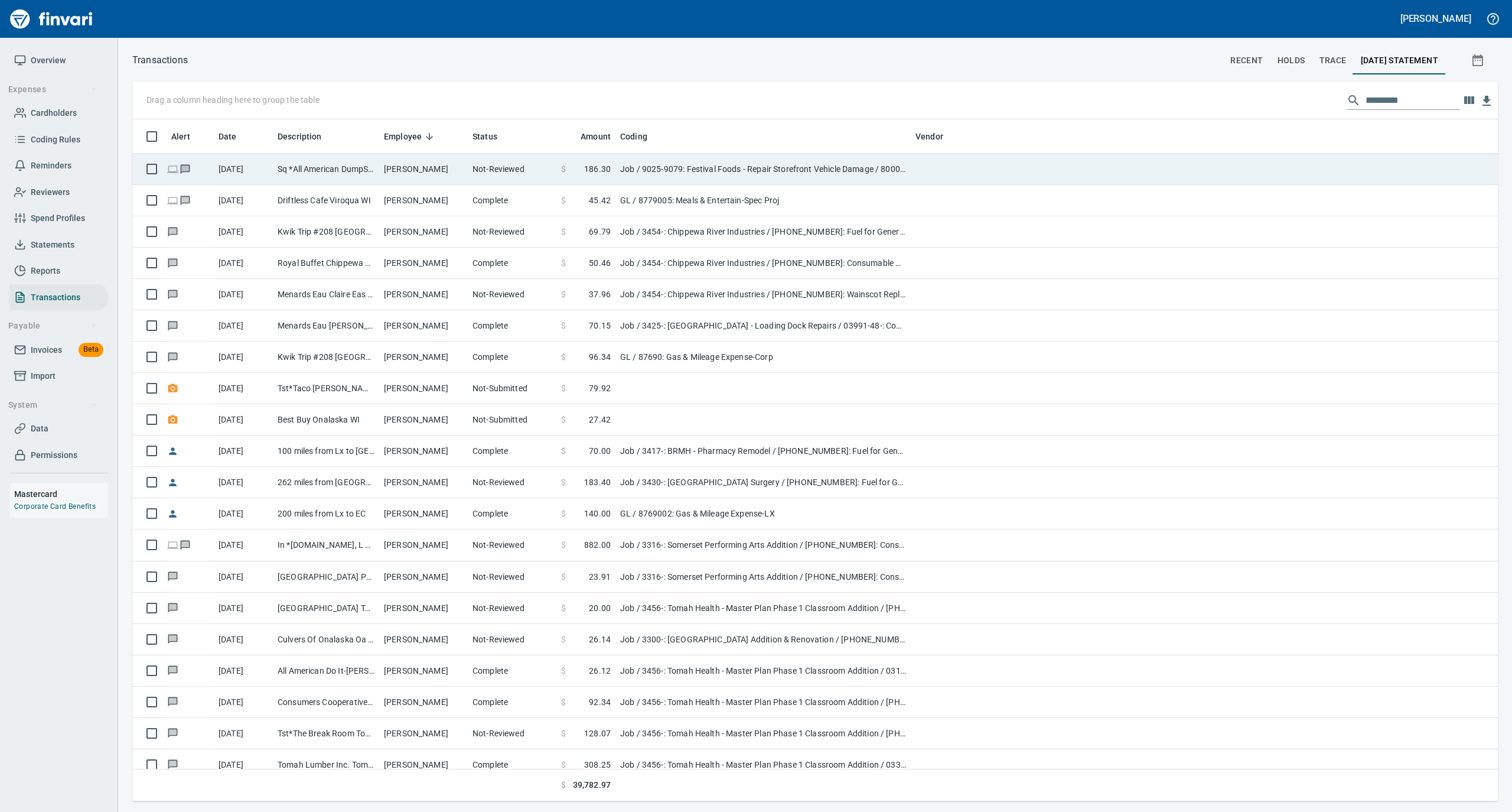 scroll, scrollTop: 670, scrollLeft: 1342, axis: both 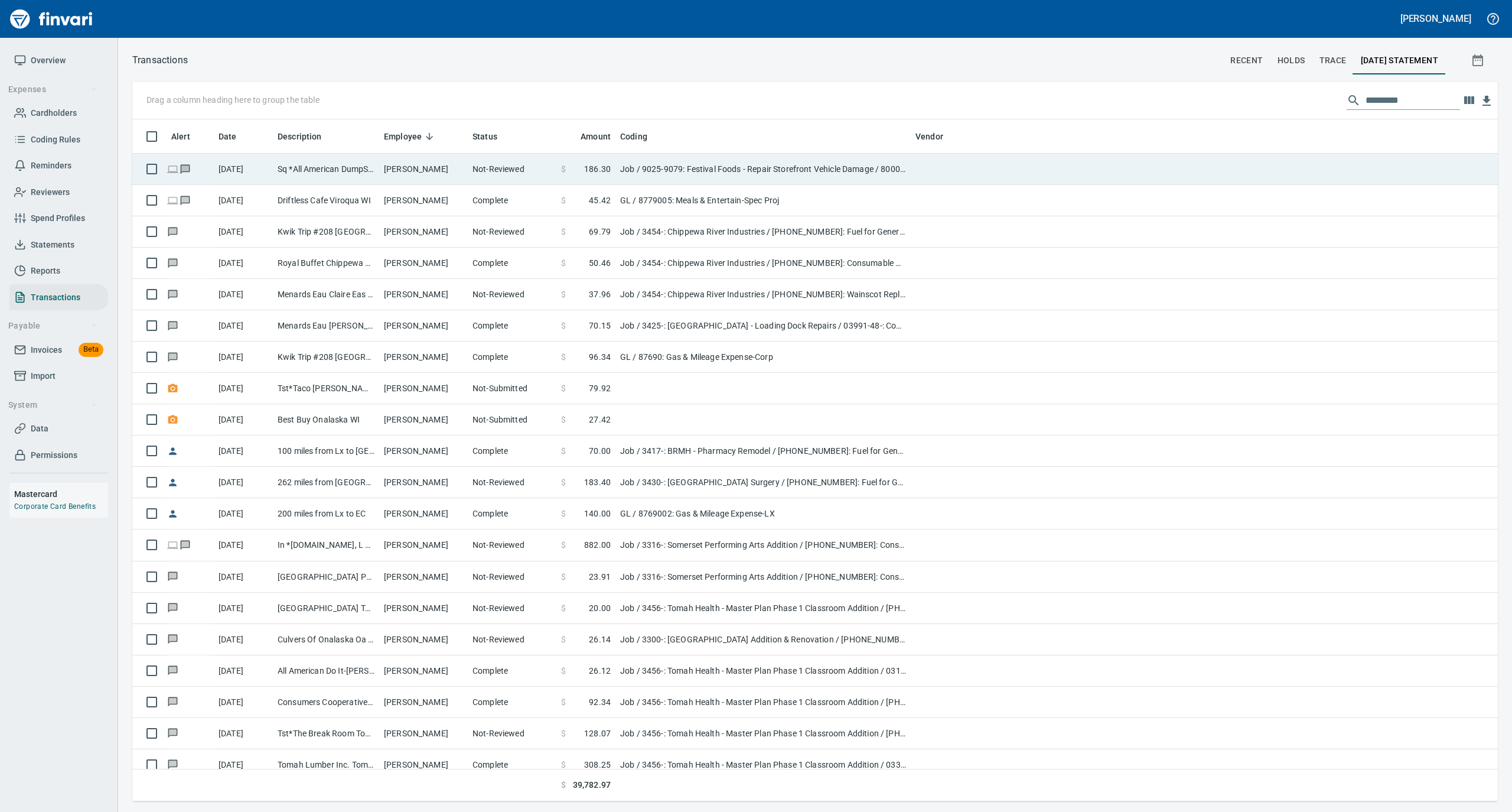 click on "[PERSON_NAME]" at bounding box center (423, 169) 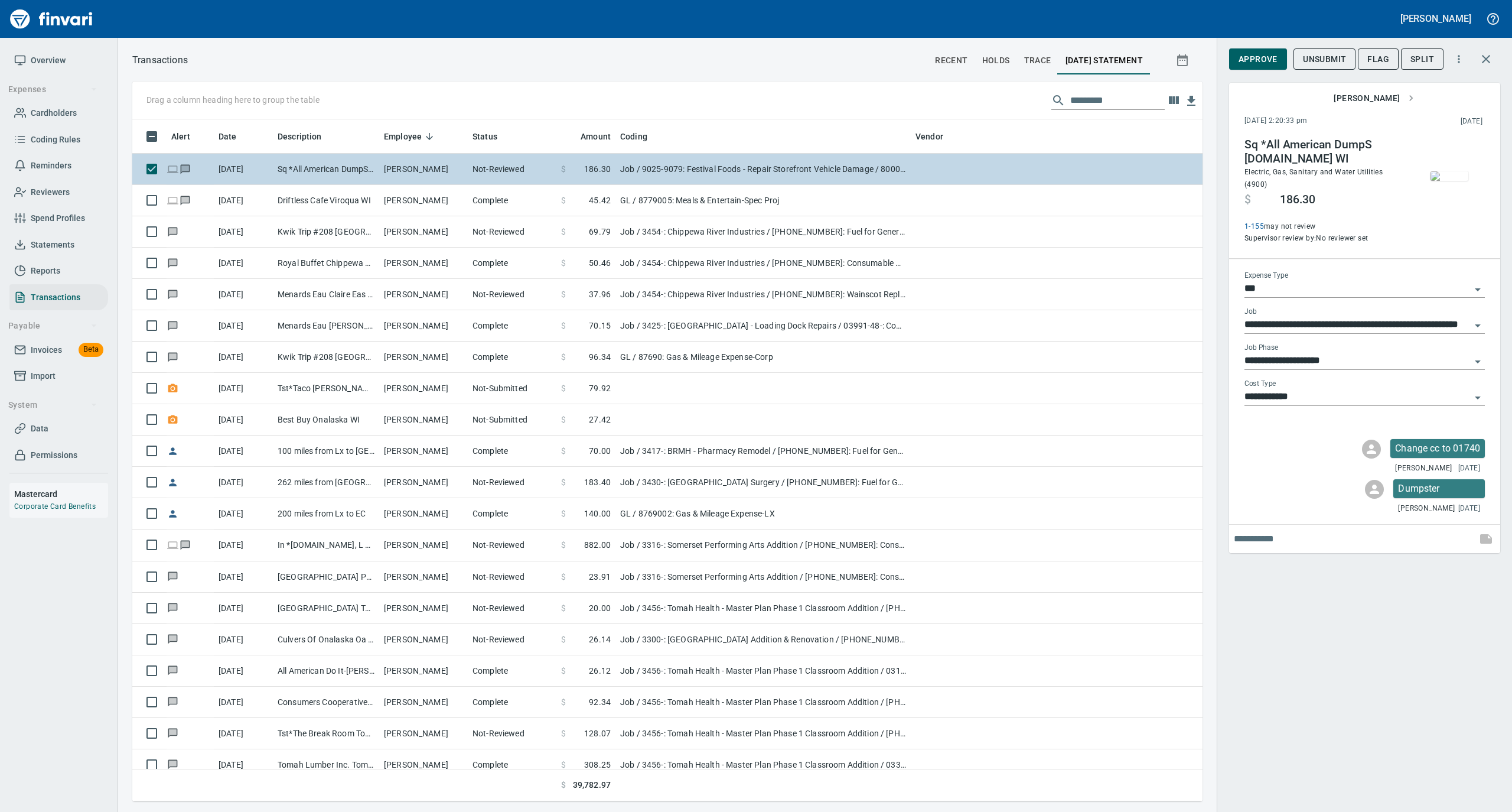 scroll, scrollTop: 670, scrollLeft: 1047, axis: both 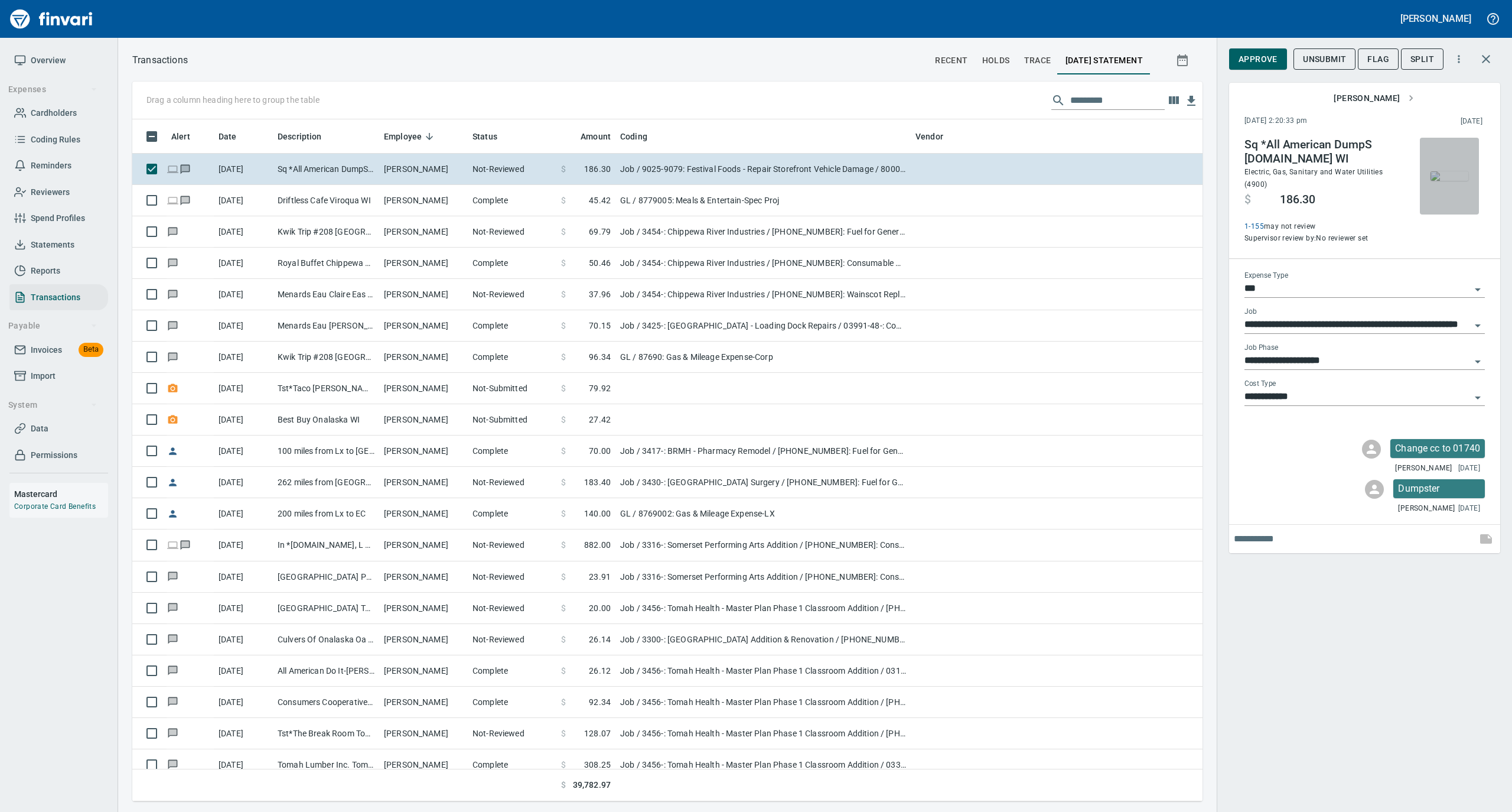 click at bounding box center [1449, 176] 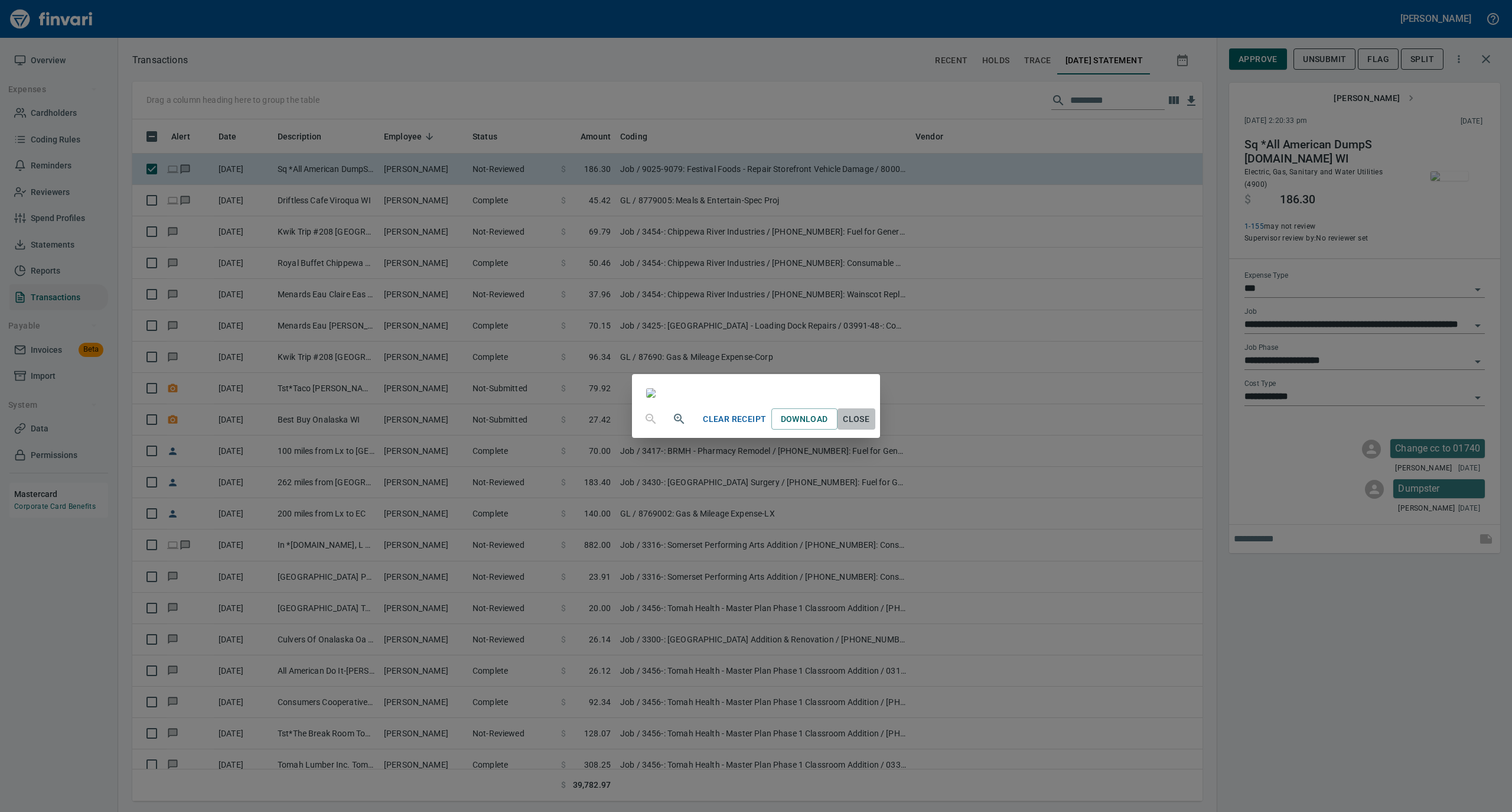 click on "Close" at bounding box center (856, 419) 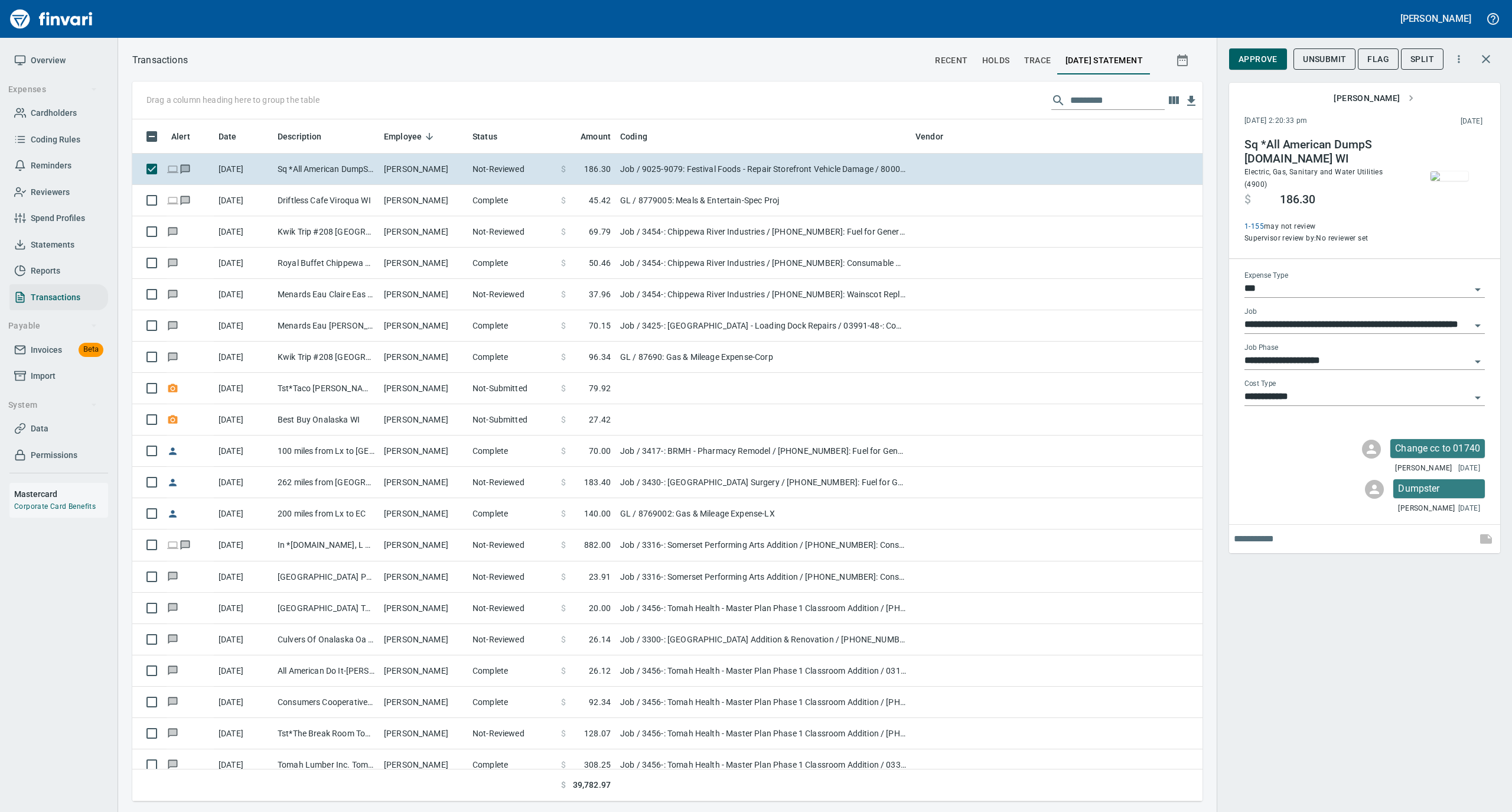 click 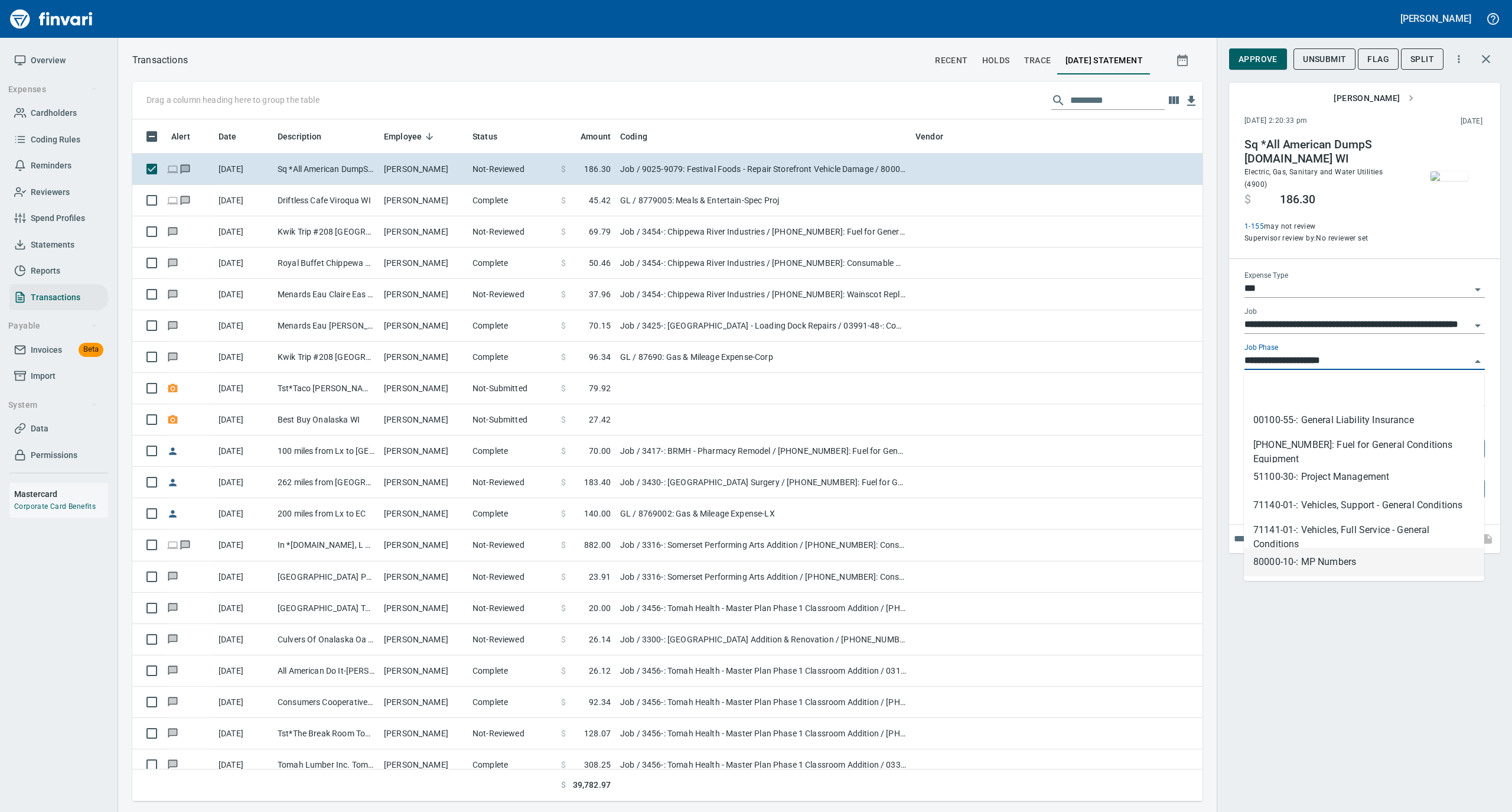 scroll, scrollTop: 670, scrollLeft: 1047, axis: both 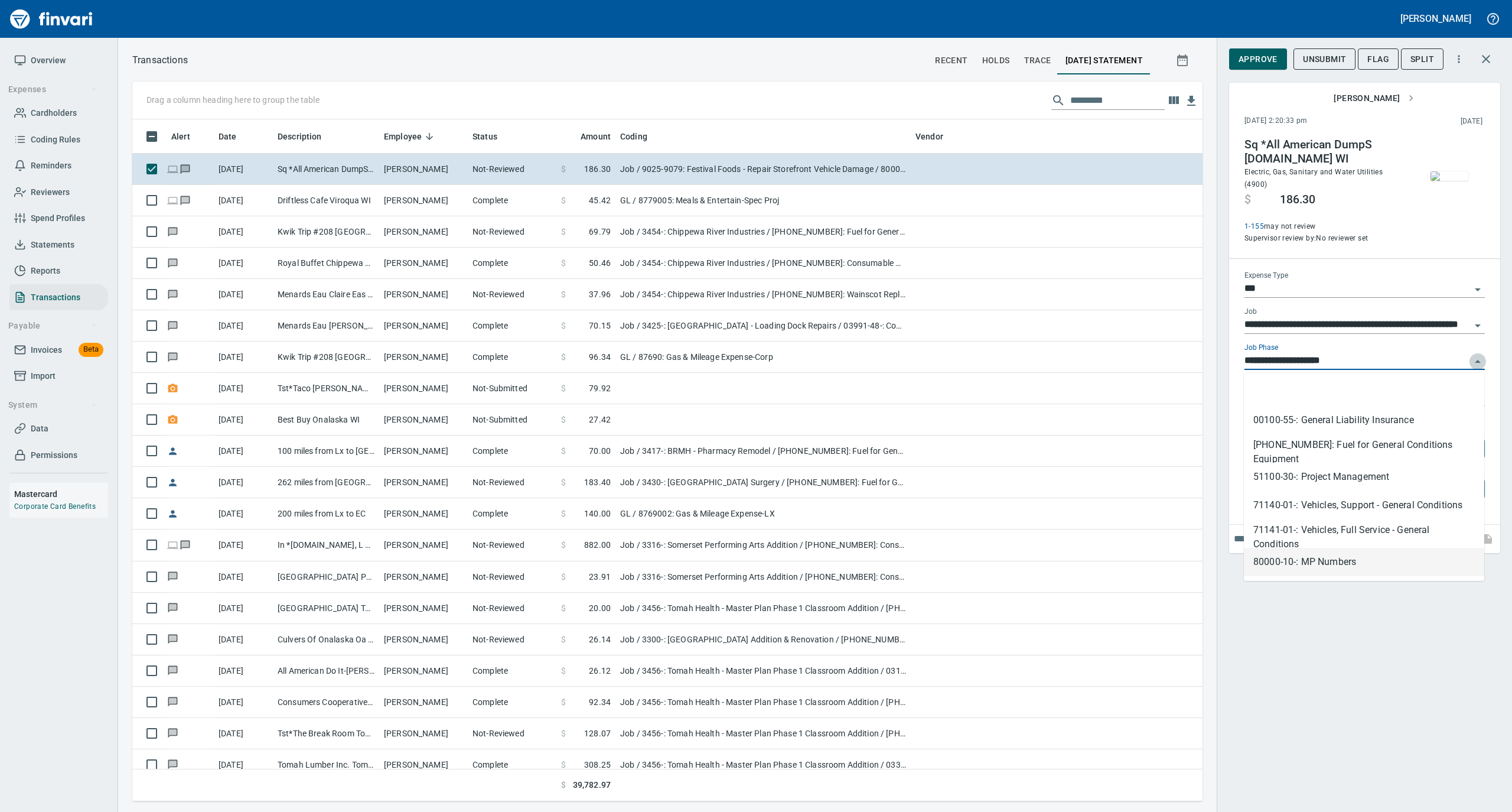 click 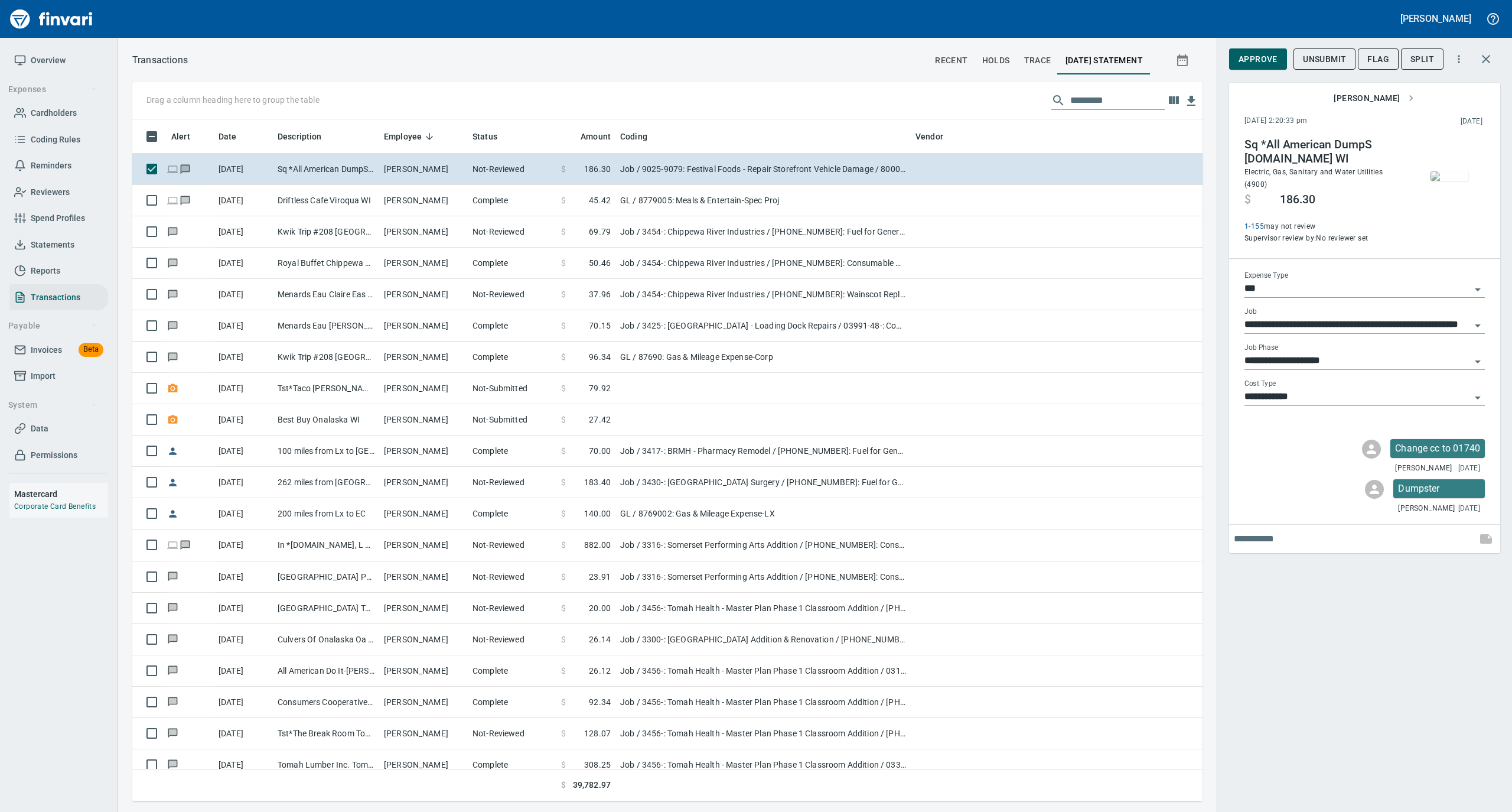 click 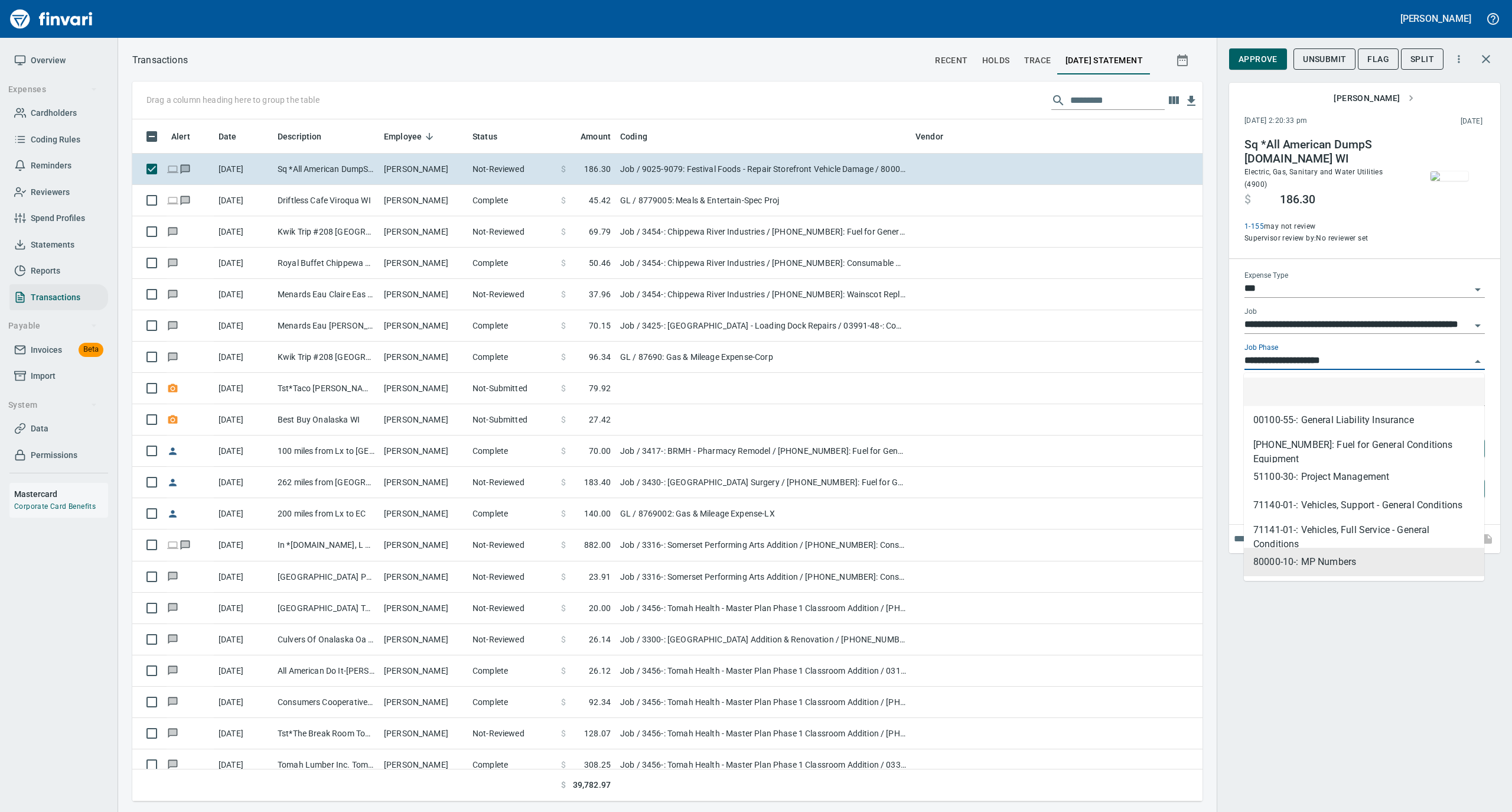 click at bounding box center [1364, 392] 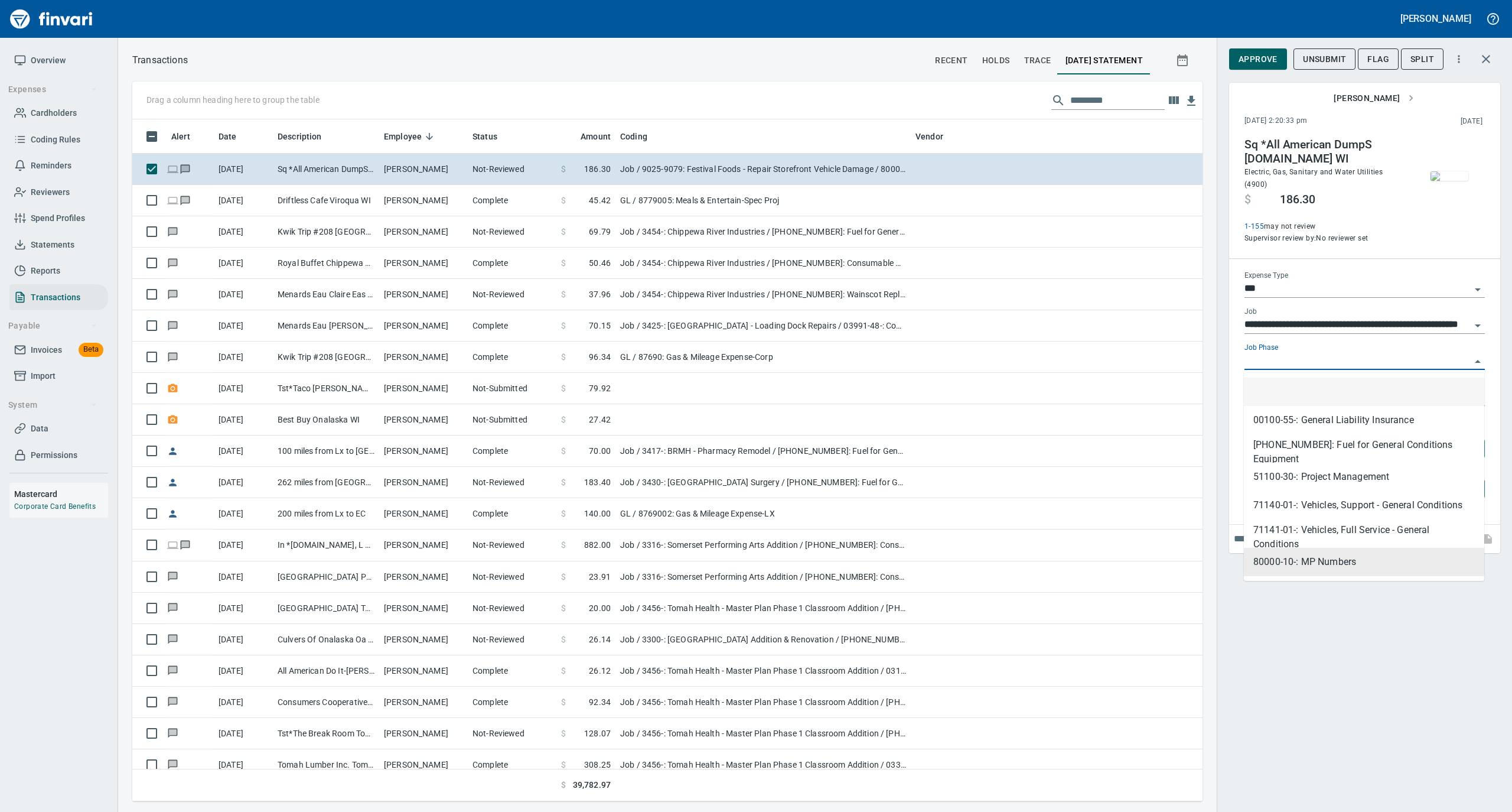 type 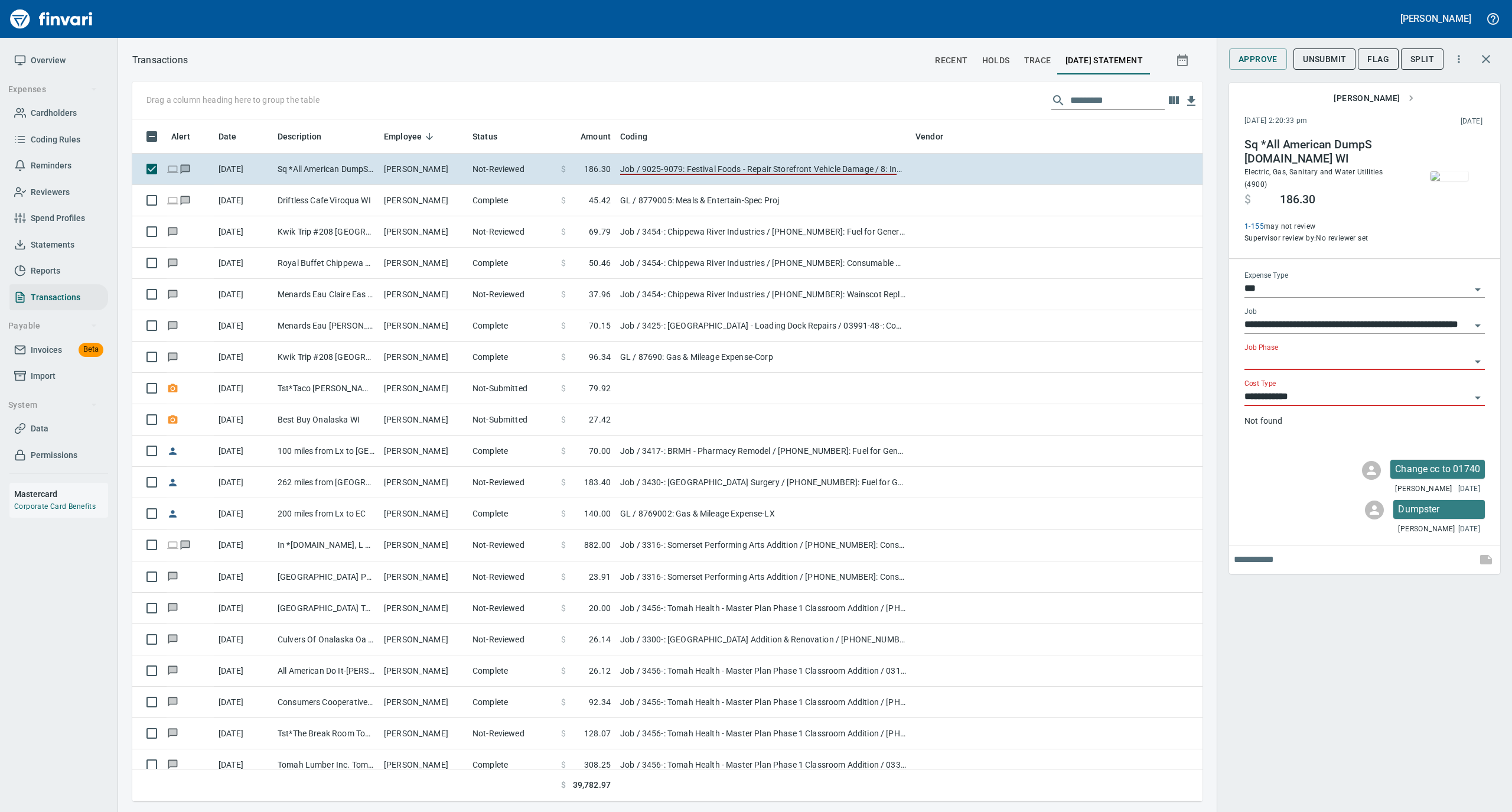 click on "Change cc to 01740 [PERSON_NAME] [DATE]" at bounding box center [1364, 478] 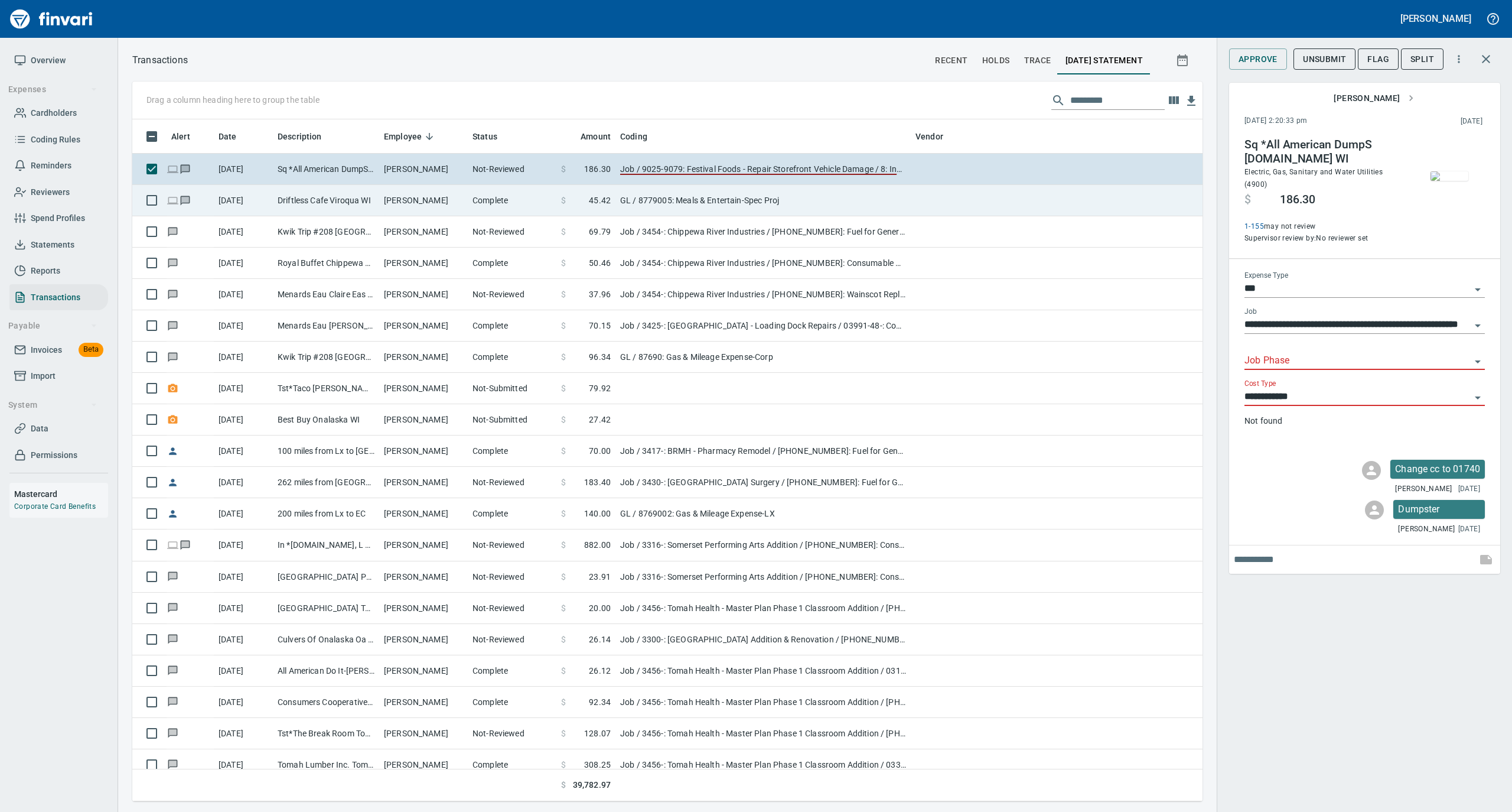 click on "GL / 8779005: Meals & Entertain-Spec Proj" at bounding box center [763, 200] 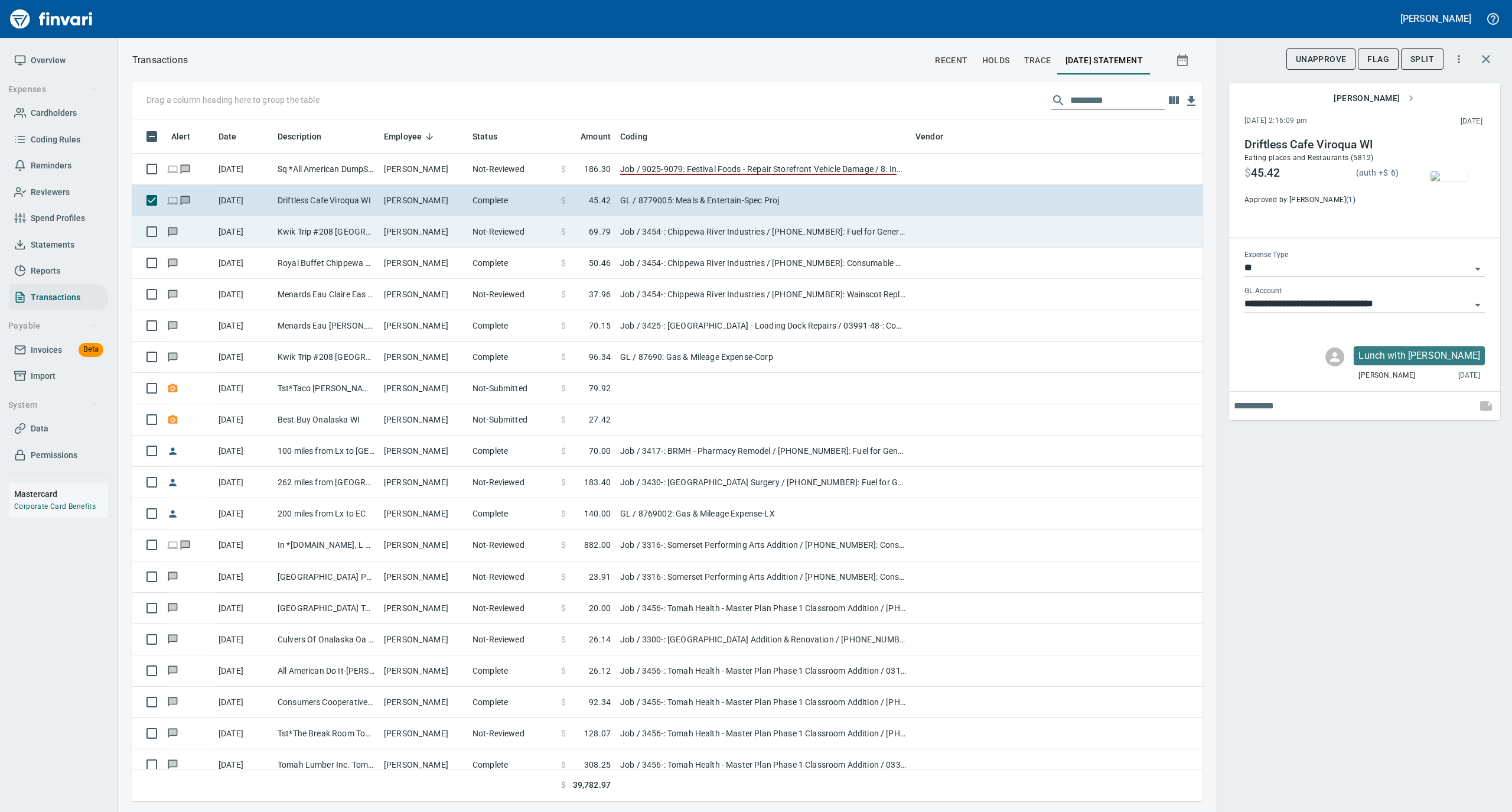 click on "[PERSON_NAME]" at bounding box center (423, 232) 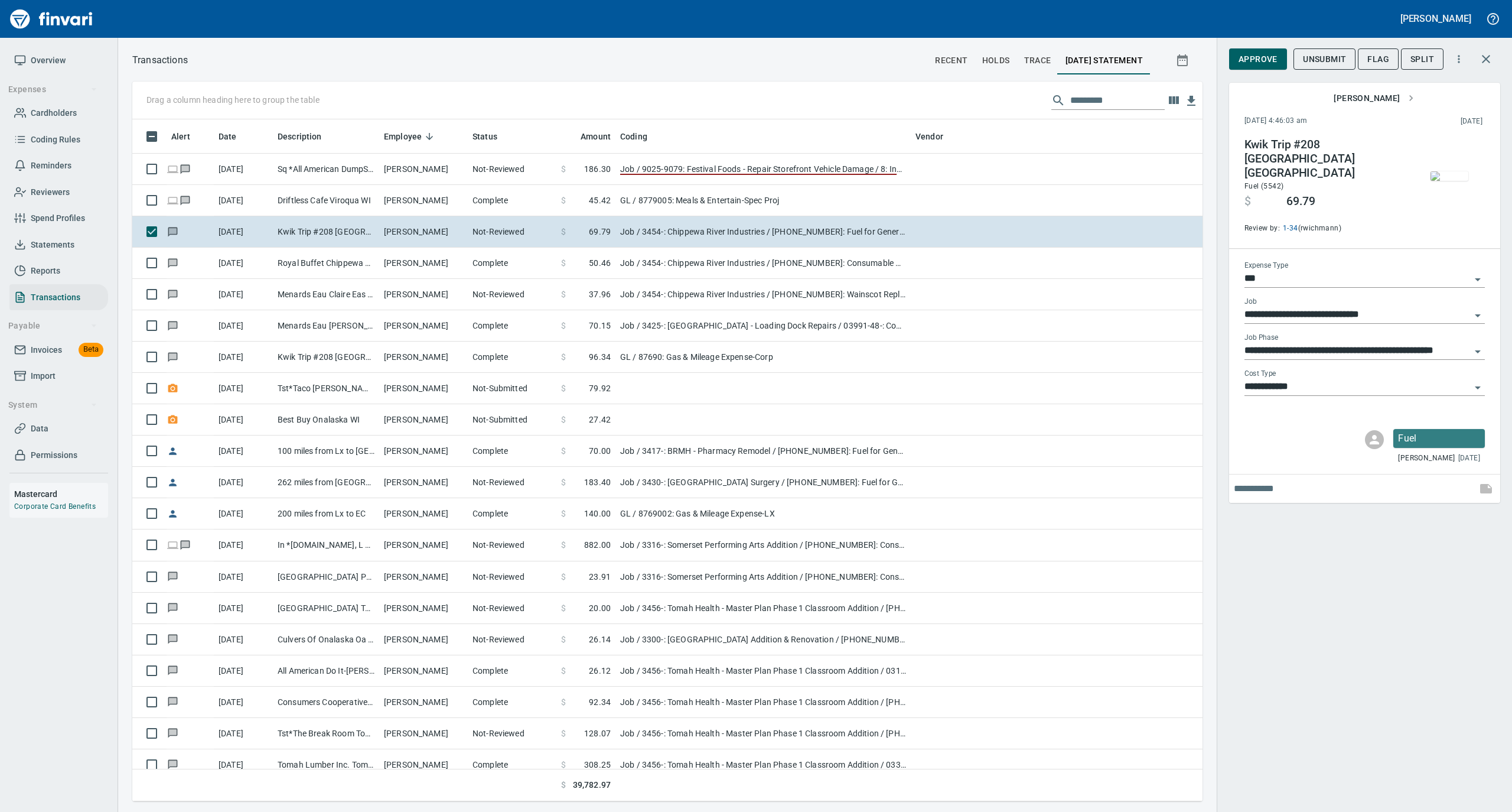 click at bounding box center [1449, 176] 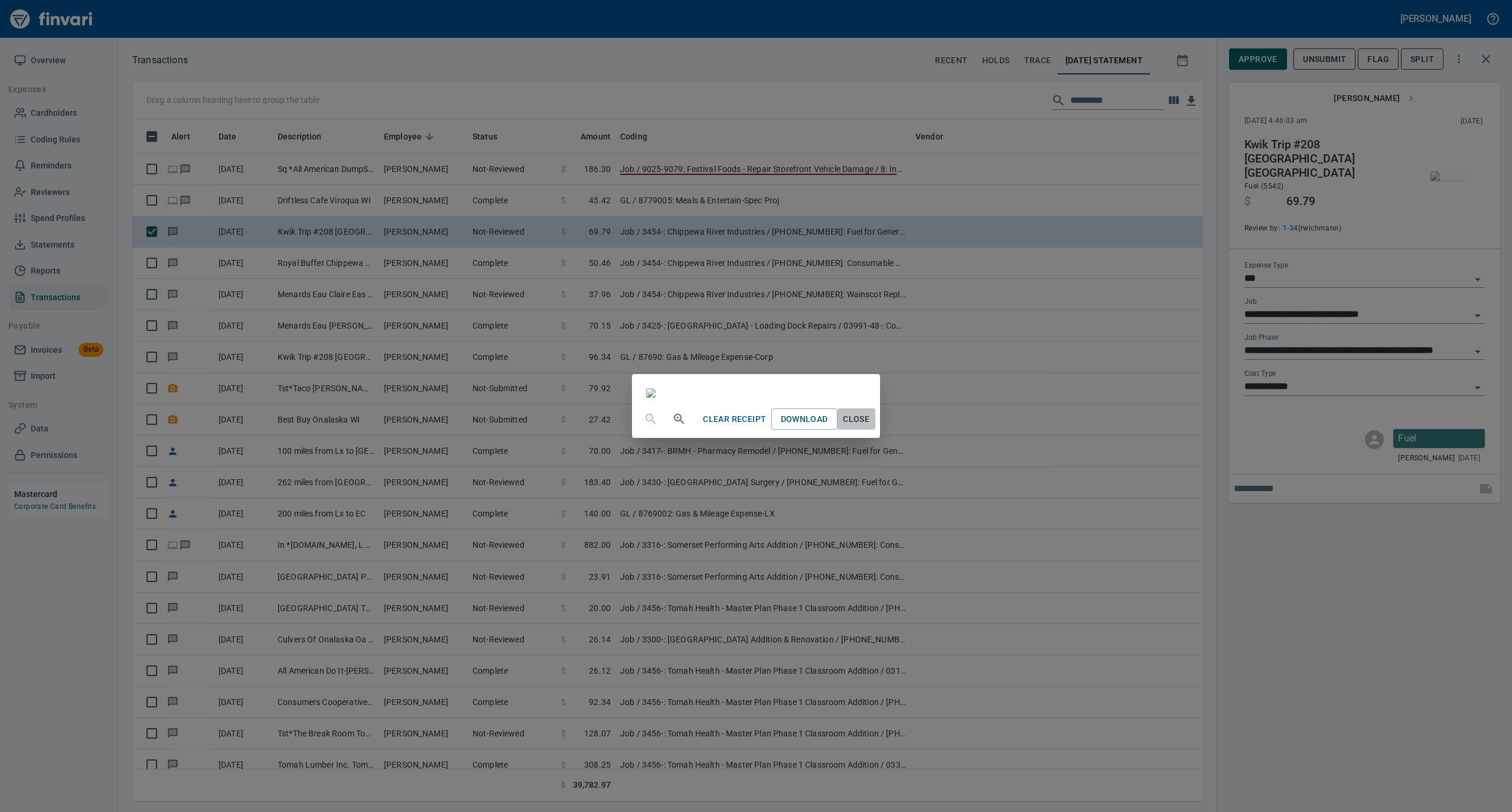 click on "Close" at bounding box center (856, 419) 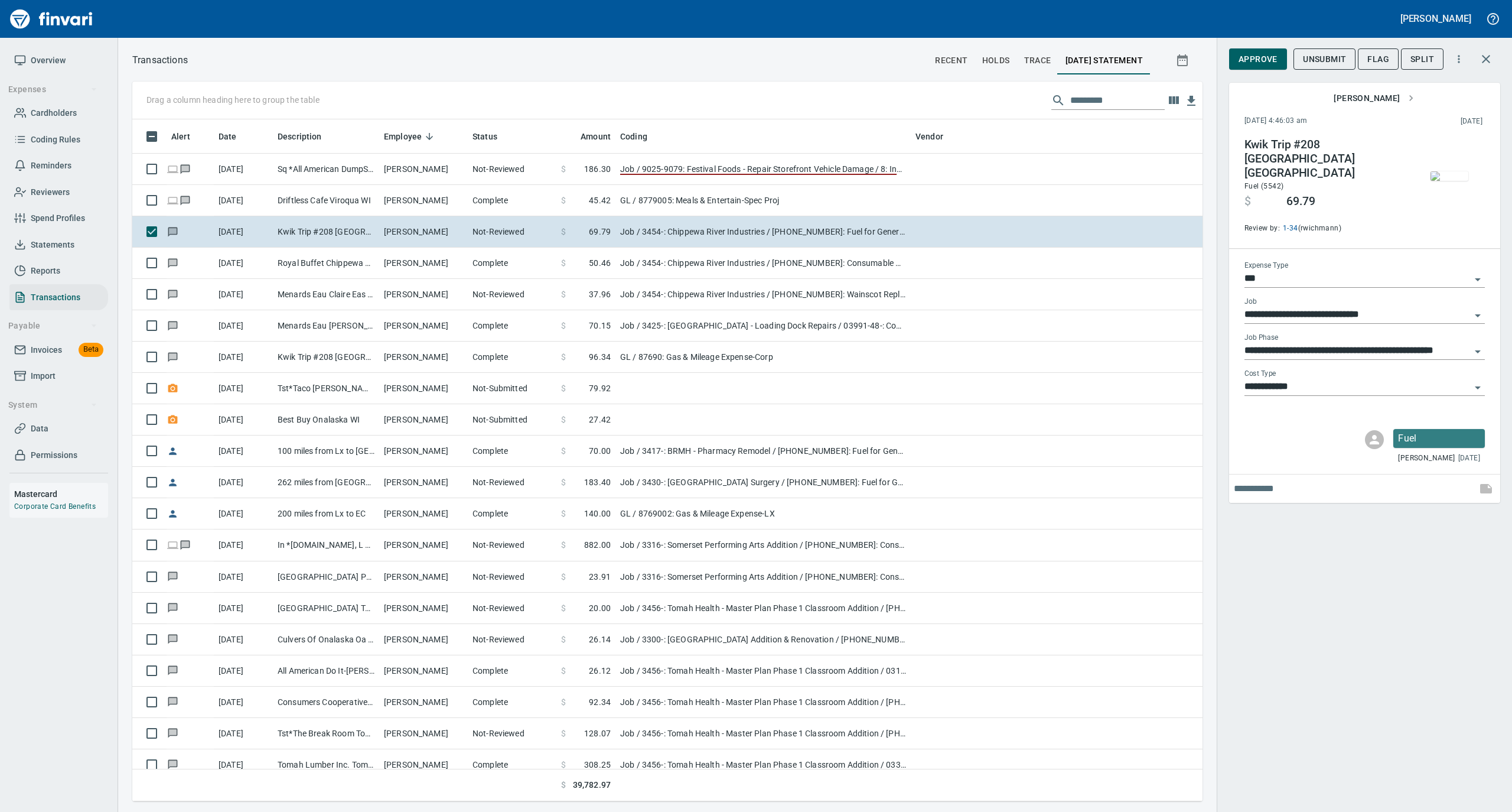 scroll, scrollTop: 670, scrollLeft: 1047, axis: both 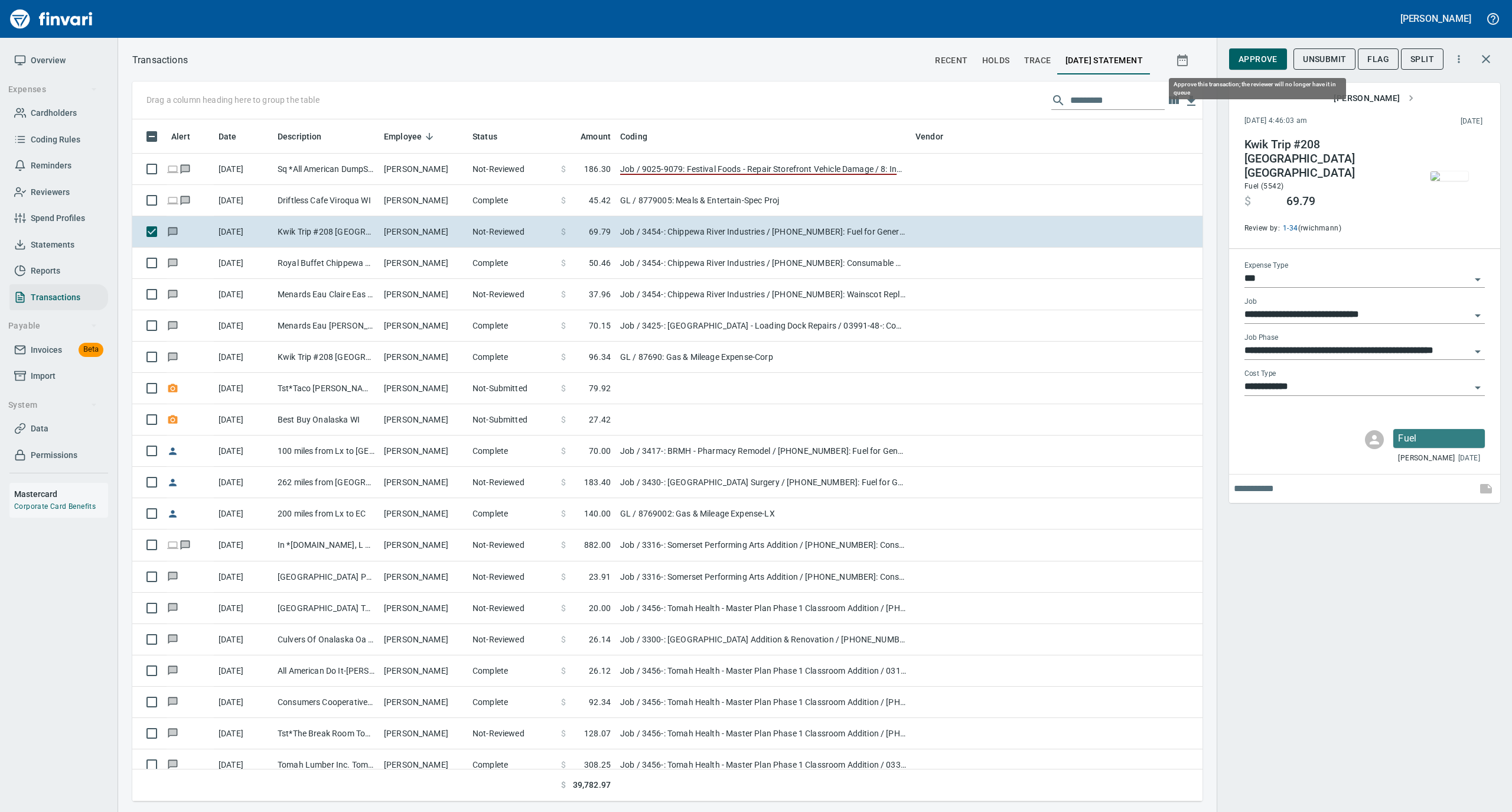 click on "Approve" at bounding box center [1258, 59] 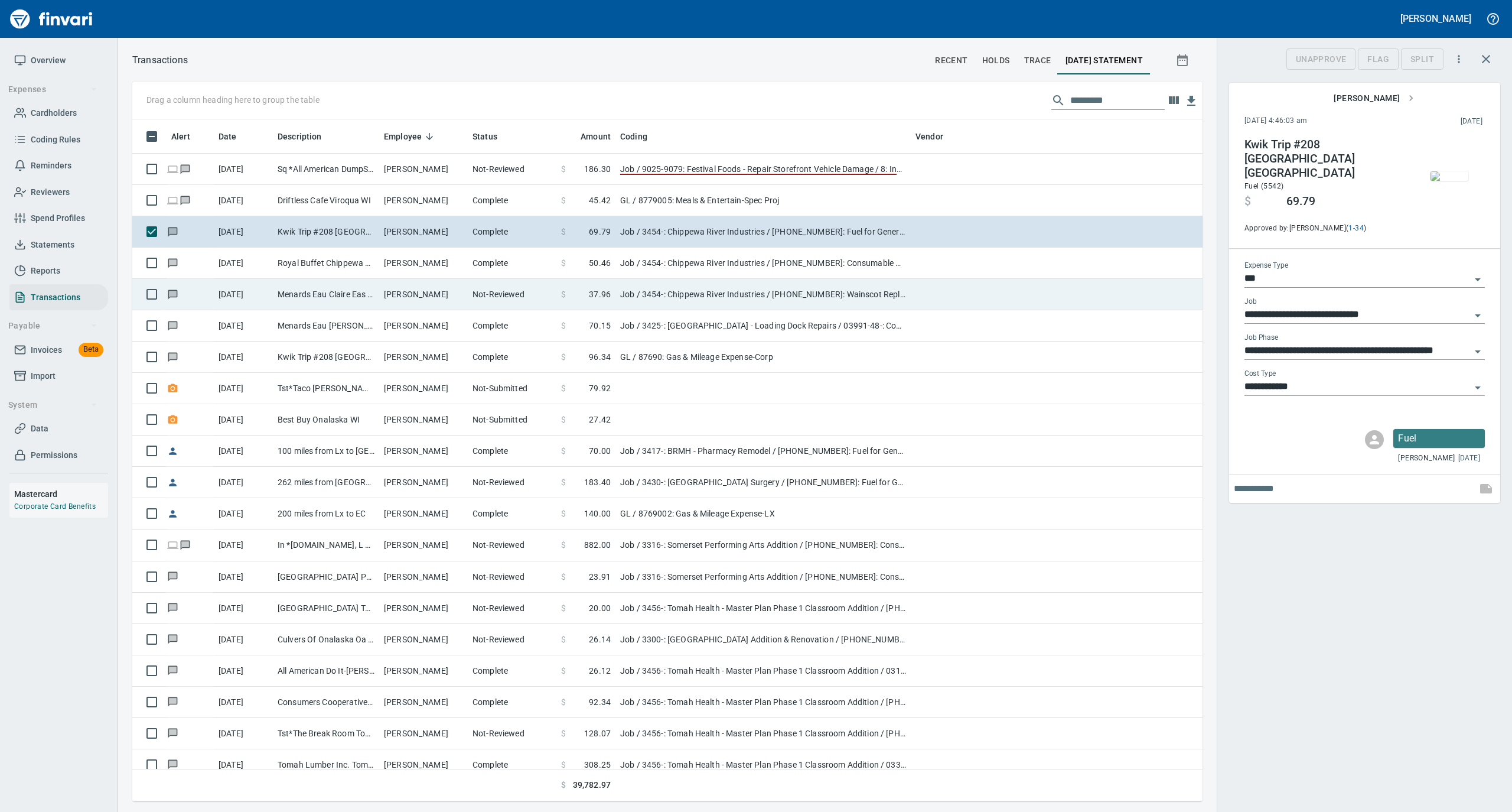 scroll, scrollTop: 670, scrollLeft: 1047, axis: both 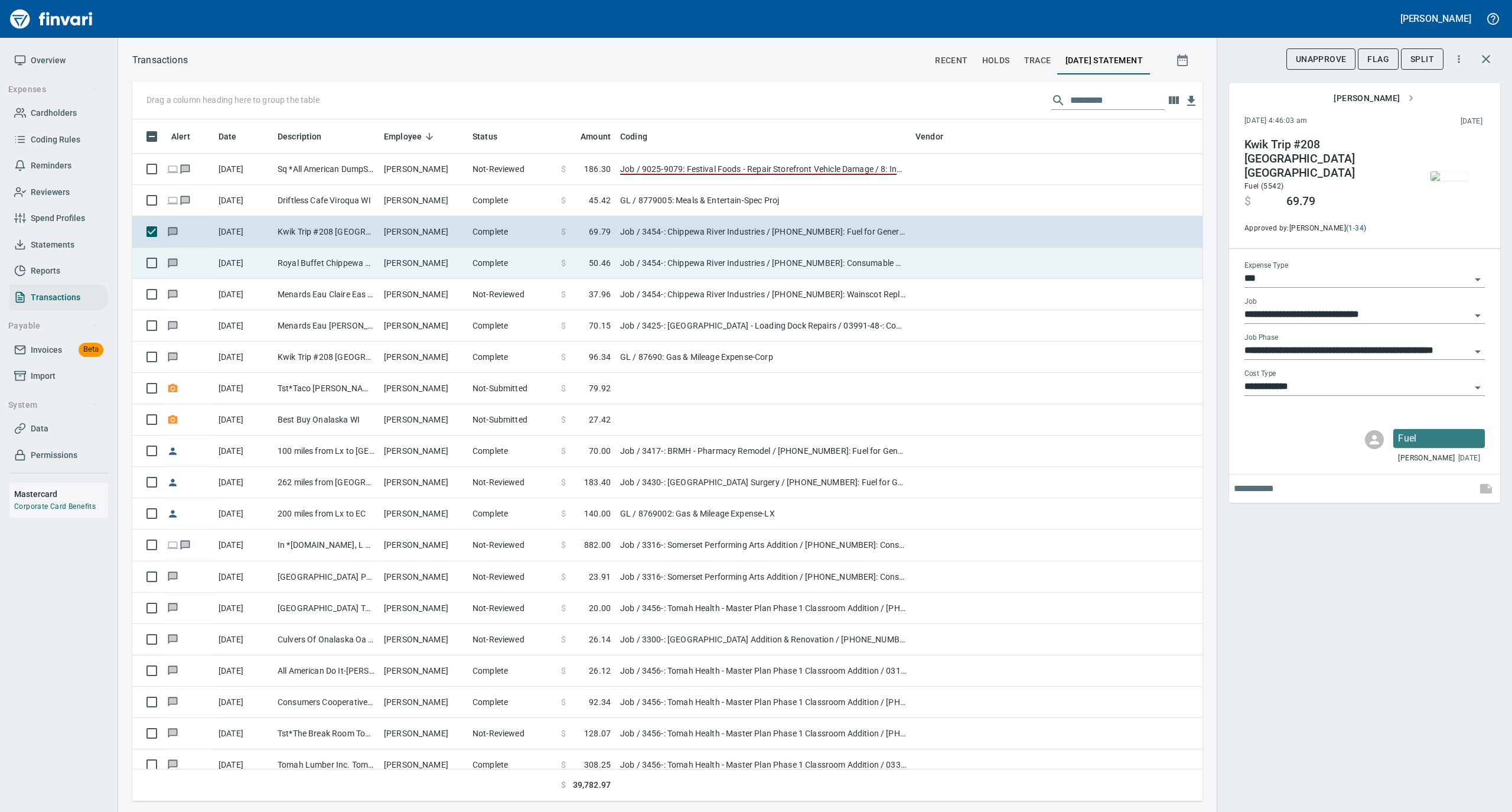 click on "[PERSON_NAME]" at bounding box center (423, 263) 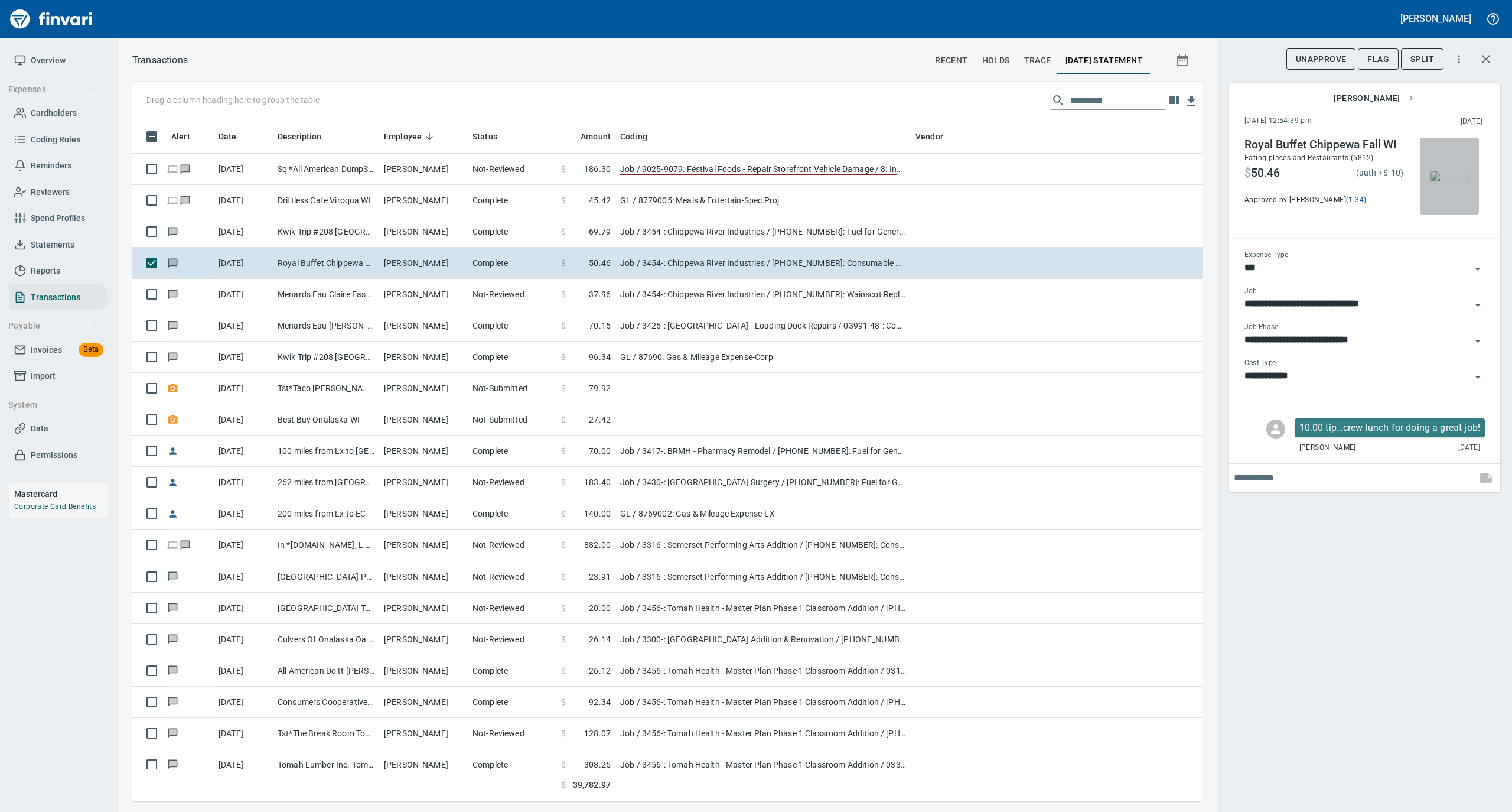 click at bounding box center (1449, 176) 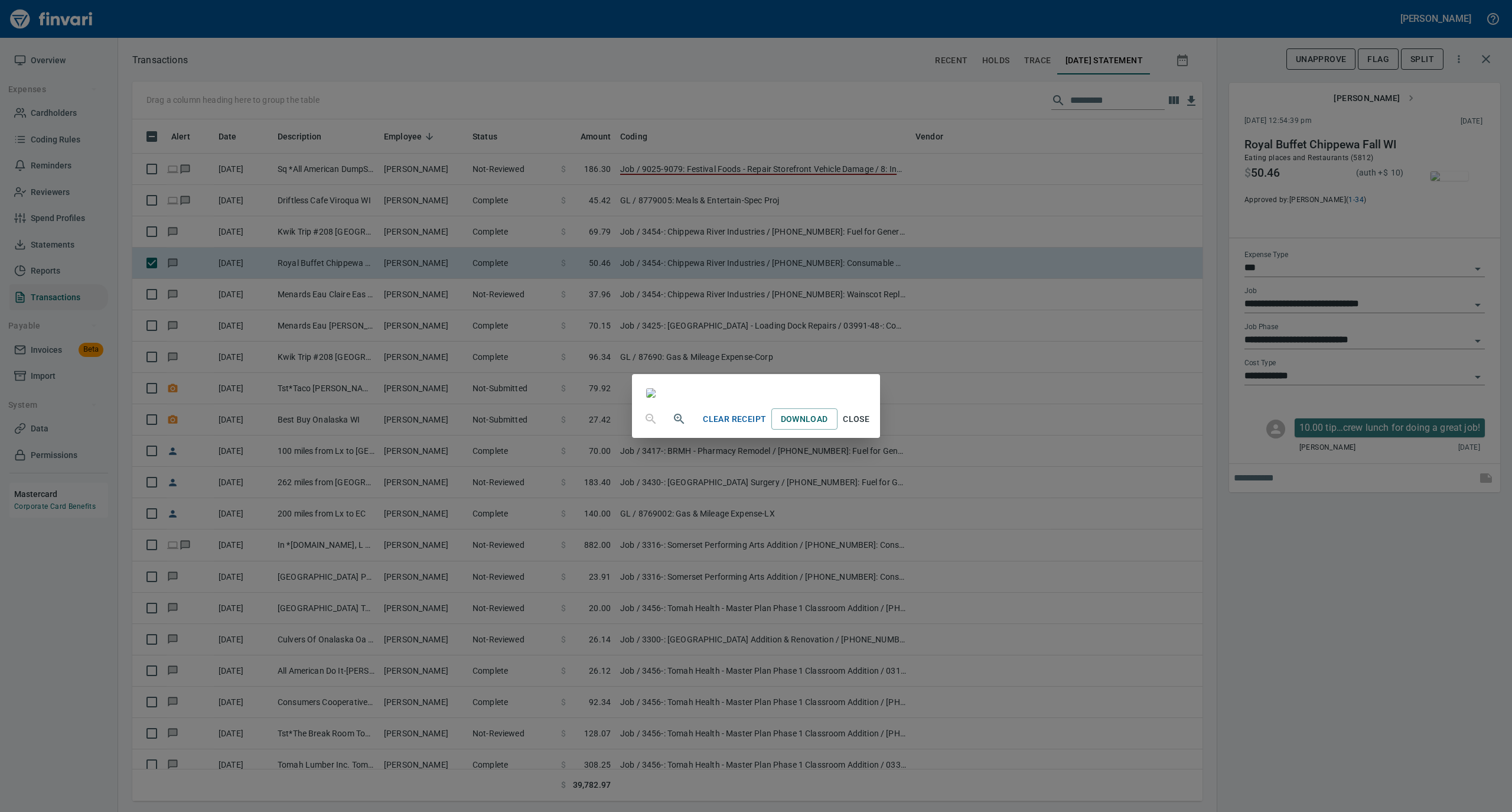 click on "Close" at bounding box center [856, 419] 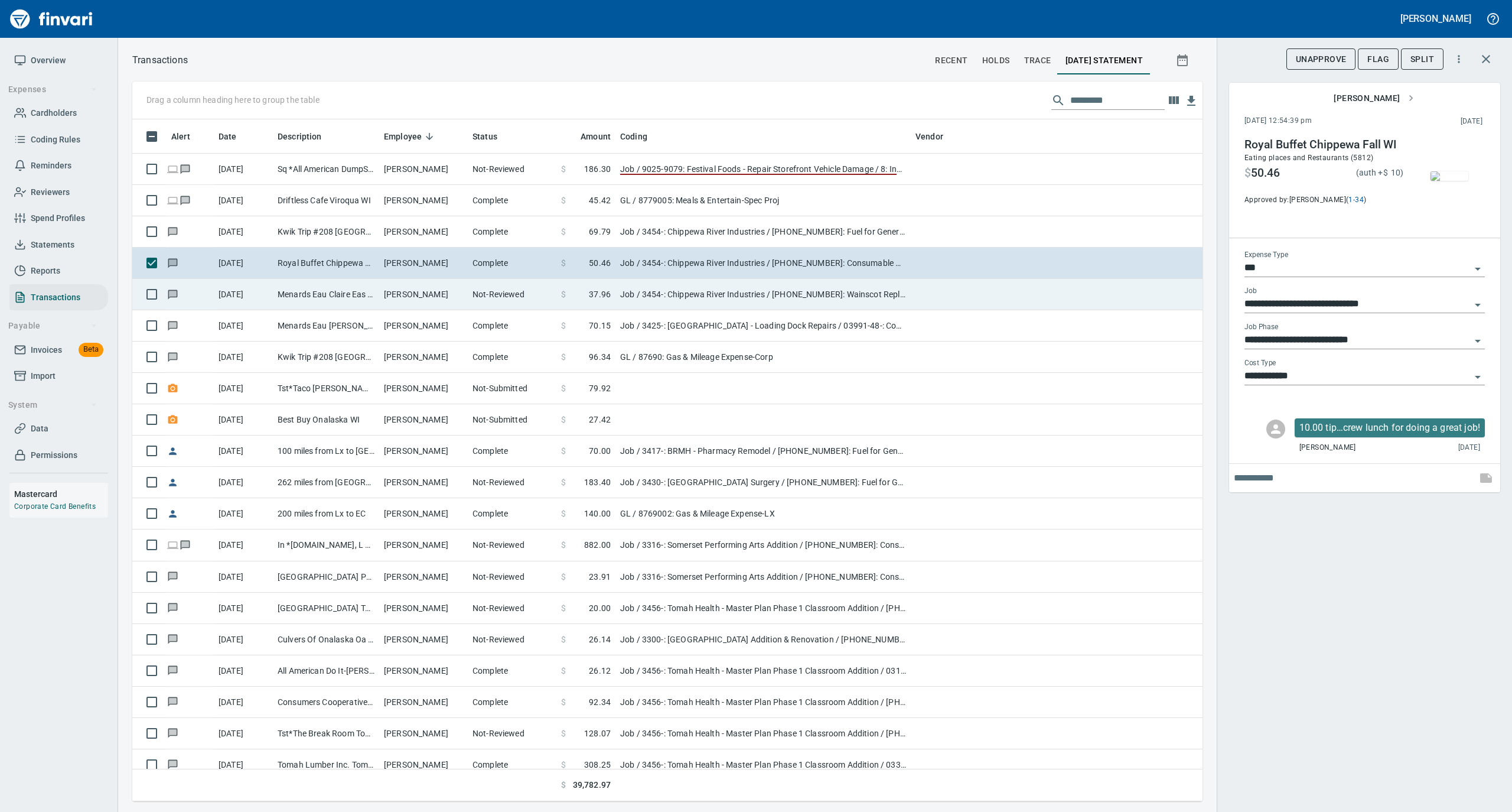 click on "Not-Reviewed" at bounding box center [512, 294] 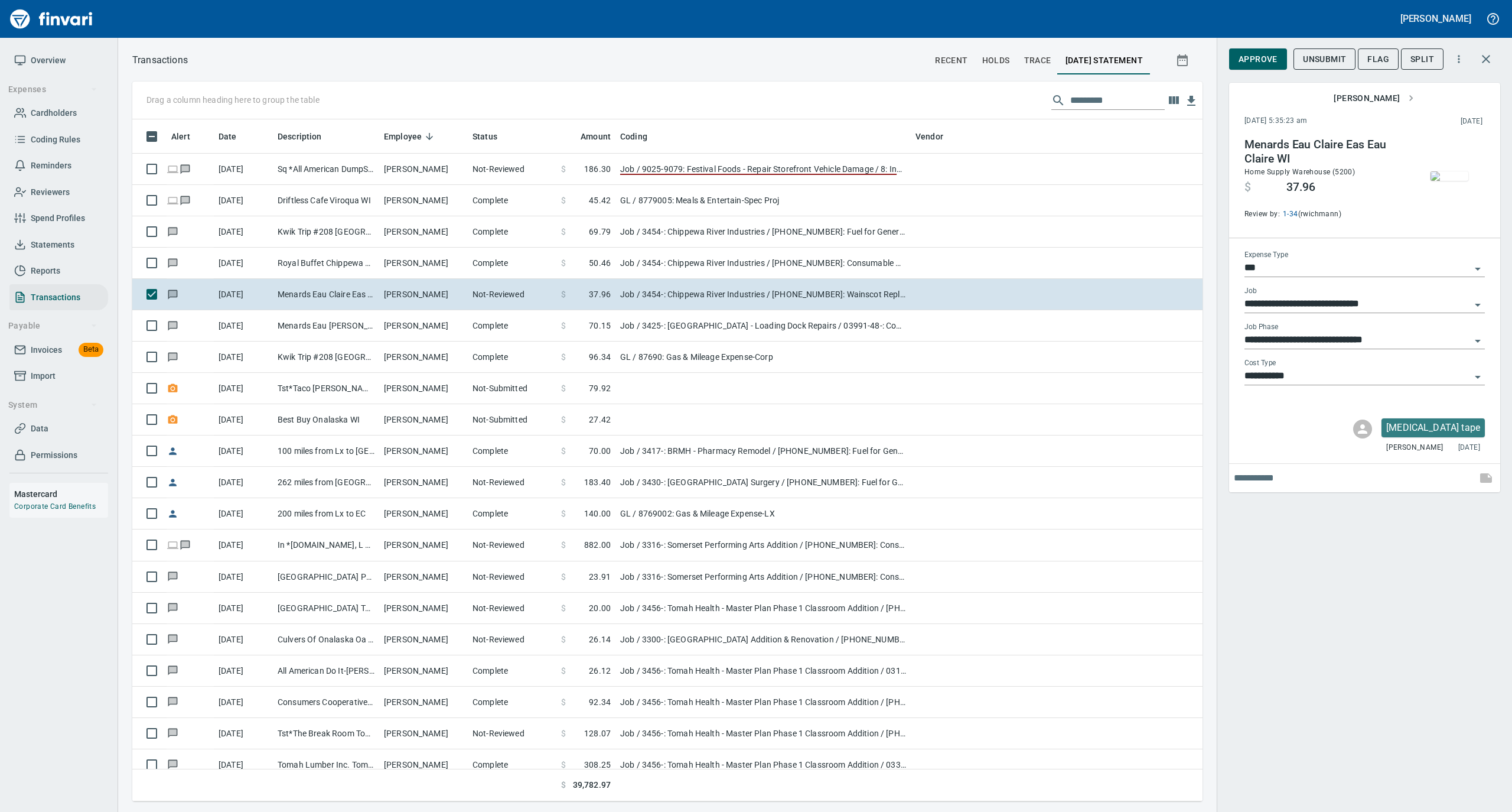 click at bounding box center (1449, 176) 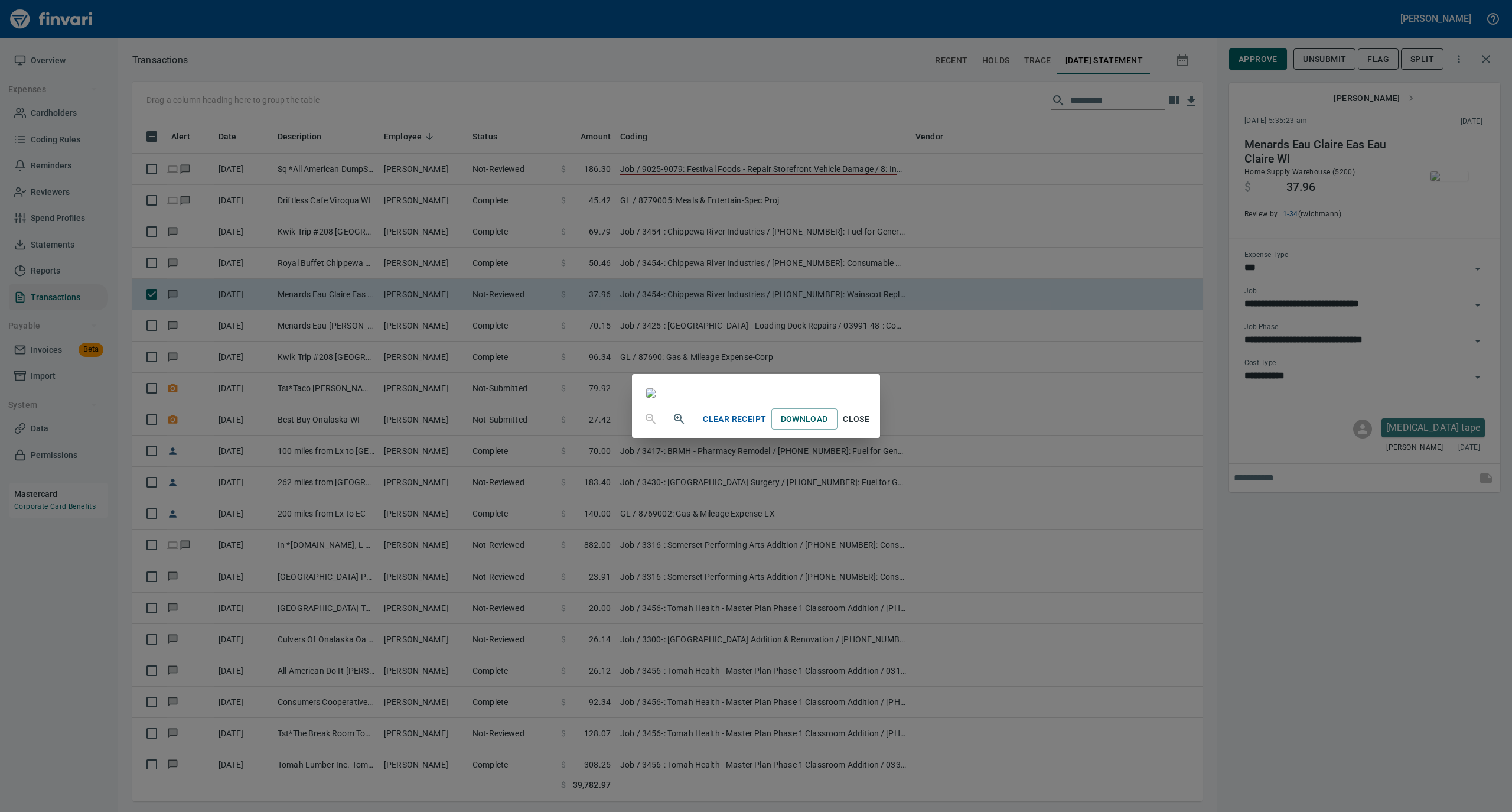 click on "Close" at bounding box center (856, 419) 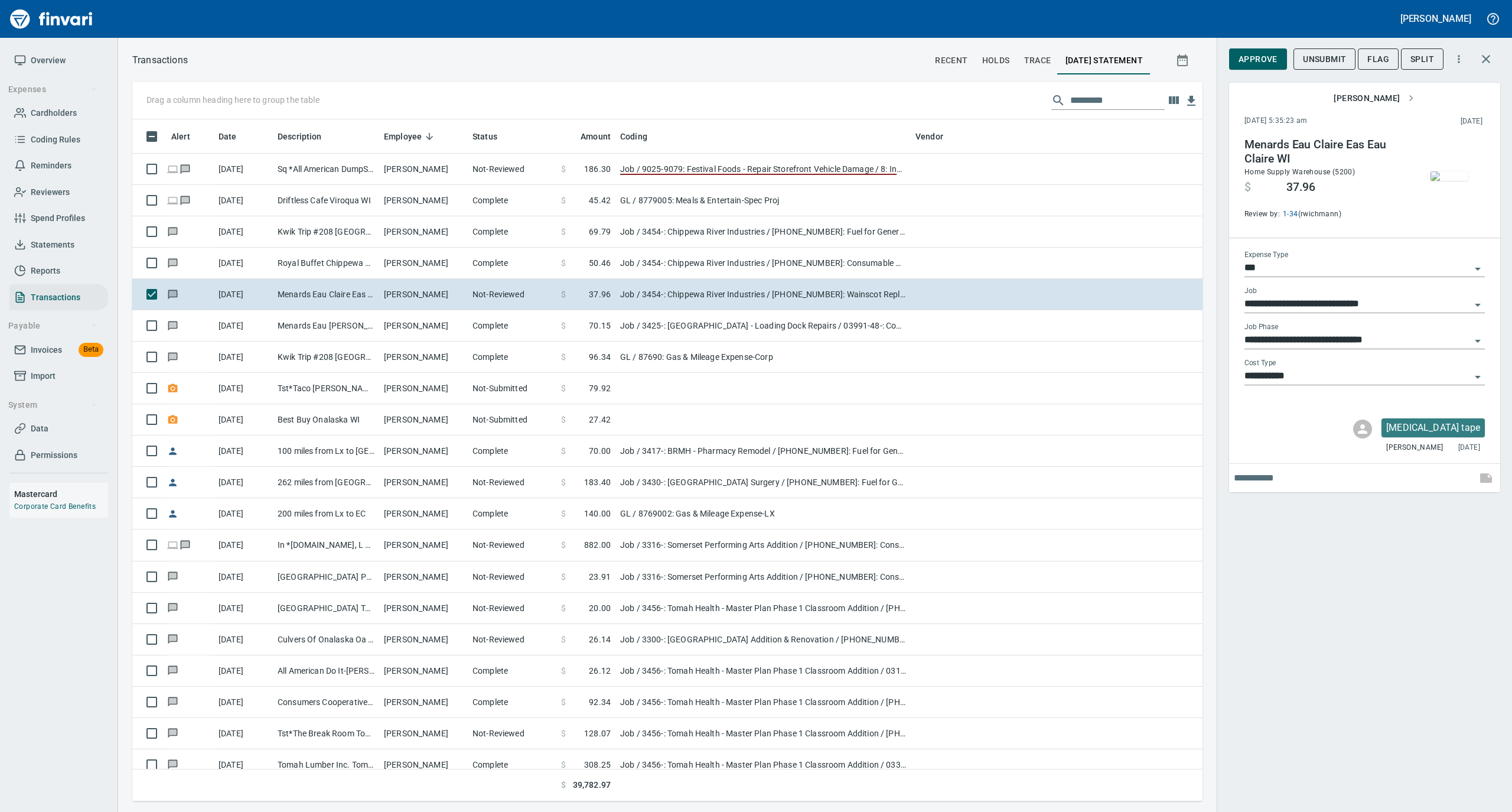 scroll, scrollTop: 670, scrollLeft: 1047, axis: both 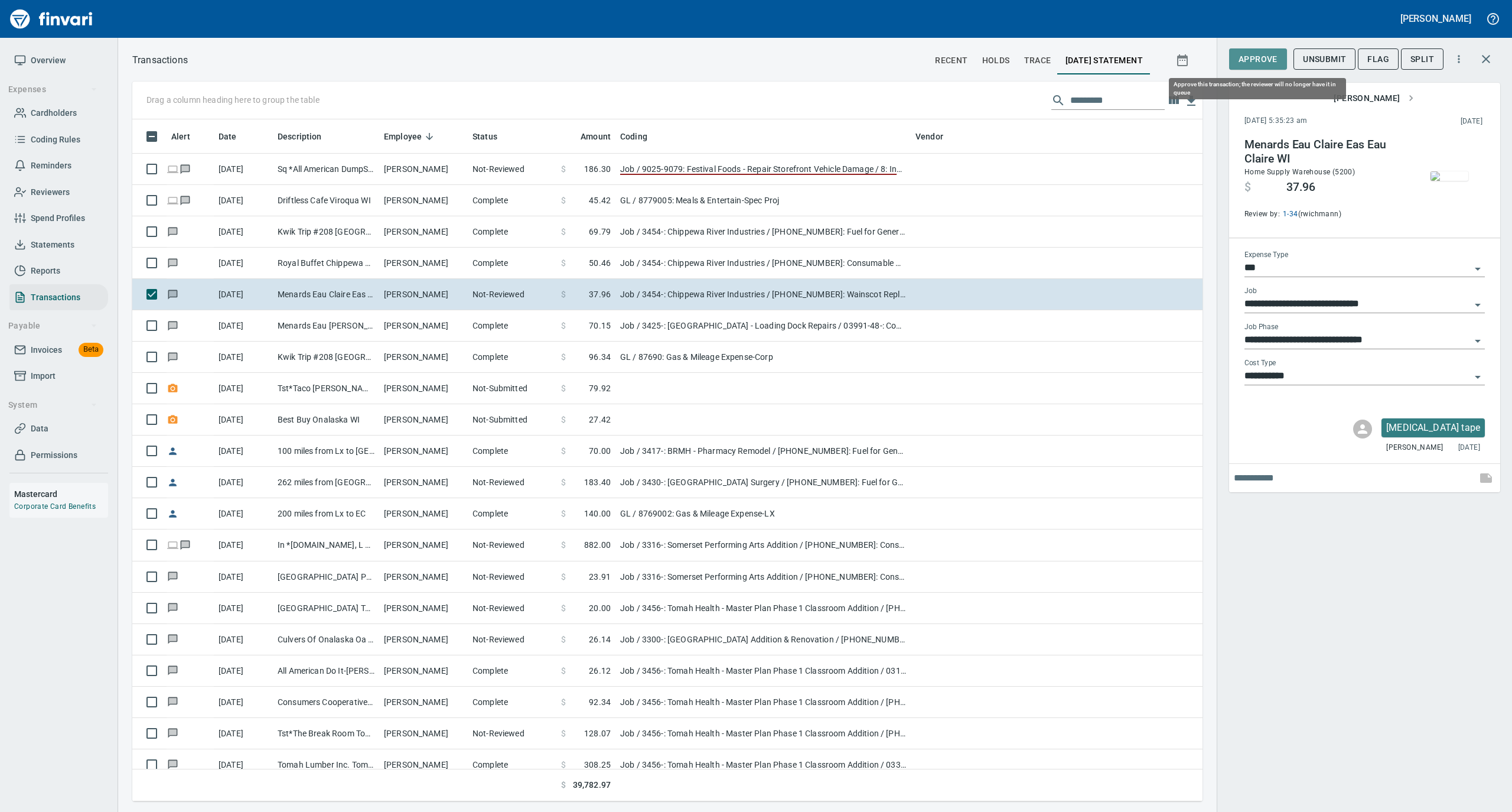 click on "Approve" at bounding box center (1258, 59) 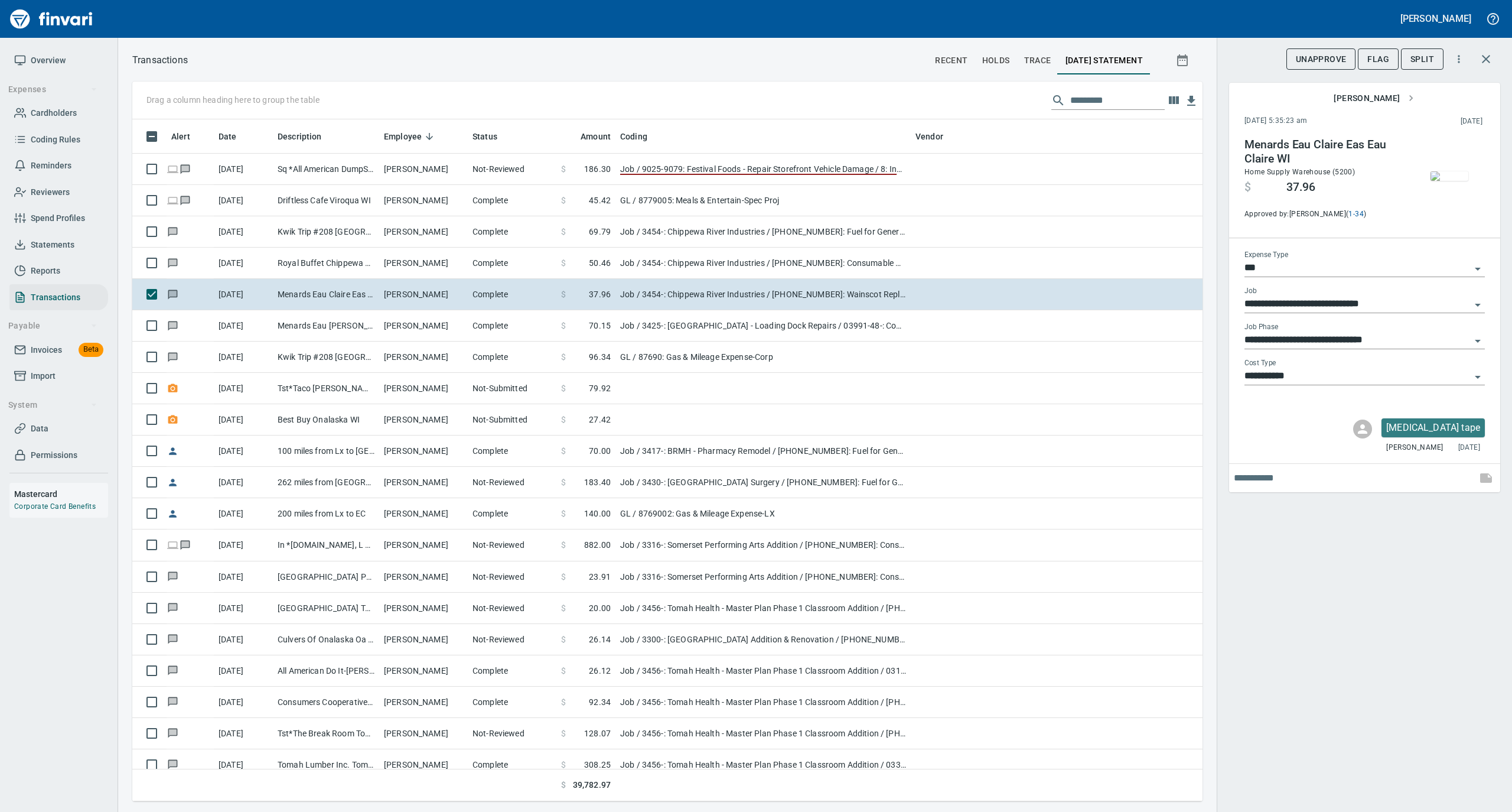 scroll, scrollTop: 670, scrollLeft: 1047, axis: both 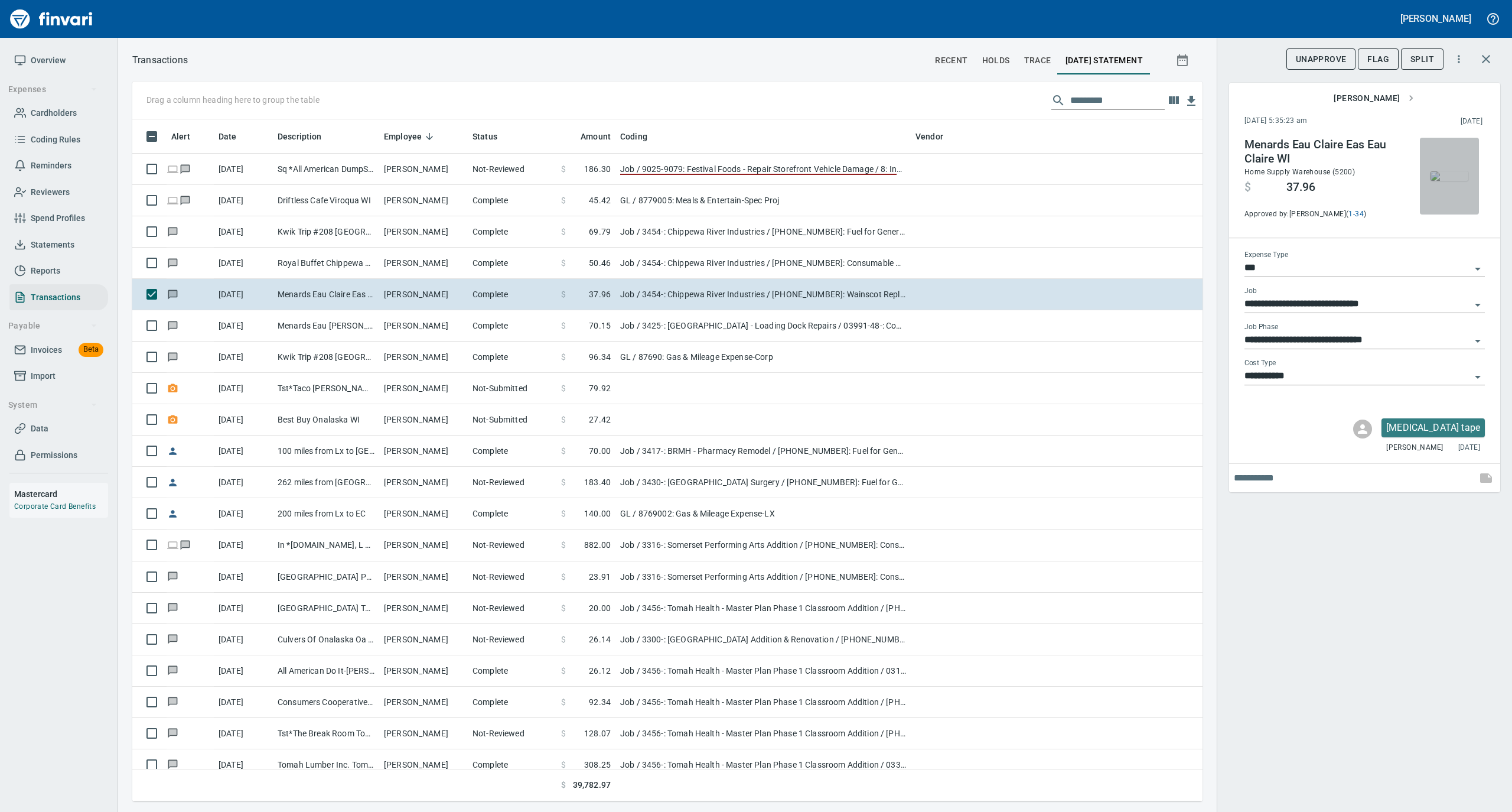 click at bounding box center [1449, 176] 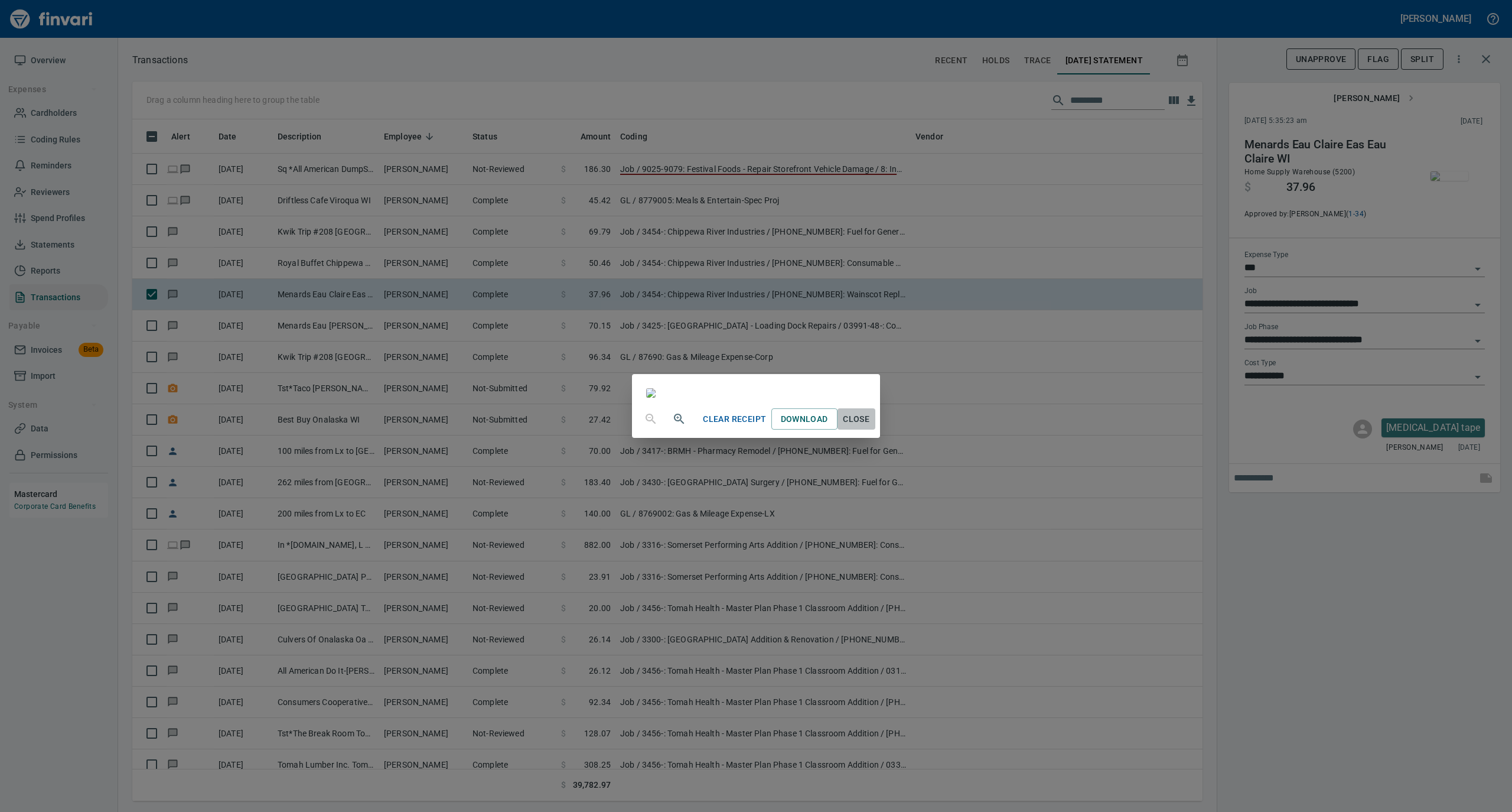 click on "Close" at bounding box center [856, 419] 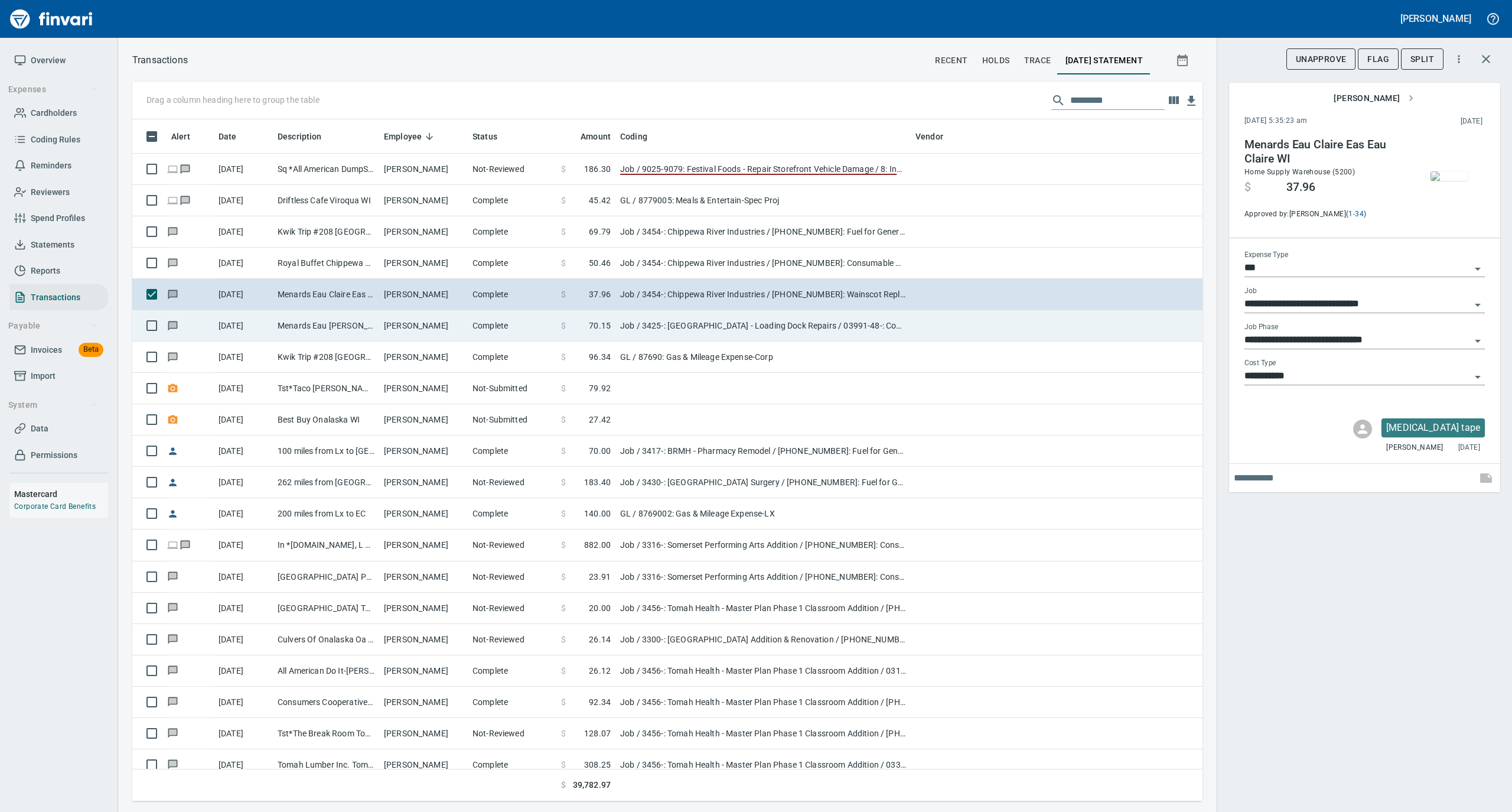 click on "Menards Eau [PERSON_NAME] [PERSON_NAME] Eau [PERSON_NAME]" at bounding box center (326, 326) 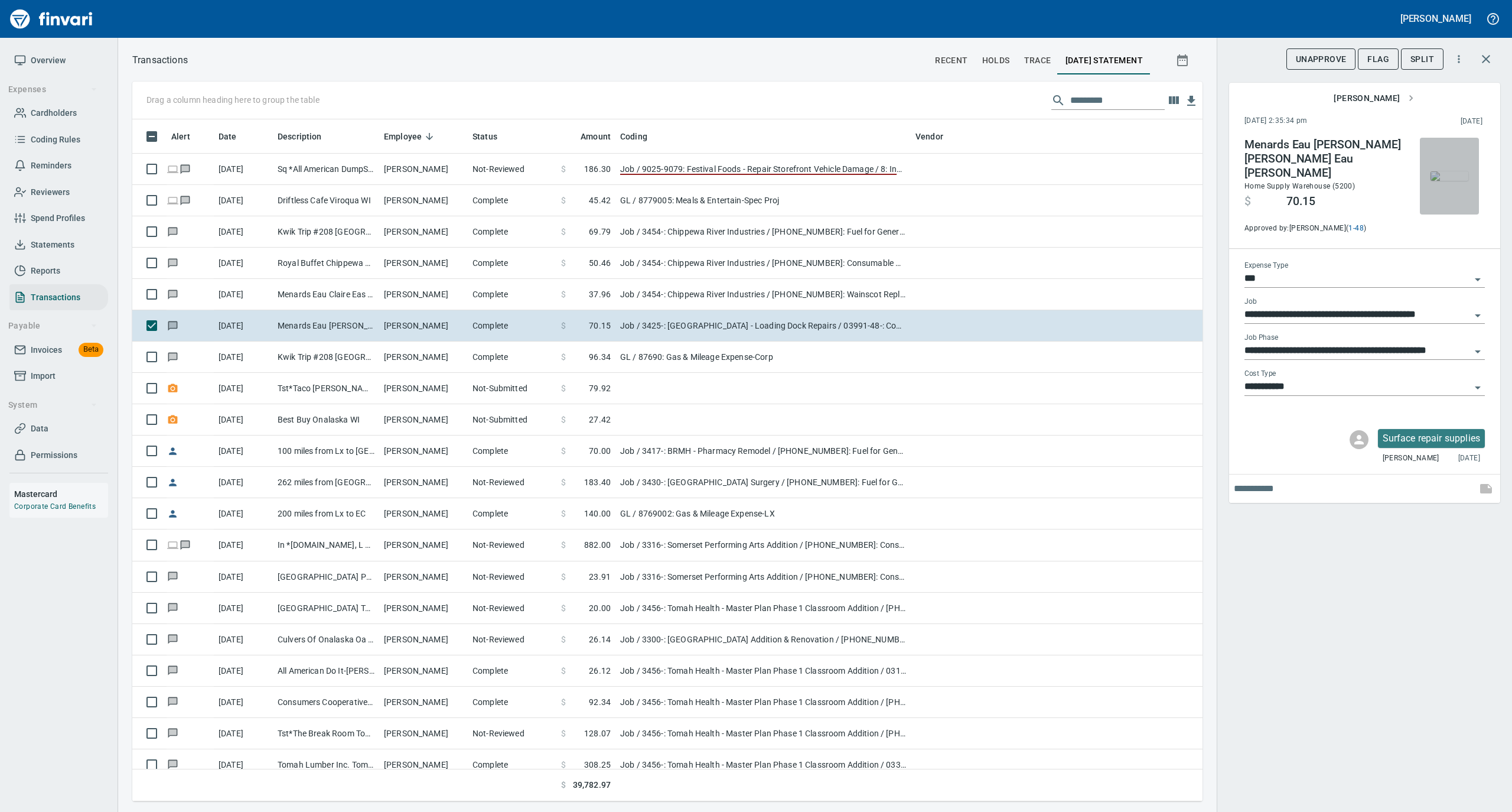 click at bounding box center [1449, 176] 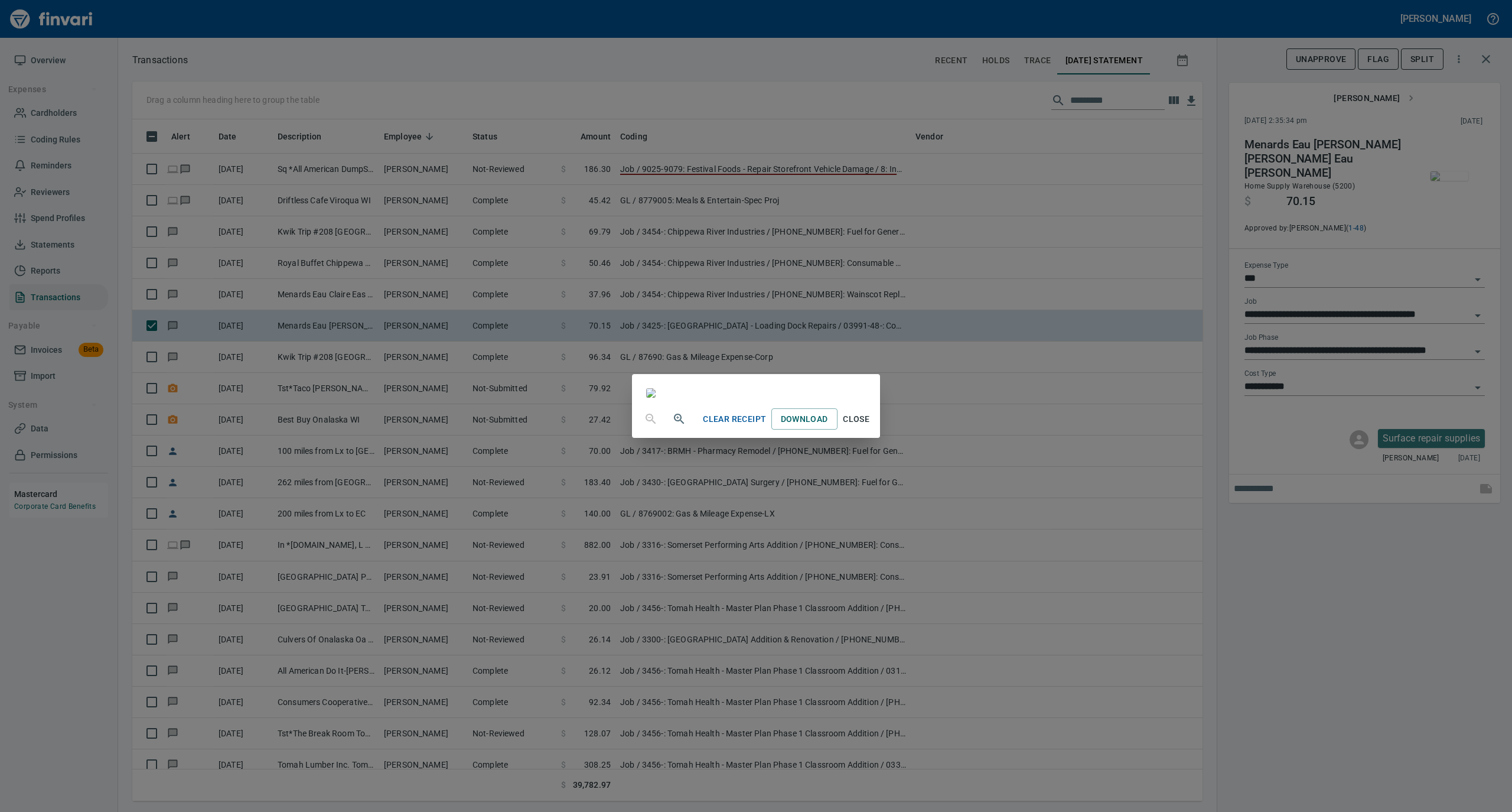 click on "Close" at bounding box center (856, 419) 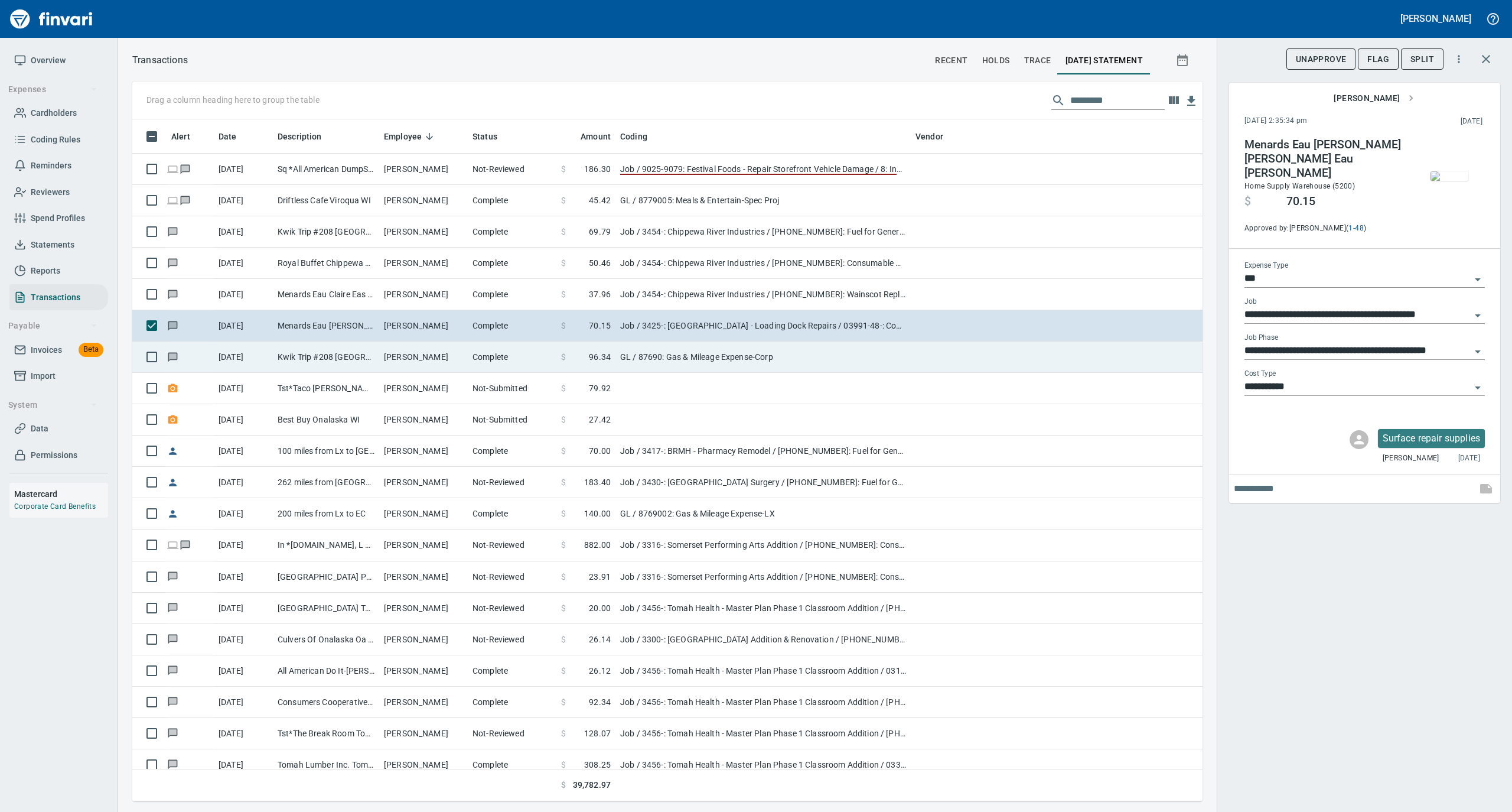click on "Kwik Trip #208         [GEOGRAPHIC_DATA]       [GEOGRAPHIC_DATA]" at bounding box center (326, 357) 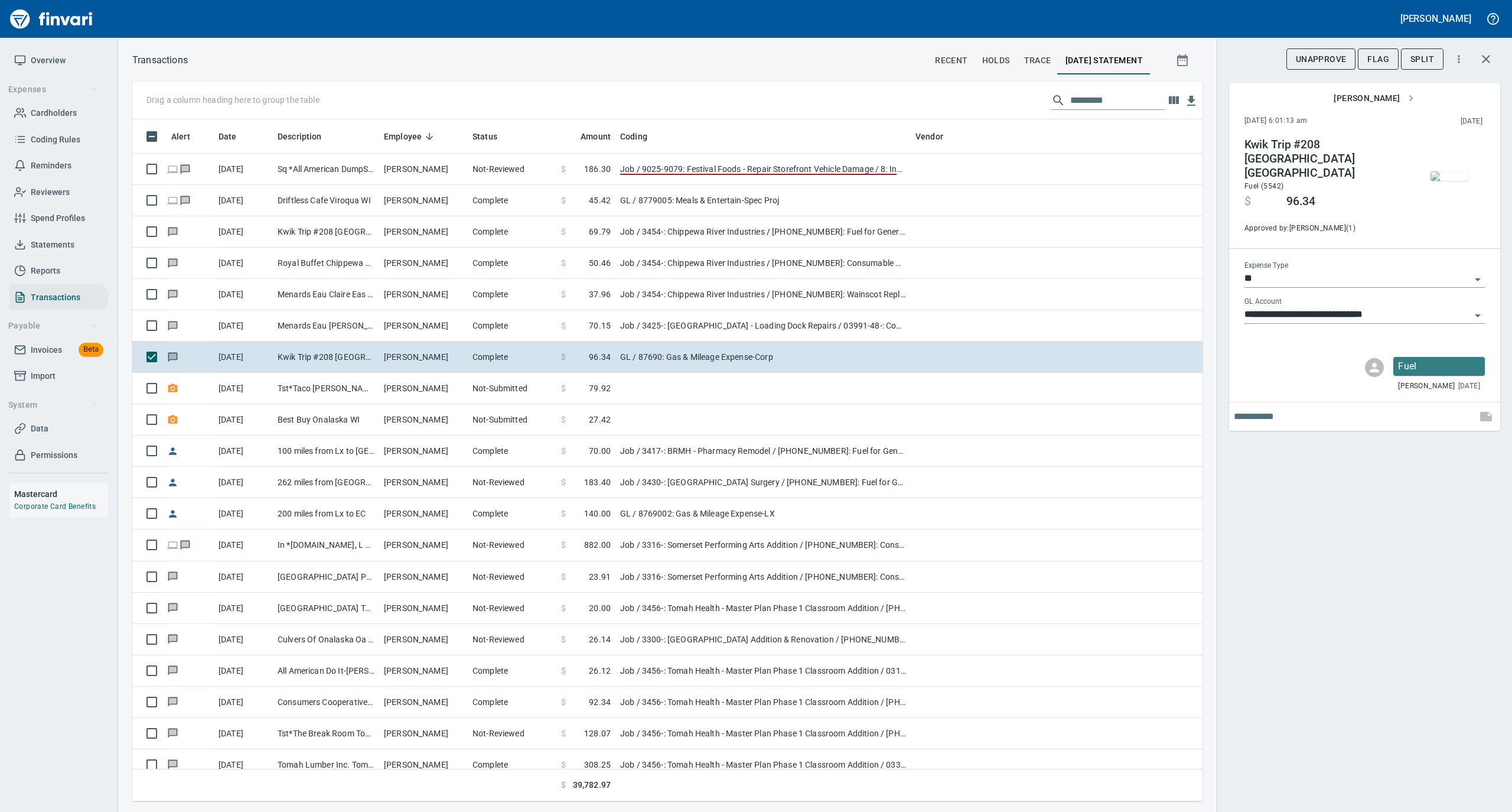 click at bounding box center [1449, 176] 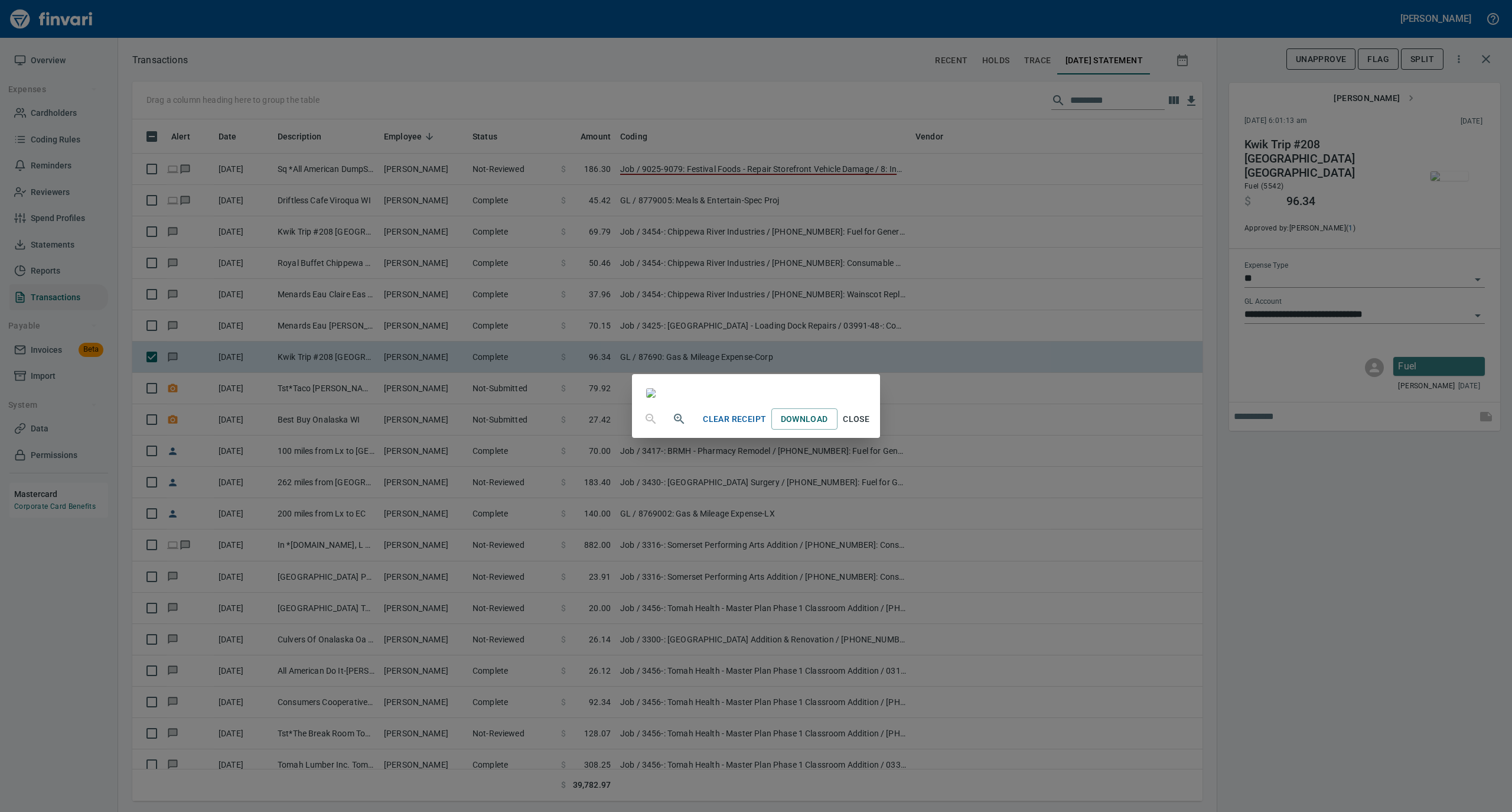 click on "Close" at bounding box center [856, 419] 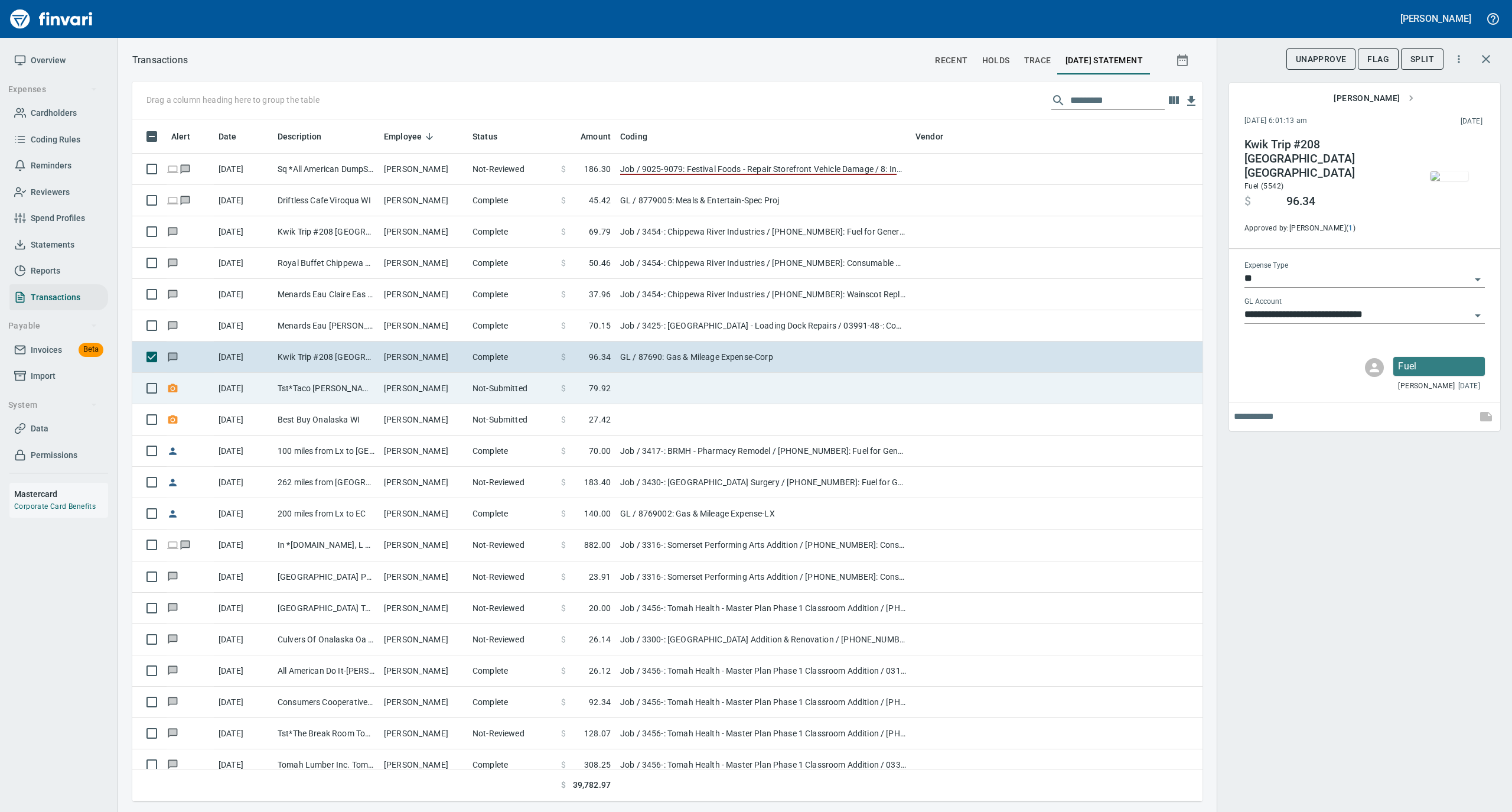 click on "Tst*Taco [PERSON_NAME]          La Crosse     WI" at bounding box center [326, 388] 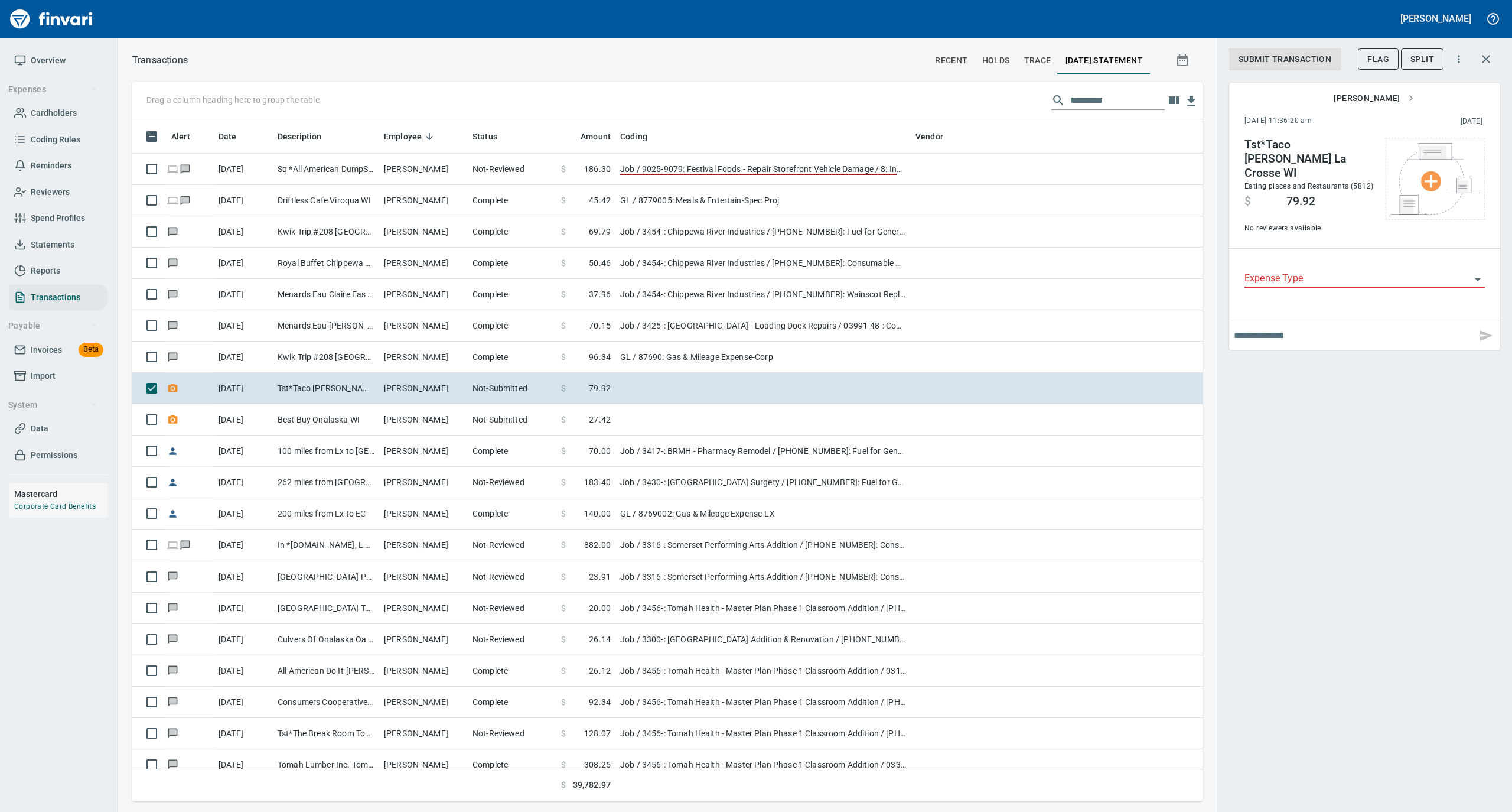 click on "Flag" at bounding box center [1378, 59] 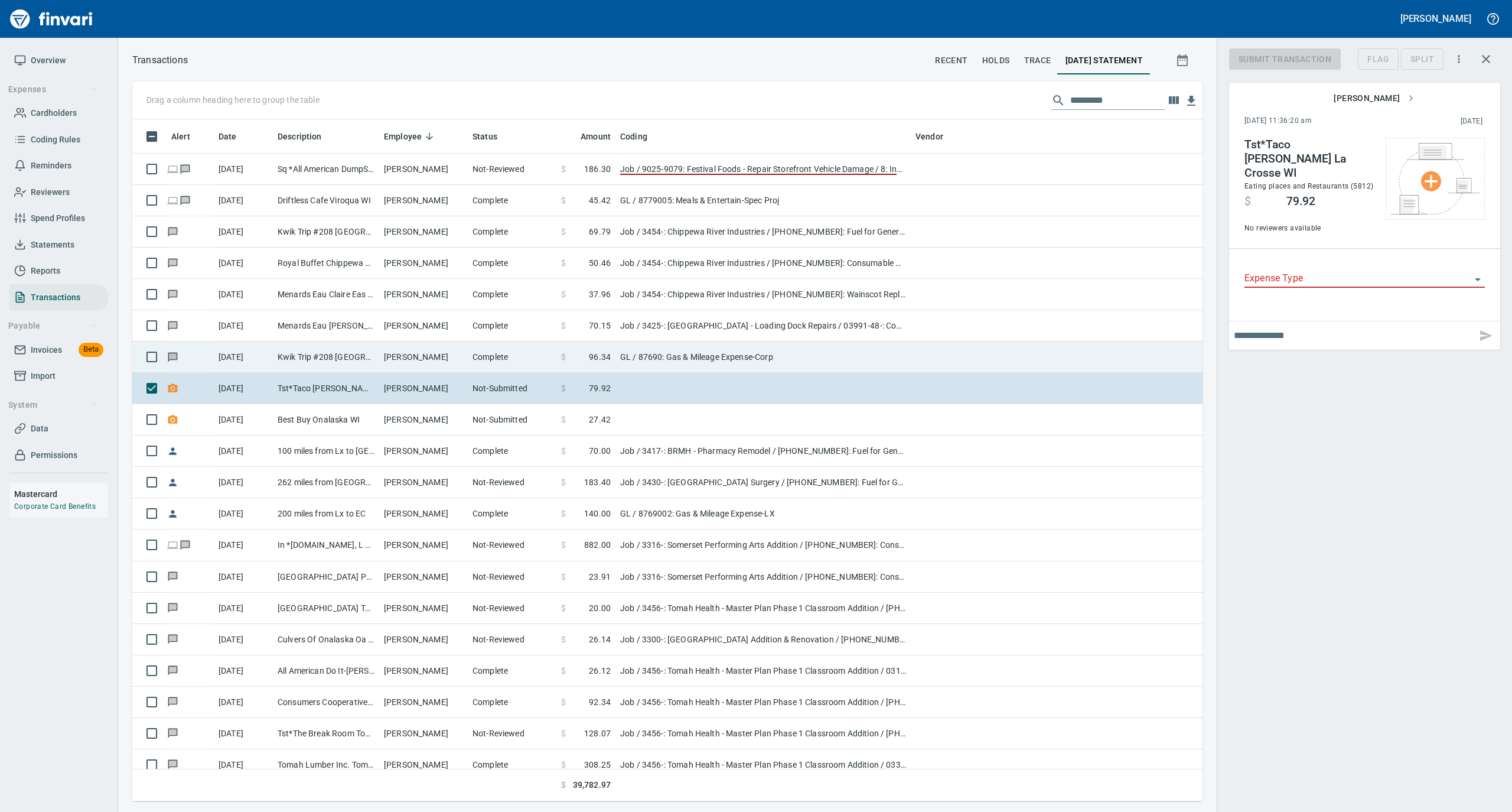 scroll, scrollTop: 670, scrollLeft: 1047, axis: both 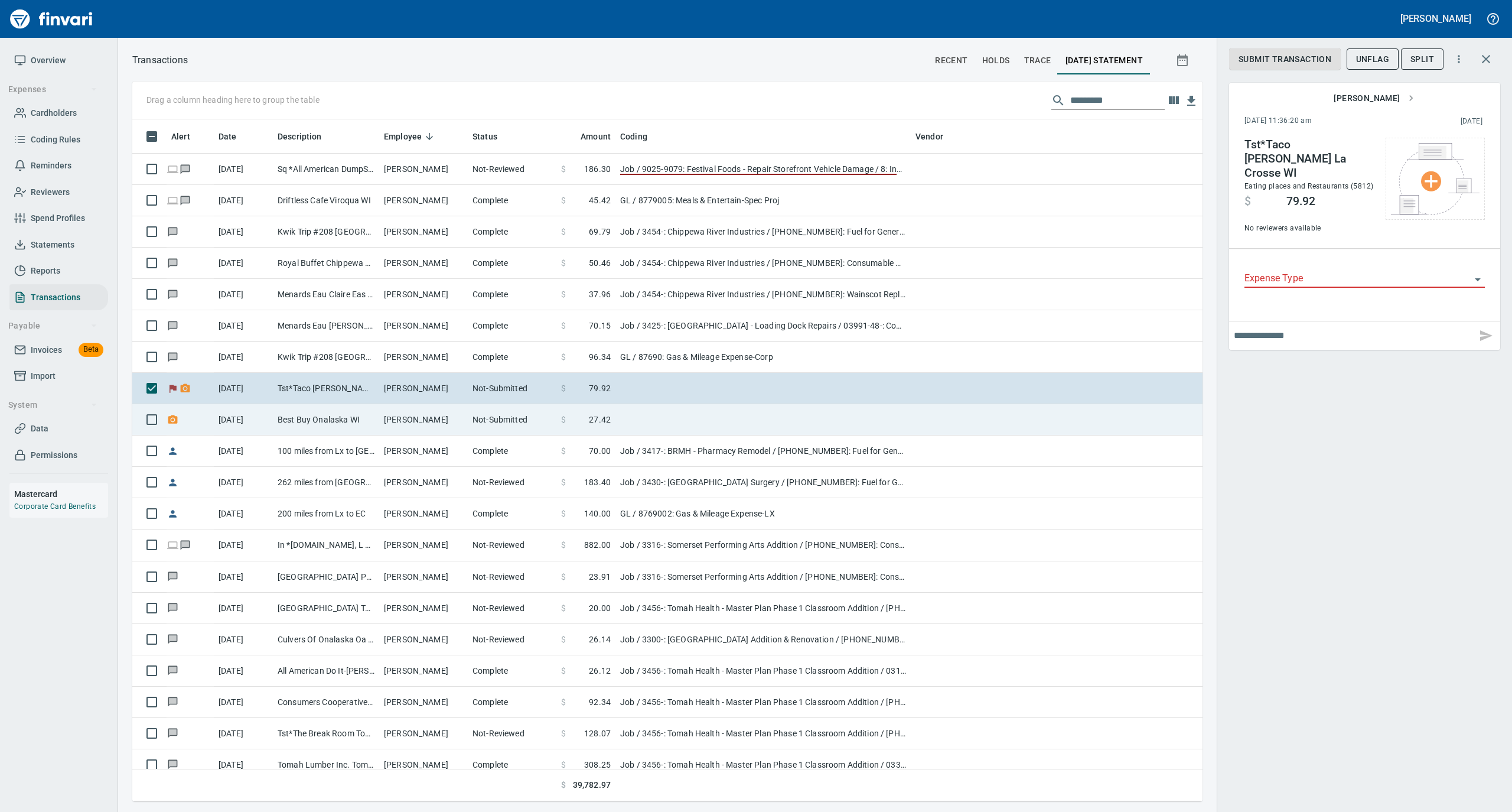click on "Best Buy               Onalaska      WI" at bounding box center [326, 420] 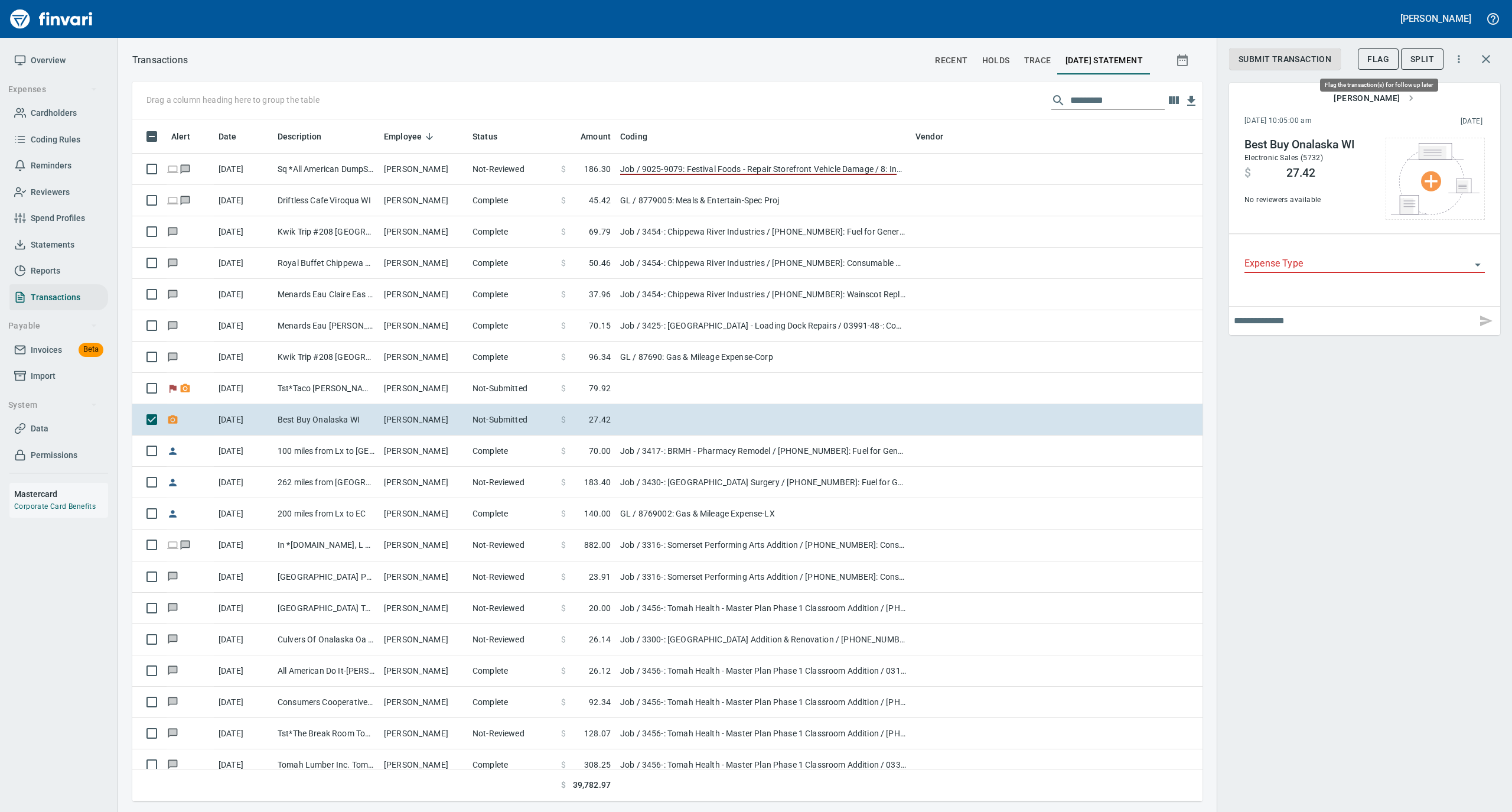 click on "Flag" at bounding box center (1378, 59) 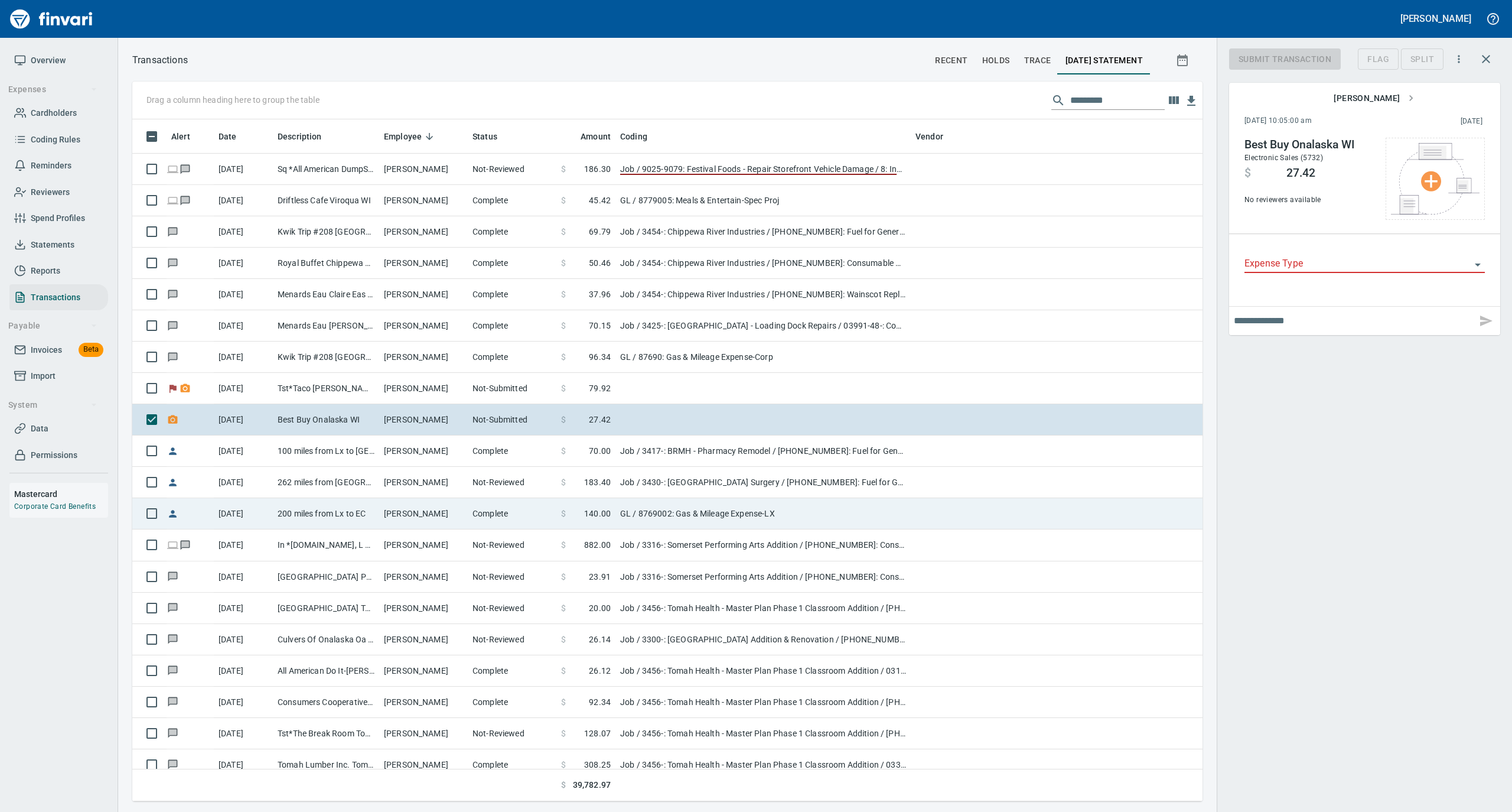 scroll, scrollTop: 670, scrollLeft: 1047, axis: both 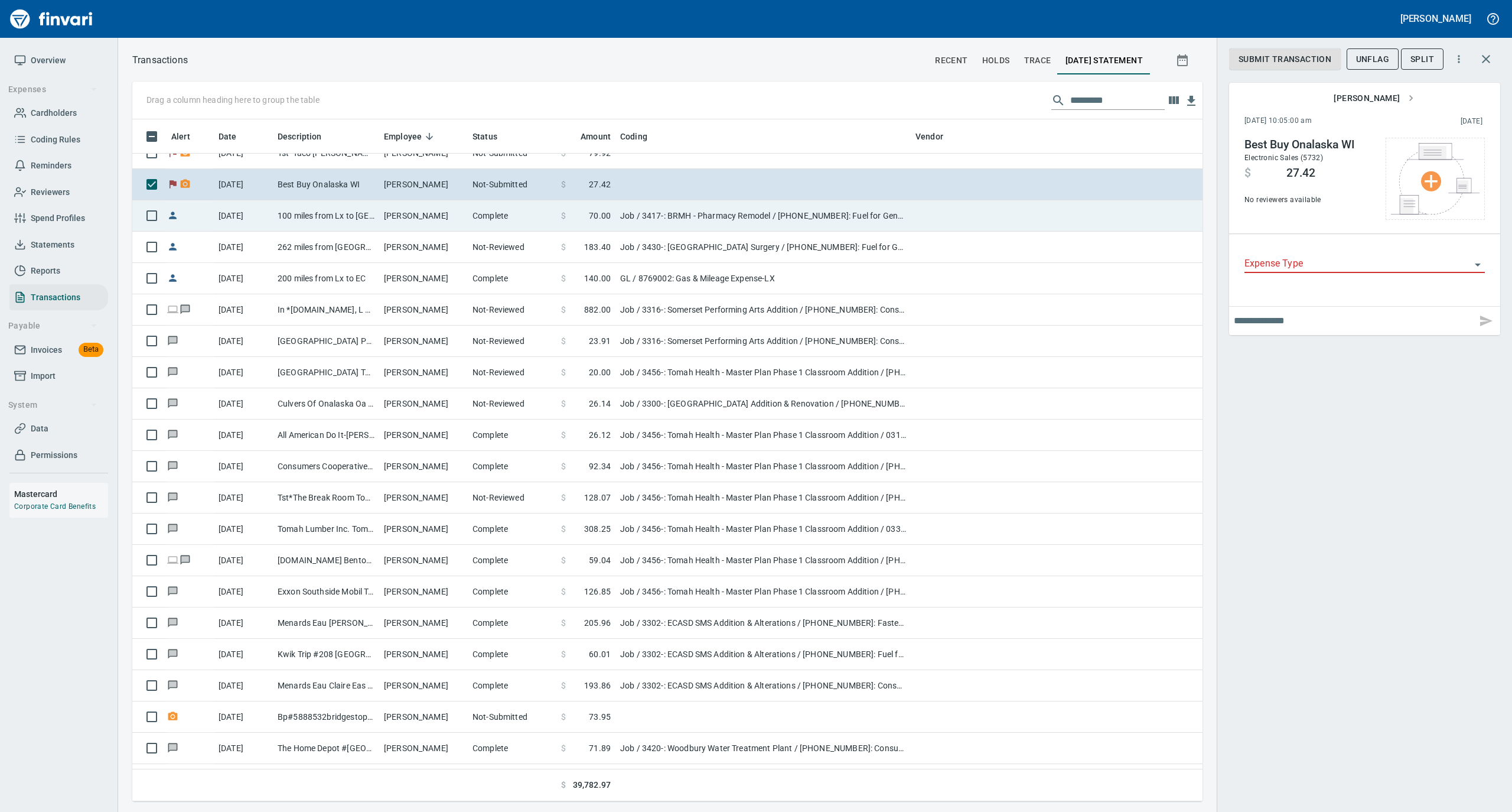 click on "[PERSON_NAME]" at bounding box center [423, 216] 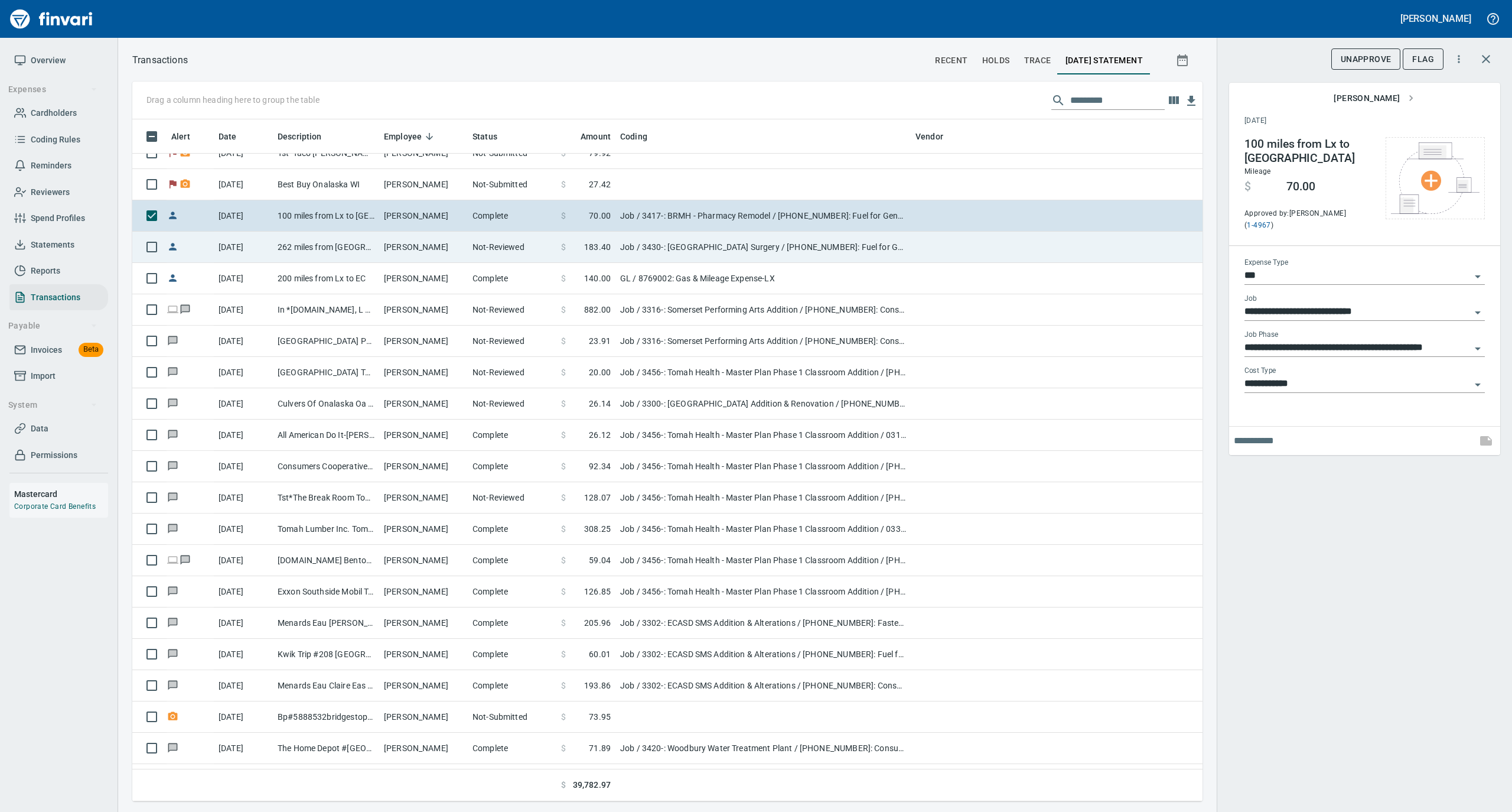 click on "262 miles from [GEOGRAPHIC_DATA] to [GEOGRAPHIC_DATA]" at bounding box center [326, 247] 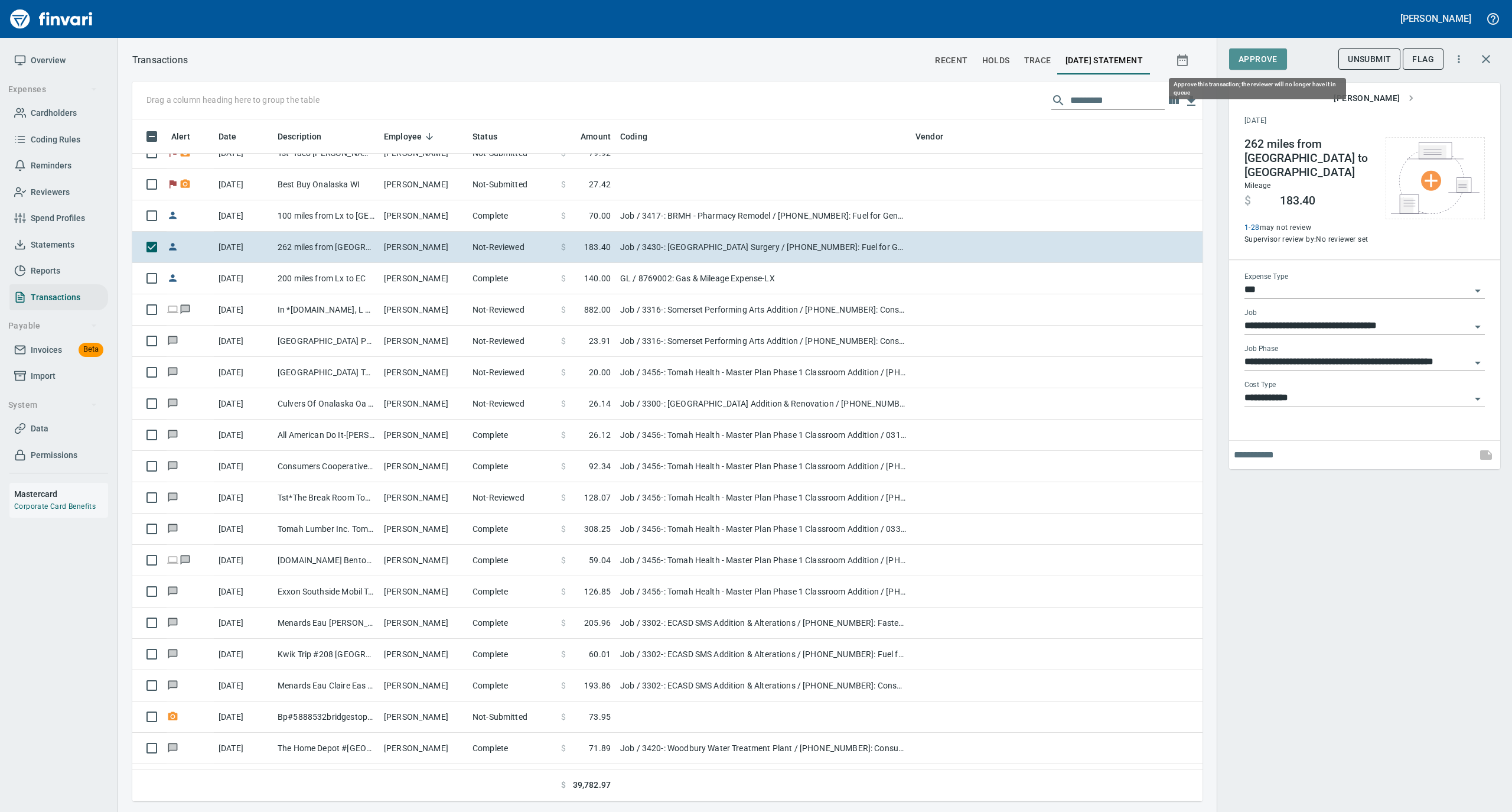 click on "Approve" at bounding box center (1258, 59) 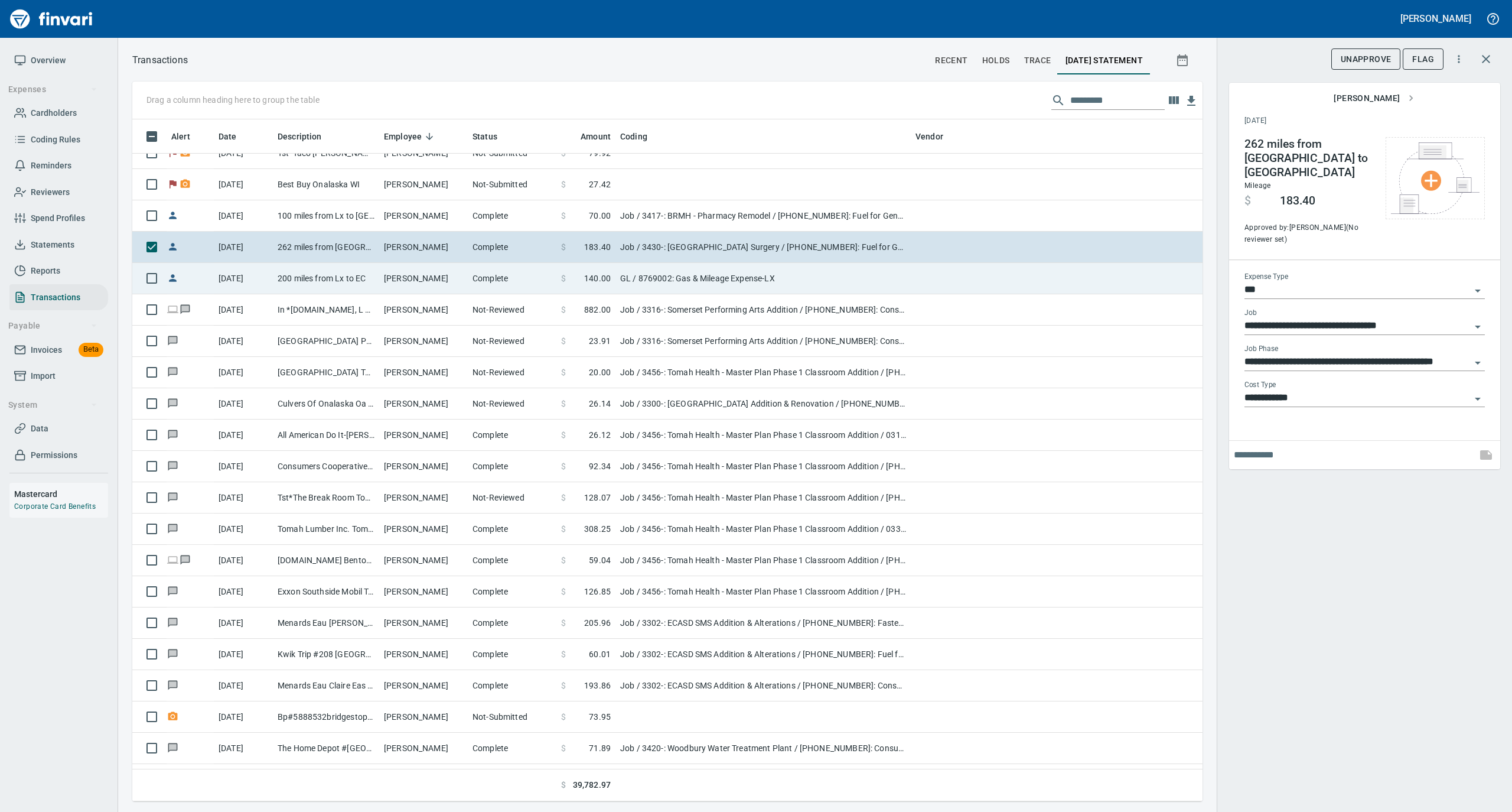 click on "Complete" at bounding box center [512, 278] 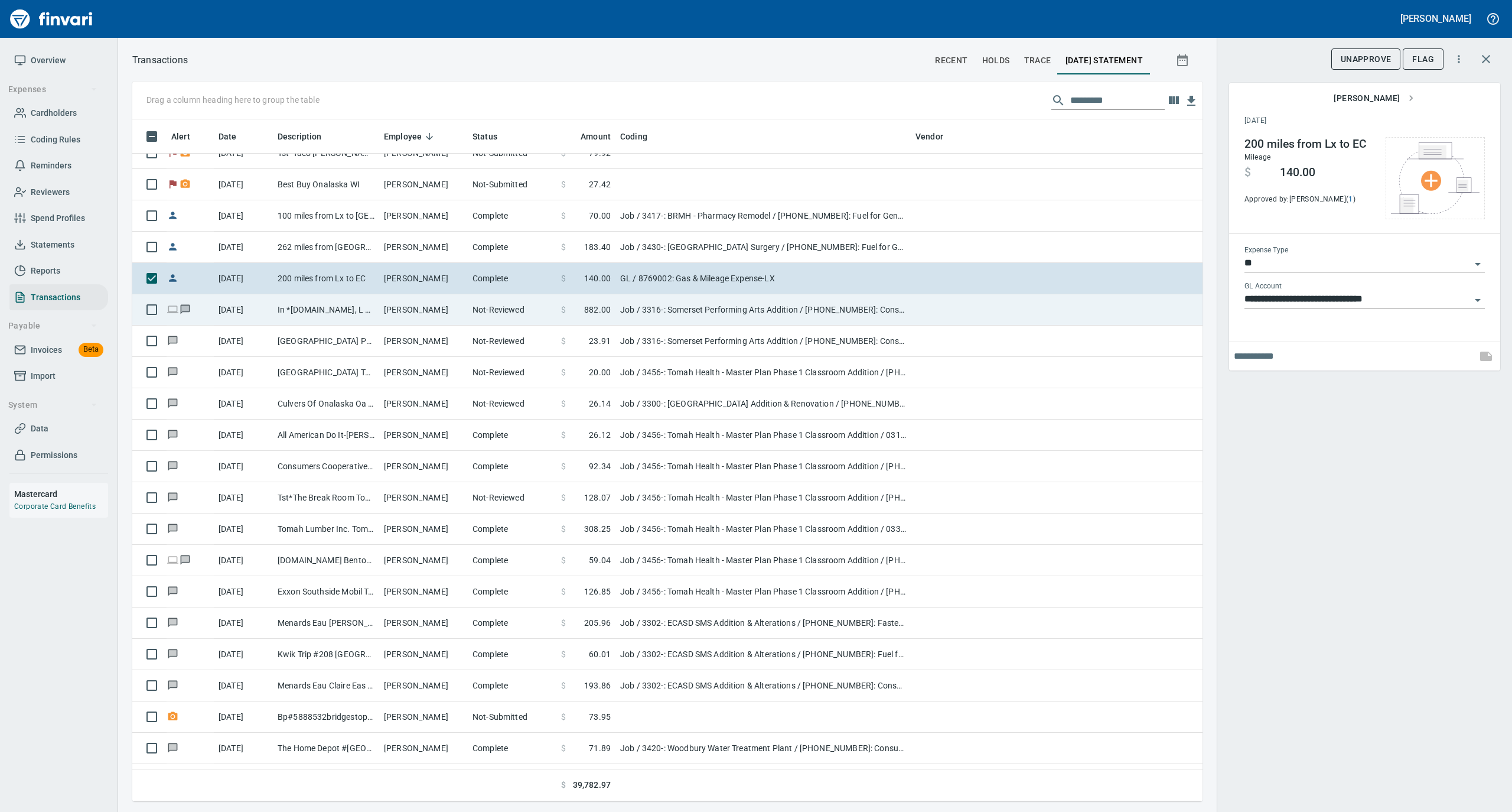 click on "$ 882.00" at bounding box center [586, 310] 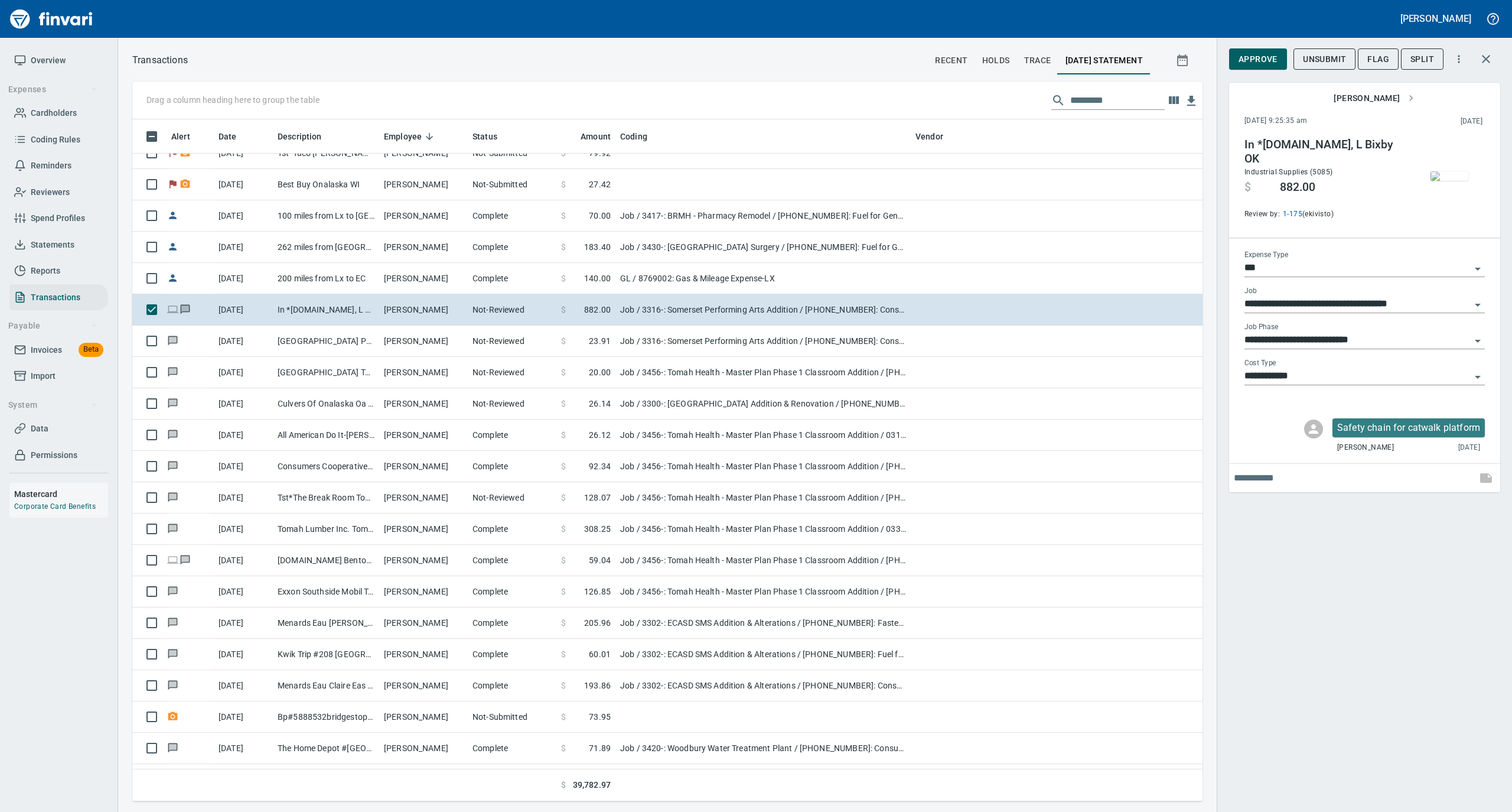 click at bounding box center (1449, 176) 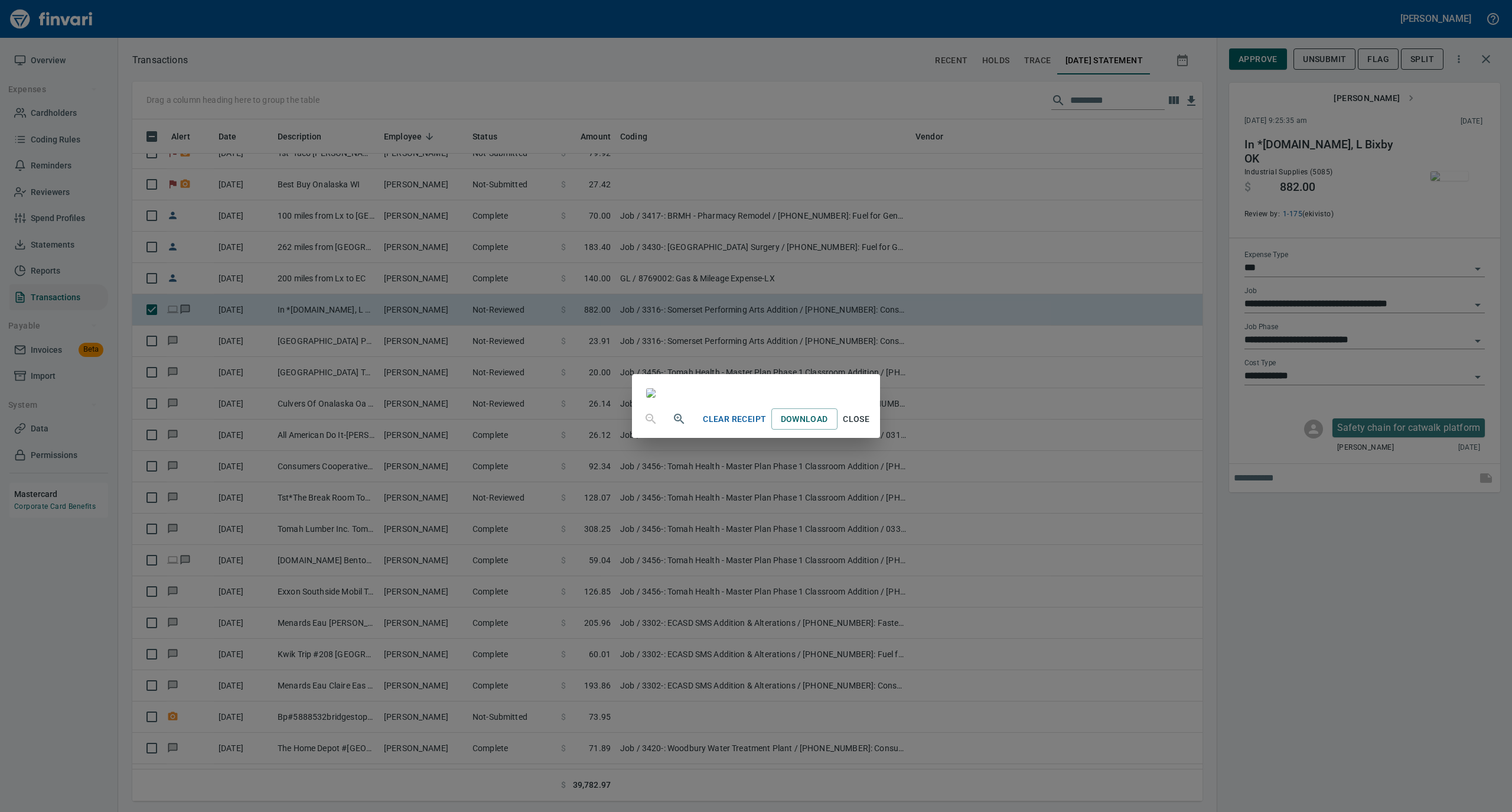 drag, startPoint x: 972, startPoint y: 719, endPoint x: 983, endPoint y: 707, distance: 16.278821 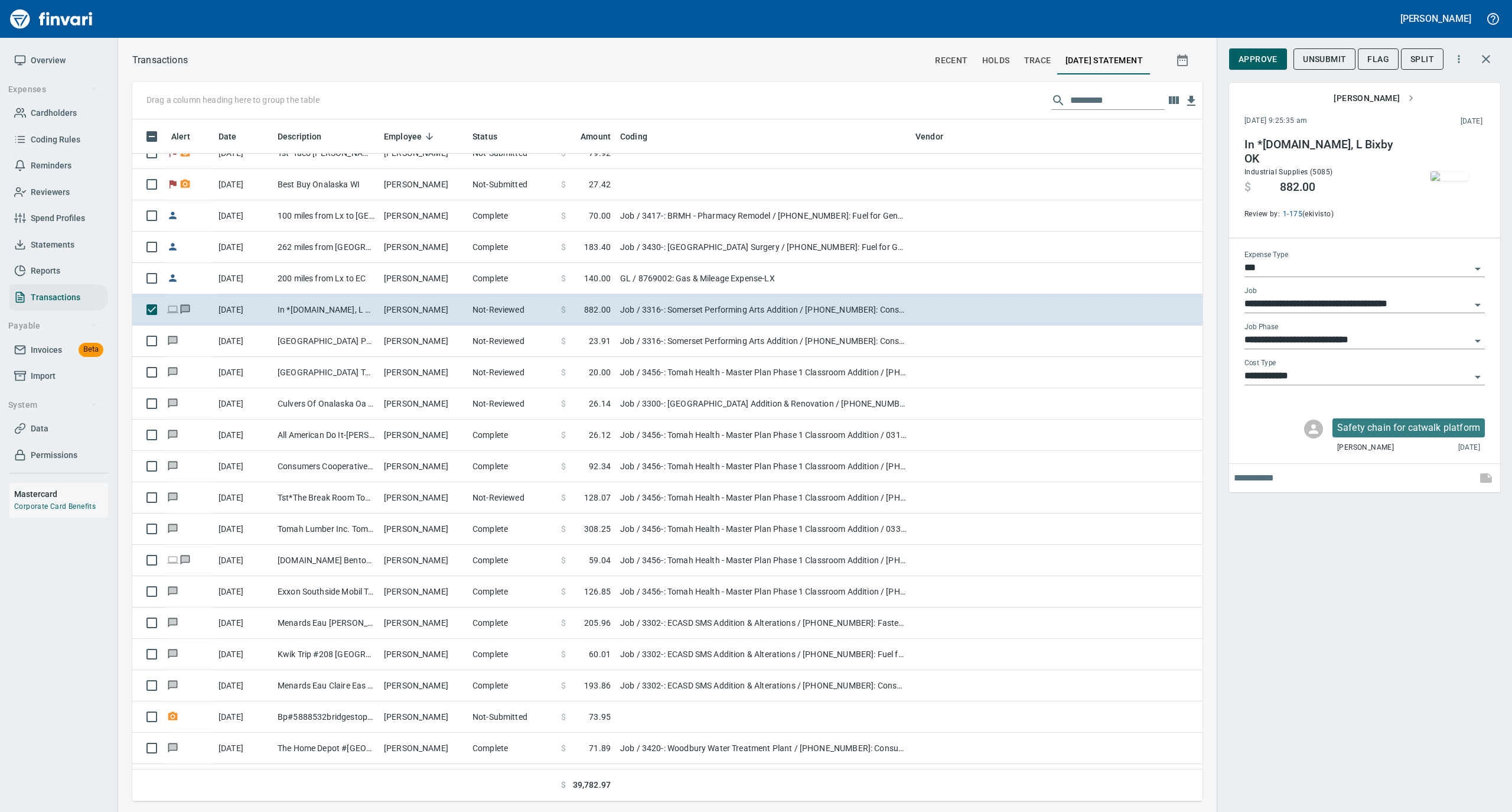 click 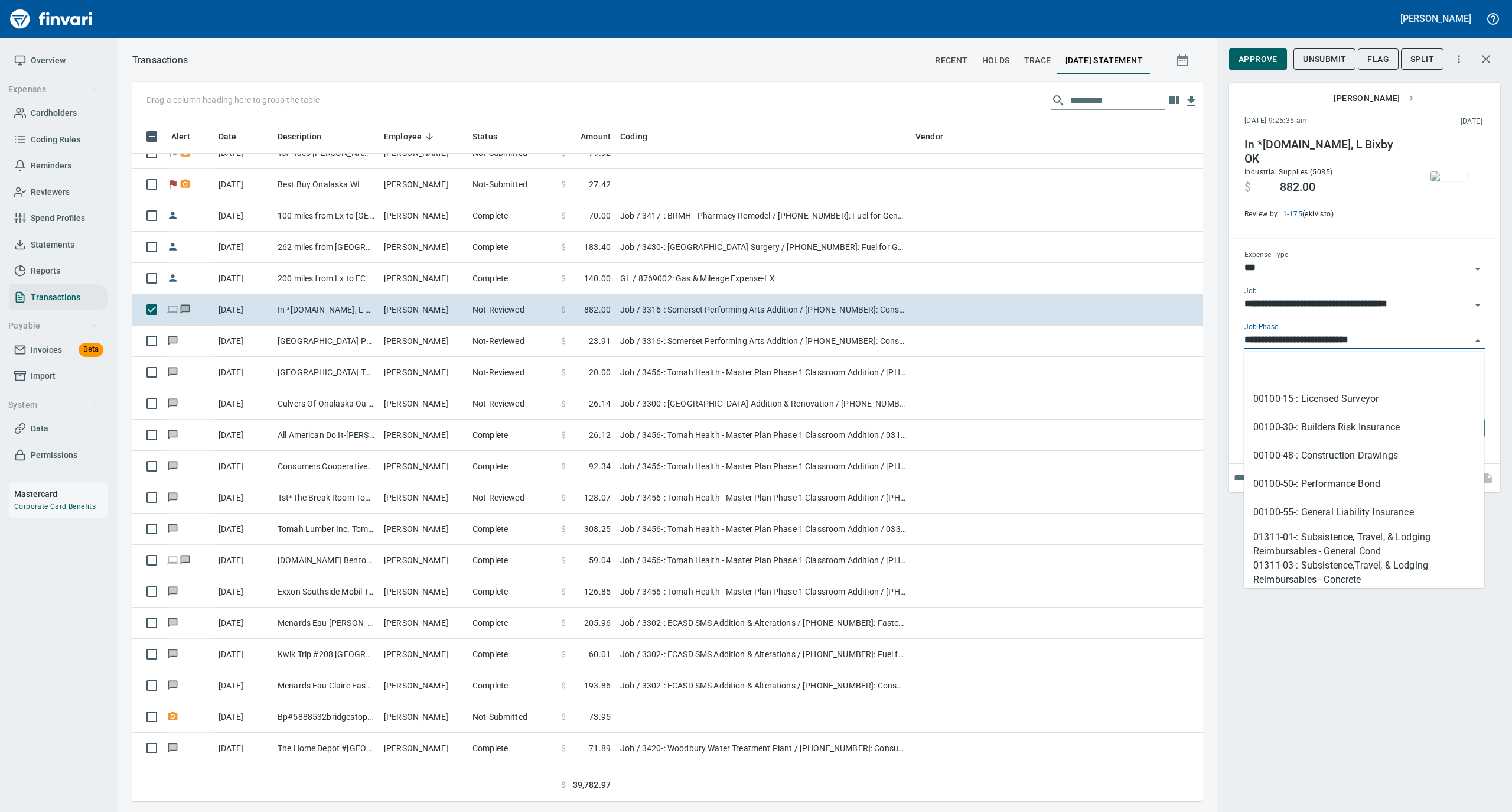 scroll, scrollTop: 670, scrollLeft: 1047, axis: both 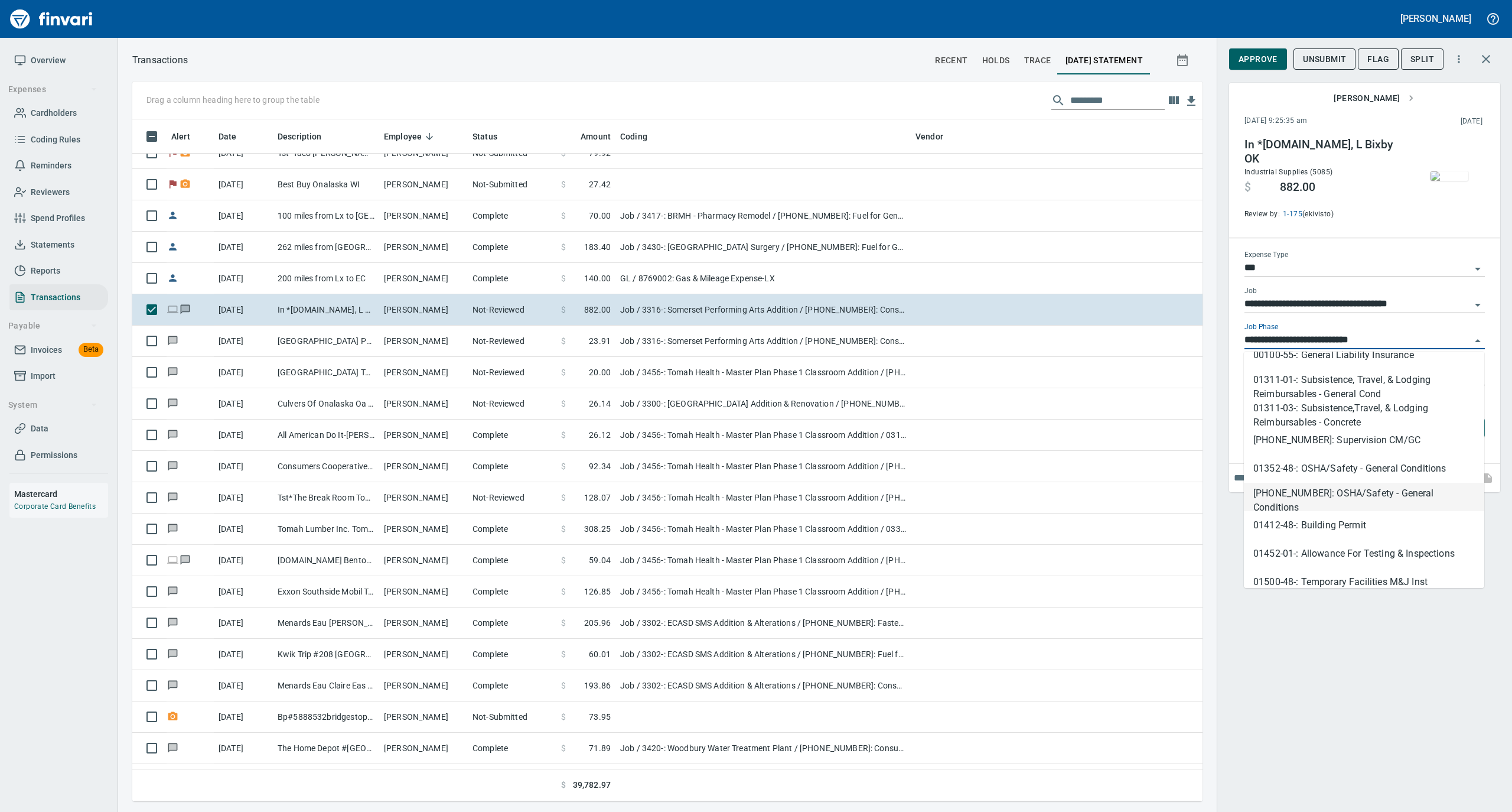 click on "[PHONE_NUMBER]: OSHA/Safety - General Conditions" at bounding box center [1364, 497] 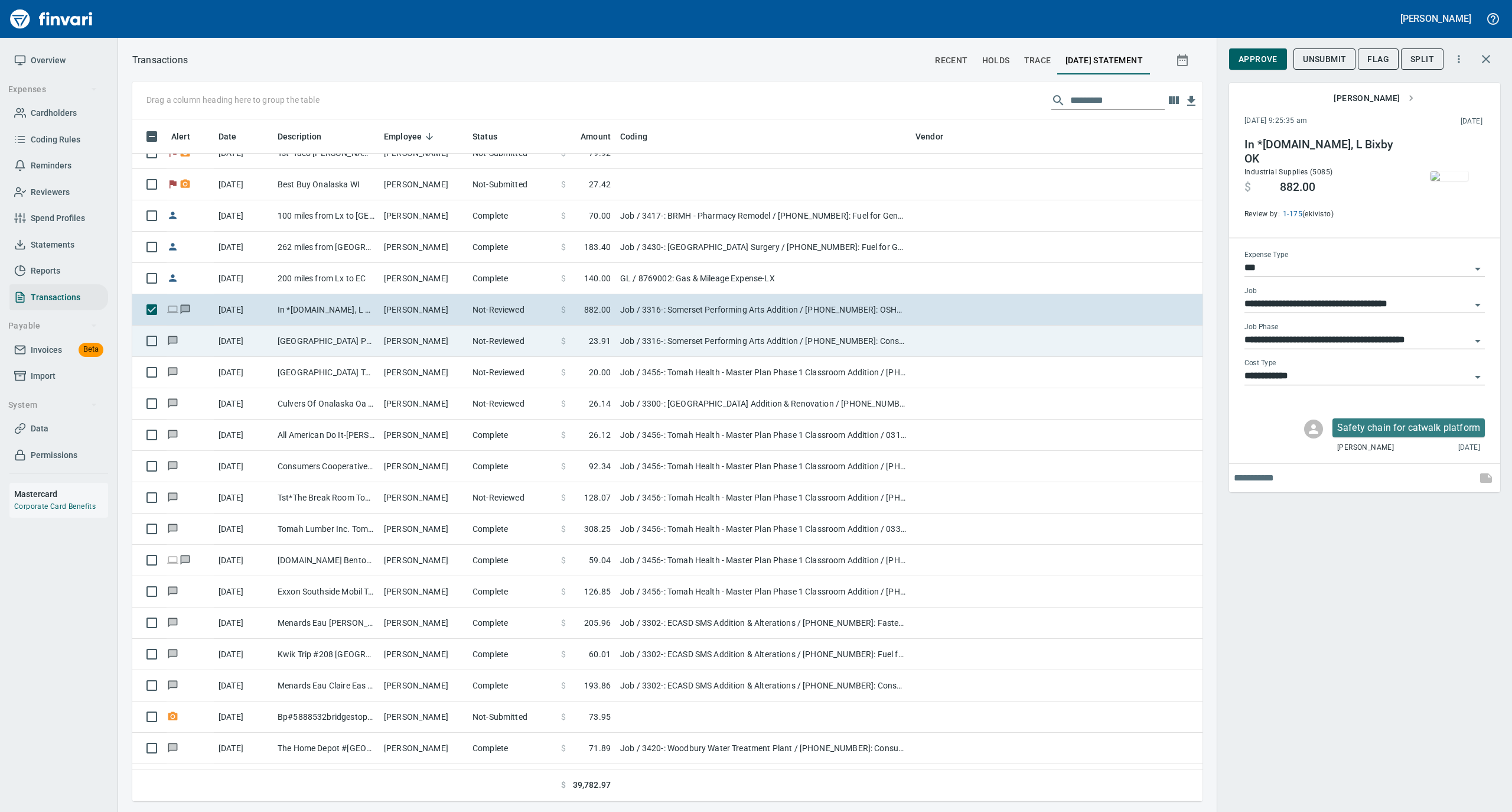 click on "[PERSON_NAME]" at bounding box center (423, 341) 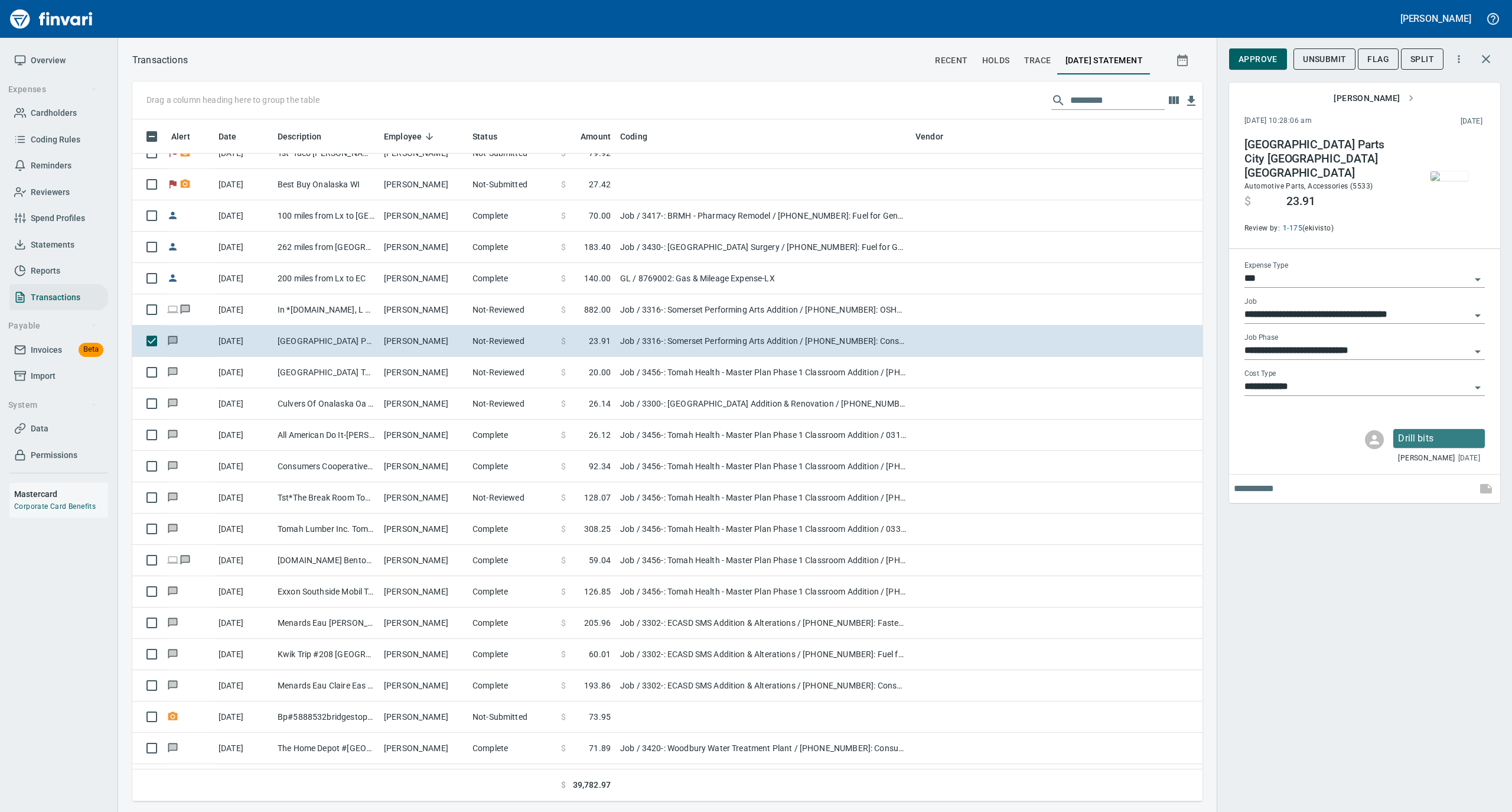 click at bounding box center [1449, 176] 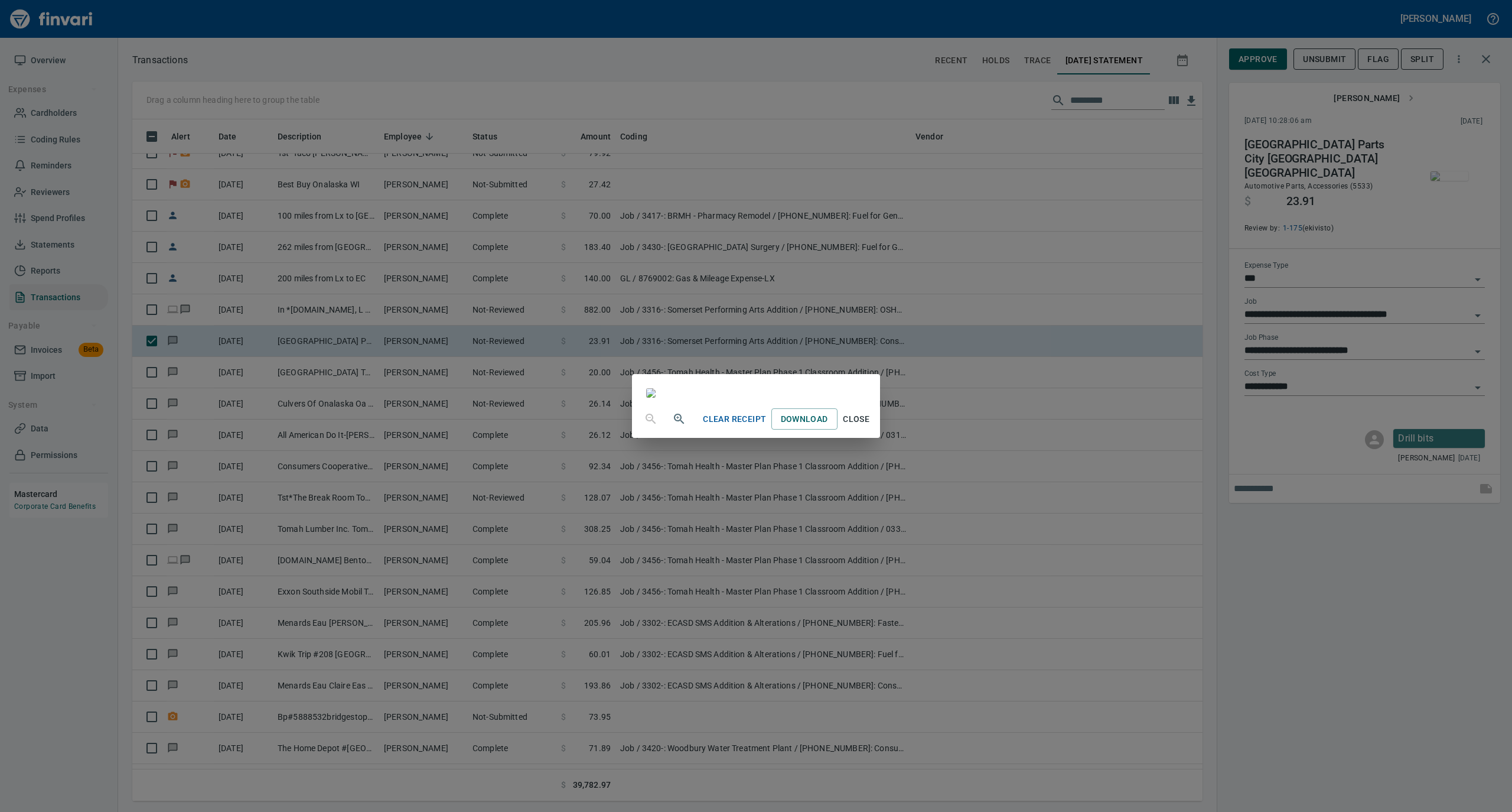 click on "Close" at bounding box center [856, 419] 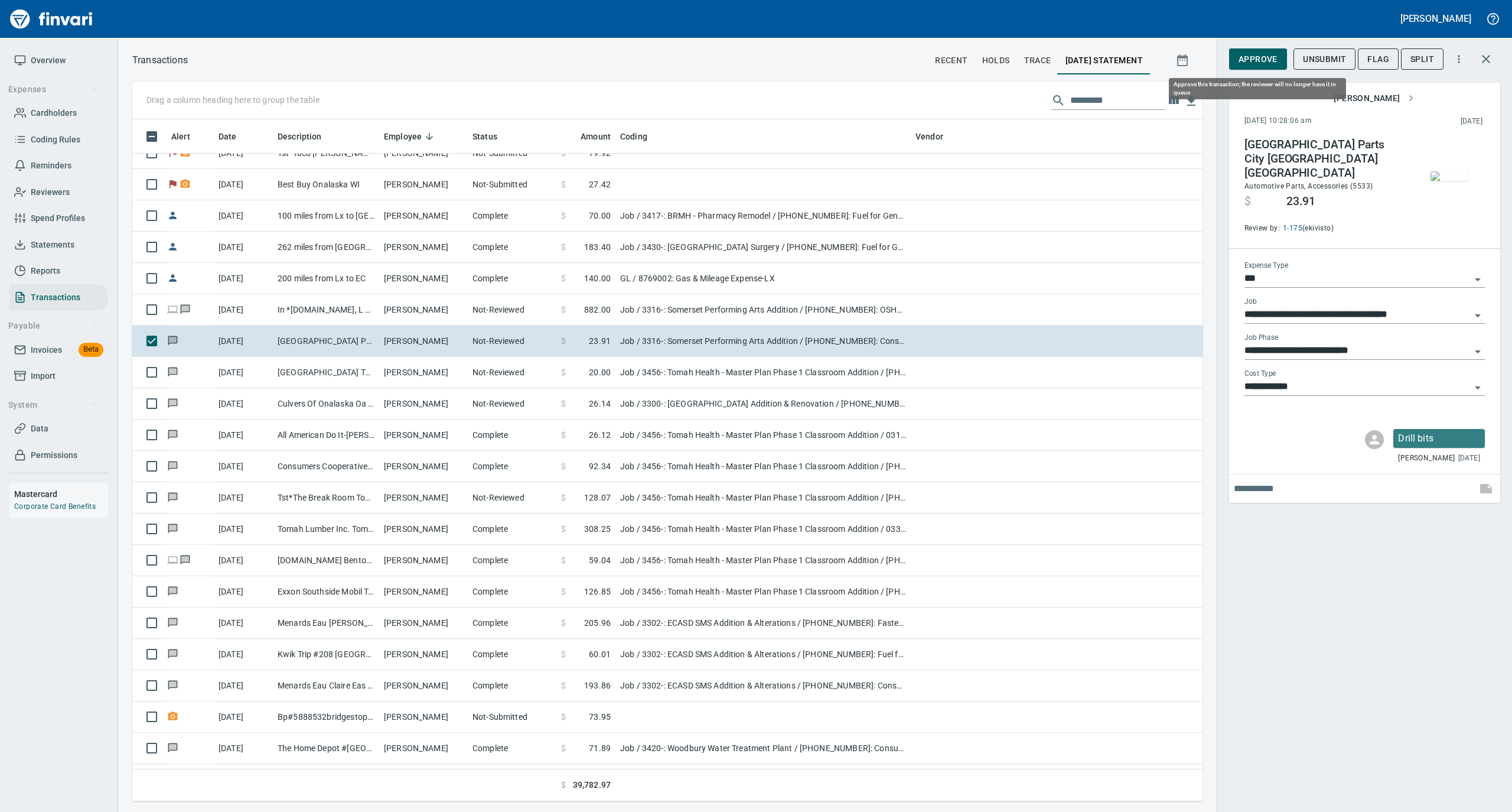 click on "Approve" at bounding box center (1258, 59) 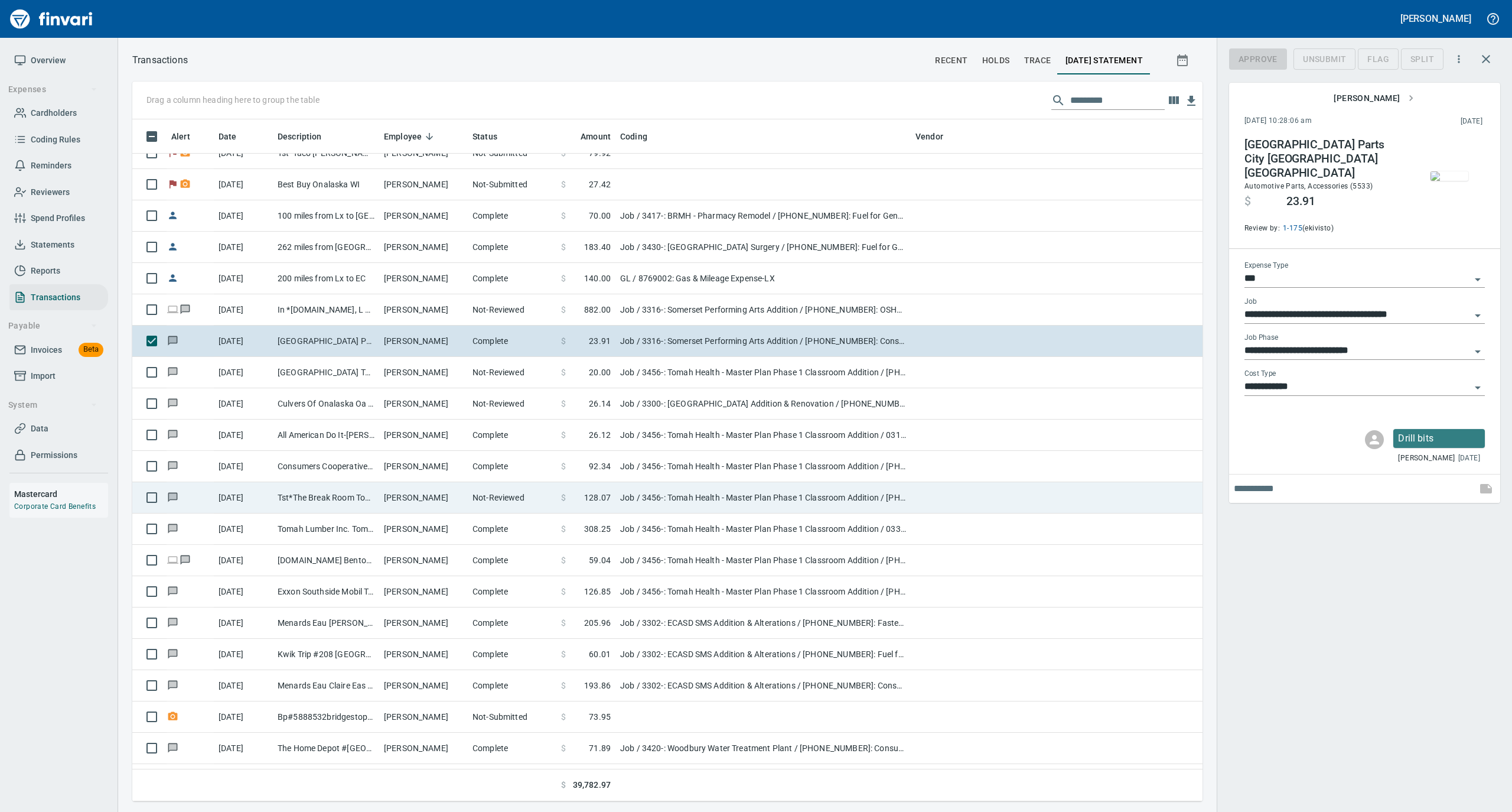 scroll, scrollTop: 670, scrollLeft: 1047, axis: both 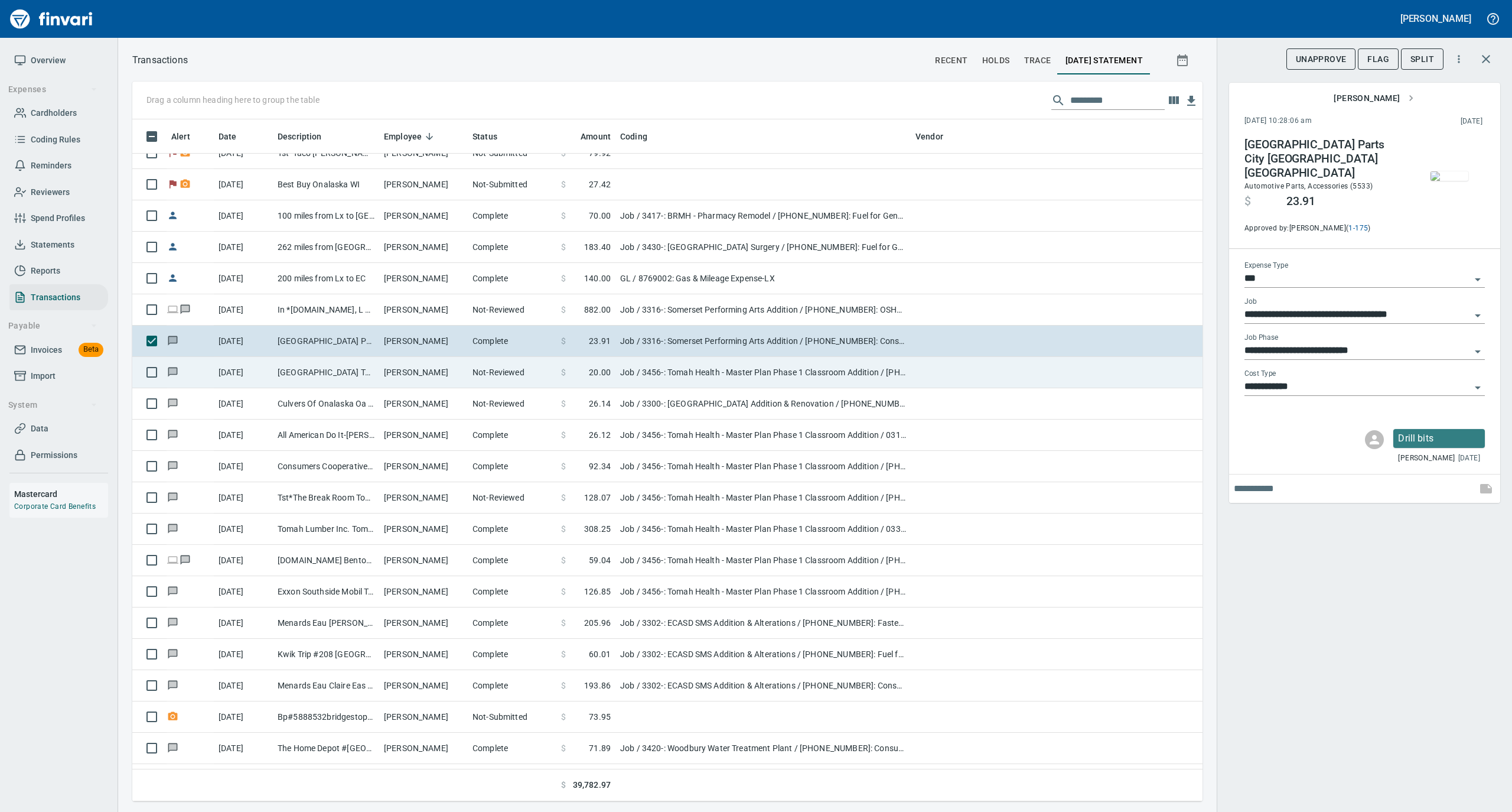 click on "Not-Reviewed" at bounding box center [512, 372] 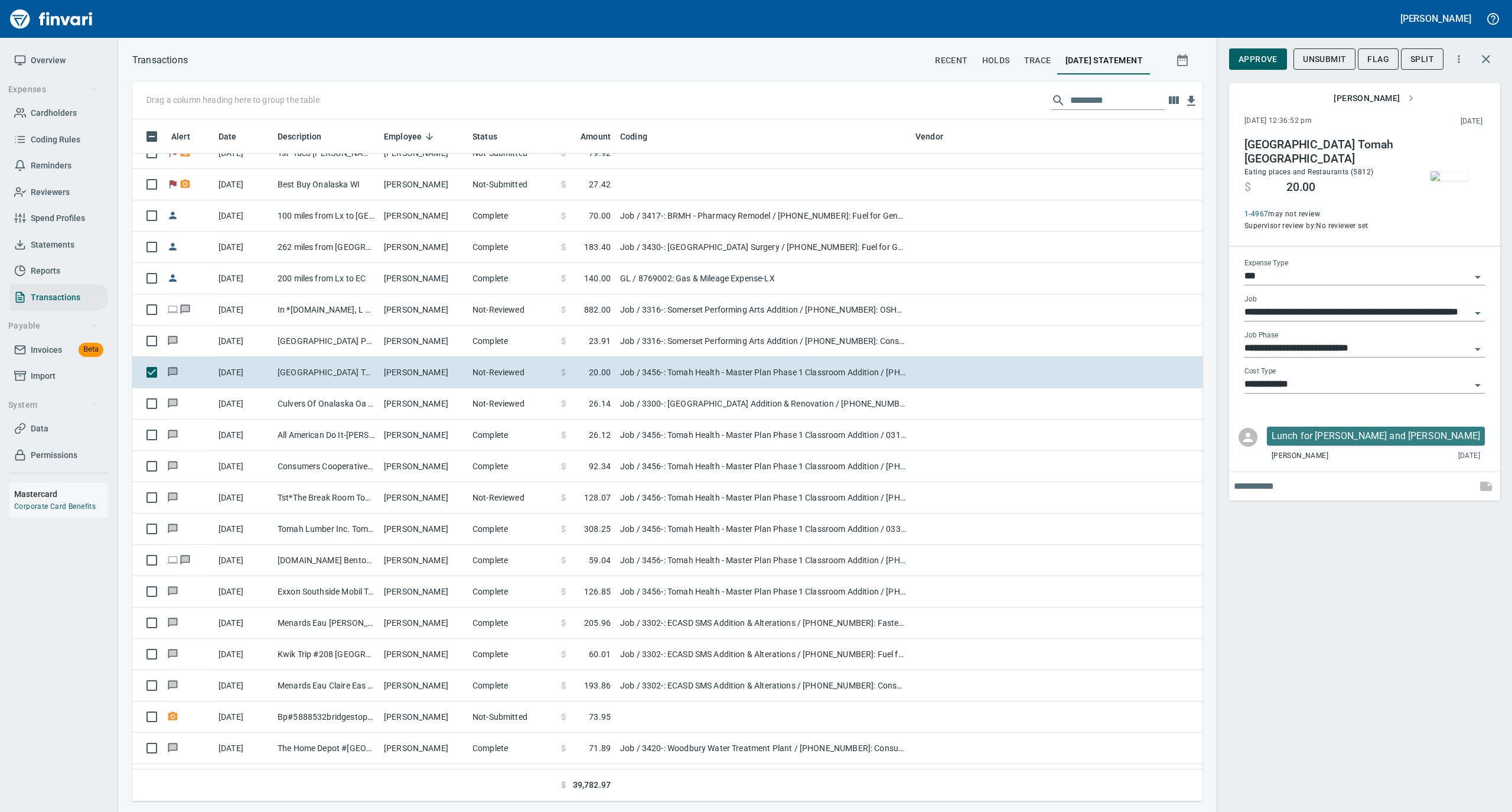 click at bounding box center [1449, 176] 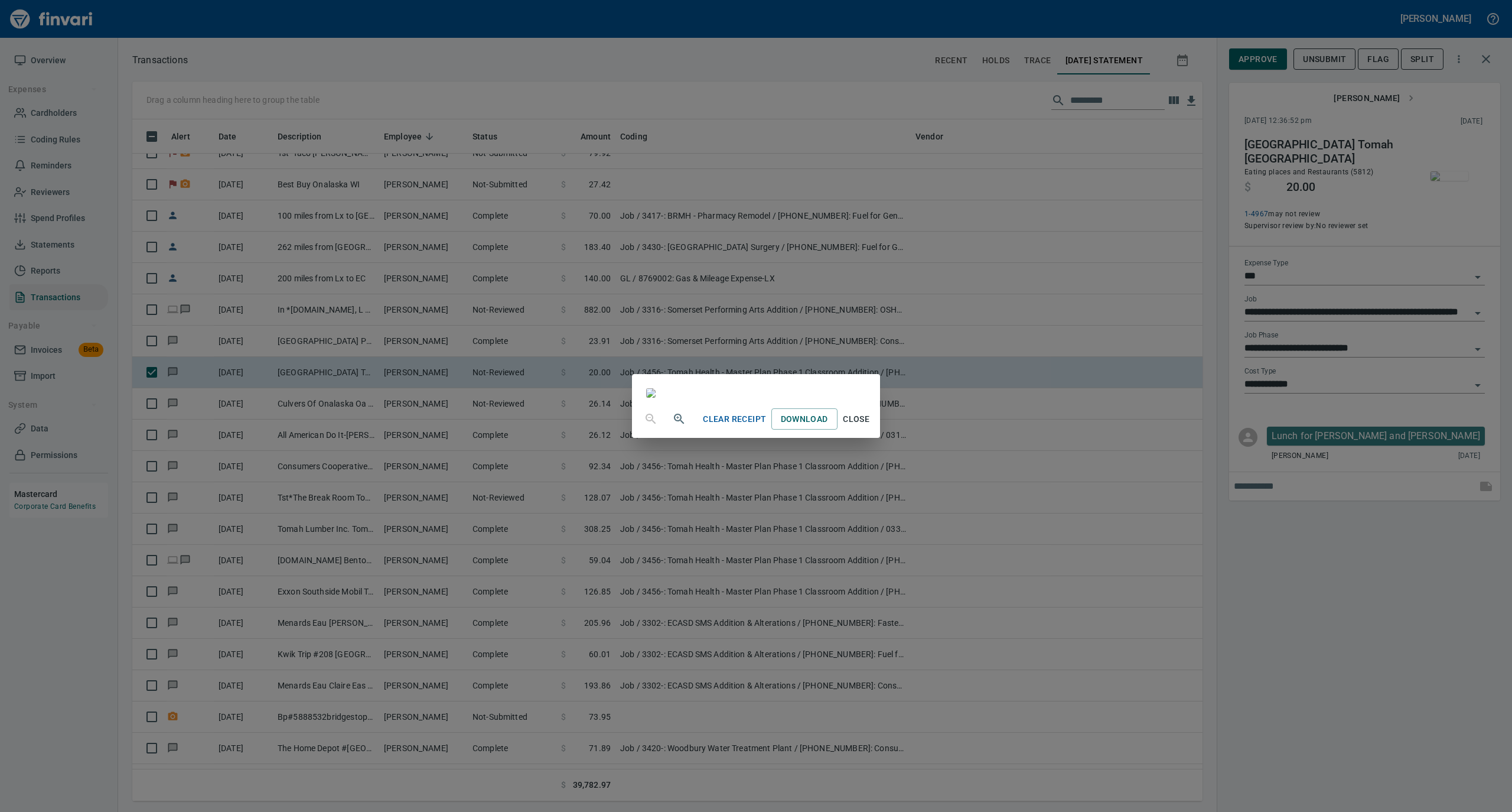 click on "Close" at bounding box center [856, 419] 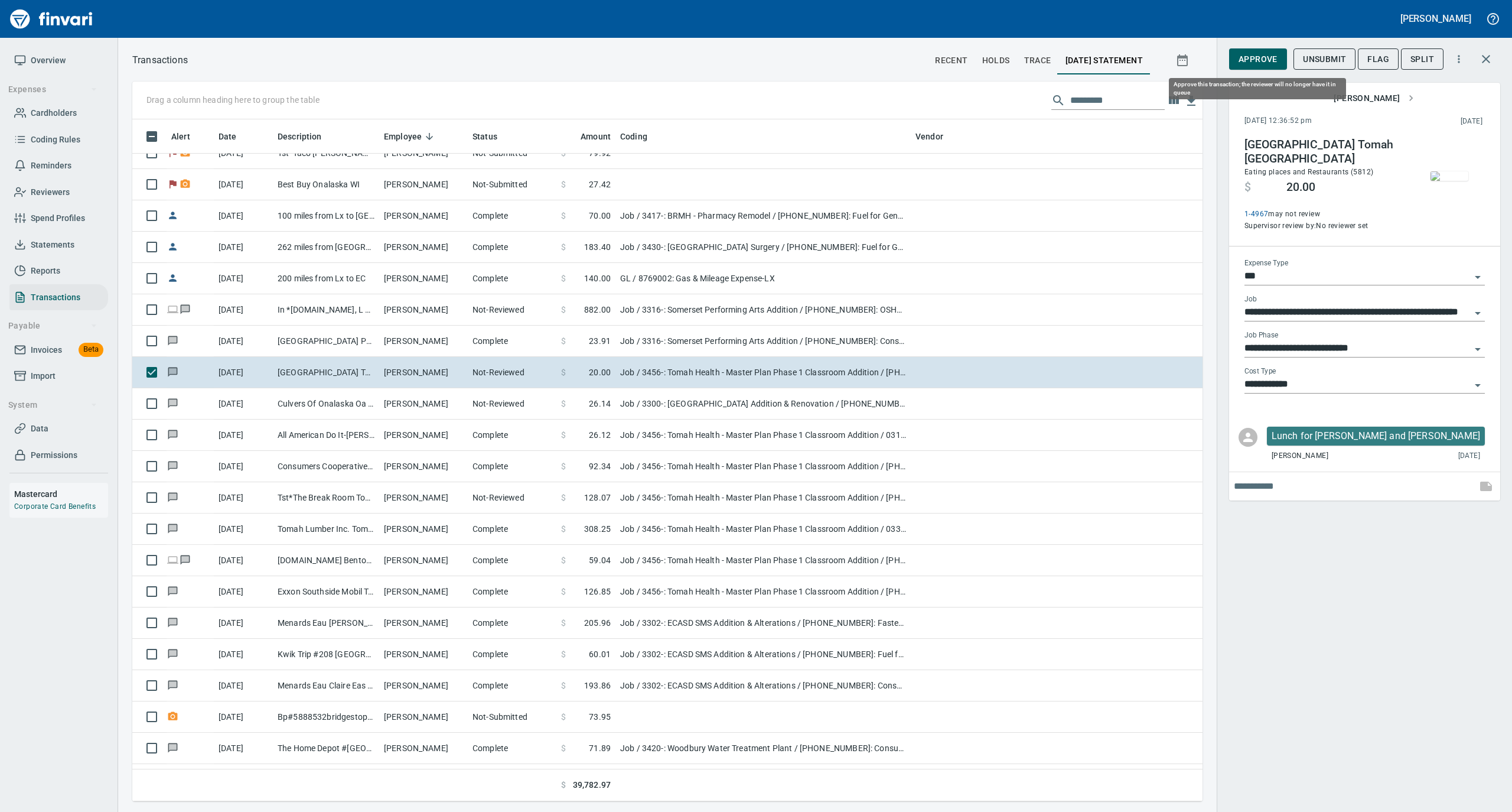 click on "Approve" at bounding box center [1258, 59] 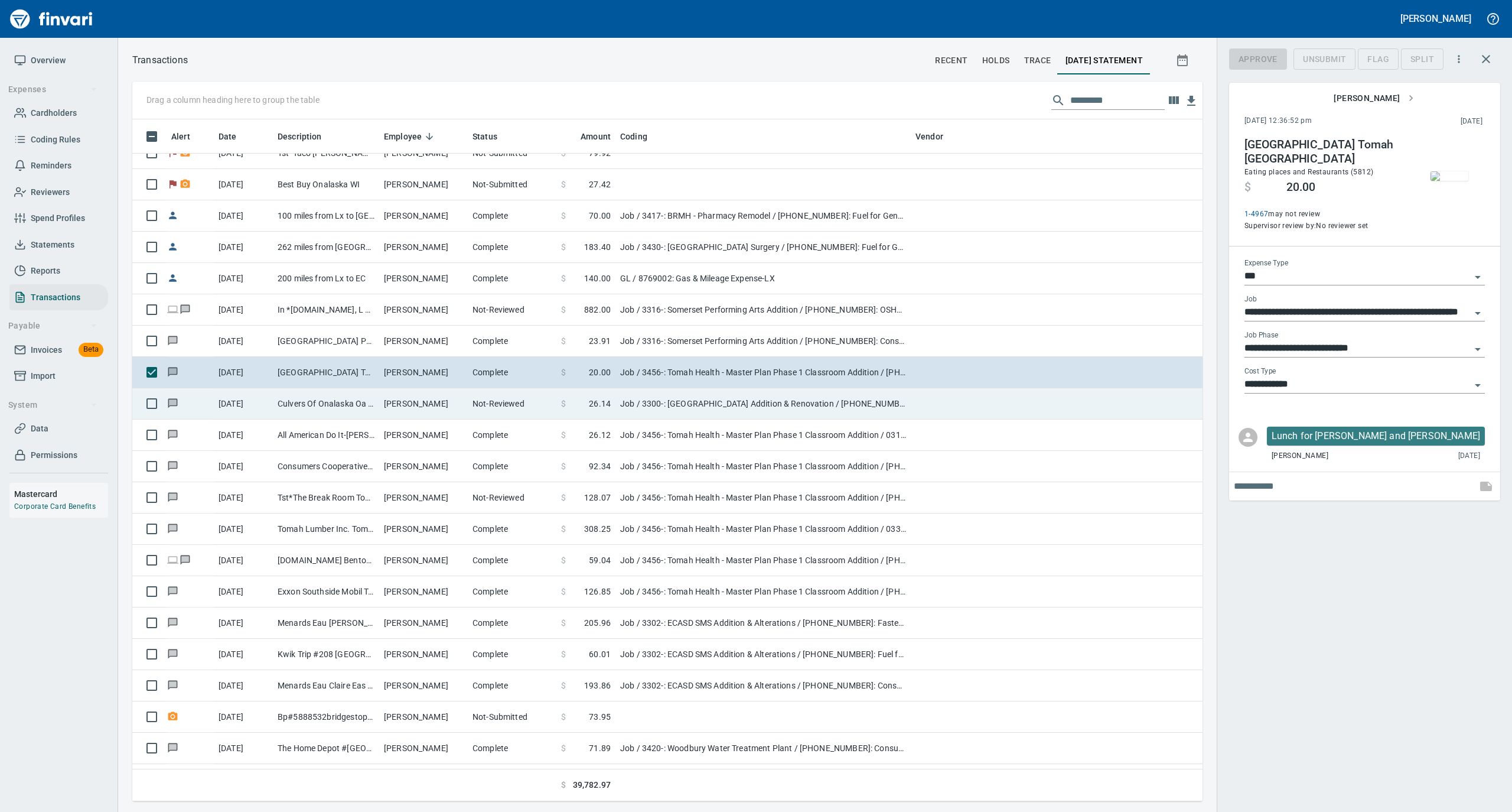 scroll, scrollTop: 670, scrollLeft: 1047, axis: both 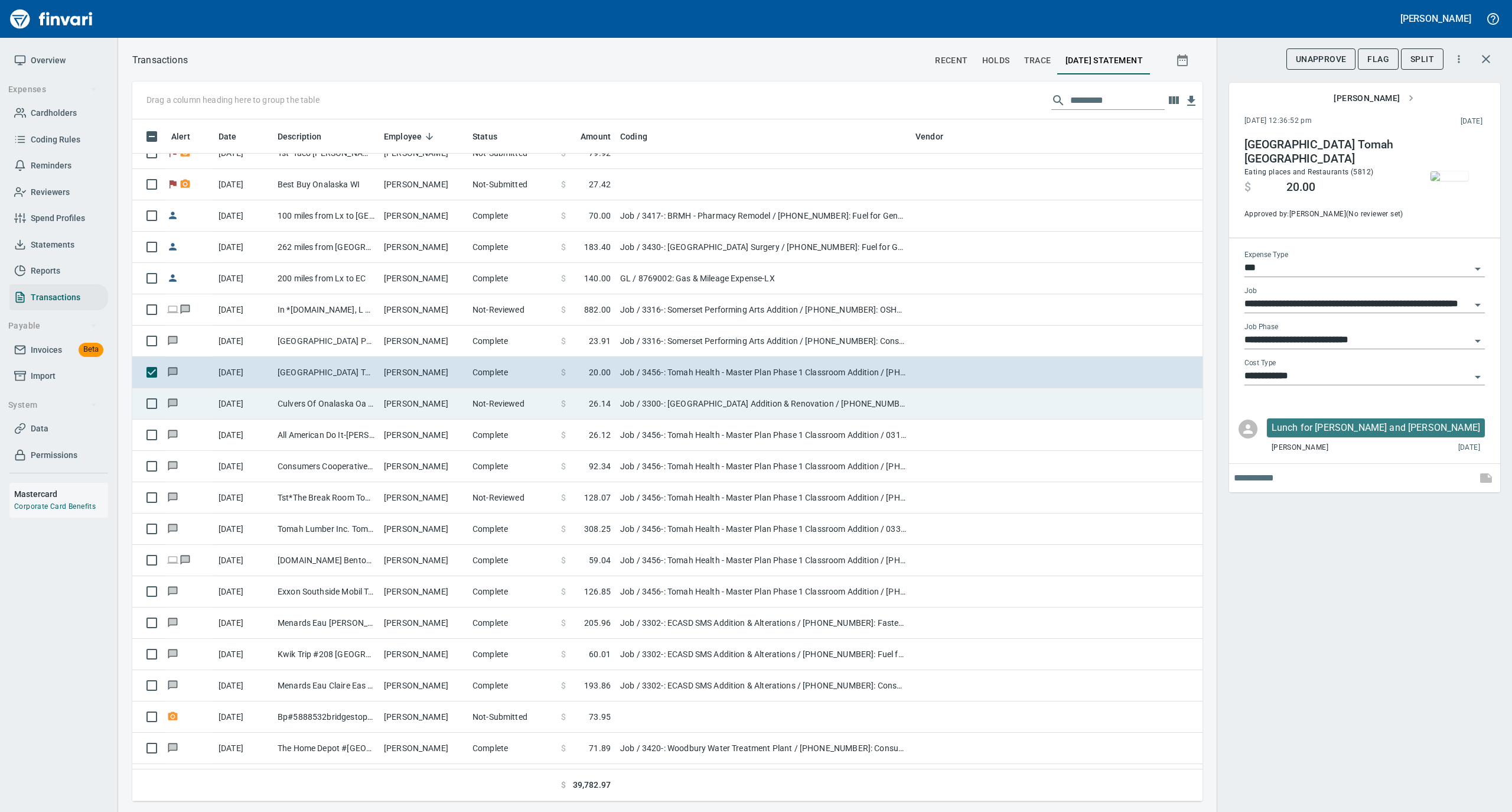 click on "[PERSON_NAME]" at bounding box center [423, 404] 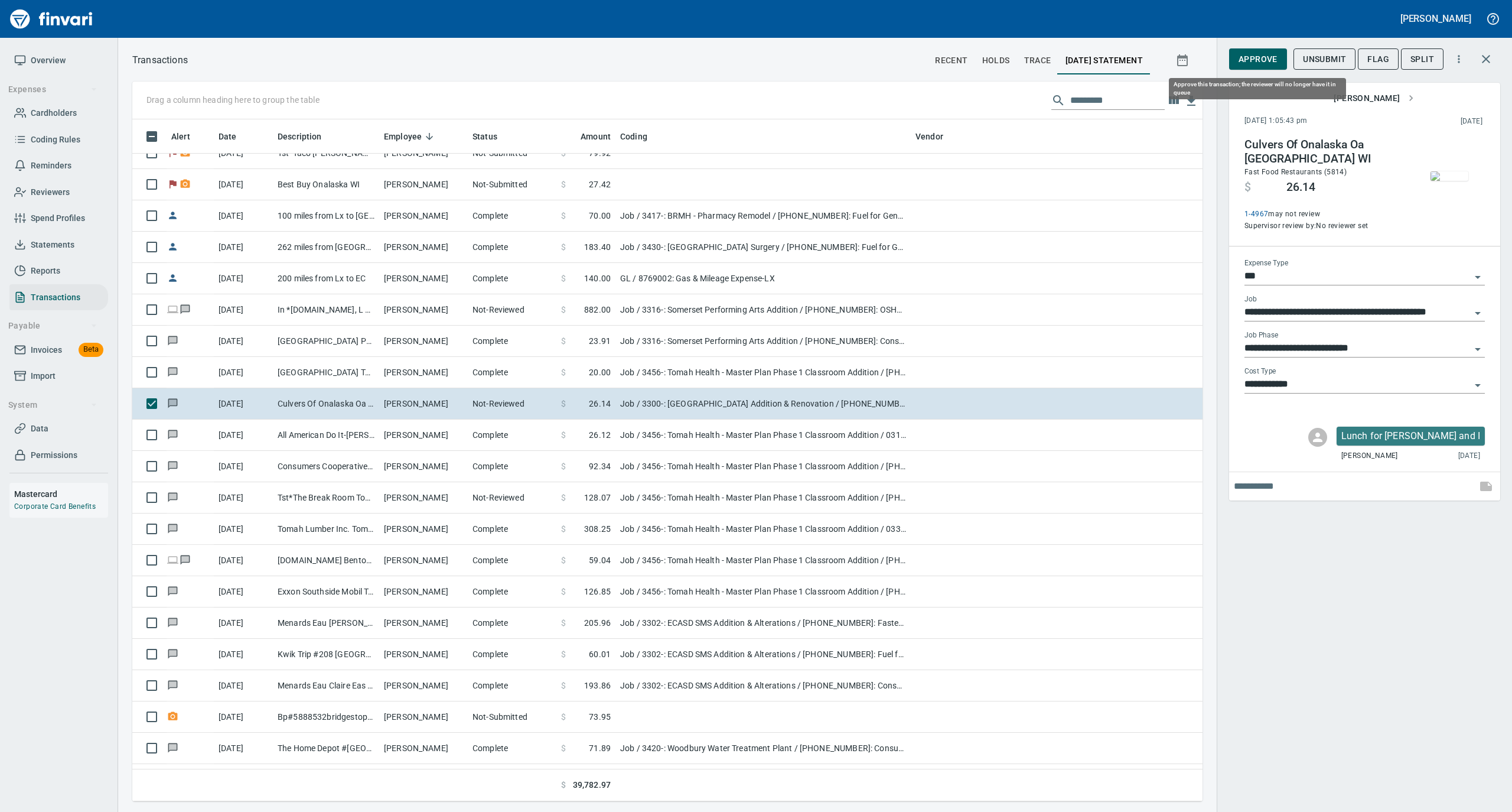 click on "Approve" at bounding box center (1258, 59) 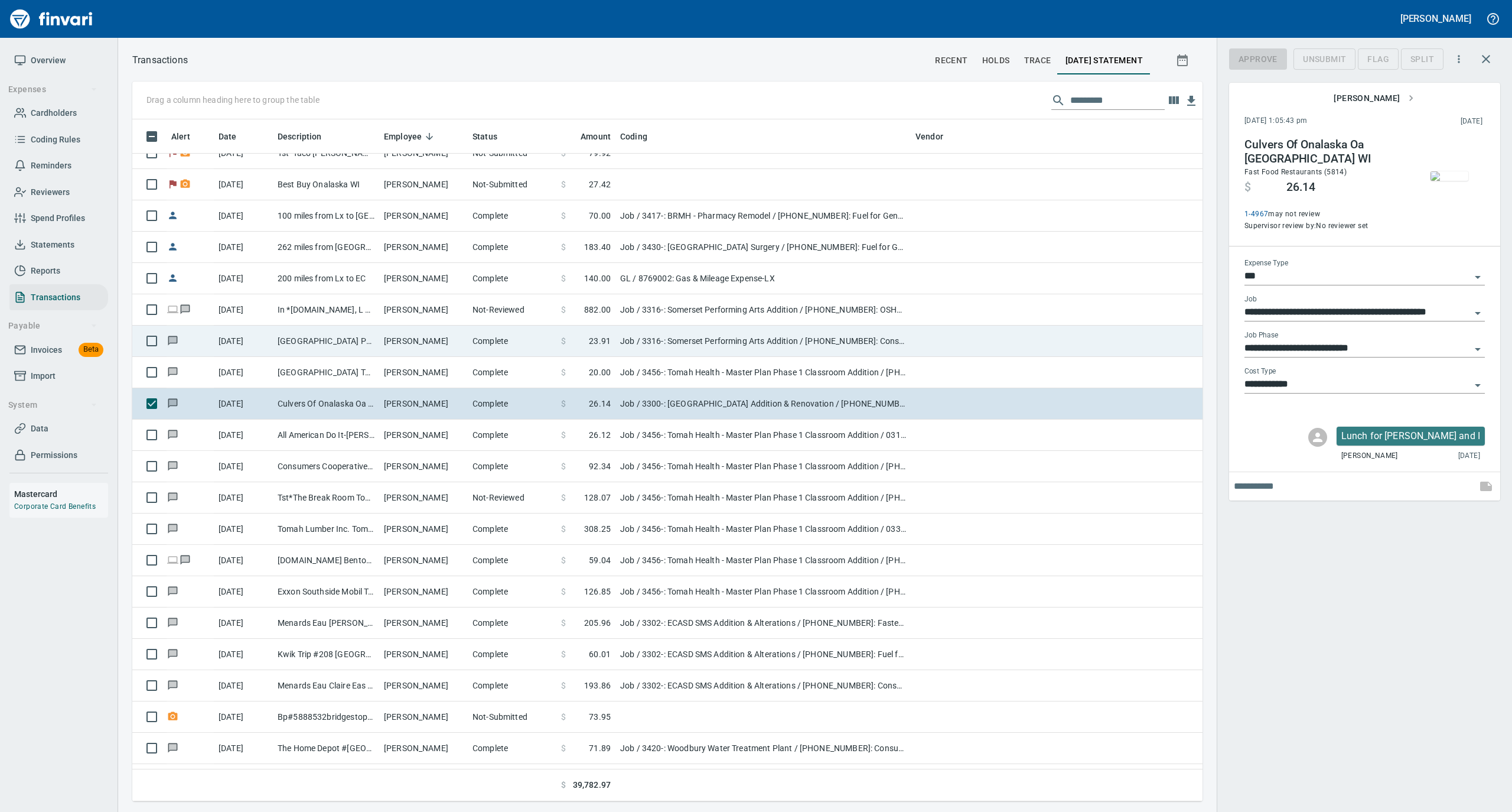 scroll, scrollTop: 670, scrollLeft: 1047, axis: both 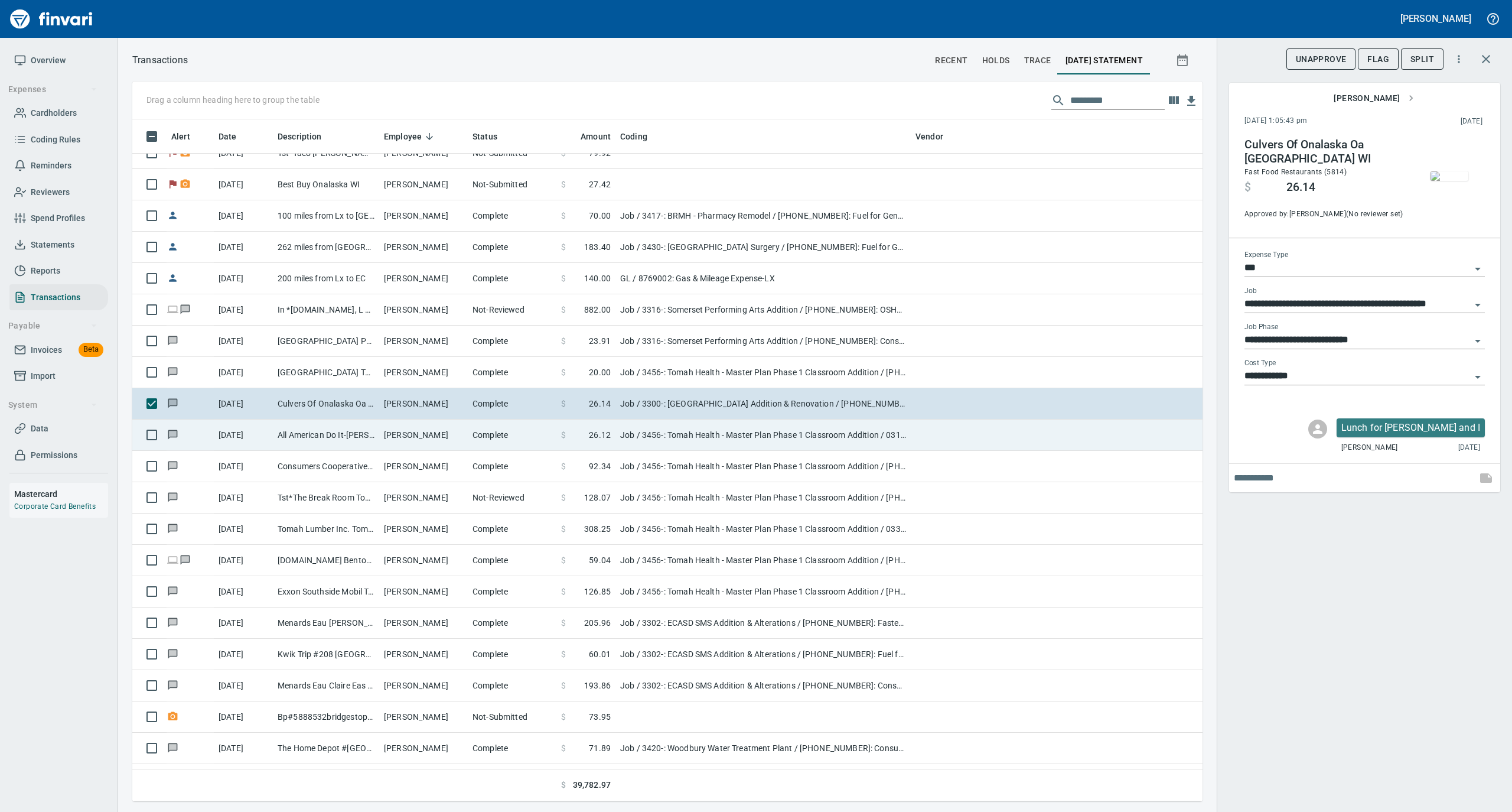 click on "Complete" at bounding box center (512, 435) 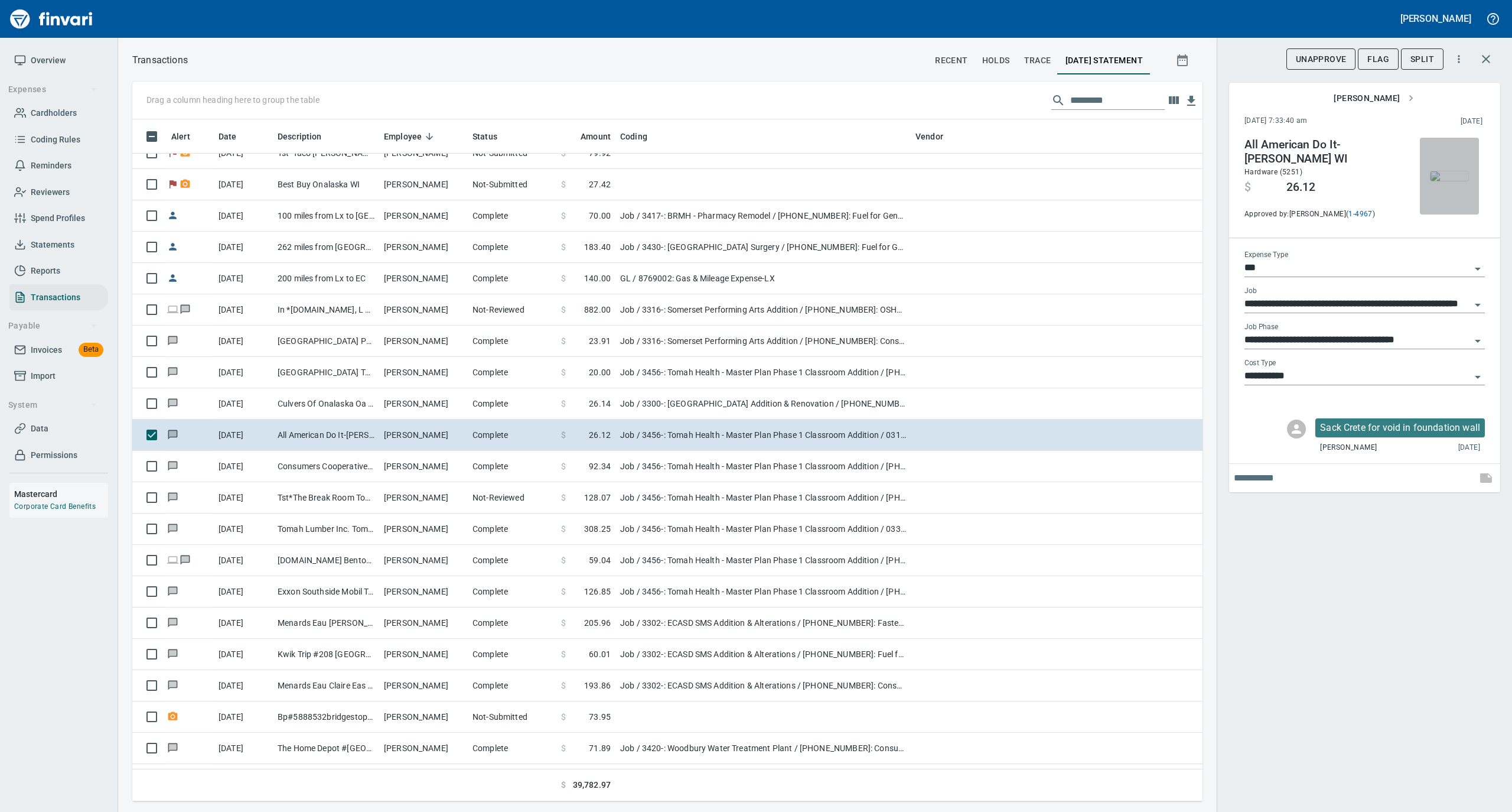 click at bounding box center (1449, 176) 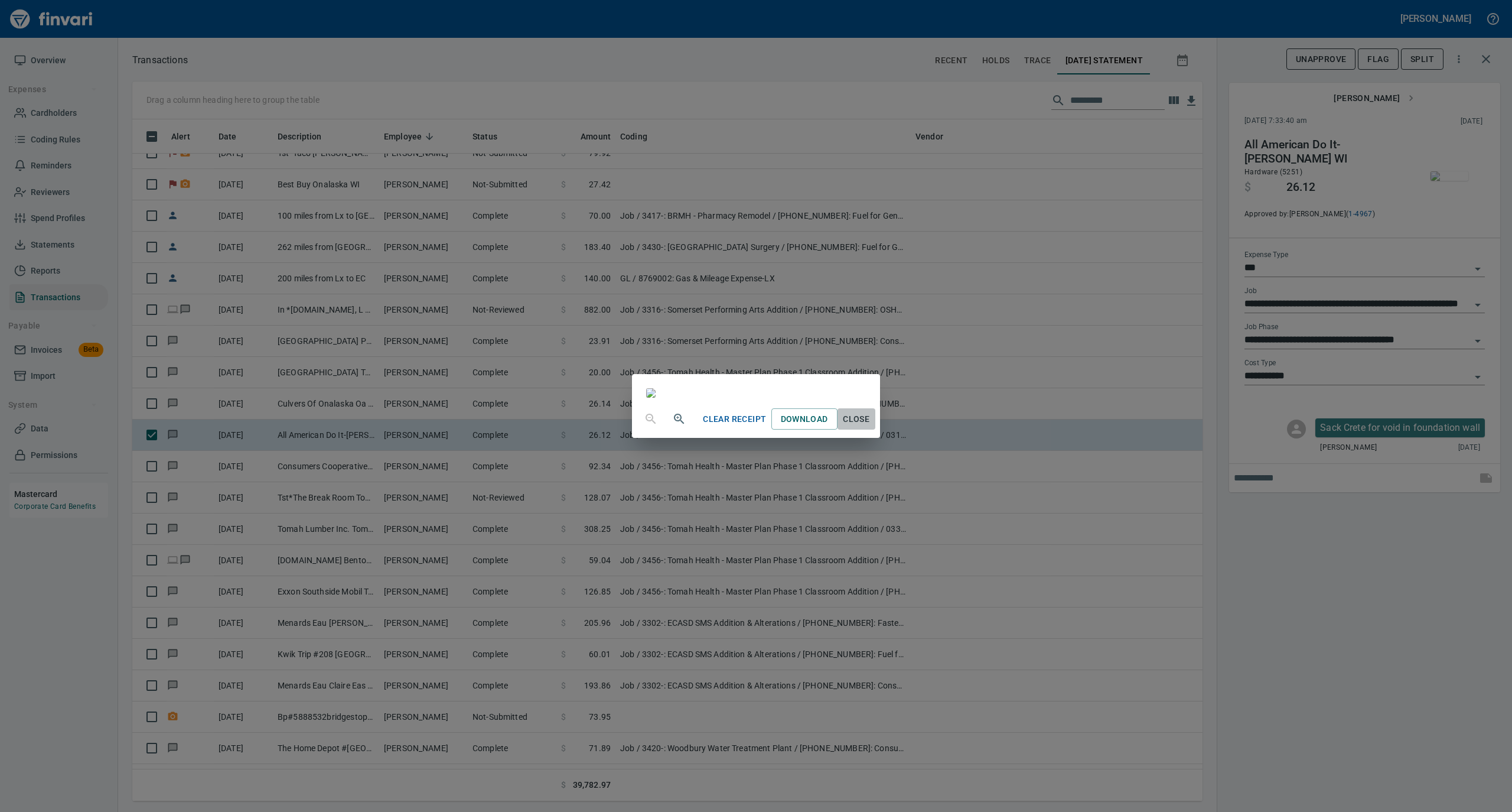 click on "Close" at bounding box center [856, 419] 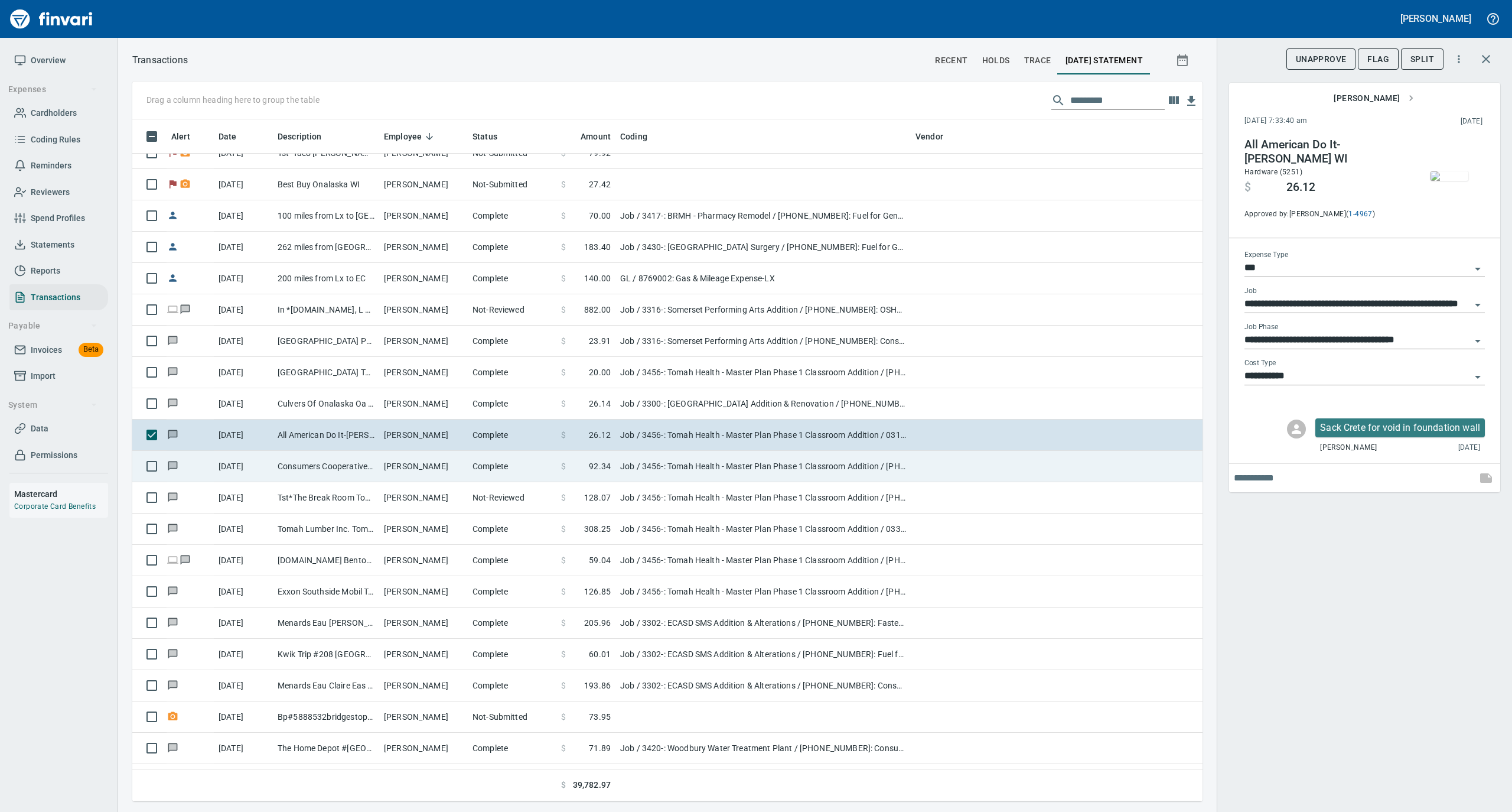 click on "[PERSON_NAME]" at bounding box center (423, 466) 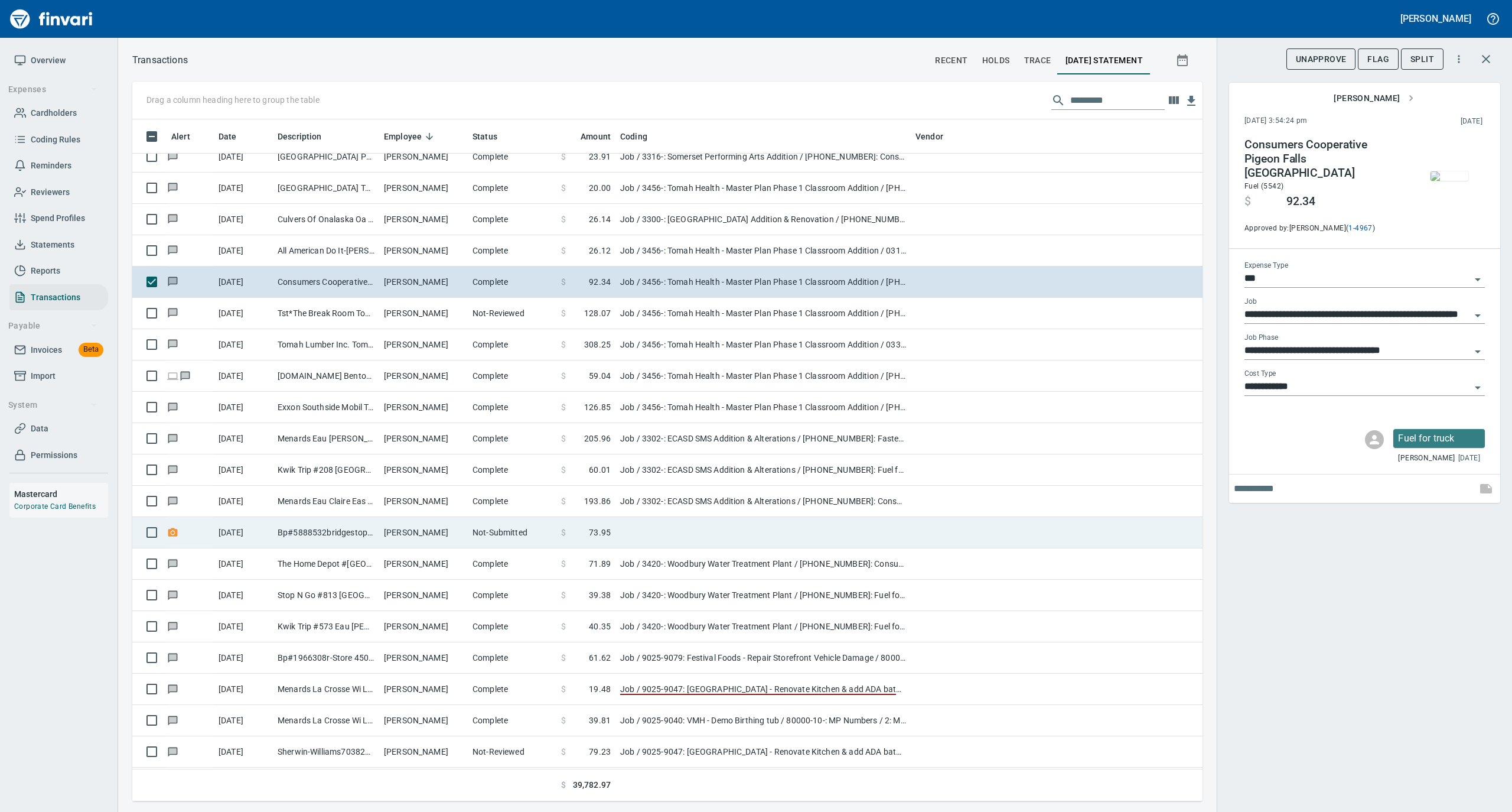 scroll, scrollTop: 473, scrollLeft: 0, axis: vertical 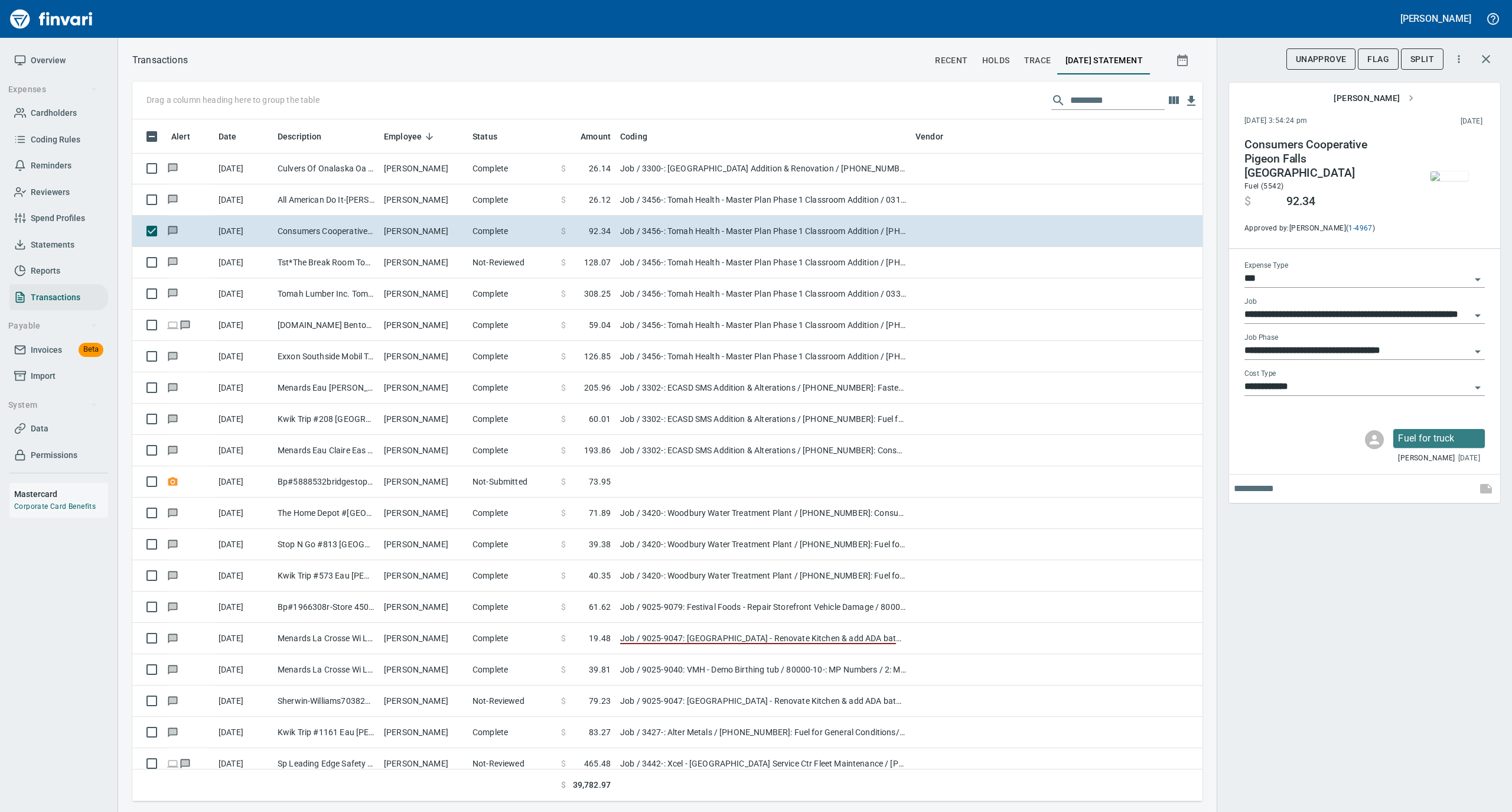 click on "Overview" at bounding box center [48, 60] 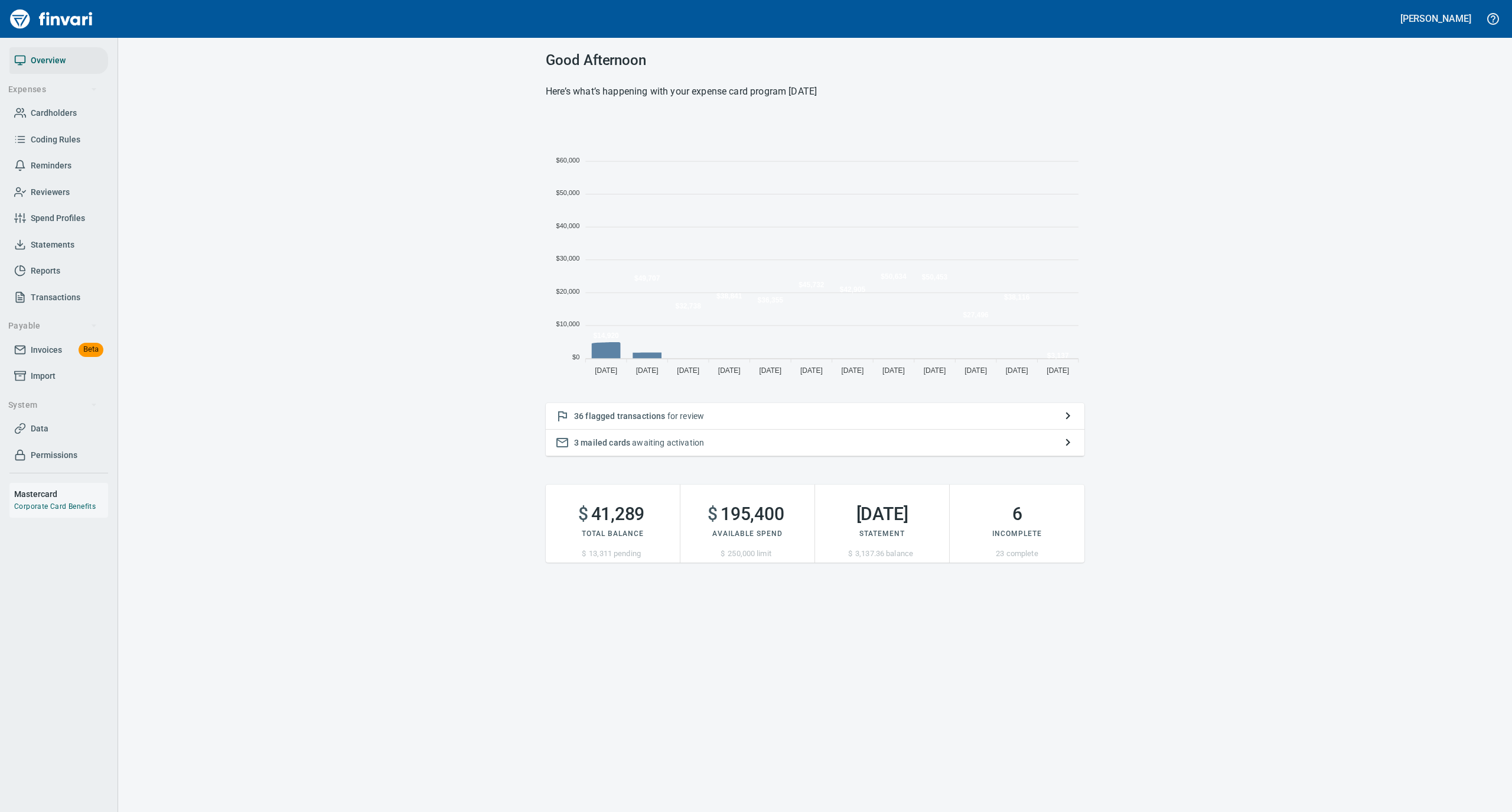scroll, scrollTop: 12, scrollLeft: 12, axis: both 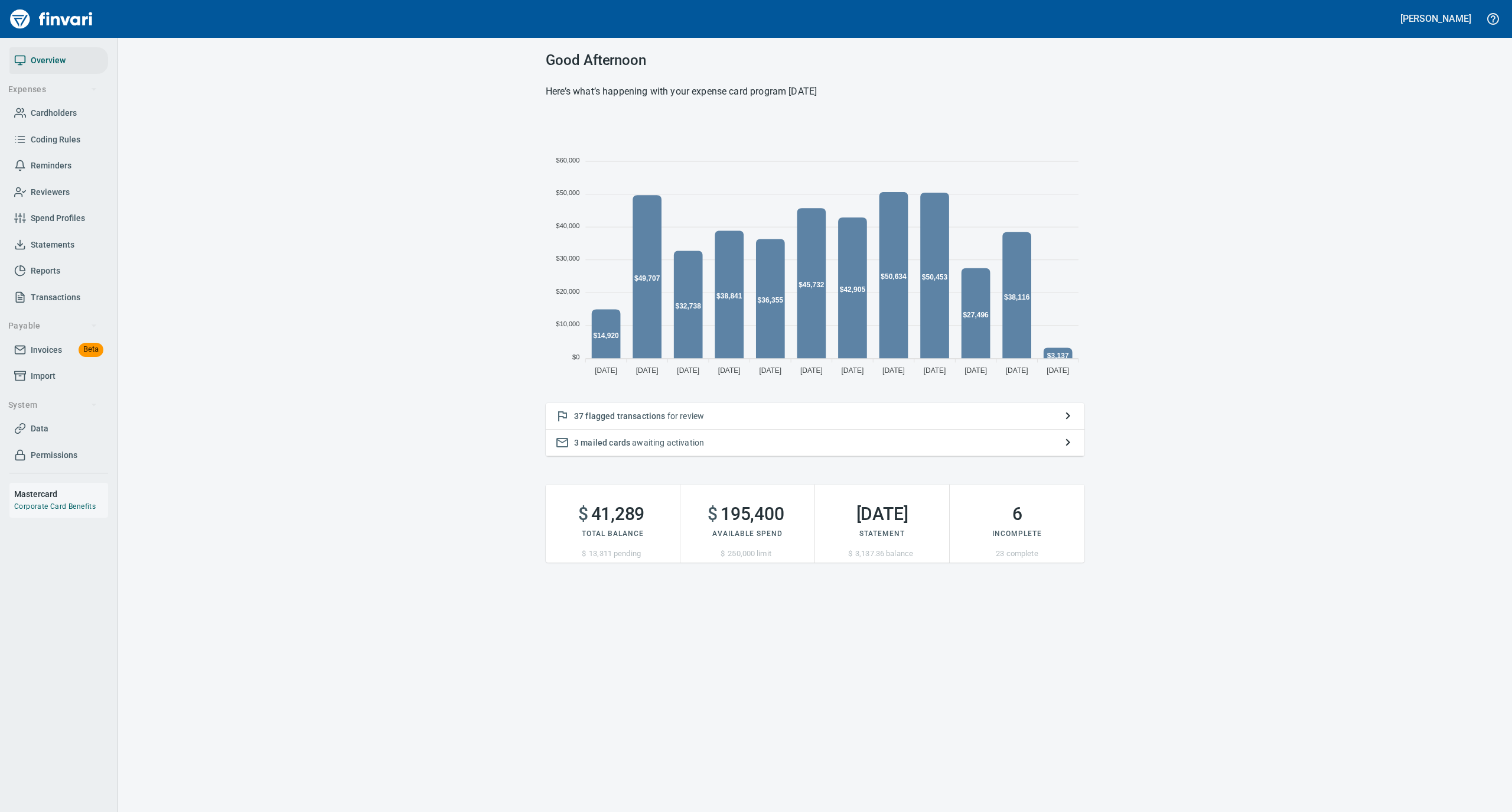 click on "Cardholders" at bounding box center [54, 113] 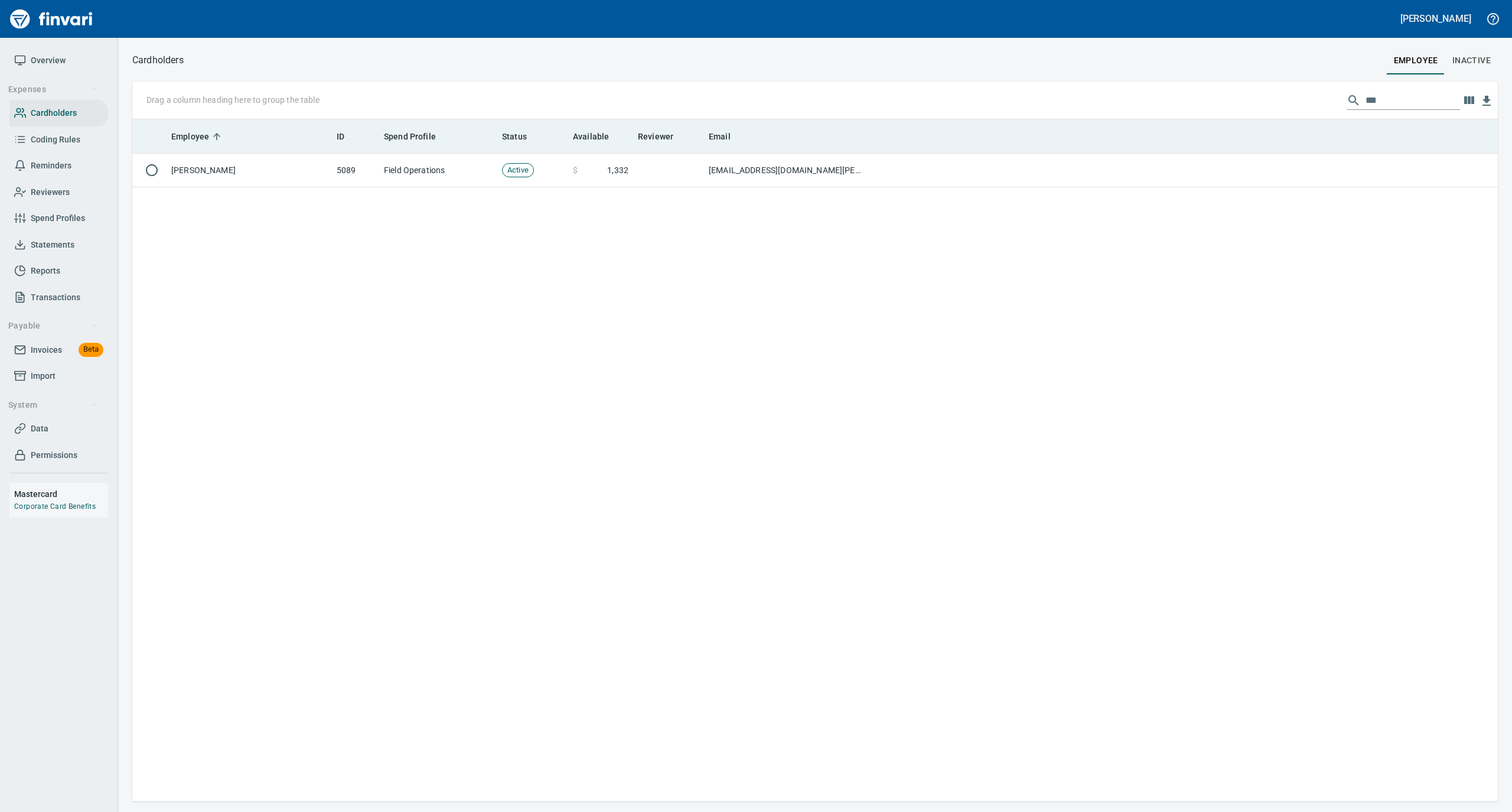 scroll, scrollTop: 1, scrollLeft: 1, axis: both 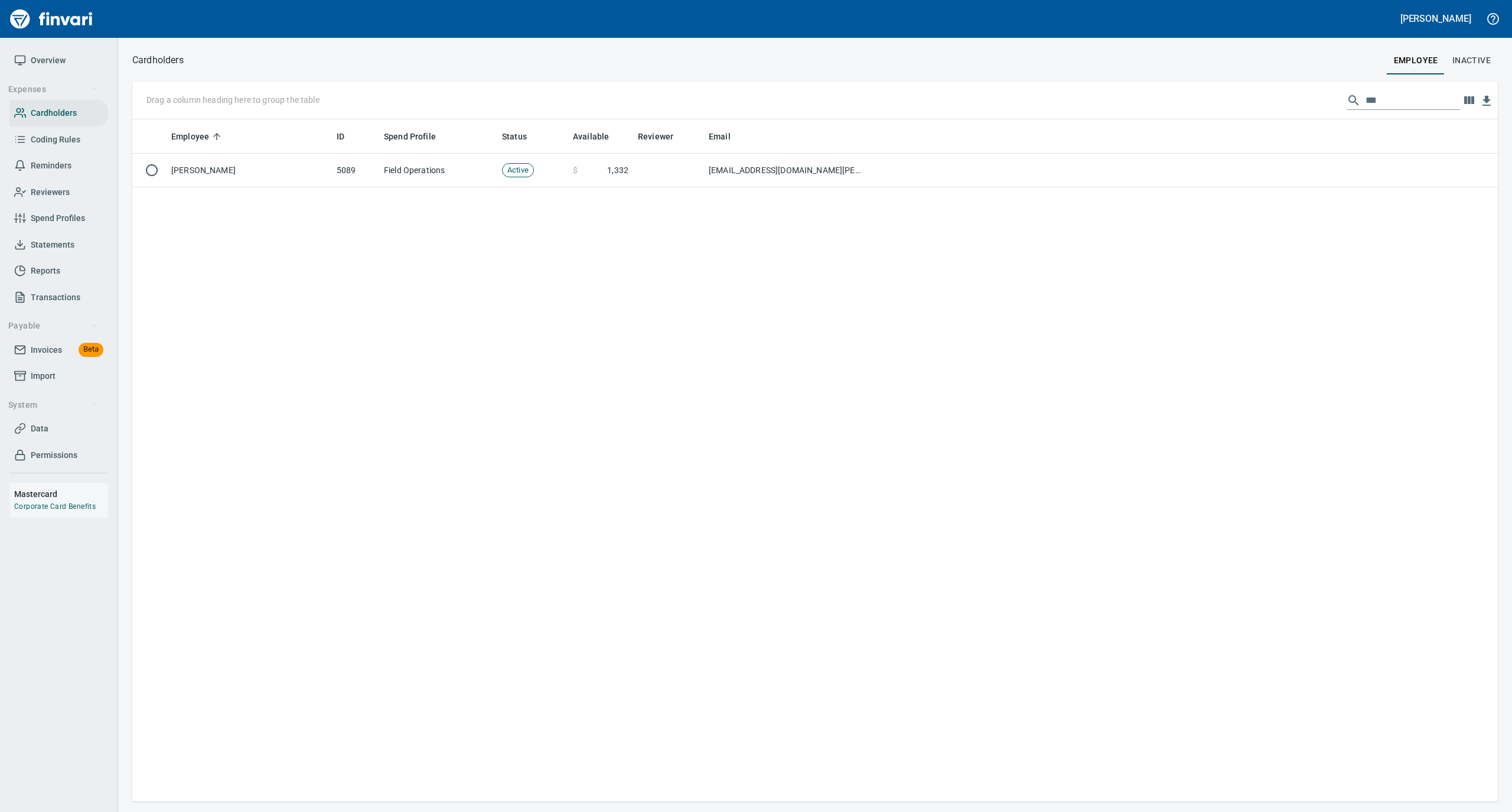 drag, startPoint x: 1340, startPoint y: 106, endPoint x: 1326, endPoint y: 106, distance: 14 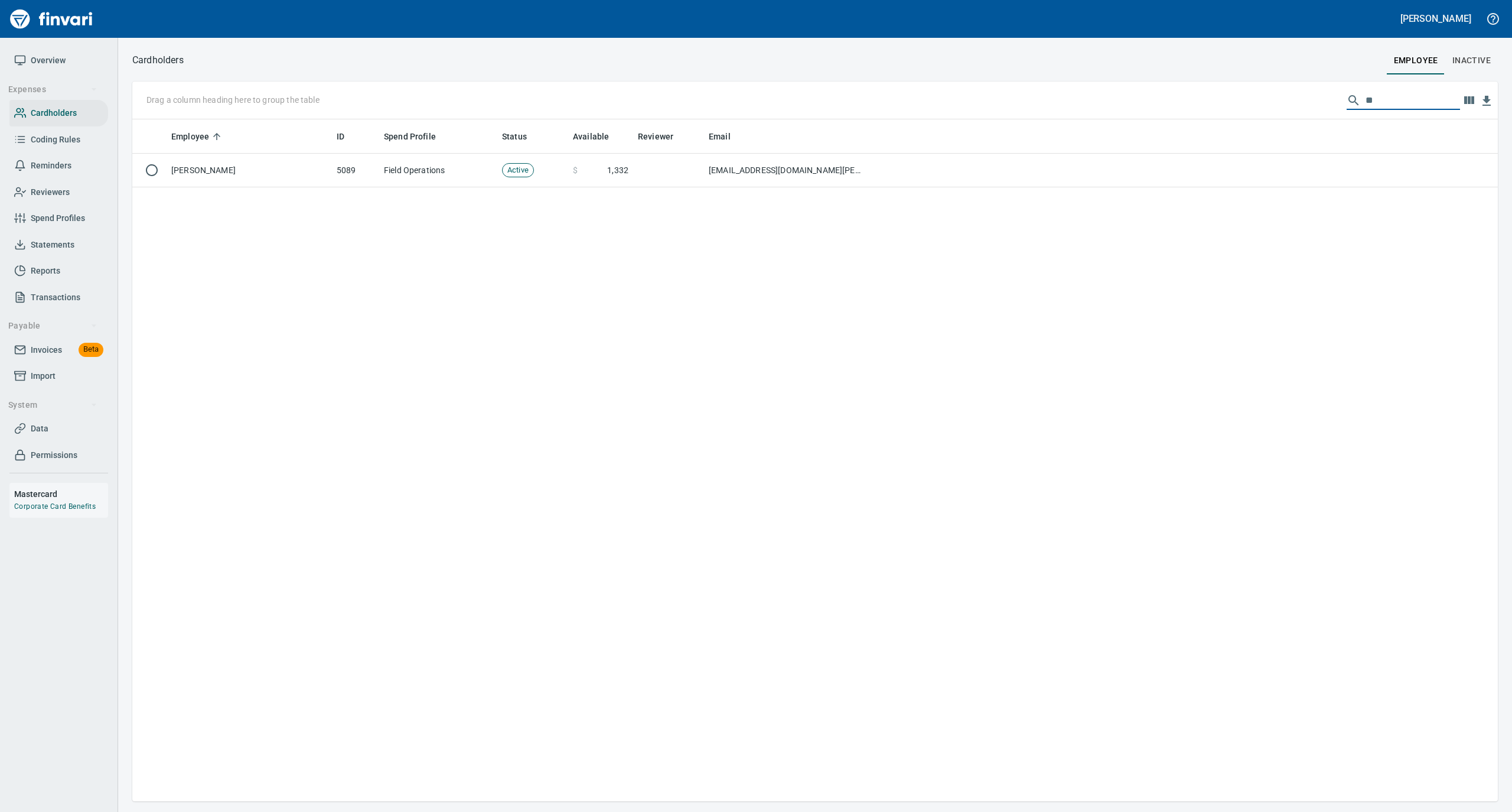 scroll, scrollTop: 670, scrollLeft: 1342, axis: both 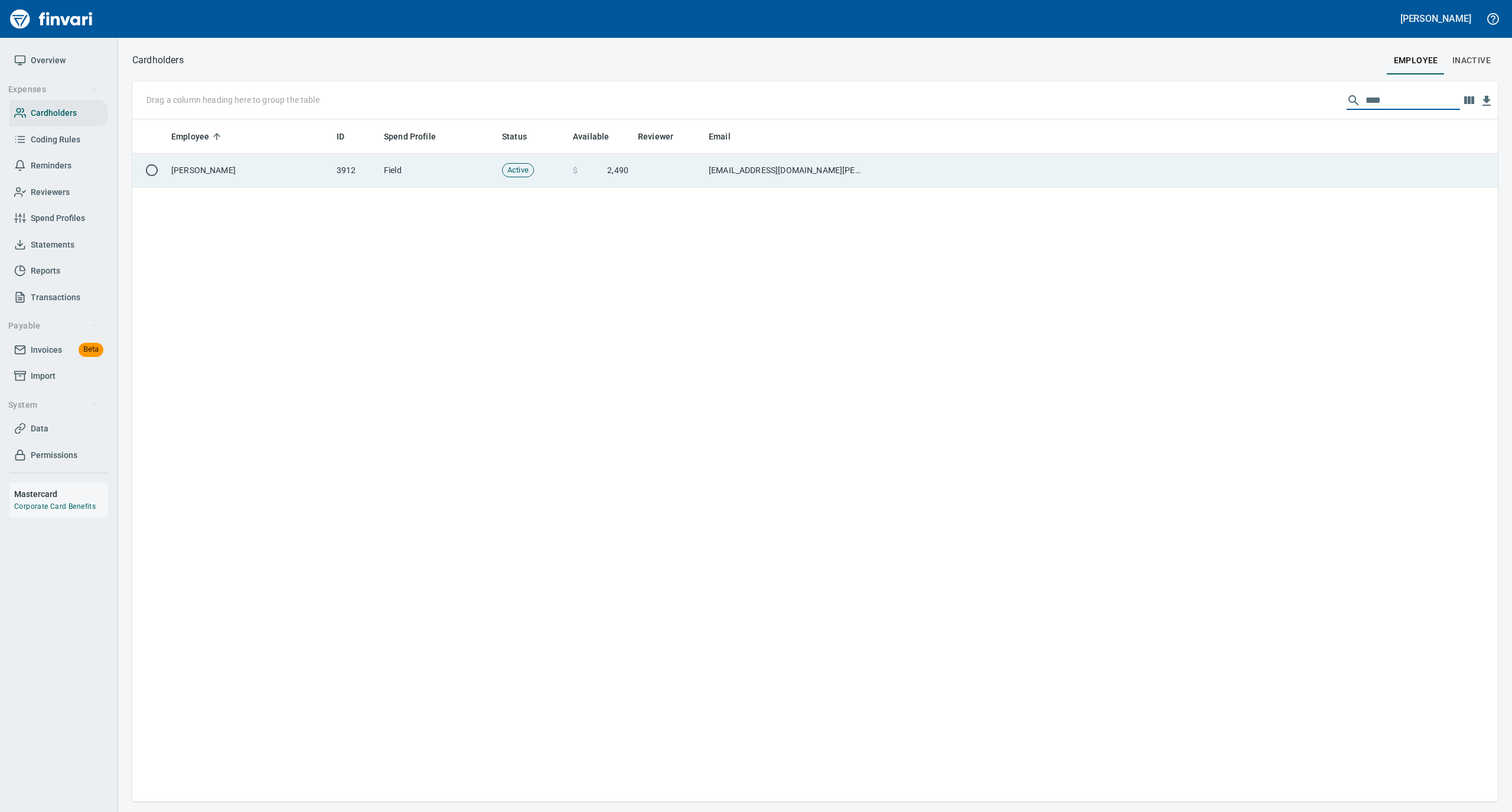 type on "***" 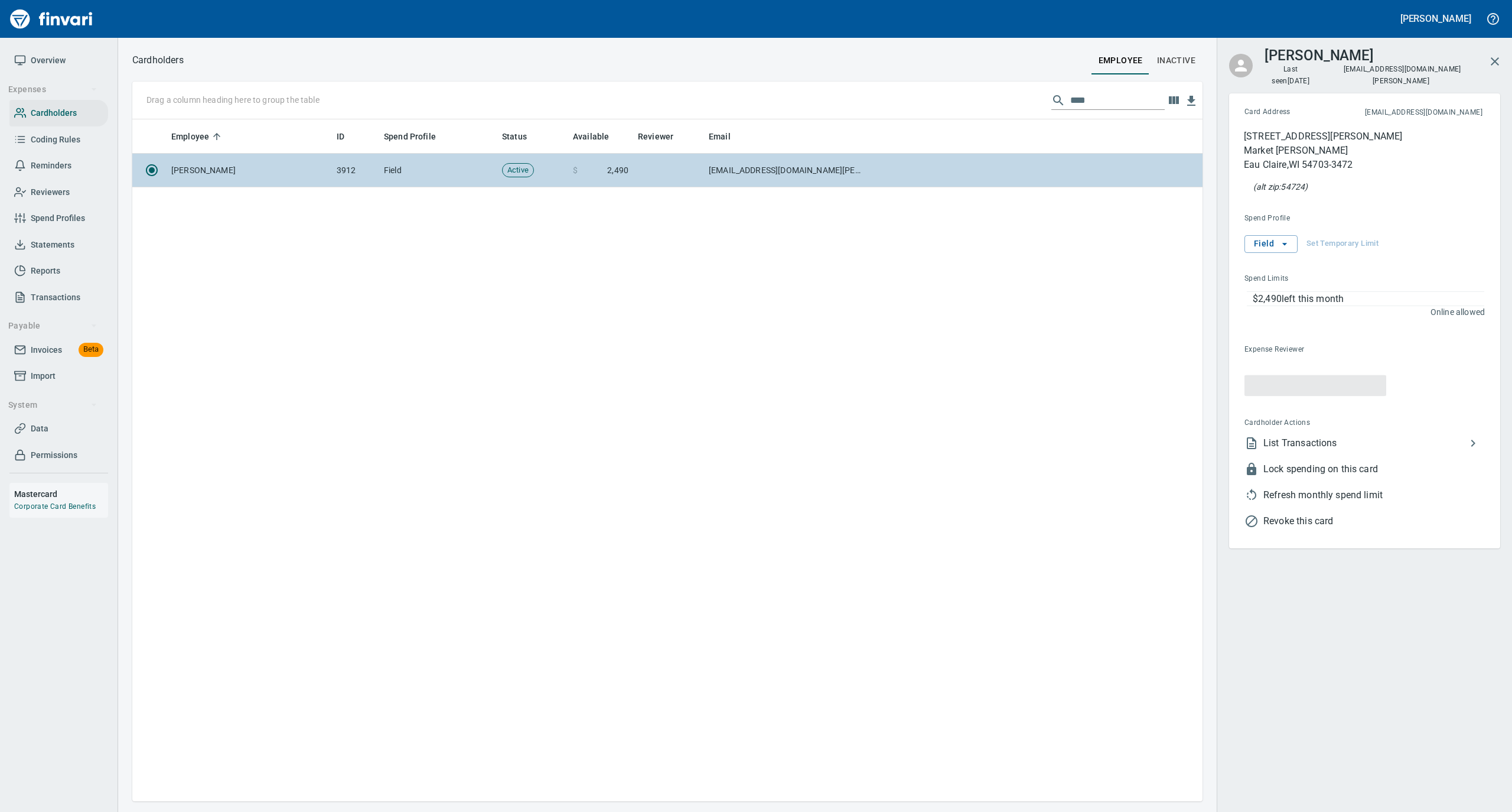 scroll, scrollTop: 670, scrollLeft: 1058, axis: both 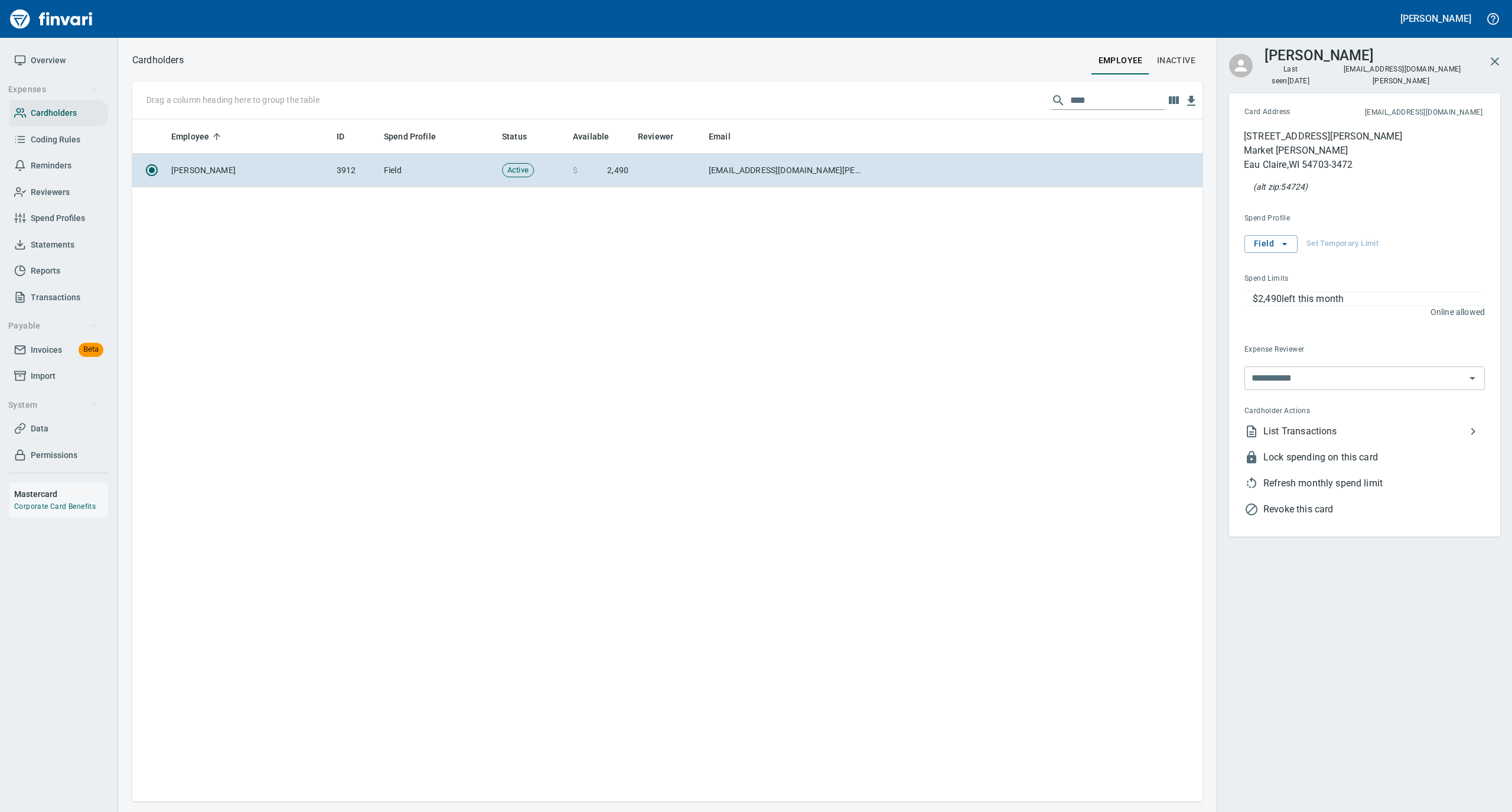 click on "List Transactions" at bounding box center (1364, 431) 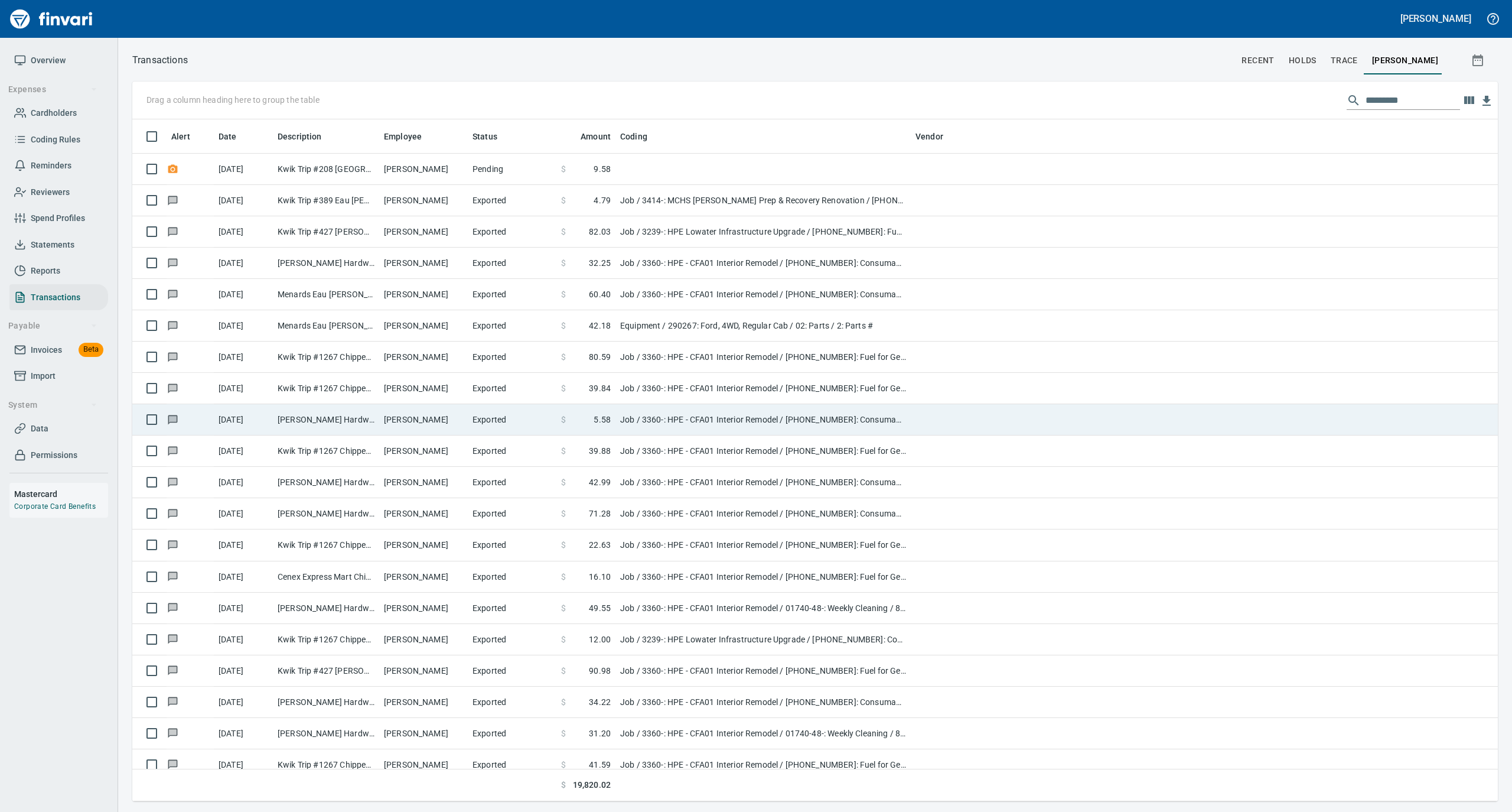 scroll, scrollTop: 1, scrollLeft: 1, axis: both 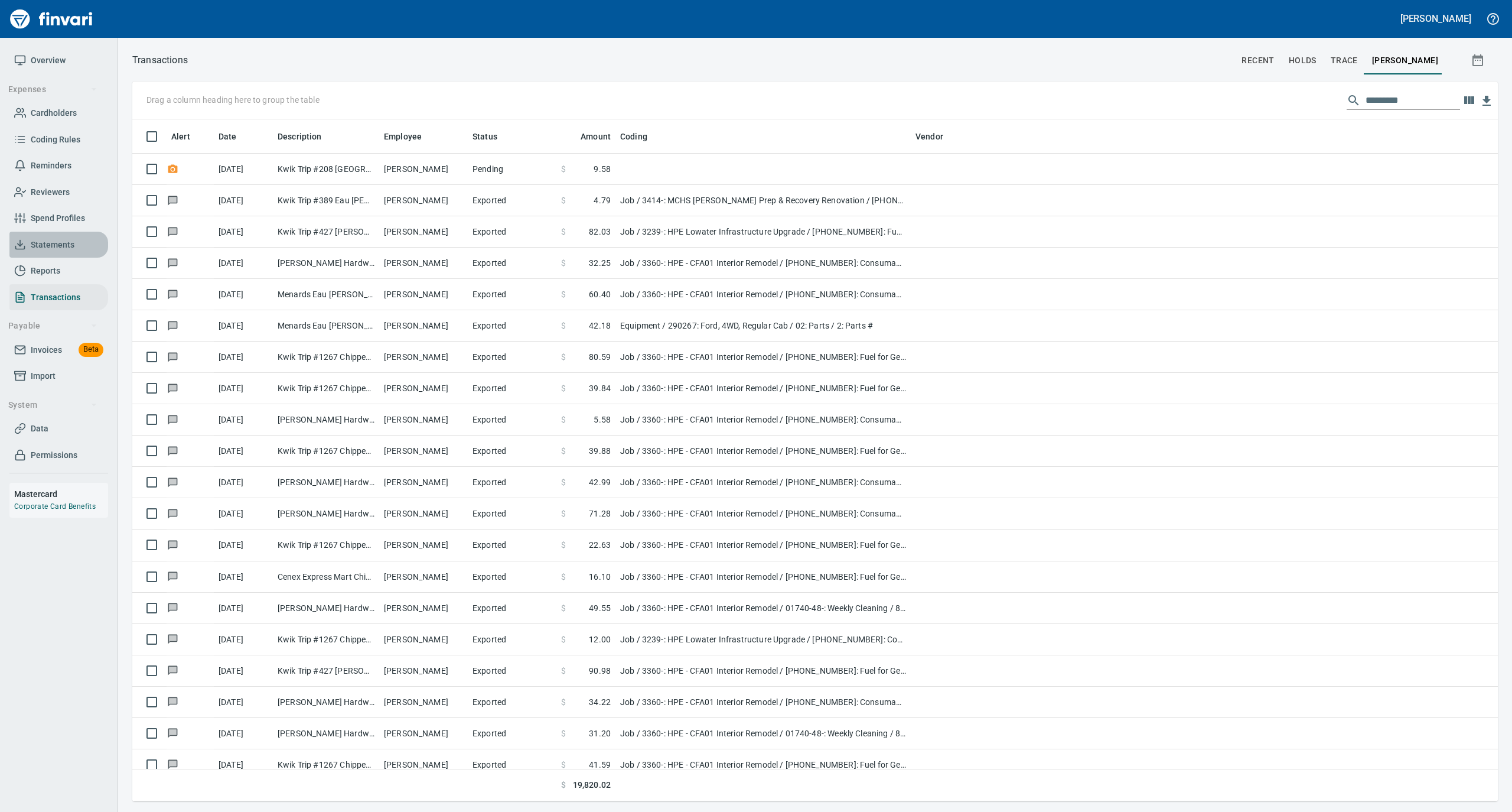 click on "Statements" at bounding box center [53, 245] 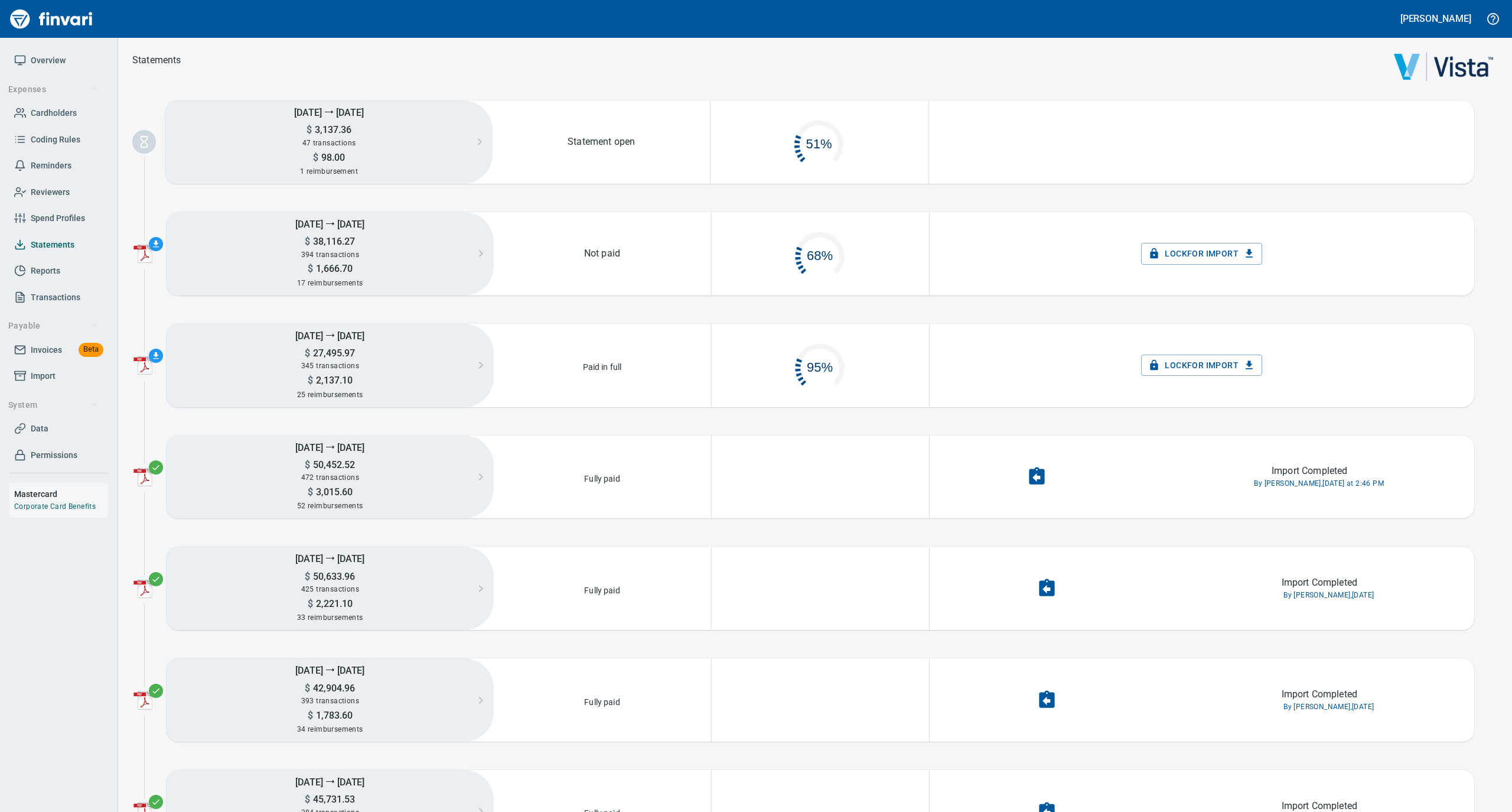 scroll, scrollTop: 12, scrollLeft: 12, axis: both 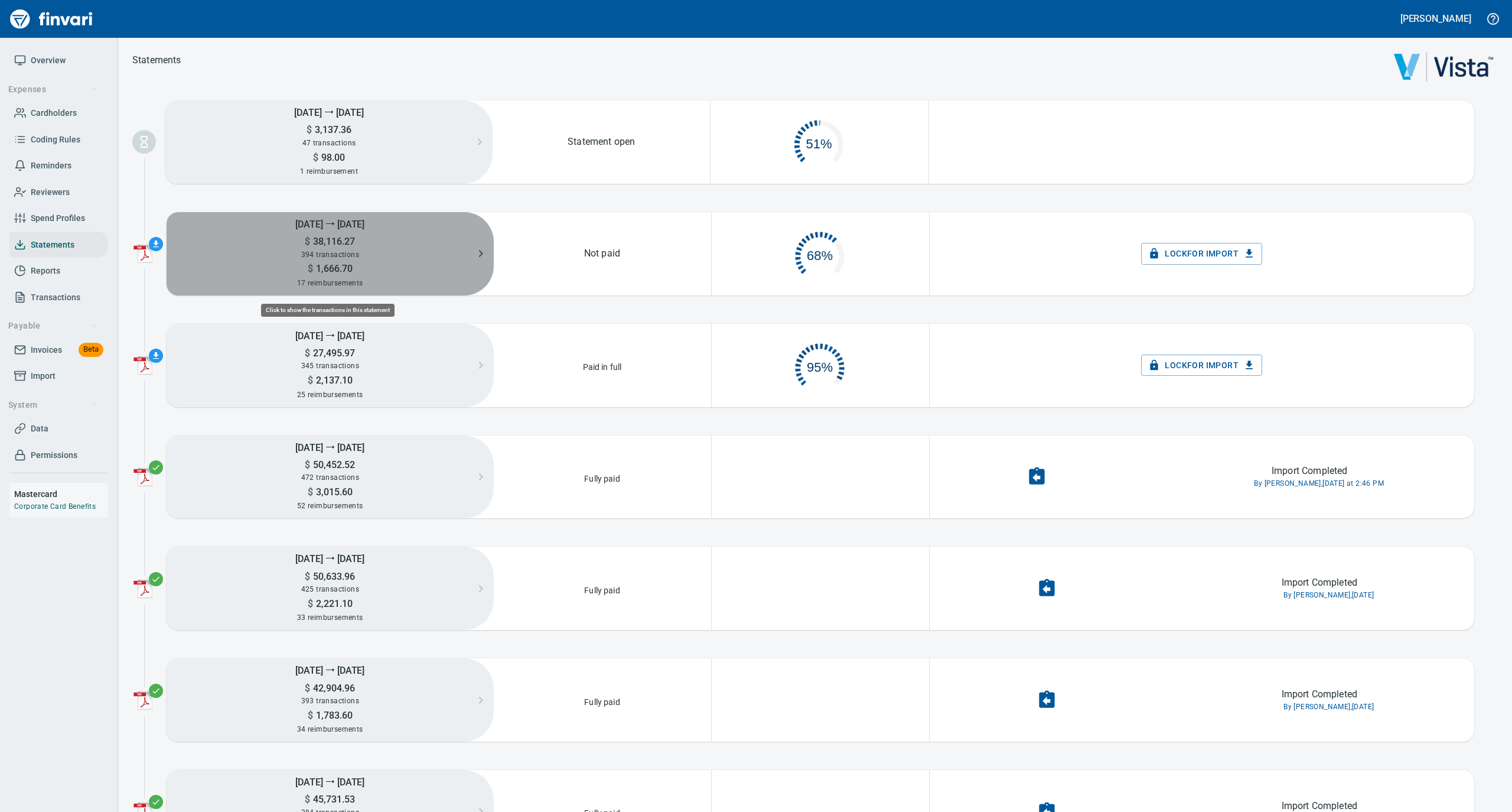 click on "38,116.27" at bounding box center (333, 241) 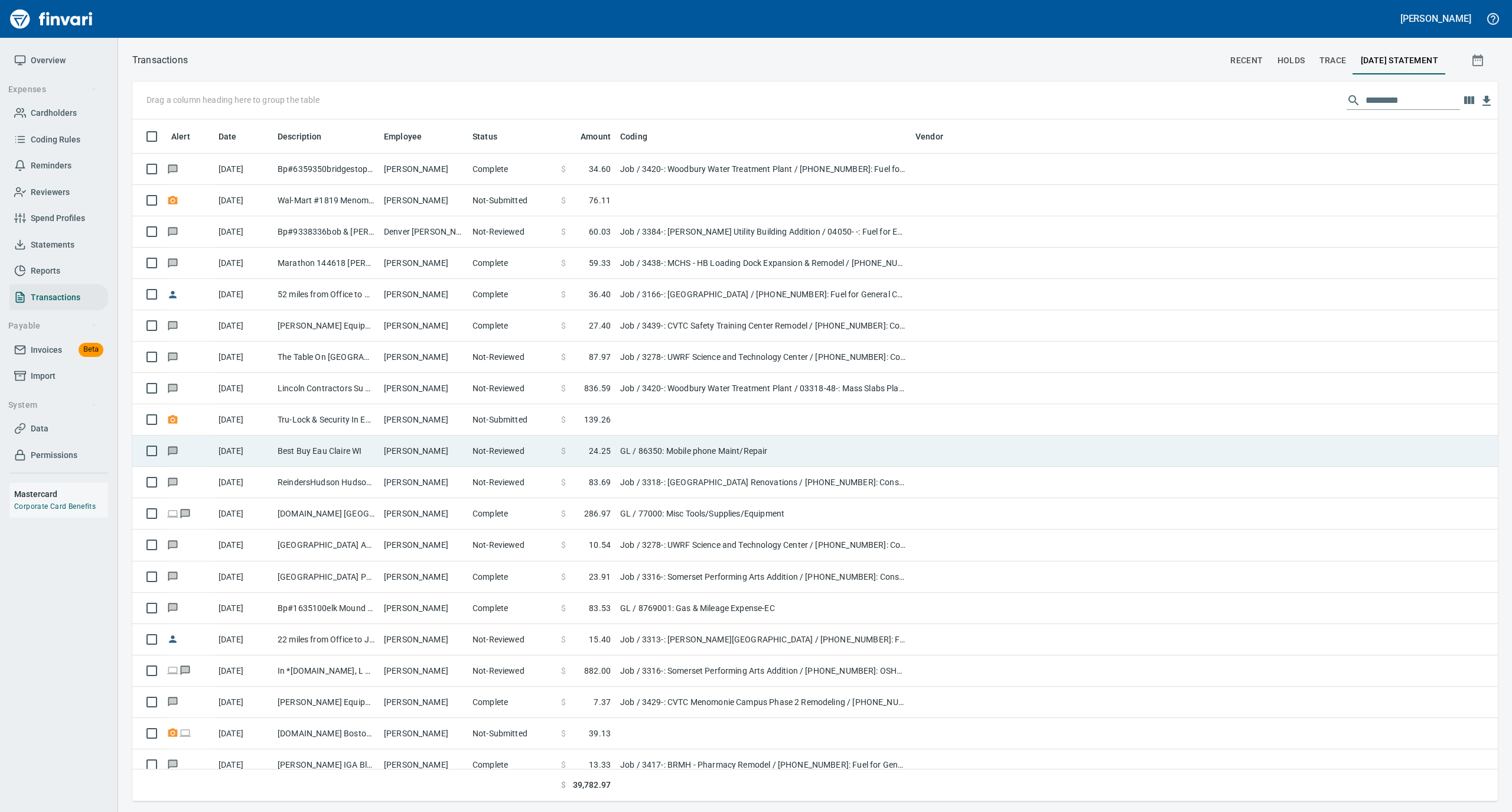 scroll, scrollTop: 1, scrollLeft: 1, axis: both 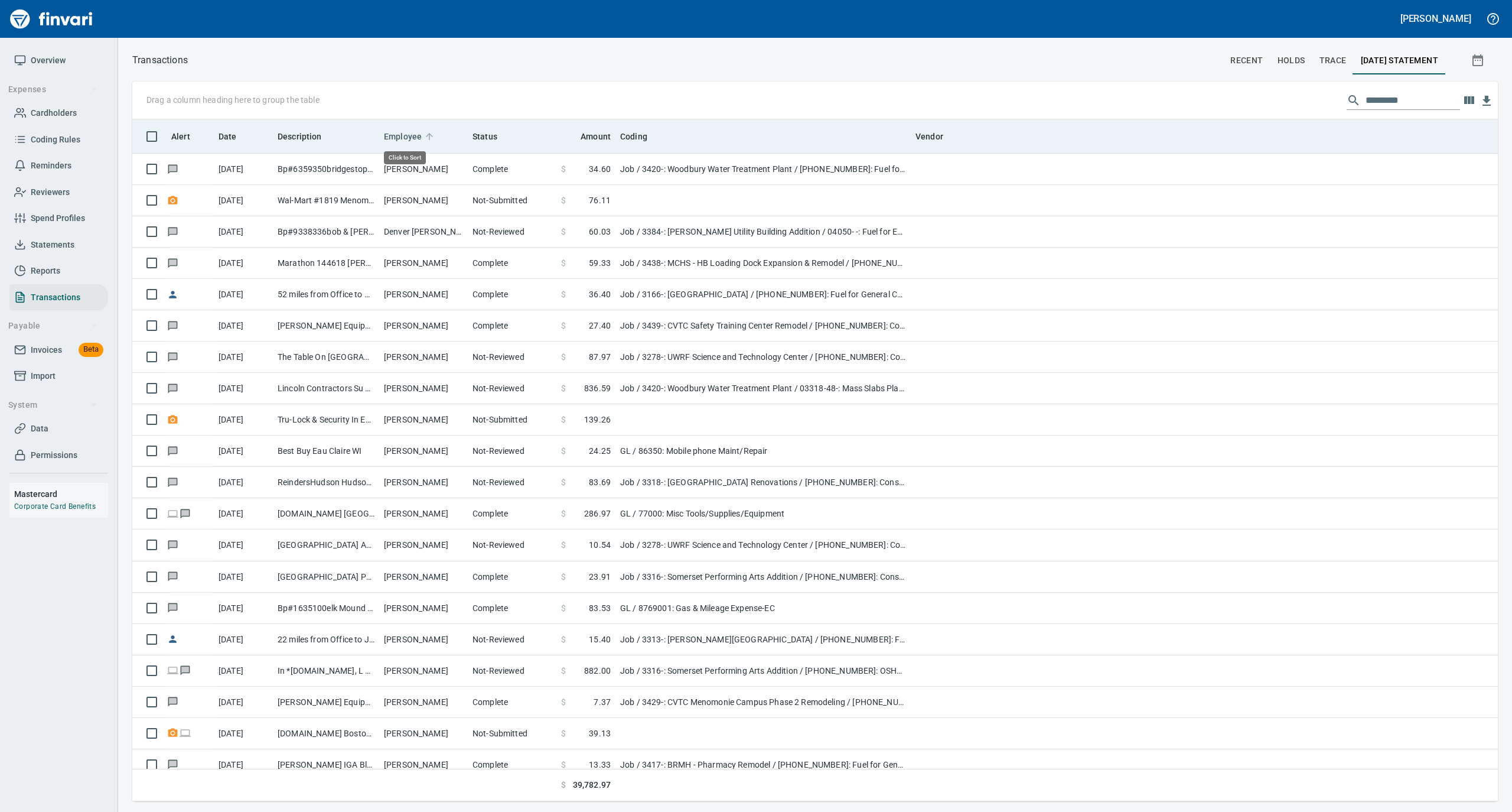 click 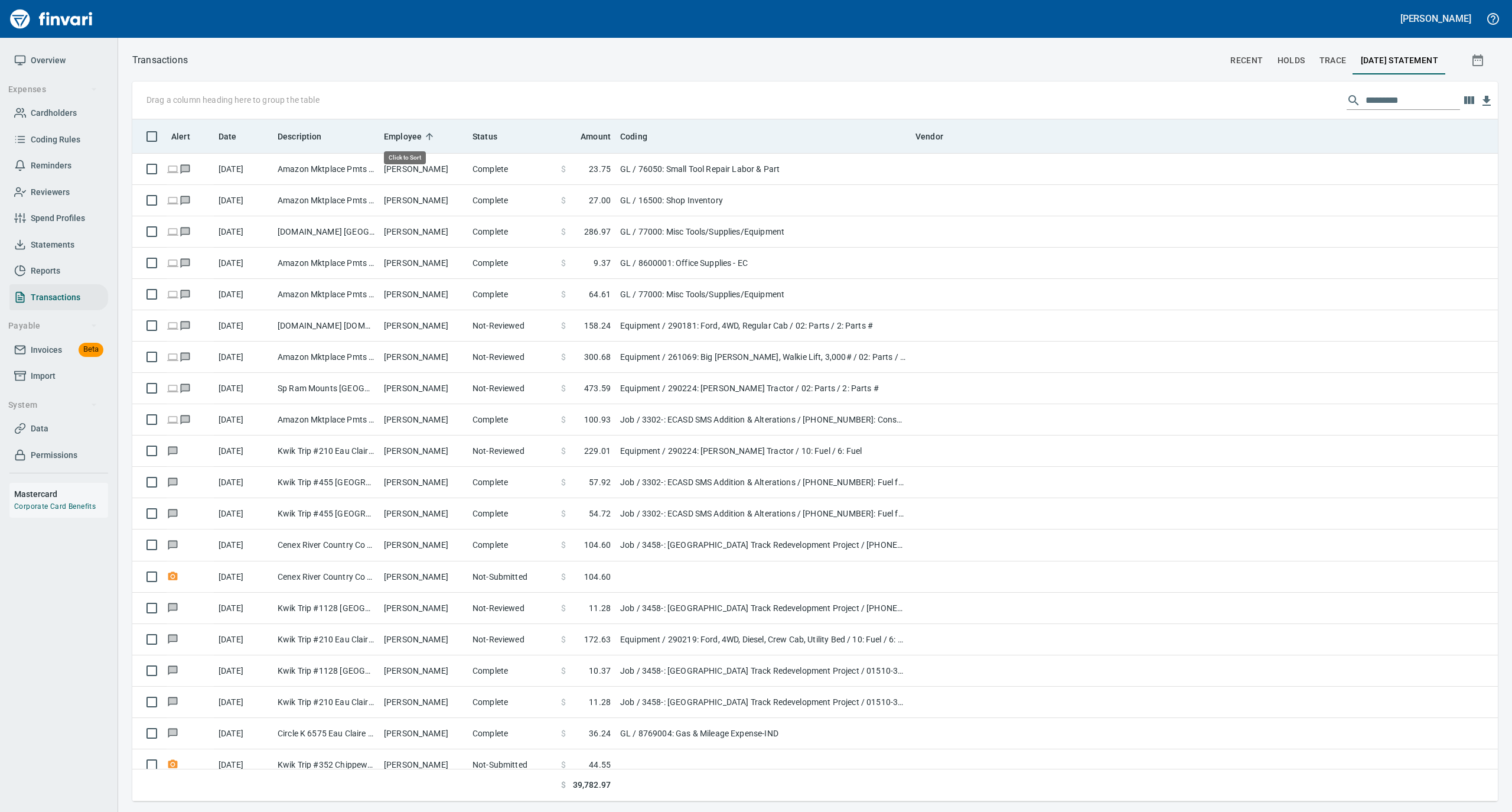 click 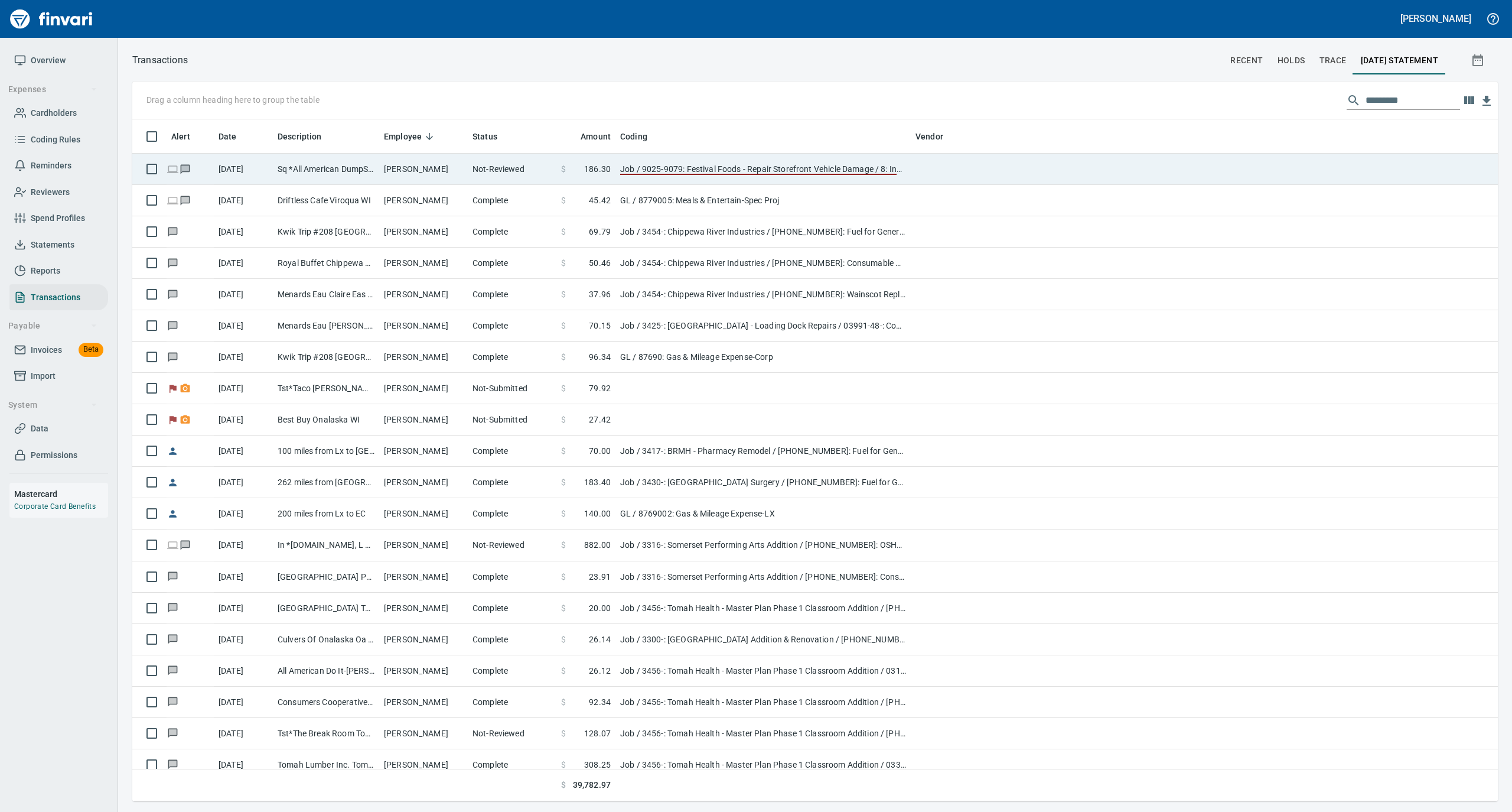 scroll, scrollTop: 670, scrollLeft: 1342, axis: both 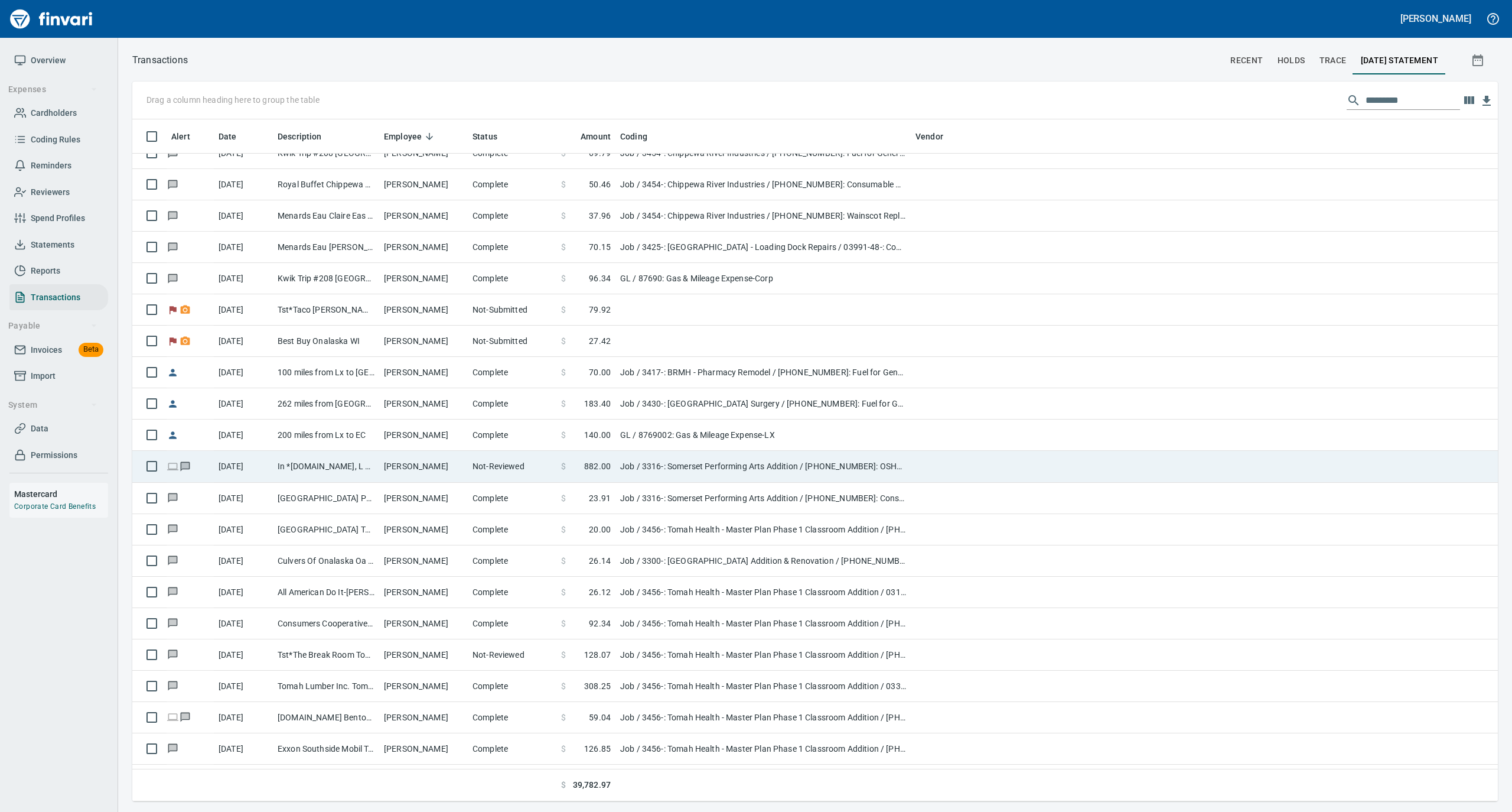 click on "[PERSON_NAME]" at bounding box center (423, 466) 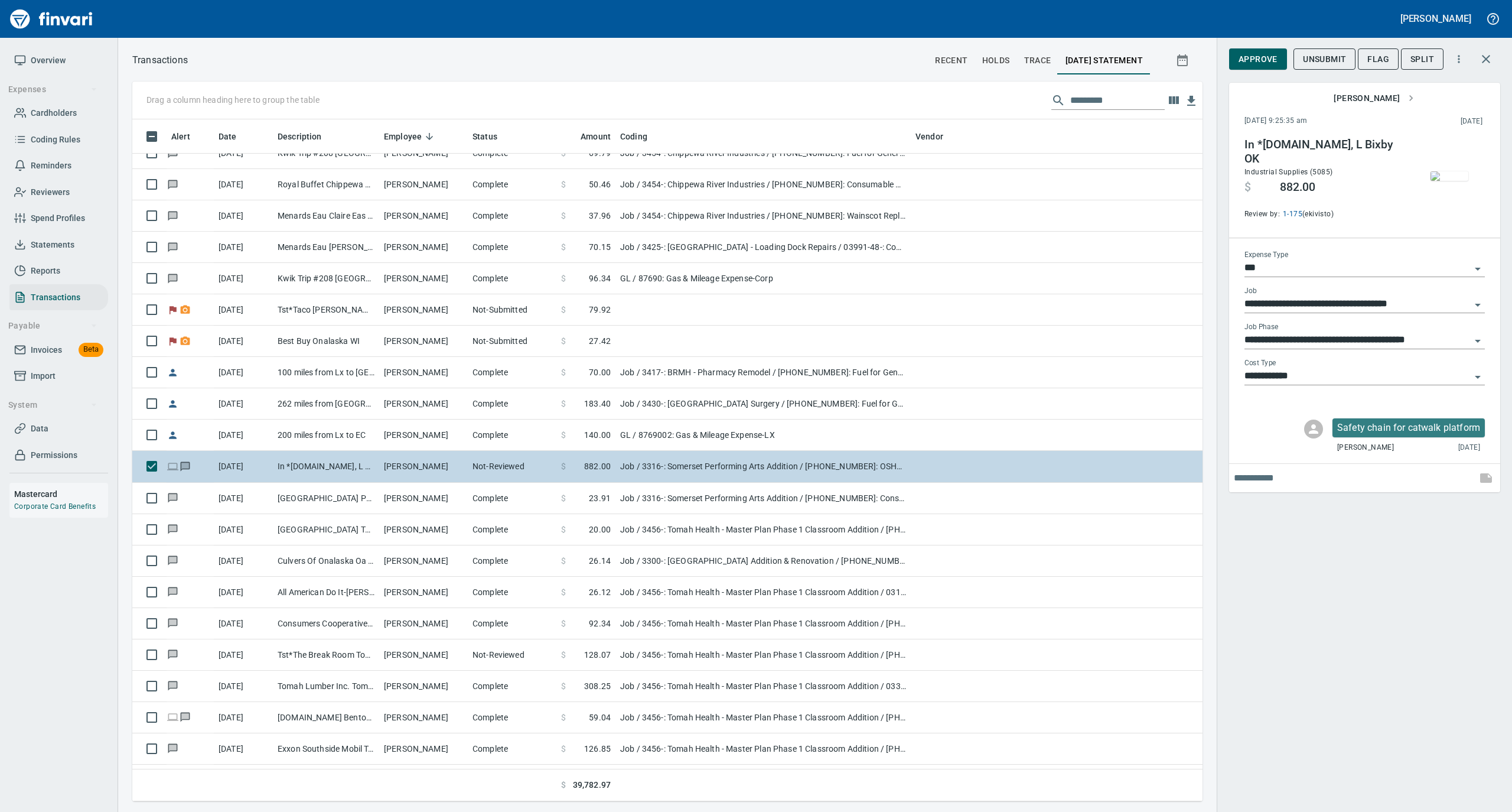 scroll, scrollTop: 670, scrollLeft: 1047, axis: both 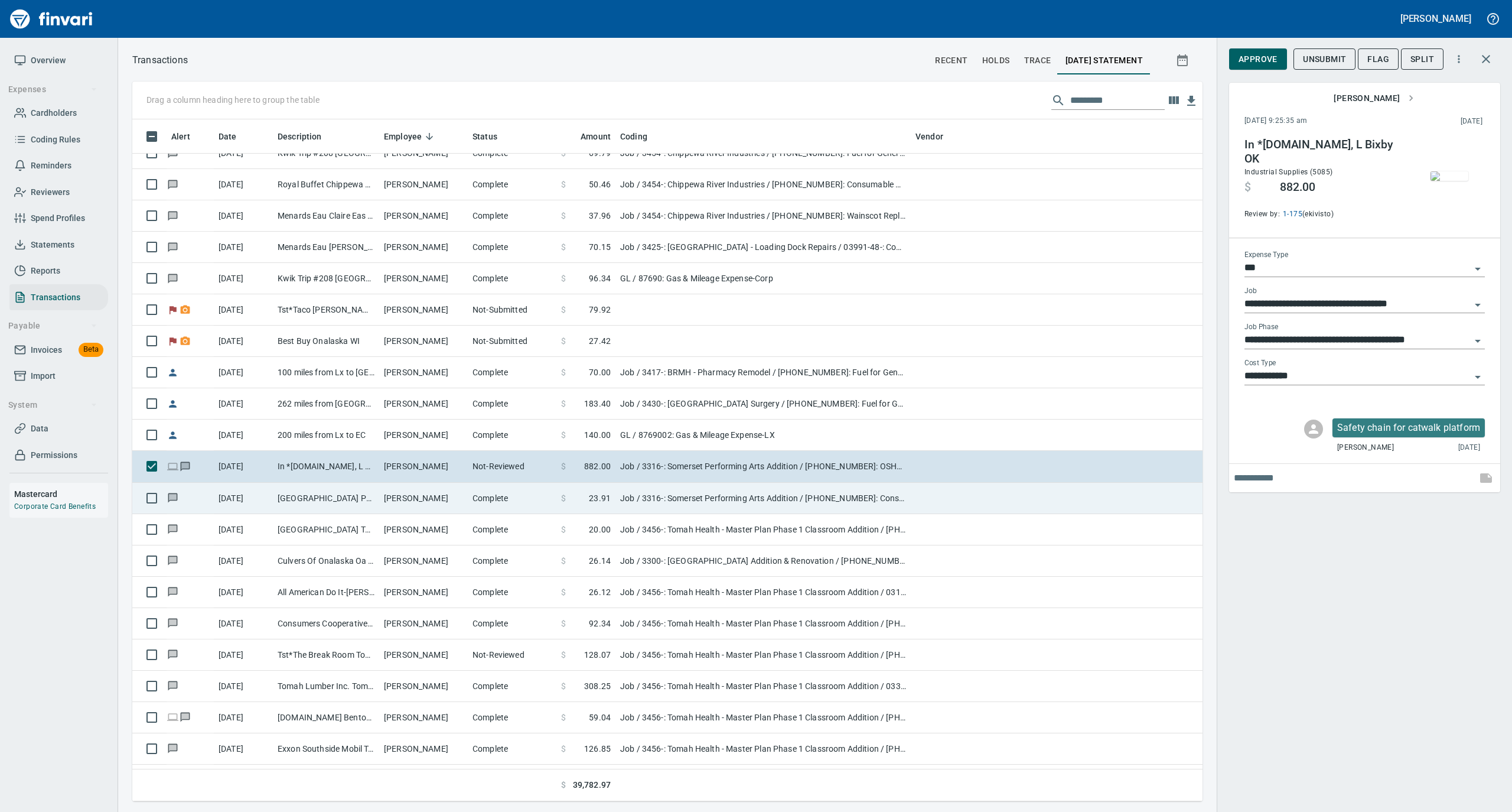 click on "[PERSON_NAME]" at bounding box center [423, 498] 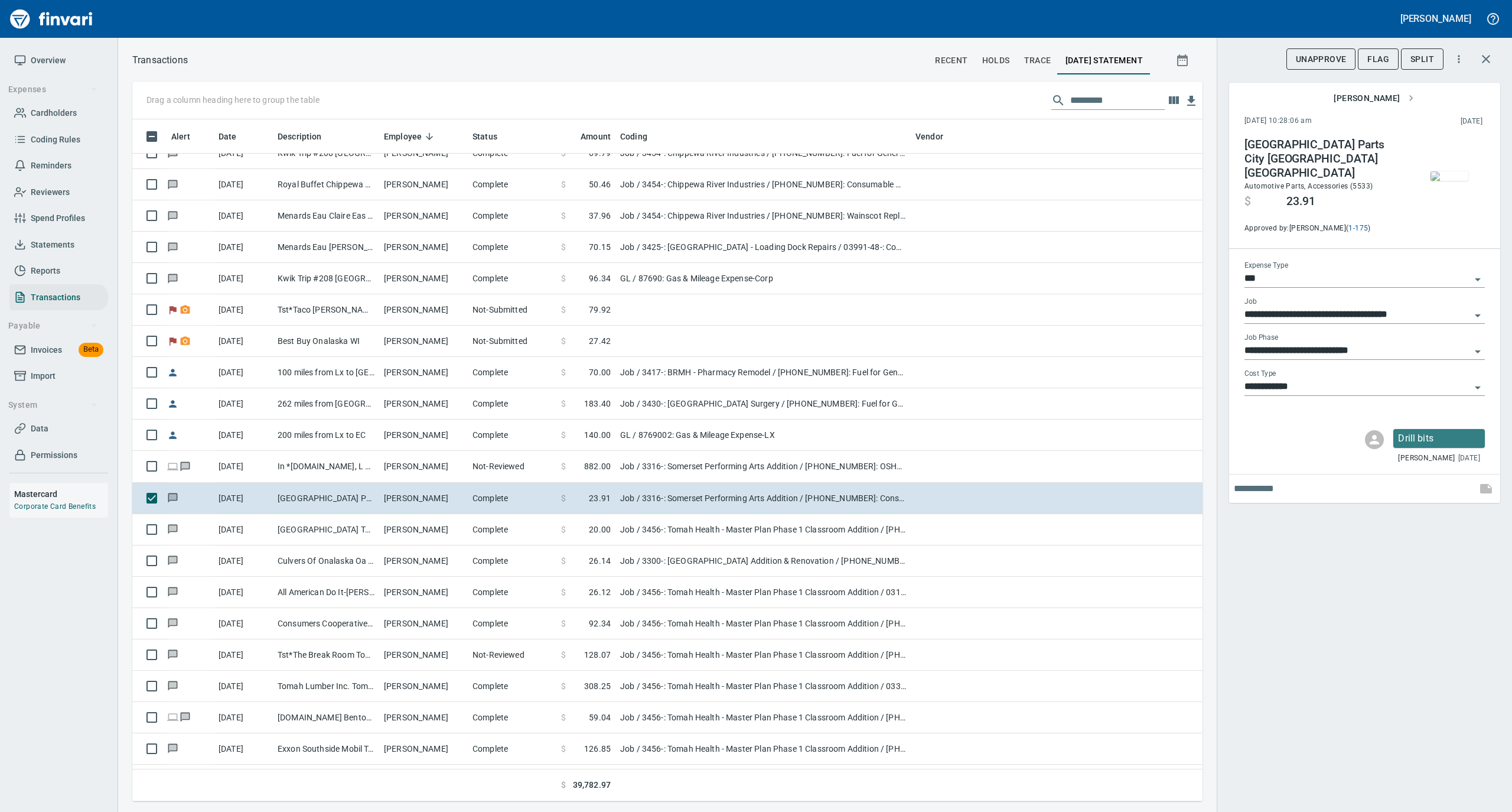 click at bounding box center (1449, 176) 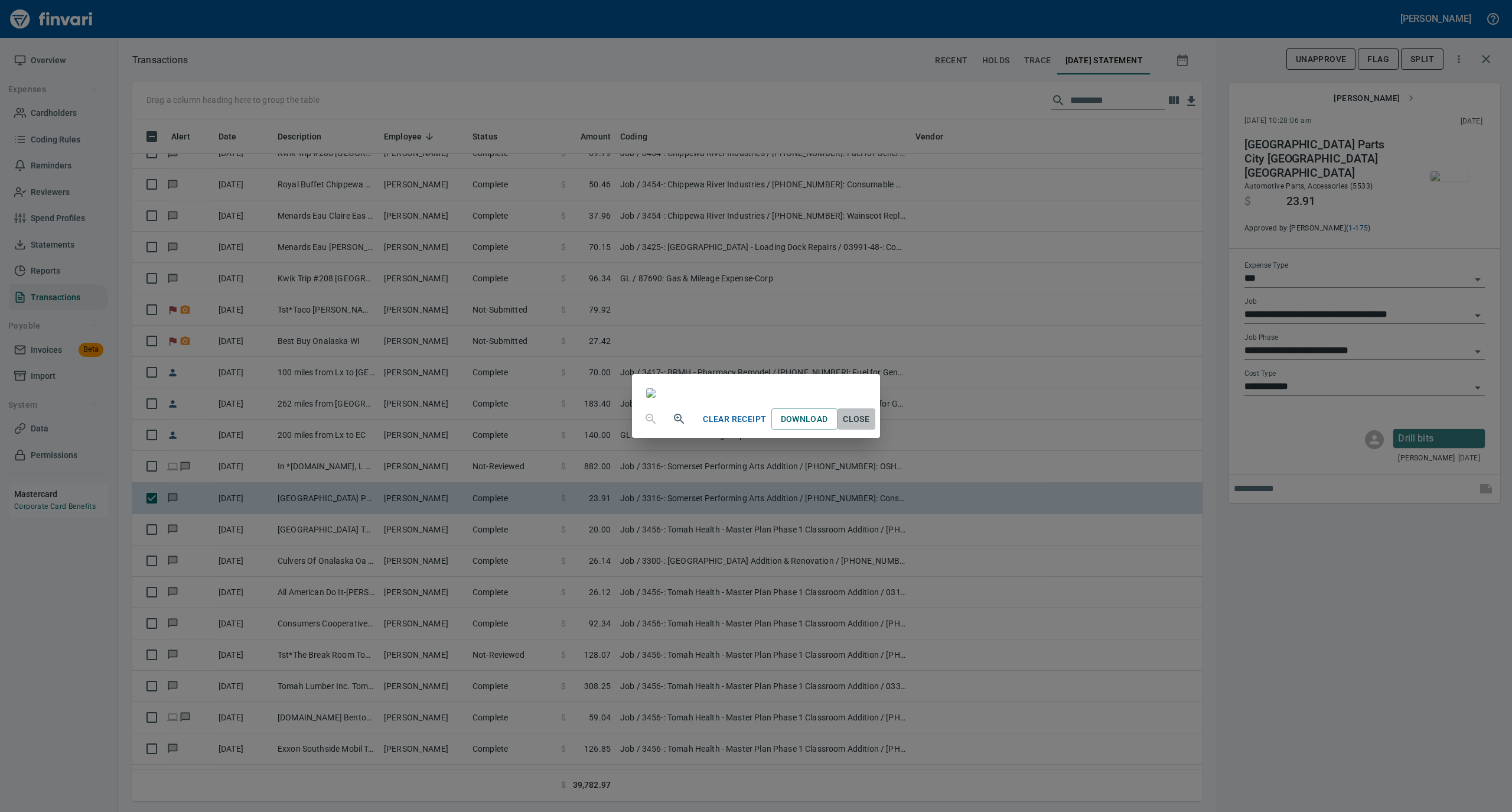 drag, startPoint x: 979, startPoint y: 719, endPoint x: 737, endPoint y: 628, distance: 258.544 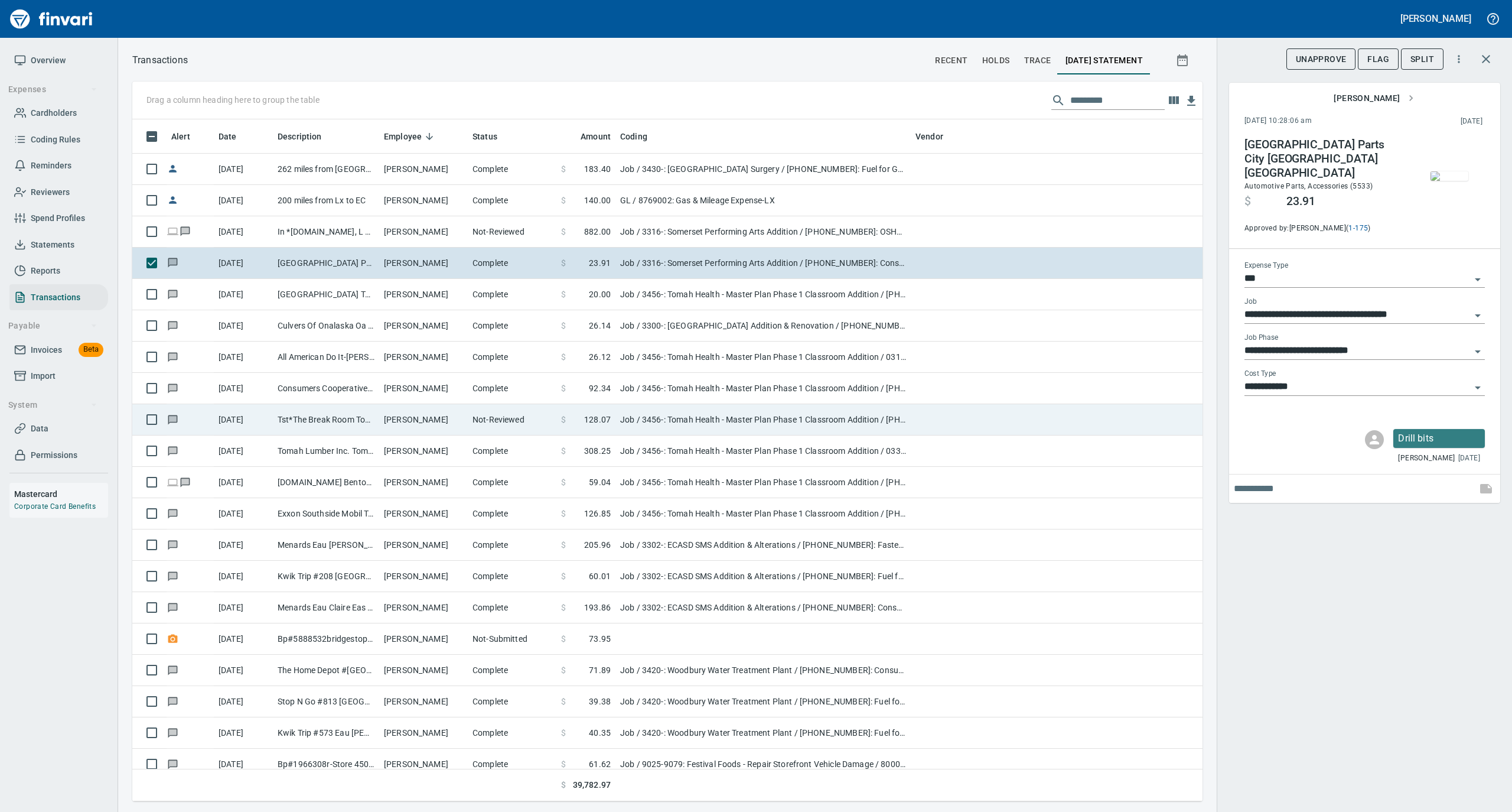 scroll, scrollTop: 315, scrollLeft: 0, axis: vertical 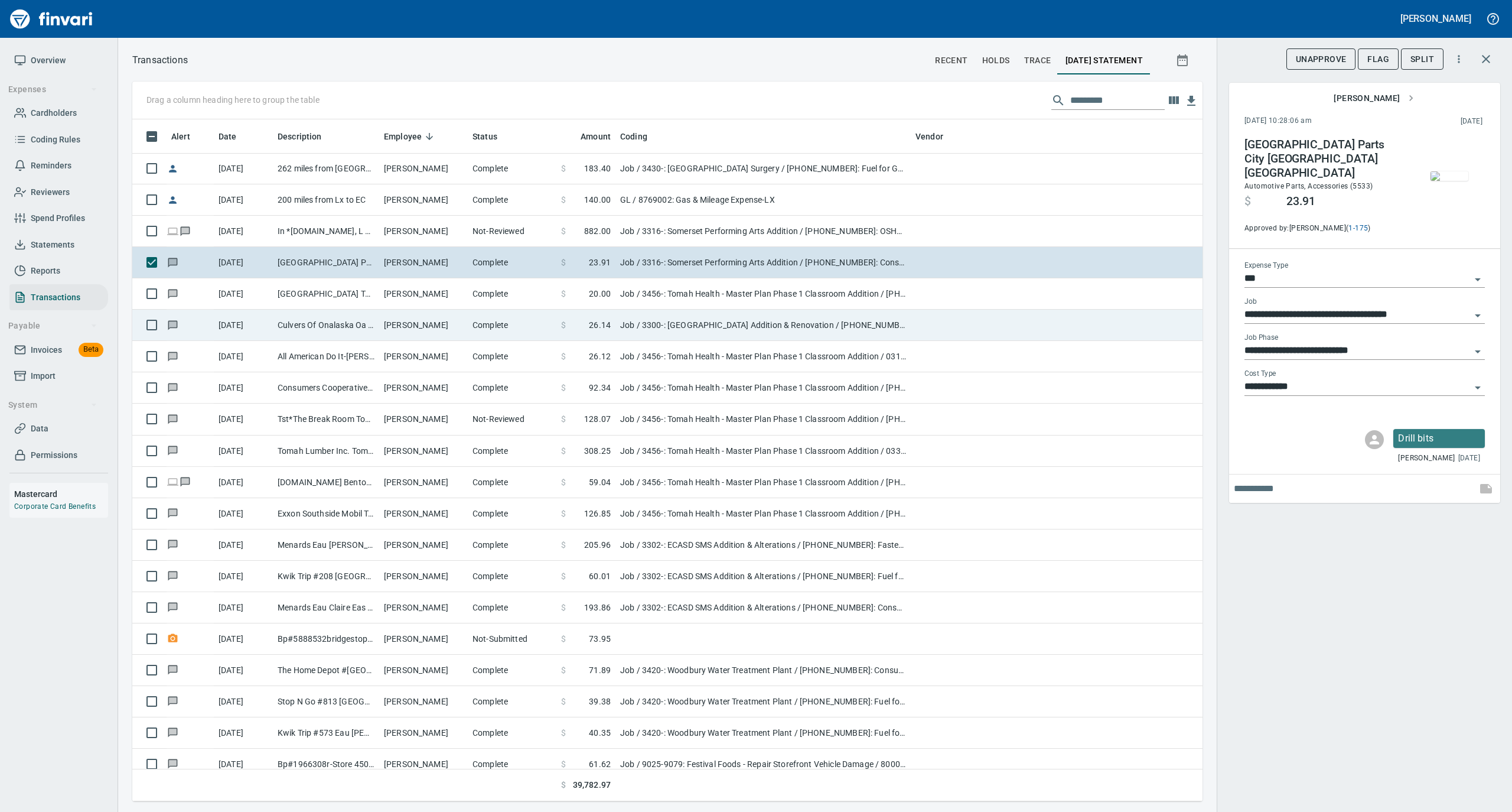 click on "[PERSON_NAME]" at bounding box center (423, 325) 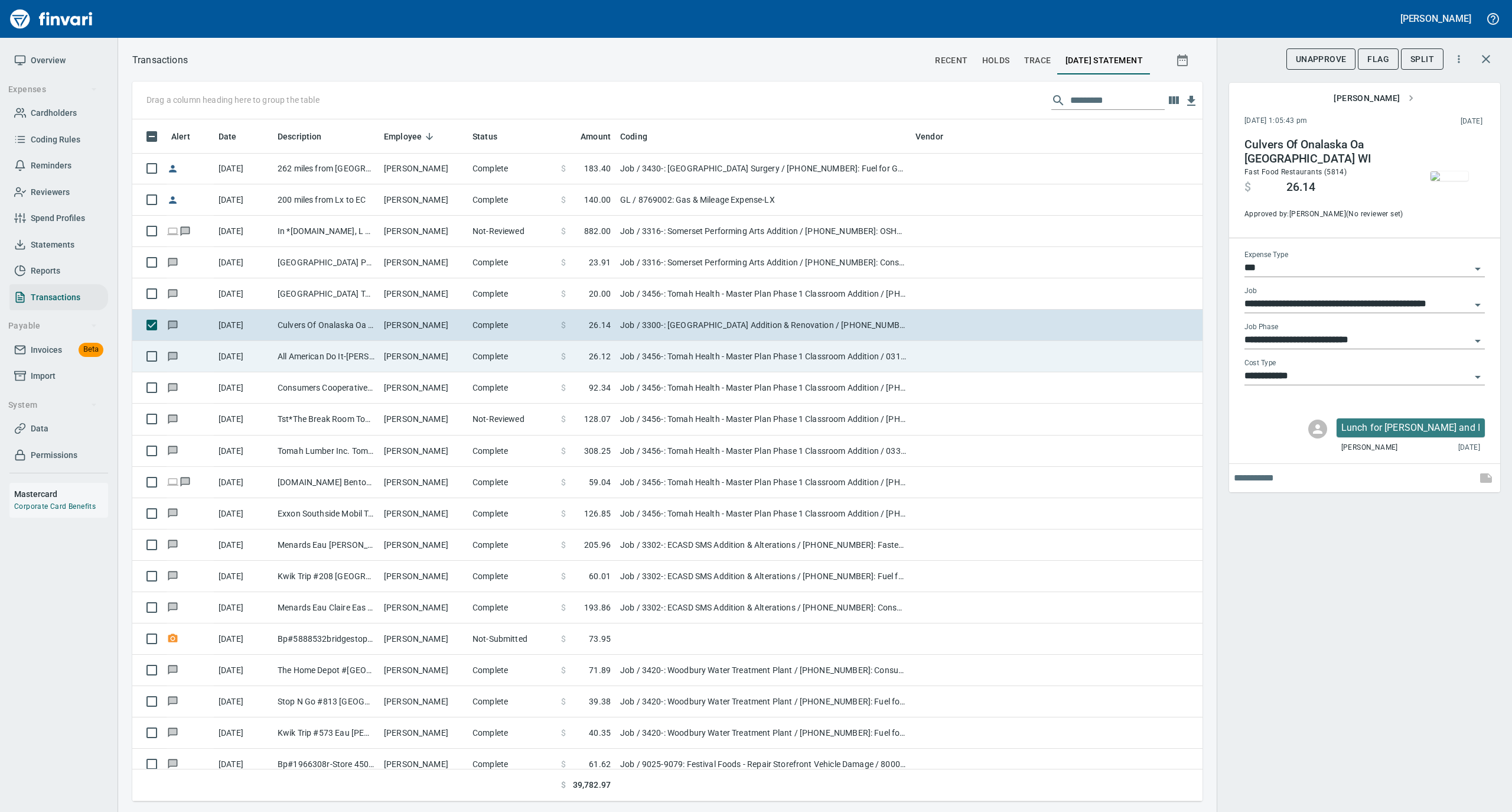 click on "[PERSON_NAME]" at bounding box center [423, 356] 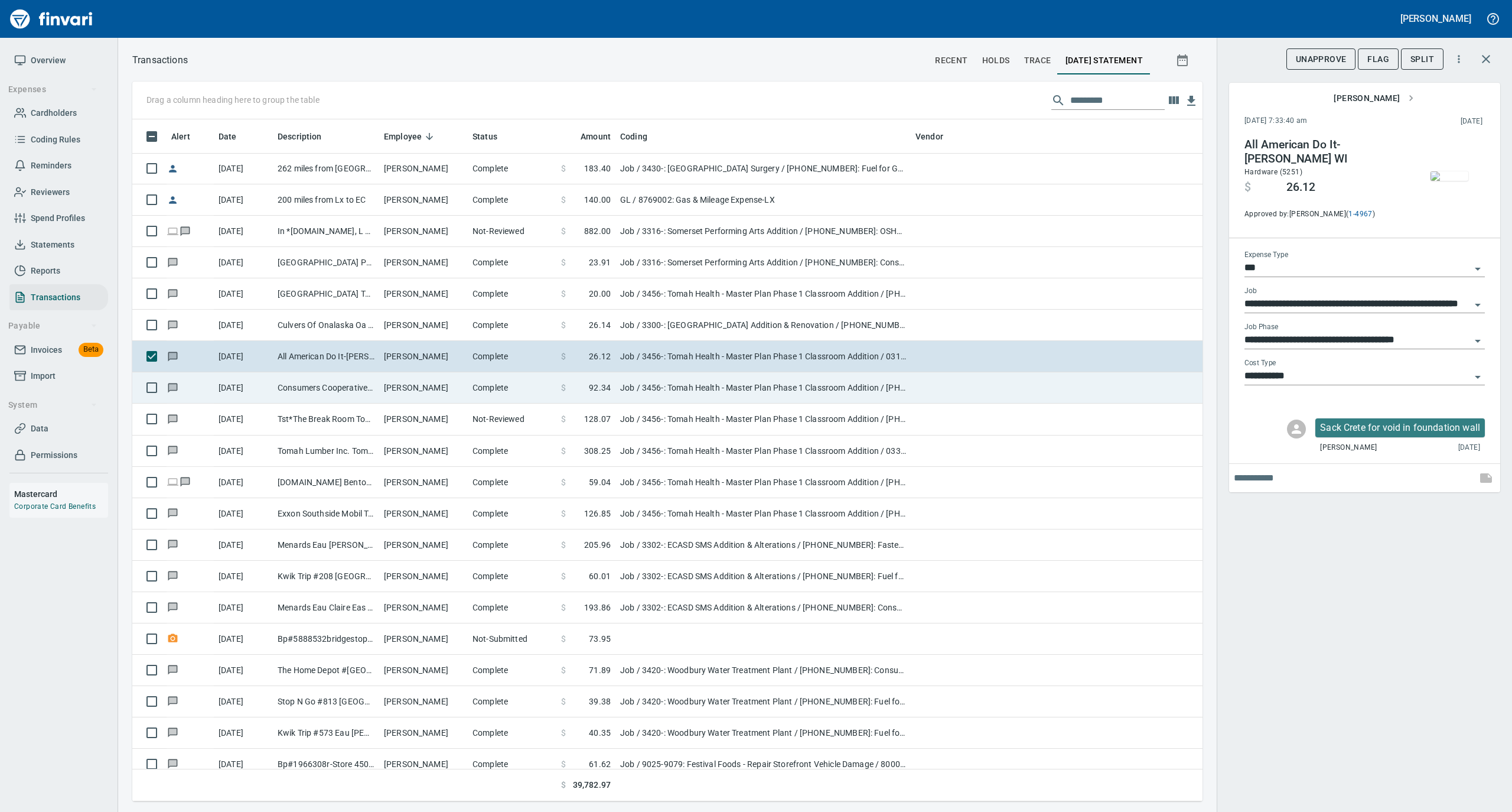 click on "Complete" at bounding box center (512, 388) 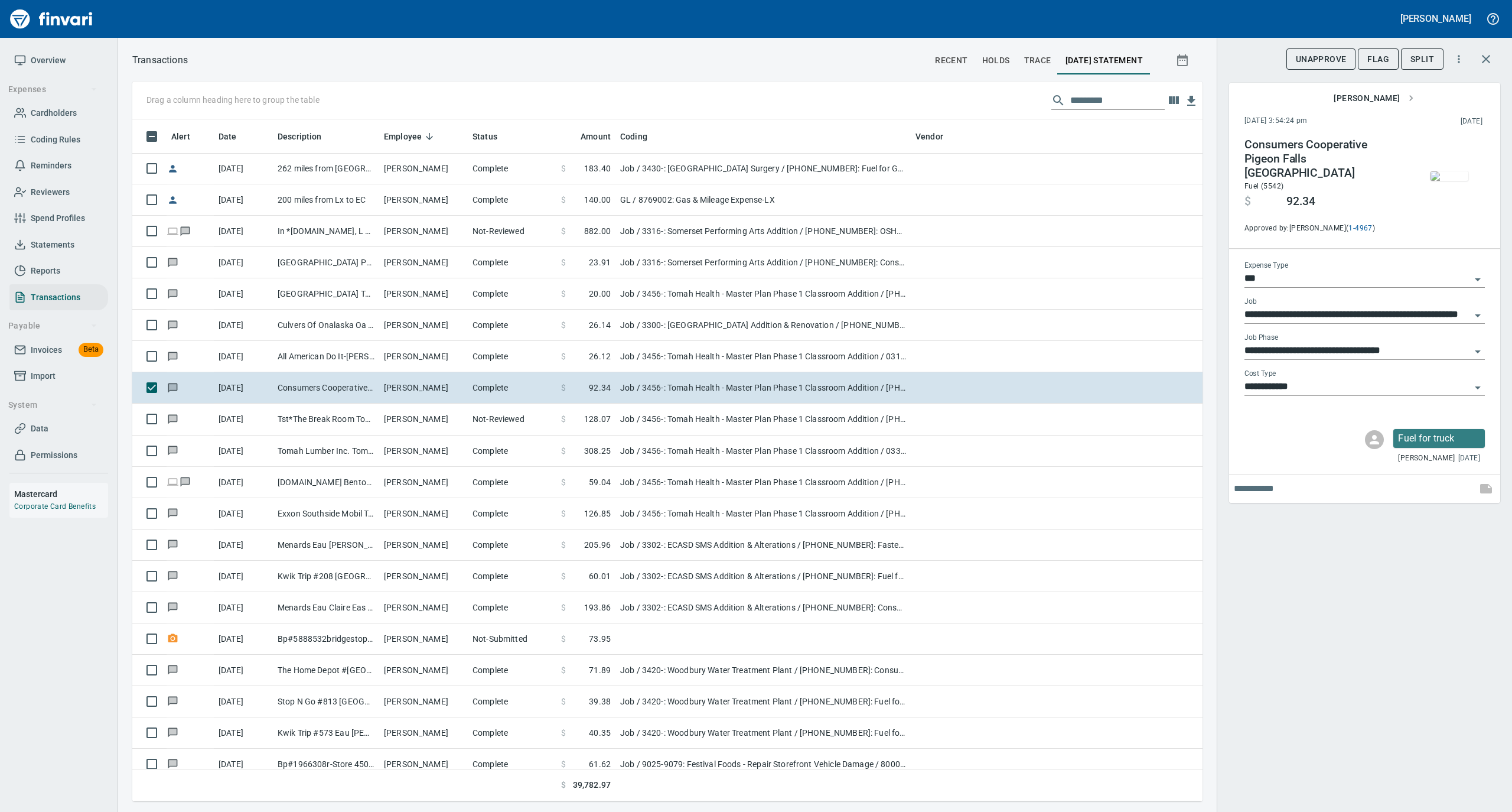 click at bounding box center [1449, 176] 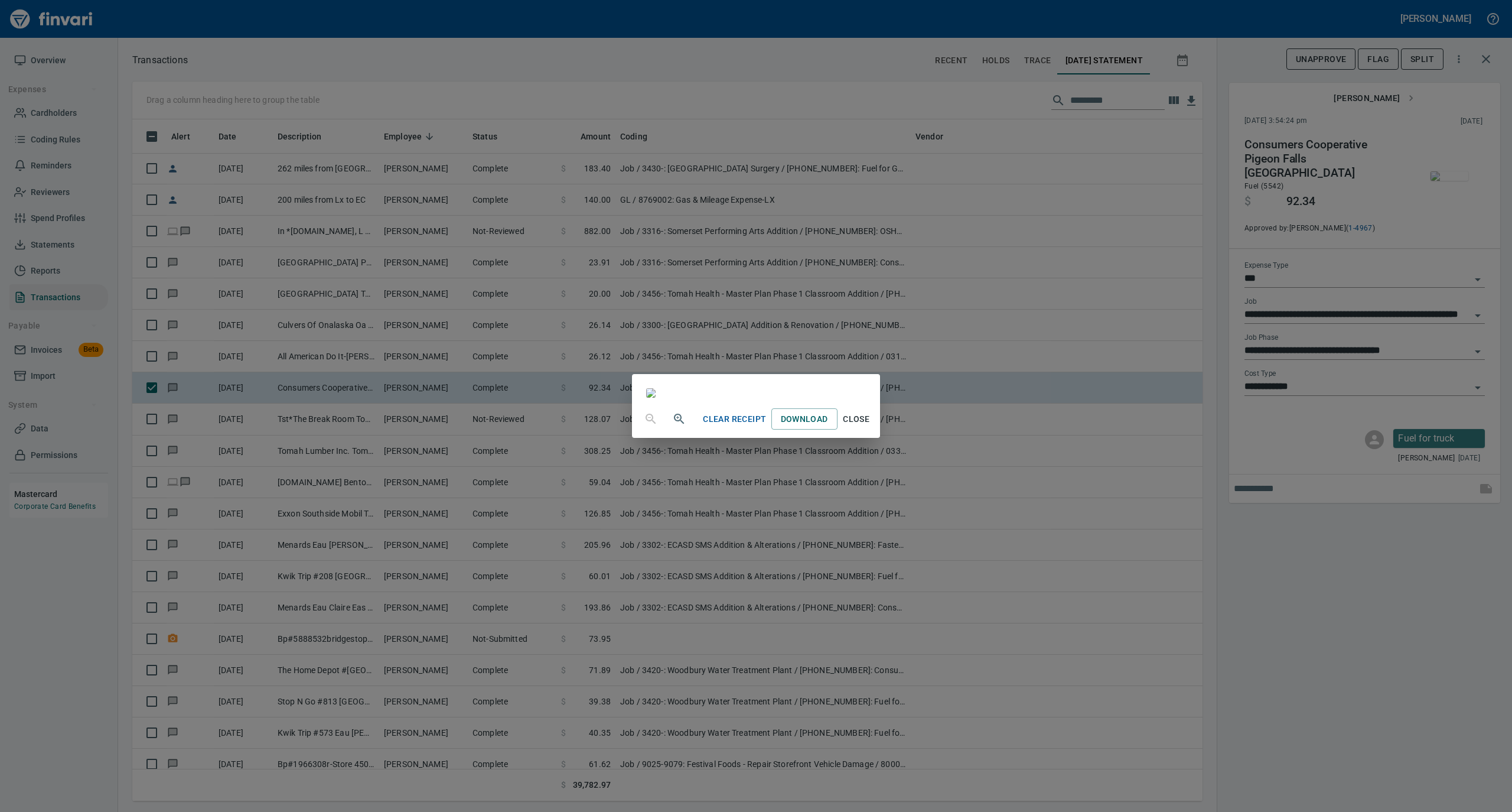 click on "Close" at bounding box center [856, 419] 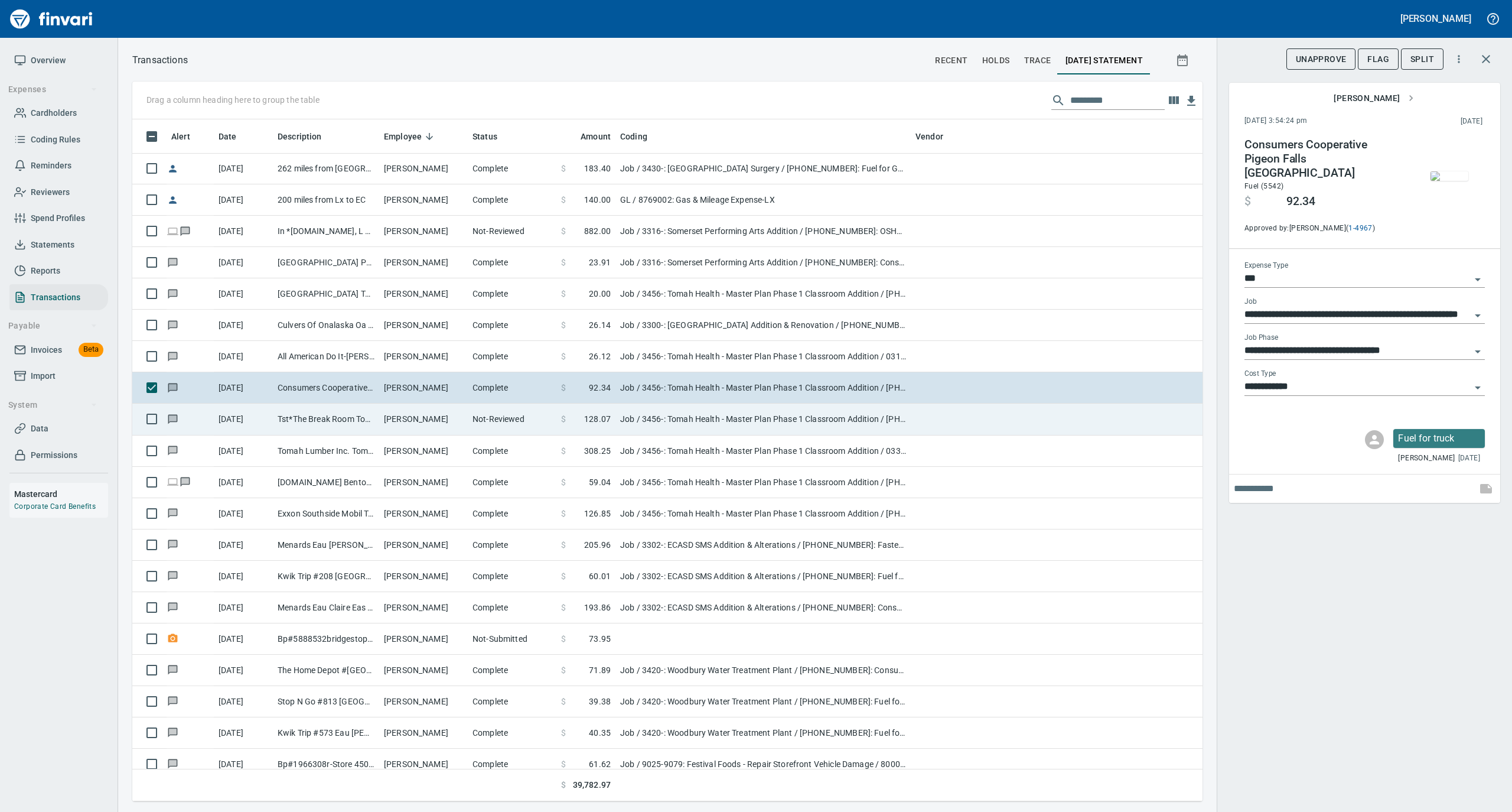 click on "Not-Reviewed" at bounding box center [512, 419] 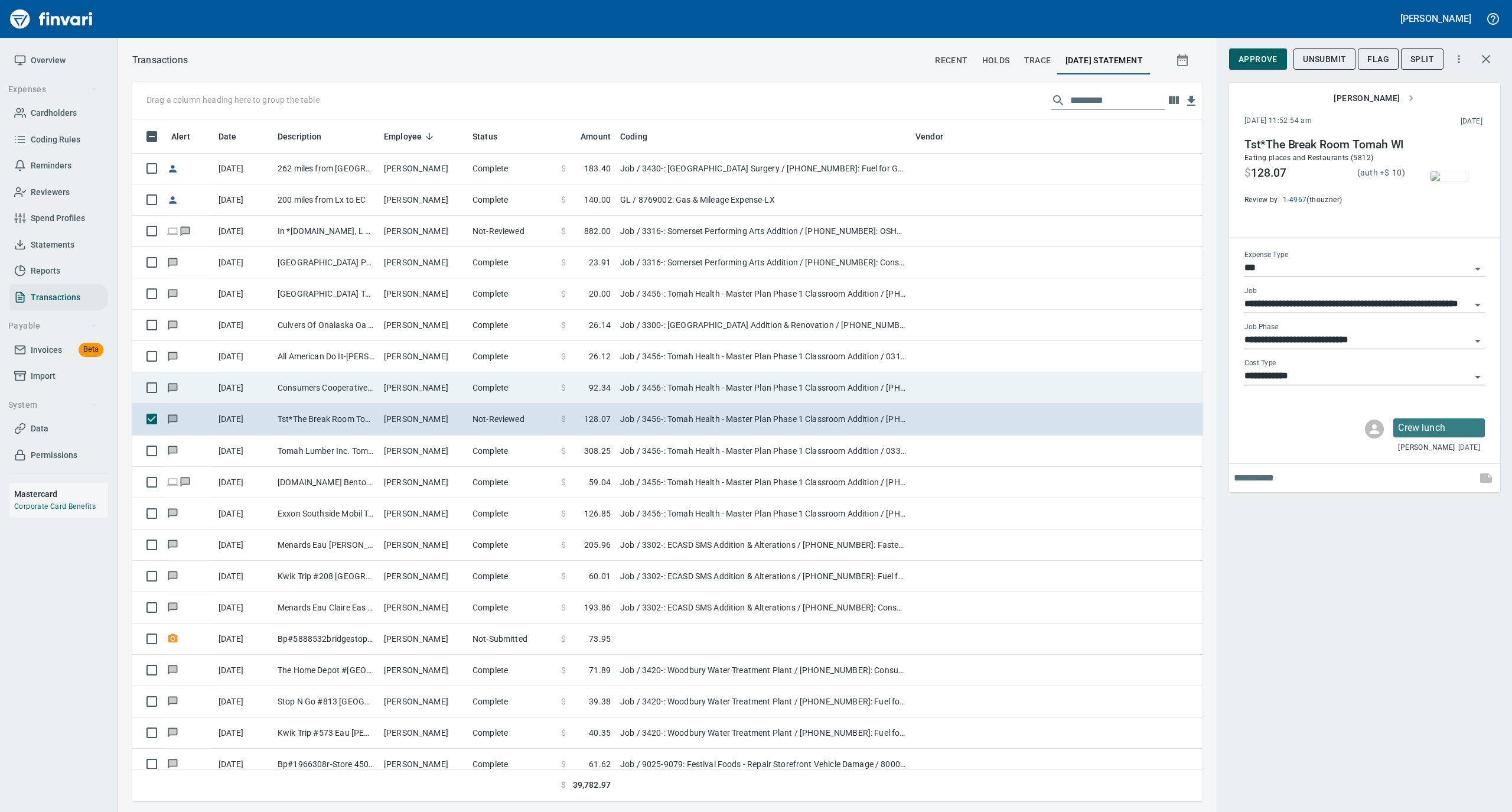 click on "[PERSON_NAME]" at bounding box center (423, 388) 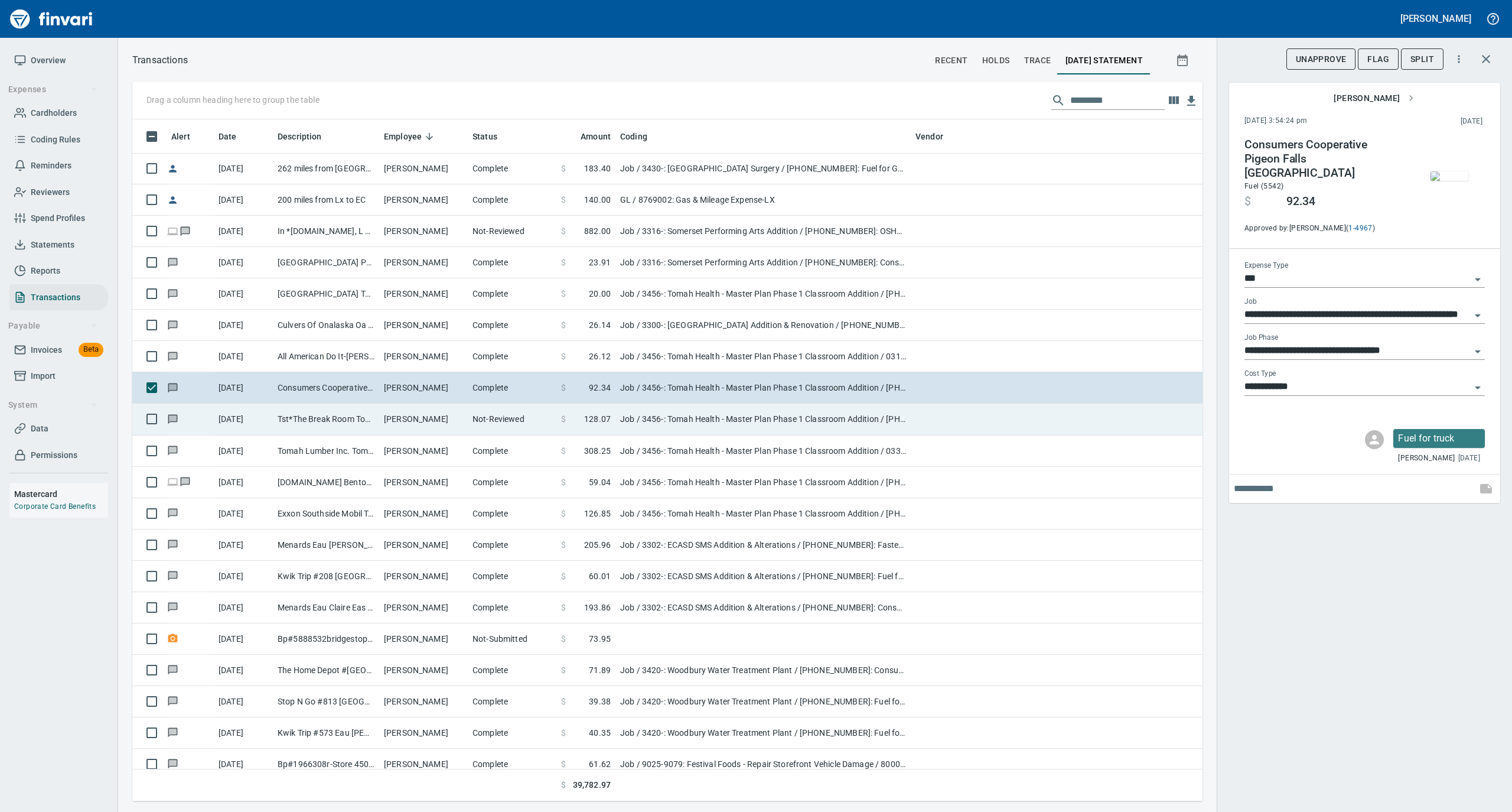 click on "[PERSON_NAME]" at bounding box center [423, 419] 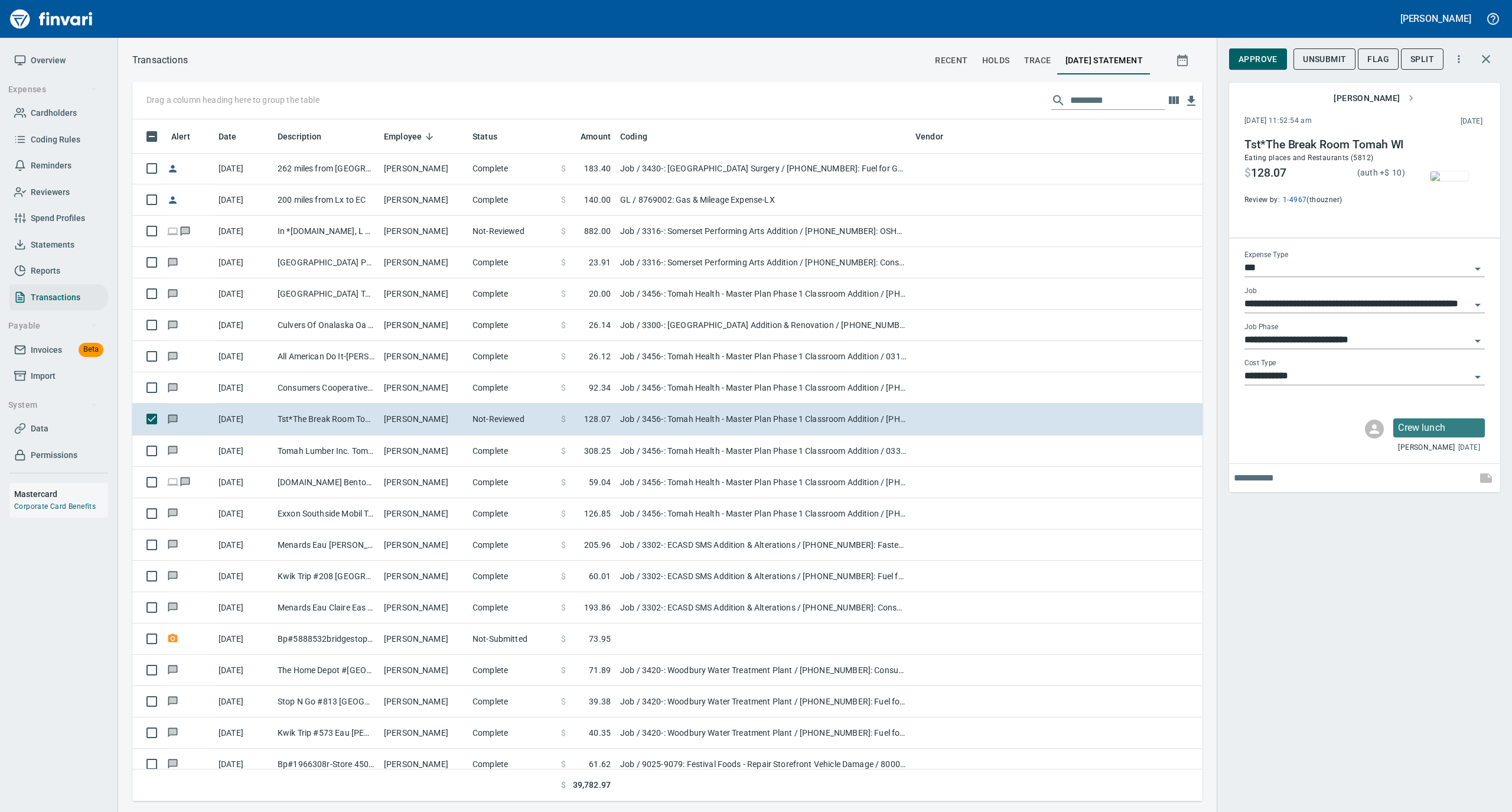 click at bounding box center (1449, 176) 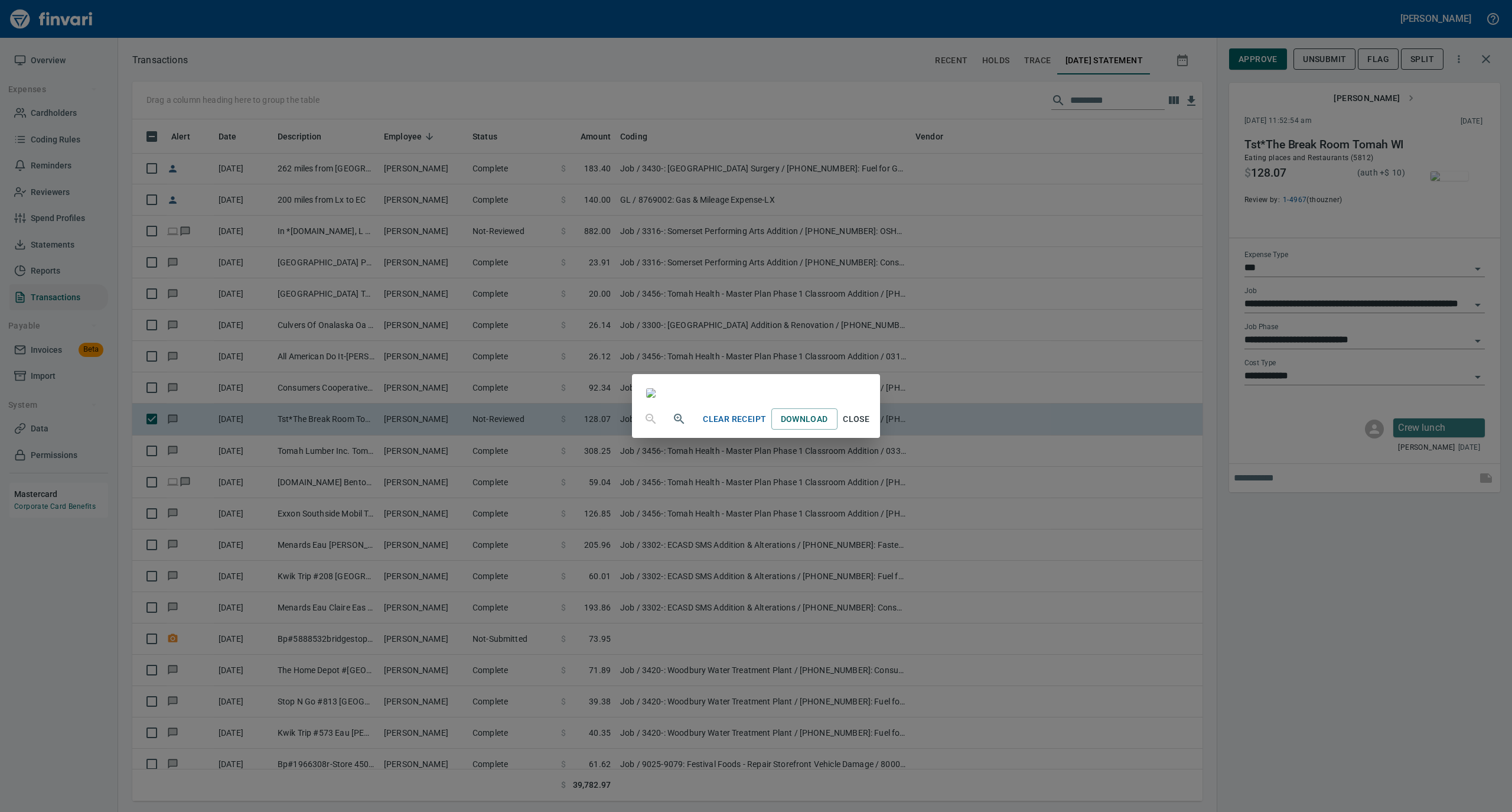 click on "Close" at bounding box center [856, 419] 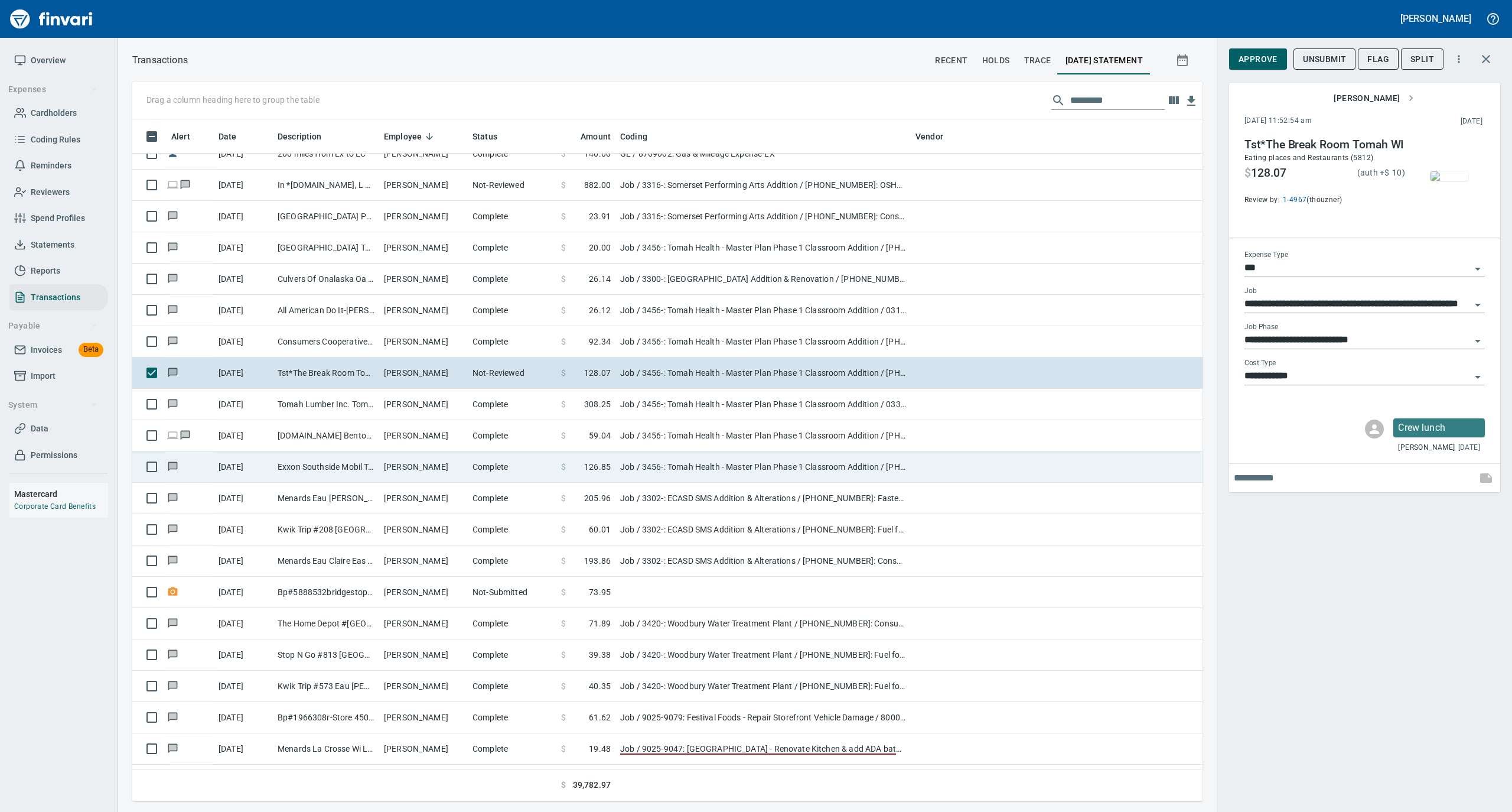scroll, scrollTop: 394, scrollLeft: 0, axis: vertical 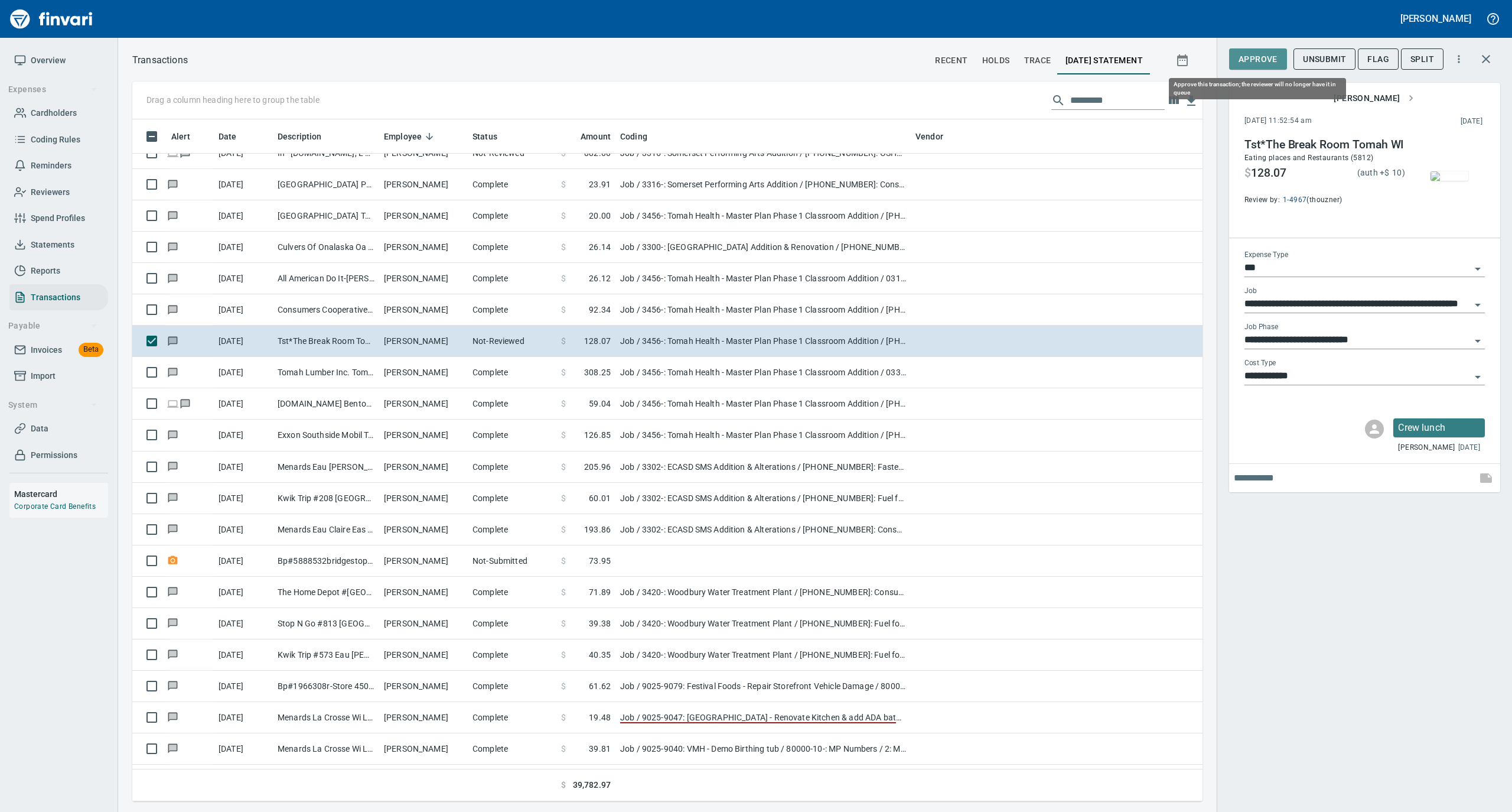 click on "Approve" at bounding box center (1258, 59) 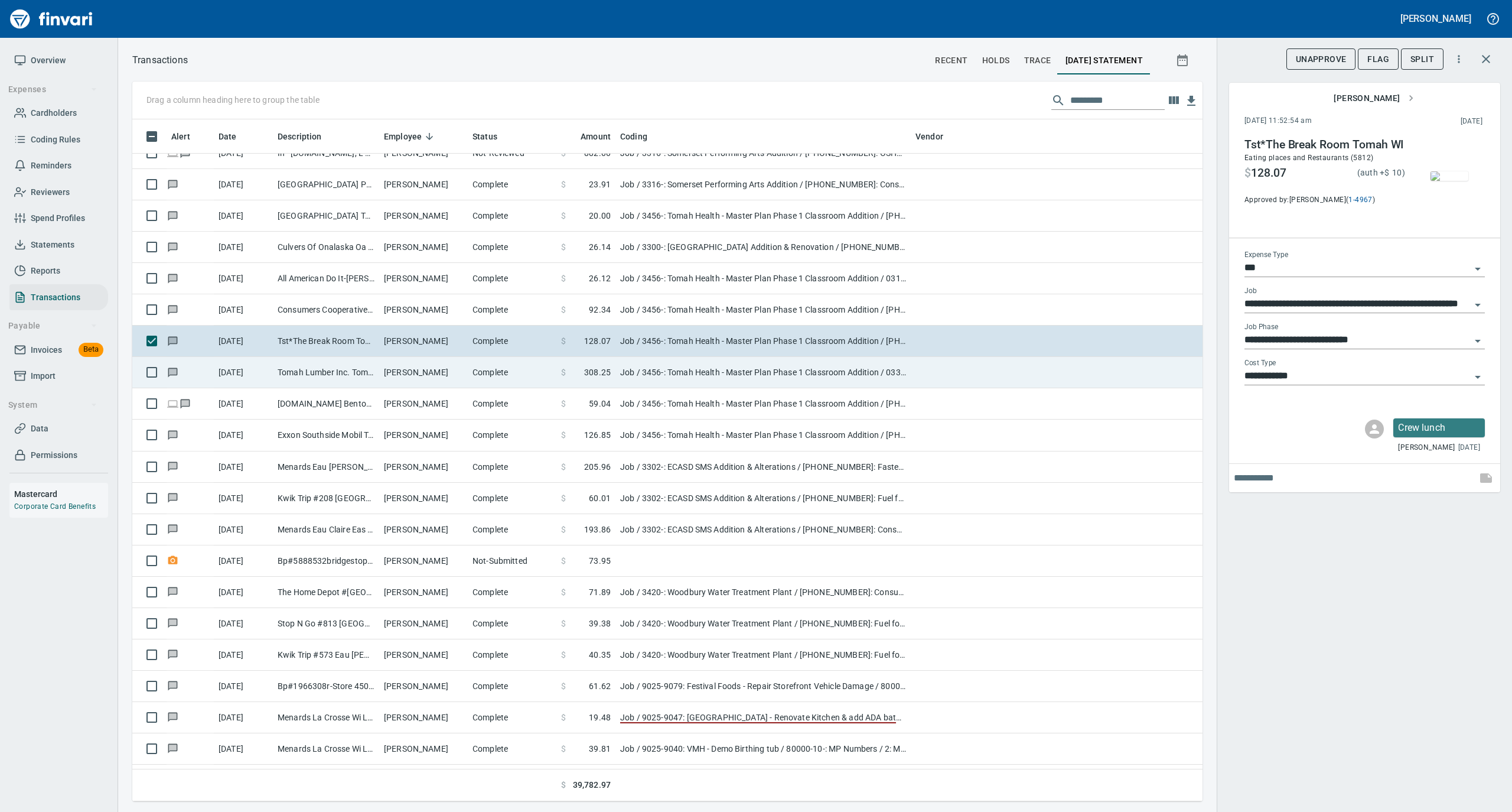 click on "[PERSON_NAME]" at bounding box center (423, 372) 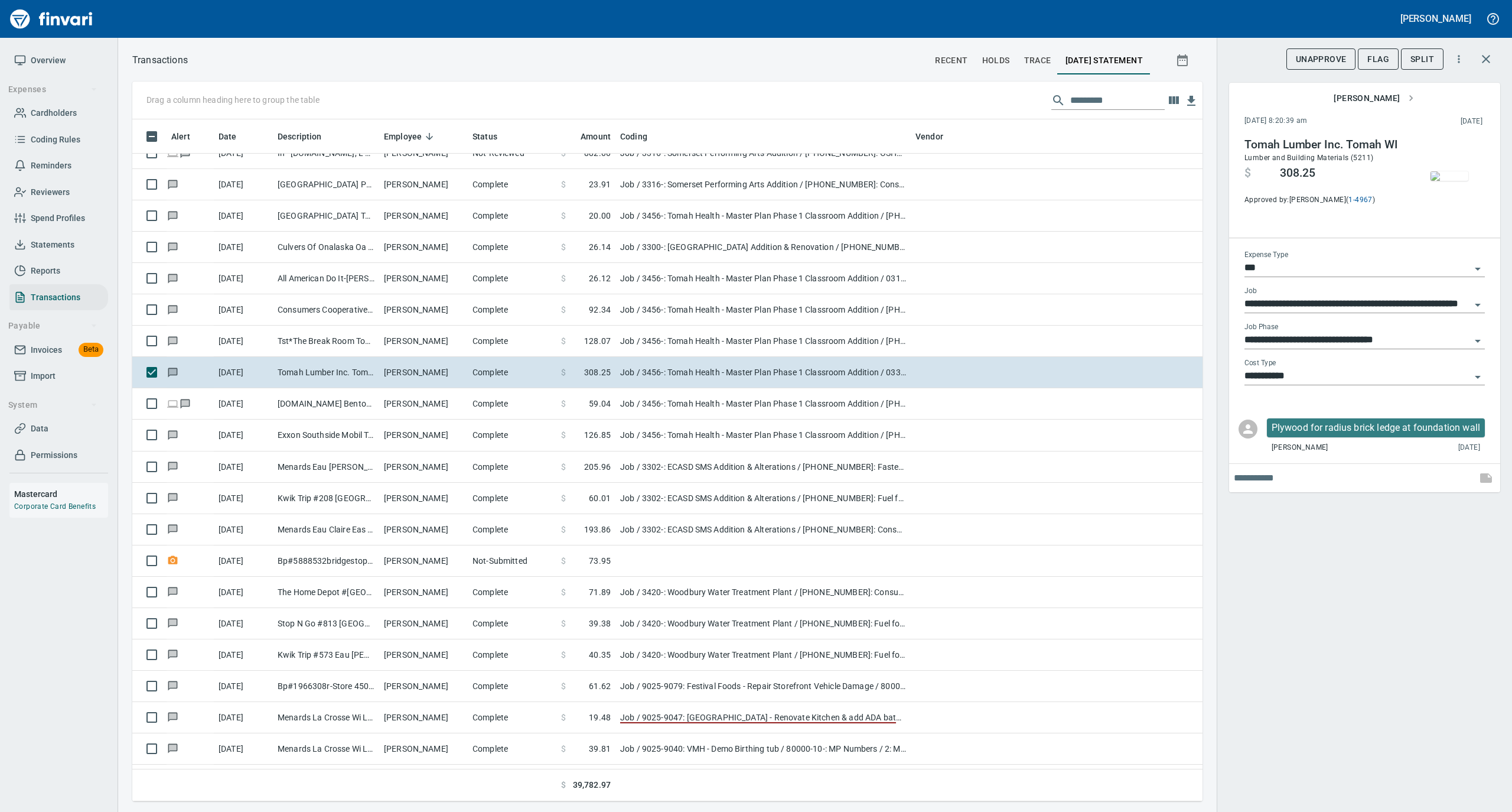 click at bounding box center (1449, 176) 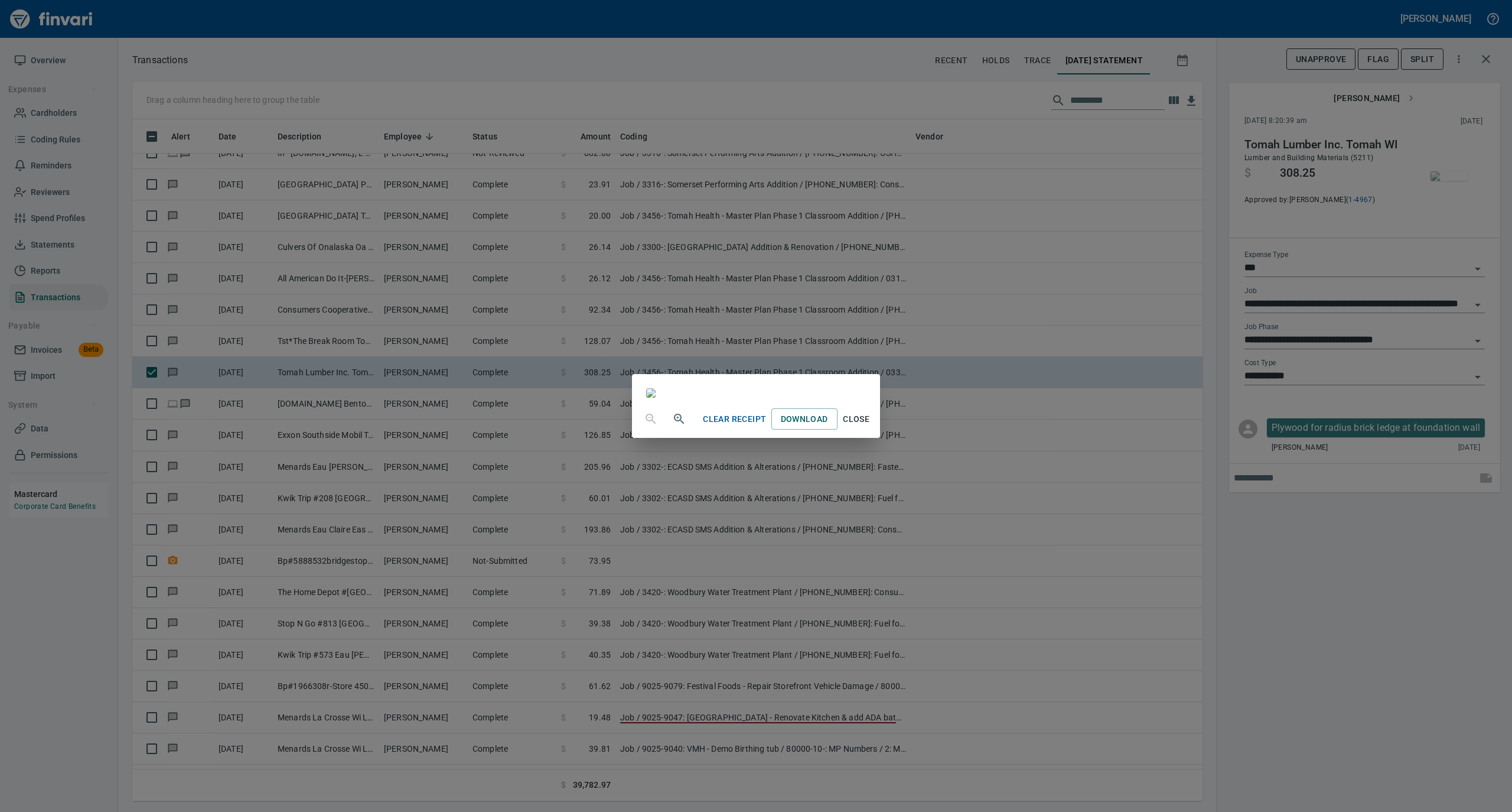 click on "Close" at bounding box center [856, 419] 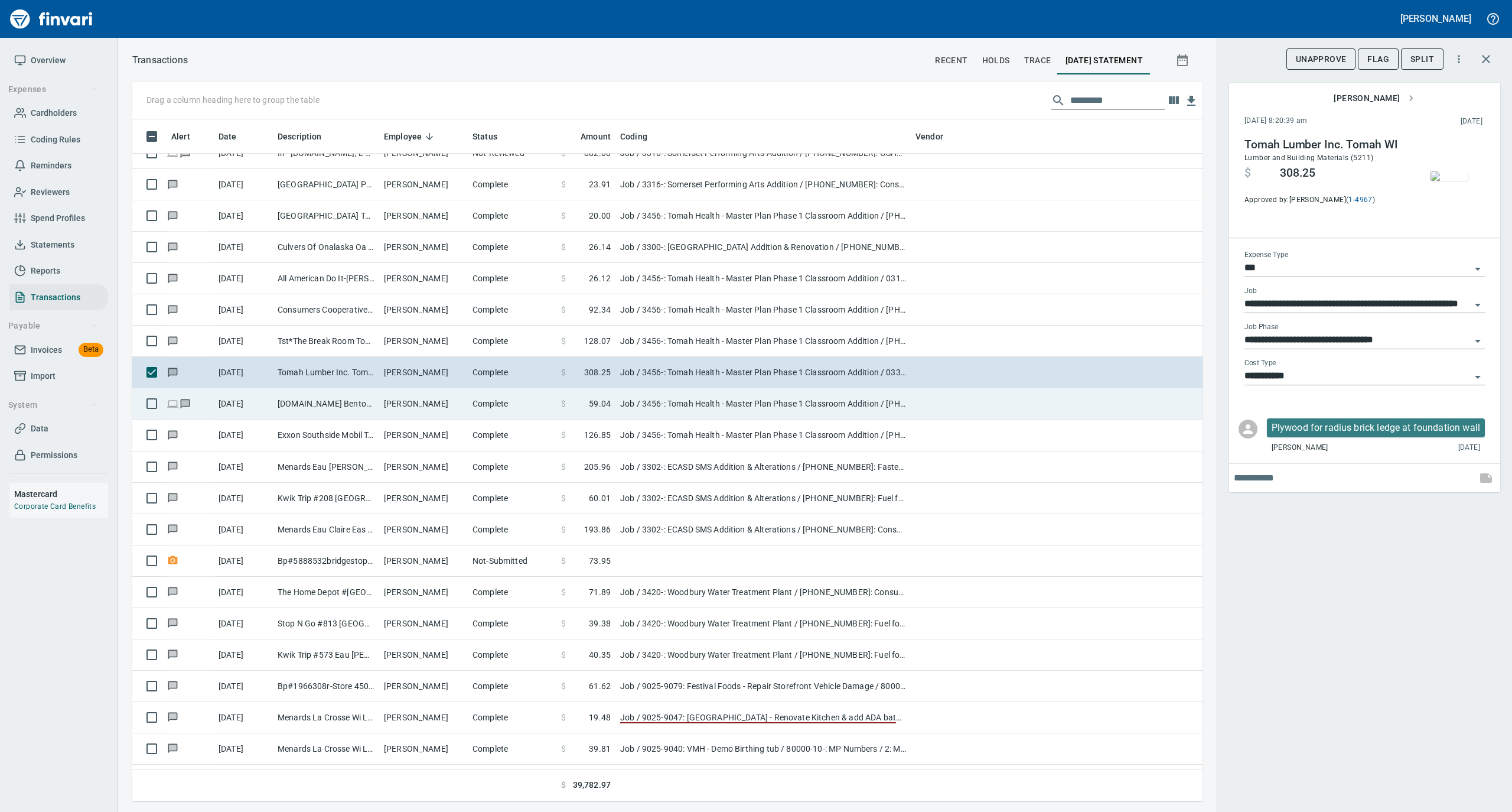 click on "[PERSON_NAME]" at bounding box center (423, 404) 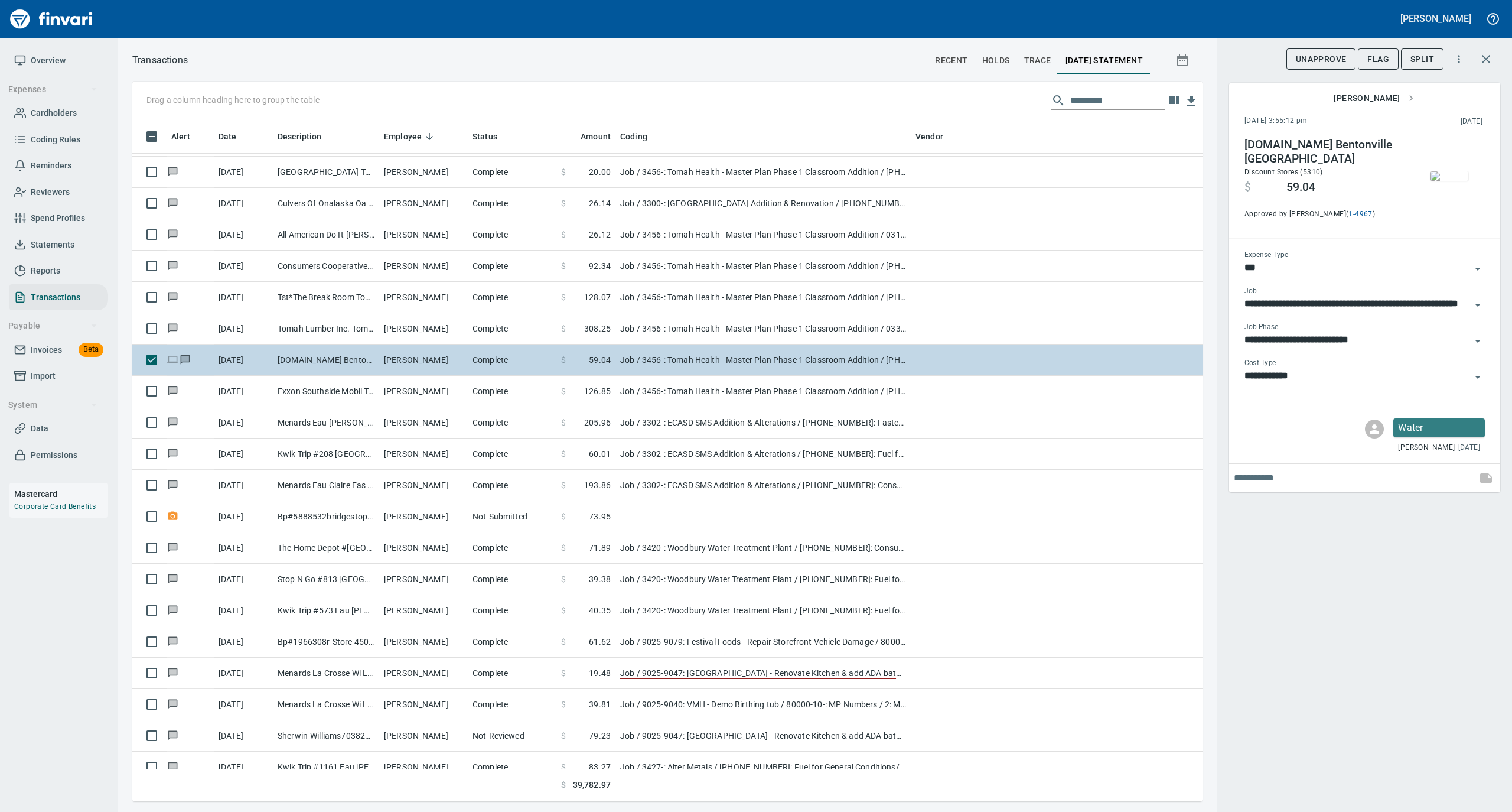 scroll, scrollTop: 473, scrollLeft: 0, axis: vertical 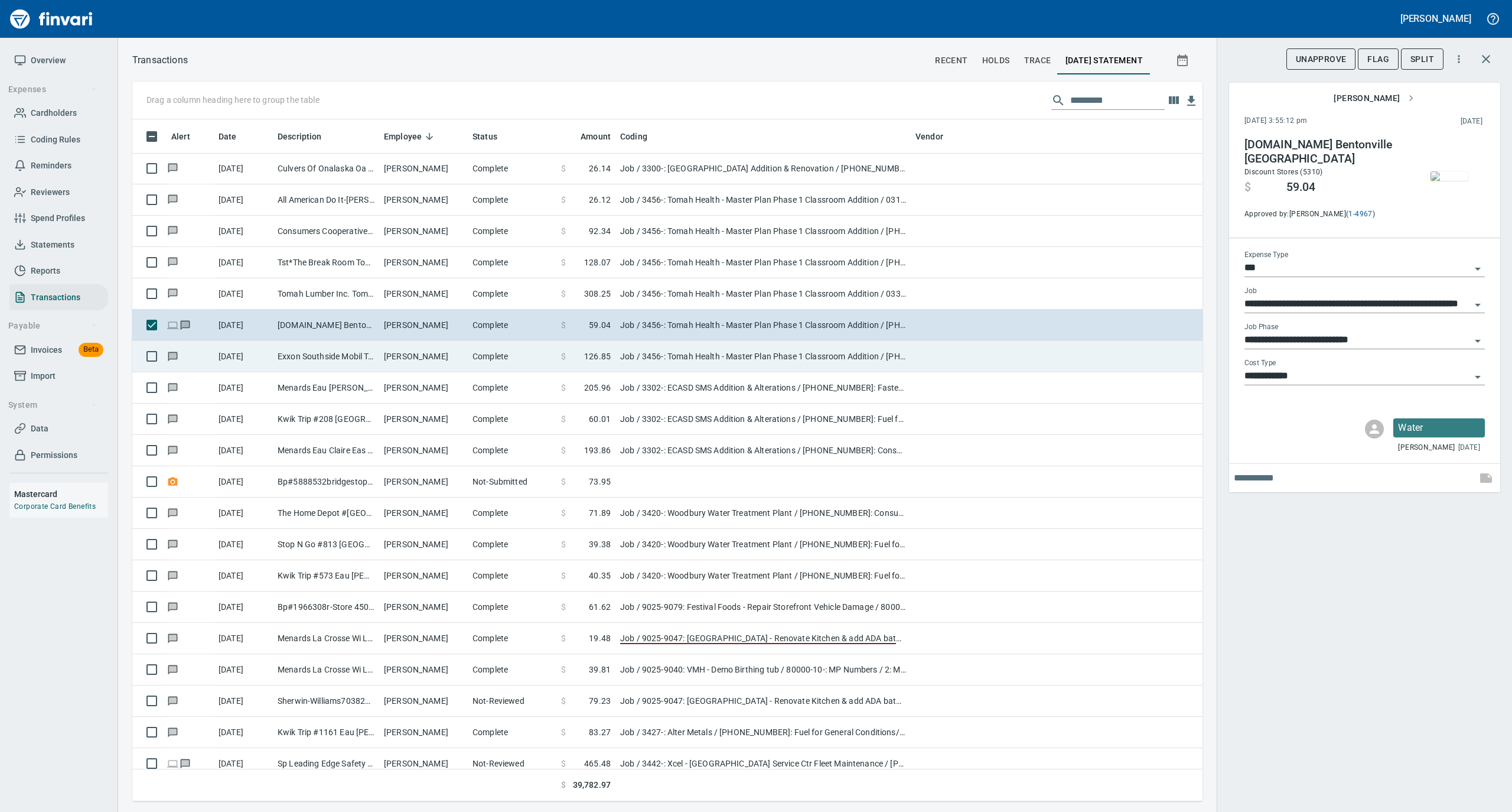 click on "[PERSON_NAME]" at bounding box center [423, 356] 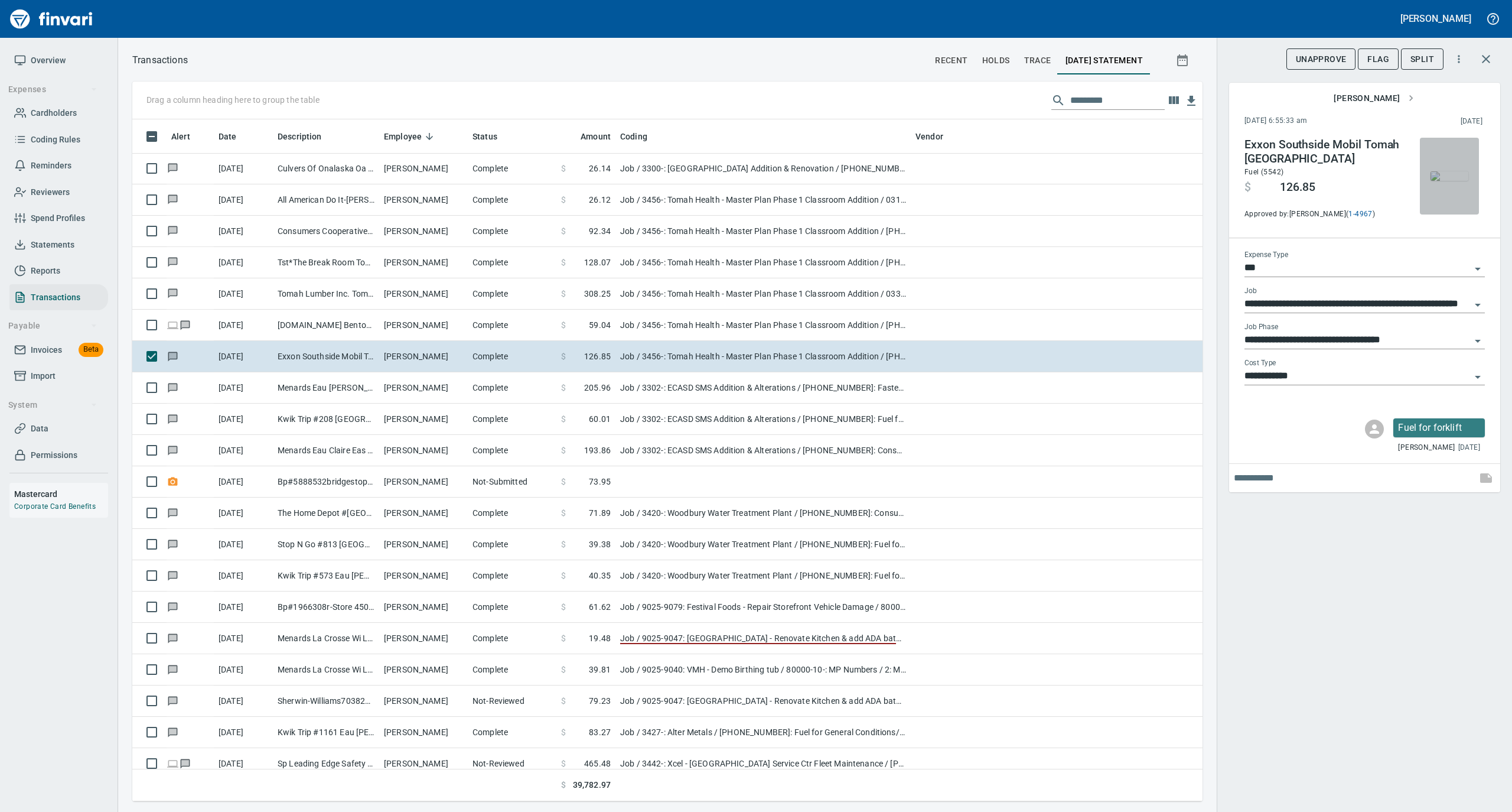 click at bounding box center [1449, 176] 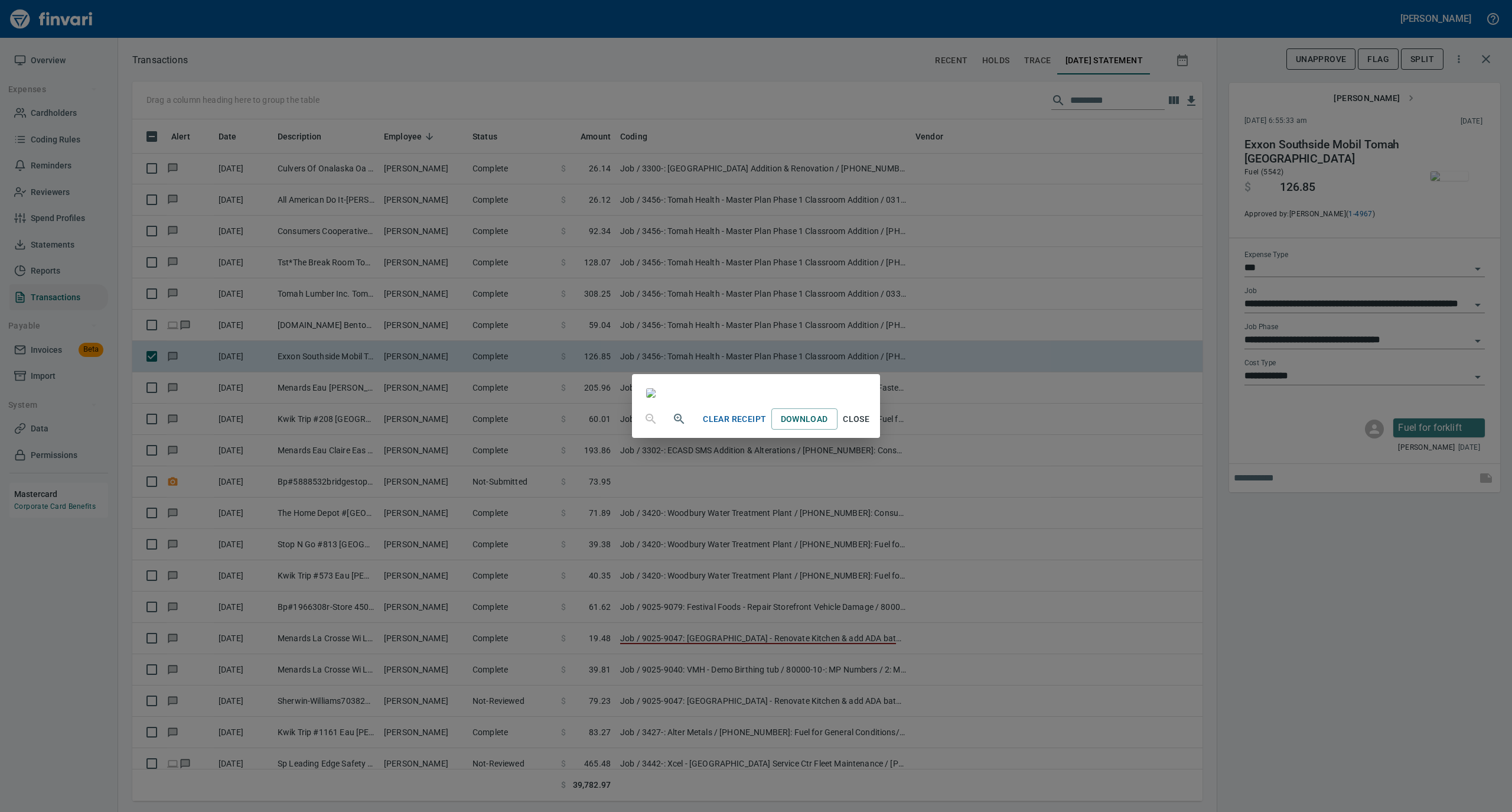 click on "Close" at bounding box center (856, 419) 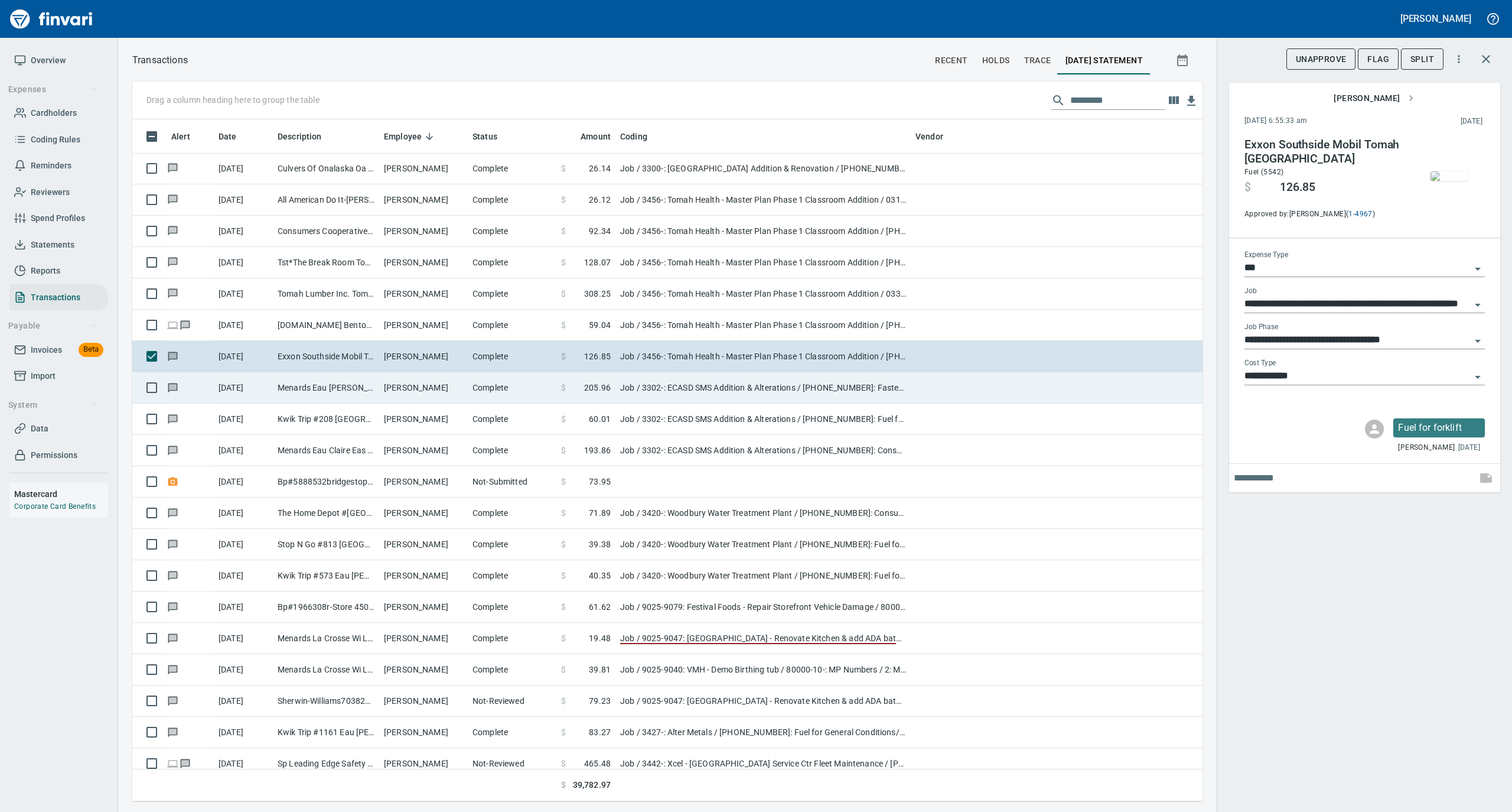 click on "[PERSON_NAME]" at bounding box center (423, 388) 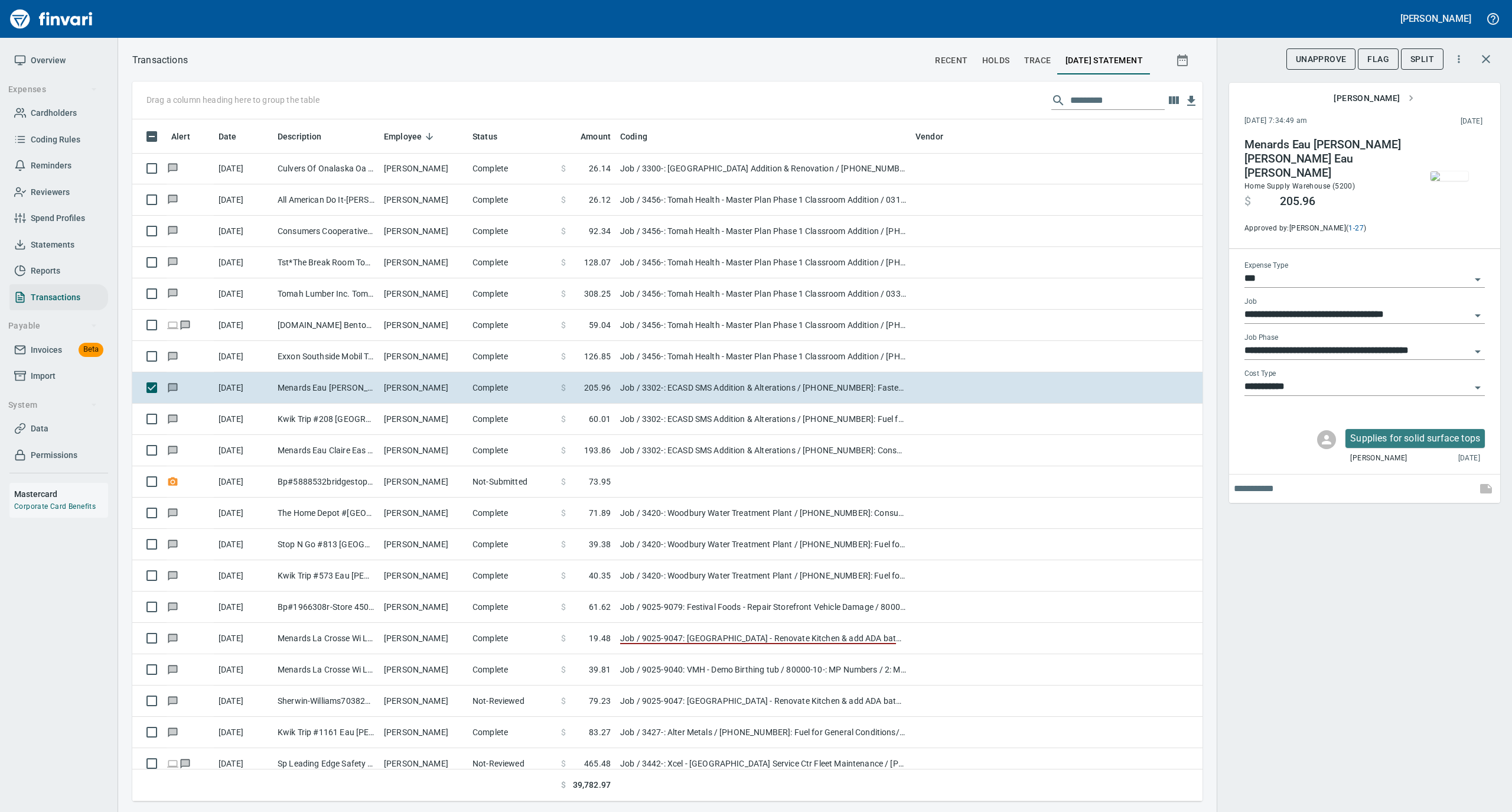 click at bounding box center (1449, 176) 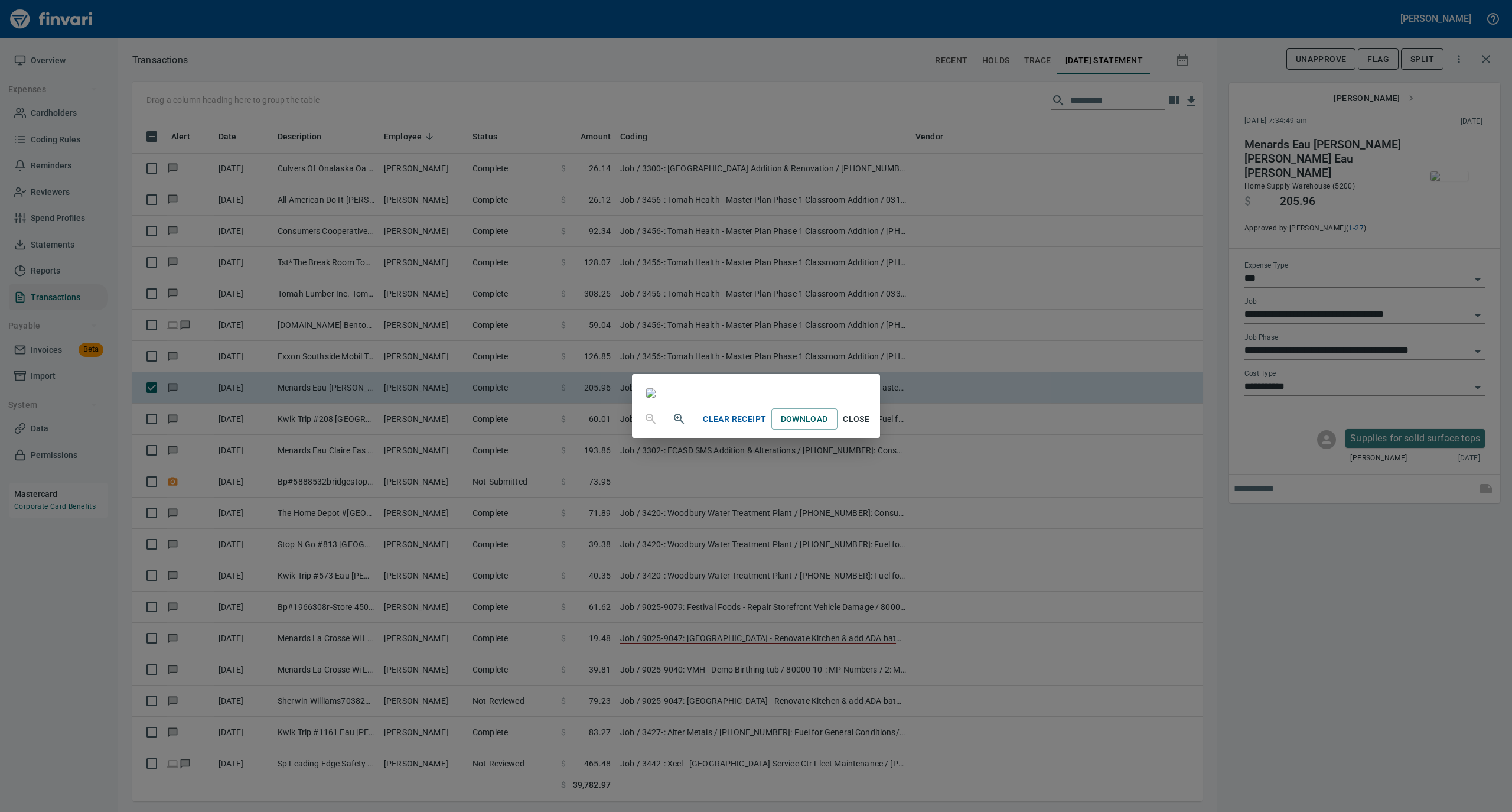 click on "Close" at bounding box center [856, 419] 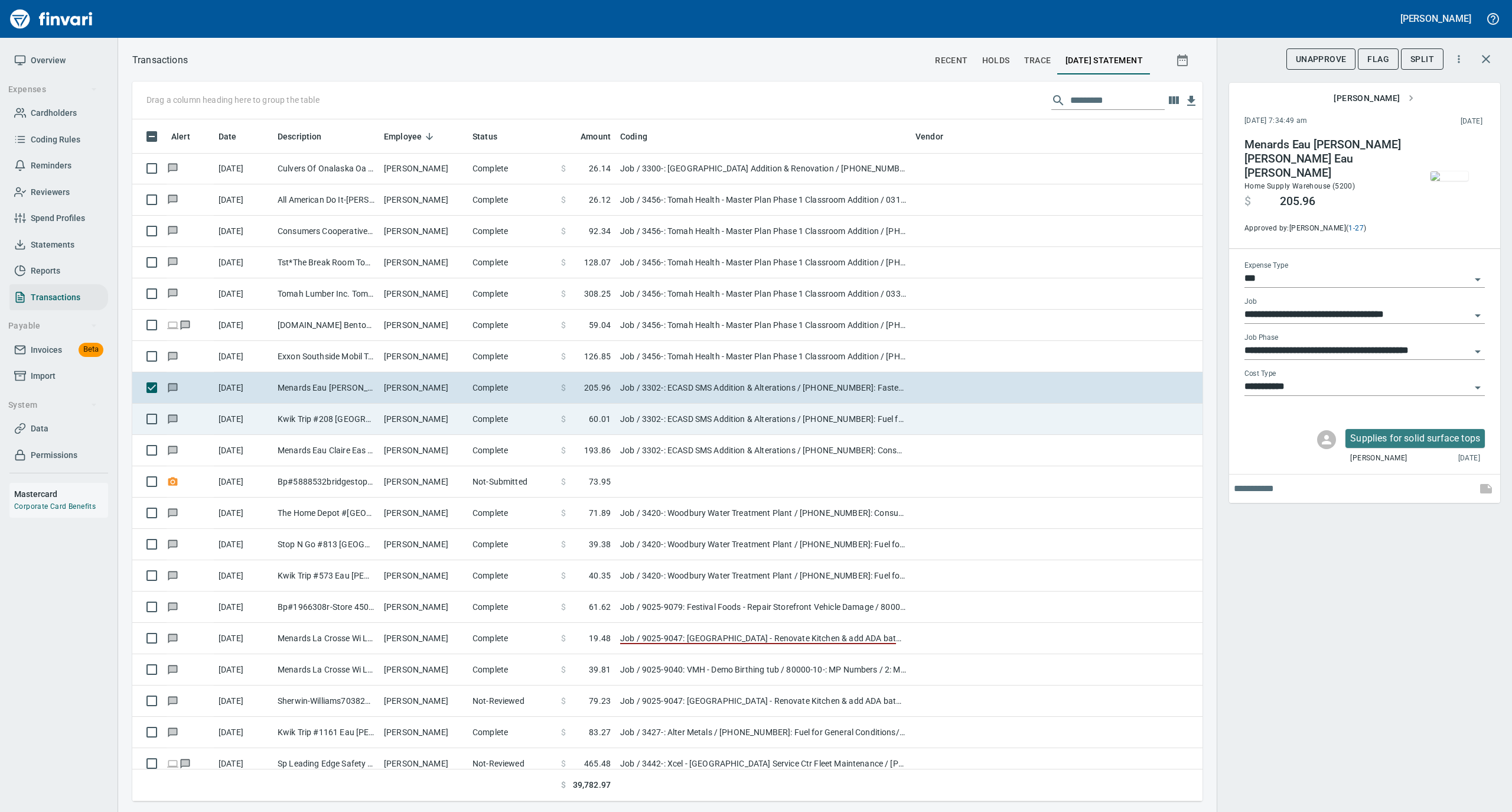 click on "Complete" at bounding box center [512, 419] 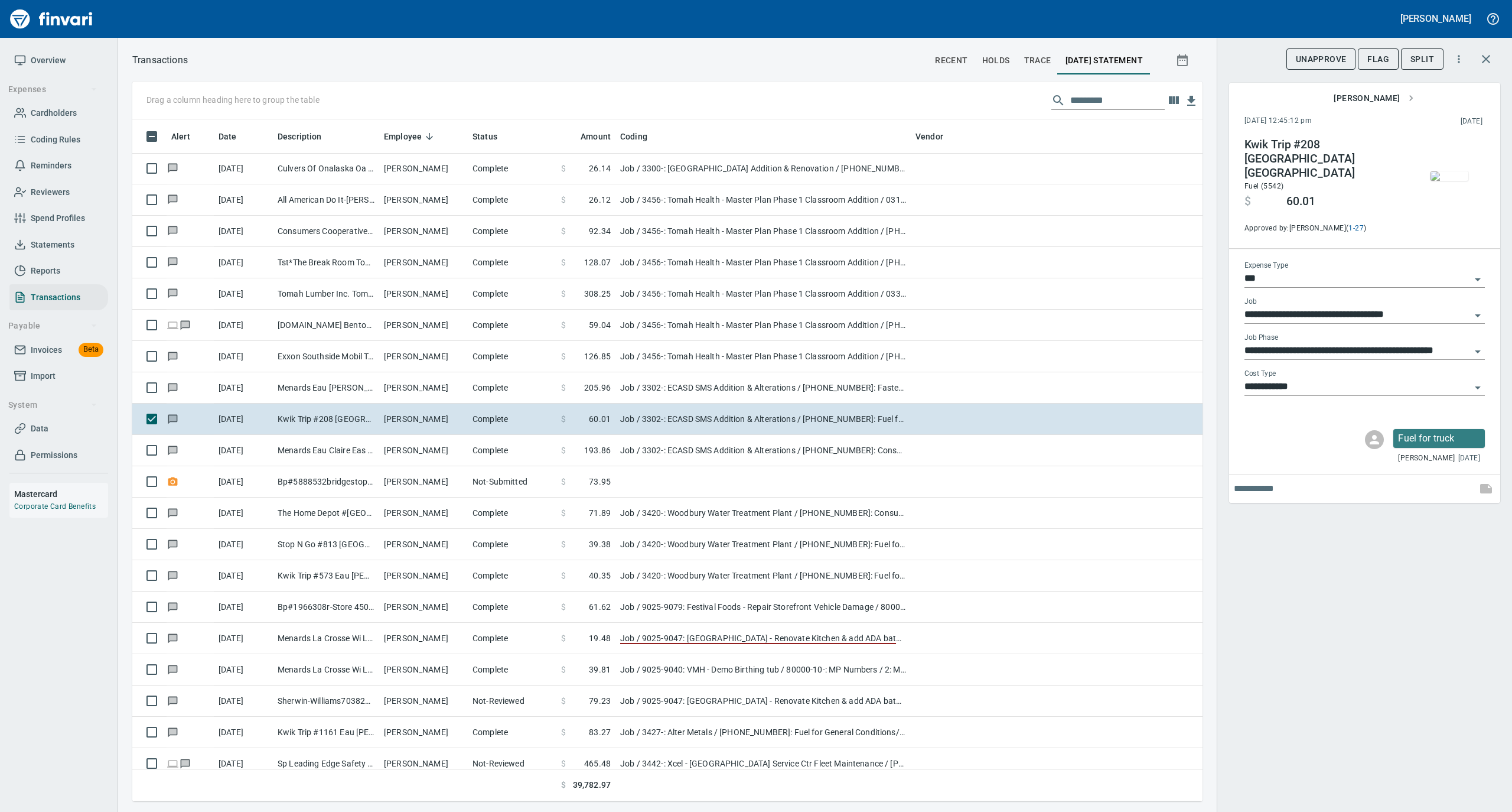 click at bounding box center [1449, 176] 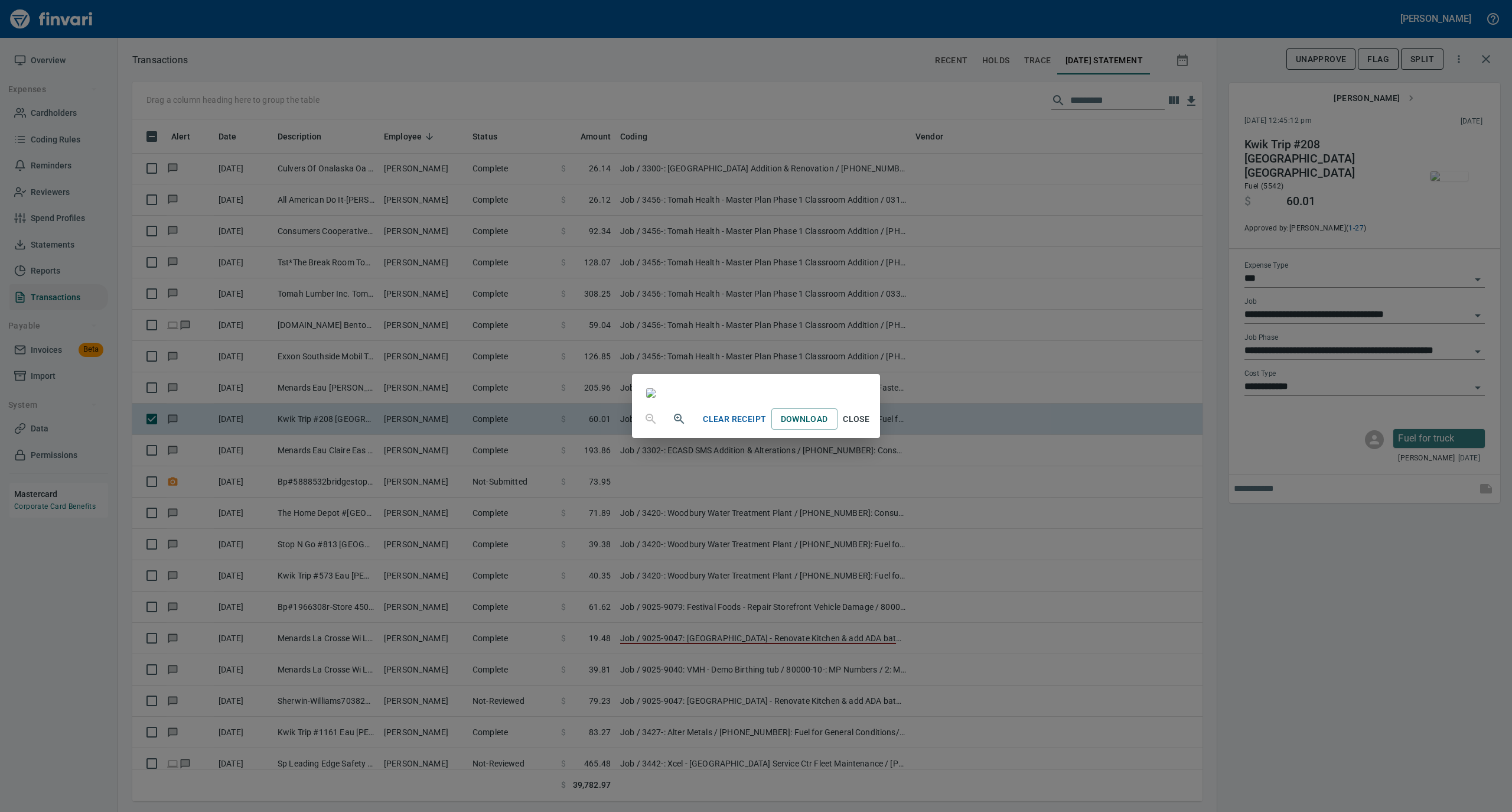 click on "Close" at bounding box center [856, 419] 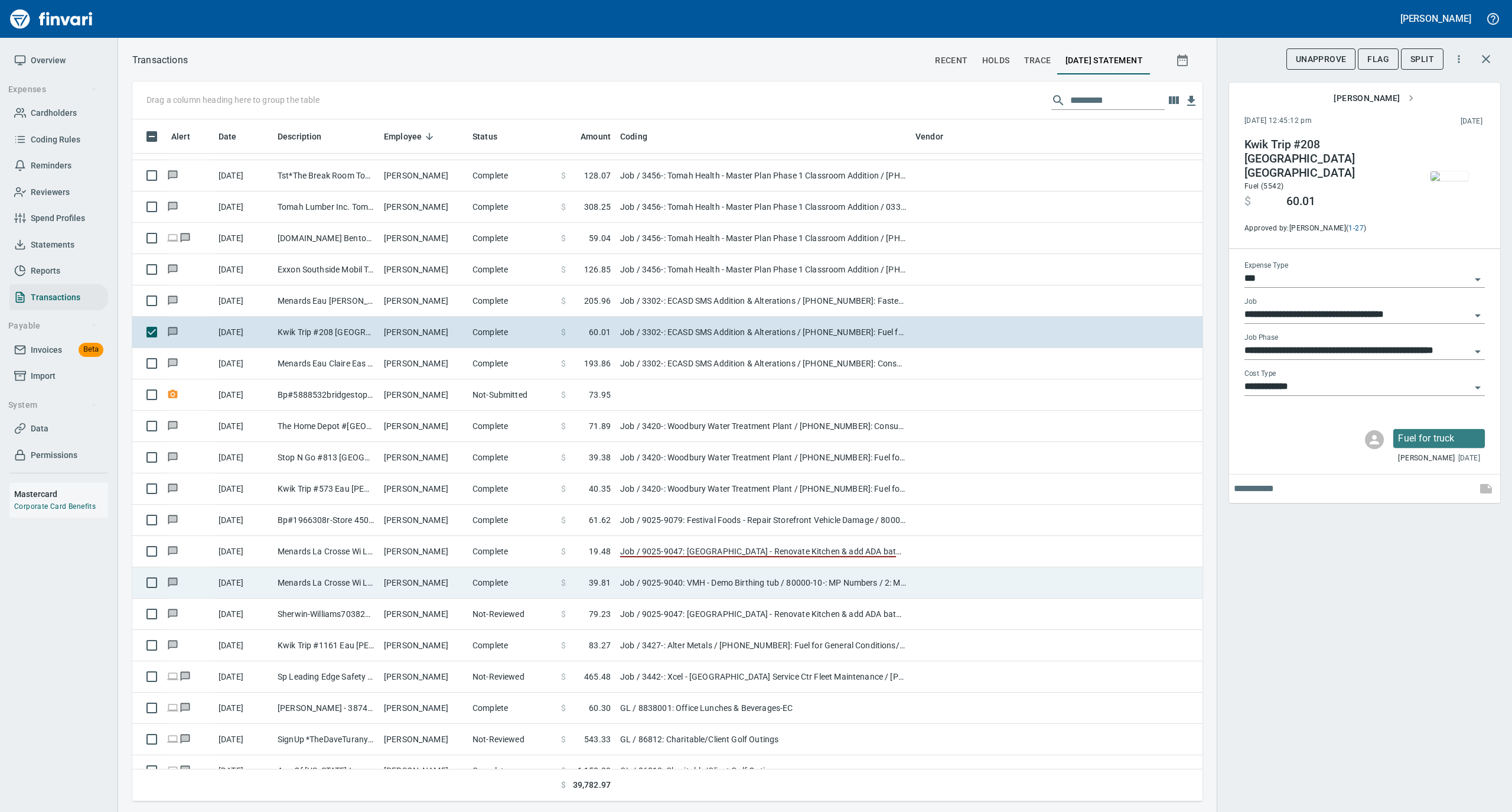 scroll, scrollTop: 630, scrollLeft: 0, axis: vertical 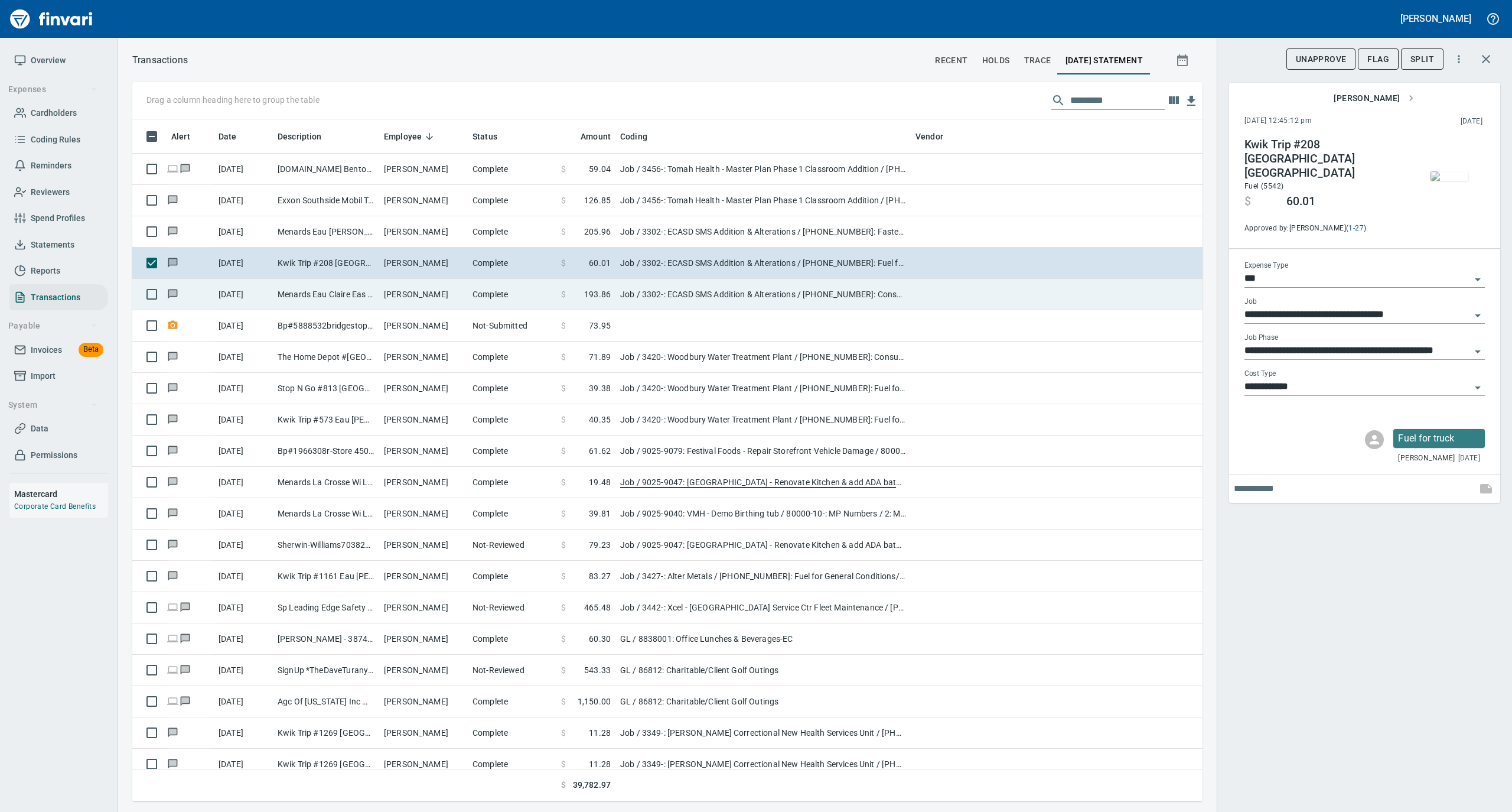 click on "Complete" at bounding box center [512, 294] 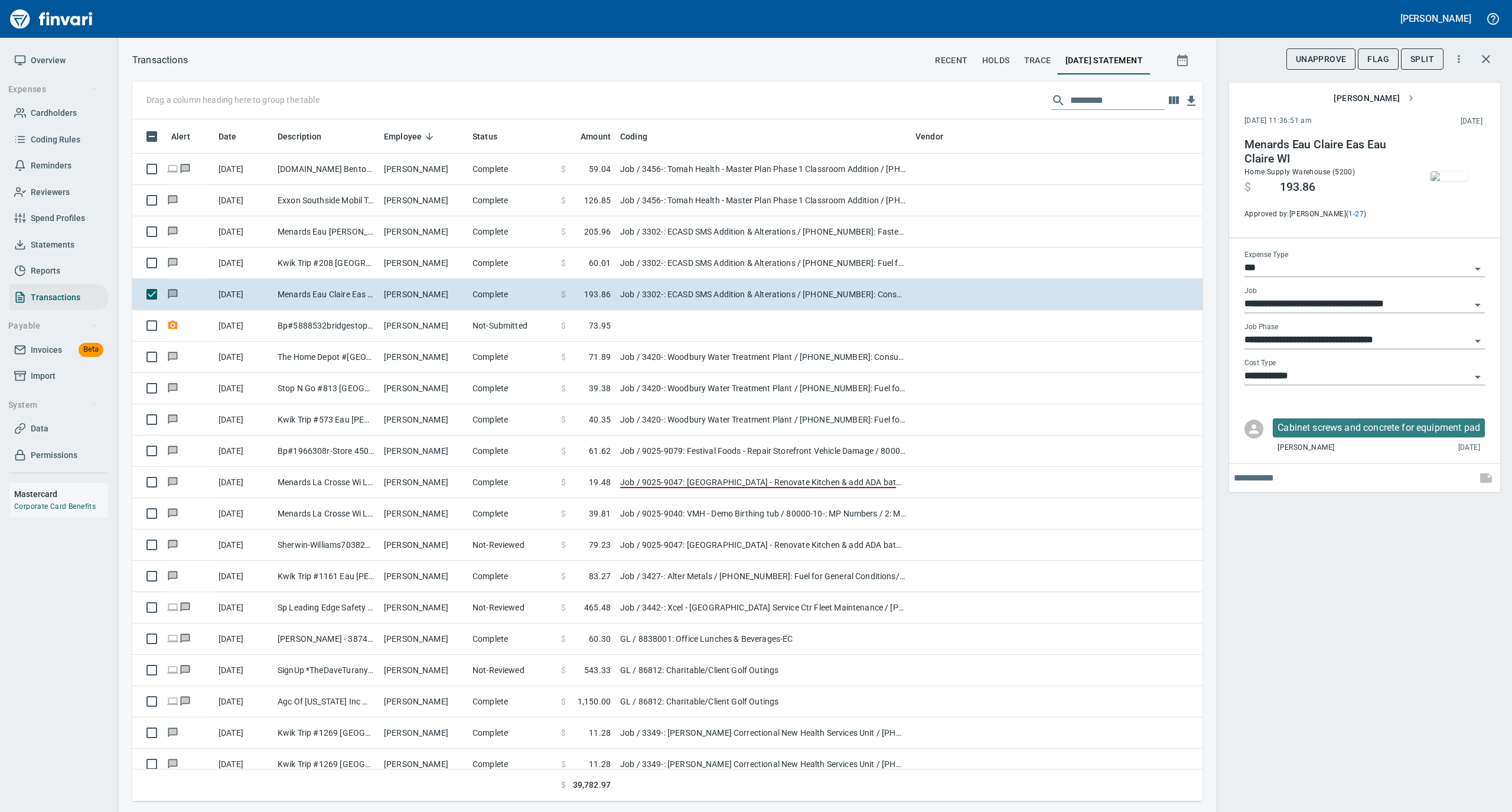click at bounding box center (1449, 176) 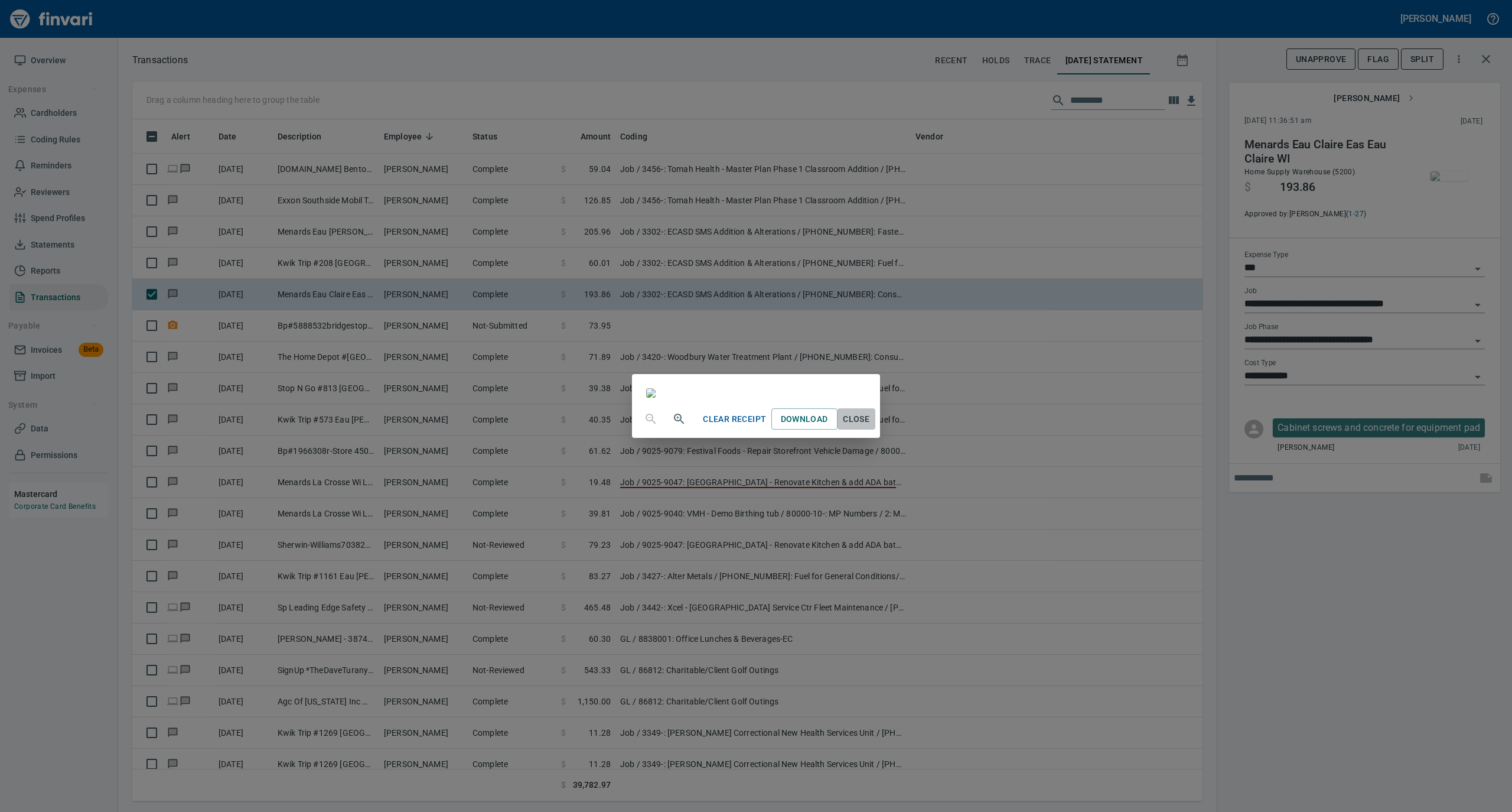 click on "Close" at bounding box center [856, 419] 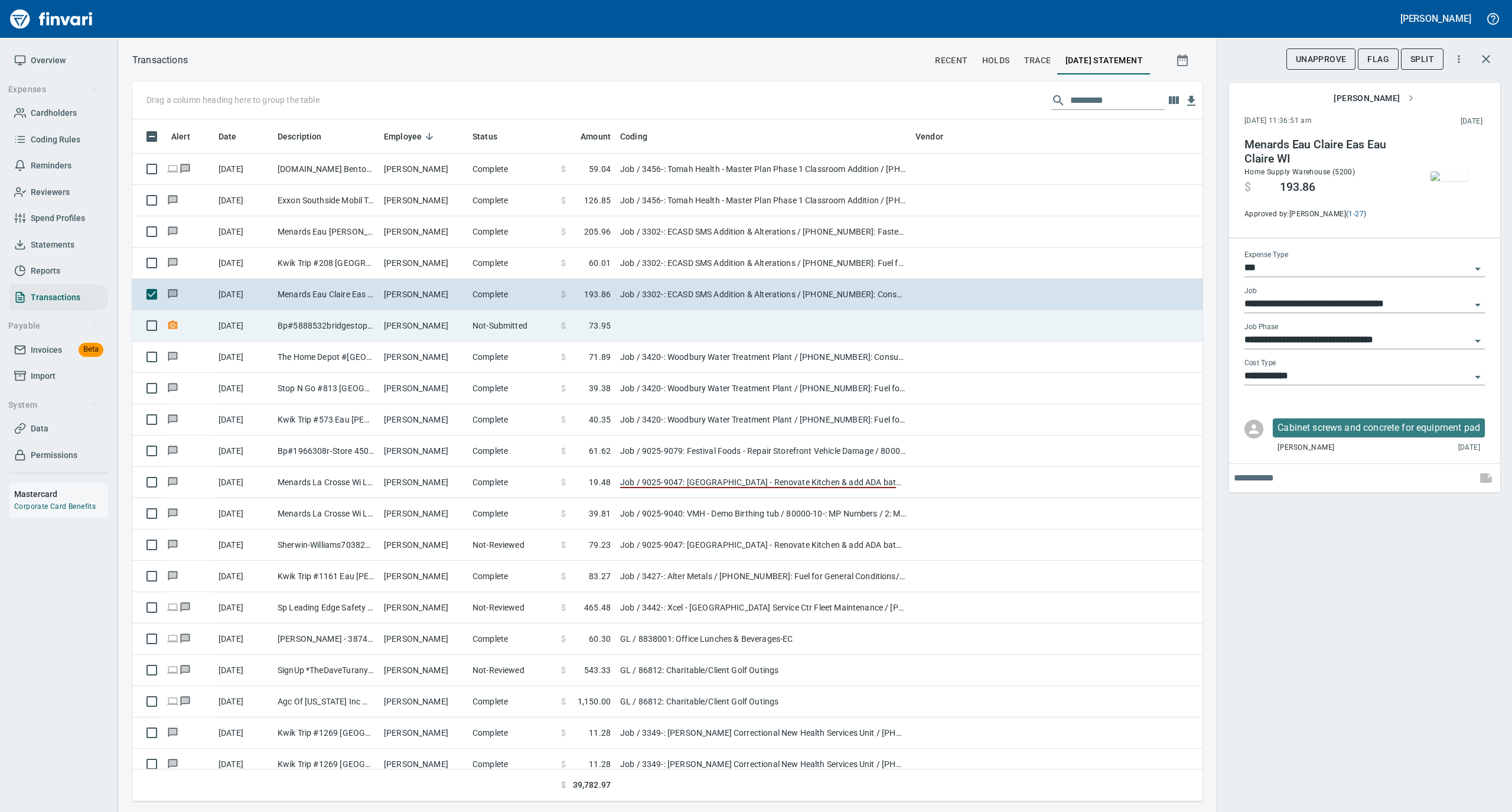 click on "[PERSON_NAME]" at bounding box center (423, 326) 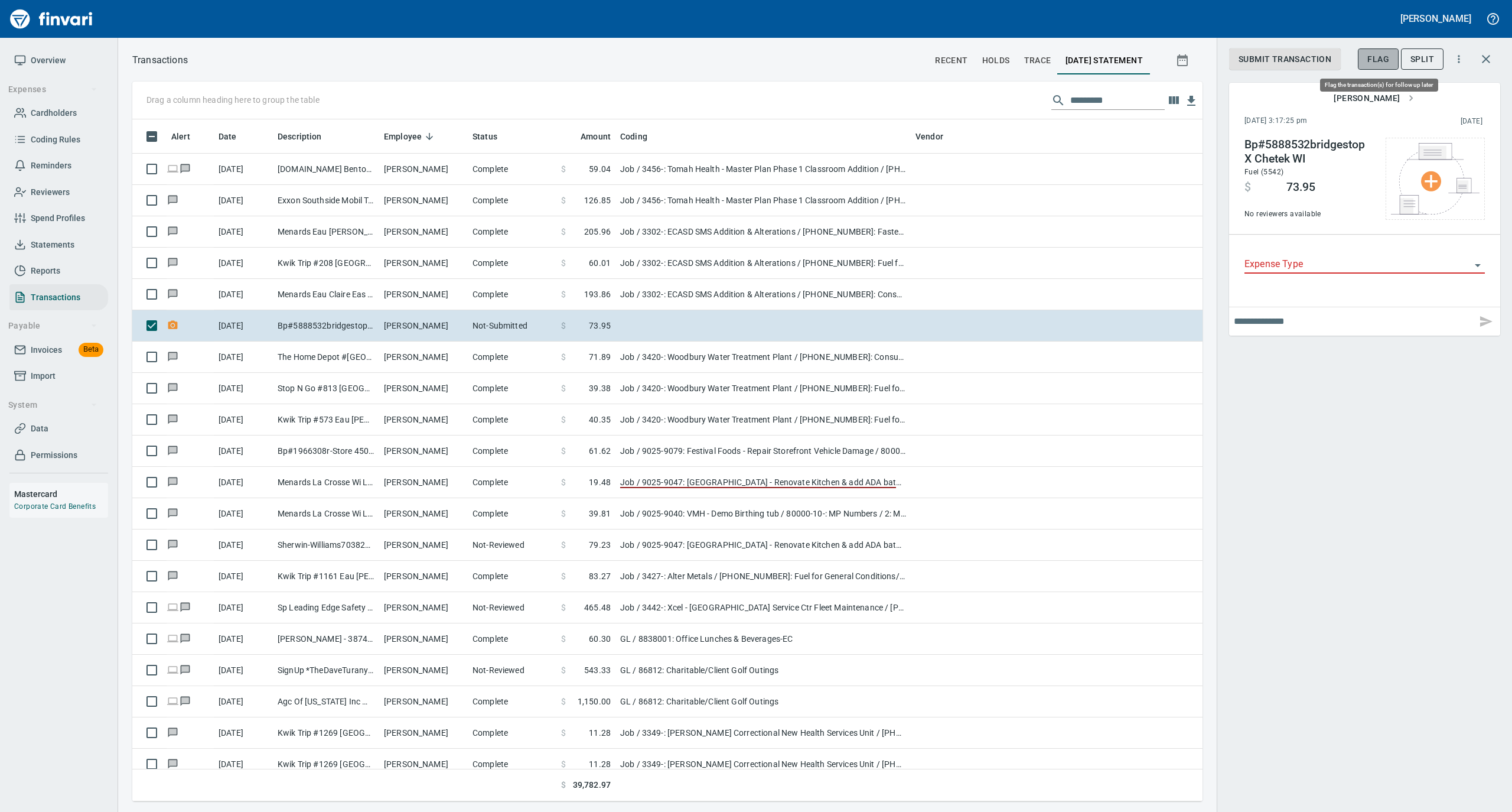 click on "Flag" at bounding box center [1378, 59] 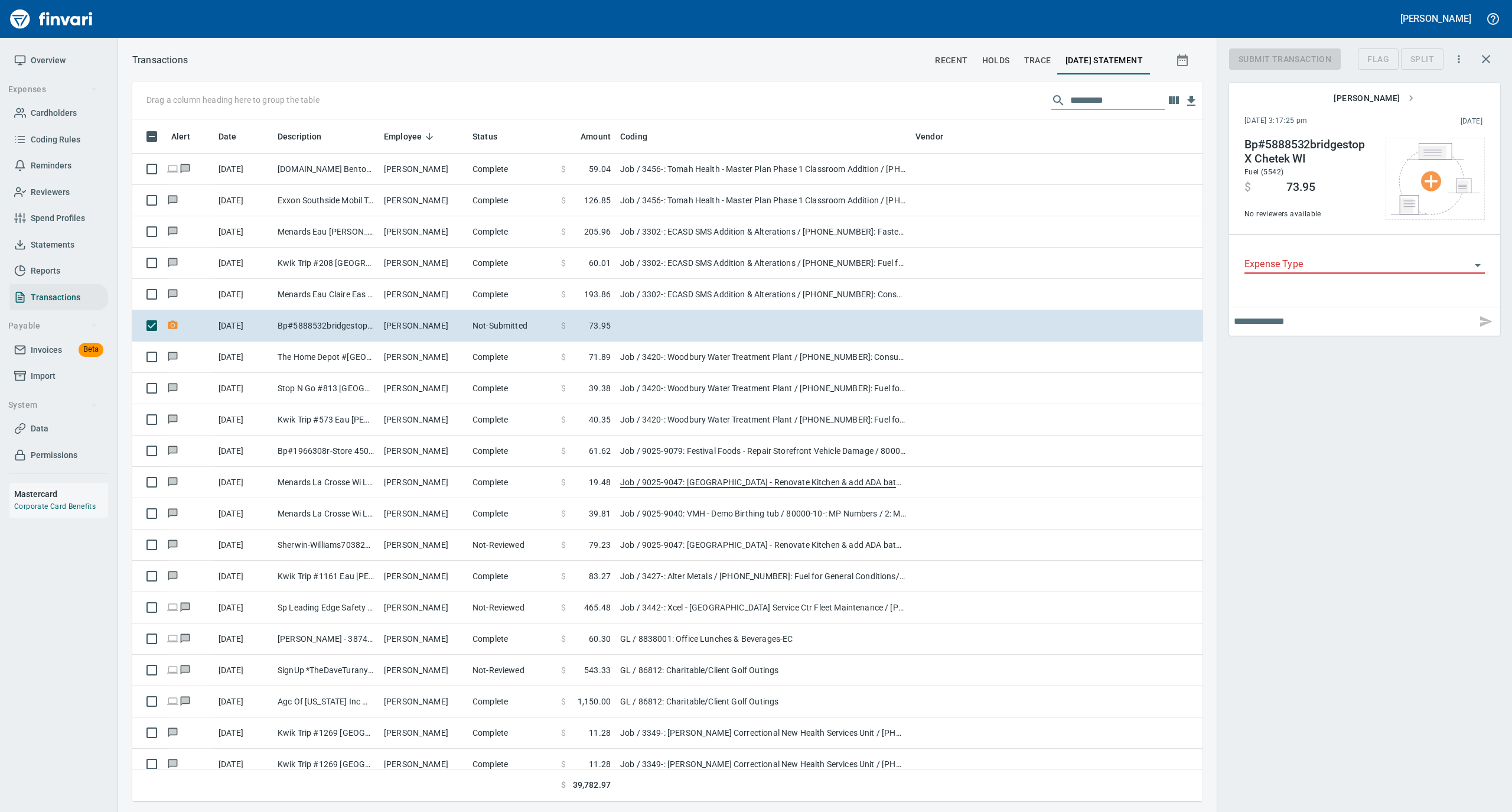 scroll, scrollTop: 670, scrollLeft: 1047, axis: both 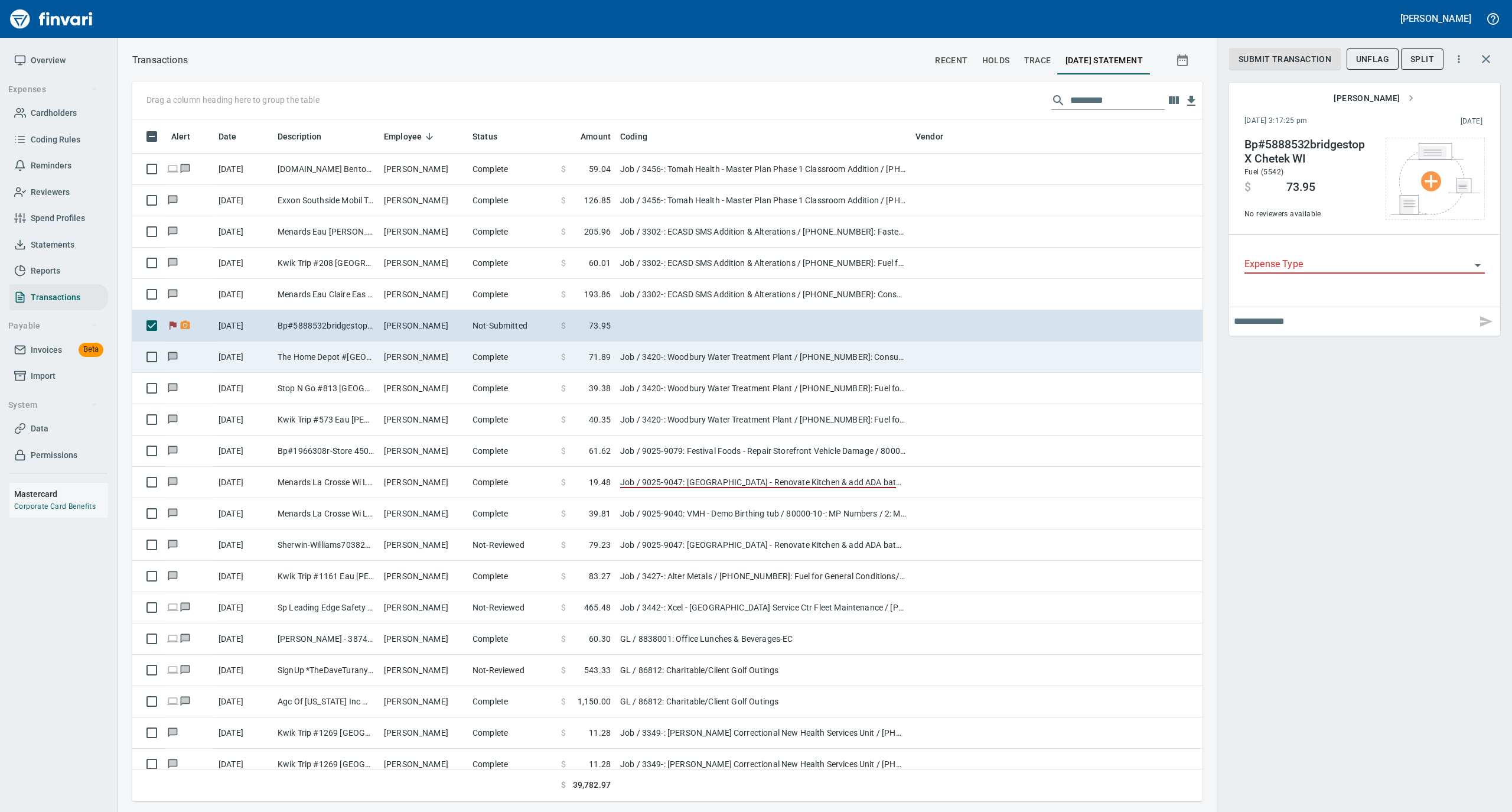 click on "Complete" at bounding box center (512, 357) 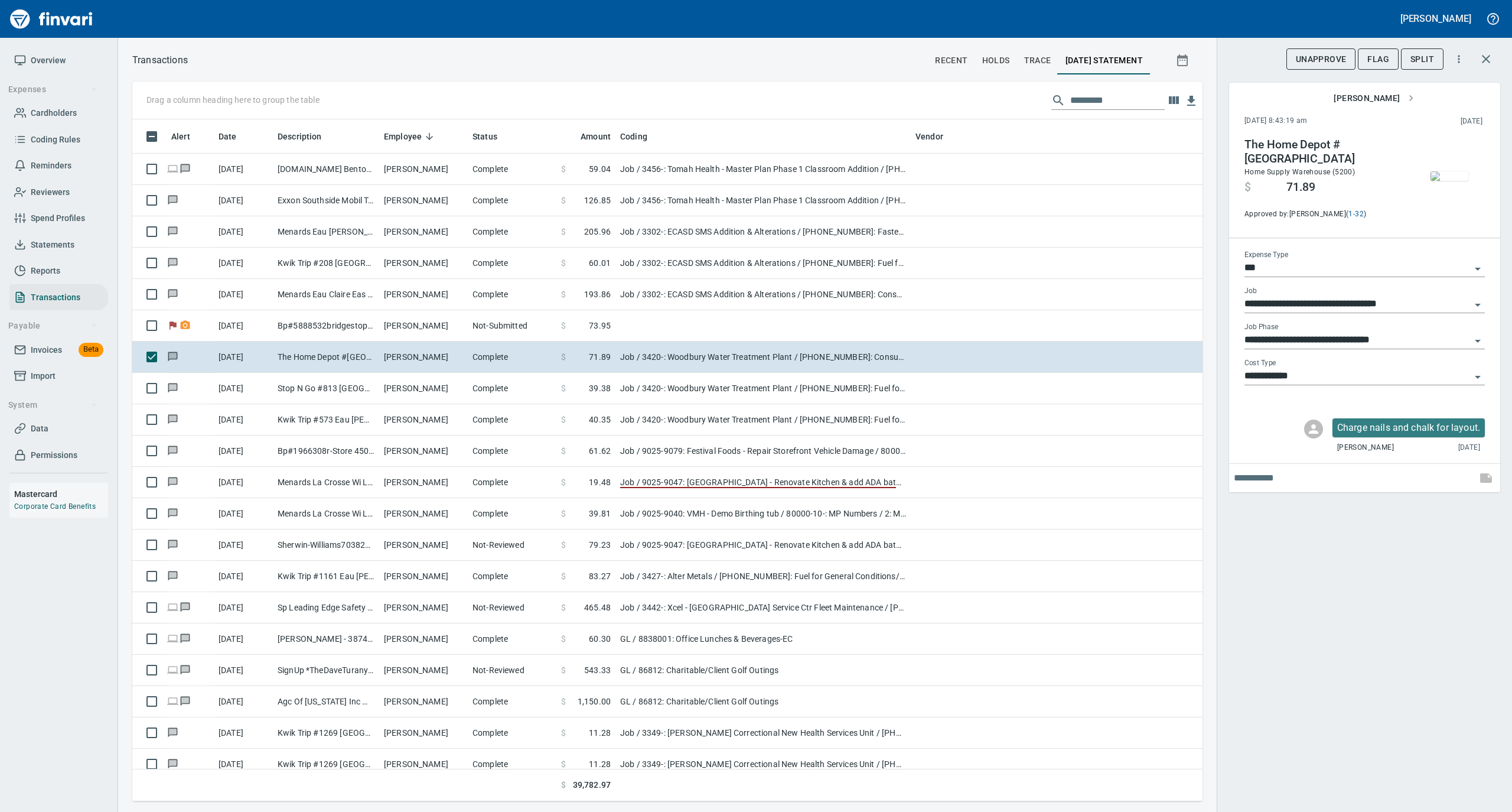 click at bounding box center [1449, 176] 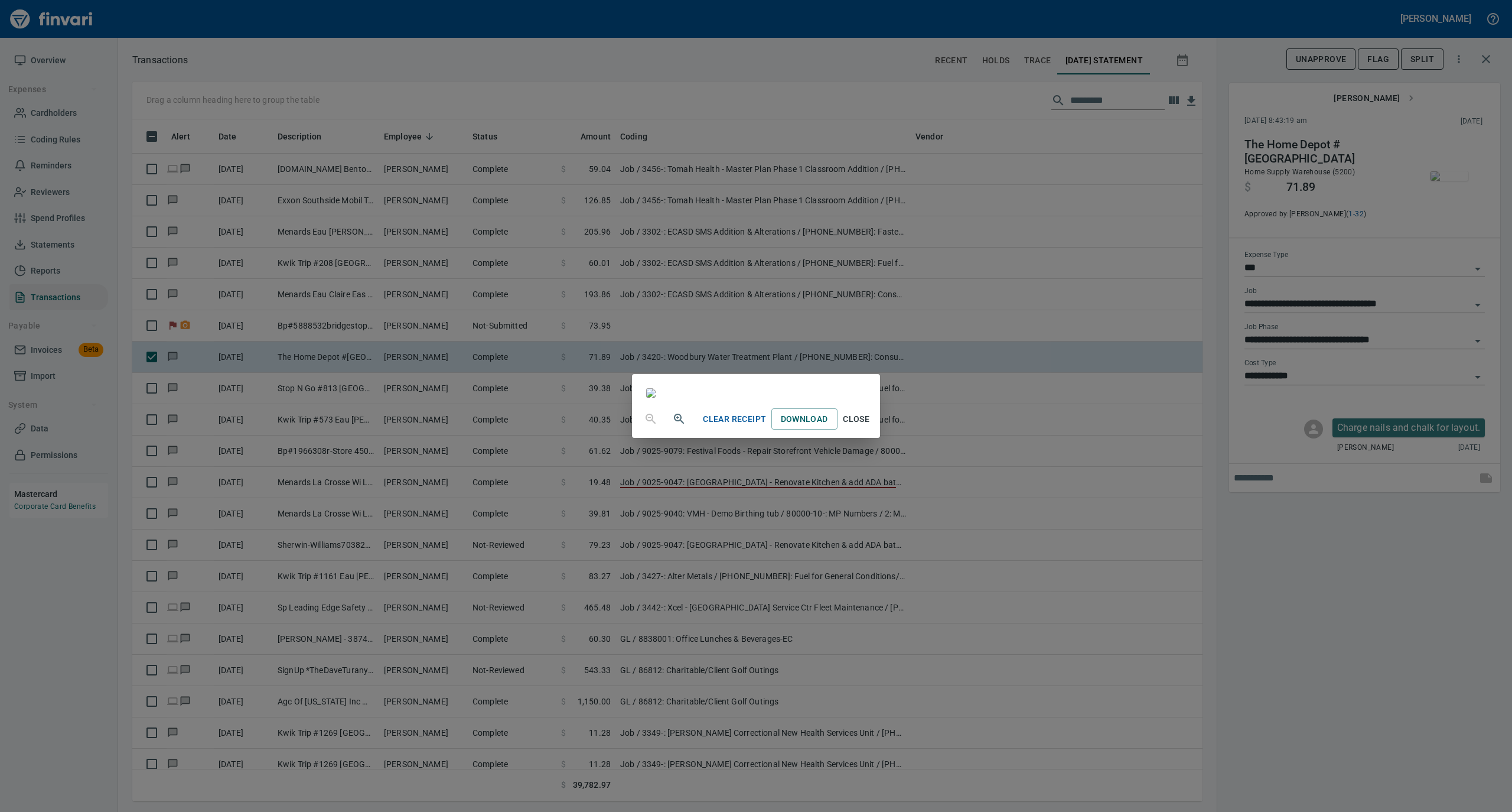 click on "Close" at bounding box center (856, 419) 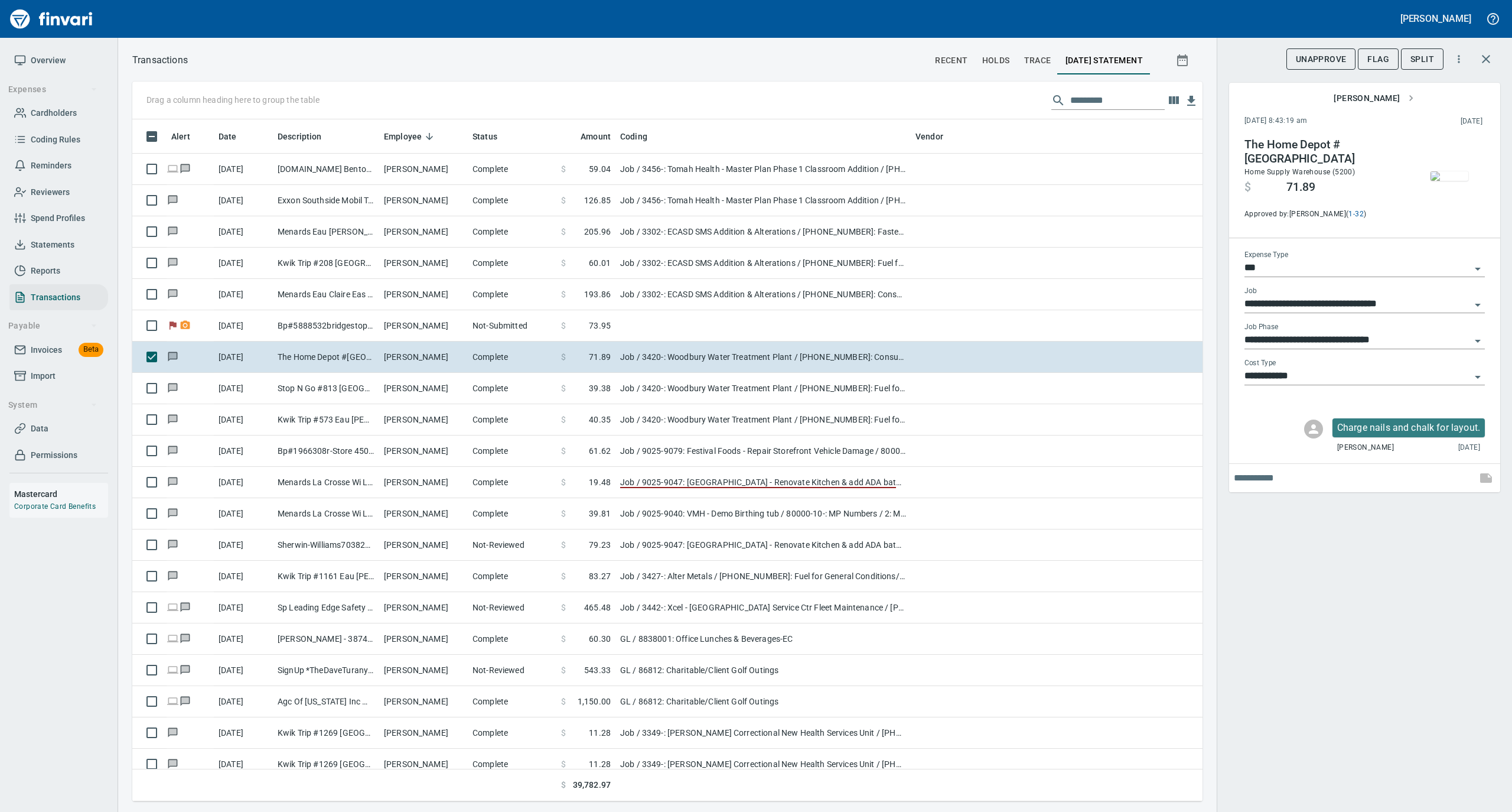 click at bounding box center [1449, 176] 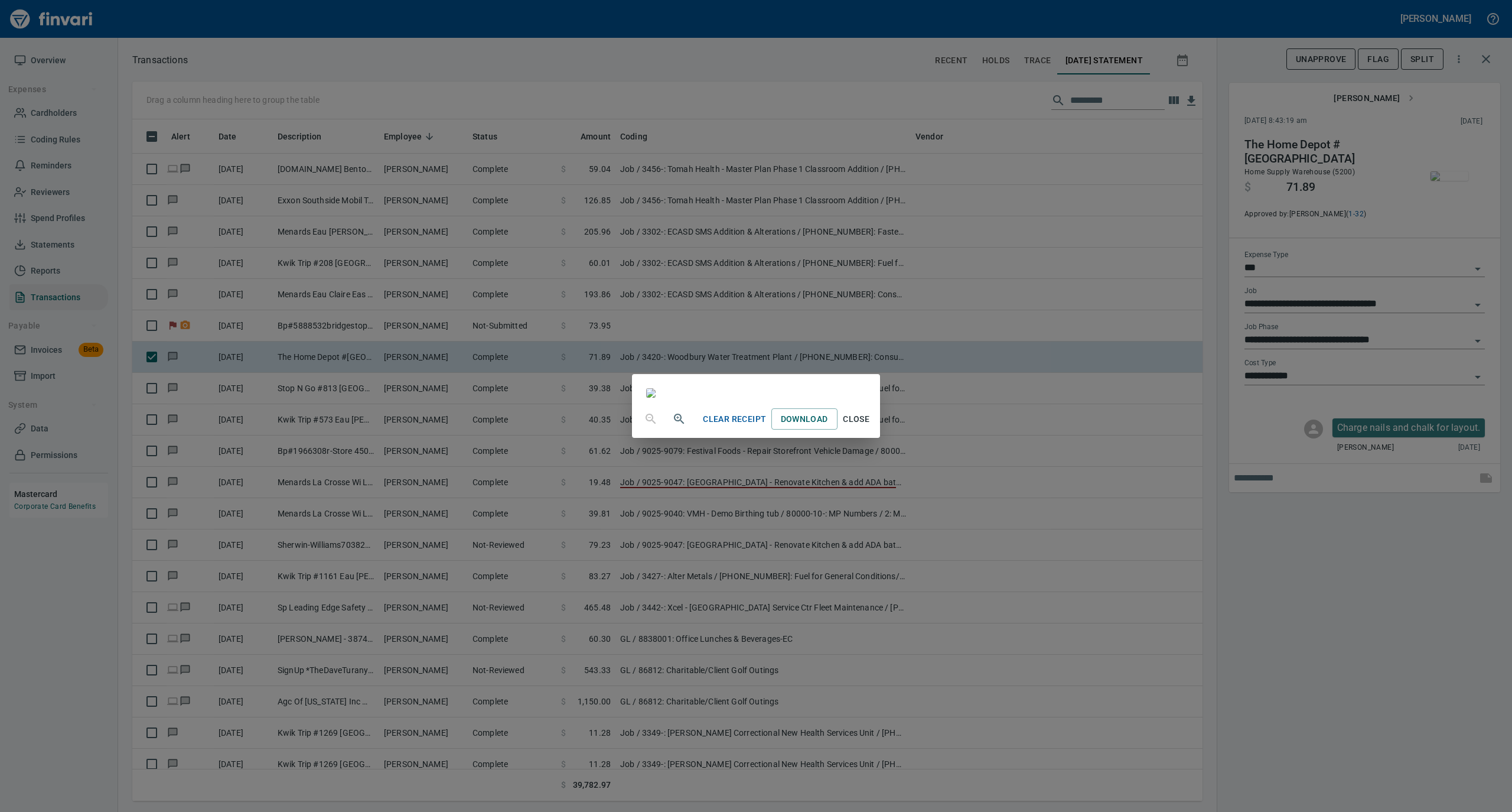click on "Close" at bounding box center [856, 419] 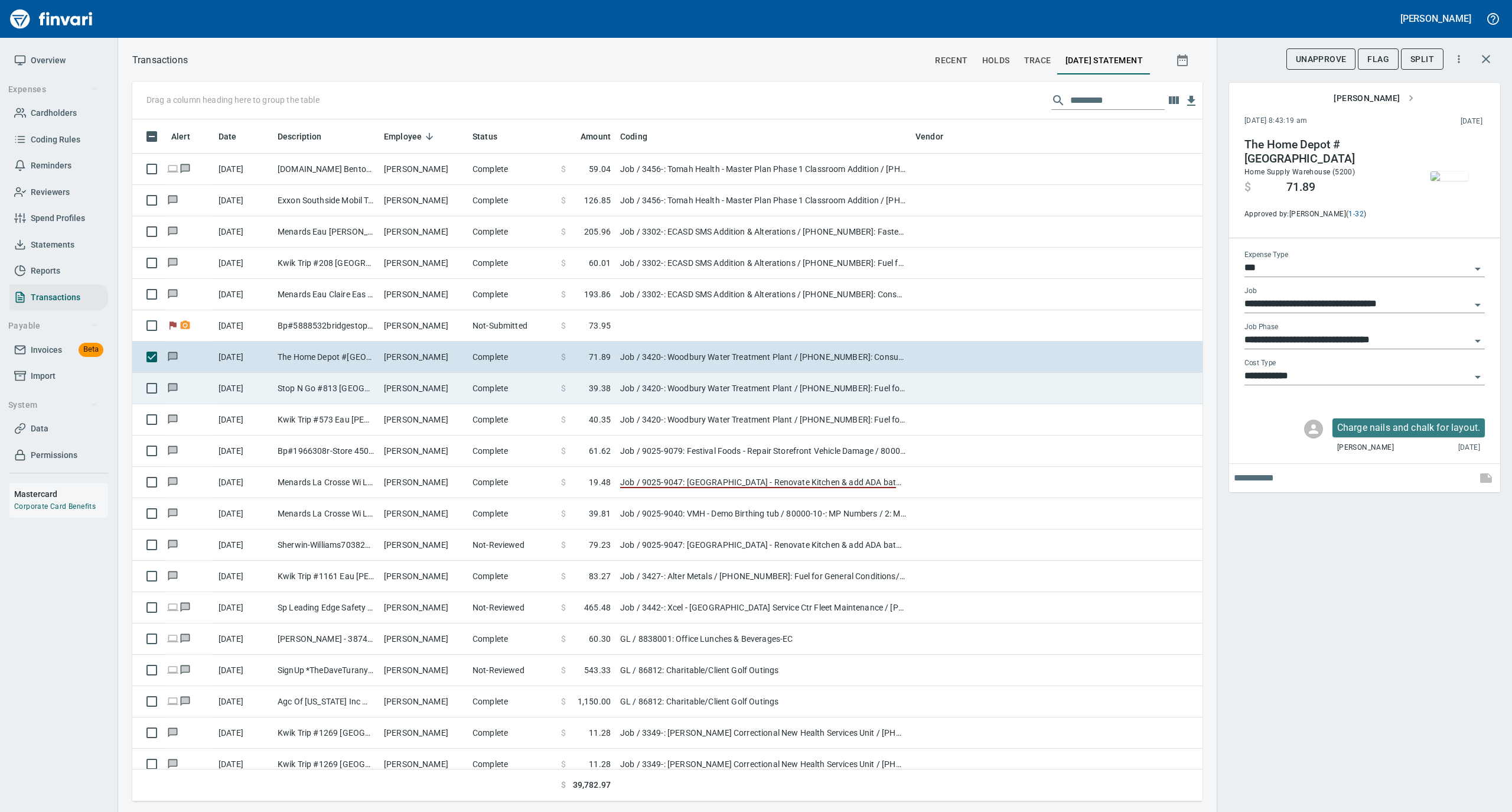 click on "[PERSON_NAME]" at bounding box center [423, 388] 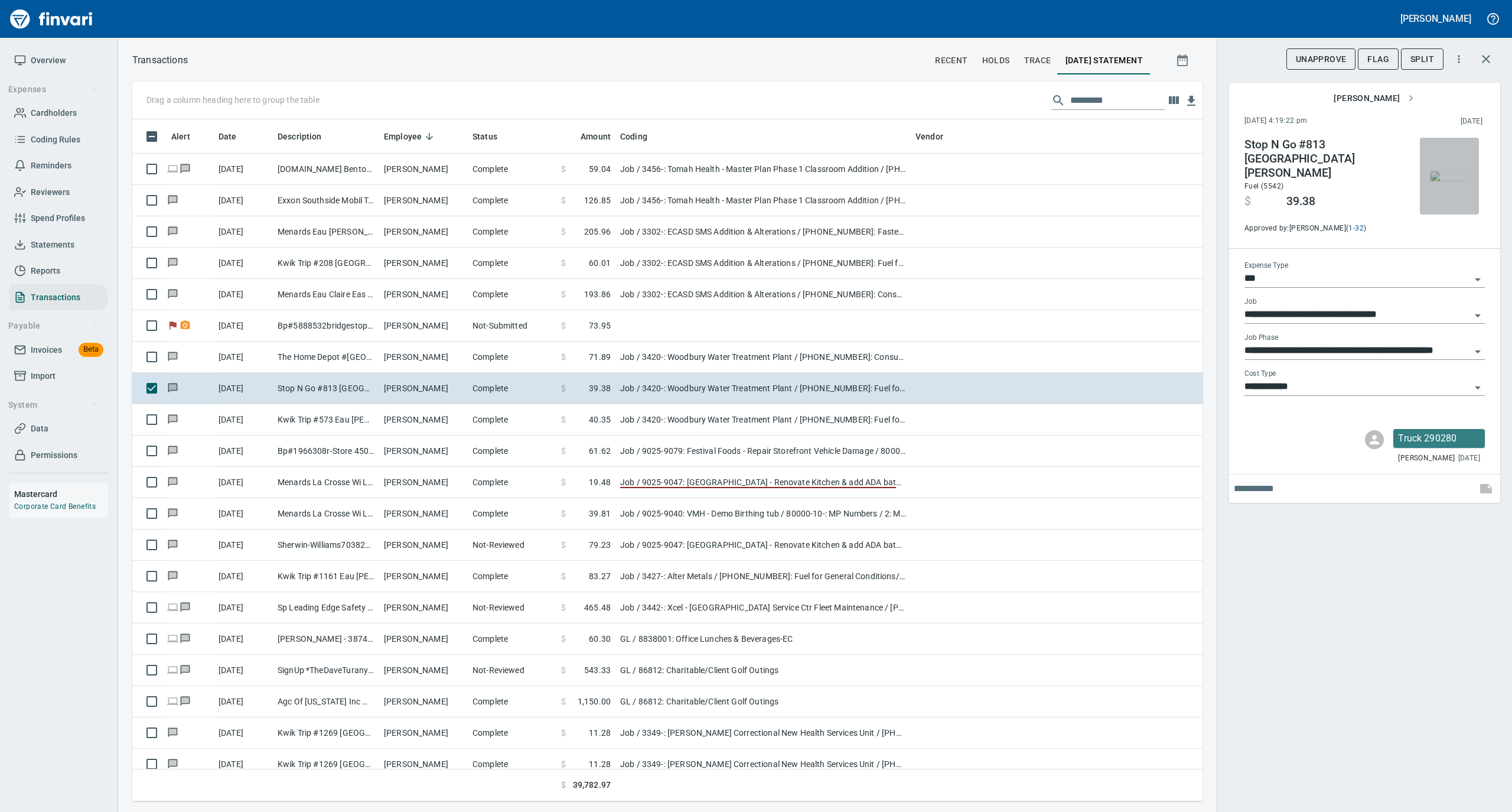 click at bounding box center (1449, 176) 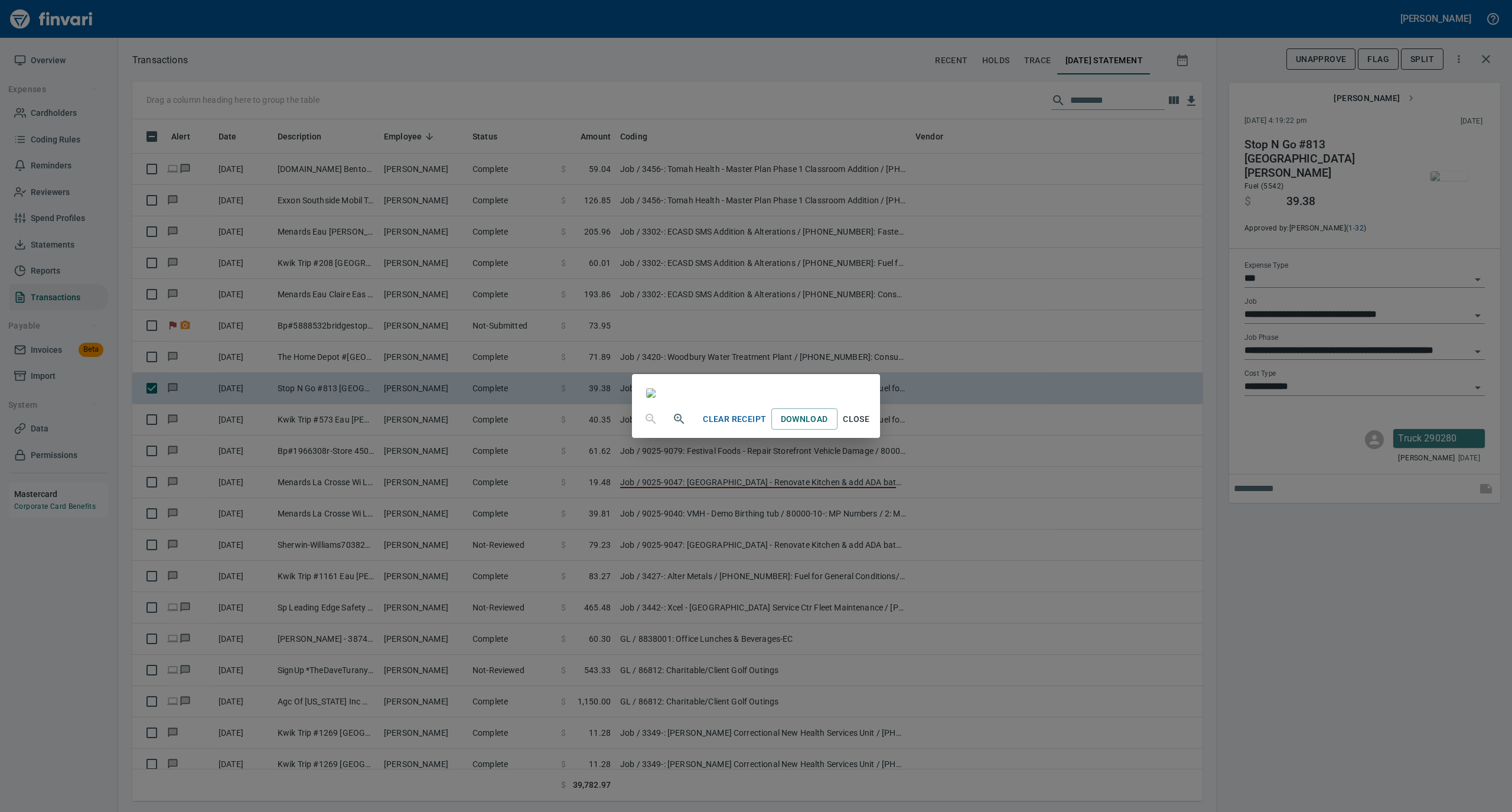 click on "Close" at bounding box center [856, 419] 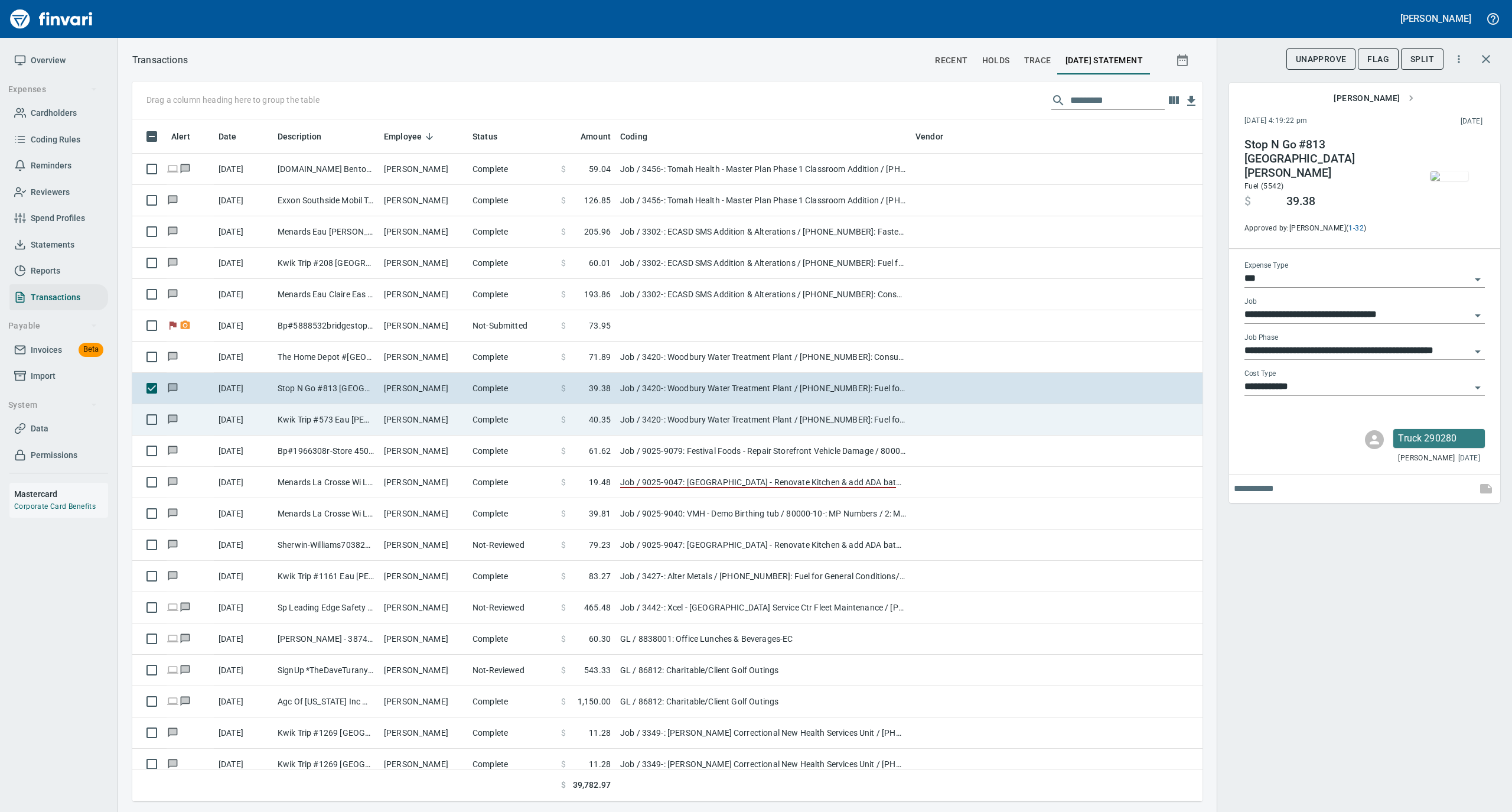 click on "Complete" at bounding box center [512, 420] 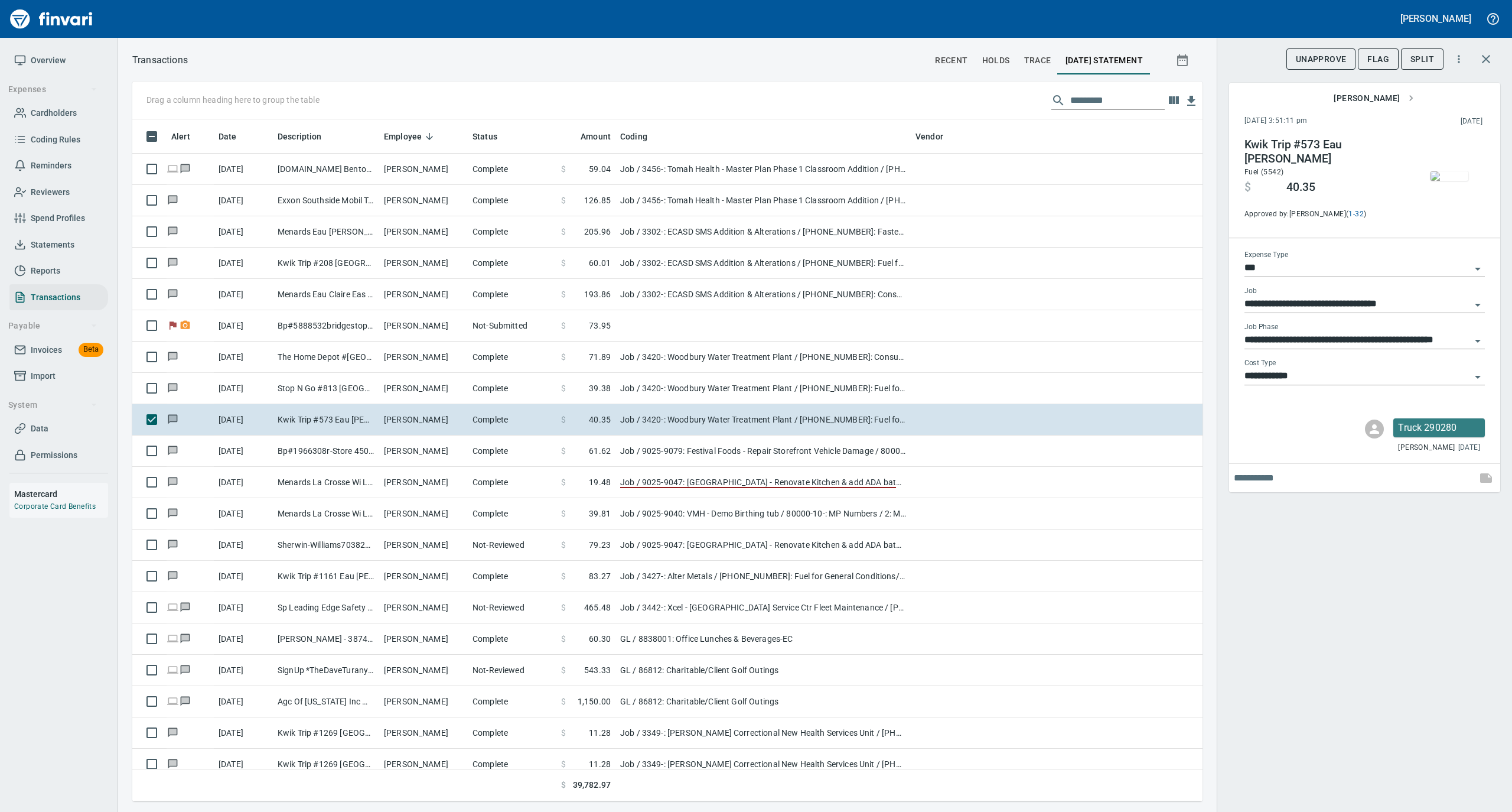 click at bounding box center (1449, 176) 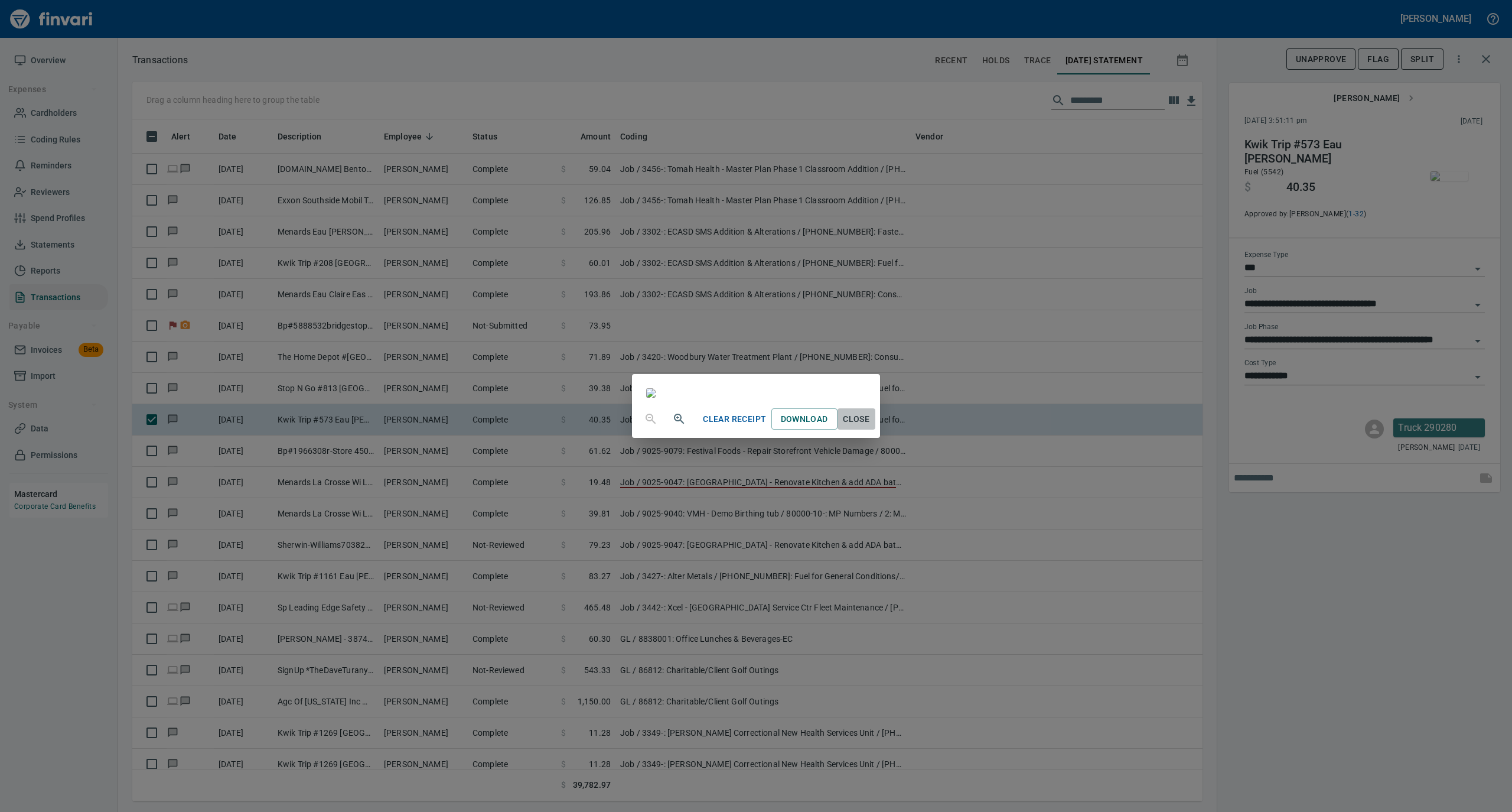 click on "Close" at bounding box center [856, 419] 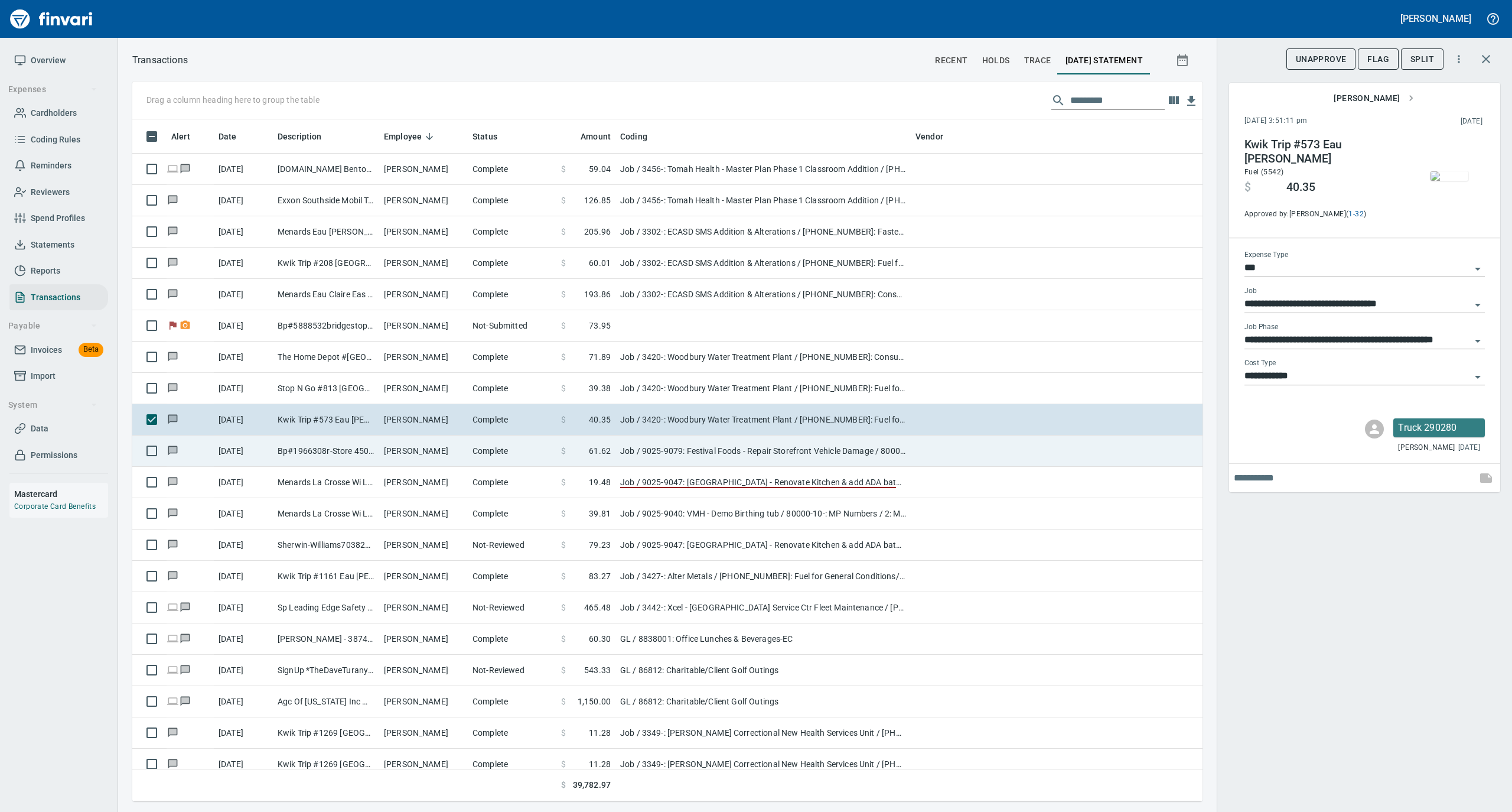 click on "[PERSON_NAME]" at bounding box center [423, 451] 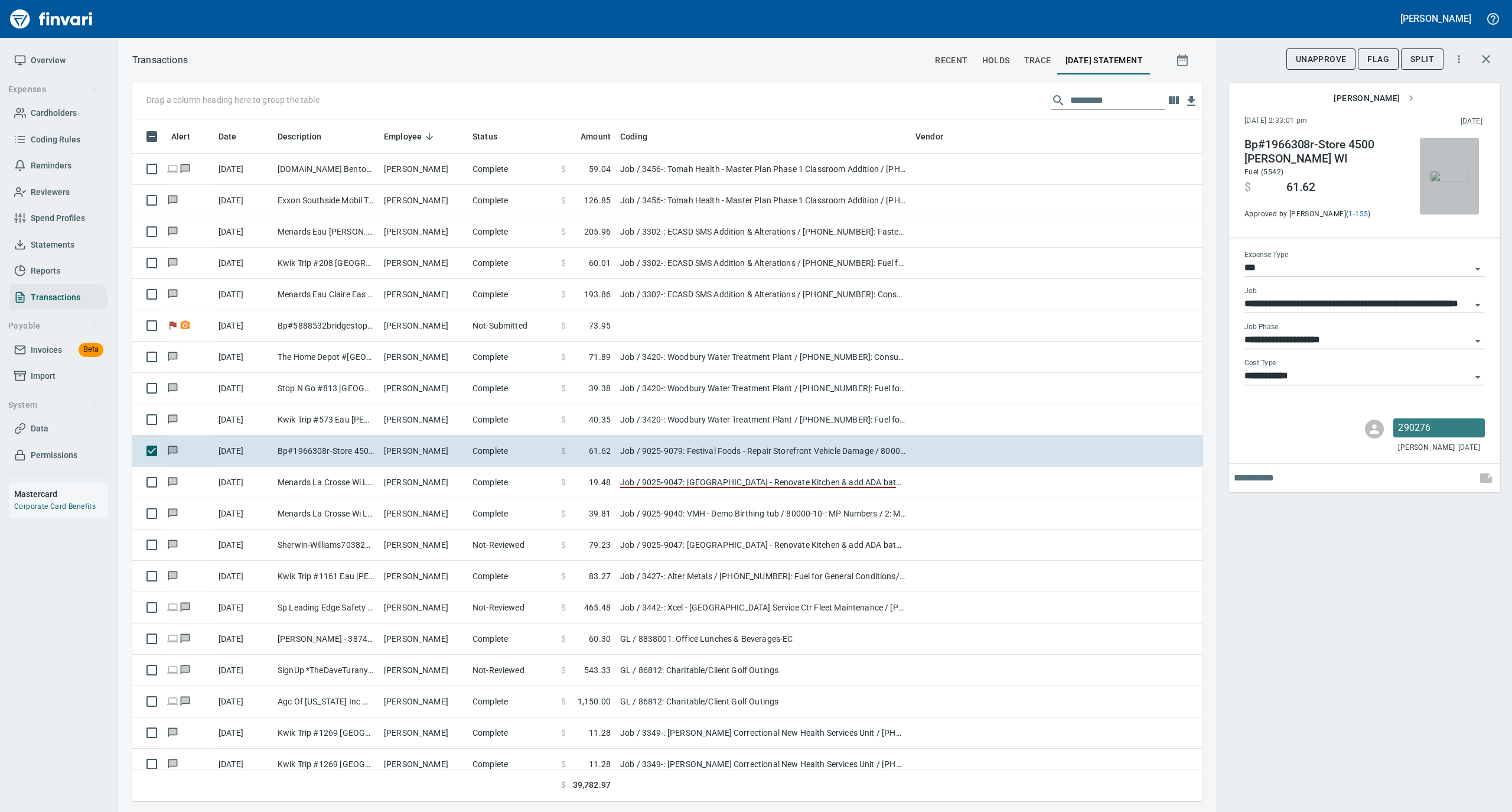 click at bounding box center [1449, 176] 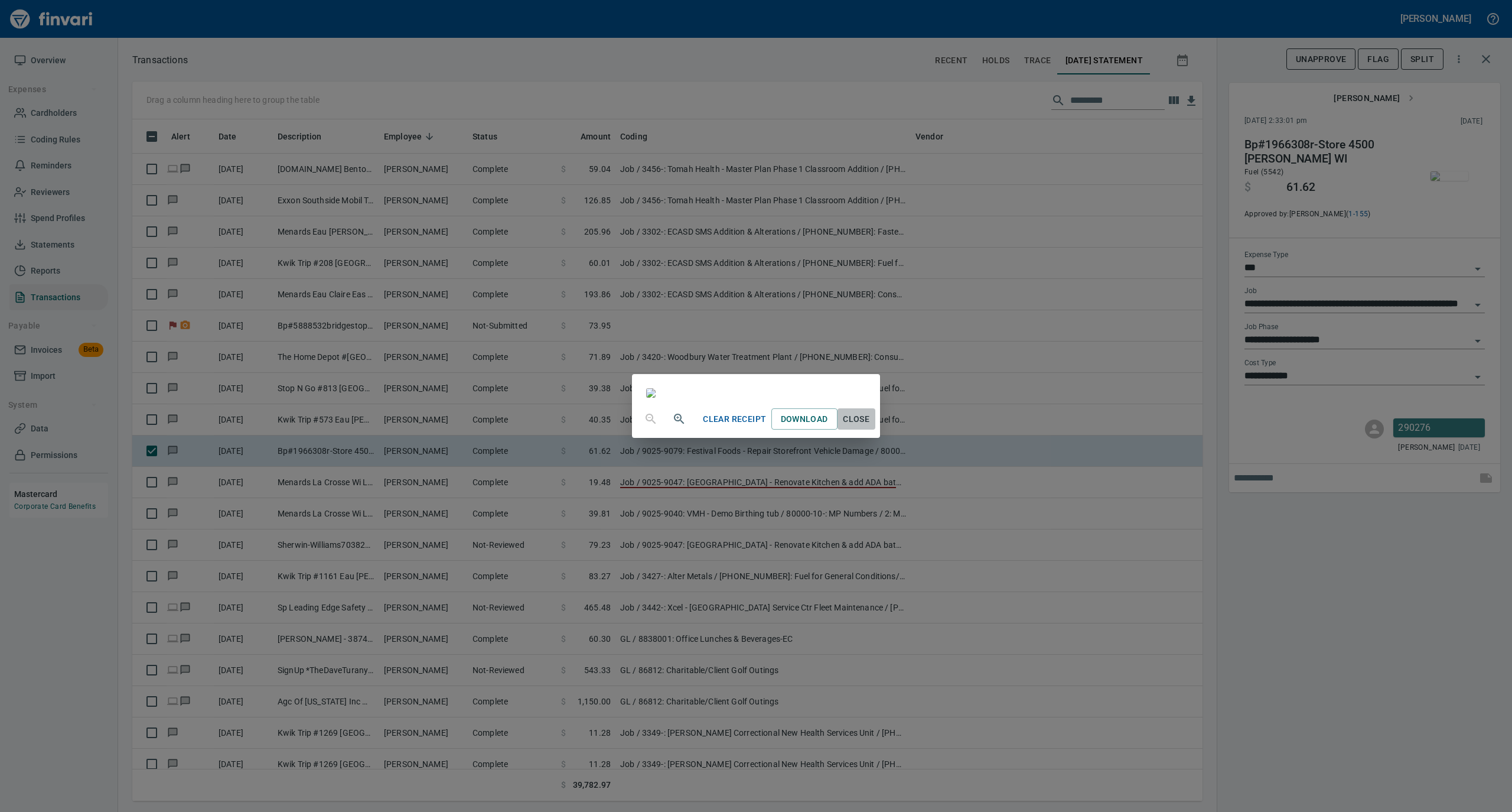 click on "Close" at bounding box center (856, 419) 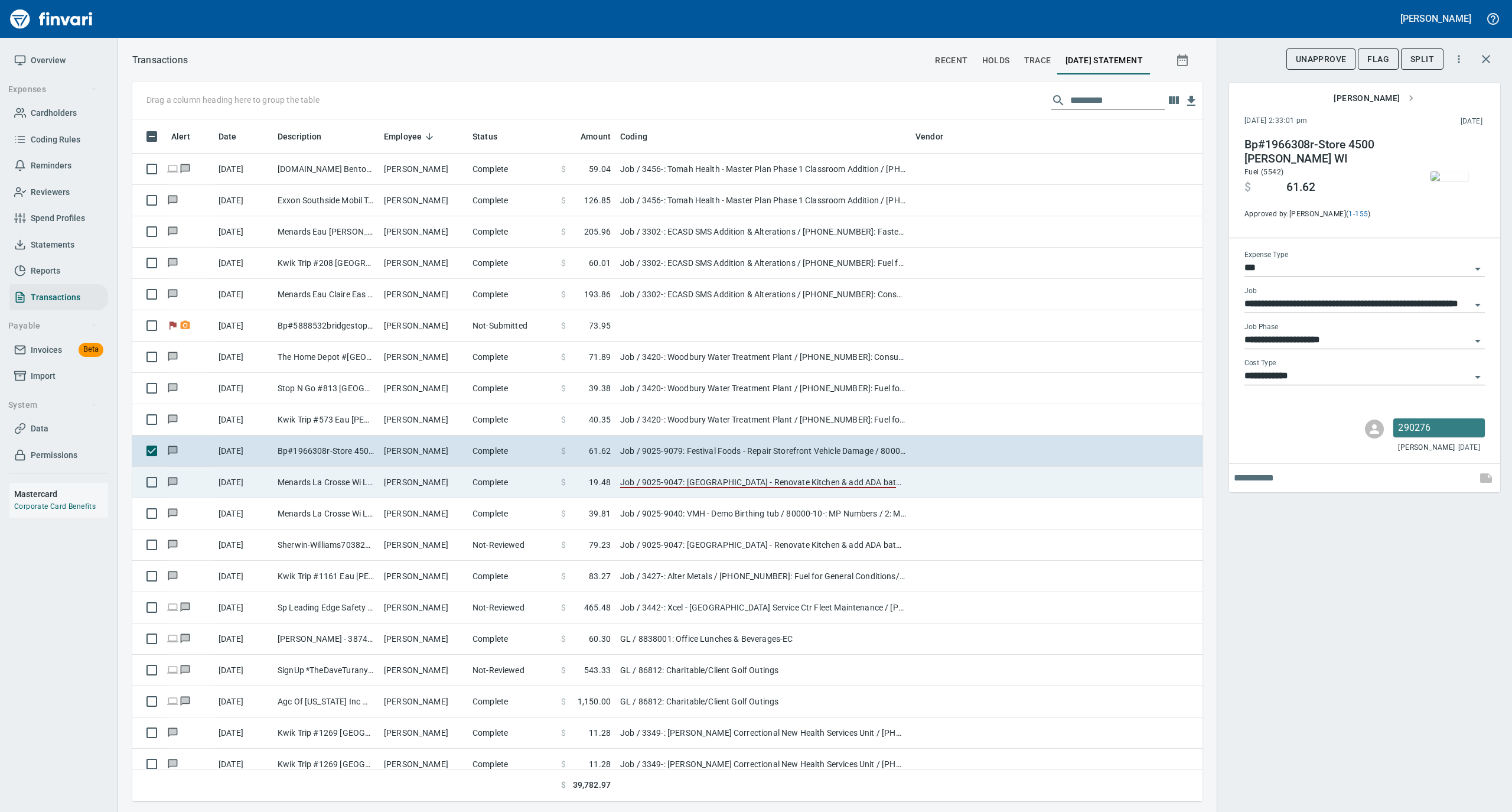 click on "Complete" at bounding box center [512, 482] 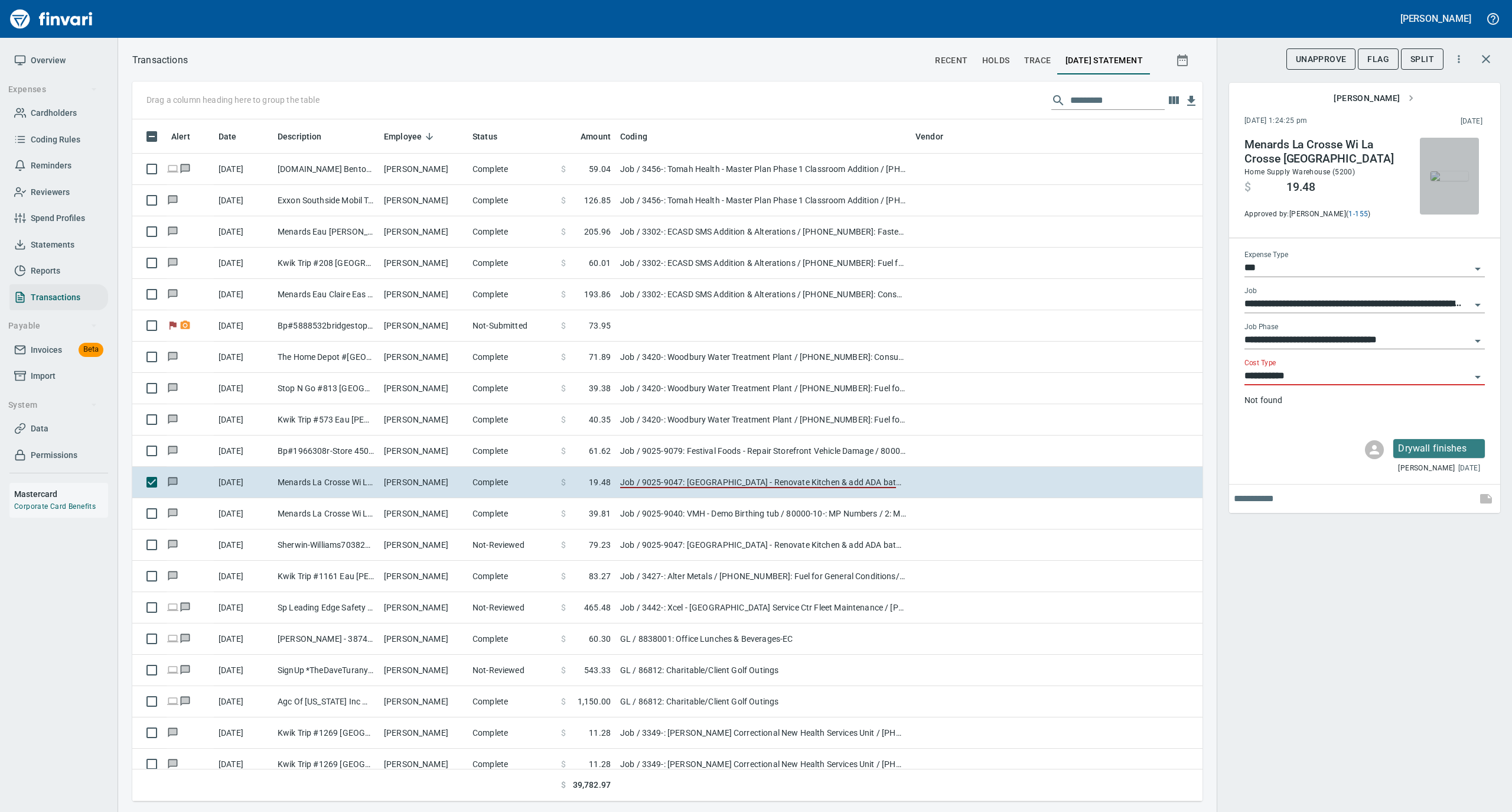 click at bounding box center (1449, 176) 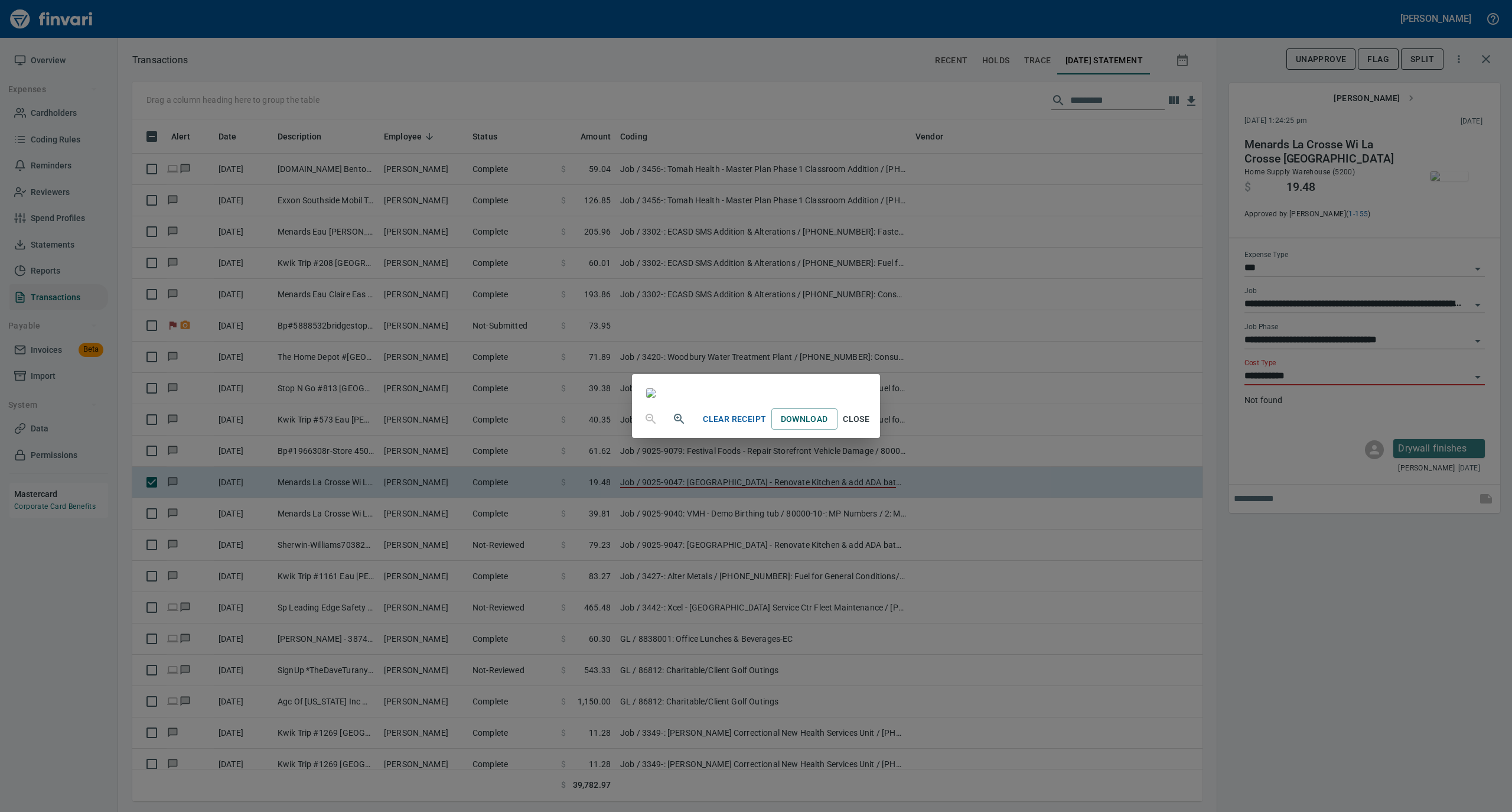 click on "Close" at bounding box center (856, 419) 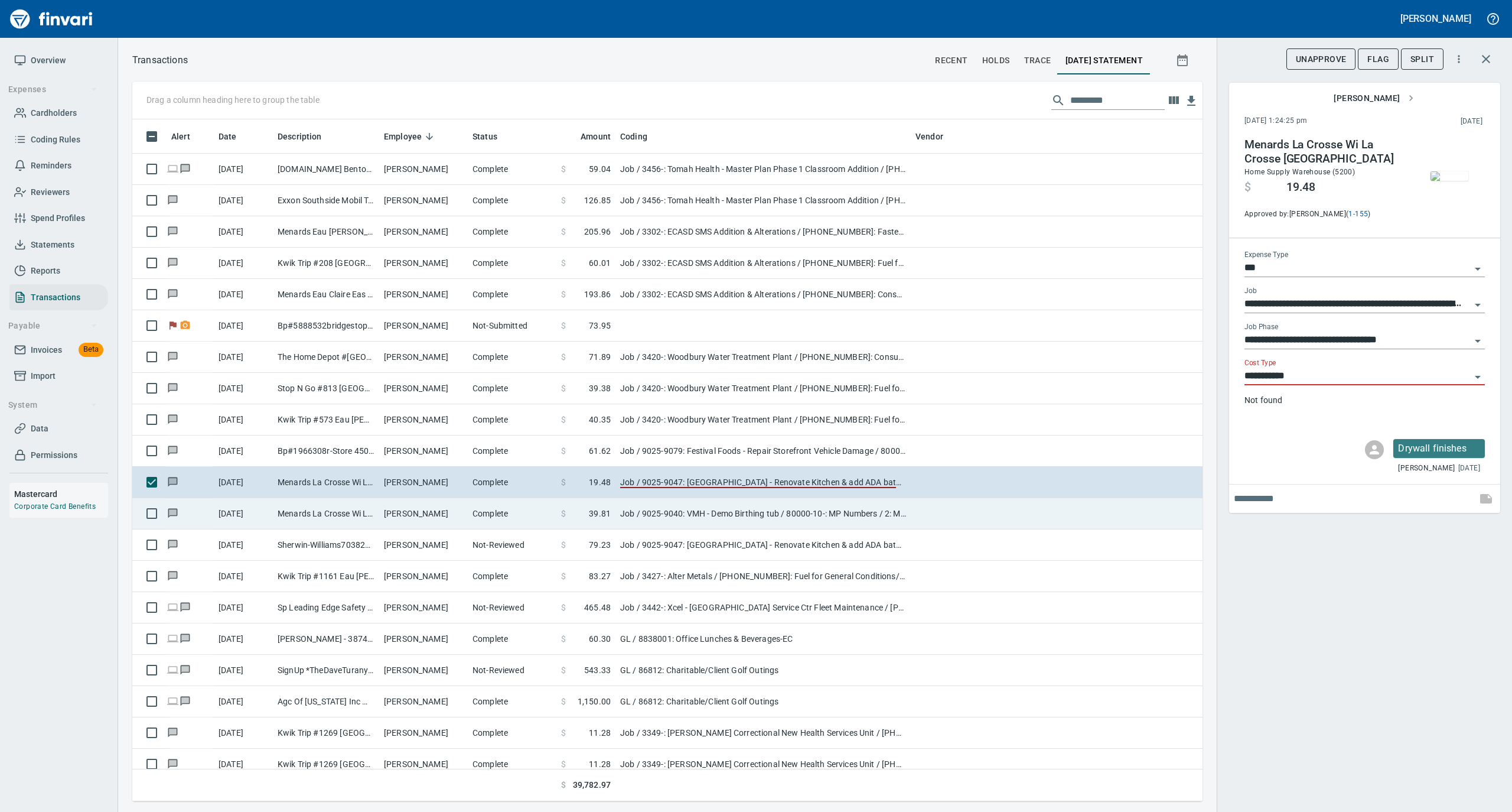 click on "[PERSON_NAME]" at bounding box center (423, 514) 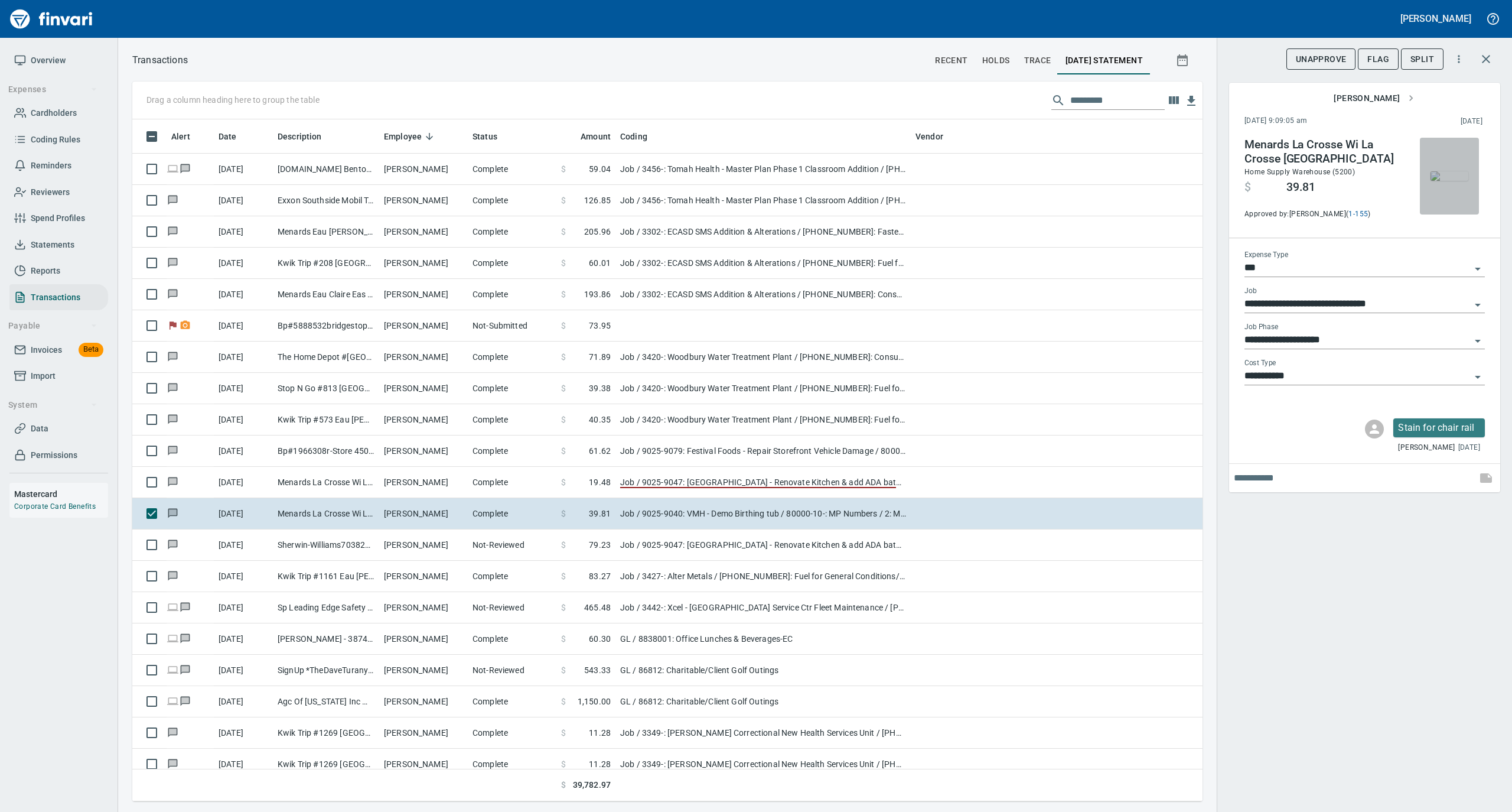 click at bounding box center (1449, 176) 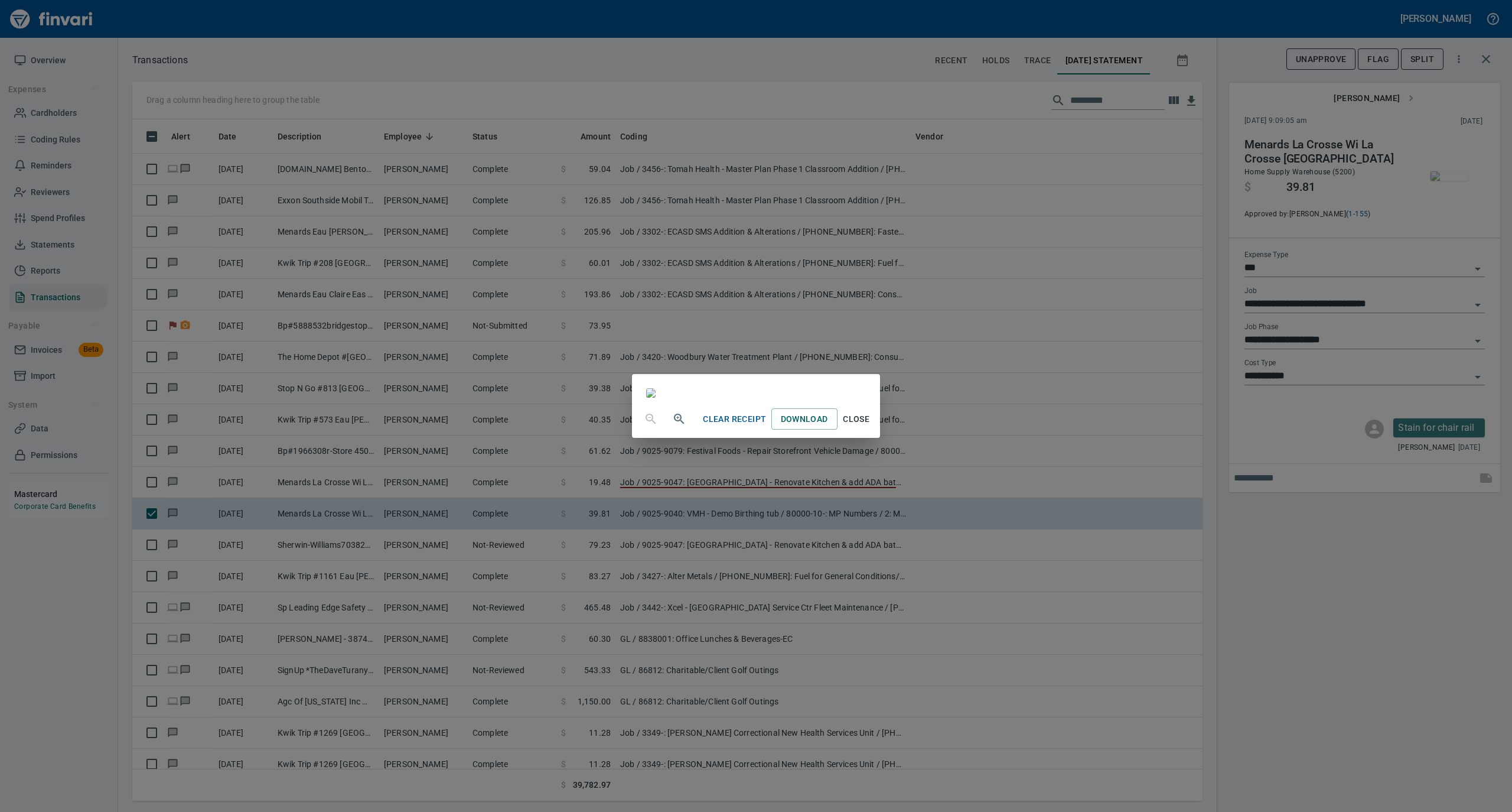 click on "Close" at bounding box center (856, 419) 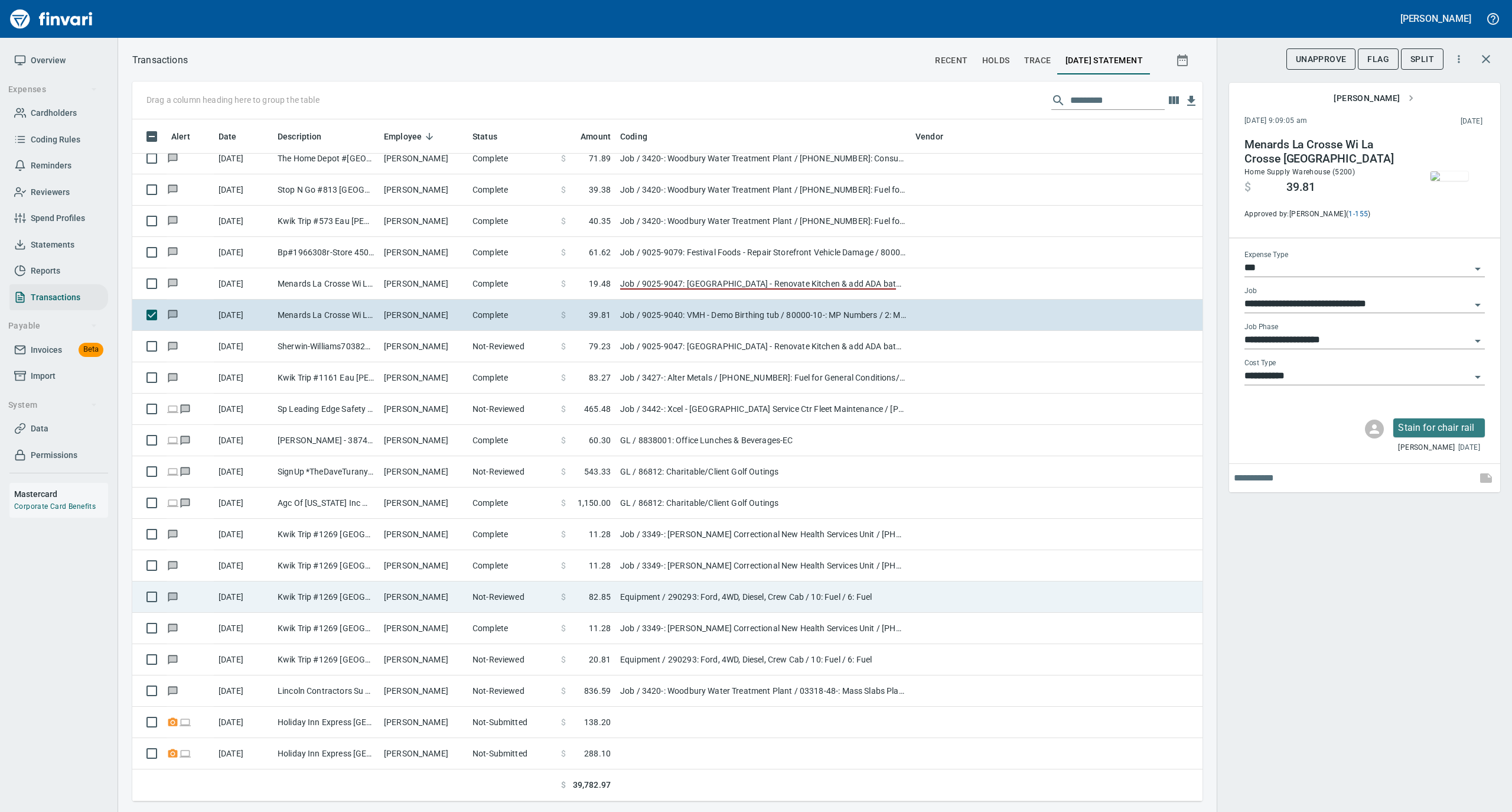 scroll, scrollTop: 866, scrollLeft: 0, axis: vertical 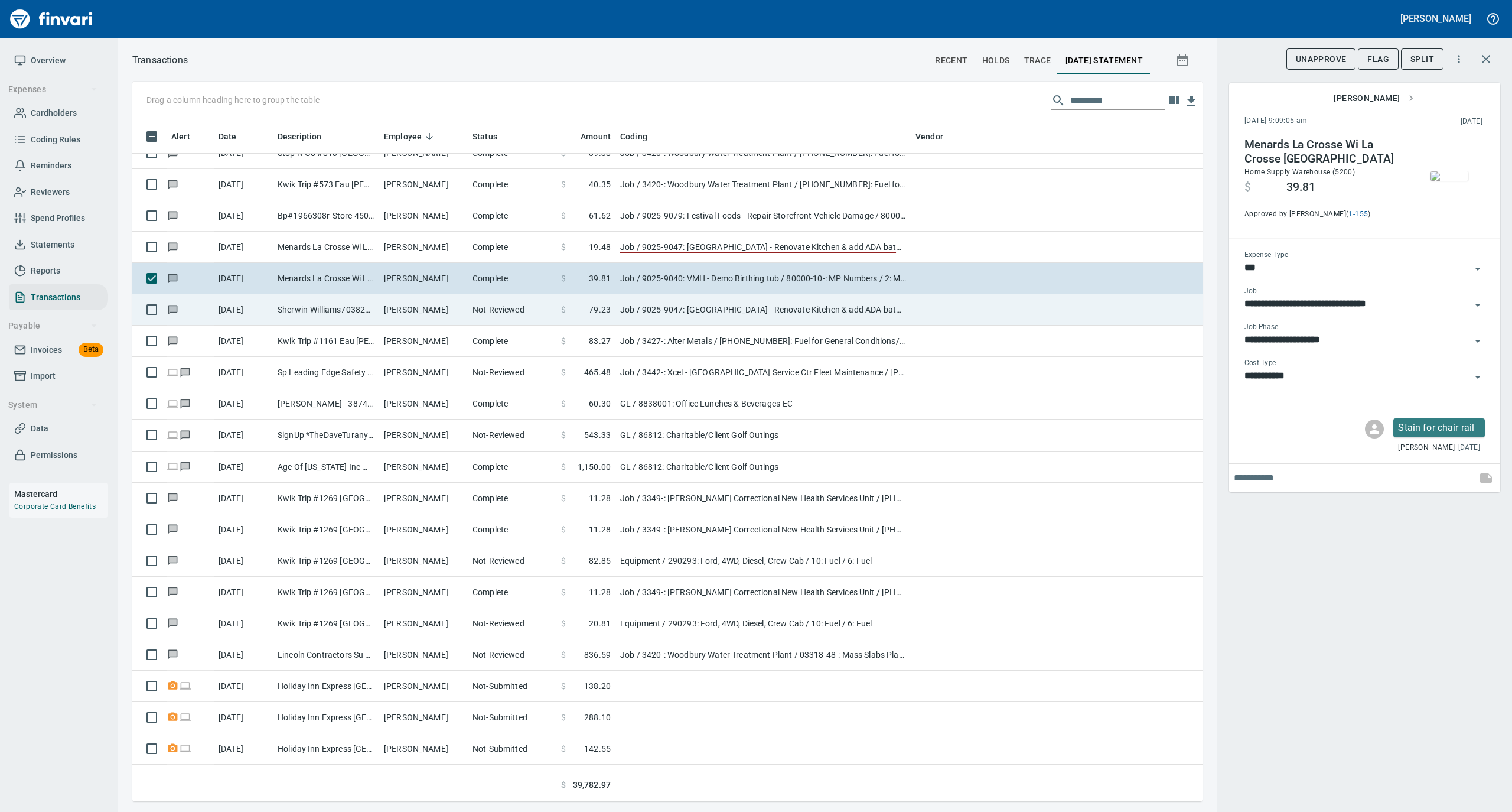 click on "[PERSON_NAME]" at bounding box center [423, 310] 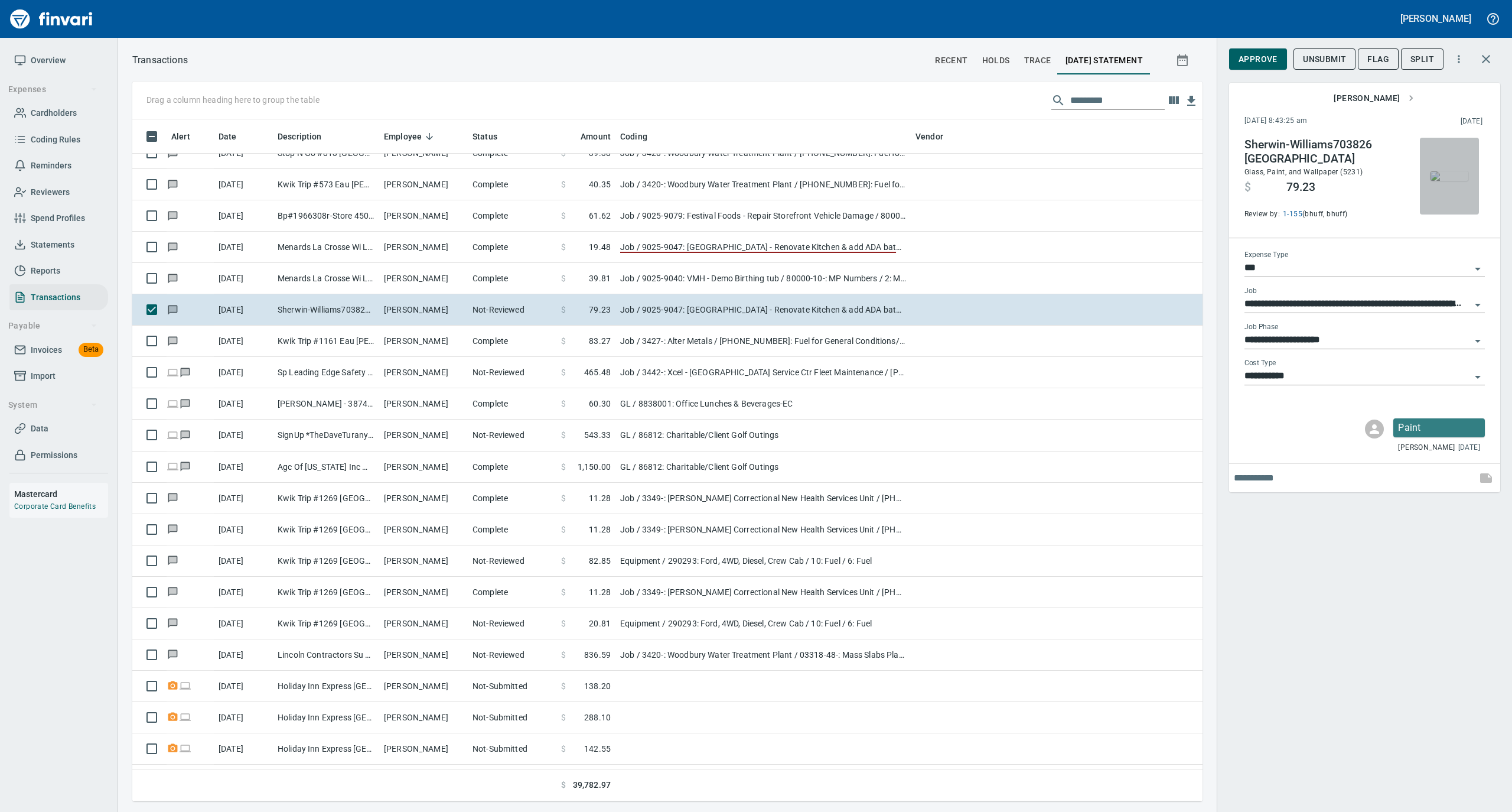 click at bounding box center [1449, 176] 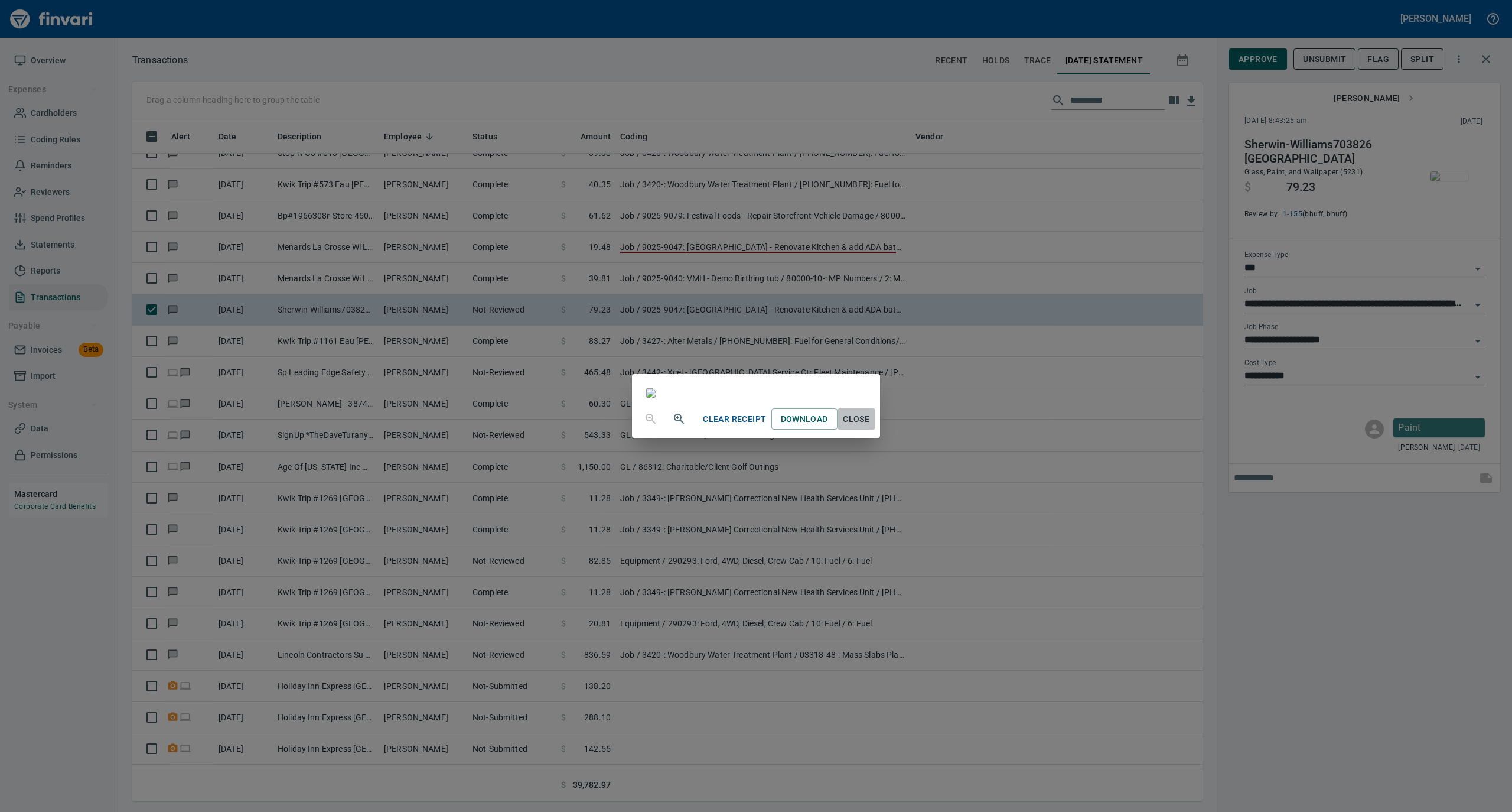 click on "Close" at bounding box center (856, 419) 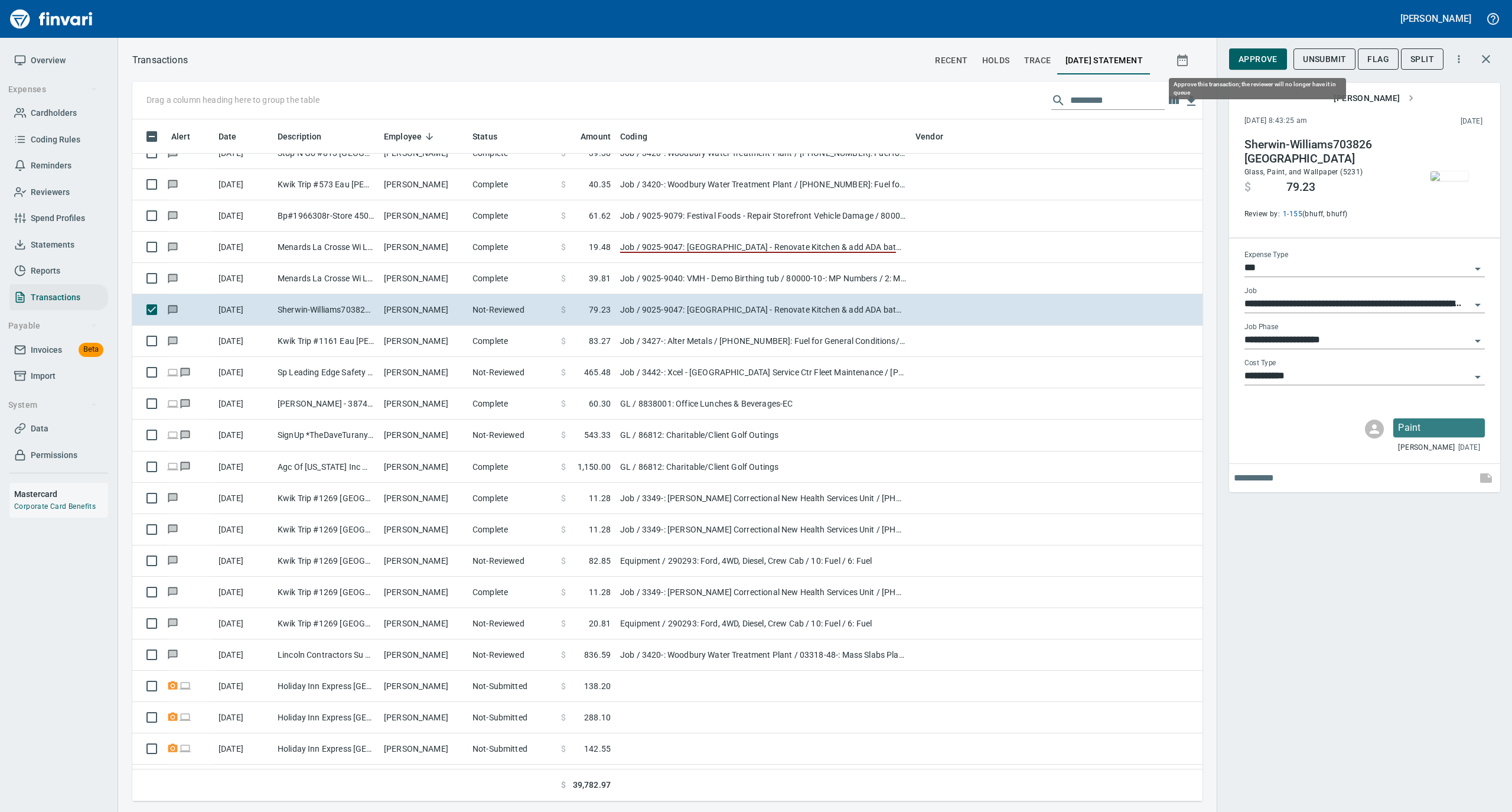 click on "Approve" at bounding box center (1258, 59) 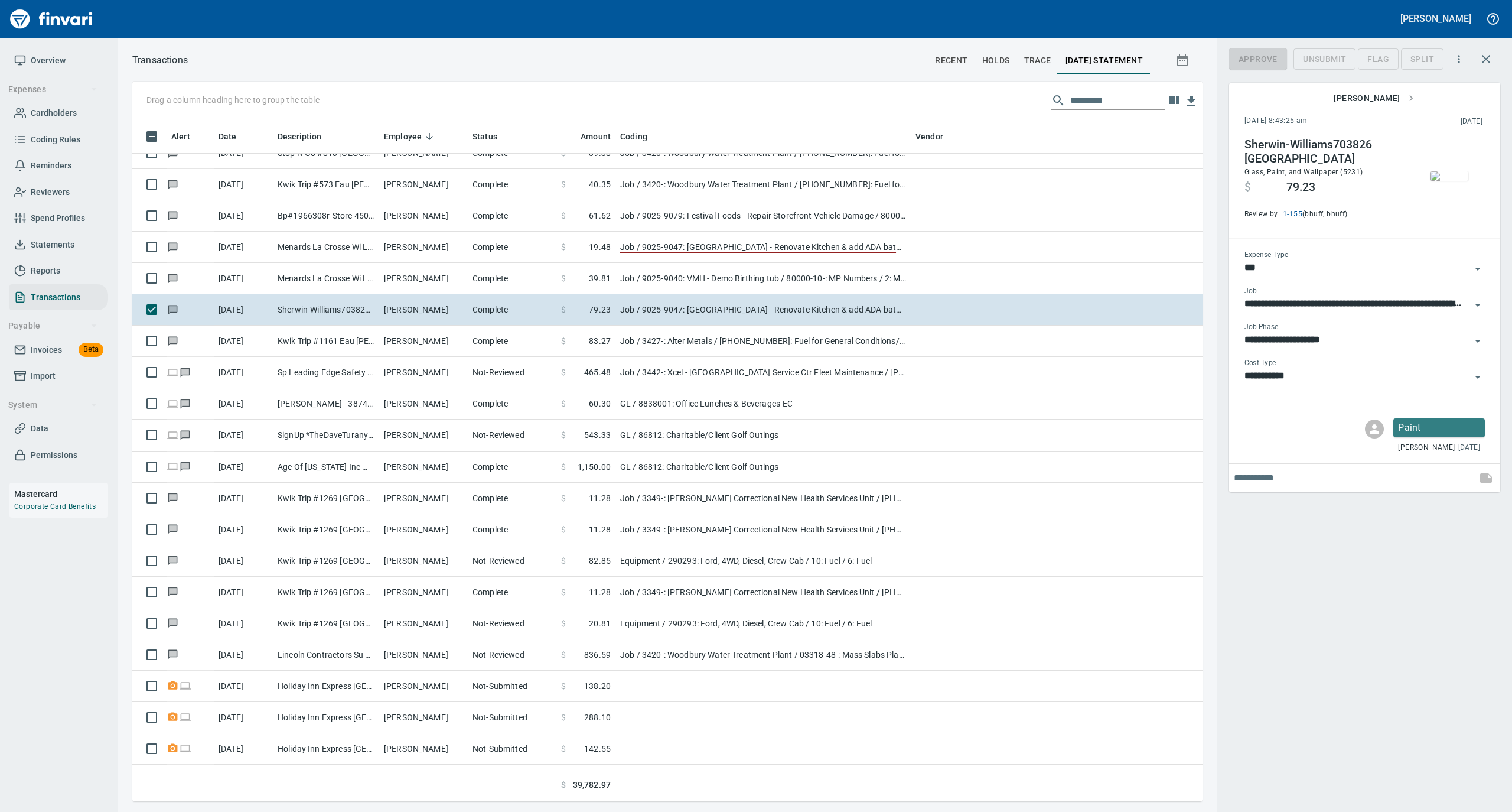 scroll, scrollTop: 670, scrollLeft: 1047, axis: both 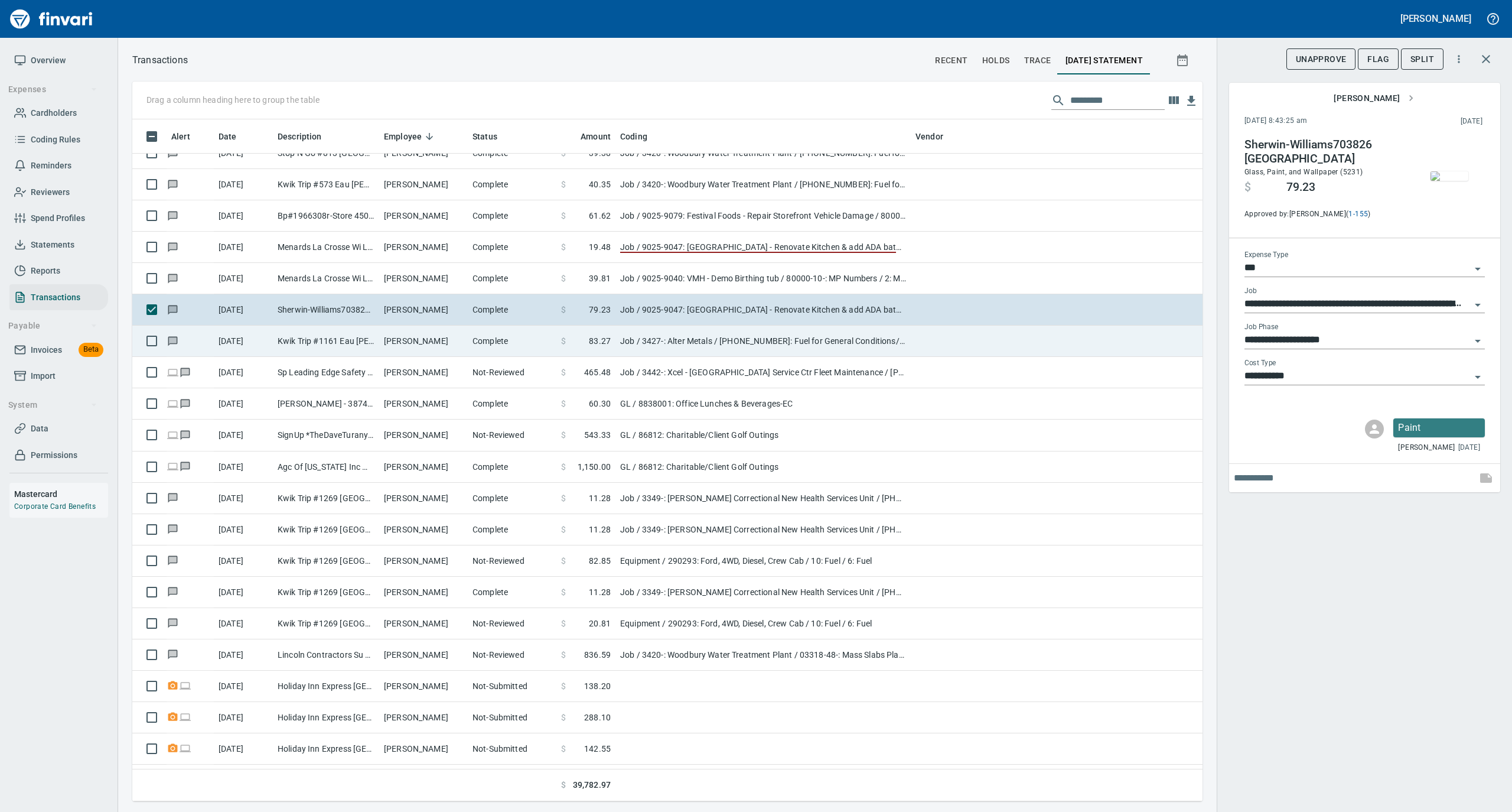 click on "Complete" at bounding box center (512, 341) 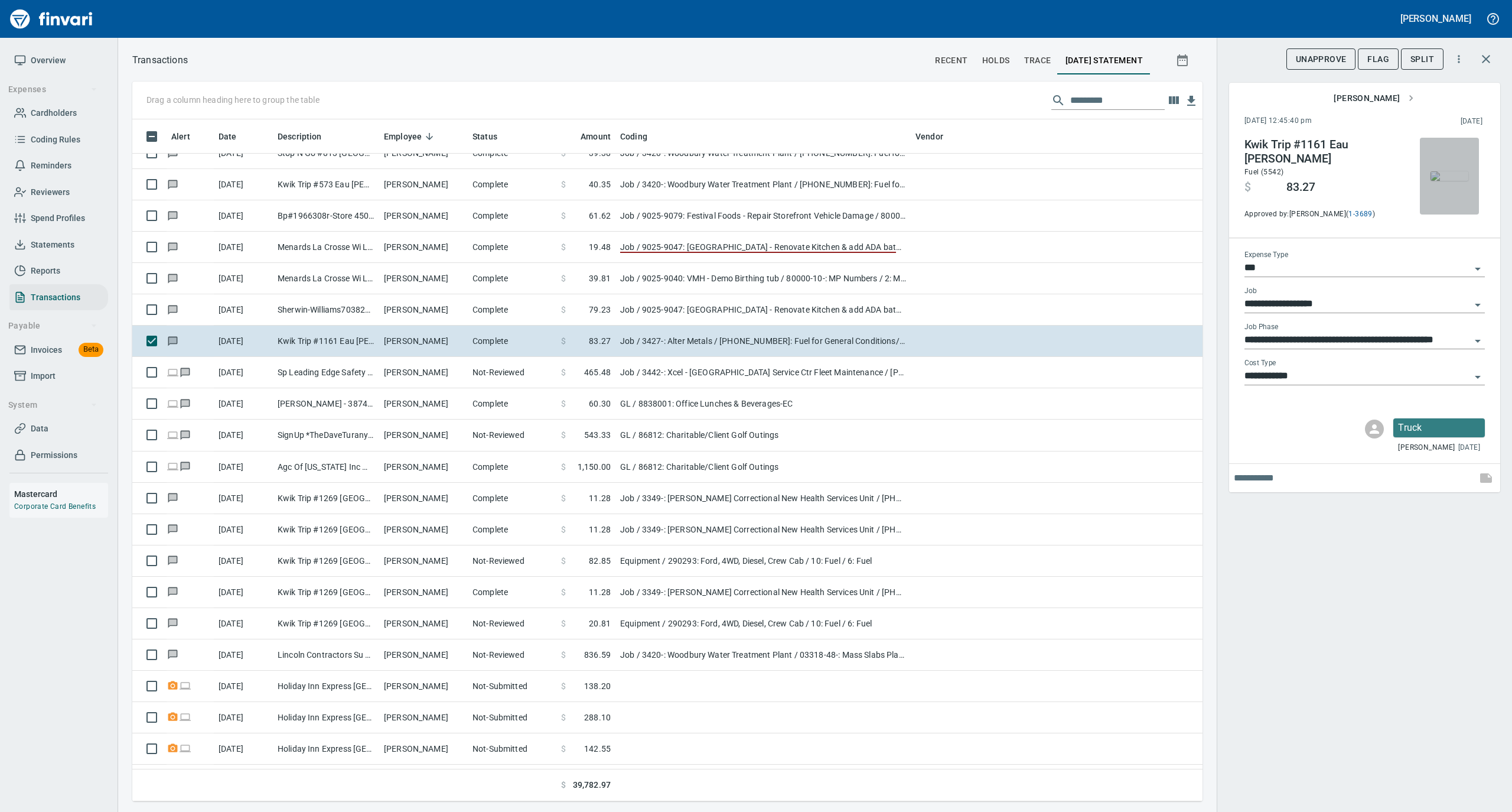 click at bounding box center (1449, 176) 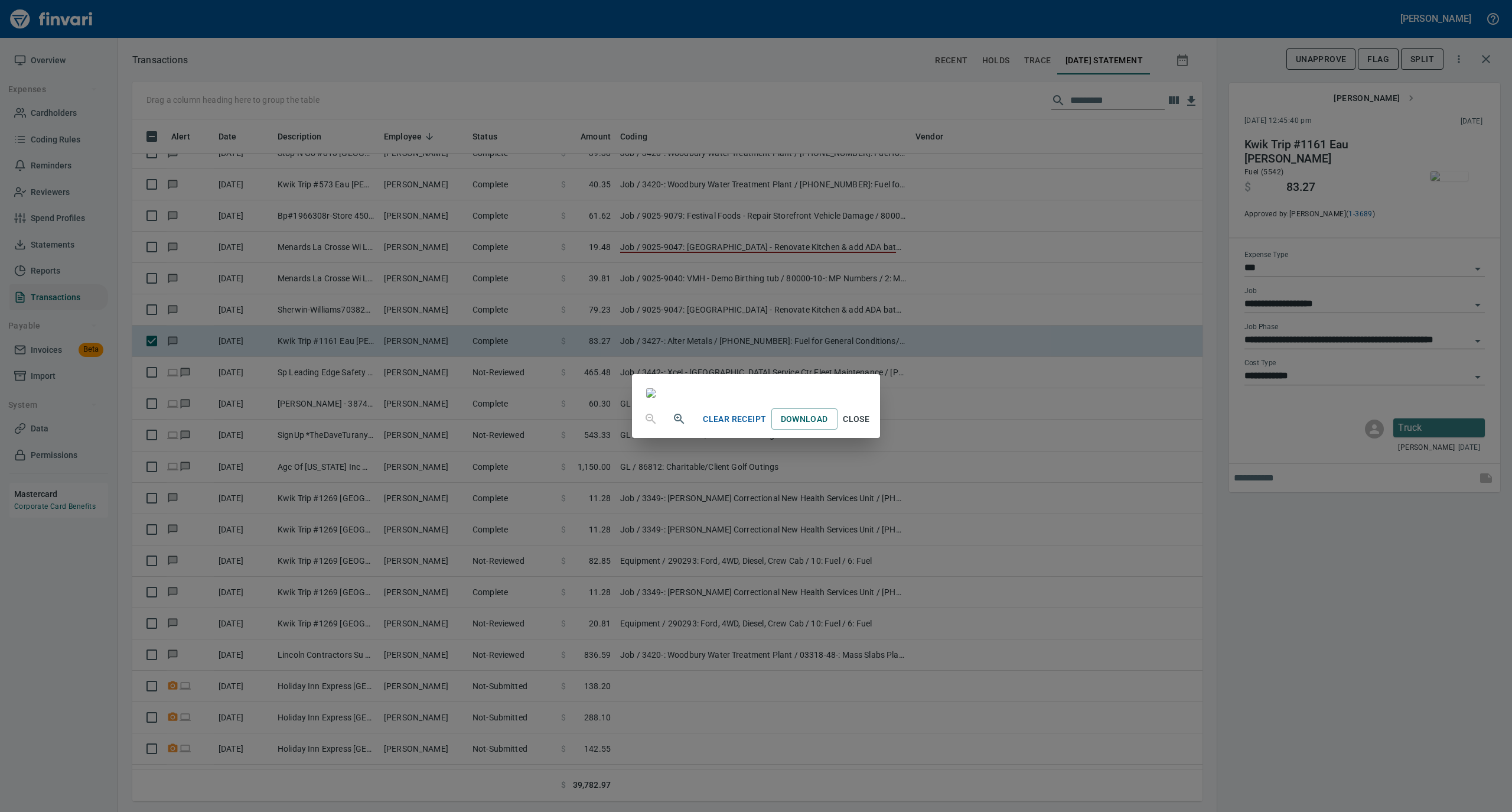 click on "Close" at bounding box center (856, 419) 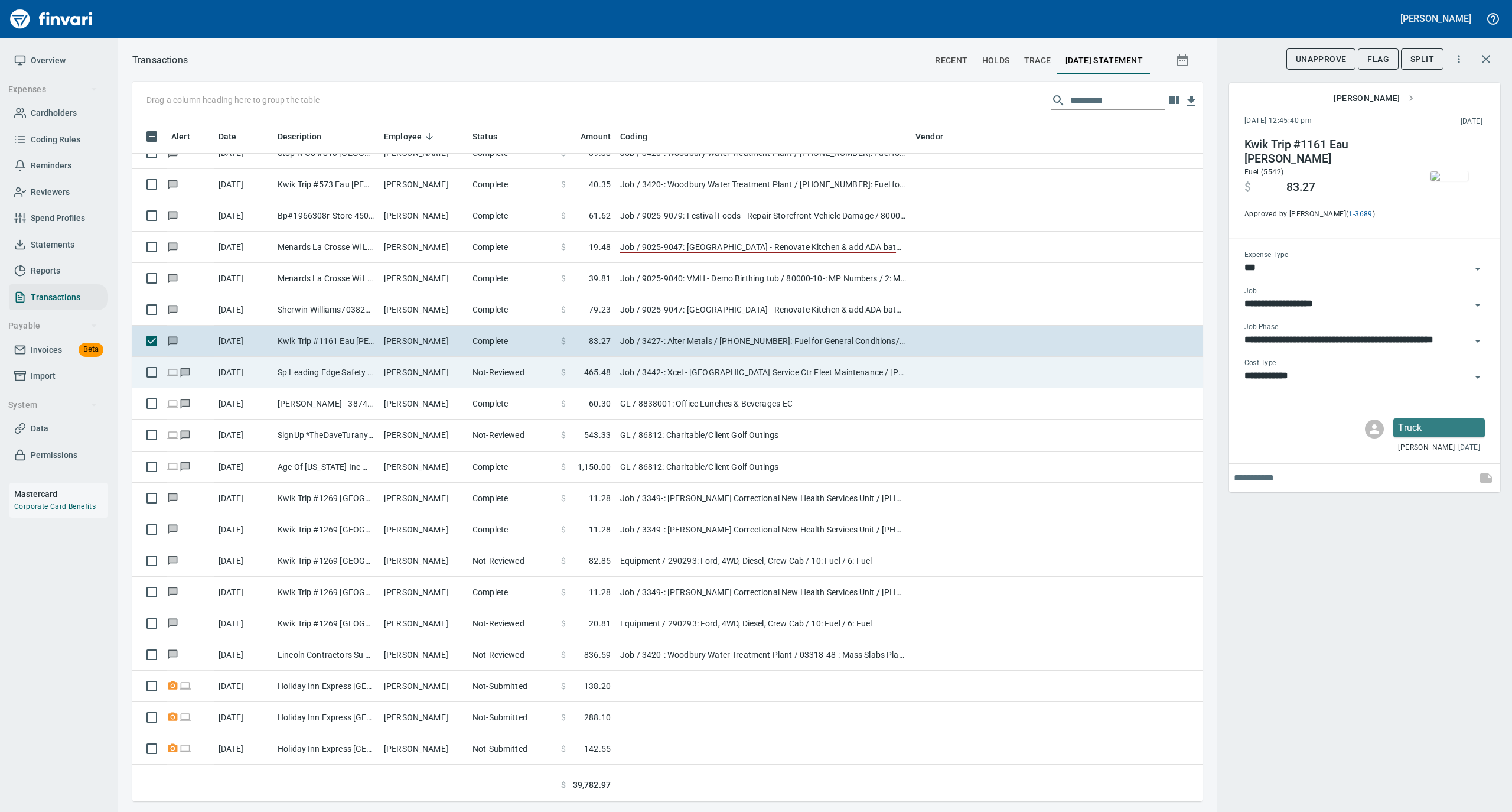 click on "Sp Leading Edge Safety [GEOGRAPHIC_DATA][US_STATE]" at bounding box center [326, 372] 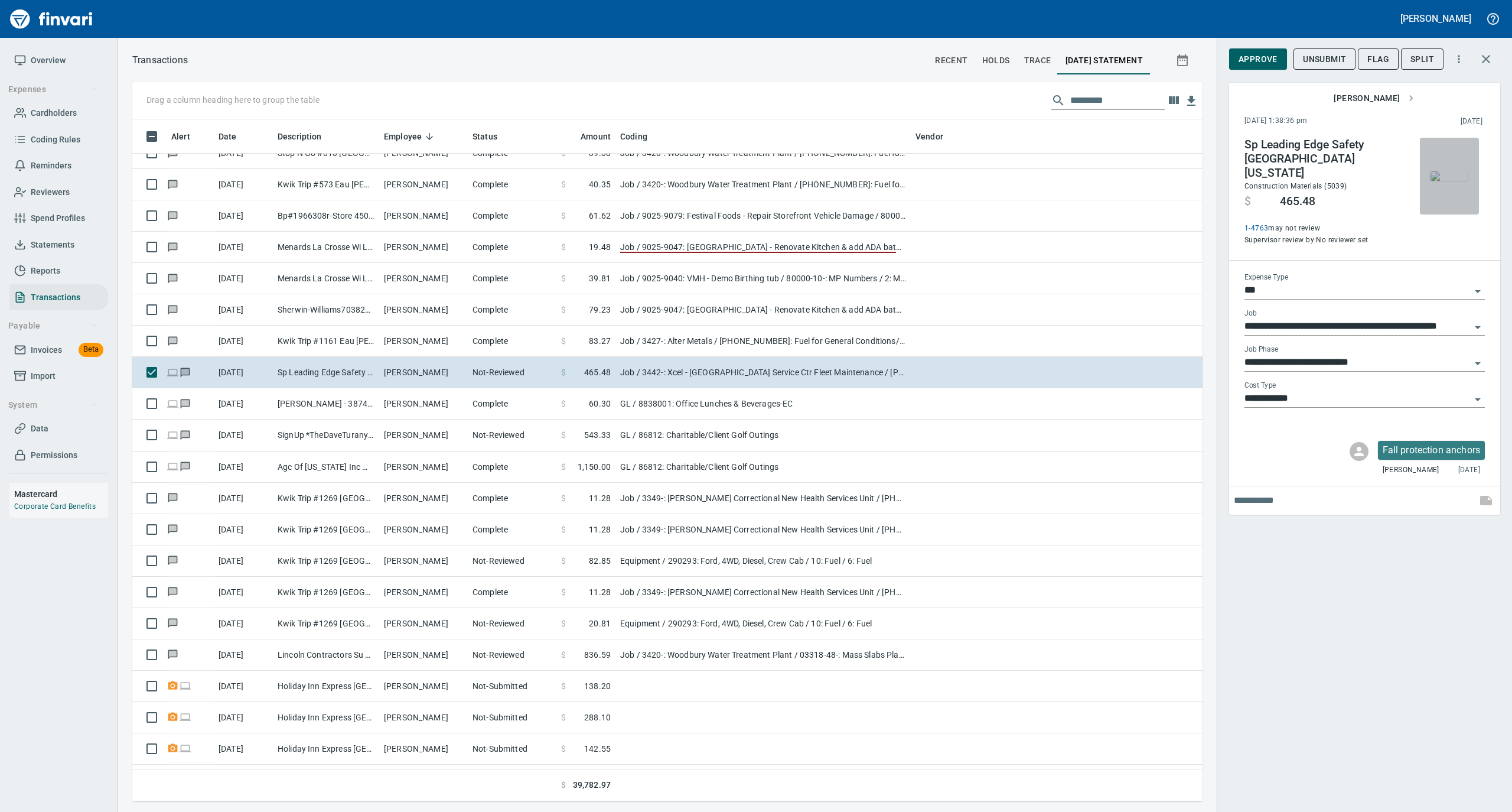 click at bounding box center (1449, 176) 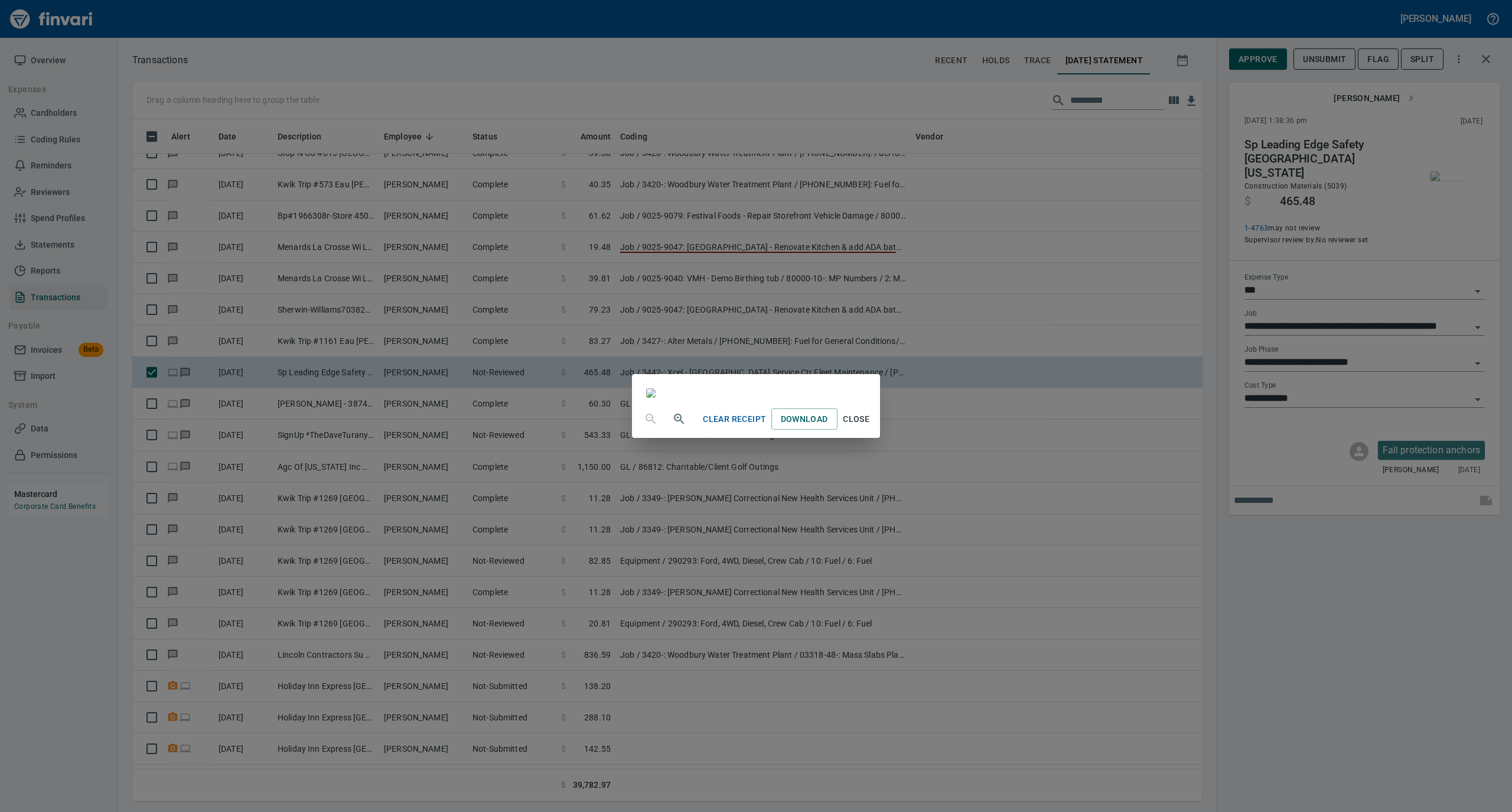 scroll, scrollTop: 473, scrollLeft: 0, axis: vertical 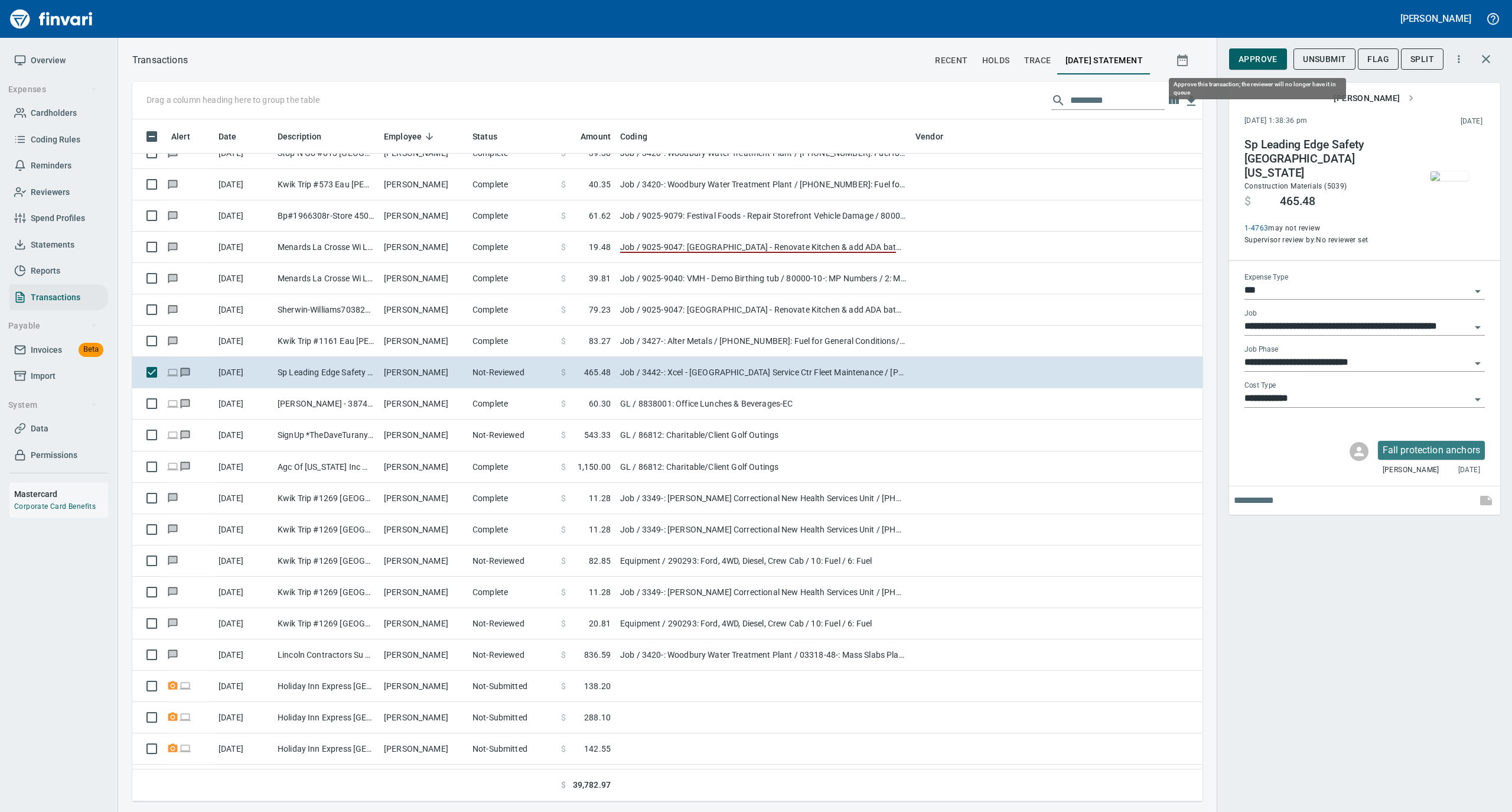 click on "Approve" at bounding box center [1258, 59] 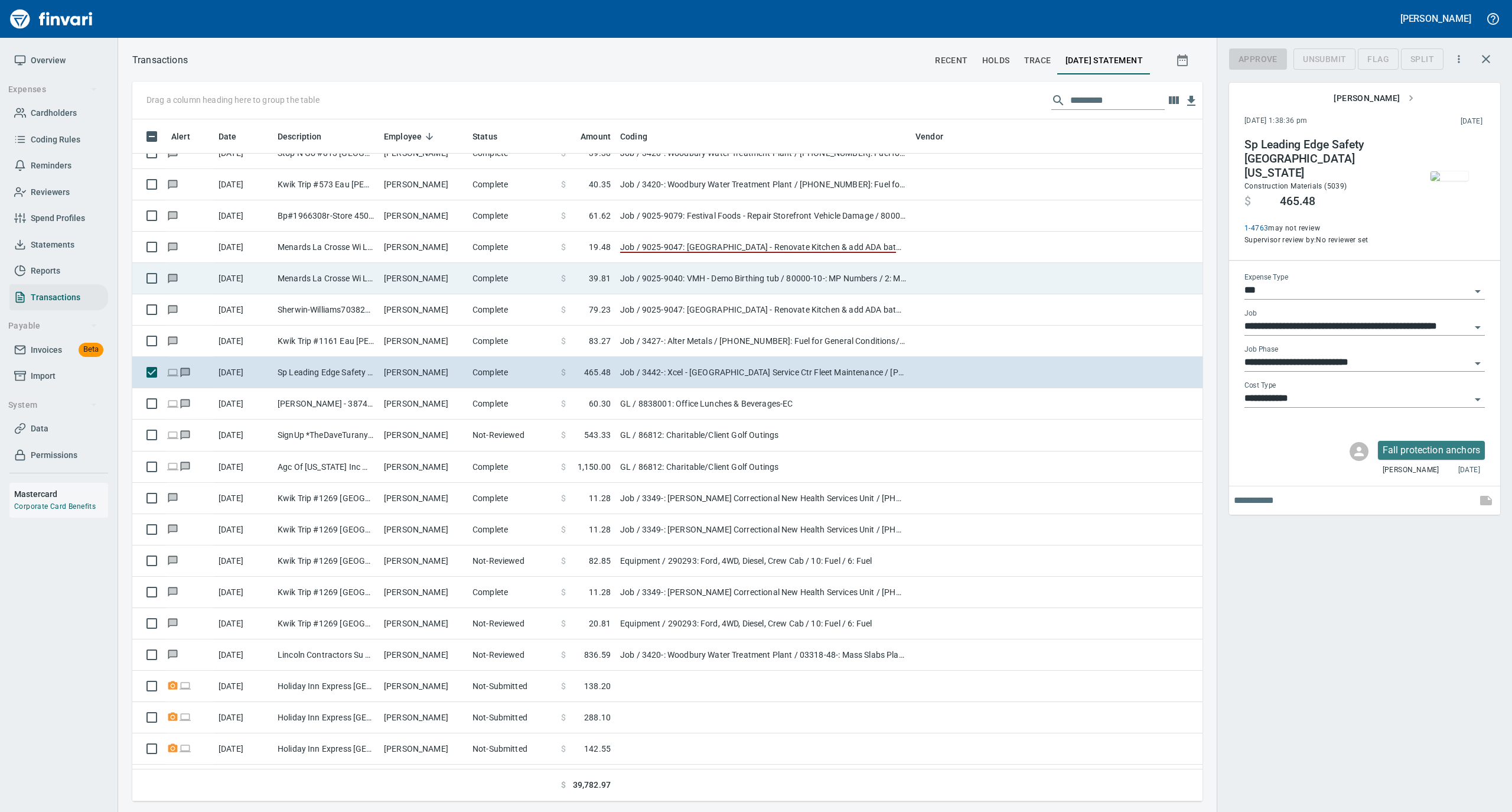 scroll, scrollTop: 670, scrollLeft: 1047, axis: both 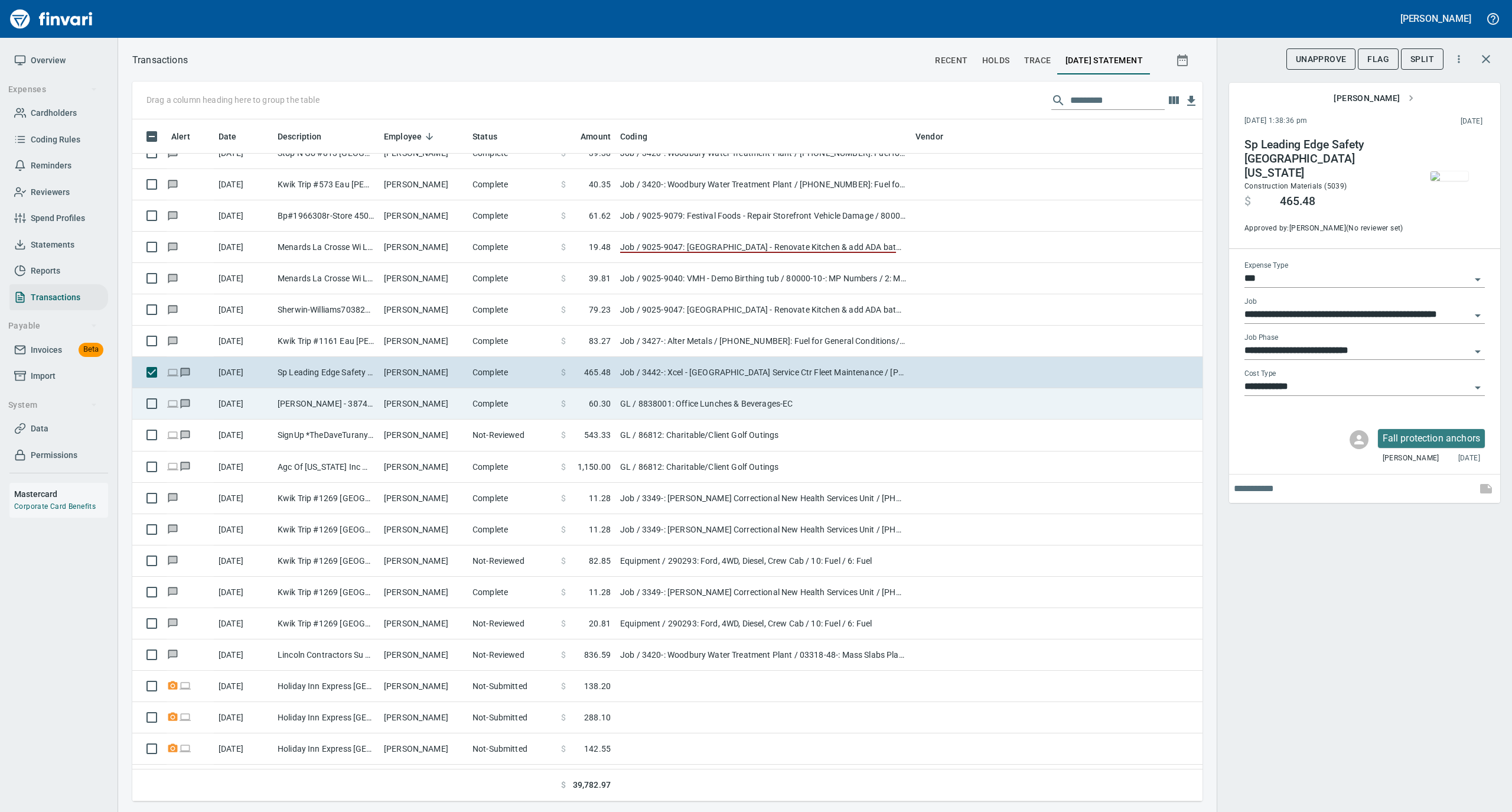 click on "Complete" at bounding box center [512, 404] 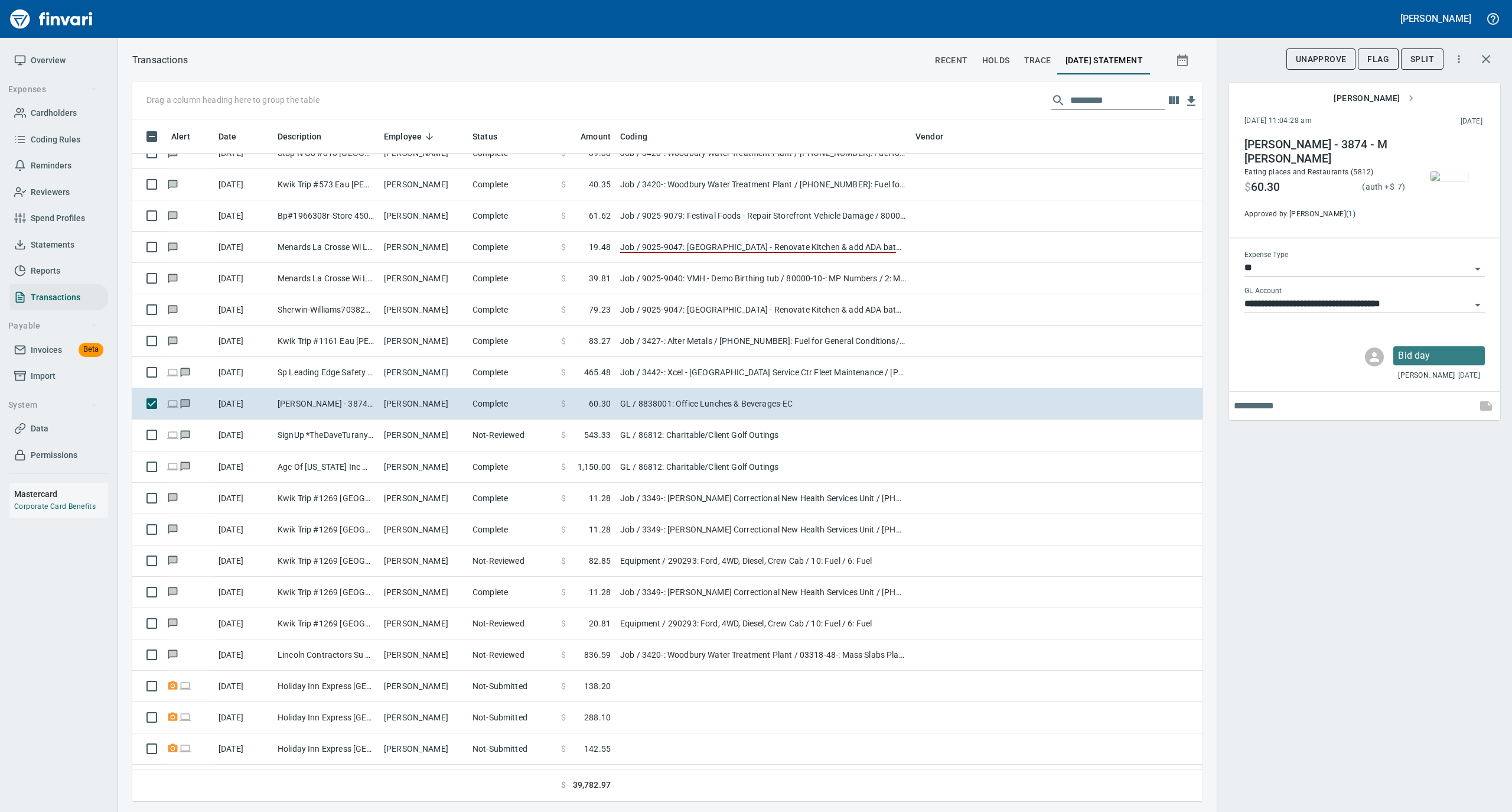 click at bounding box center [1449, 176] 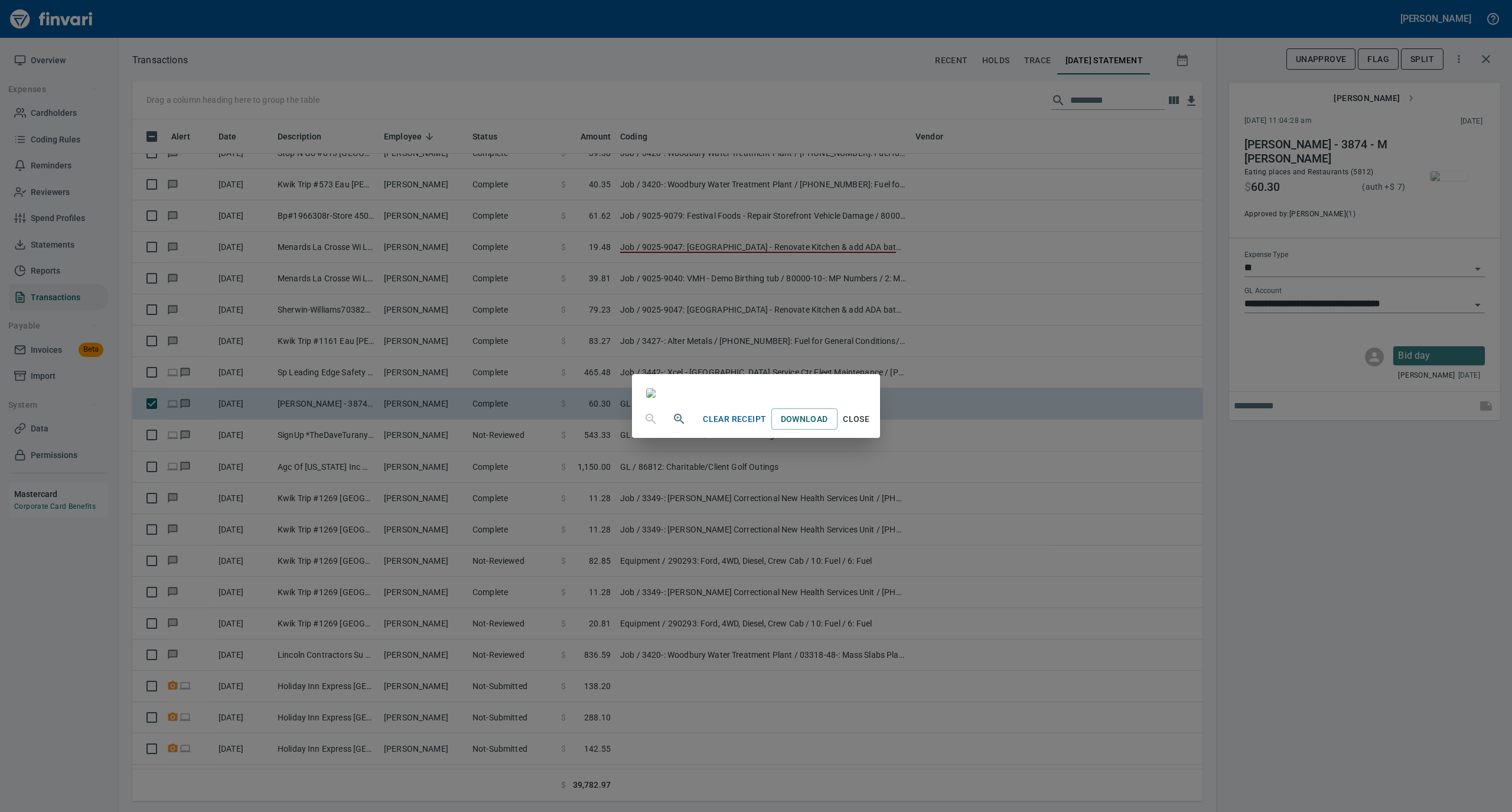 click on "Close" at bounding box center [856, 419] 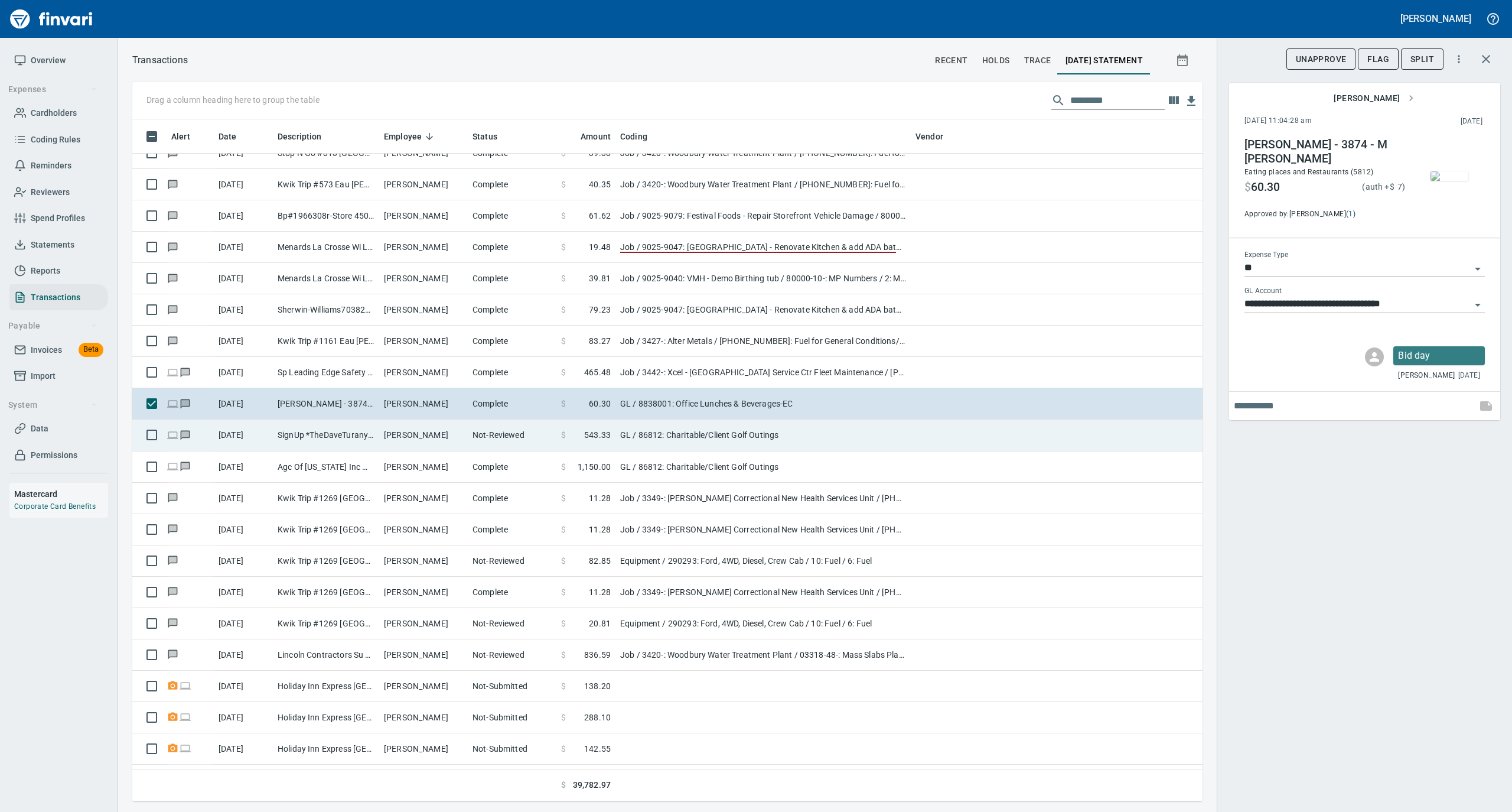 click on "[PERSON_NAME]" at bounding box center [423, 435] 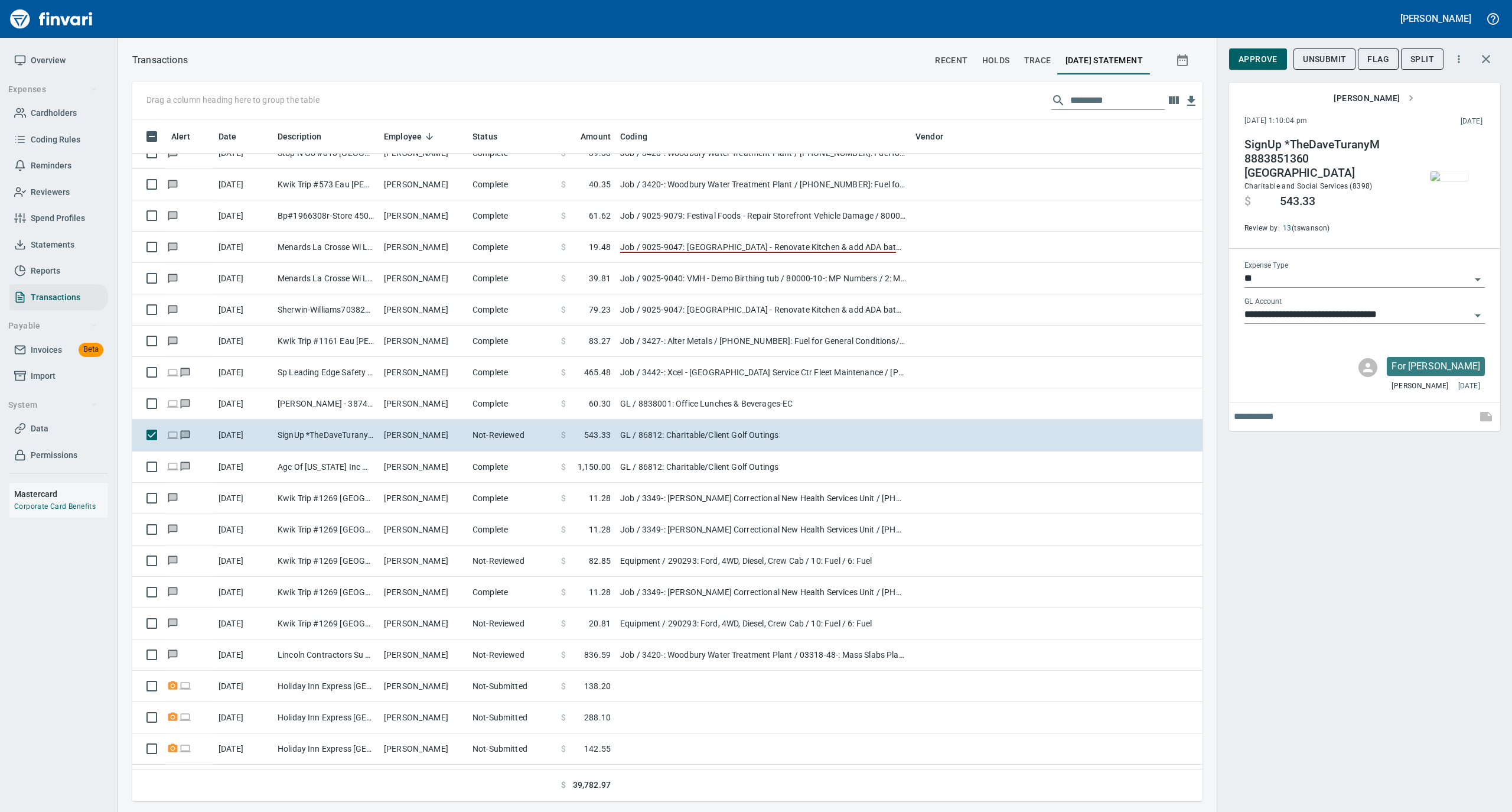 click at bounding box center [1449, 176] 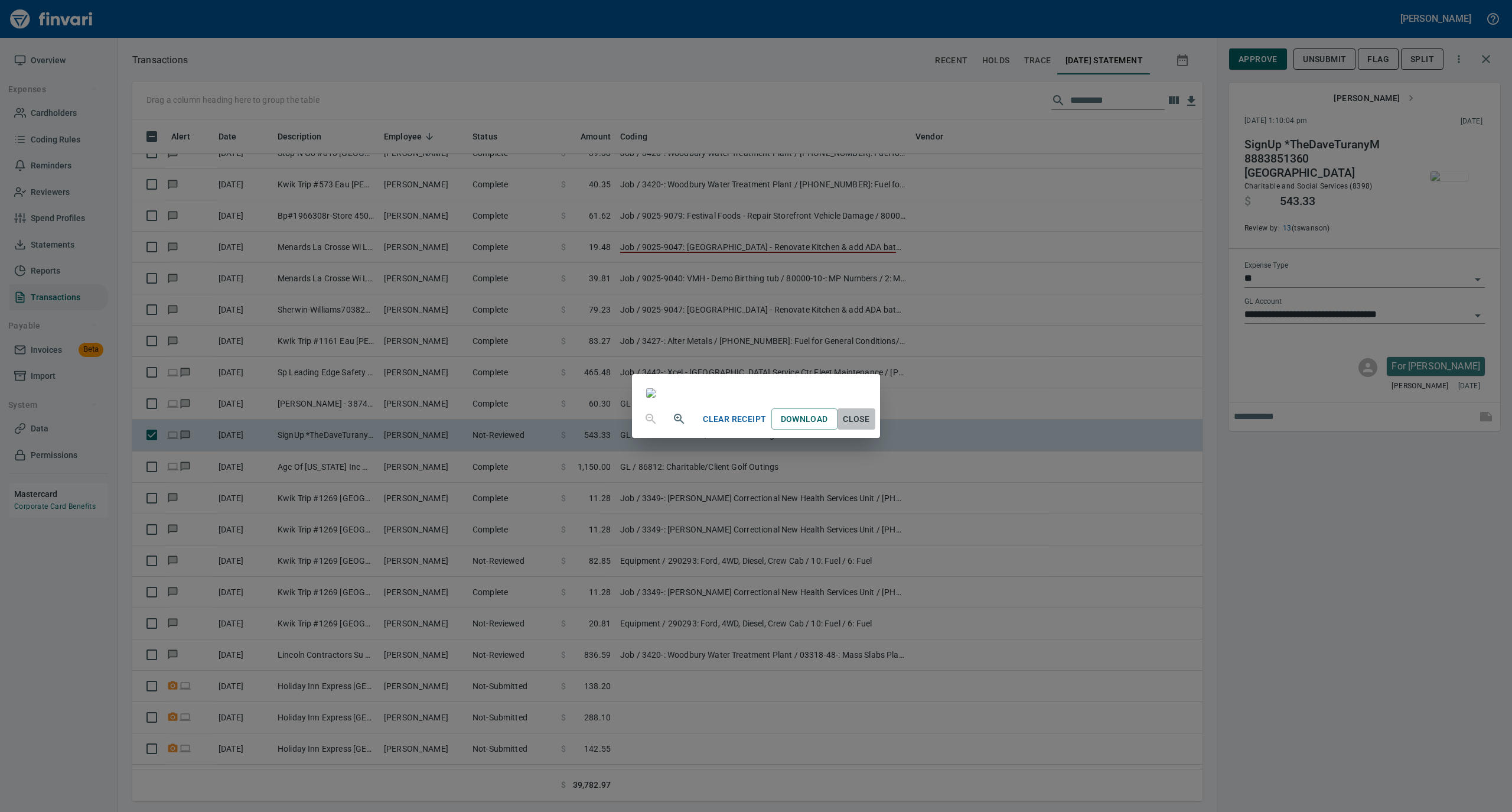 click on "Close" at bounding box center [856, 419] 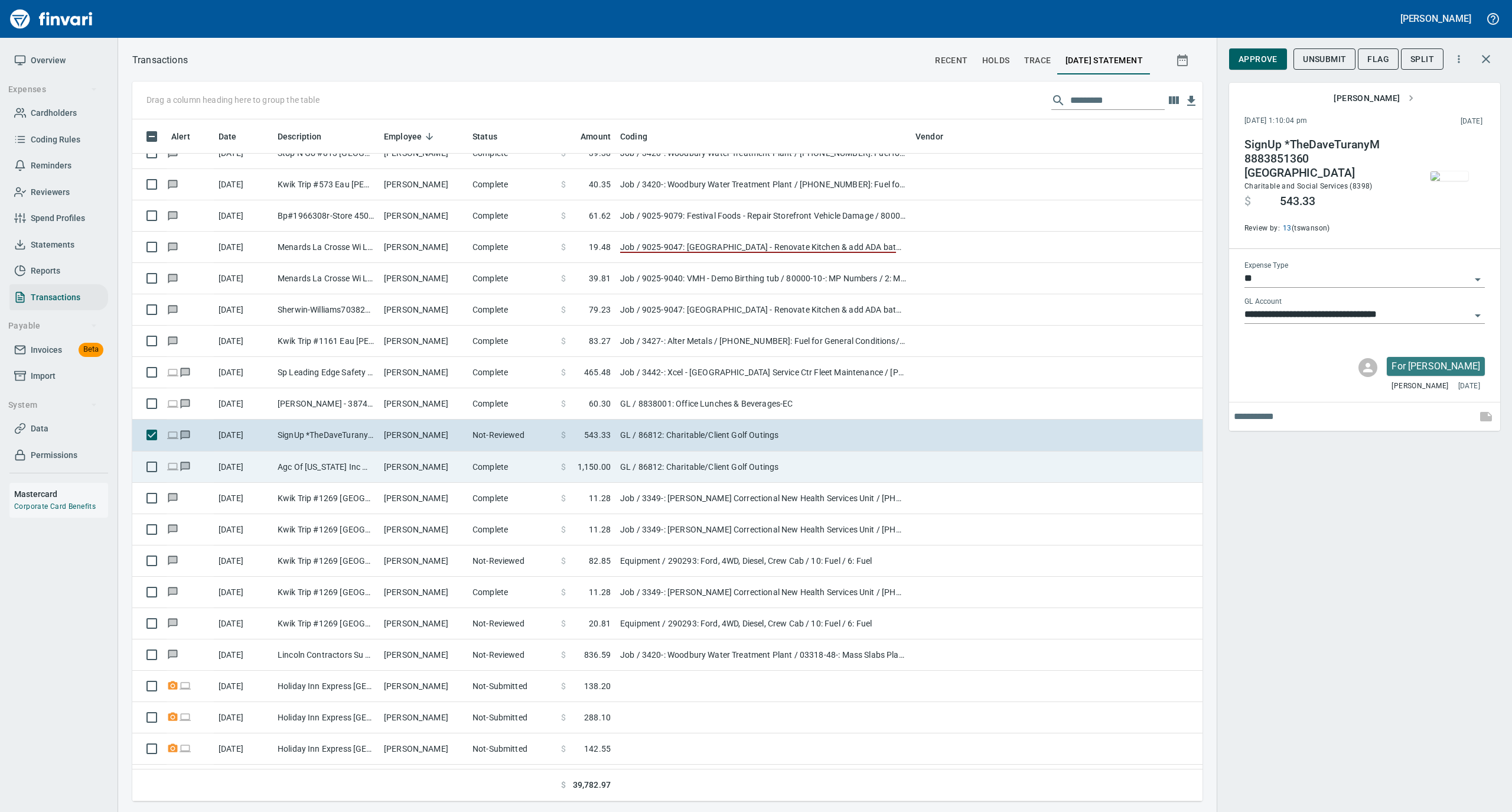 click on "Complete" at bounding box center [512, 467] 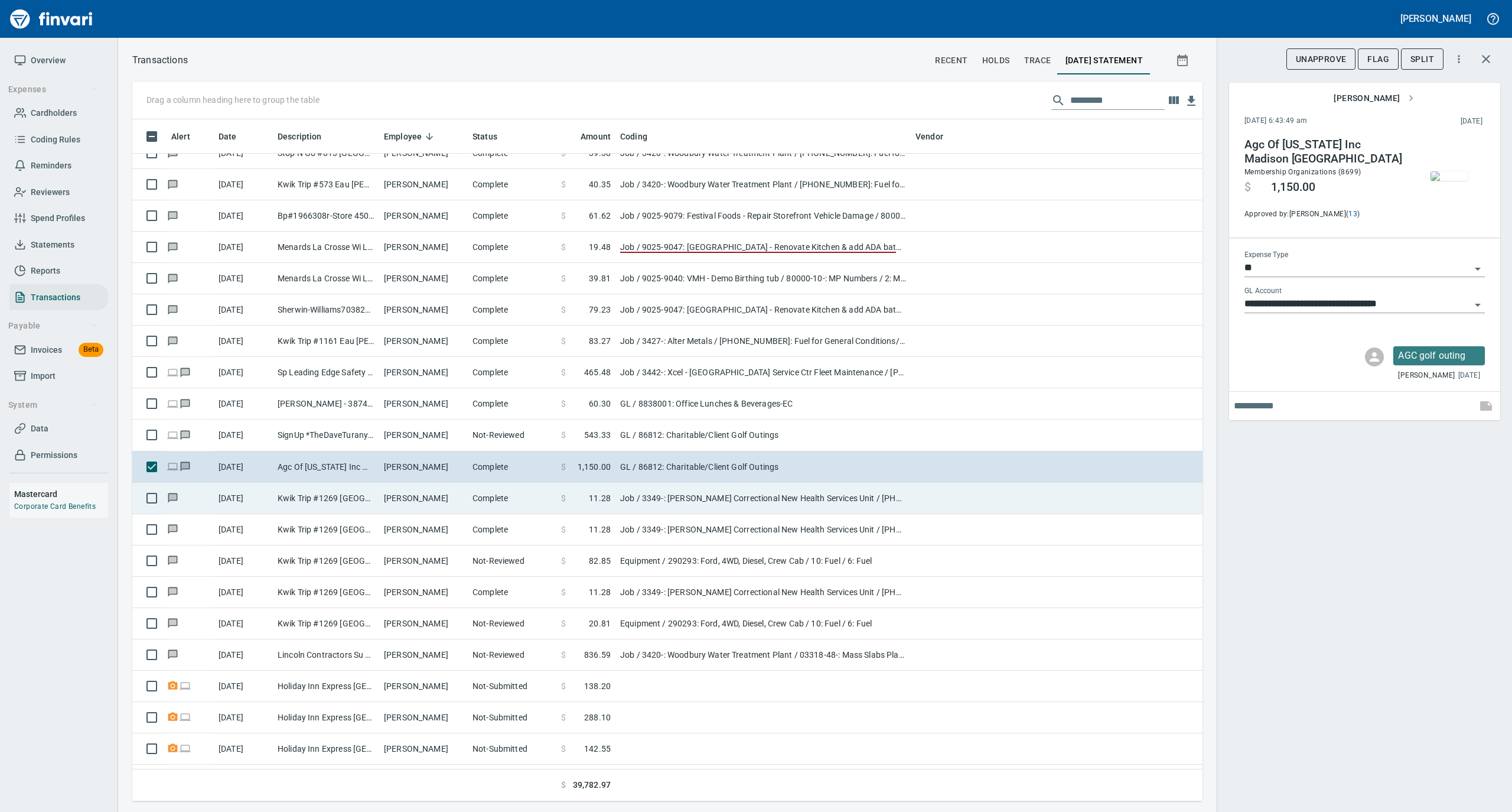 click on "Complete" at bounding box center [512, 498] 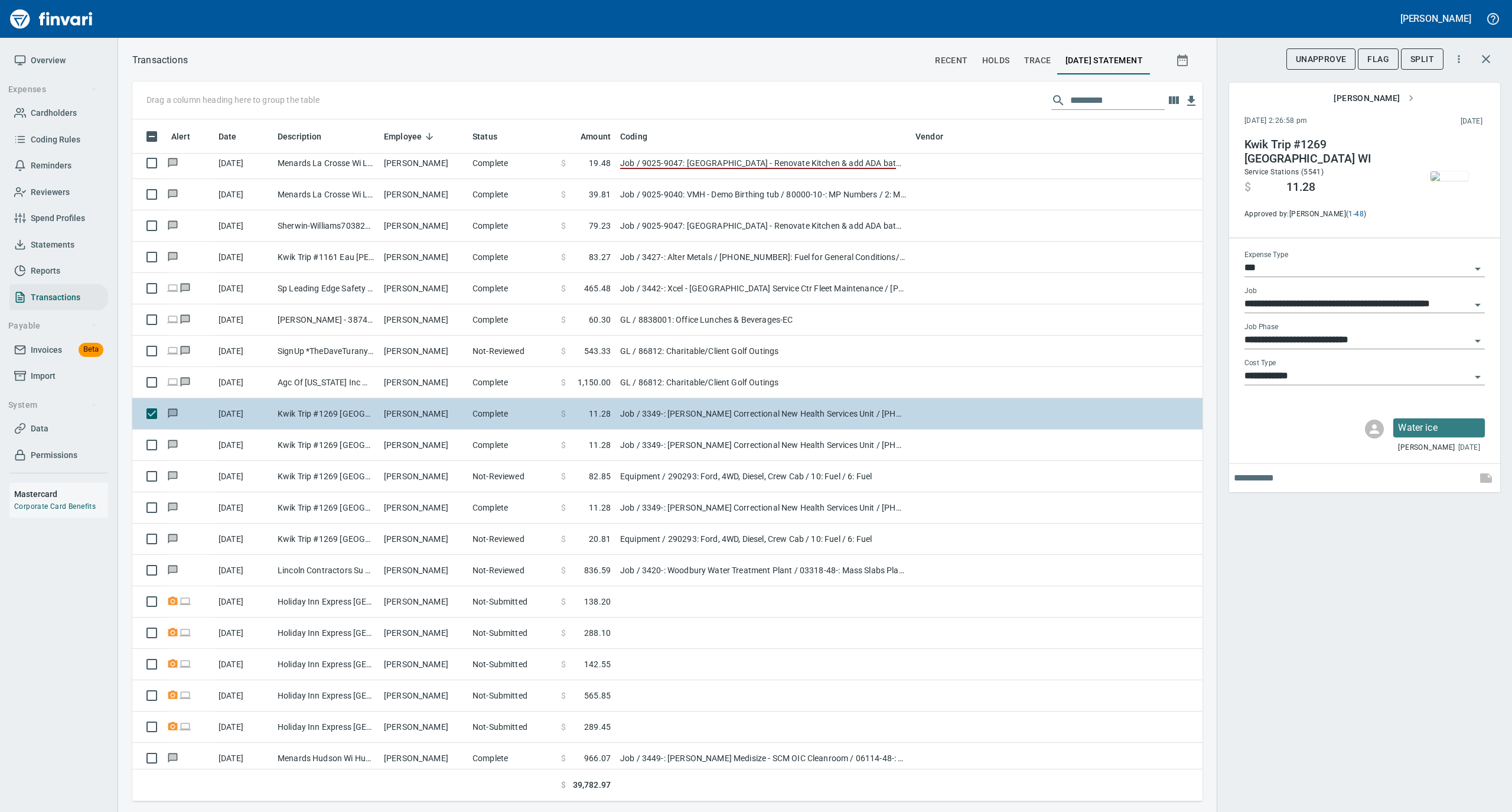 scroll, scrollTop: 1024, scrollLeft: 0, axis: vertical 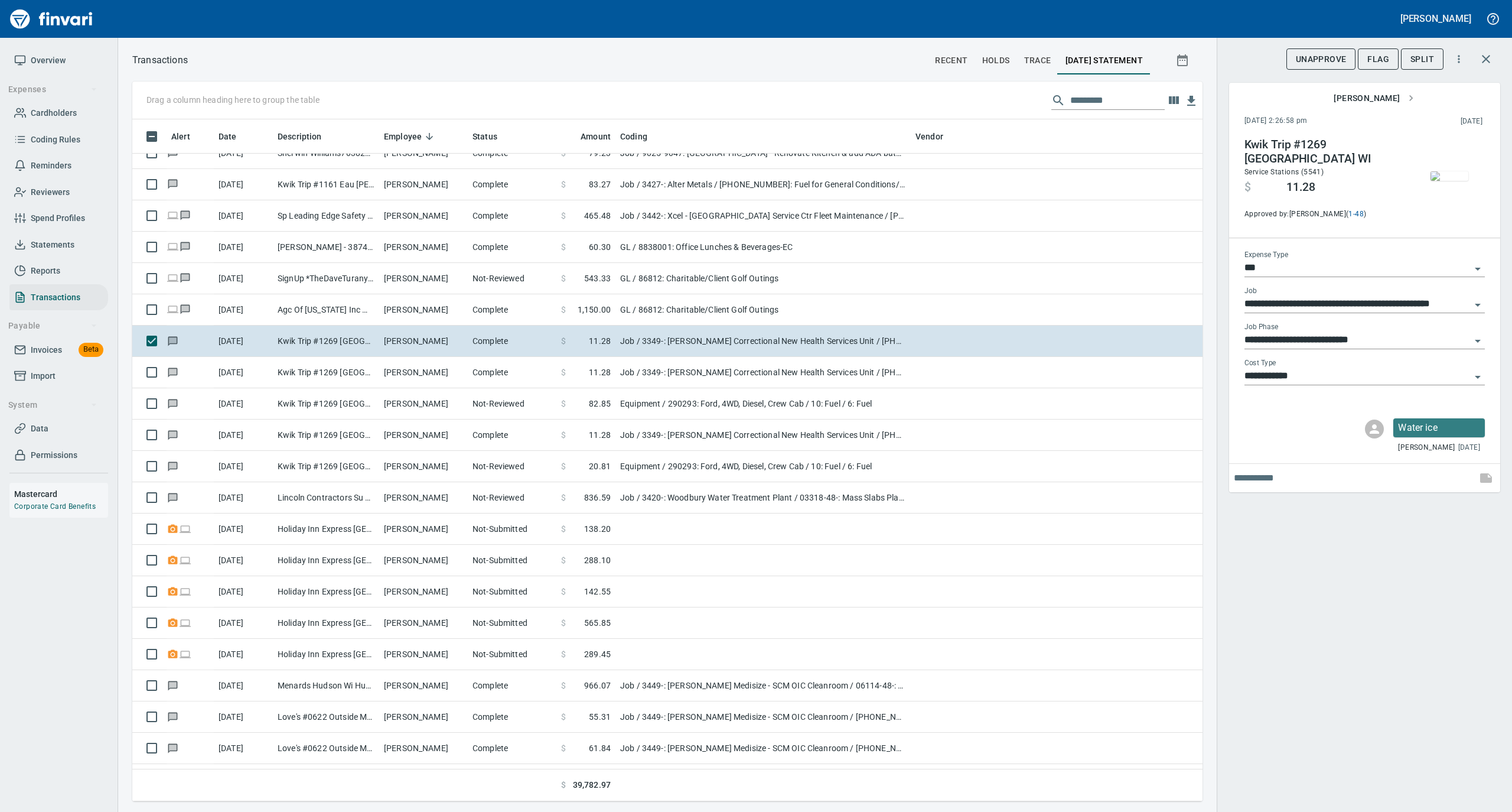 click at bounding box center (1449, 176) 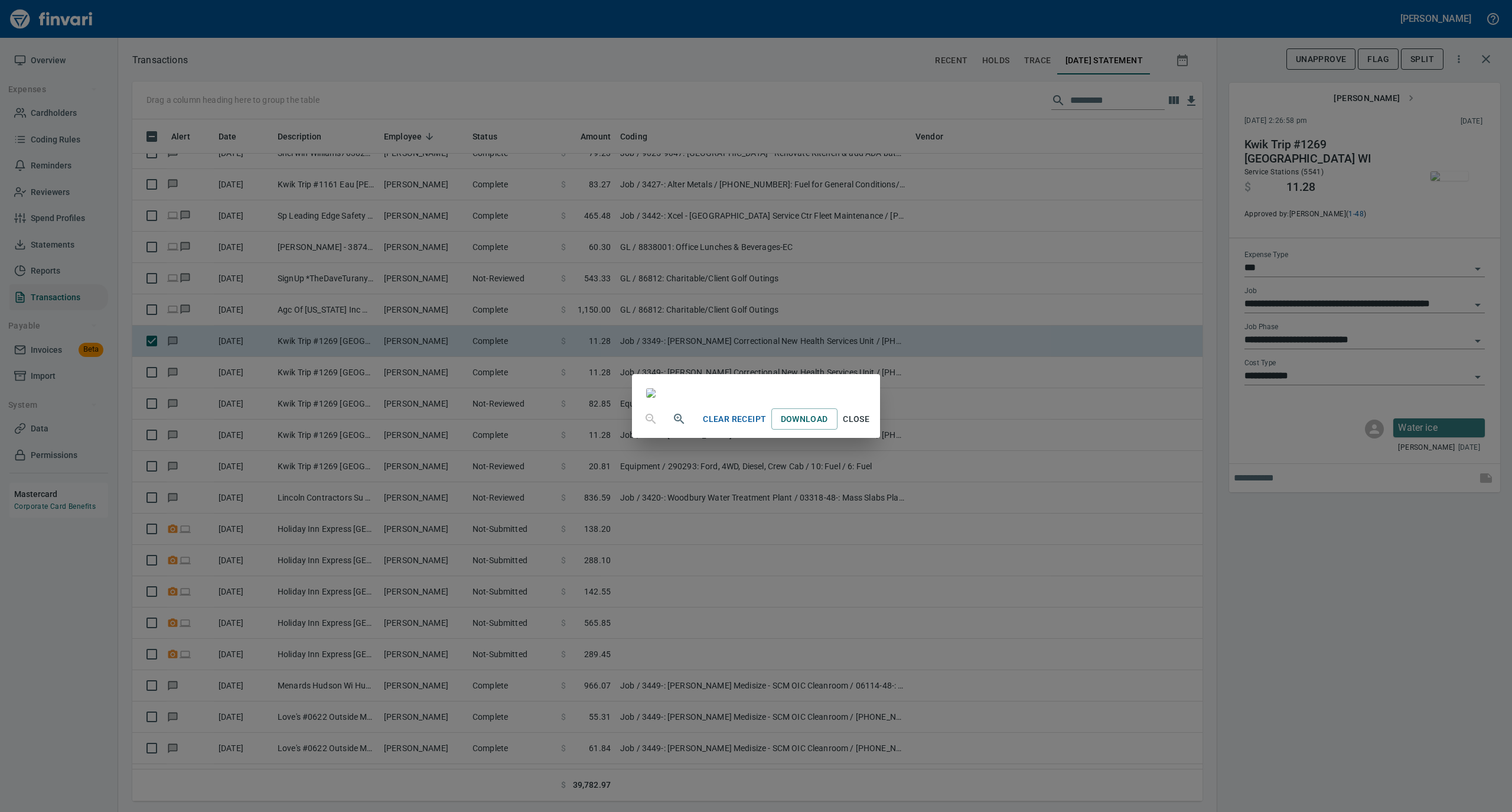 click on "Close" at bounding box center (856, 419) 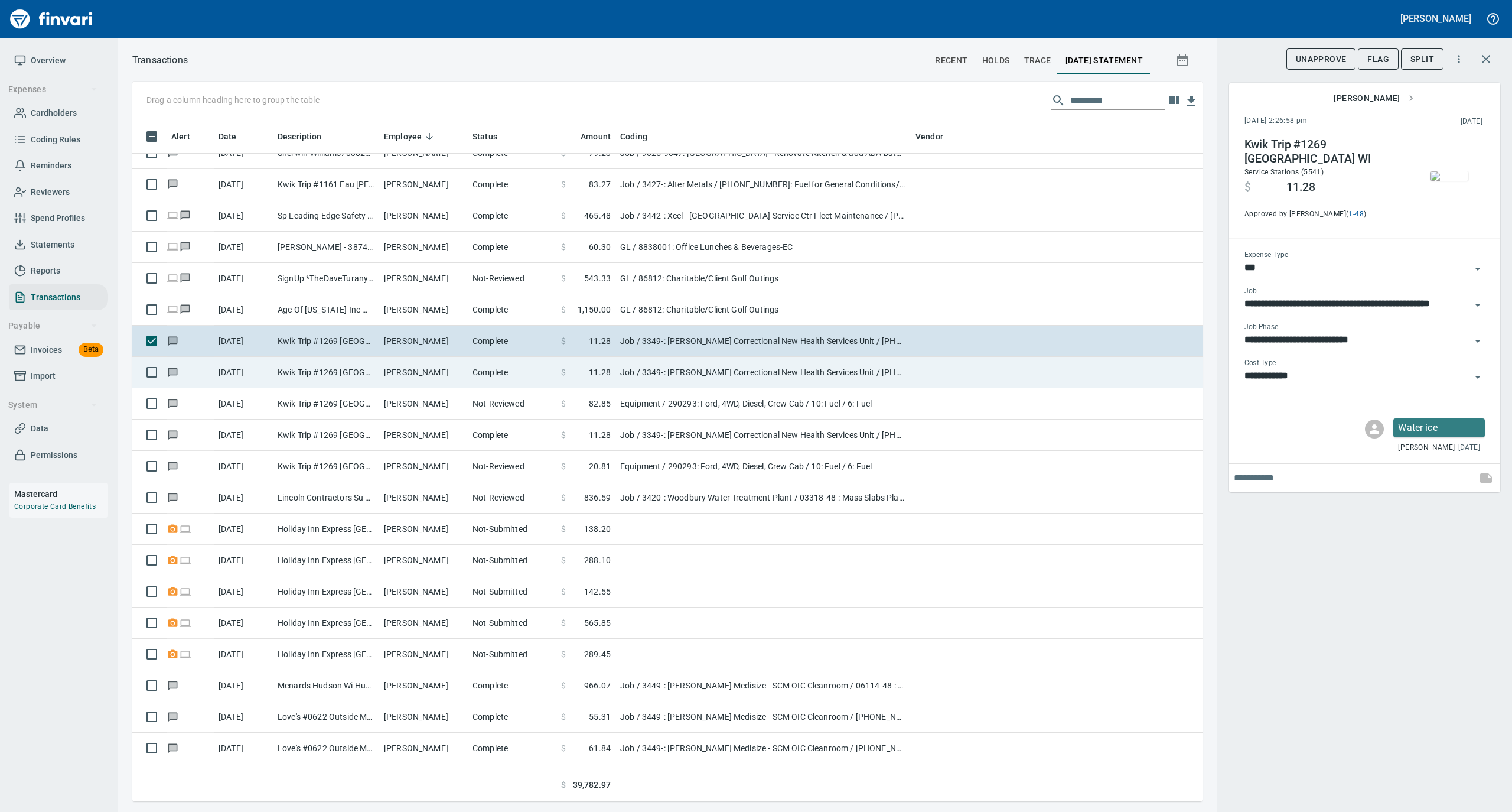 click on "Complete" at bounding box center [512, 372] 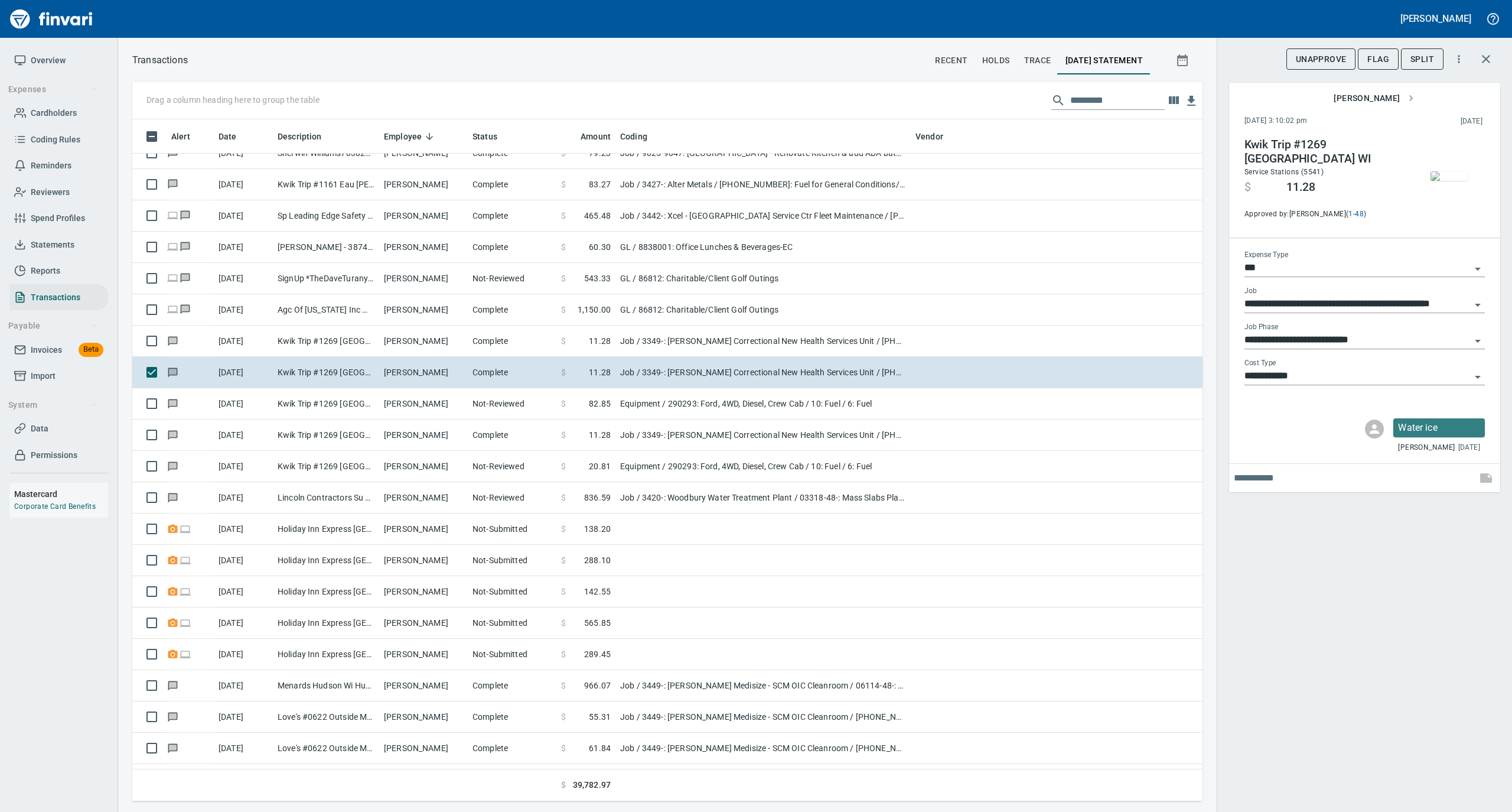 click at bounding box center (1449, 176) 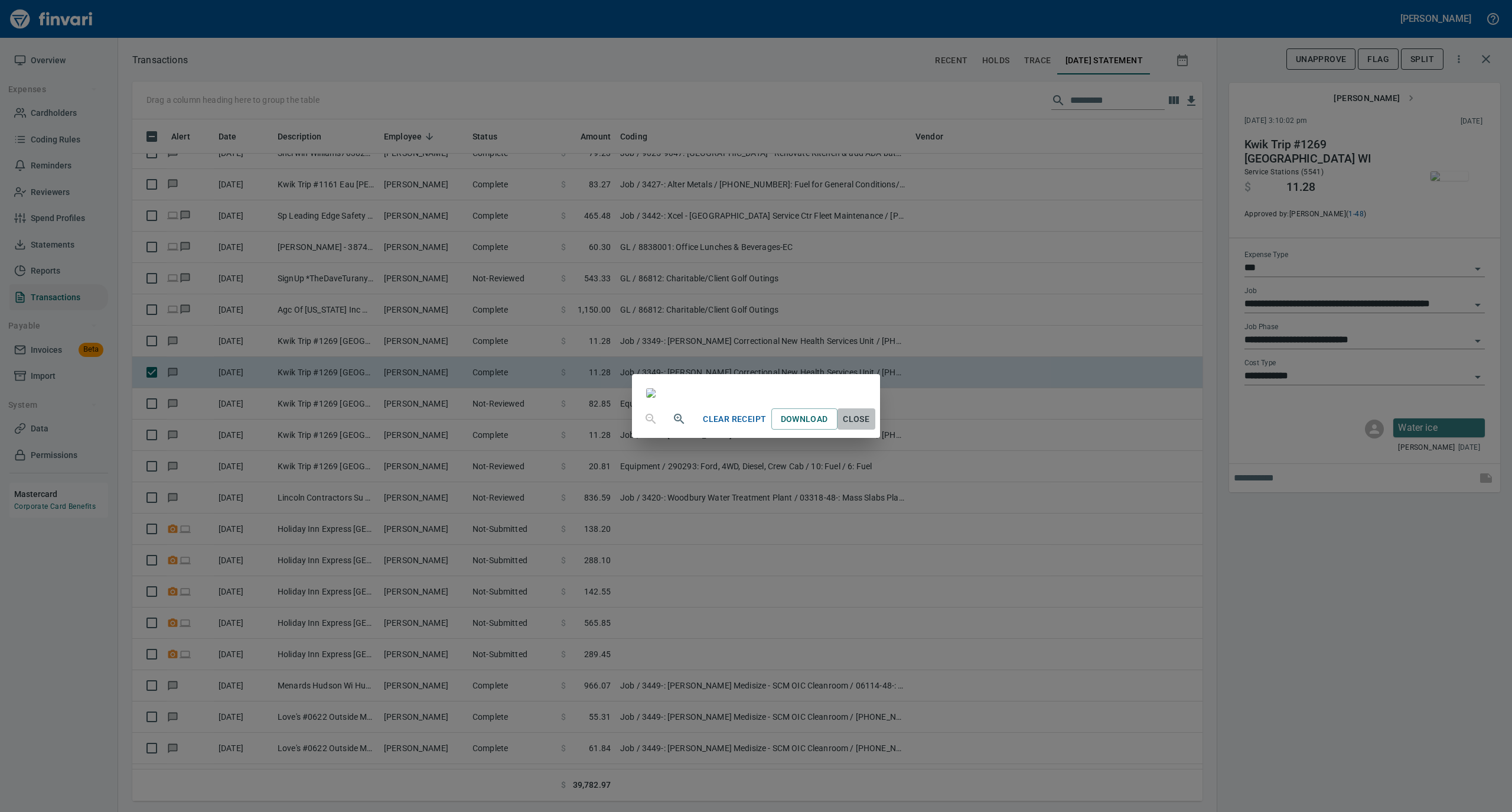 click on "Close" at bounding box center (856, 419) 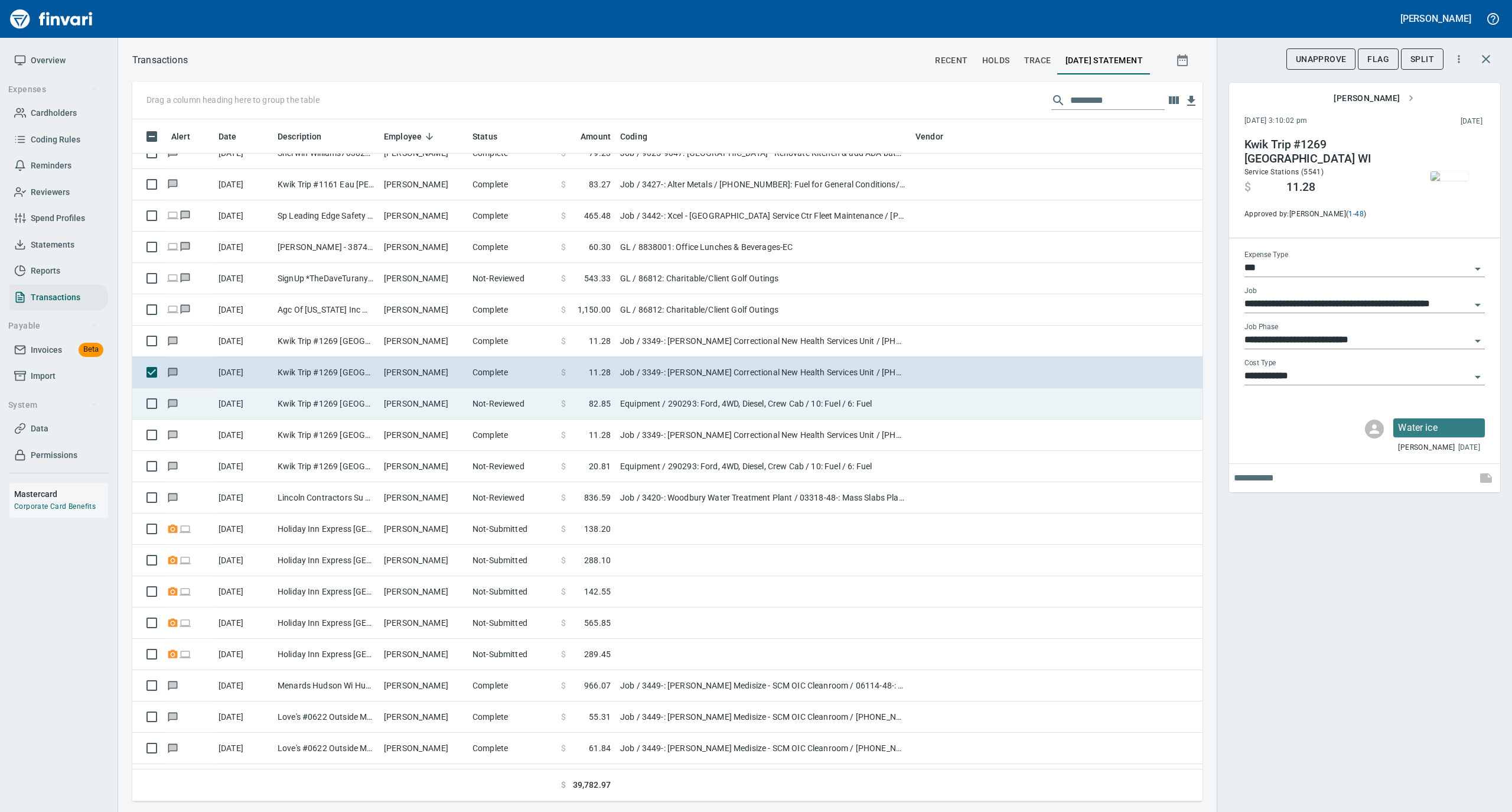click on "Not-Reviewed" at bounding box center (512, 404) 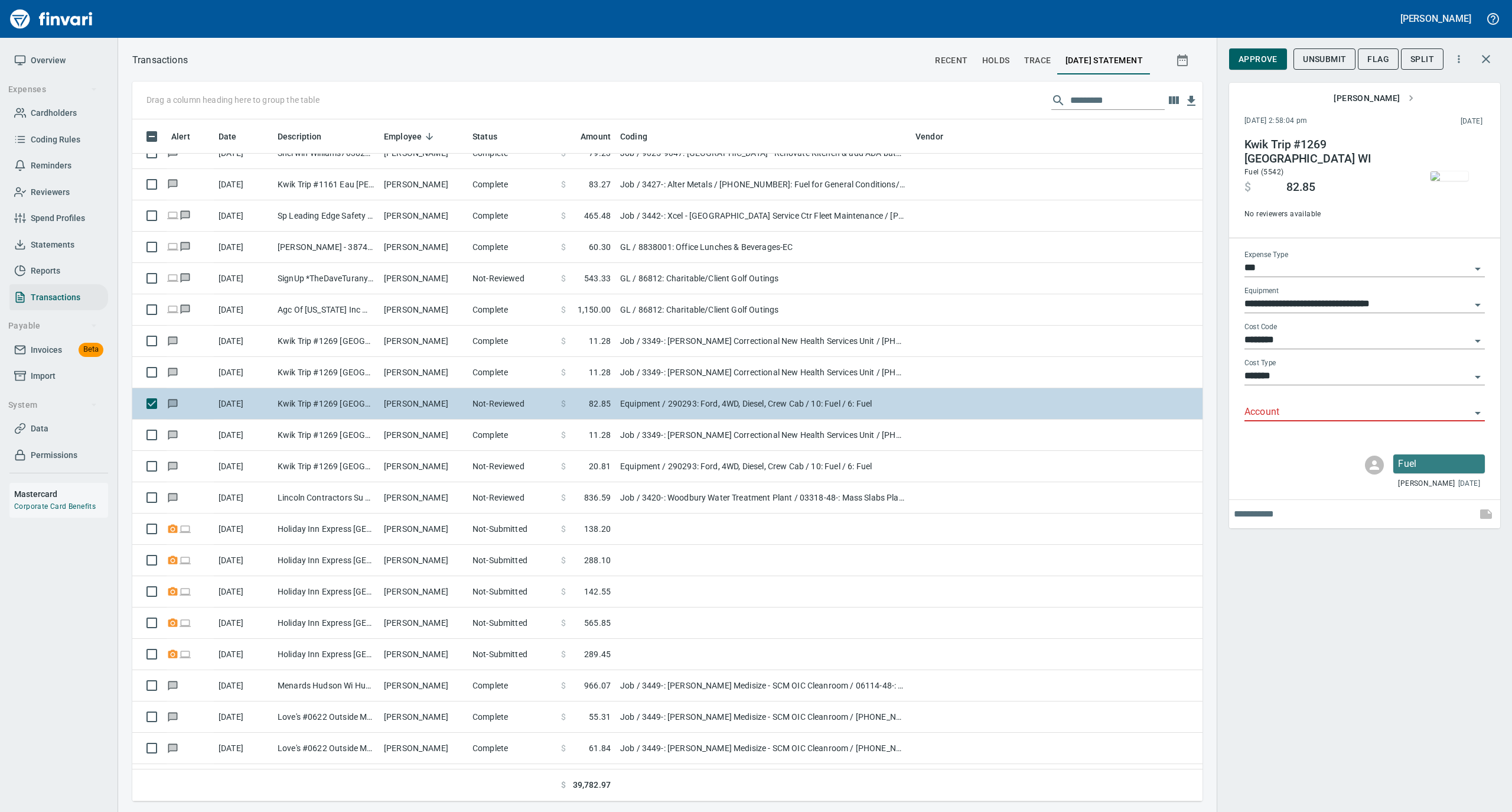 type on "*********" 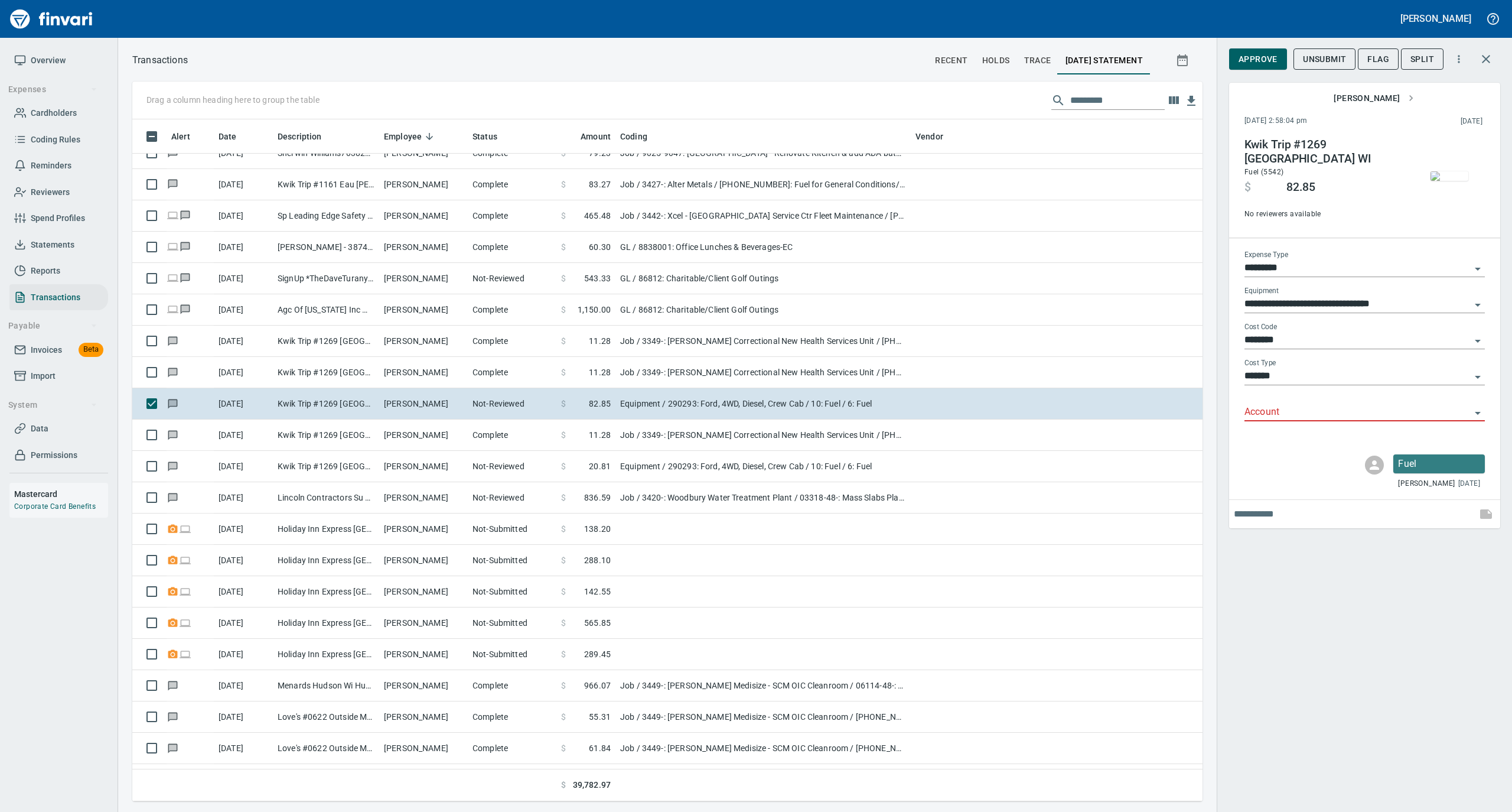 click on "Account" at bounding box center [1357, 413] 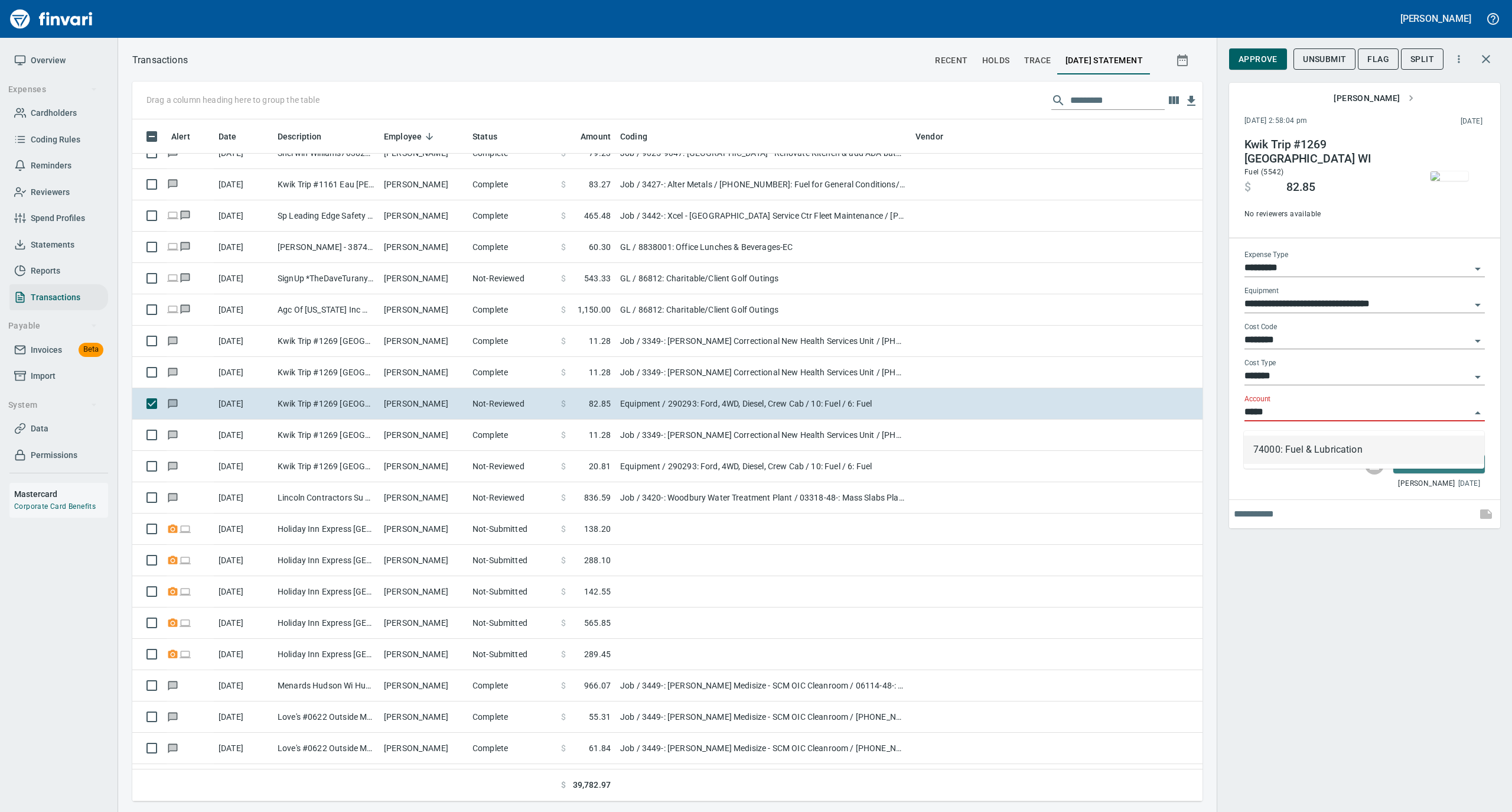 scroll, scrollTop: 670, scrollLeft: 1047, axis: both 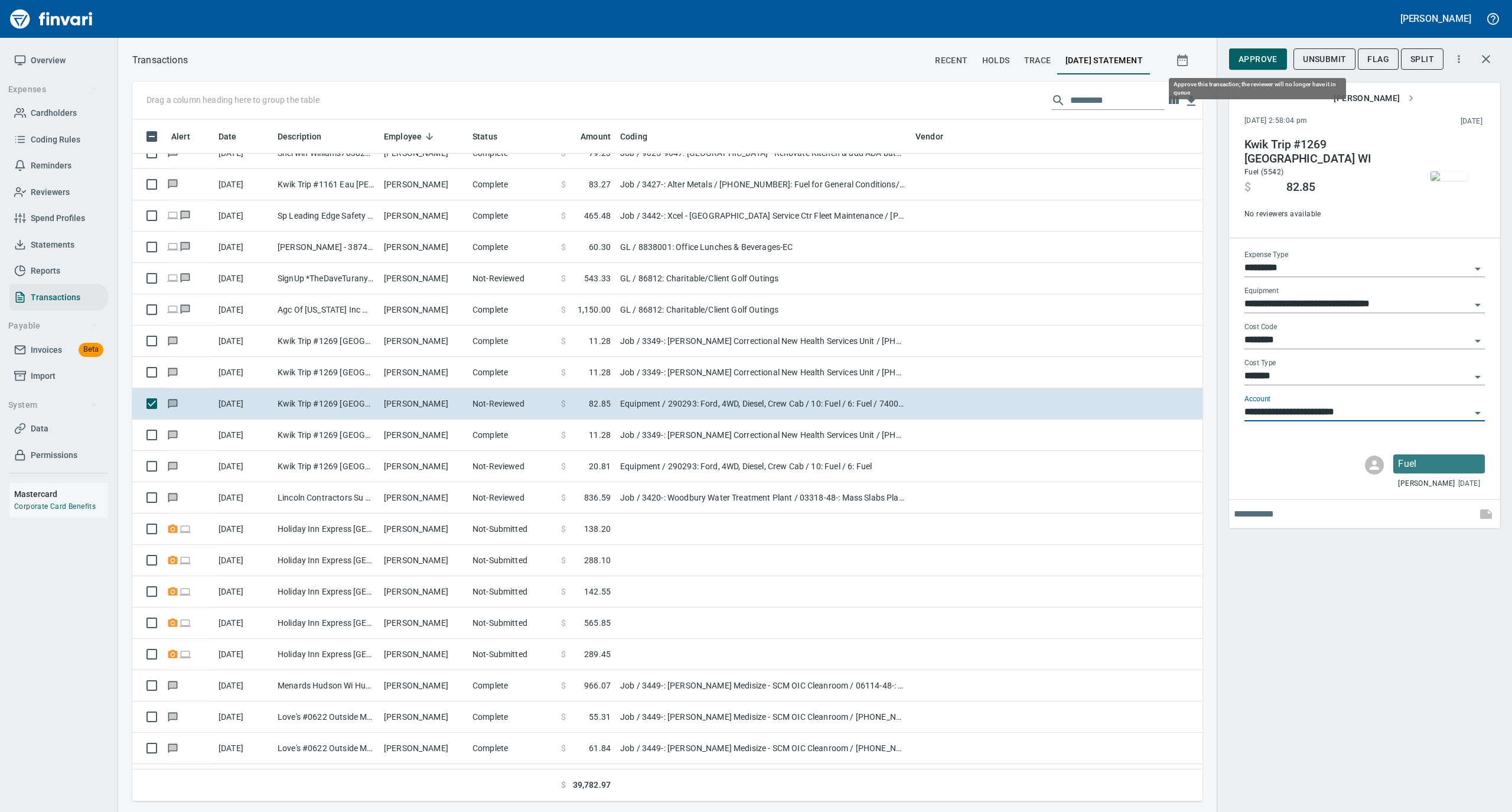 type on "**********" 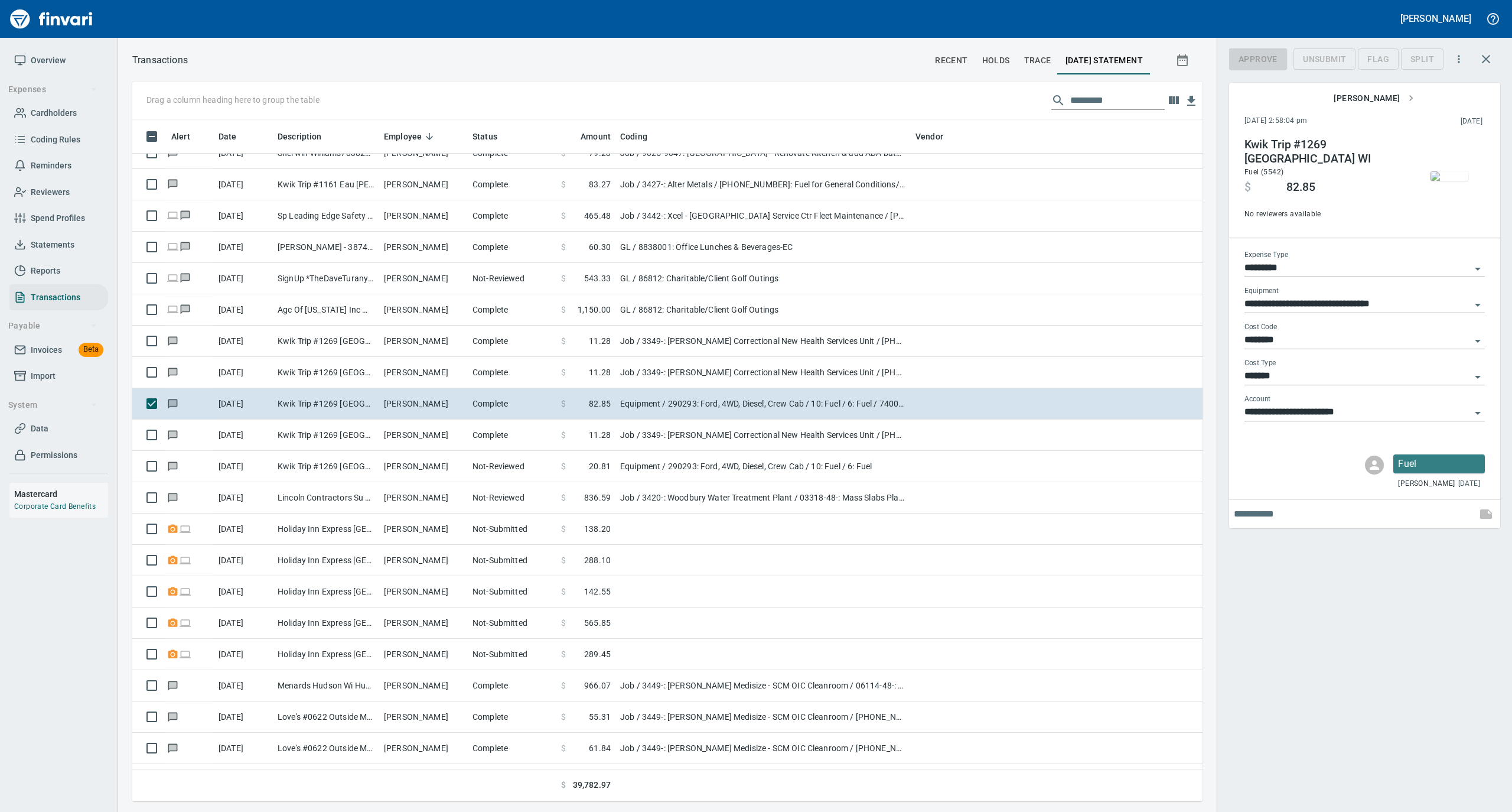 scroll, scrollTop: 670, scrollLeft: 1047, axis: both 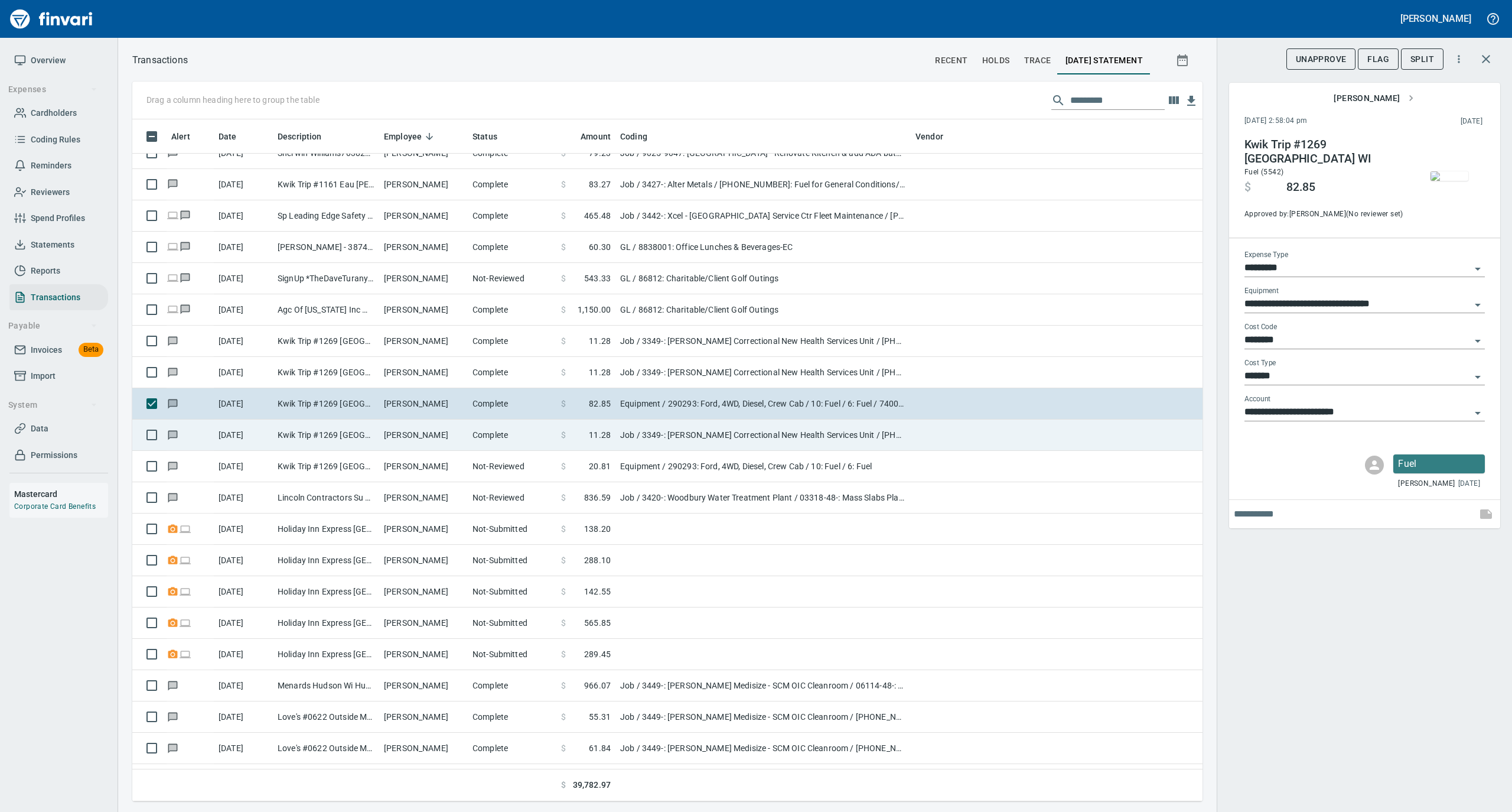click on "Kwik Trip #1269        [GEOGRAPHIC_DATA]        WI" at bounding box center [326, 435] 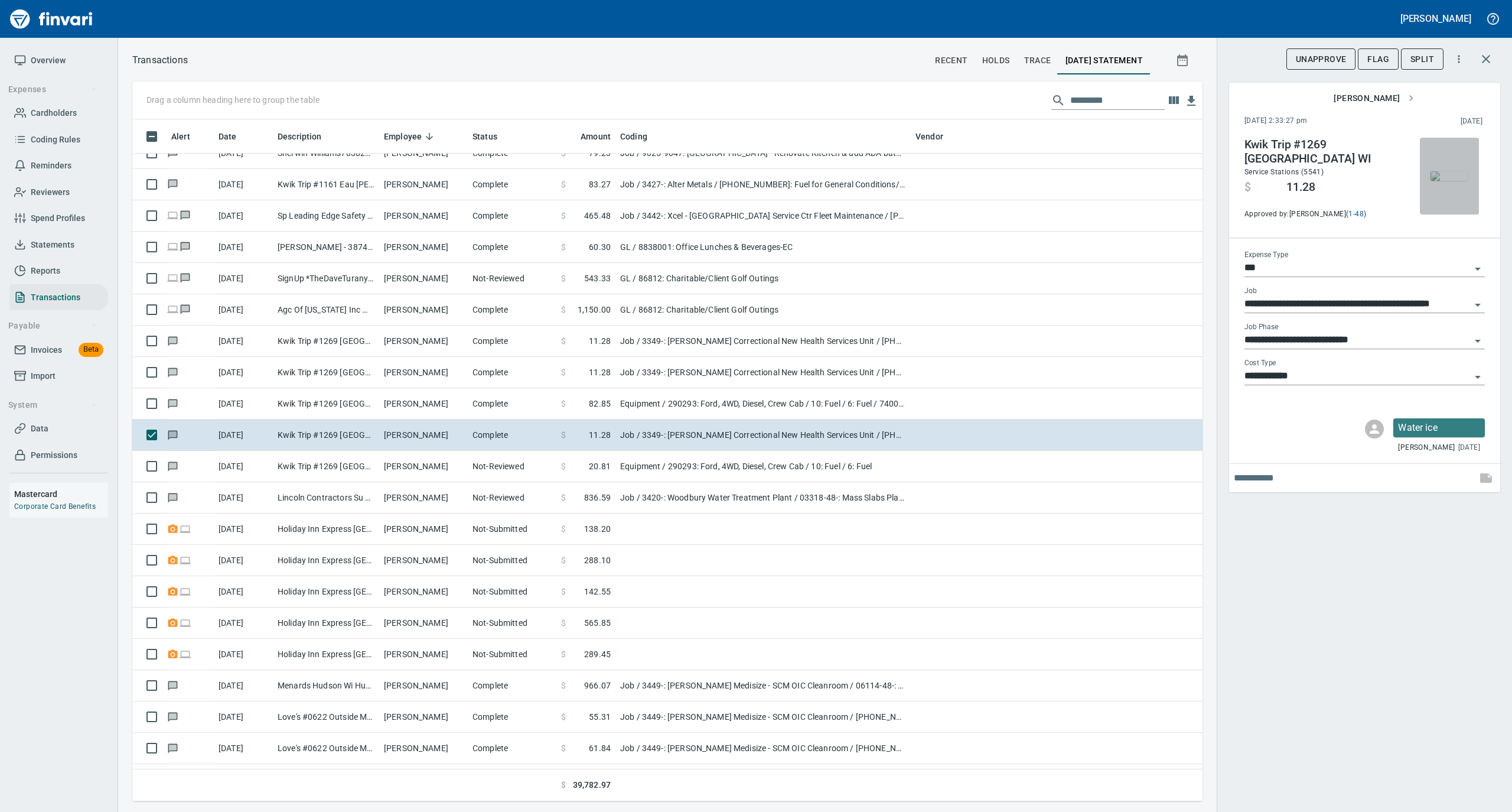 click at bounding box center (1449, 176) 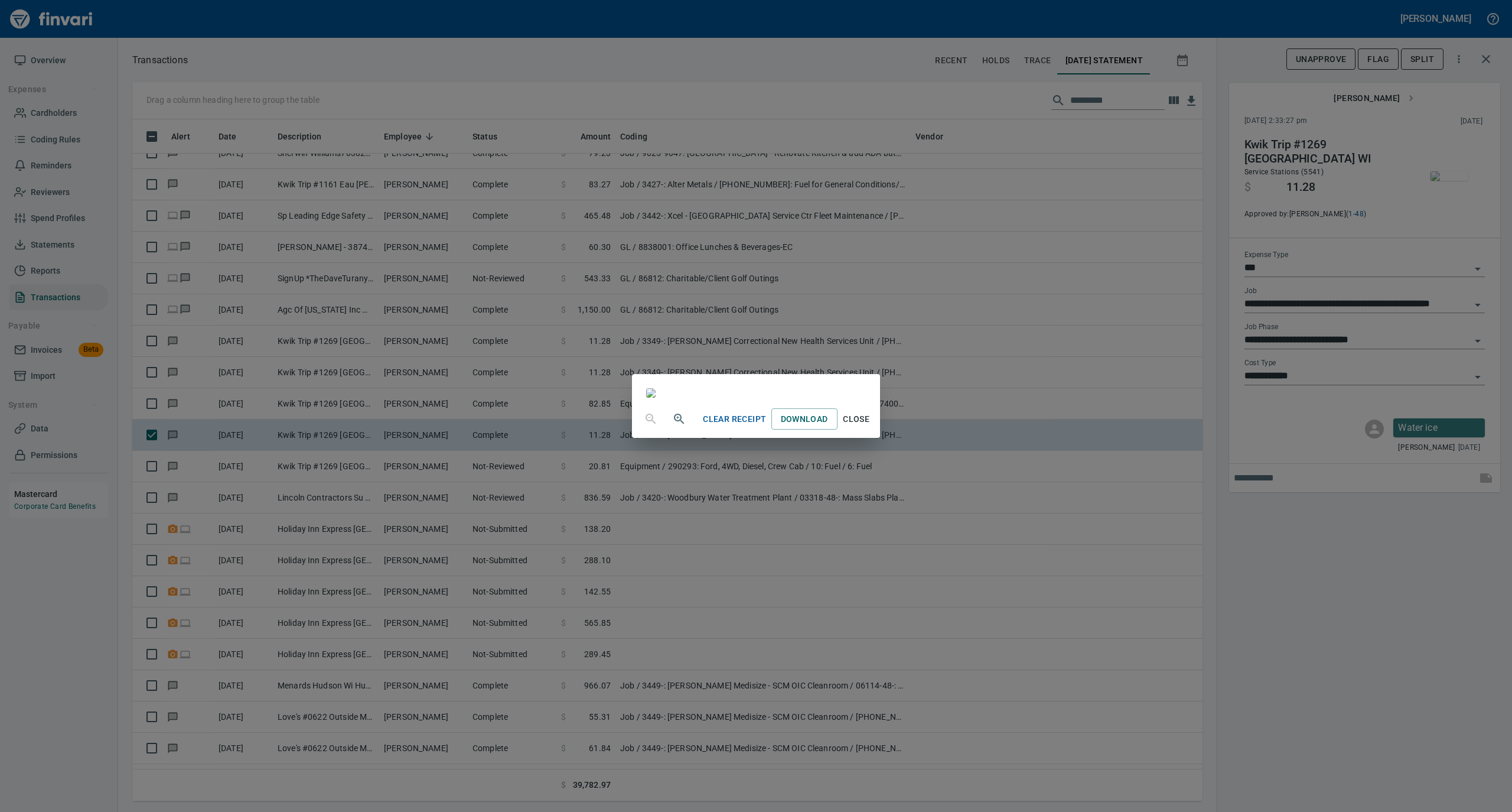 click on "Close" at bounding box center (856, 419) 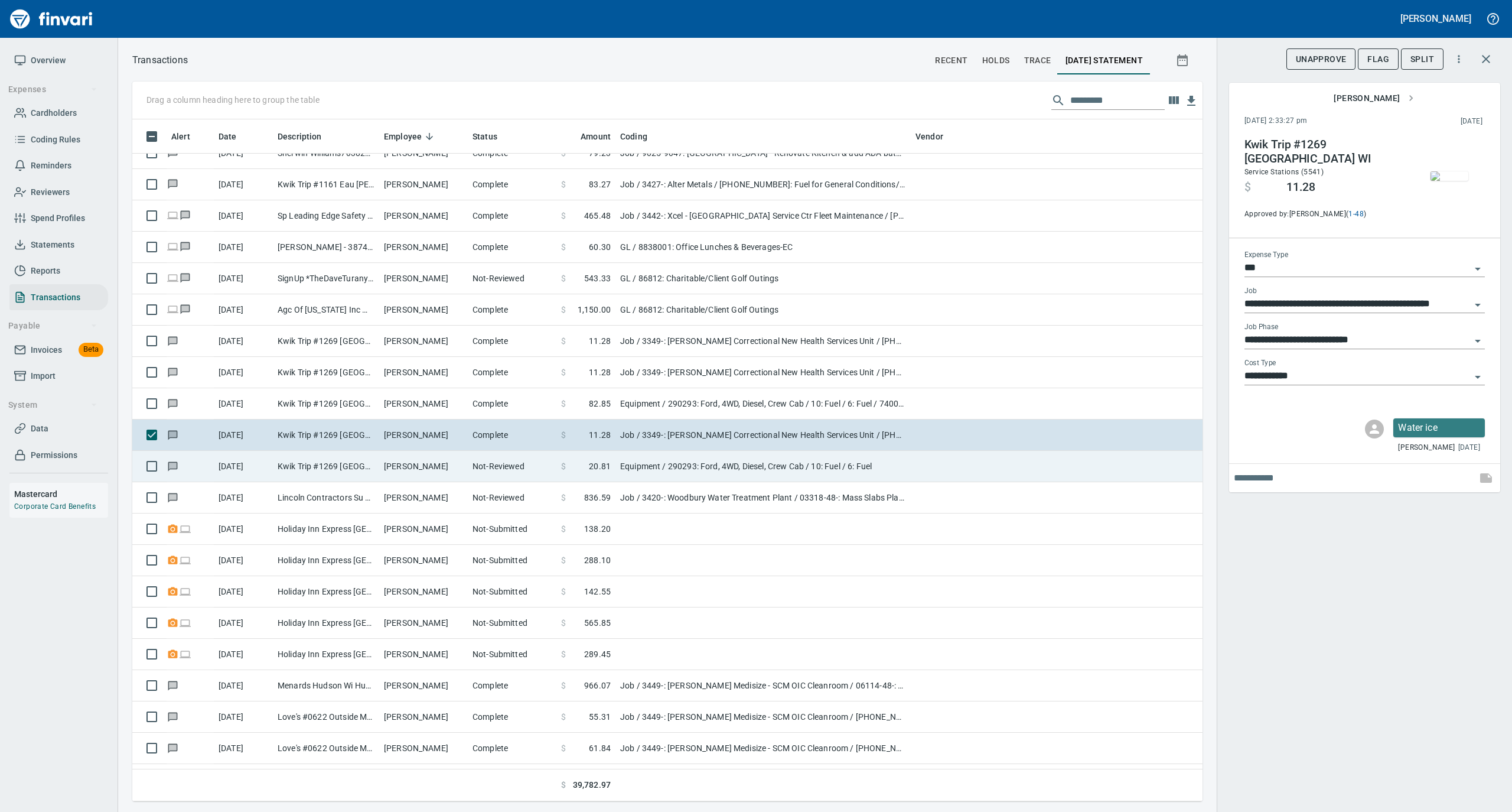 click on "[PERSON_NAME]" at bounding box center (423, 466) 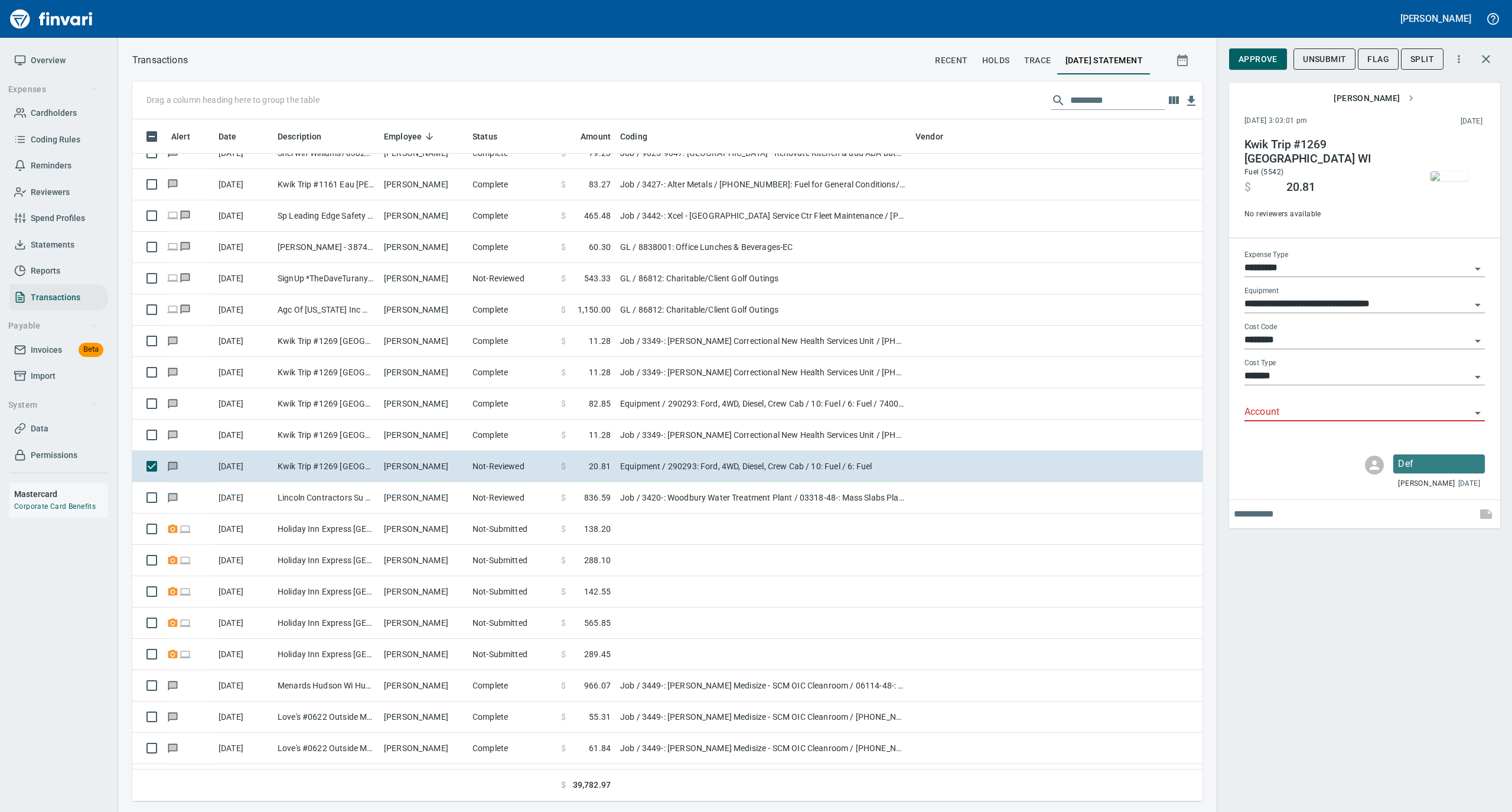 click on "Account" at bounding box center [1357, 413] 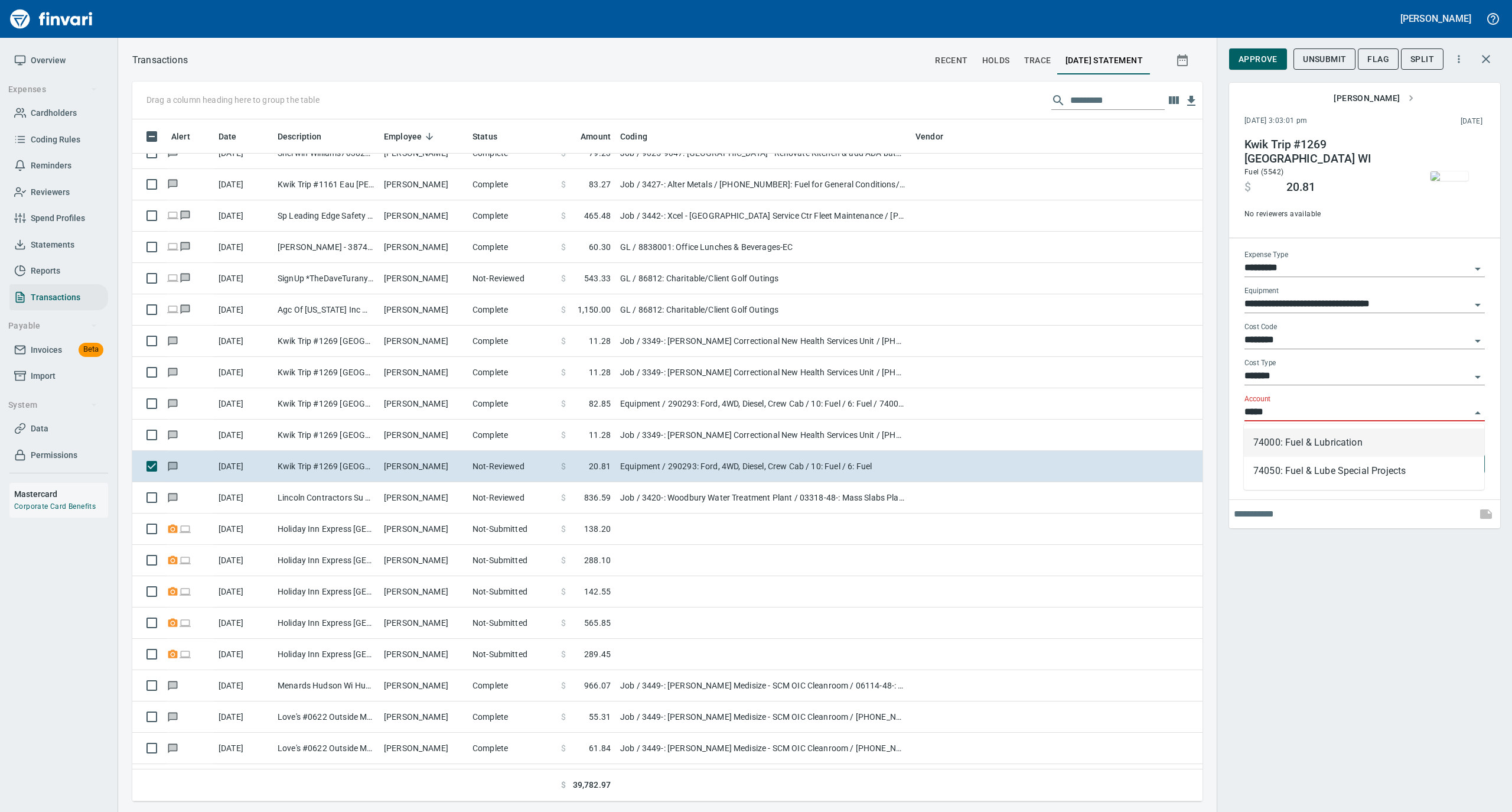 scroll, scrollTop: 670, scrollLeft: 1047, axis: both 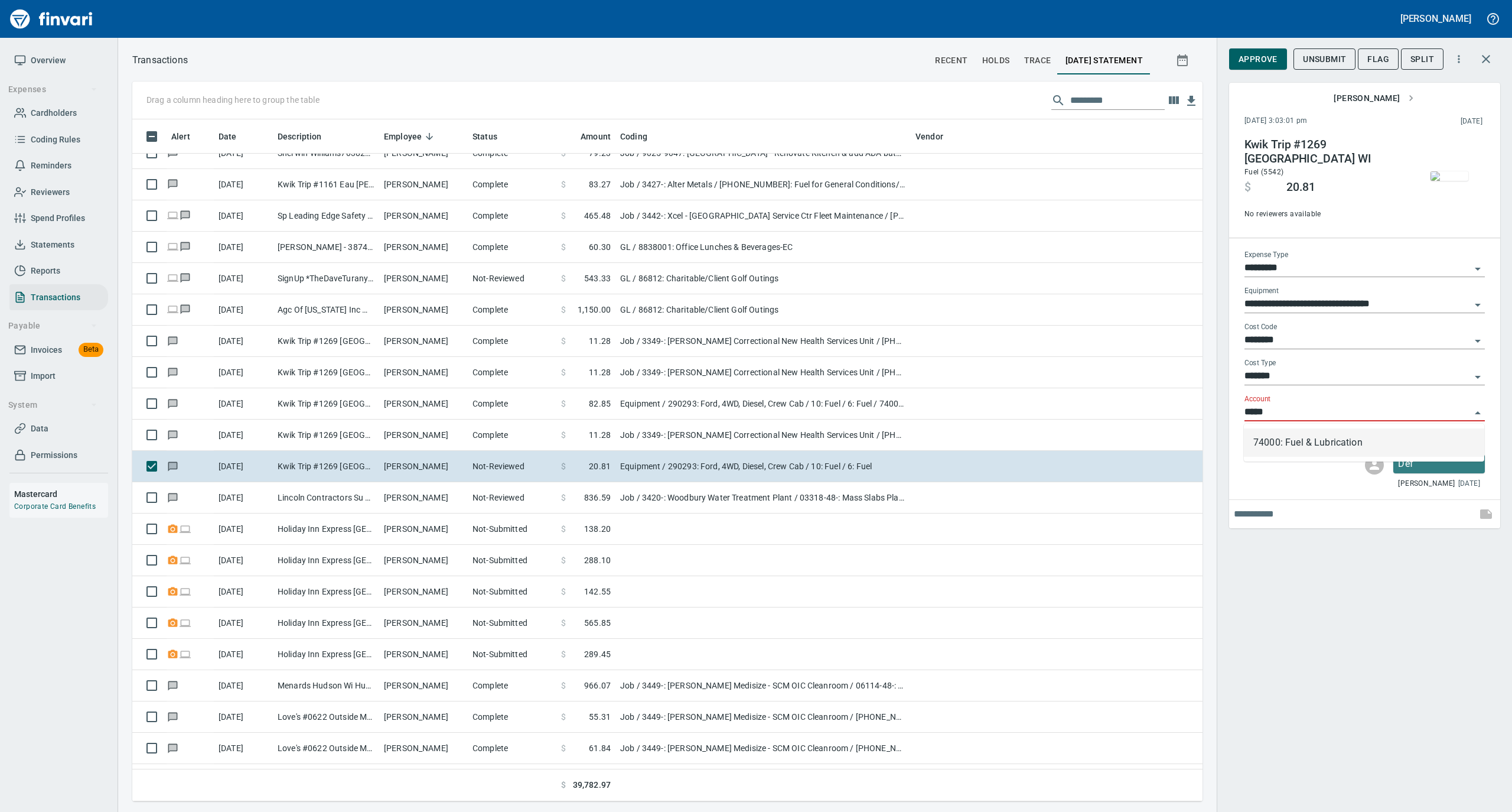 click on "74000: Fuel & Lubrication" at bounding box center (1364, 443) 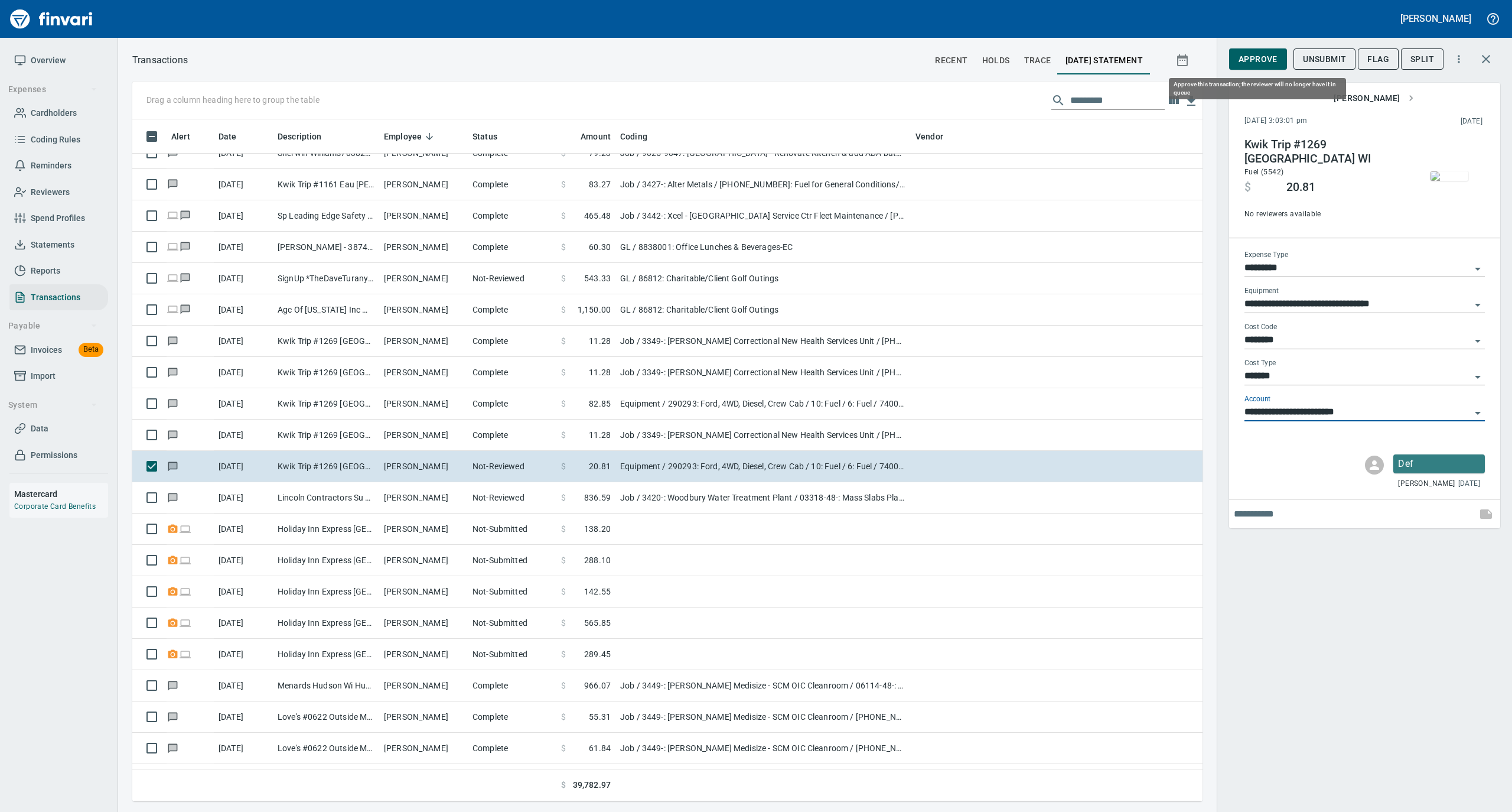type on "**********" 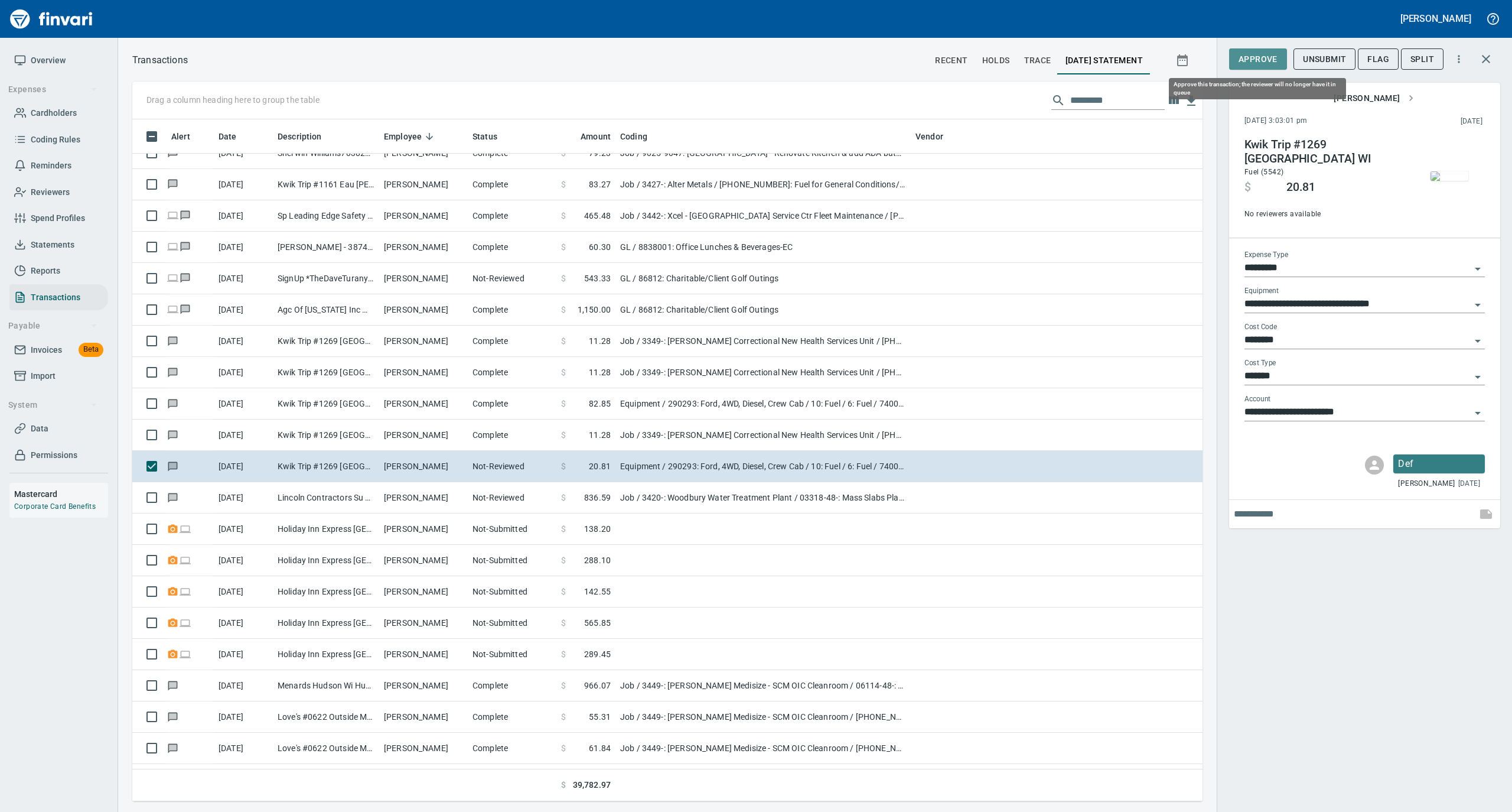 click on "Approve" at bounding box center [1258, 59] 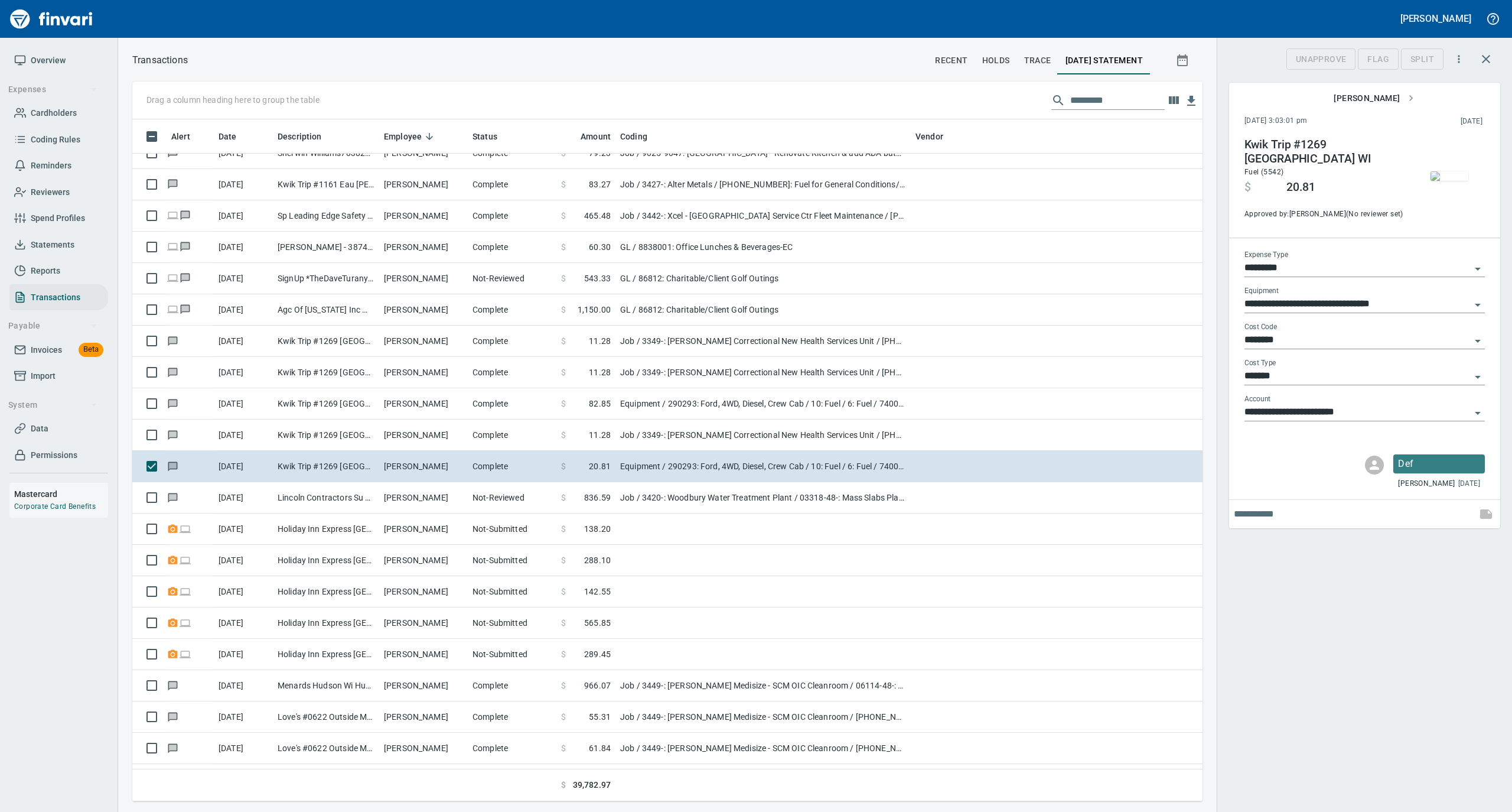 scroll, scrollTop: 670, scrollLeft: 1047, axis: both 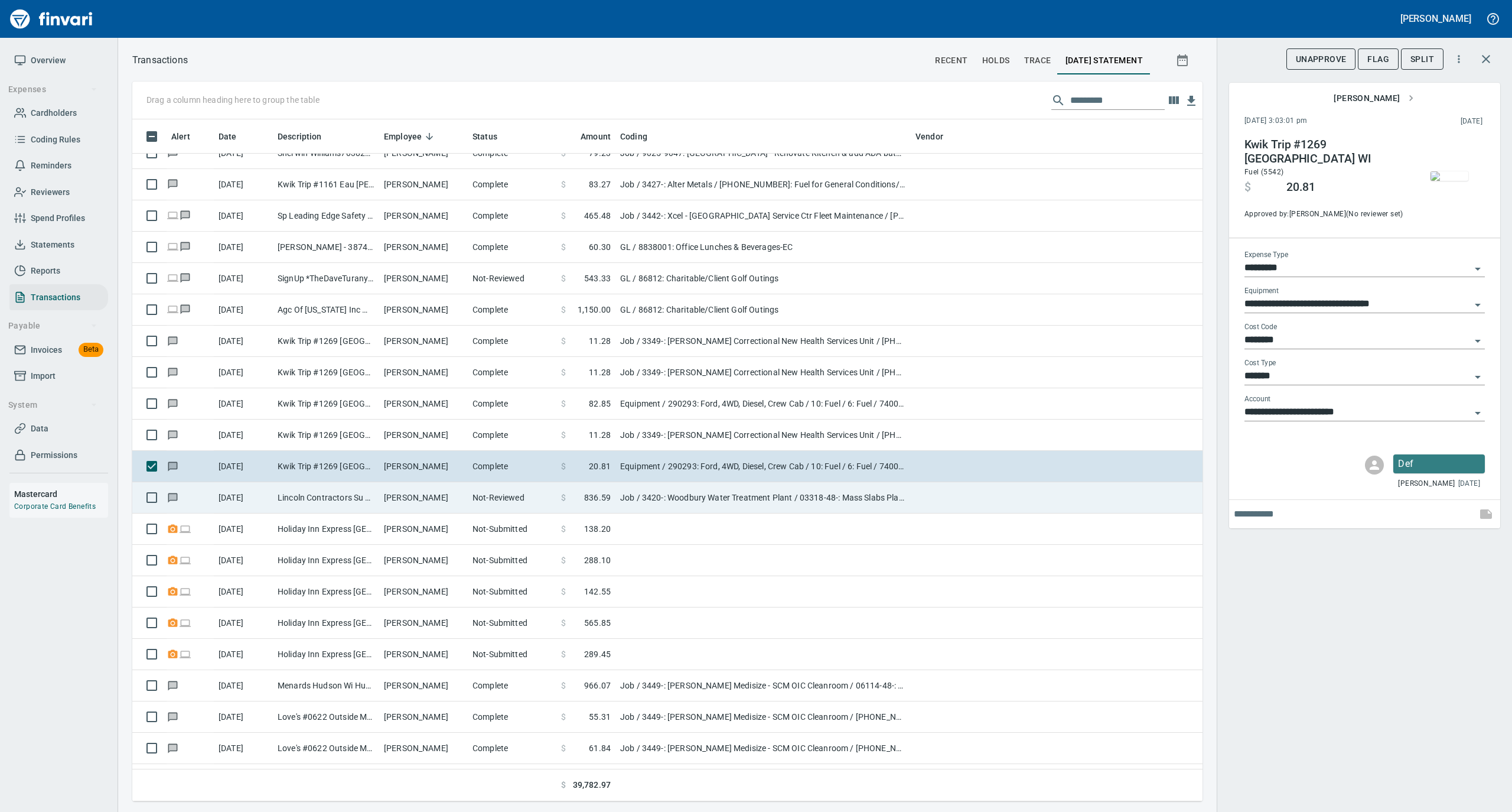 click on "[PERSON_NAME]" at bounding box center [423, 498] 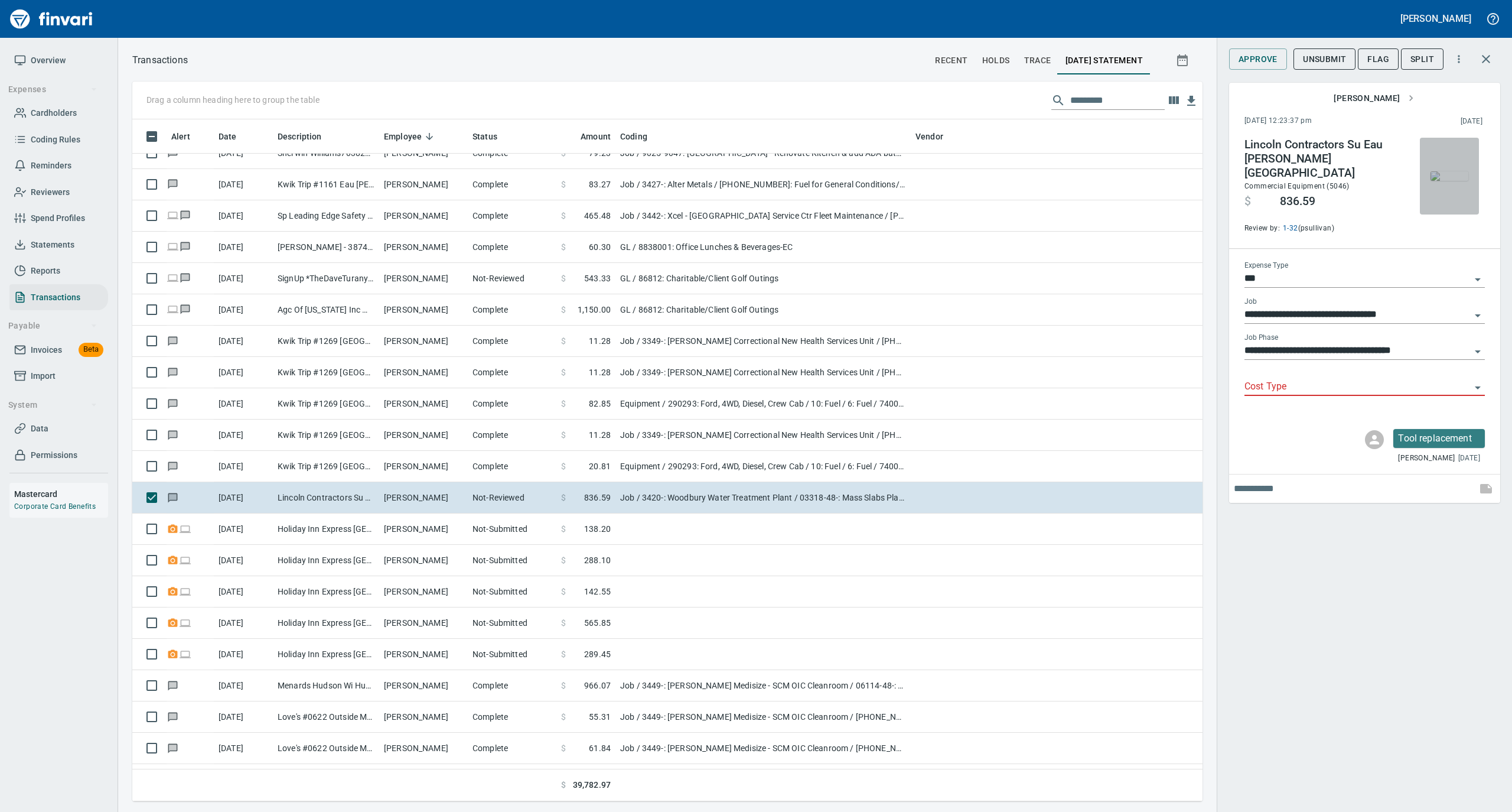 click at bounding box center [1449, 176] 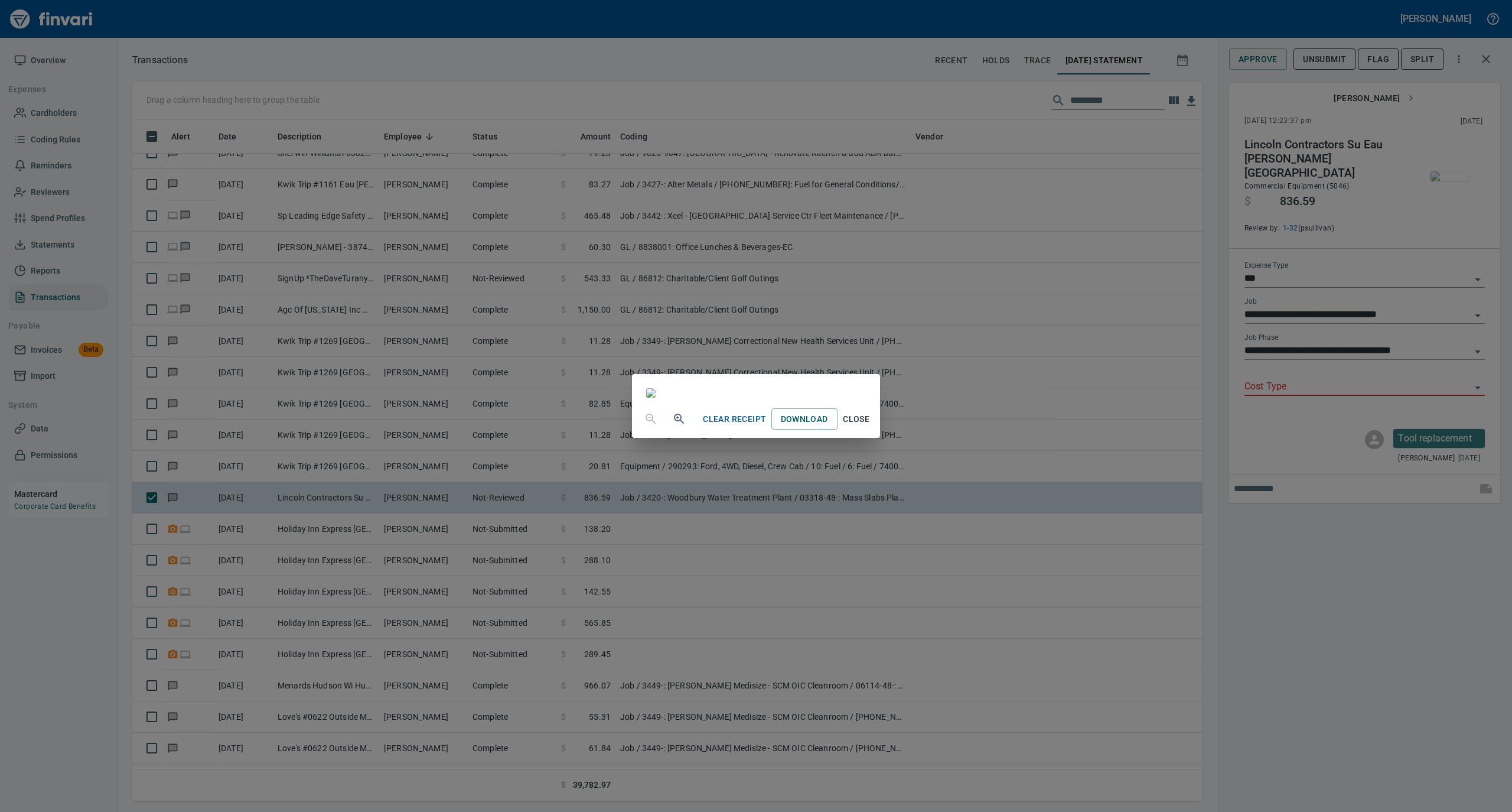 click on "Close" at bounding box center [856, 419] 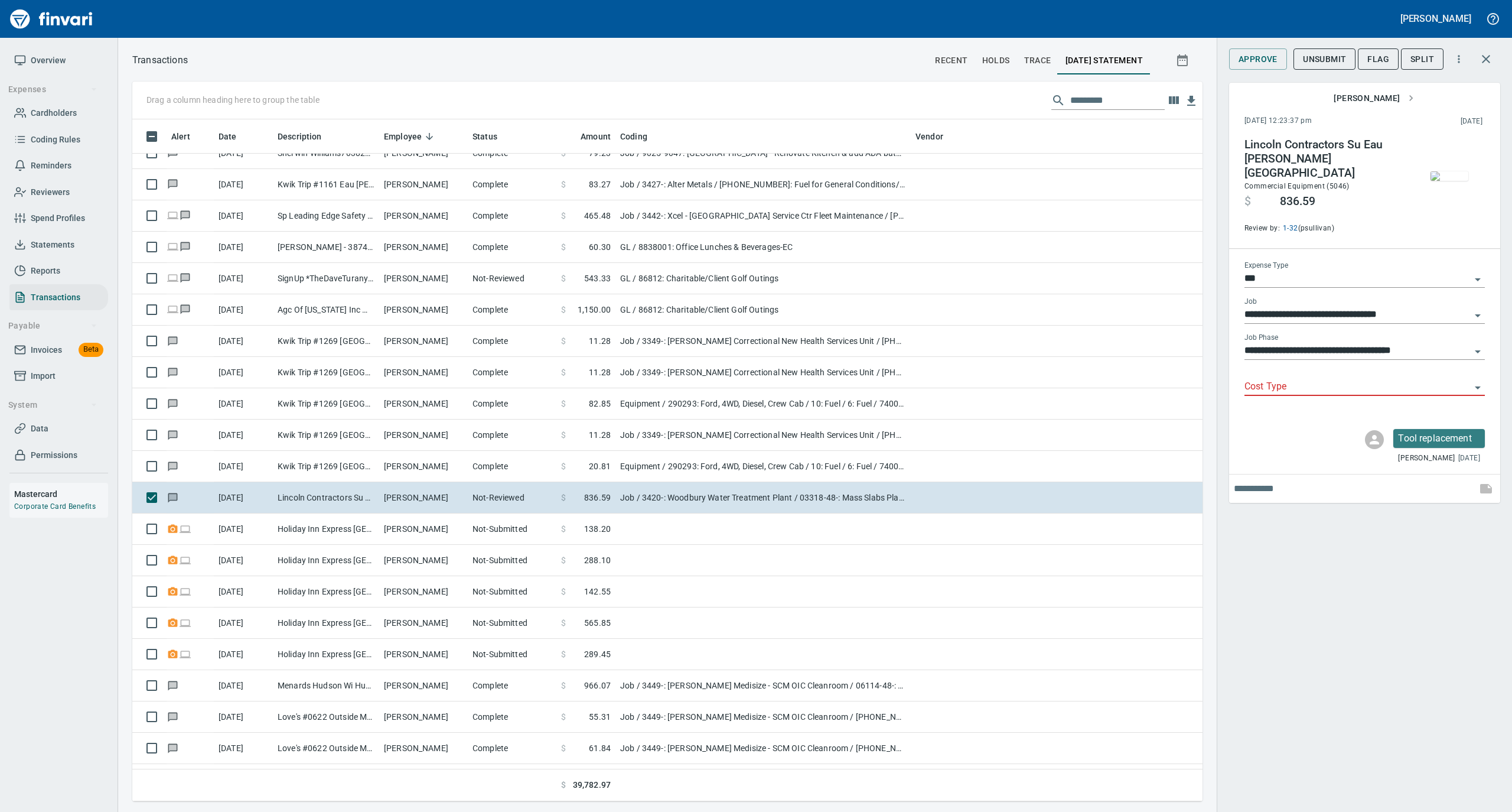 click on "Cost Type" at bounding box center (1357, 387) 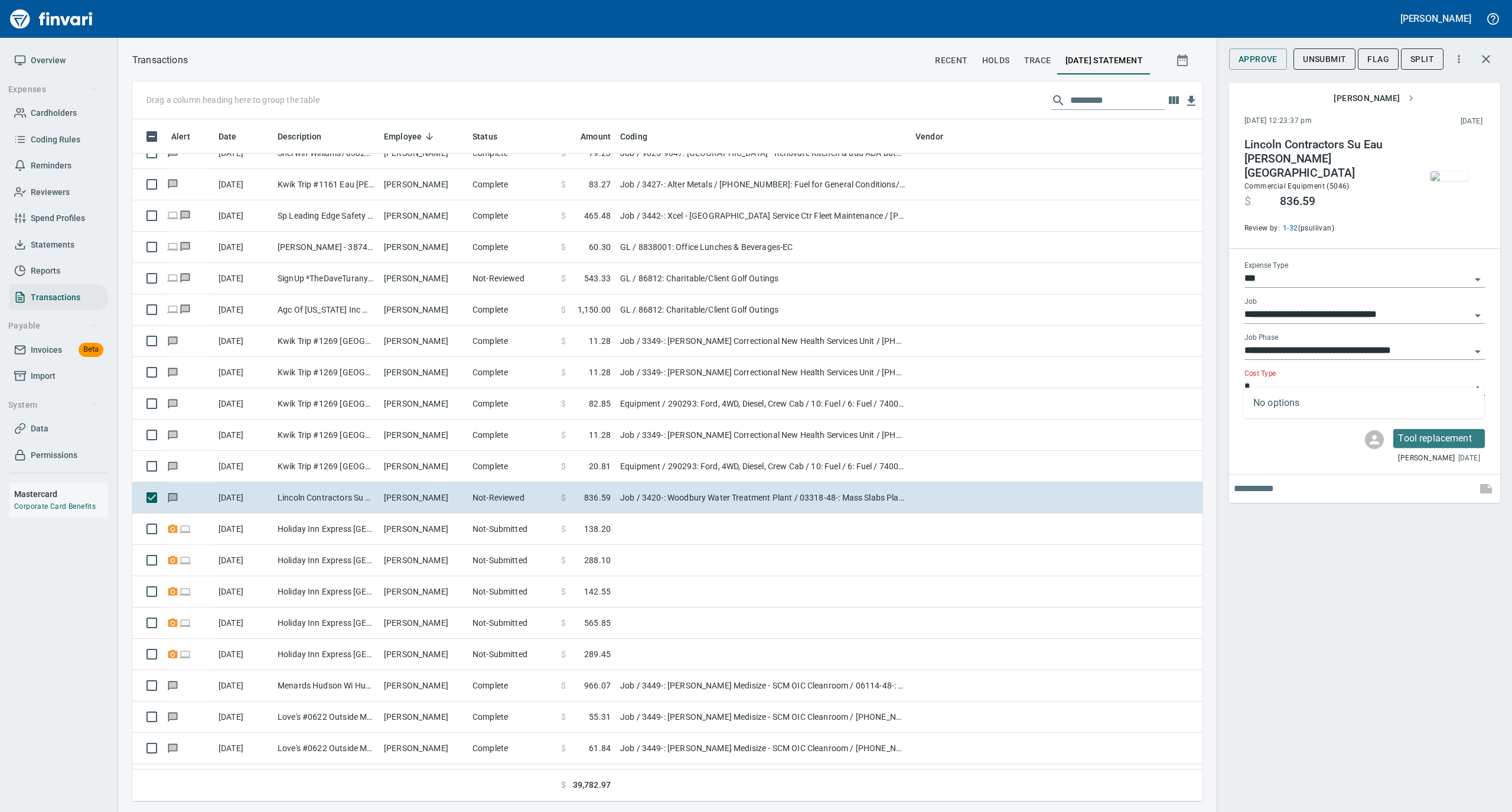scroll, scrollTop: 670, scrollLeft: 1047, axis: both 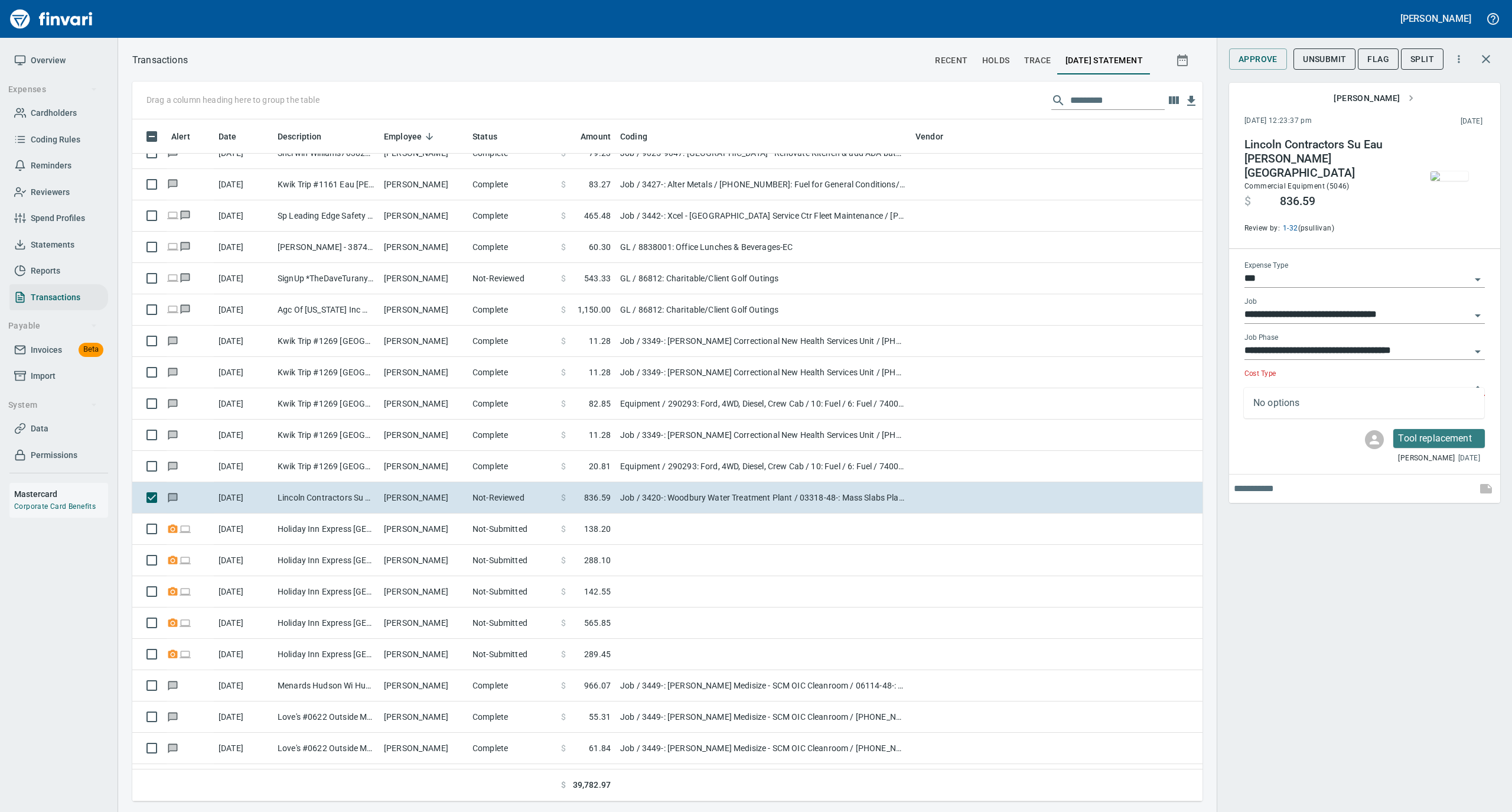 click on "Tool replacement [PERSON_NAME] [DATE]" at bounding box center (1364, 447) 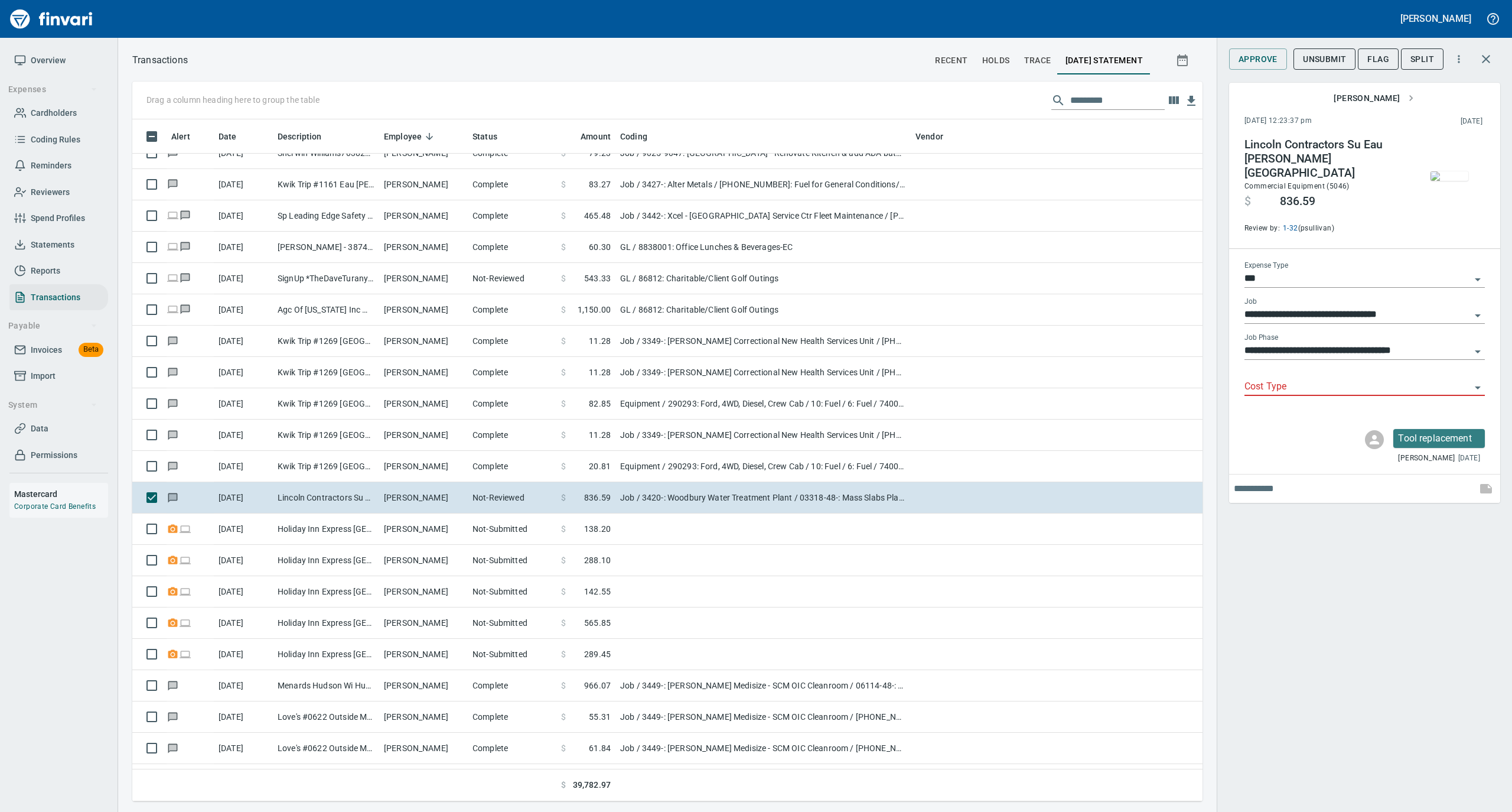 click on "Cost Type" at bounding box center (1357, 387) 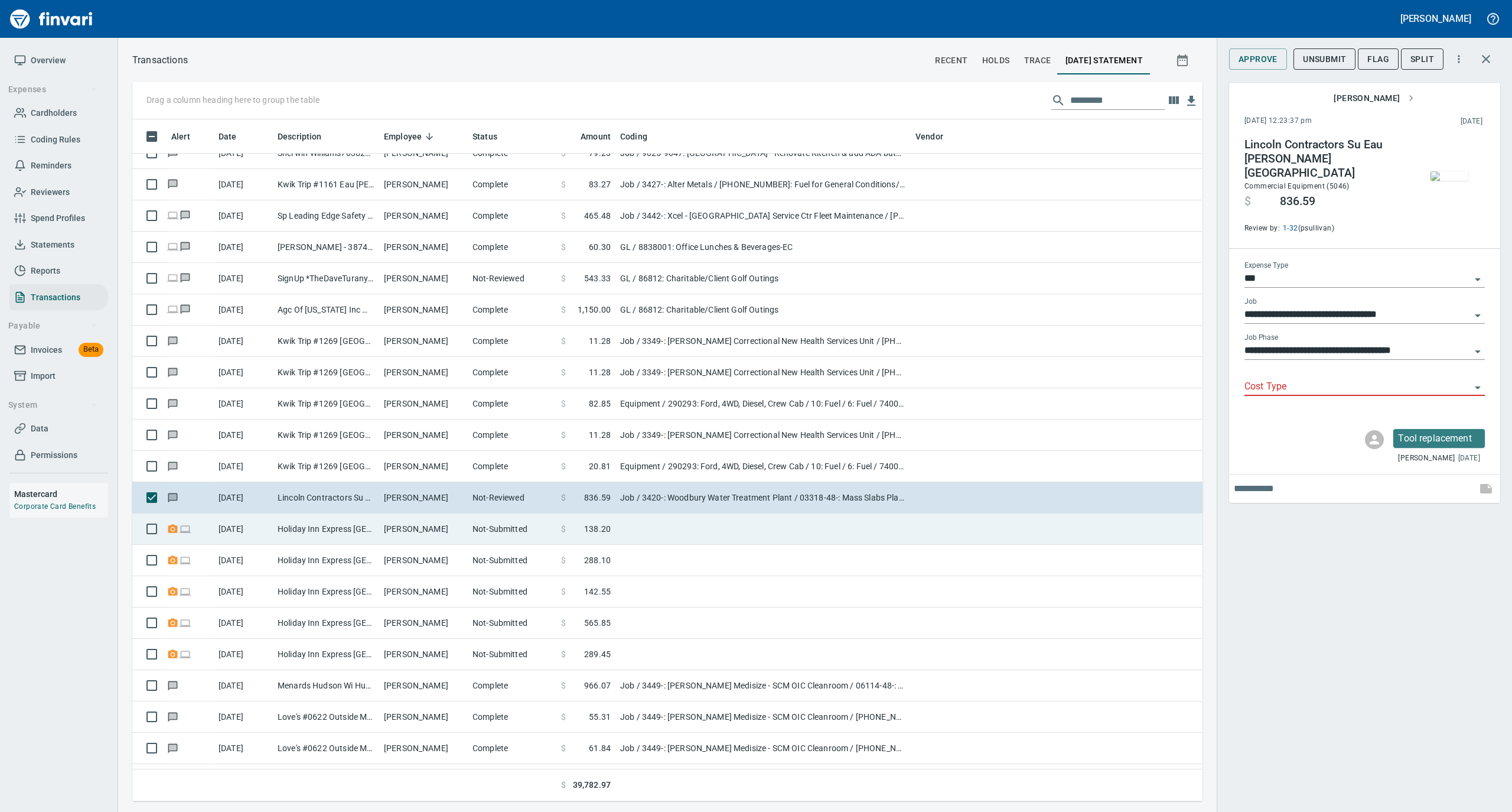 click on "[PERSON_NAME]" at bounding box center [423, 529] 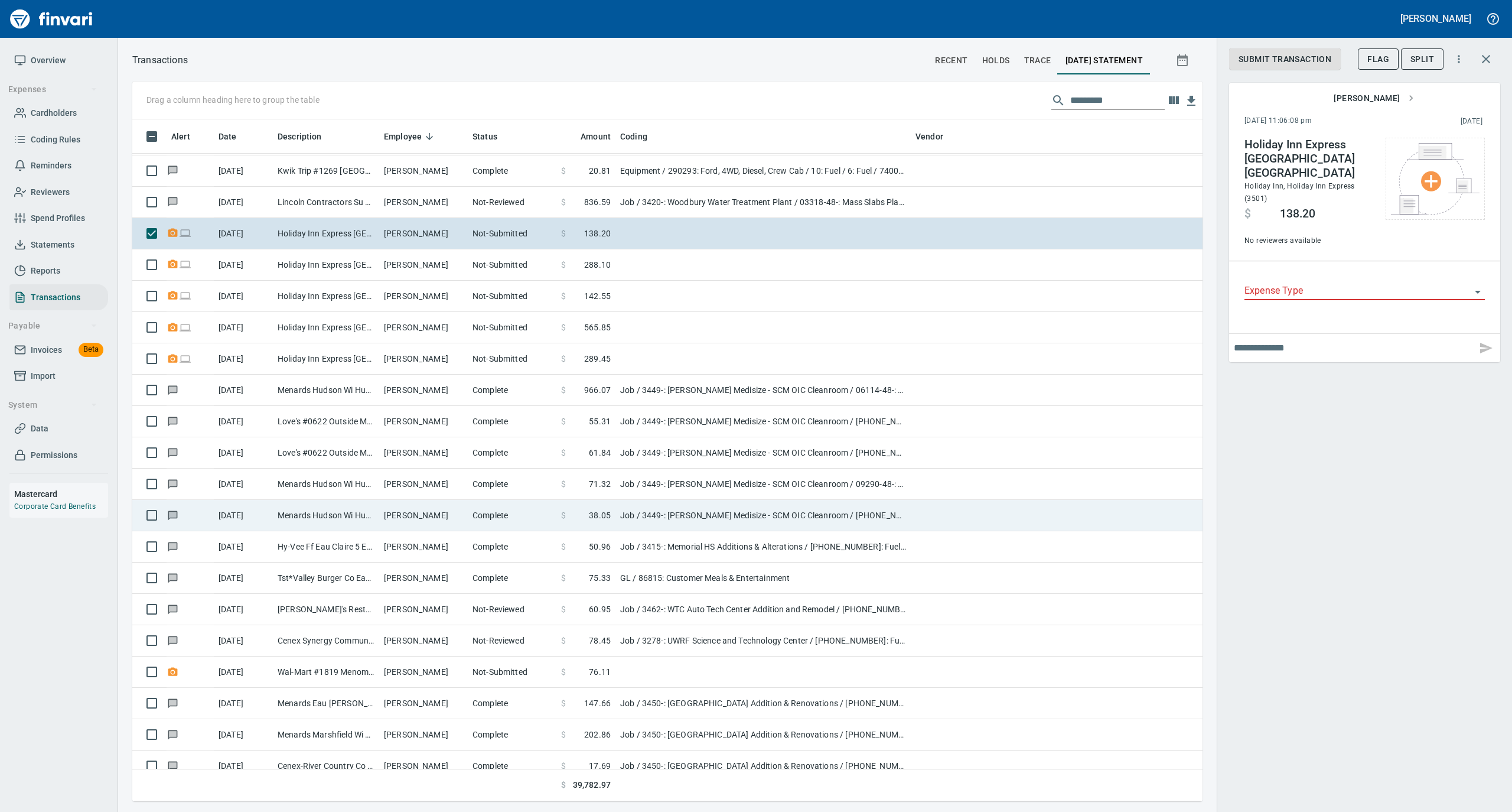 scroll, scrollTop: 1339, scrollLeft: 0, axis: vertical 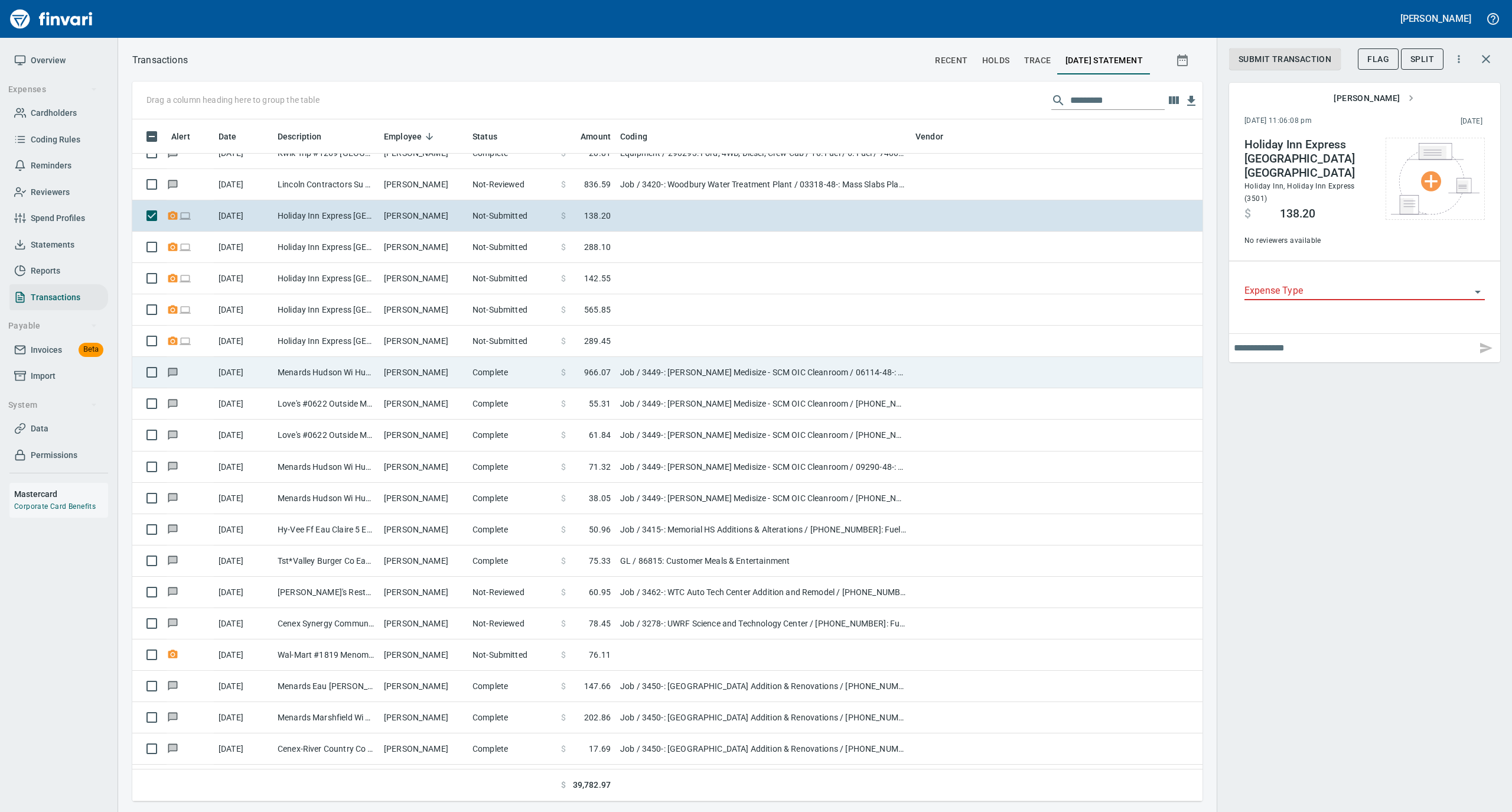 click on "[PERSON_NAME]" at bounding box center [423, 372] 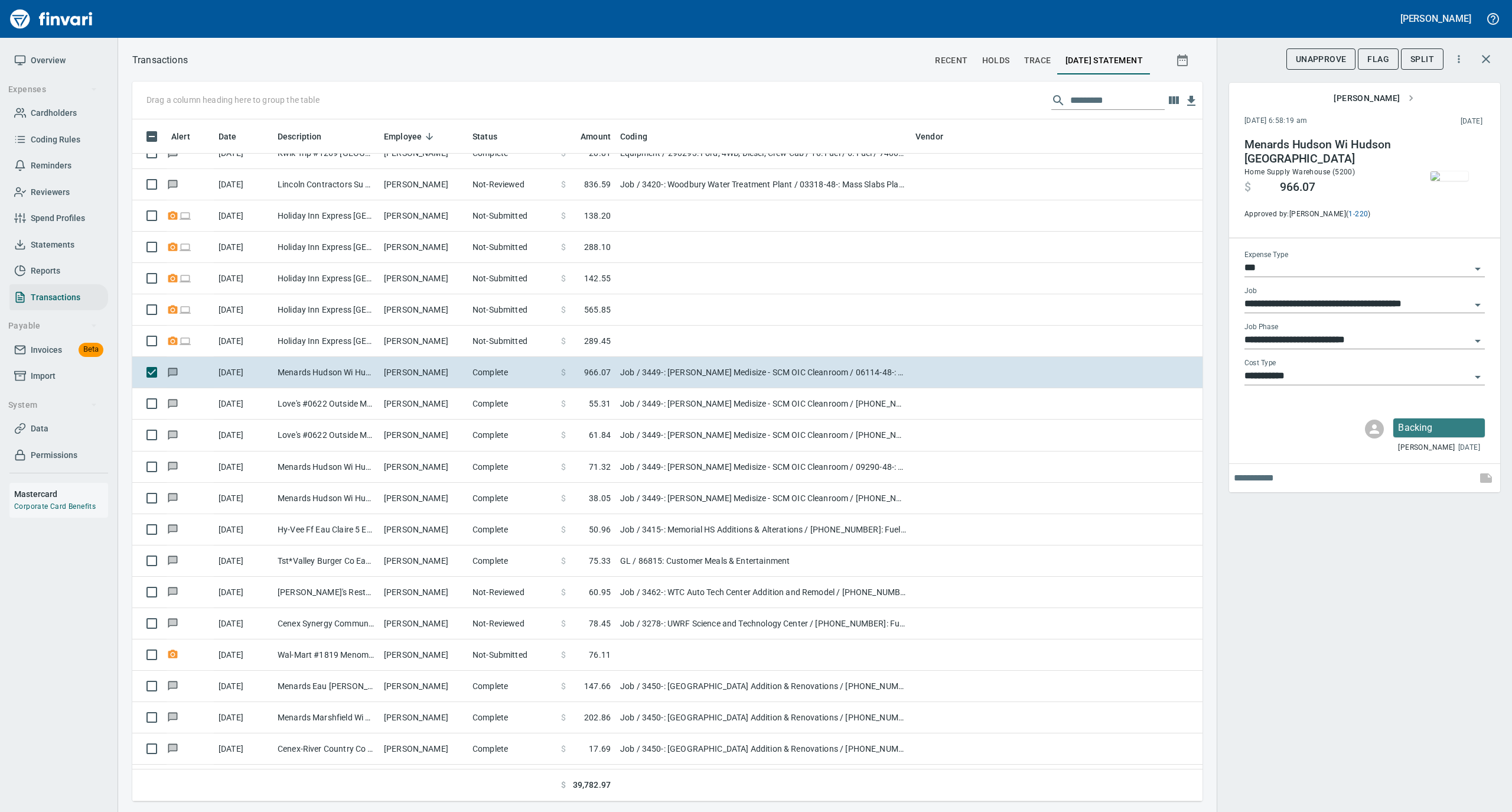 click at bounding box center (1449, 176) 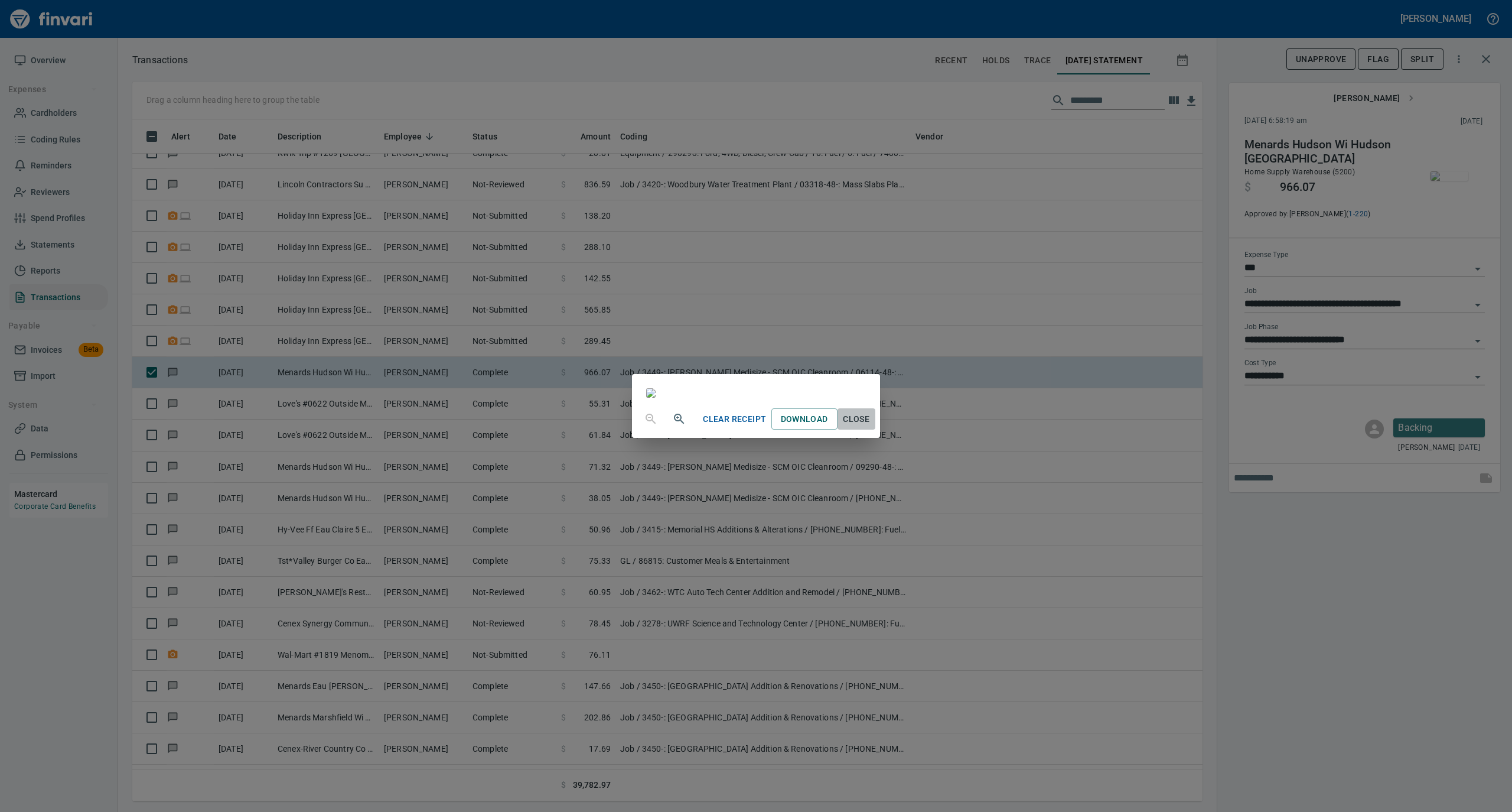 click on "Close" at bounding box center (856, 419) 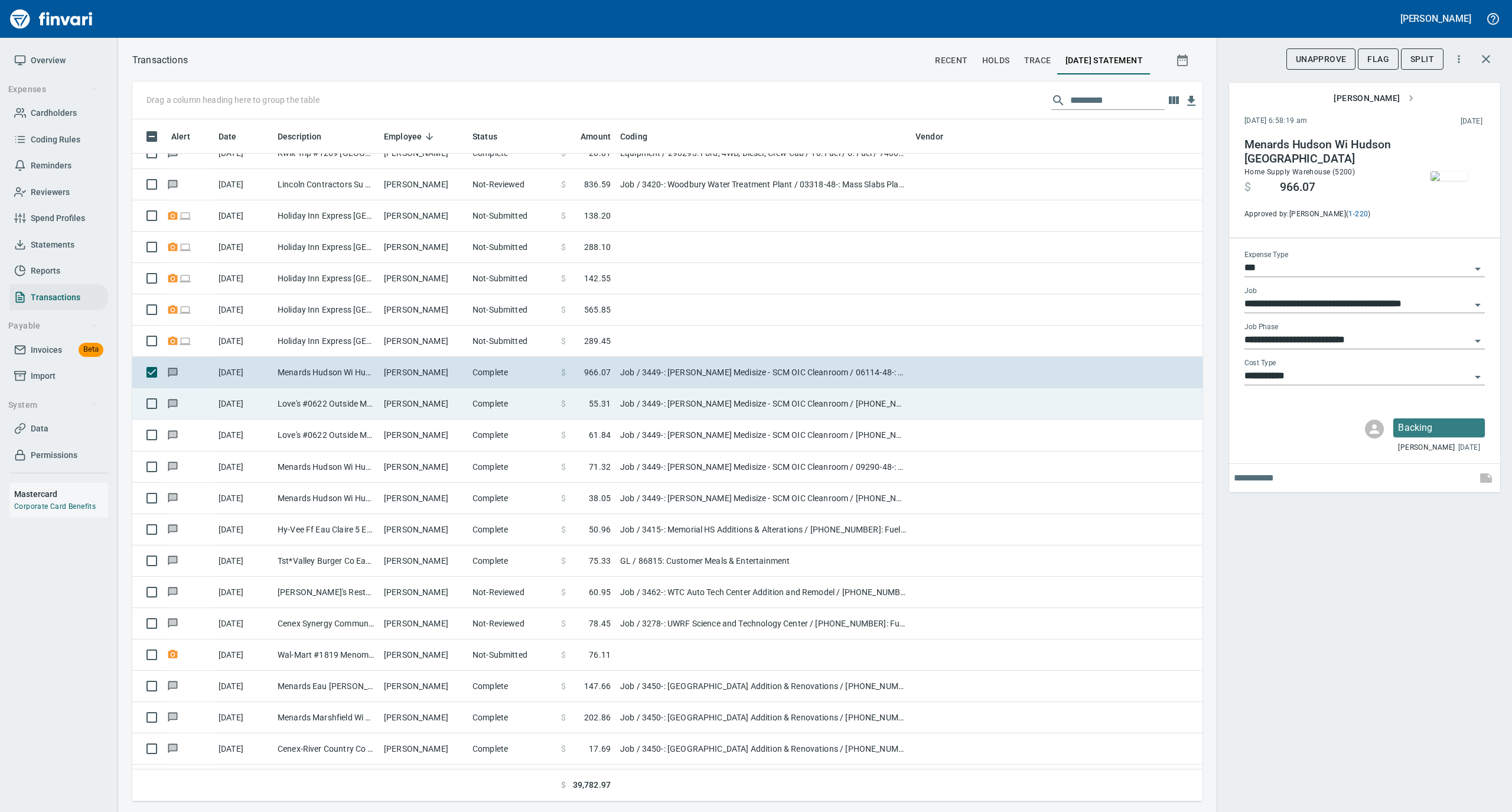 click on "Complete" at bounding box center [512, 404] 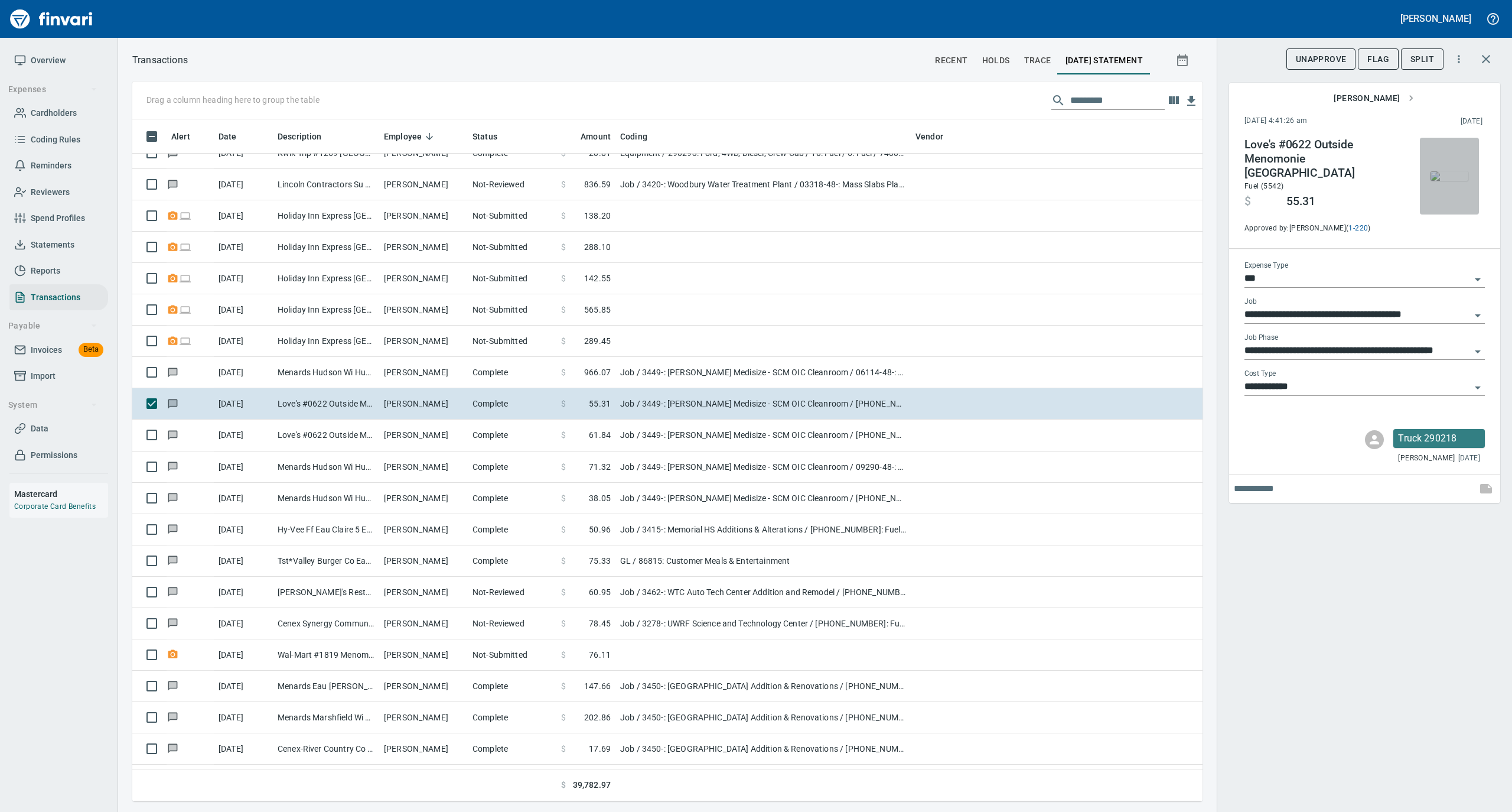 click at bounding box center [1449, 176] 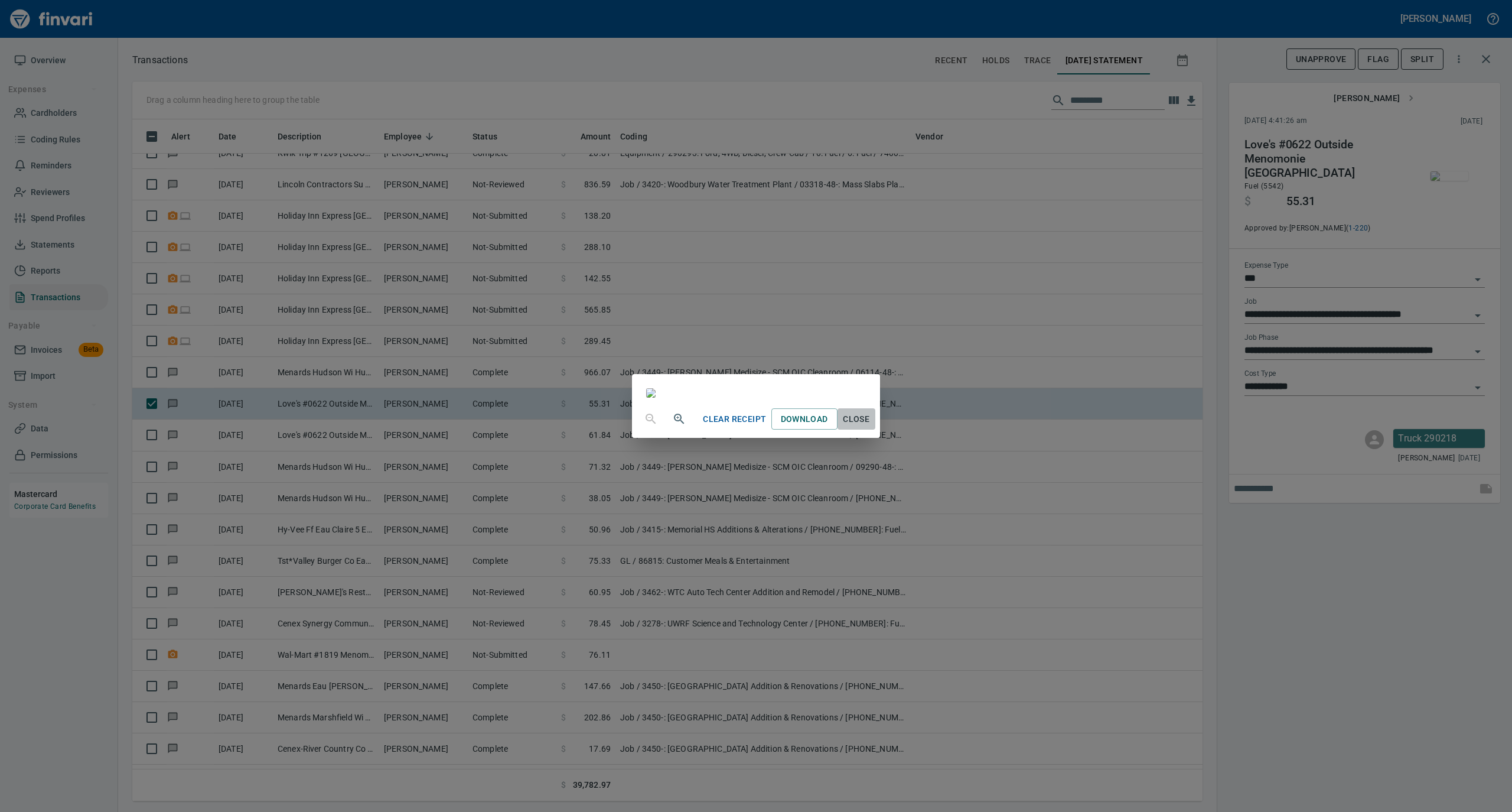 click on "Close" at bounding box center (856, 419) 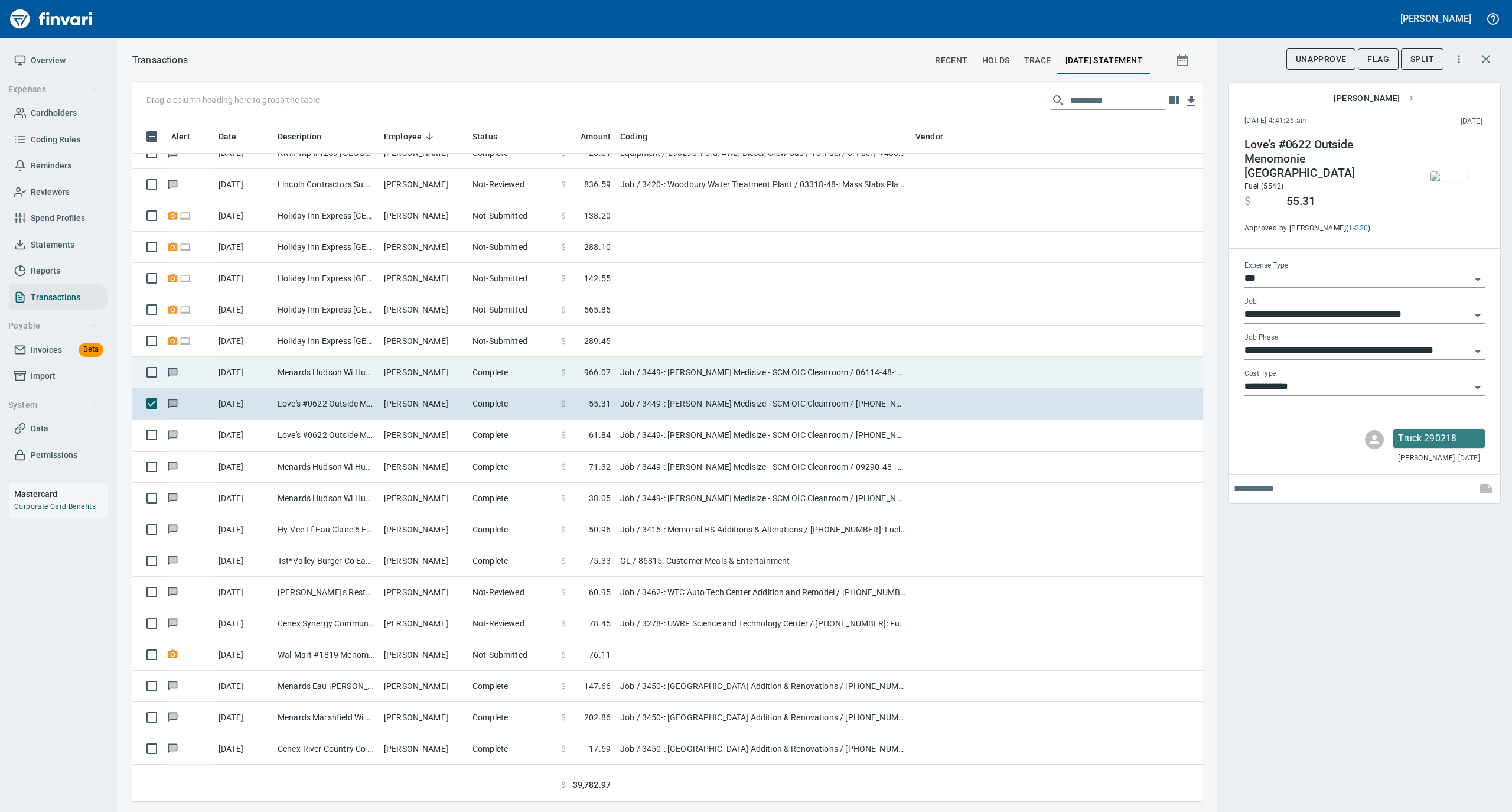 click on "Complete" at bounding box center (512, 372) 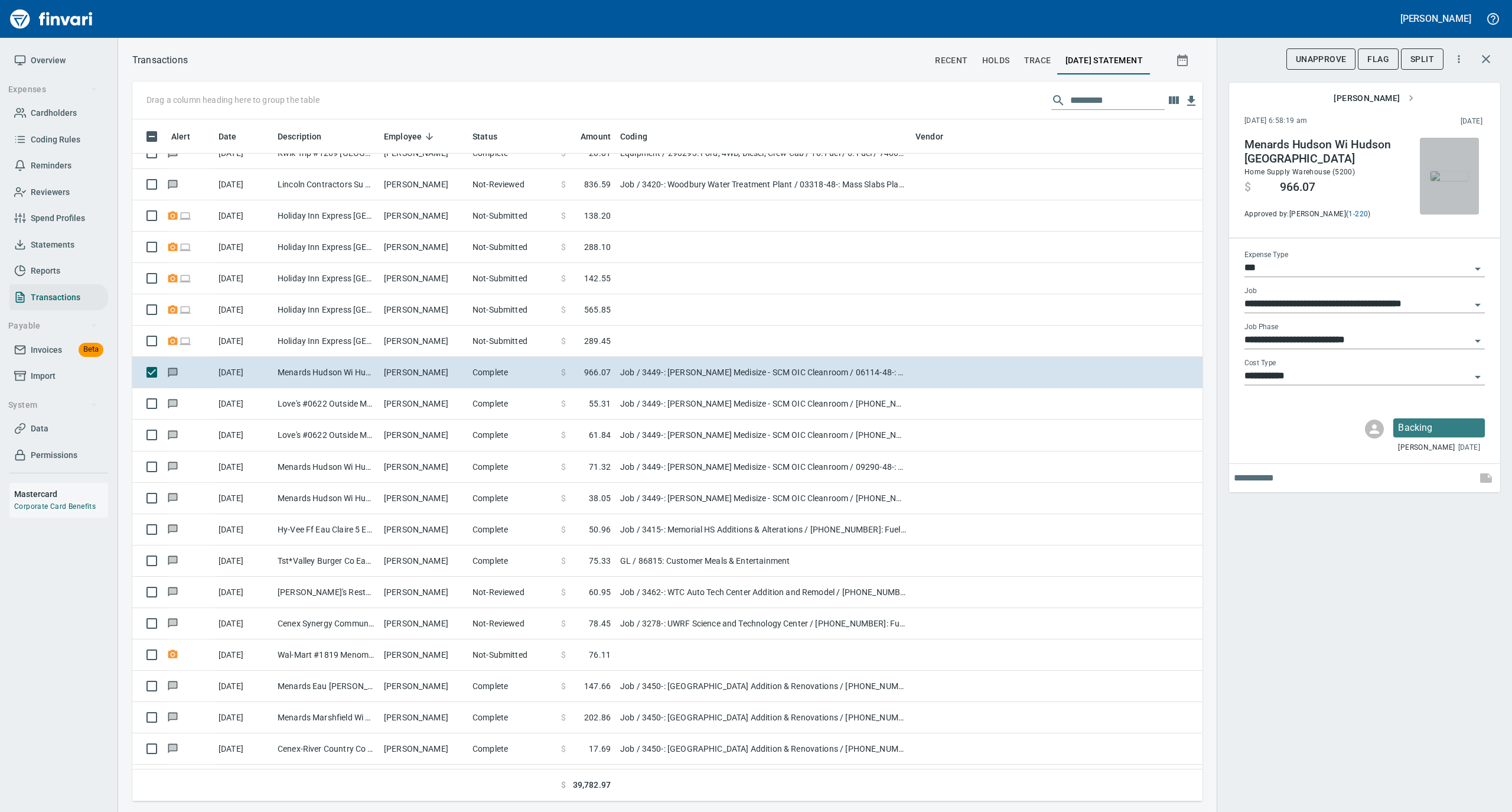 click at bounding box center [1449, 176] 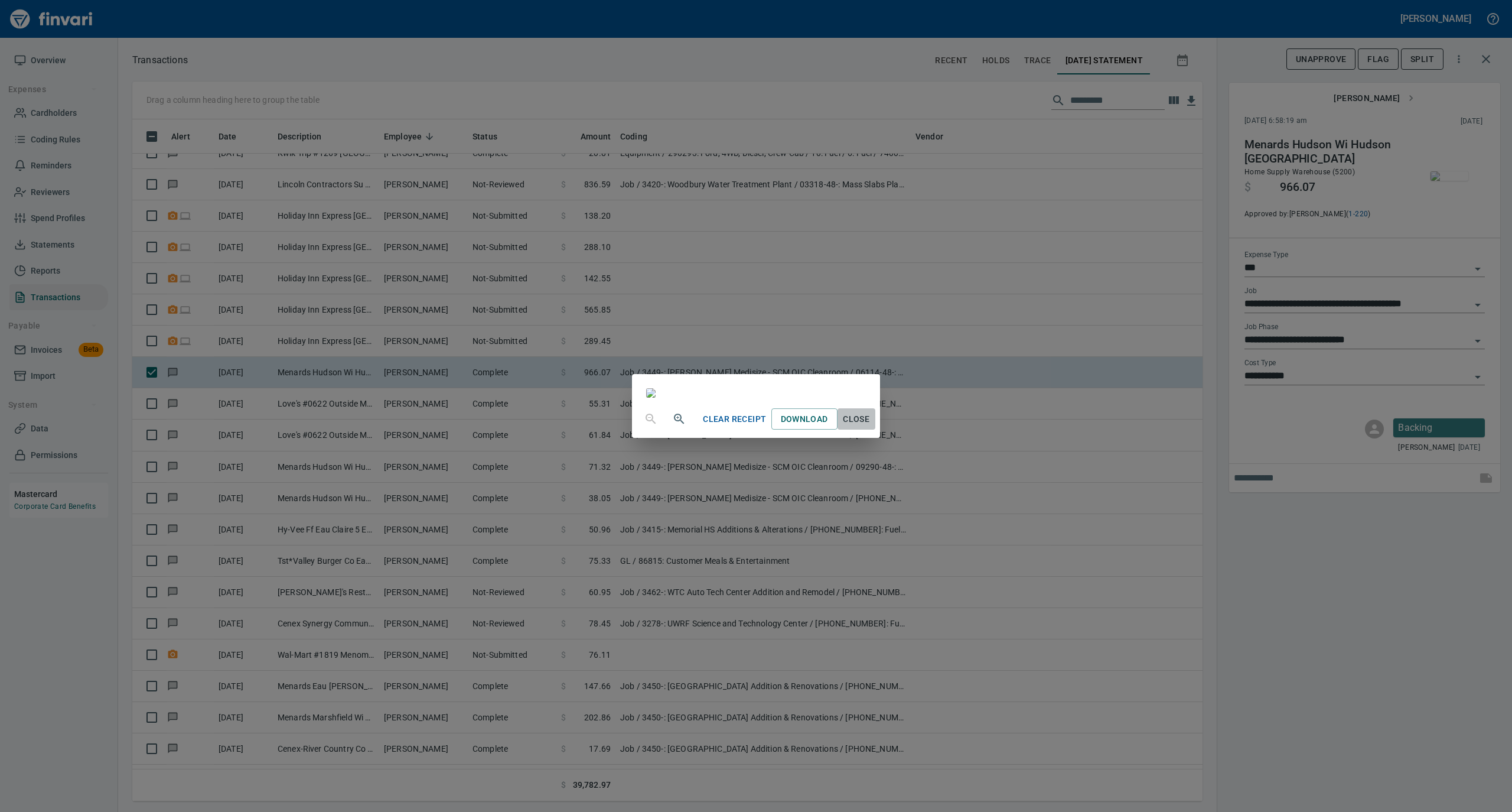 click on "Close" at bounding box center [856, 419] 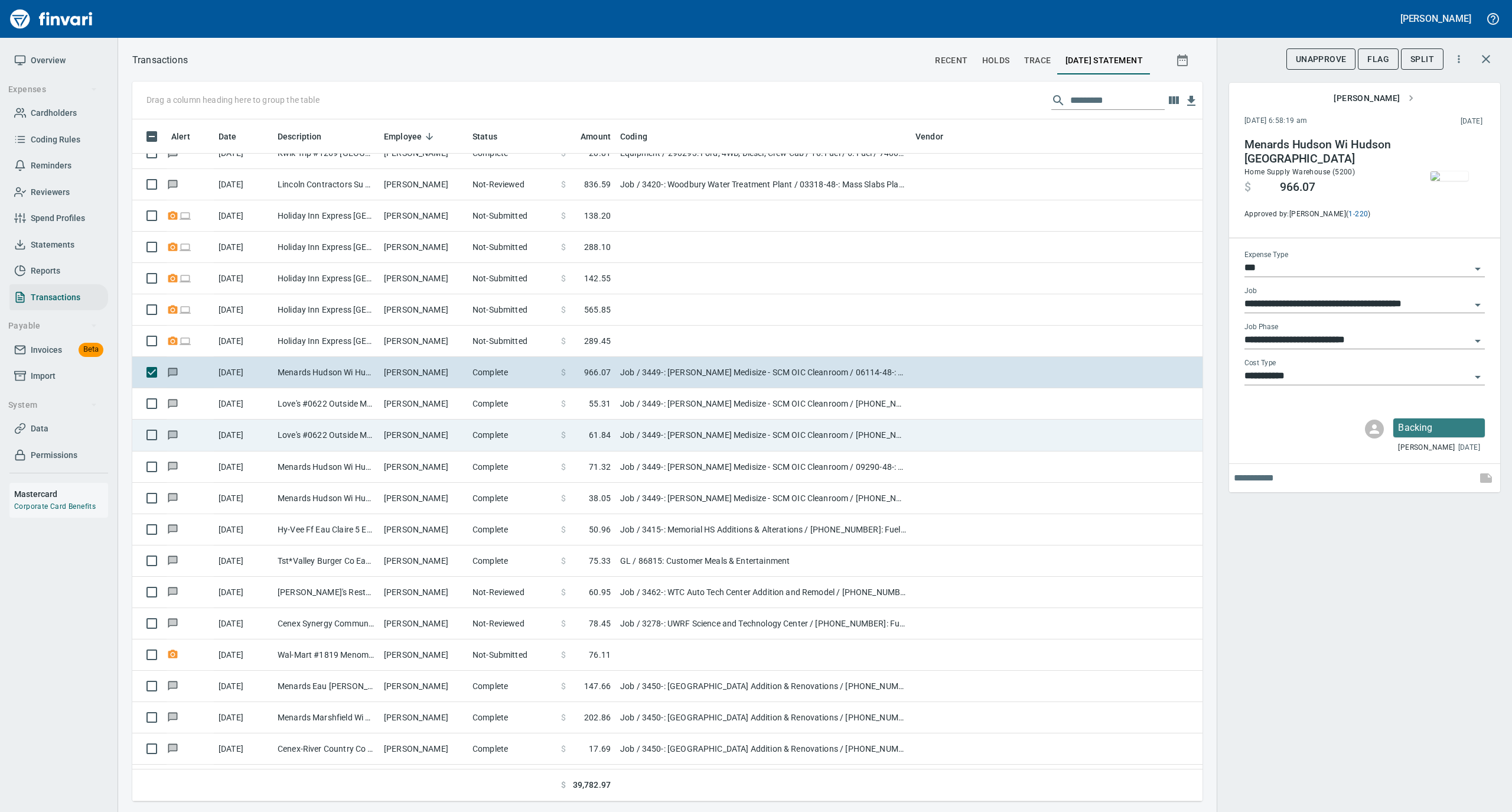 click on "[PERSON_NAME]" at bounding box center [423, 435] 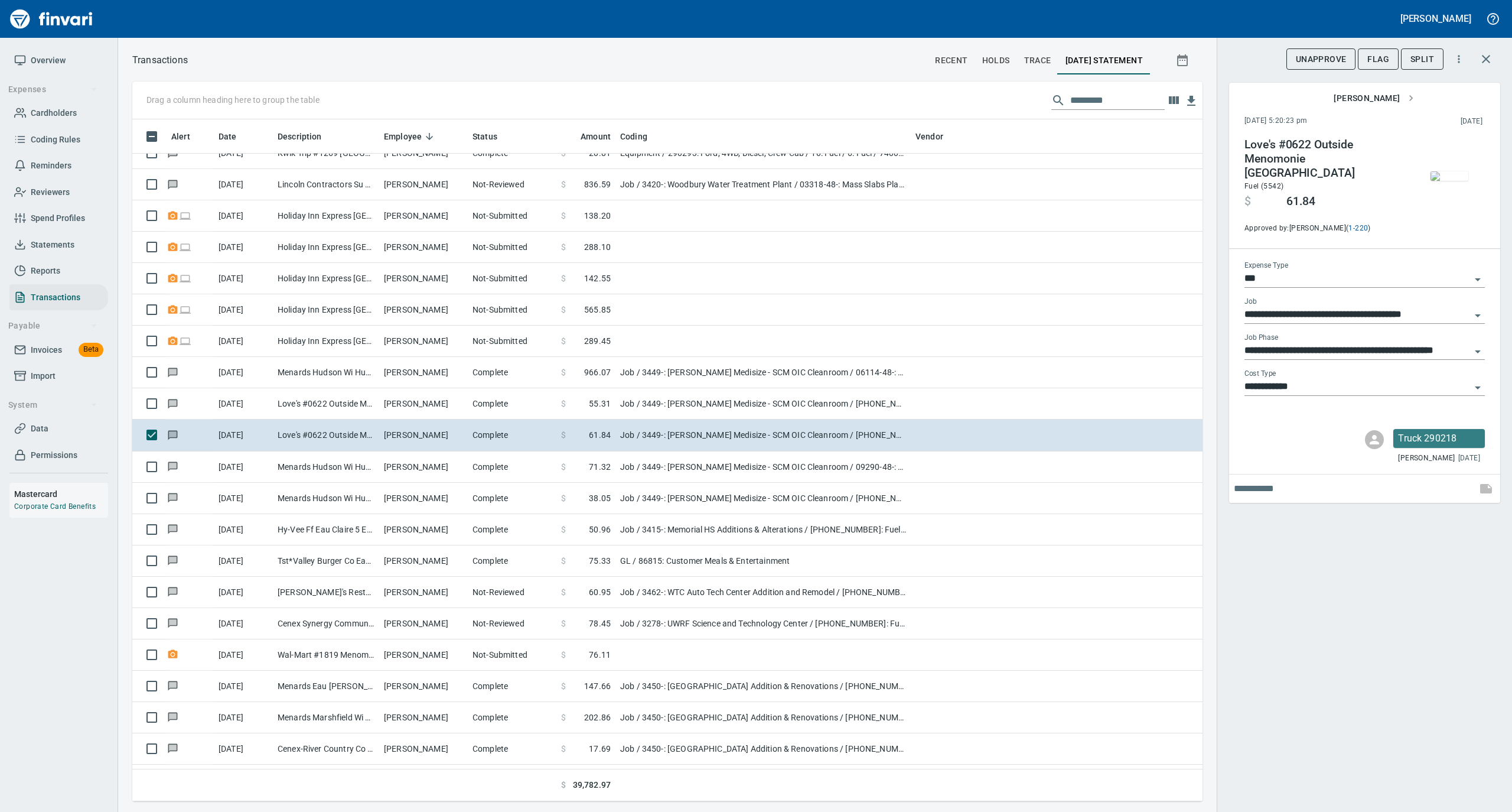 click at bounding box center [1449, 176] 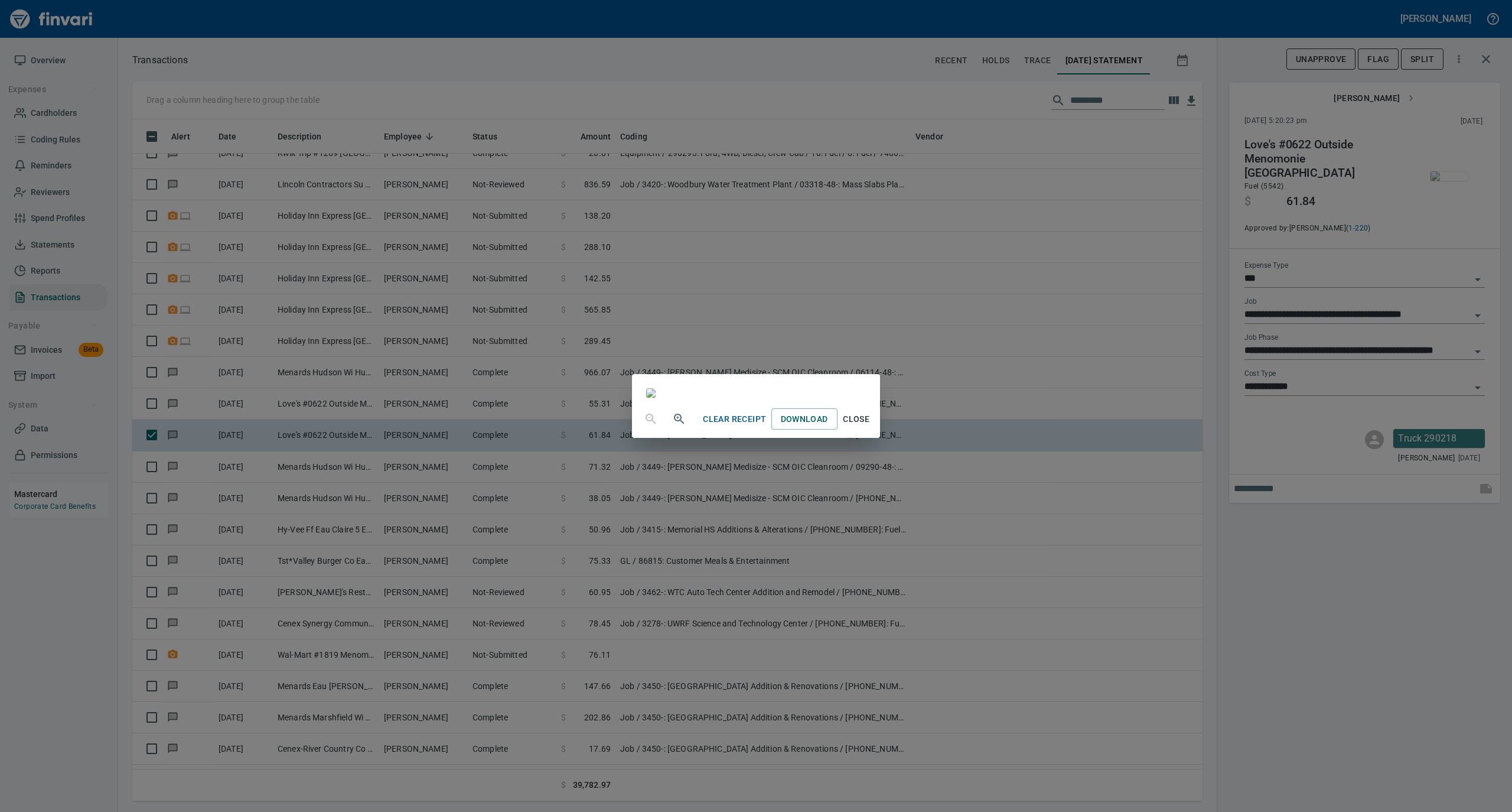 click on "Close" at bounding box center [856, 419] 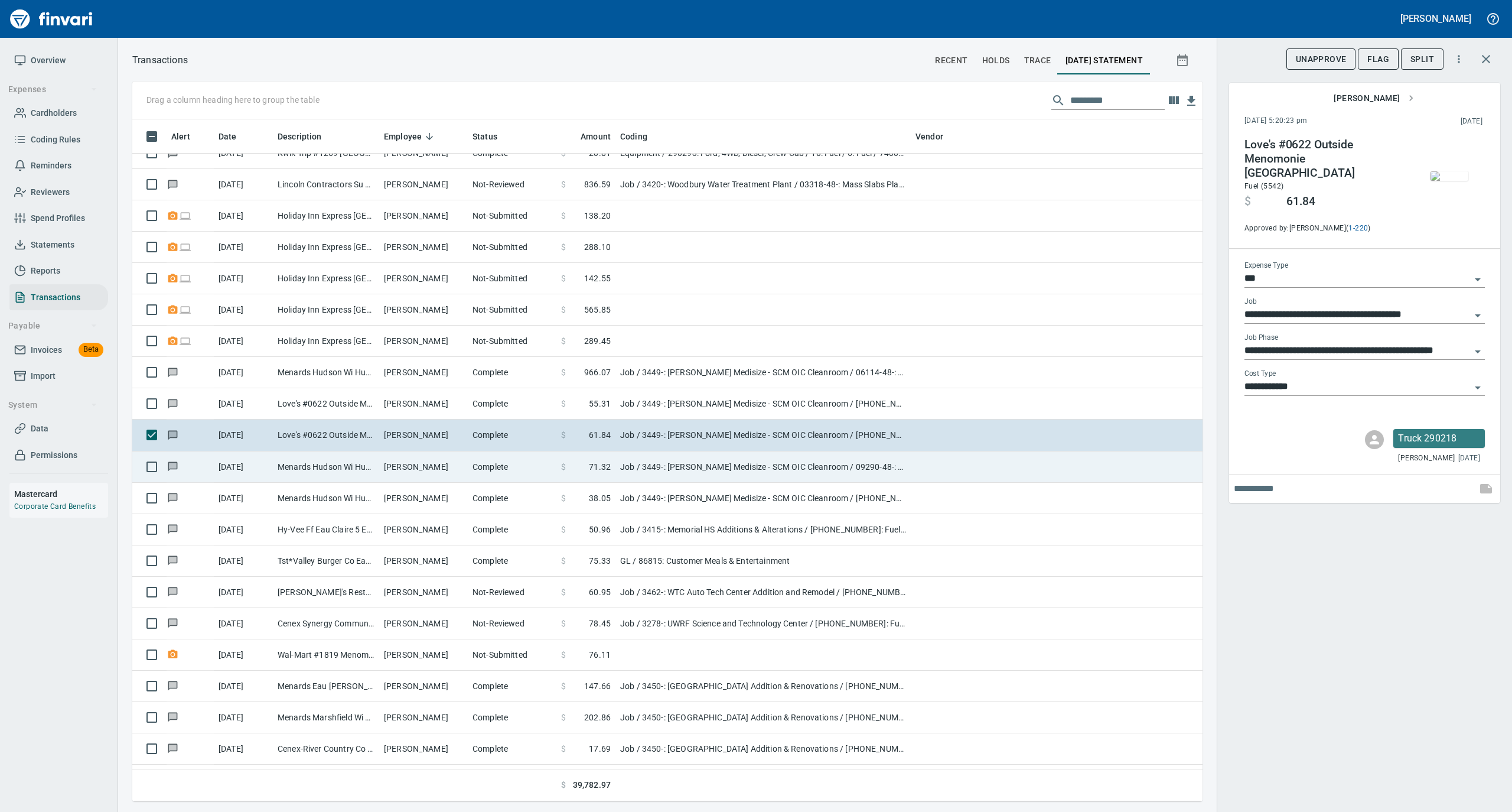 type 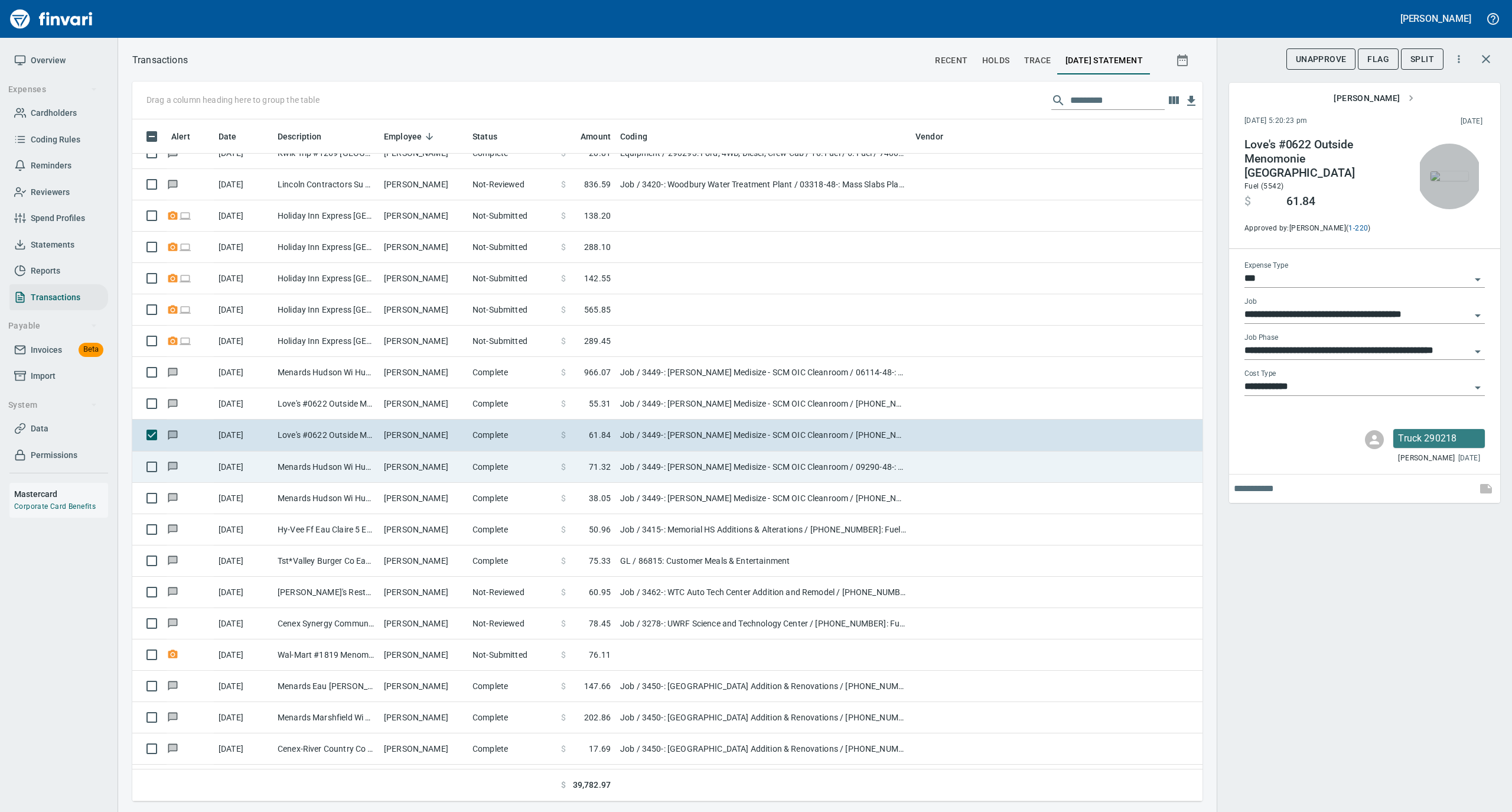 click on "[PERSON_NAME]" at bounding box center [423, 467] 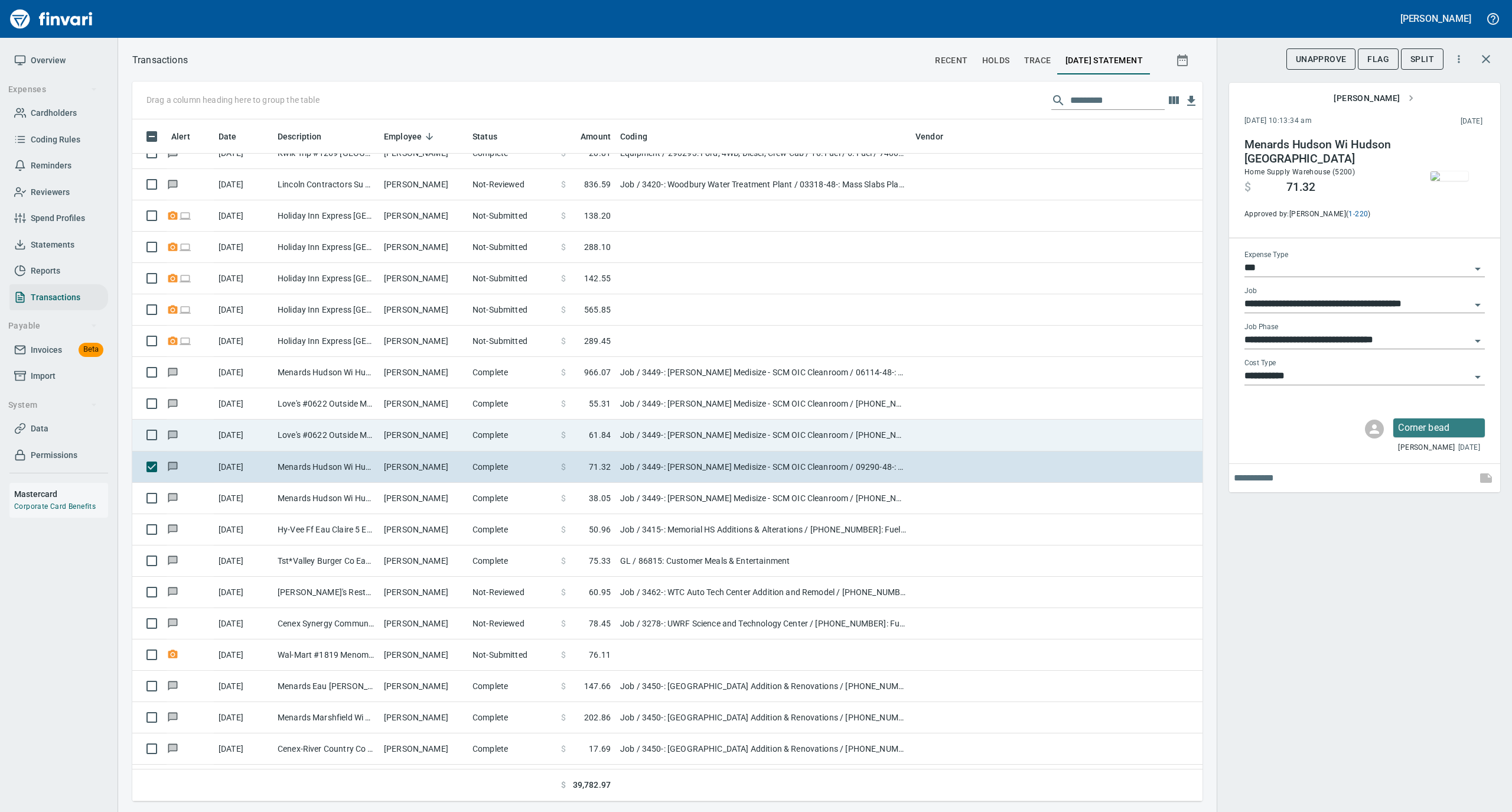 click on "[PERSON_NAME]" at bounding box center (423, 435) 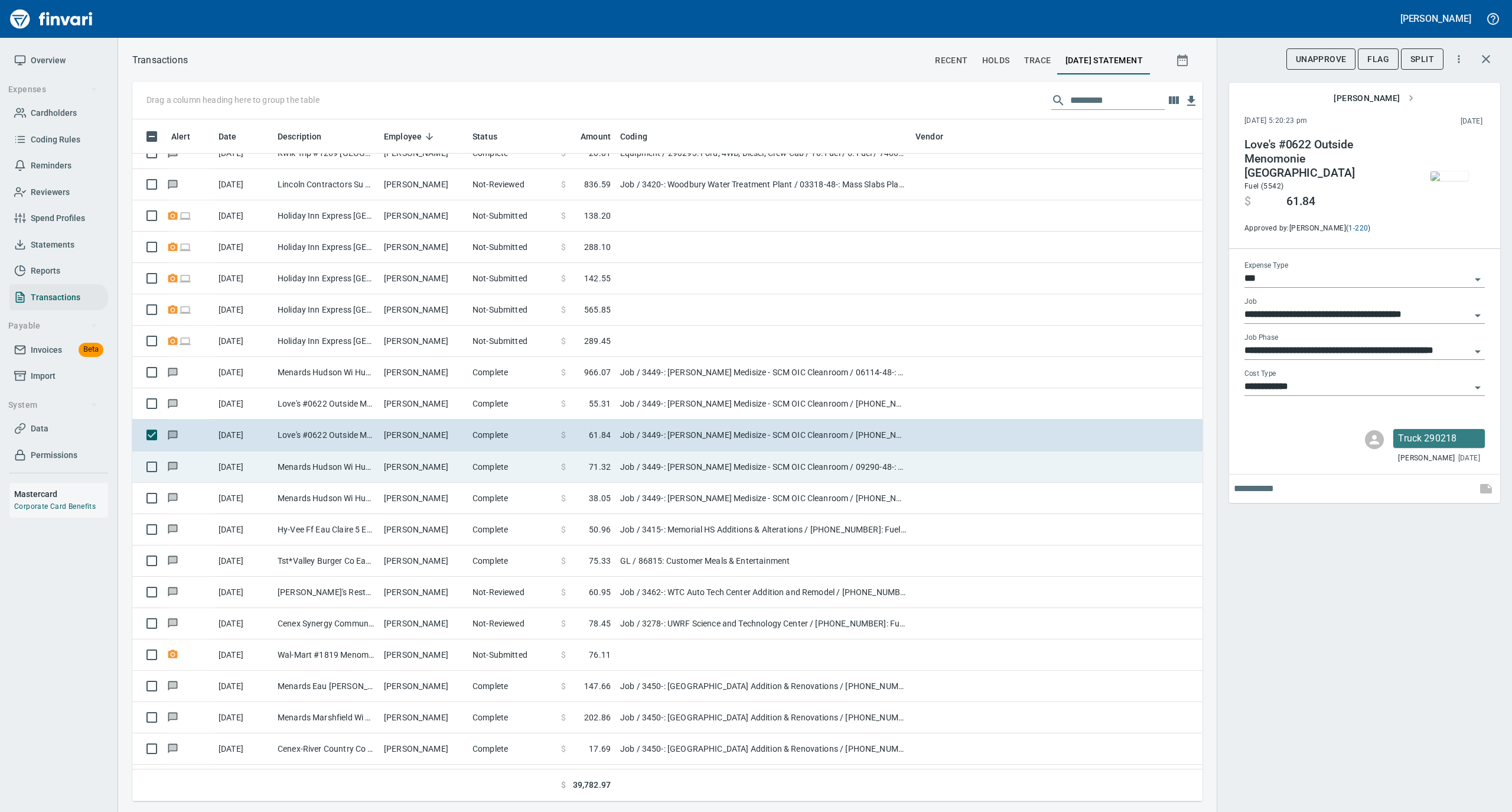 click on "[PERSON_NAME]" at bounding box center [423, 467] 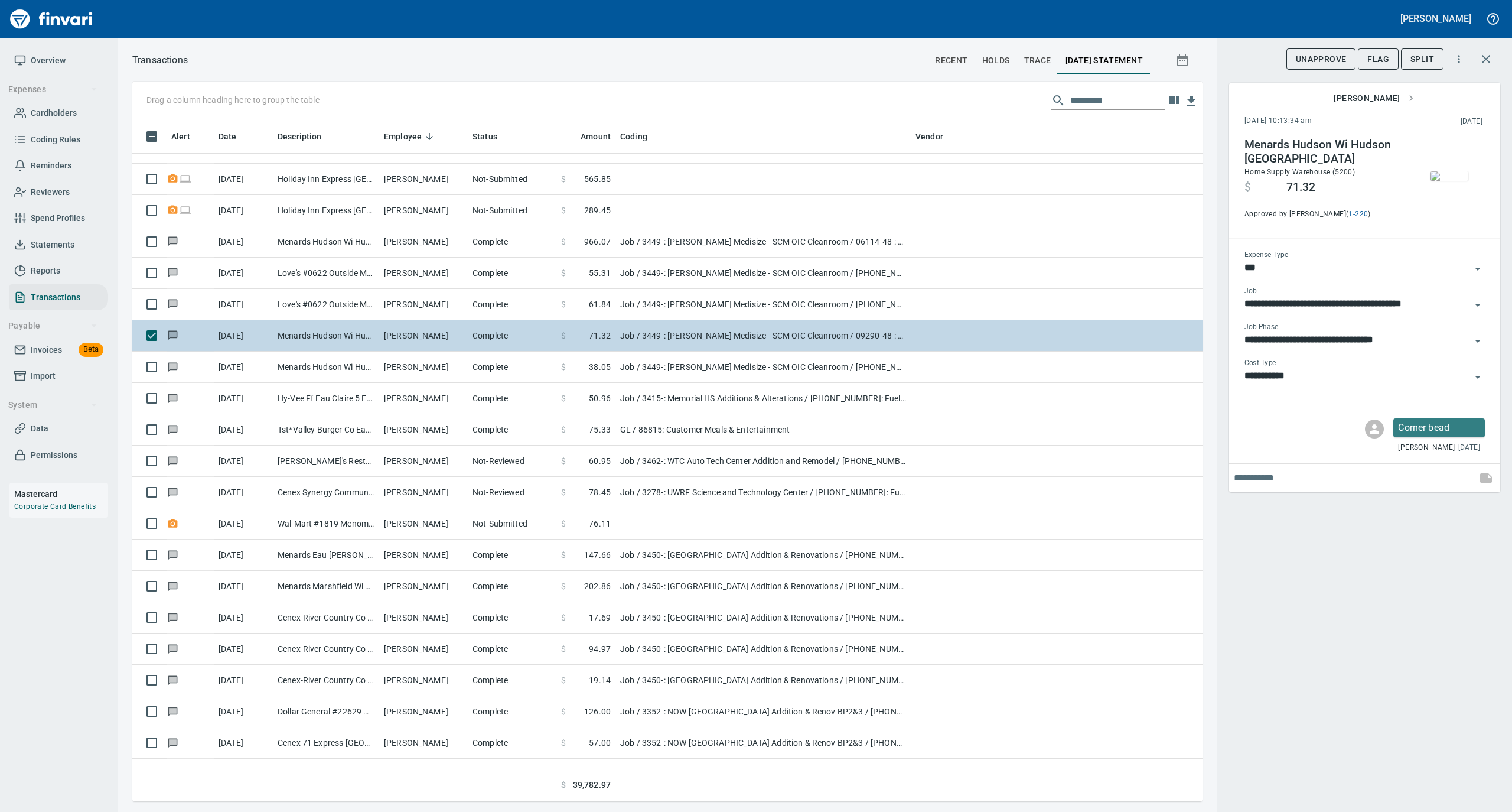 scroll, scrollTop: 1497, scrollLeft: 0, axis: vertical 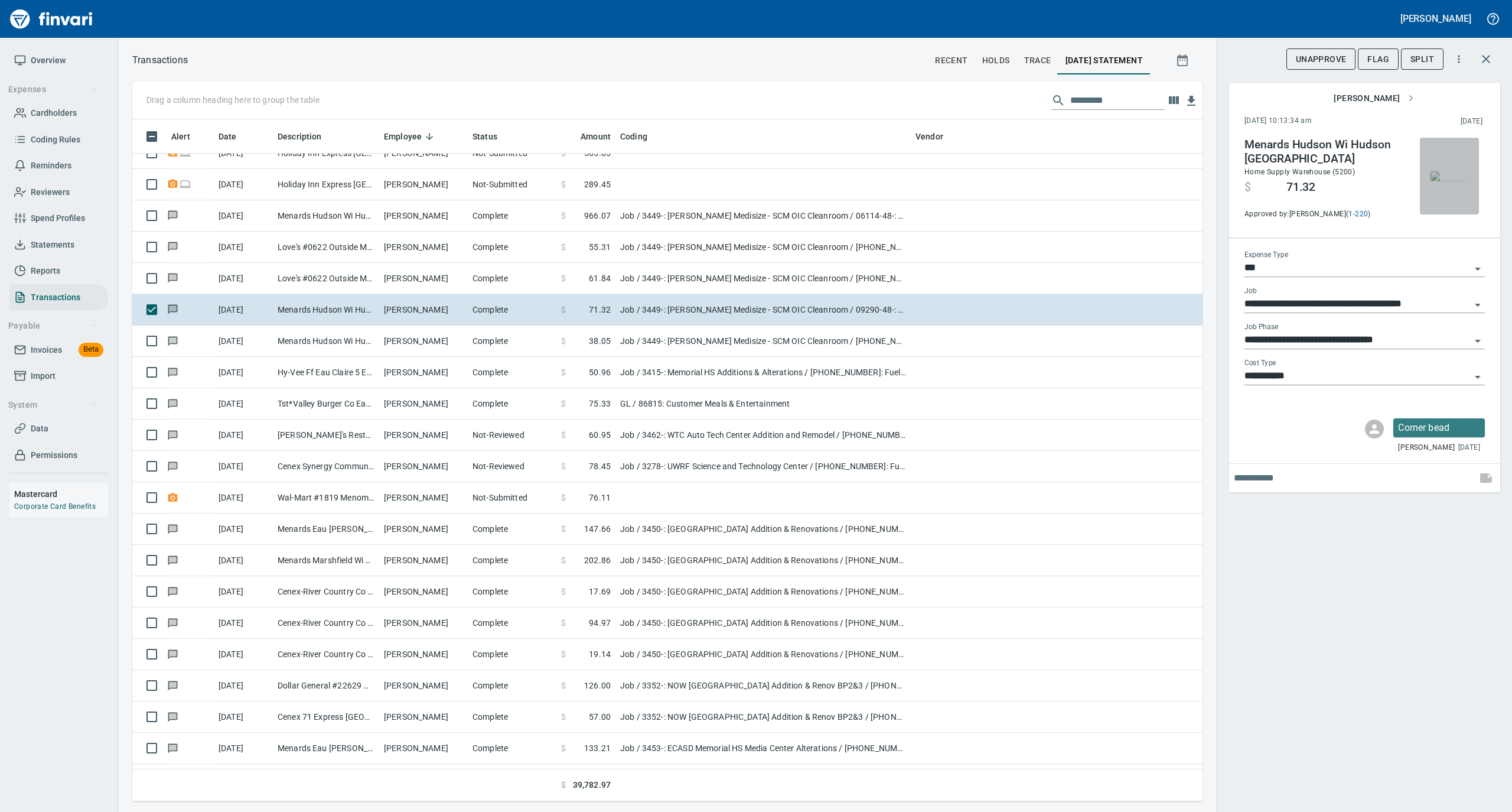 click at bounding box center (1449, 176) 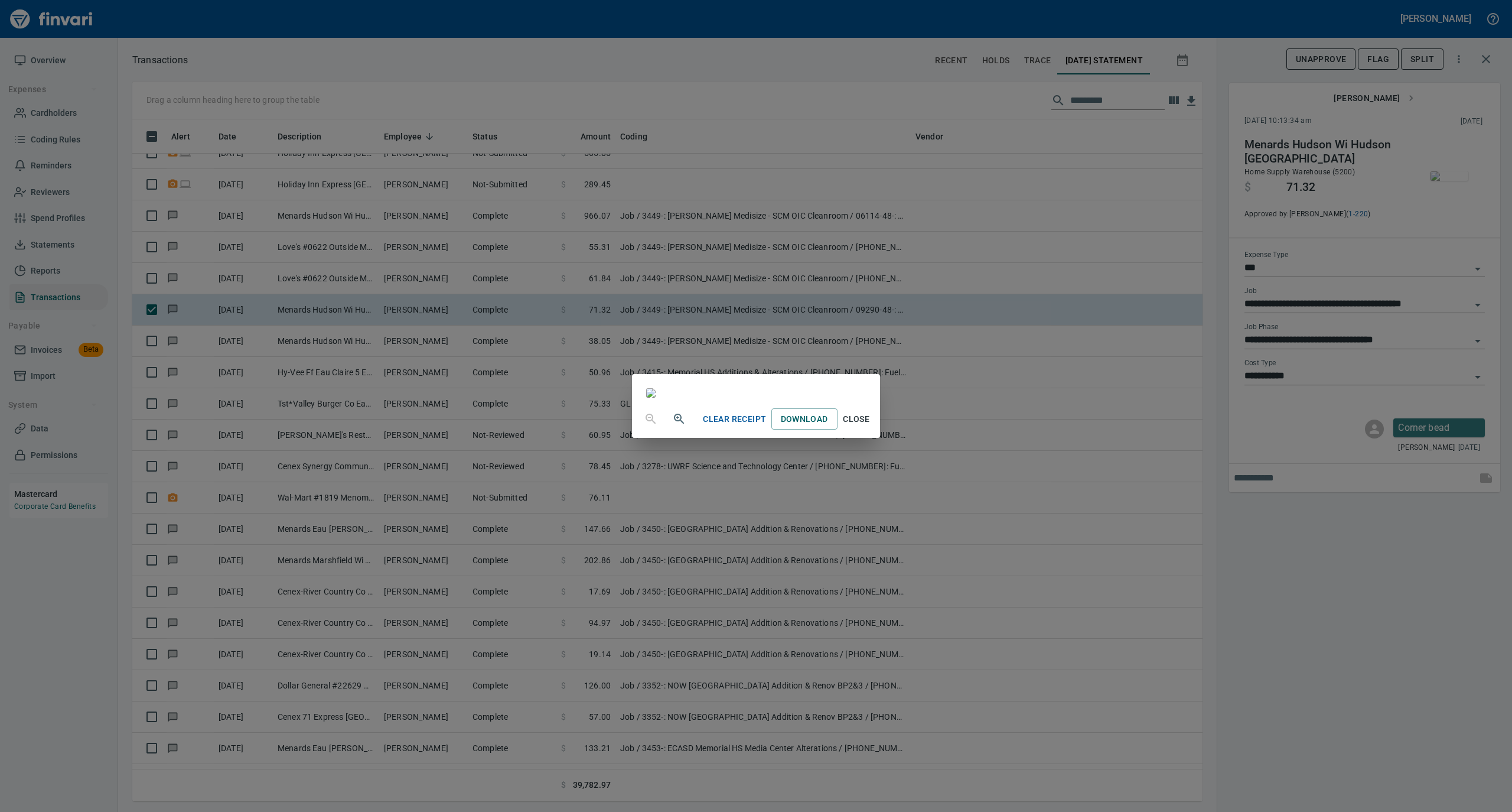 click on "Close" at bounding box center (856, 419) 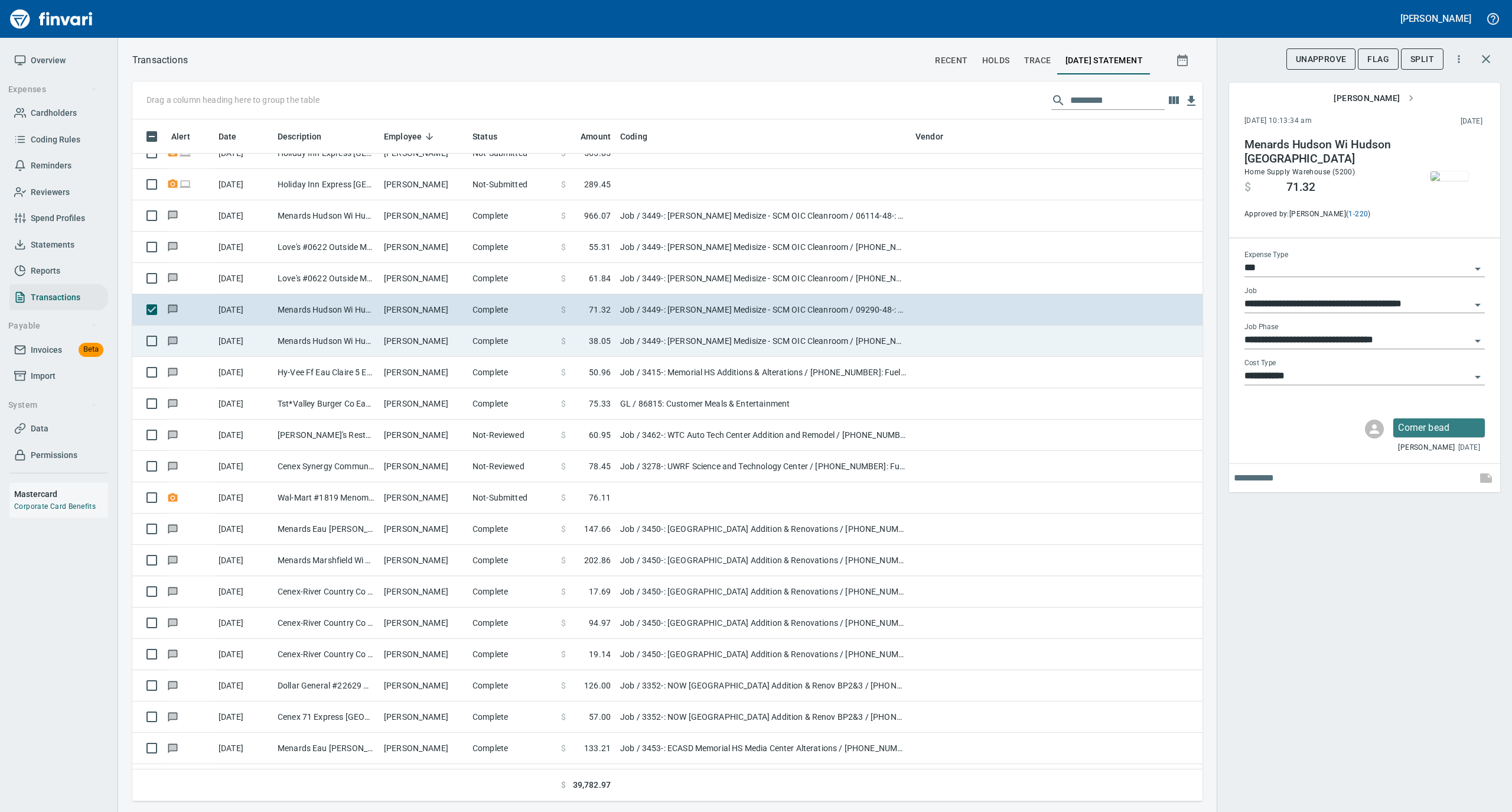 click on "[PERSON_NAME]" at bounding box center [423, 341] 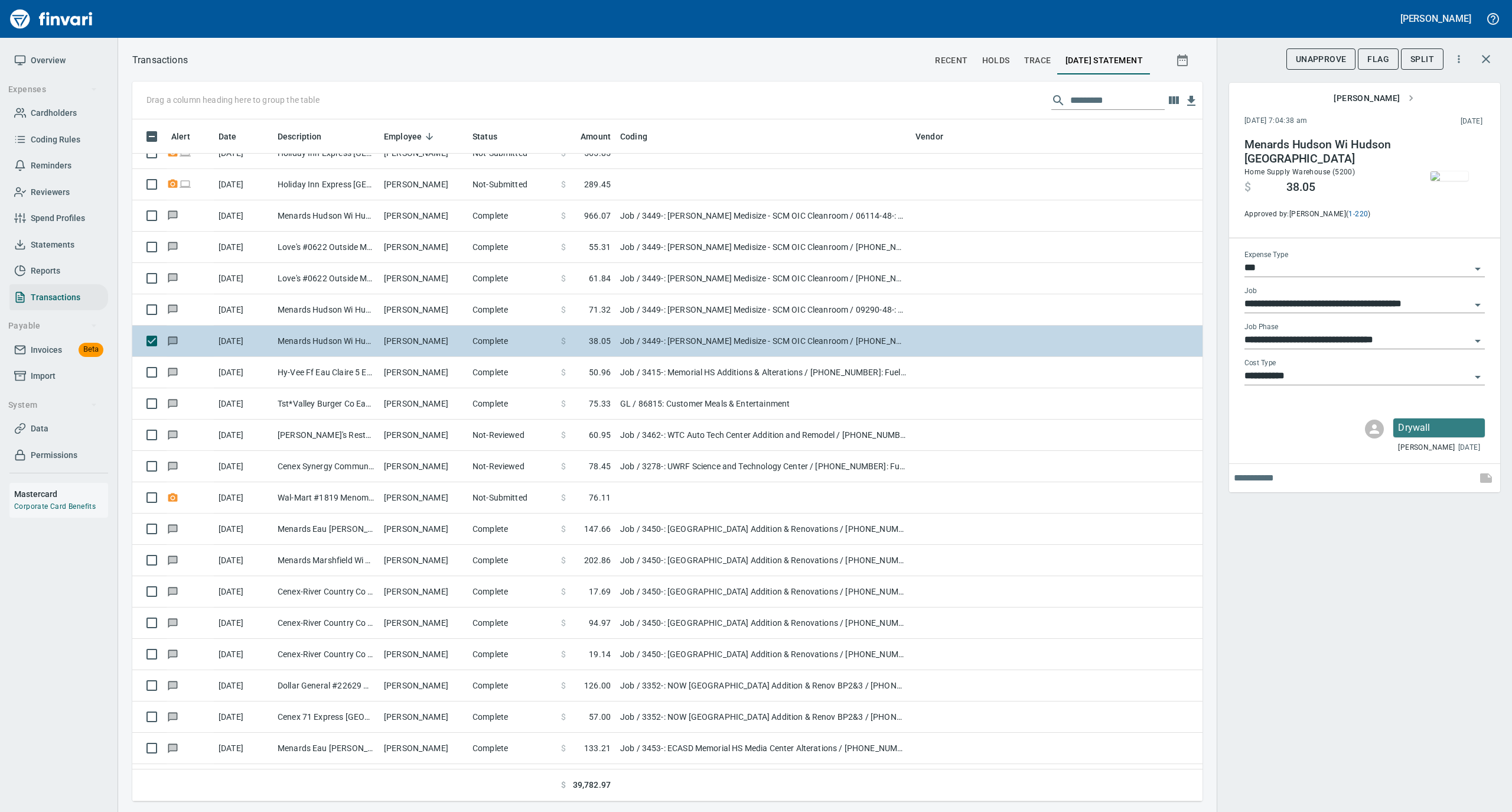 type on "**********" 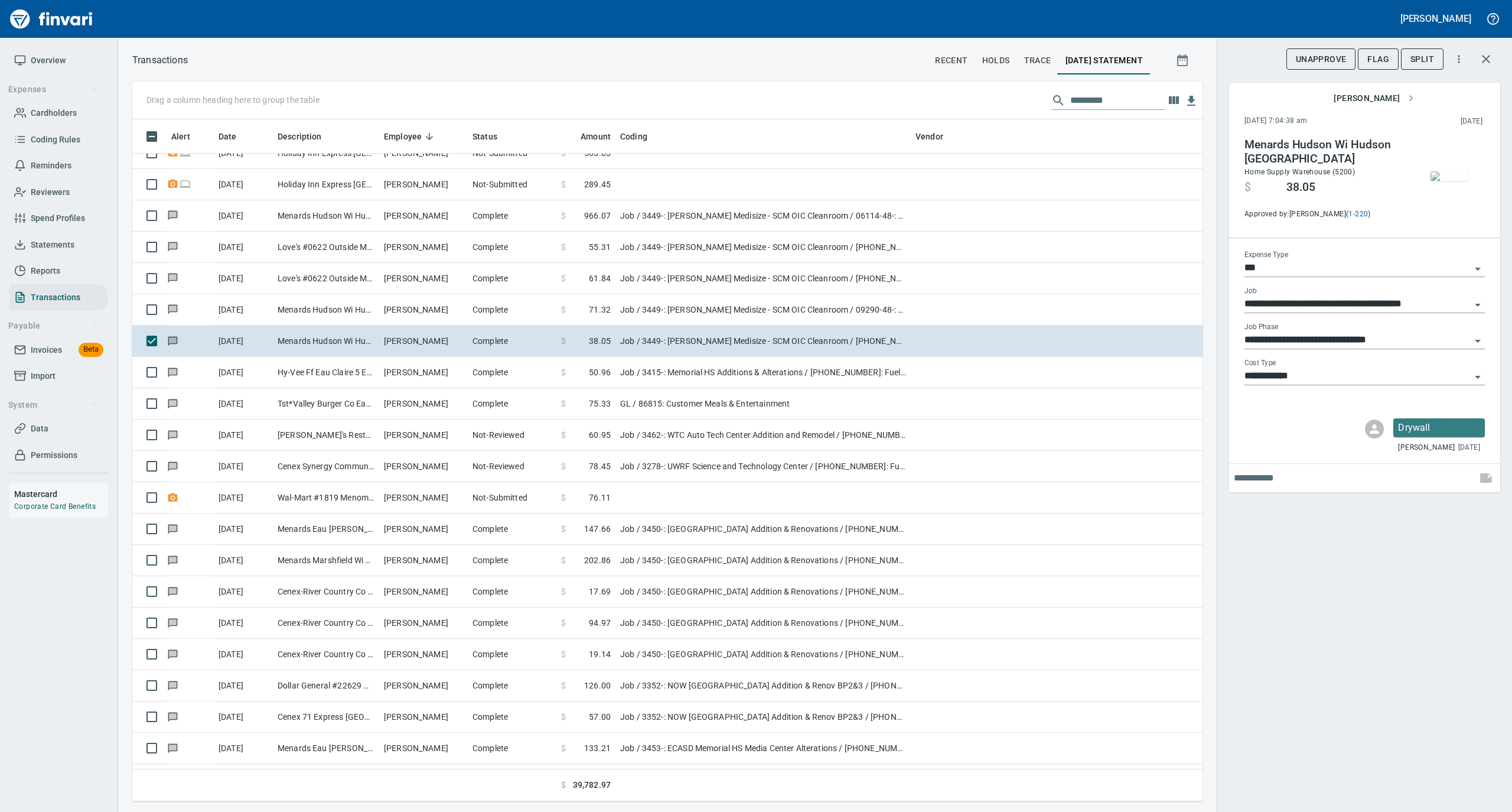 click at bounding box center (1449, 176) 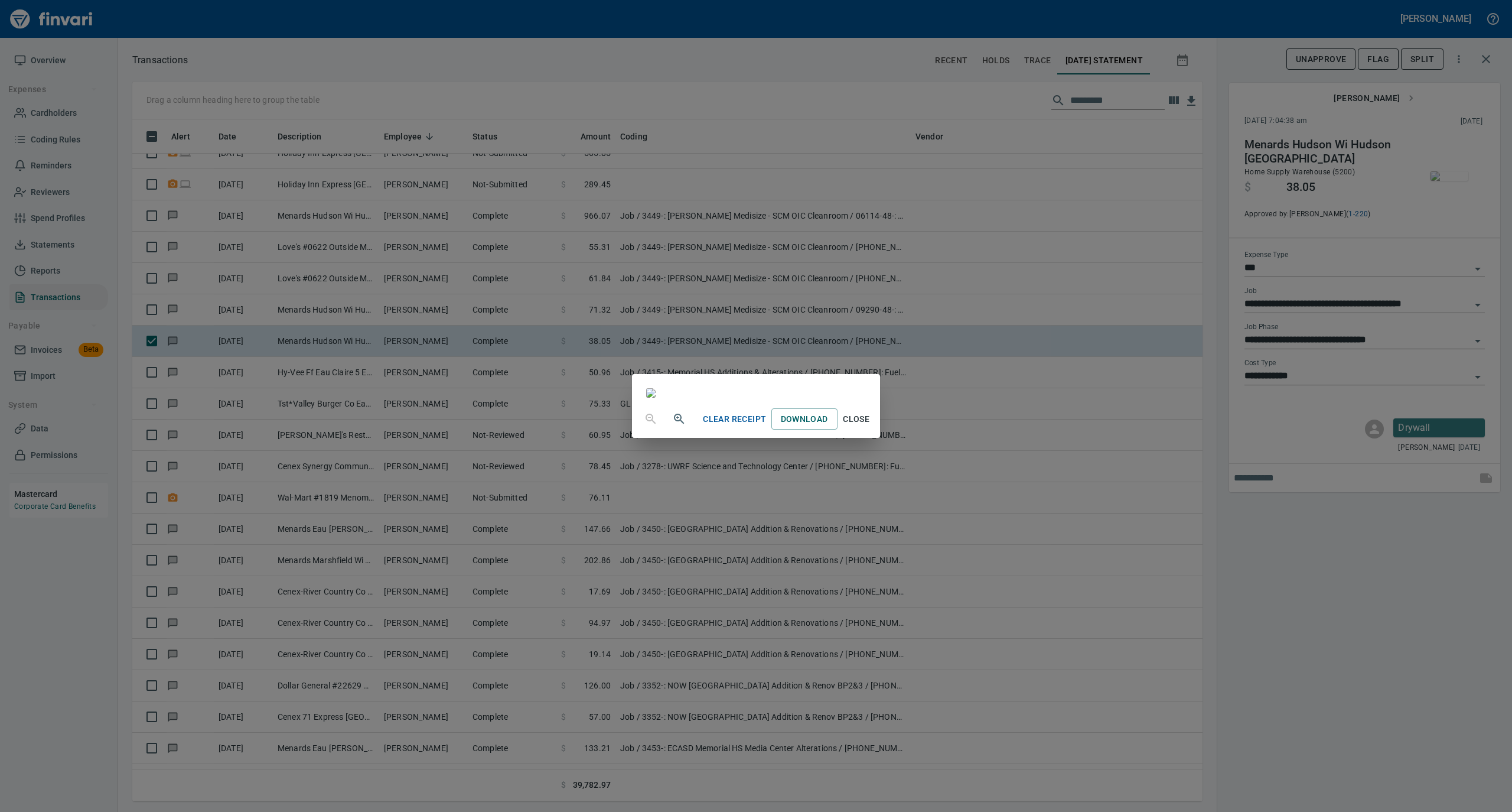 click on "Close" at bounding box center (856, 419) 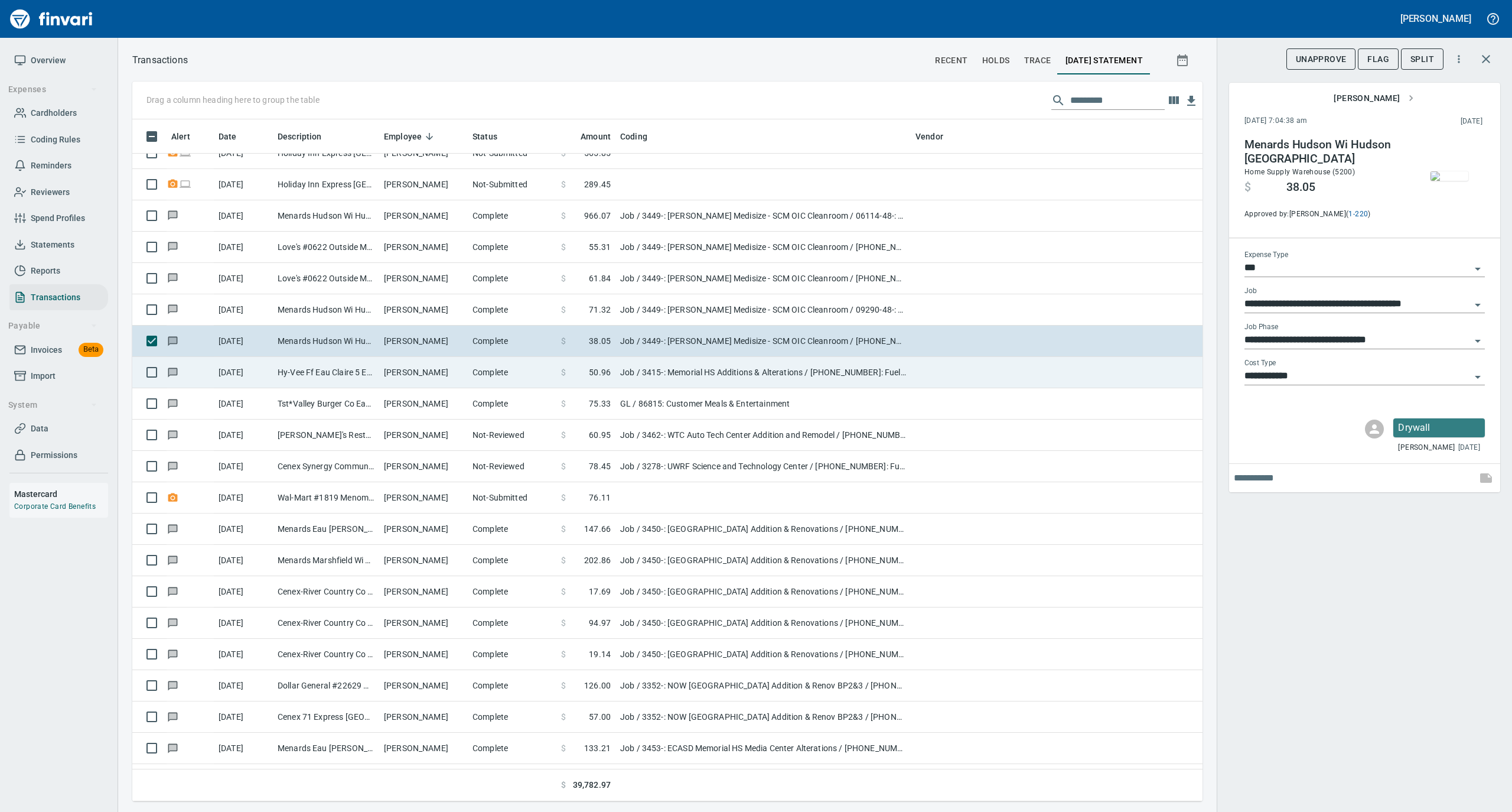 click on "Complete" at bounding box center (512, 372) 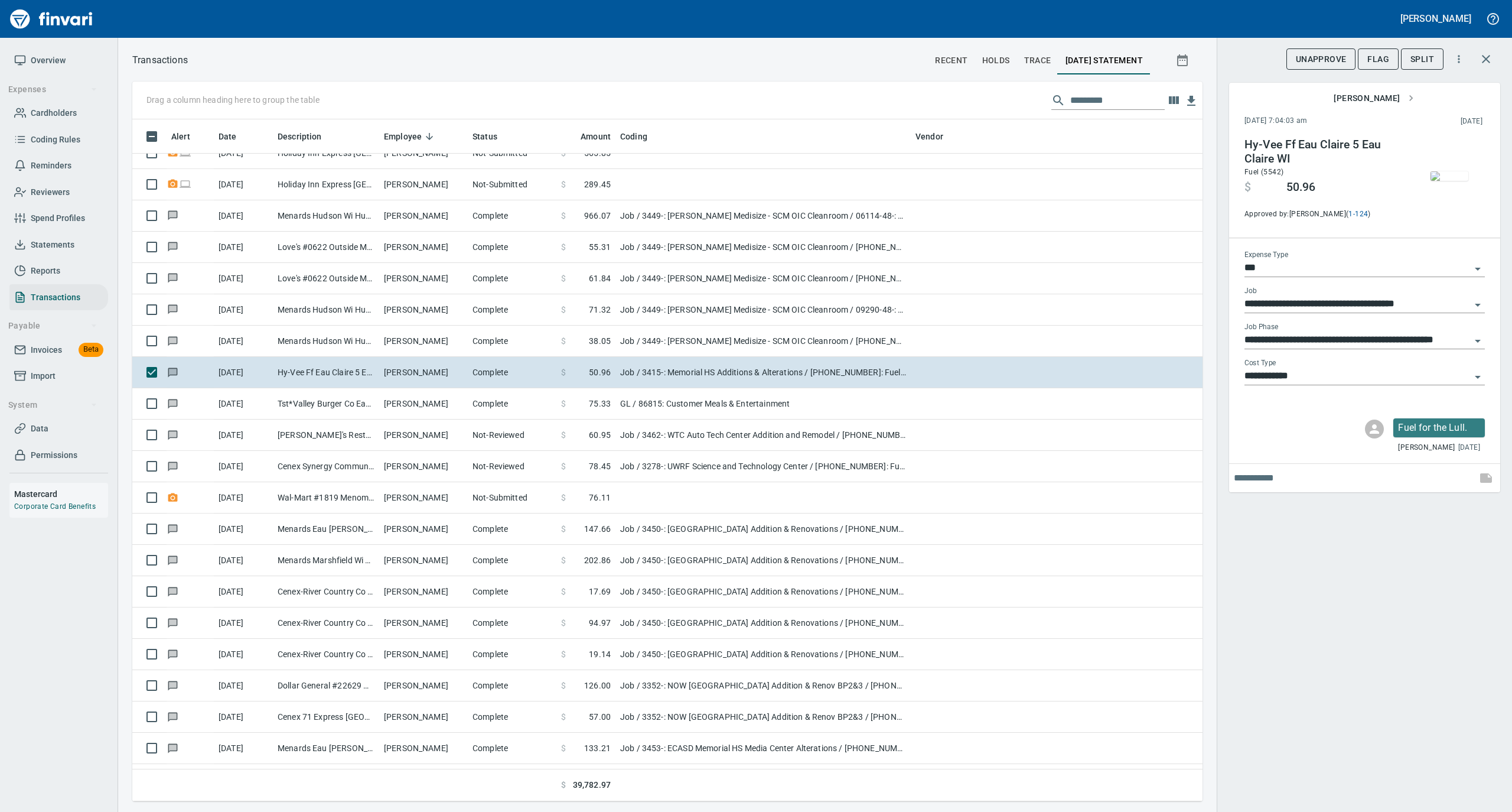 click at bounding box center [1449, 176] 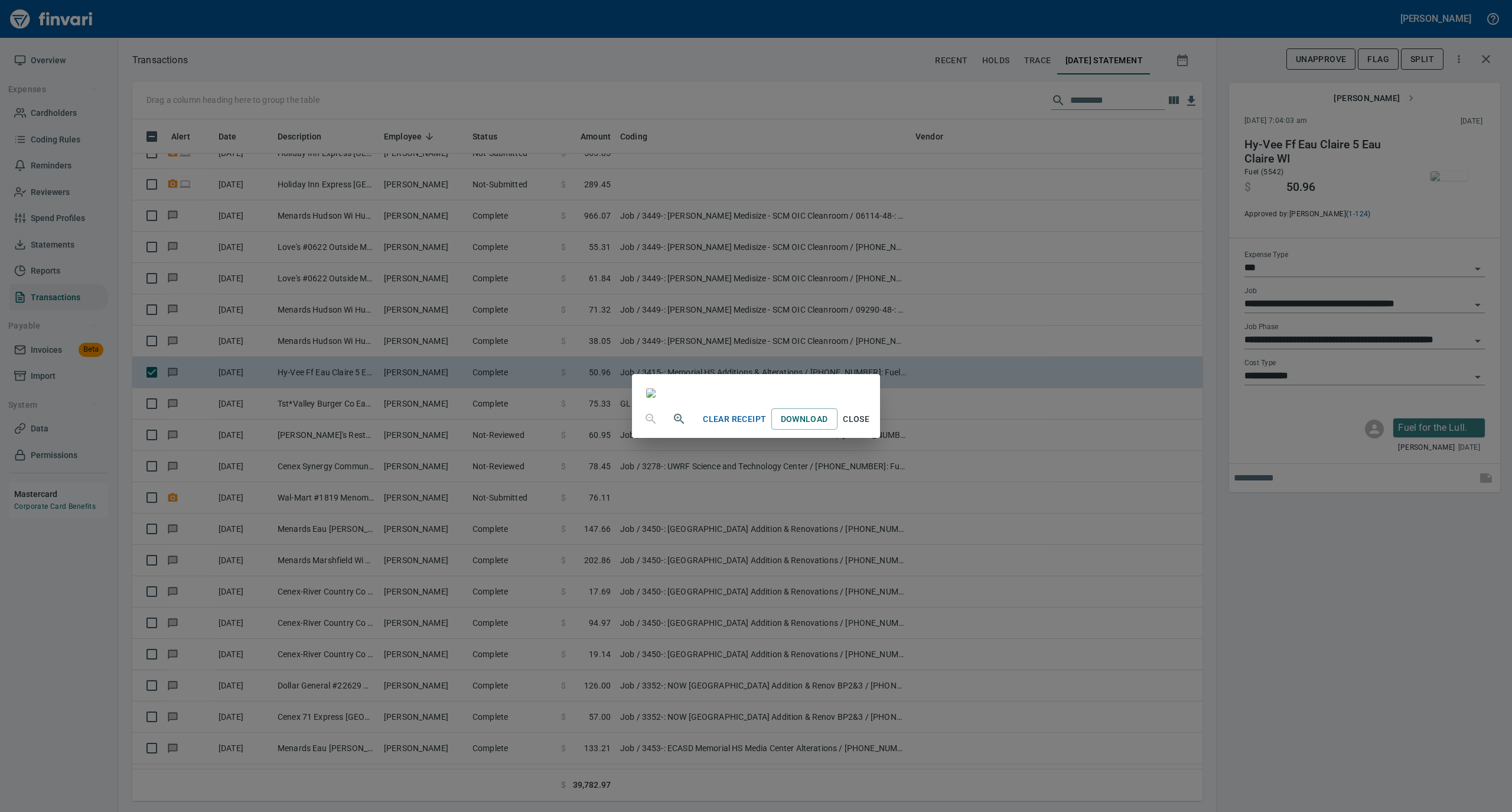 click on "Close" at bounding box center (856, 419) 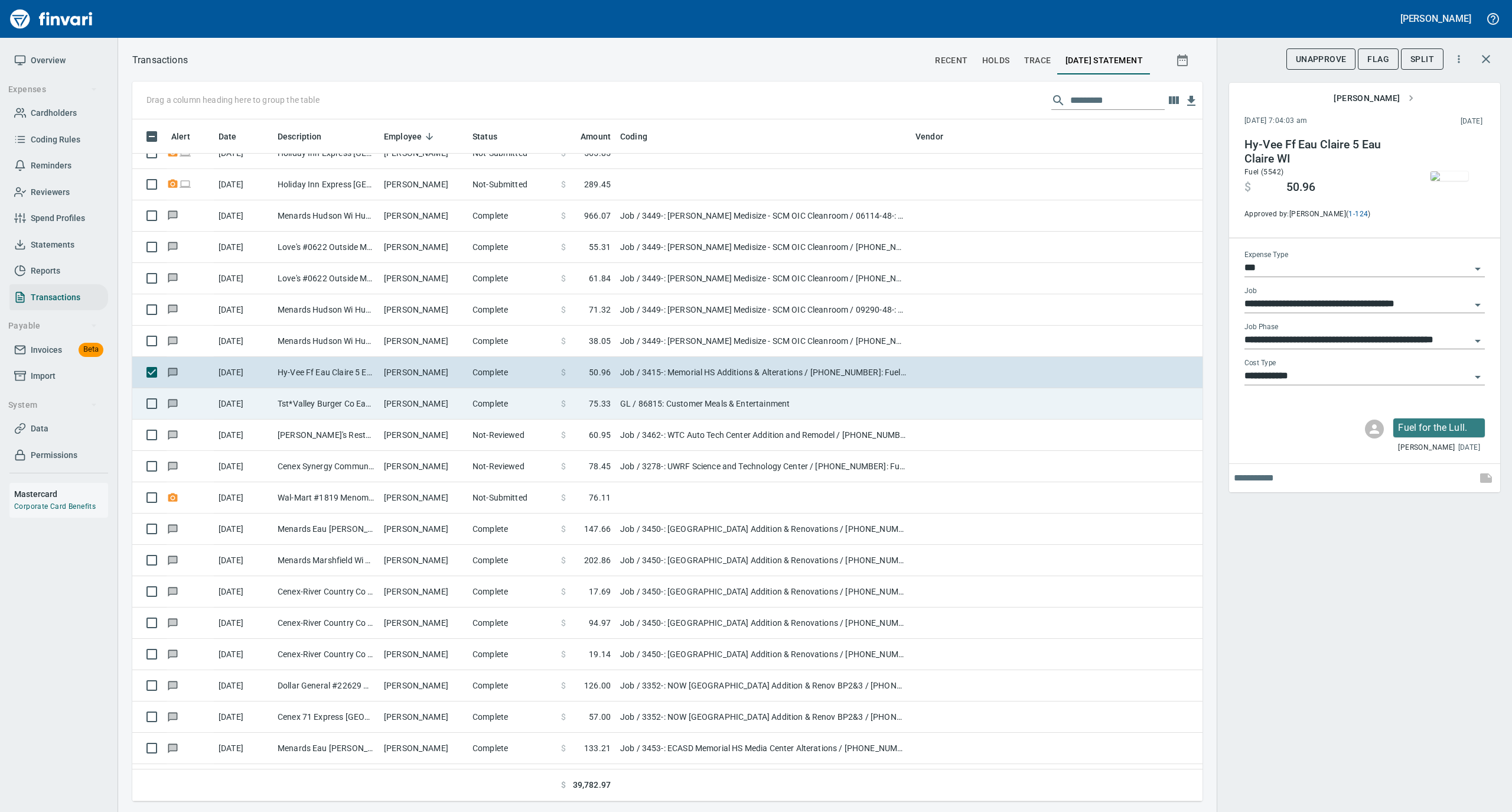 click on "Complete" at bounding box center (512, 404) 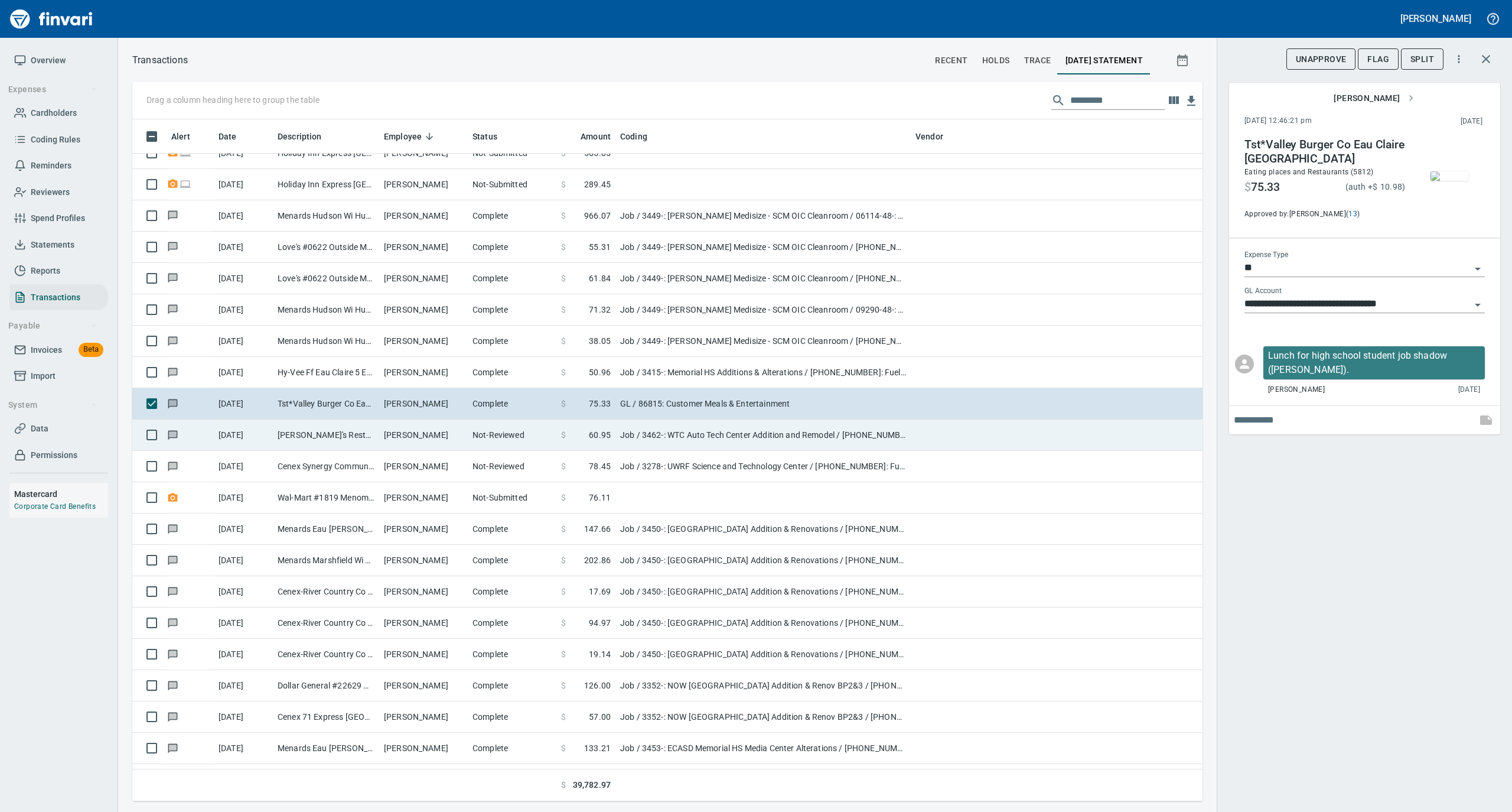 click on "Not-Reviewed" at bounding box center (512, 435) 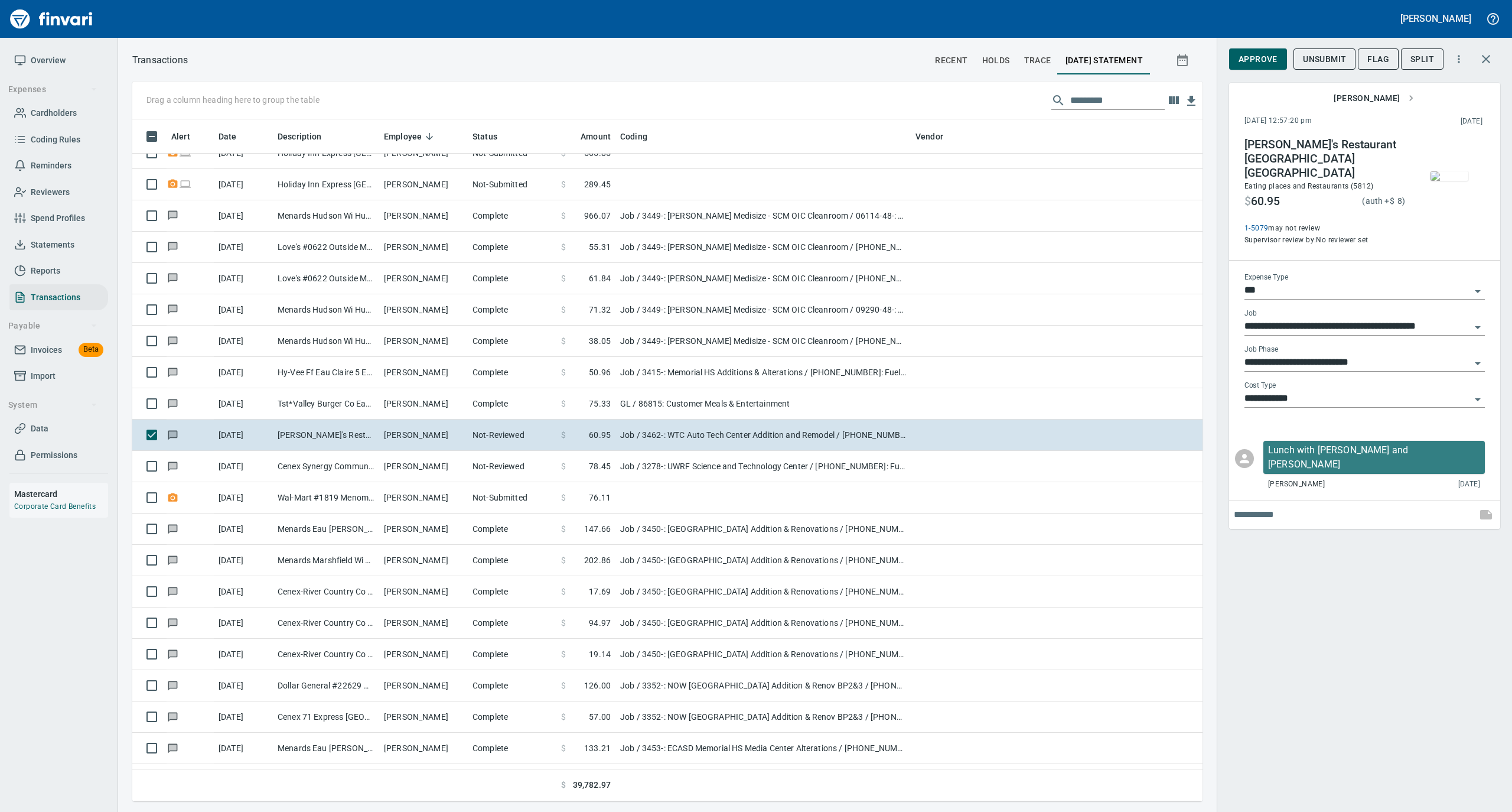 click at bounding box center (1449, 176) 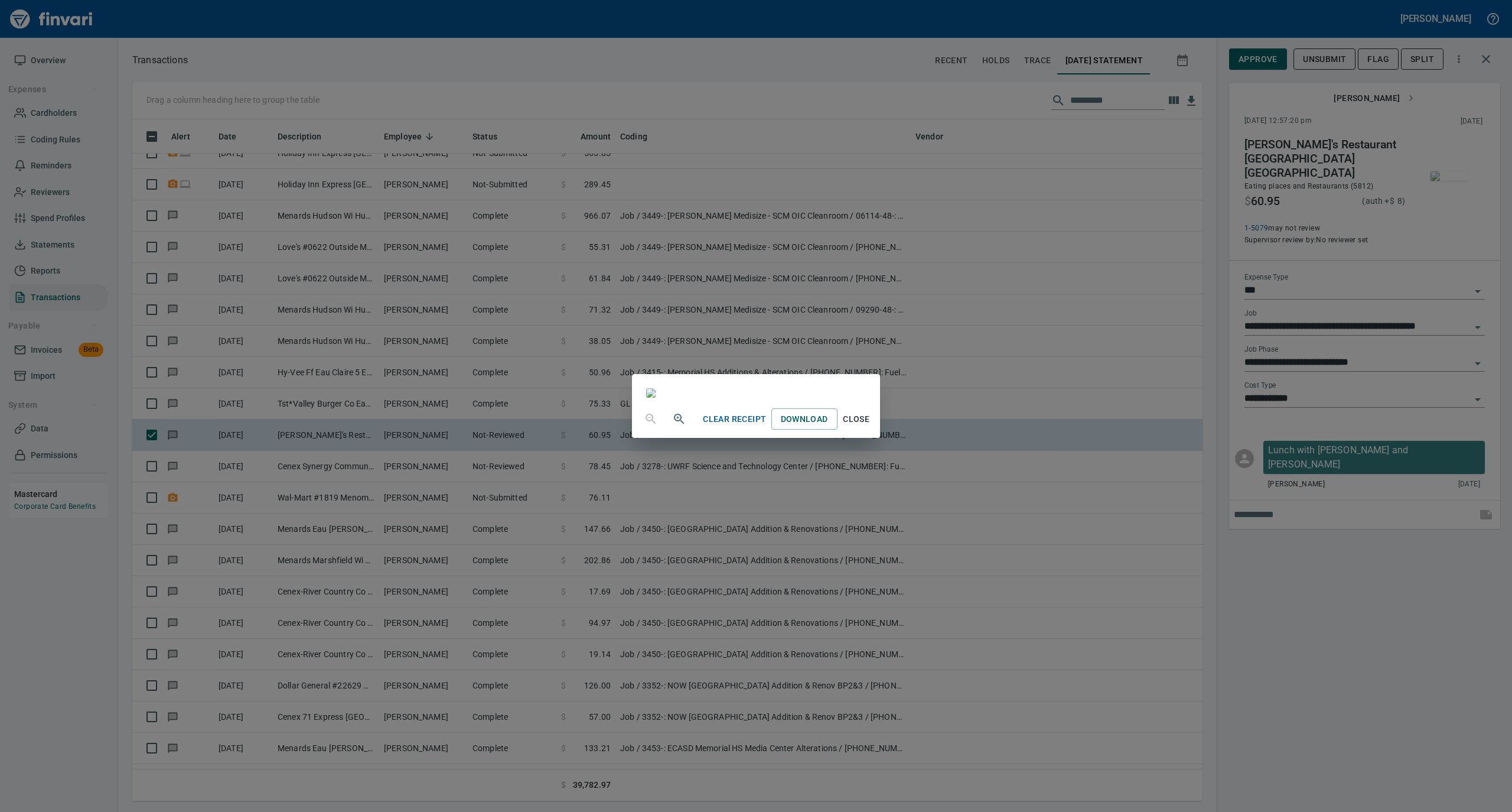 click on "Close" at bounding box center [856, 419] 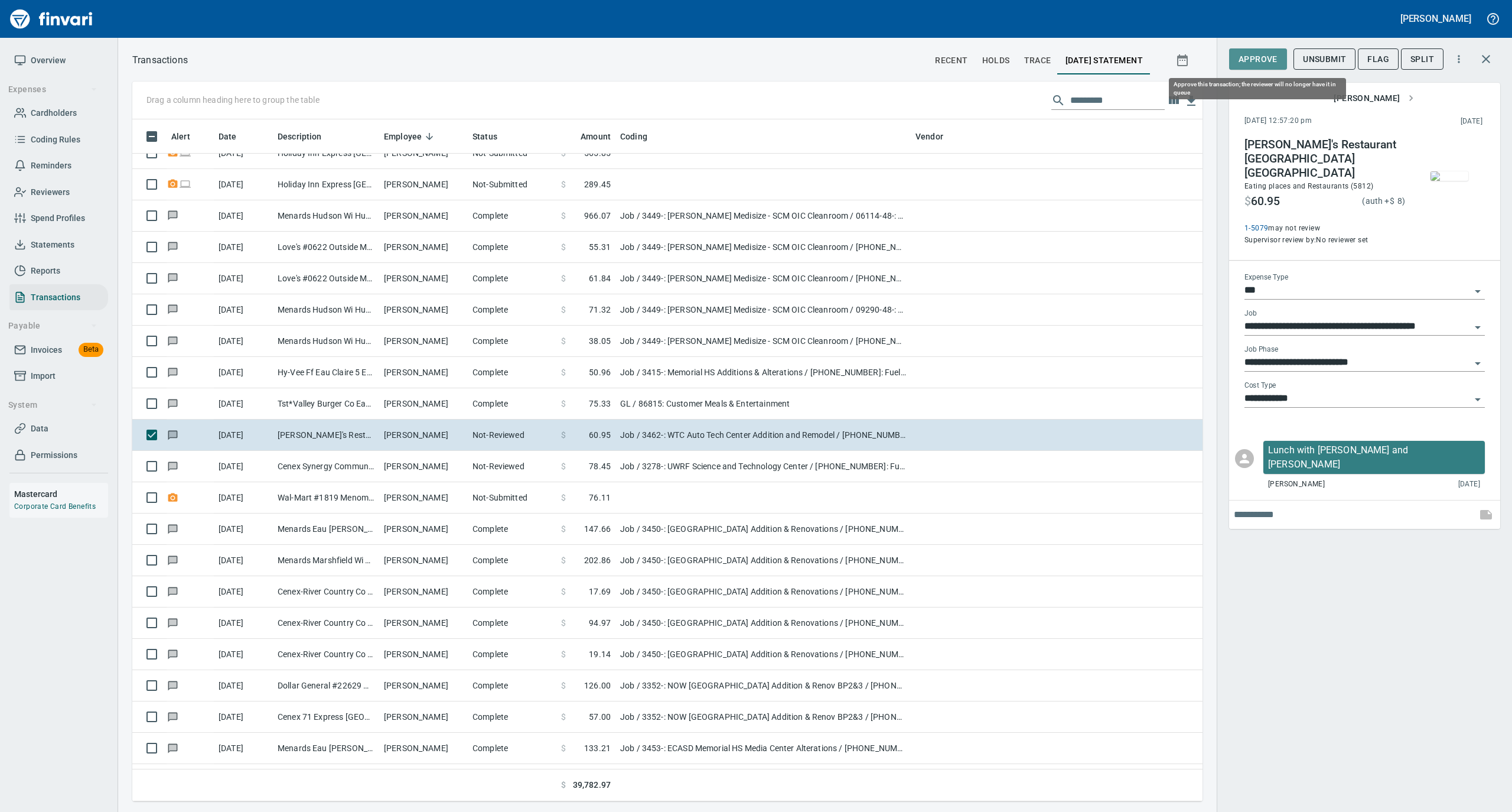 click on "Approve" at bounding box center (1258, 59) 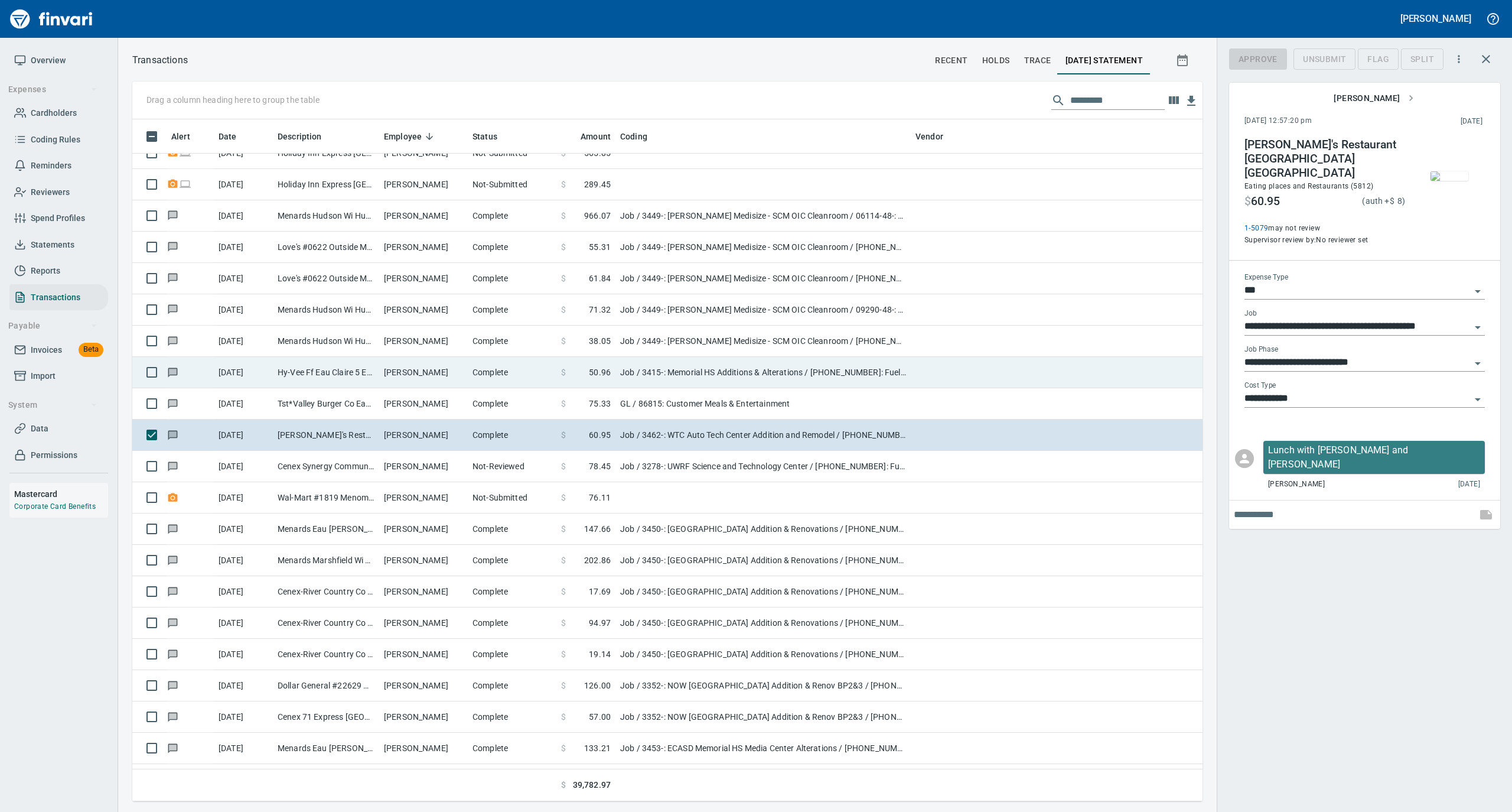scroll, scrollTop: 670, scrollLeft: 1047, axis: both 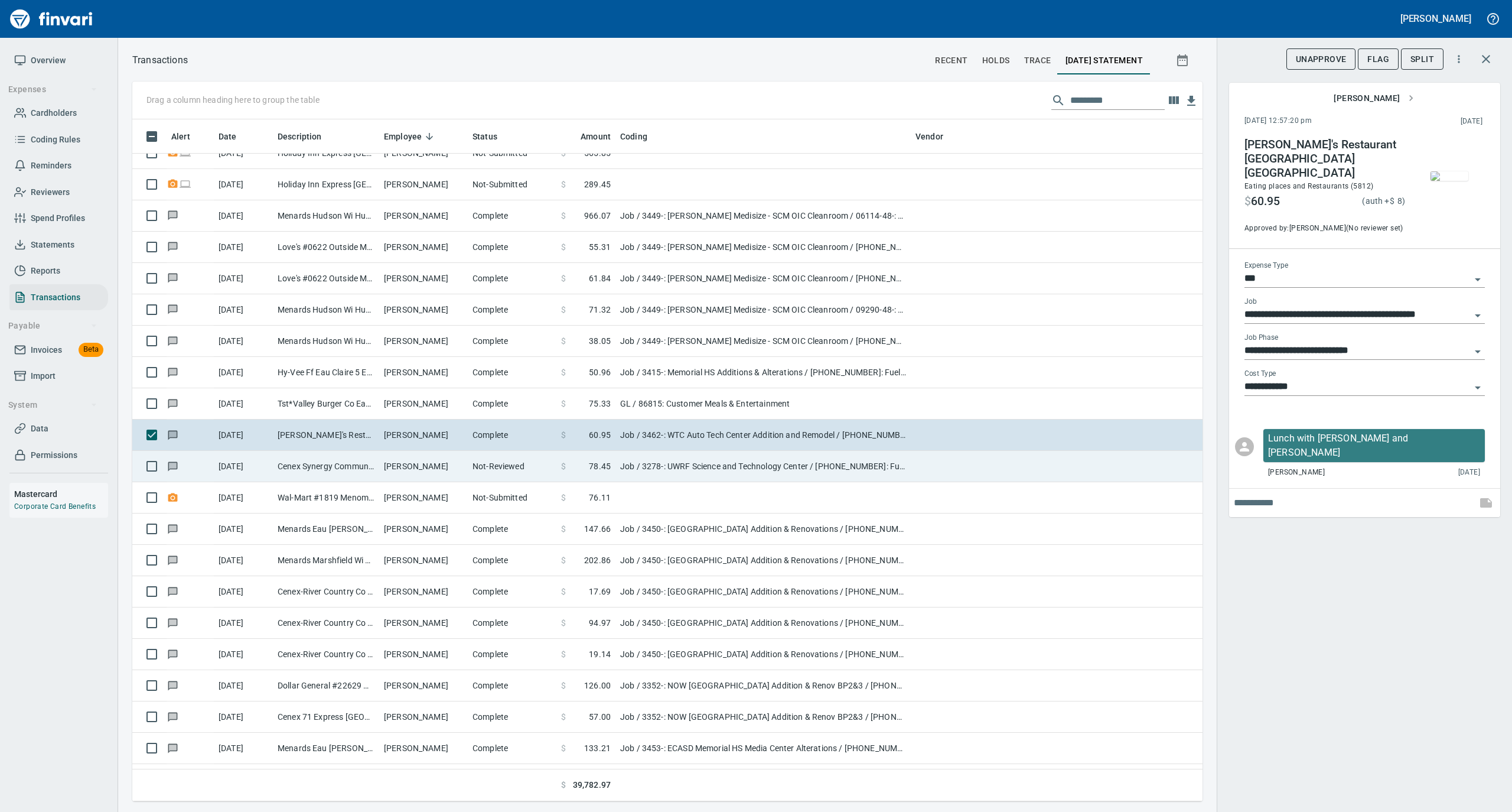 click on "Not-Reviewed" at bounding box center [512, 466] 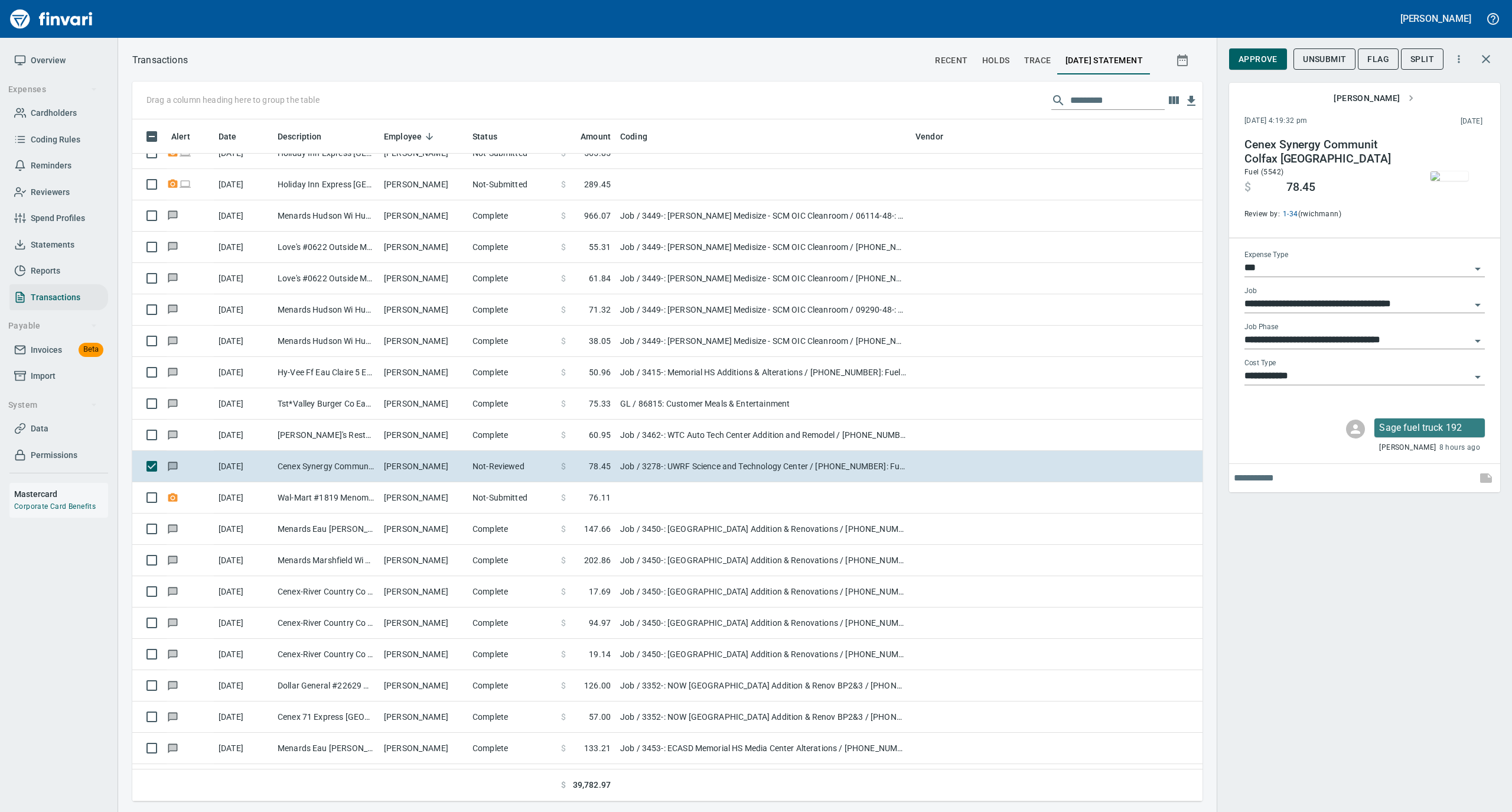 scroll, scrollTop: 670, scrollLeft: 1047, axis: both 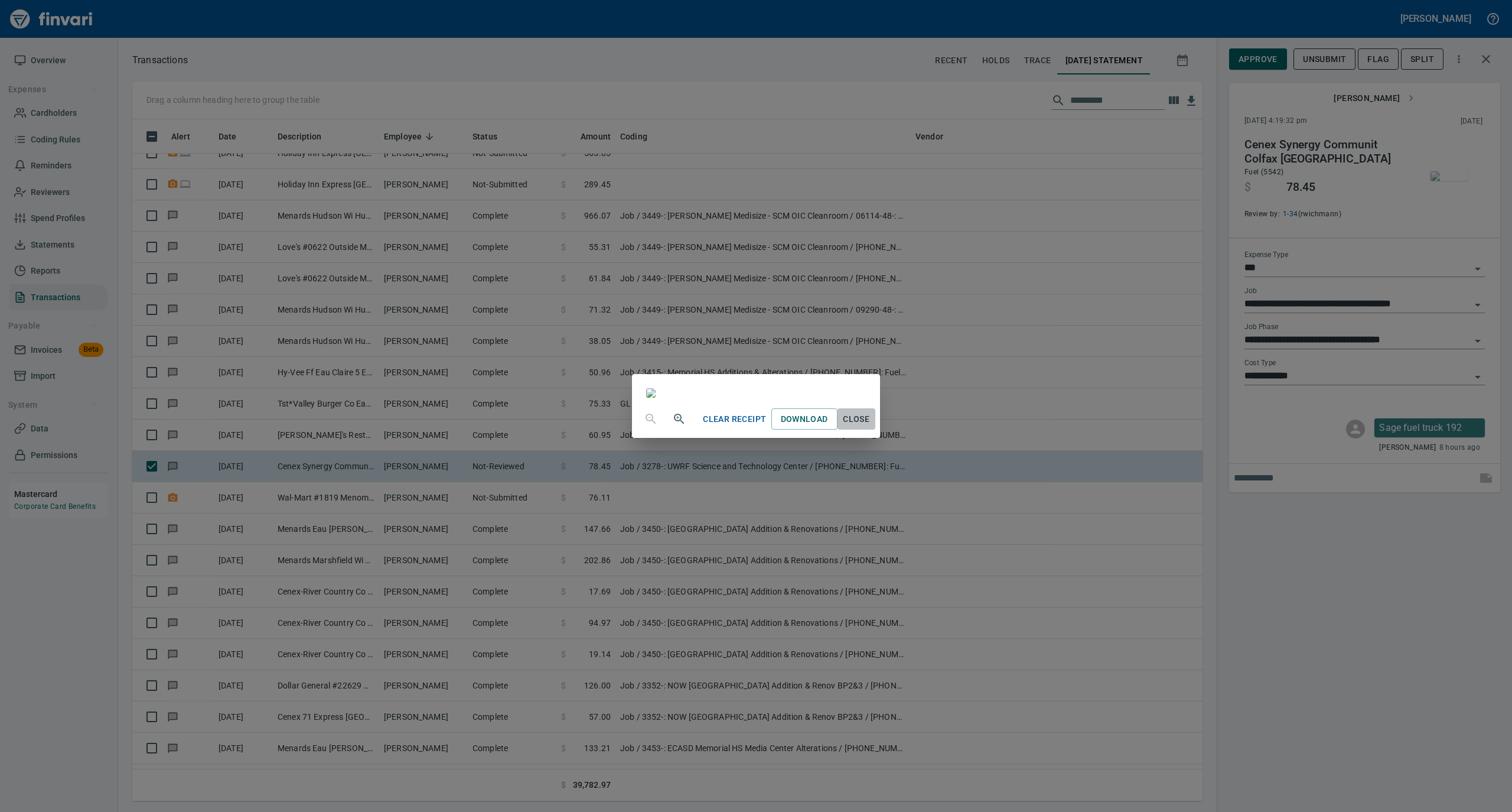 click on "Close" at bounding box center (856, 419) 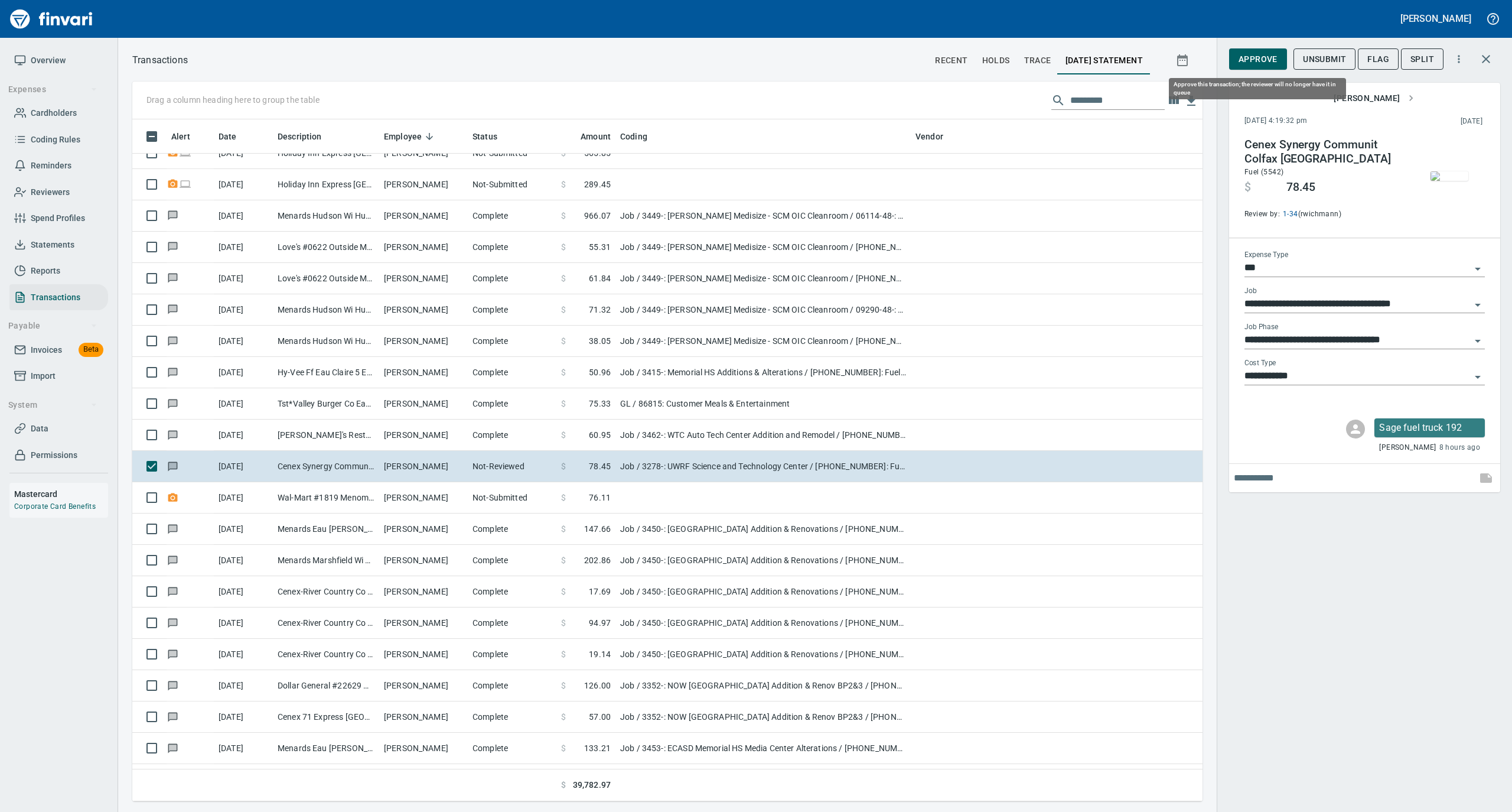 click on "Approve" at bounding box center [1258, 59] 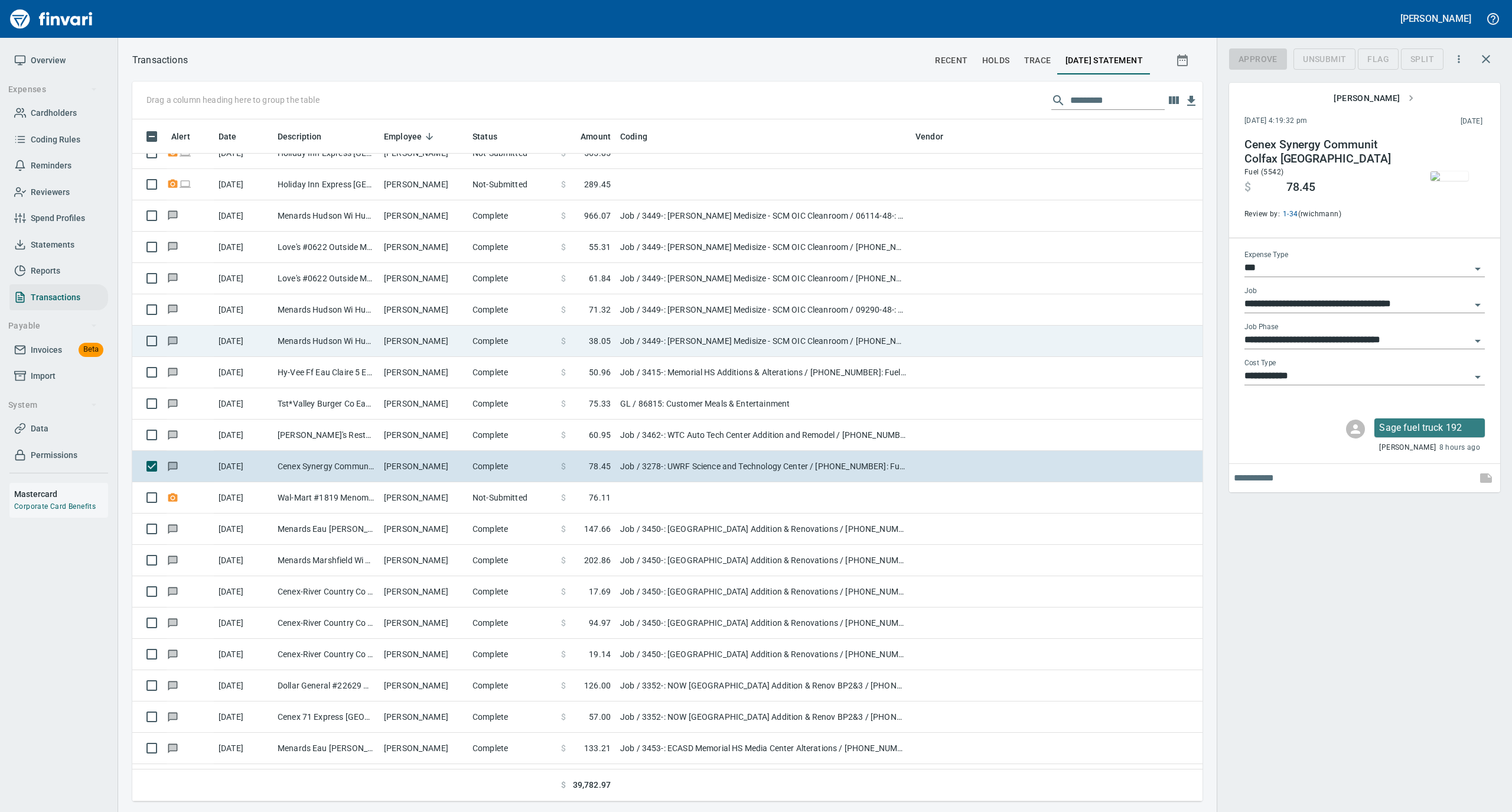 scroll, scrollTop: 670, scrollLeft: 1047, axis: both 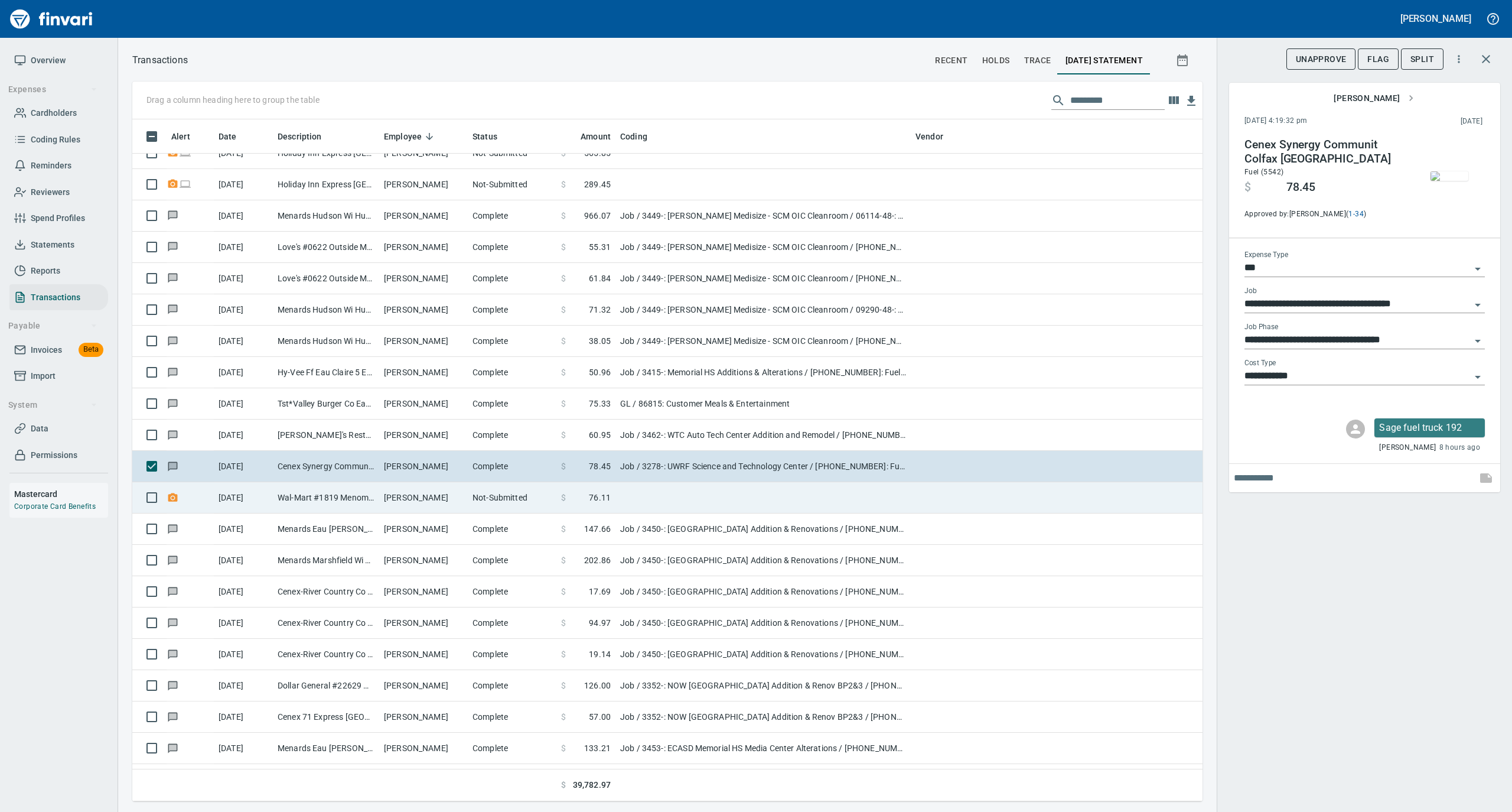 click on "Wal-Mart #1819         Menomonie     WI" at bounding box center [326, 498] 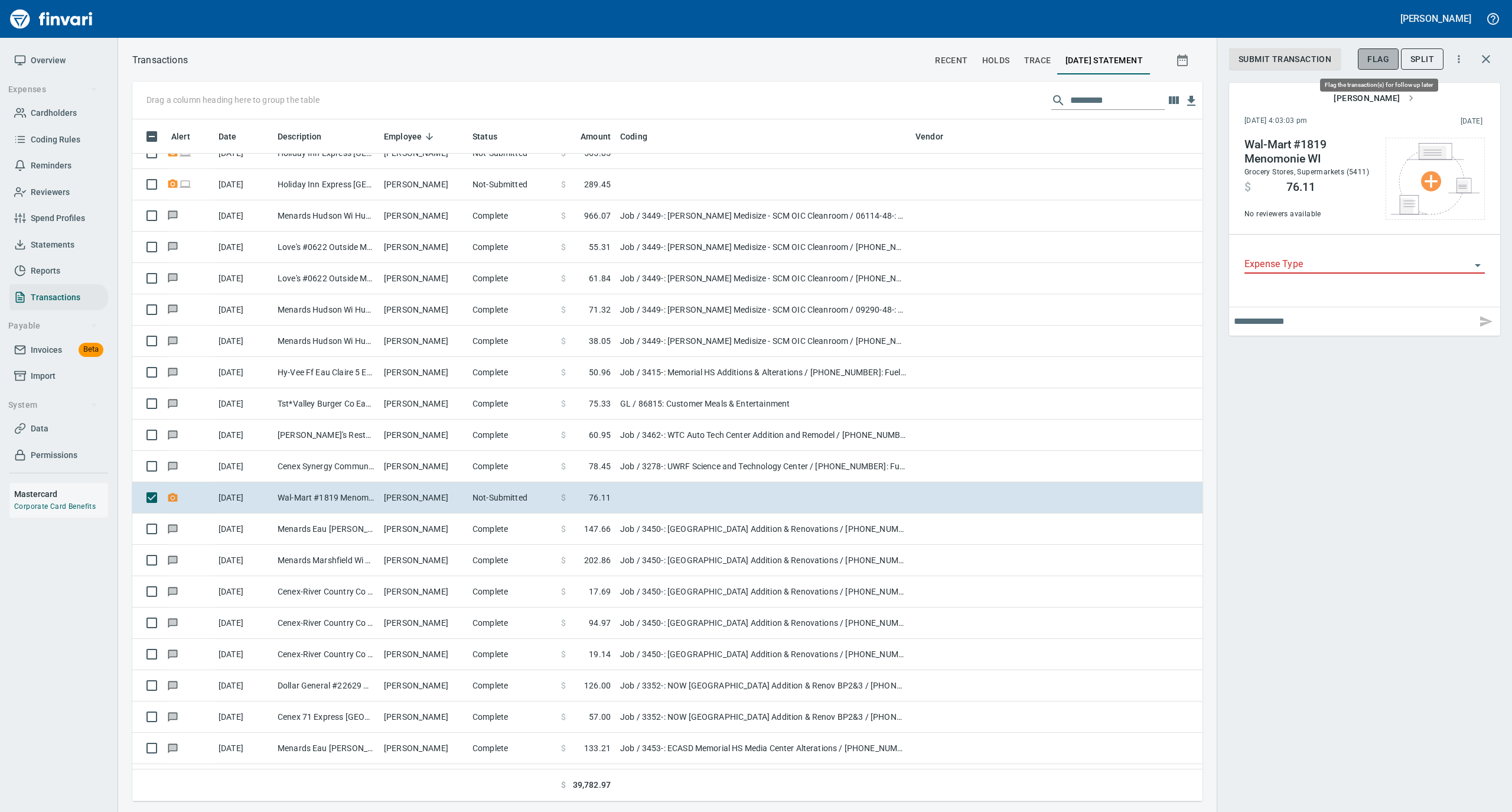 drag, startPoint x: 1373, startPoint y: 64, endPoint x: 1291, endPoint y: 98, distance: 88.76936 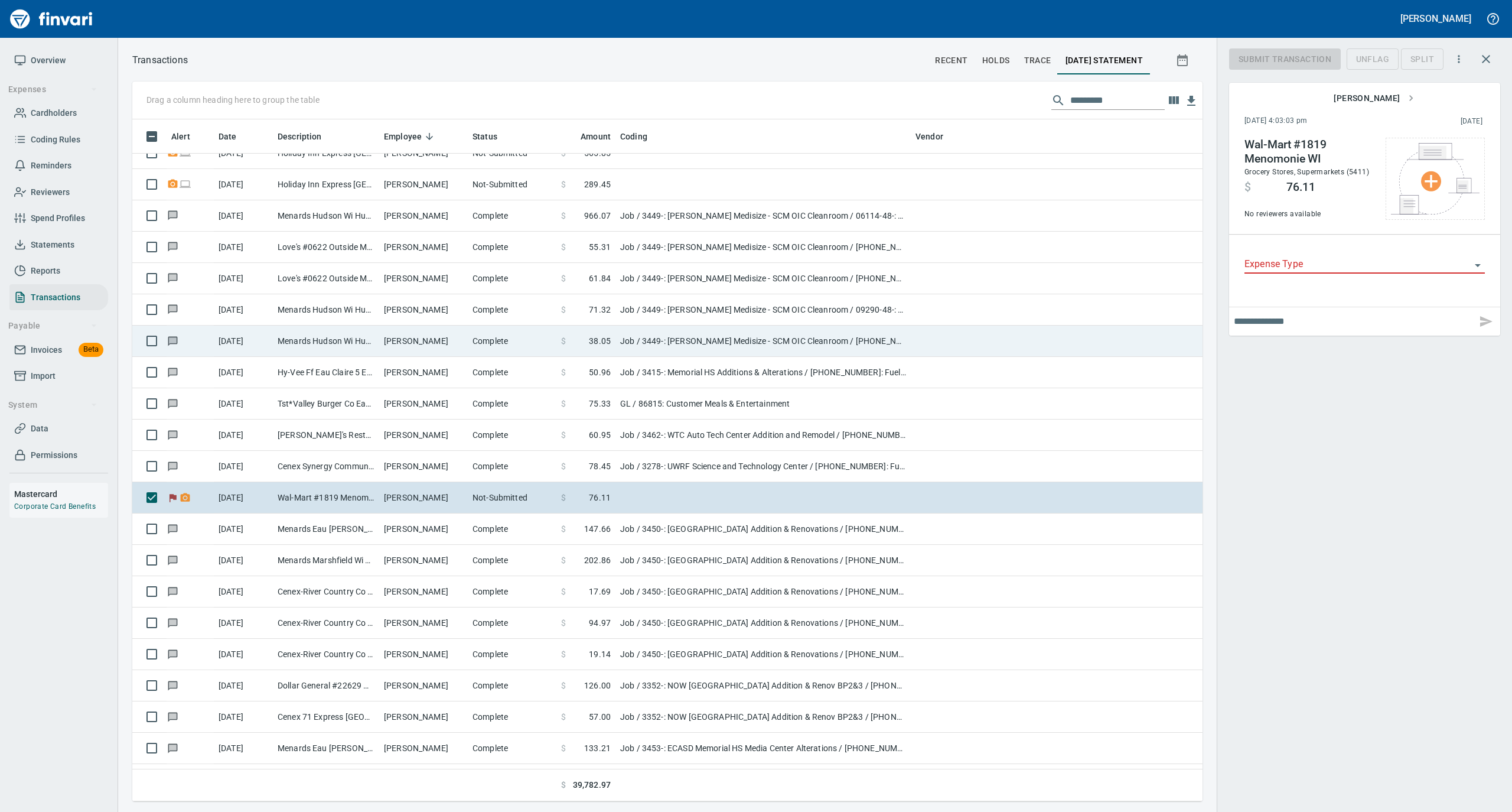 scroll, scrollTop: 670, scrollLeft: 1047, axis: both 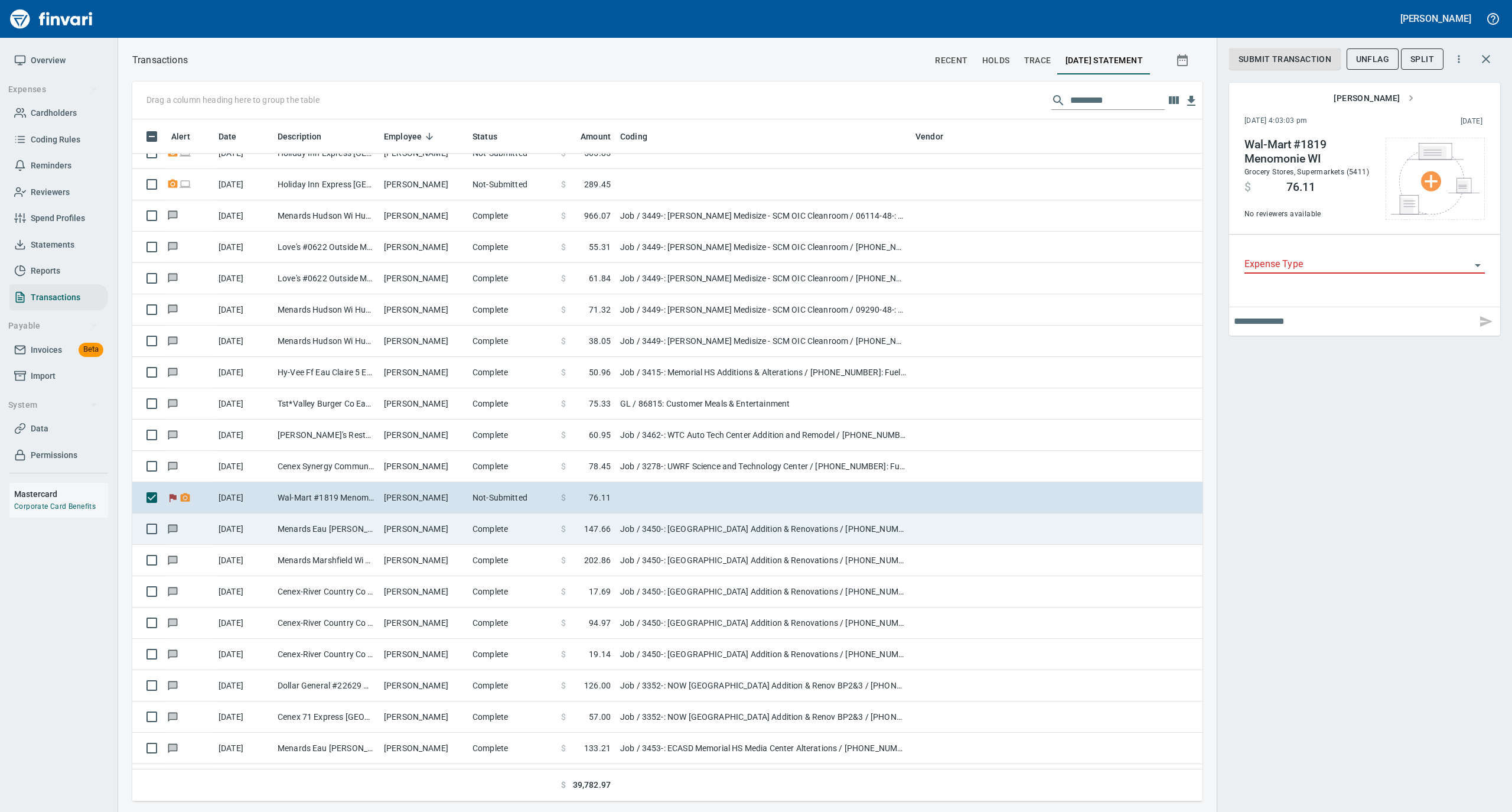 click on "[PERSON_NAME]" at bounding box center (423, 529) 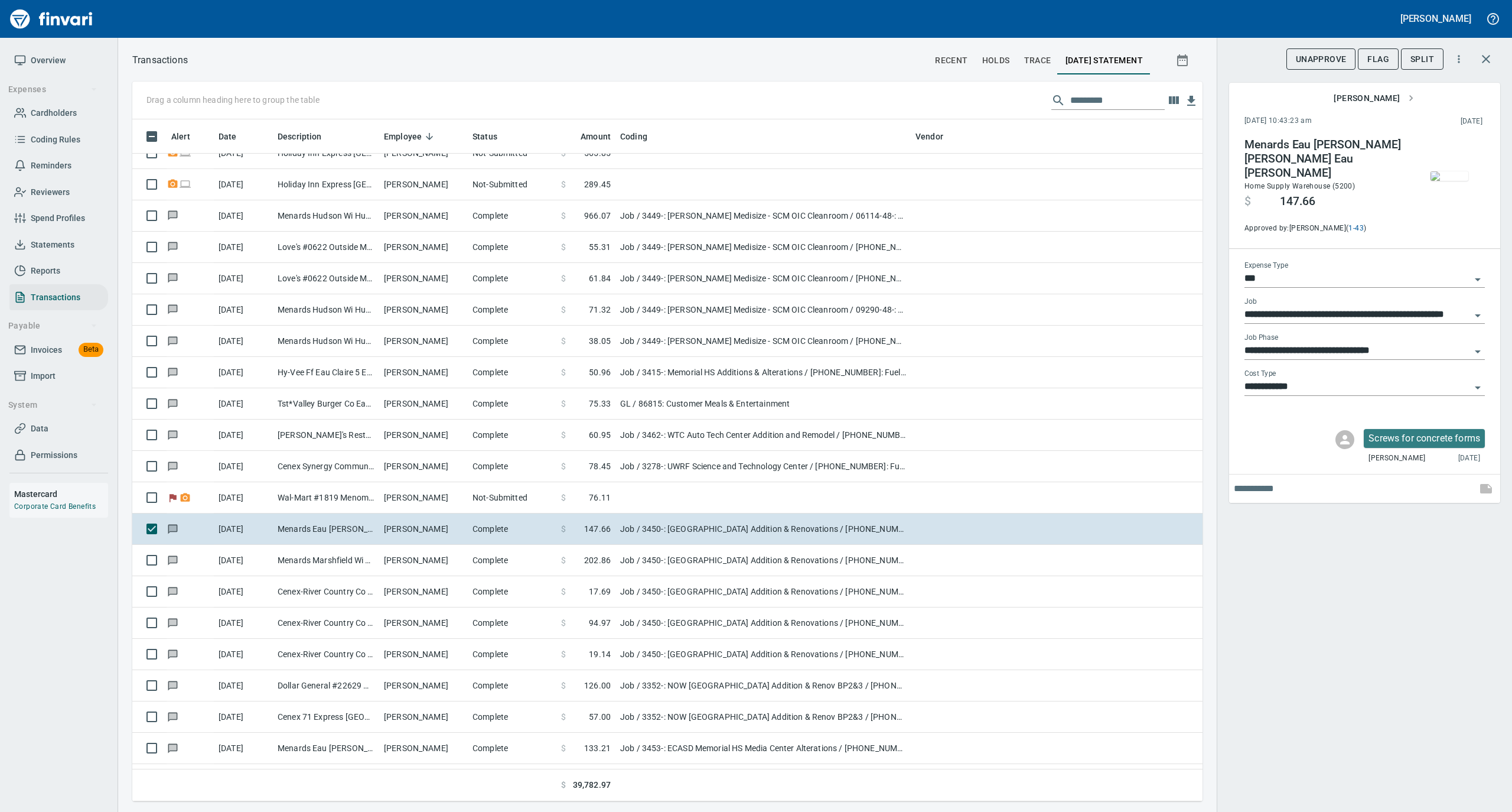 click at bounding box center (1449, 176) 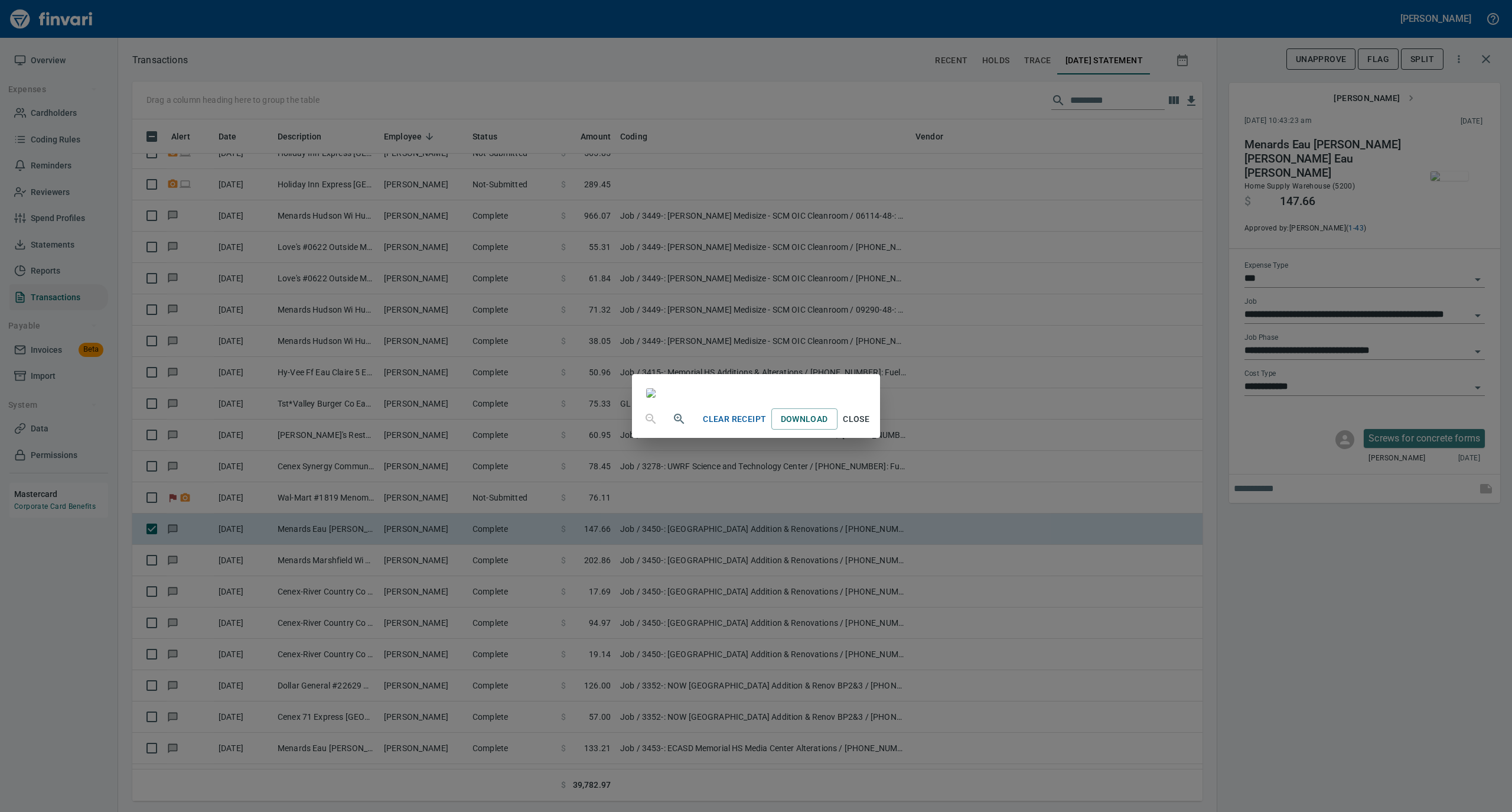click on "Close" at bounding box center (856, 419) 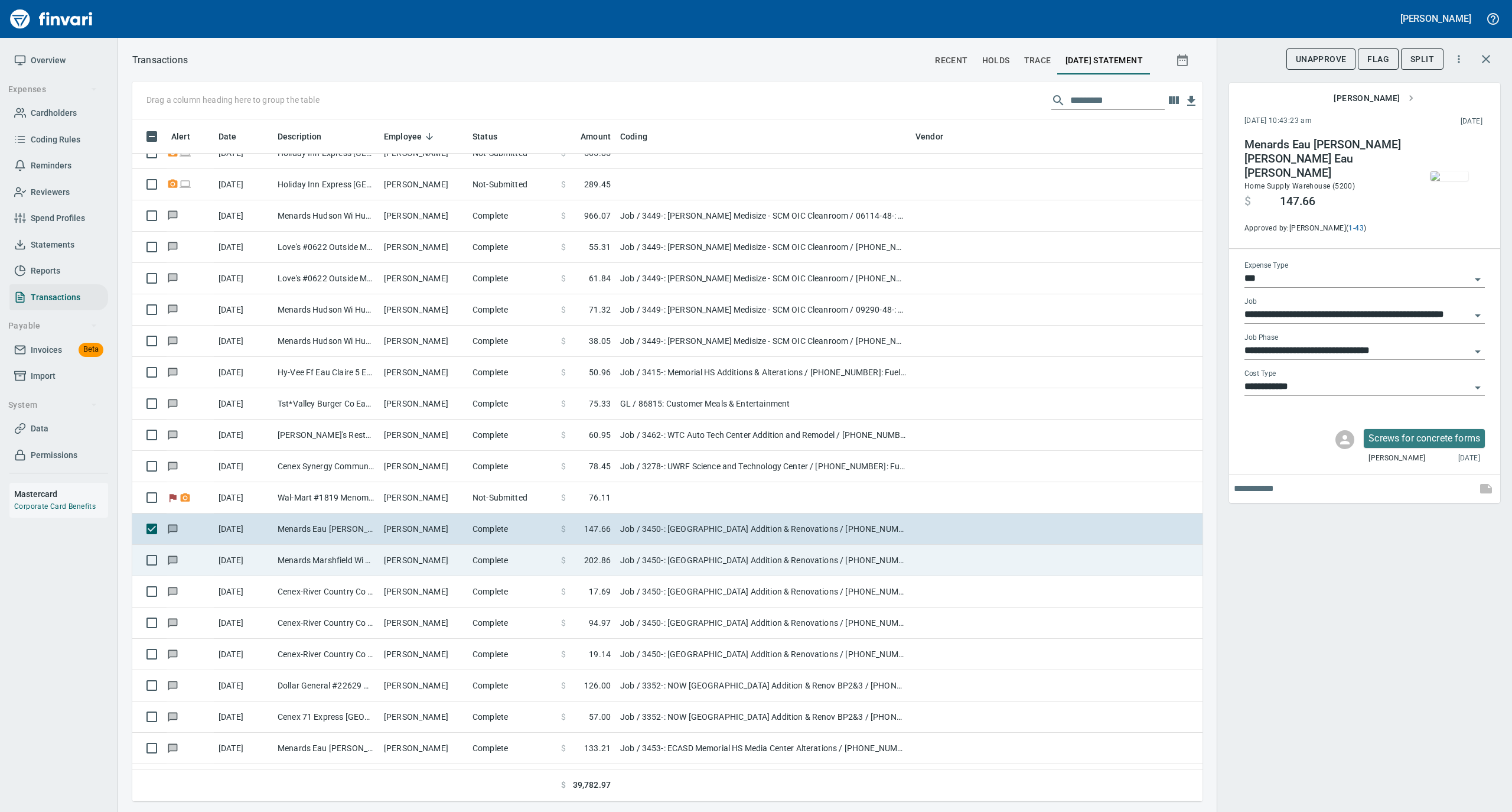 click on "Complete" at bounding box center [512, 560] 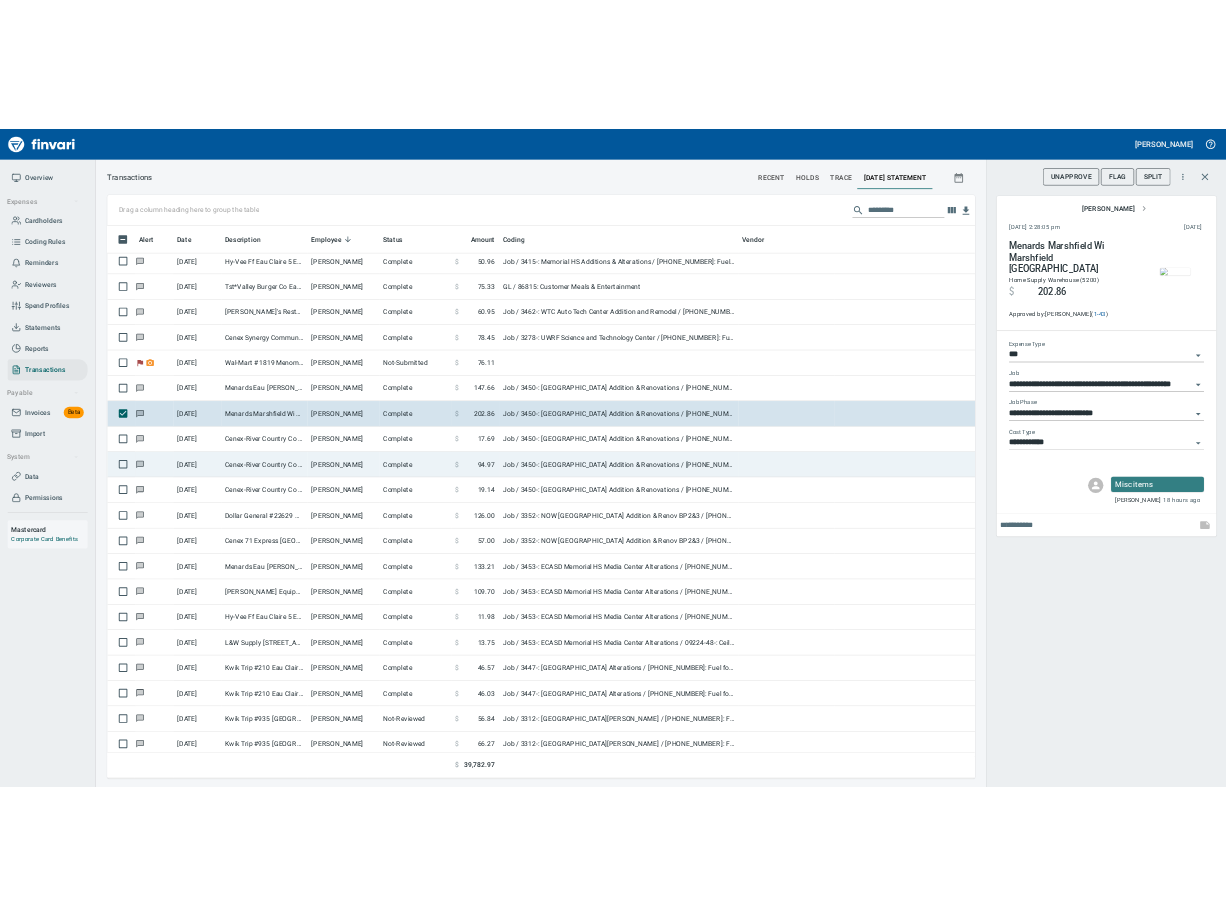 scroll, scrollTop: 2933, scrollLeft: 0, axis: vertical 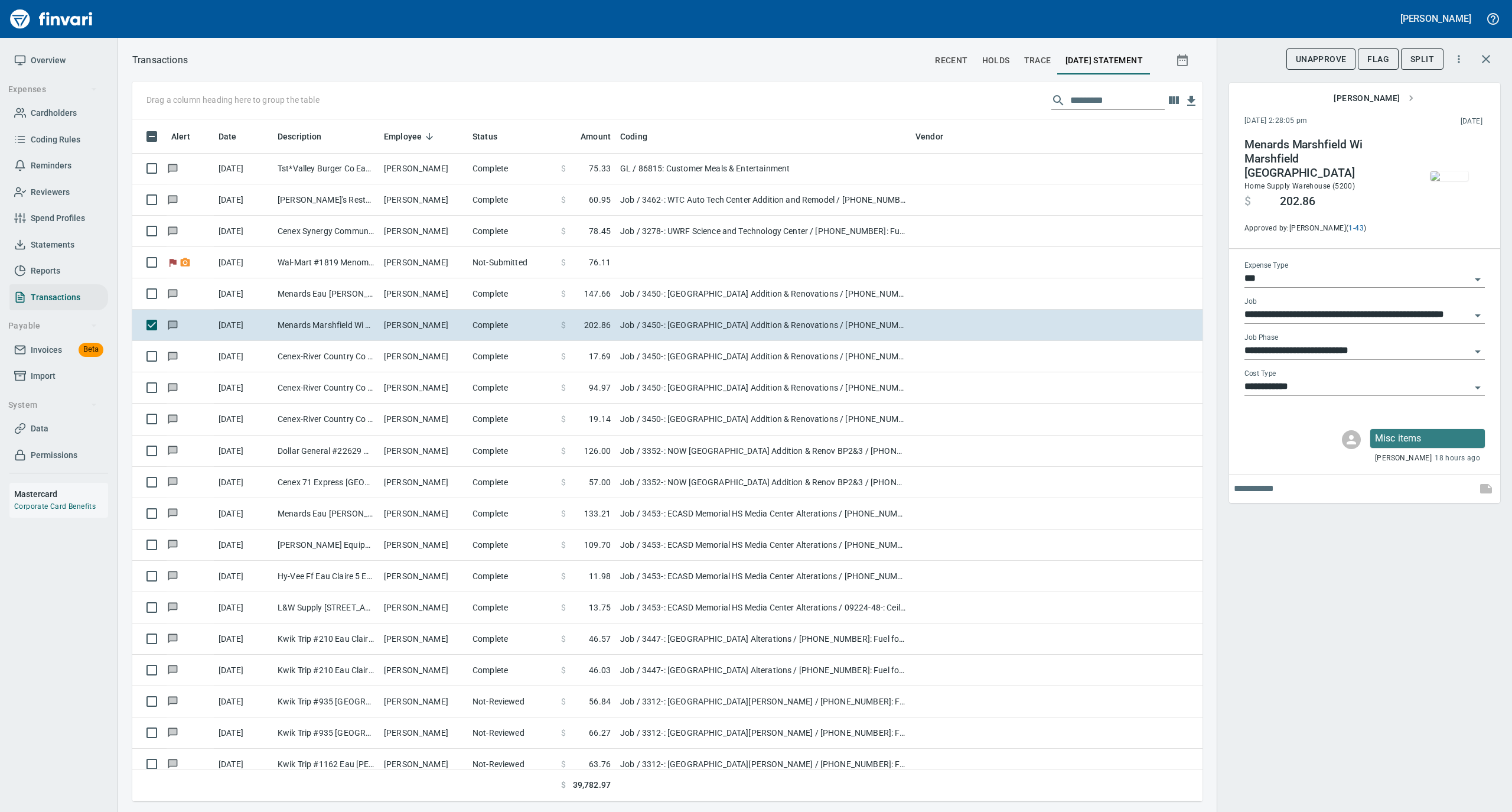 click at bounding box center (1449, 176) 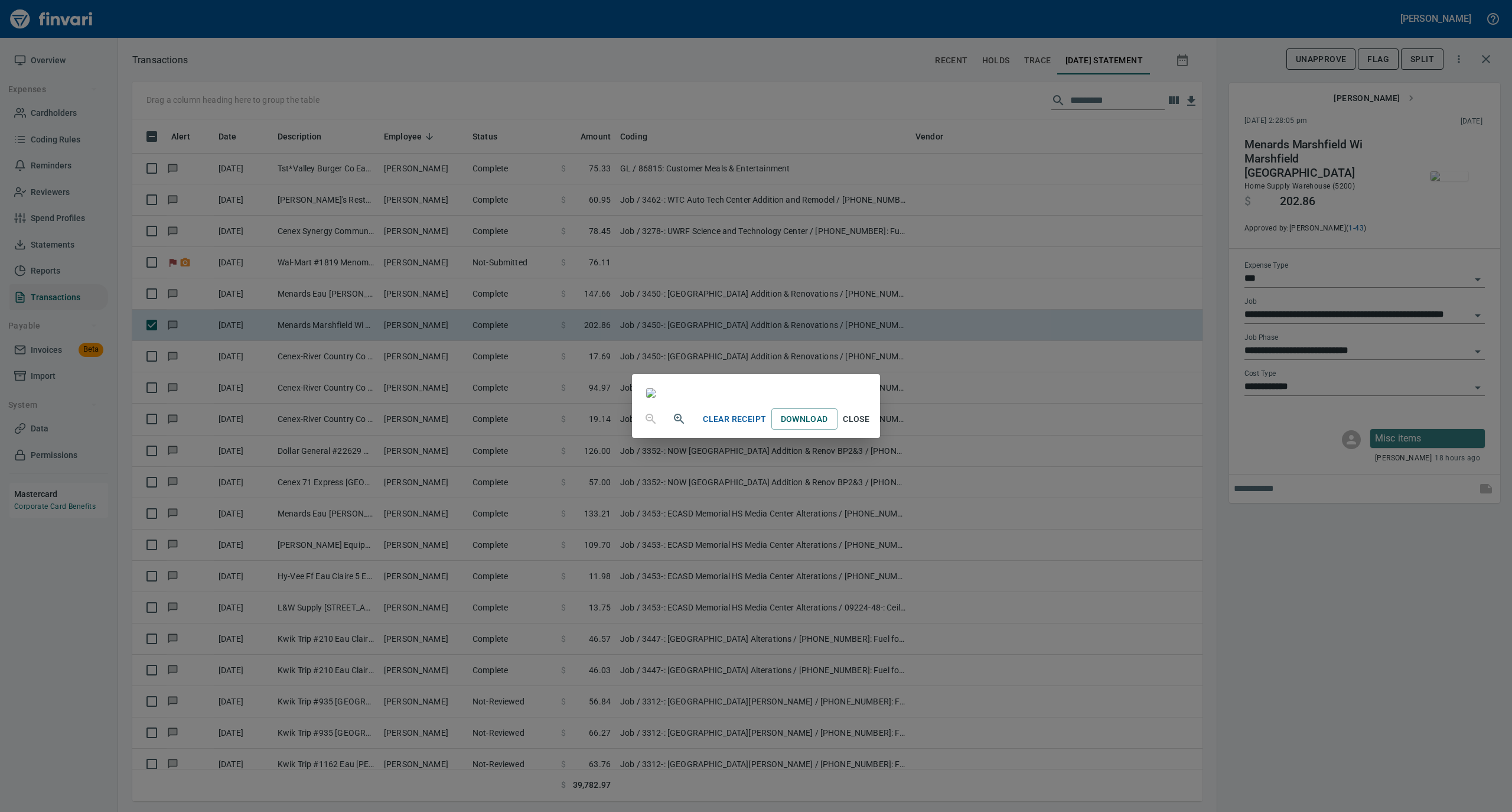 click on "Close" at bounding box center [856, 419] 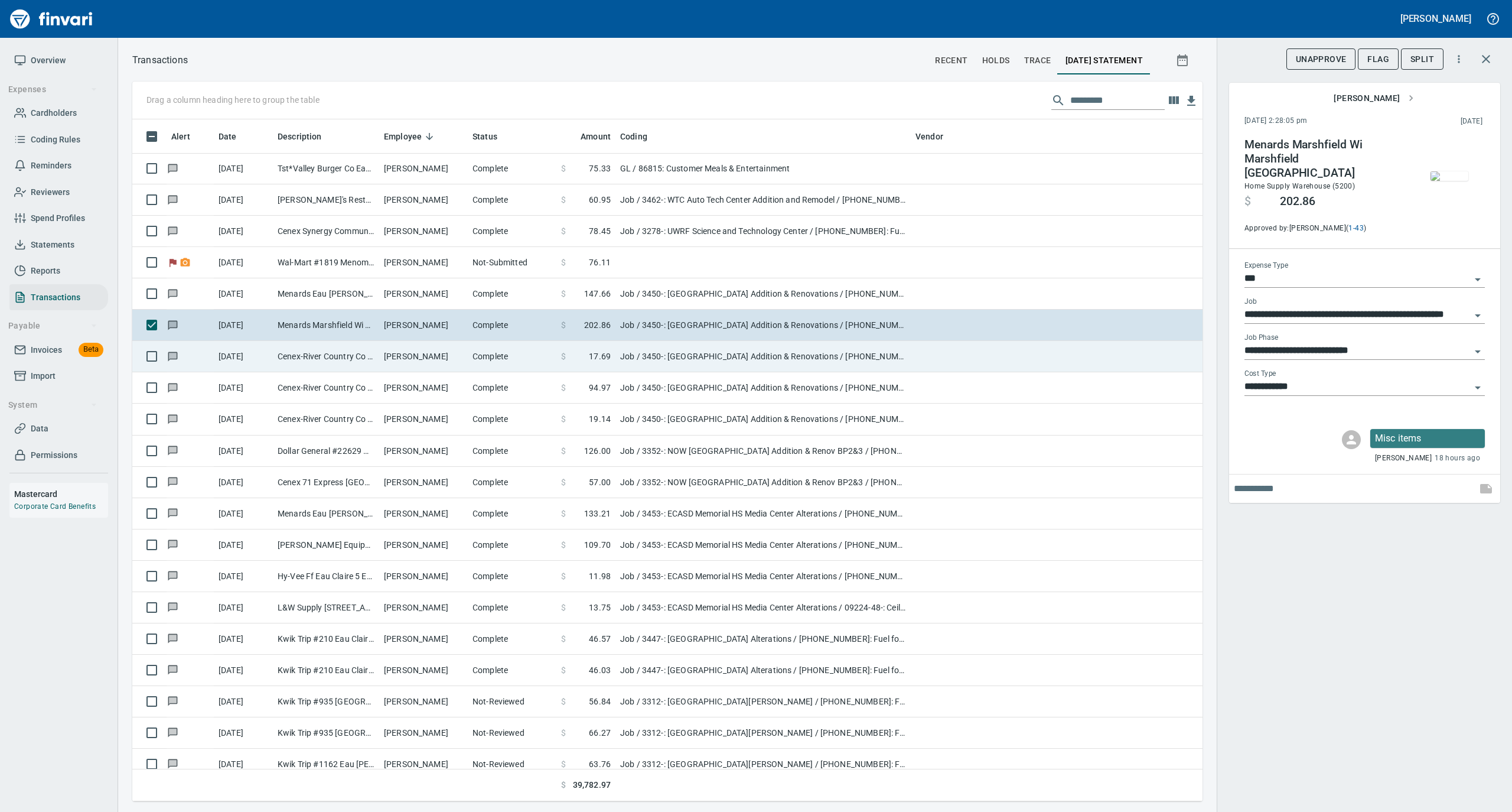 click on "[PERSON_NAME]" at bounding box center (423, 356) 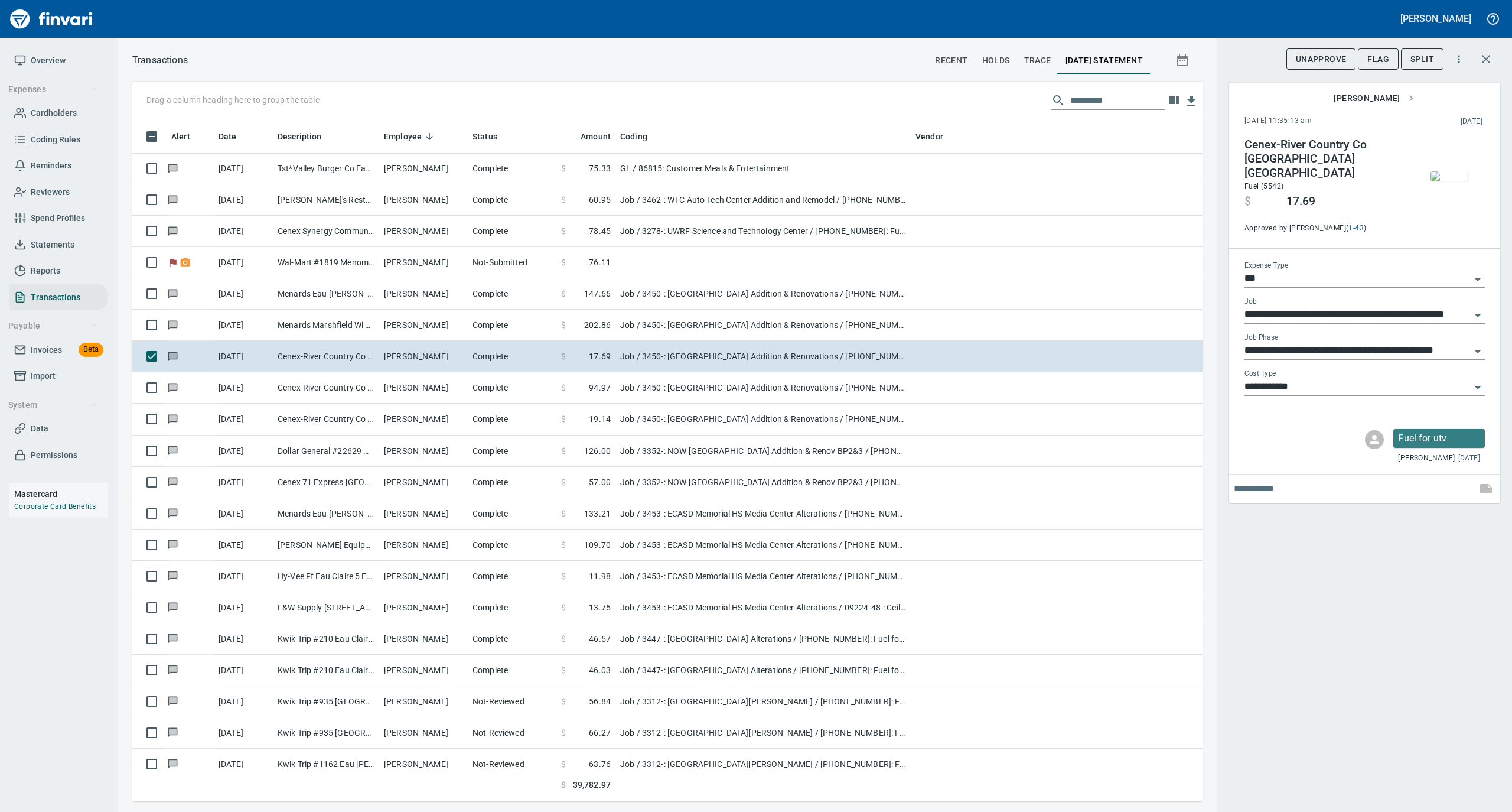 scroll, scrollTop: 388, scrollLeft: 353, axis: both 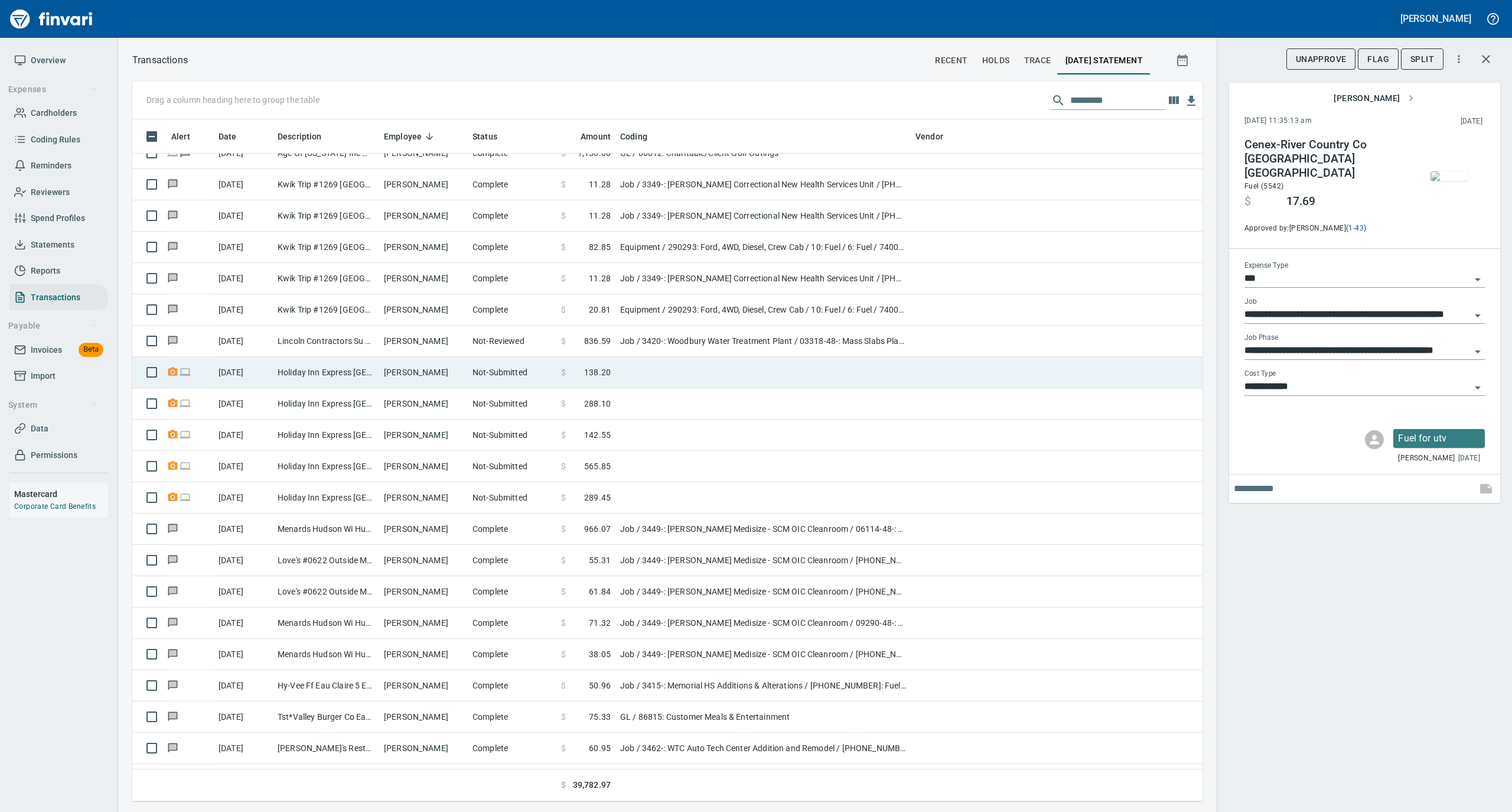 click at bounding box center (763, 372) 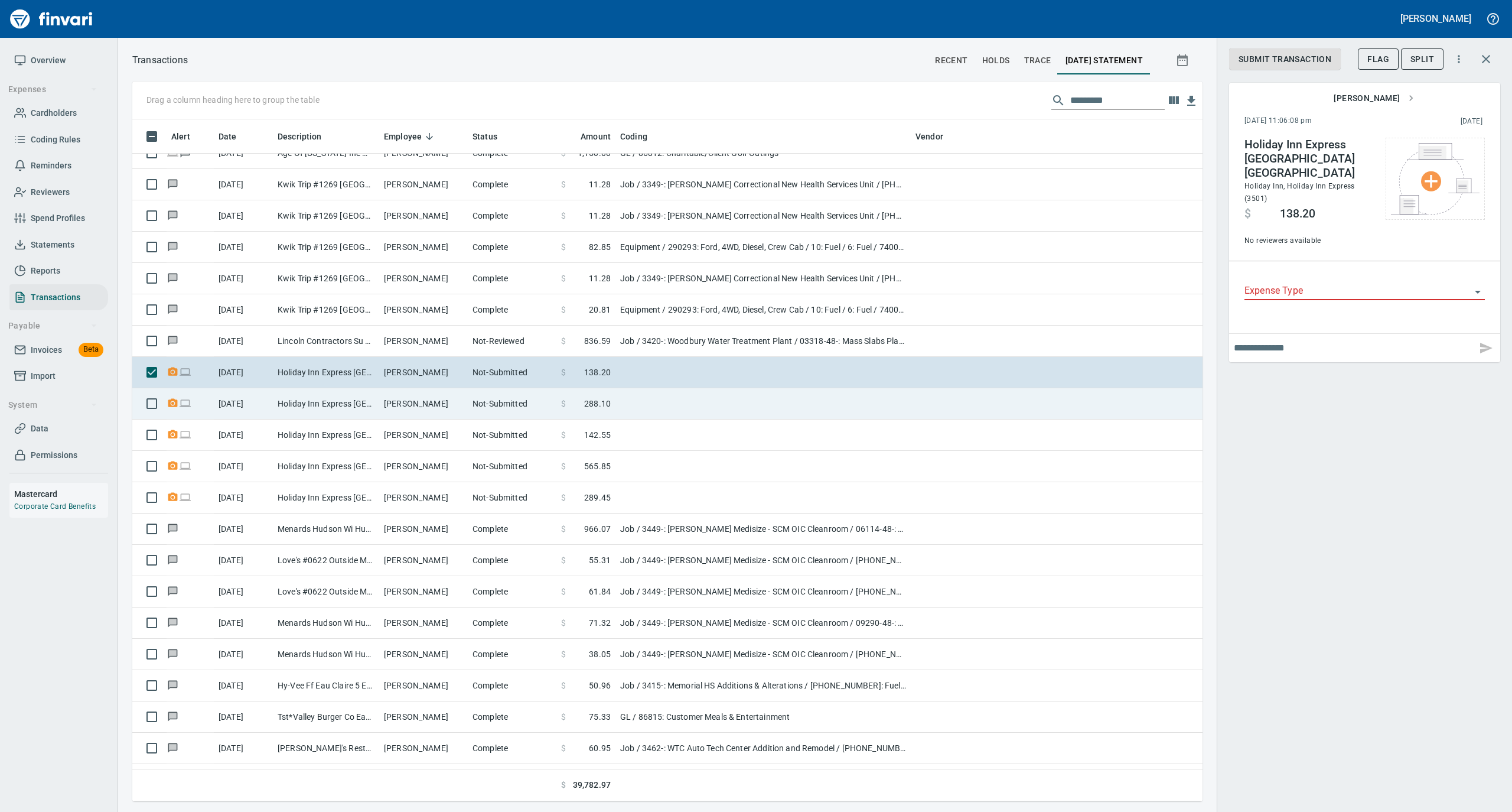 click on "Holiday Inn Express    [GEOGRAPHIC_DATA]   [GEOGRAPHIC_DATA]" at bounding box center [326, 404] 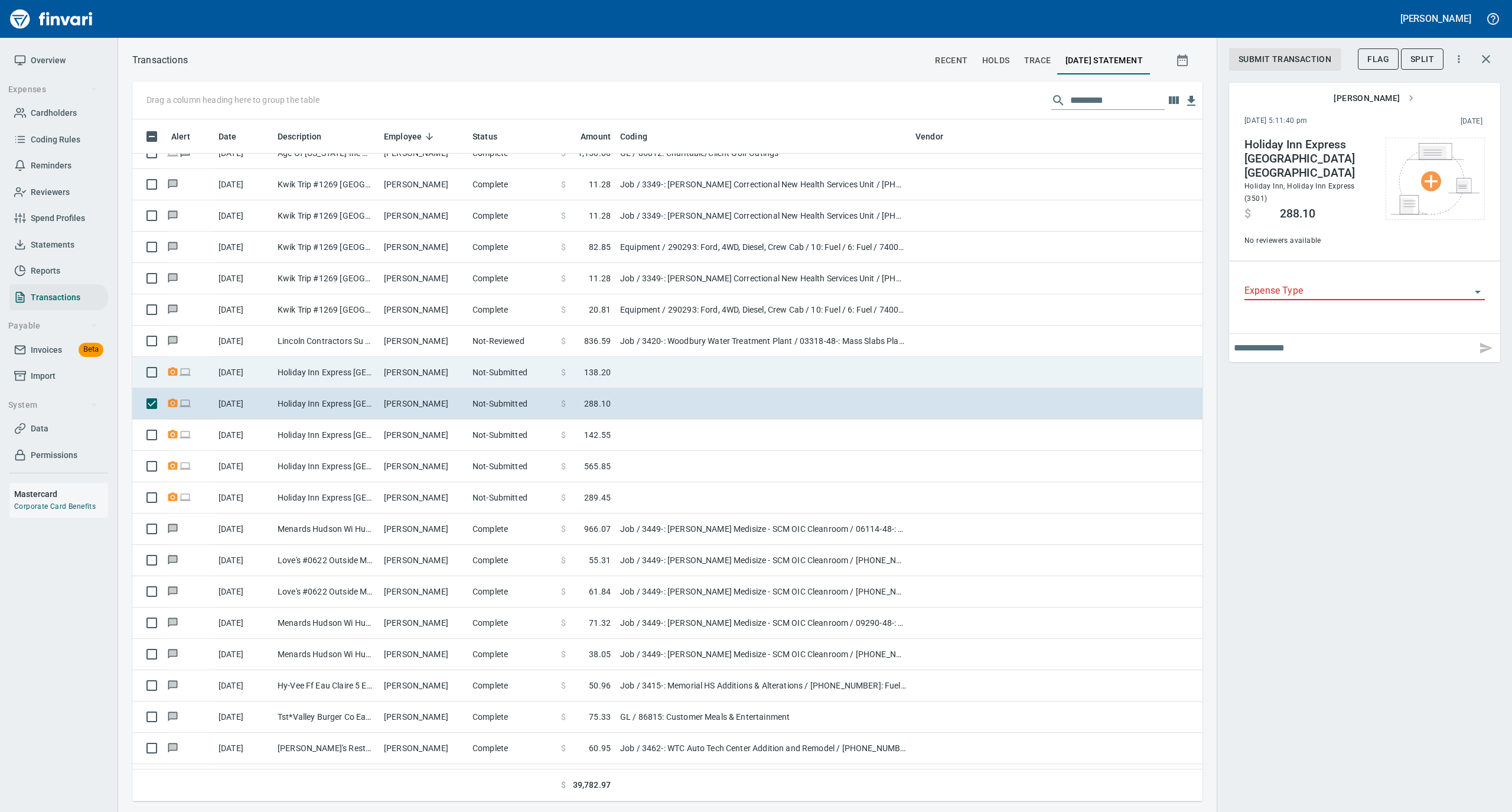 click on "Holiday Inn Express    [GEOGRAPHIC_DATA]   [GEOGRAPHIC_DATA]" at bounding box center [326, 372] 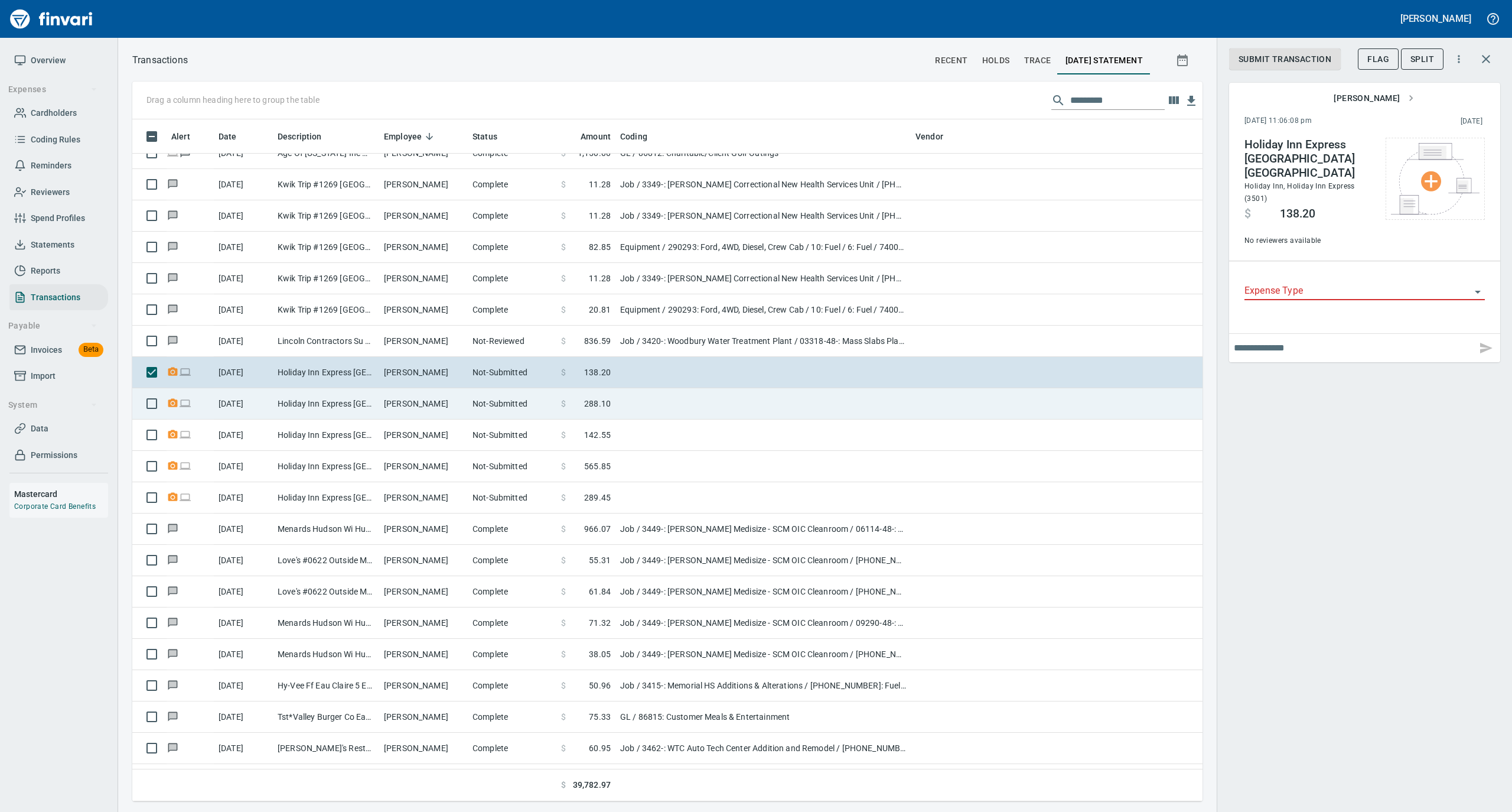 click on "Holiday Inn Express    [GEOGRAPHIC_DATA]   [GEOGRAPHIC_DATA]" at bounding box center (326, 404) 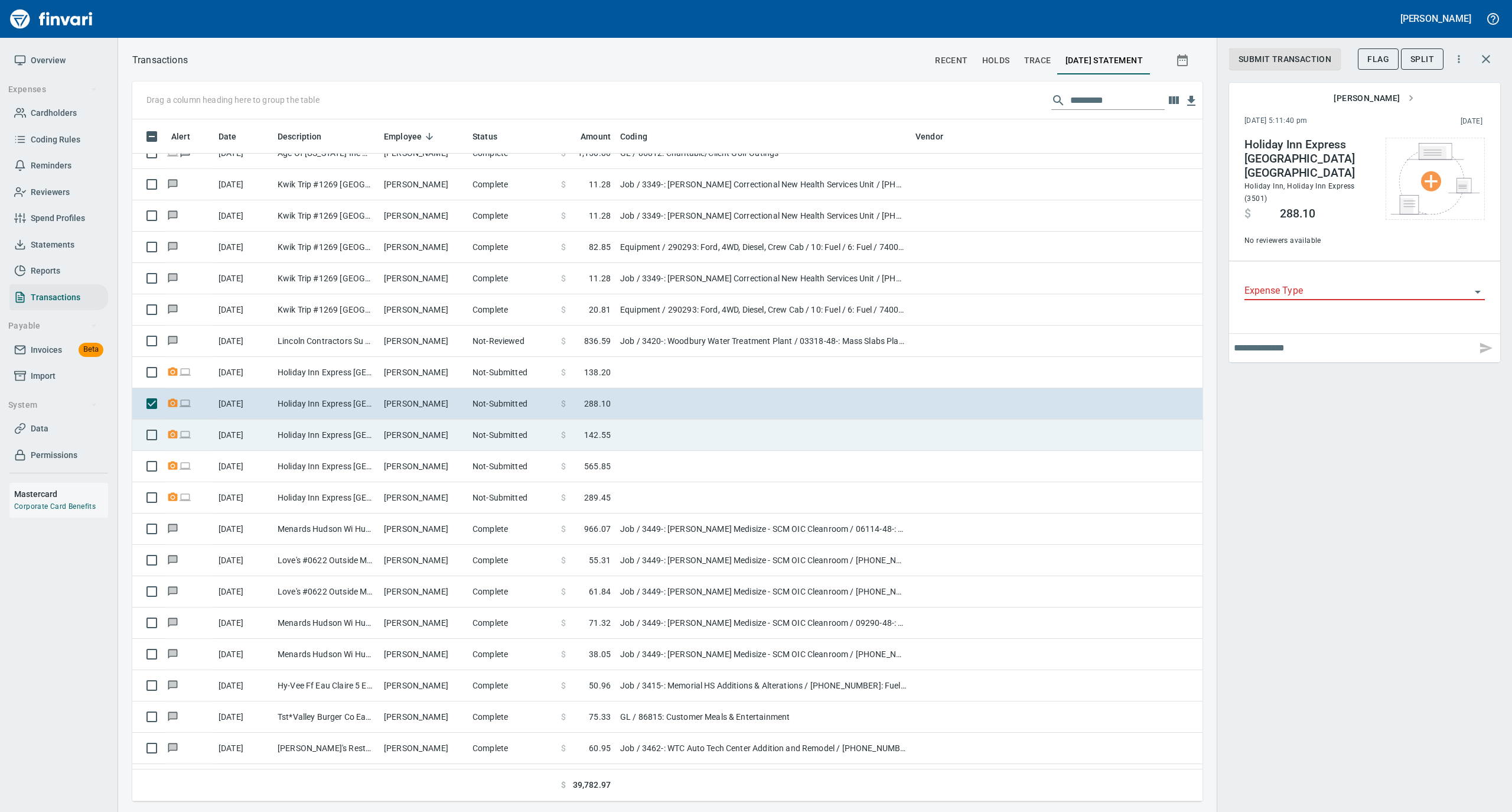 click on "Holiday Inn Express    [GEOGRAPHIC_DATA]   [GEOGRAPHIC_DATA]" at bounding box center [326, 435] 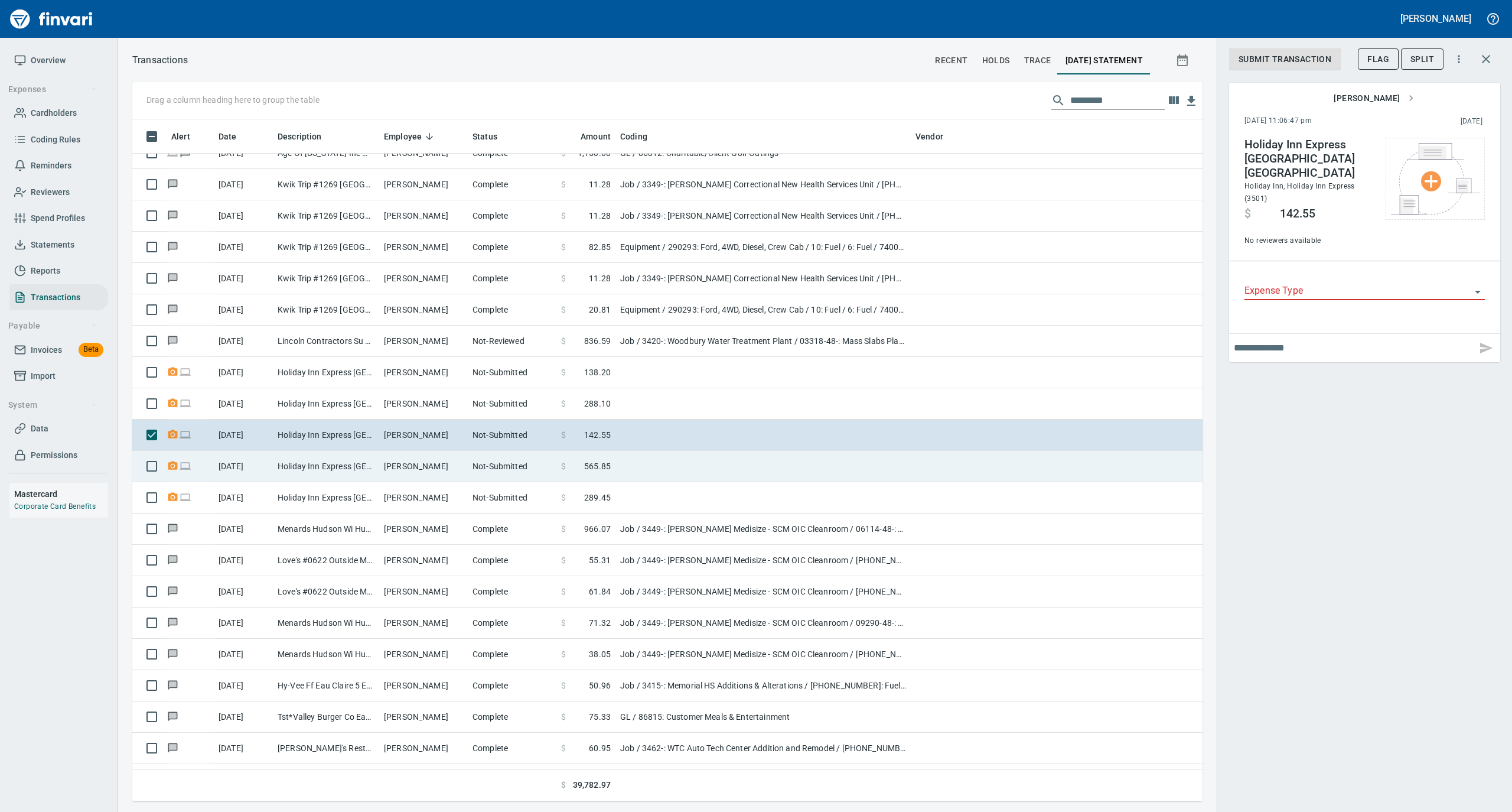 click on "Holiday Inn Express    [GEOGRAPHIC_DATA]   [GEOGRAPHIC_DATA]" at bounding box center [326, 466] 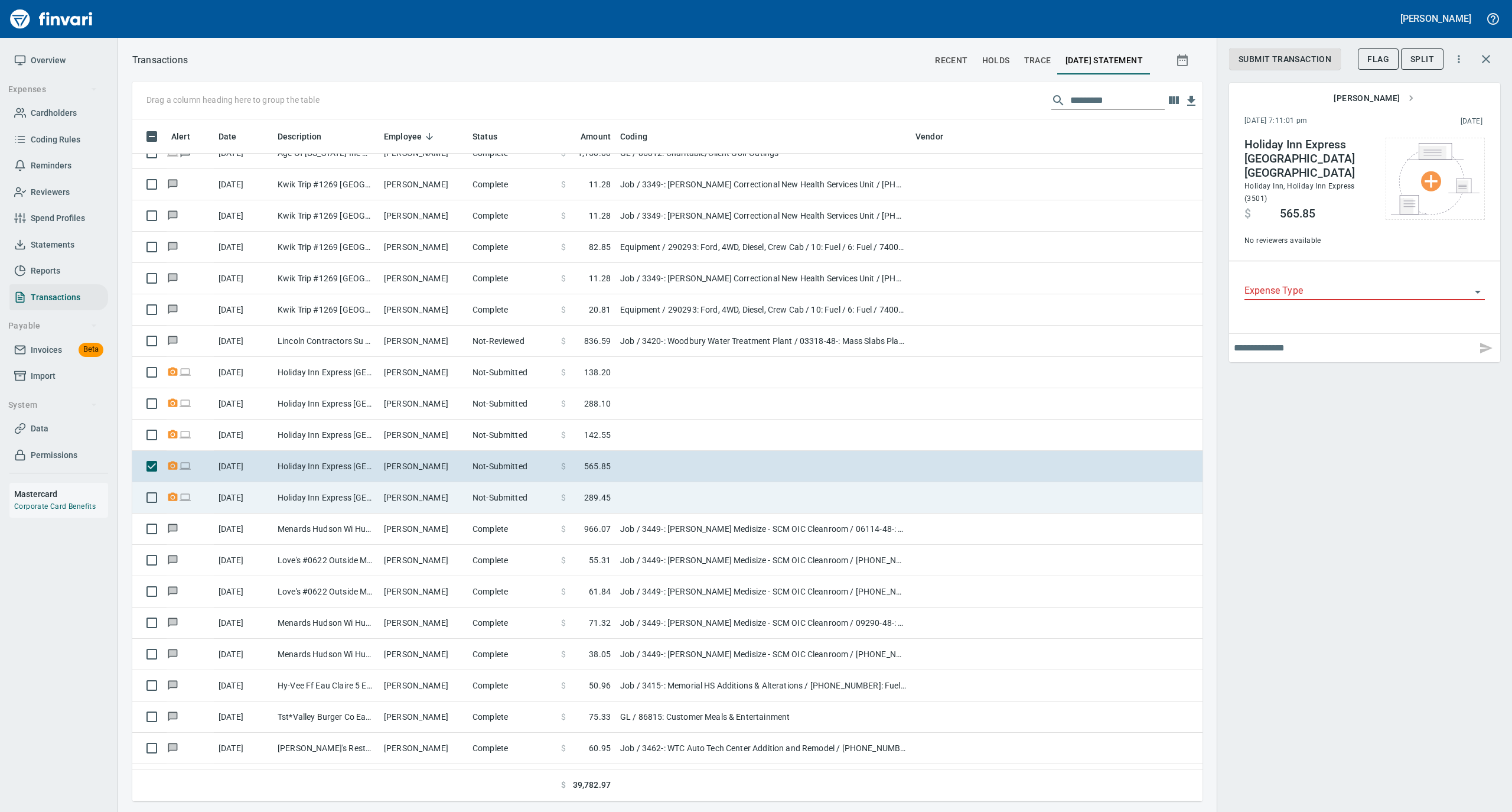 click on "Holiday Inn Express    [GEOGRAPHIC_DATA]   [GEOGRAPHIC_DATA]" at bounding box center [326, 498] 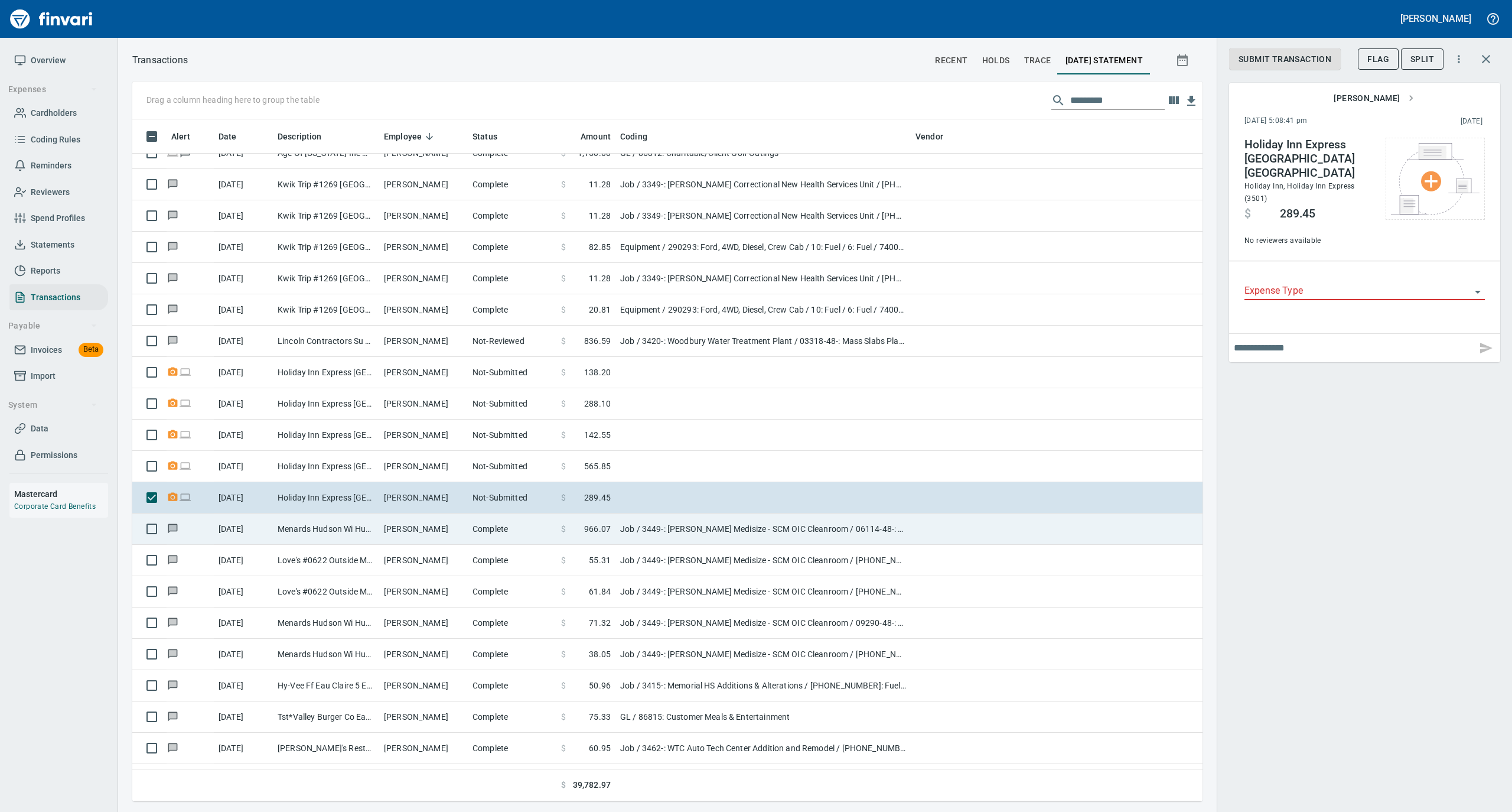 click on "[PERSON_NAME]" at bounding box center (423, 529) 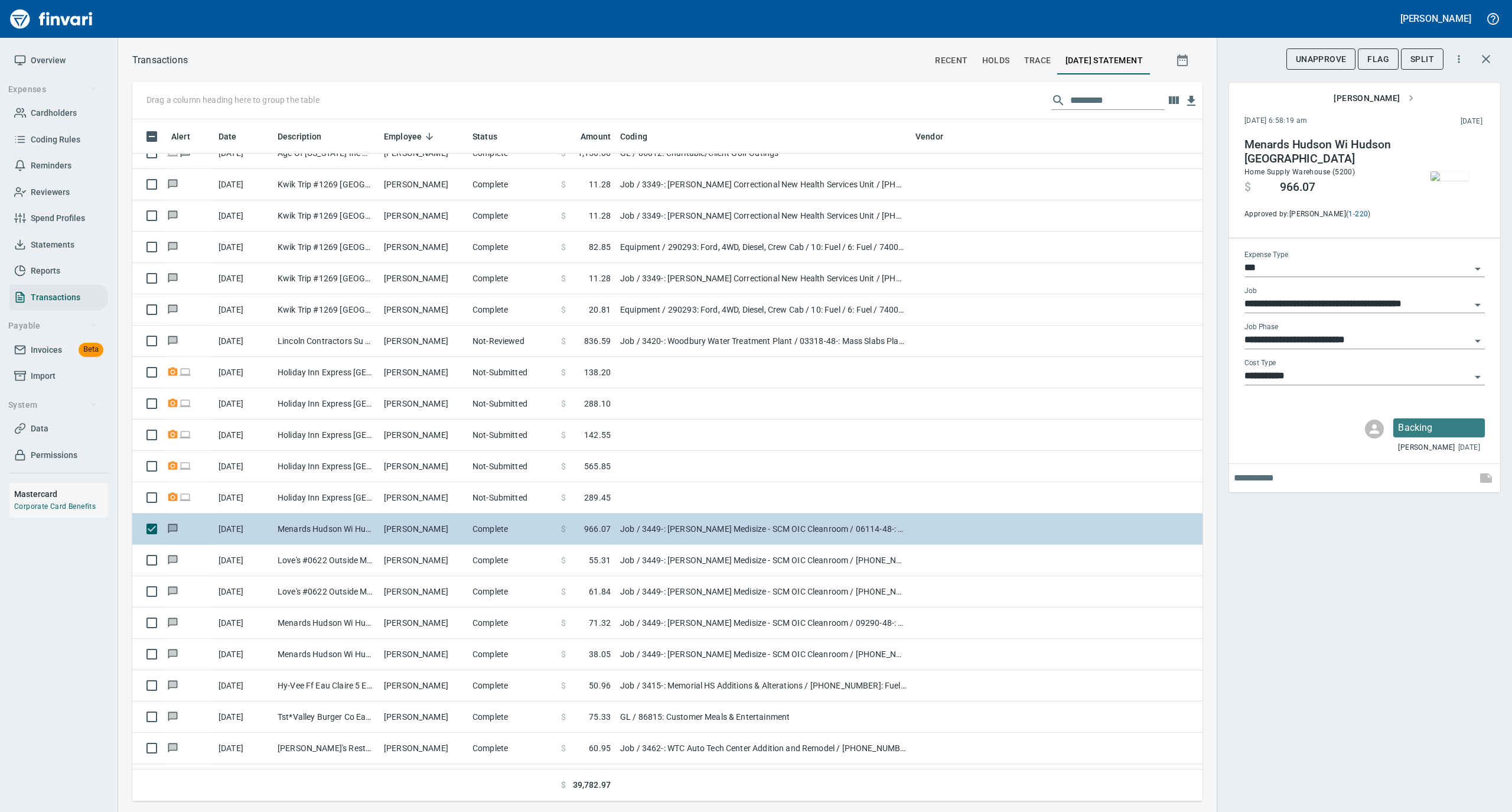 click on "Menards Hudson Wi      Hudson        [GEOGRAPHIC_DATA]" at bounding box center (326, 529) 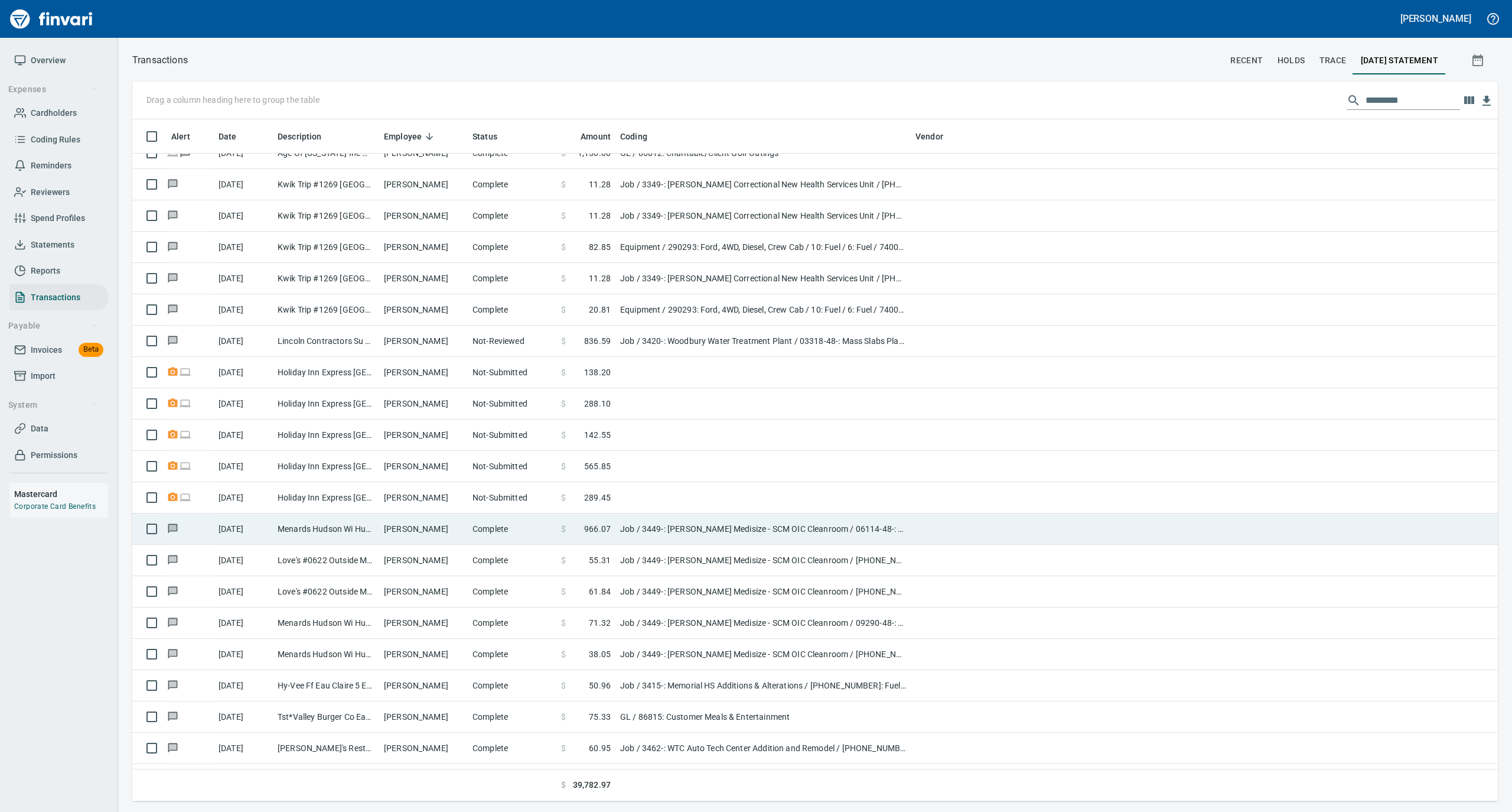 scroll, scrollTop: 1, scrollLeft: 1, axis: both 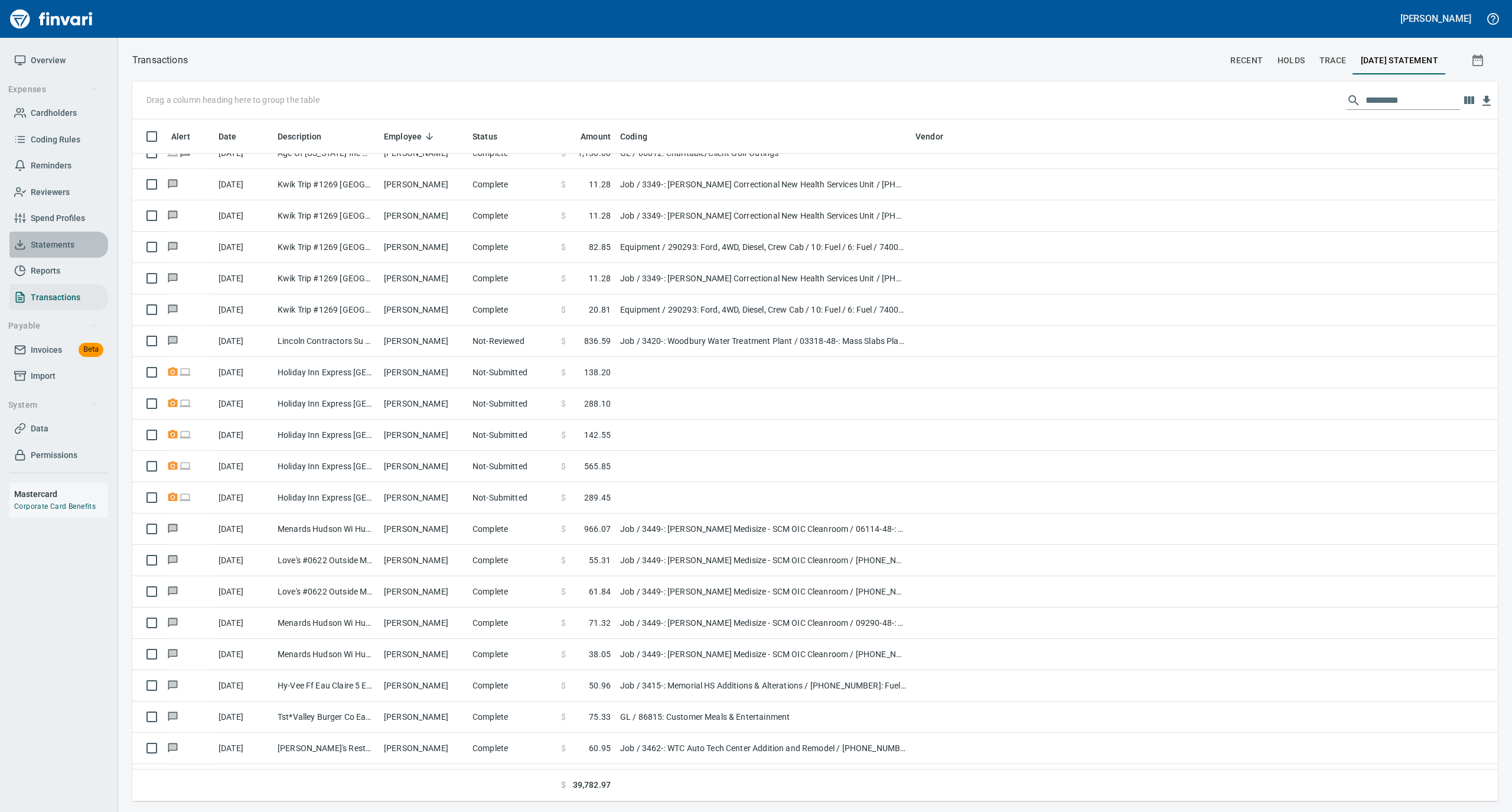 click on "Statements" at bounding box center (53, 245) 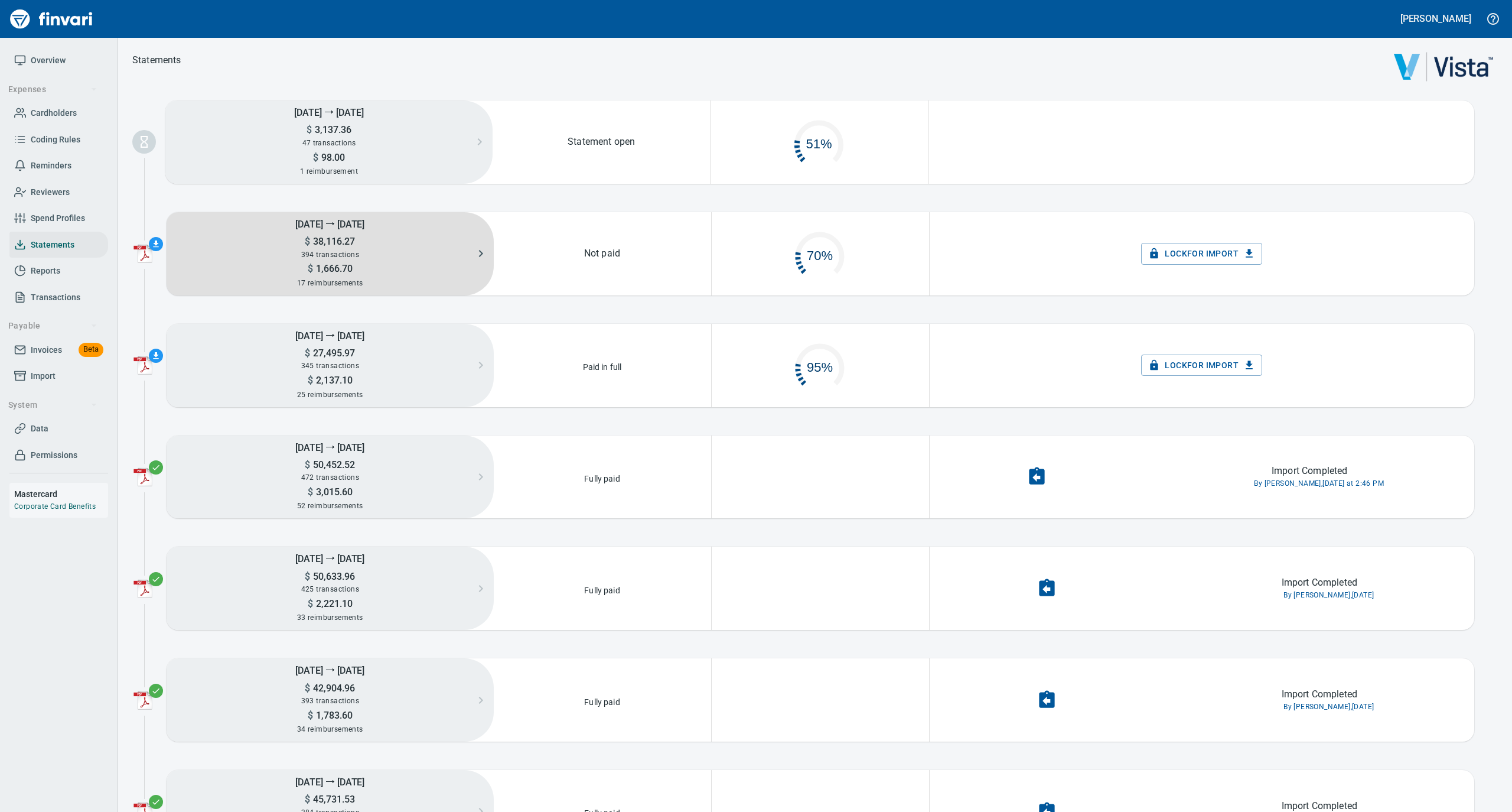 scroll, scrollTop: 12, scrollLeft: 12, axis: both 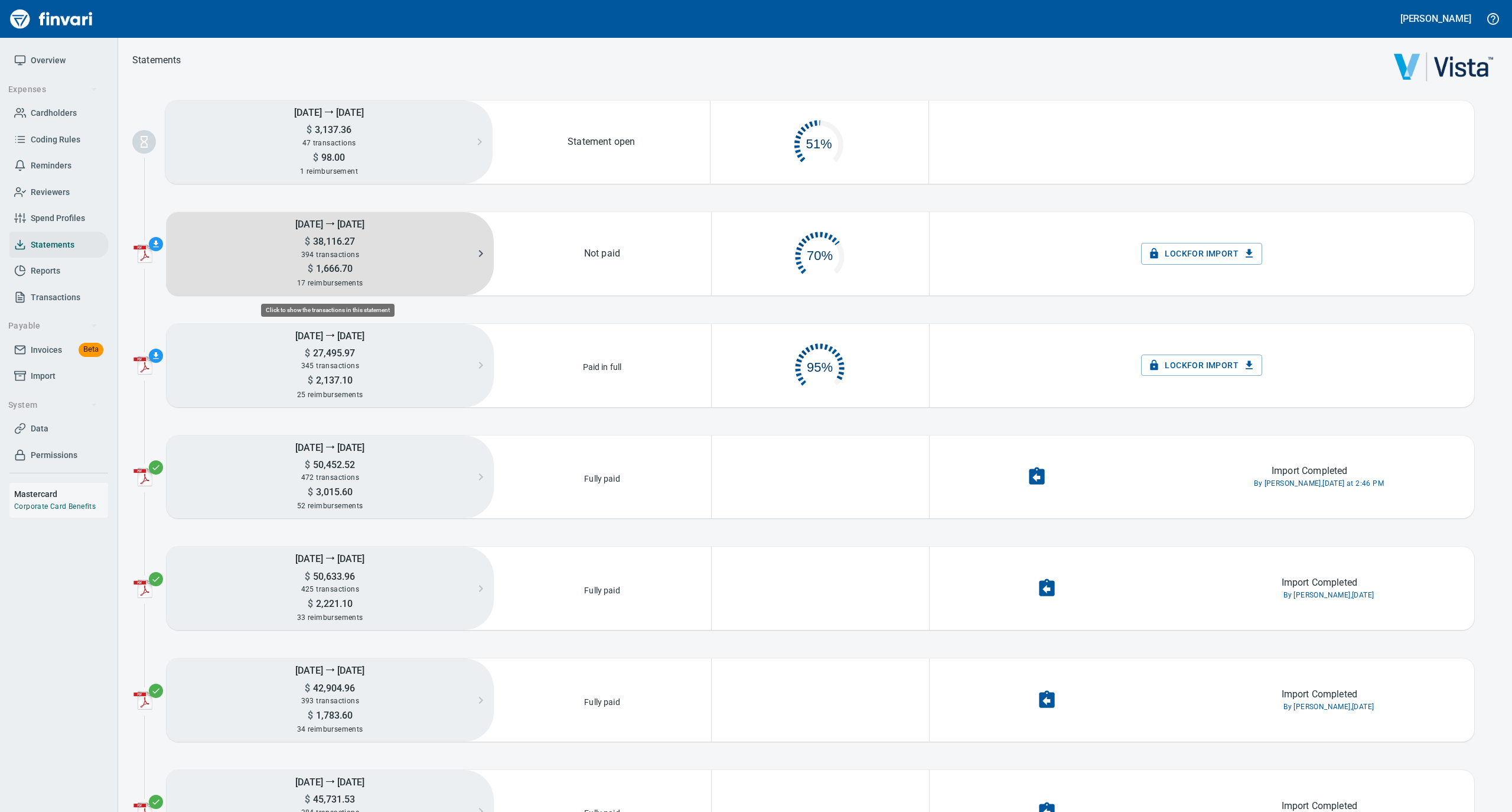 click on "394 transactions" at bounding box center (330, 255) 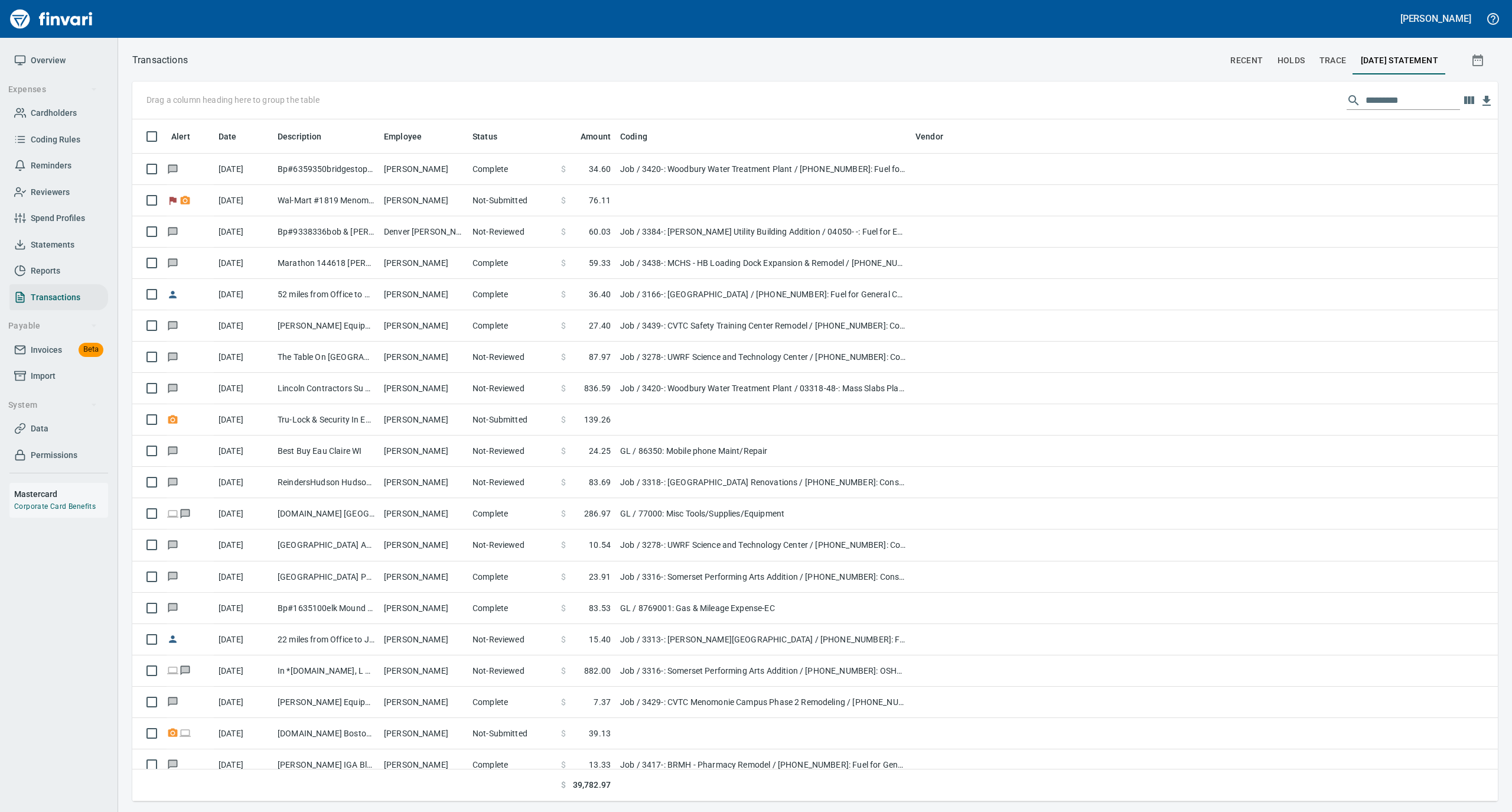 scroll, scrollTop: 1, scrollLeft: 1, axis: both 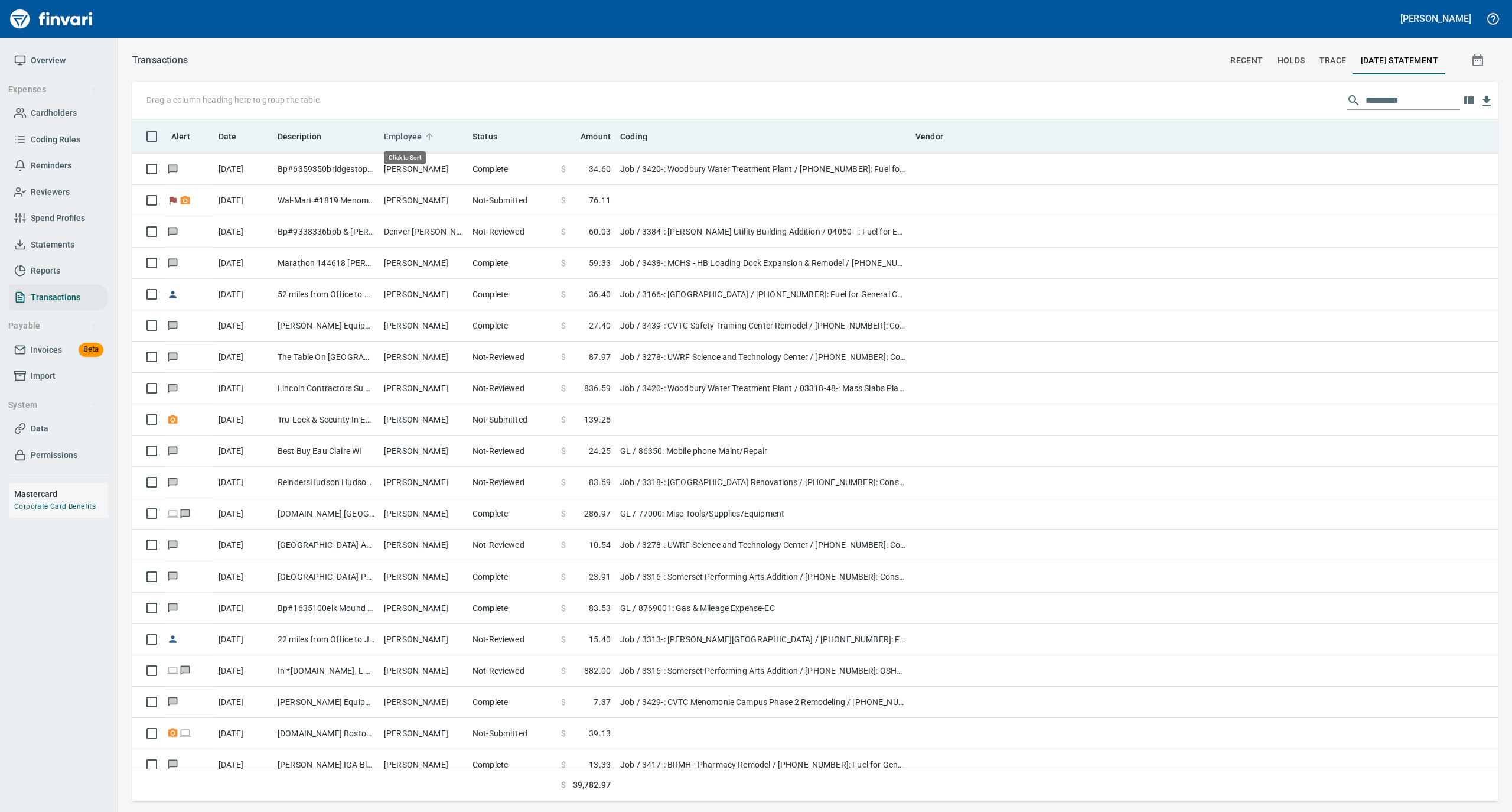 click 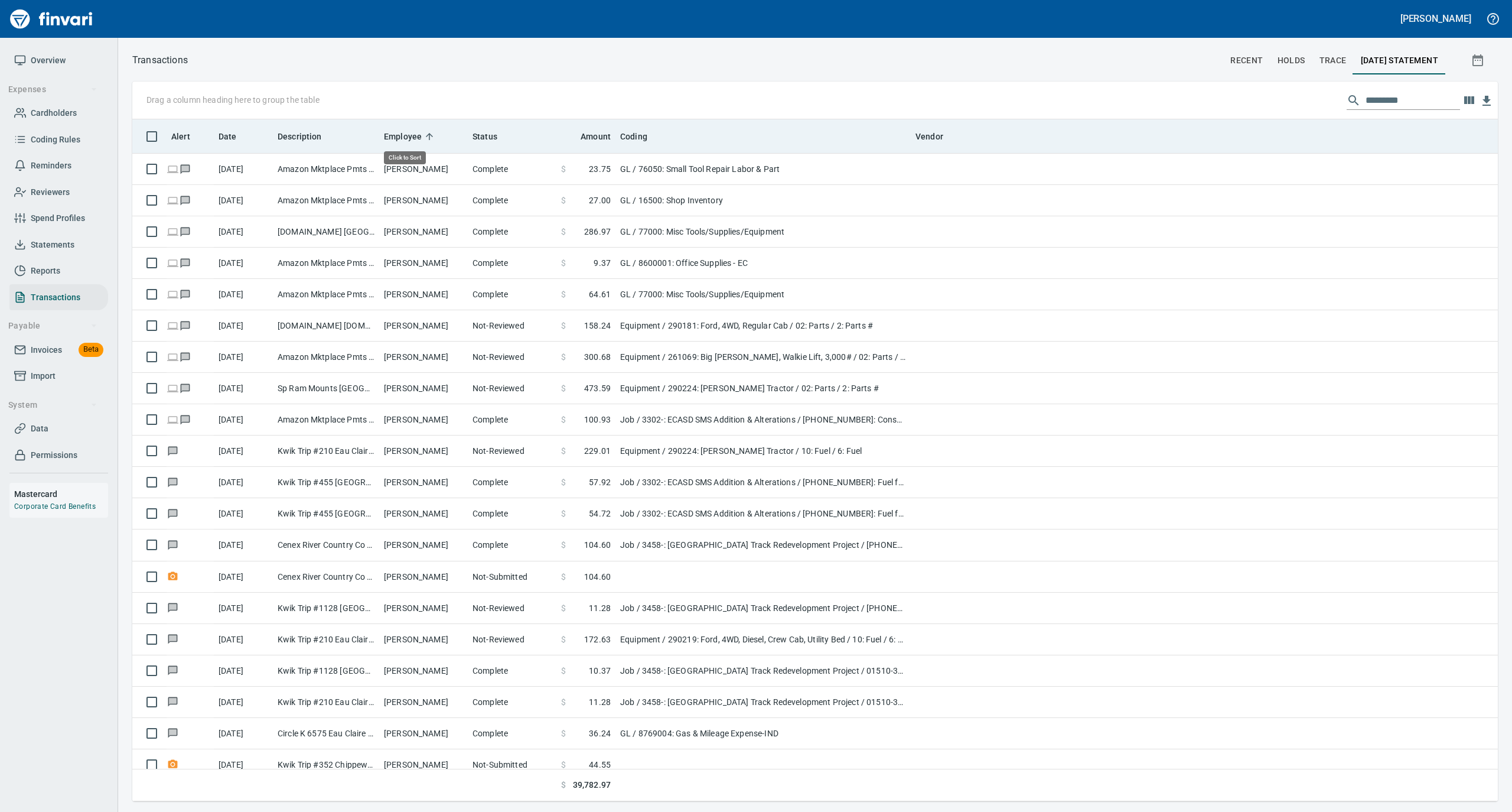 click 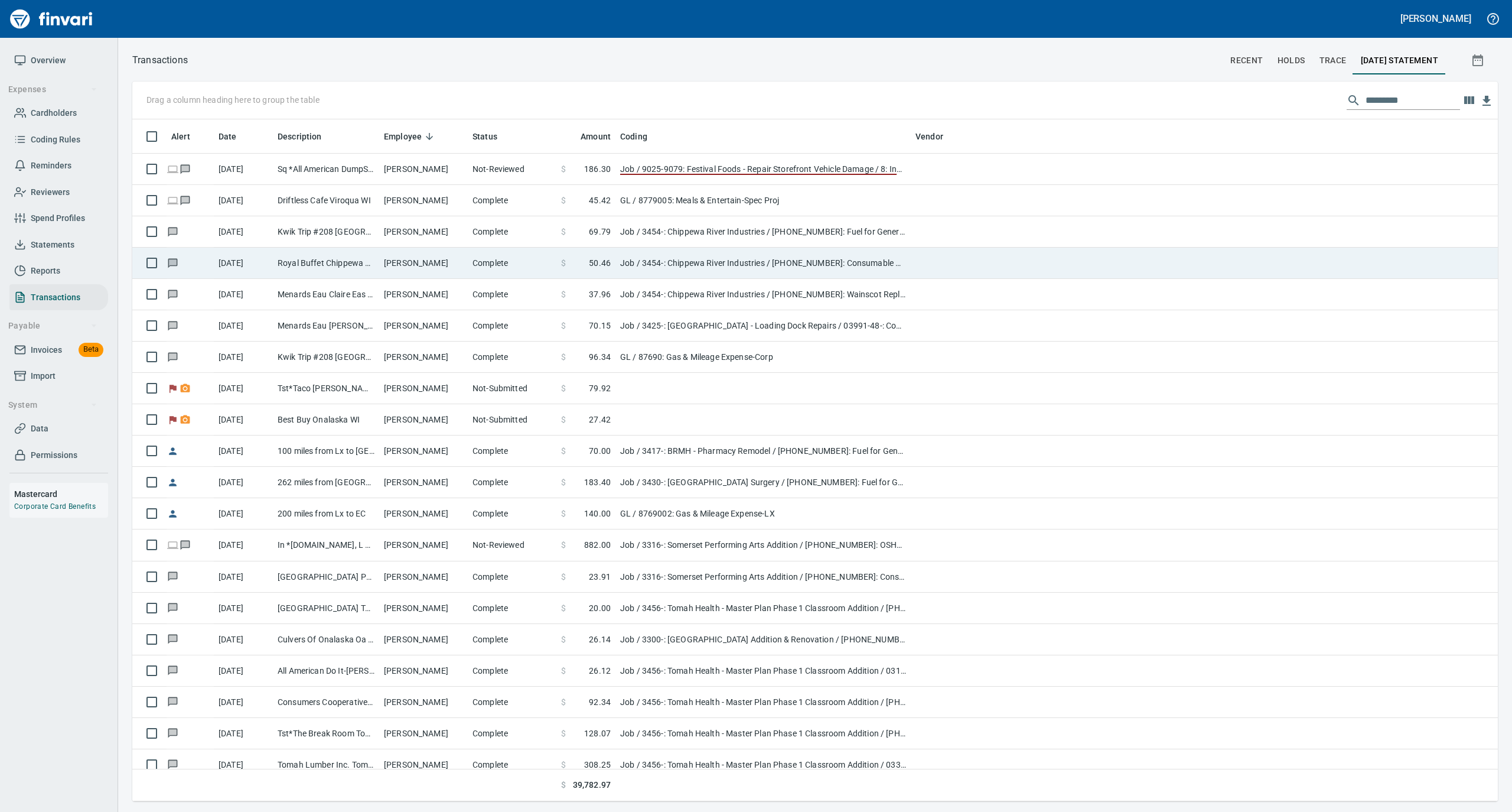 scroll, scrollTop: 670, scrollLeft: 1342, axis: both 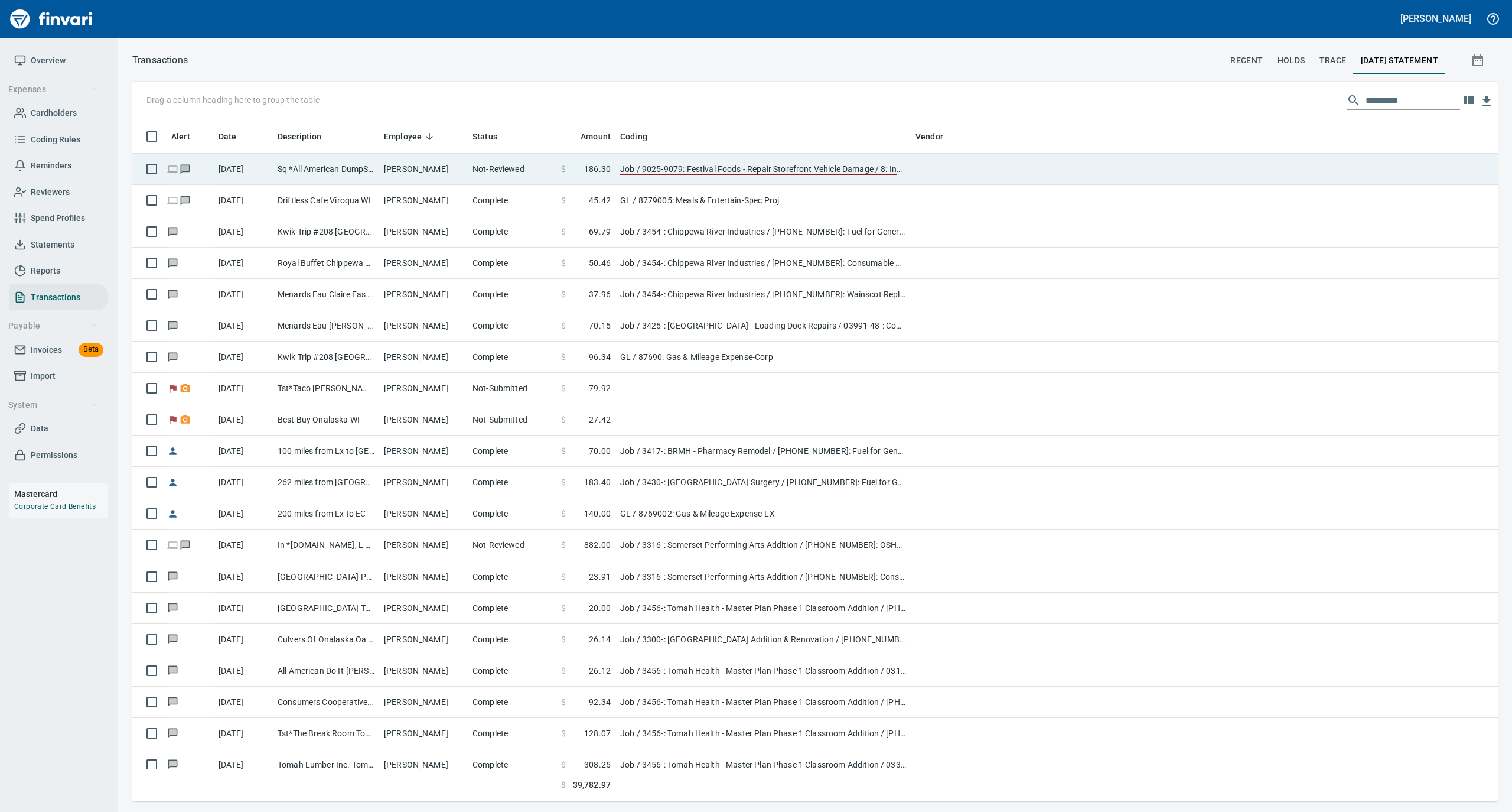 click on "Not-Reviewed" at bounding box center [512, 169] 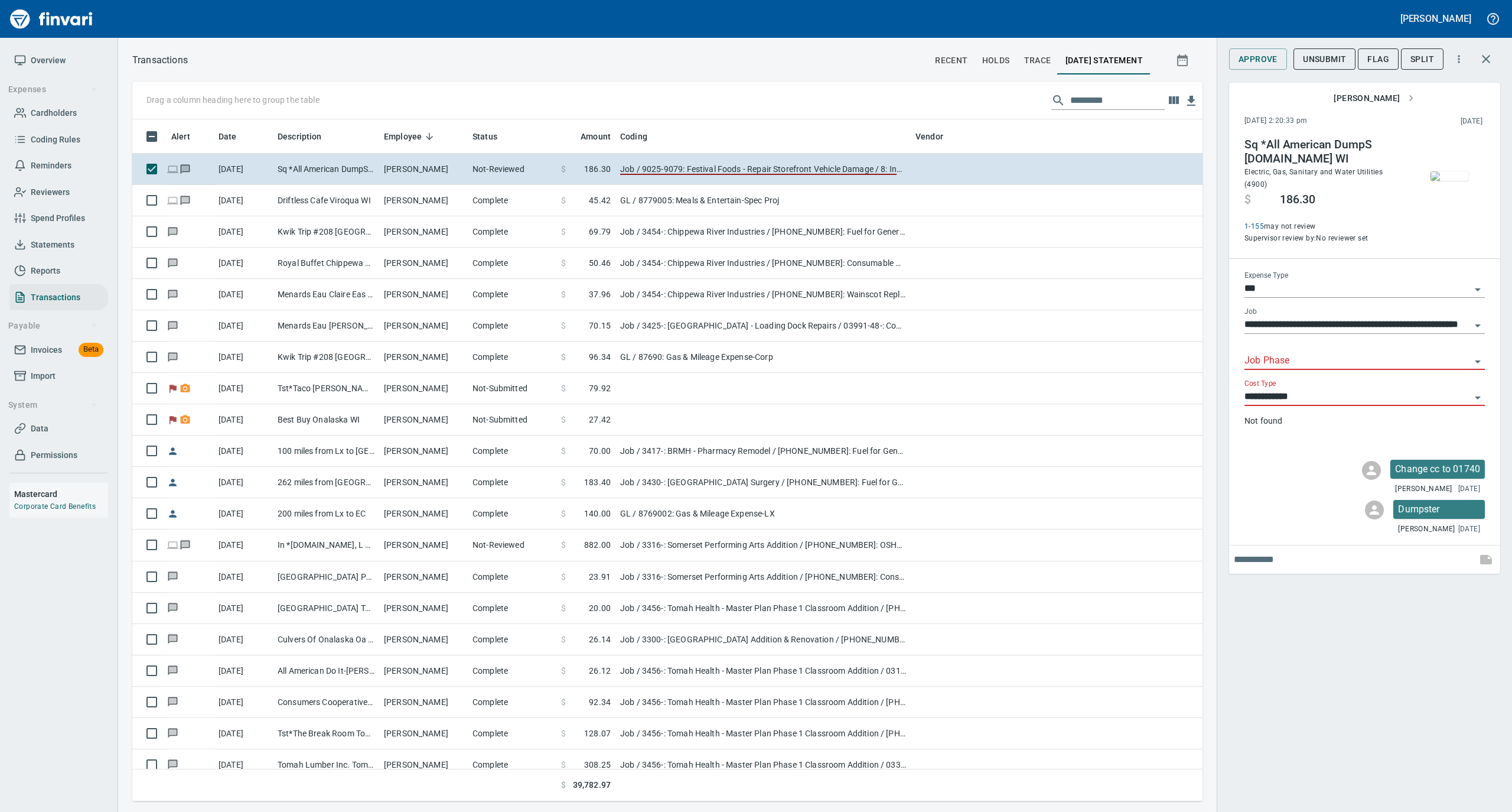 click on "Job Phase" at bounding box center [1357, 361] 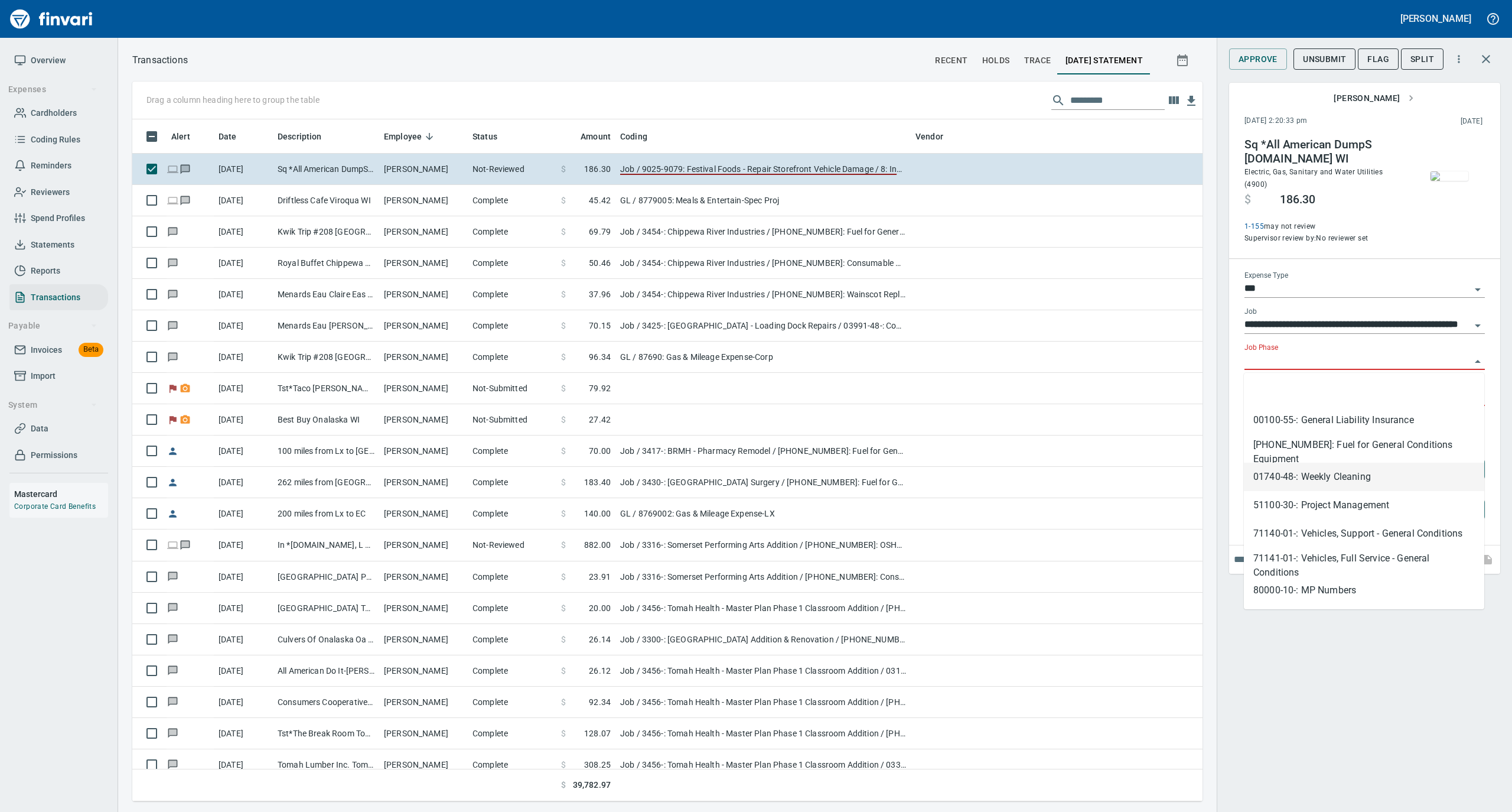 click on "01740-48-: Weekly Cleaning" at bounding box center (1364, 477) 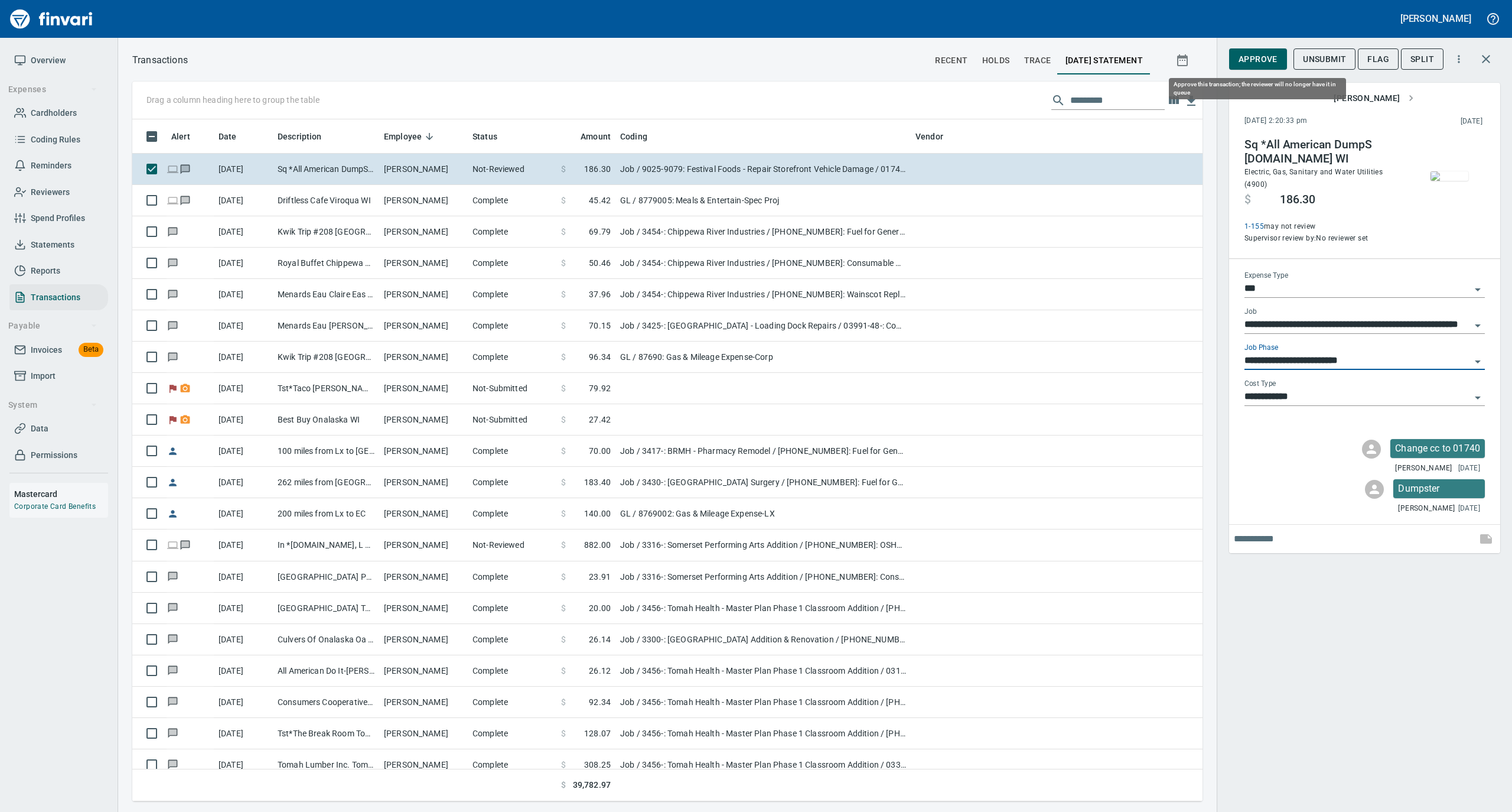 click on "Approve" at bounding box center [1258, 59] 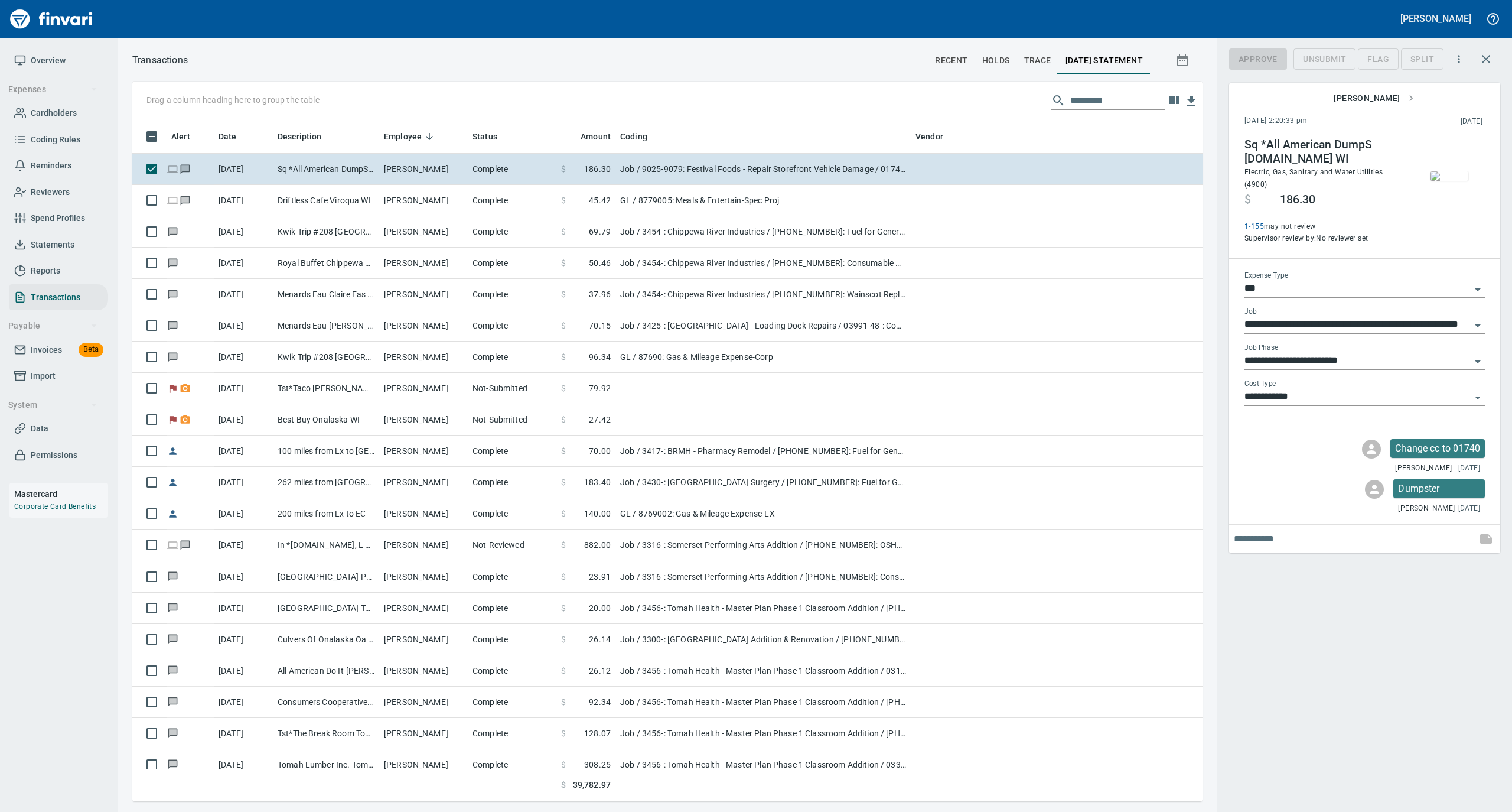 scroll, scrollTop: 670, scrollLeft: 1047, axis: both 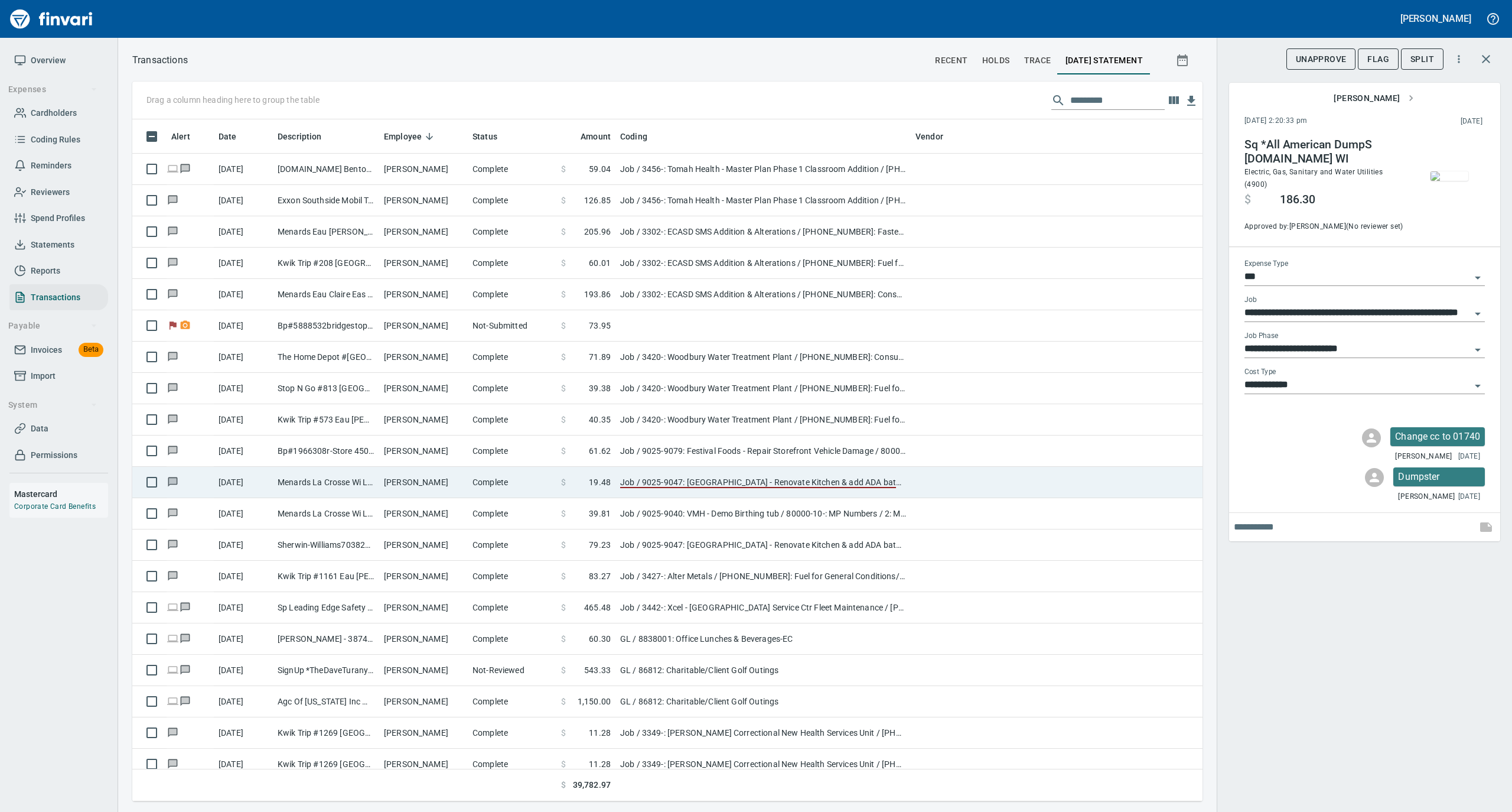click on "Complete" at bounding box center (512, 482) 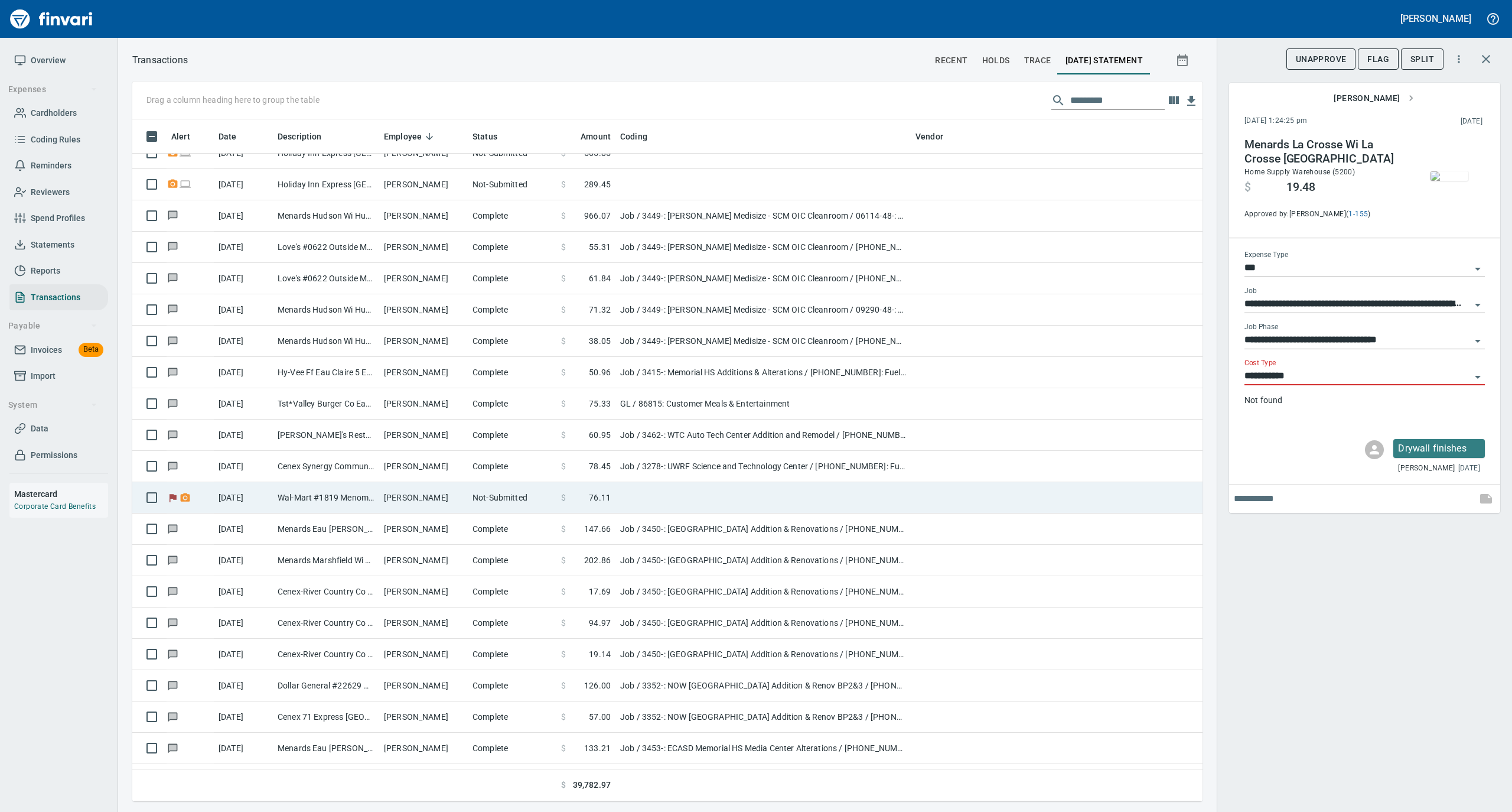scroll, scrollTop: 1576, scrollLeft: 0, axis: vertical 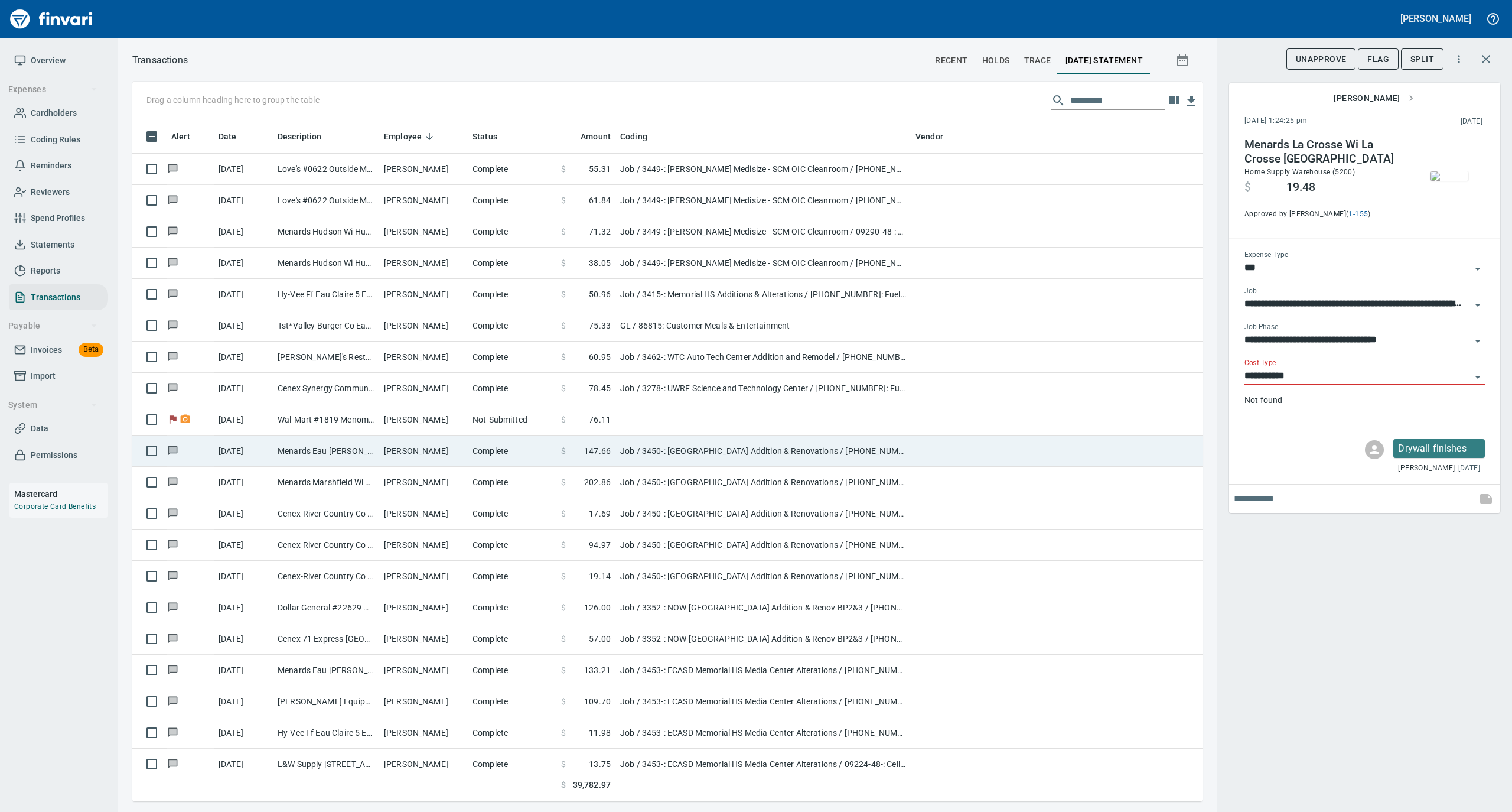 click on "Complete" at bounding box center [512, 451] 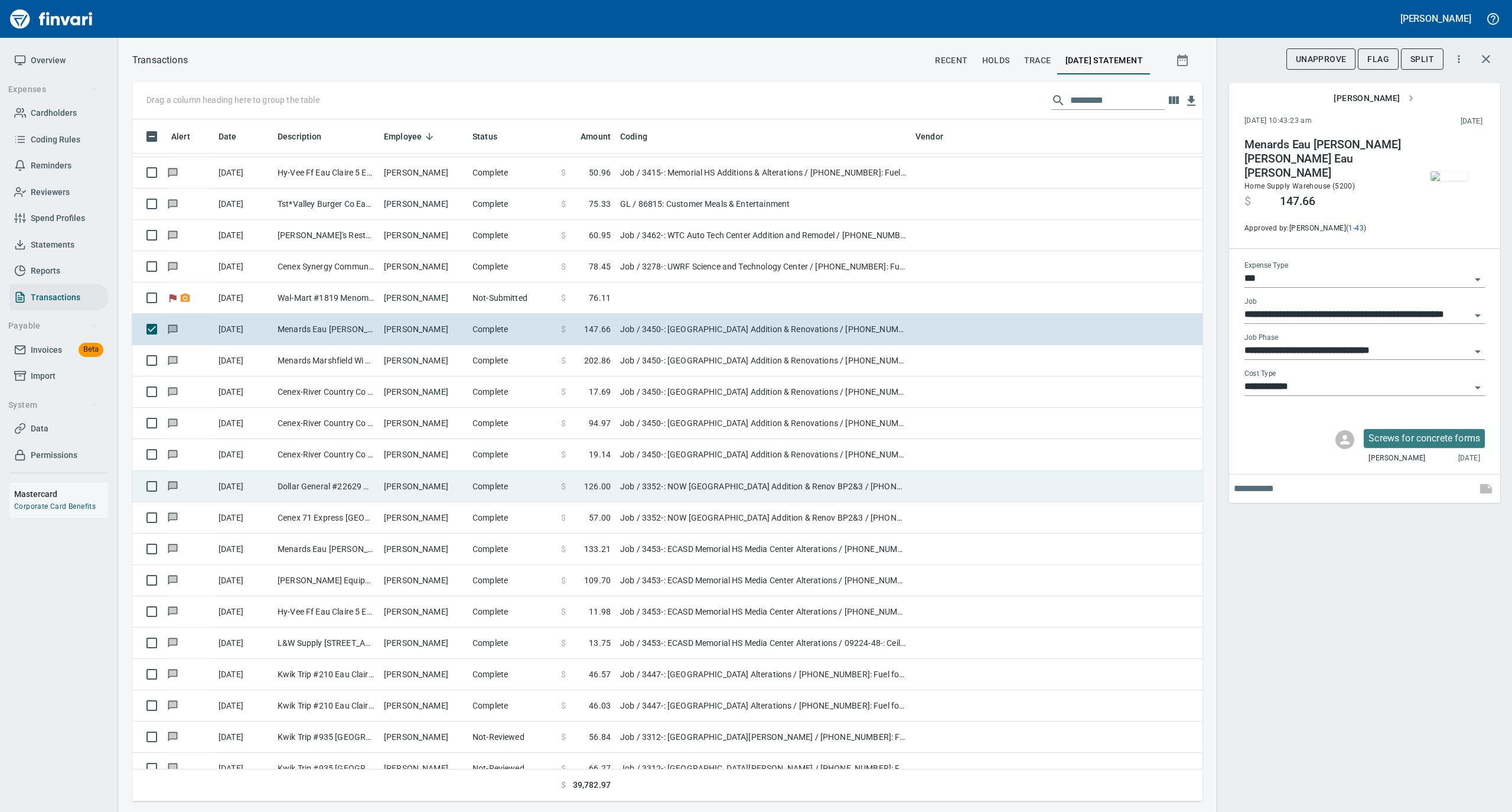 scroll, scrollTop: 1733, scrollLeft: 0, axis: vertical 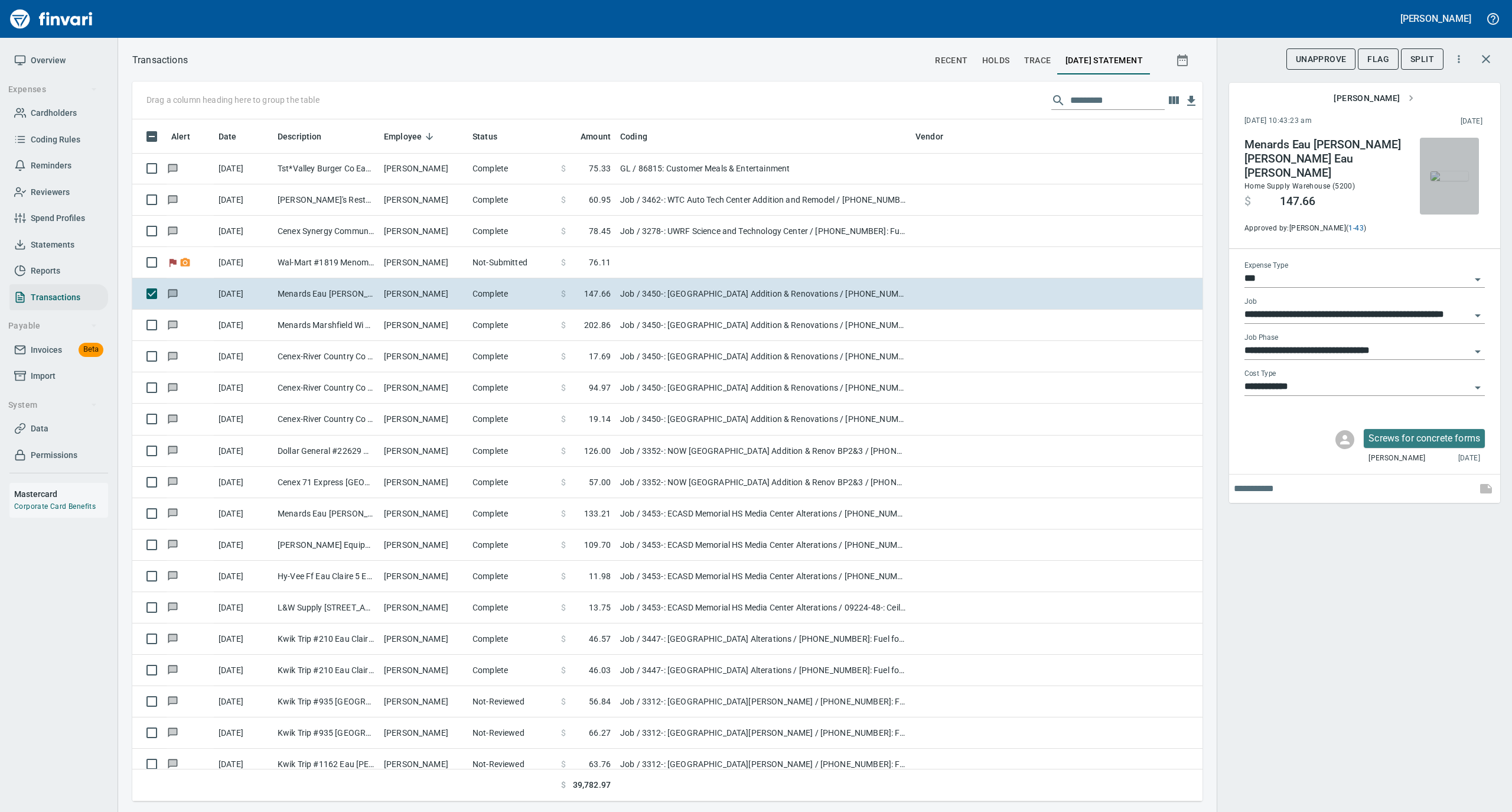 click at bounding box center [1449, 176] 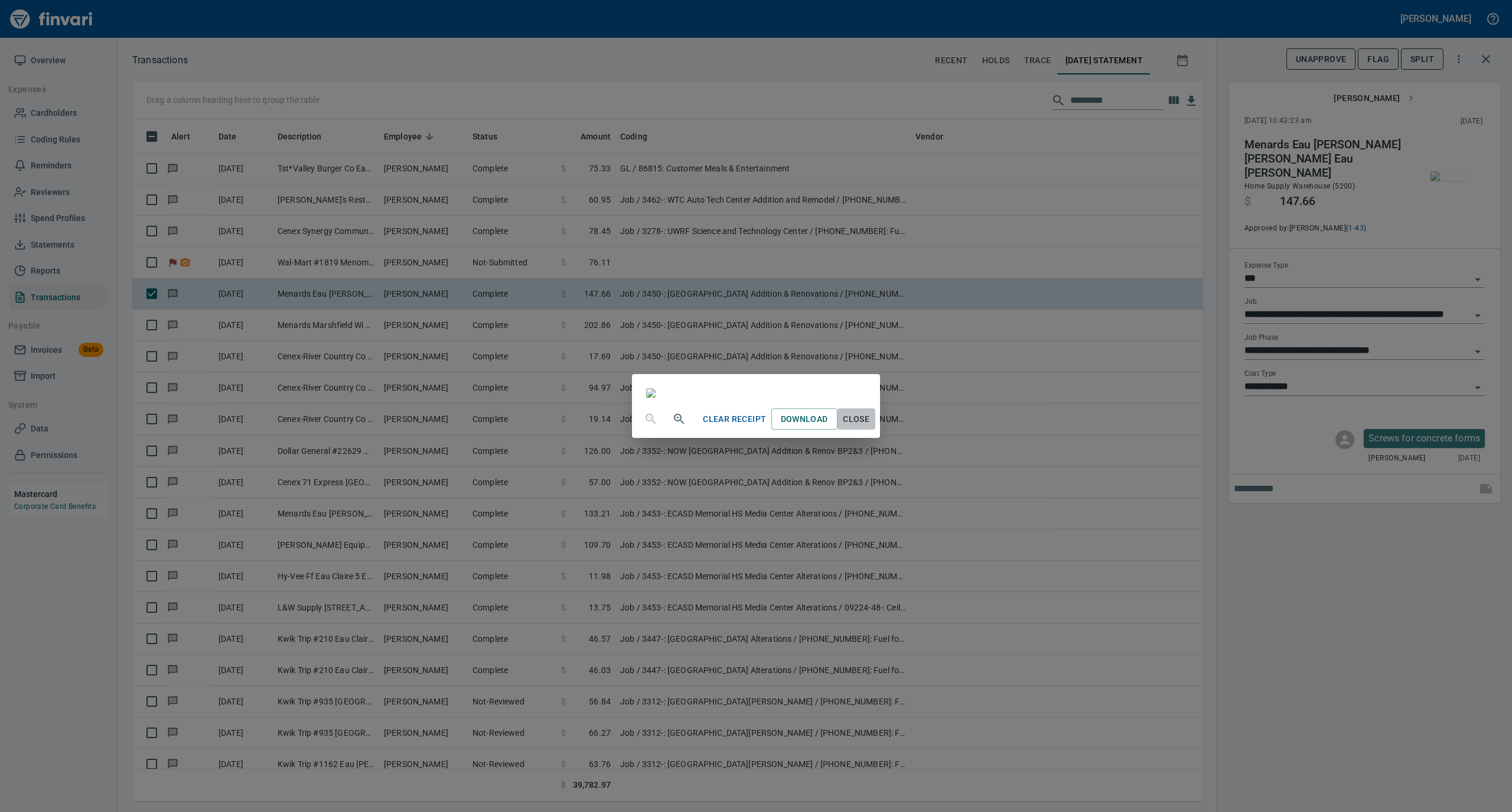 click on "Close" at bounding box center (856, 419) 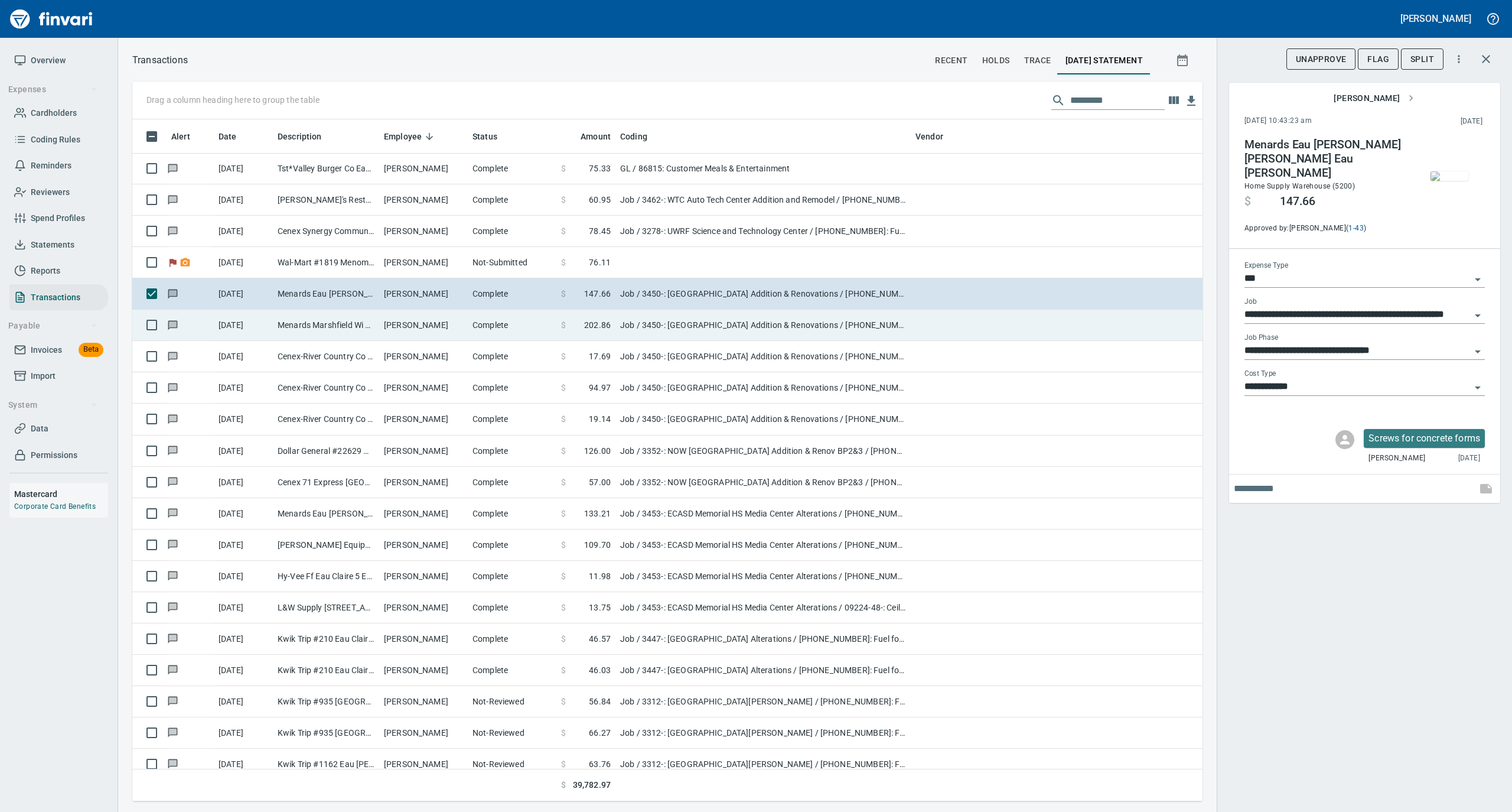 click on "[PERSON_NAME]" at bounding box center (423, 325) 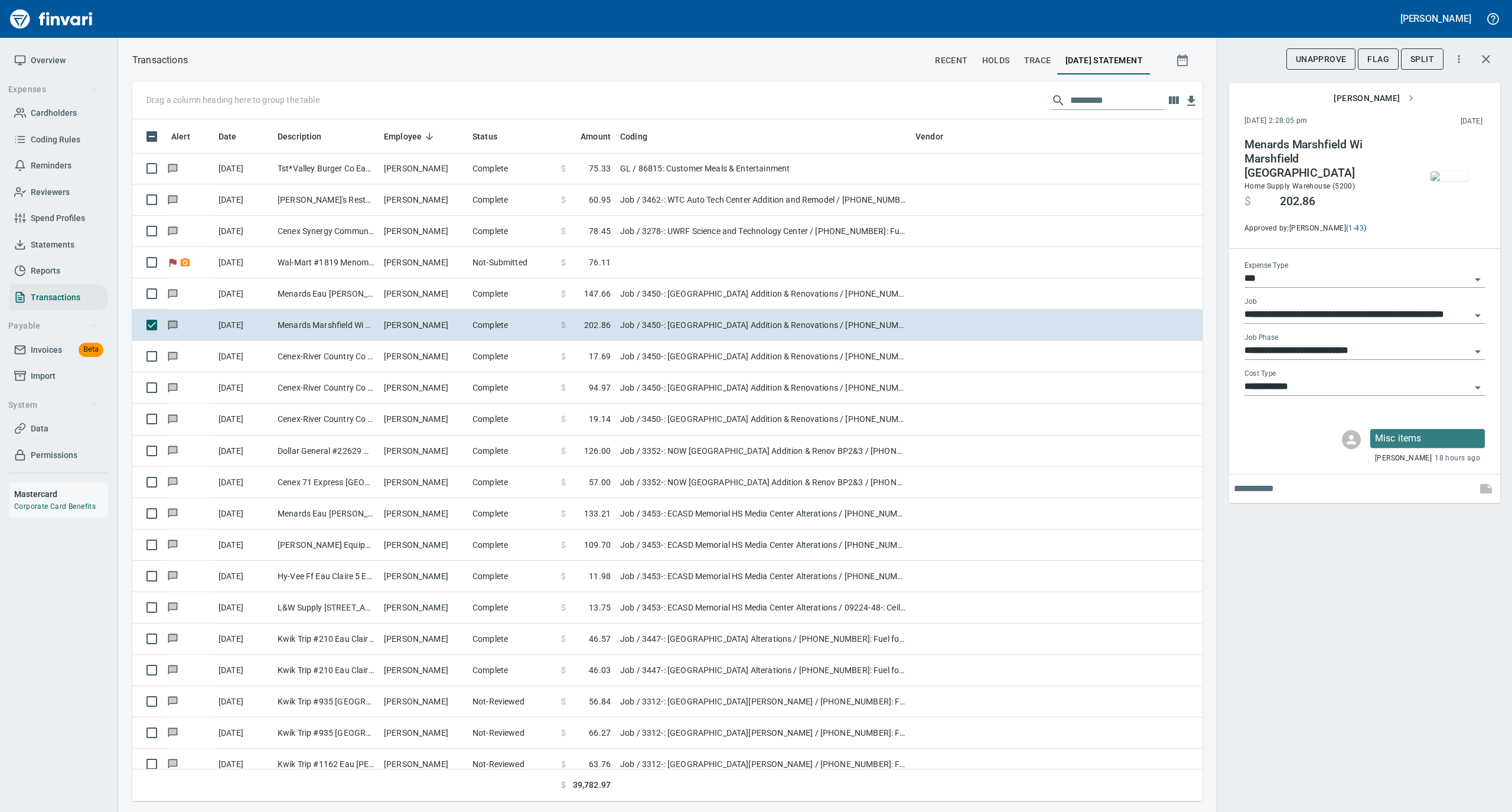 click at bounding box center [1449, 176] 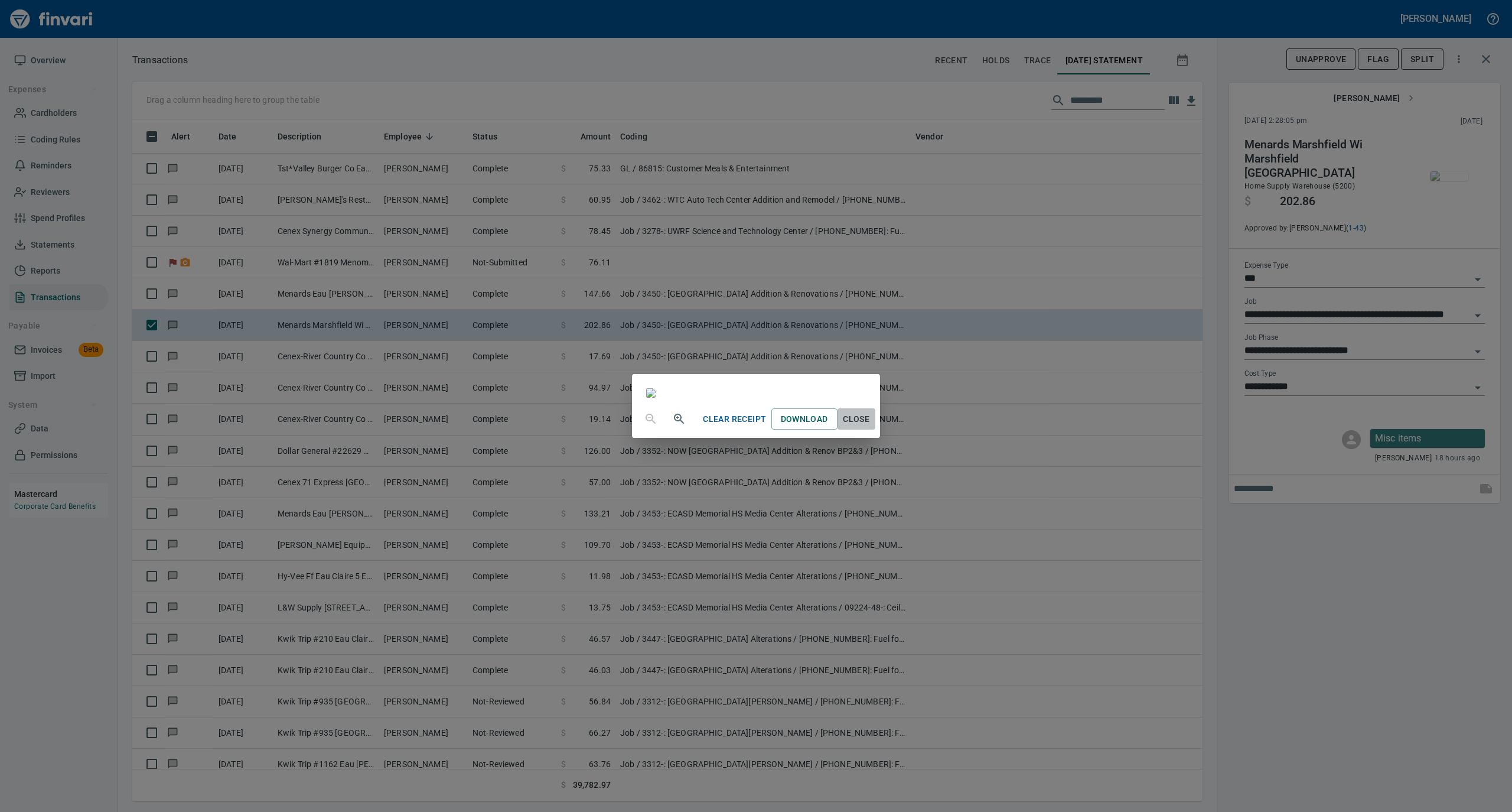 click on "Close" at bounding box center [856, 419] 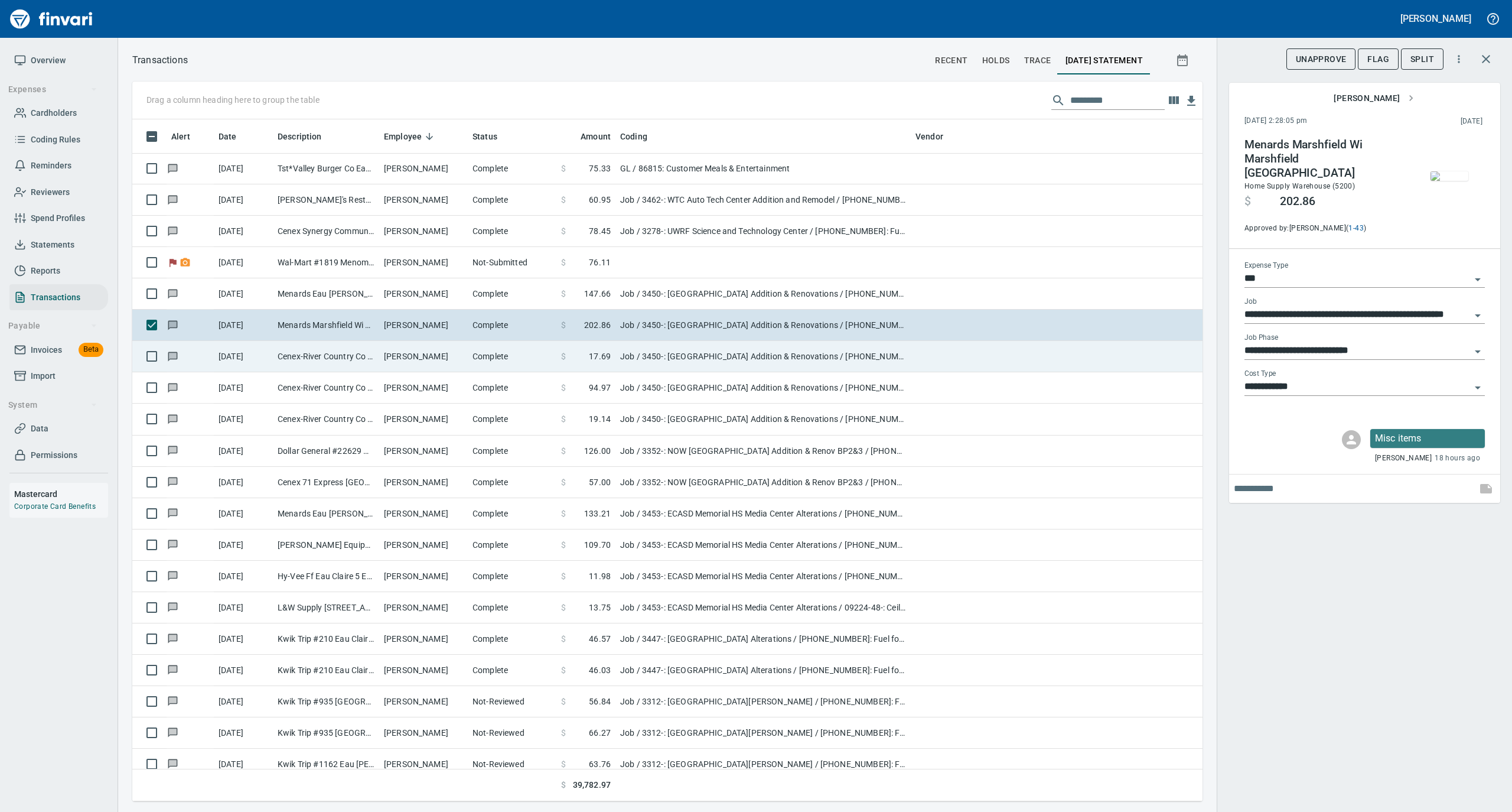 click on "Cenex-River Country Co [GEOGRAPHIC_DATA]    [GEOGRAPHIC_DATA]" at bounding box center [326, 356] 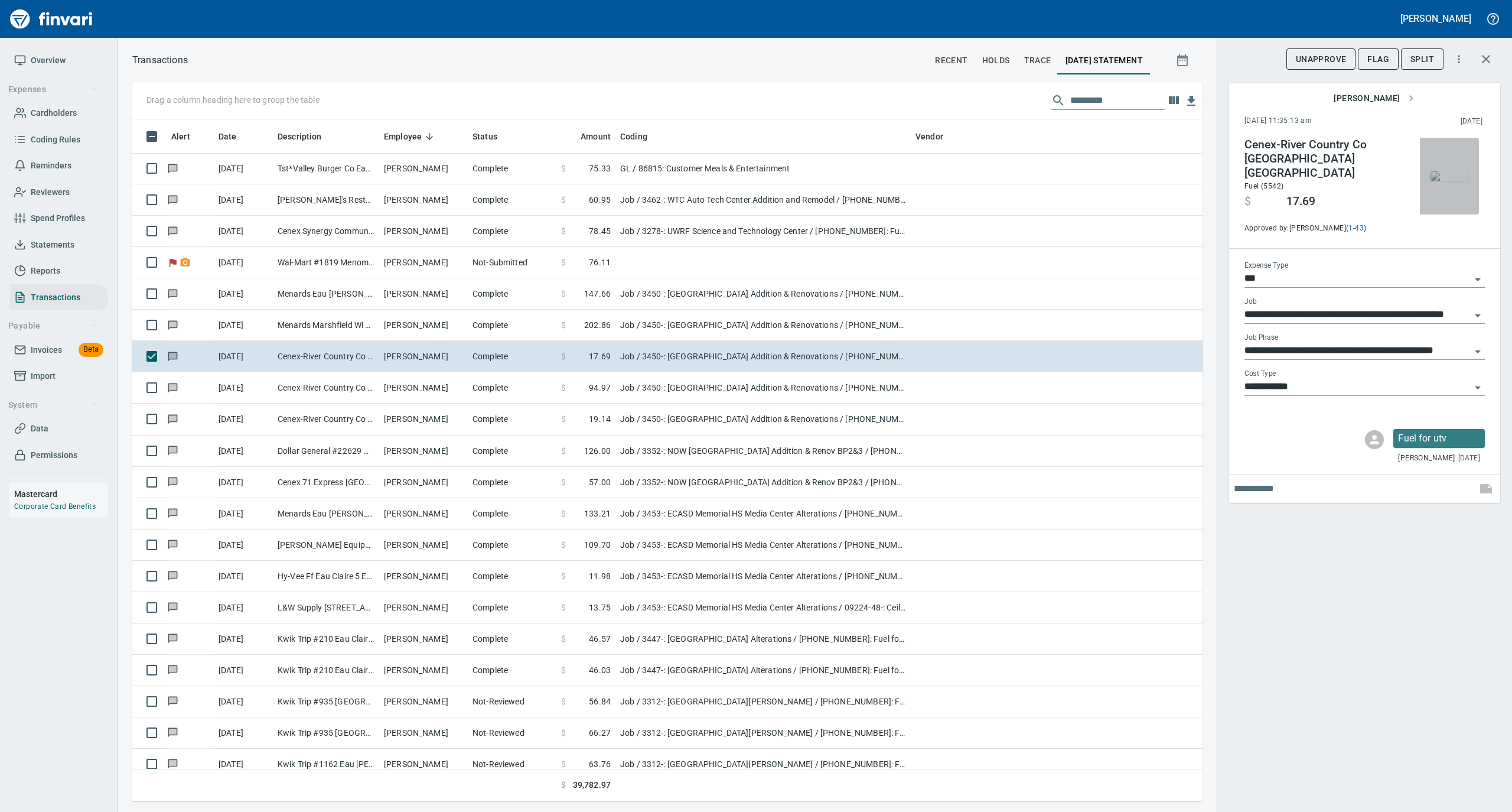 click at bounding box center [1449, 176] 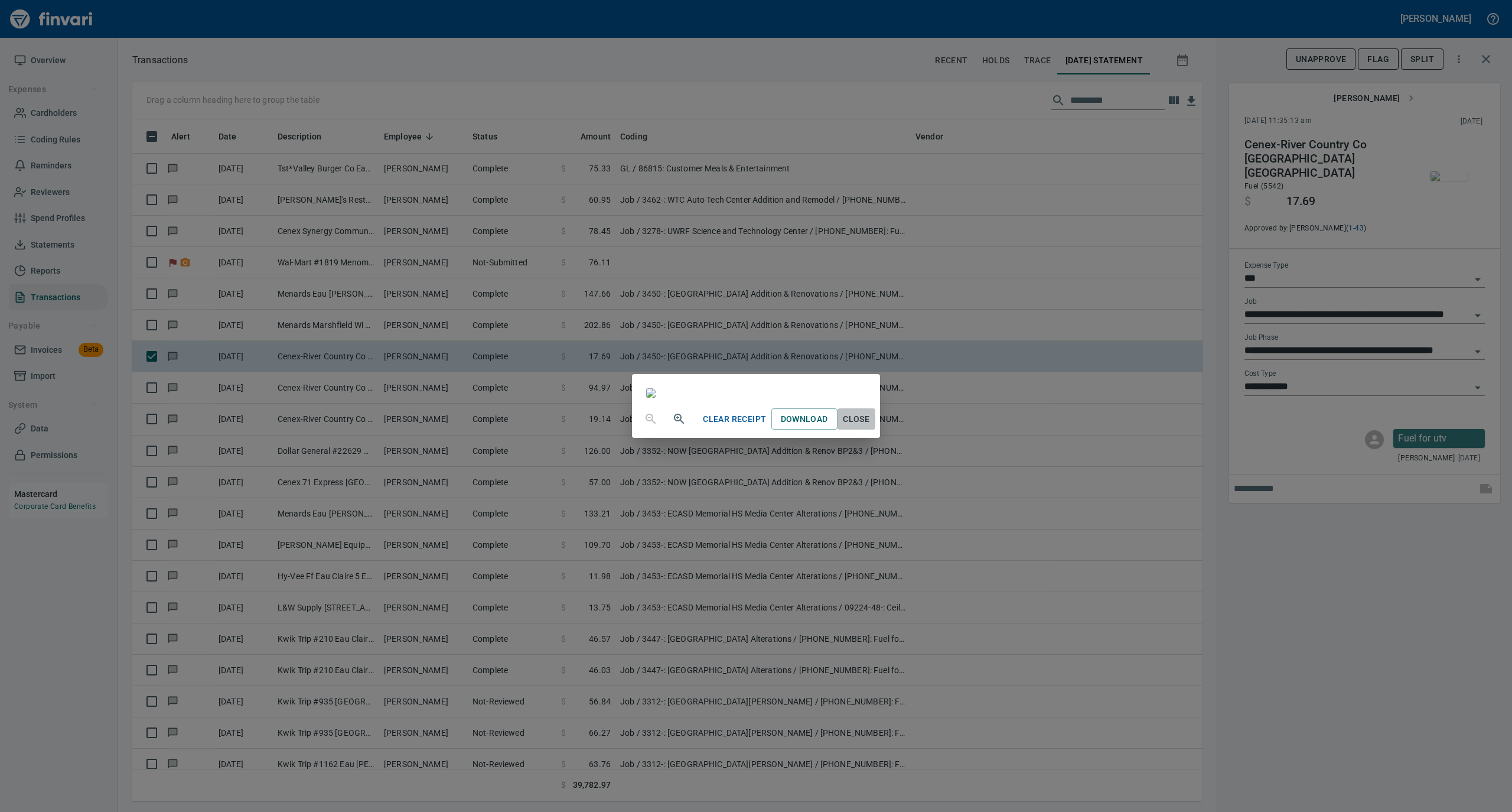 click on "Close" at bounding box center (856, 419) 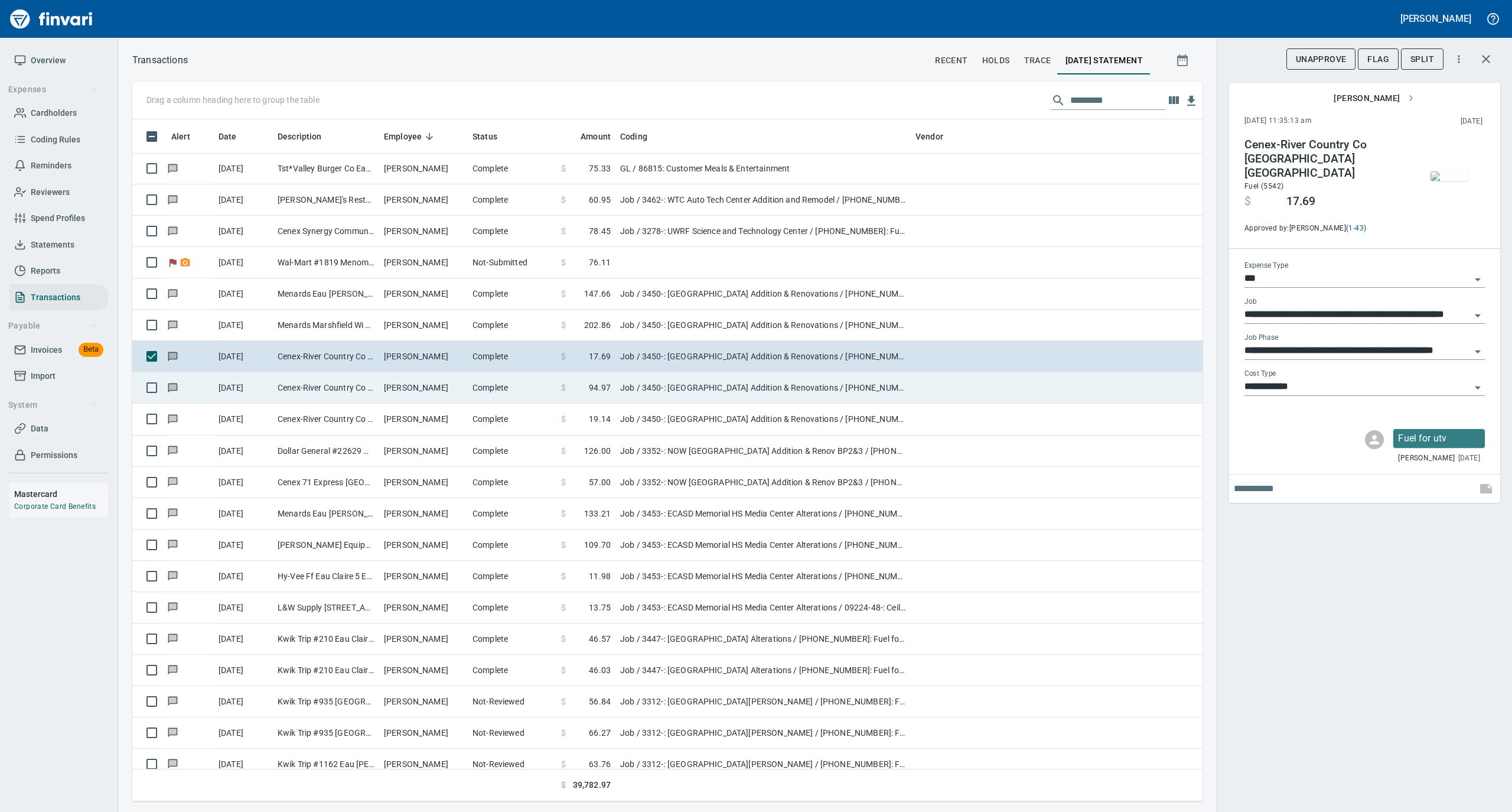 click on "[PERSON_NAME]" at bounding box center [423, 388] 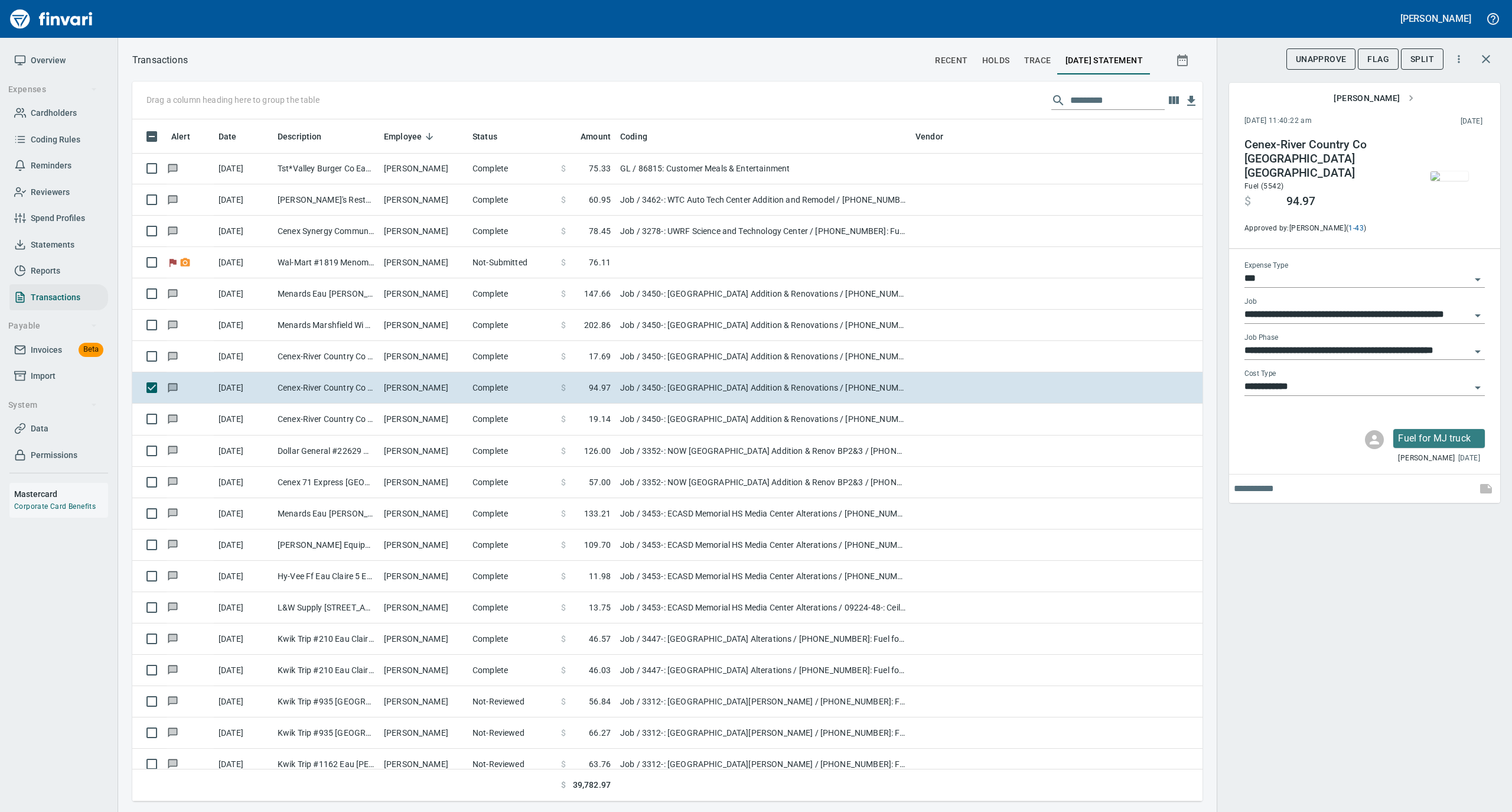 click at bounding box center (1449, 176) 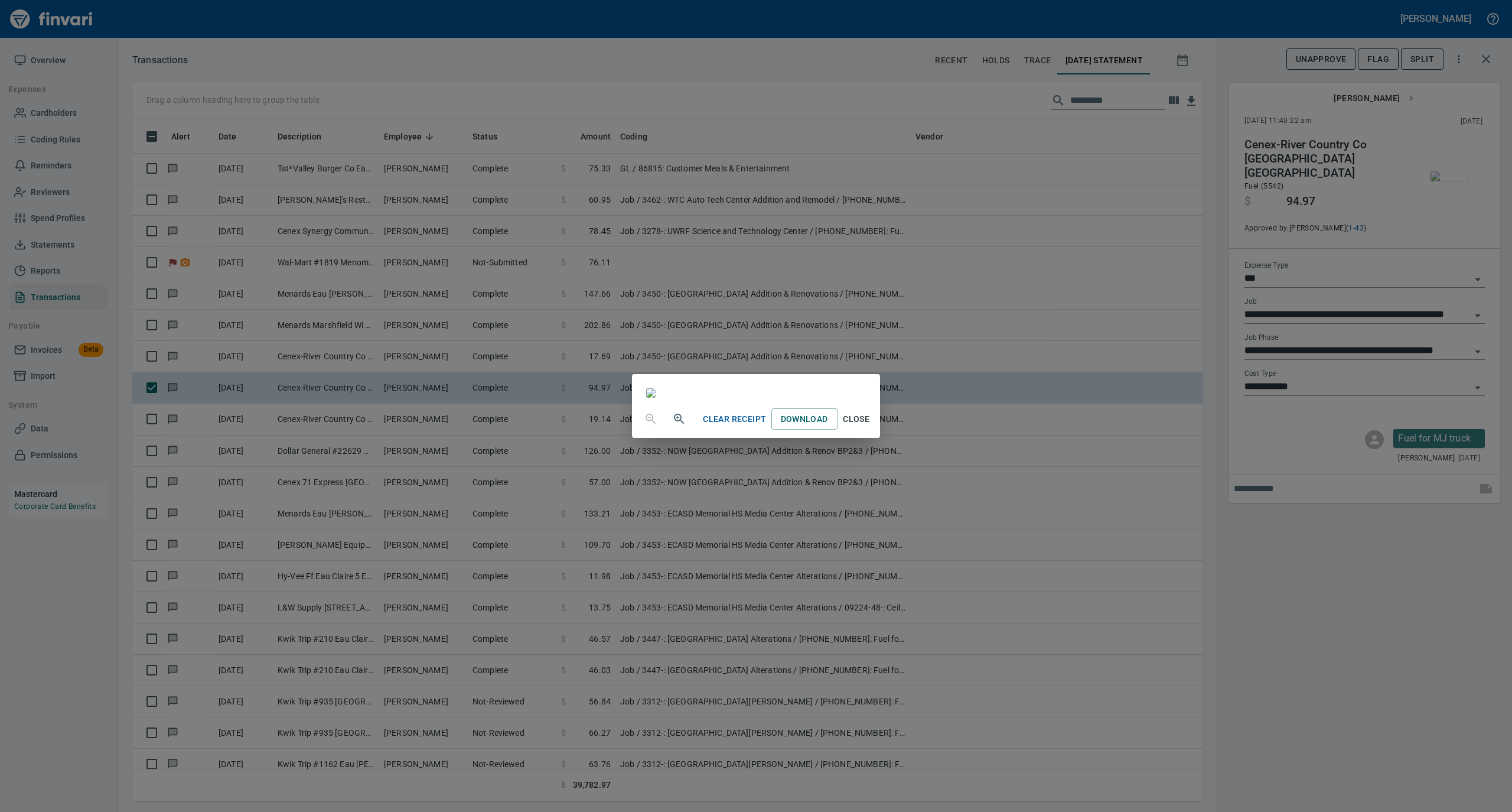 click on "Close" at bounding box center (856, 419) 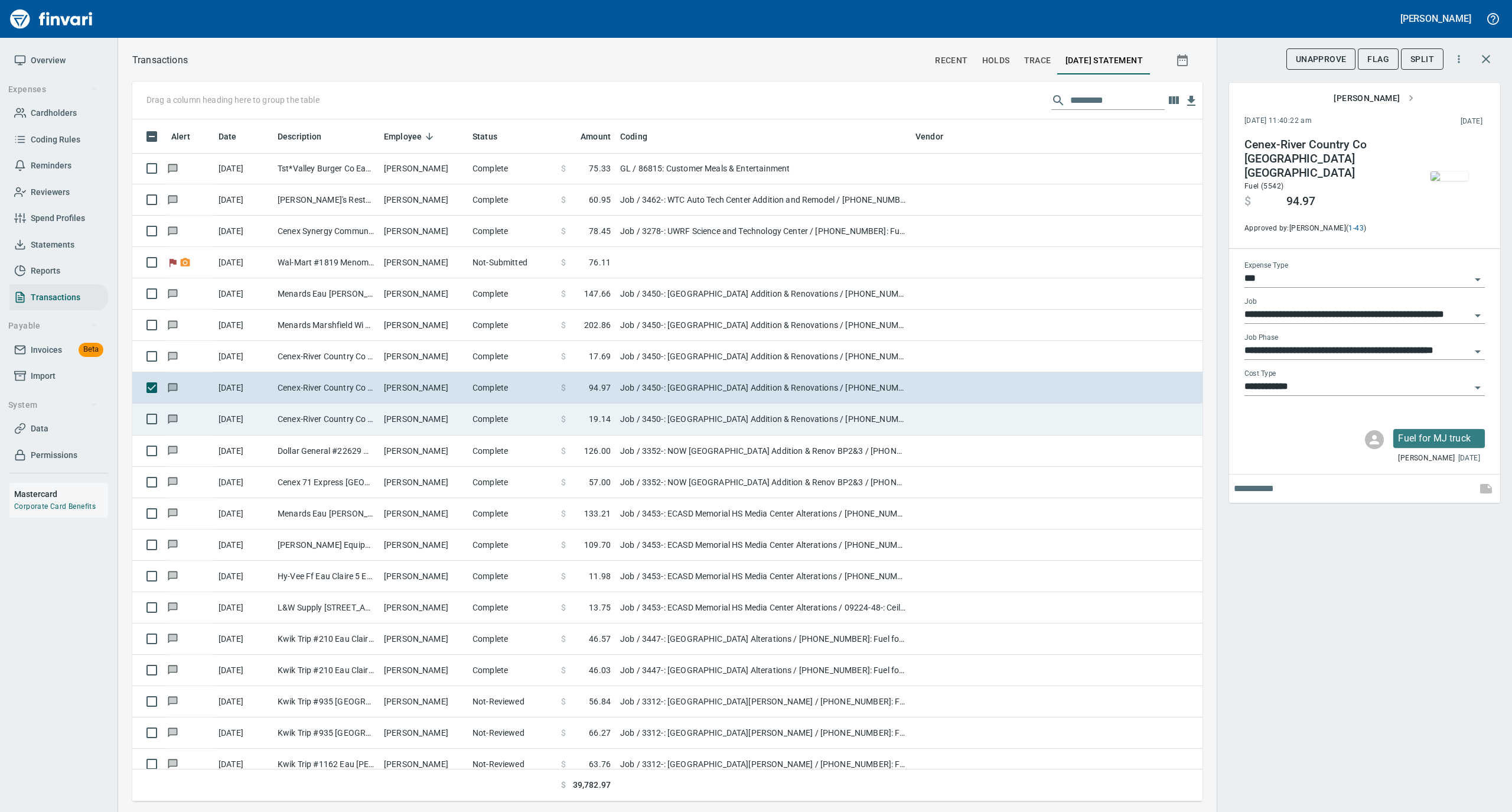 click on "Complete" at bounding box center [512, 419] 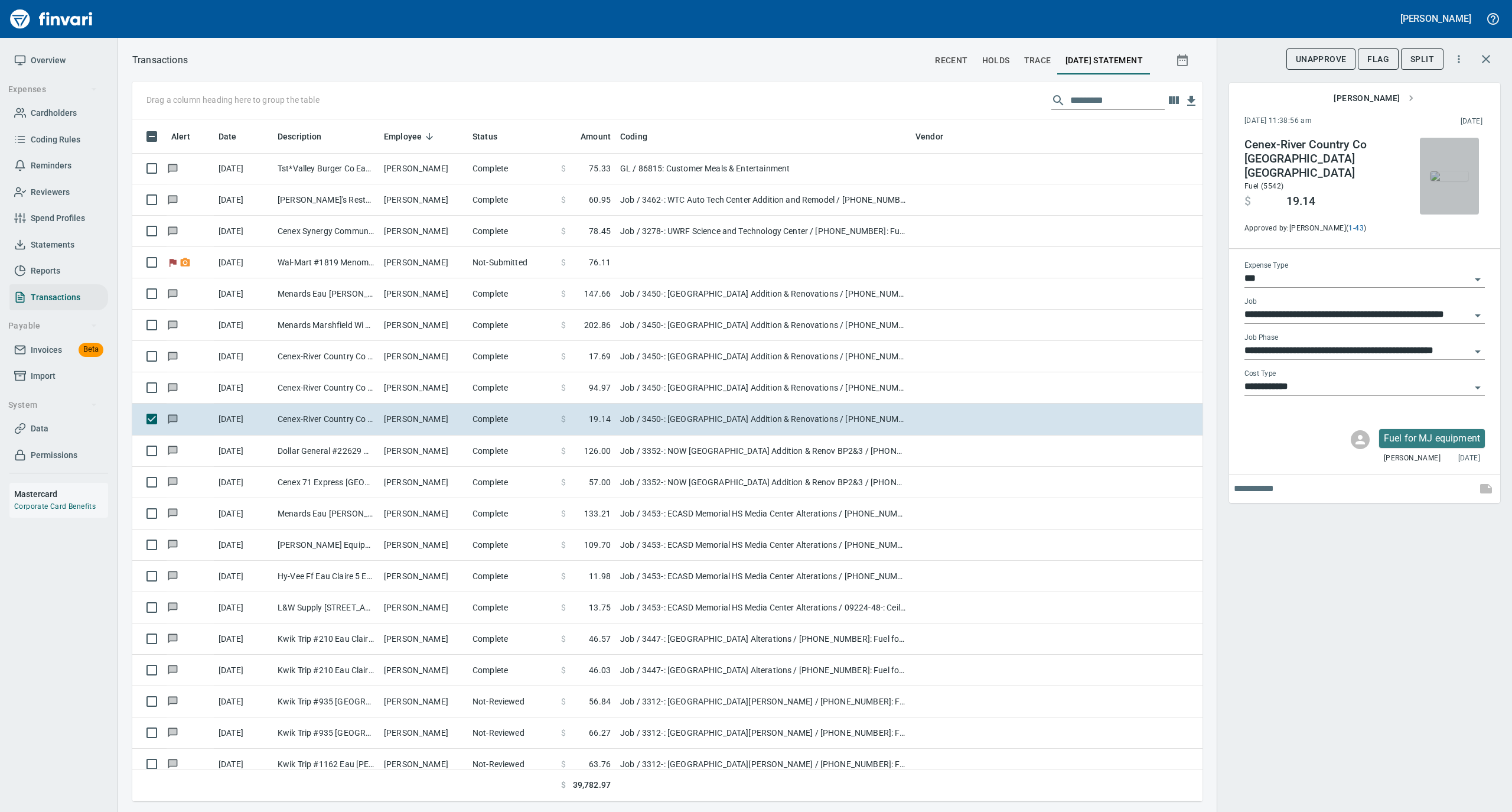 click at bounding box center [1449, 176] 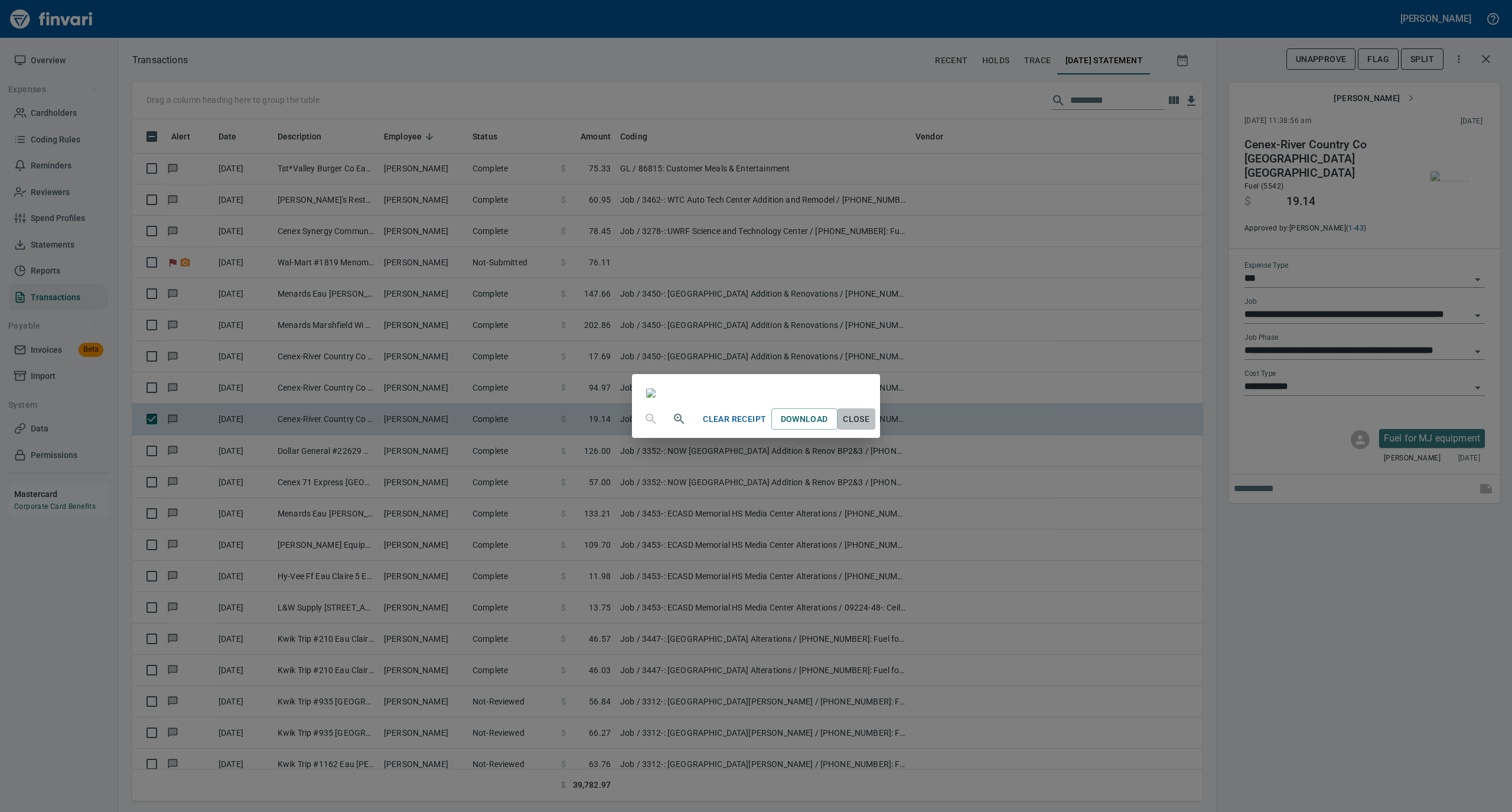 click on "Close" at bounding box center (856, 419) 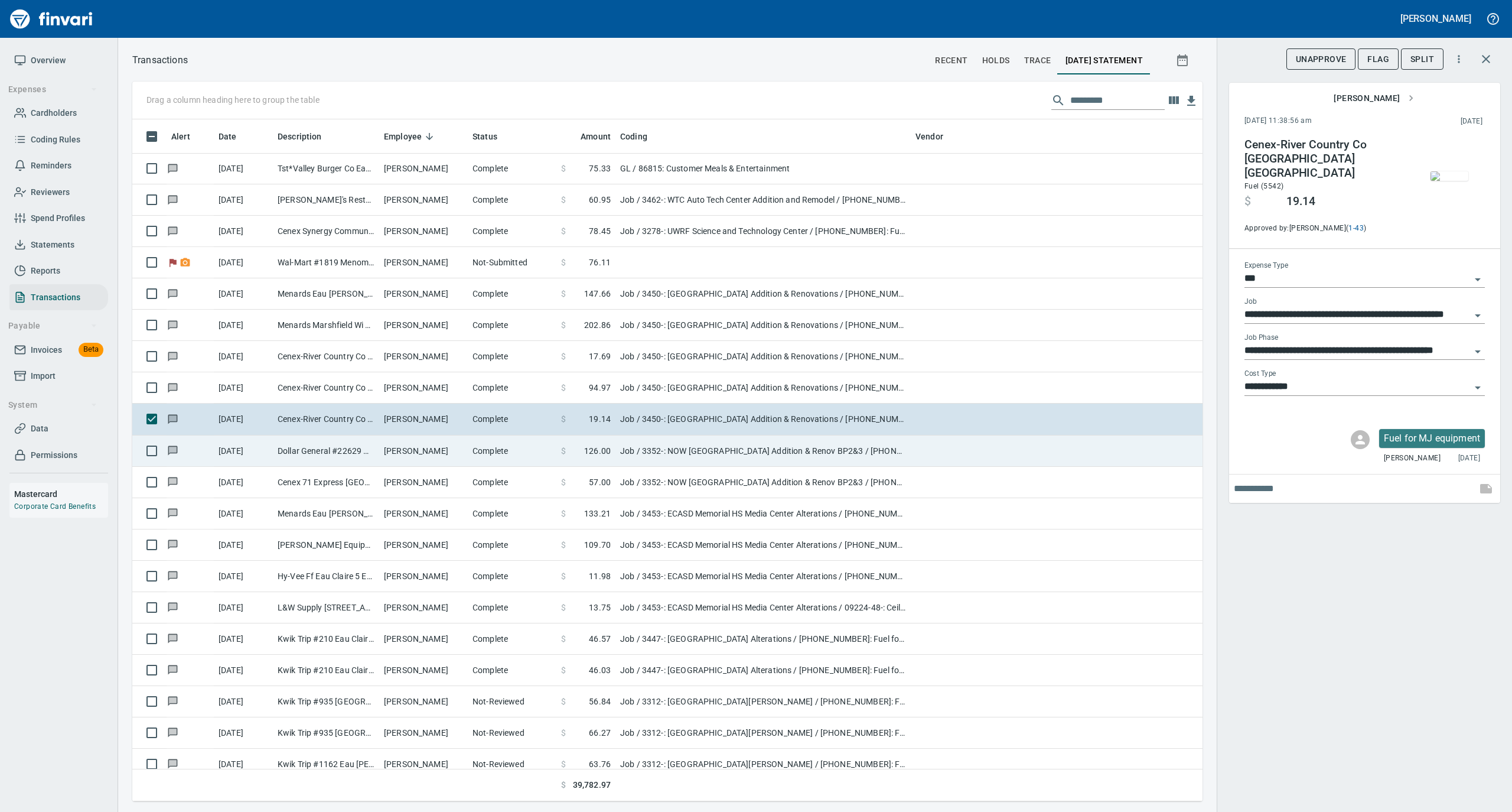 click on "[PERSON_NAME]" at bounding box center [423, 451] 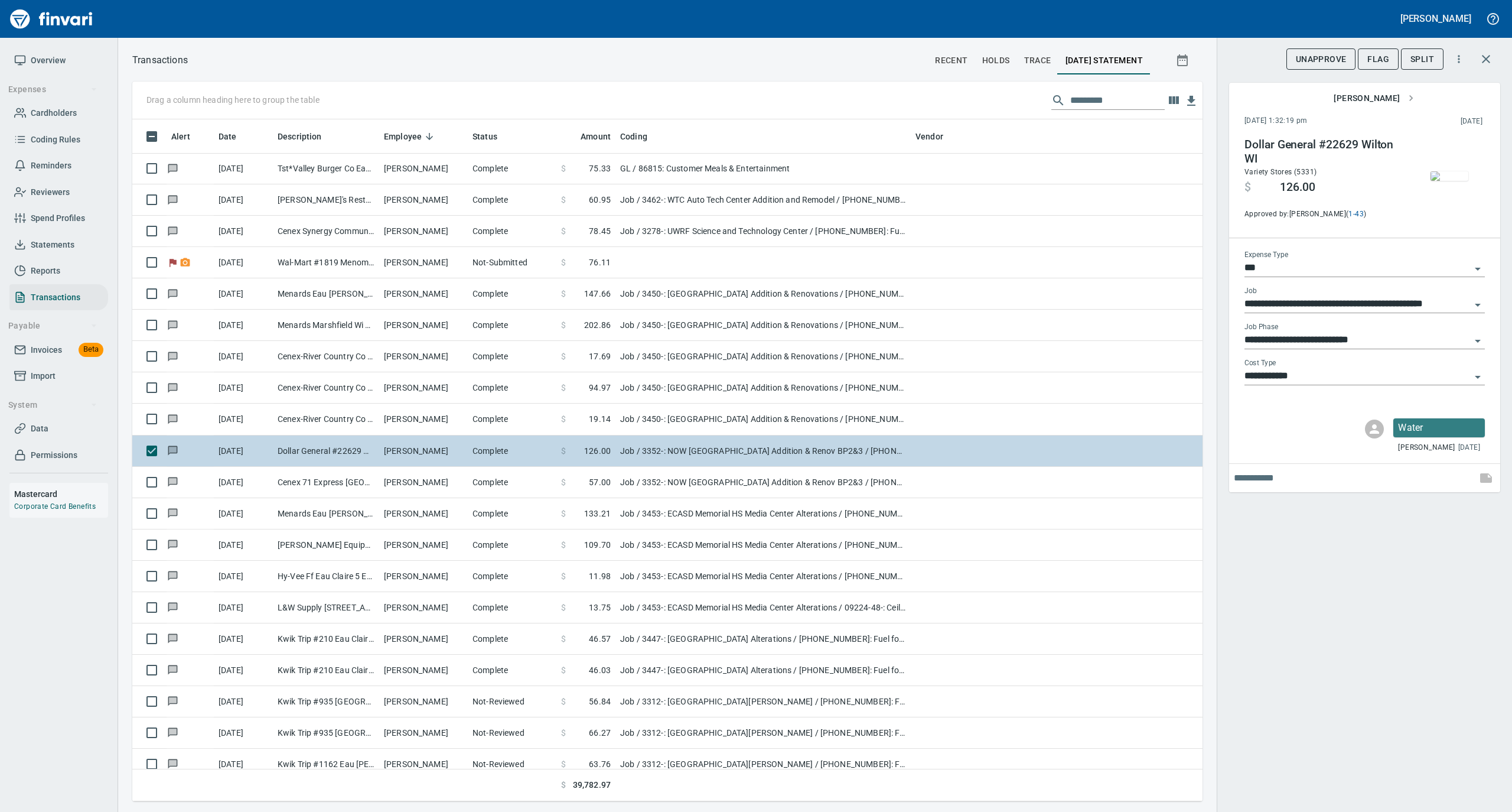 scroll, scrollTop: 1812, scrollLeft: 0, axis: vertical 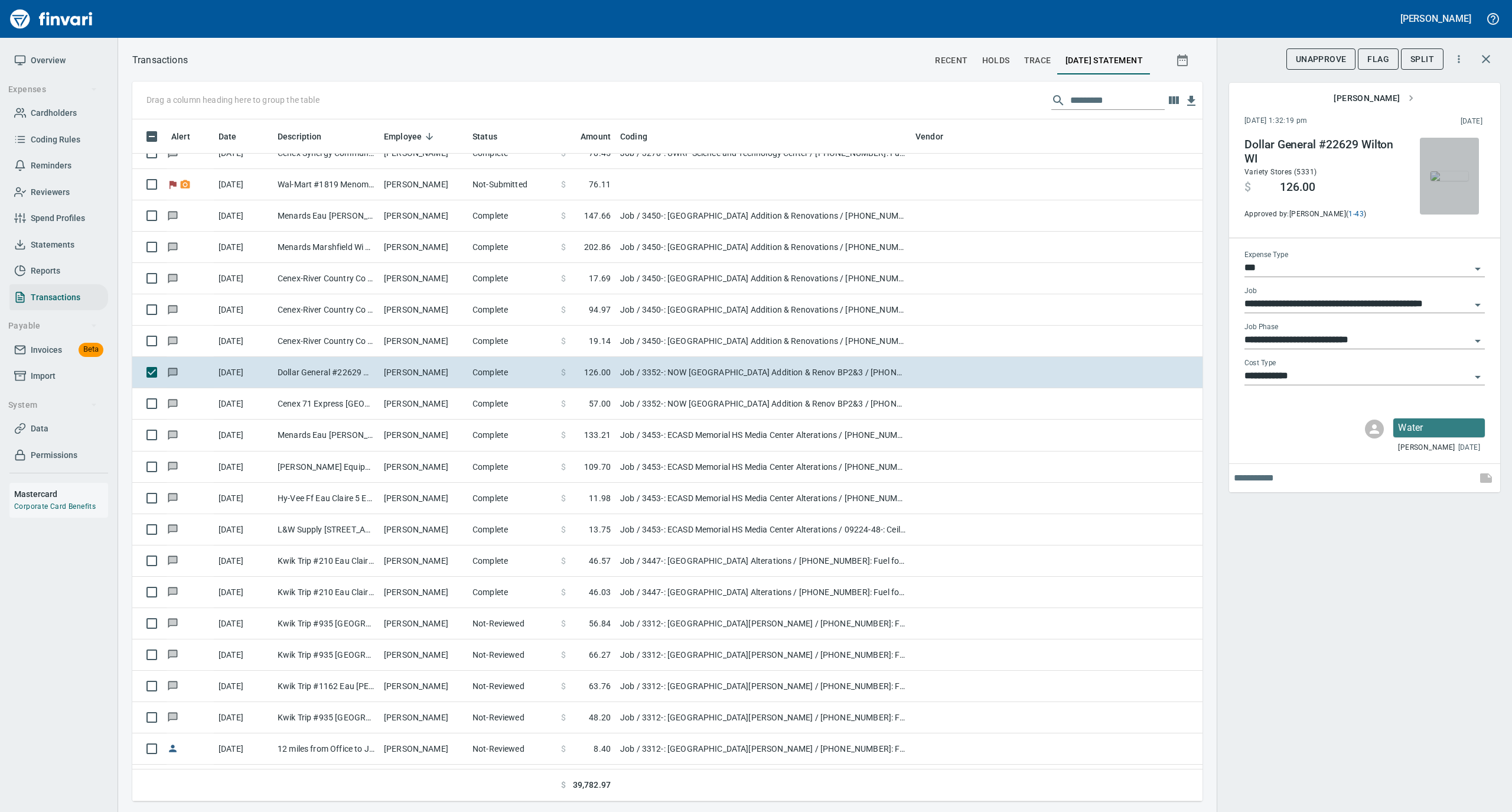 click at bounding box center (1449, 176) 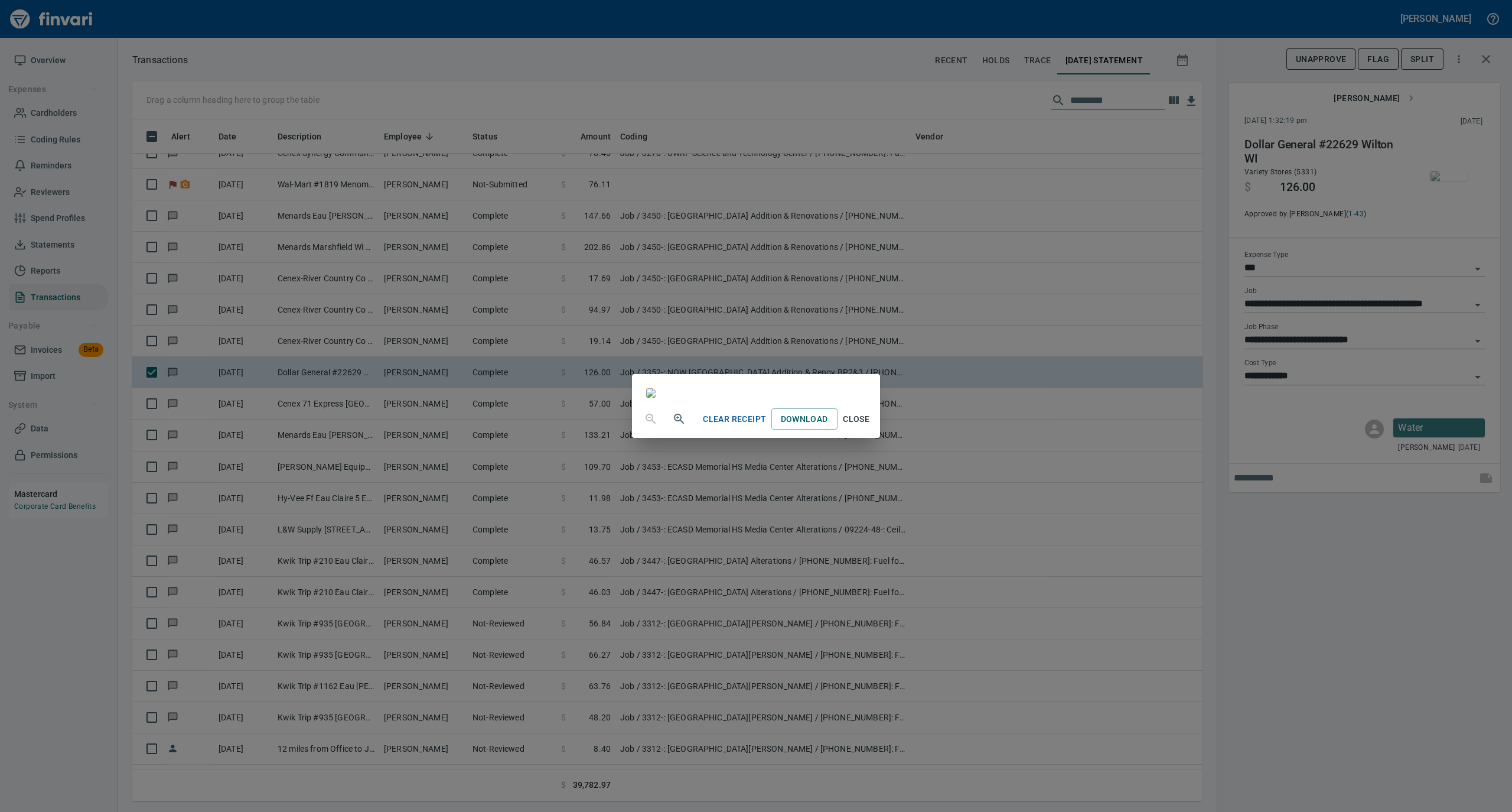 click on "Close" at bounding box center [856, 419] 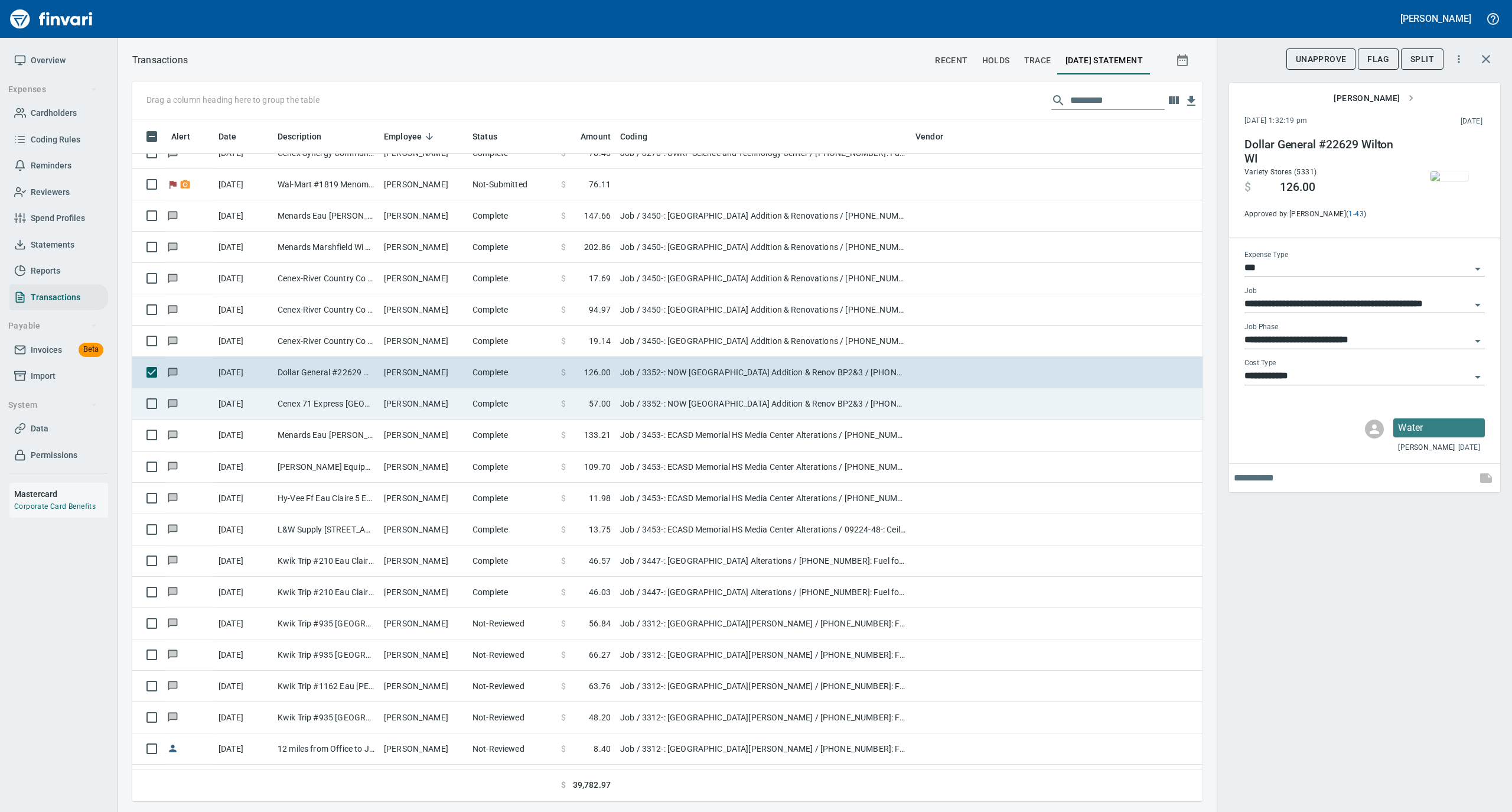 click on "[PERSON_NAME]" at bounding box center [423, 404] 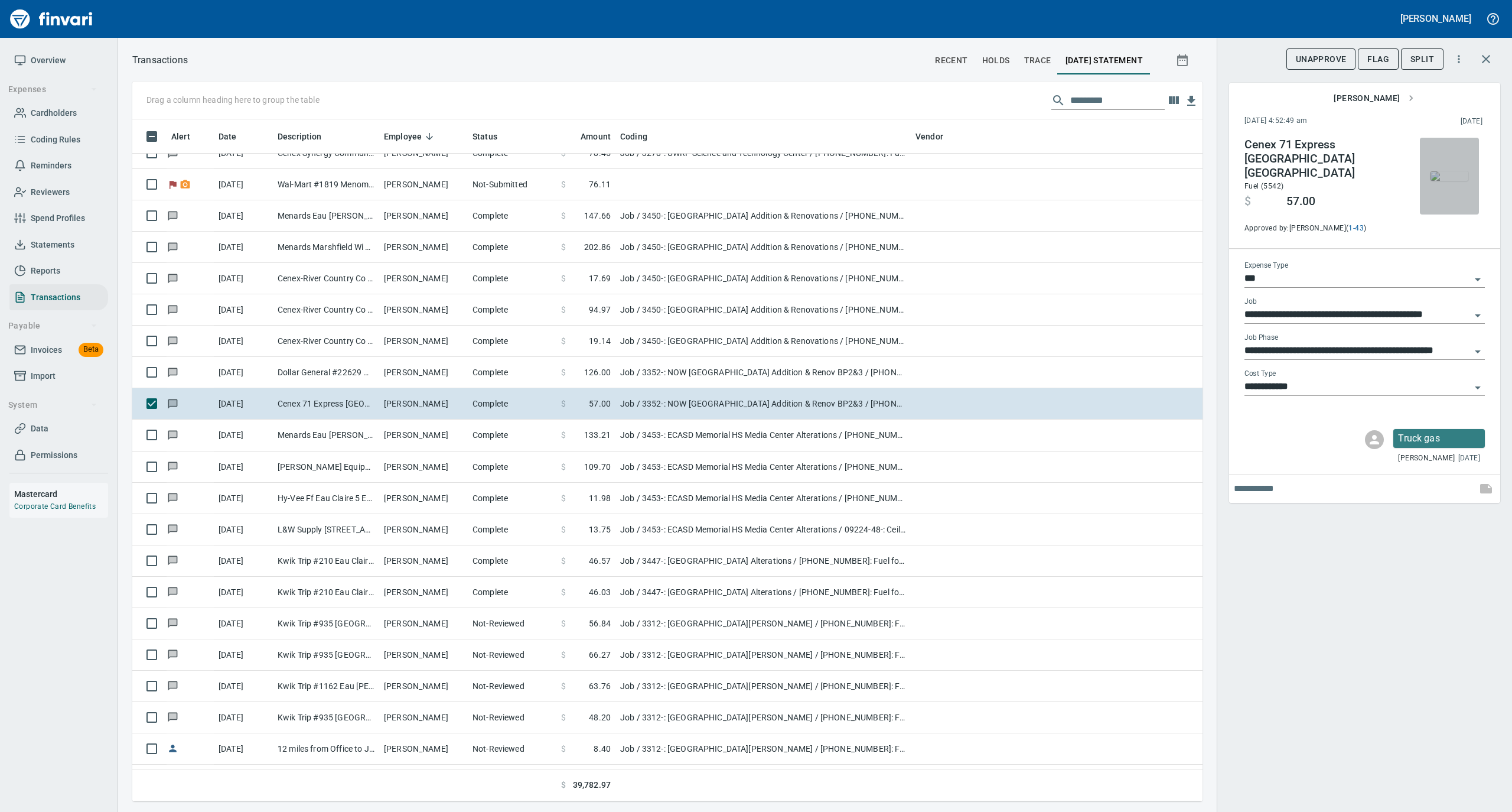 click at bounding box center [1449, 176] 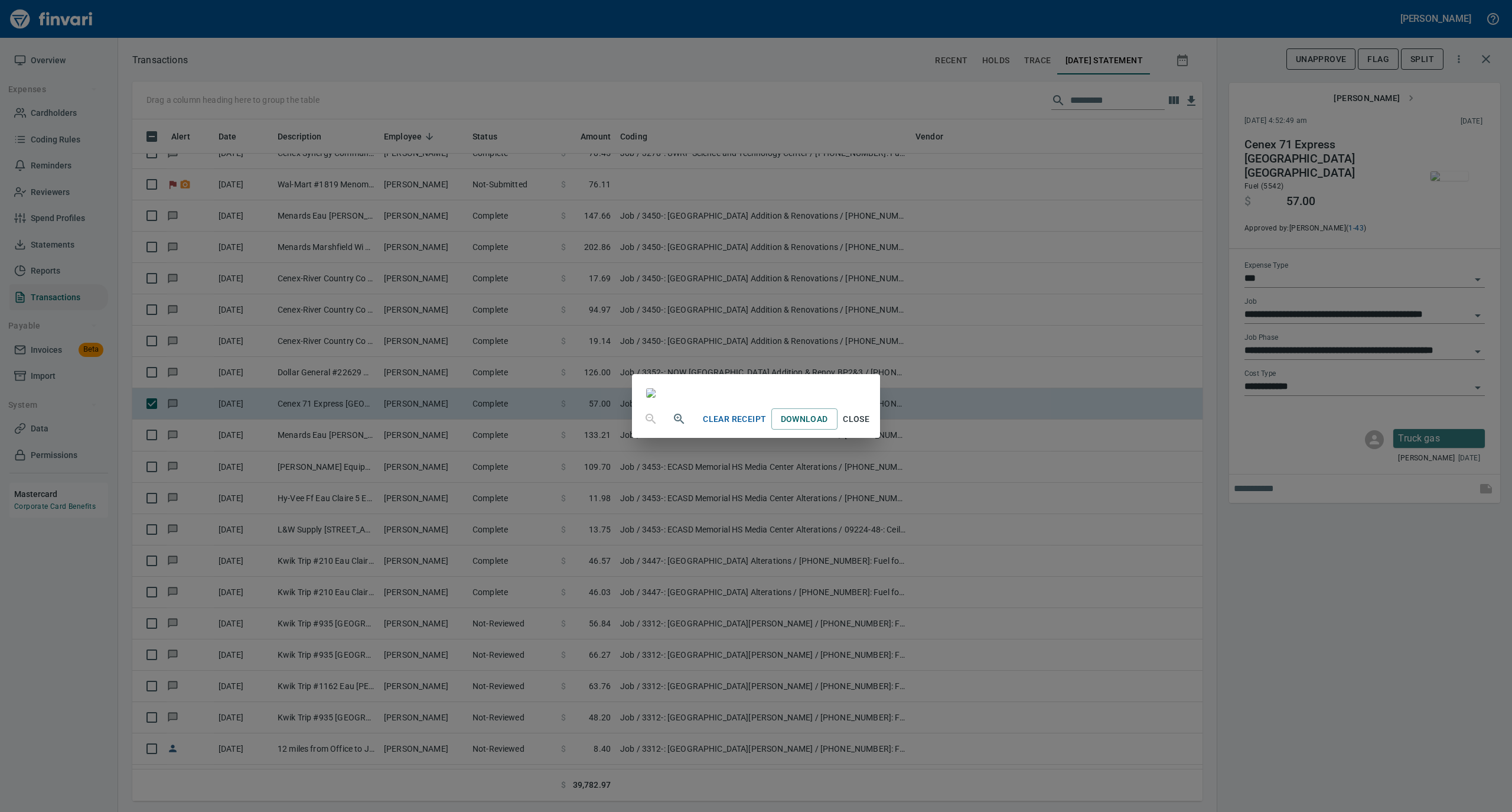 click on "Close" at bounding box center (856, 419) 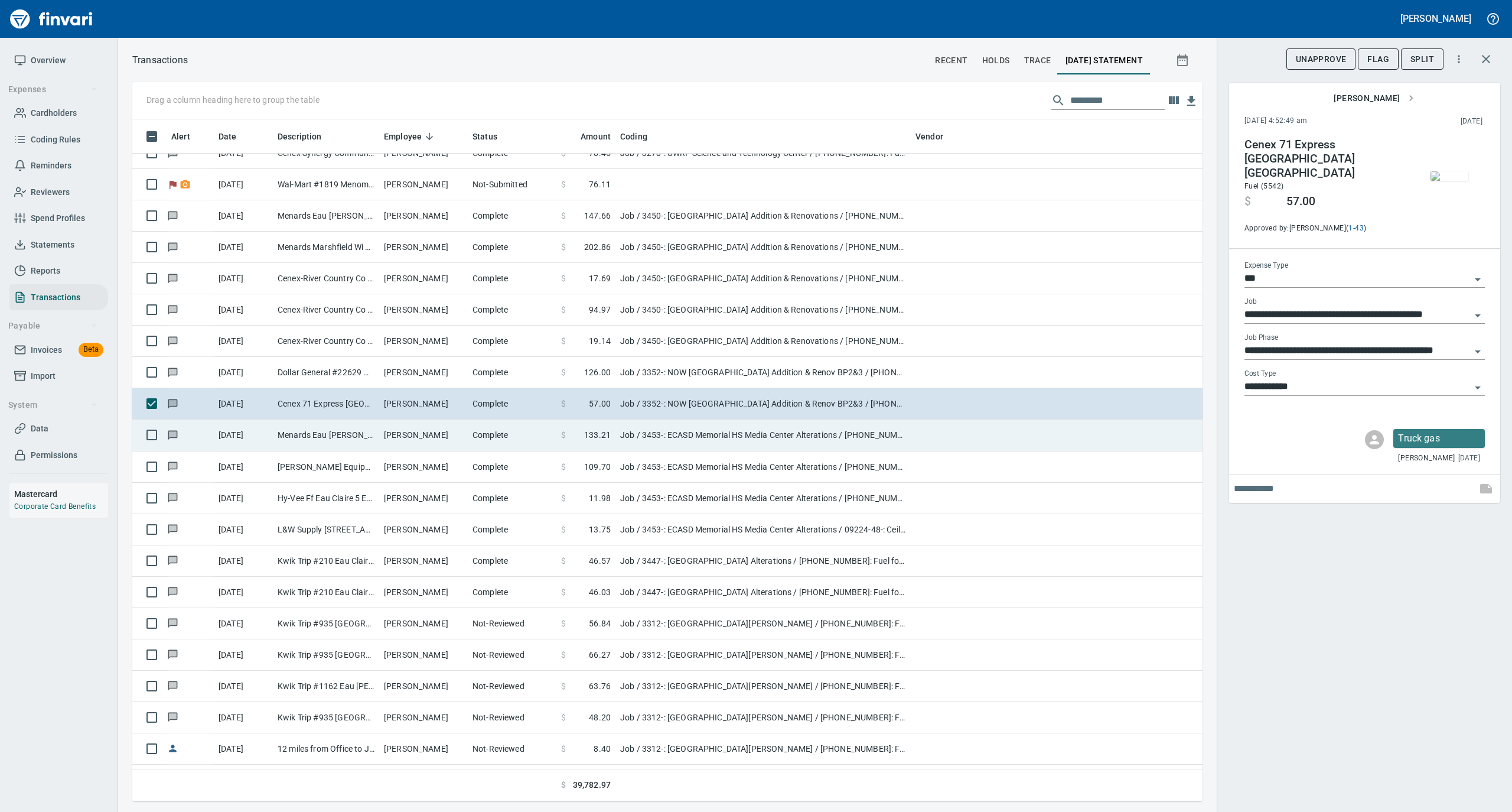 click on "Complete" at bounding box center [512, 435] 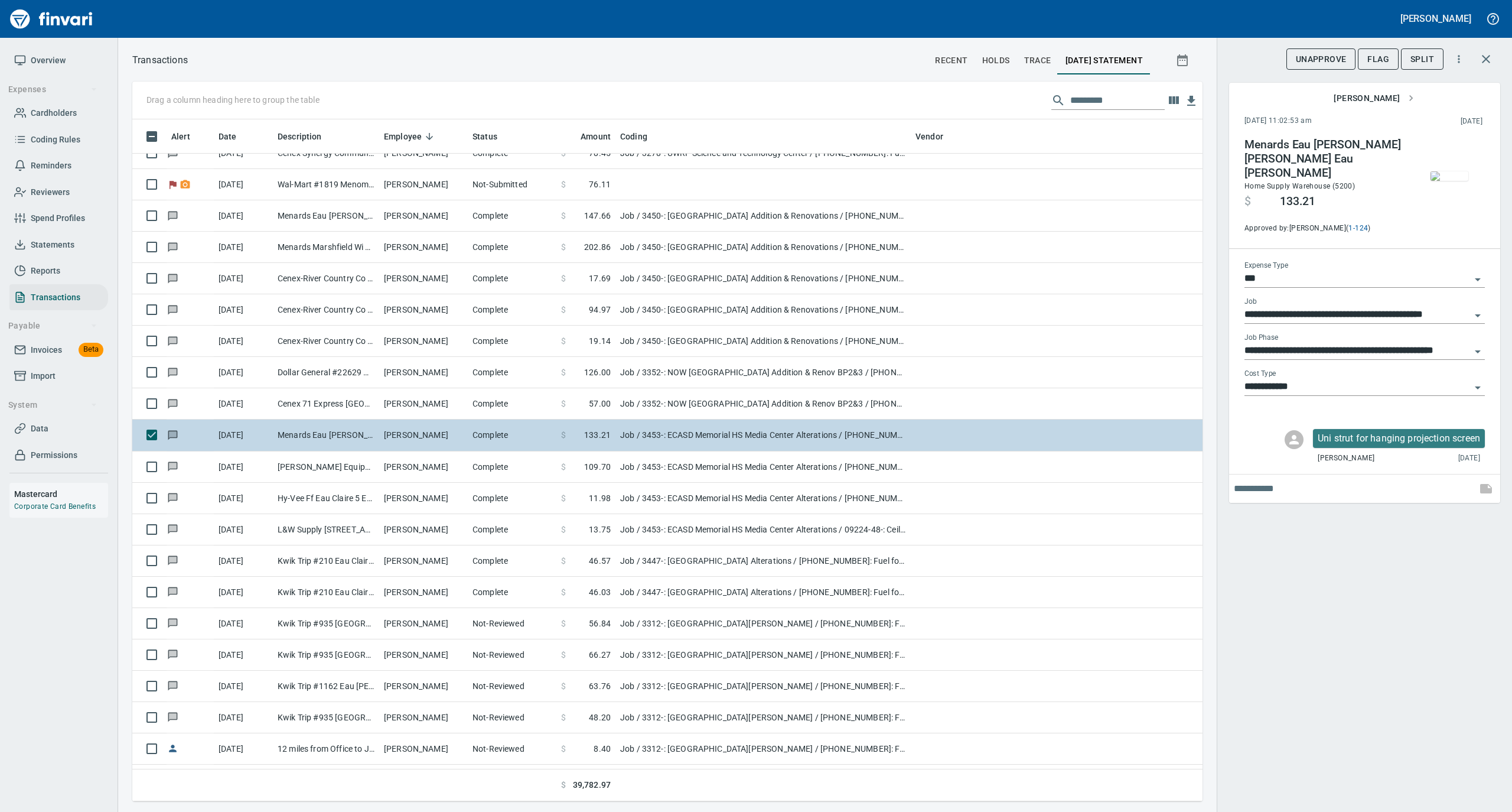 type on "**********" 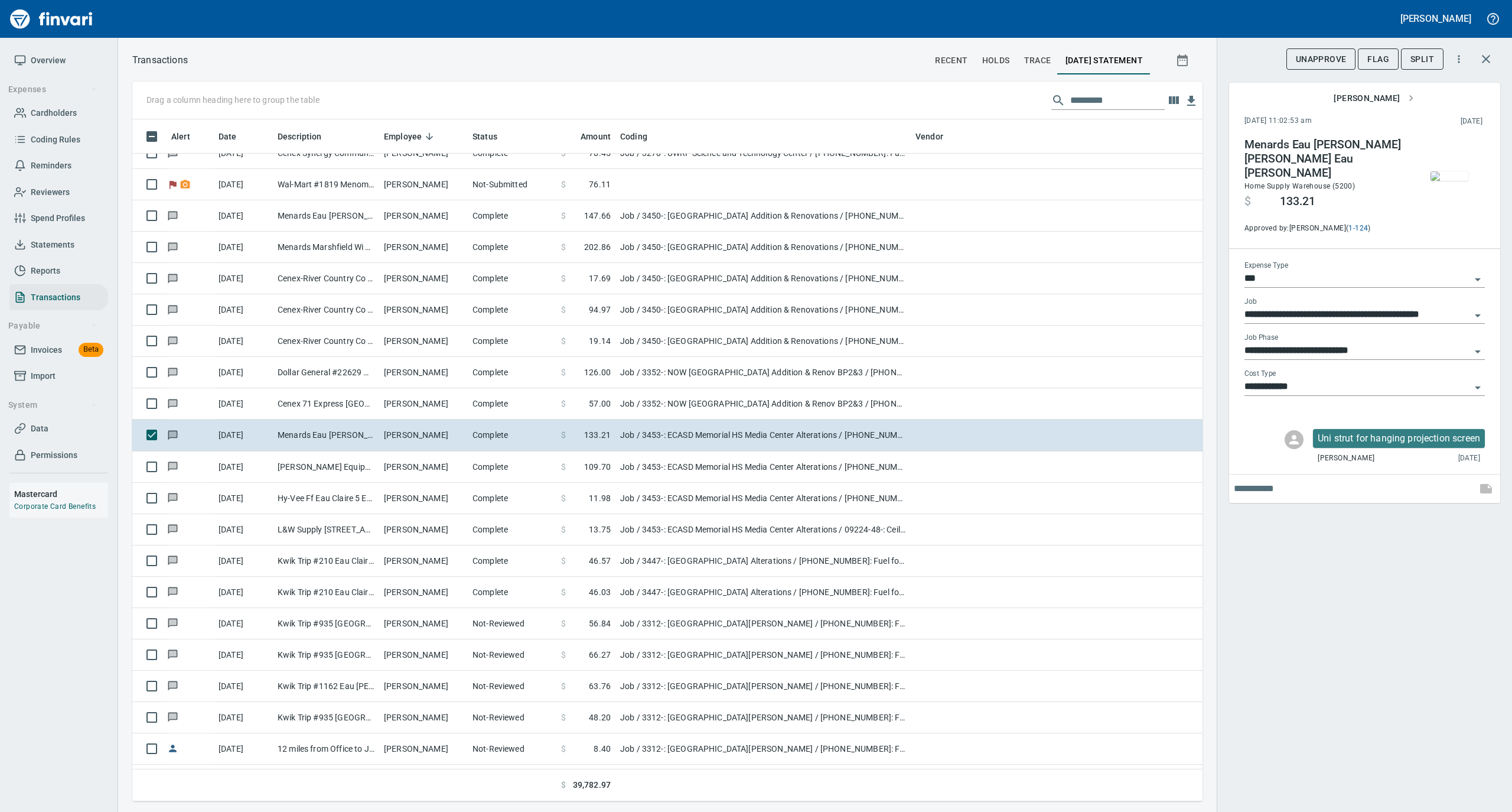 click at bounding box center (1449, 176) 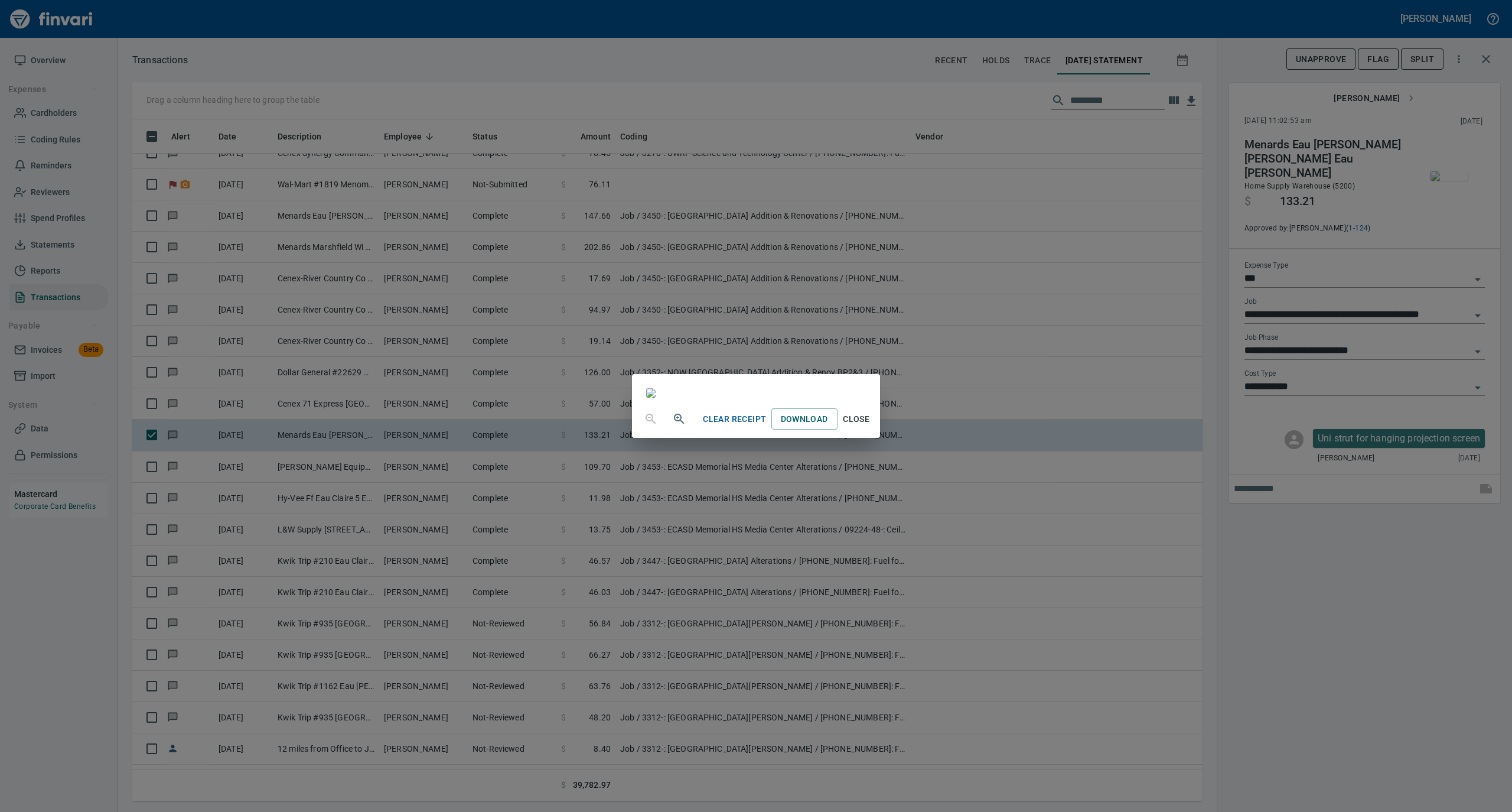 click on "Close" at bounding box center (856, 419) 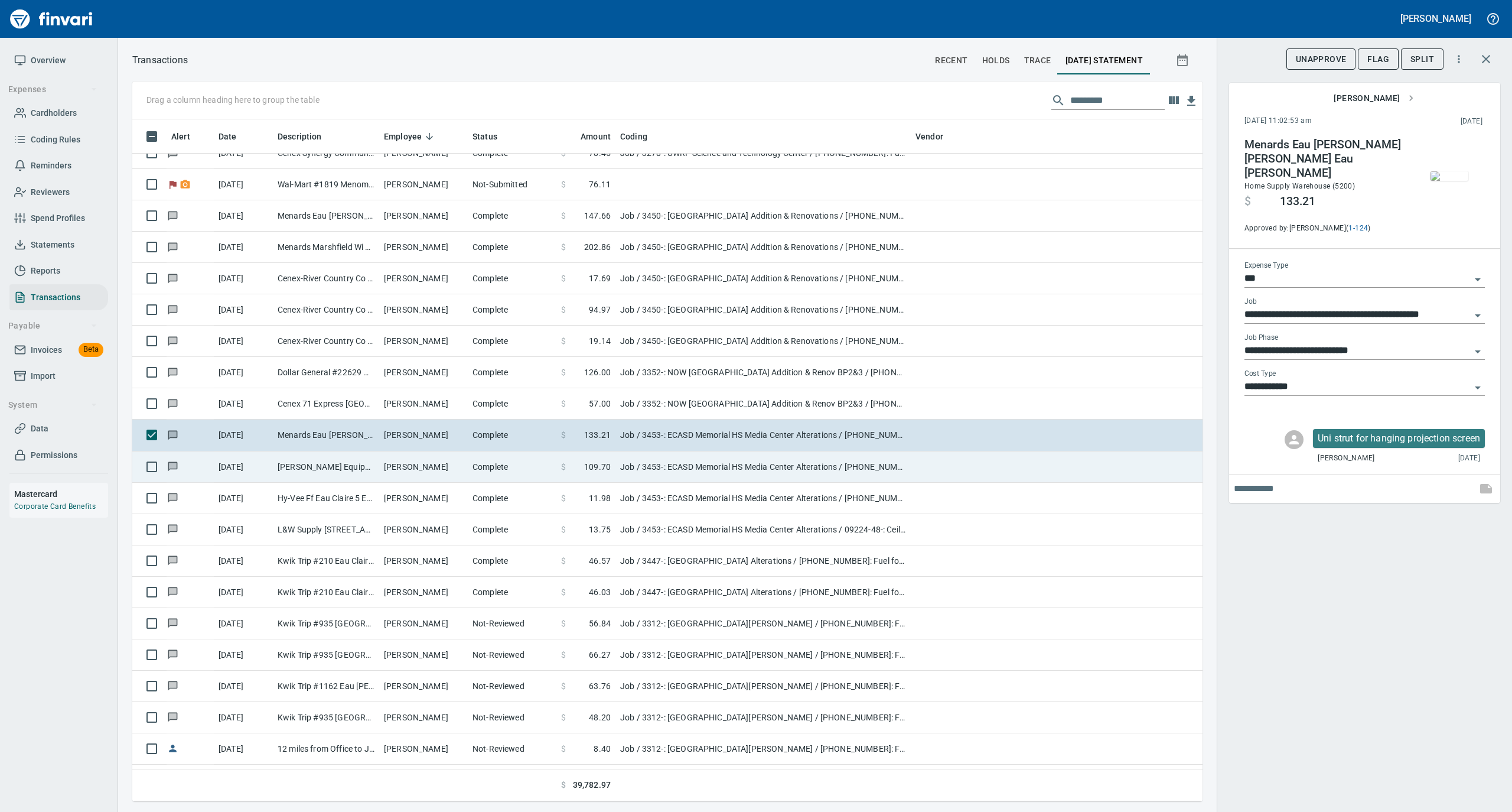 click on "[PERSON_NAME] Equipment&Supp Eau Claire    WI" at bounding box center (326, 467) 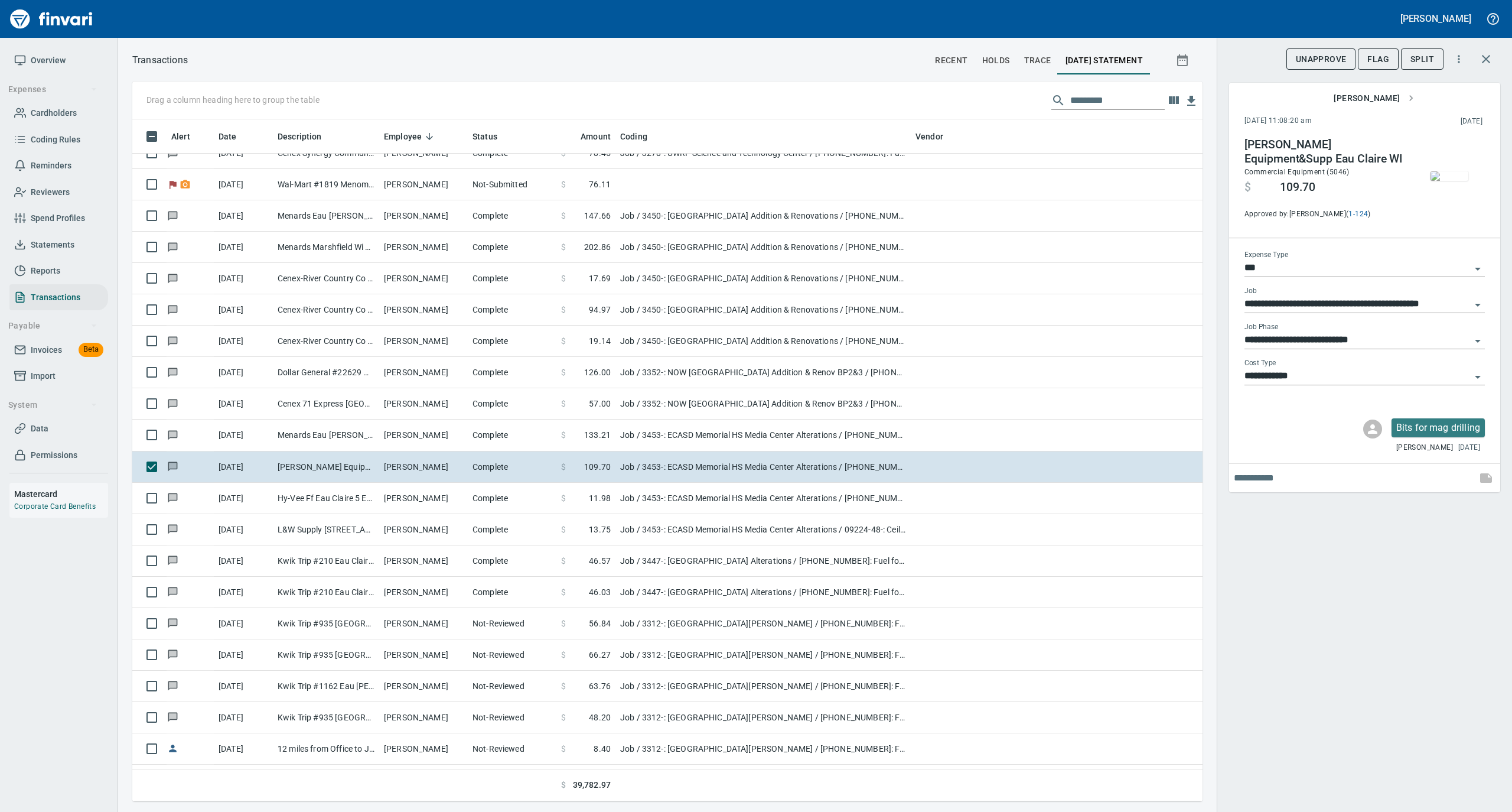 click at bounding box center (1449, 176) 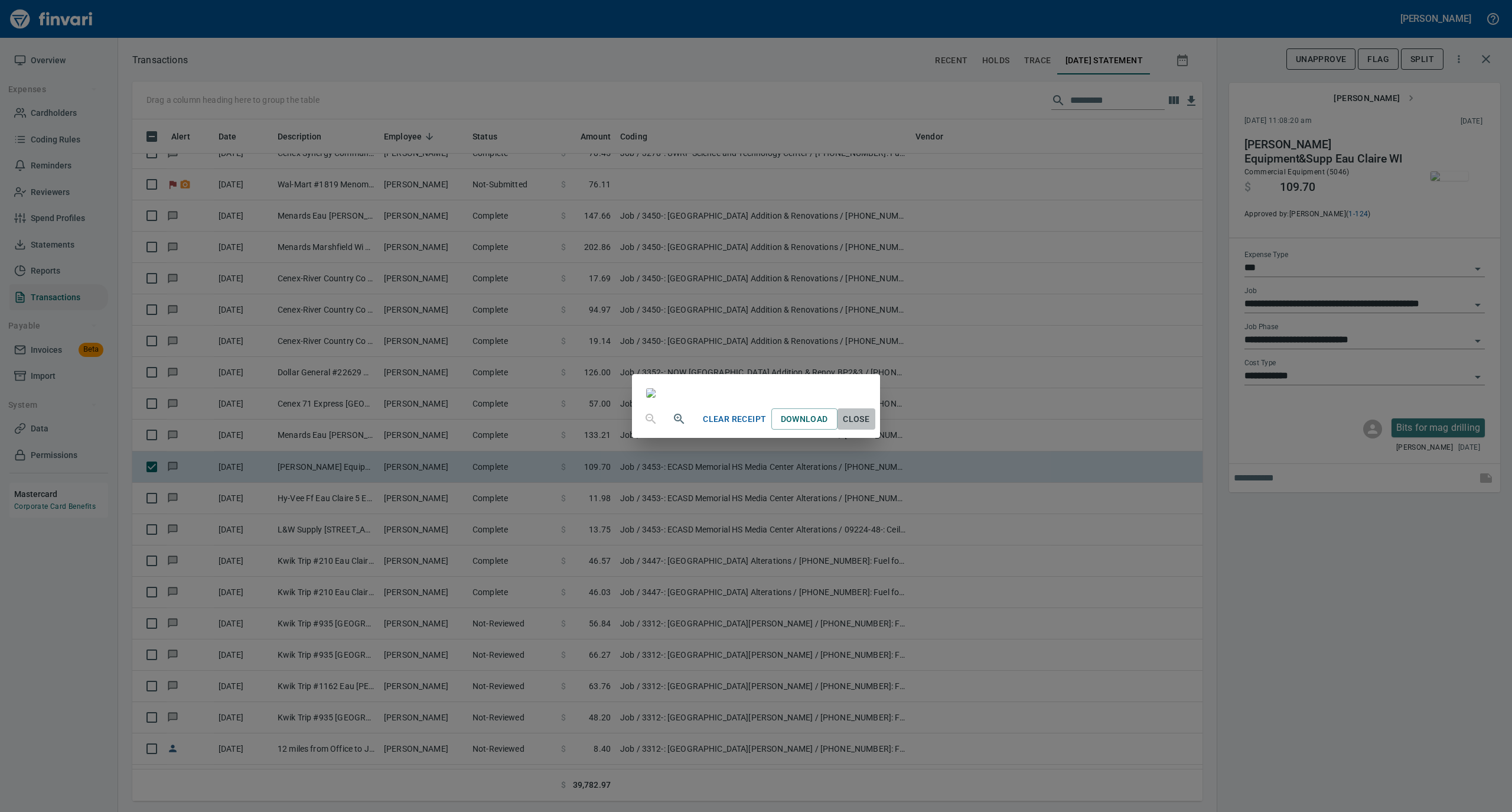 click on "Close" at bounding box center [856, 419] 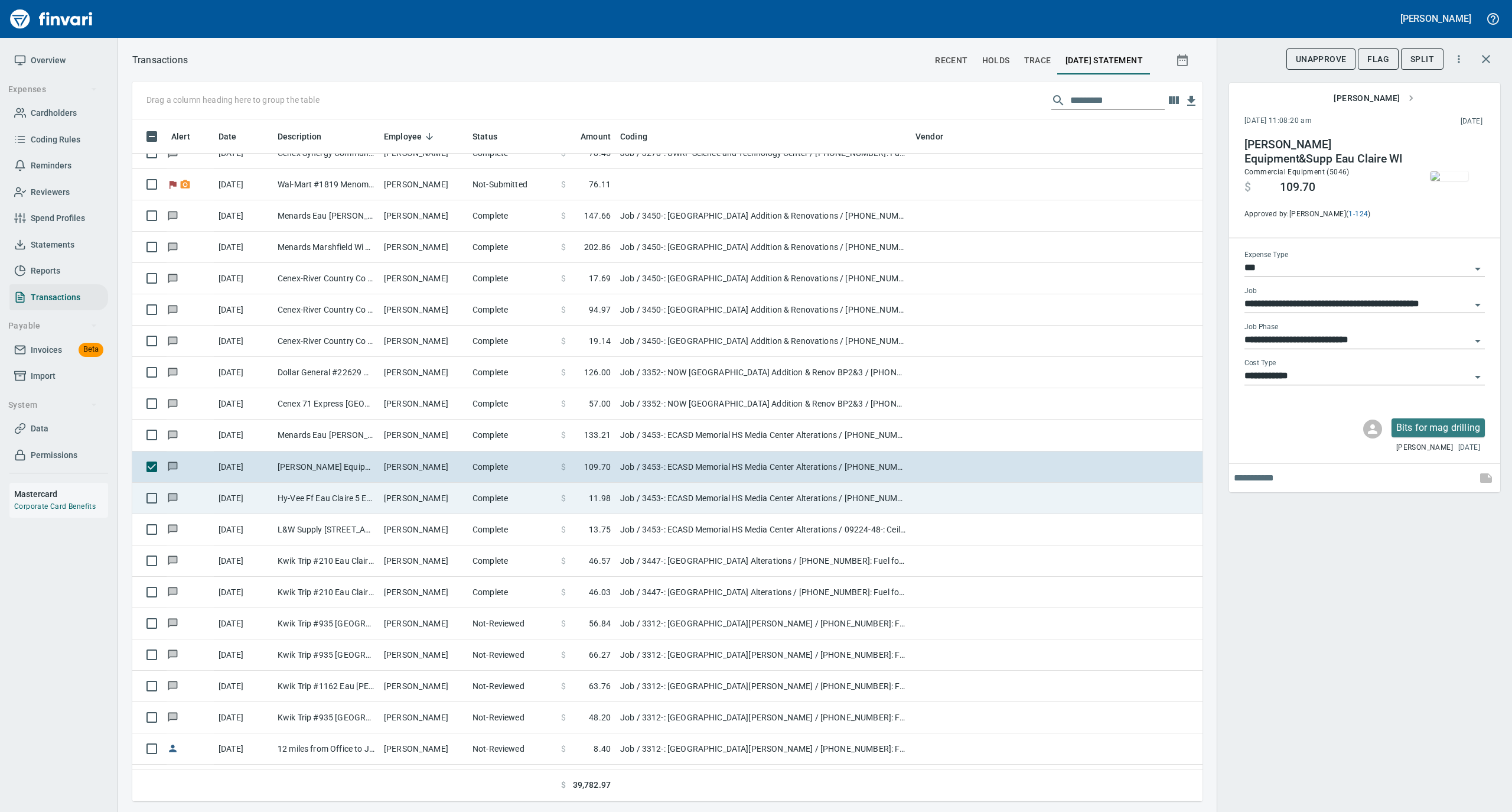 click on "[PERSON_NAME]" at bounding box center (423, 498) 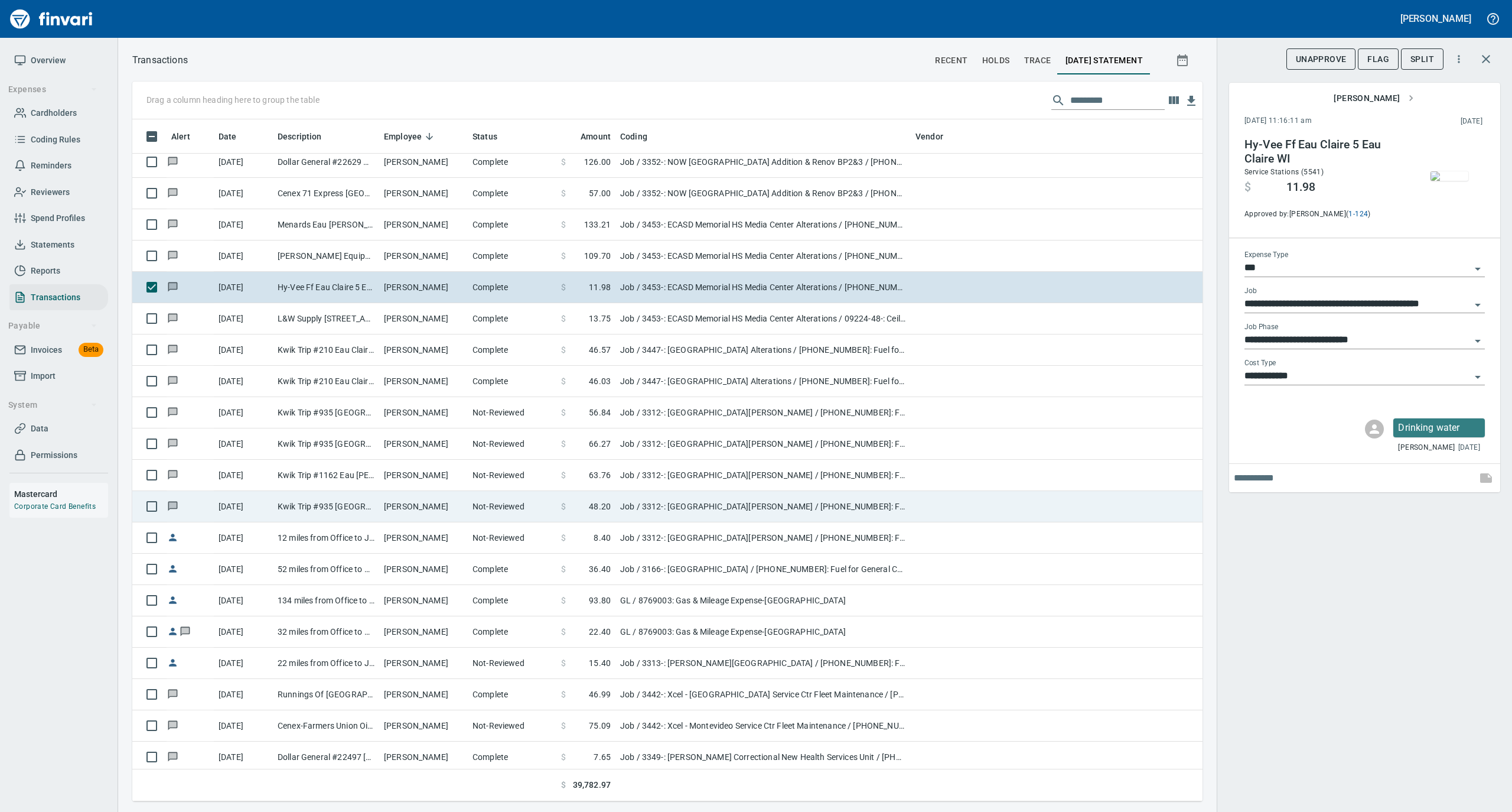 scroll, scrollTop: 2048, scrollLeft: 0, axis: vertical 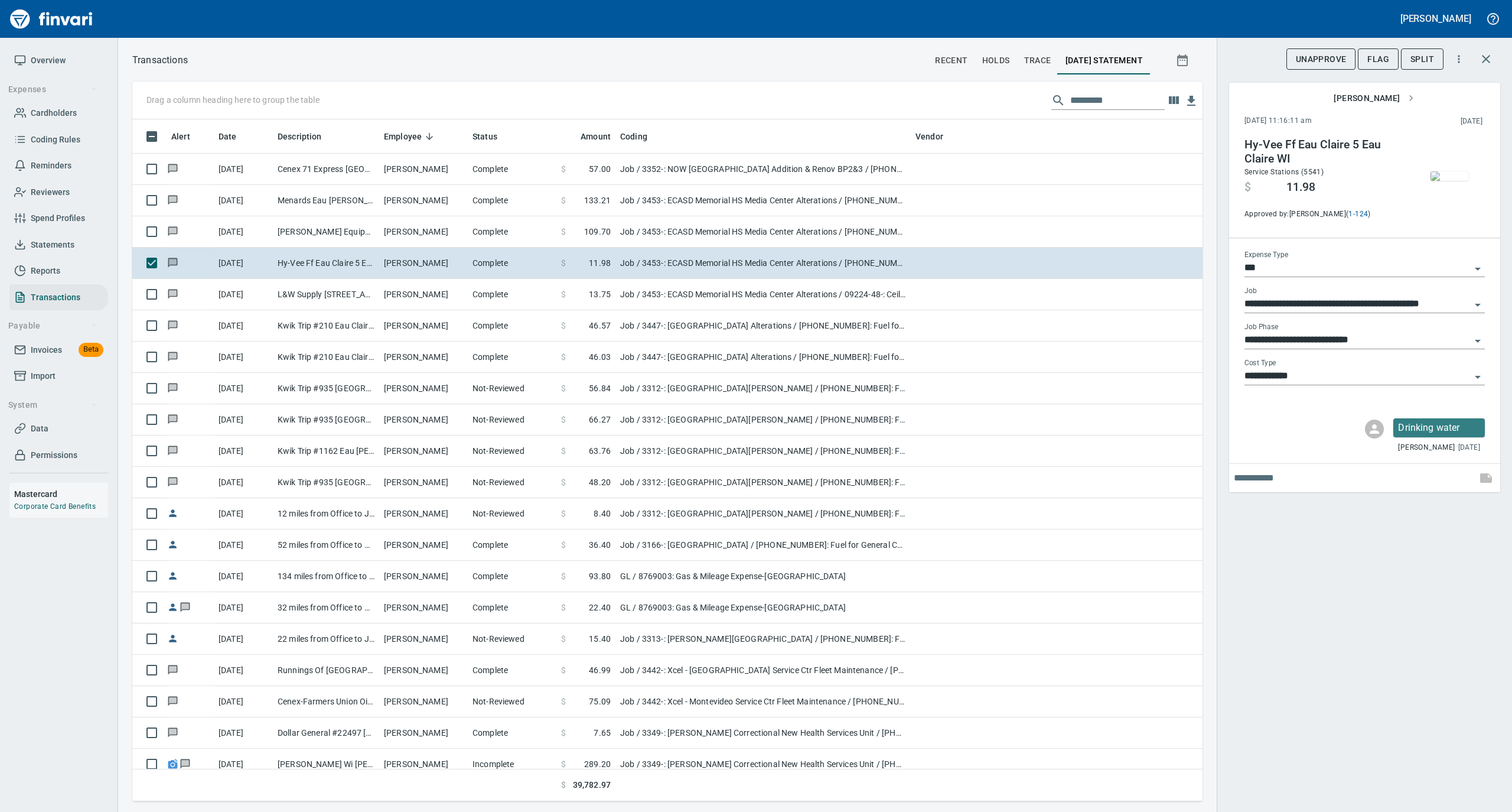 click at bounding box center (1449, 176) 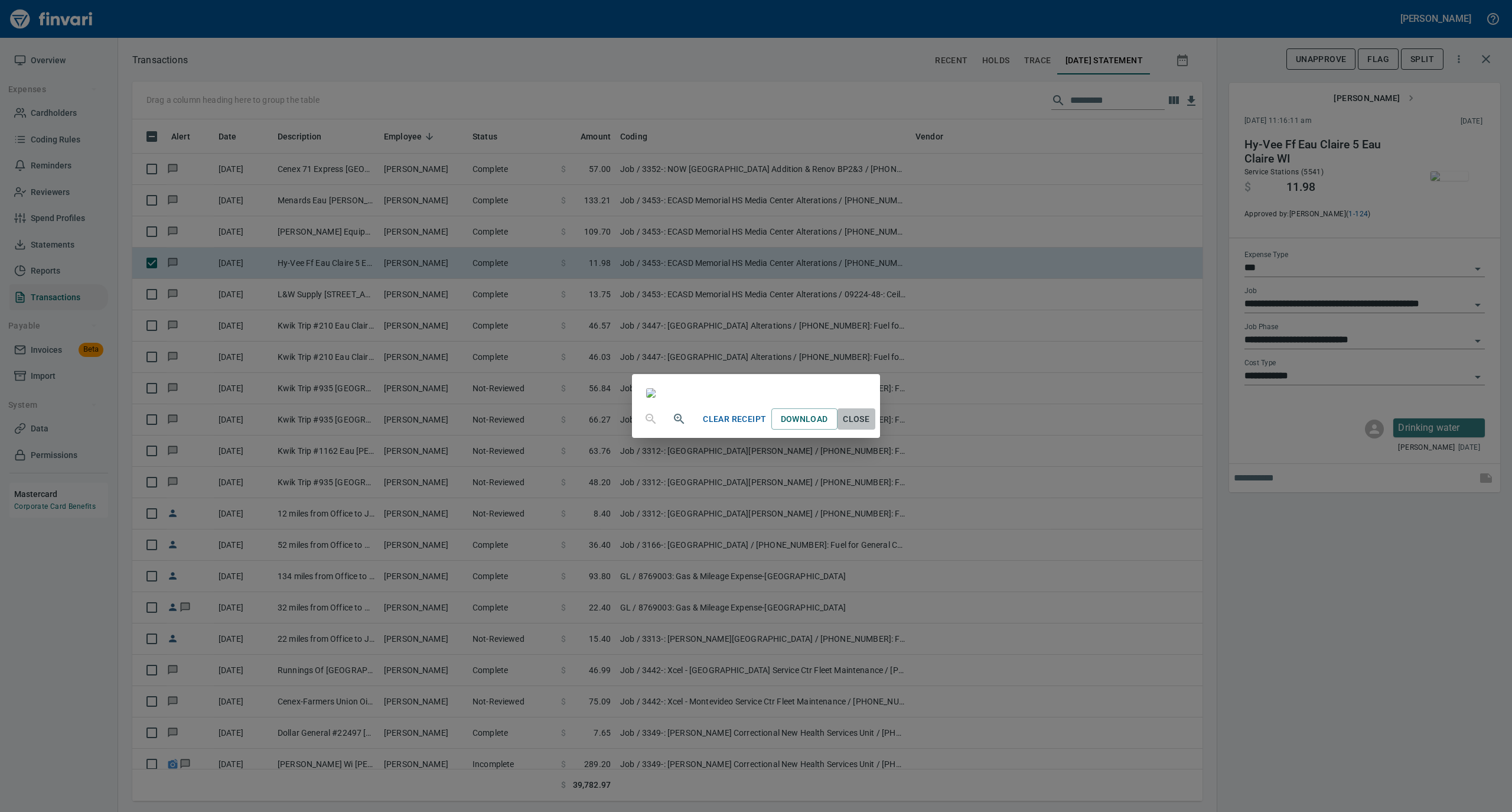 click on "Close" at bounding box center [856, 419] 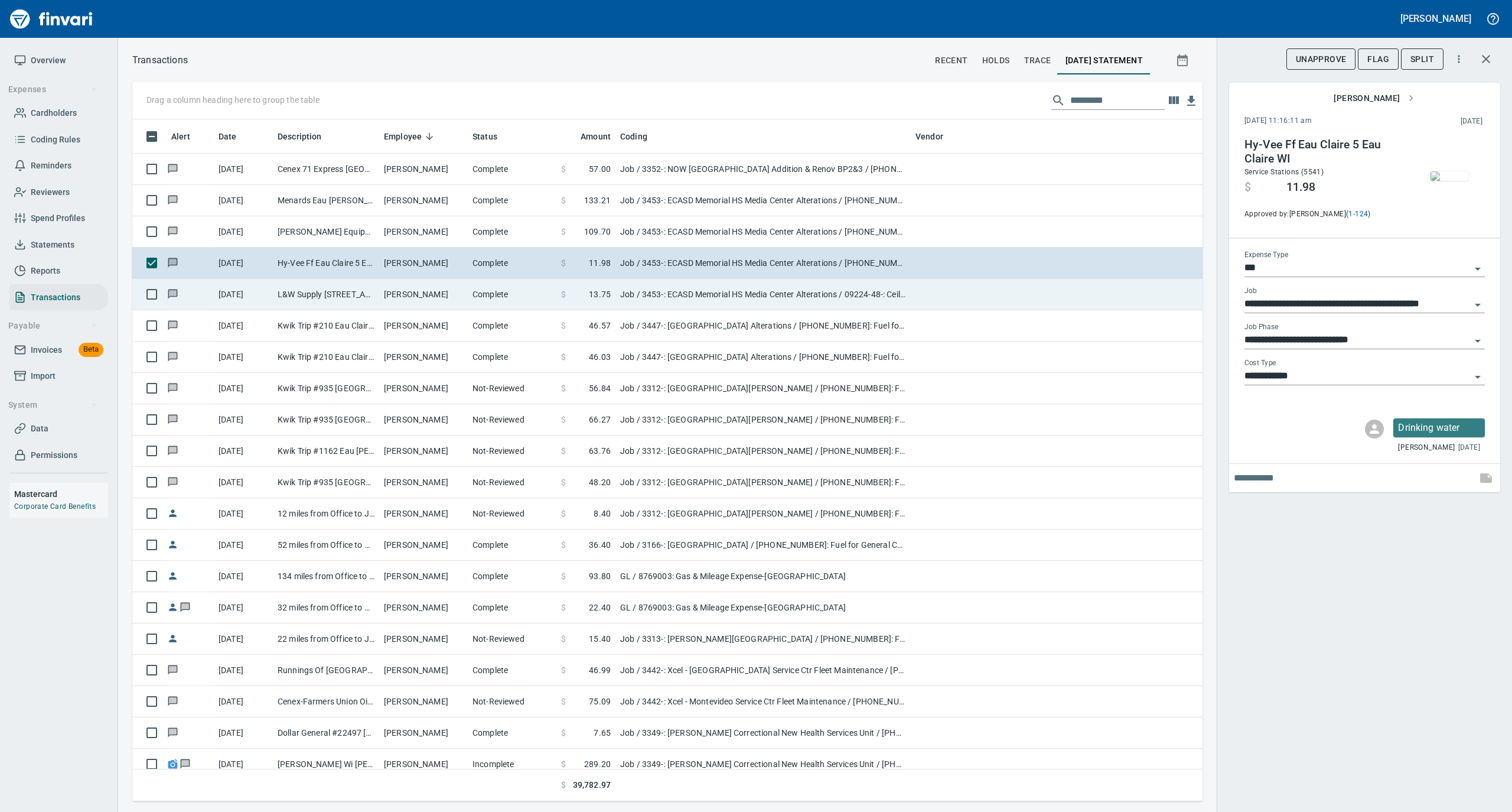 click on "[PERSON_NAME]" at bounding box center (423, 294) 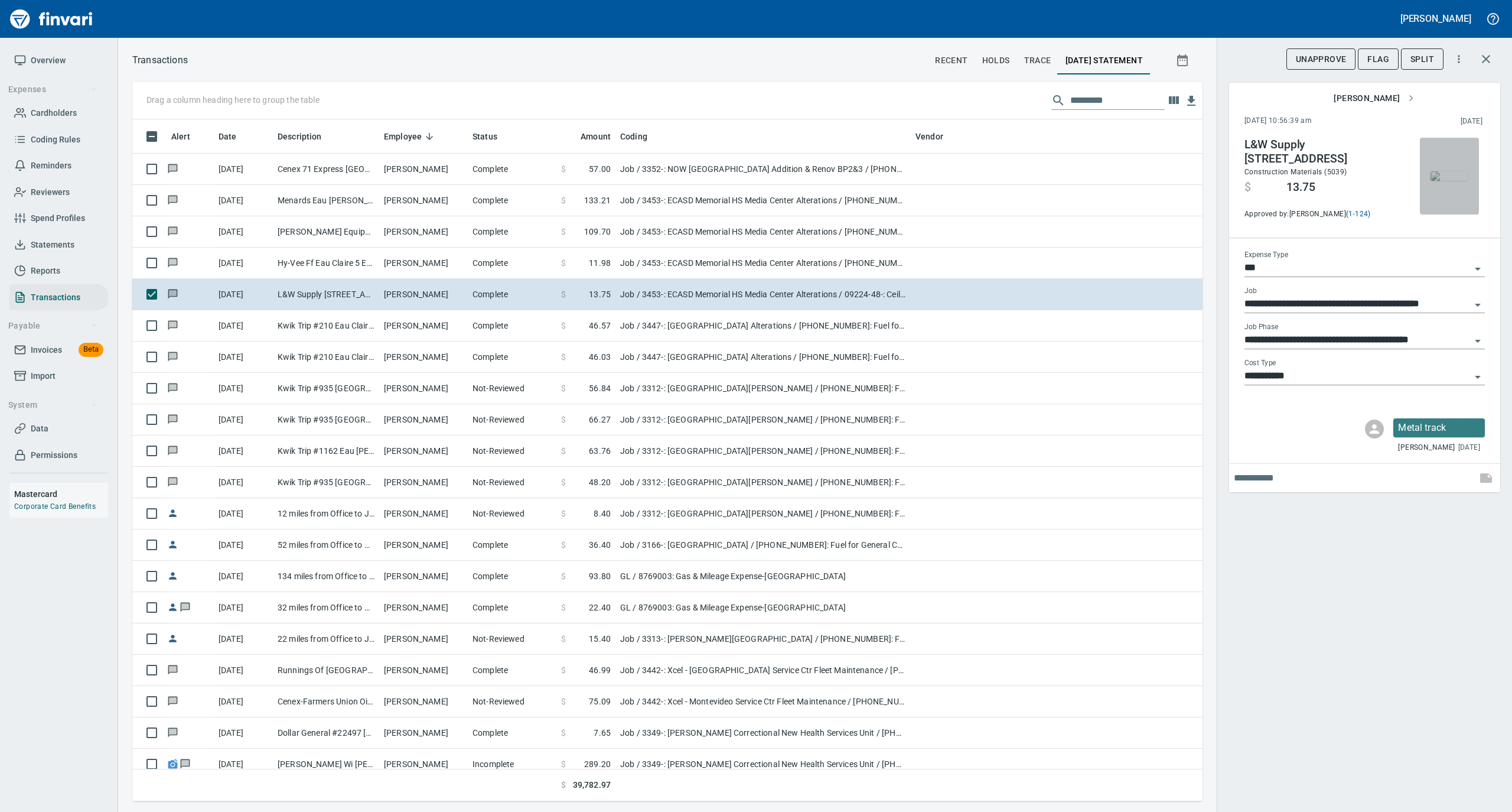 click at bounding box center (1449, 176) 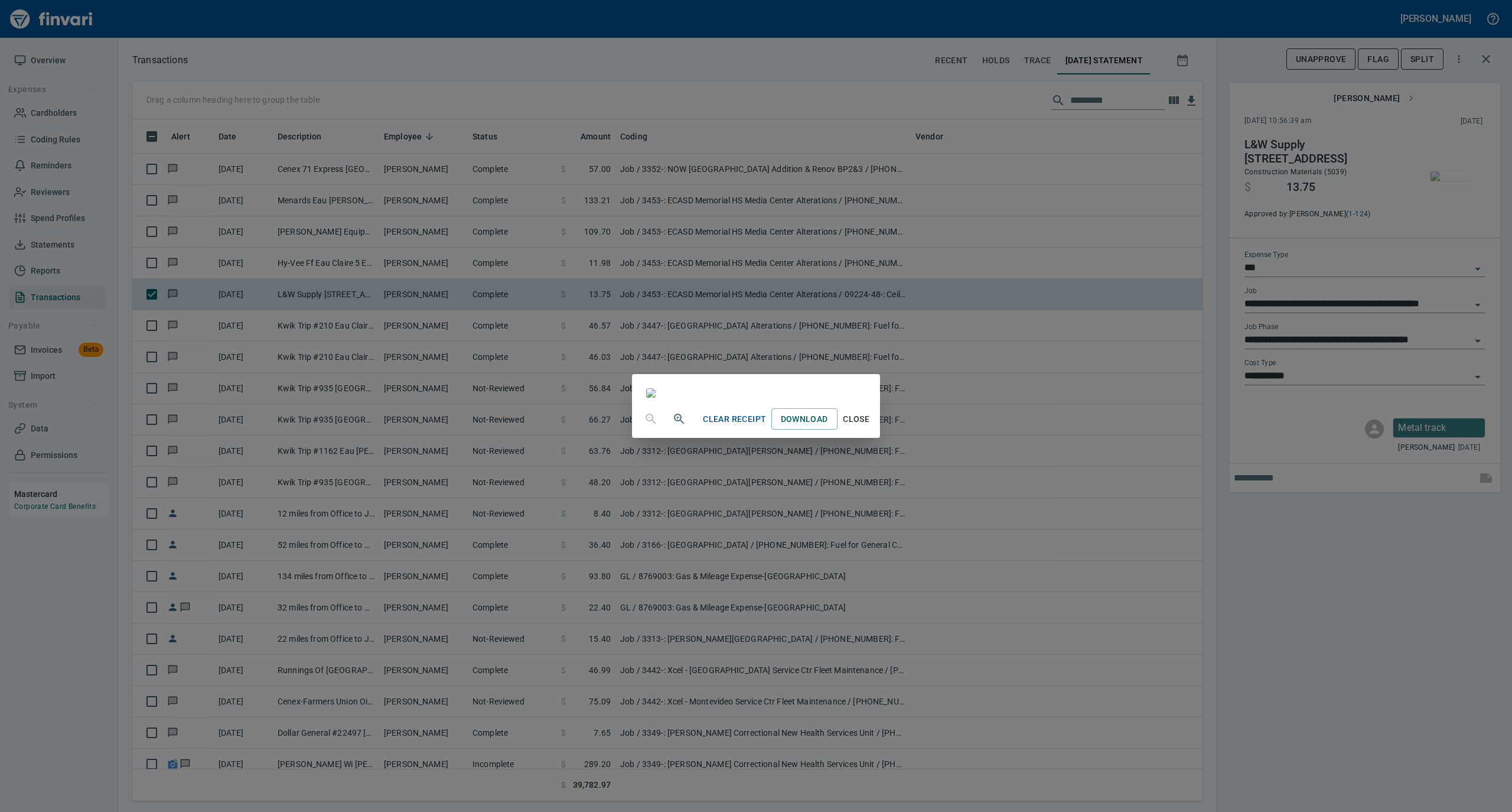 click on "Close" at bounding box center [856, 419] 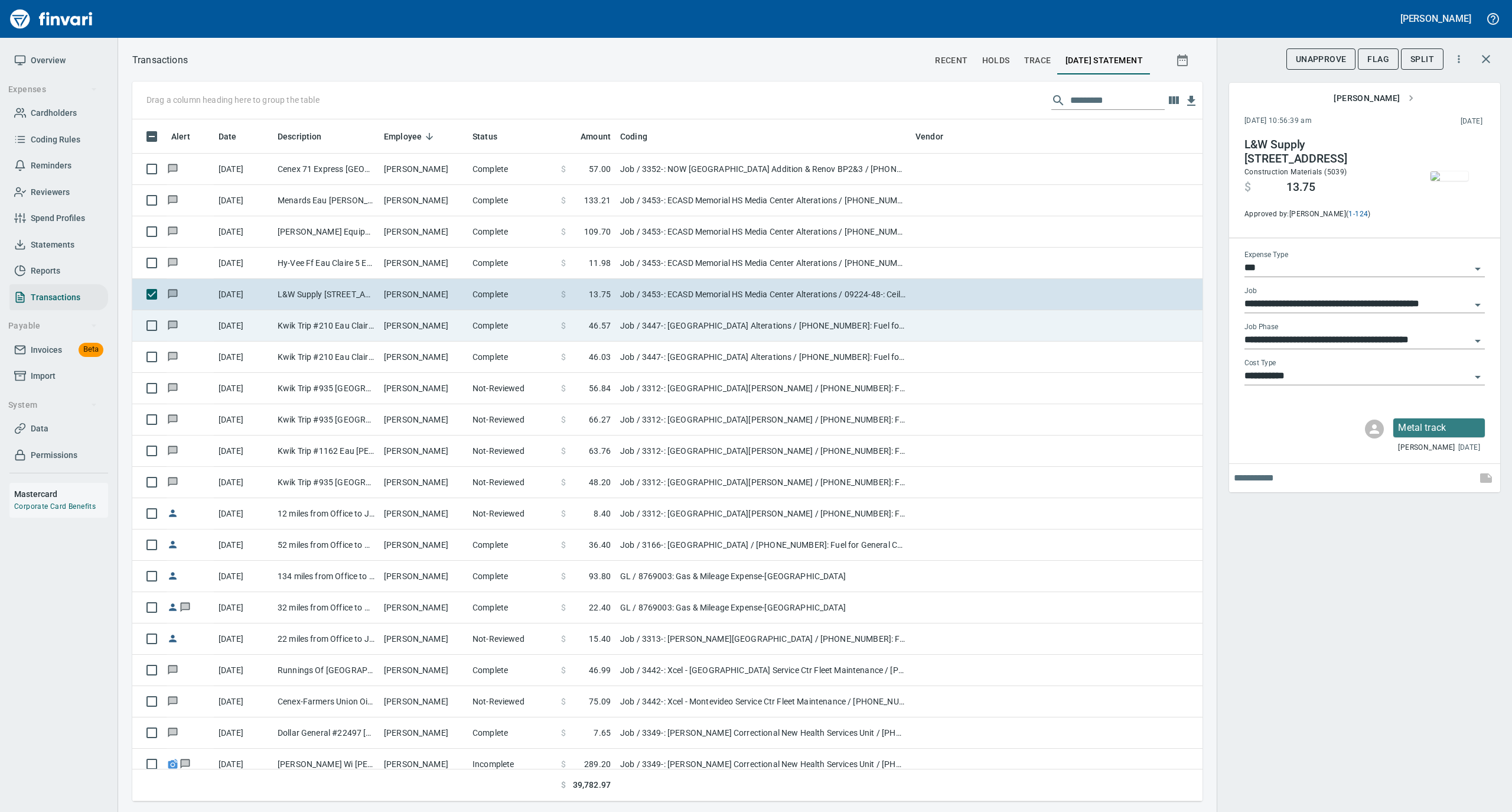 click on "[PERSON_NAME]" at bounding box center (423, 326) 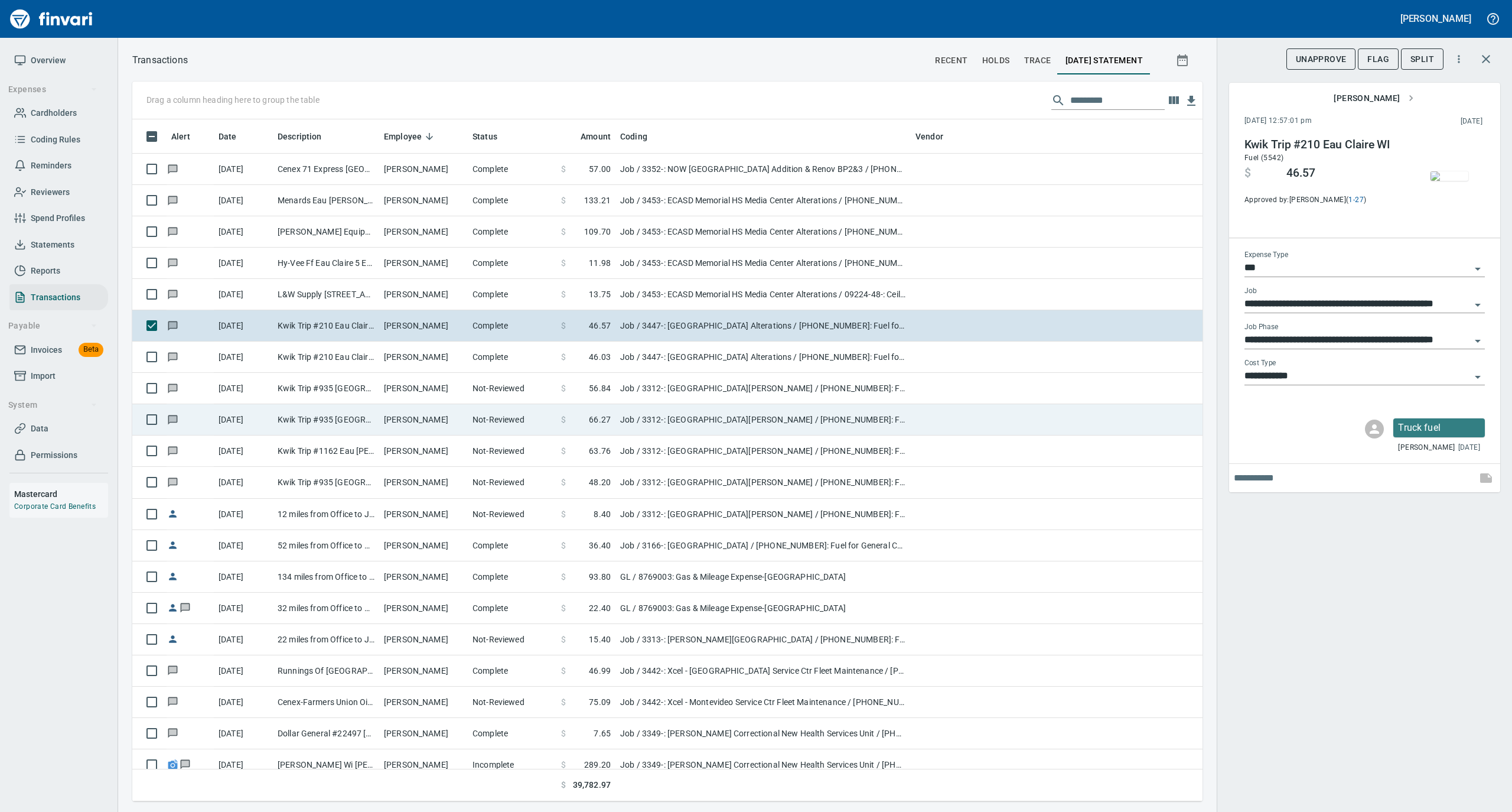 scroll, scrollTop: 2128, scrollLeft: 0, axis: vertical 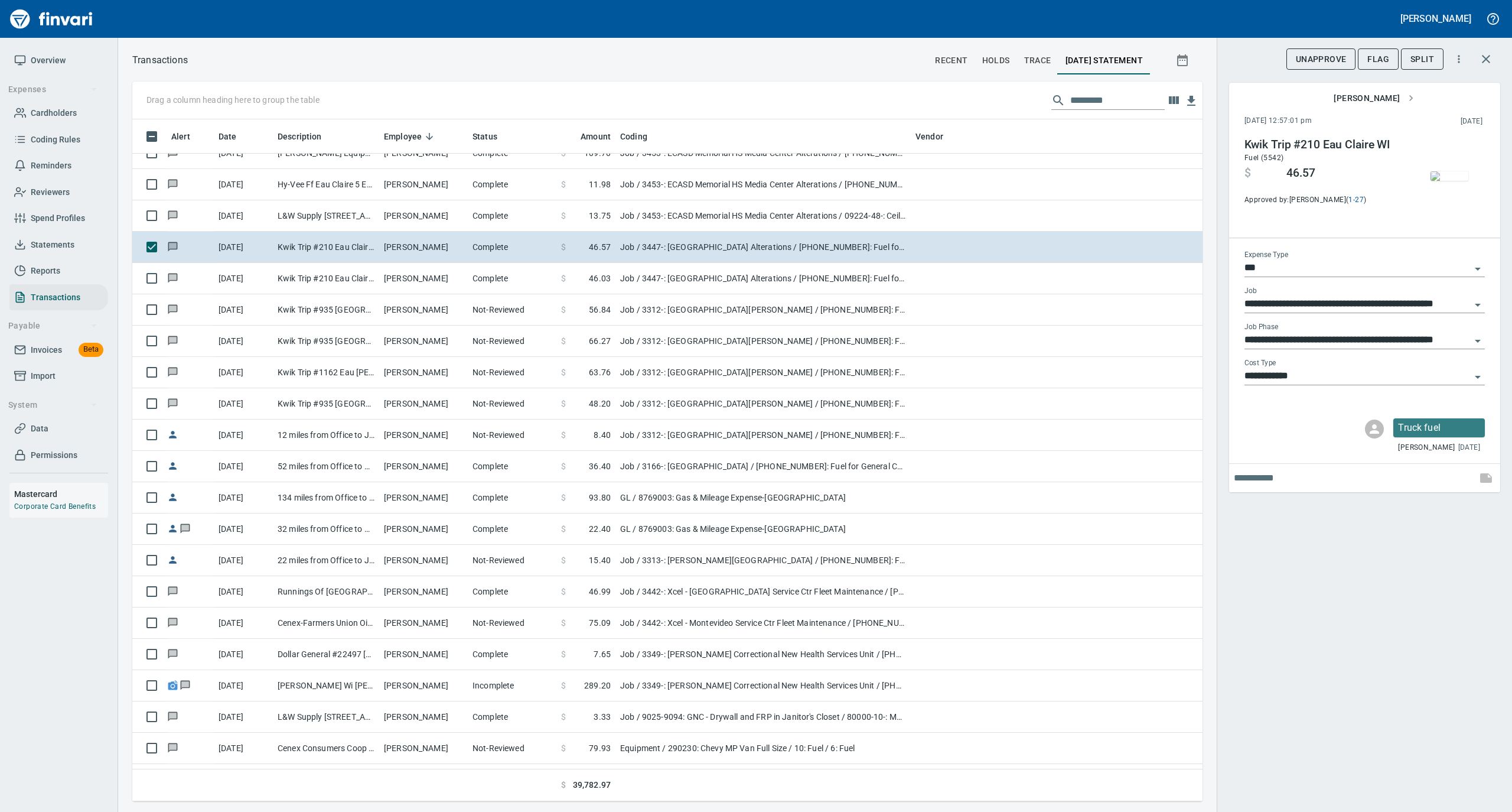 click at bounding box center (1449, 176) 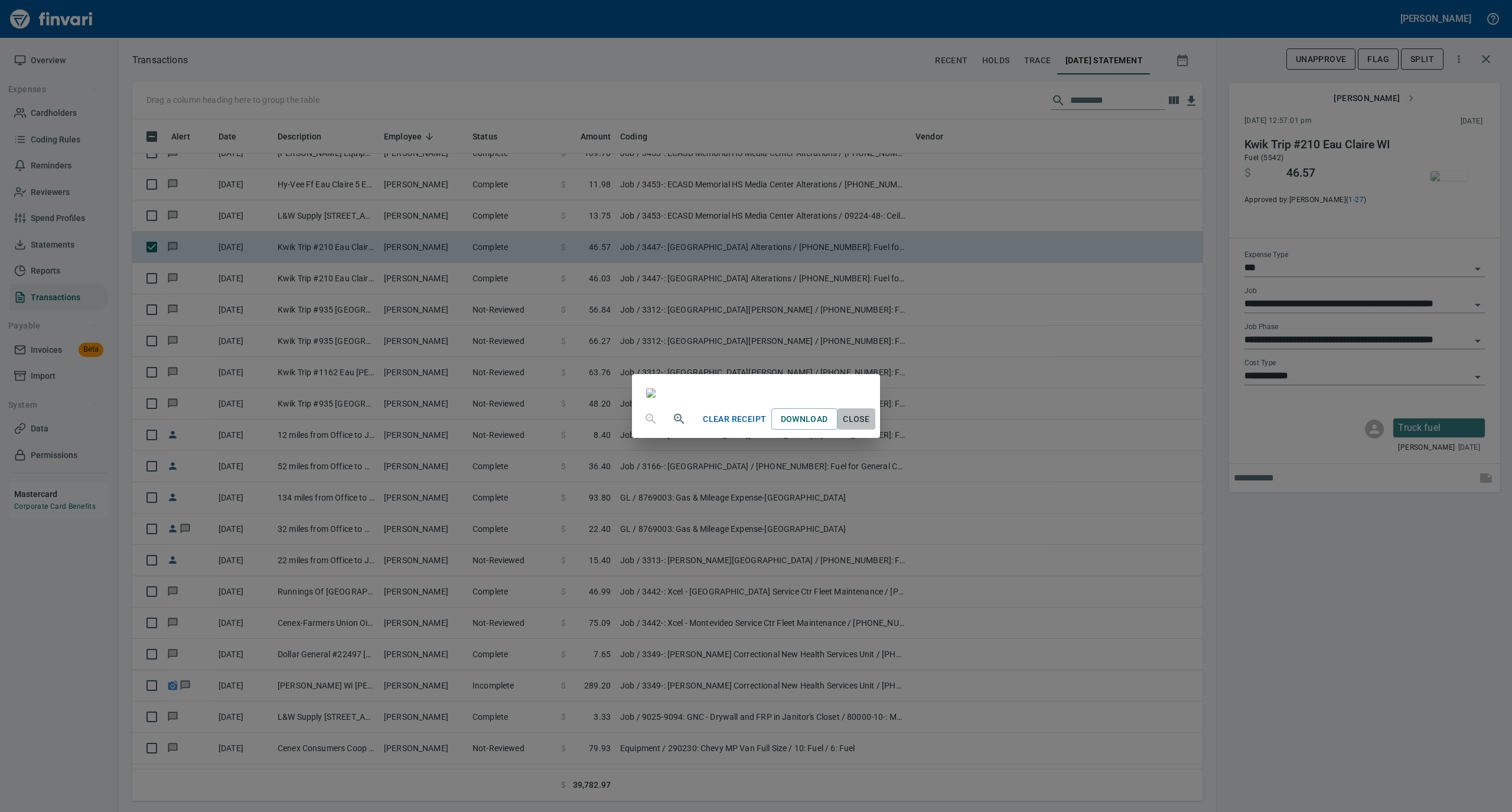 click on "Close" at bounding box center (856, 419) 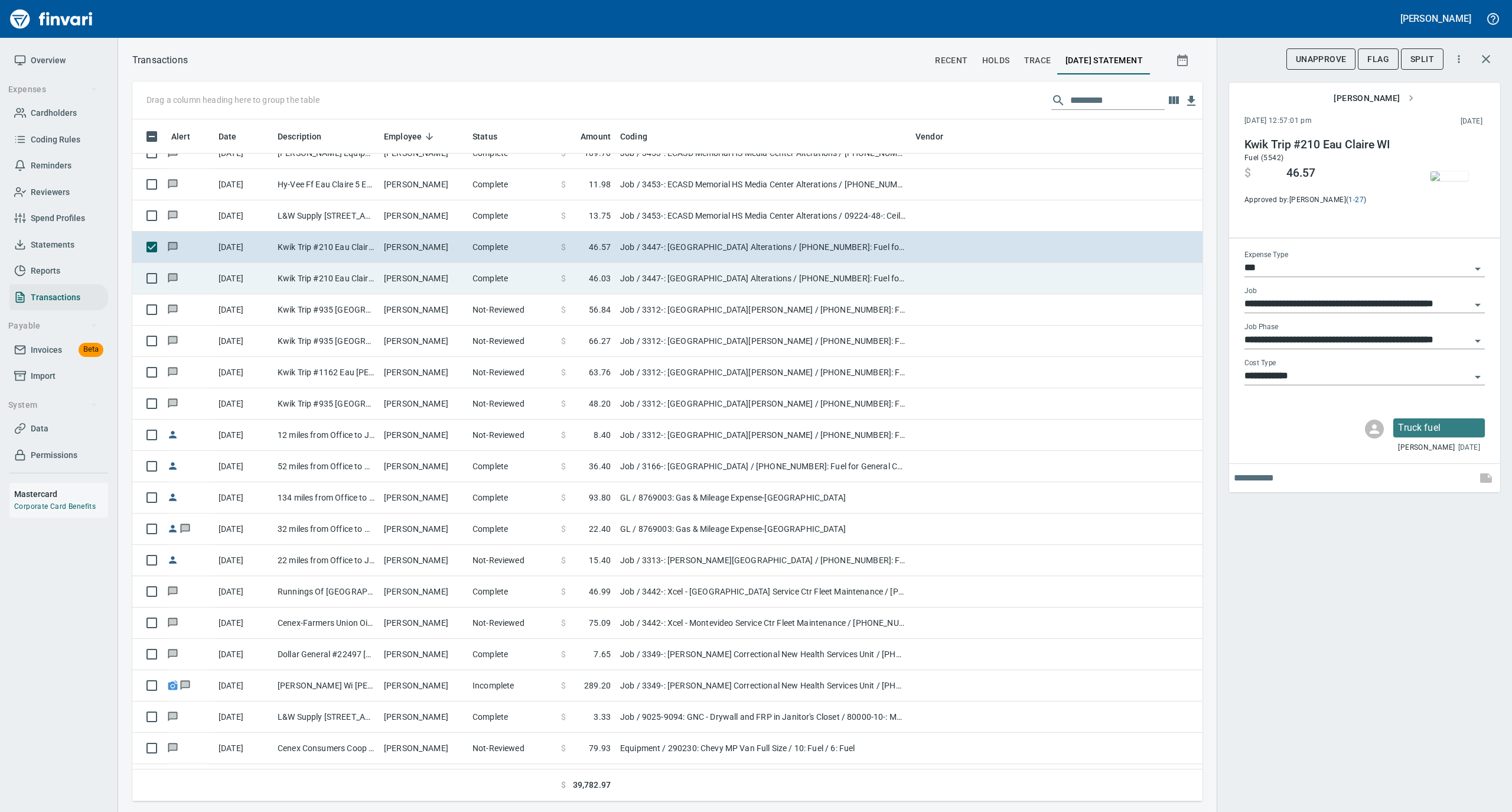 click on "[PERSON_NAME]" at bounding box center (423, 278) 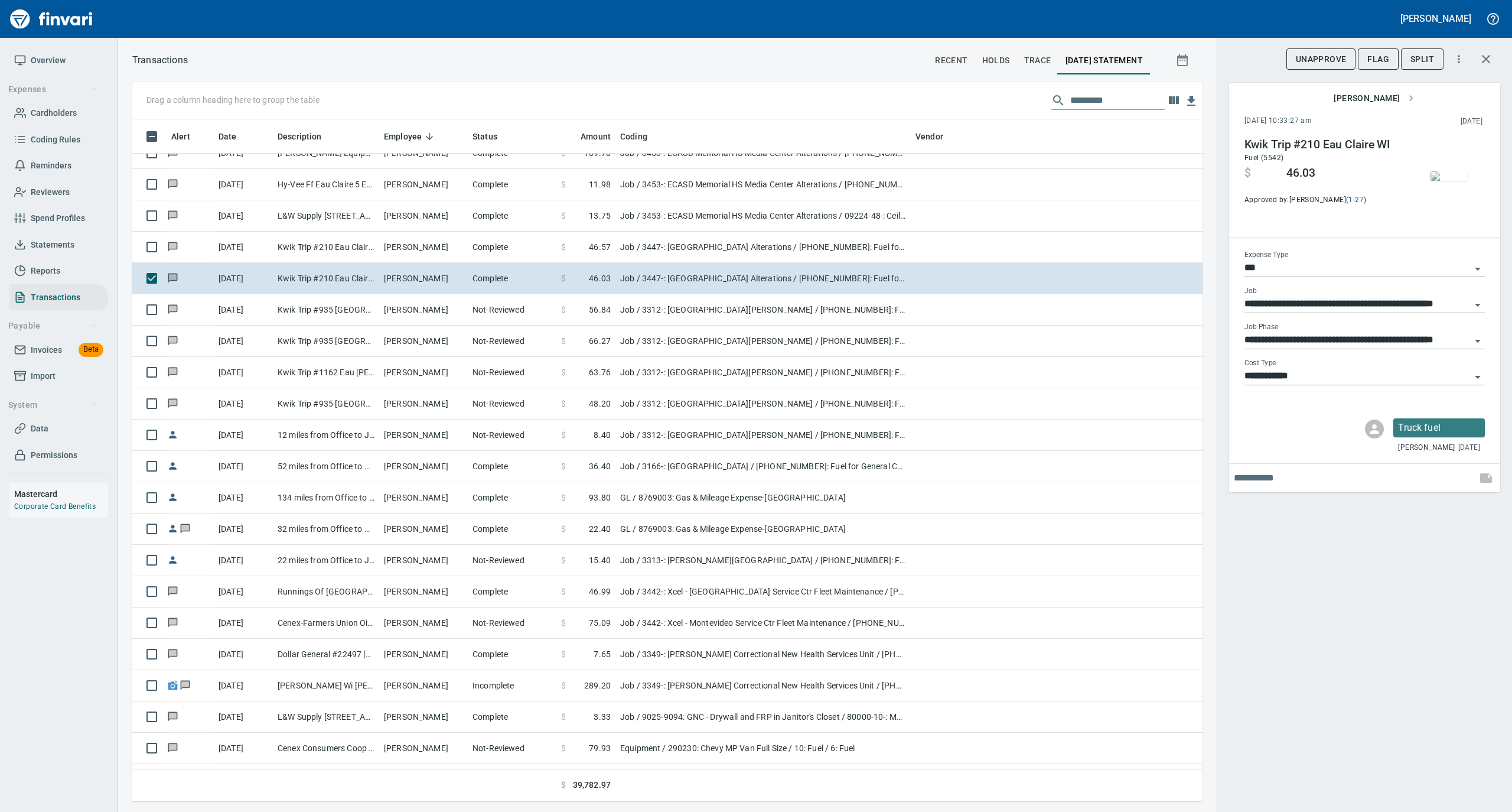 click at bounding box center (1449, 176) 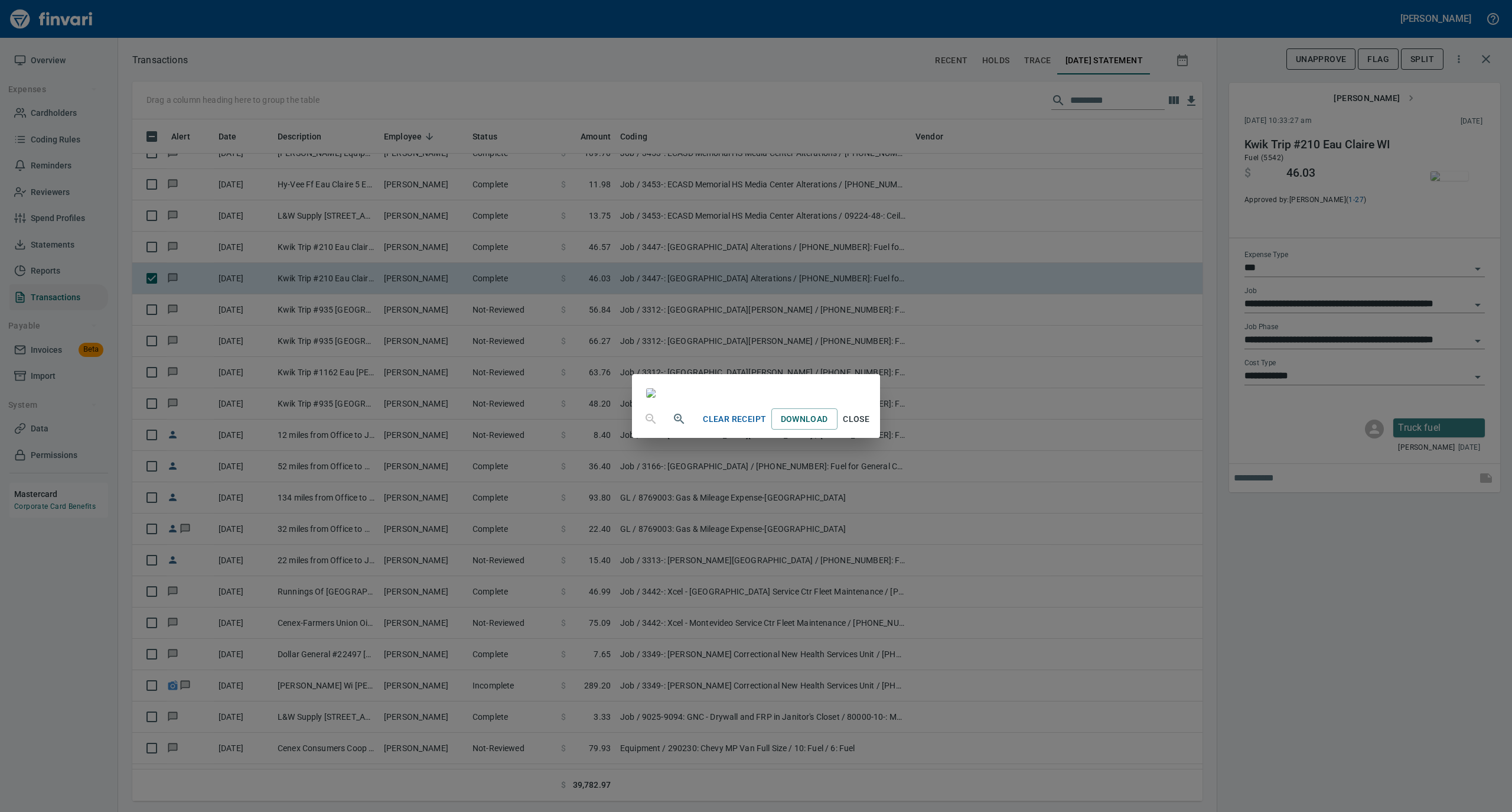 click on "Close" at bounding box center [856, 419] 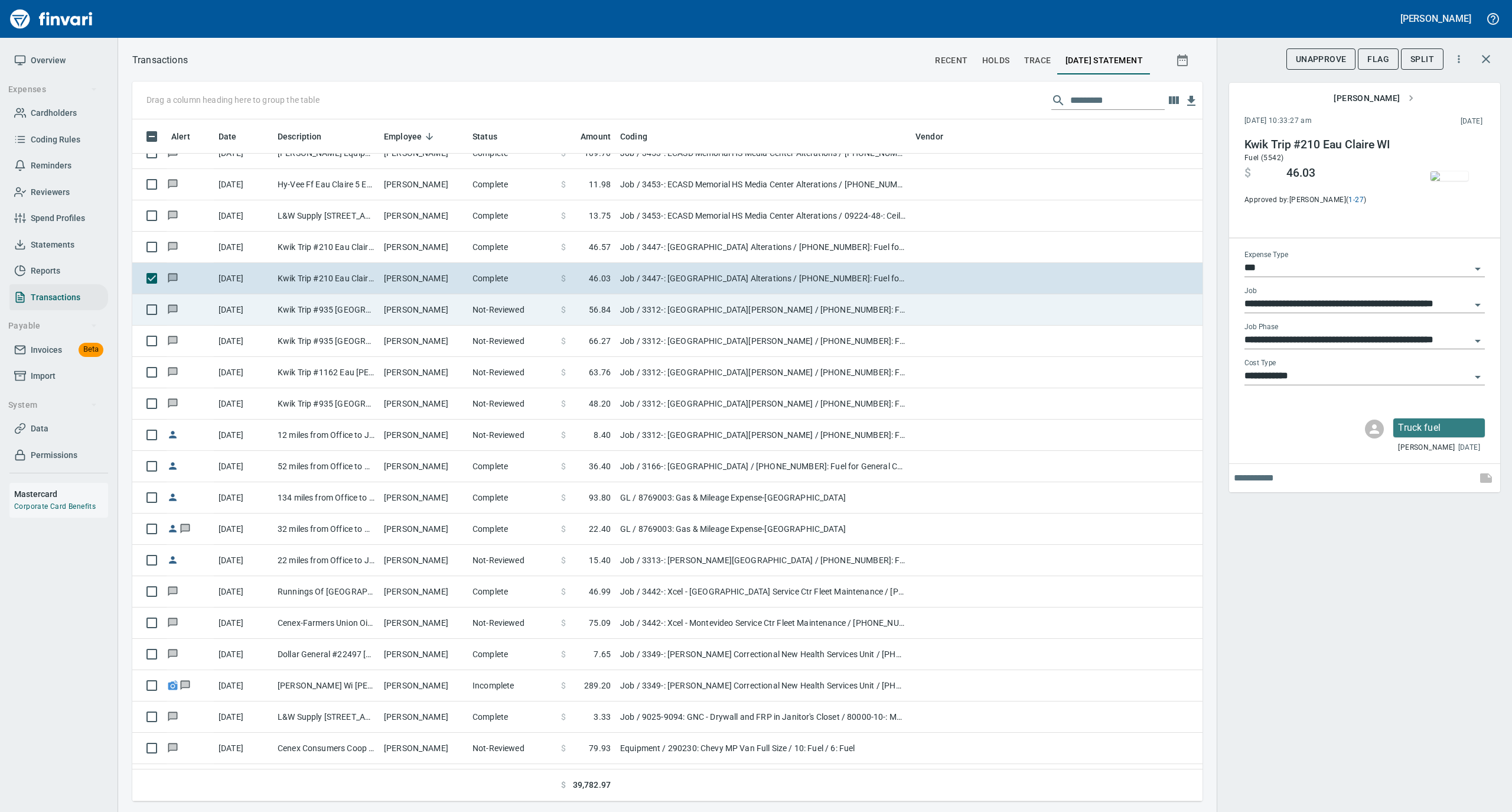 click on "Not-Reviewed" at bounding box center [512, 310] 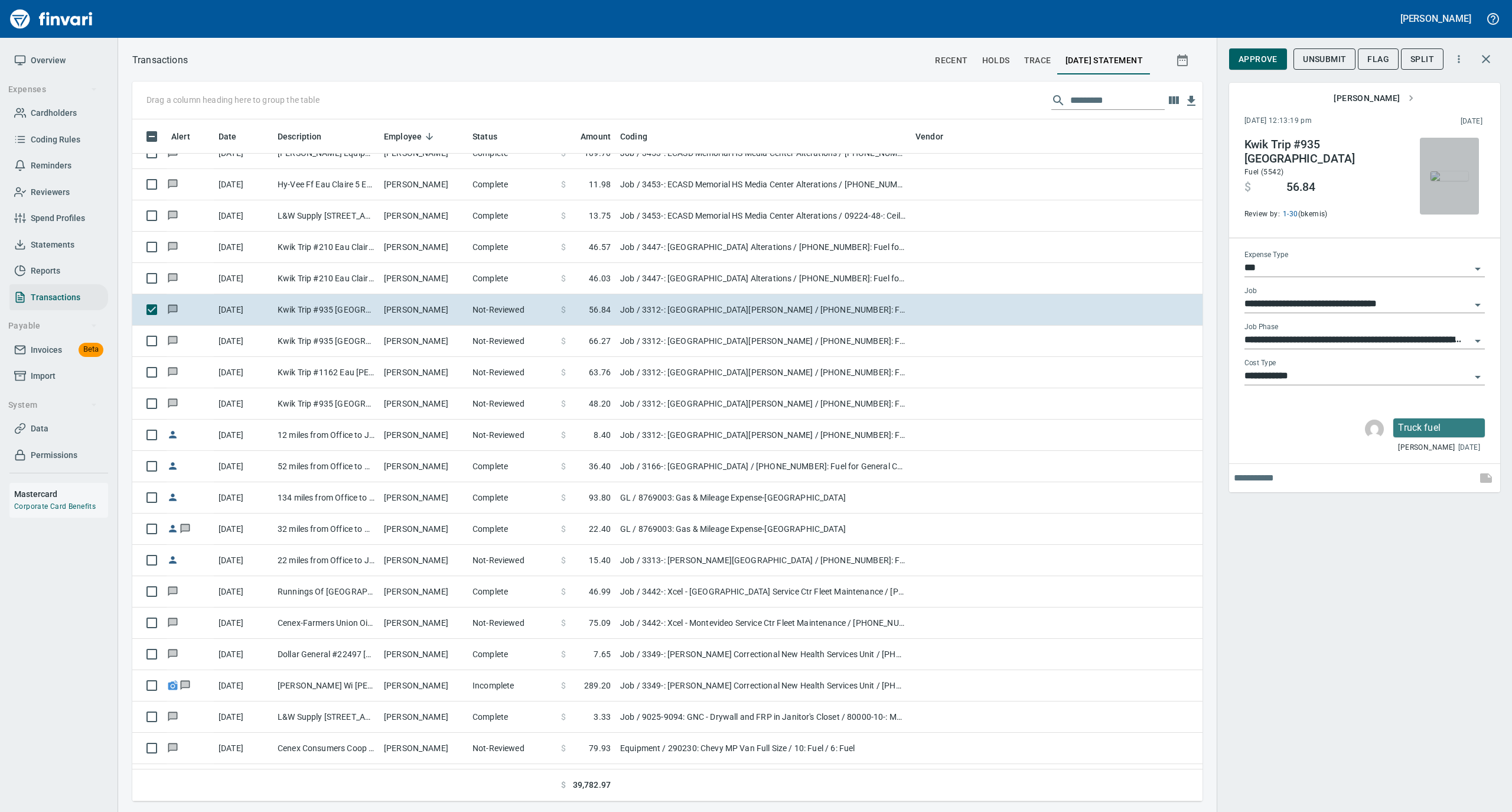 click at bounding box center (1449, 176) 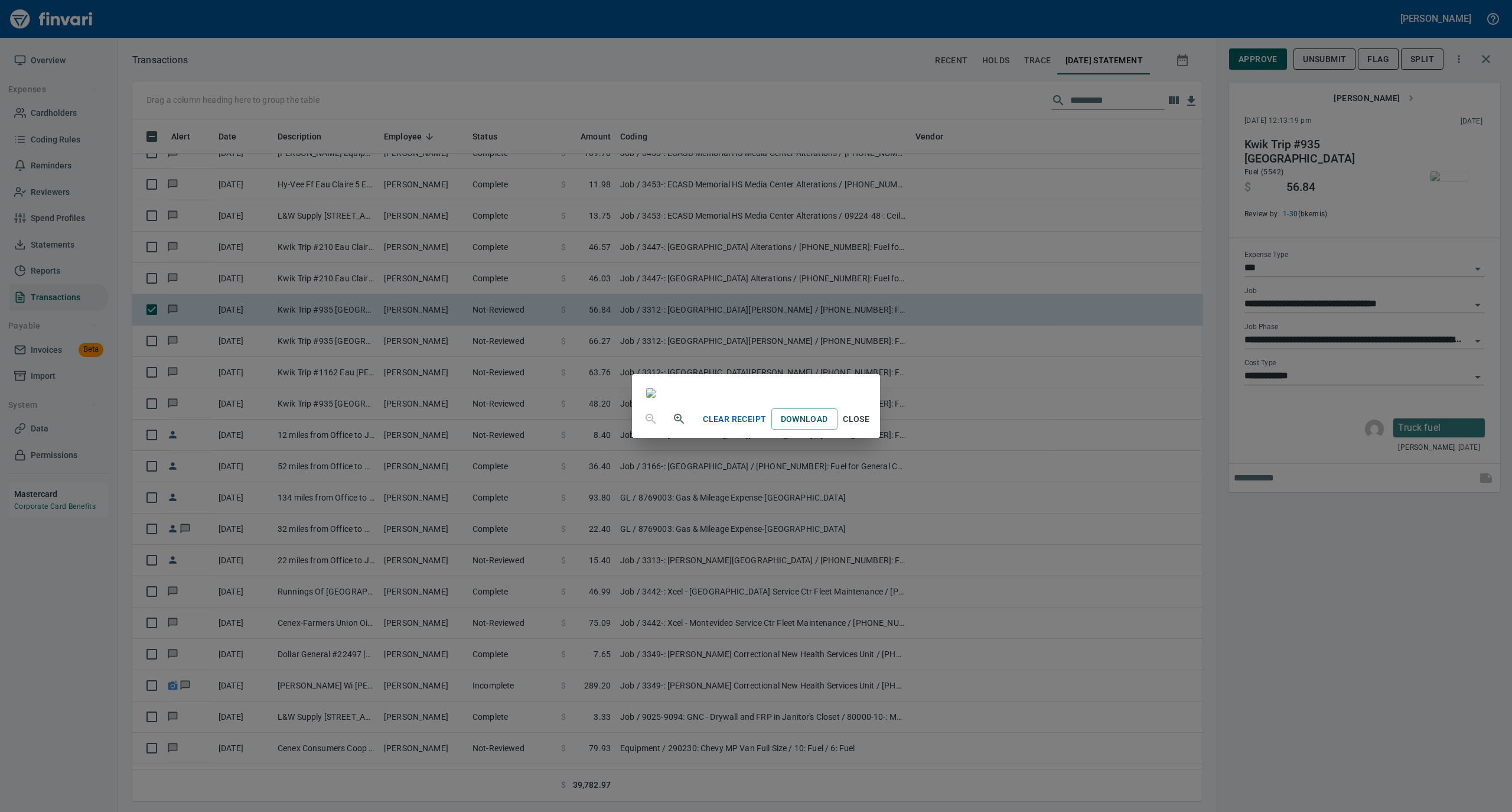 click on "Close" at bounding box center [856, 419] 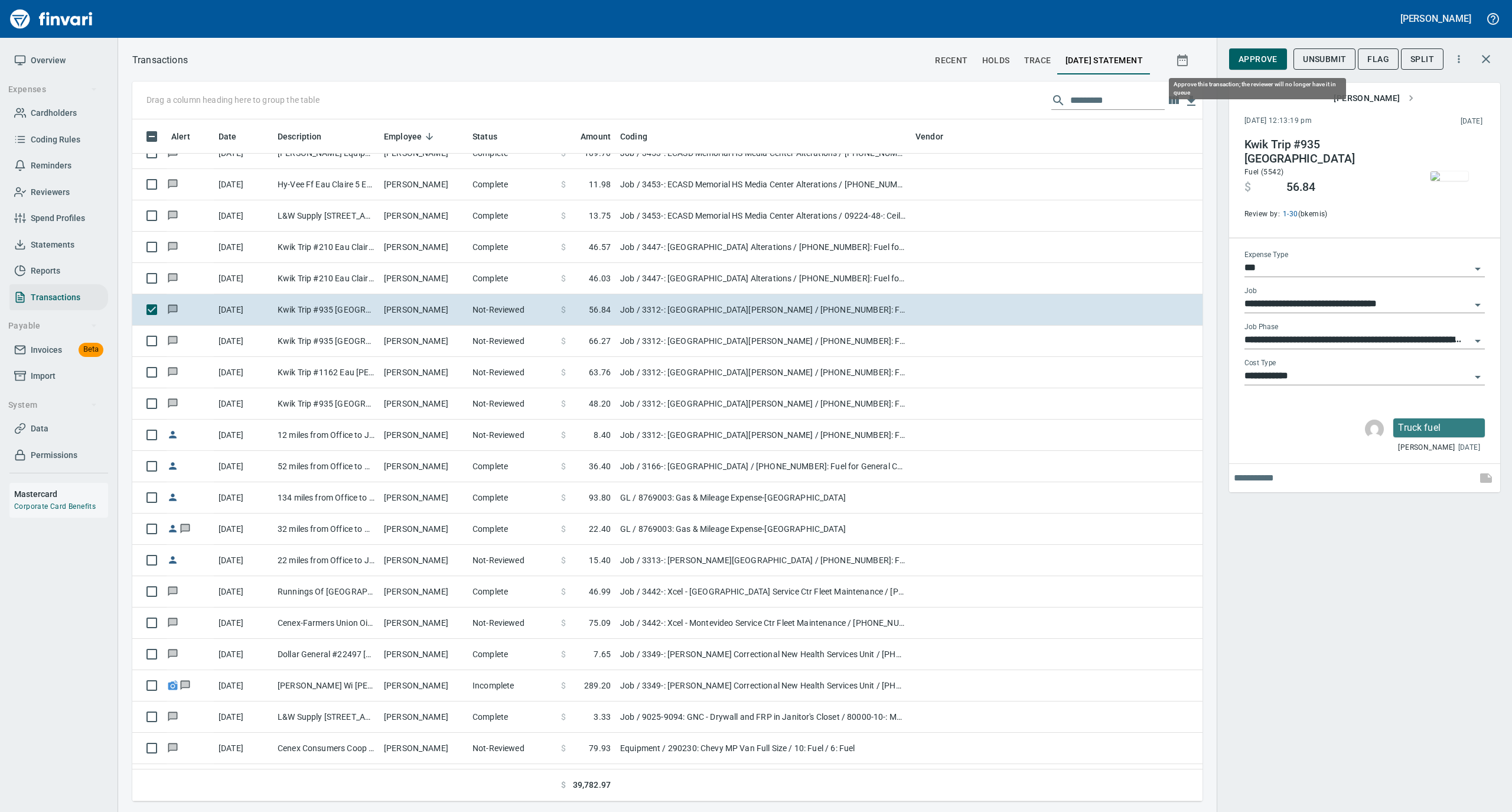 click on "Approve" at bounding box center (1258, 59) 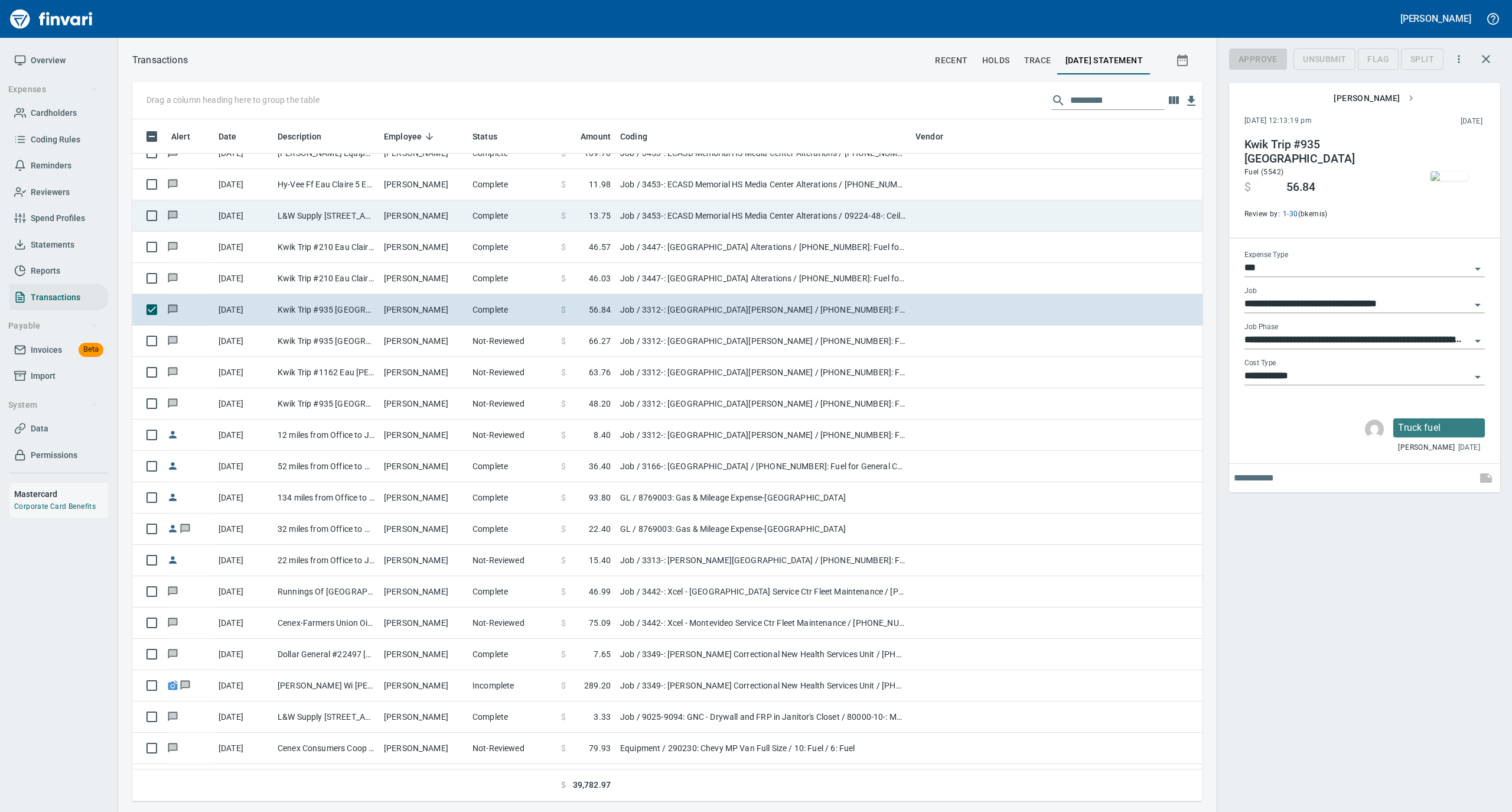 scroll, scrollTop: 670, scrollLeft: 1047, axis: both 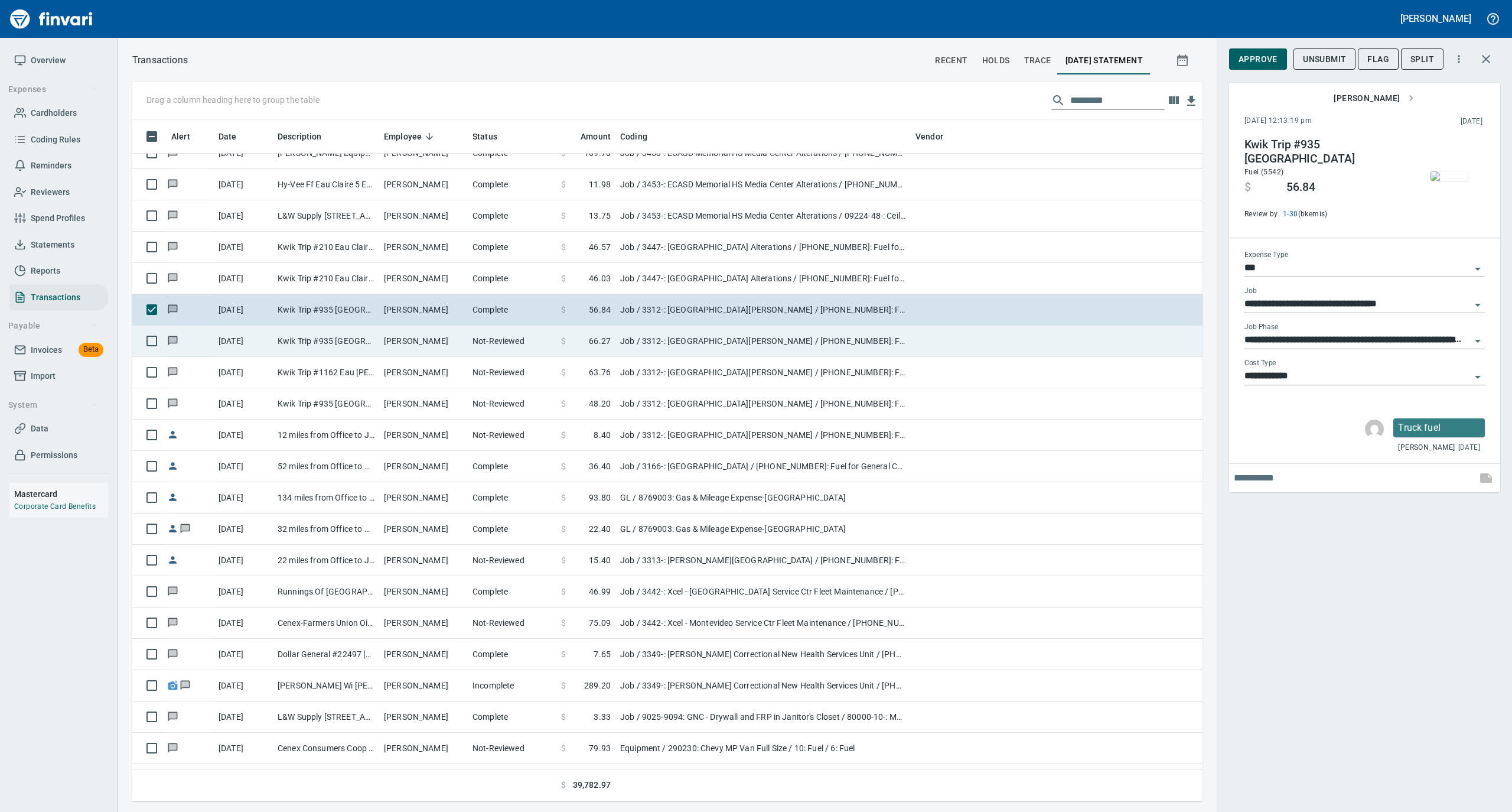 click on "Not-Reviewed" at bounding box center (512, 341) 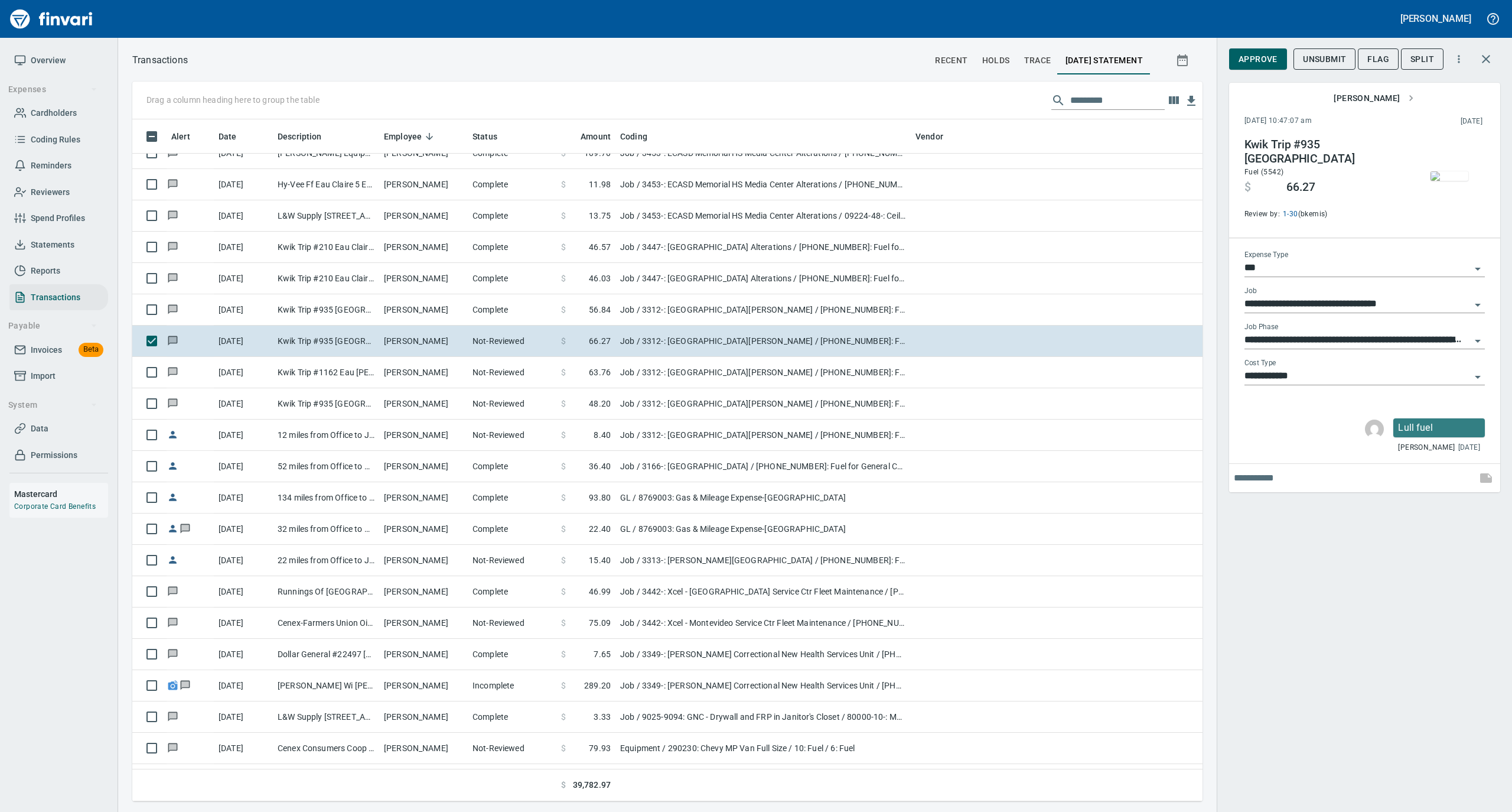 scroll, scrollTop: 670, scrollLeft: 1047, axis: both 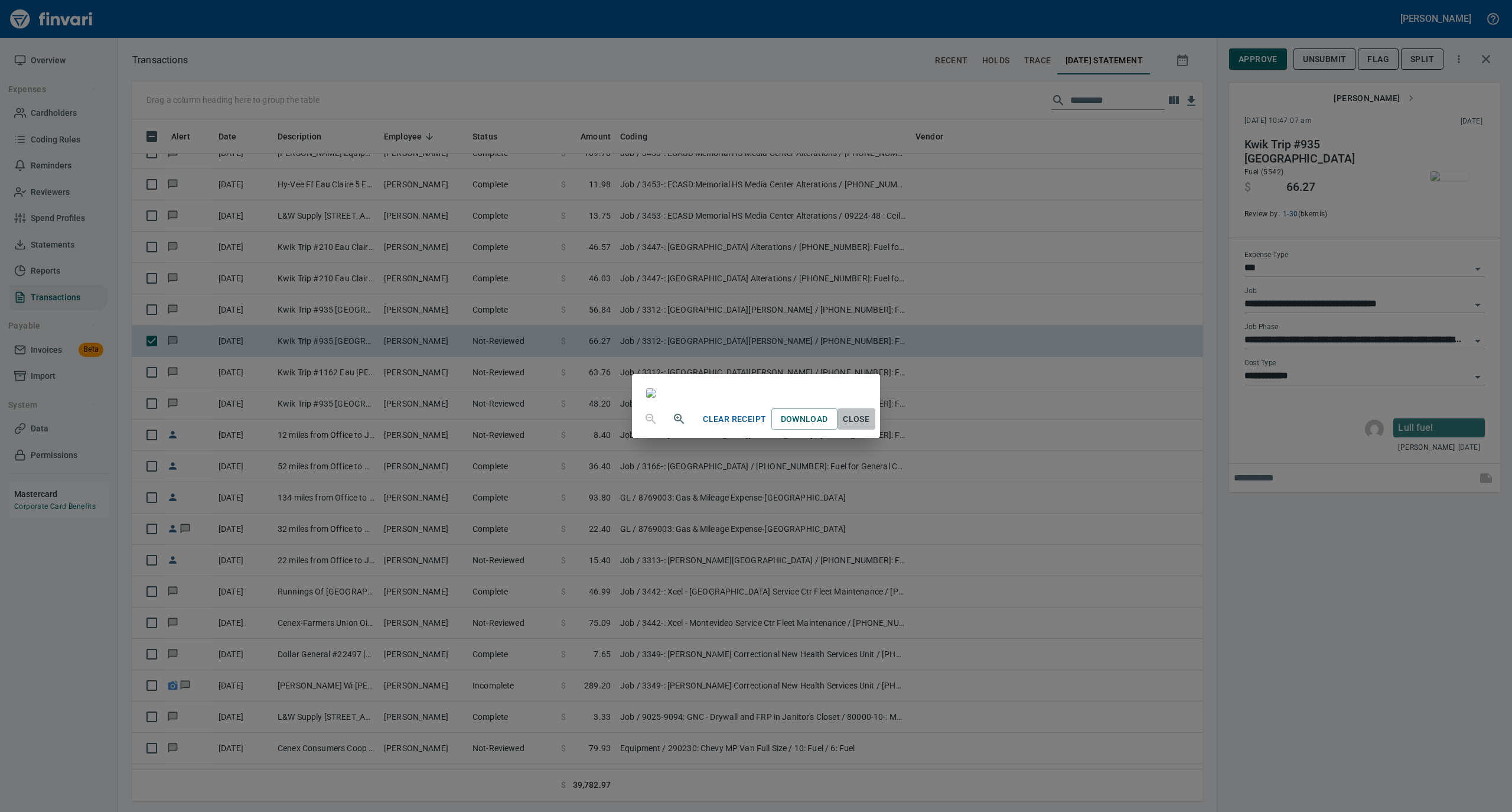 click on "Close" at bounding box center [856, 419] 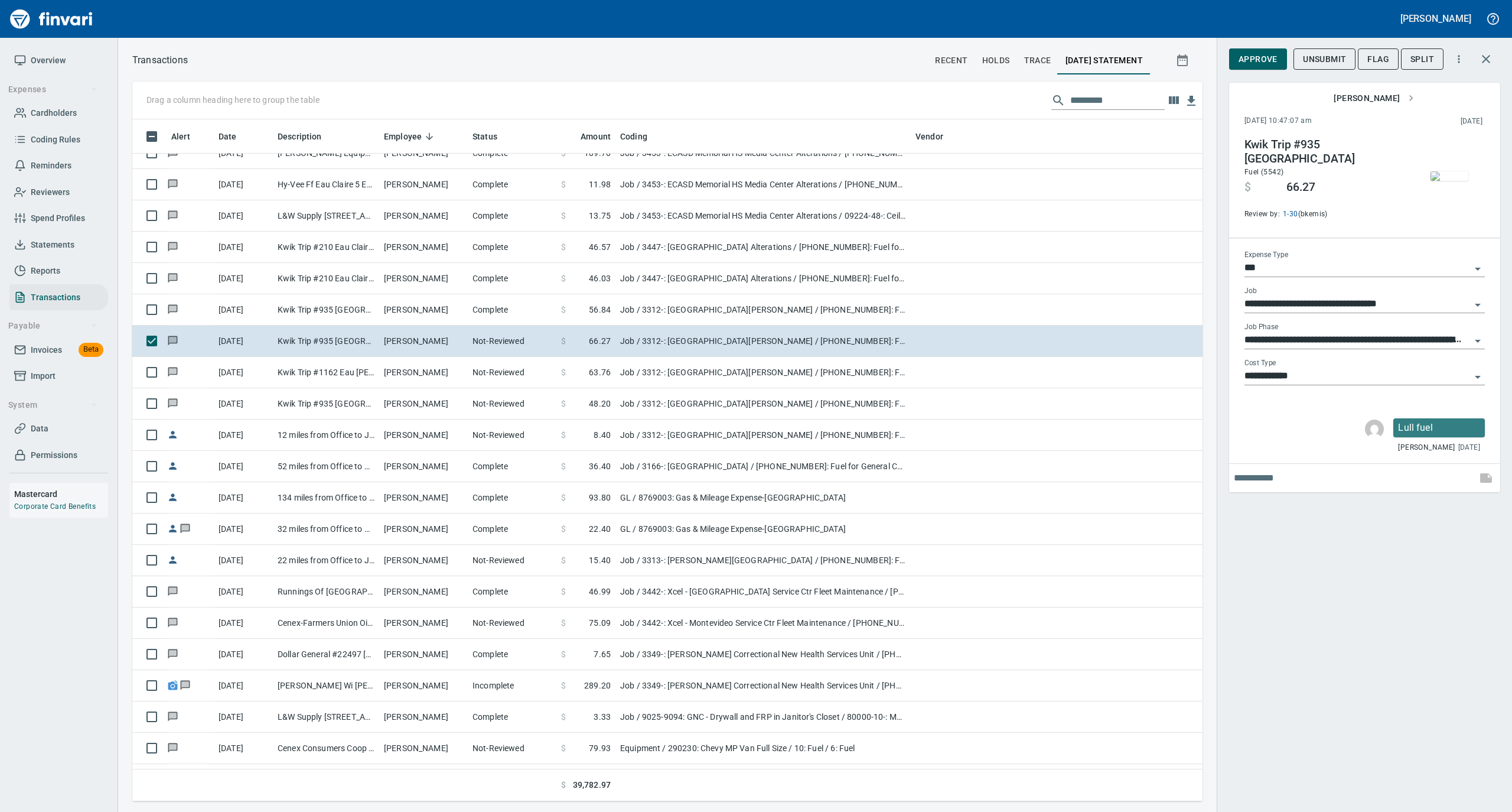 scroll, scrollTop: 670, scrollLeft: 1047, axis: both 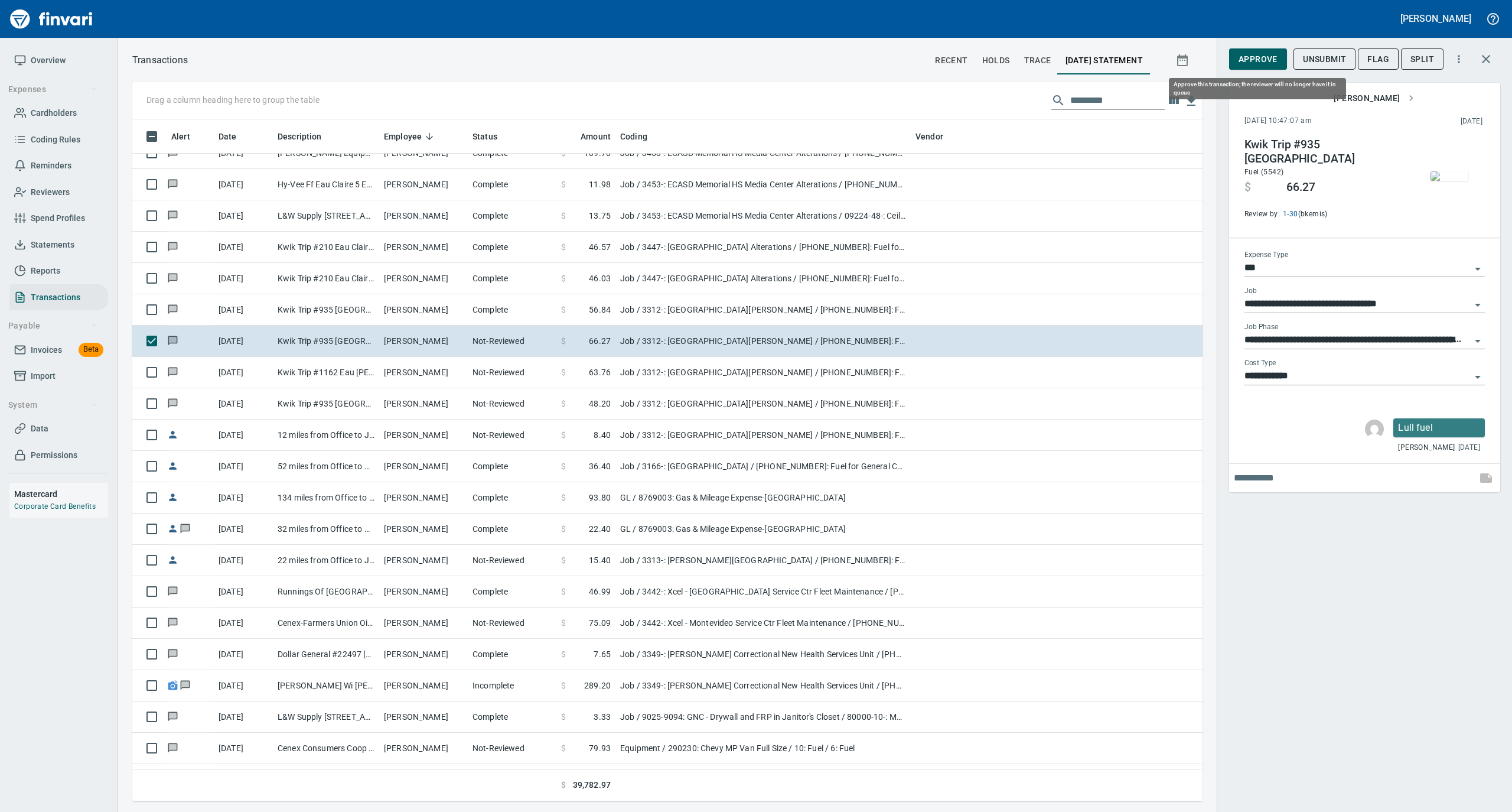 click on "Approve" at bounding box center [1258, 59] 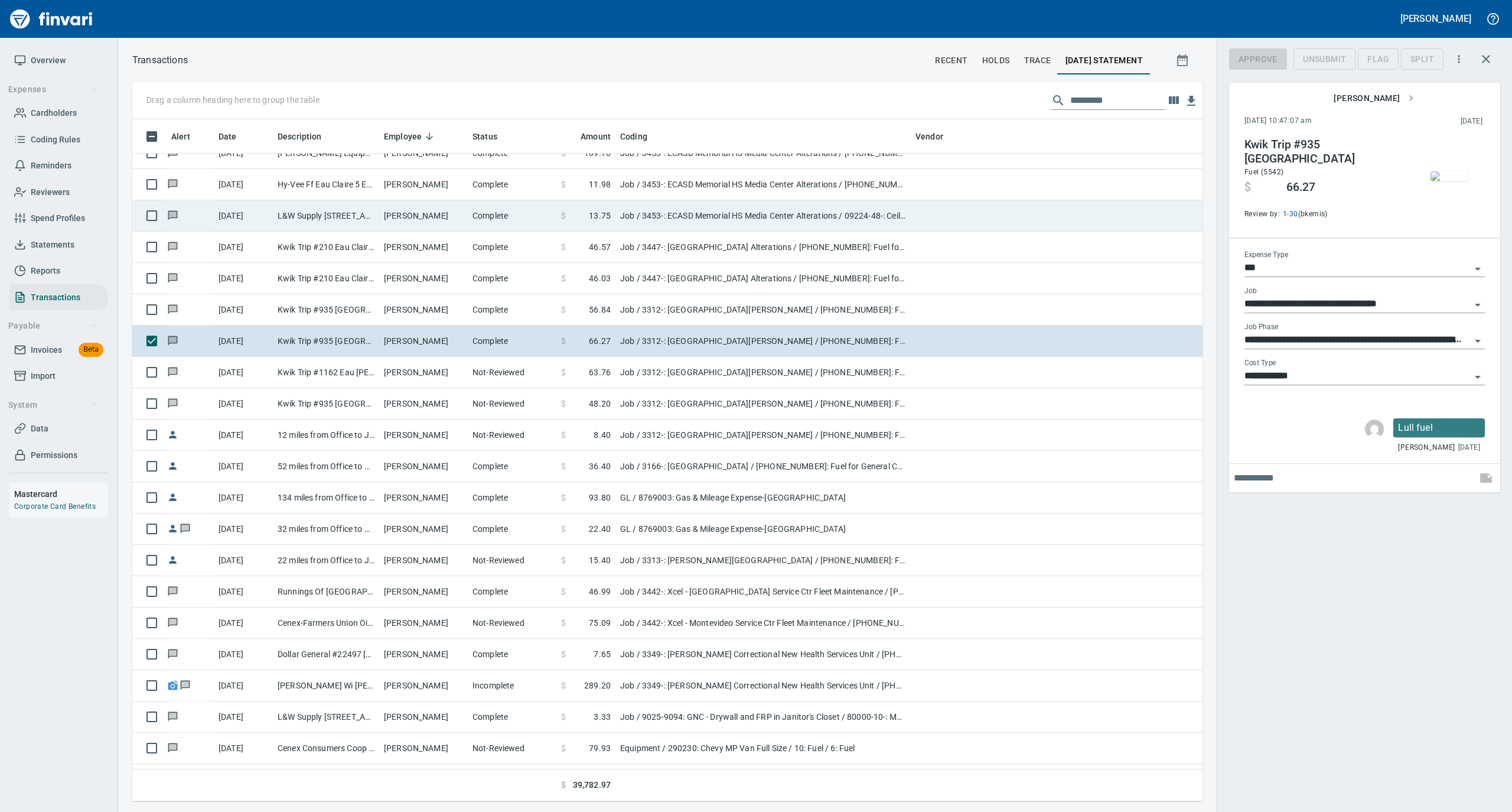 scroll, scrollTop: 670, scrollLeft: 1047, axis: both 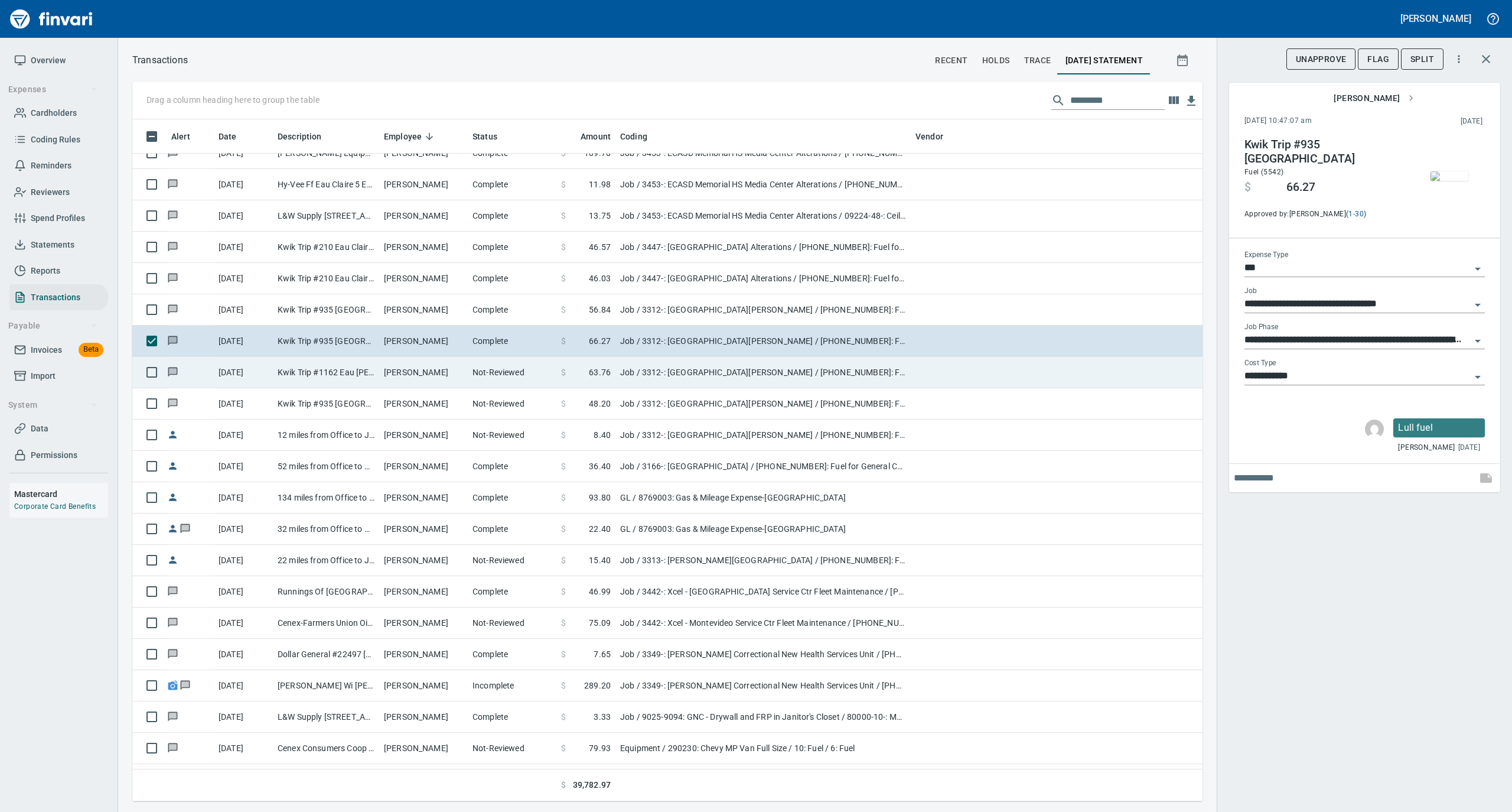 click on "Not-Reviewed" at bounding box center [512, 372] 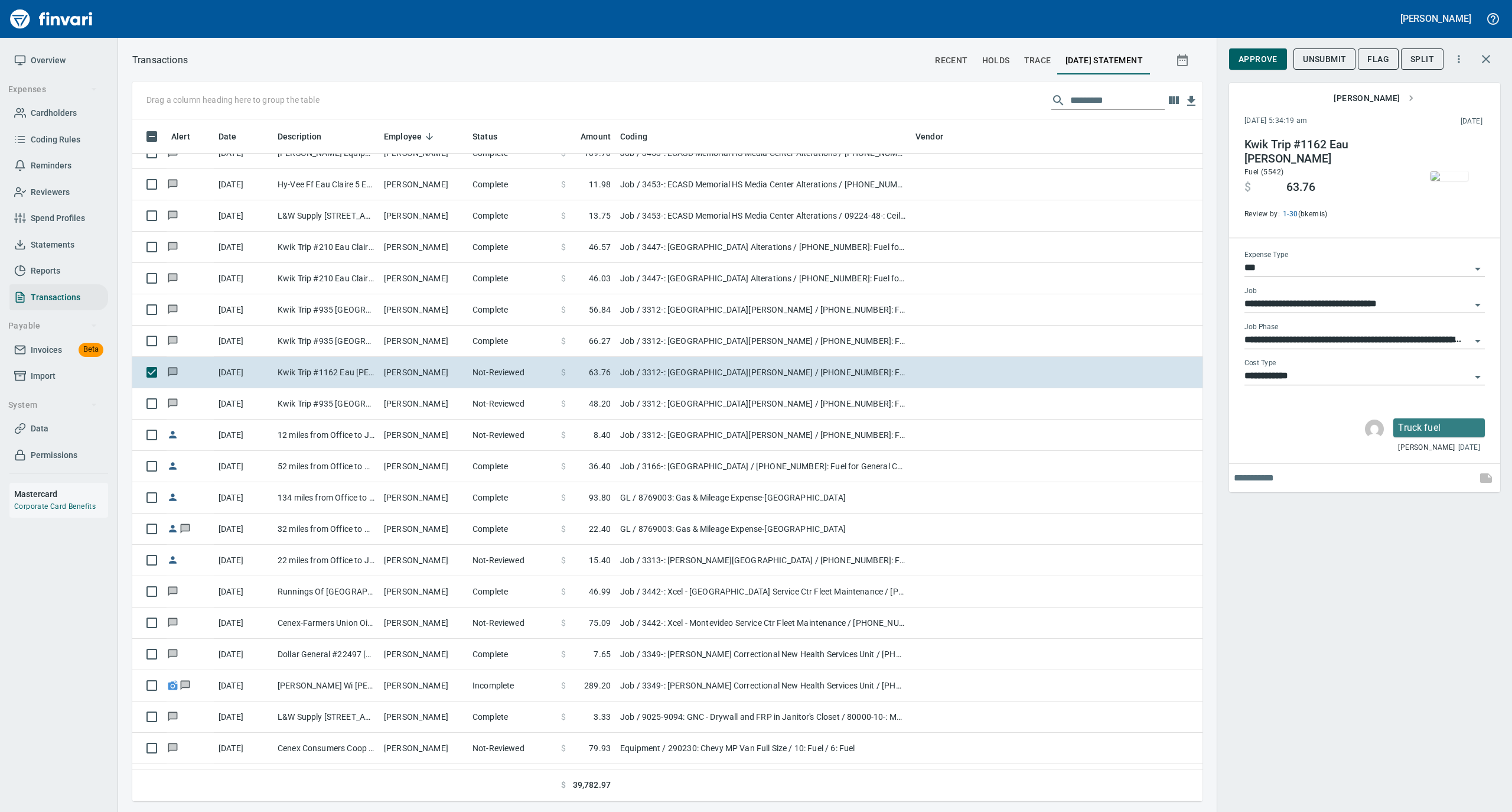 click at bounding box center (1449, 176) 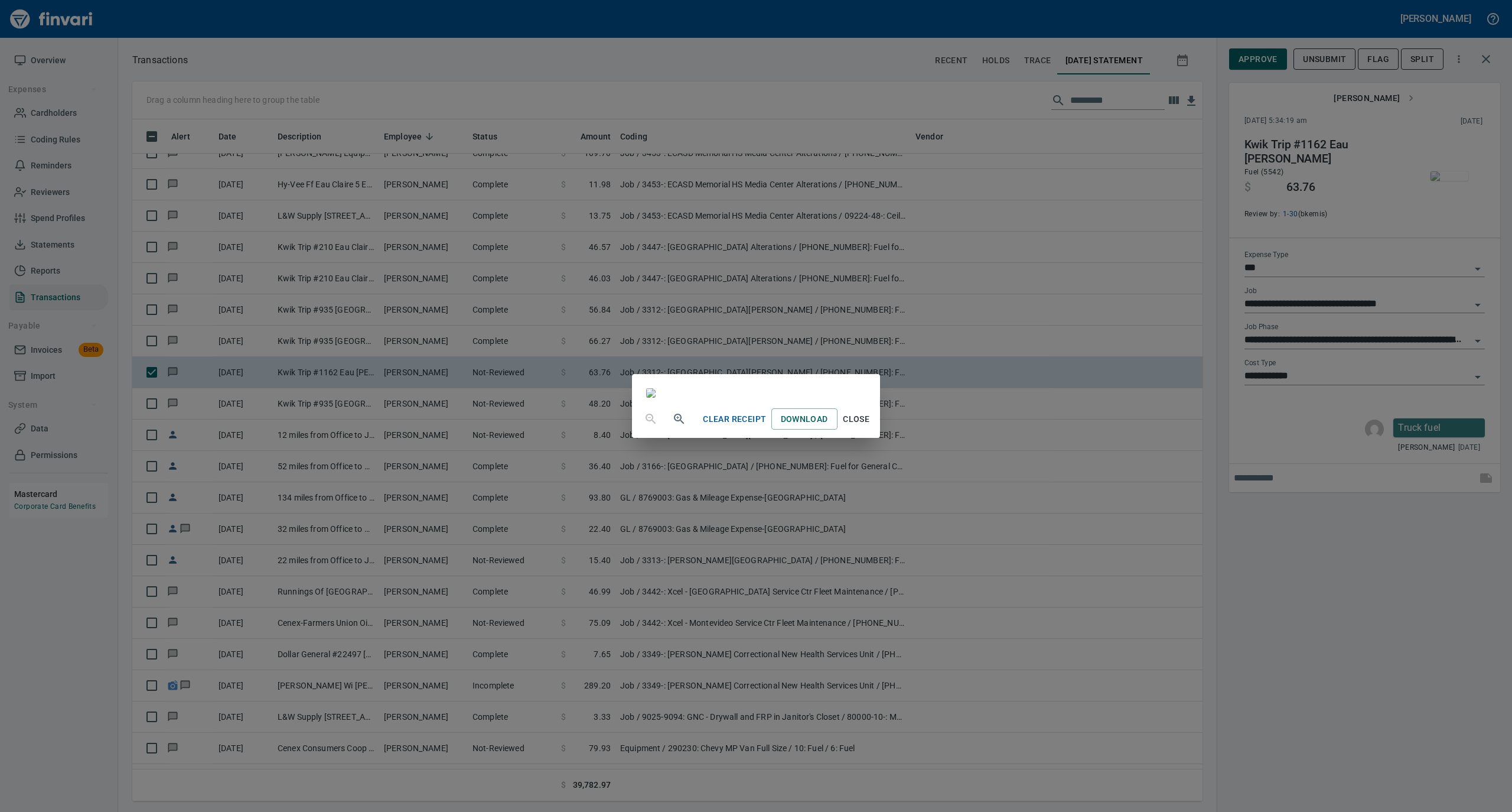 click on "Close" at bounding box center [856, 419] 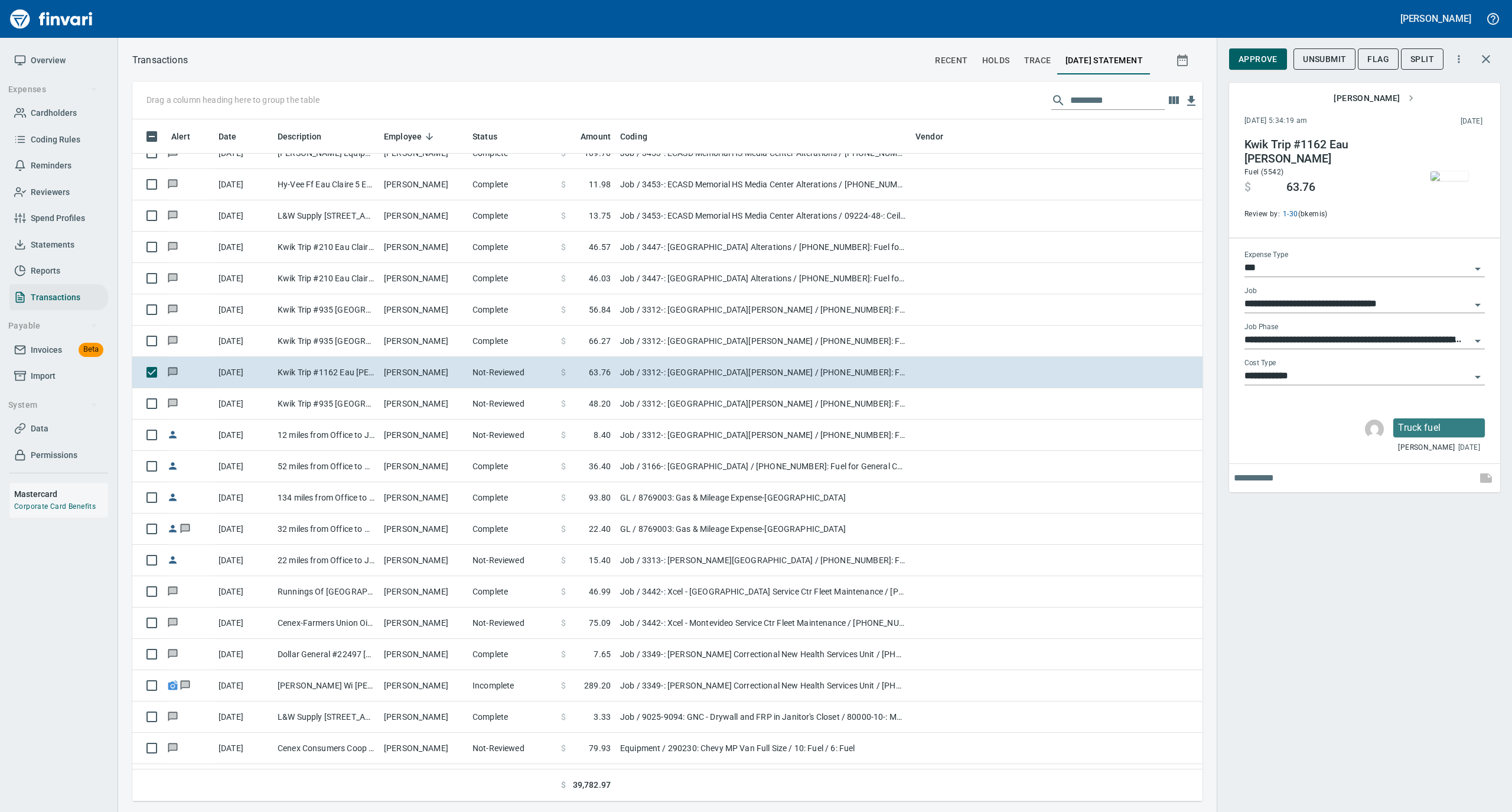 click on "Approve" at bounding box center [1258, 59] 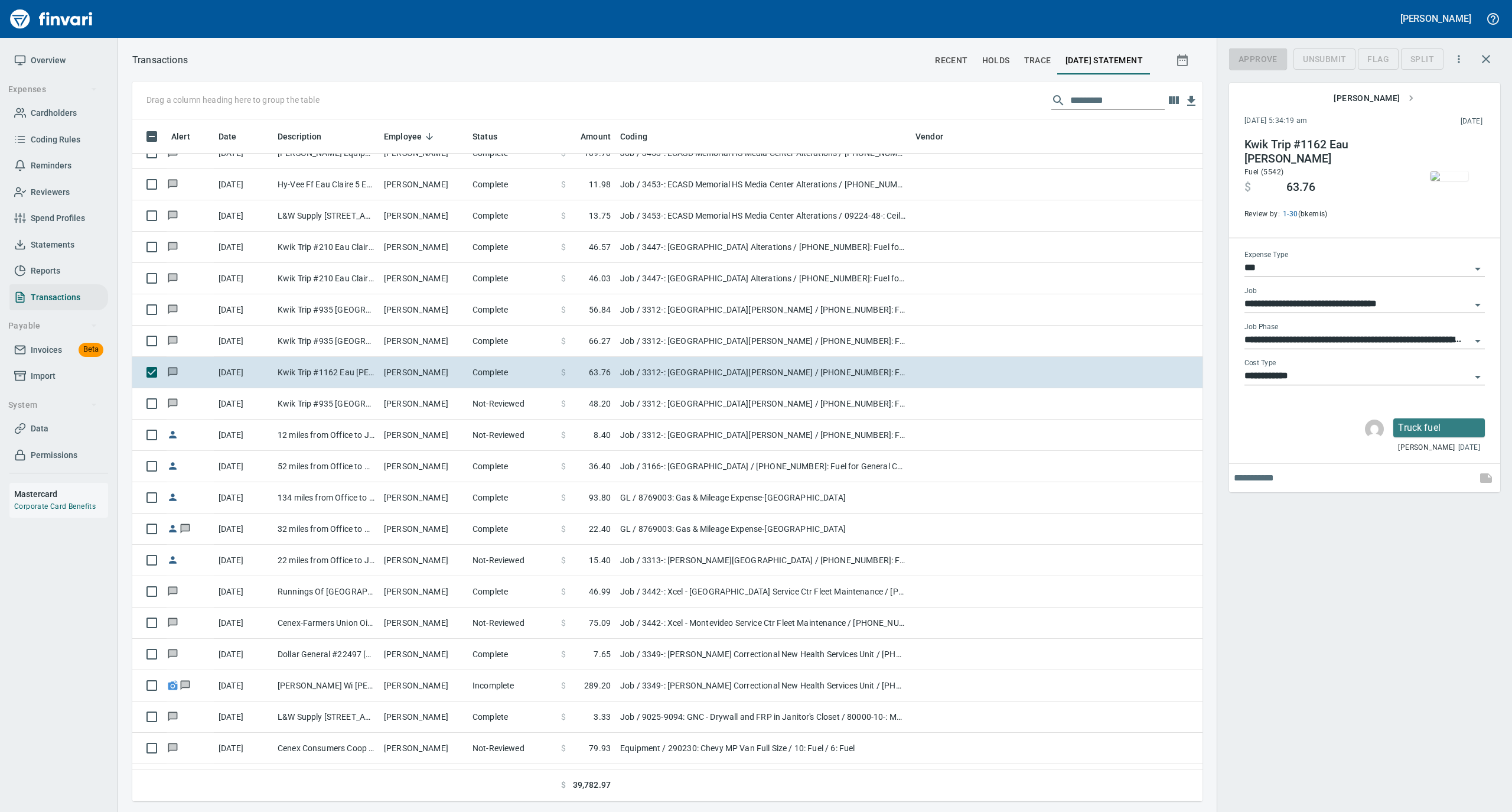 scroll, scrollTop: 670, scrollLeft: 1047, axis: both 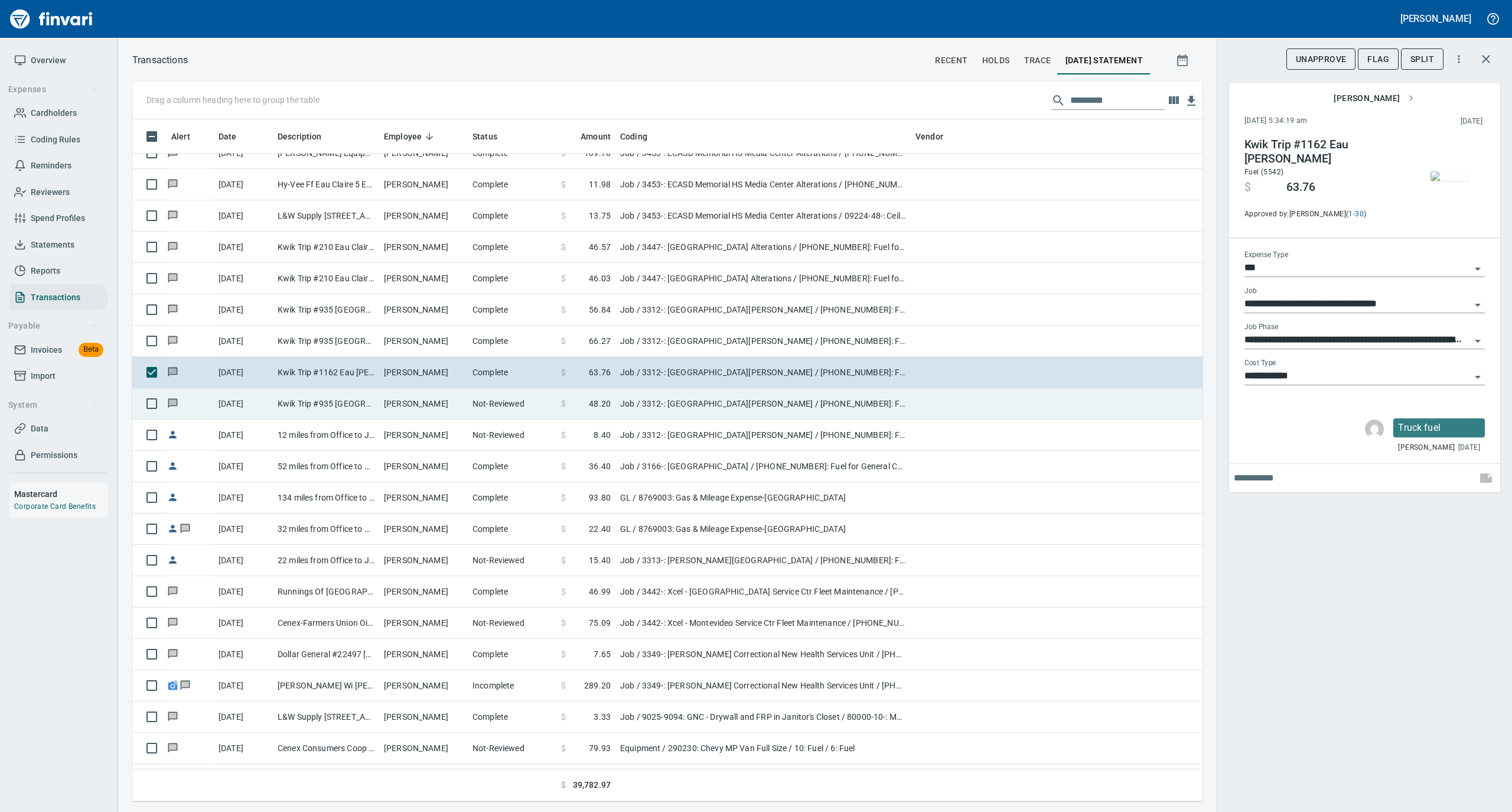 click on "Not-Reviewed" at bounding box center [512, 404] 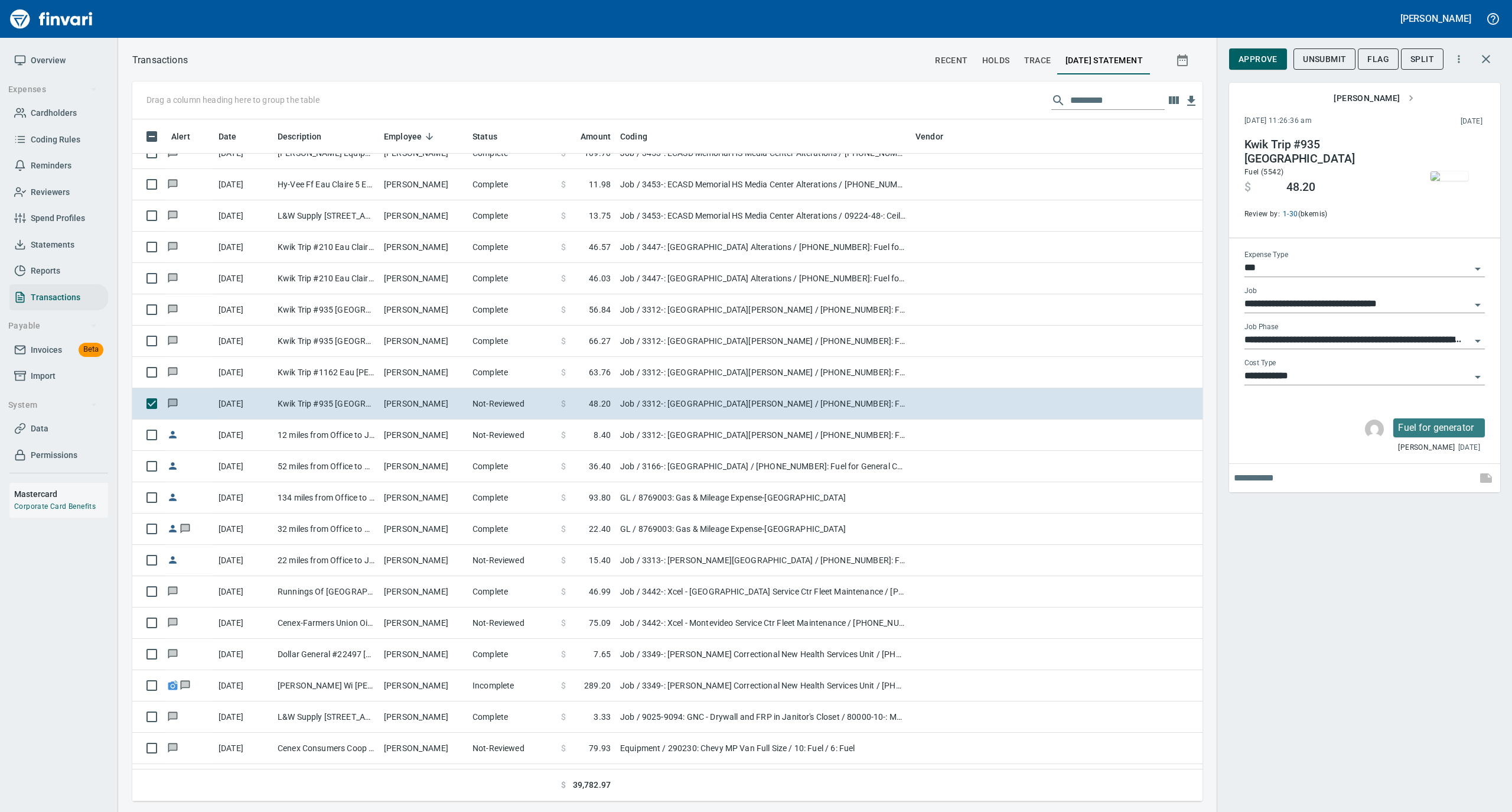 click at bounding box center [1449, 176] 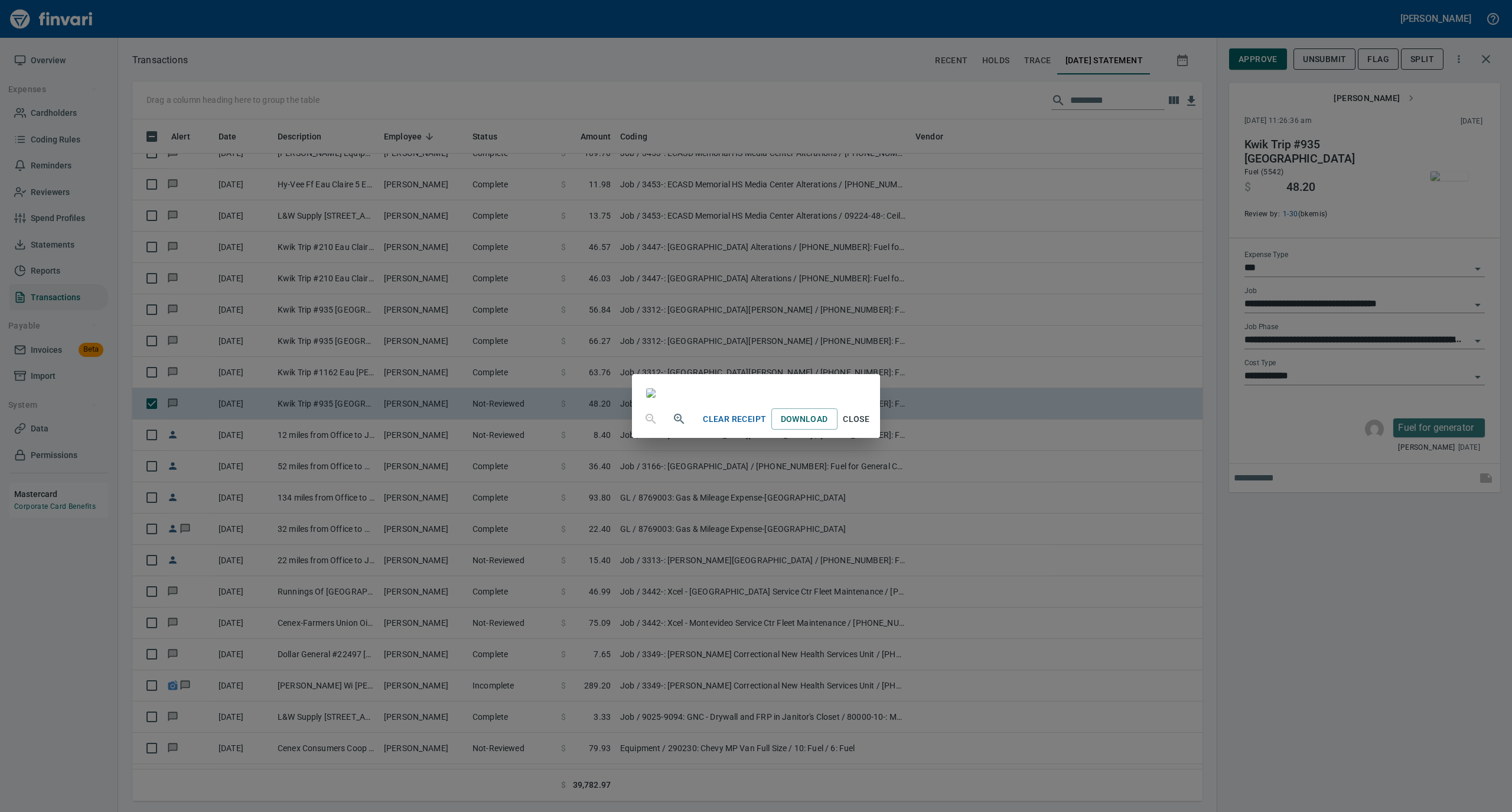 click on "Close" at bounding box center [856, 419] 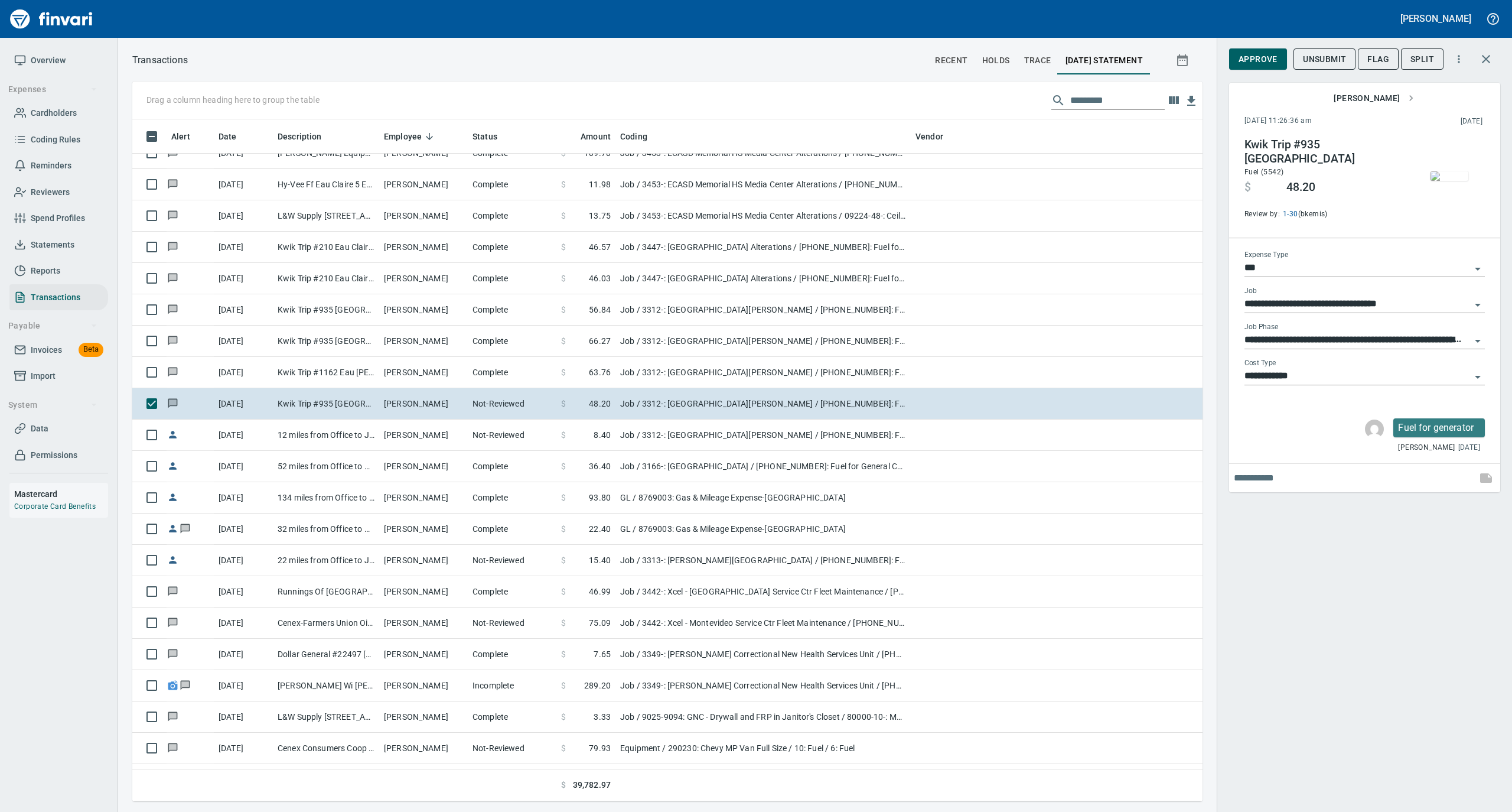 click on "Approve" at bounding box center (1258, 59) 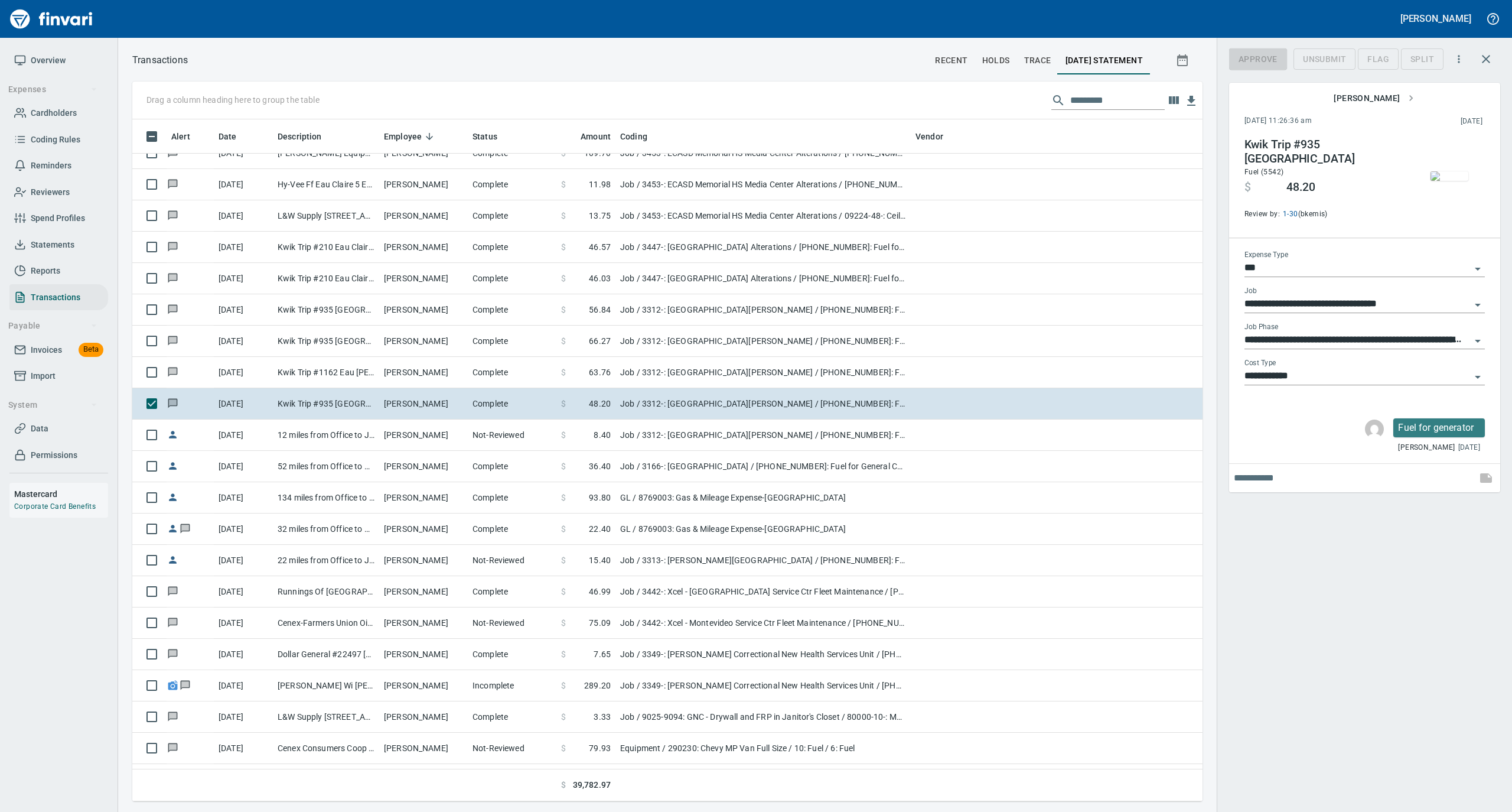 scroll, scrollTop: 670, scrollLeft: 1047, axis: both 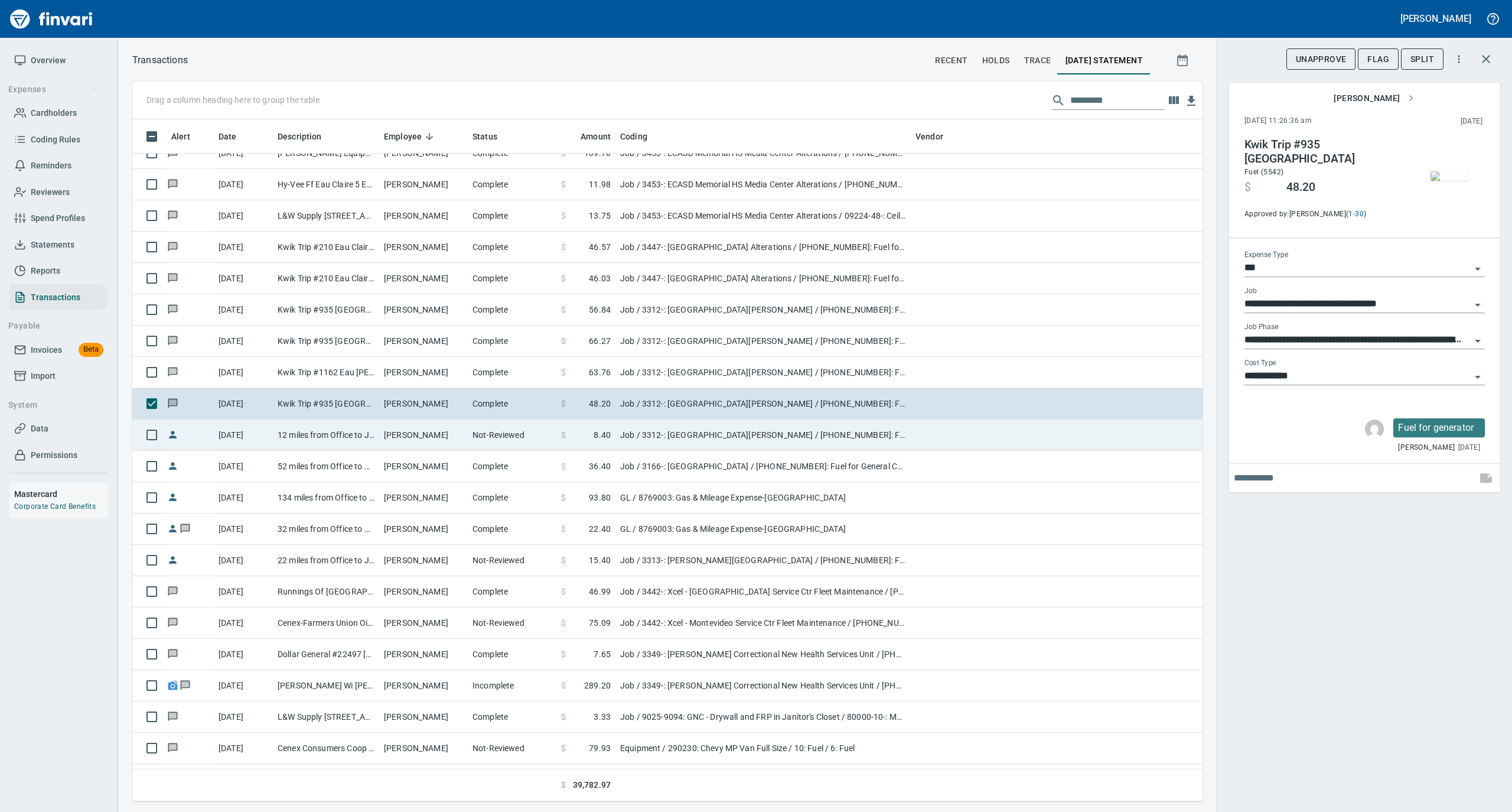 click on "12 miles from Office  to Jobsite" at bounding box center (326, 435) 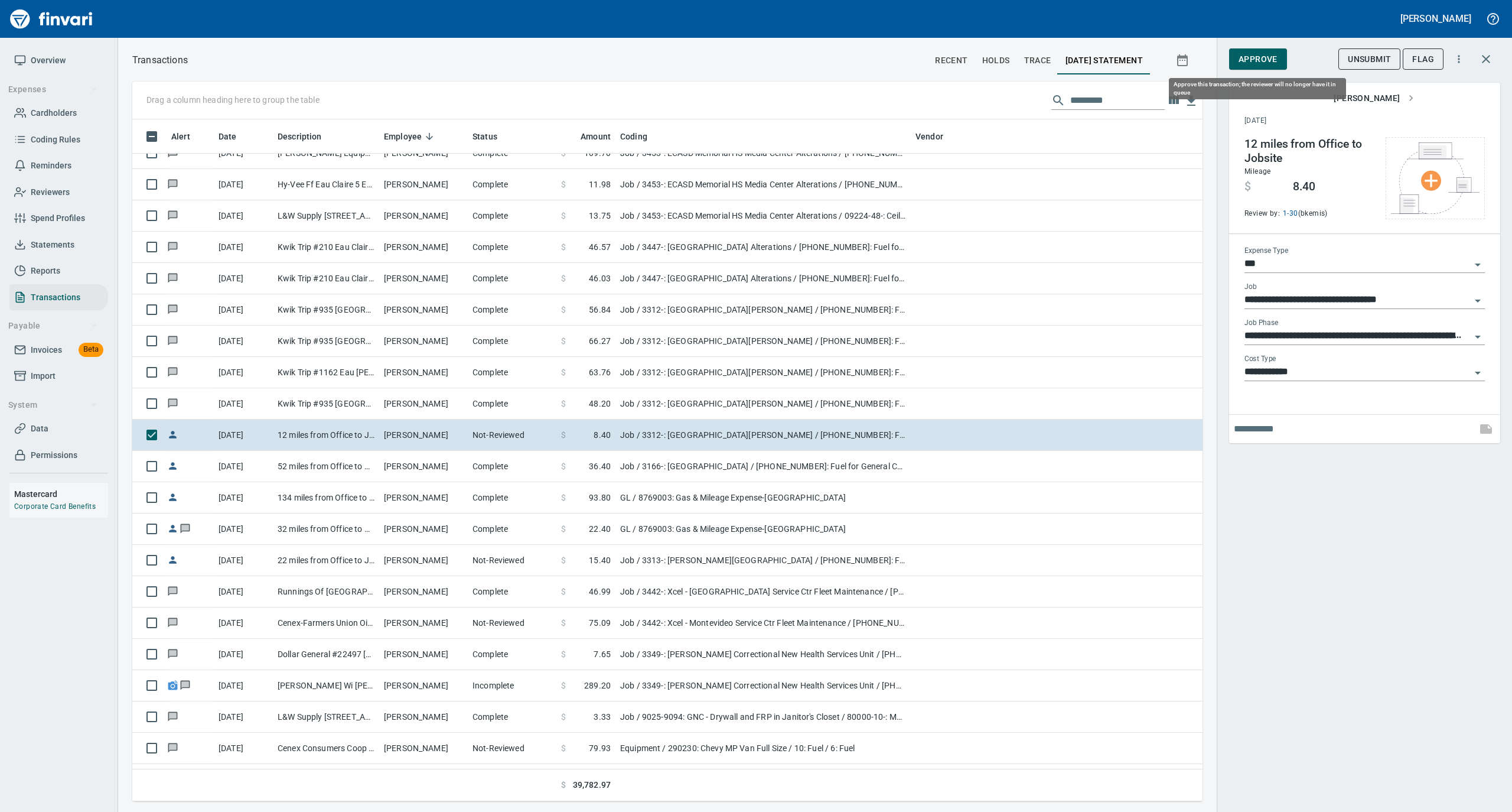 scroll, scrollTop: 670, scrollLeft: 1047, axis: both 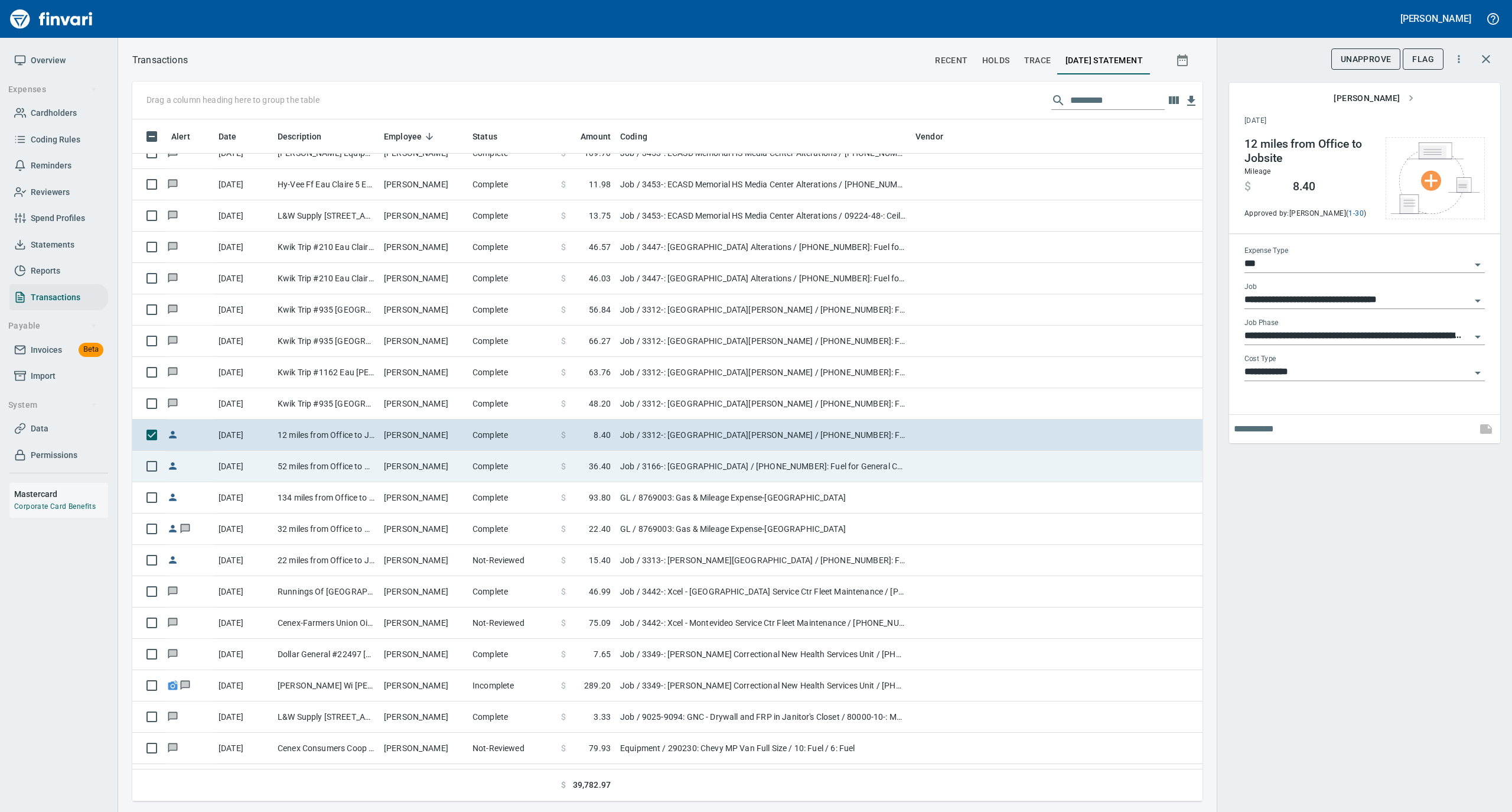 click on "Complete" at bounding box center (512, 466) 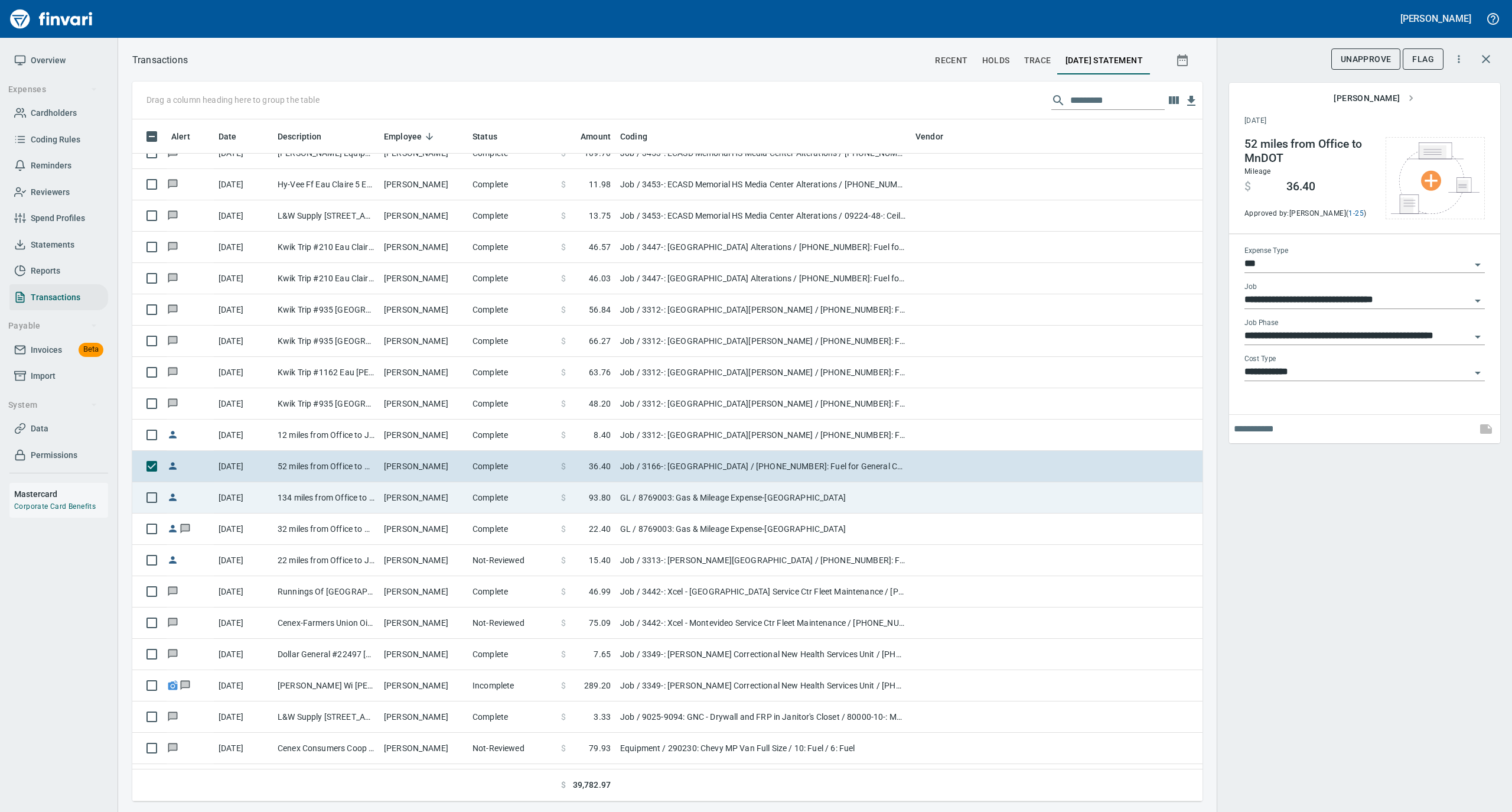 click on "Complete" at bounding box center (512, 498) 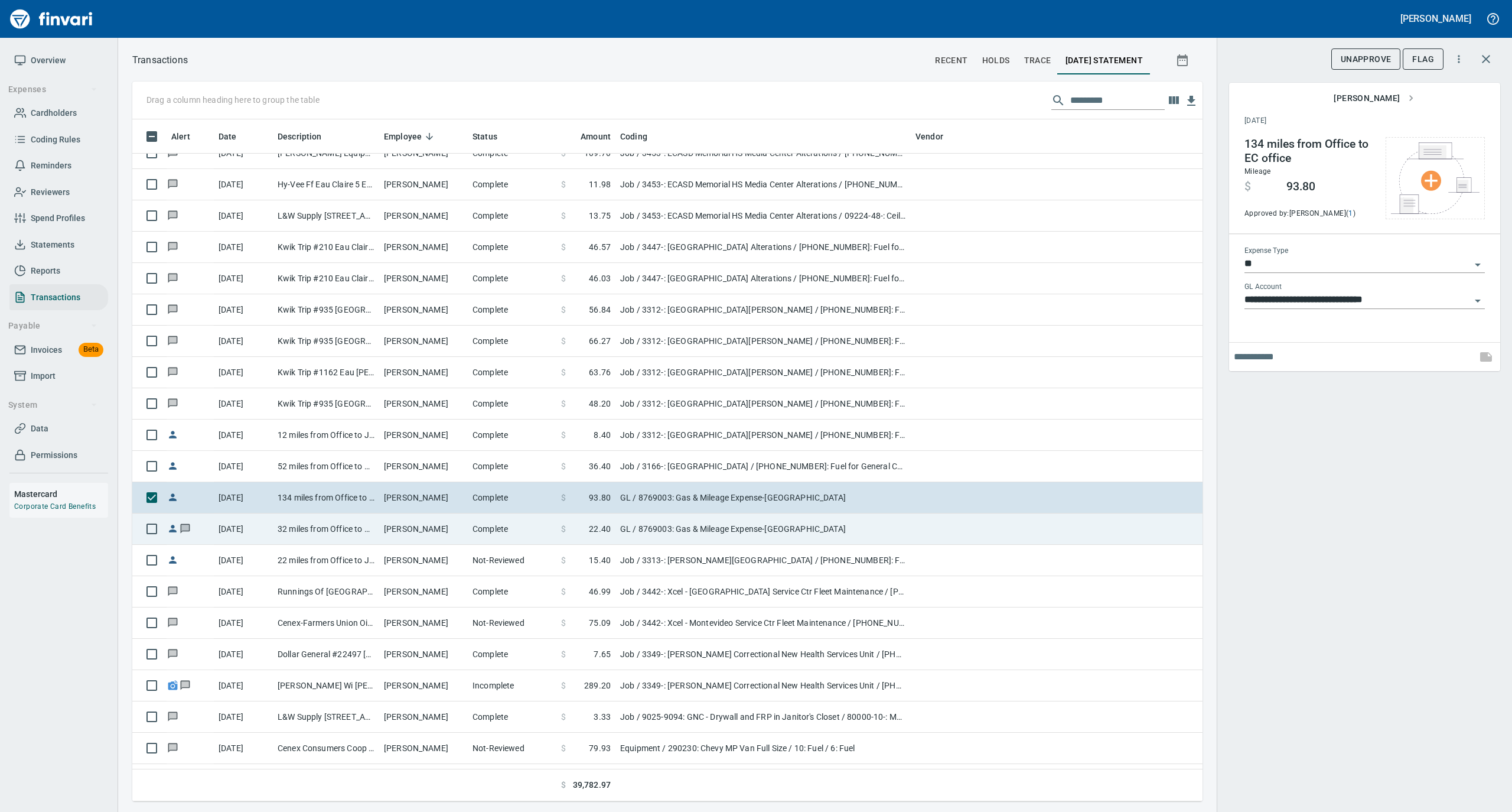 click on "[PERSON_NAME]" at bounding box center (423, 529) 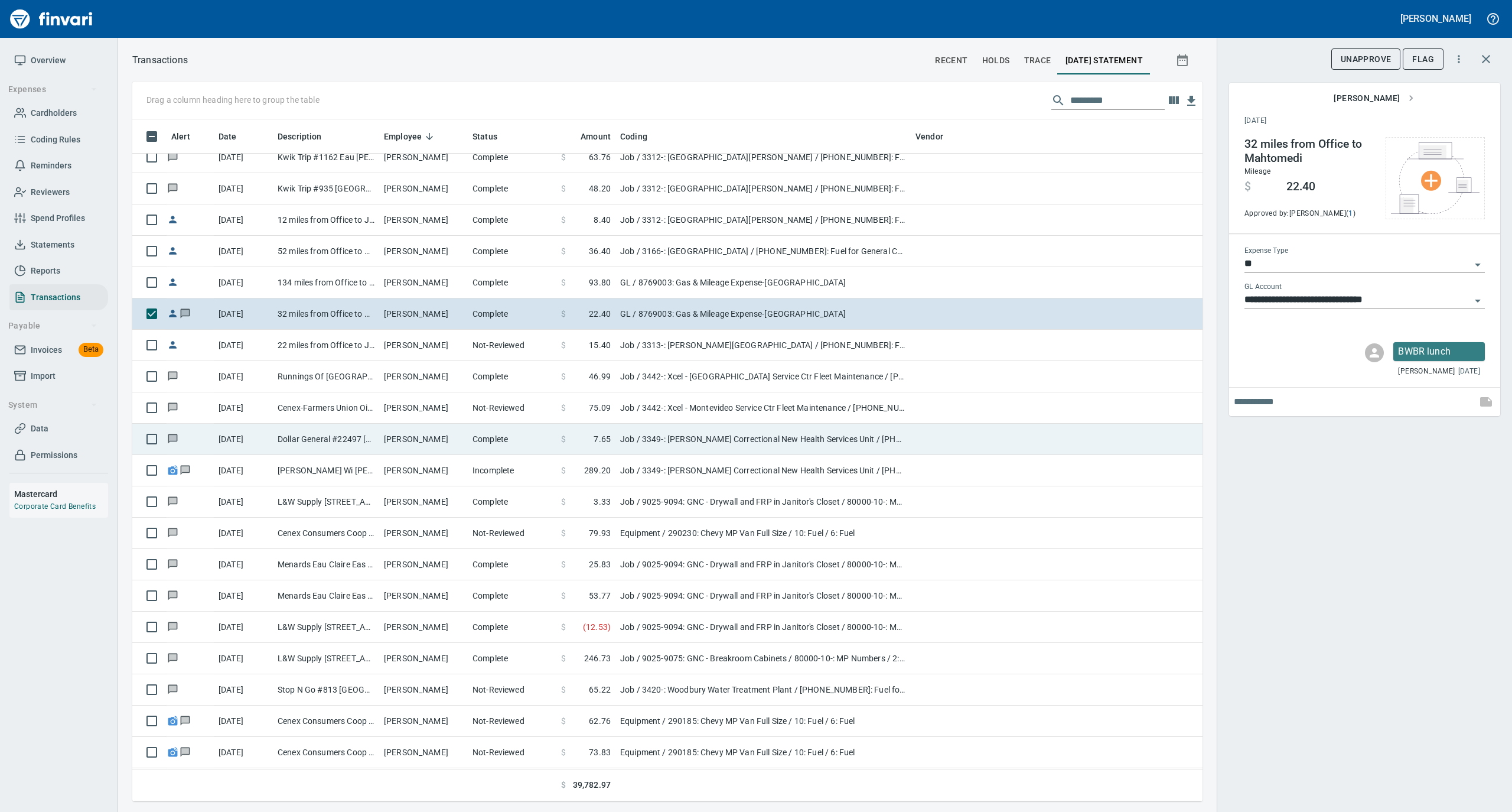 scroll, scrollTop: 2364, scrollLeft: 0, axis: vertical 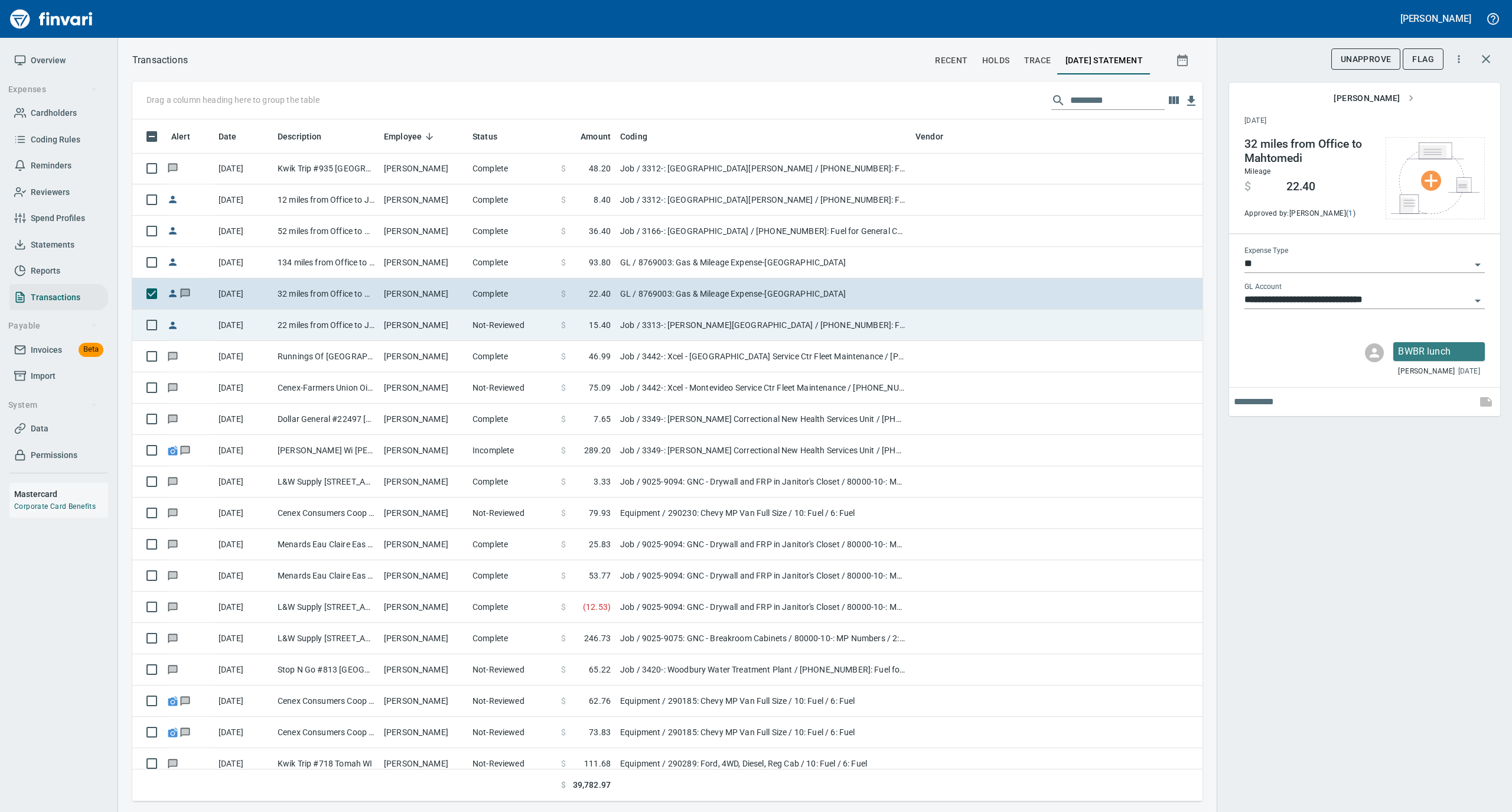 click on "[PERSON_NAME]" at bounding box center [423, 325] 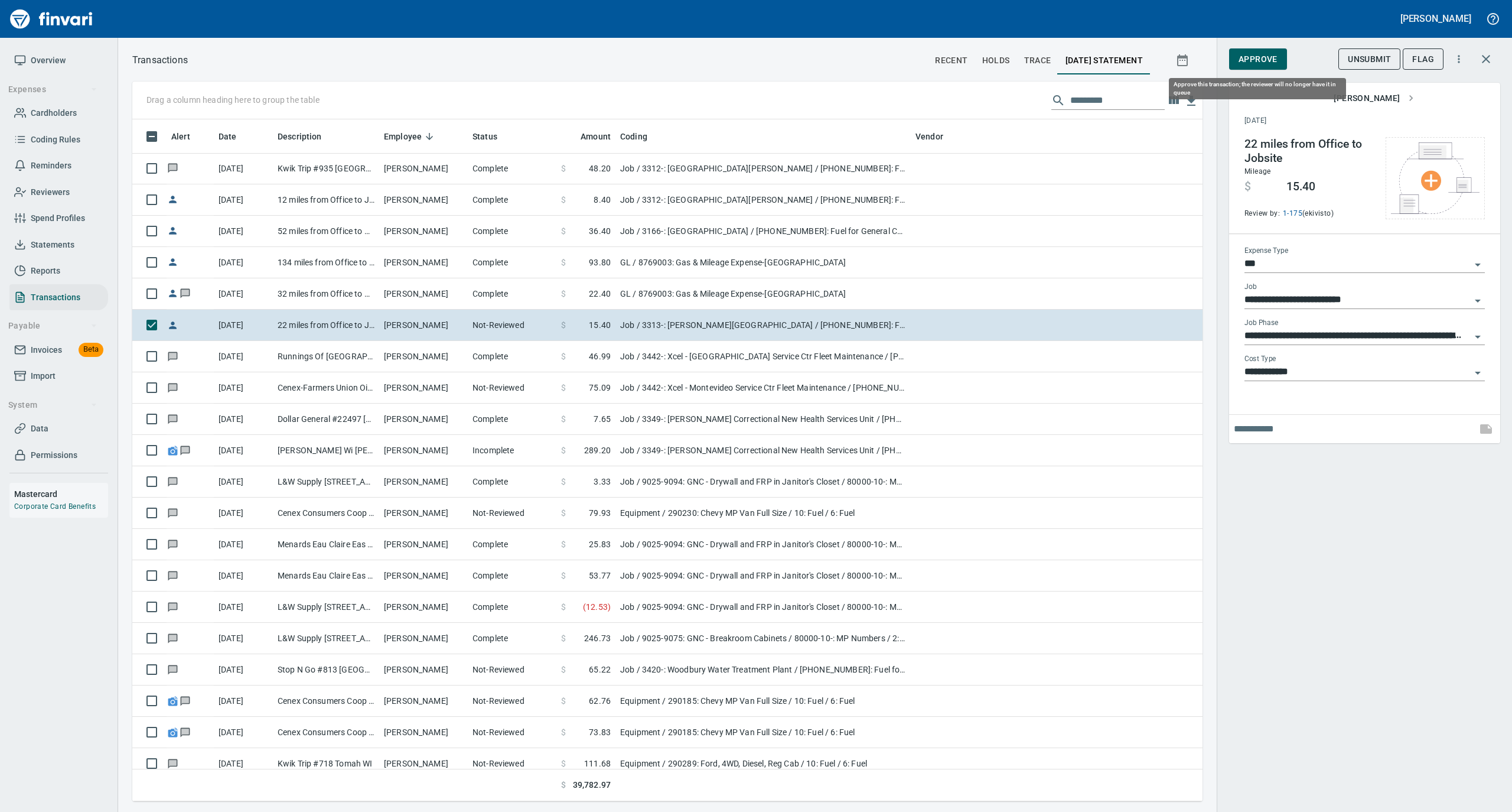 click on "Approve" at bounding box center [1258, 59] 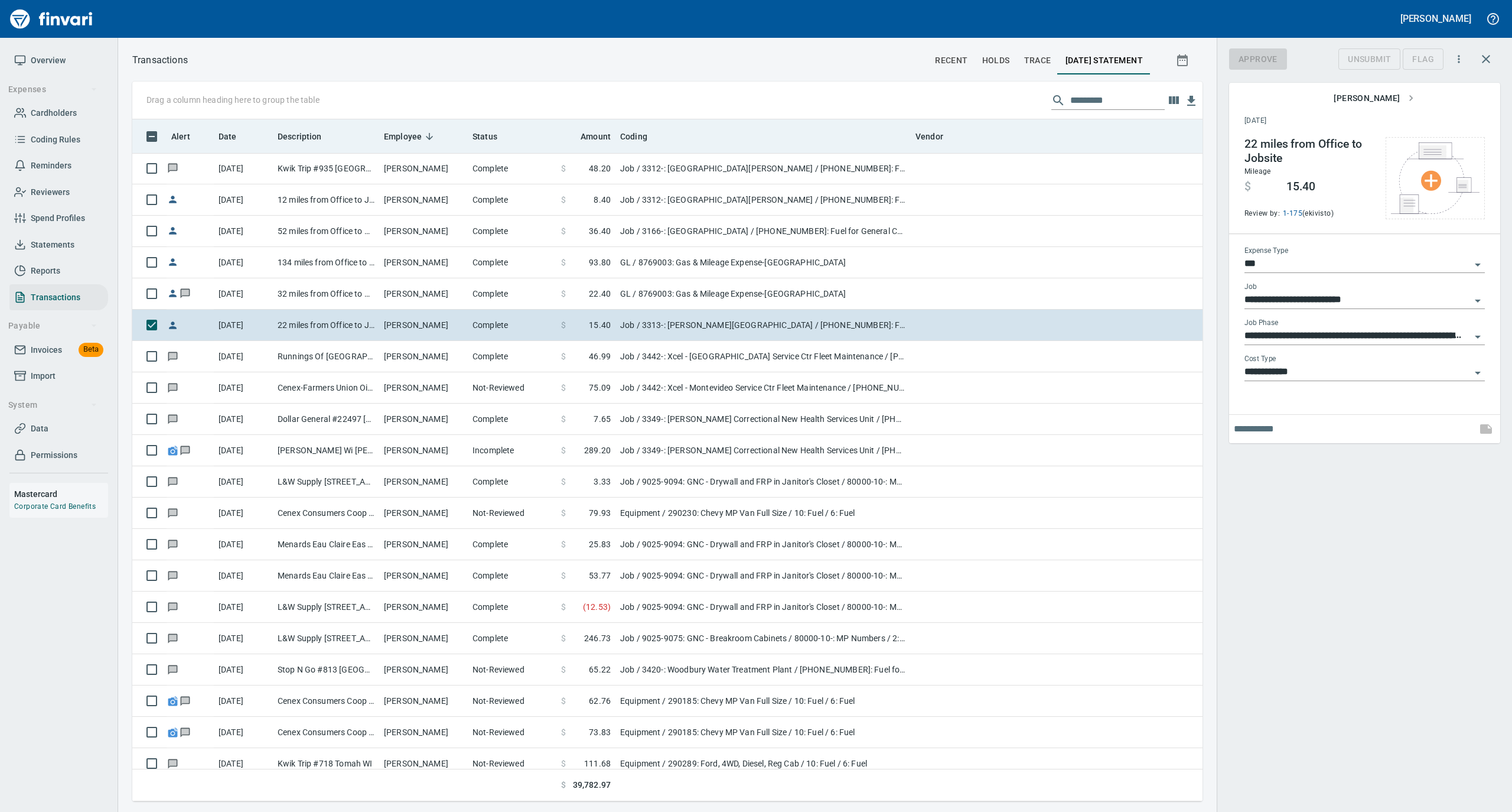 scroll, scrollTop: 670, scrollLeft: 1047, axis: both 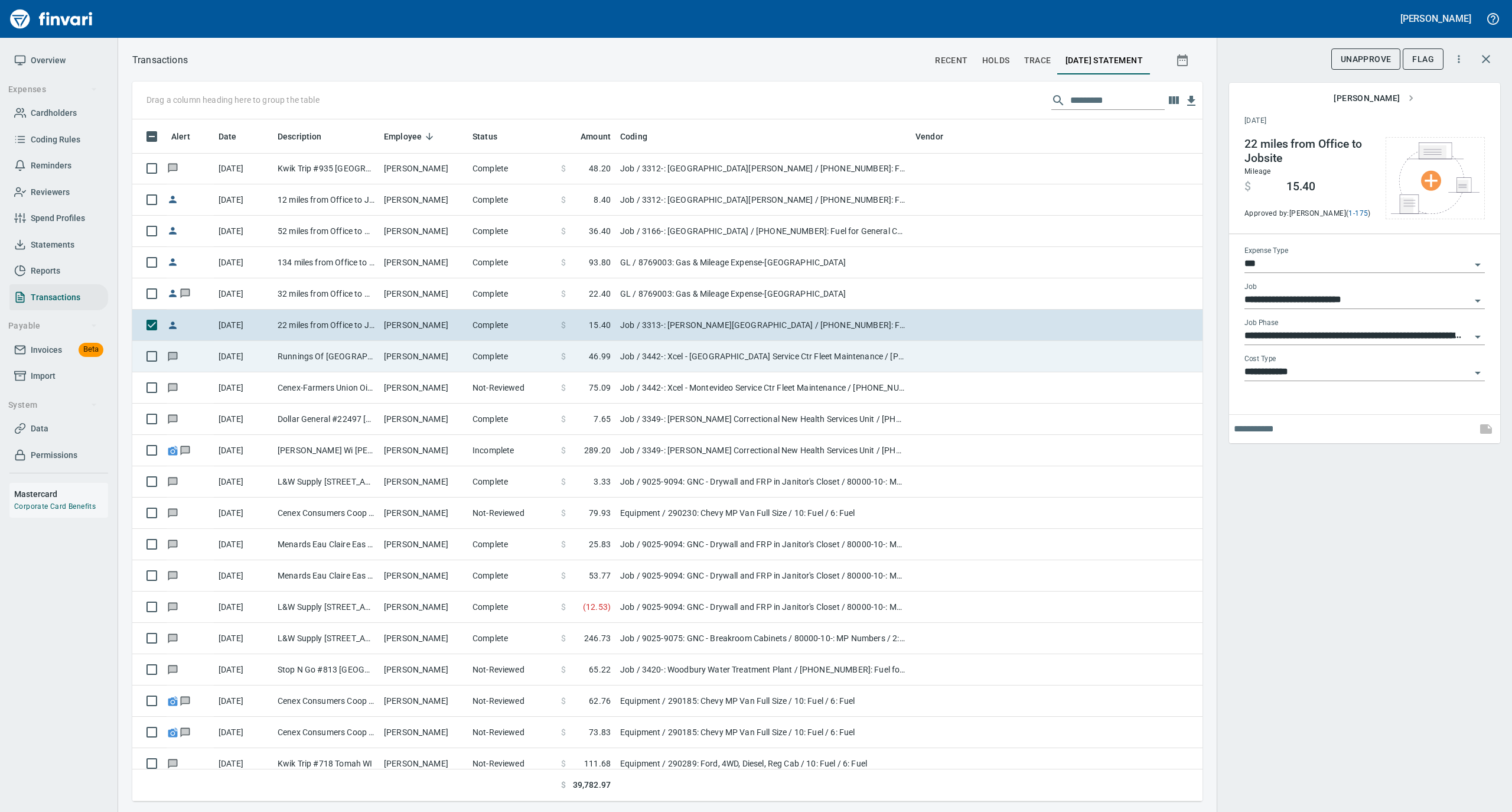 click on "[PERSON_NAME]" at bounding box center [423, 356] 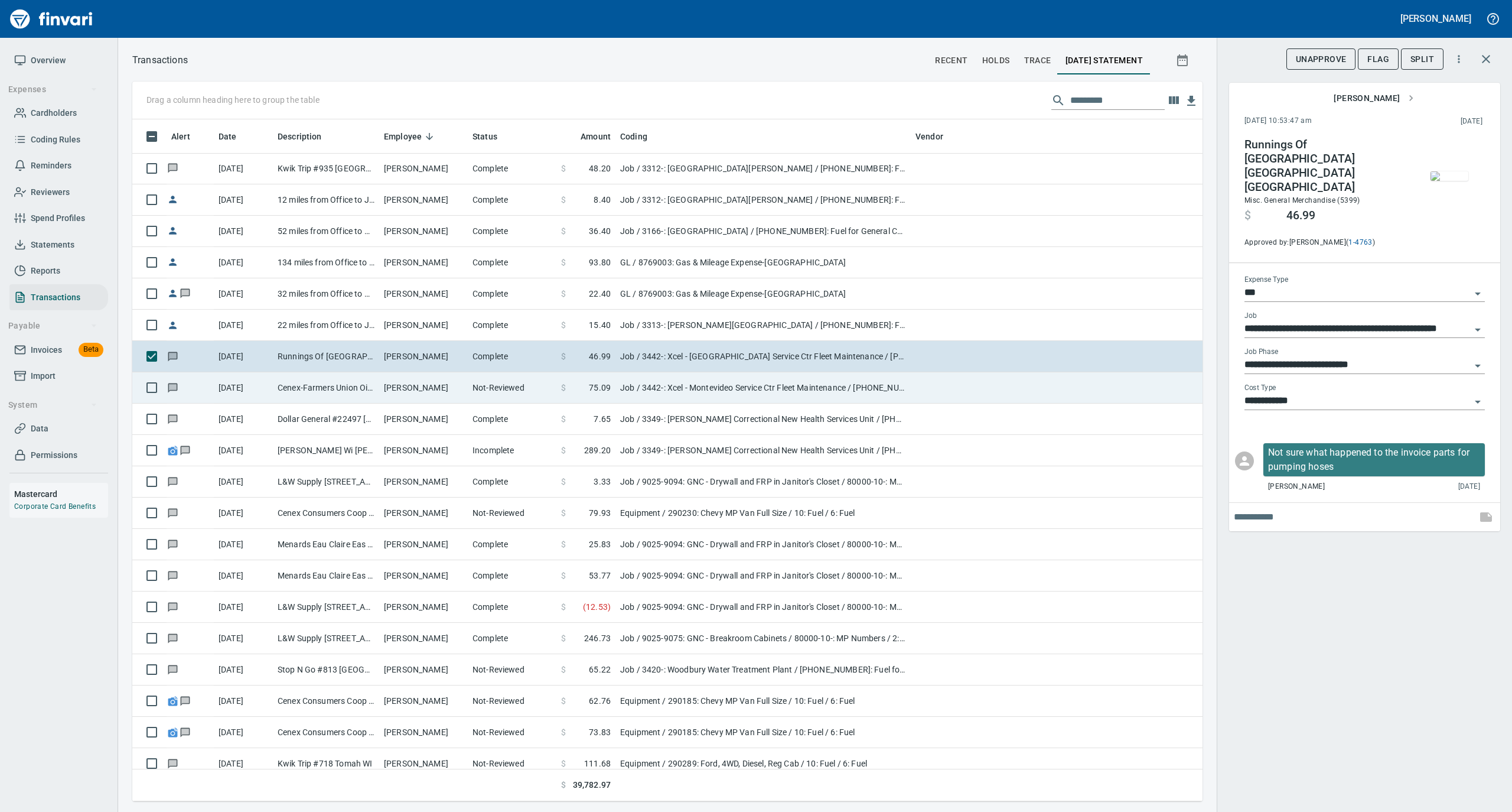 click on "[PERSON_NAME]" at bounding box center (423, 388) 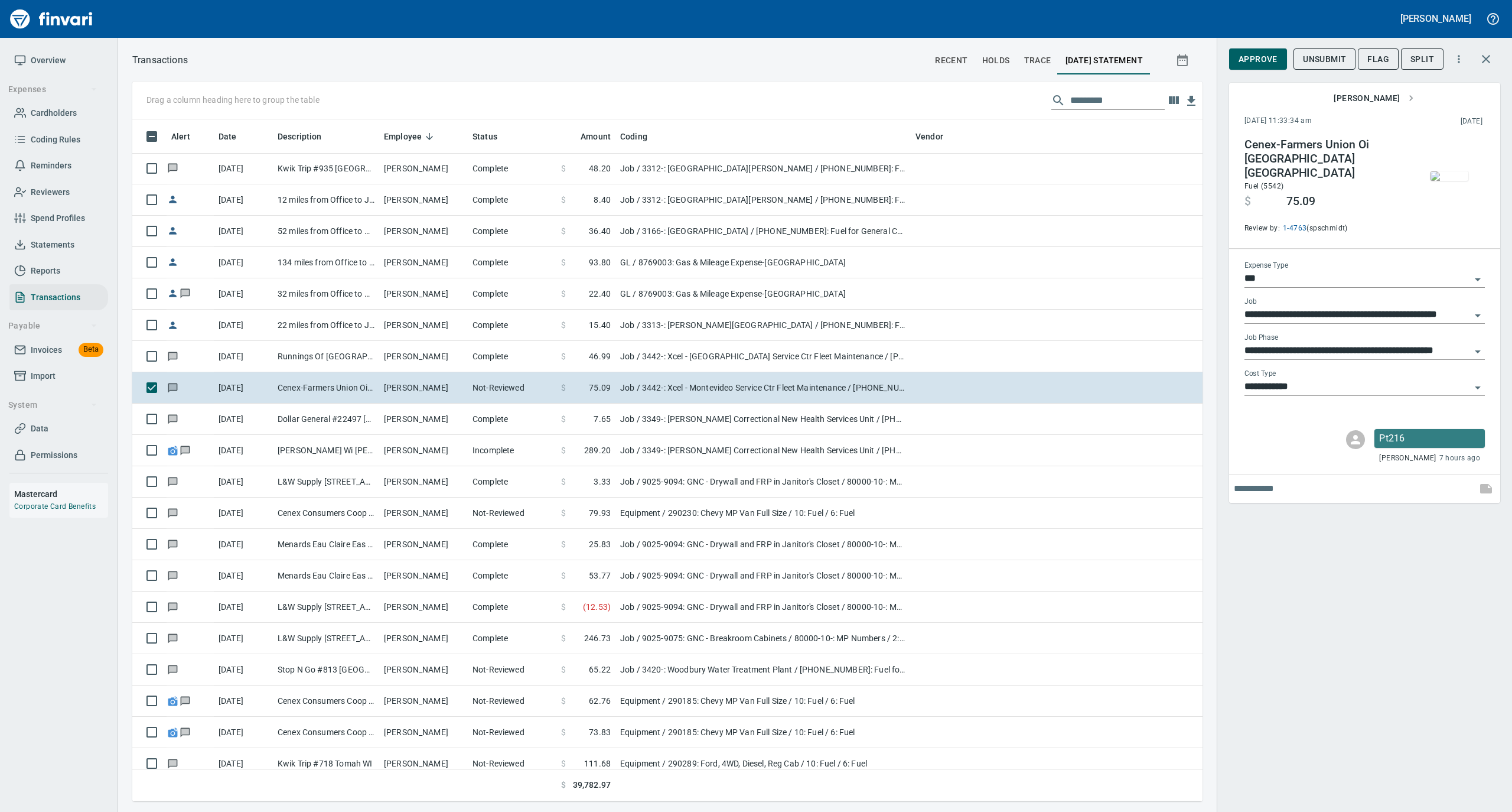 click at bounding box center (1449, 176) 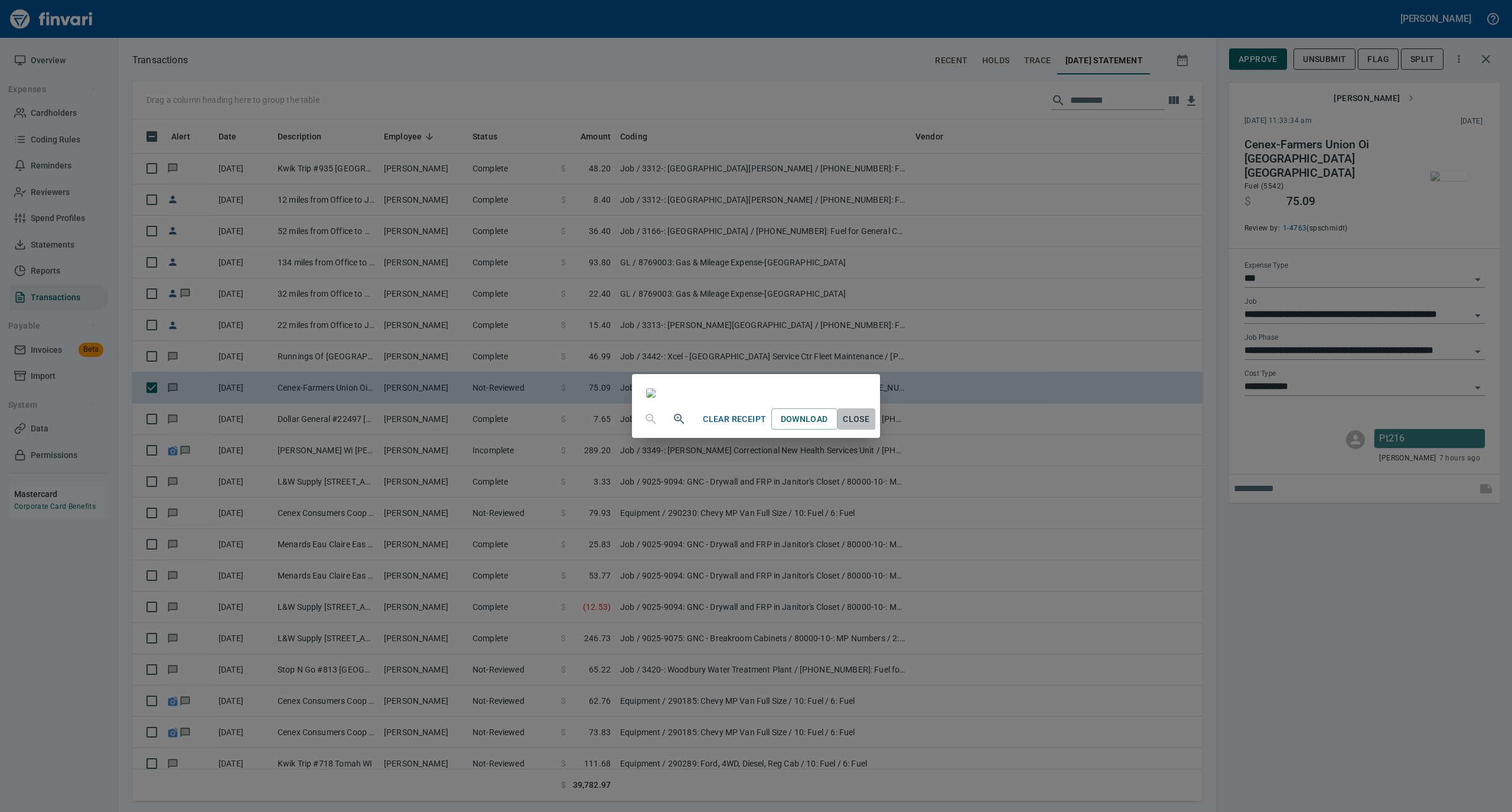 click on "Close" at bounding box center (856, 419) 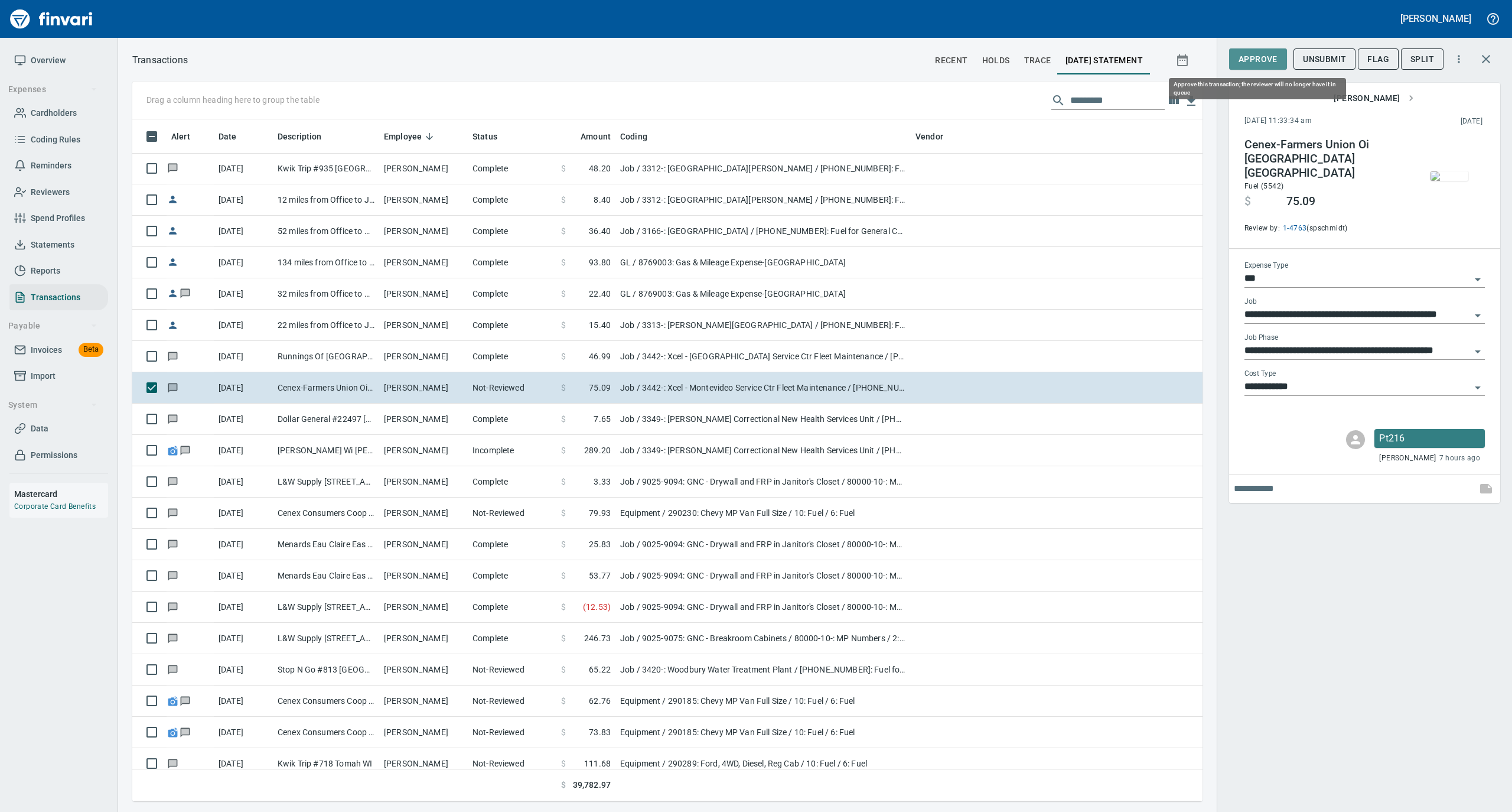 click on "Approve" at bounding box center (1258, 59) 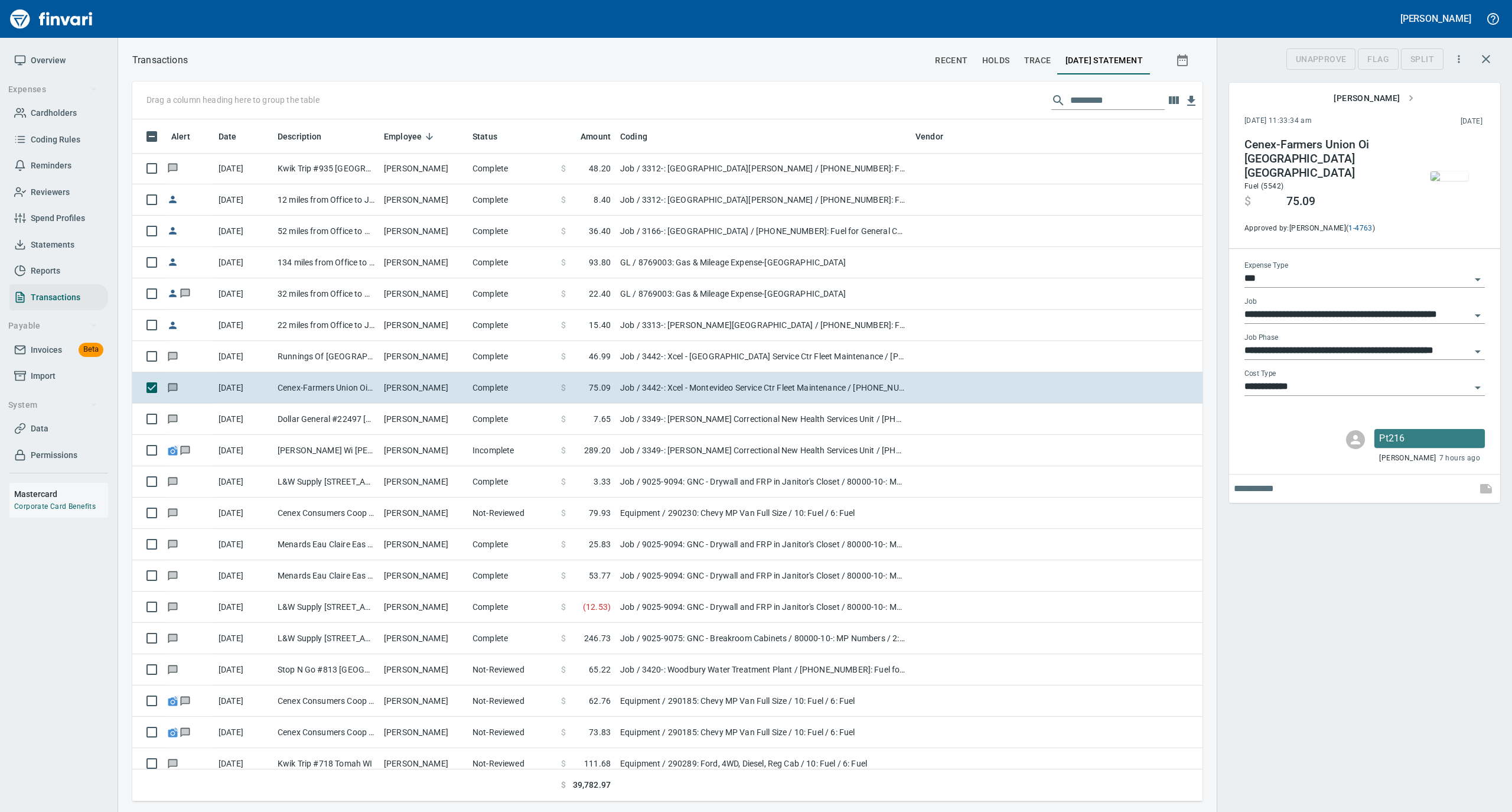 scroll, scrollTop: 670, scrollLeft: 1047, axis: both 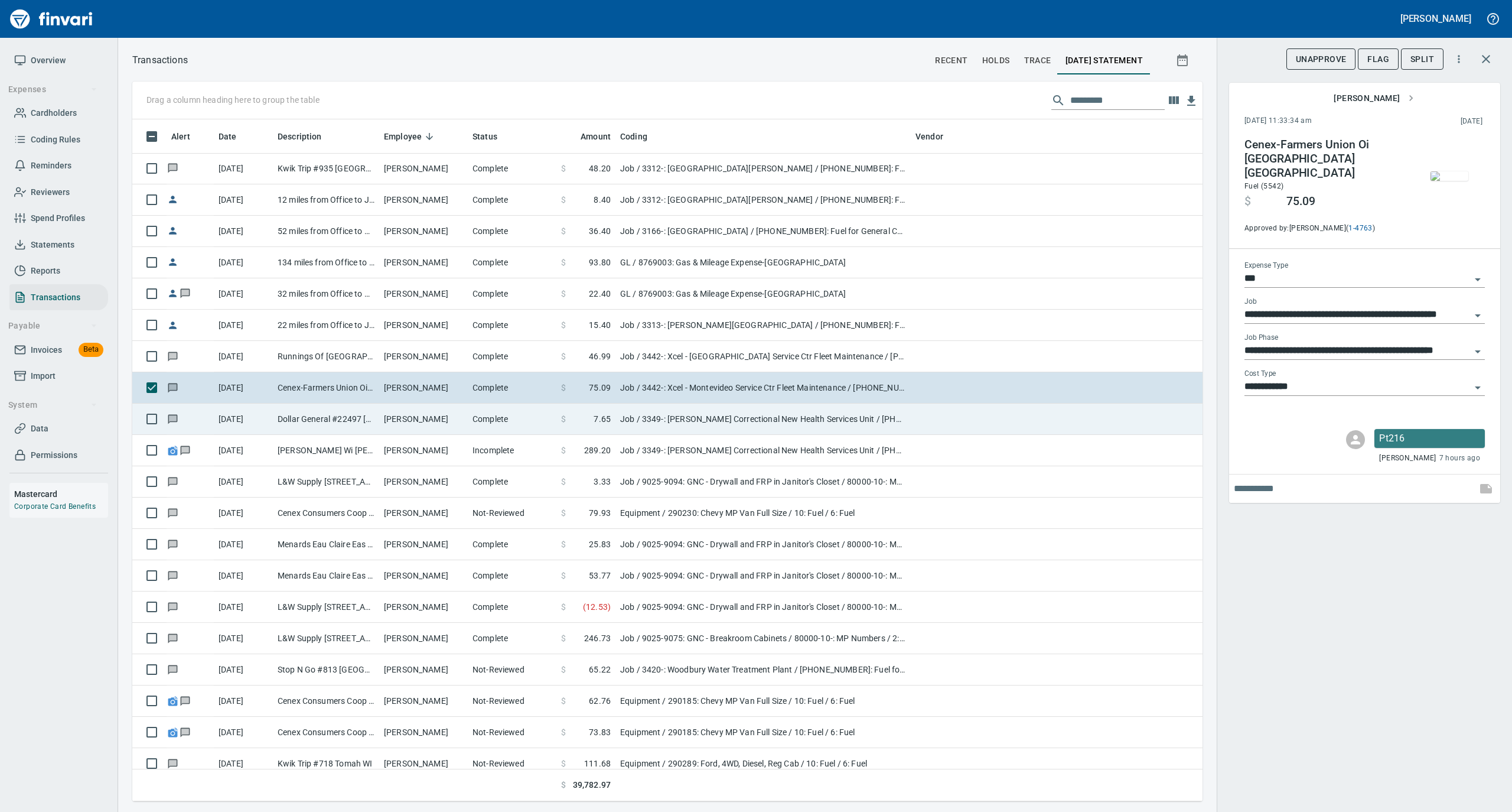 click on "[PERSON_NAME]" at bounding box center (423, 419) 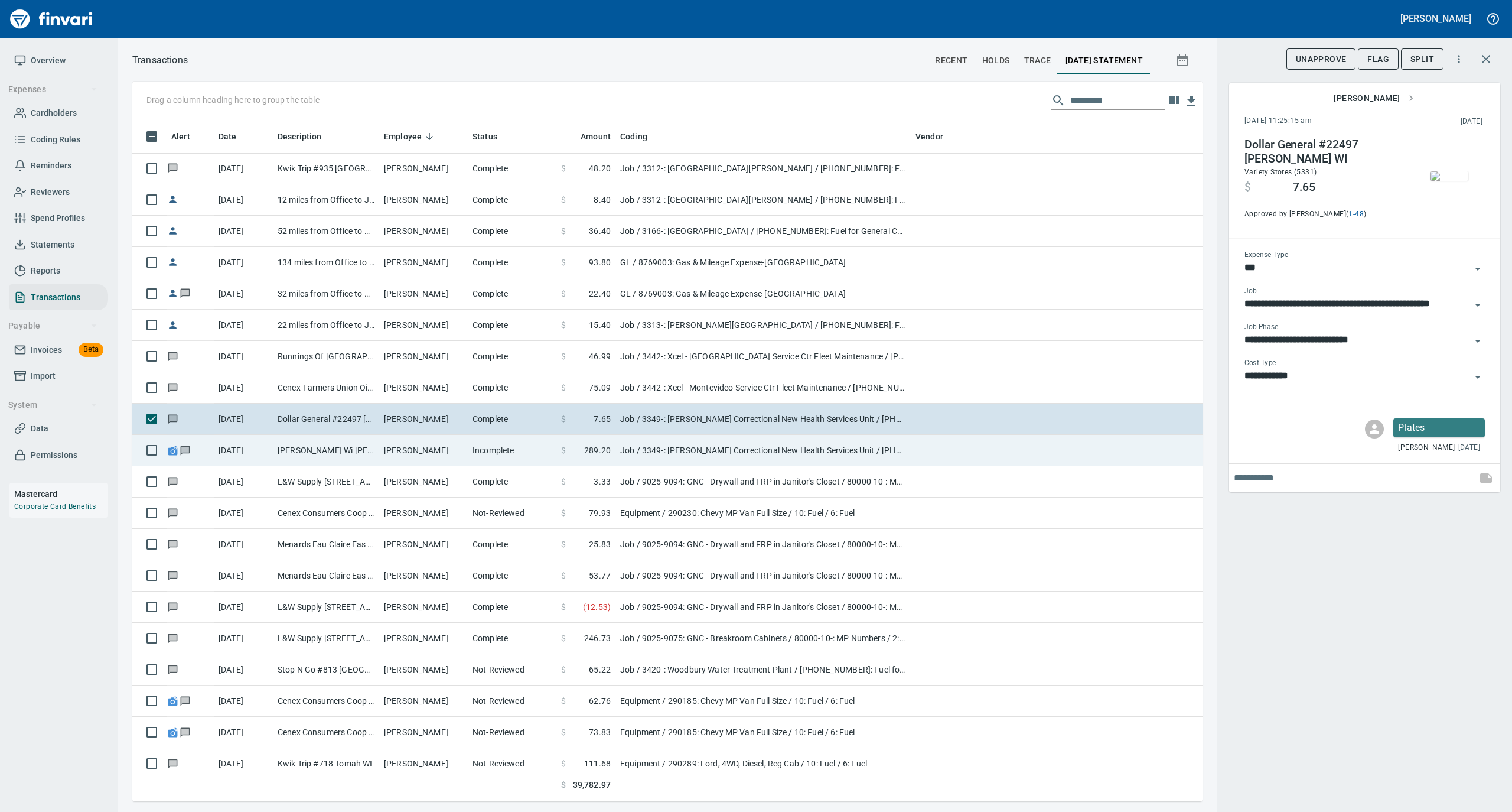 click on "[PERSON_NAME]" at bounding box center [423, 450] 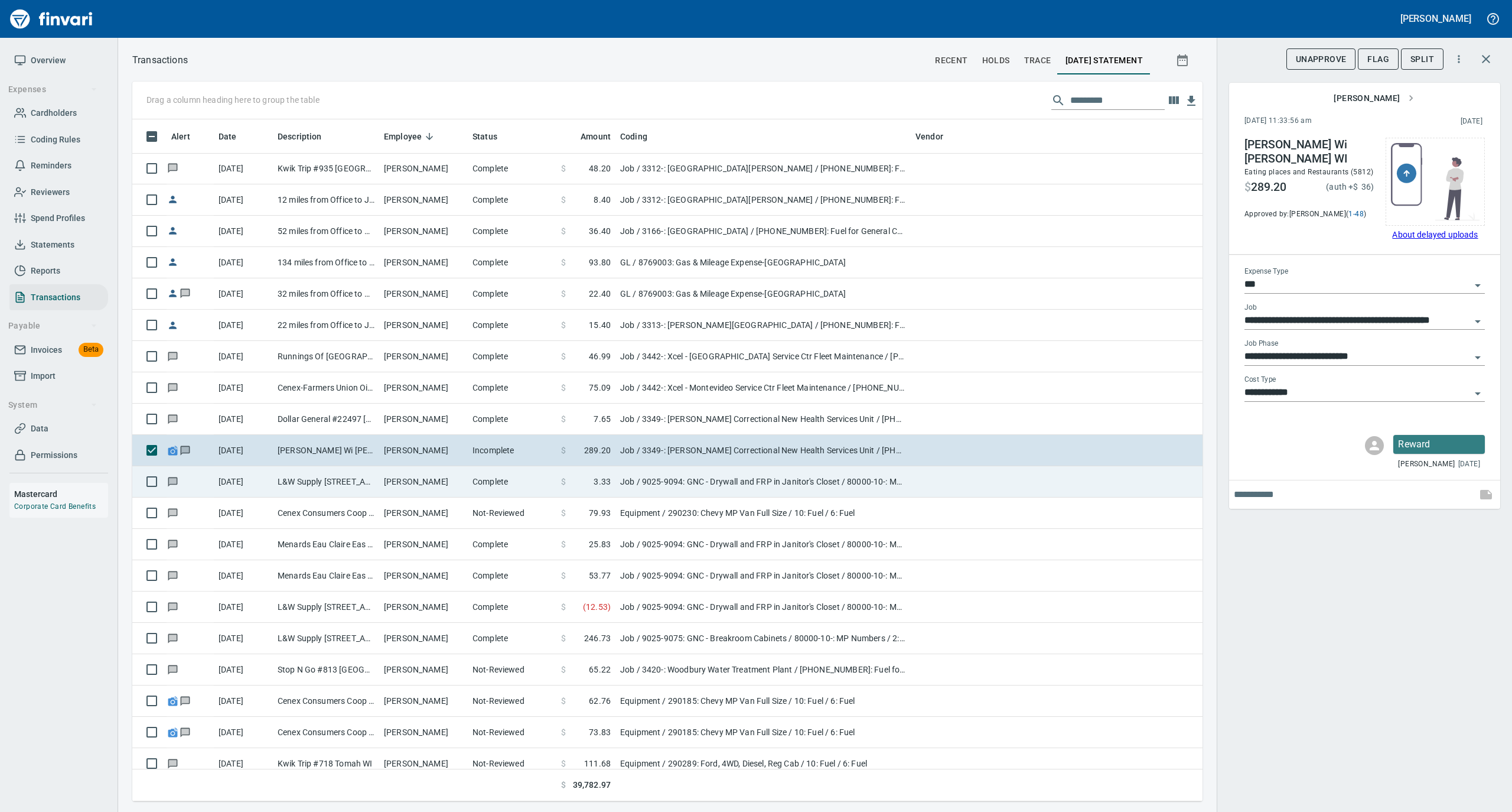click on "Complete" at bounding box center [512, 482] 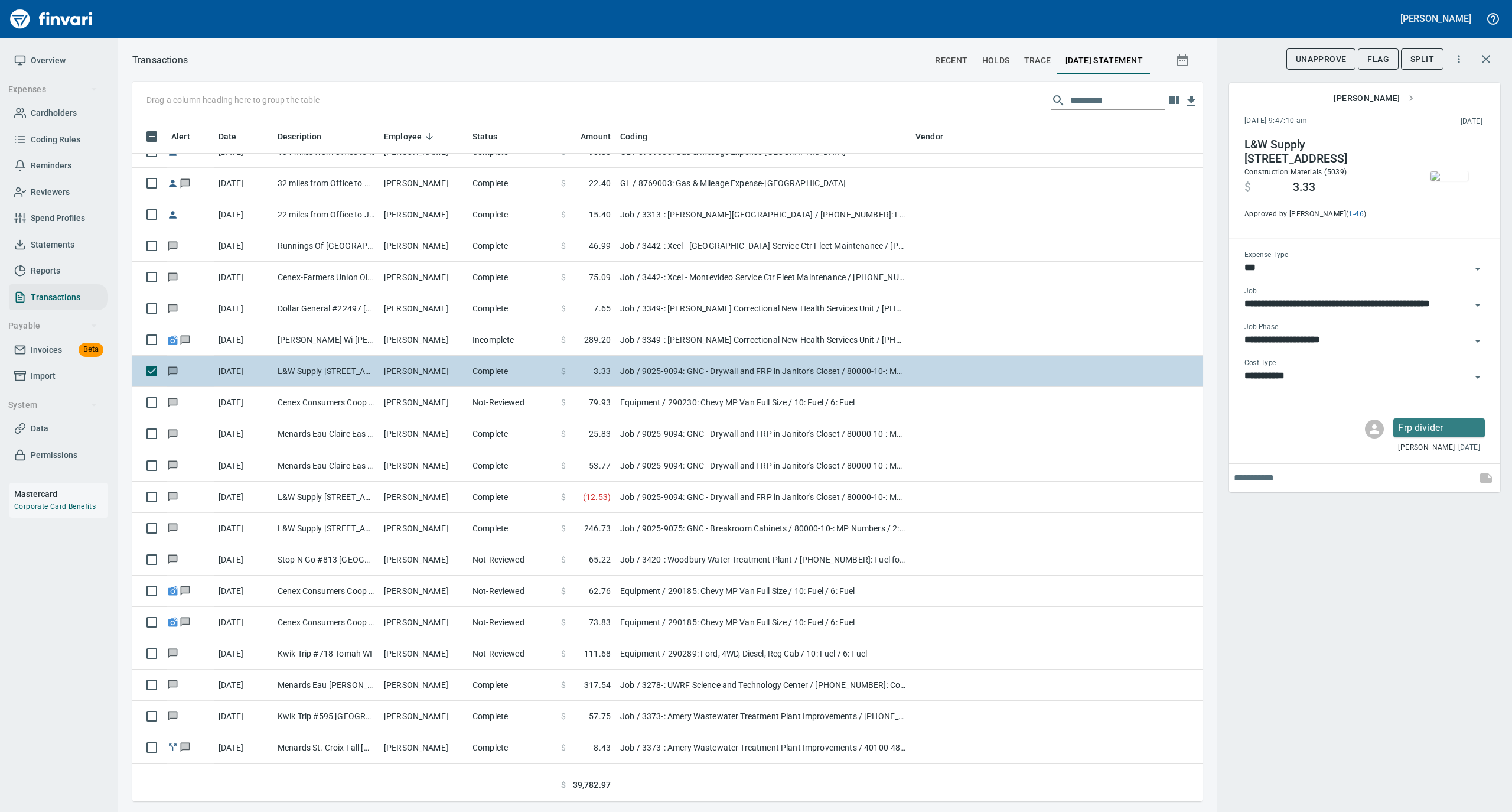 scroll, scrollTop: 2521, scrollLeft: 0, axis: vertical 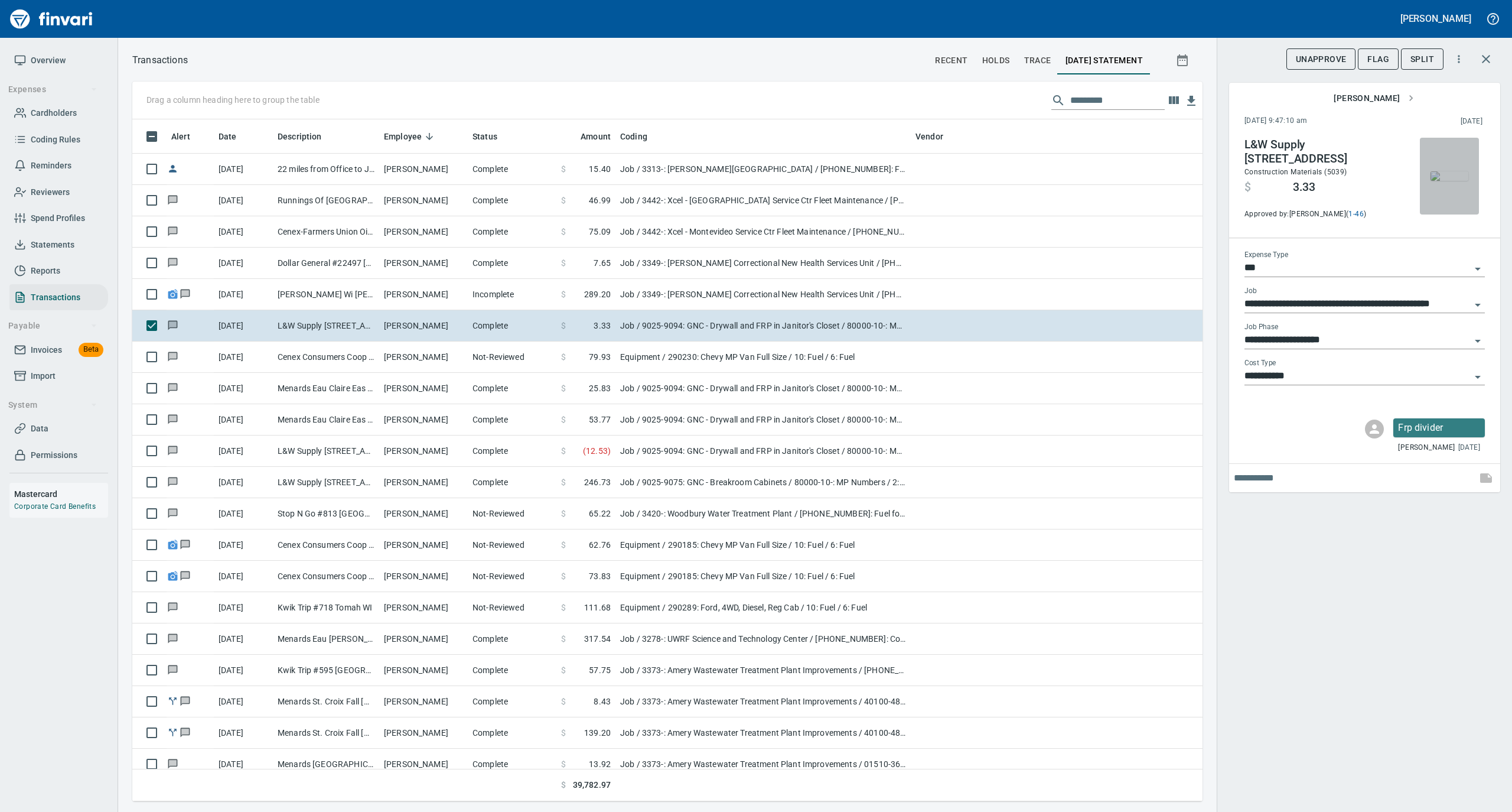 click at bounding box center (1449, 176) 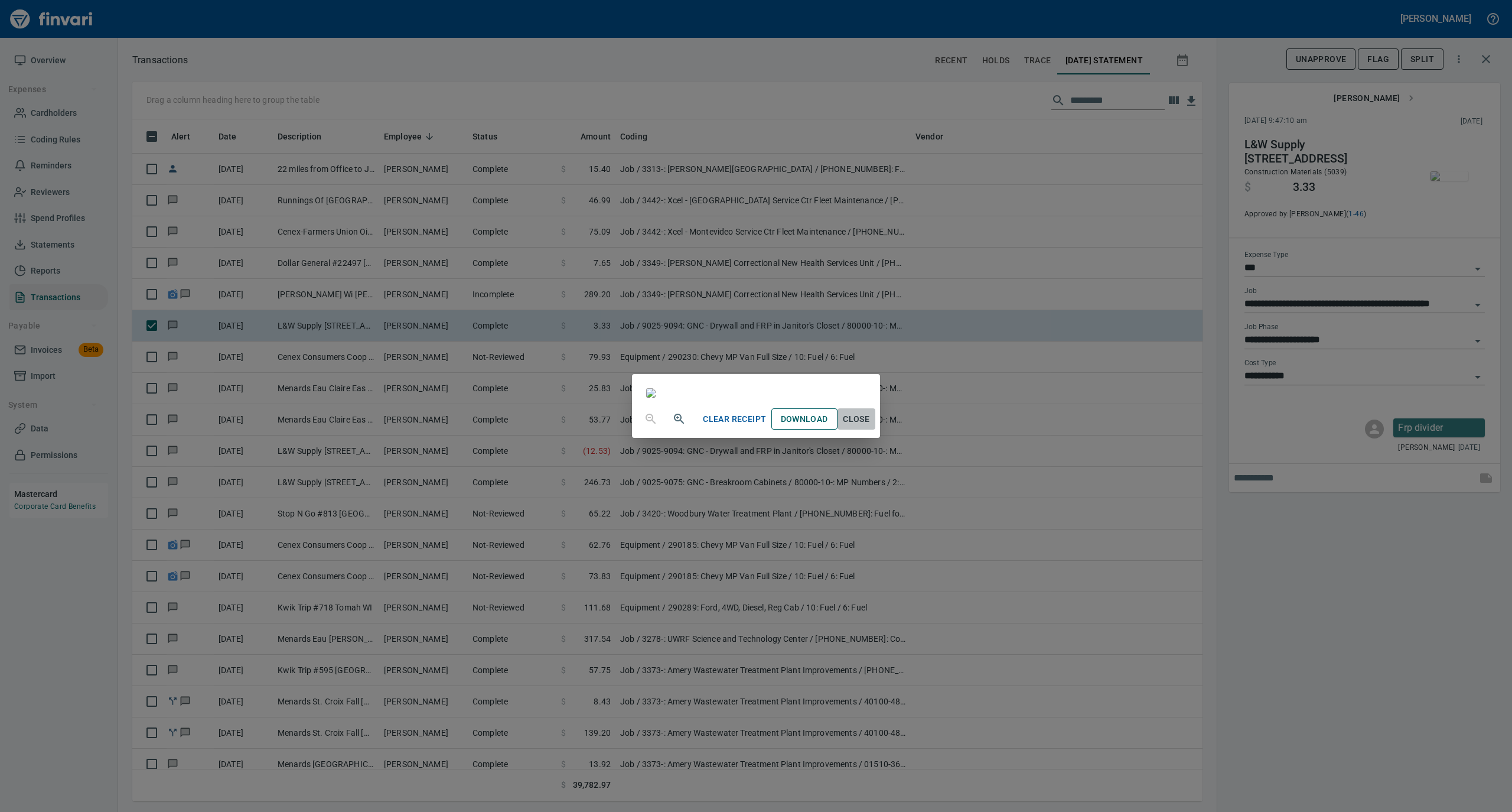 drag, startPoint x: 972, startPoint y: 719, endPoint x: 952, endPoint y: 710, distance: 21.931712 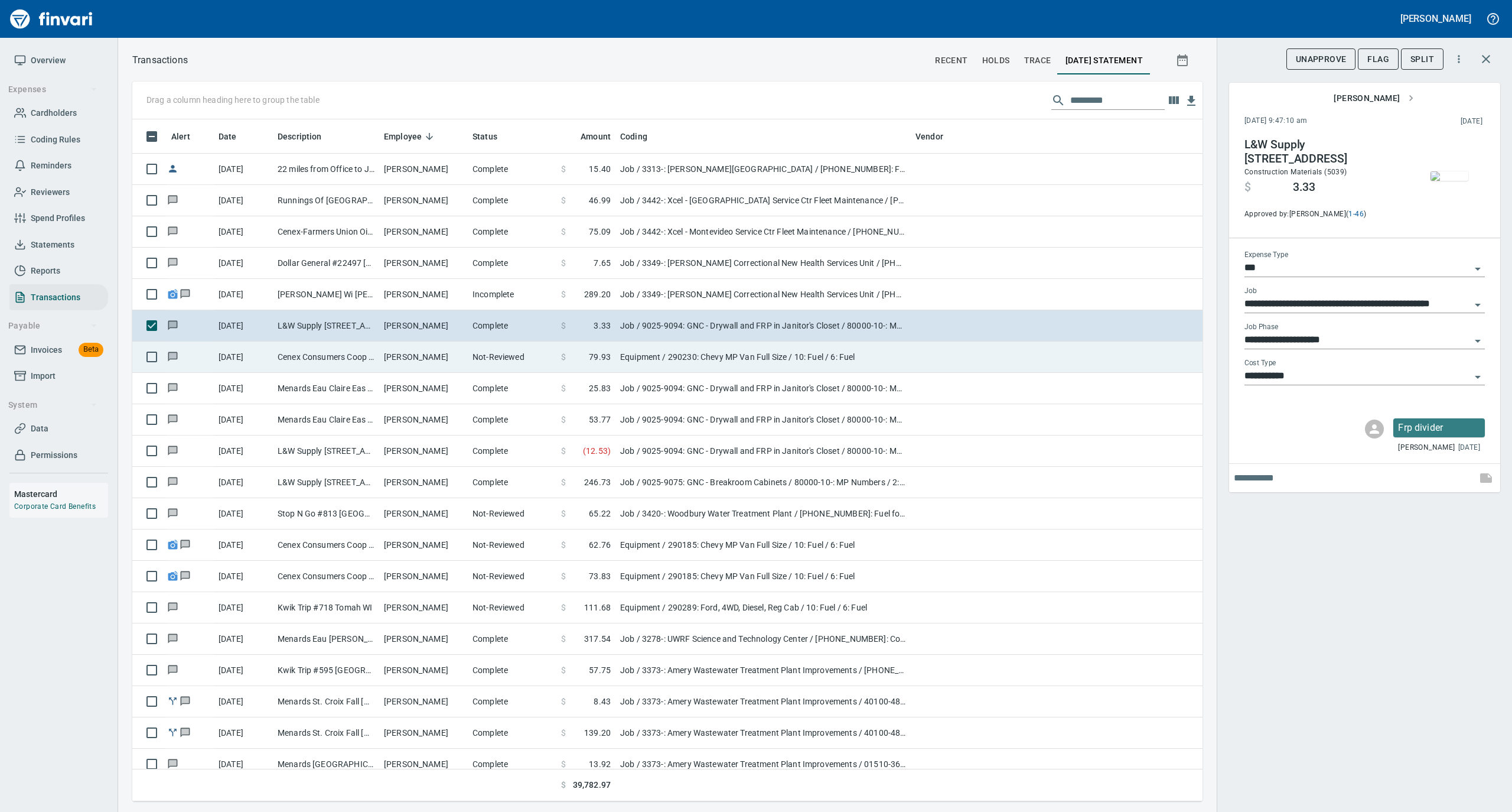 click on "[PERSON_NAME]" at bounding box center (423, 357) 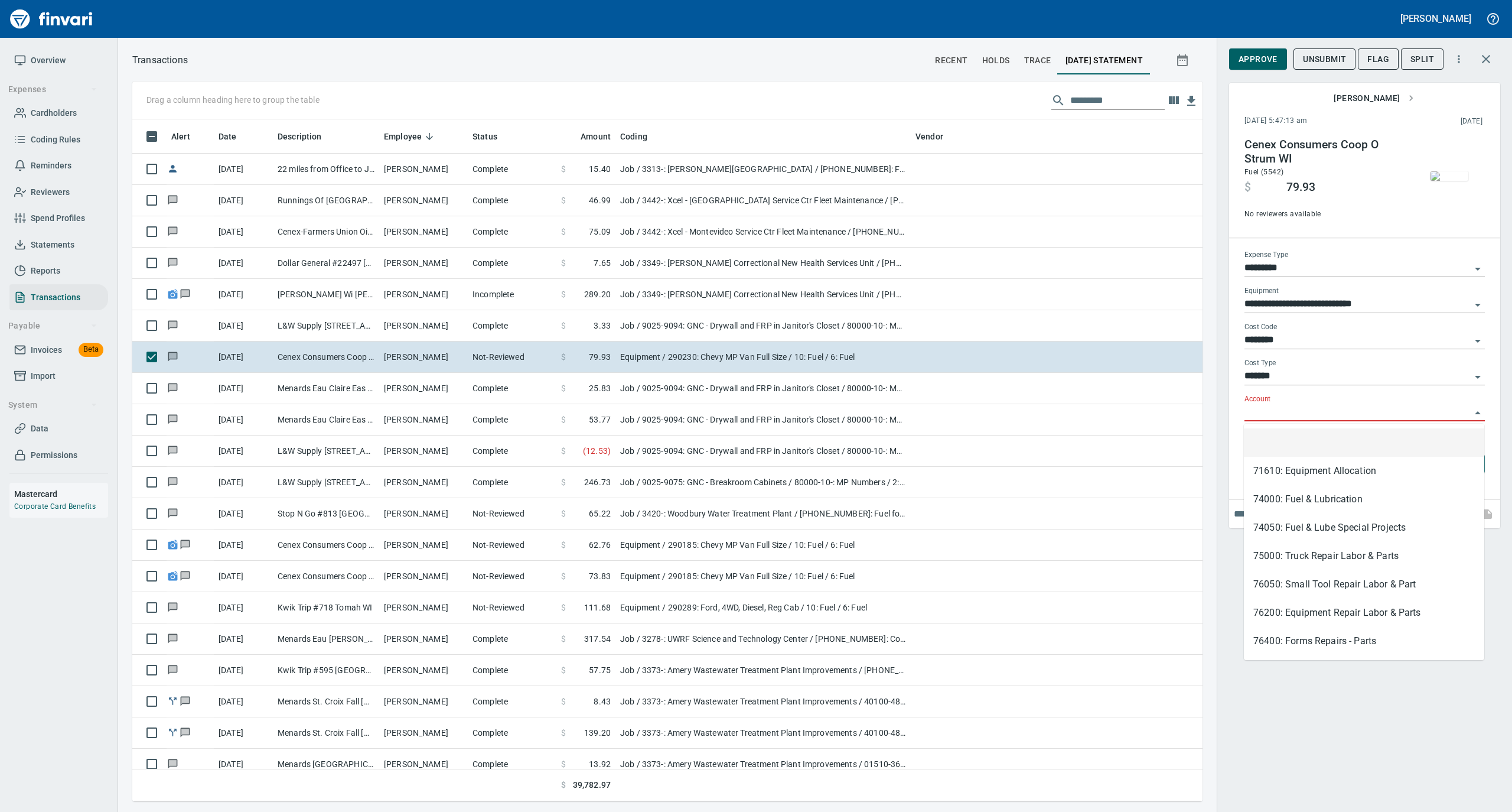 click on "Account" at bounding box center [1357, 413] 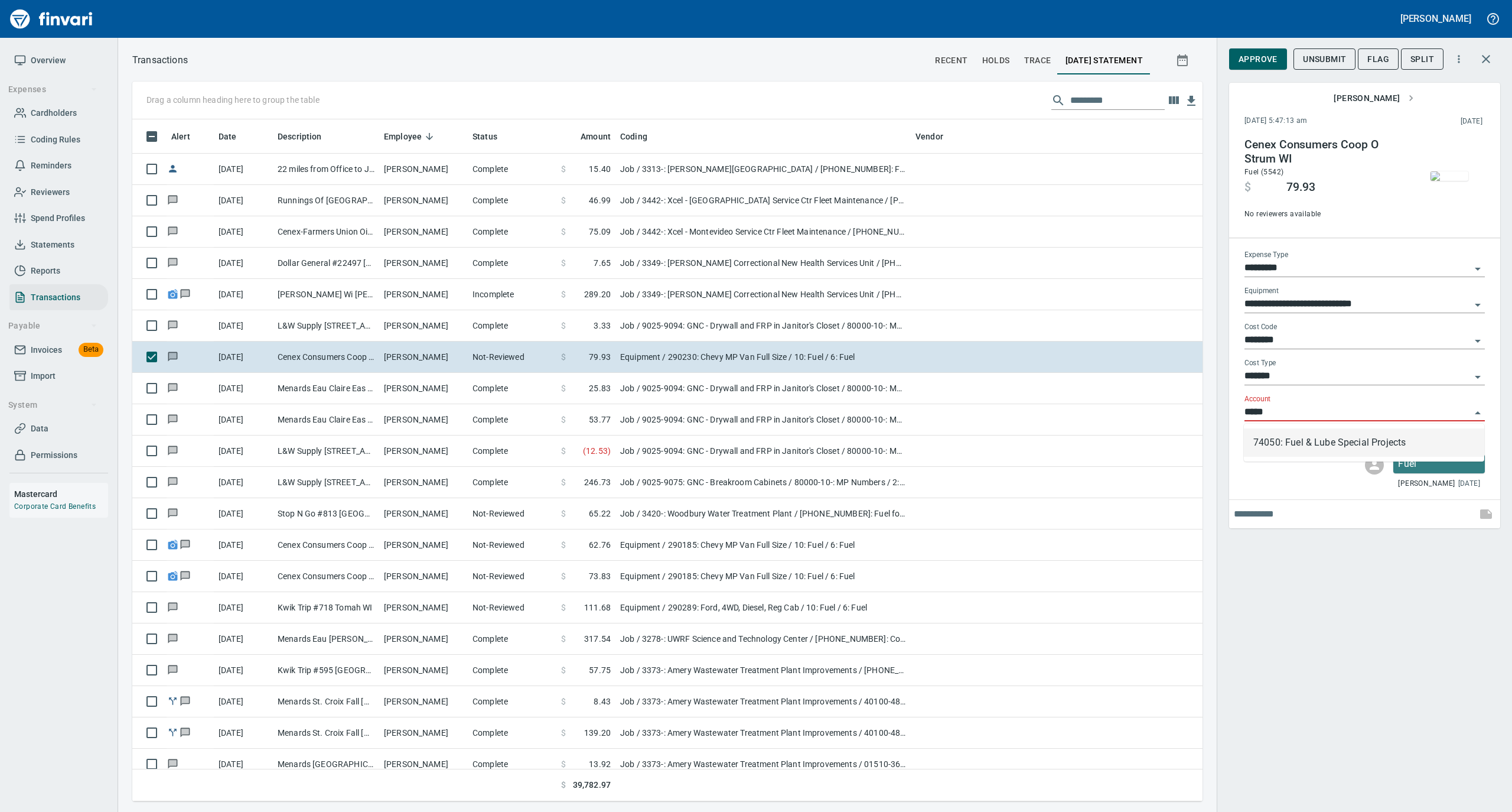 scroll, scrollTop: 670, scrollLeft: 1047, axis: both 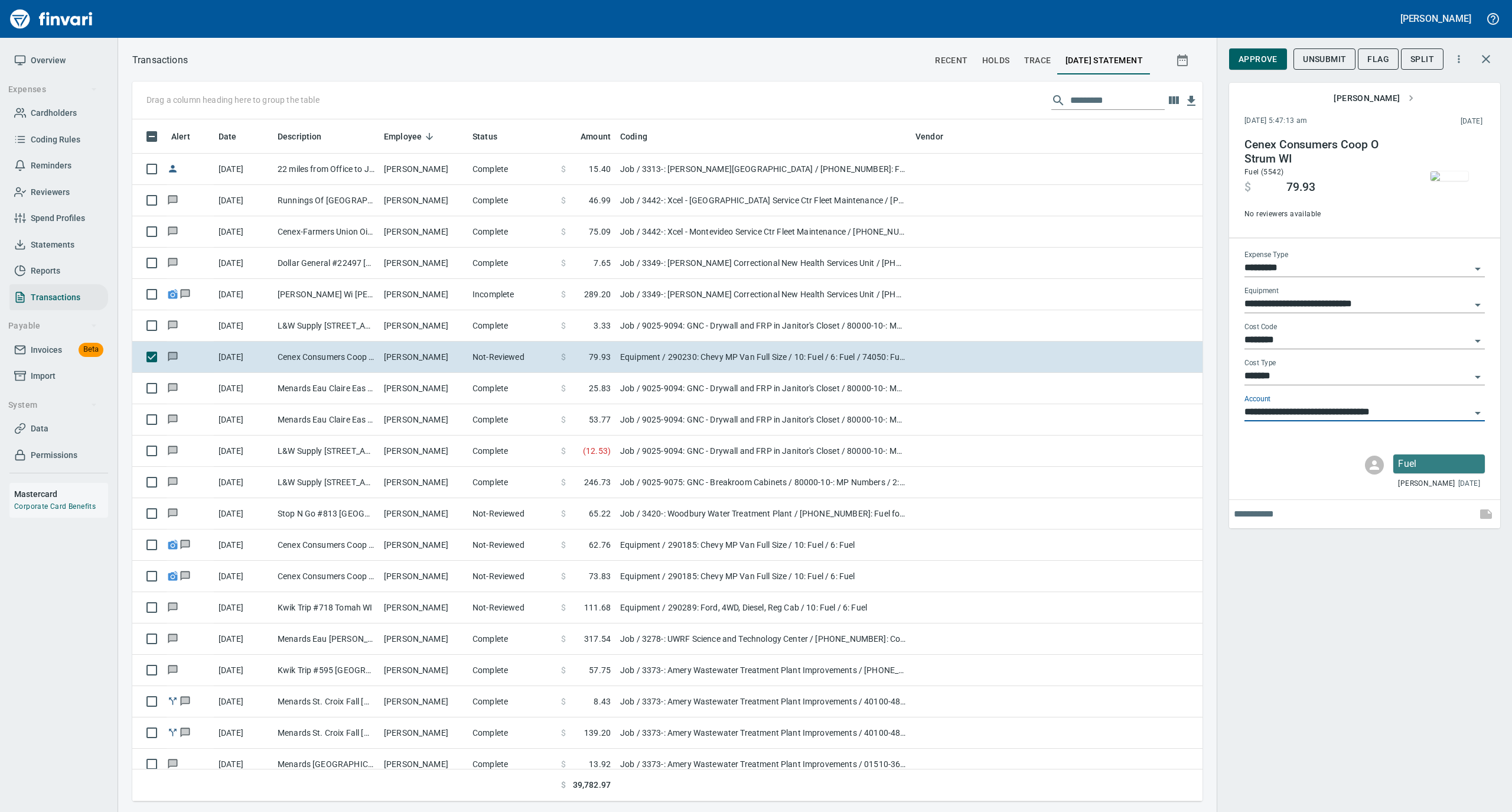 type on "**********" 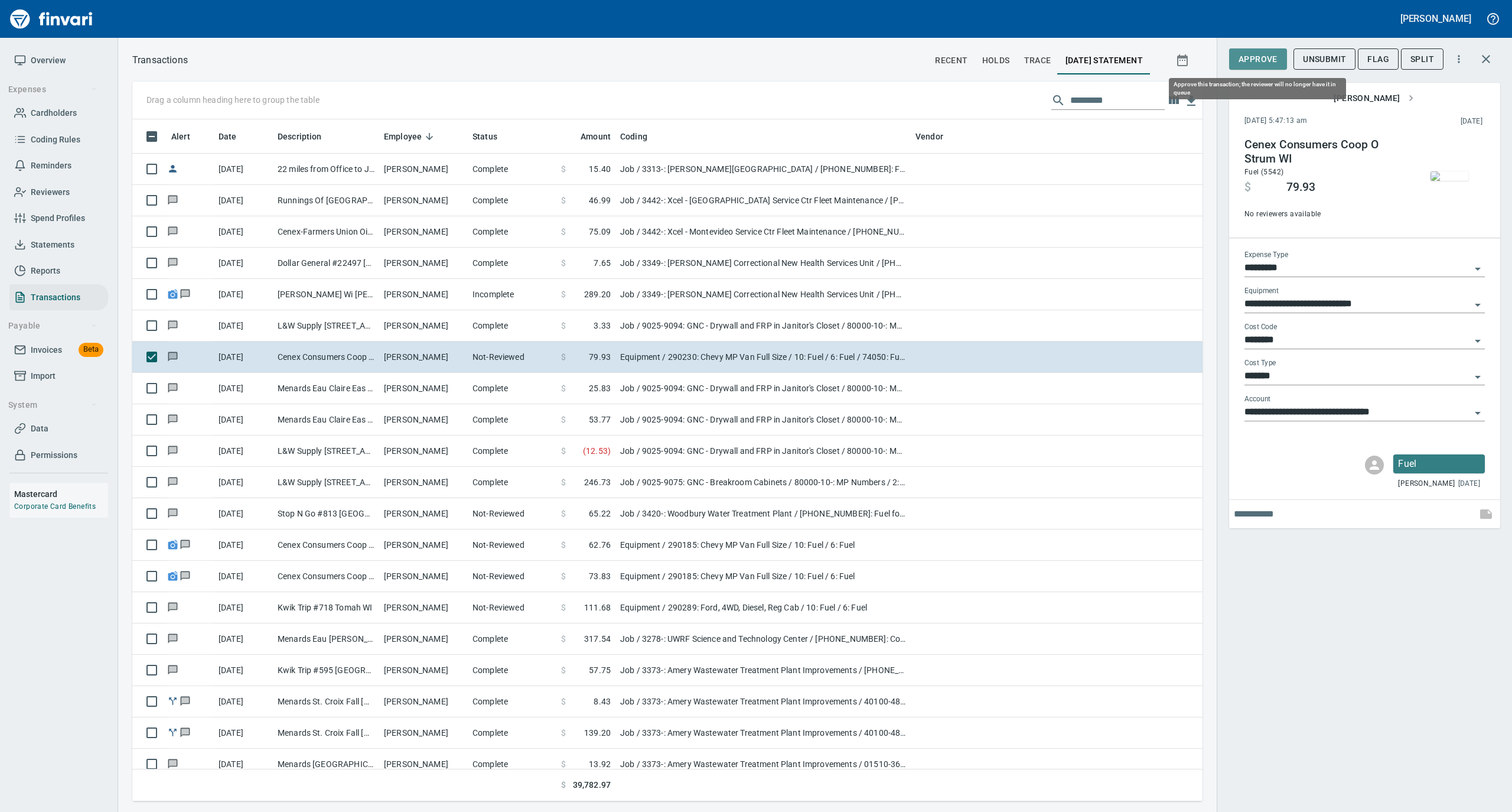 click on "Approve" at bounding box center [1258, 59] 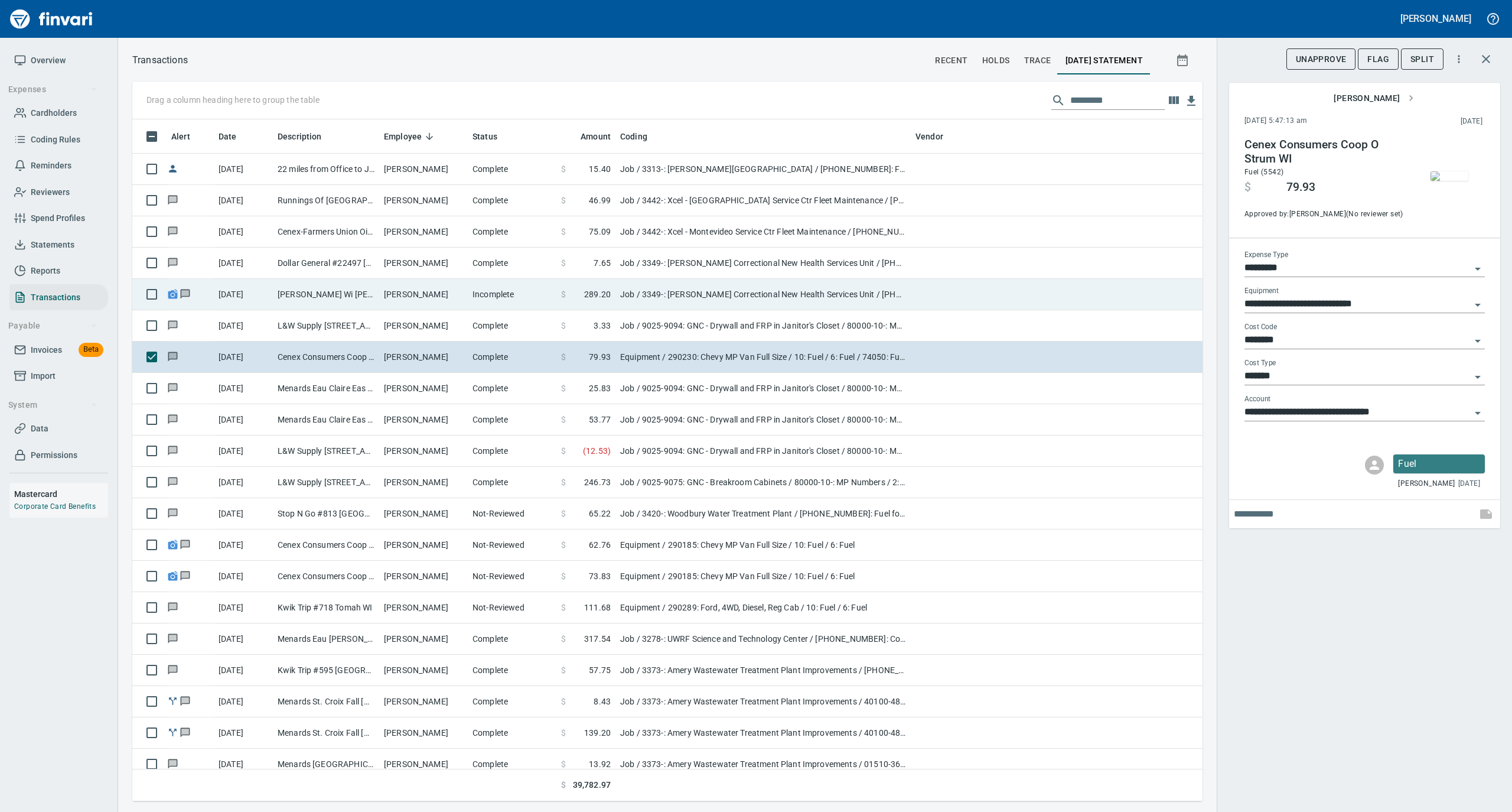 scroll, scrollTop: 670, scrollLeft: 1047, axis: both 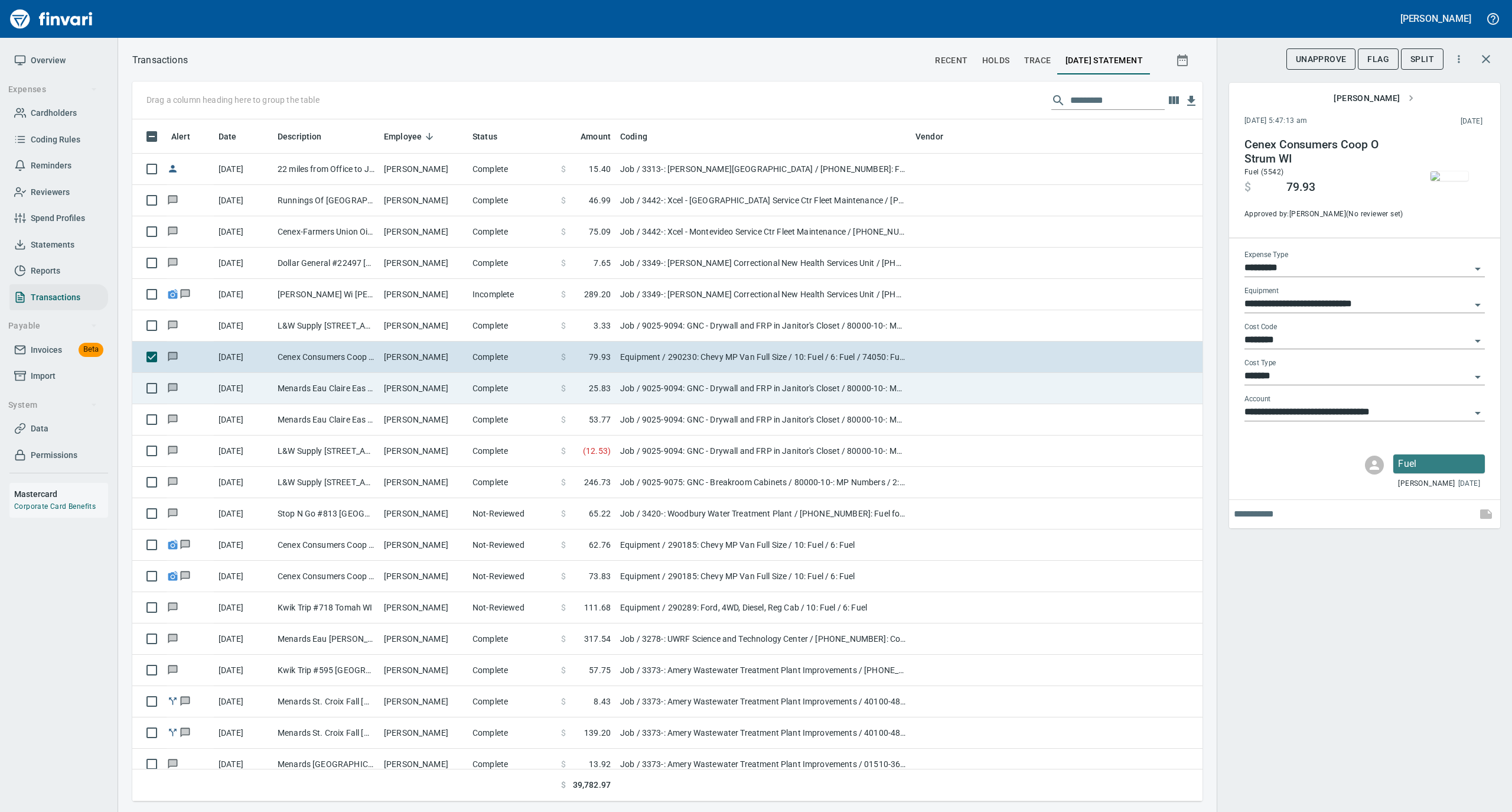 click on "[PERSON_NAME]" at bounding box center (423, 388) 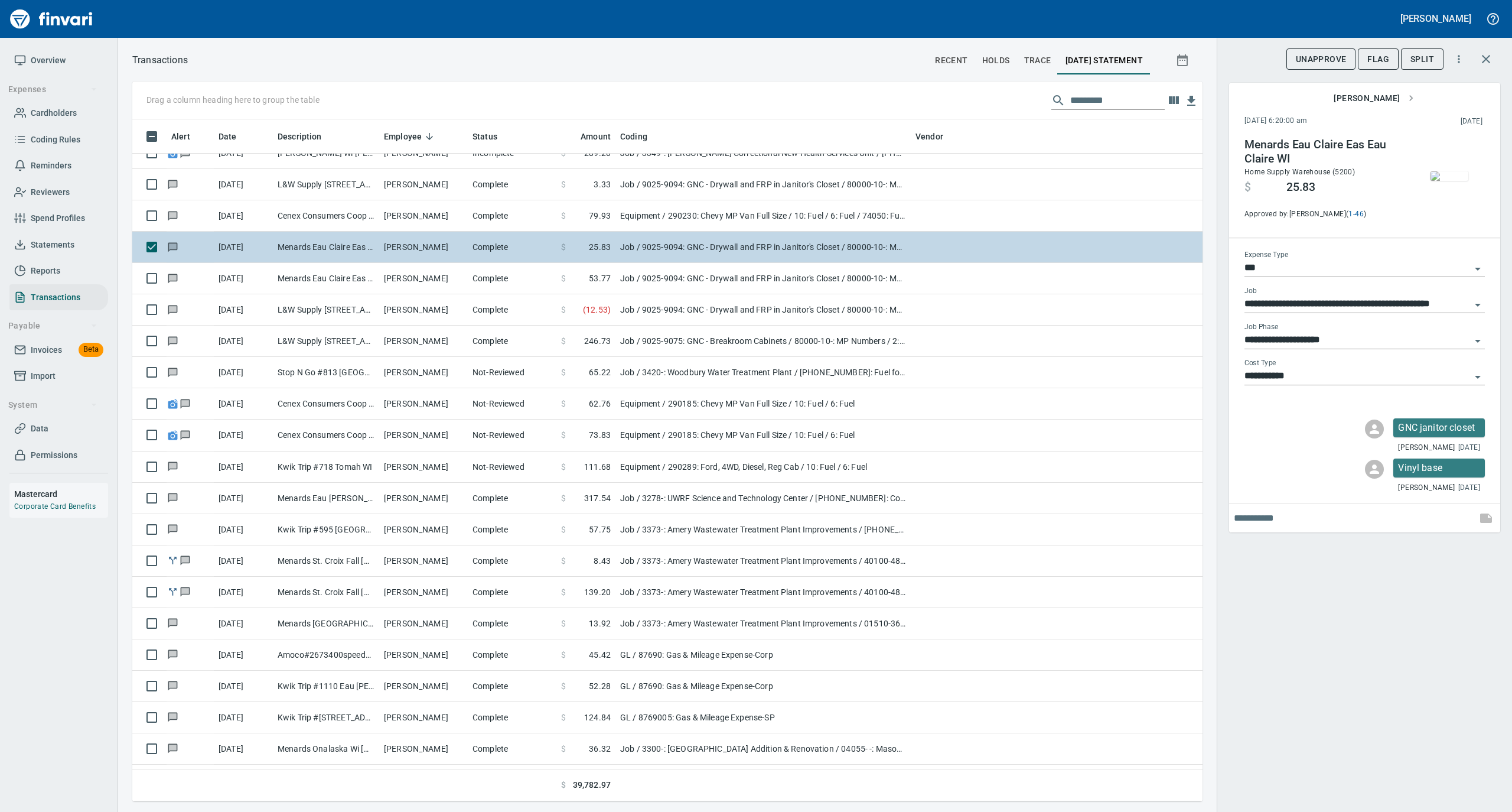 scroll, scrollTop: 2679, scrollLeft: 0, axis: vertical 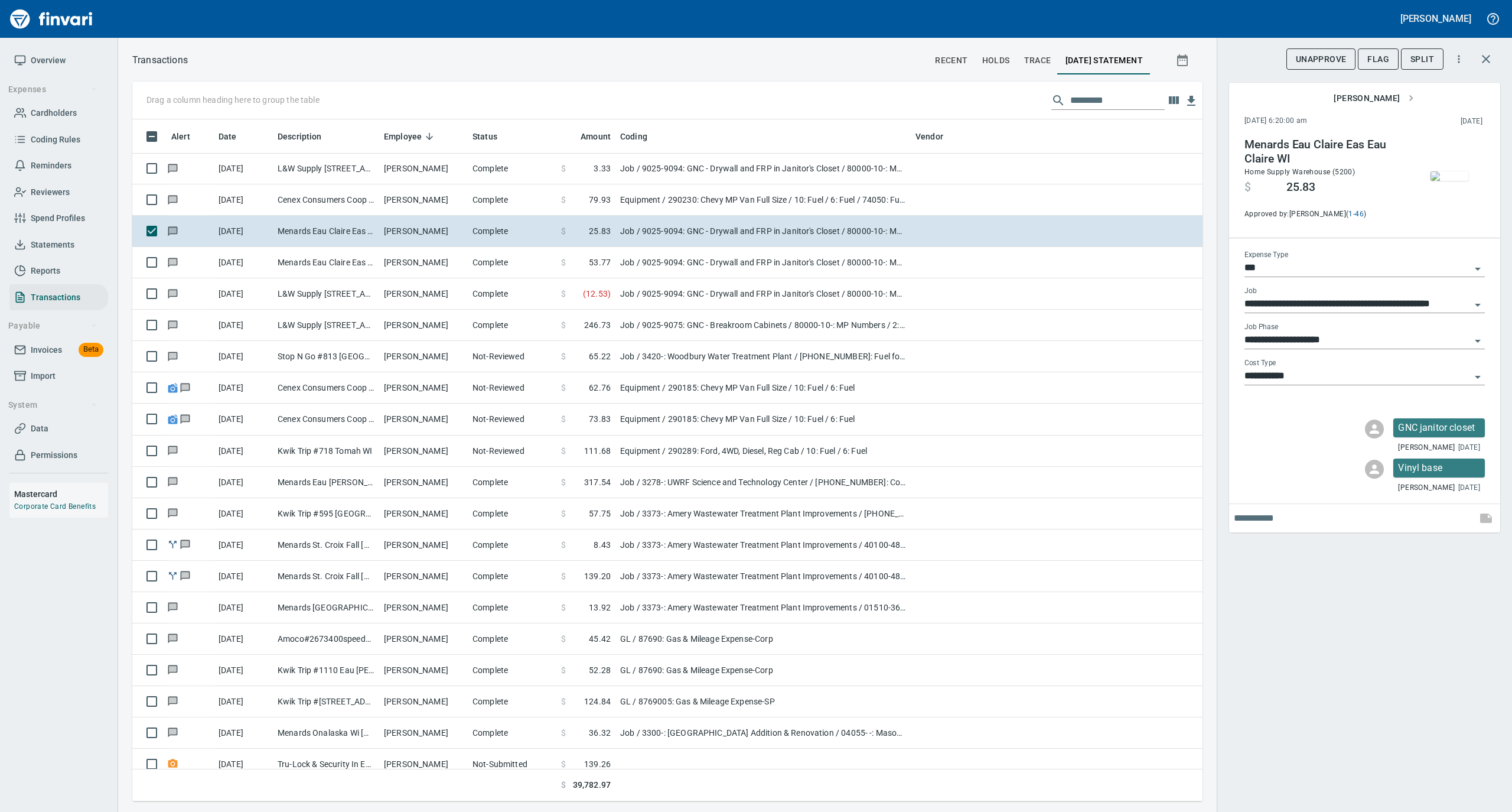 click at bounding box center [1449, 176] 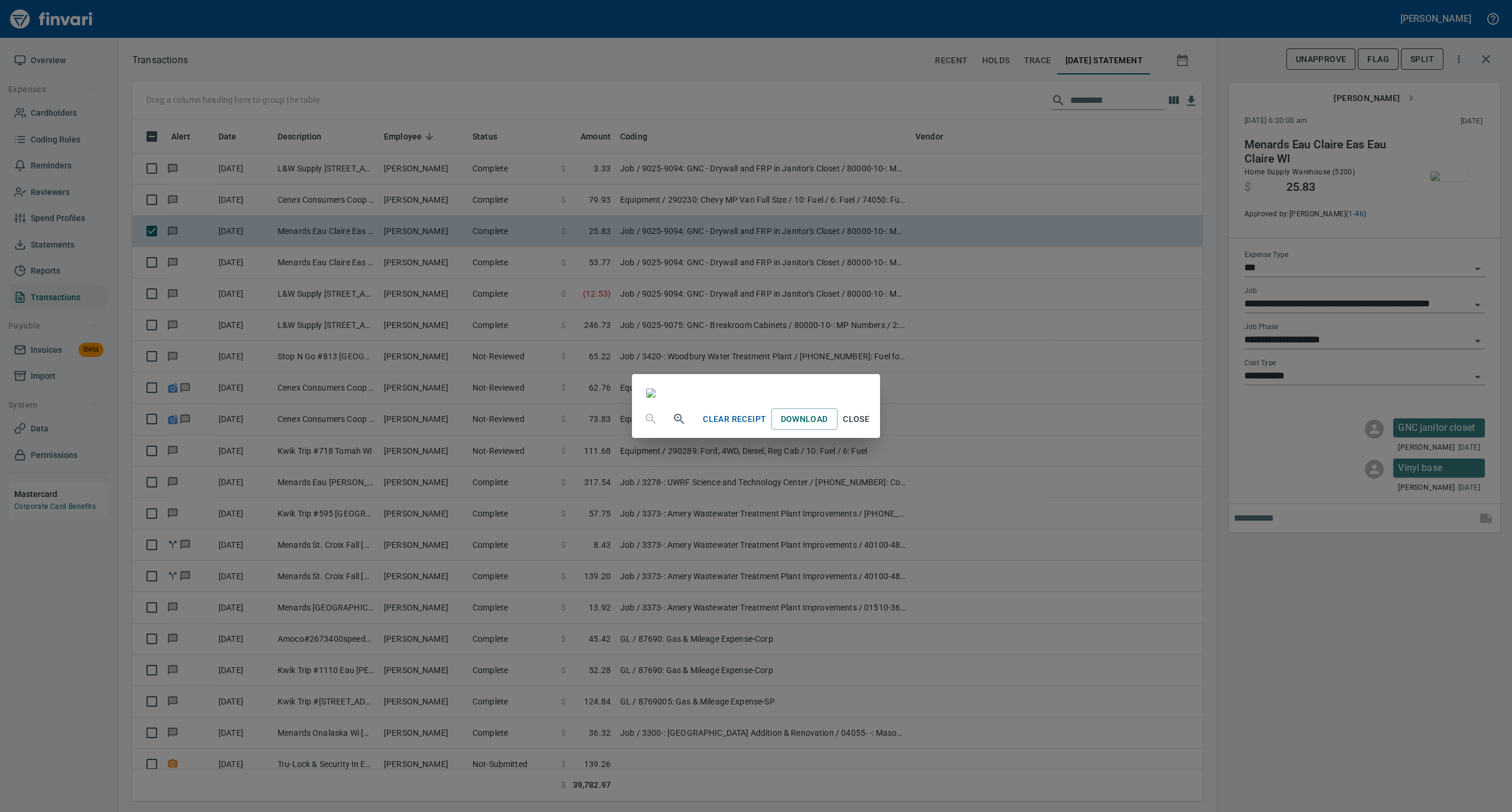 click on "Close" at bounding box center (856, 419) 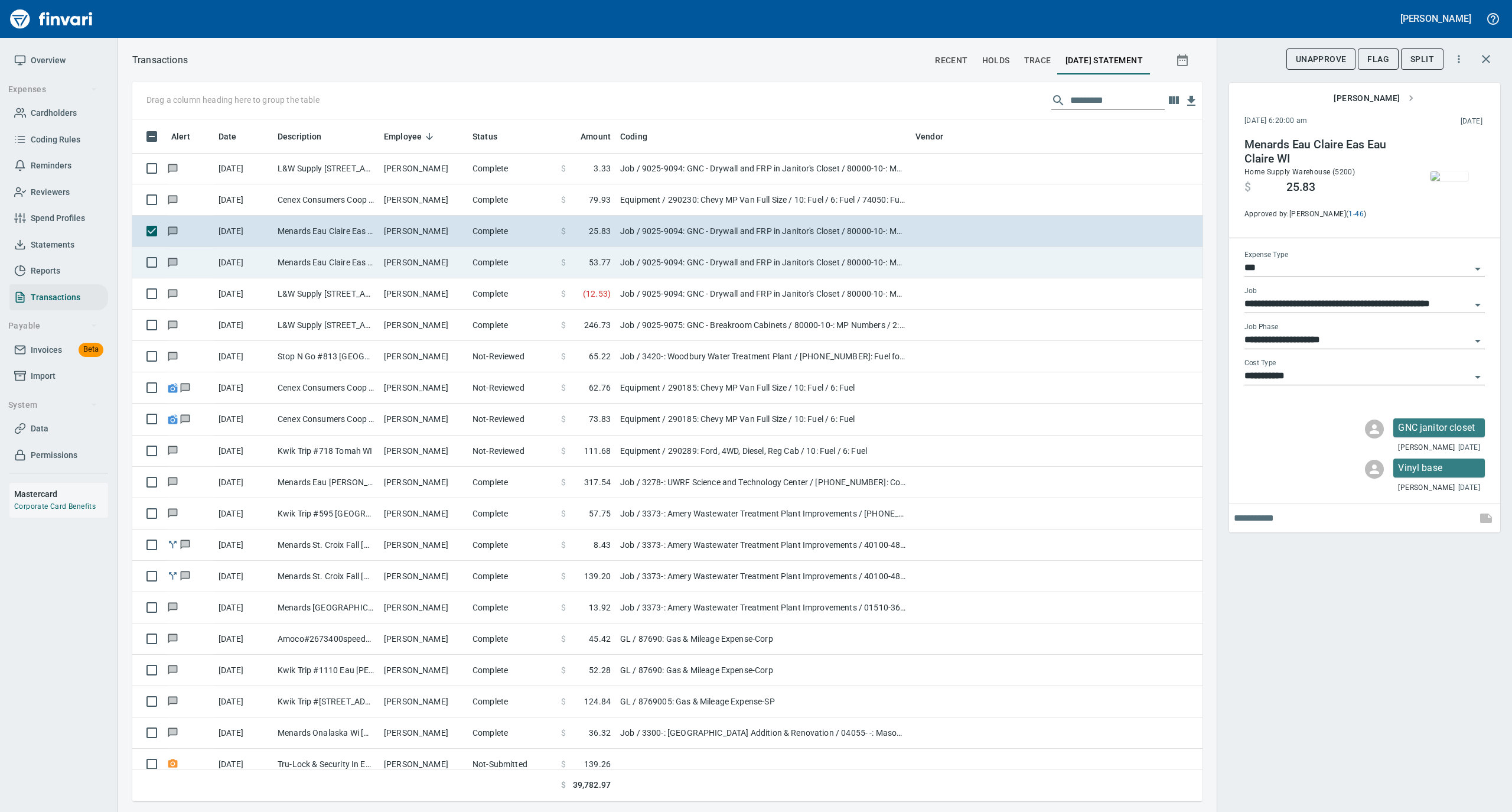 click on "Complete" at bounding box center (512, 262) 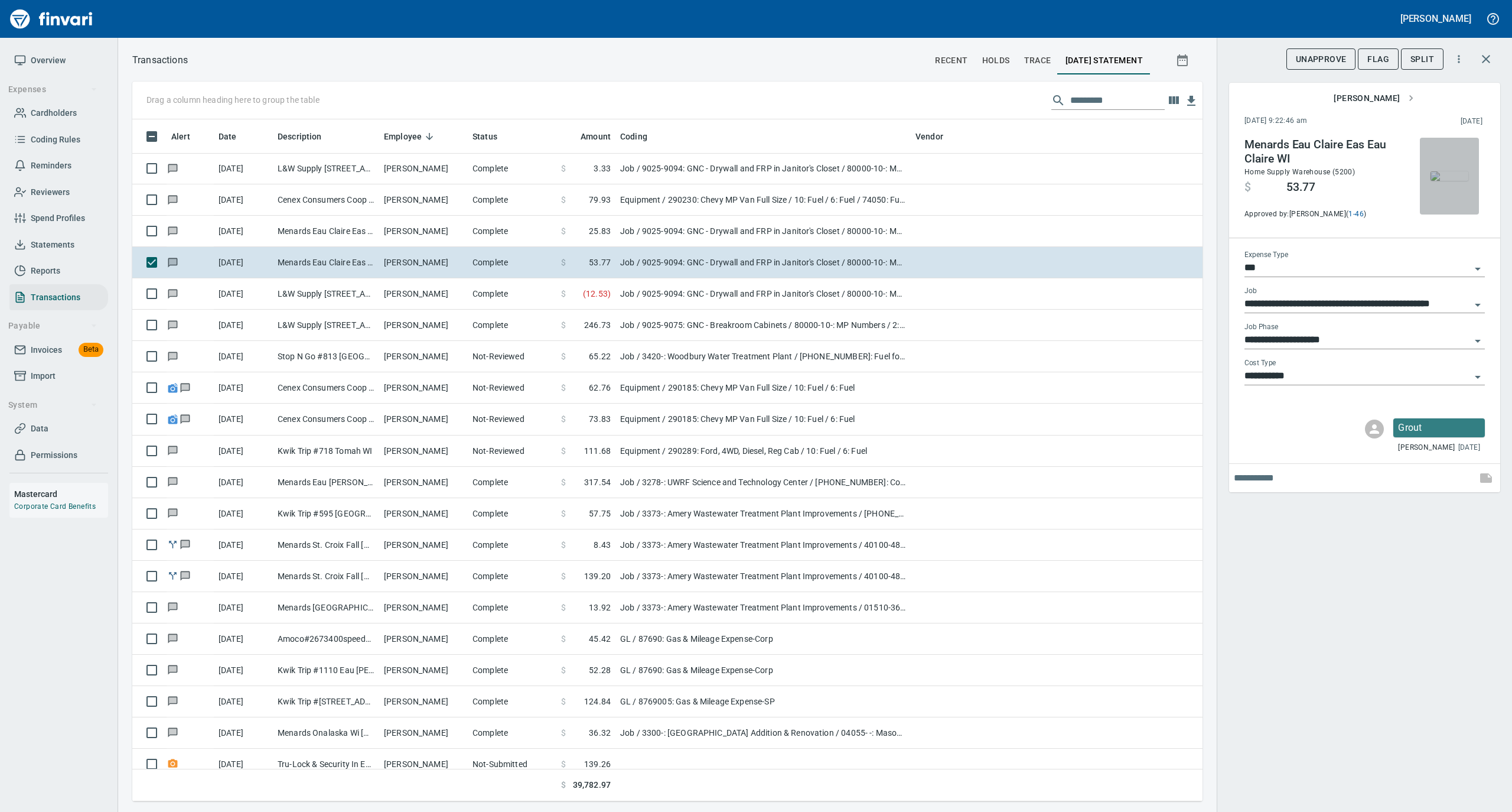 click at bounding box center [1449, 176] 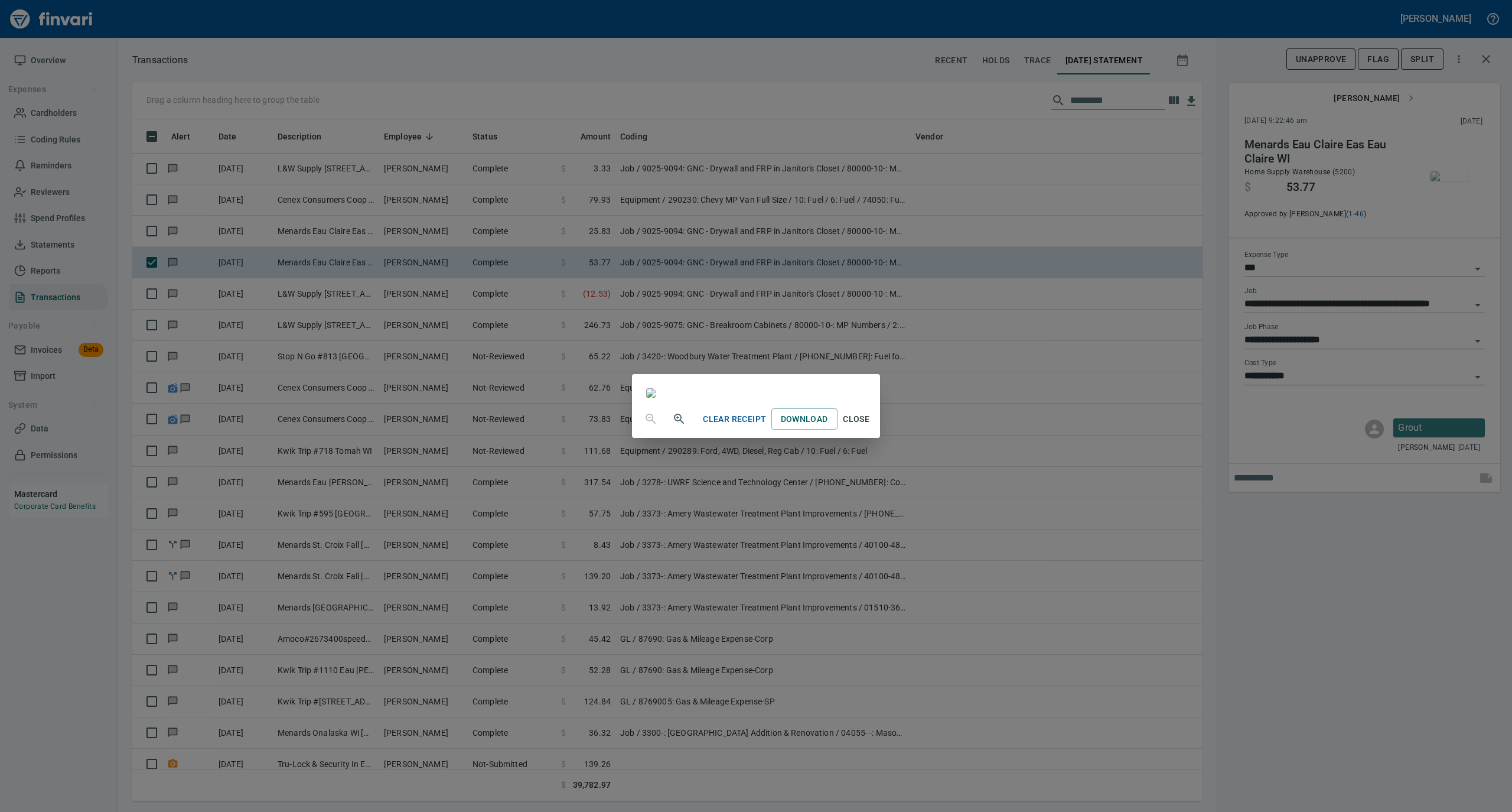 click 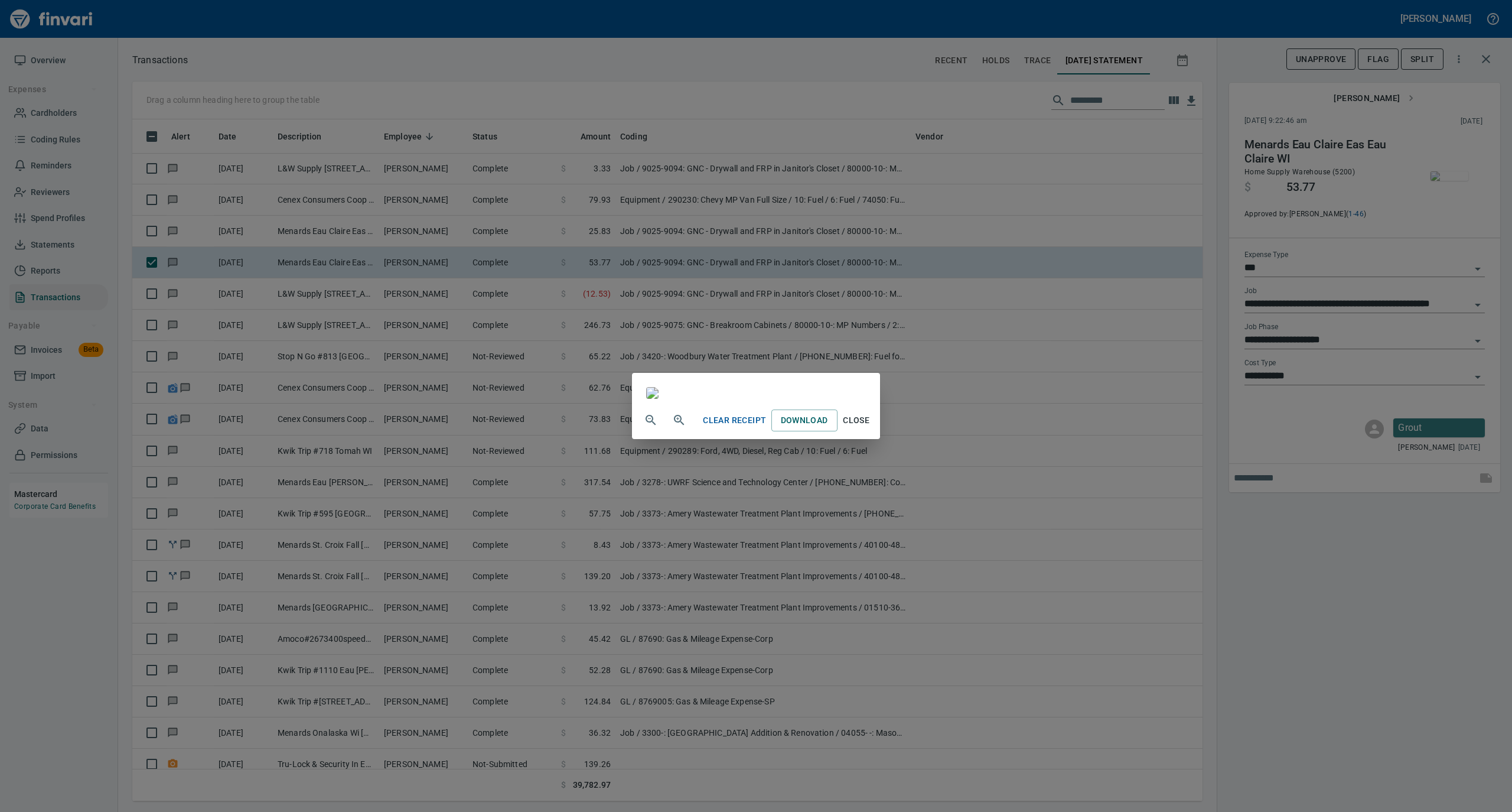 click on "Close" at bounding box center [856, 420] 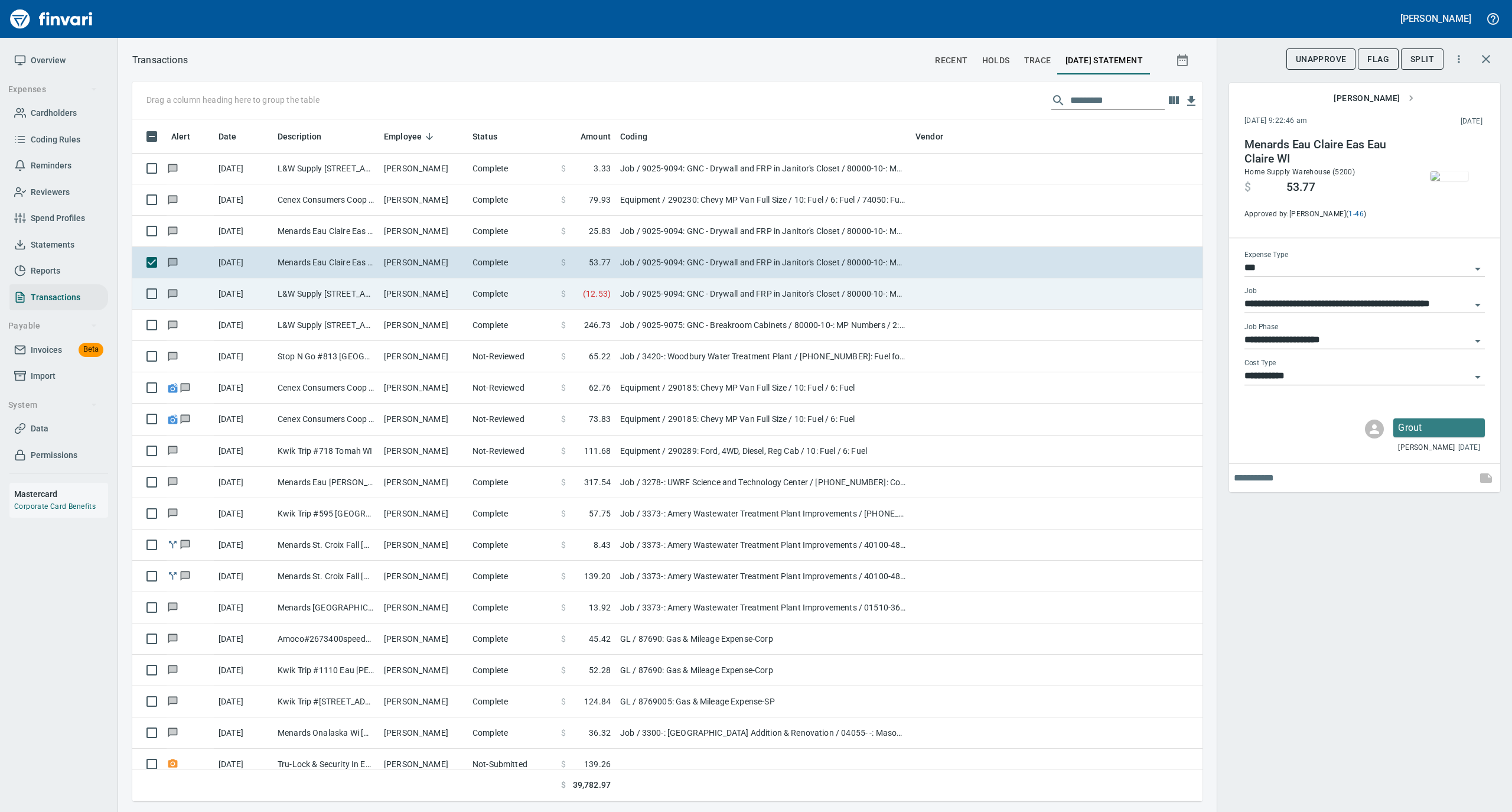 click on "[PERSON_NAME]" at bounding box center [423, 294] 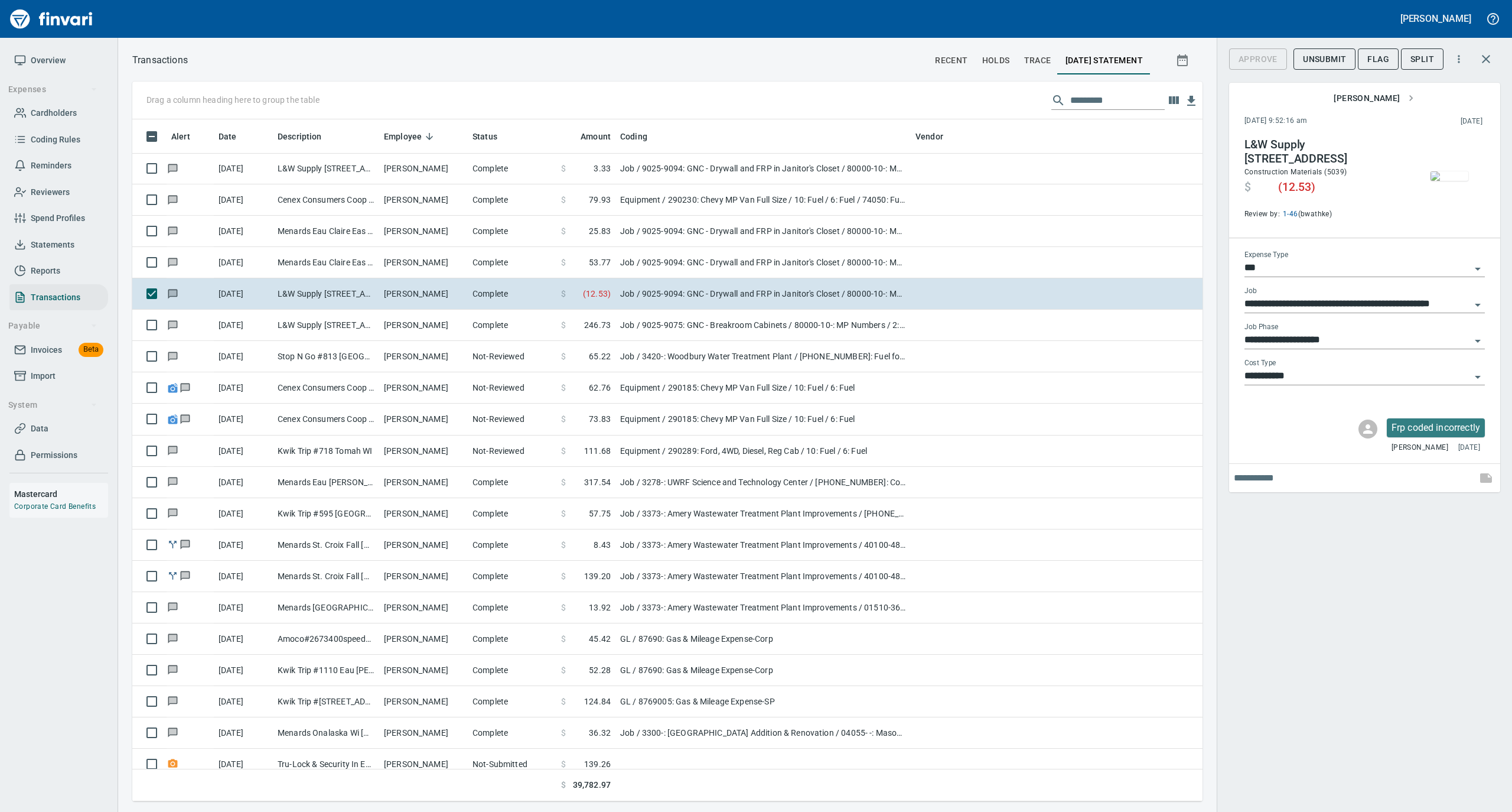 click at bounding box center (1449, 176) 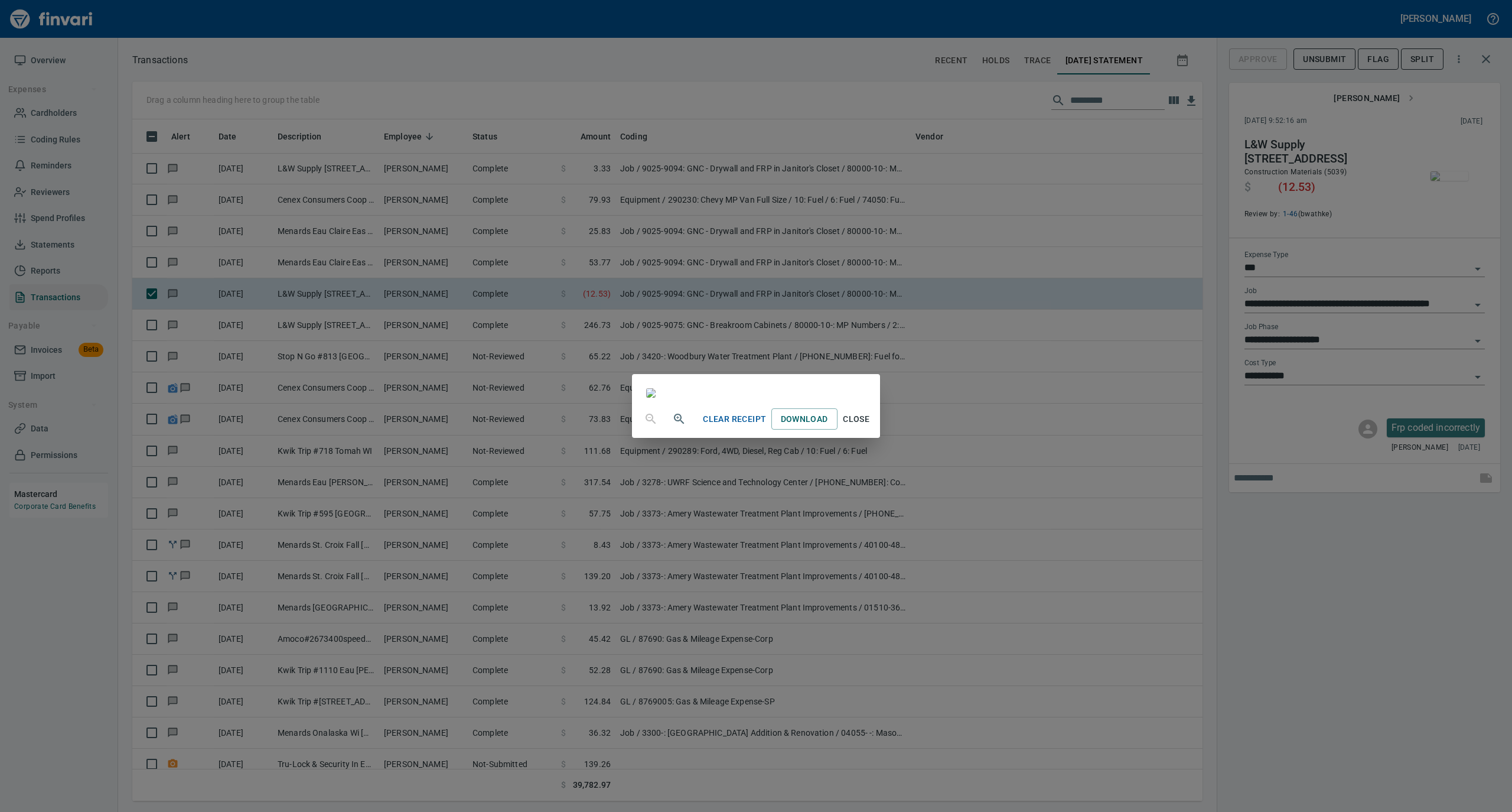 click on "Close" at bounding box center (856, 419) 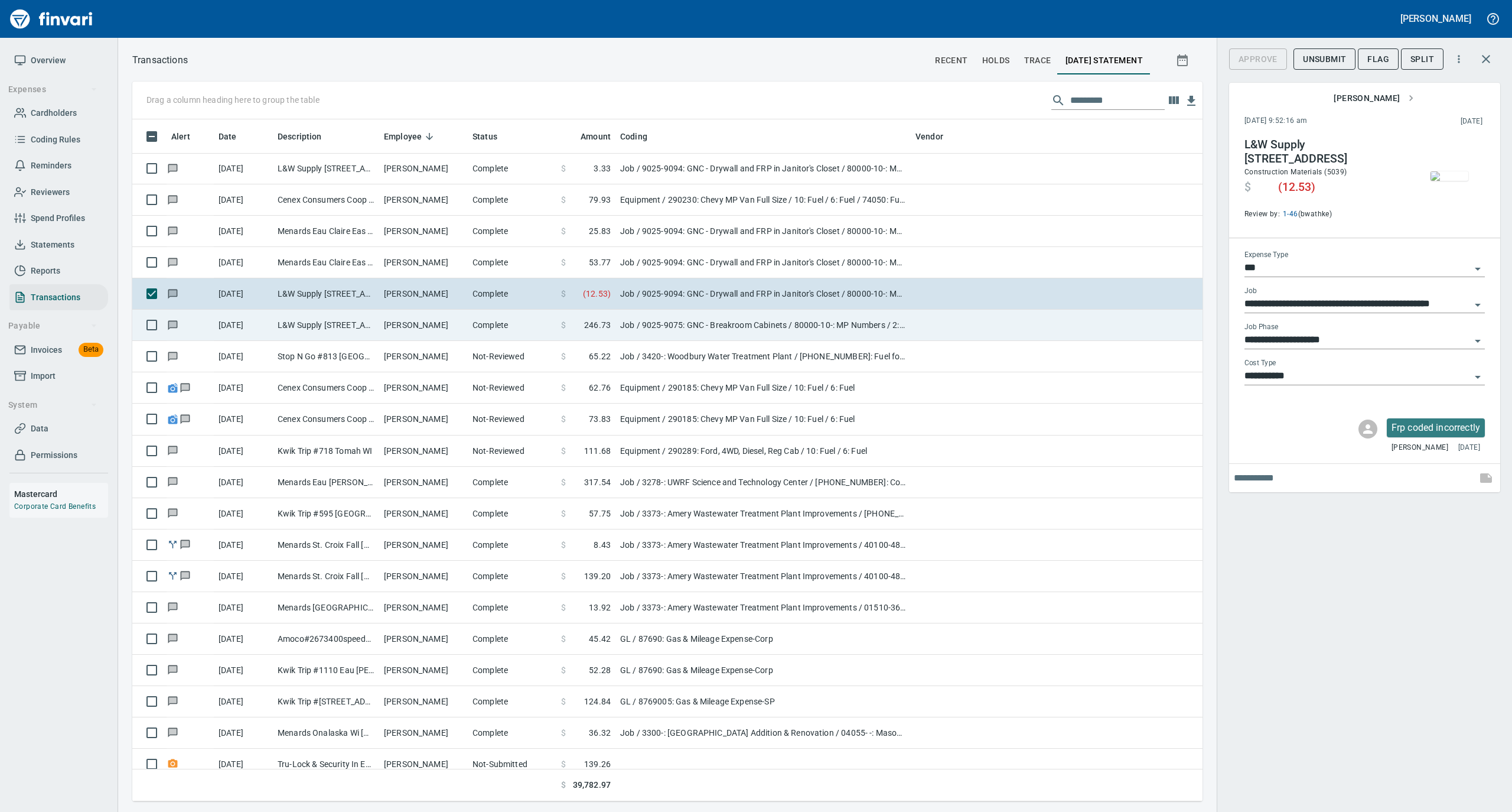 click on "Complete" at bounding box center (512, 325) 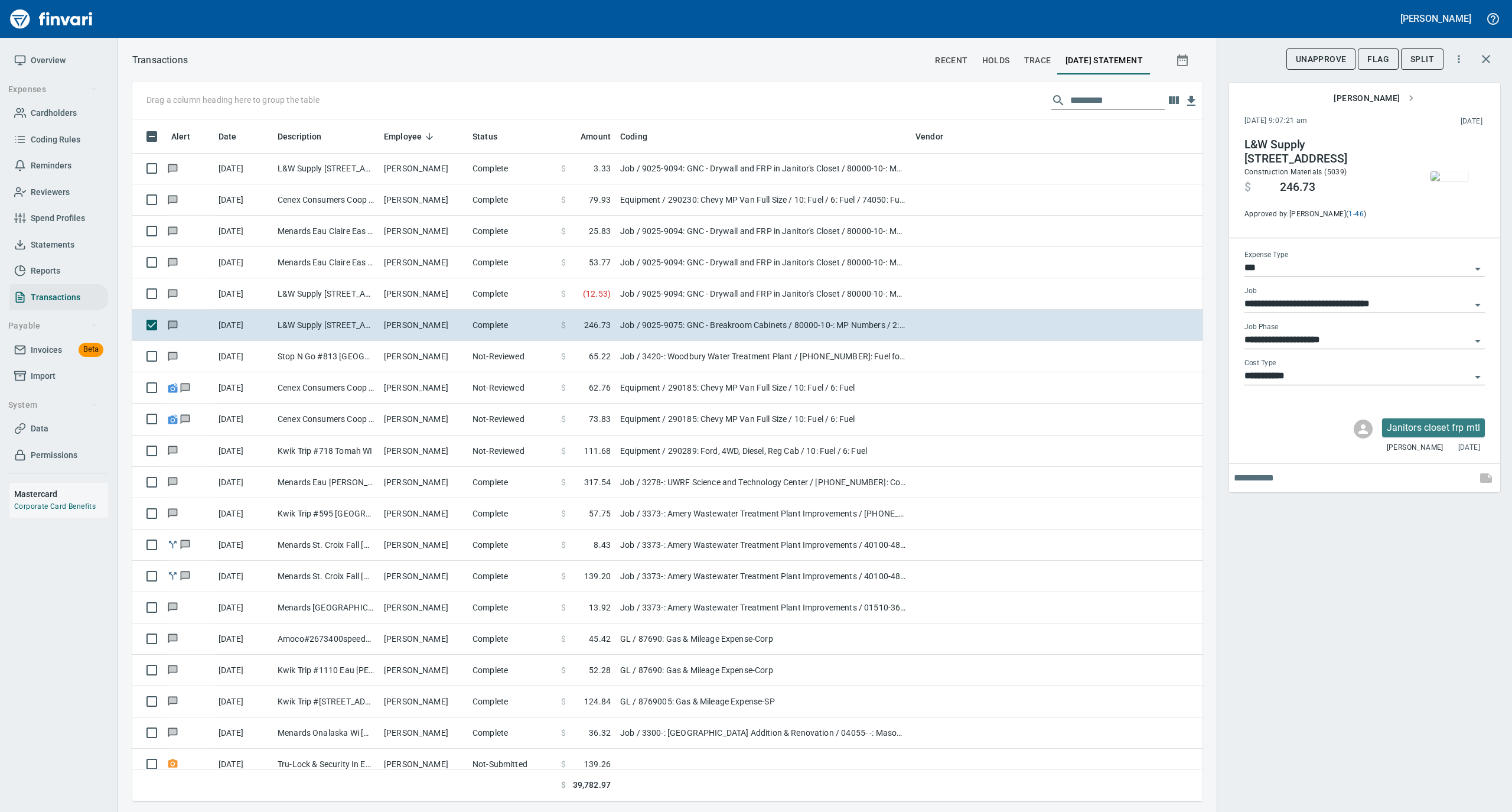click at bounding box center (1449, 176) 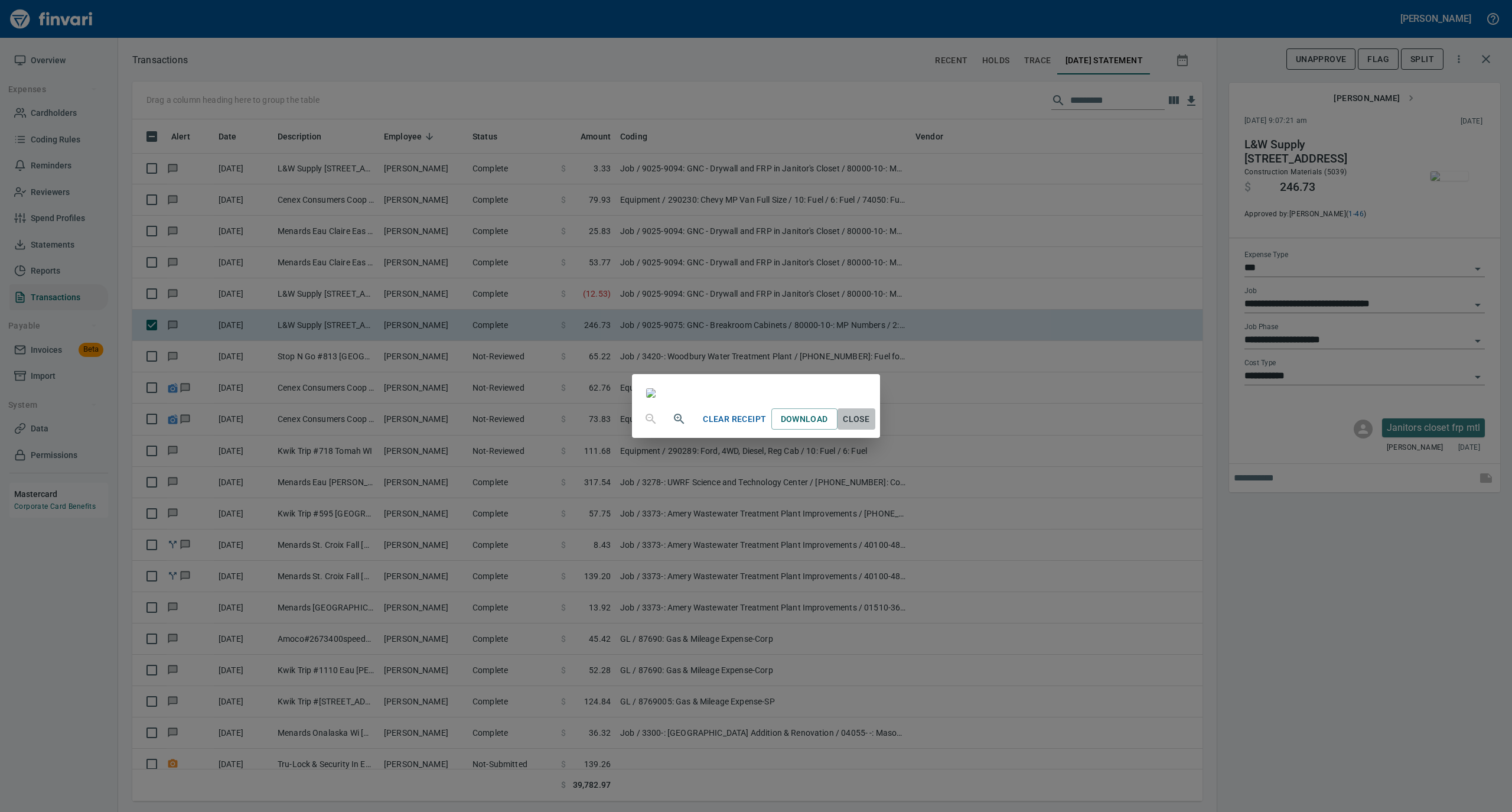 click on "Close" at bounding box center [856, 419] 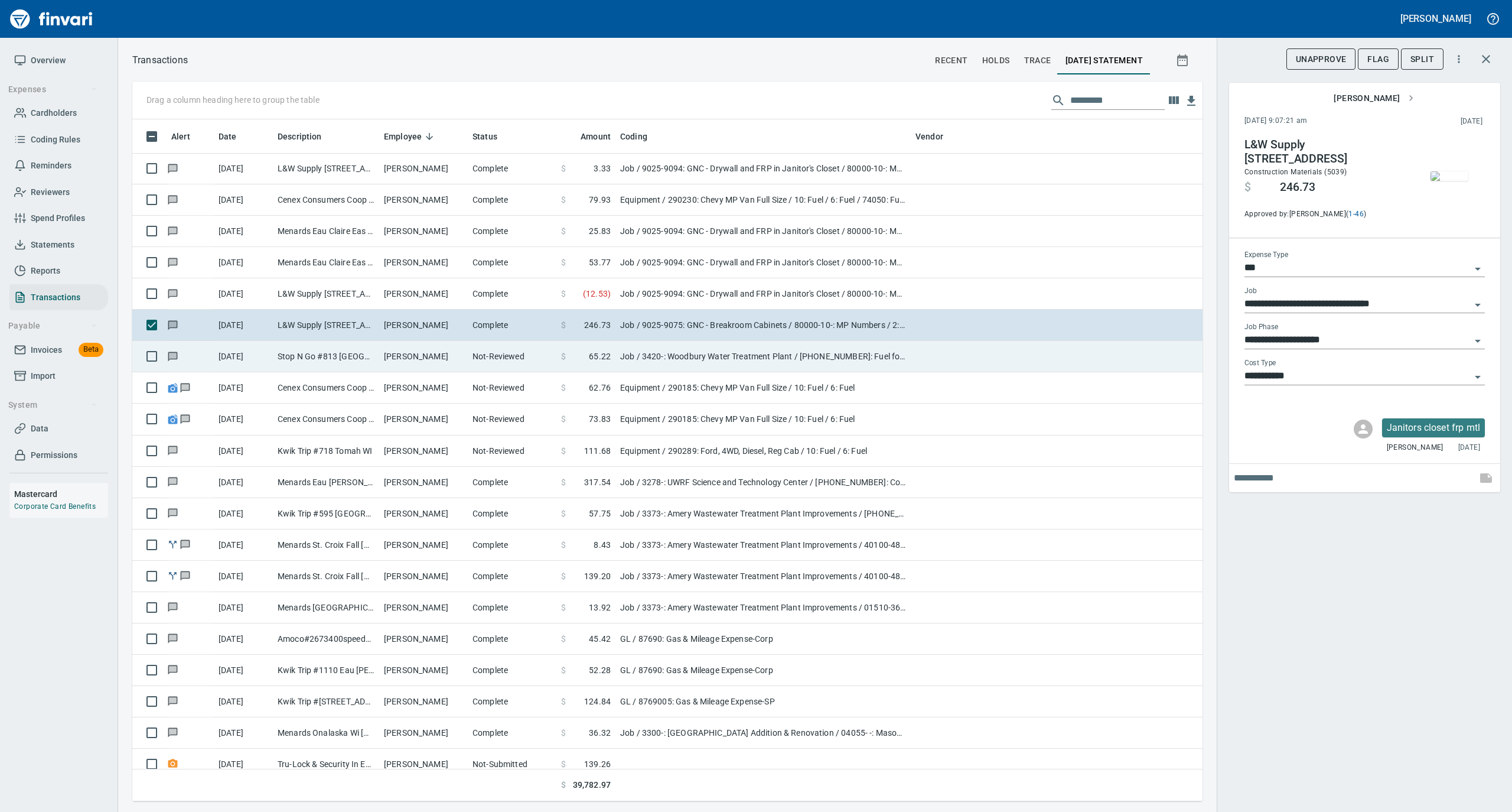 click on "Not-Reviewed" at bounding box center [512, 356] 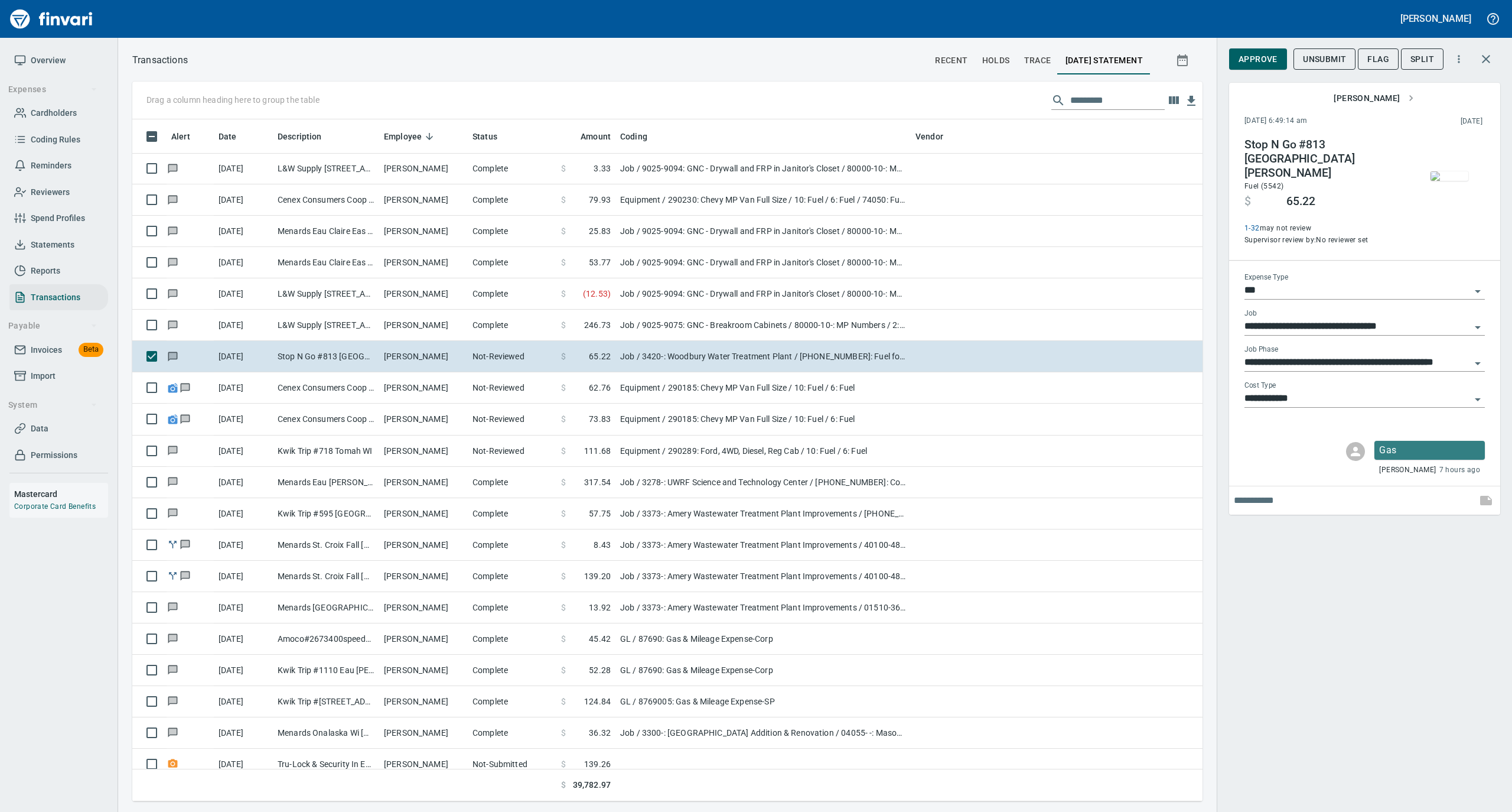 click at bounding box center (1449, 176) 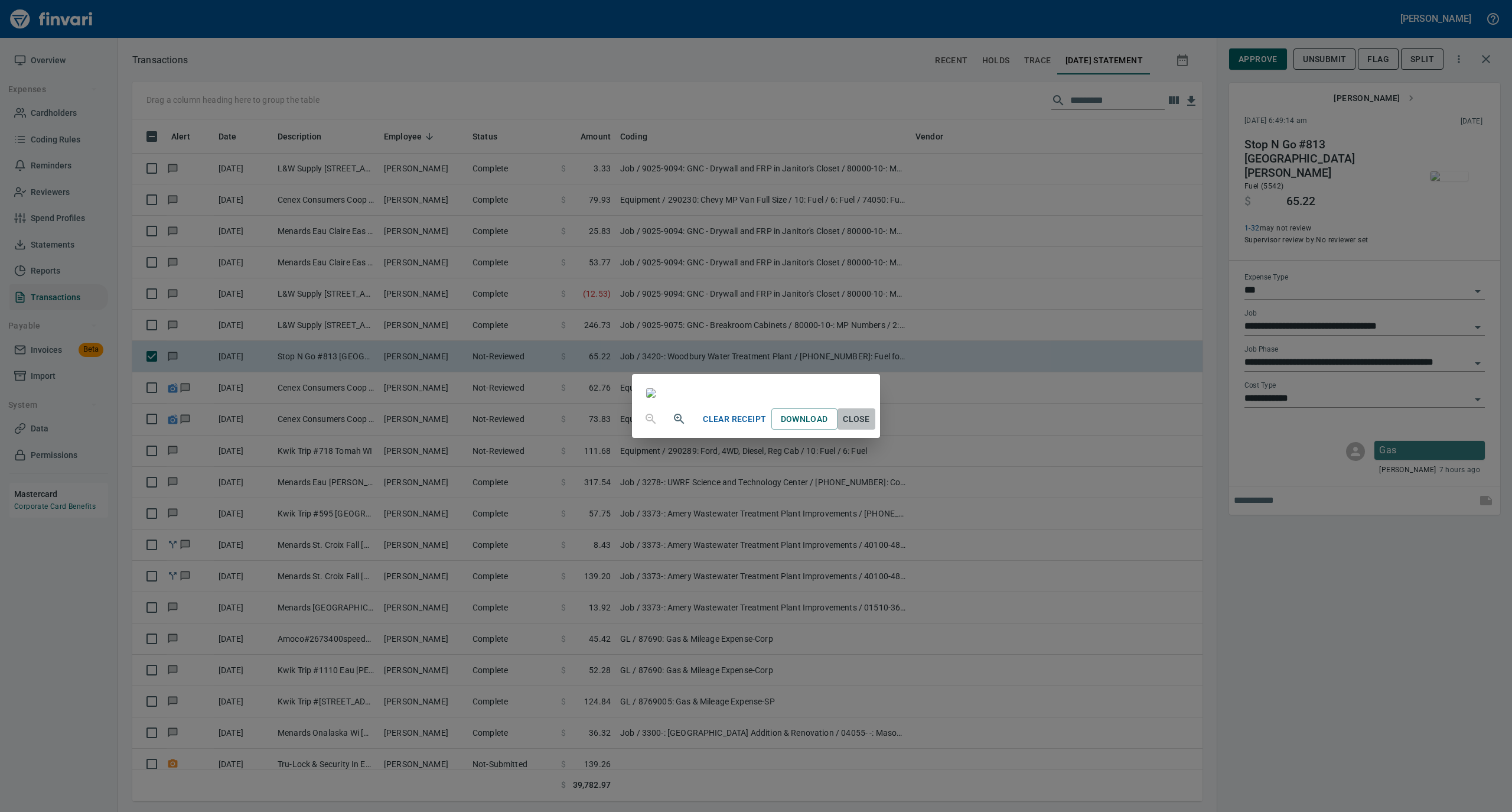 drag, startPoint x: 976, startPoint y: 722, endPoint x: 1094, endPoint y: 526, distance: 228.77937 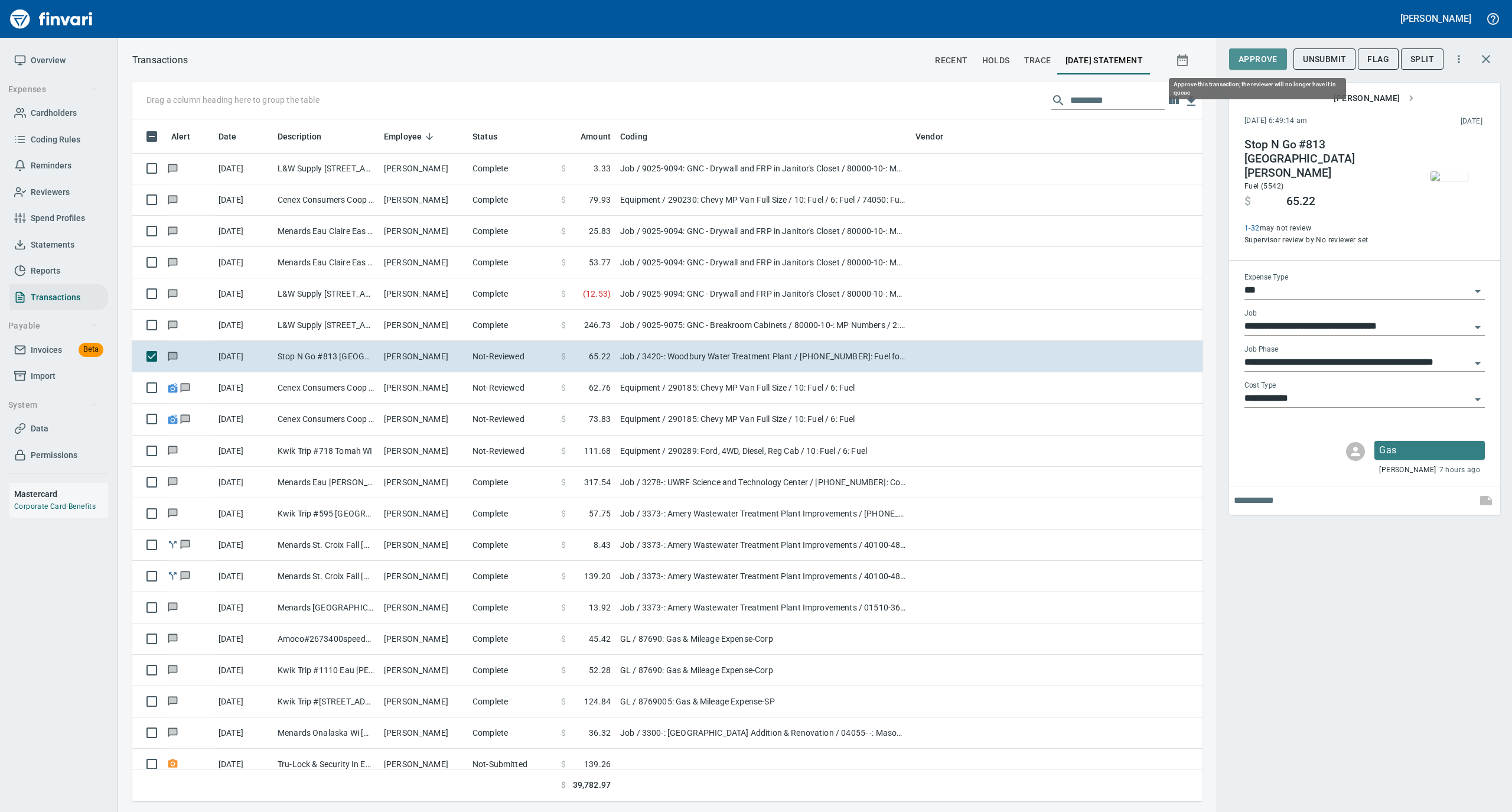 click on "Approve" at bounding box center [1258, 59] 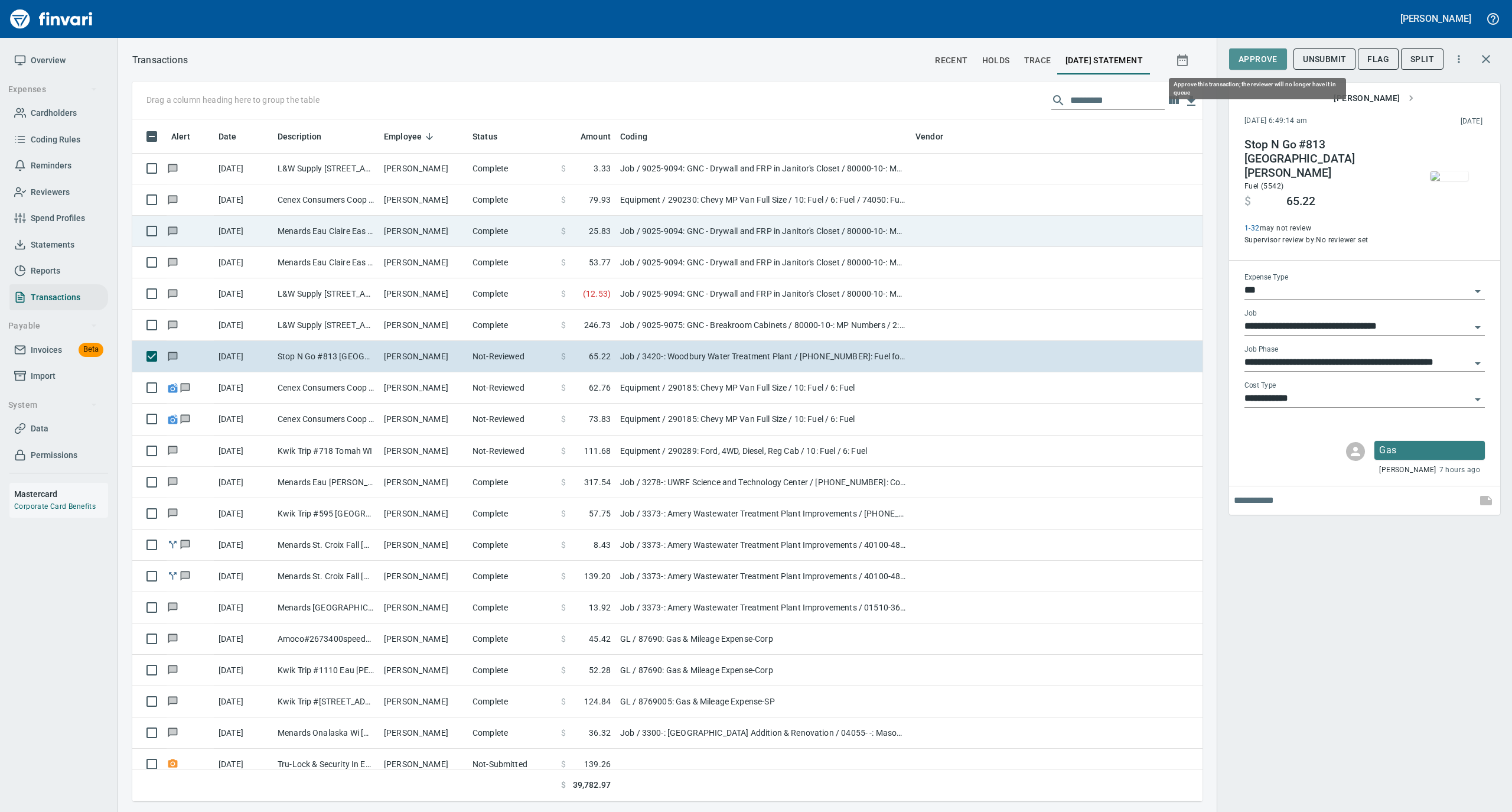 scroll, scrollTop: 670, scrollLeft: 1047, axis: both 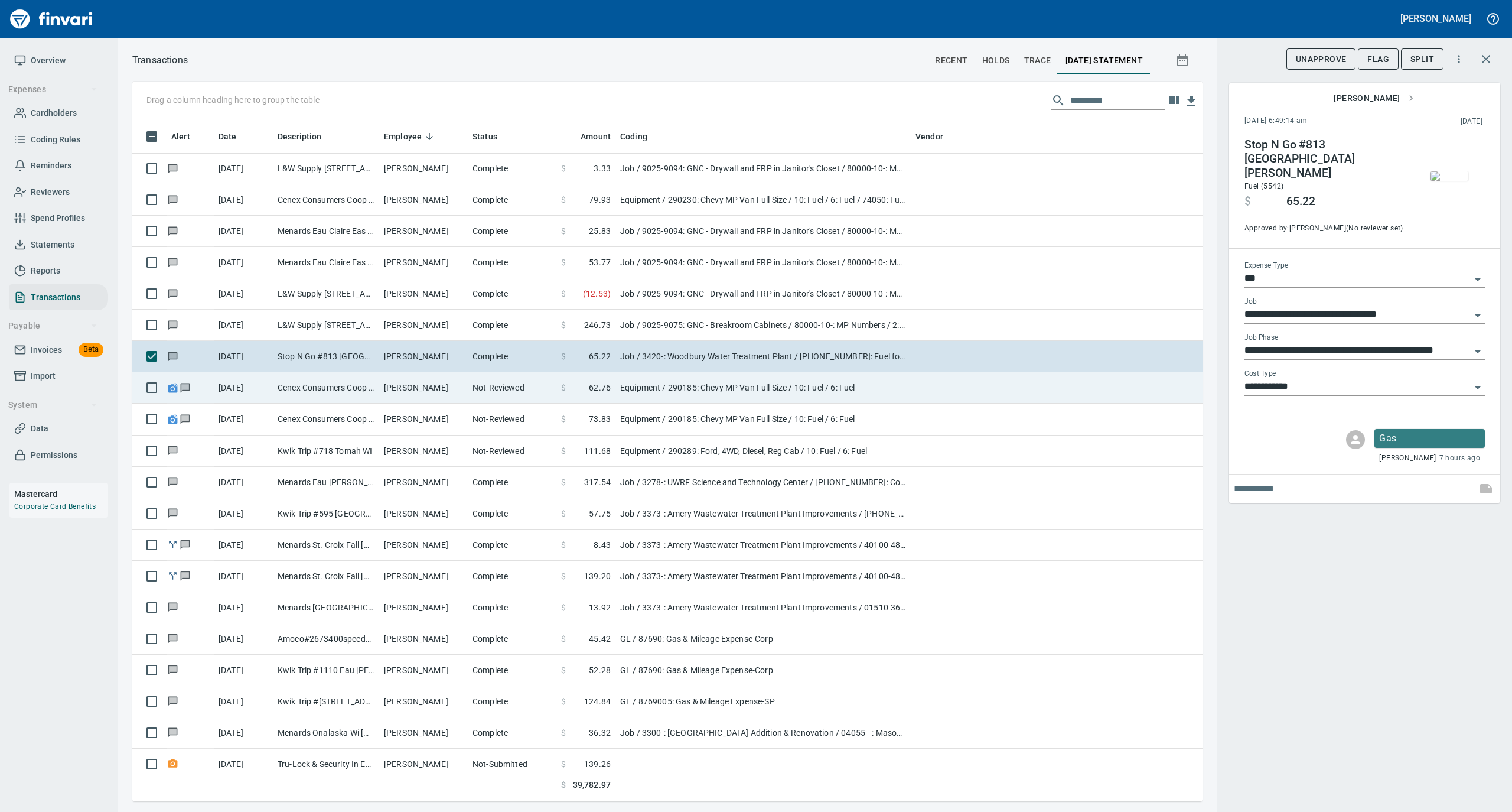 click on "Not-Reviewed" at bounding box center (512, 388) 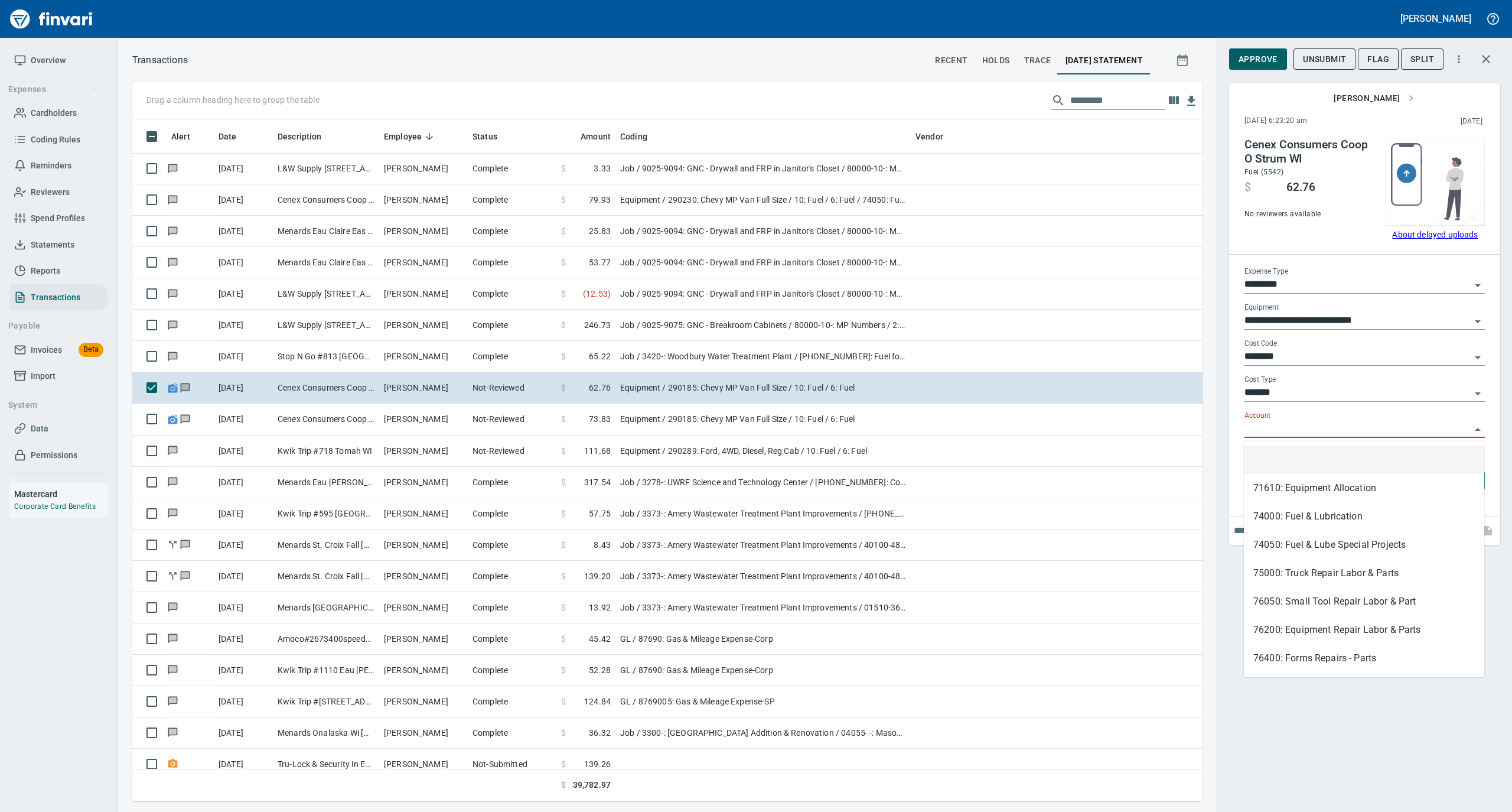 click on "Account" at bounding box center [1357, 429] 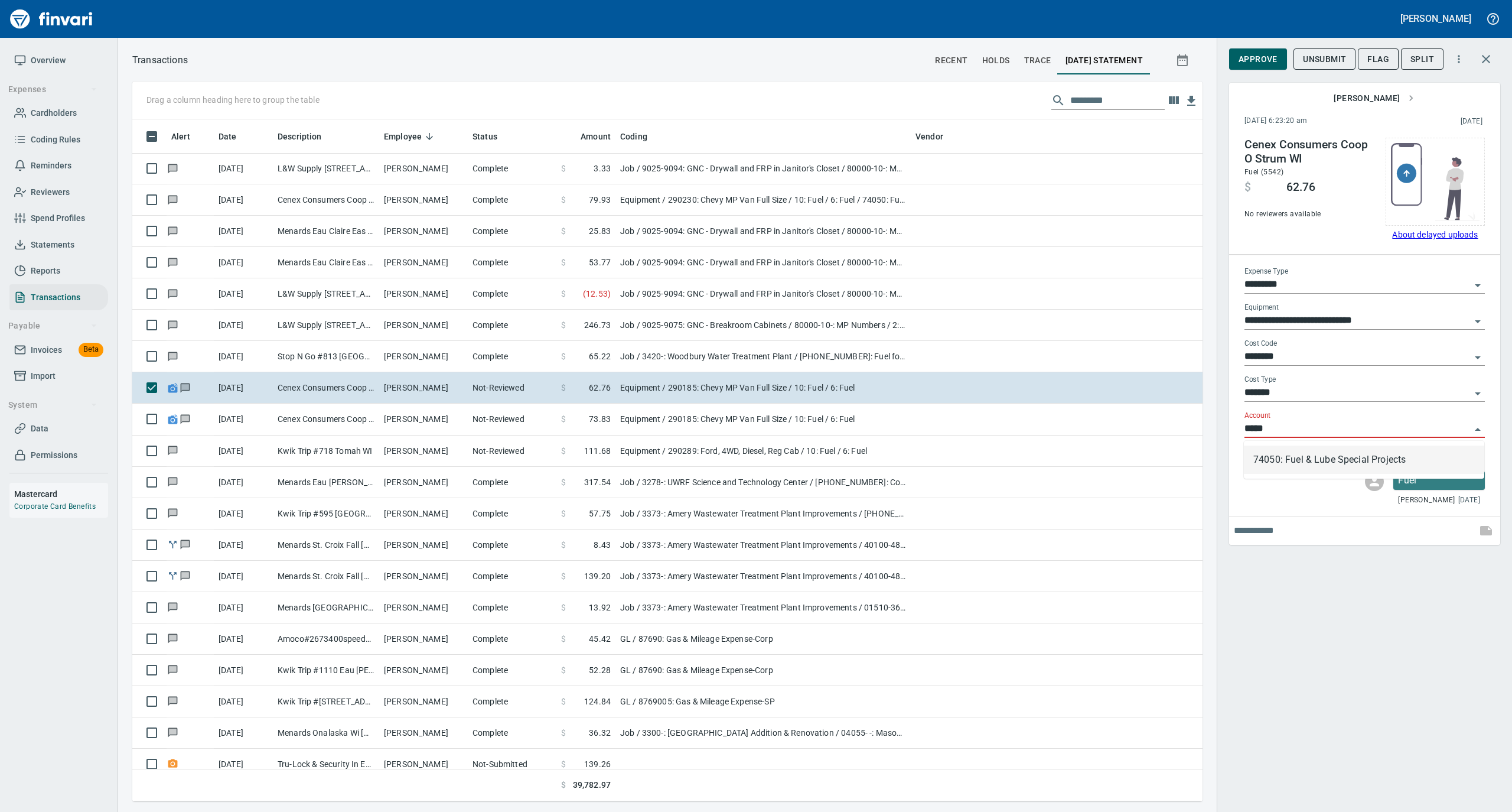 scroll, scrollTop: 670, scrollLeft: 1047, axis: both 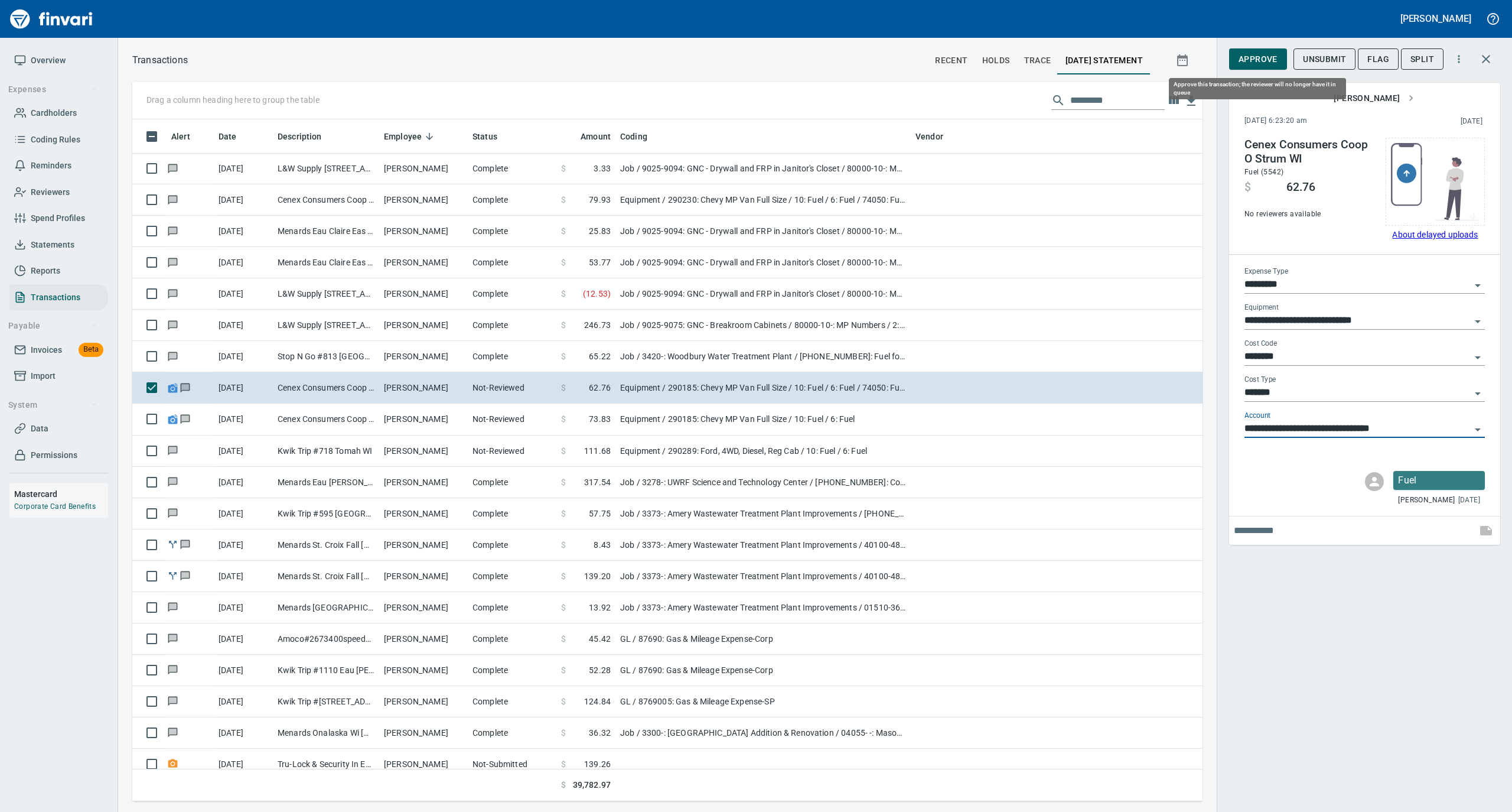 type on "**********" 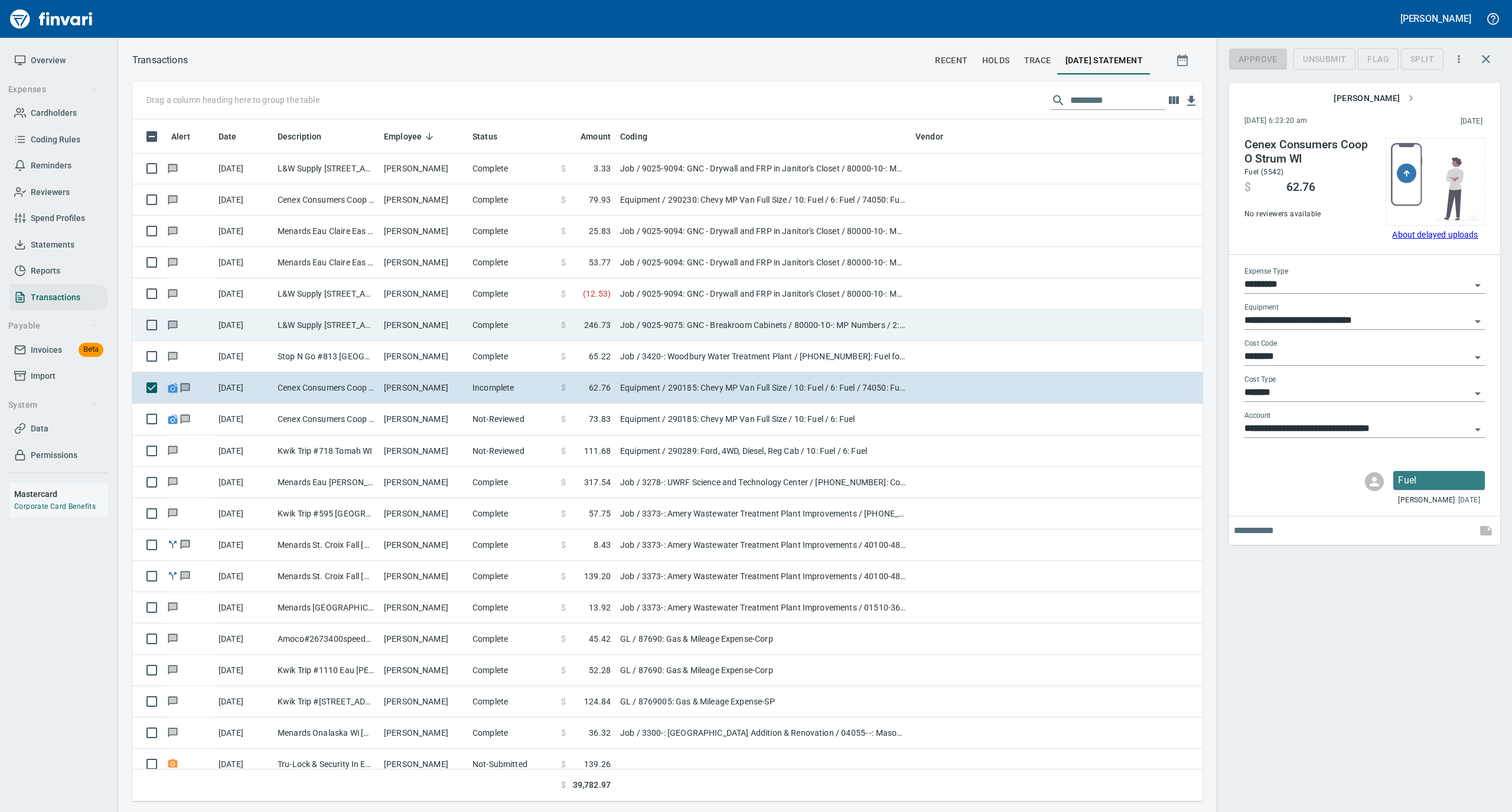 scroll, scrollTop: 670, scrollLeft: 1047, axis: both 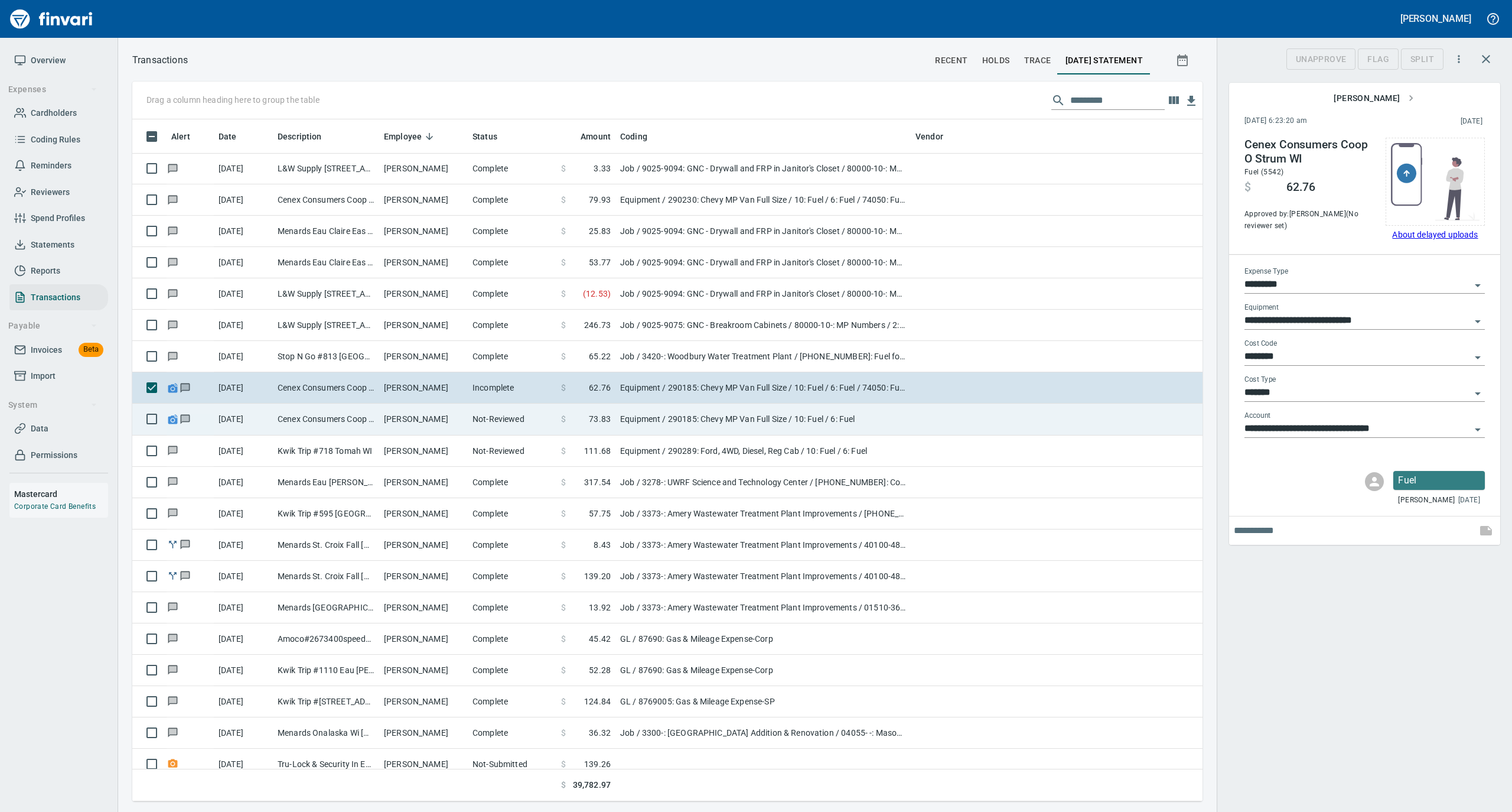 click on "Cenex Consumers Coop O Strum         WI" at bounding box center [326, 419] 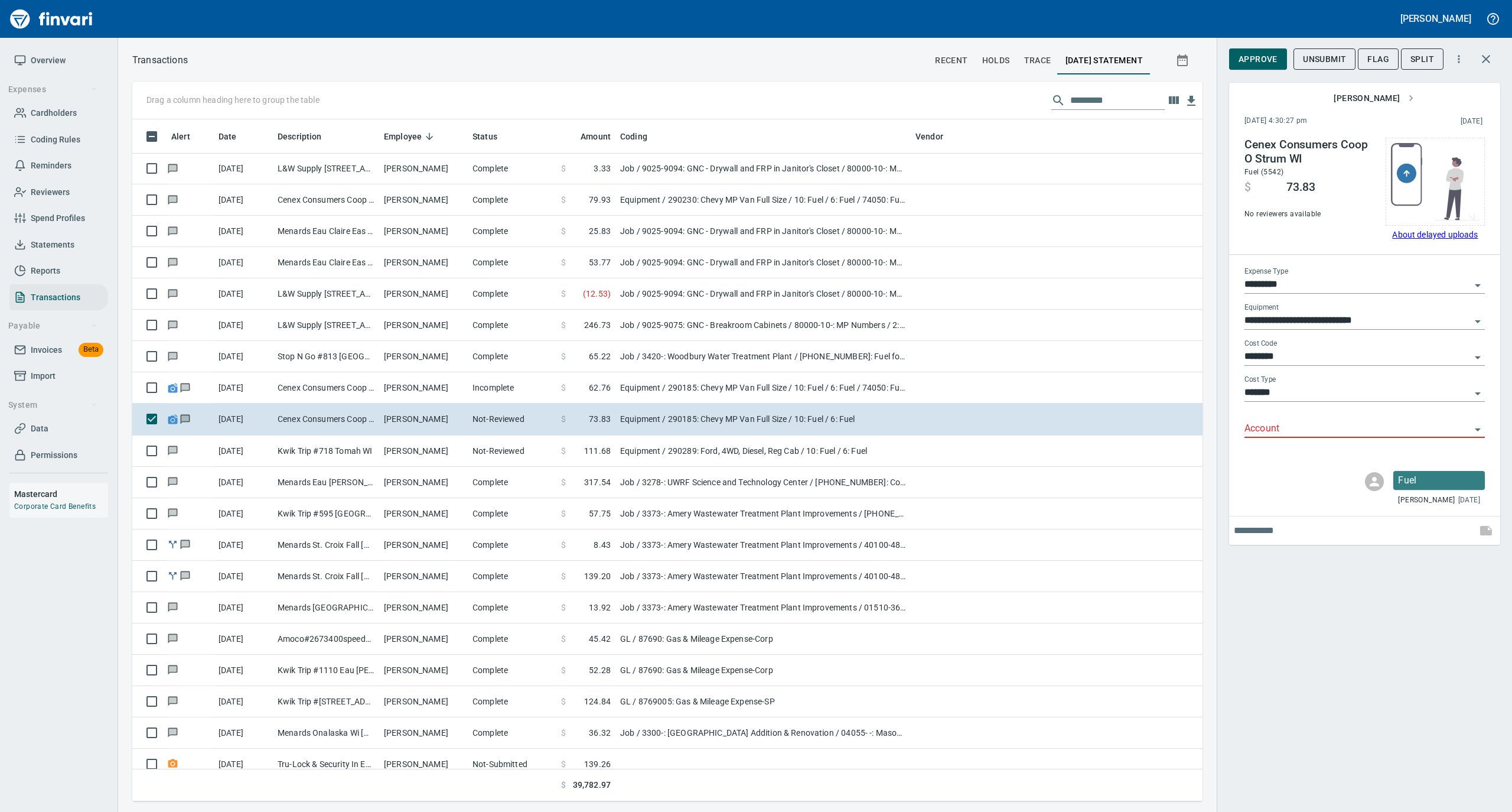 click on "Account" at bounding box center [1357, 429] 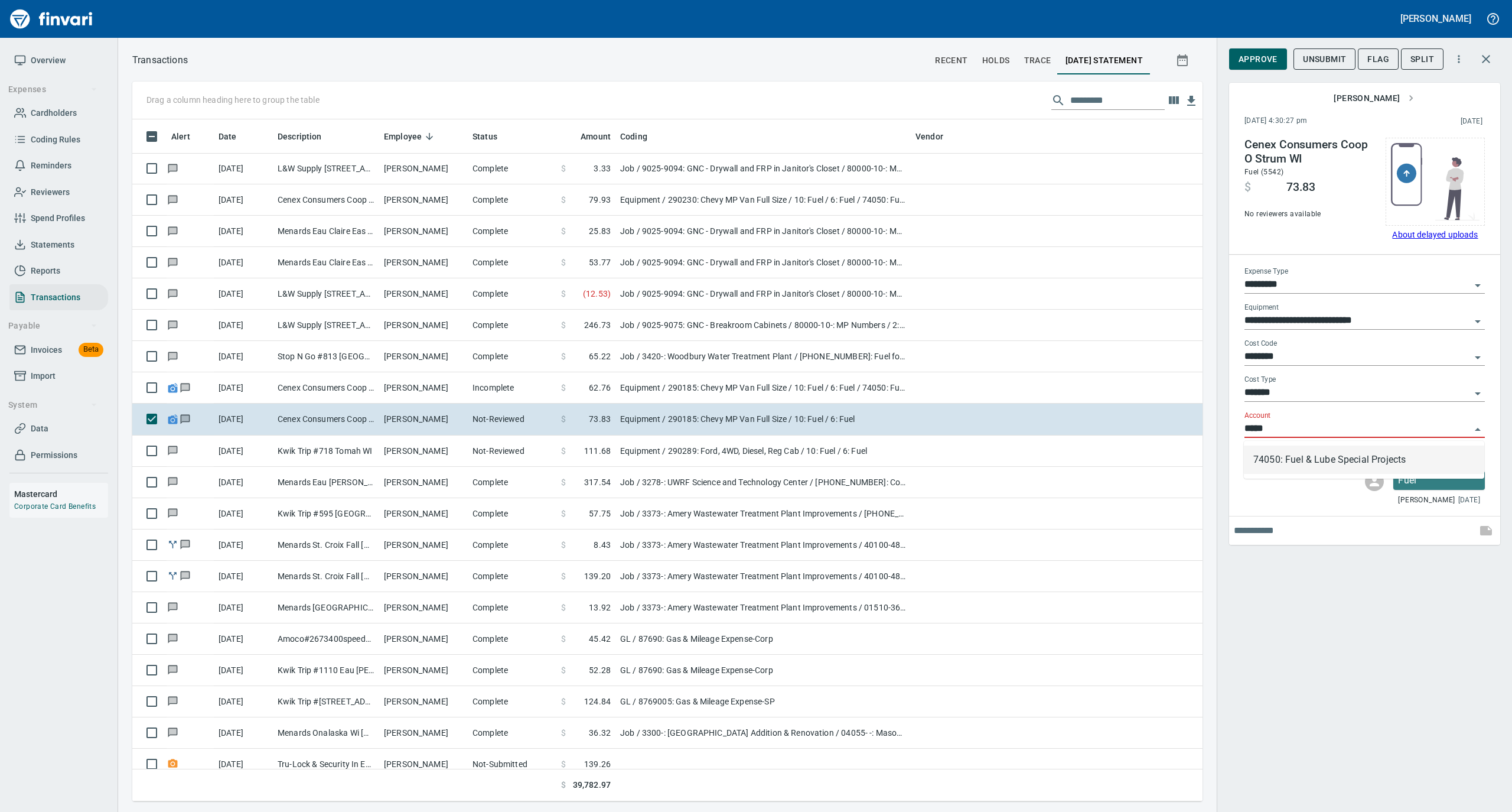 scroll, scrollTop: 670, scrollLeft: 1047, axis: both 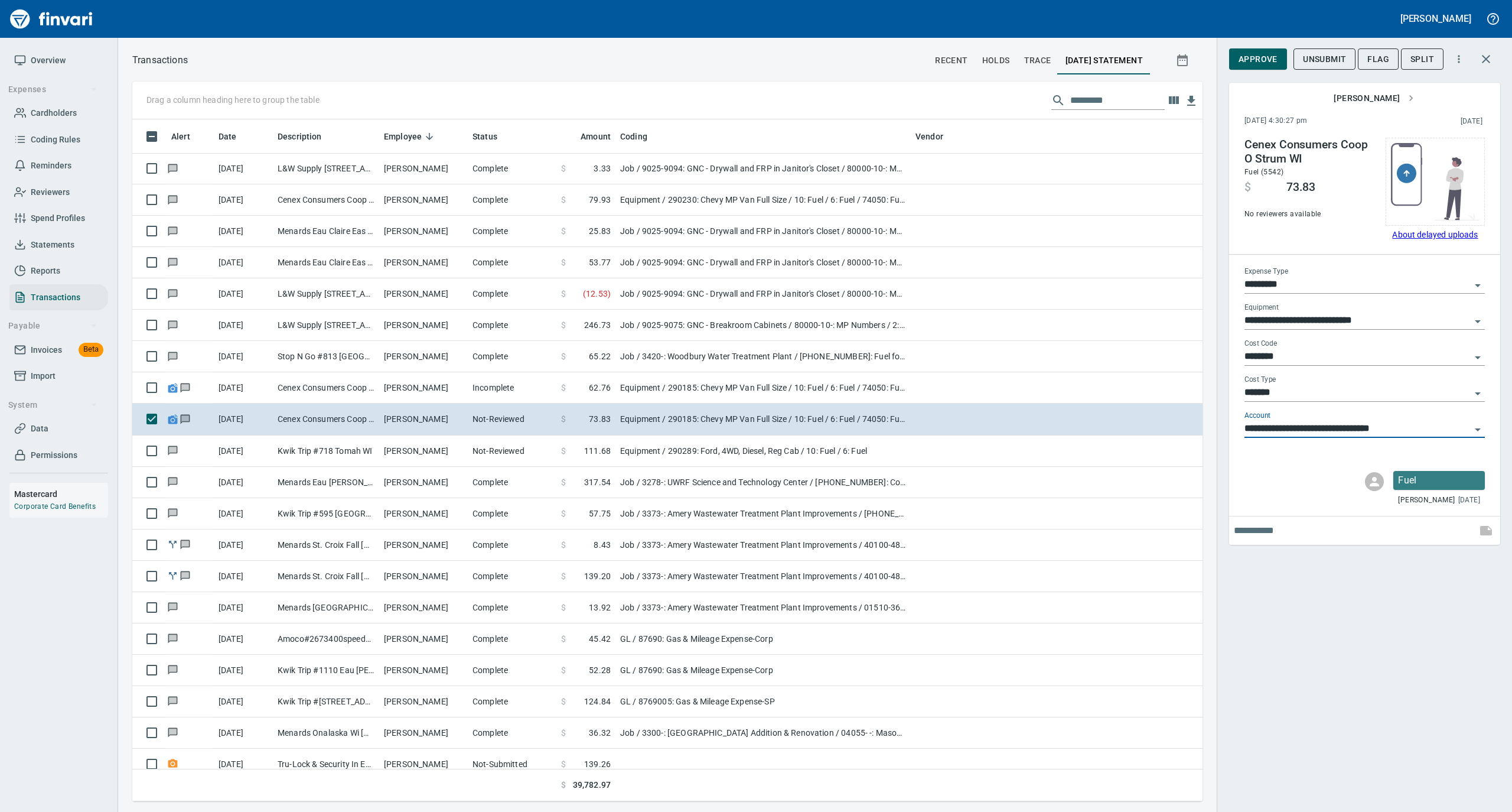 type on "**********" 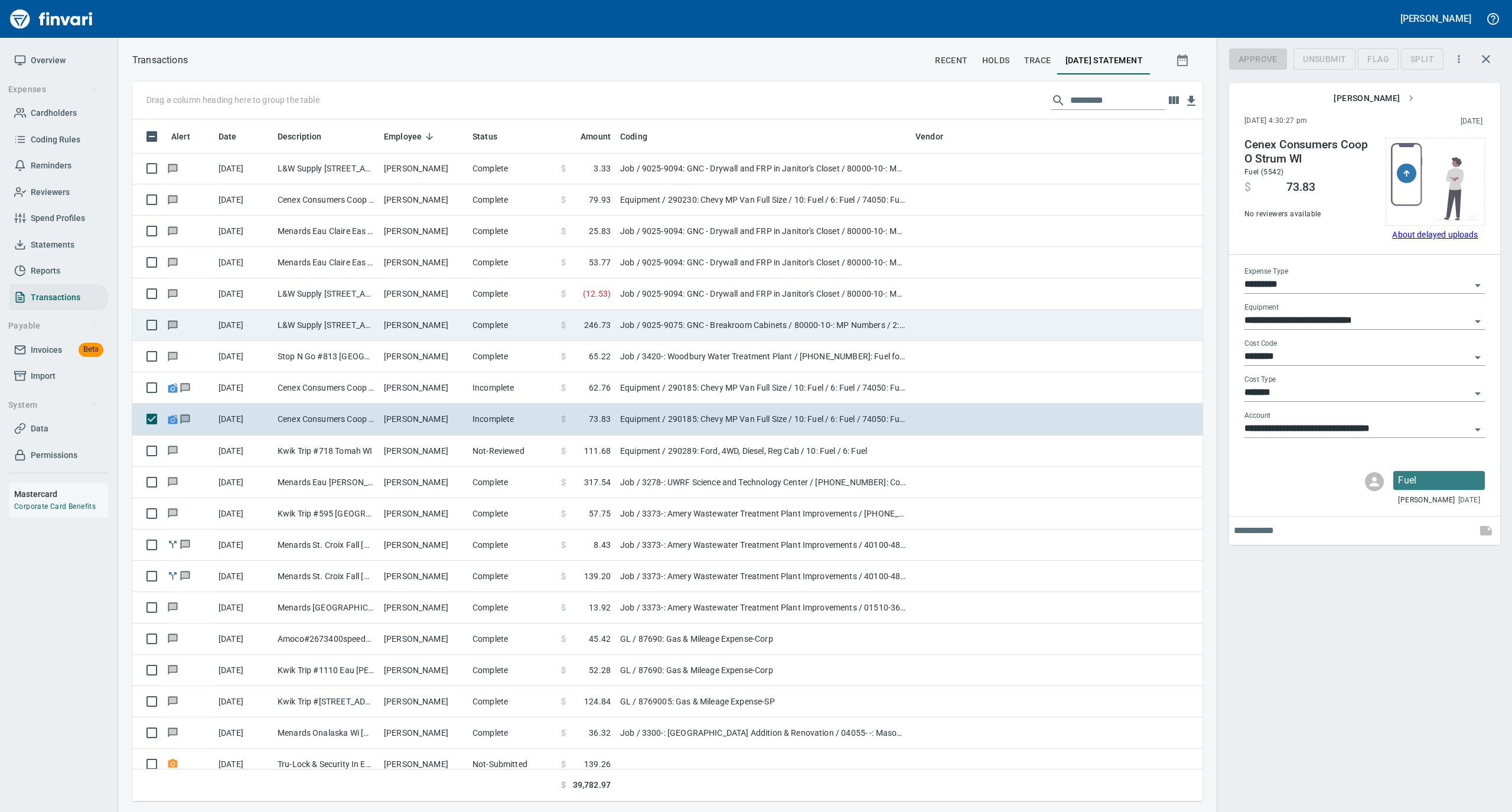 scroll, scrollTop: 670, scrollLeft: 1047, axis: both 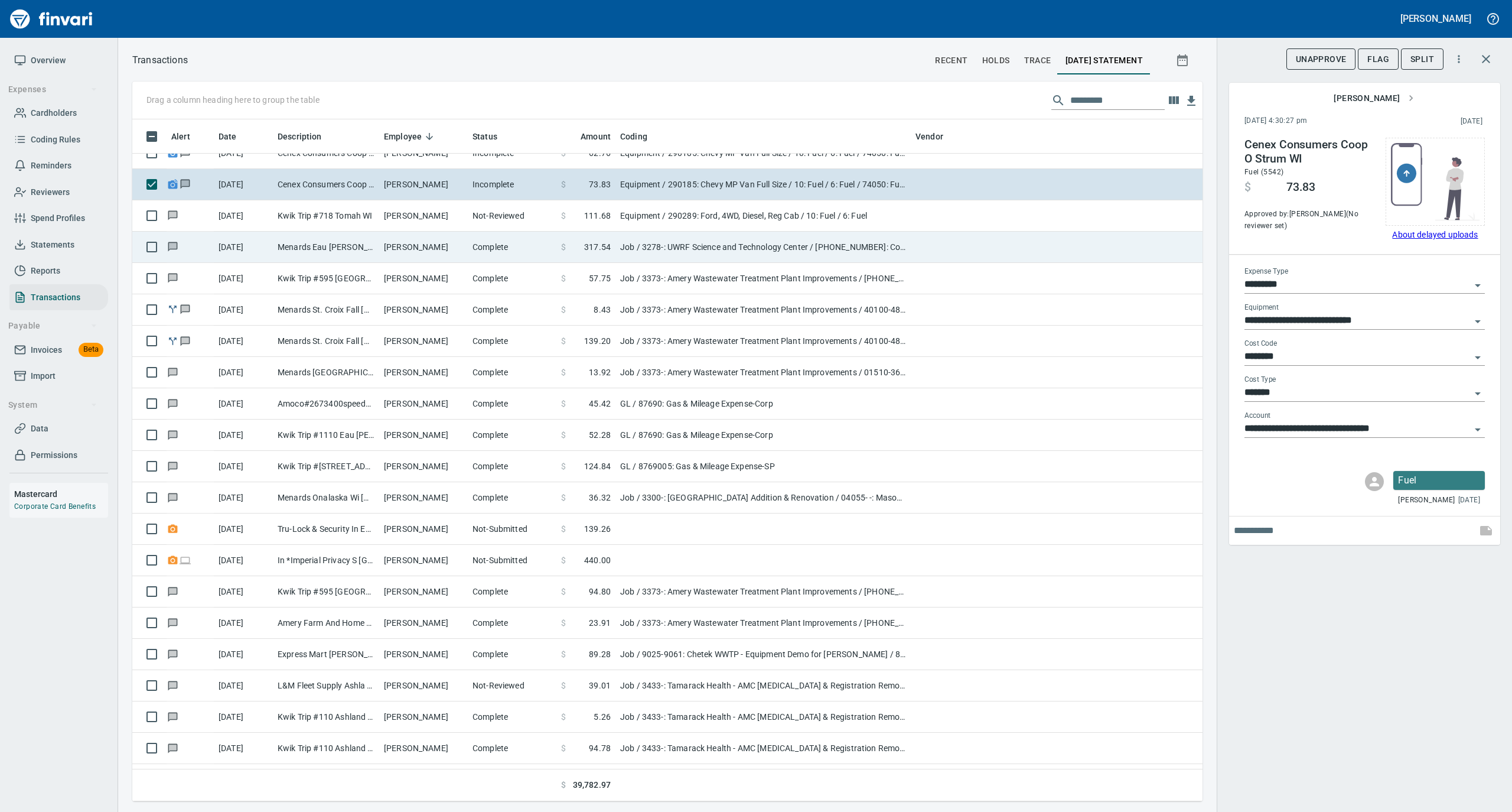 click on "[PERSON_NAME]" at bounding box center (423, 247) 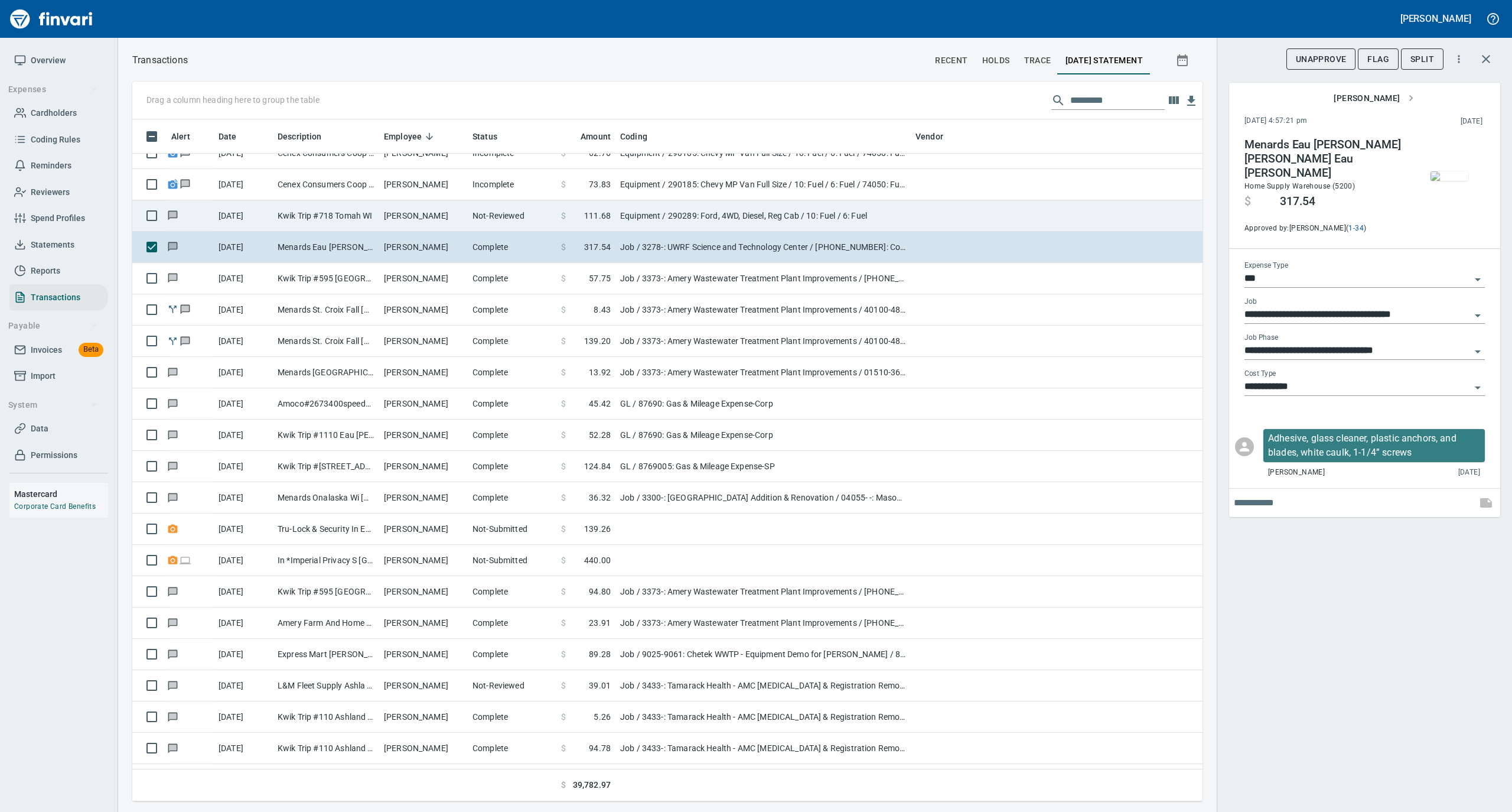click on "[PERSON_NAME]" at bounding box center (423, 216) 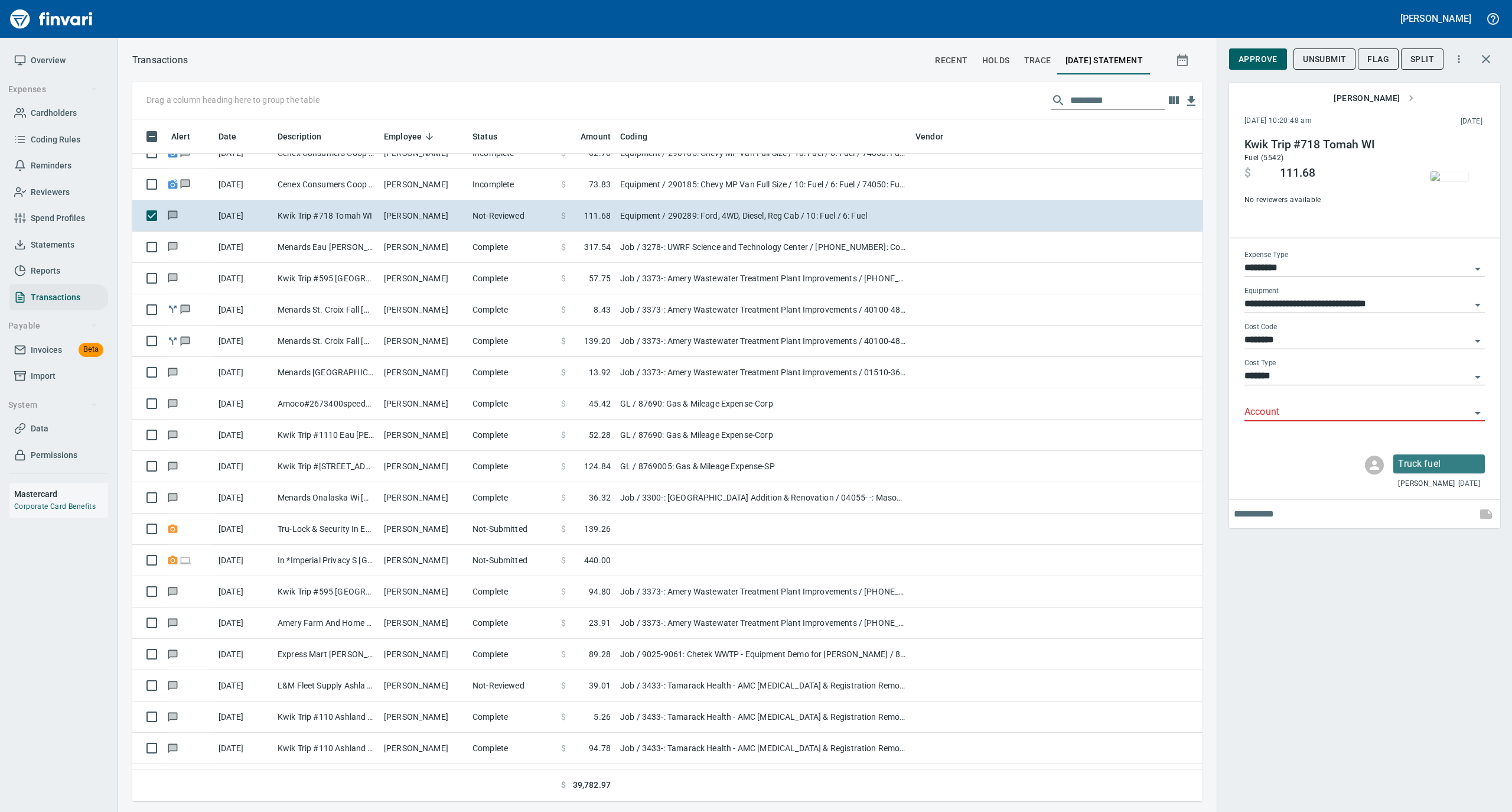 click at bounding box center (1449, 176) 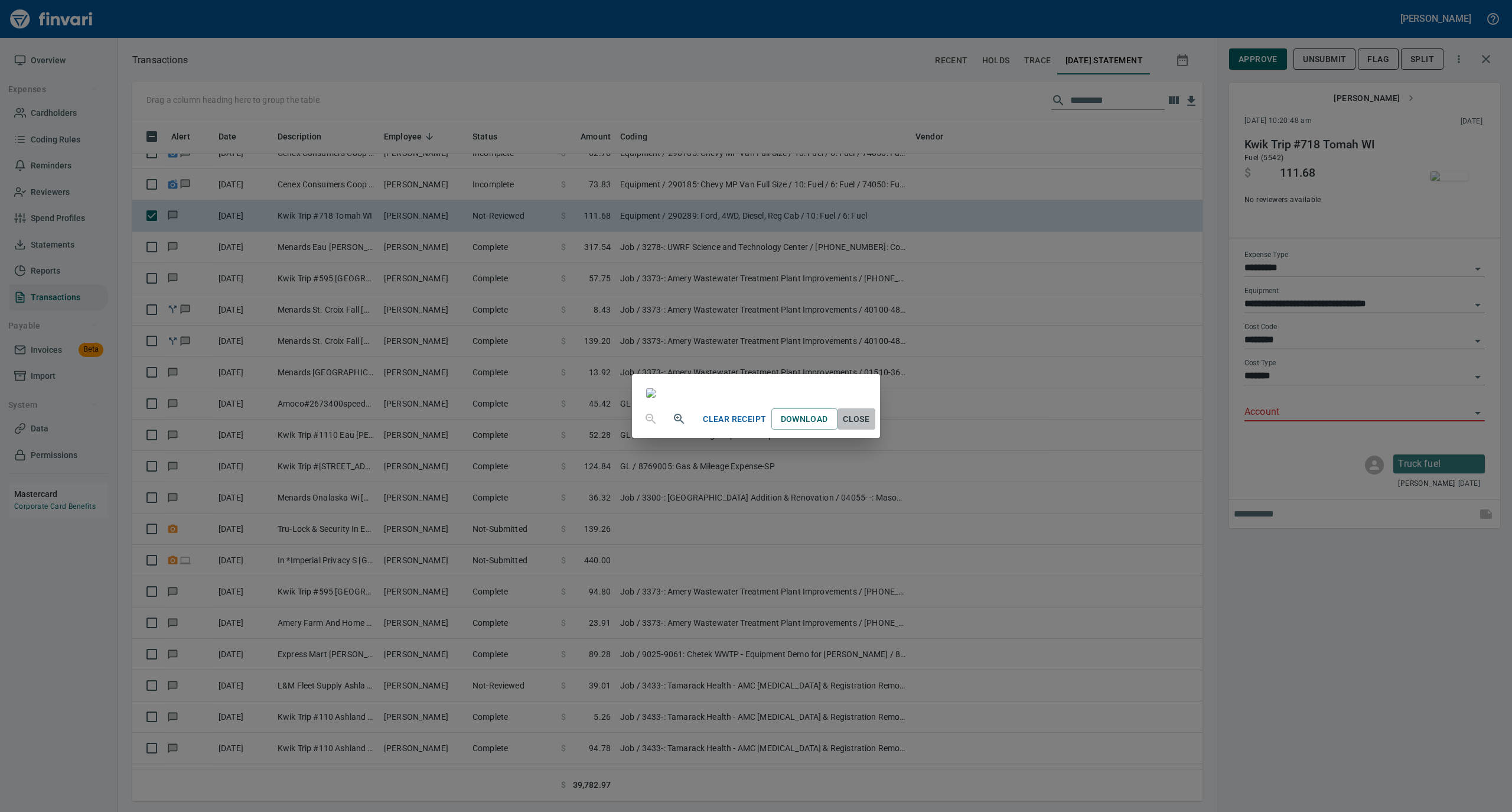 click on "Close" at bounding box center (856, 419) 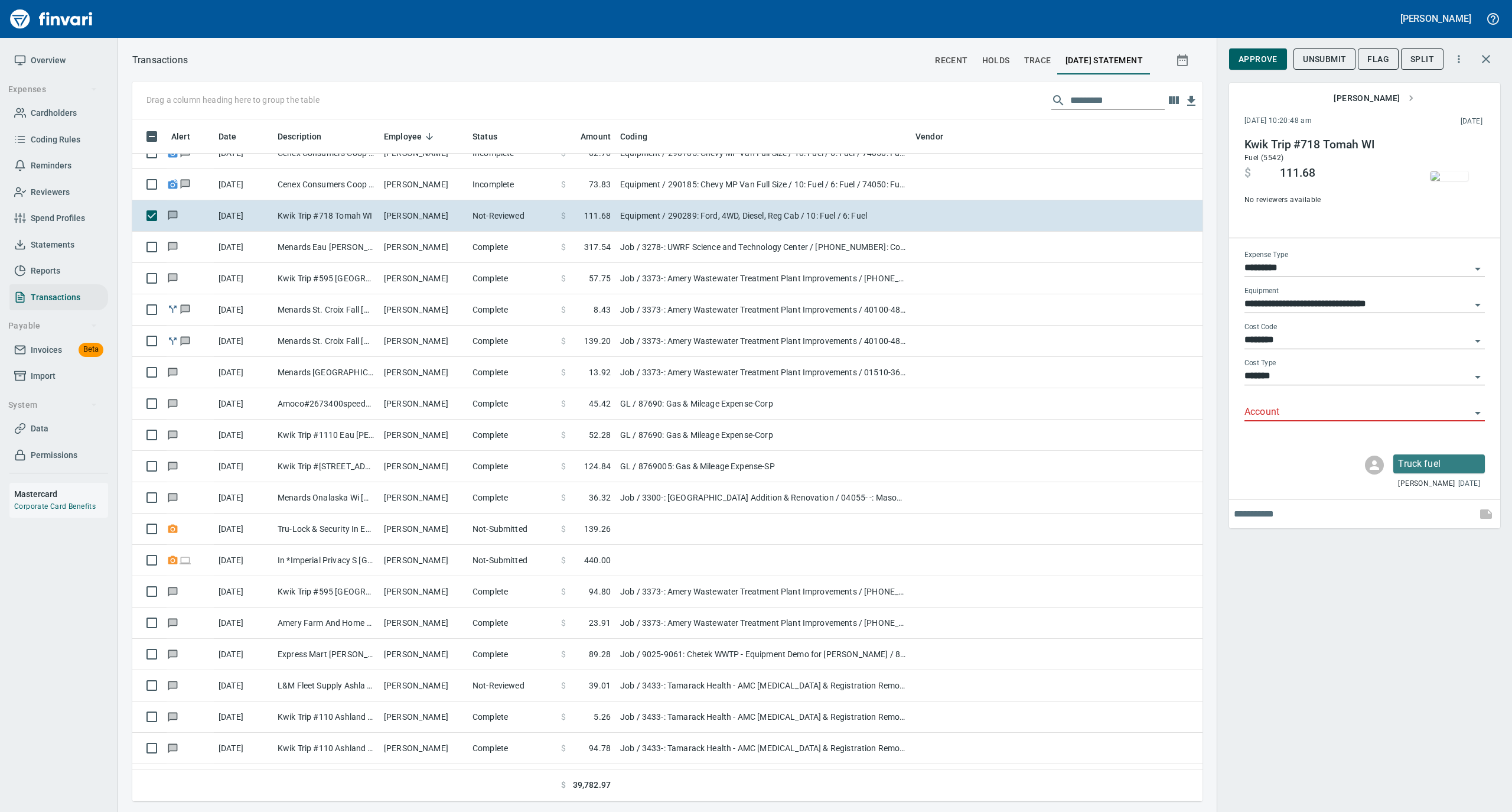 click on "Account" at bounding box center [1357, 413] 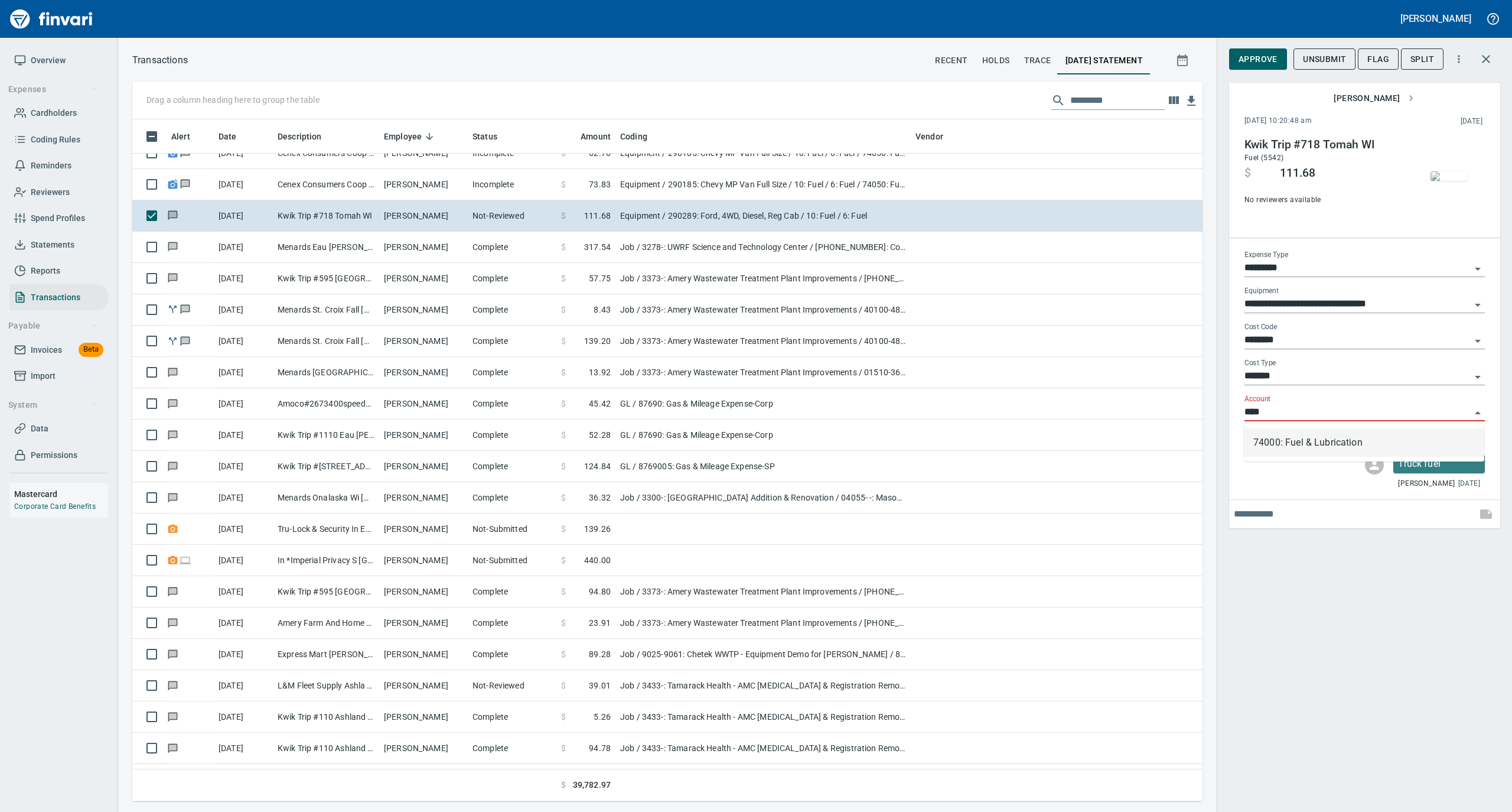 scroll, scrollTop: 670, scrollLeft: 1047, axis: both 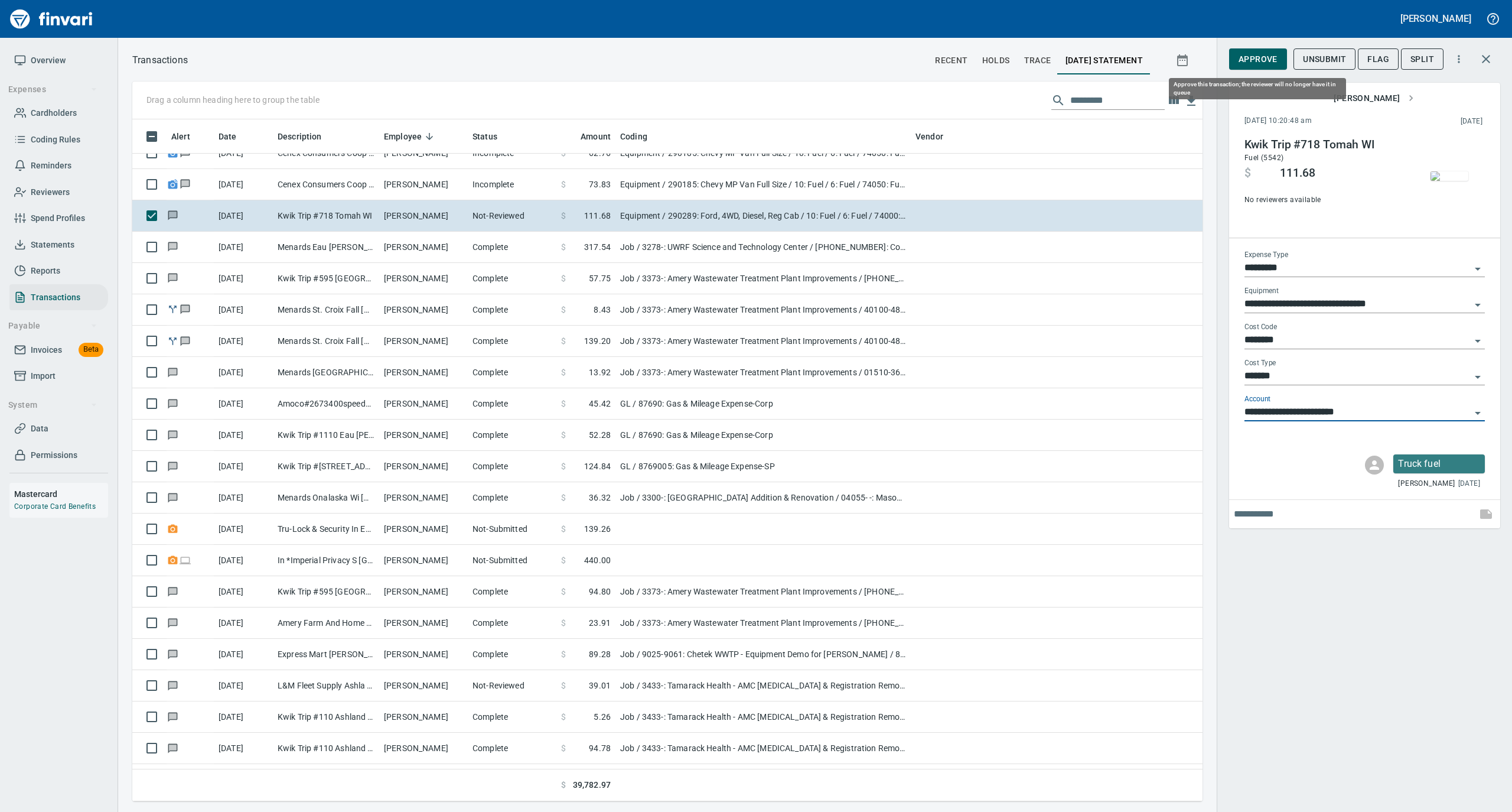 type on "**********" 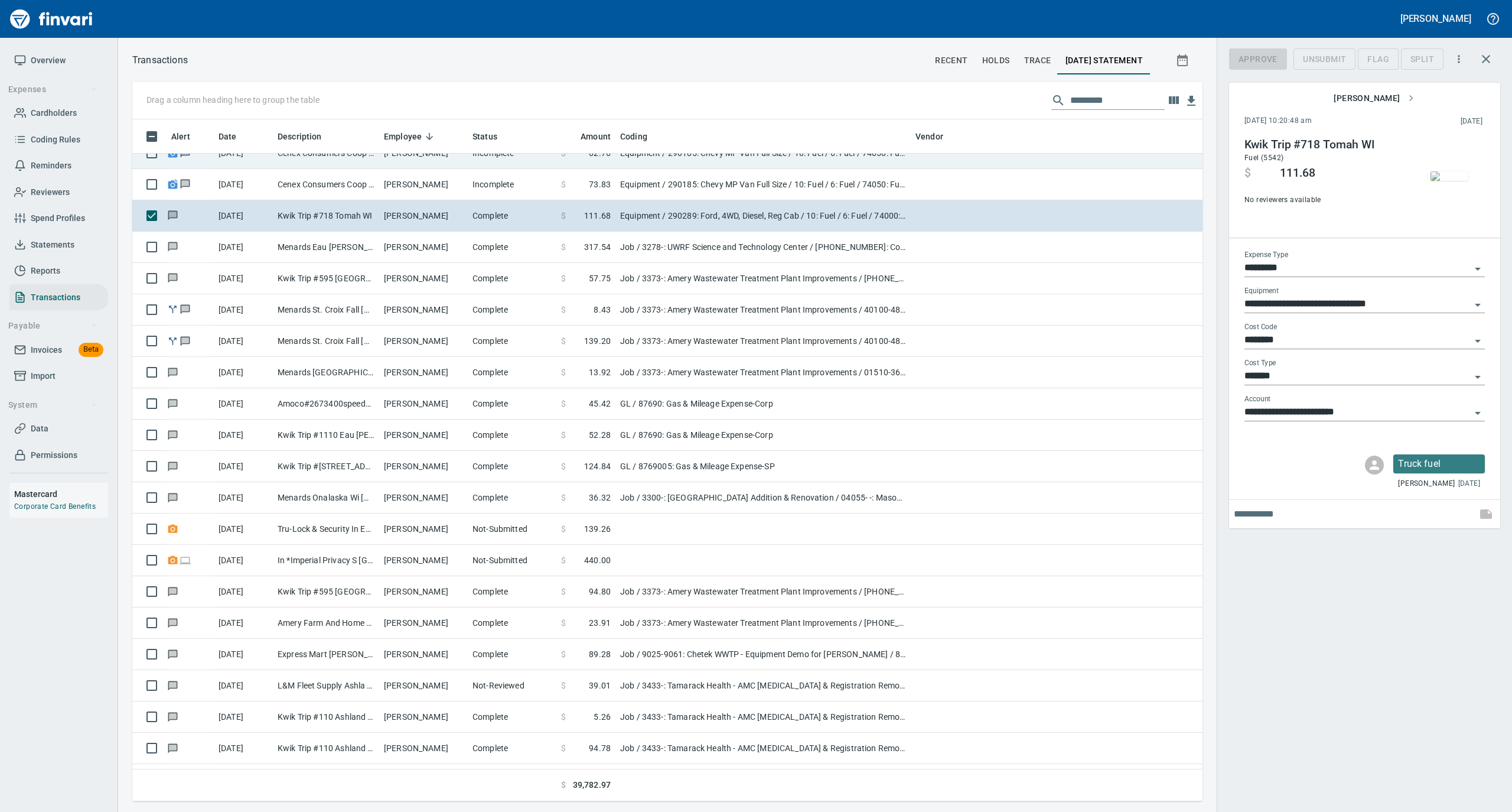 scroll, scrollTop: 670, scrollLeft: 1047, axis: both 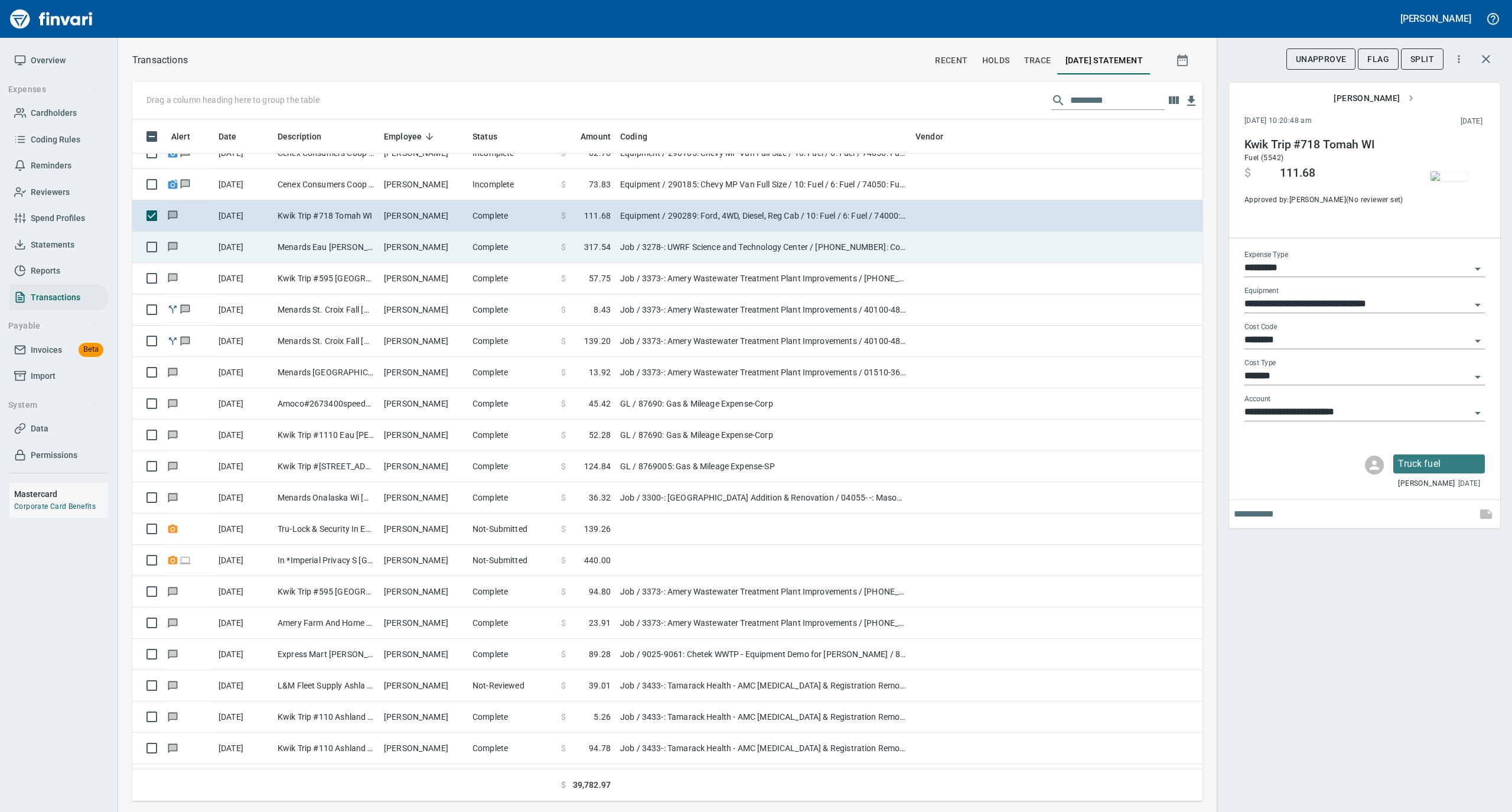 click on "Menards Eau [PERSON_NAME] [PERSON_NAME] Eau [PERSON_NAME]" at bounding box center (326, 247) 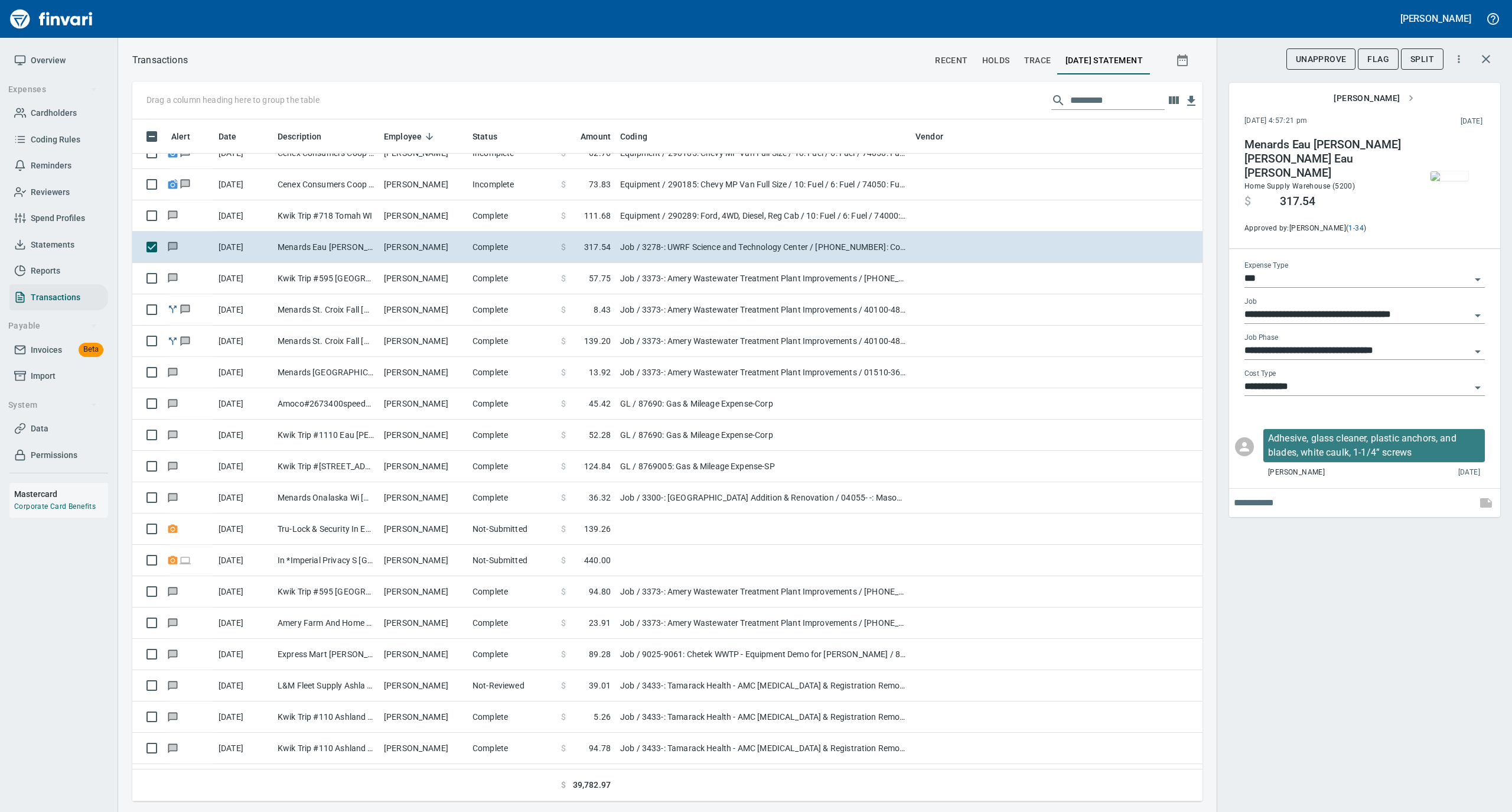click at bounding box center (1449, 176) 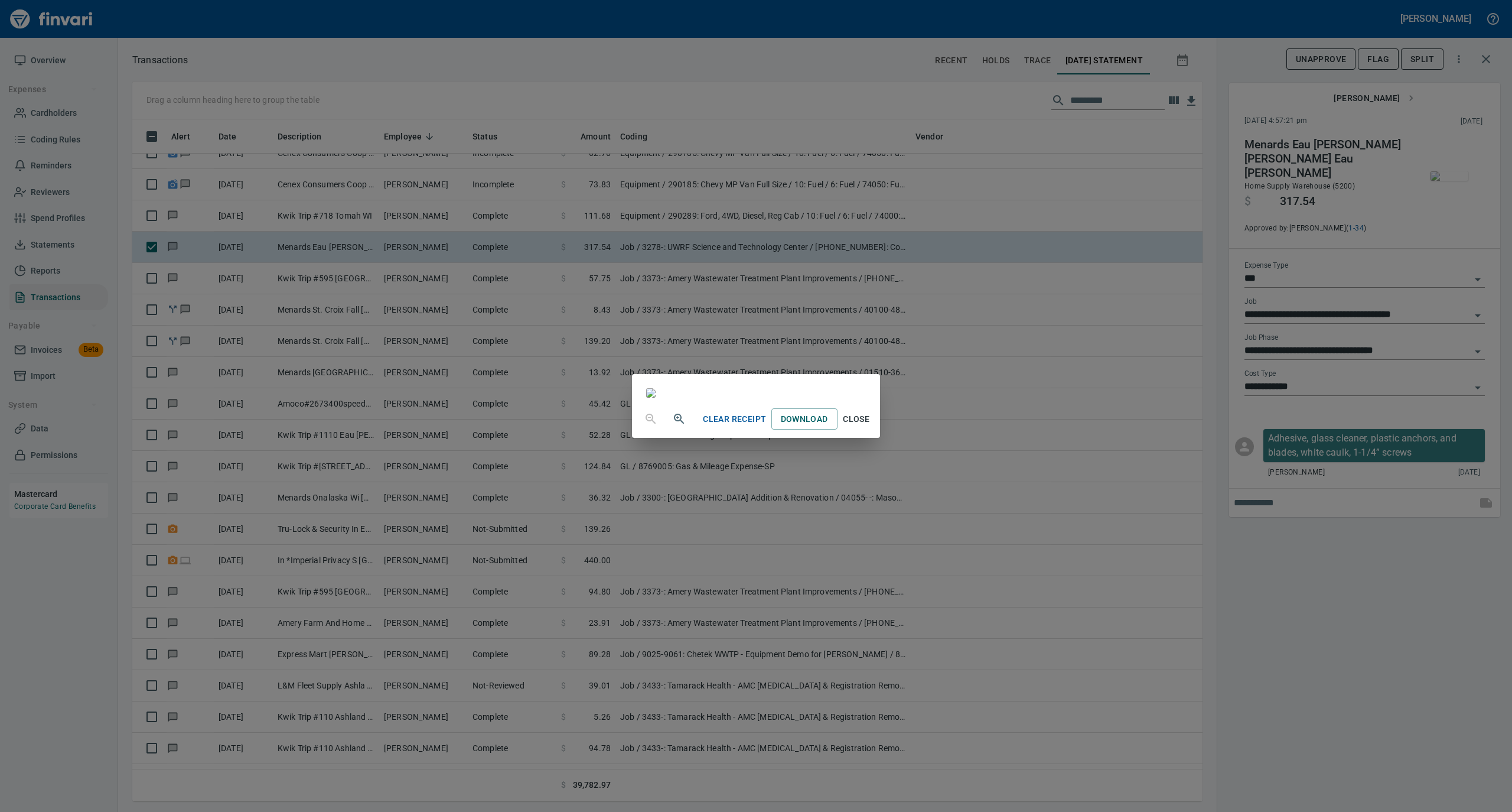 click on "Close" at bounding box center (856, 419) 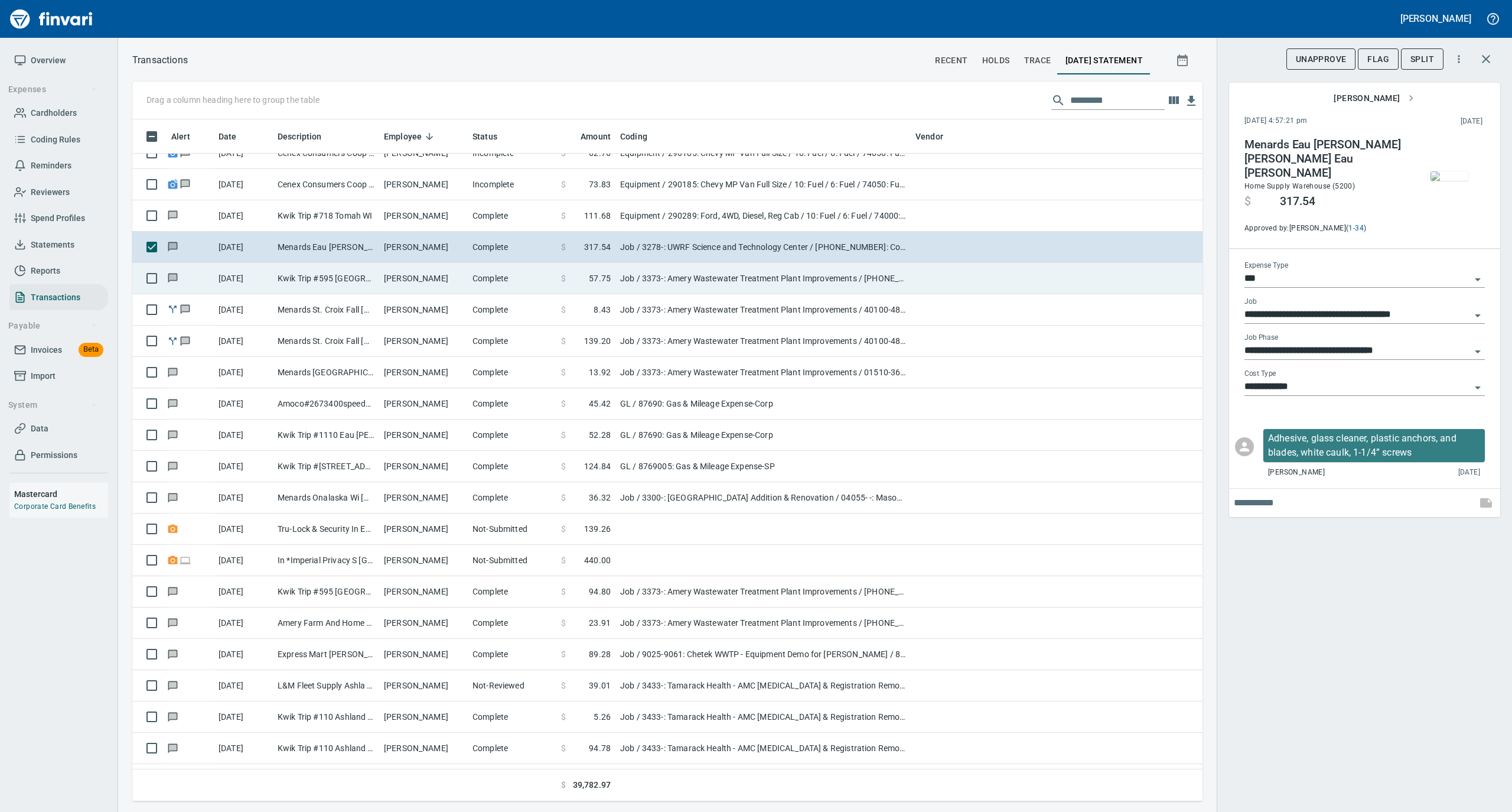click on "Kwik Trip #595         [GEOGRAPHIC_DATA]         [GEOGRAPHIC_DATA]" at bounding box center (326, 278) 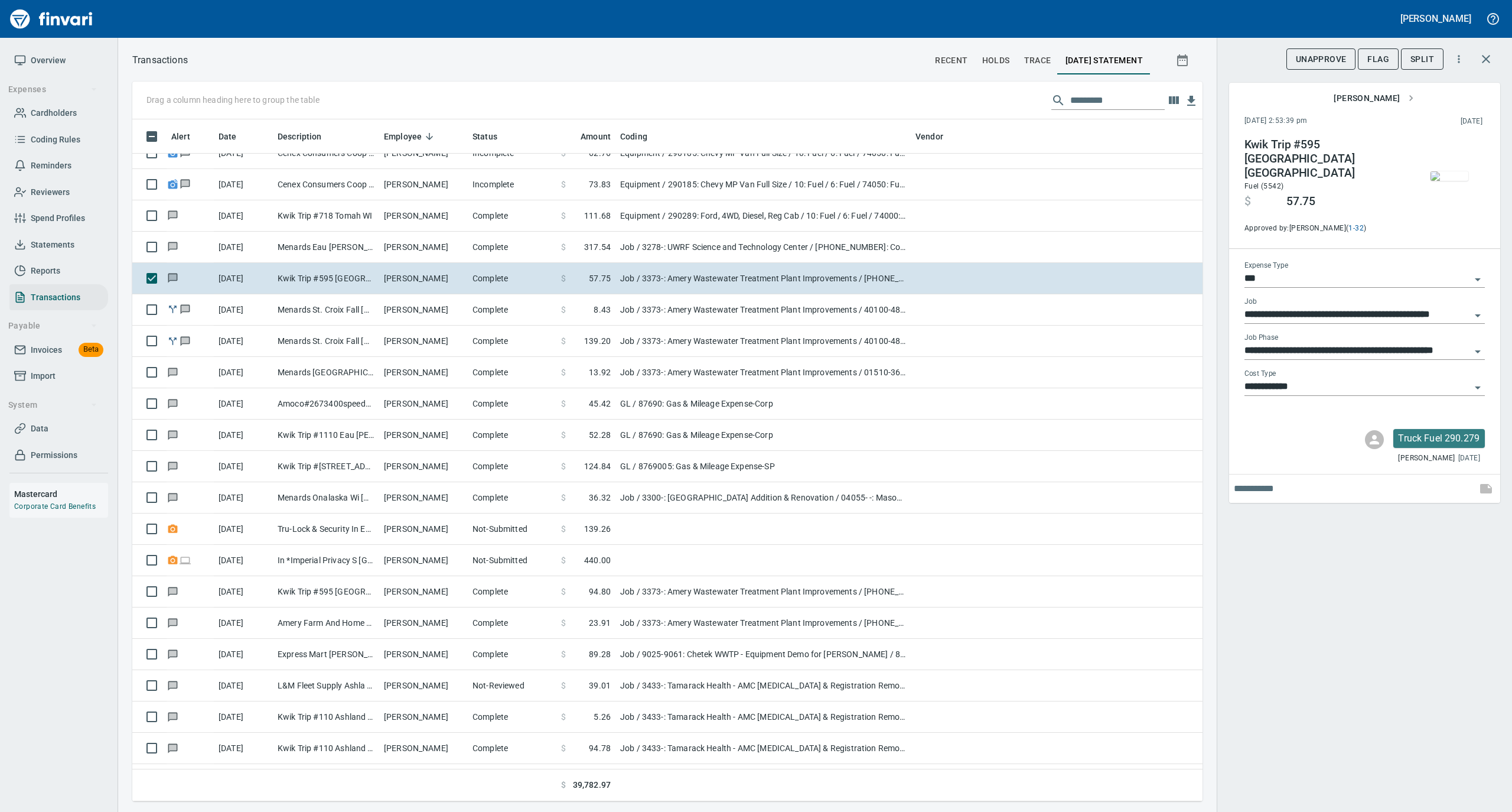 click at bounding box center (1449, 176) 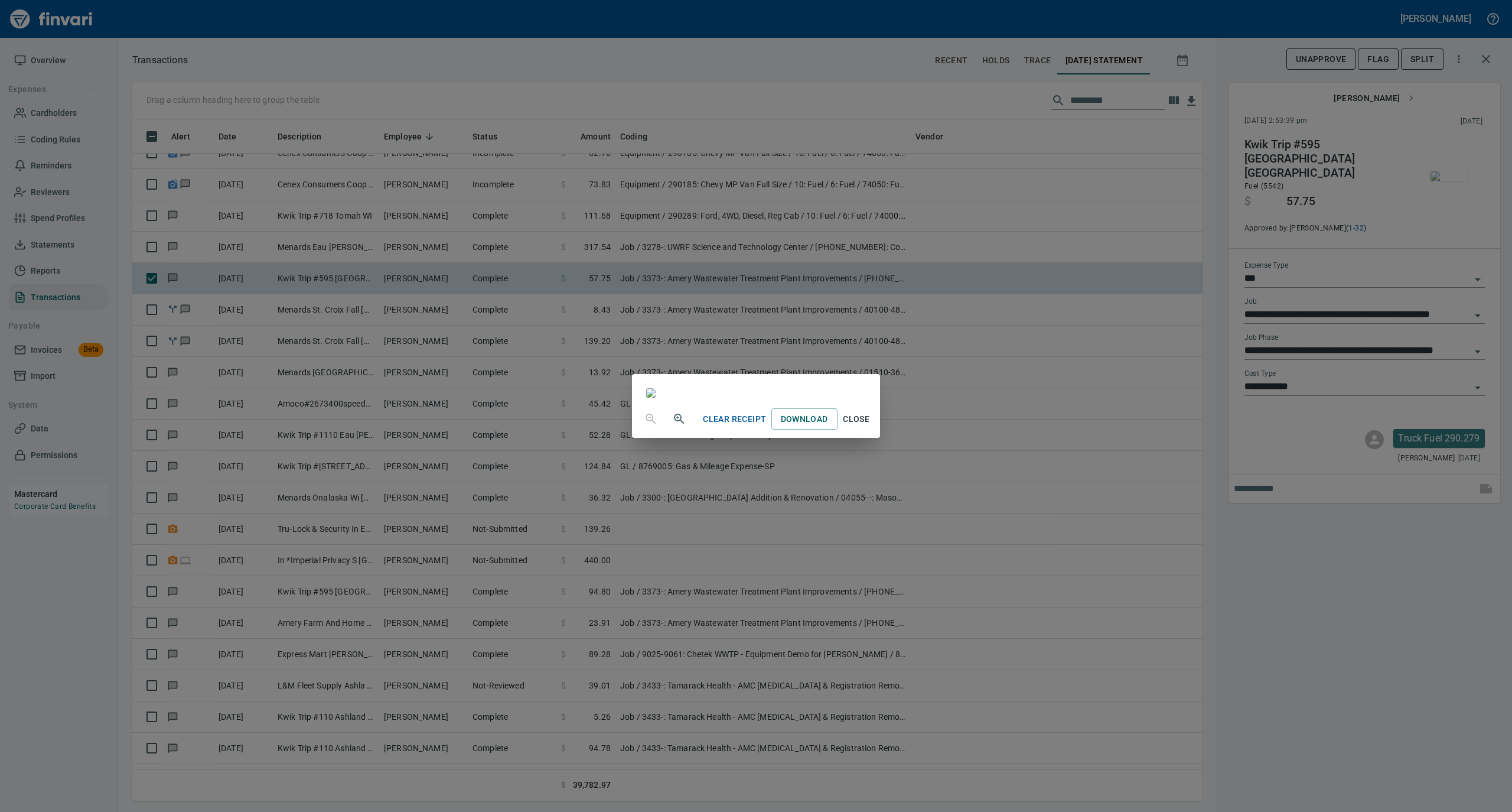 click on "Close" at bounding box center (856, 419) 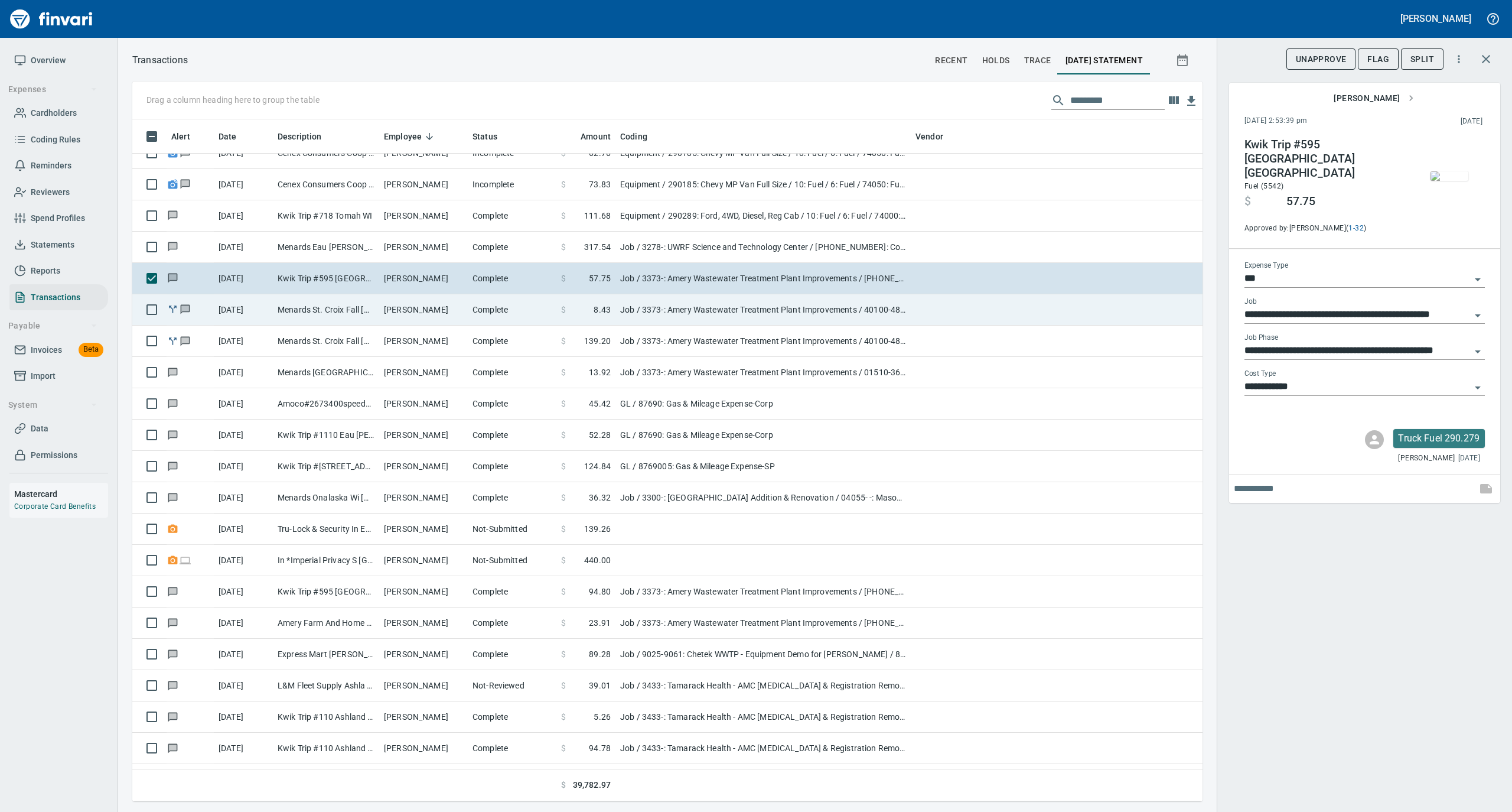 click on "[PERSON_NAME]" at bounding box center (423, 310) 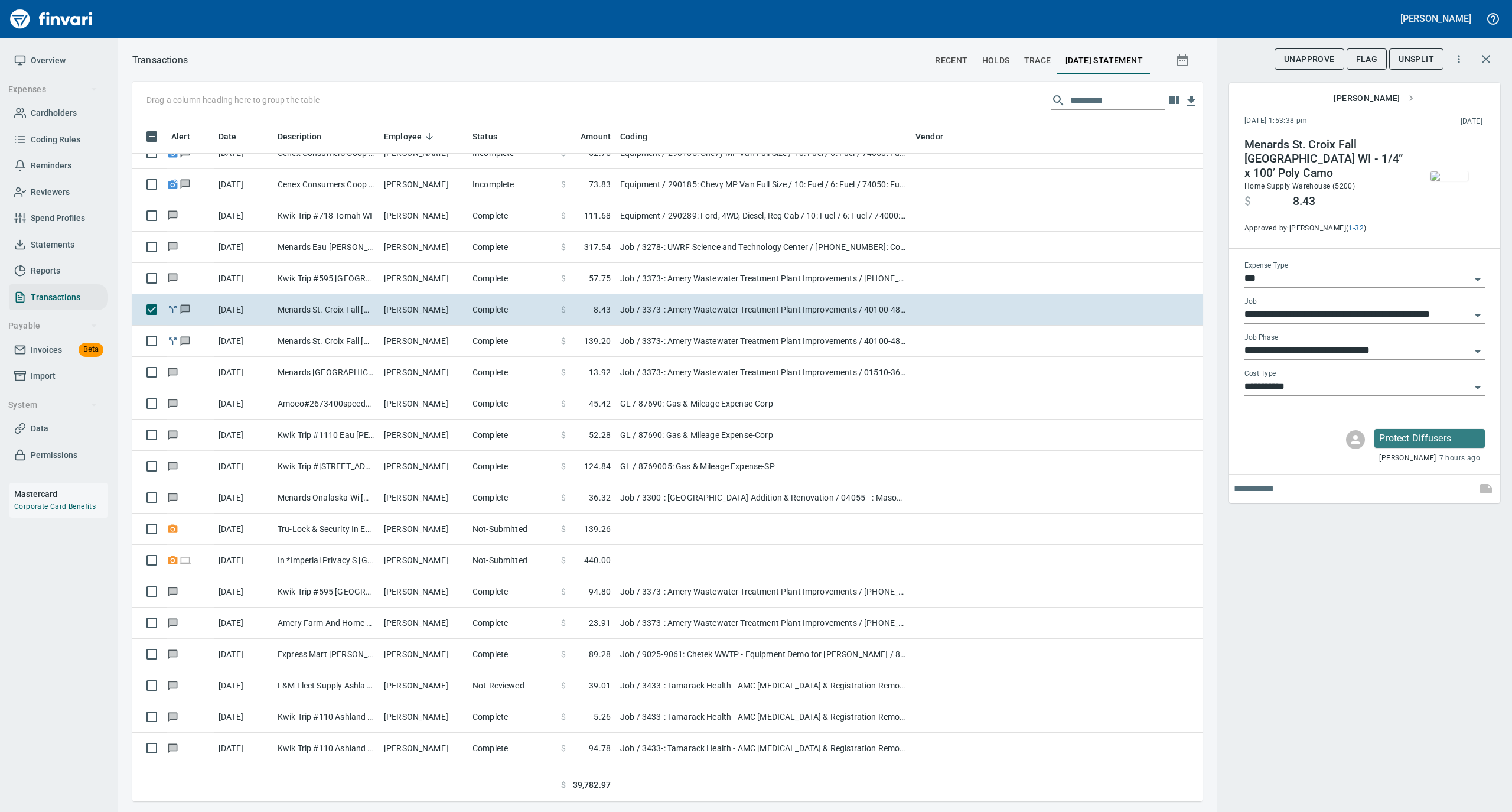 click at bounding box center (1449, 176) 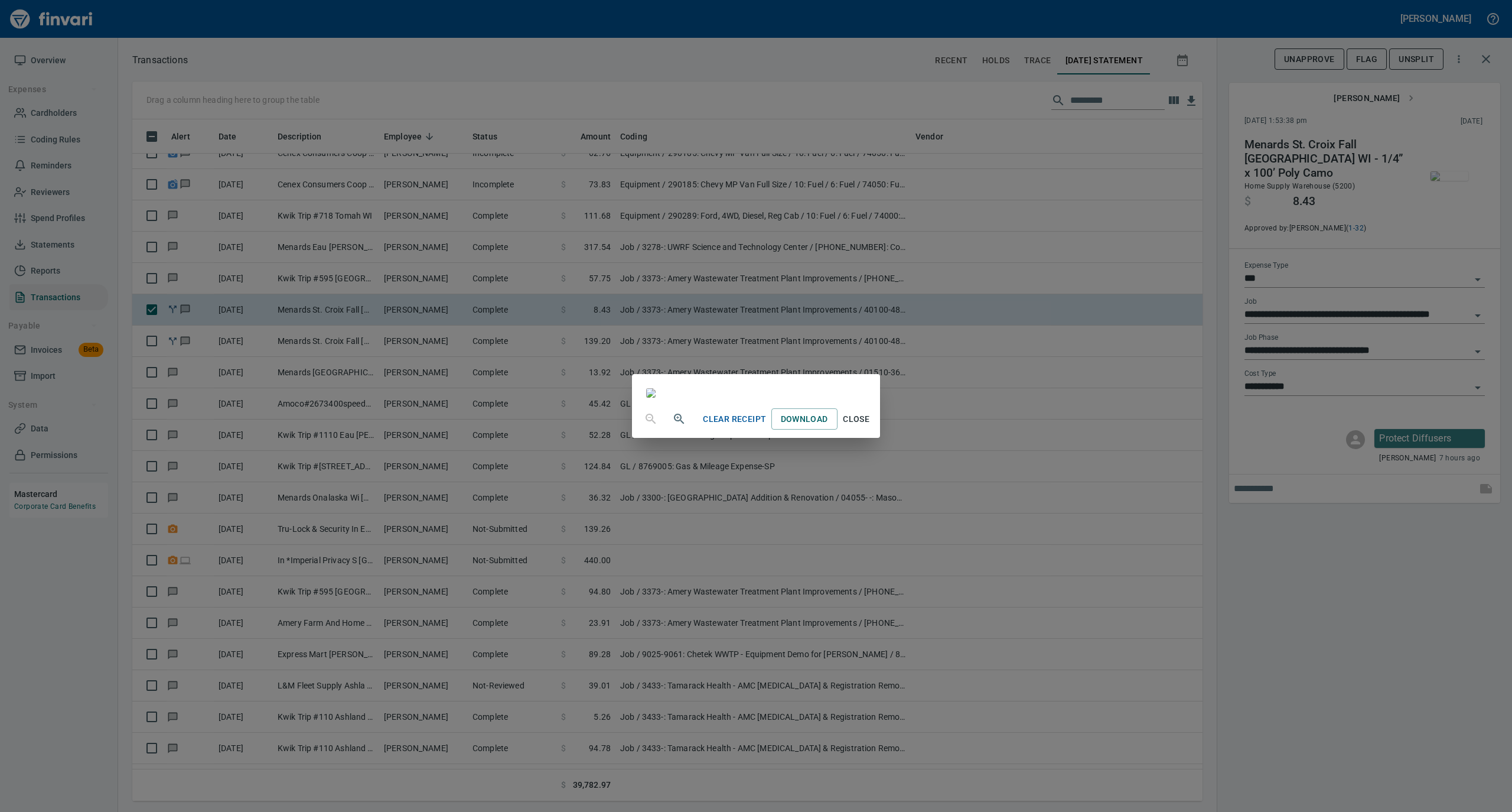 click on "Close" at bounding box center (856, 419) 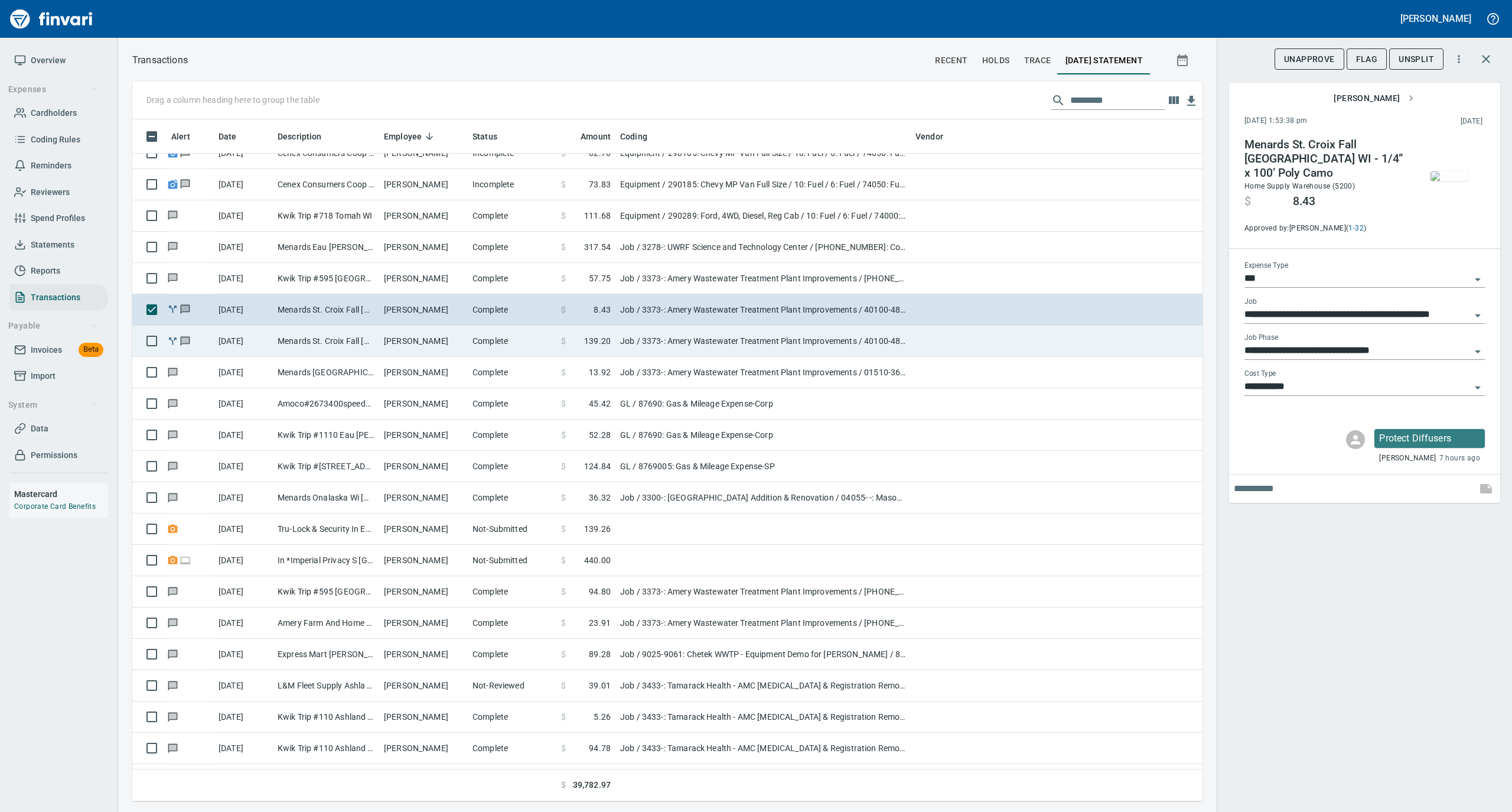 click on "[PERSON_NAME]" at bounding box center (423, 341) 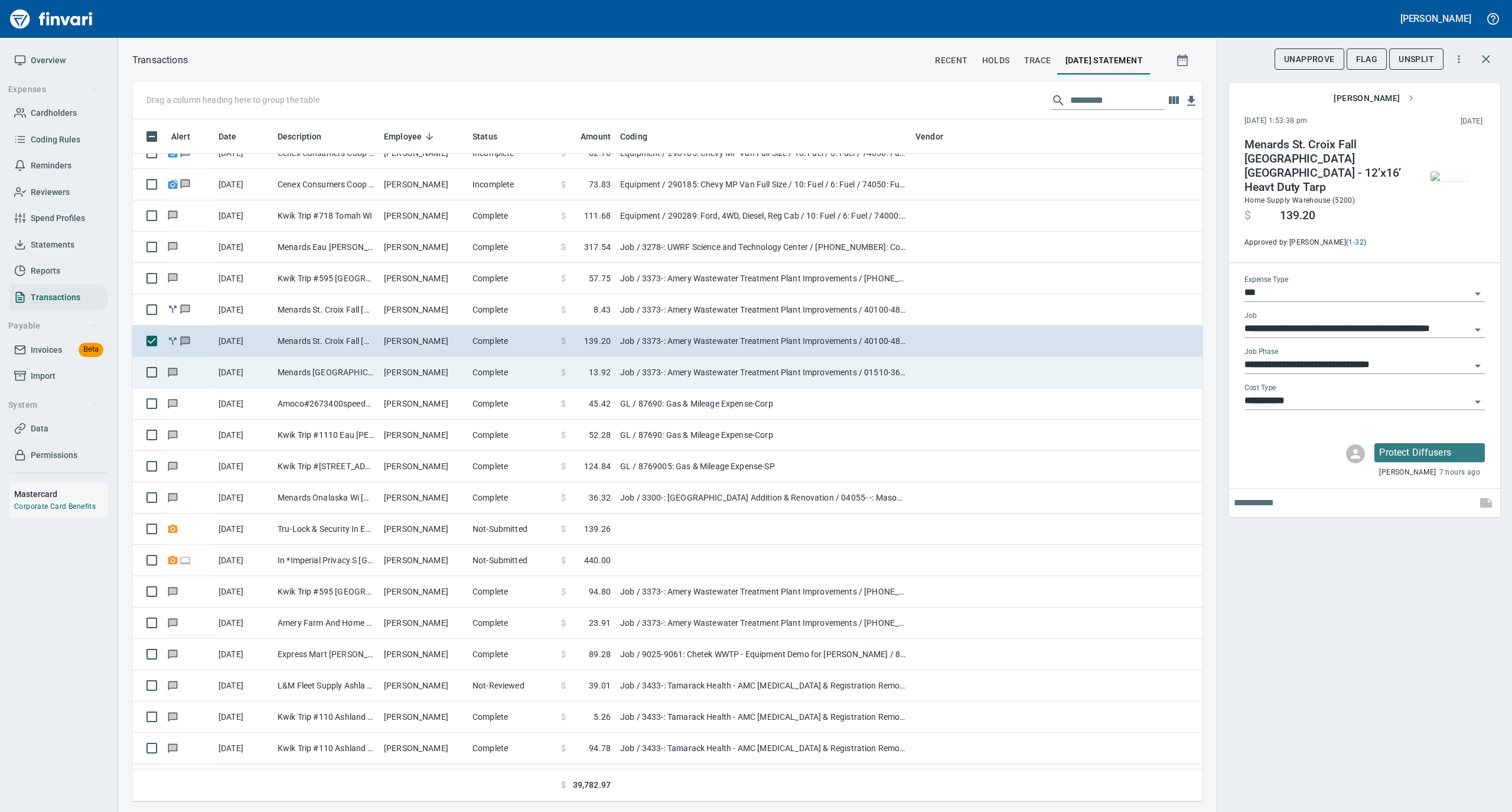 click on "[PERSON_NAME]" at bounding box center [423, 372] 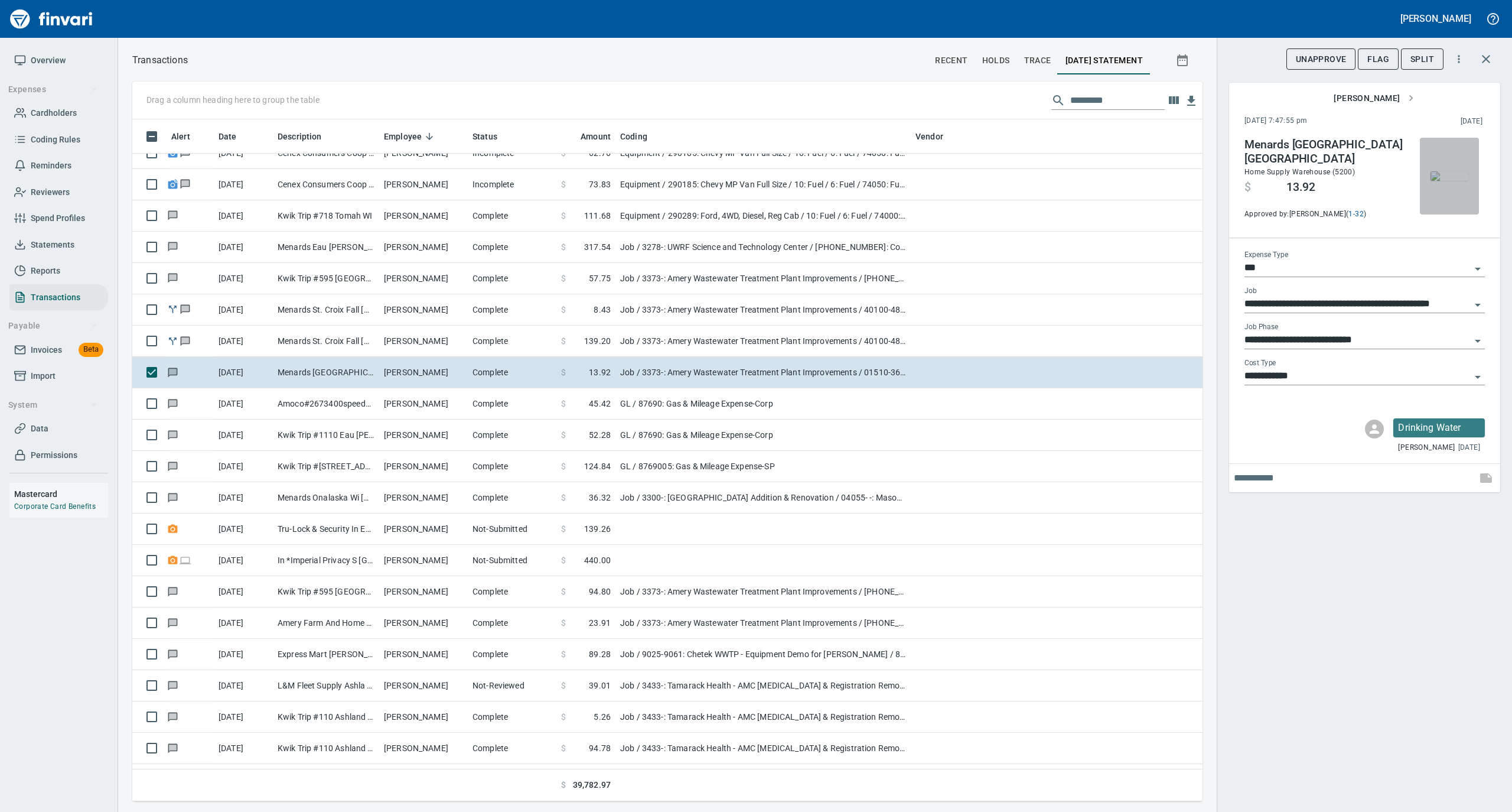 click at bounding box center [1449, 176] 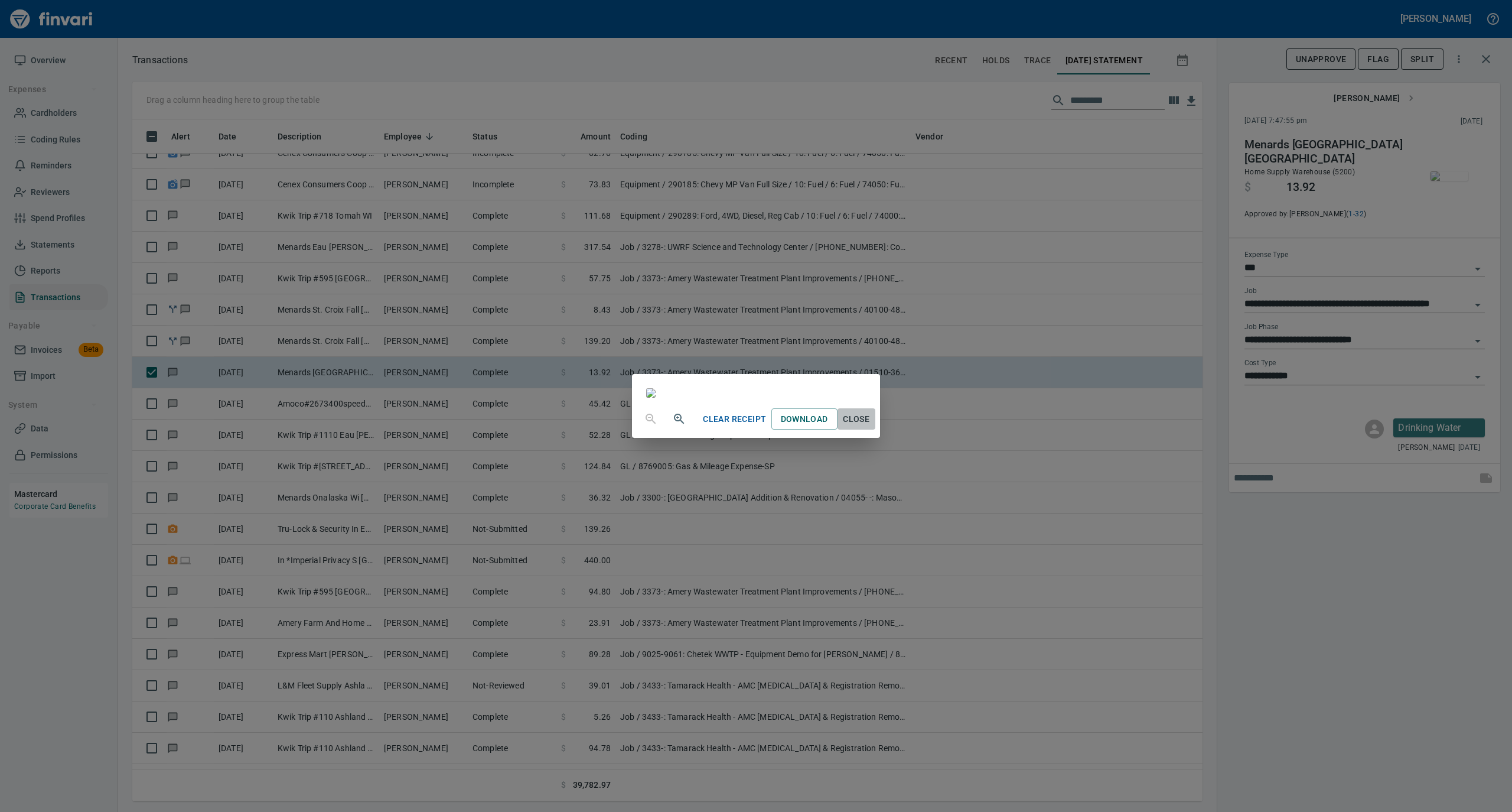 click on "Close" at bounding box center [856, 419] 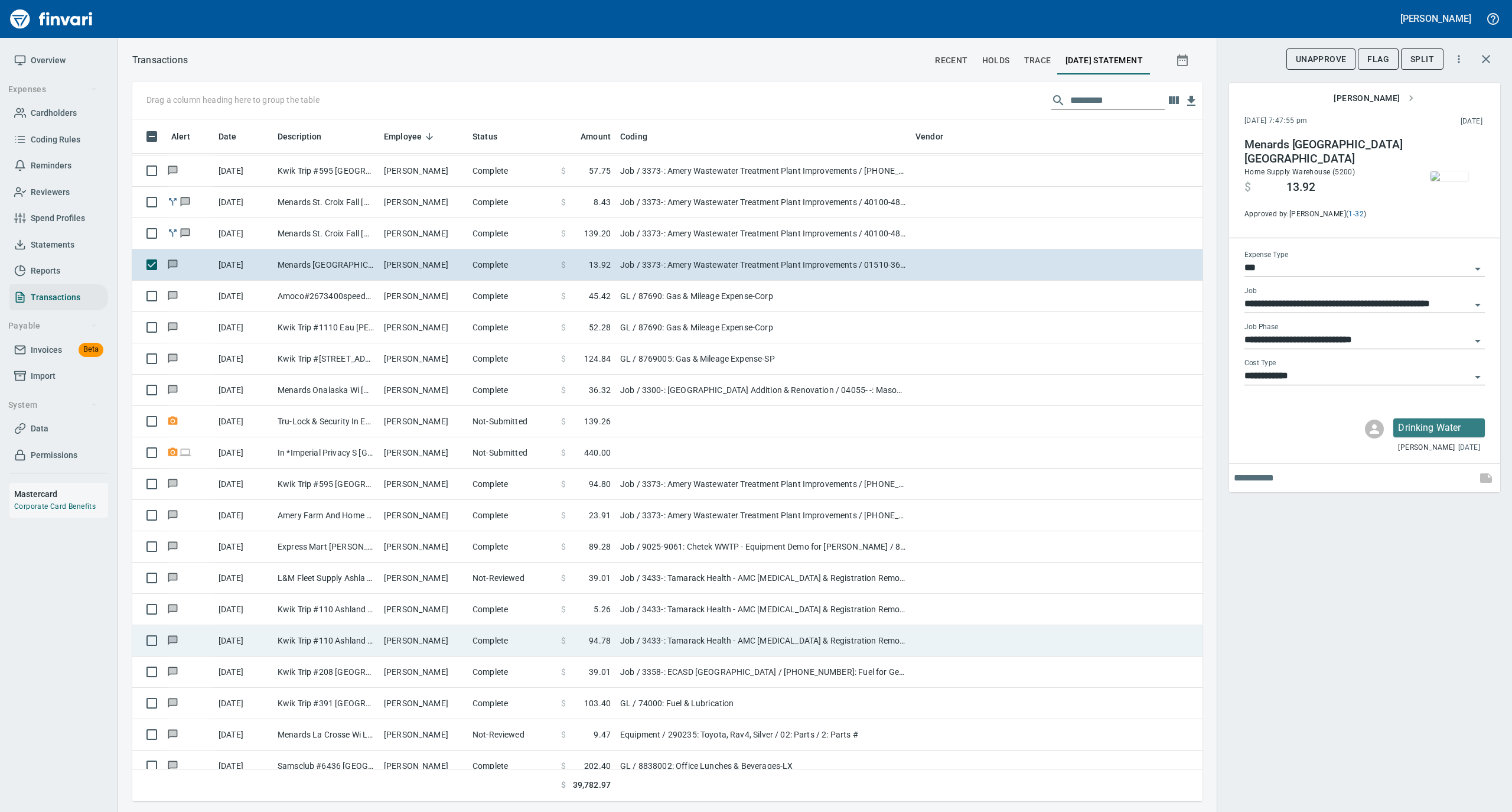 scroll, scrollTop: 3073, scrollLeft: 0, axis: vertical 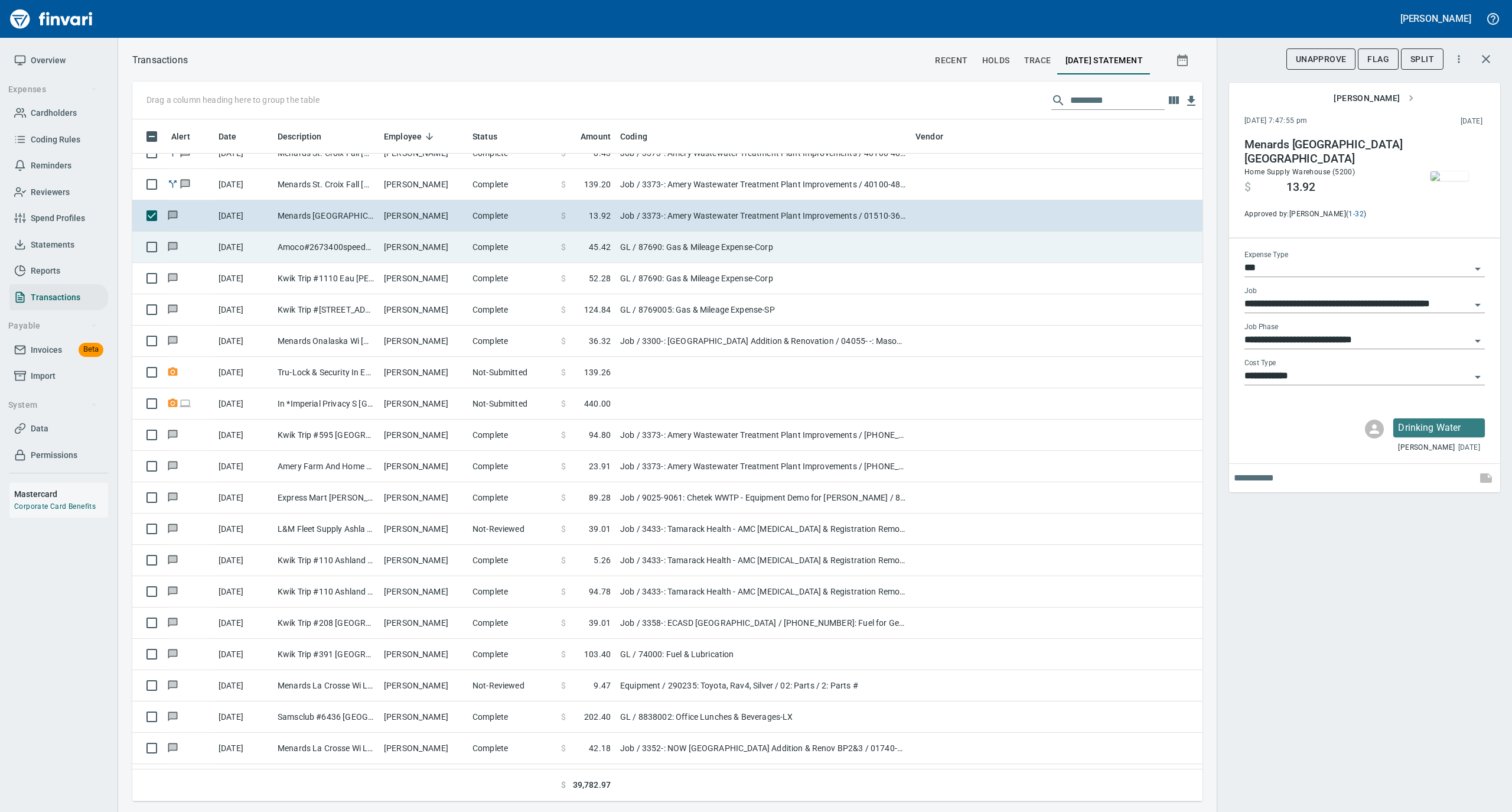 click on "[PERSON_NAME]" at bounding box center [423, 247] 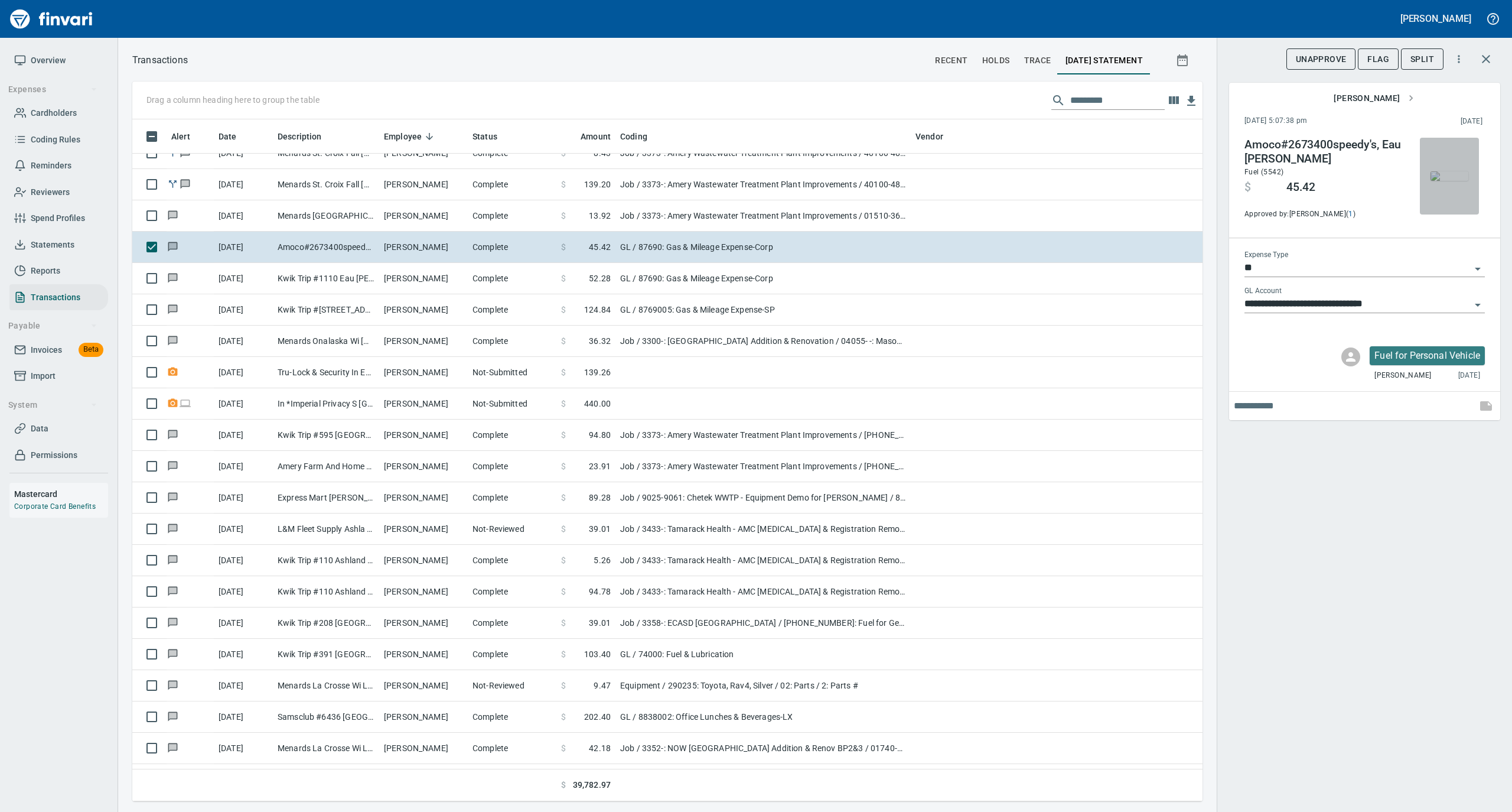 click at bounding box center [1449, 176] 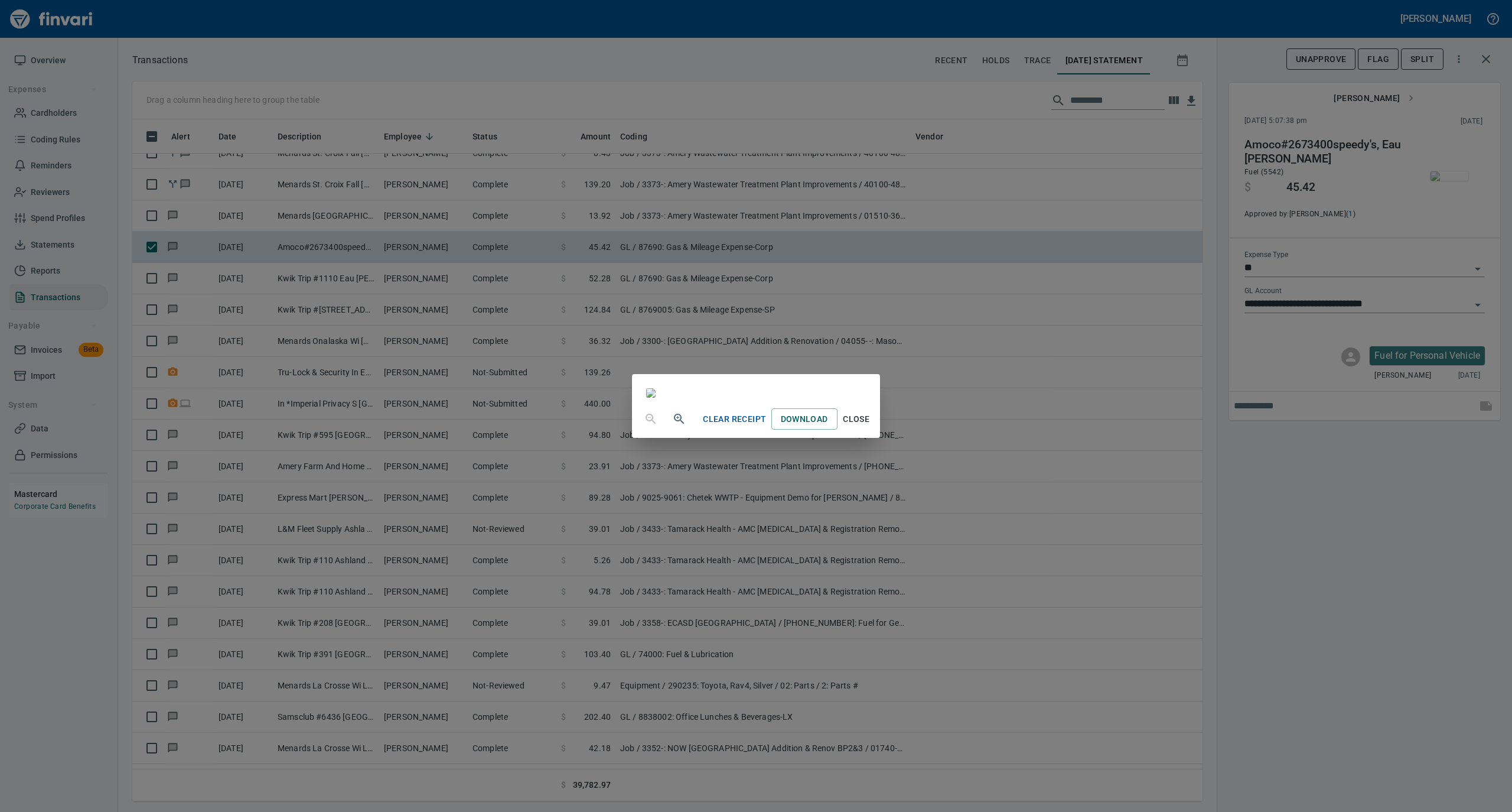 click on "Close" at bounding box center [856, 419] 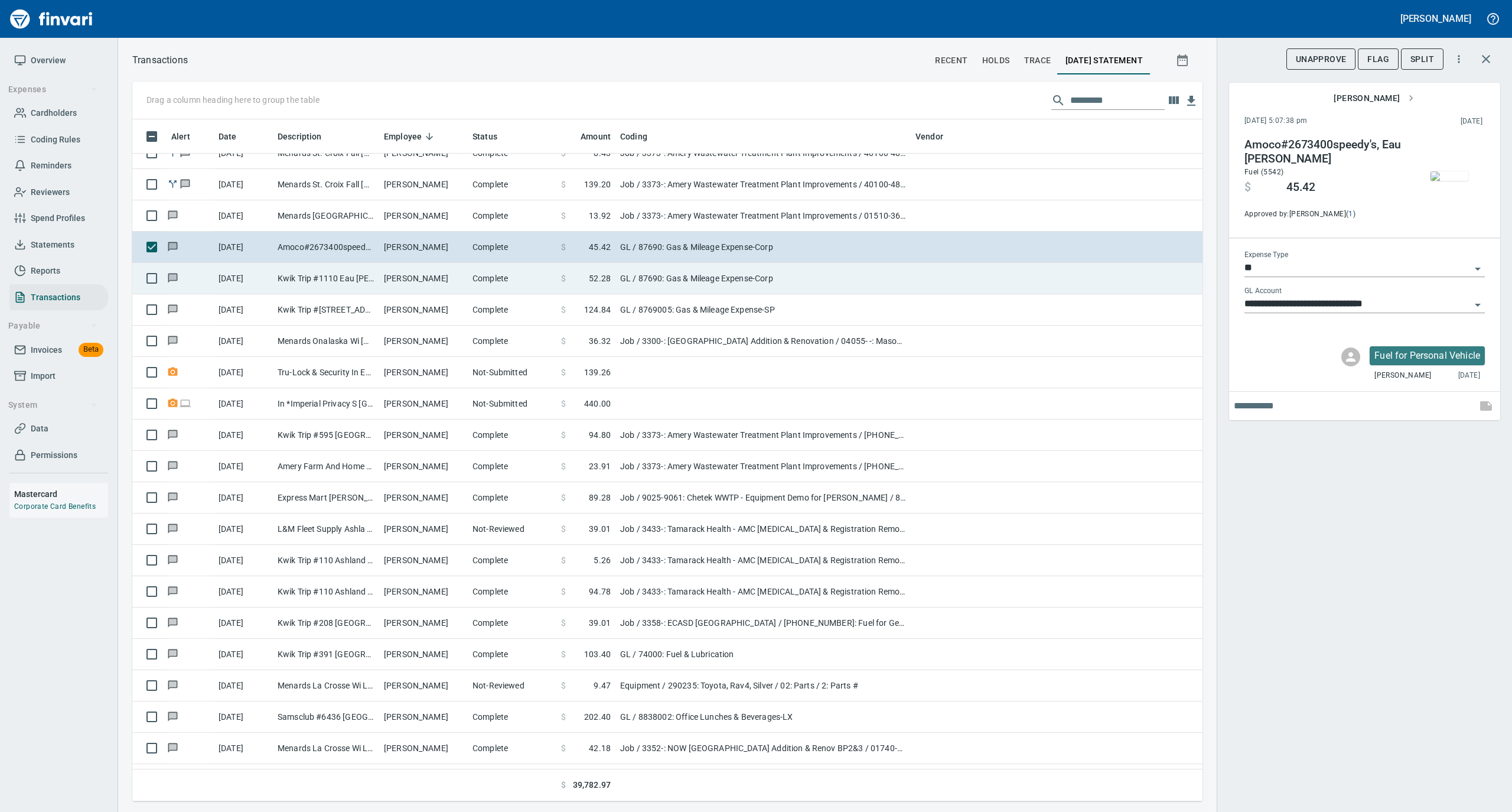 click on "Complete" at bounding box center [512, 278] 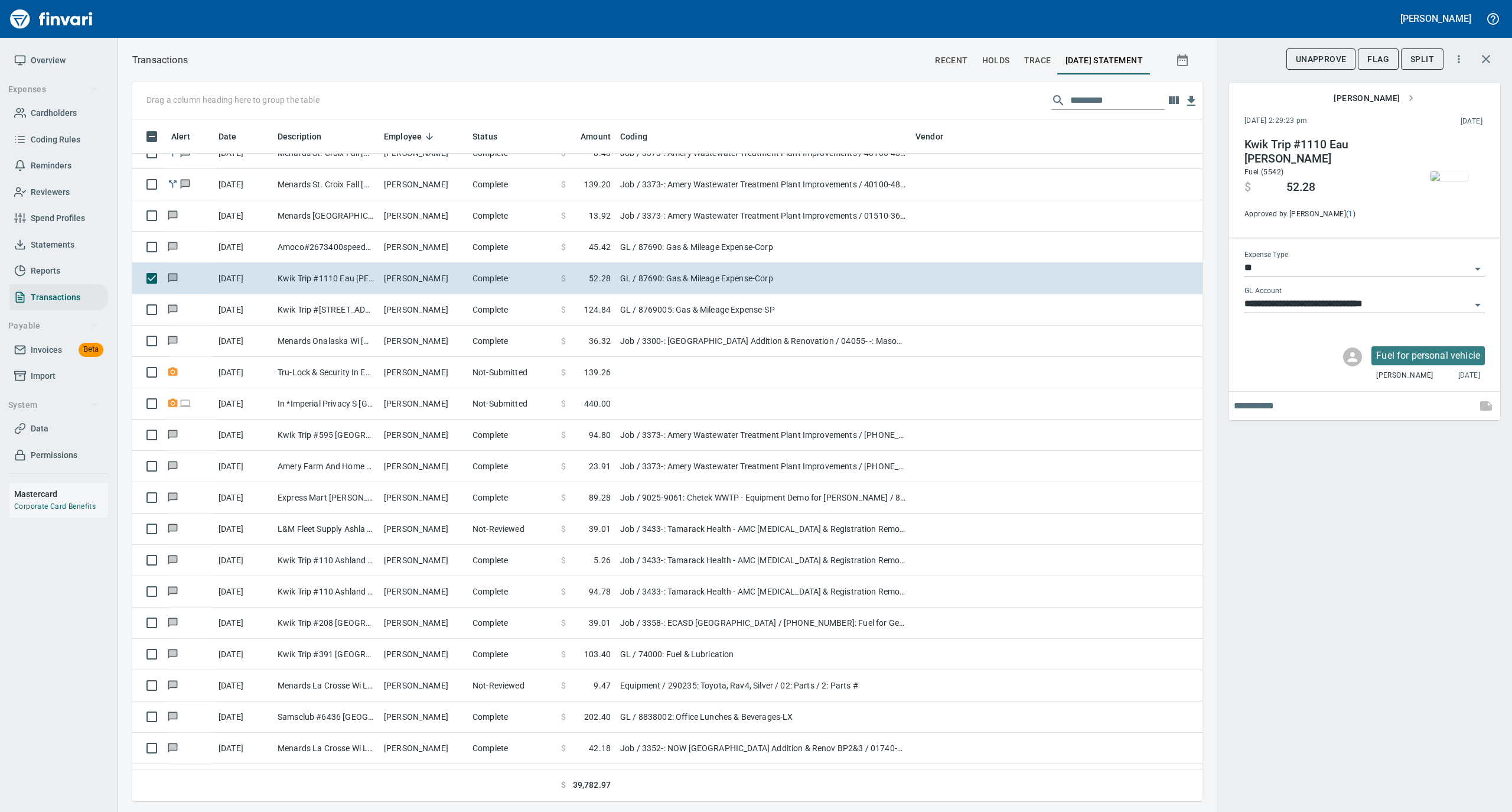 click at bounding box center (1449, 176) 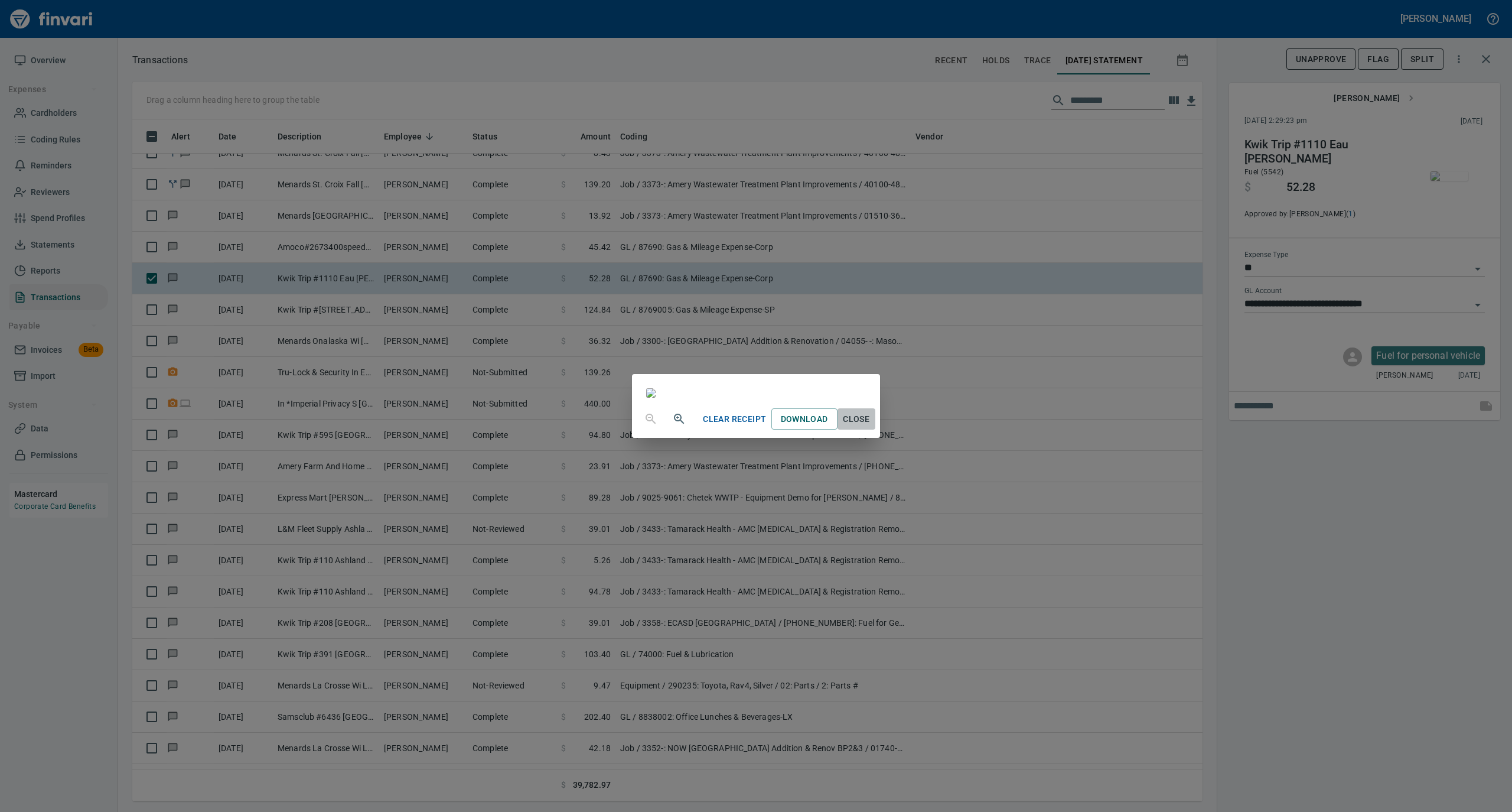 click on "Close" at bounding box center (856, 419) 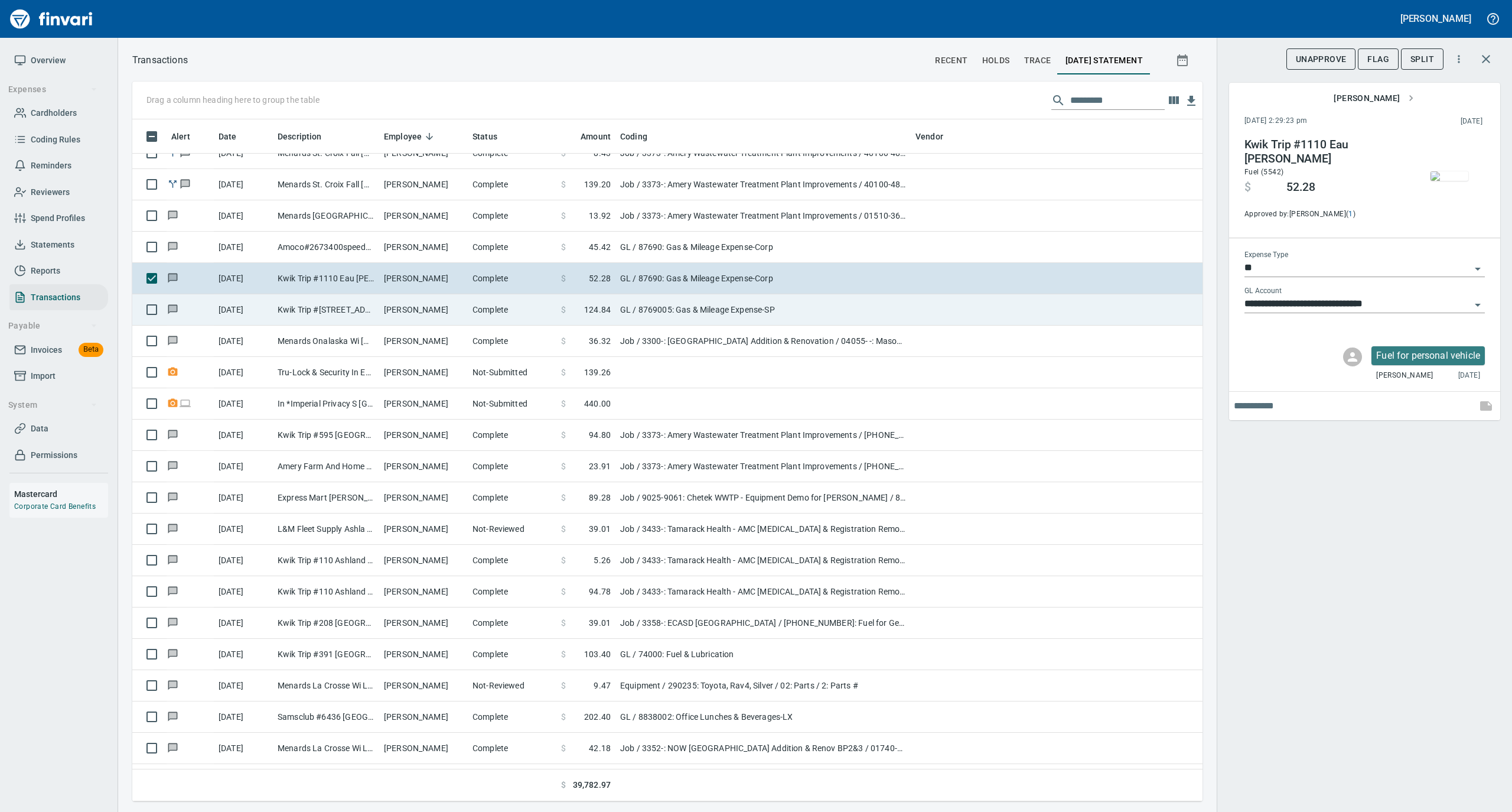 click on "Complete" at bounding box center (512, 310) 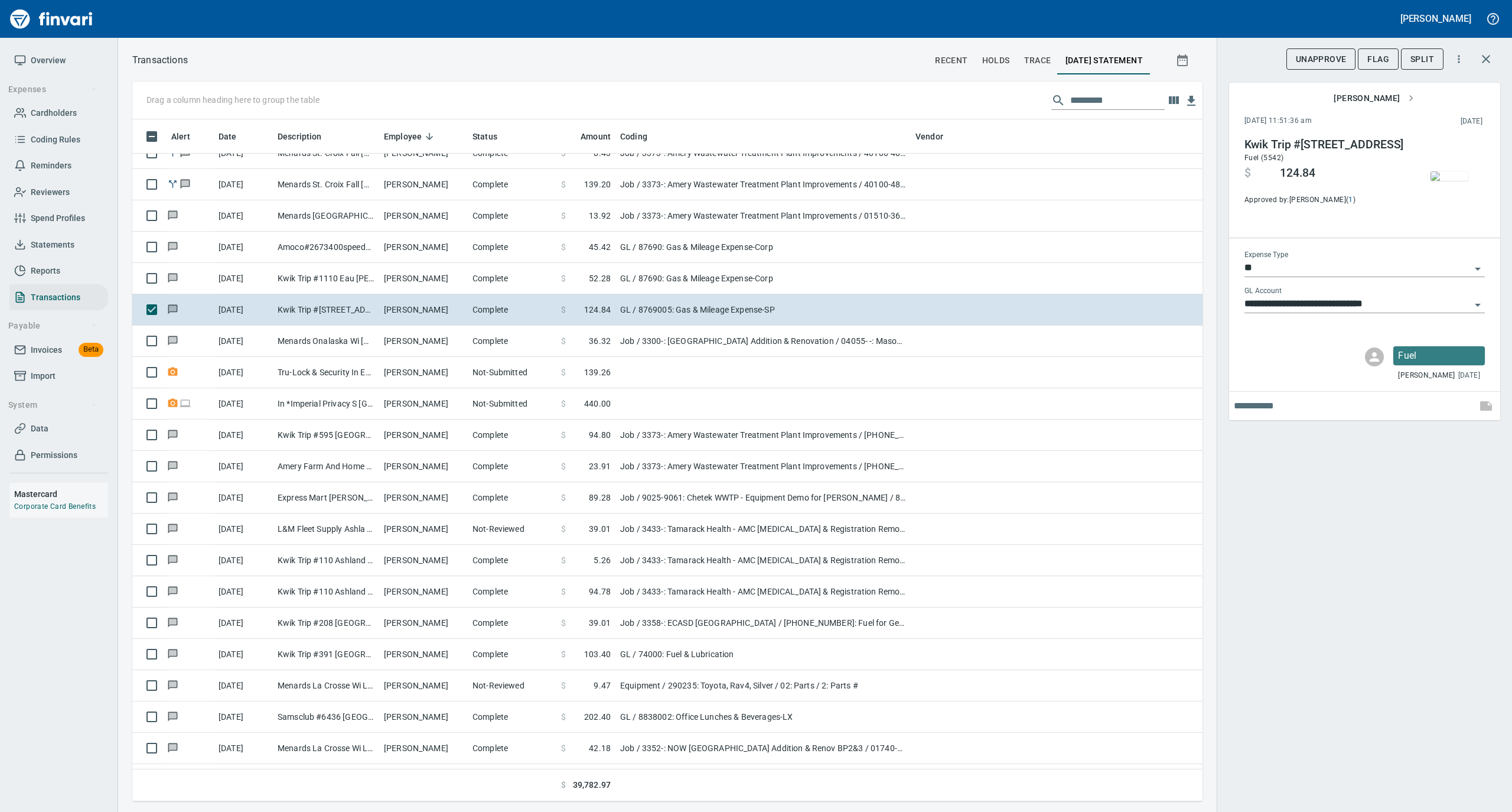click at bounding box center [1449, 176] 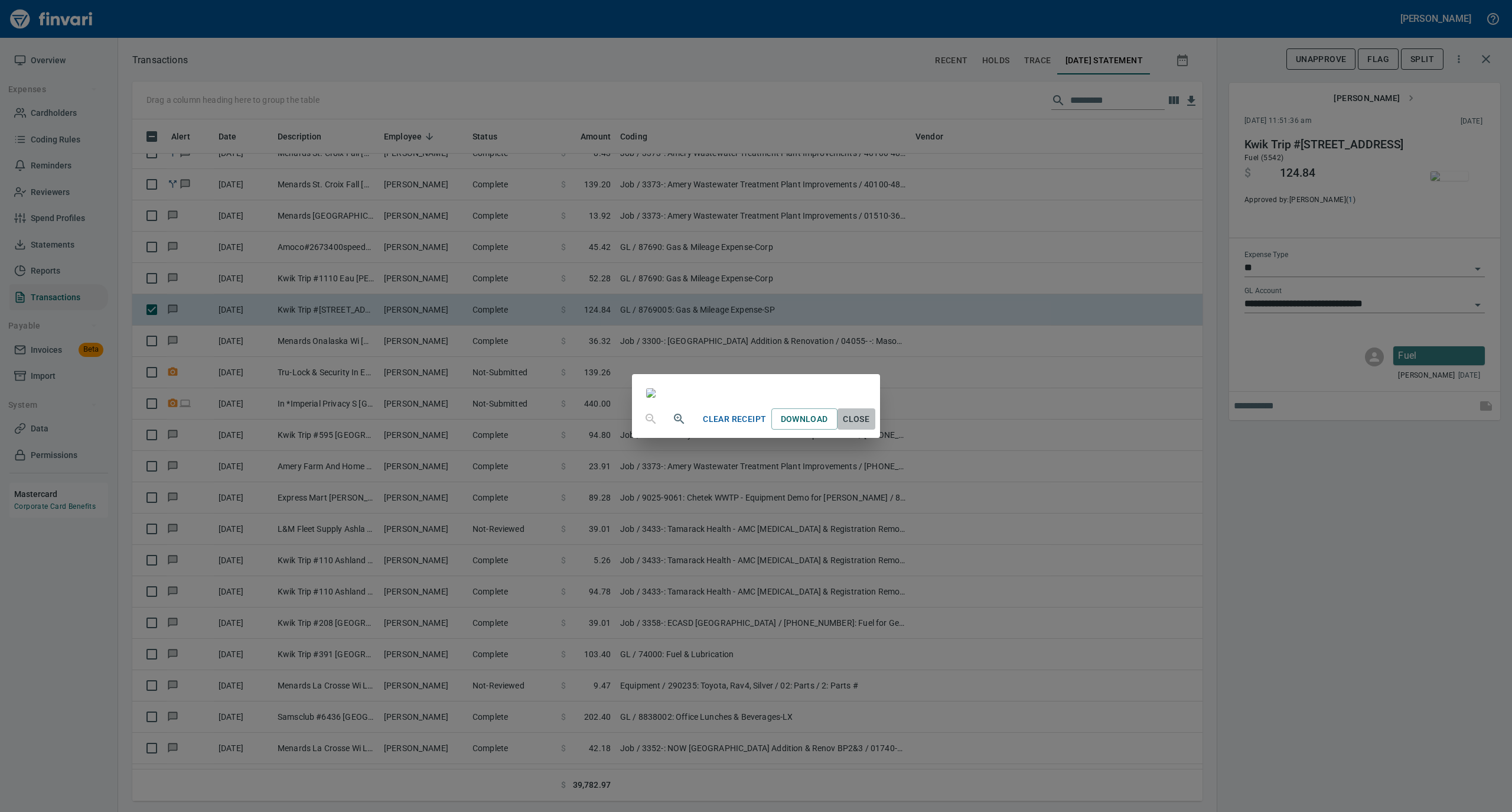 click on "Close" at bounding box center (856, 419) 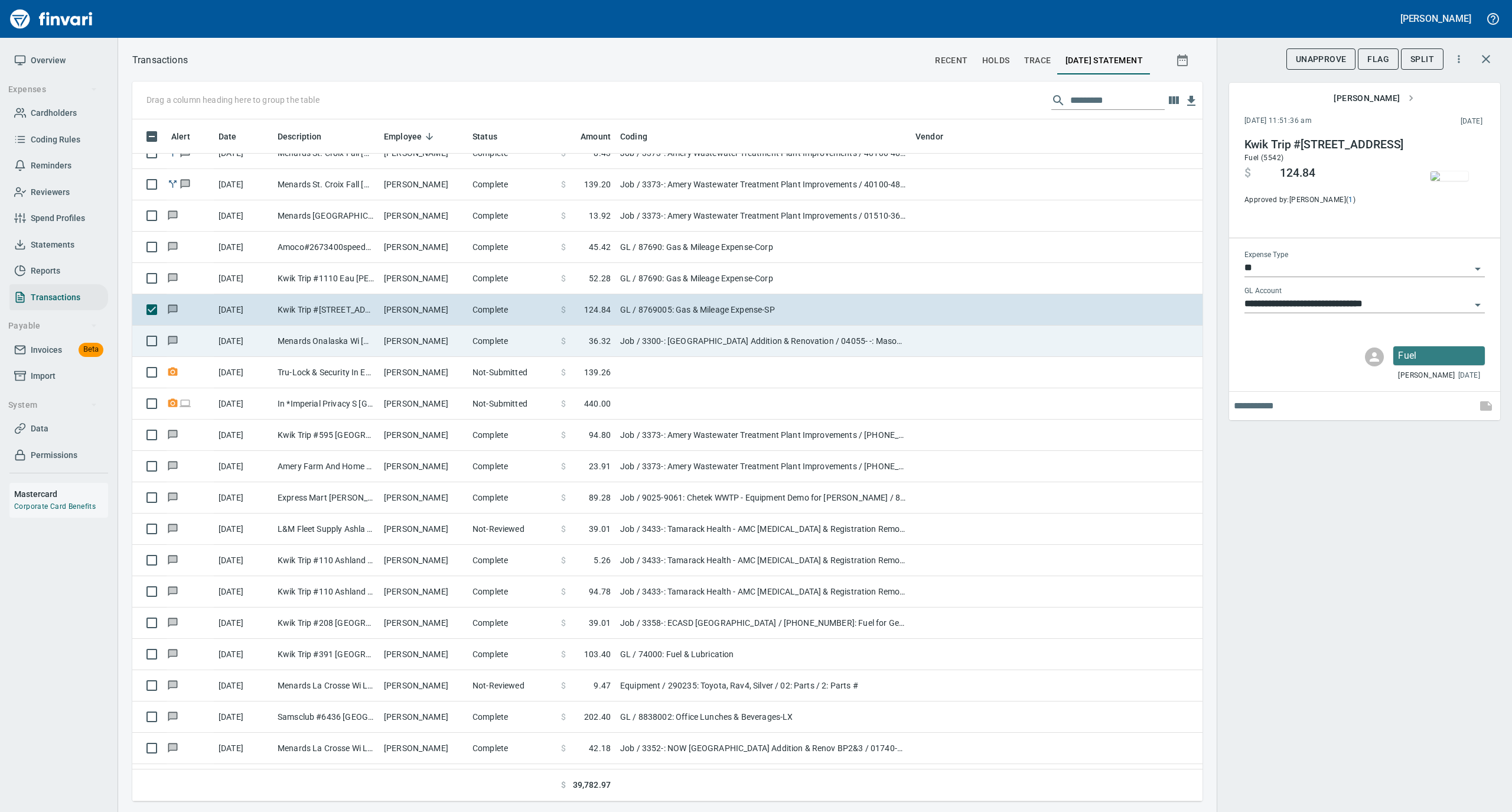 click on "[PERSON_NAME]" at bounding box center [423, 341] 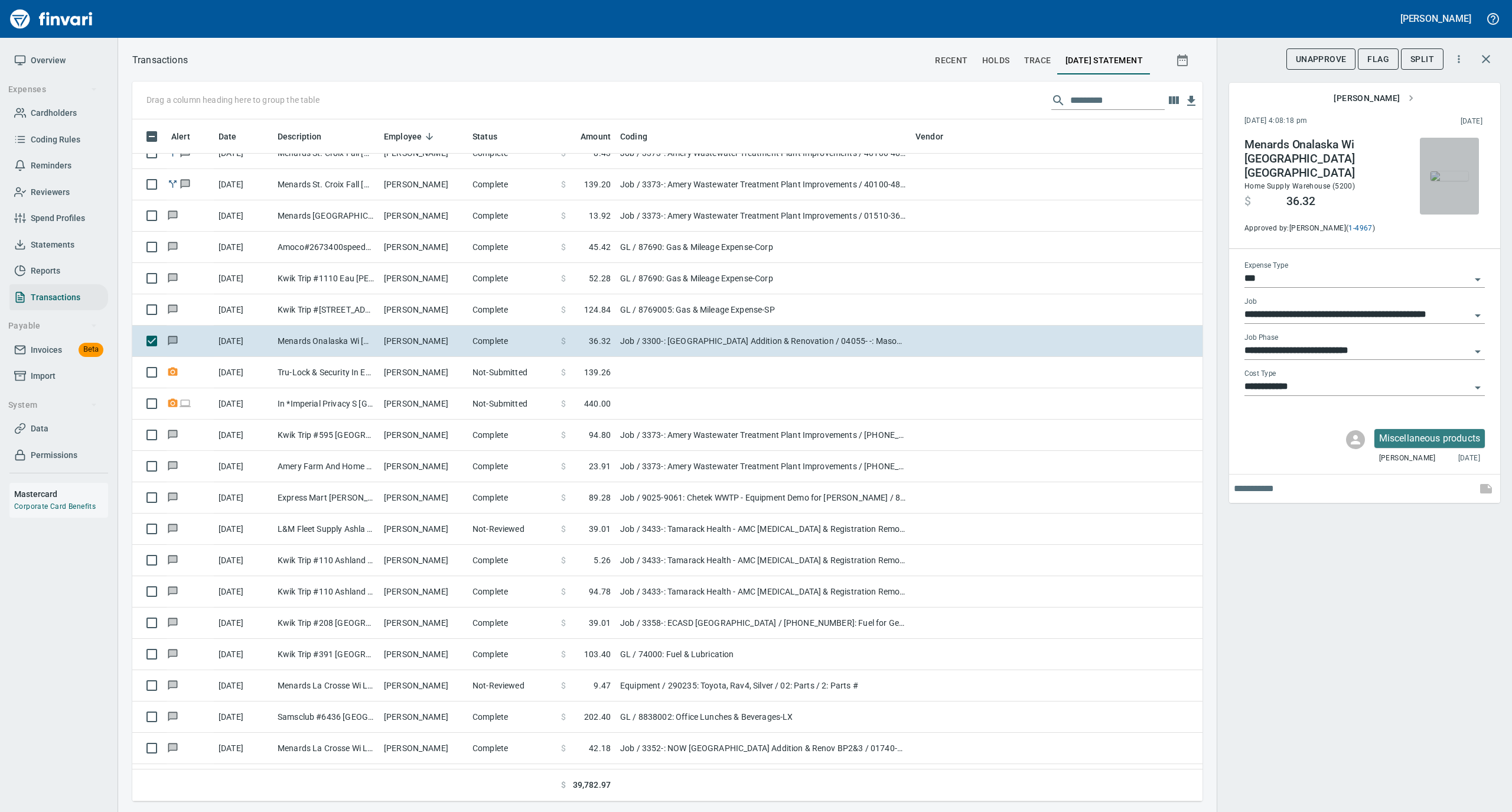 click at bounding box center (1449, 176) 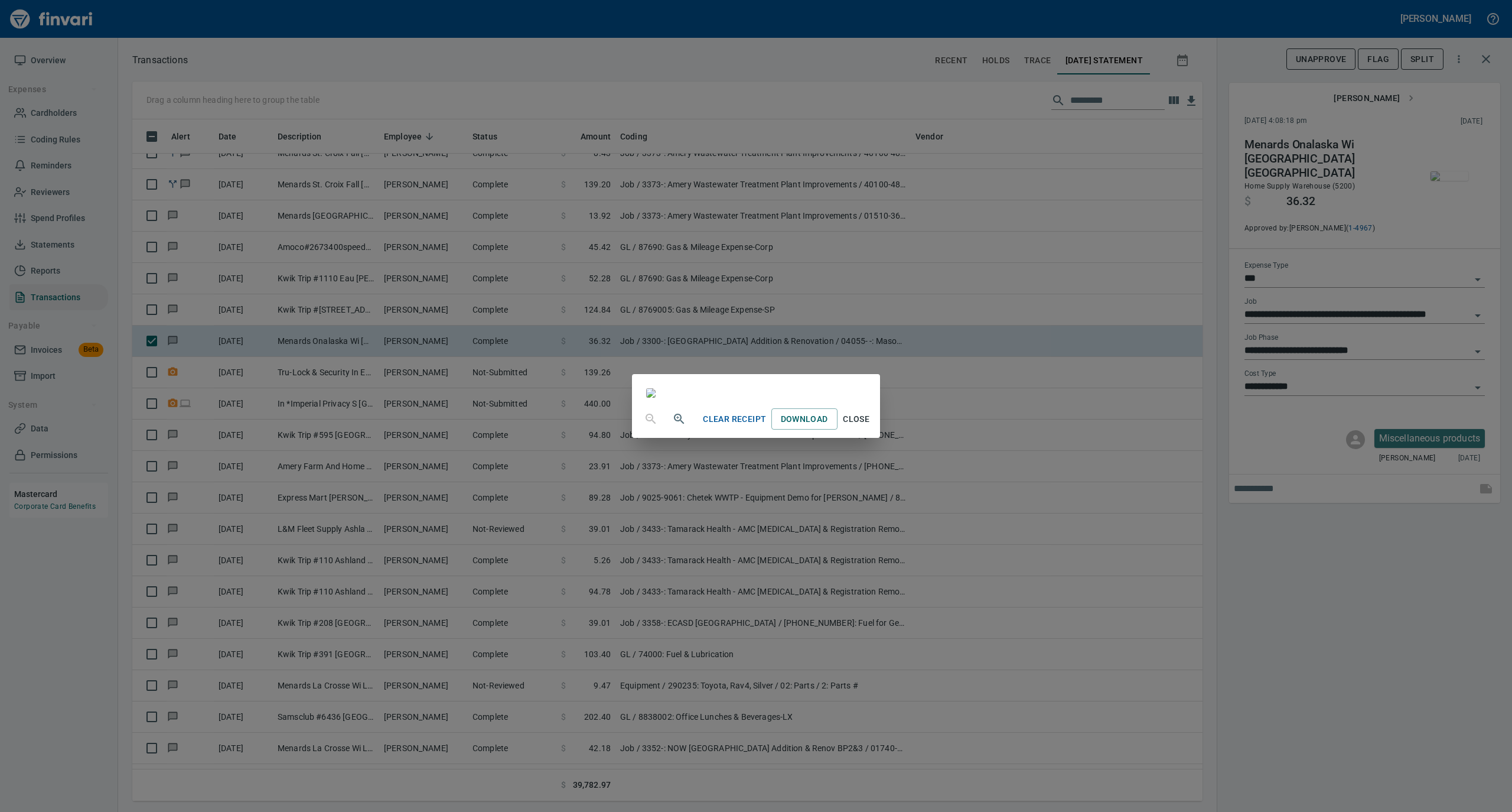 click on "Close" at bounding box center [856, 419] 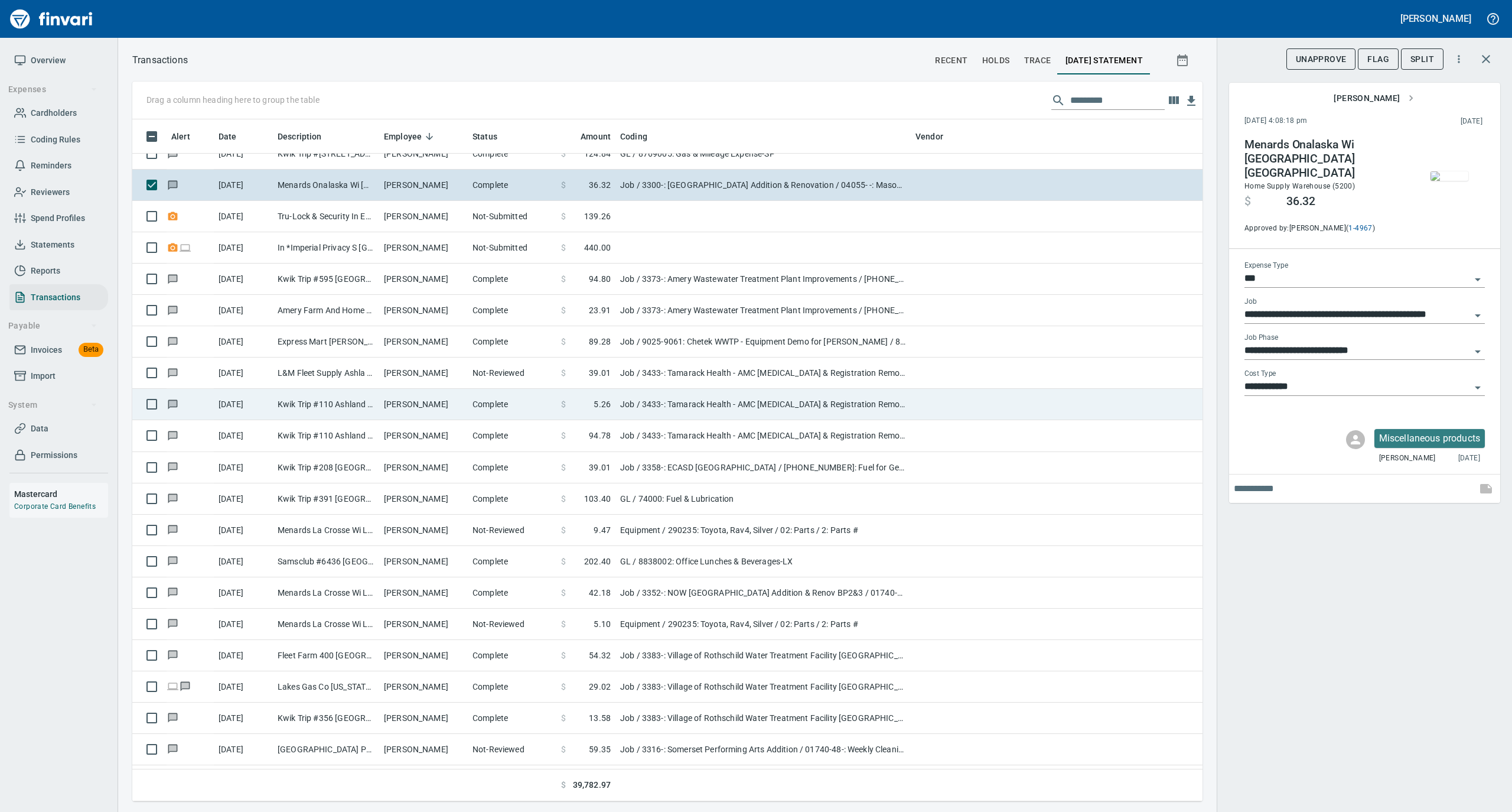 scroll, scrollTop: 3230, scrollLeft: 0, axis: vertical 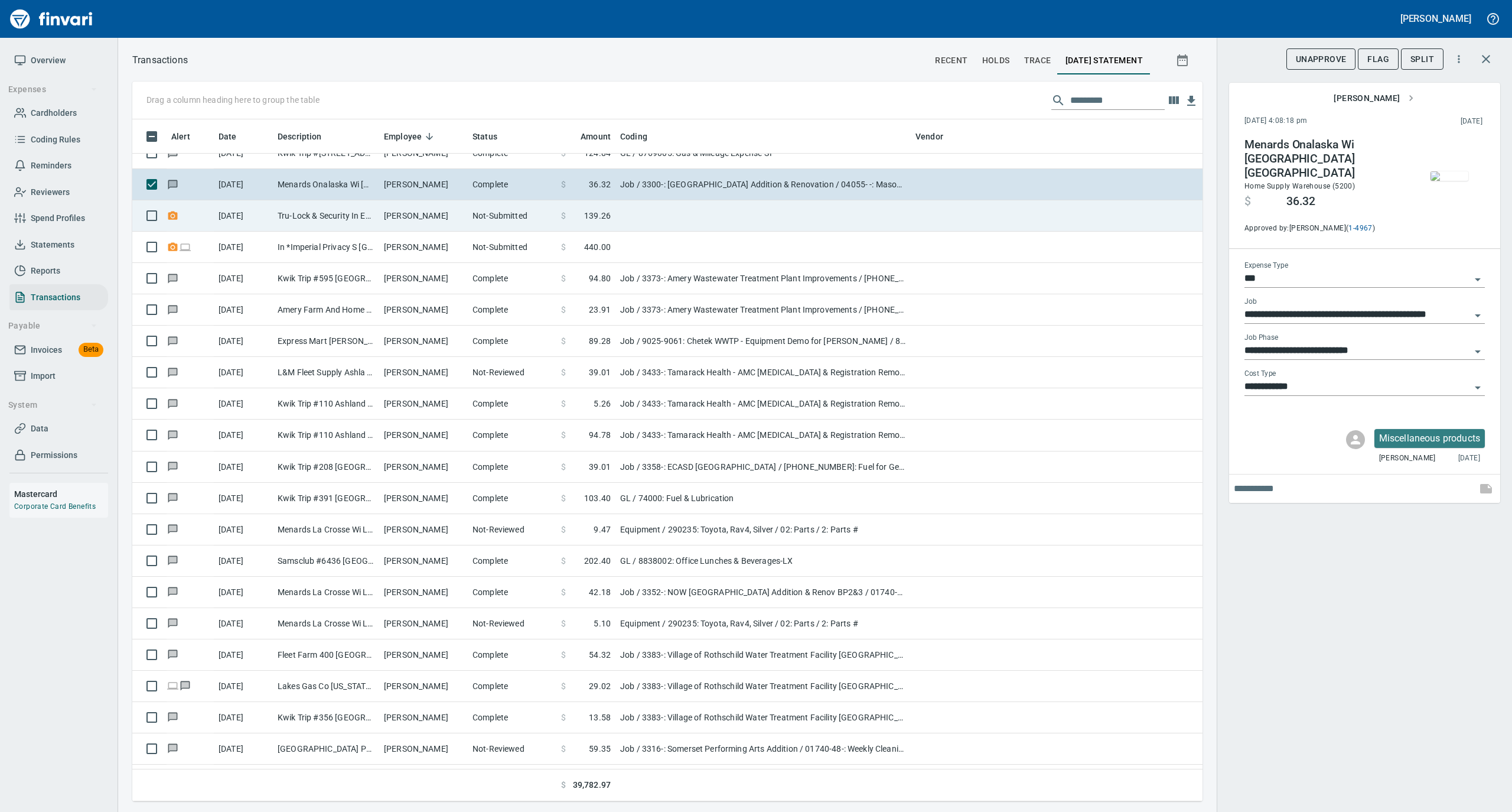 click on "Not-Submitted" at bounding box center [512, 216] 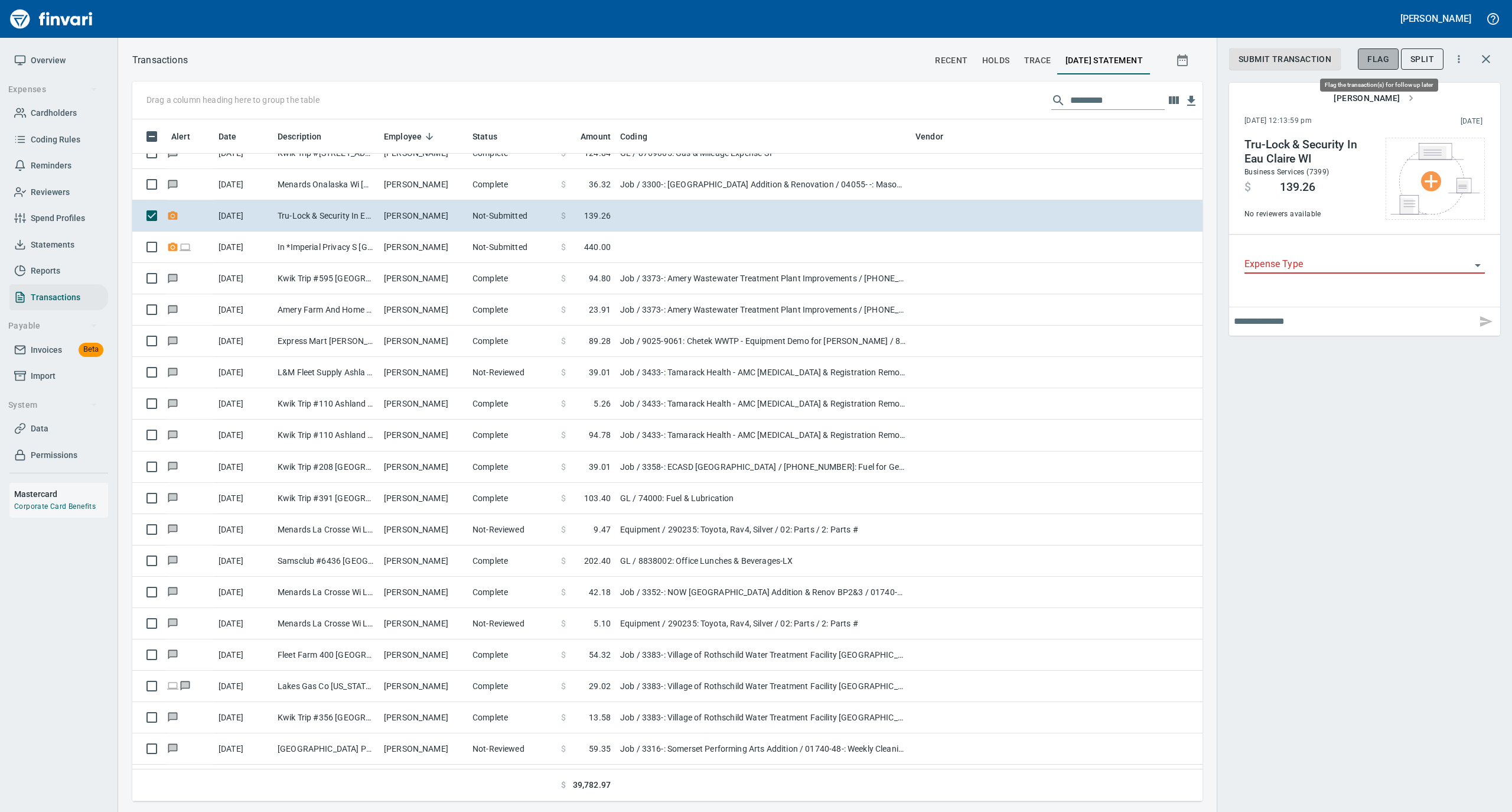 click on "Flag" at bounding box center [1378, 59] 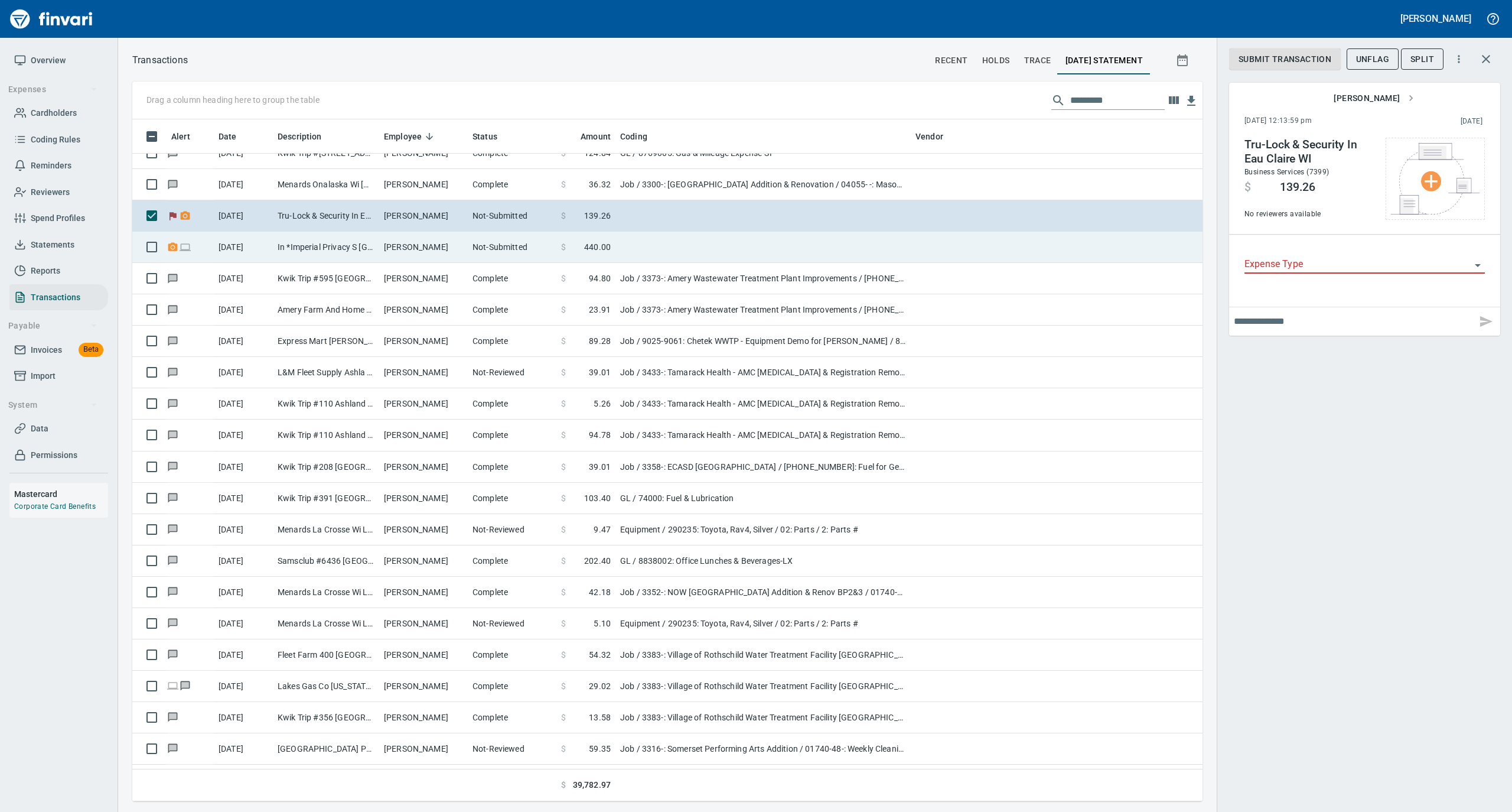 click on "[PERSON_NAME]" at bounding box center [423, 247] 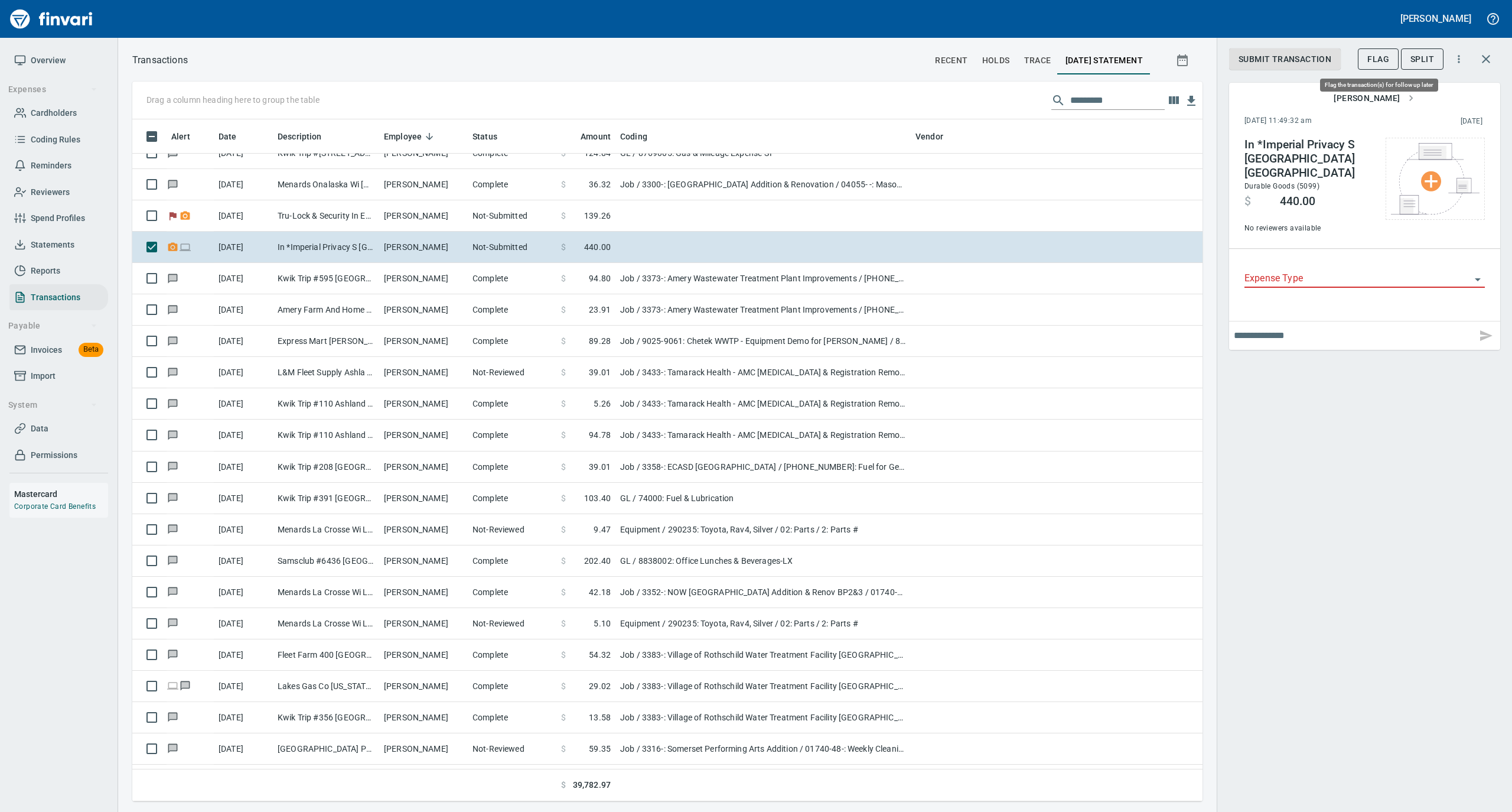 click on "Flag" at bounding box center (1378, 59) 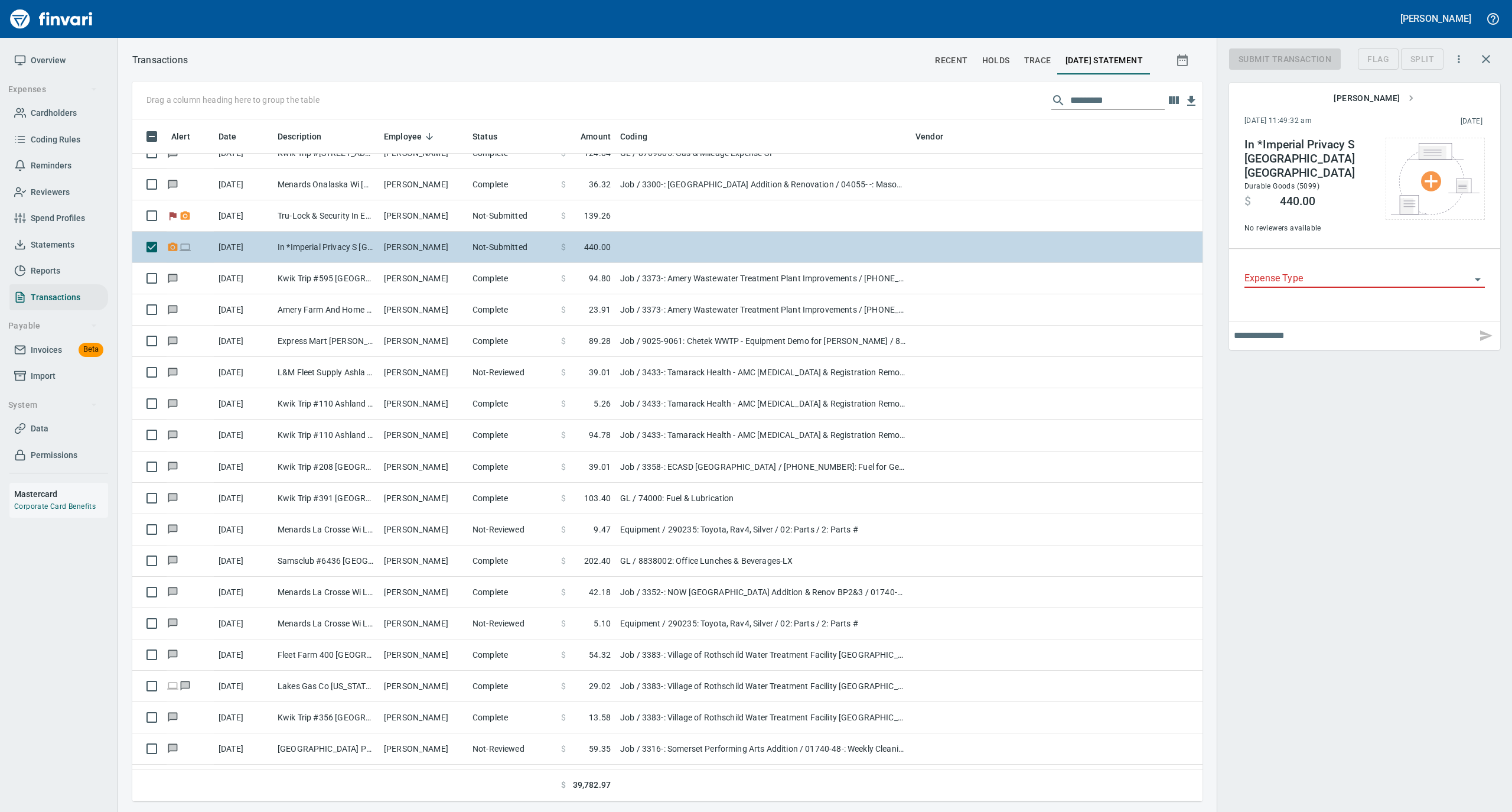 scroll, scrollTop: 670, scrollLeft: 1047, axis: both 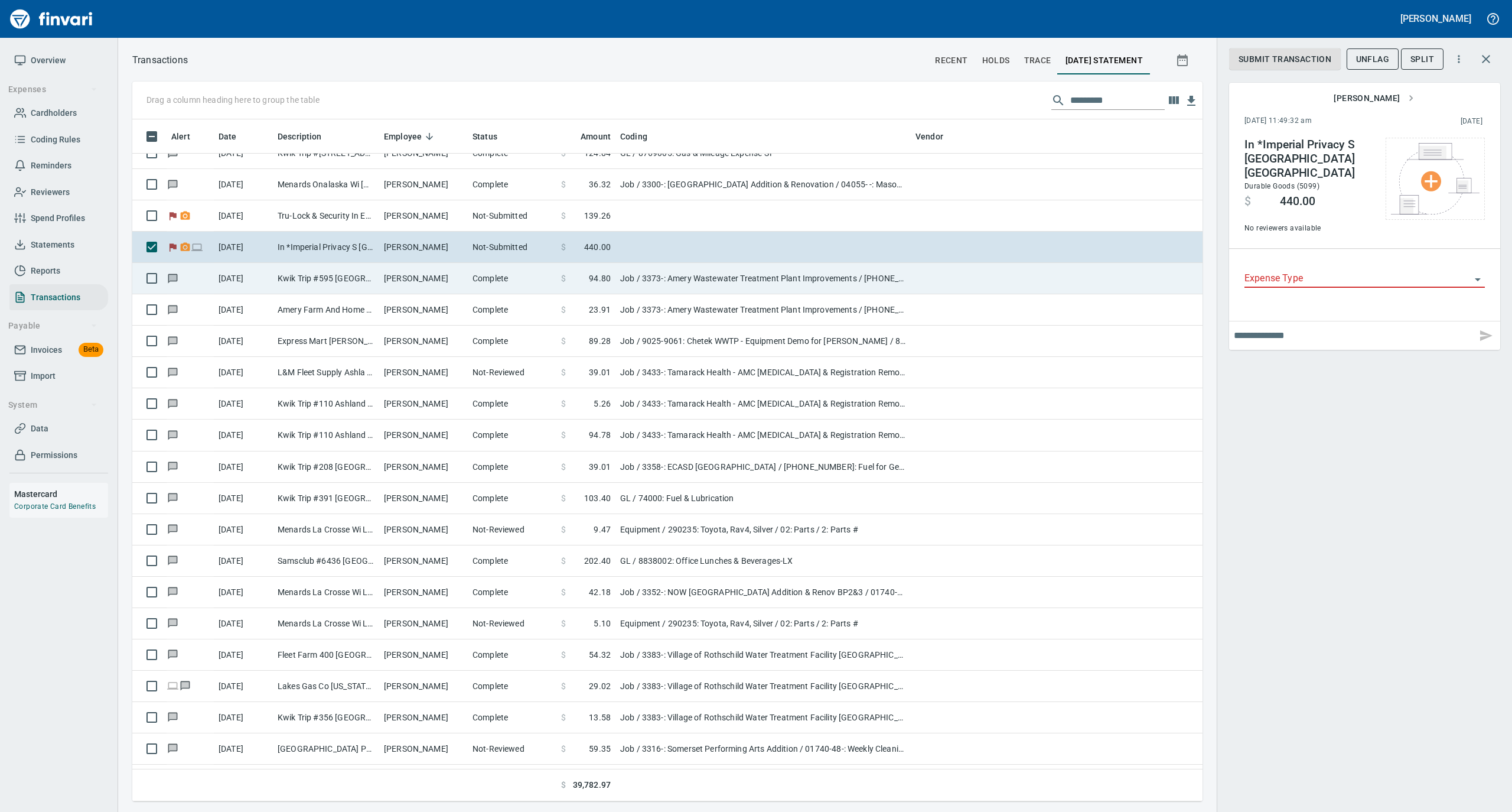 click on "[PERSON_NAME]" at bounding box center (423, 278) 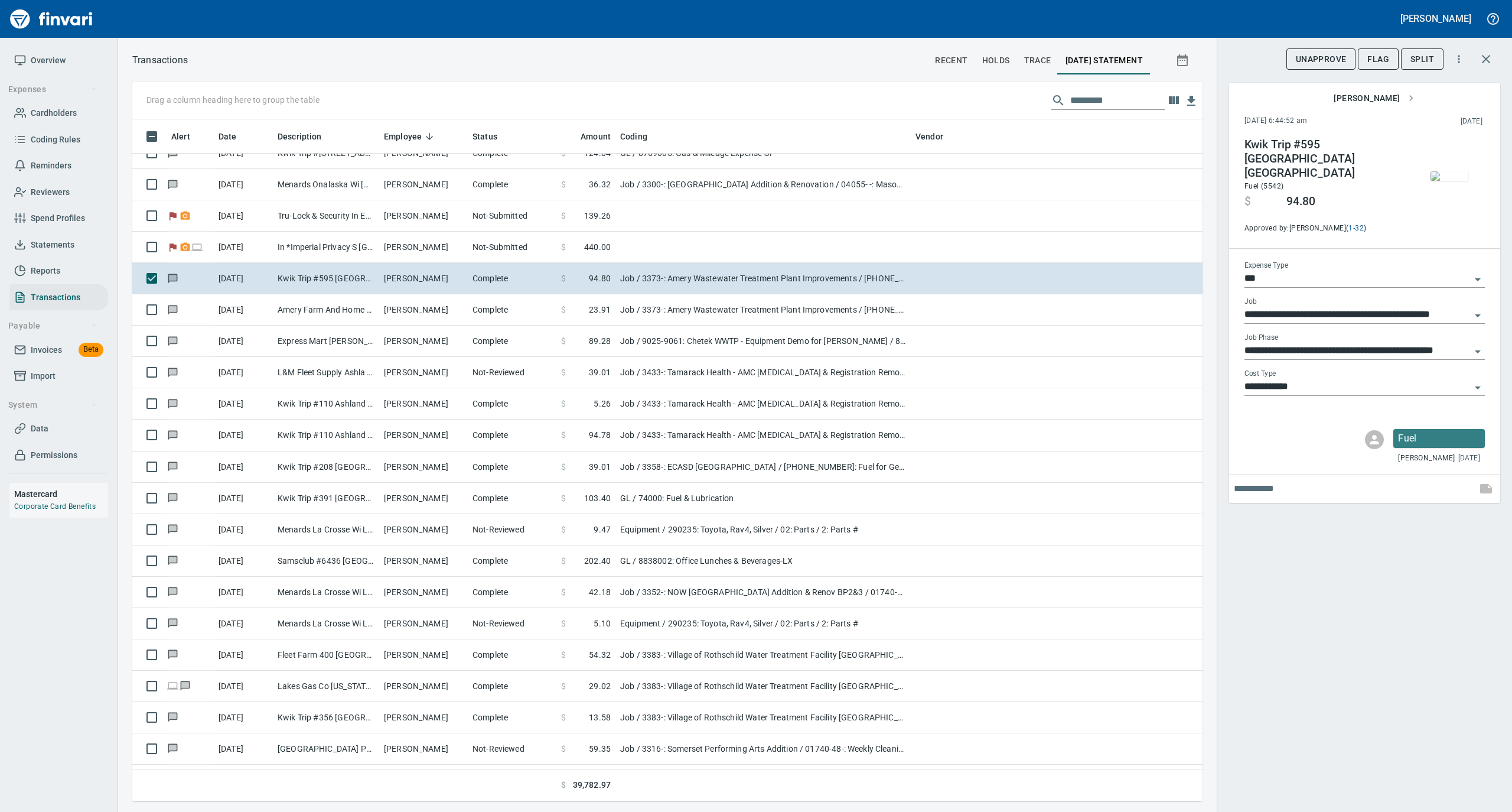 click at bounding box center (1449, 176) 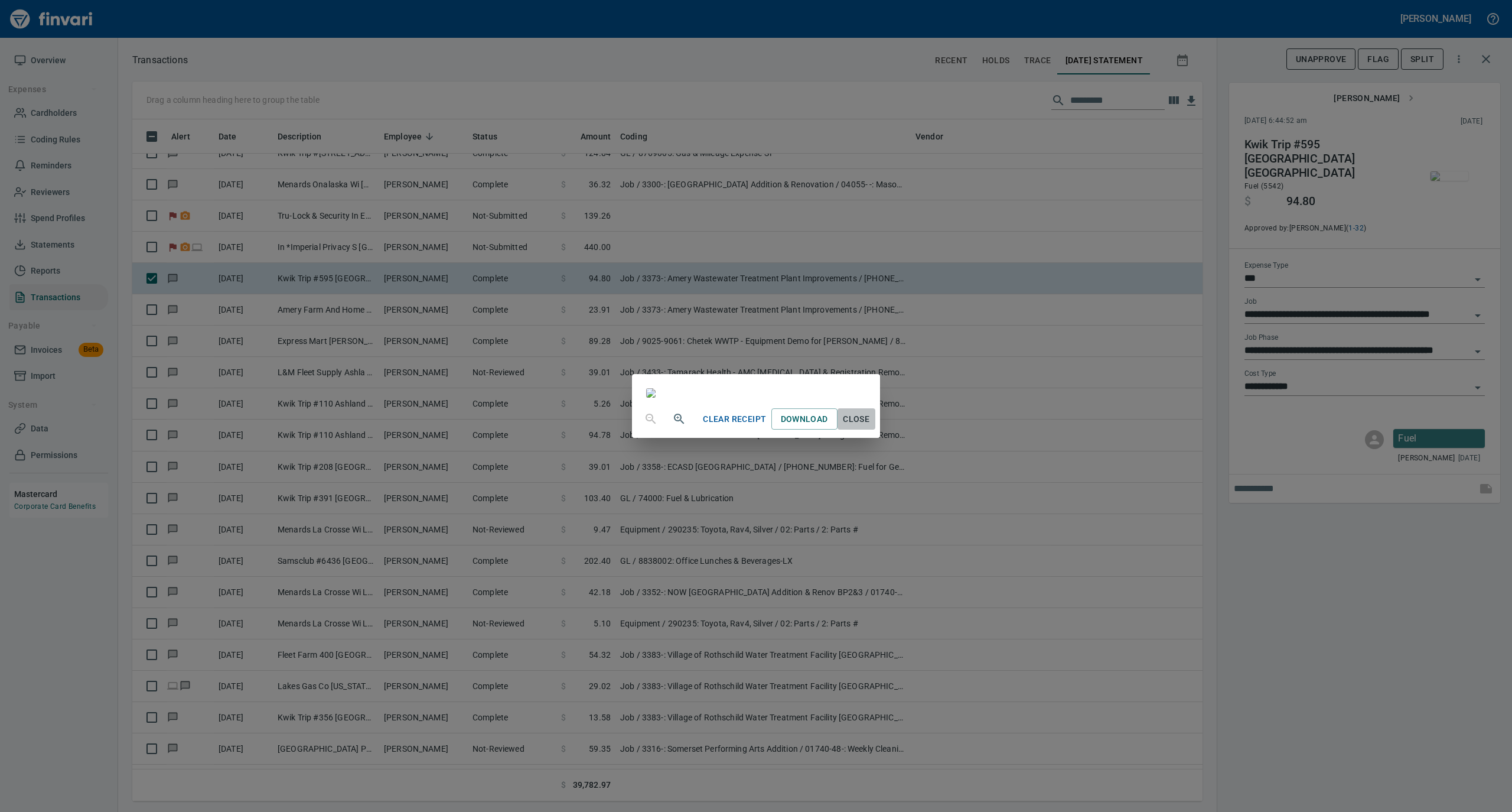 click on "Close" at bounding box center [856, 419] 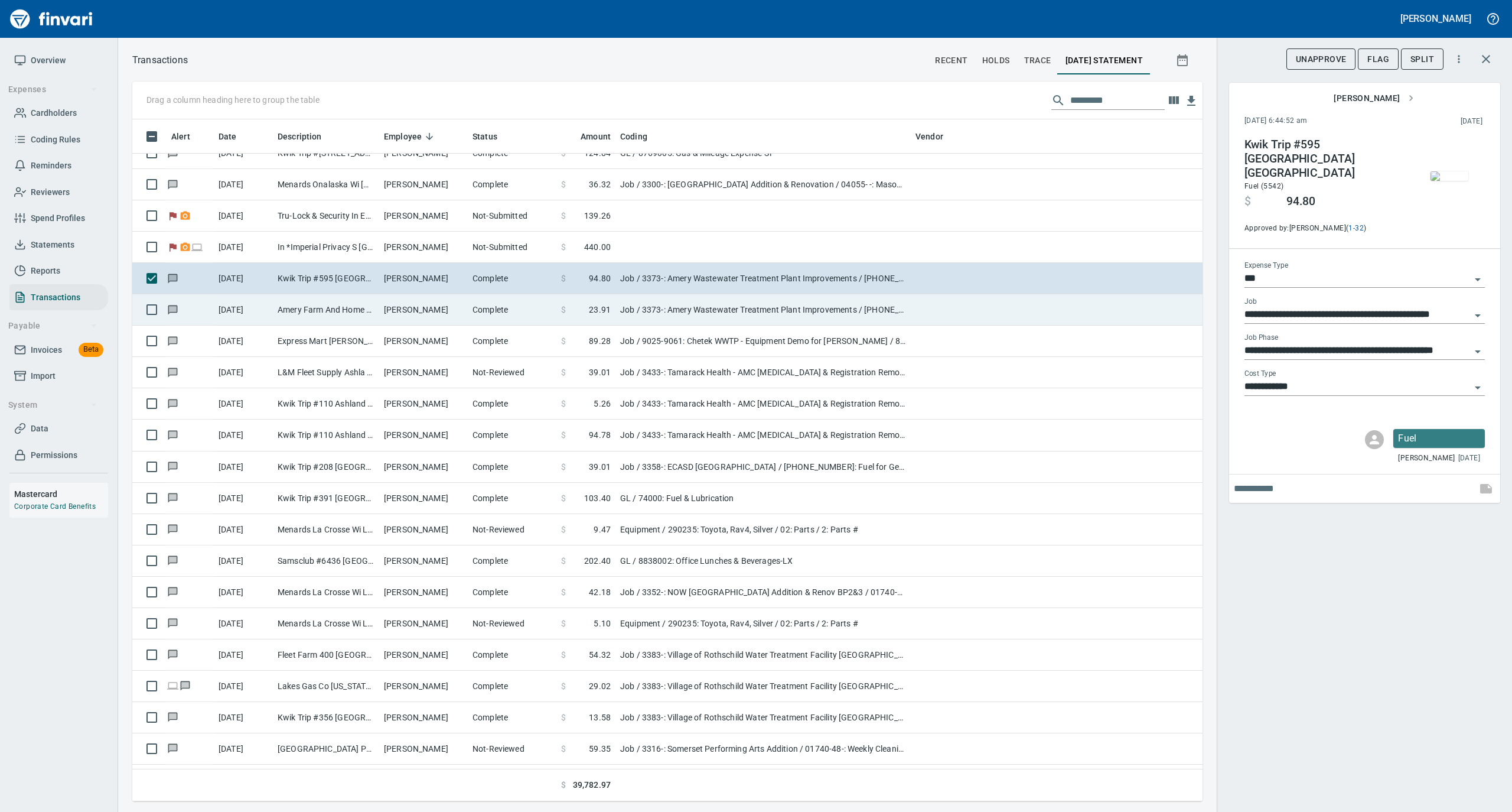 click on "Complete" at bounding box center (512, 310) 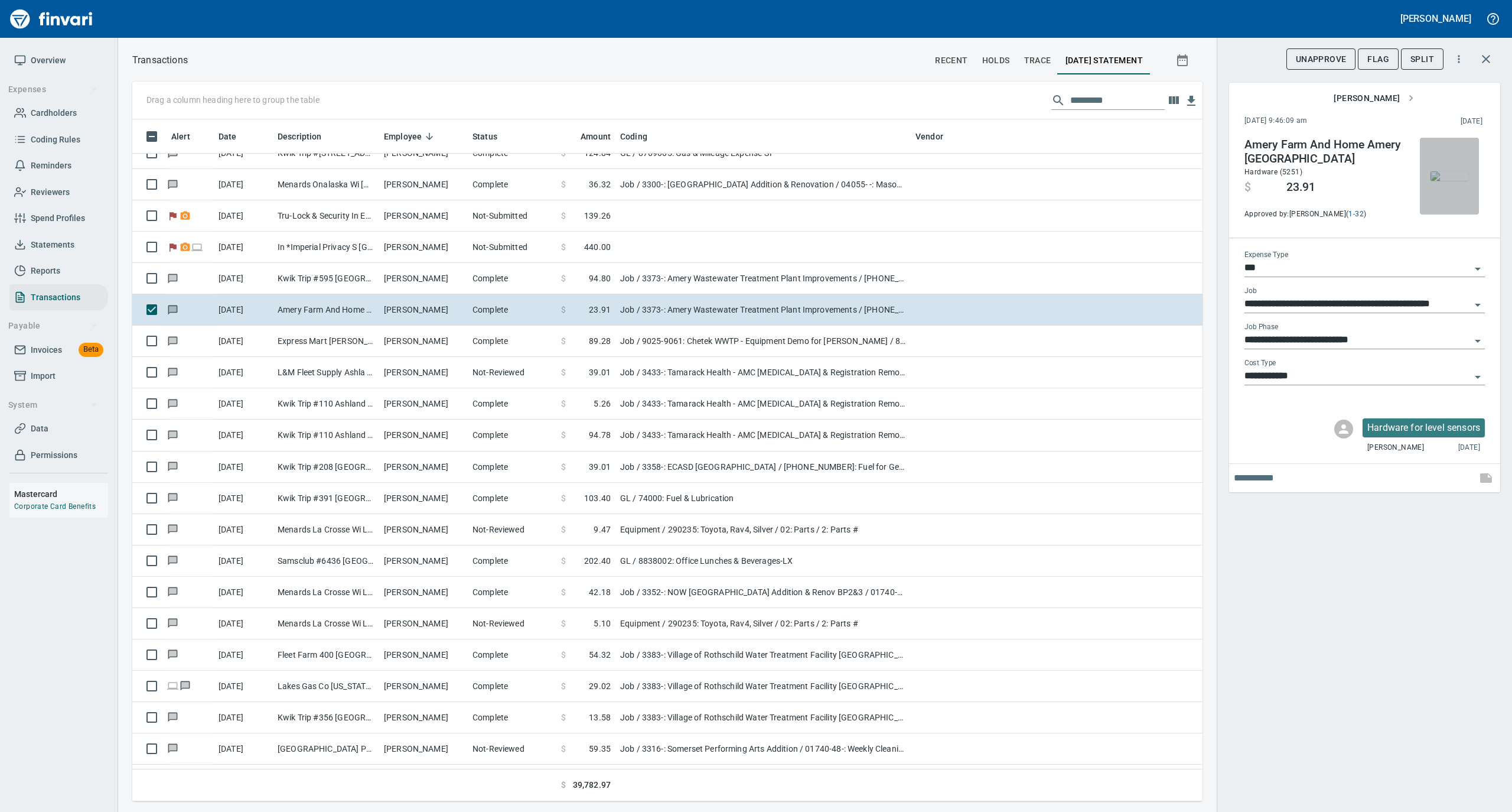 click at bounding box center [1449, 176] 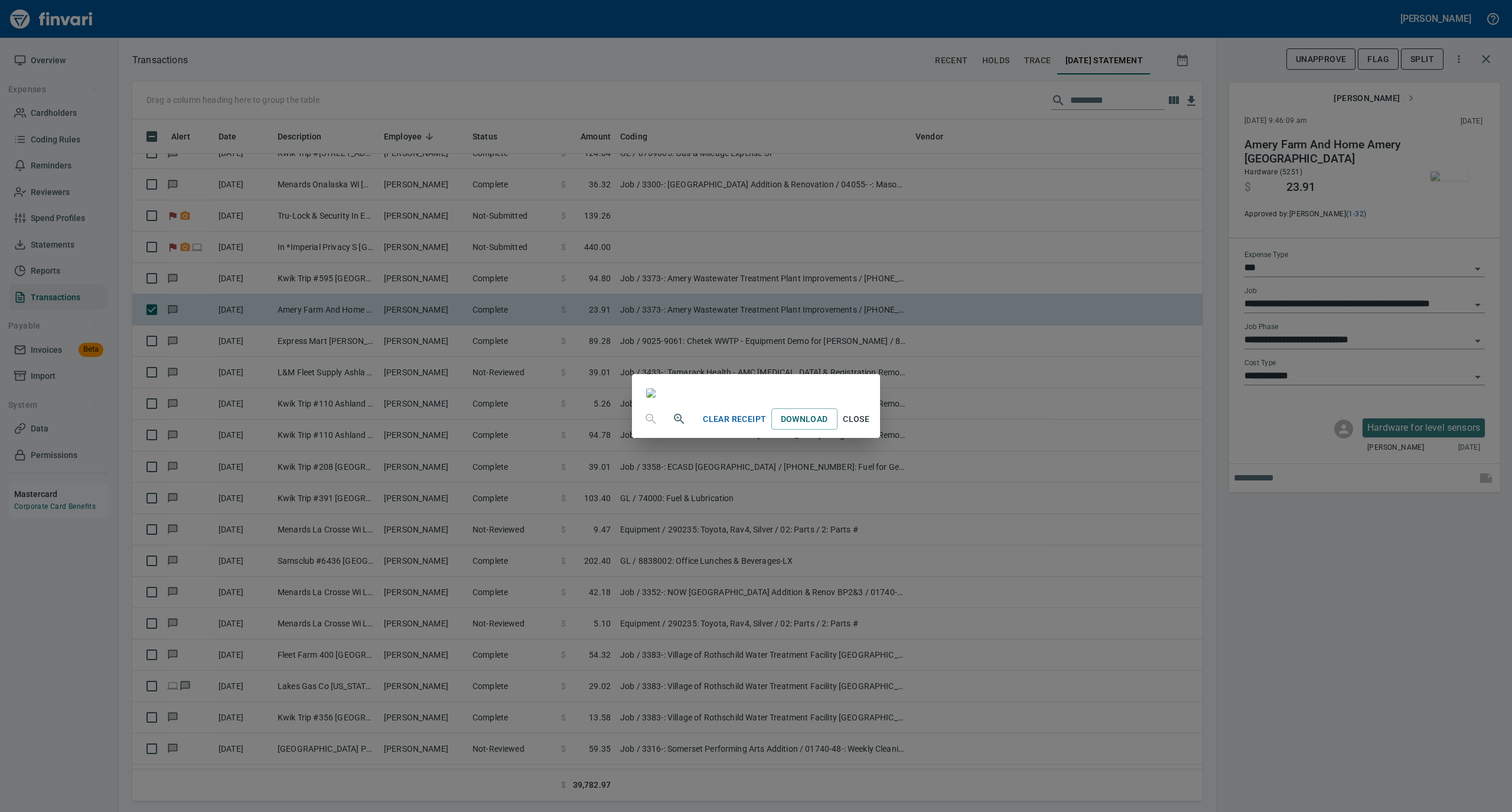 click on "Close" at bounding box center (856, 419) 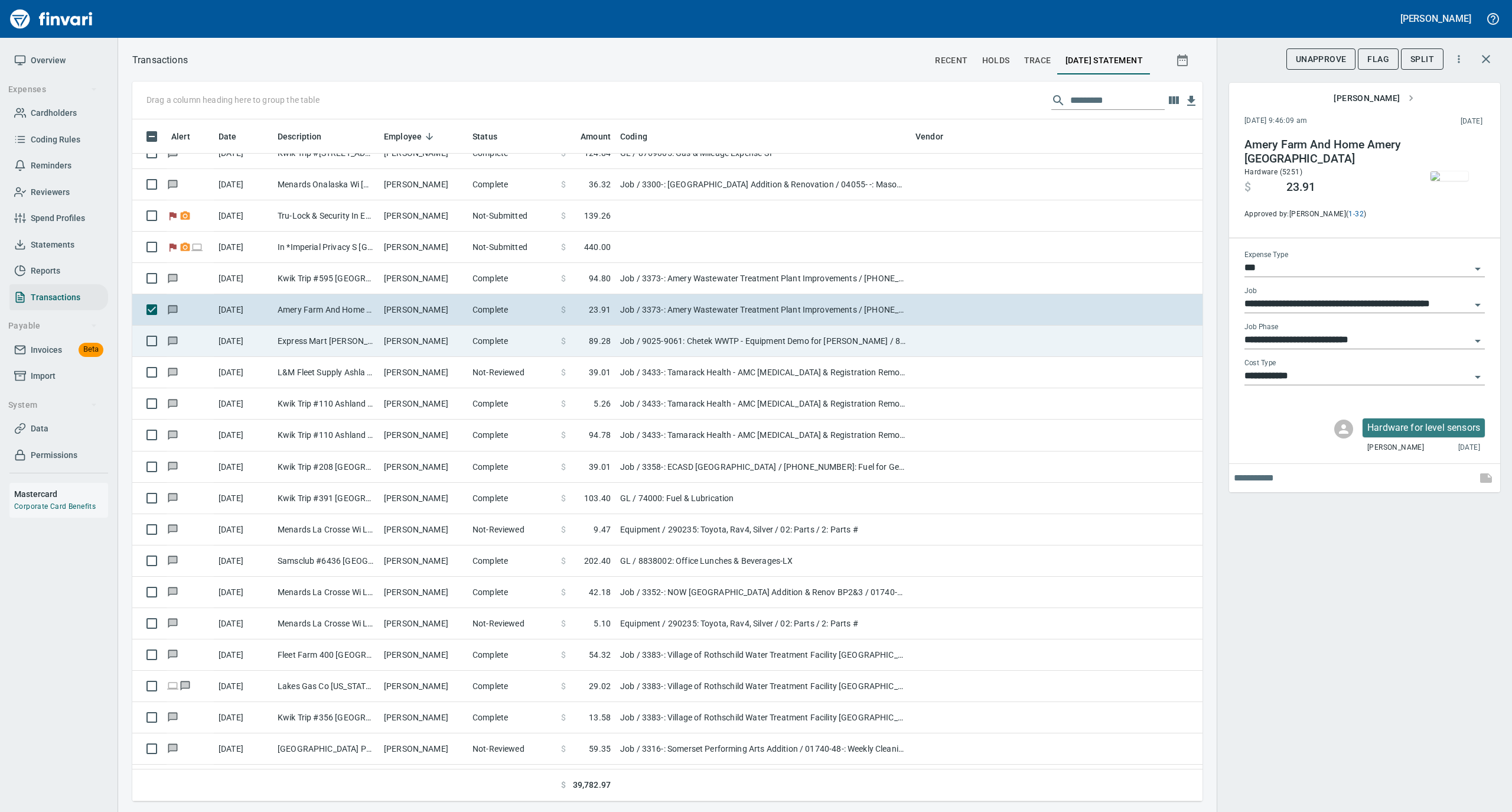 click on "Complete" at bounding box center [512, 341] 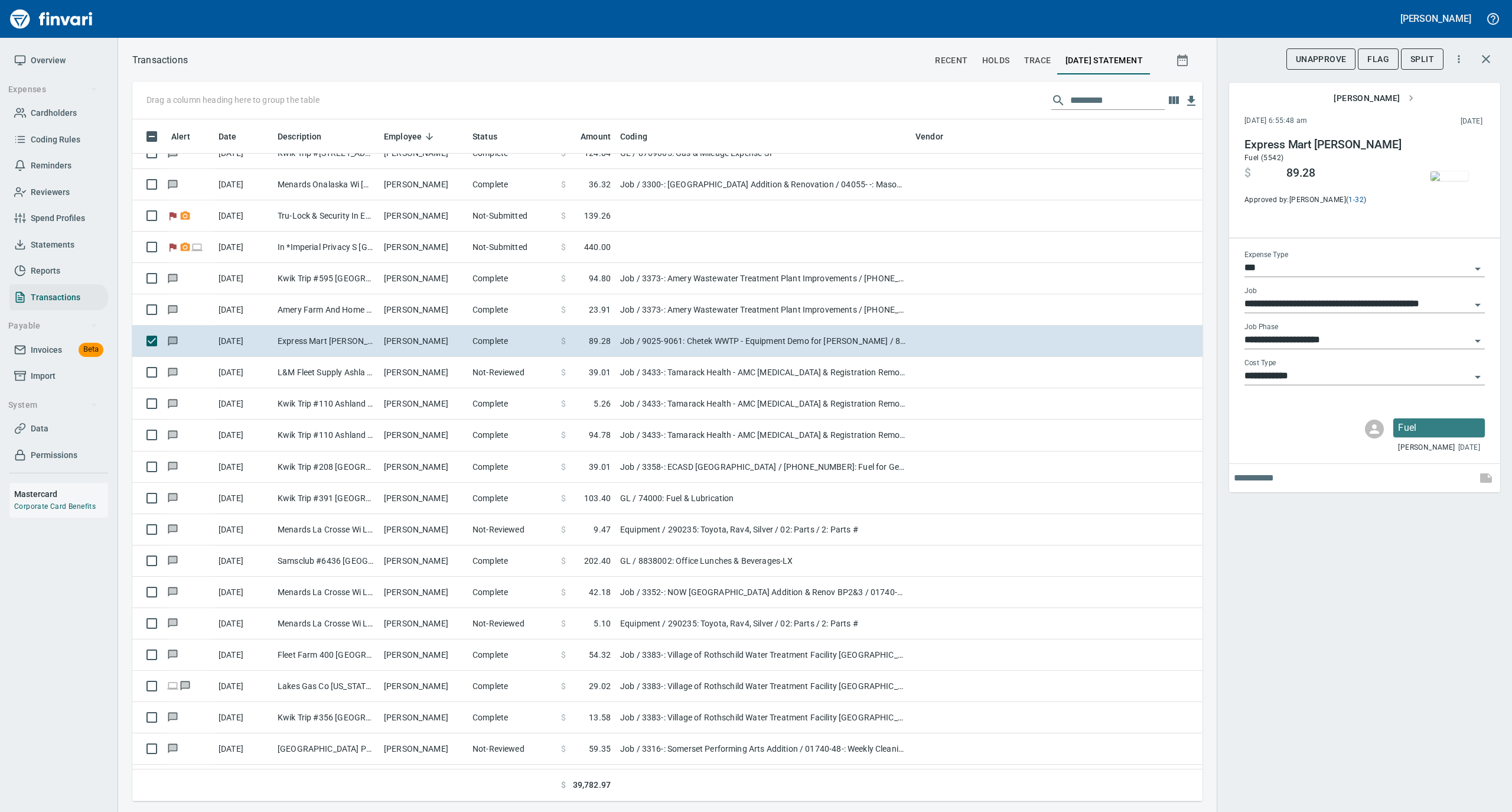 click at bounding box center (1449, 176) 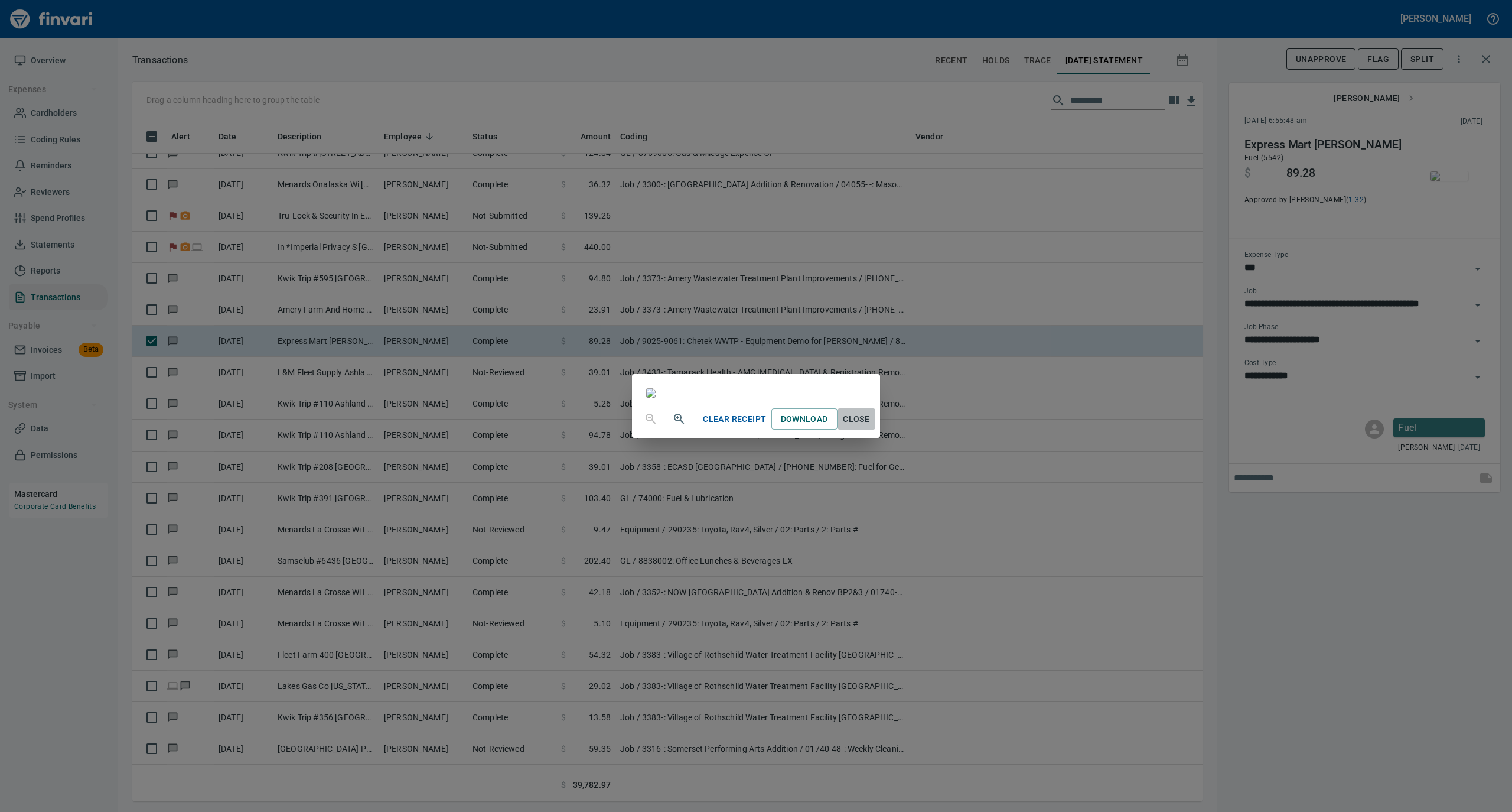 click on "Close" at bounding box center [856, 419] 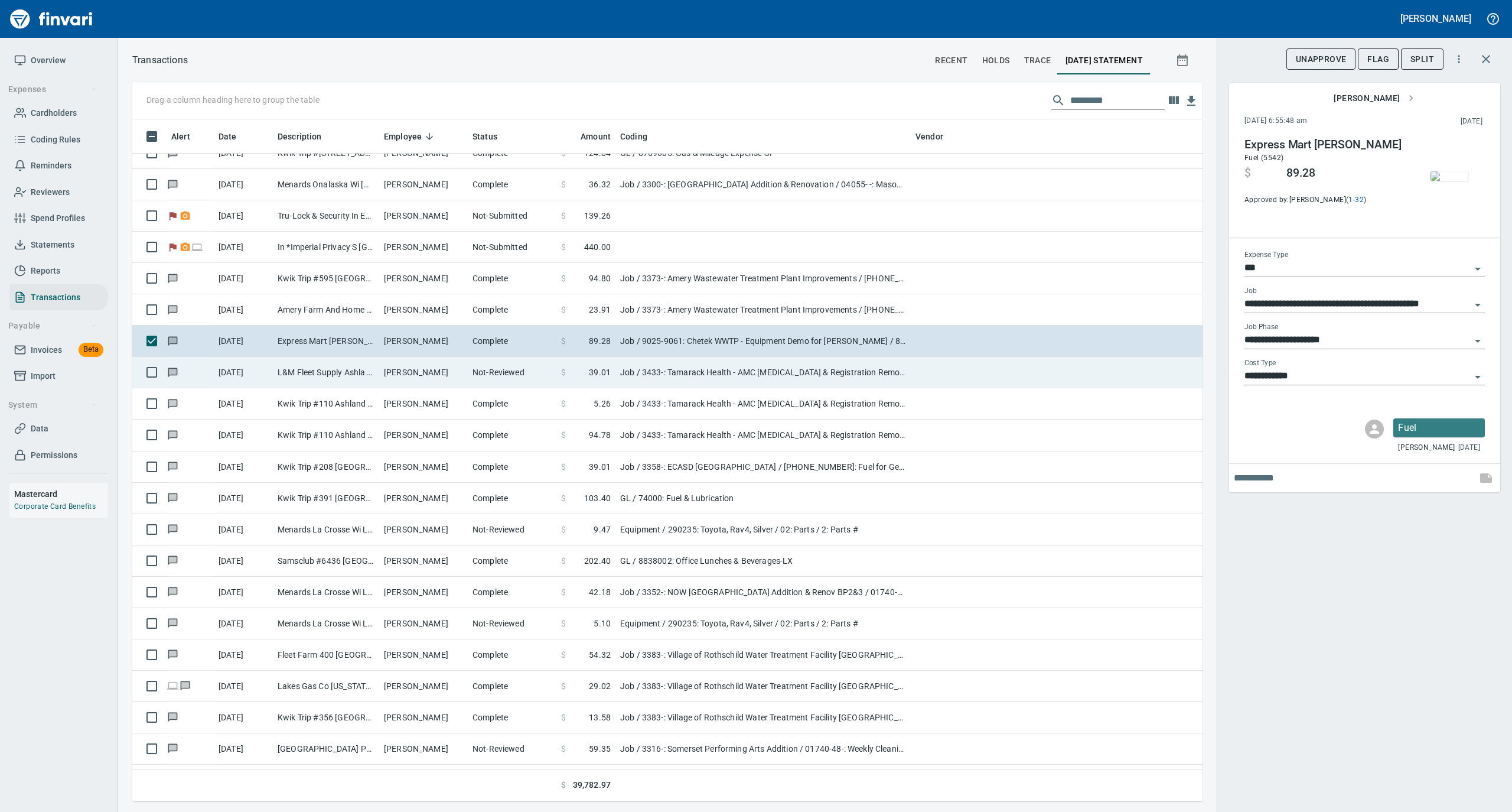 click on "Not-Reviewed" at bounding box center (512, 372) 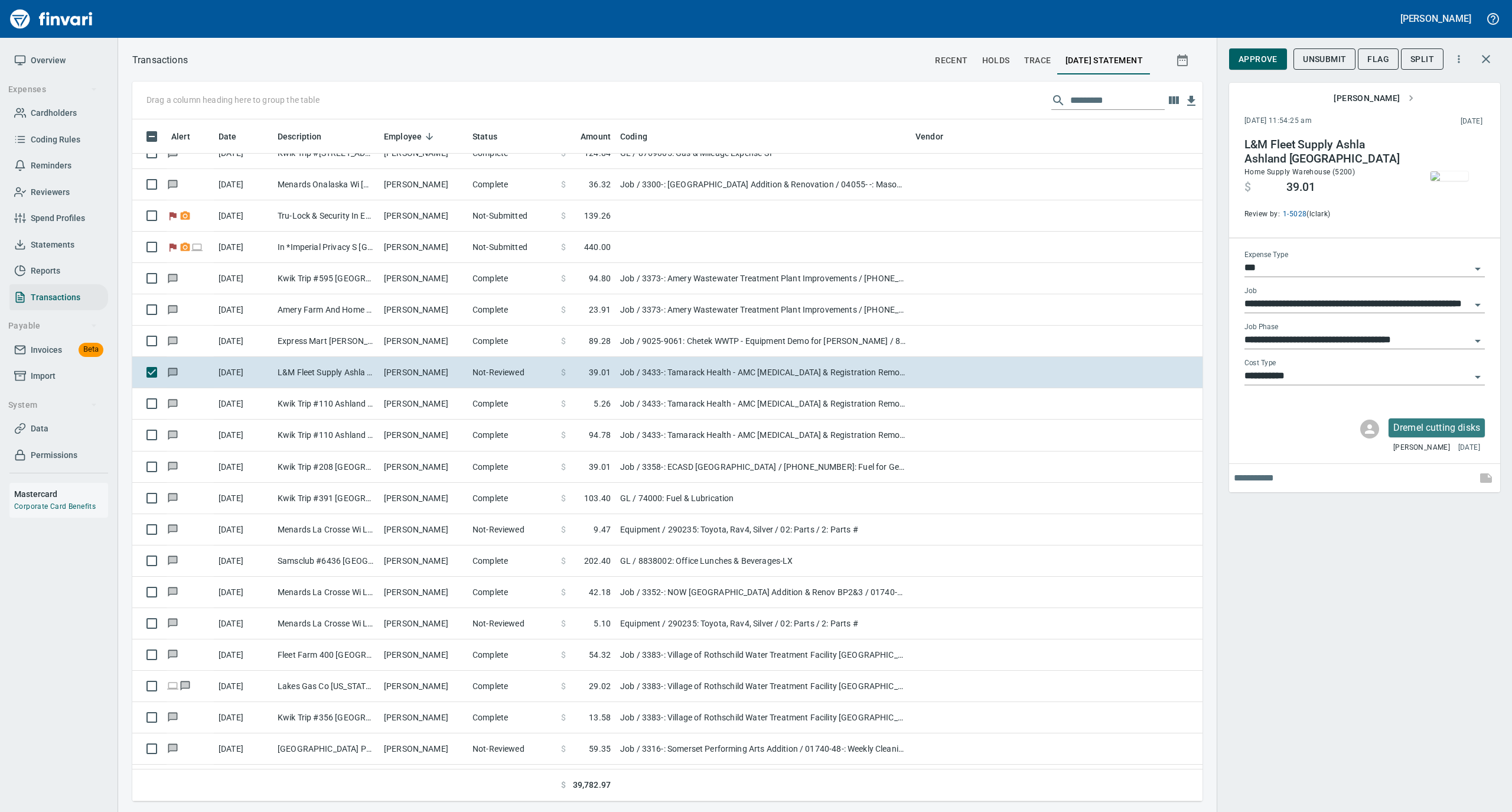 click at bounding box center [1449, 176] 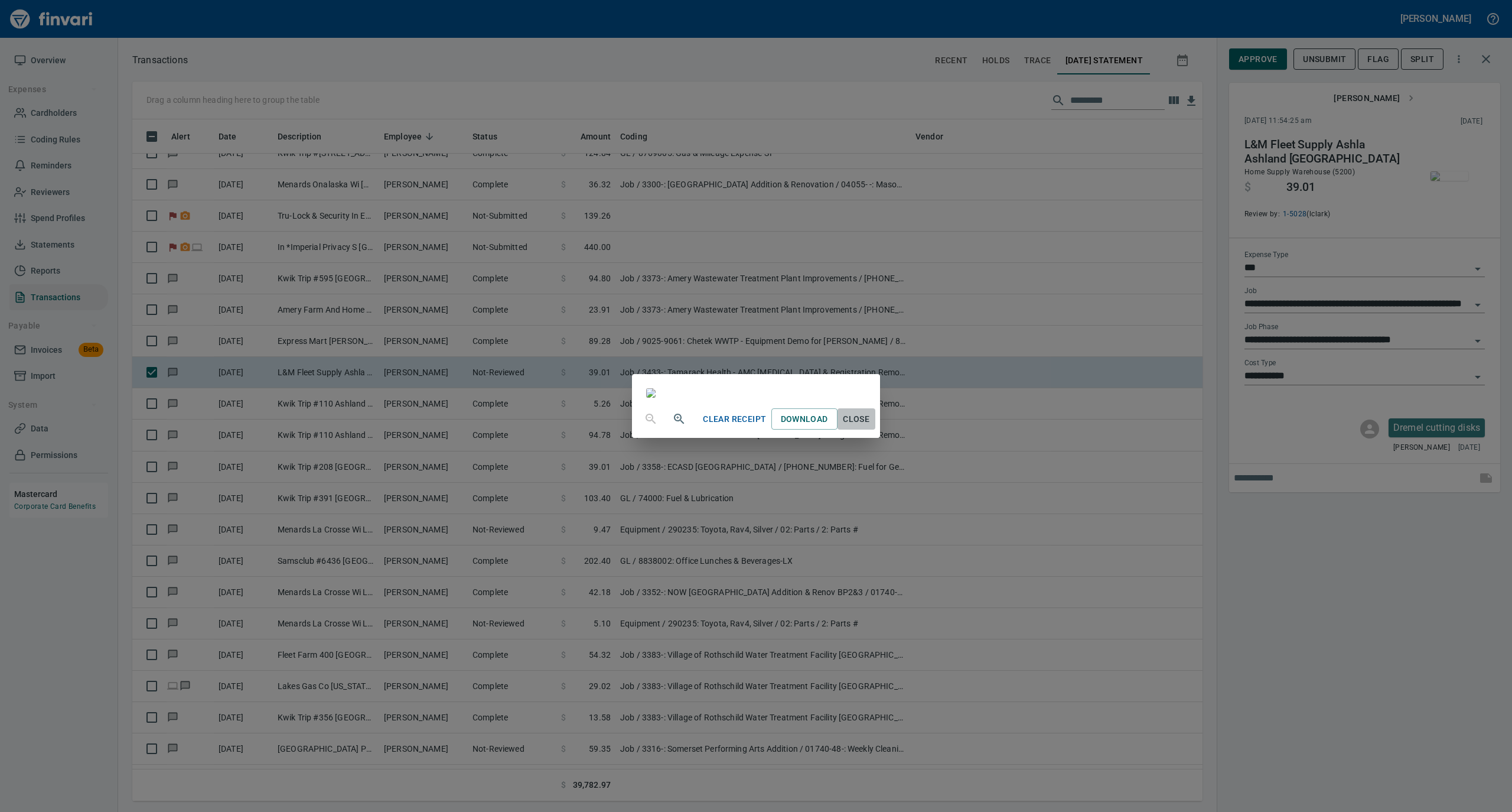 click on "Close" at bounding box center [856, 419] 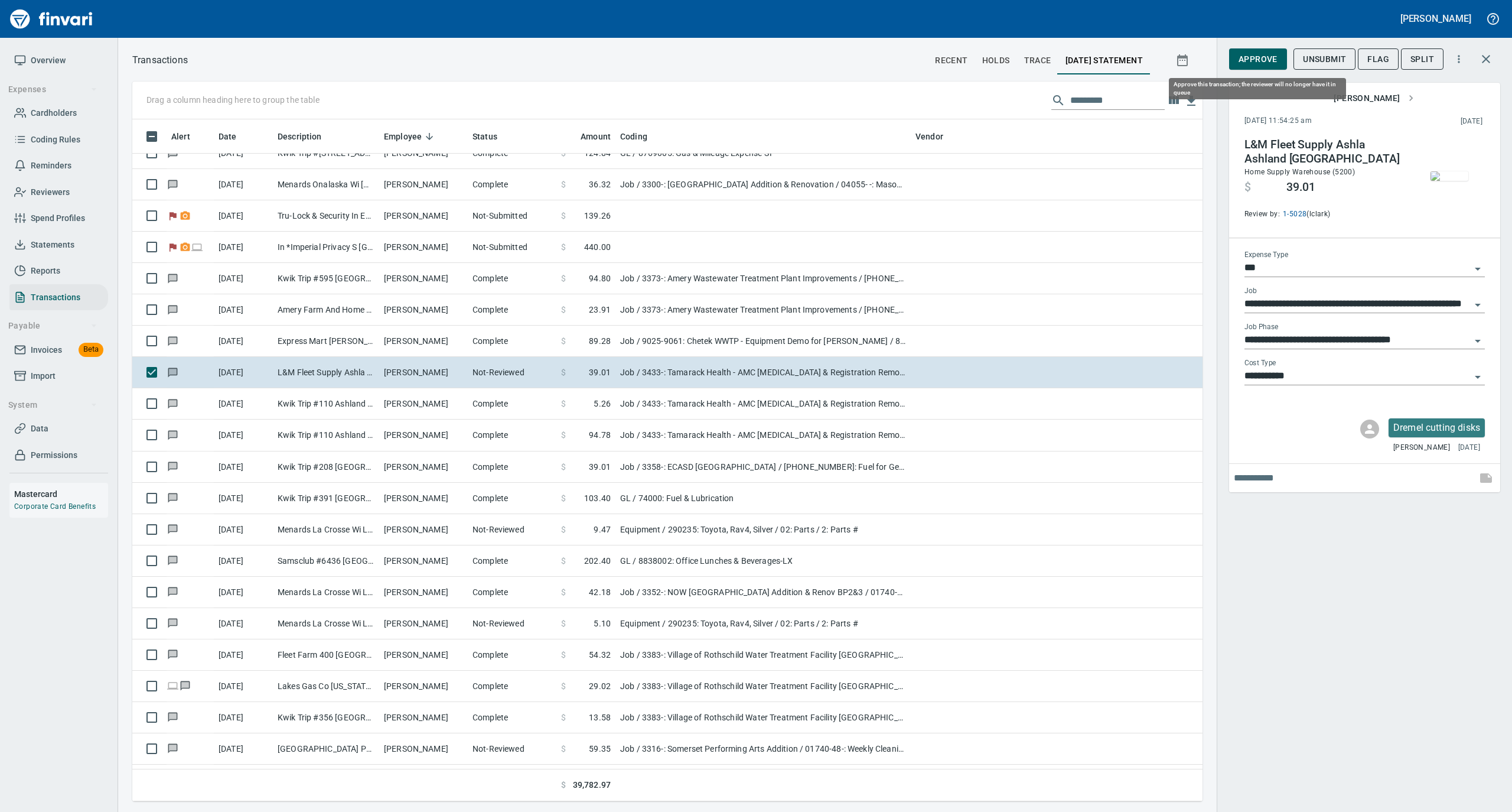 scroll, scrollTop: 670, scrollLeft: 1047, axis: both 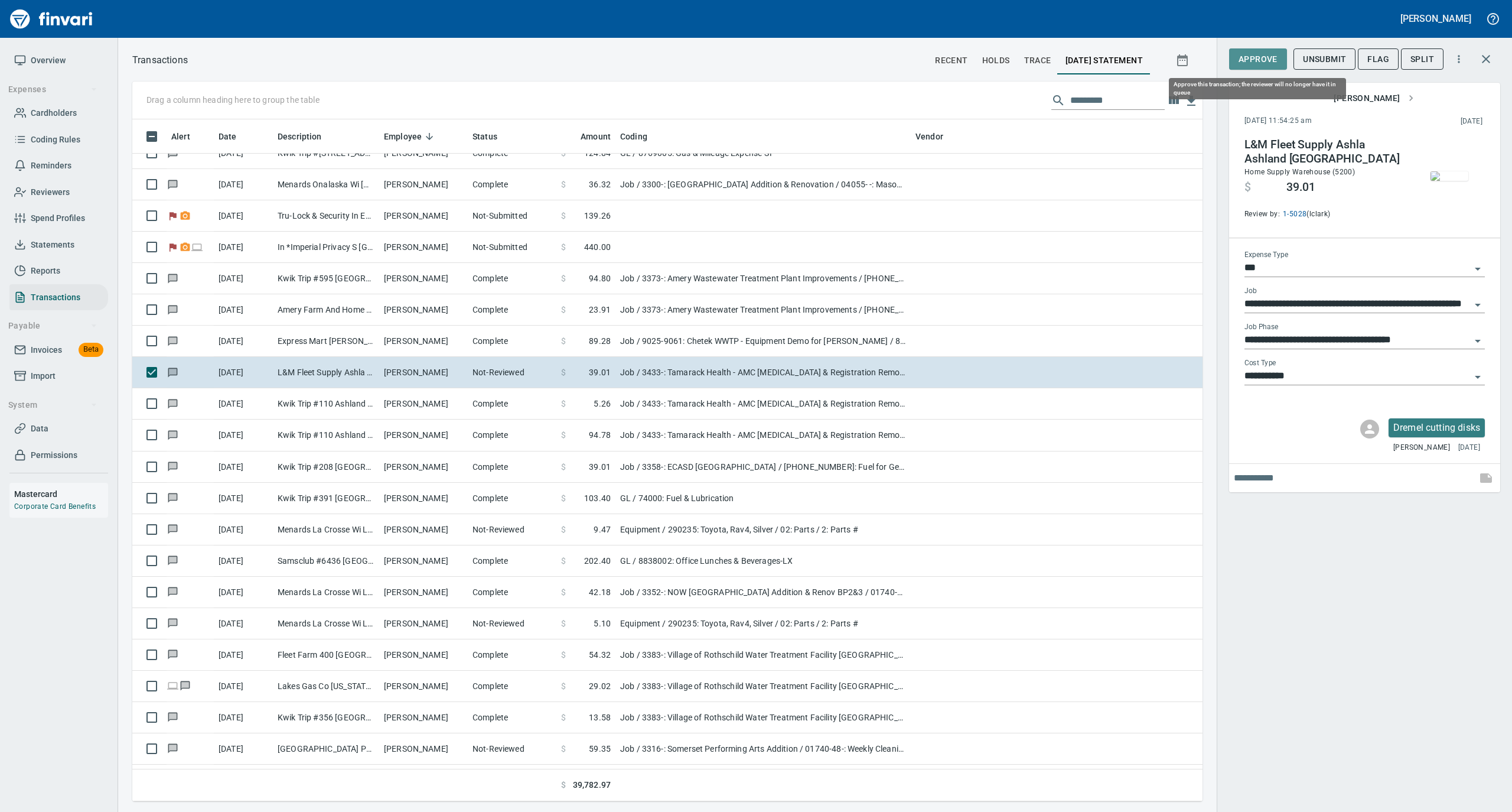 click on "Approve" at bounding box center [1258, 59] 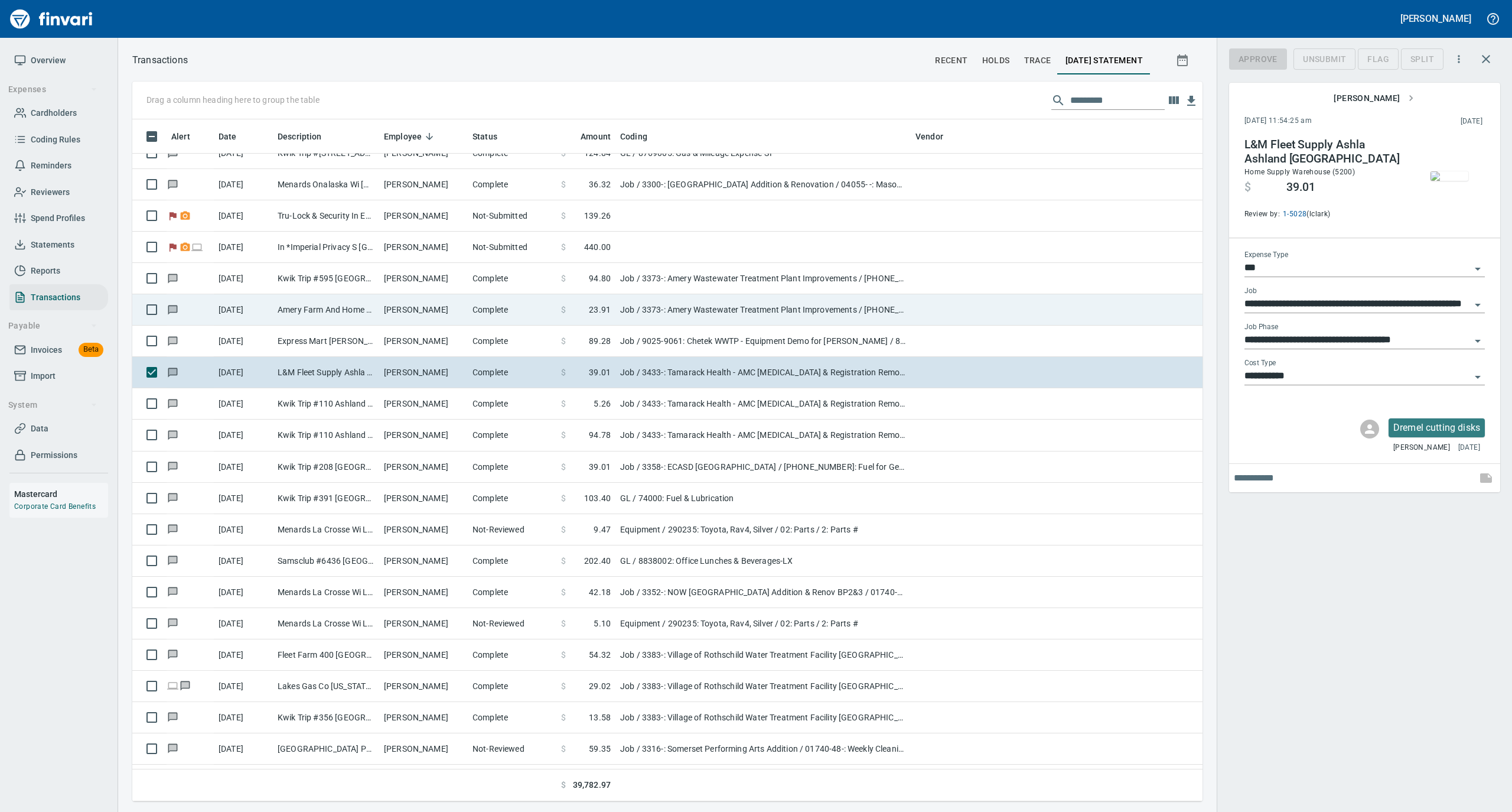 scroll, scrollTop: 670, scrollLeft: 1047, axis: both 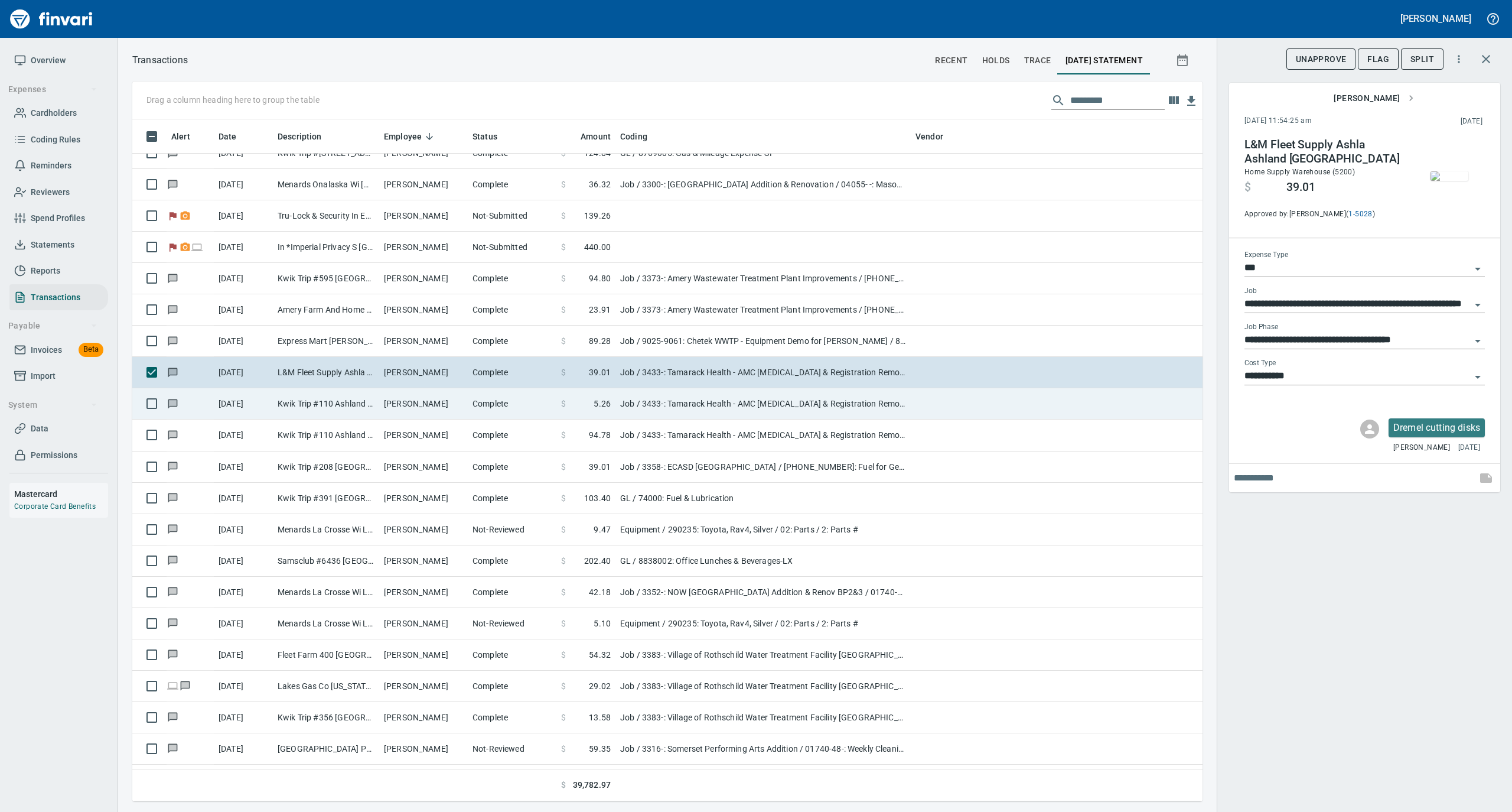 click on "Complete" at bounding box center [512, 404] 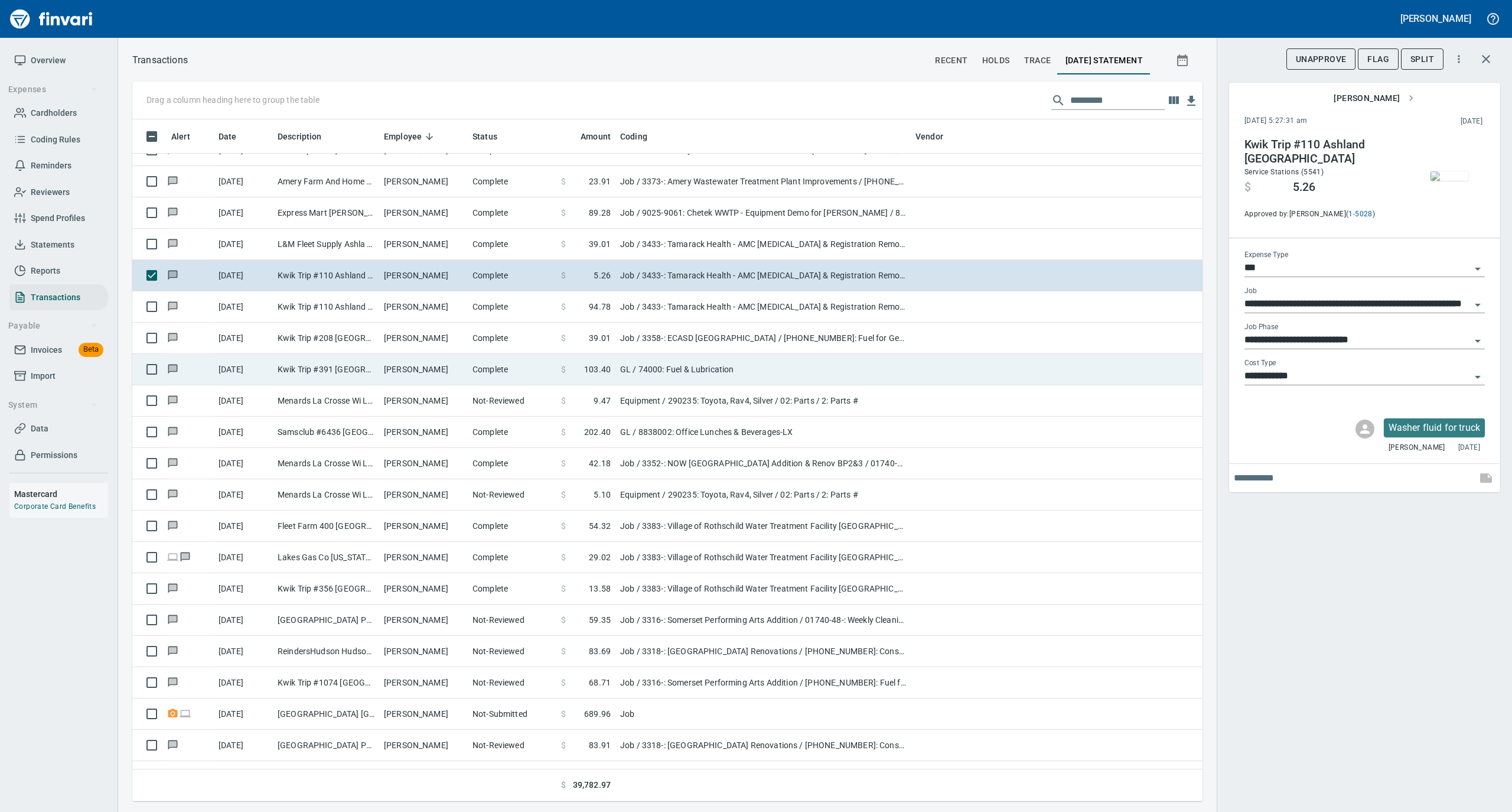 scroll, scrollTop: 3388, scrollLeft: 0, axis: vertical 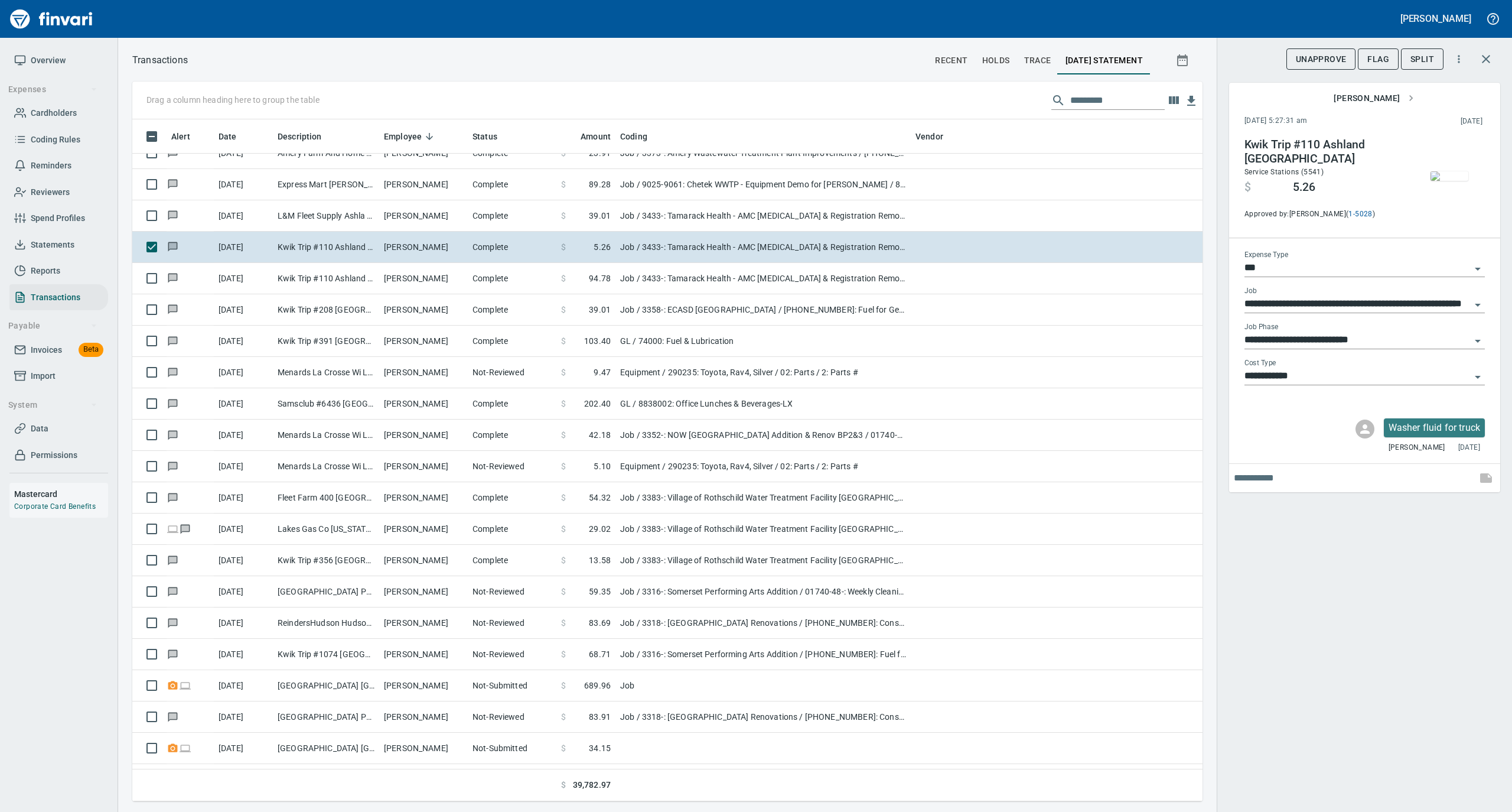 click at bounding box center [1449, 176] 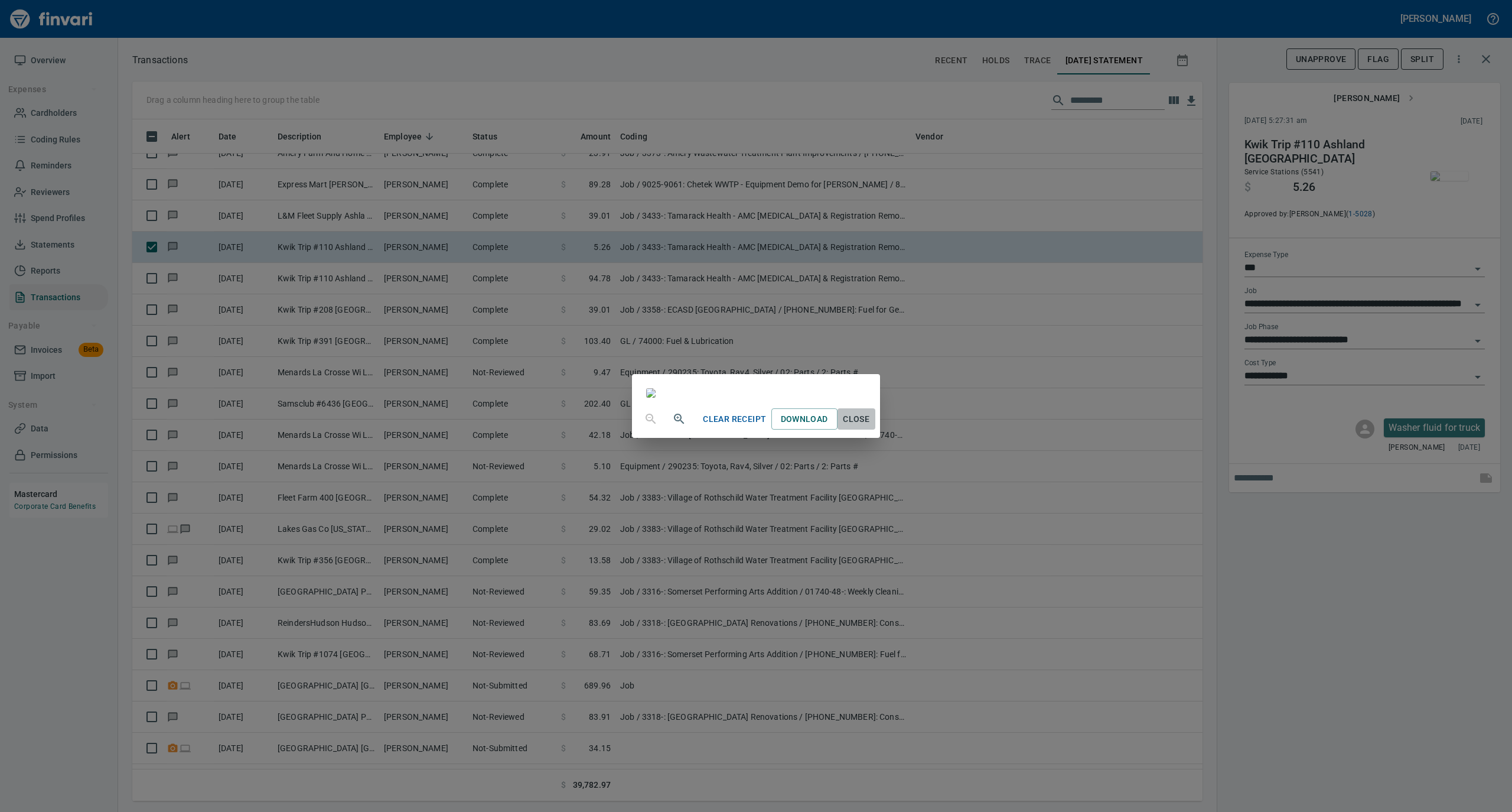 click on "Close" at bounding box center [856, 419] 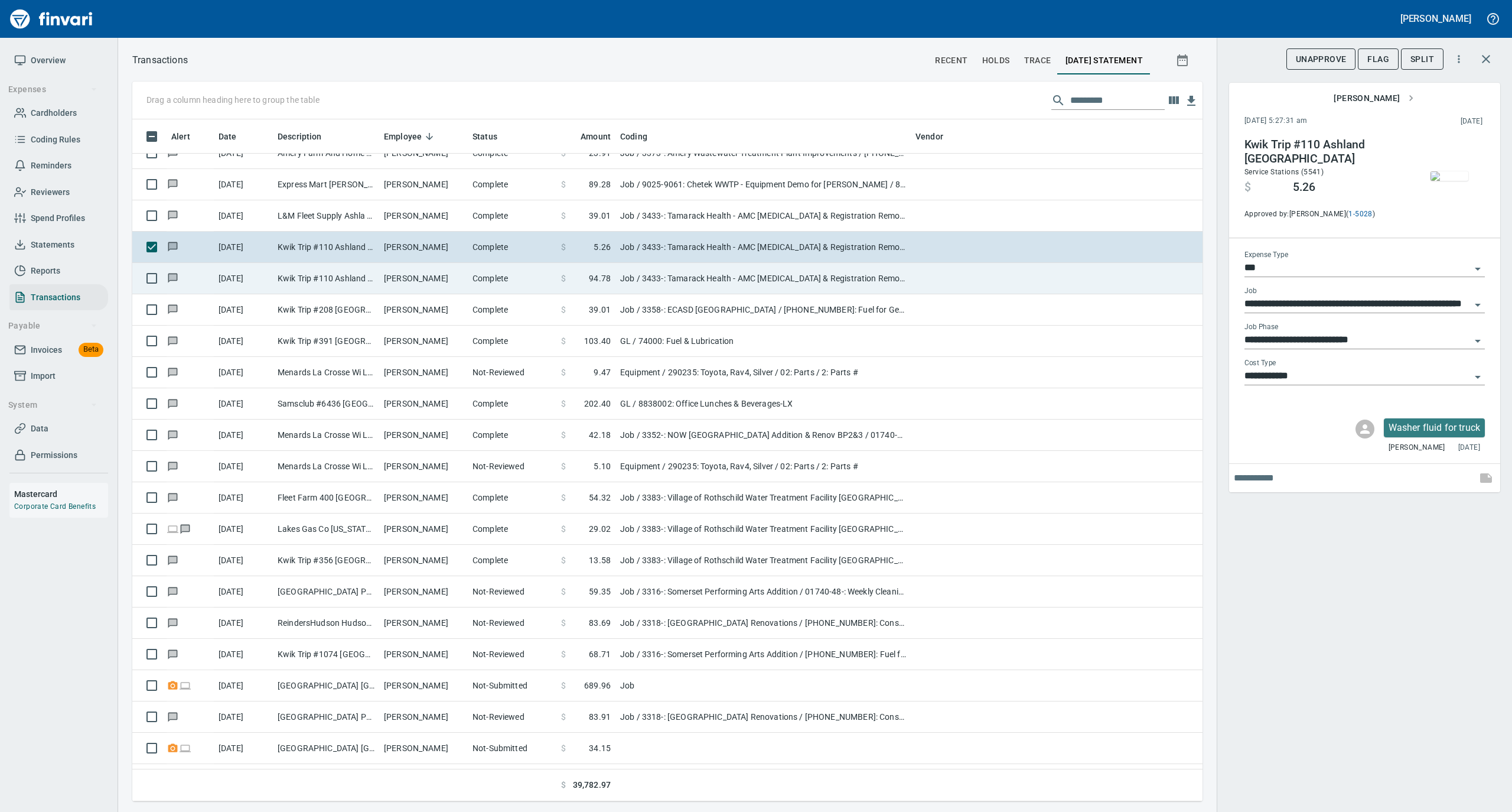 click on "[PERSON_NAME]" at bounding box center [423, 278] 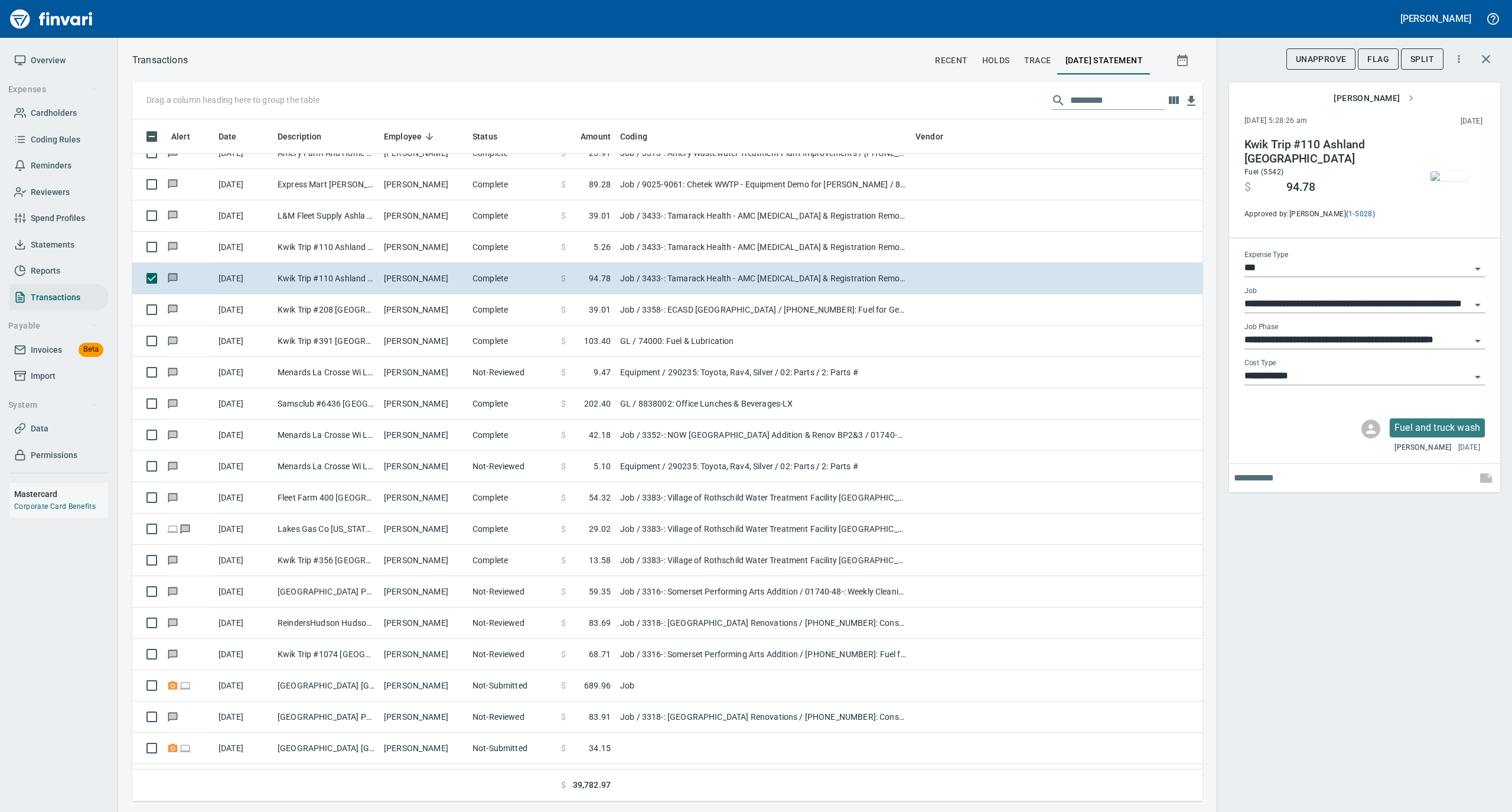 click at bounding box center (1449, 176) 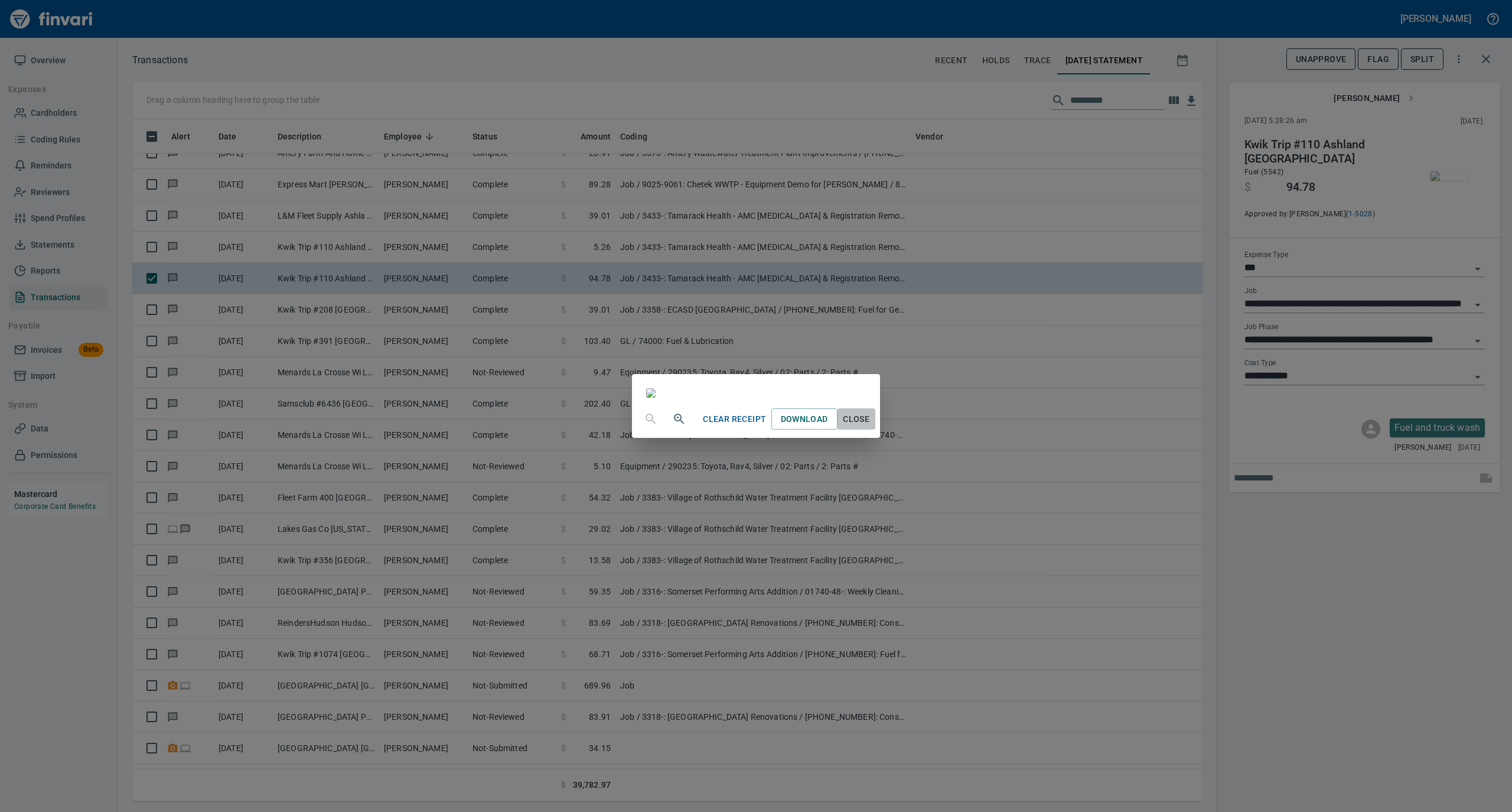 click on "Close" at bounding box center (856, 419) 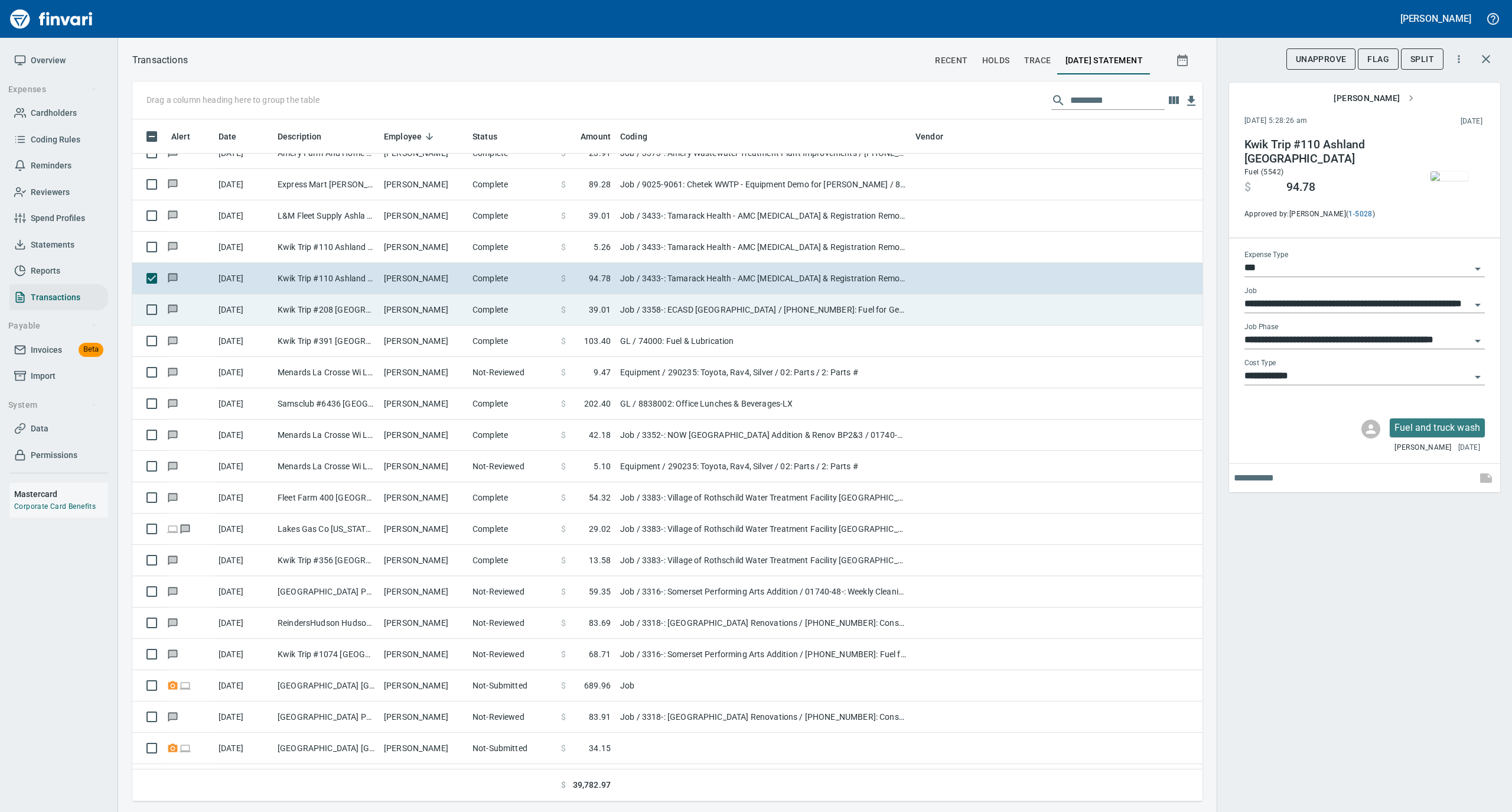 click on "[PERSON_NAME]" at bounding box center [423, 310] 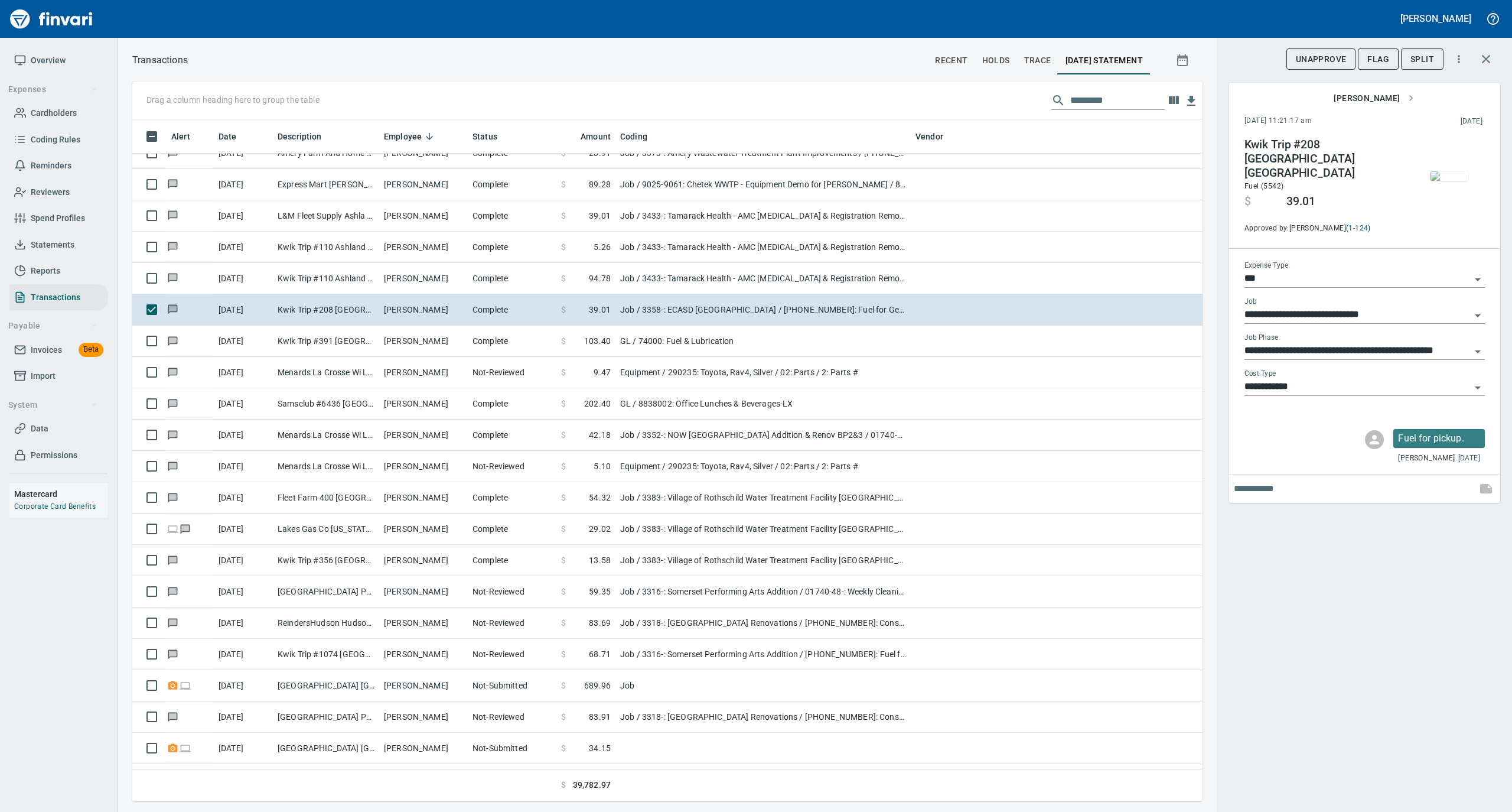 click at bounding box center [1449, 176] 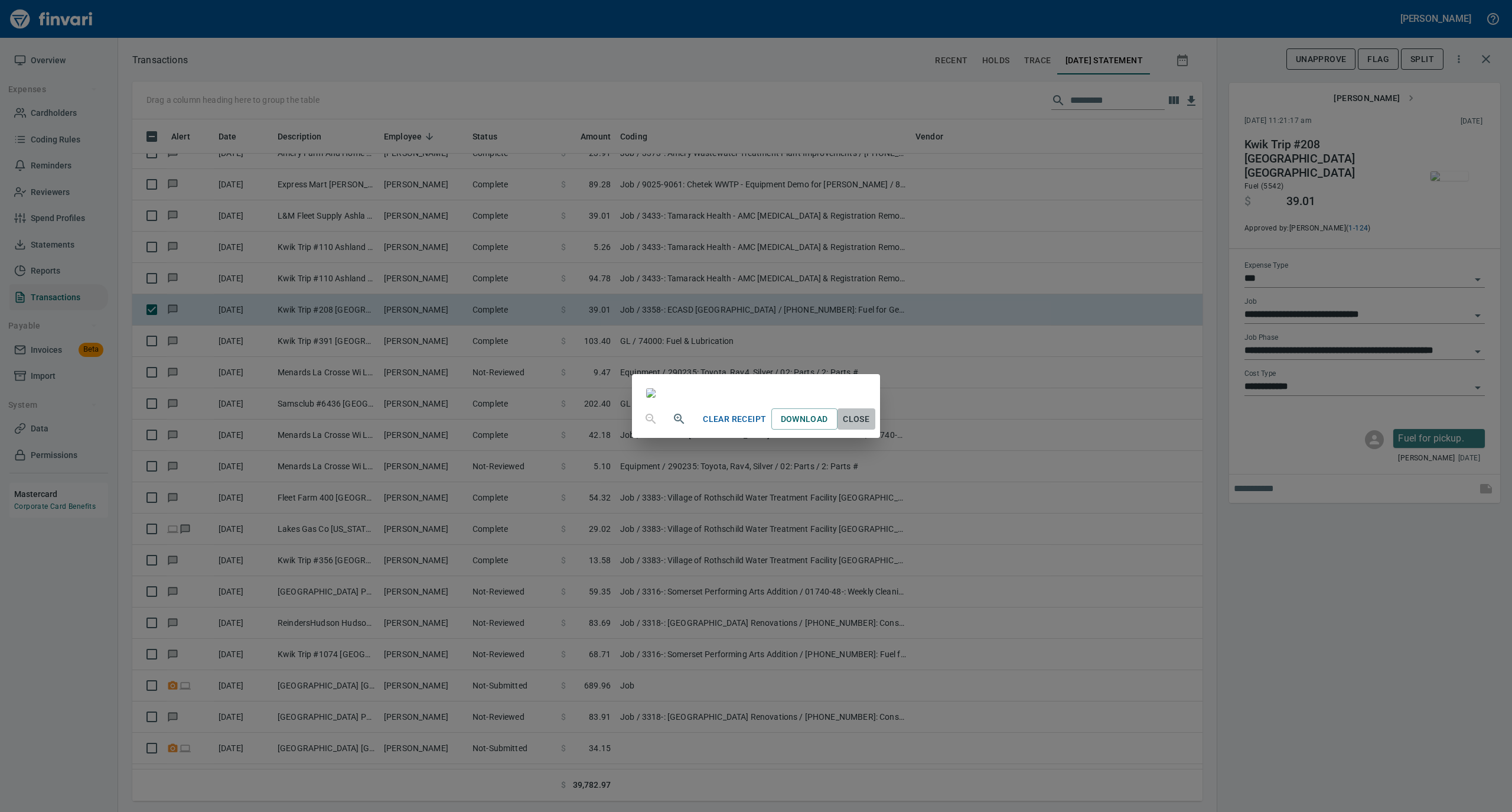 click on "Close" at bounding box center (856, 419) 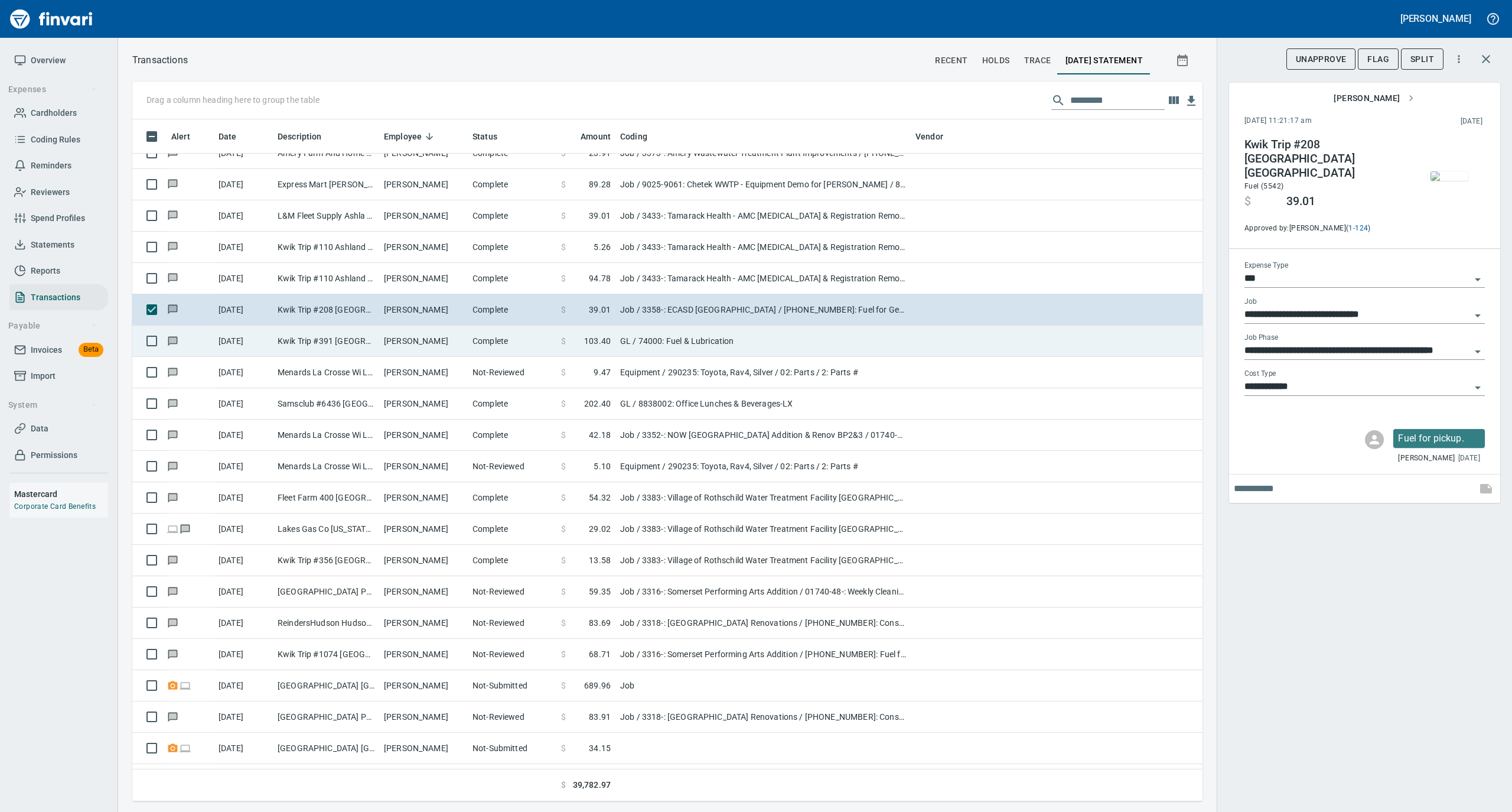 click on "[PERSON_NAME]" at bounding box center (423, 341) 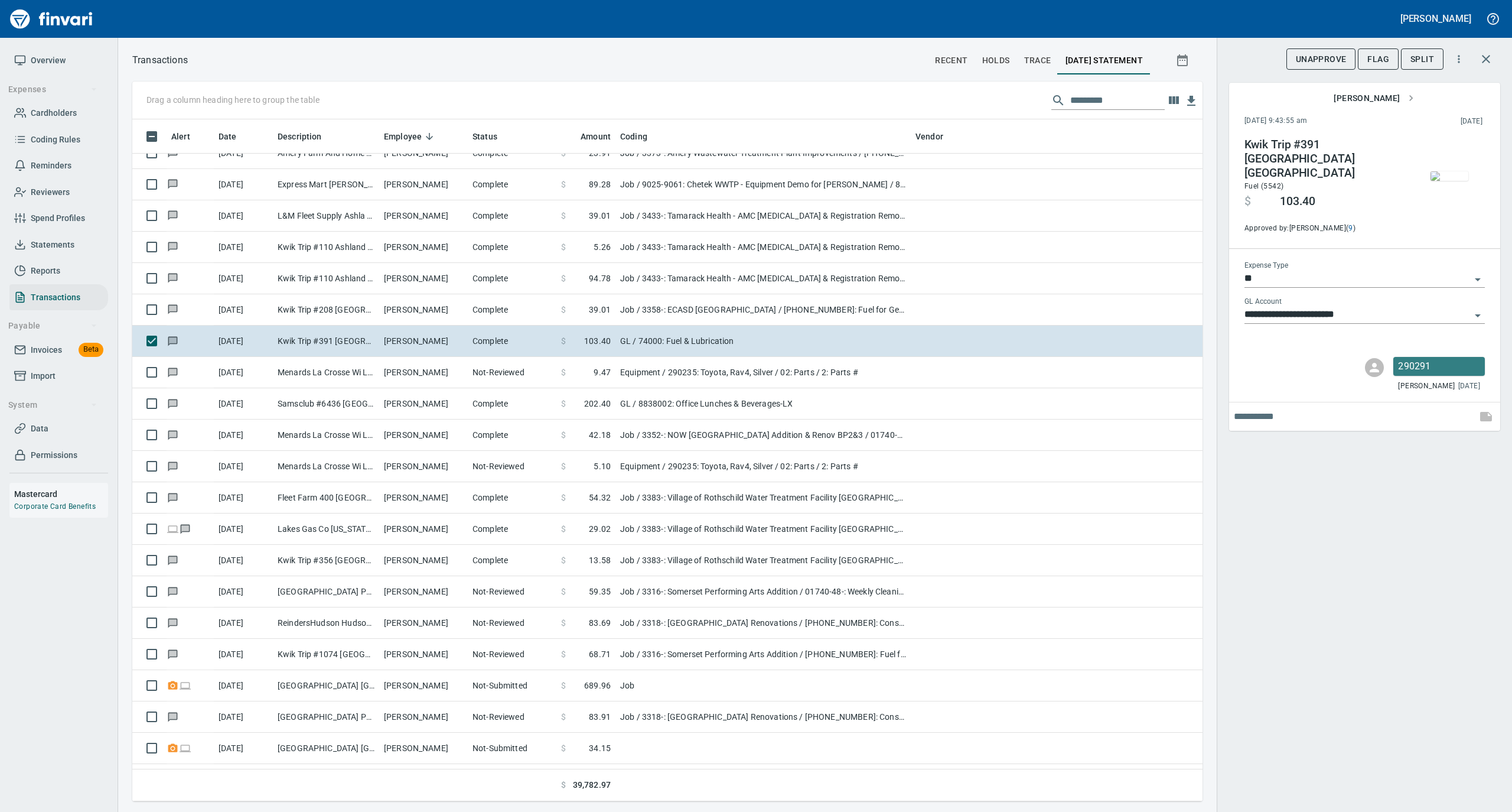 click at bounding box center [1449, 176] 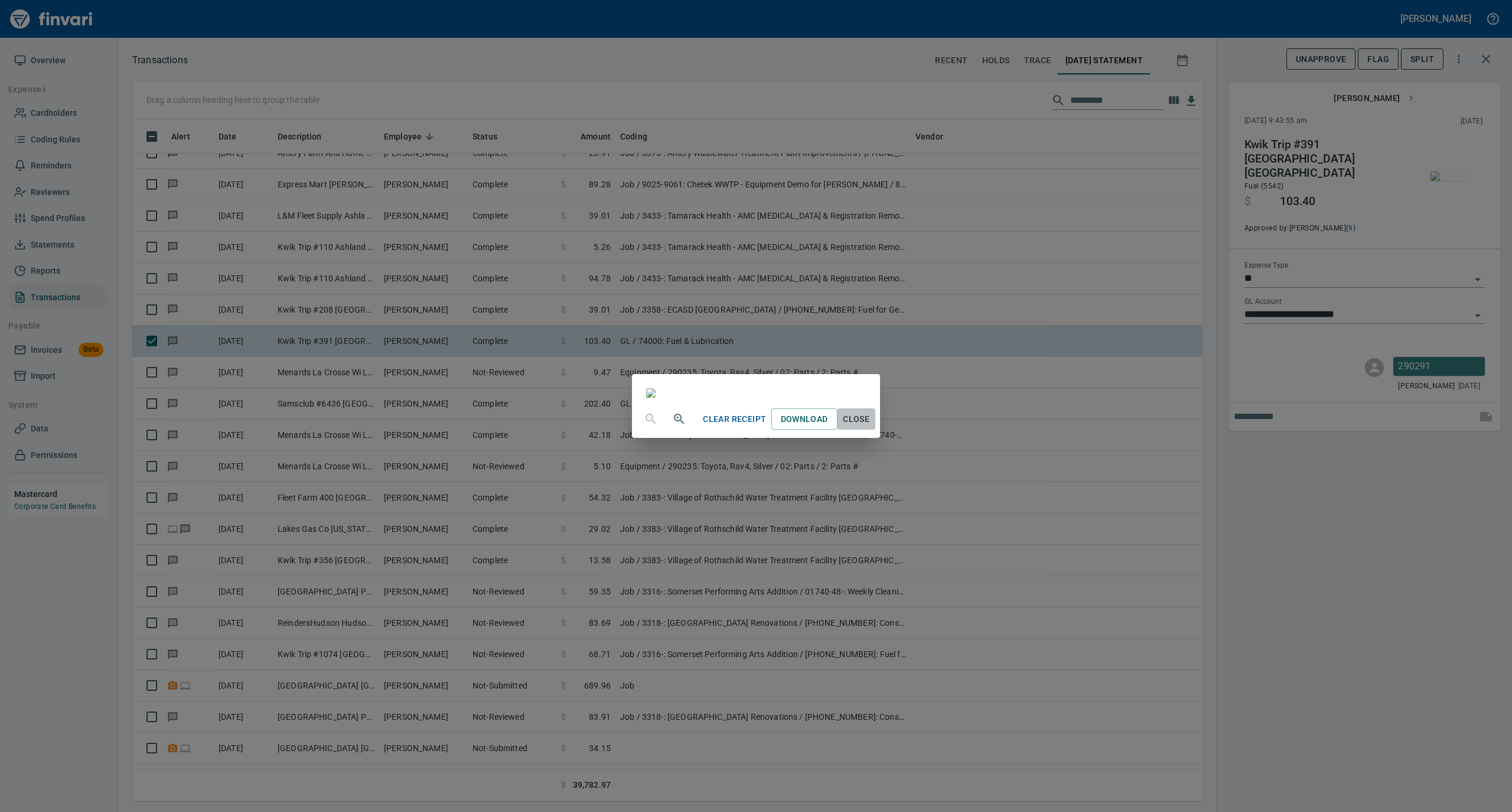 click on "Close" at bounding box center [856, 419] 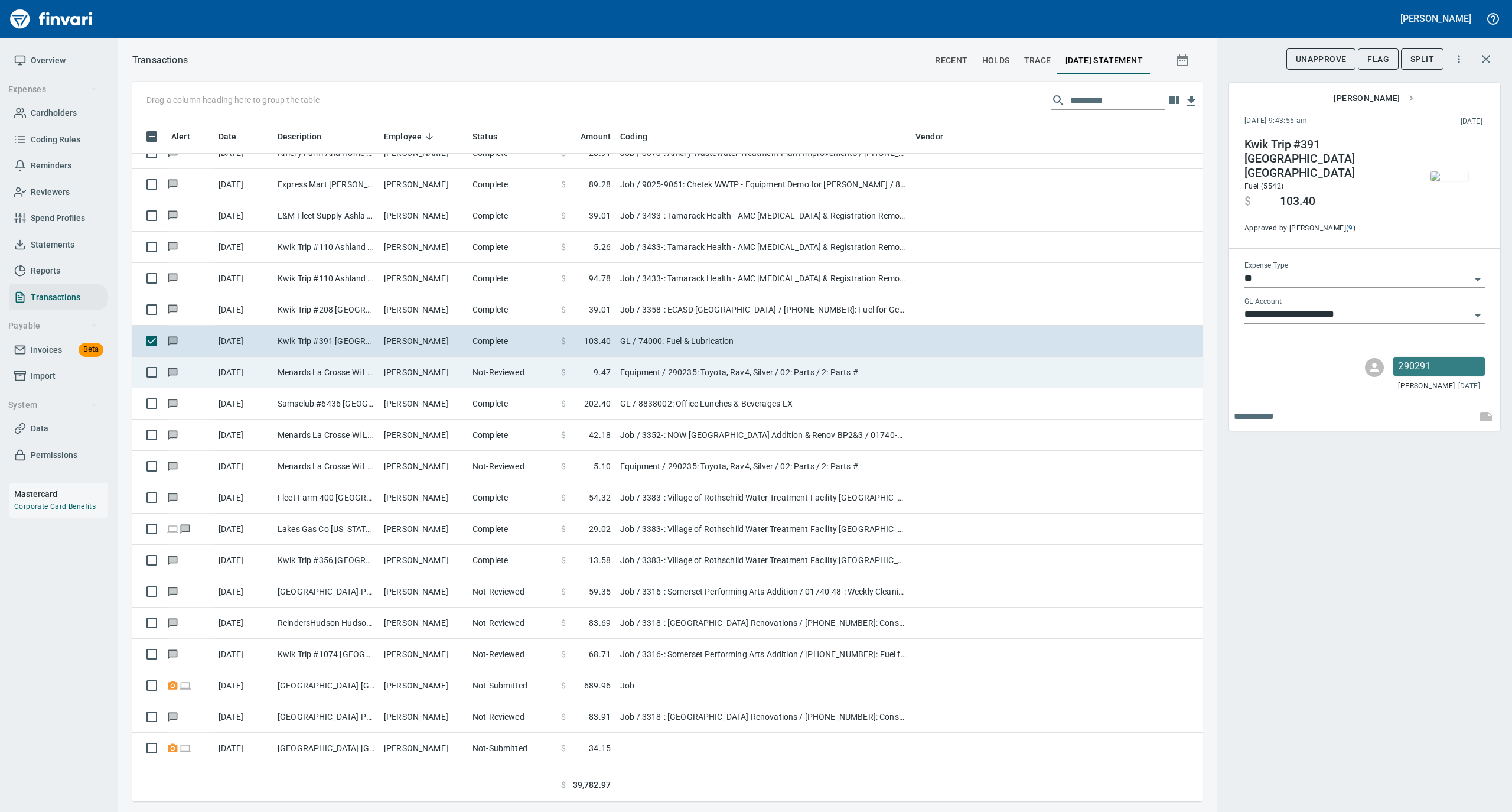 click on "Menards La Crosse Wi   La Crosse     [GEOGRAPHIC_DATA]" at bounding box center (326, 372) 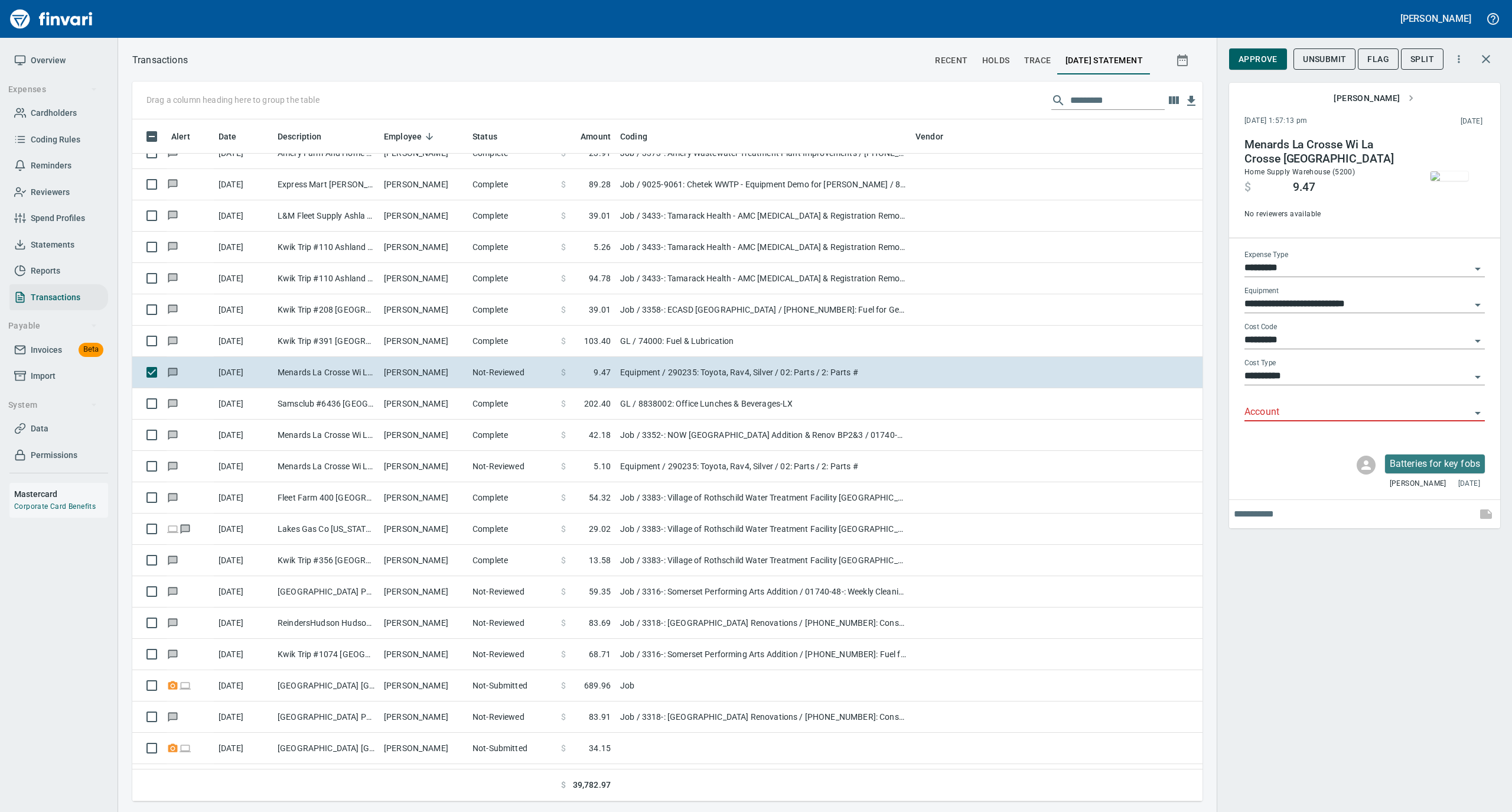 click at bounding box center [1449, 176] 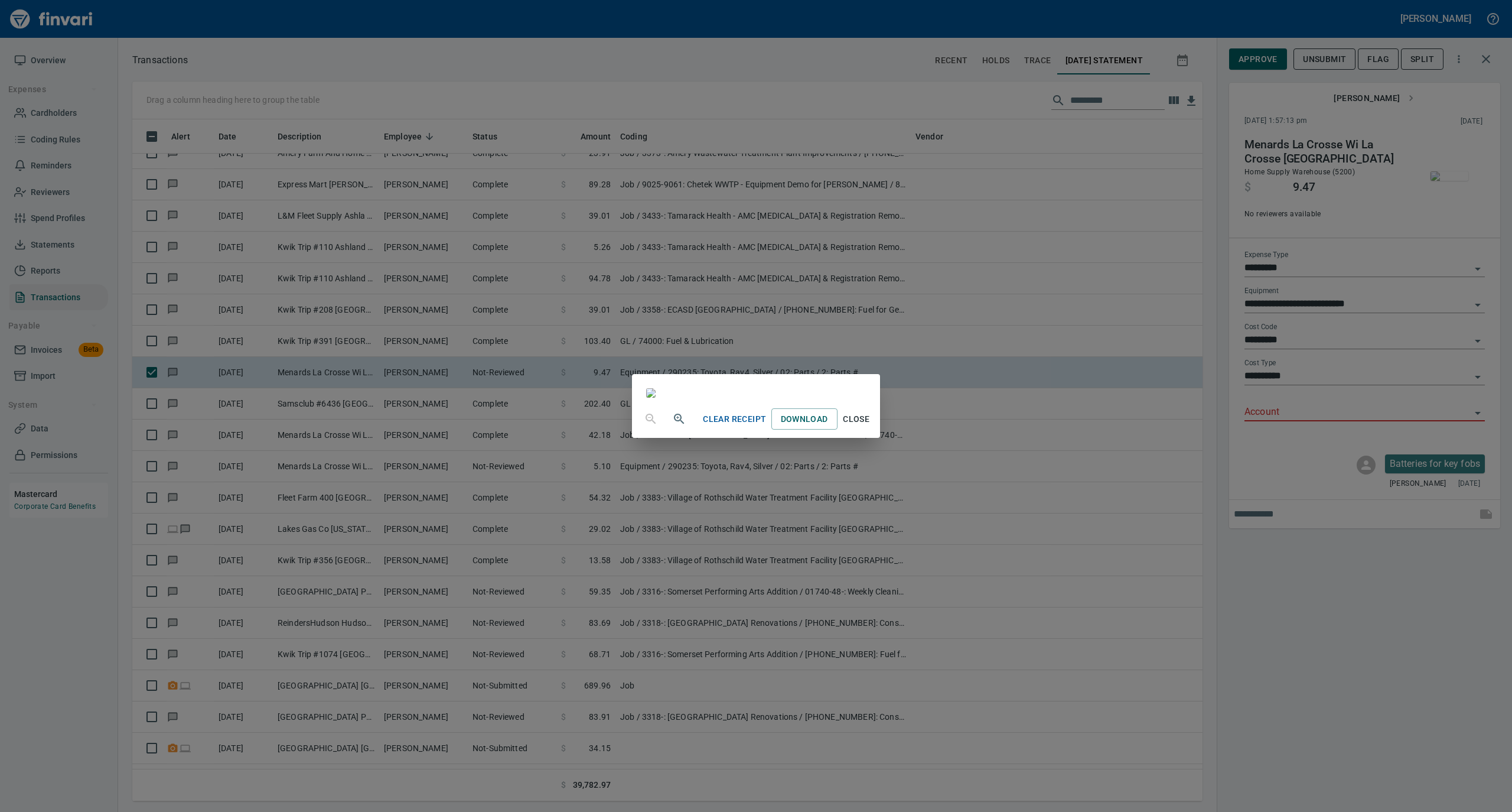 click on "Close" at bounding box center [856, 419] 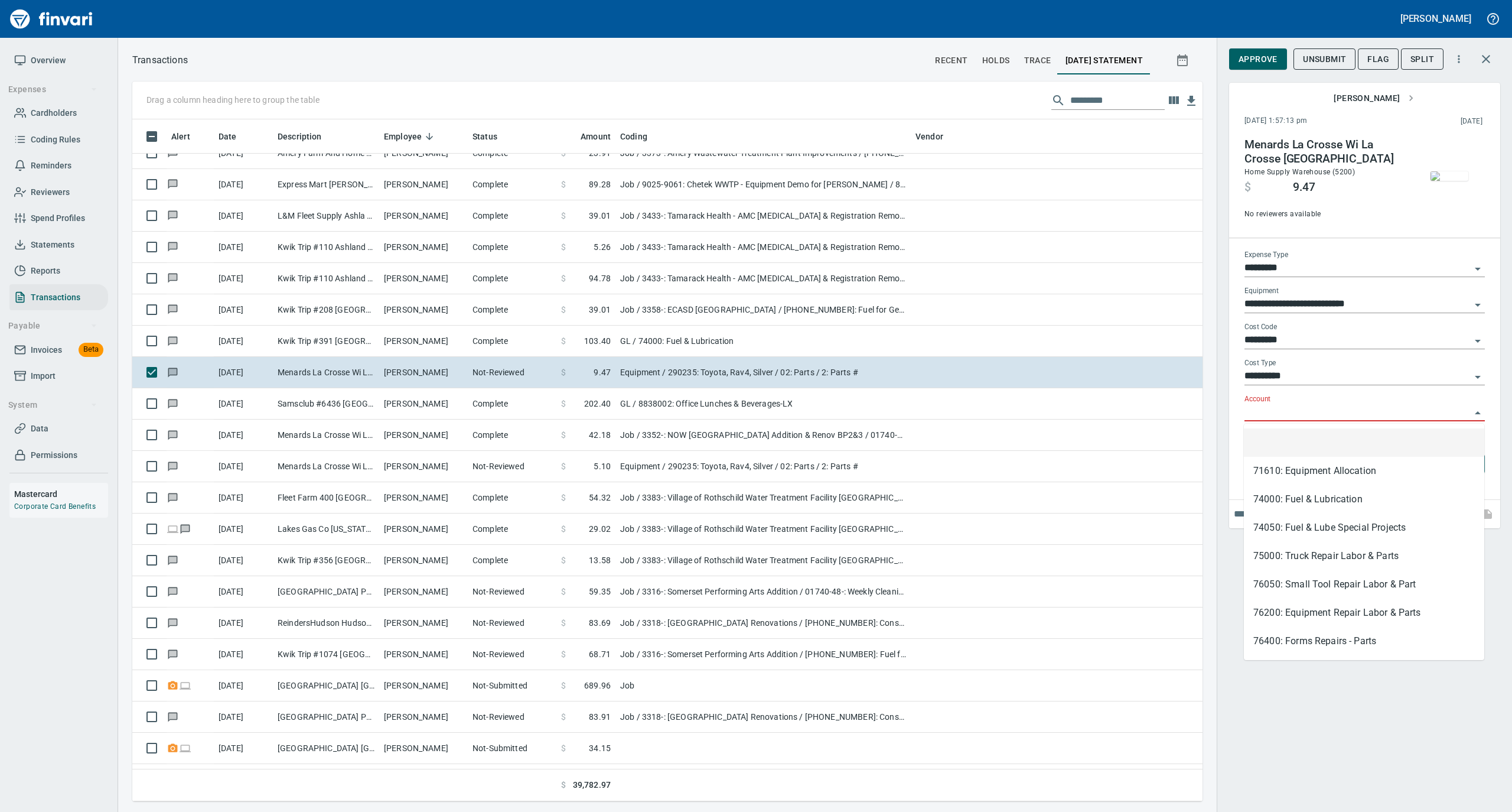click on "Account" at bounding box center [1357, 413] 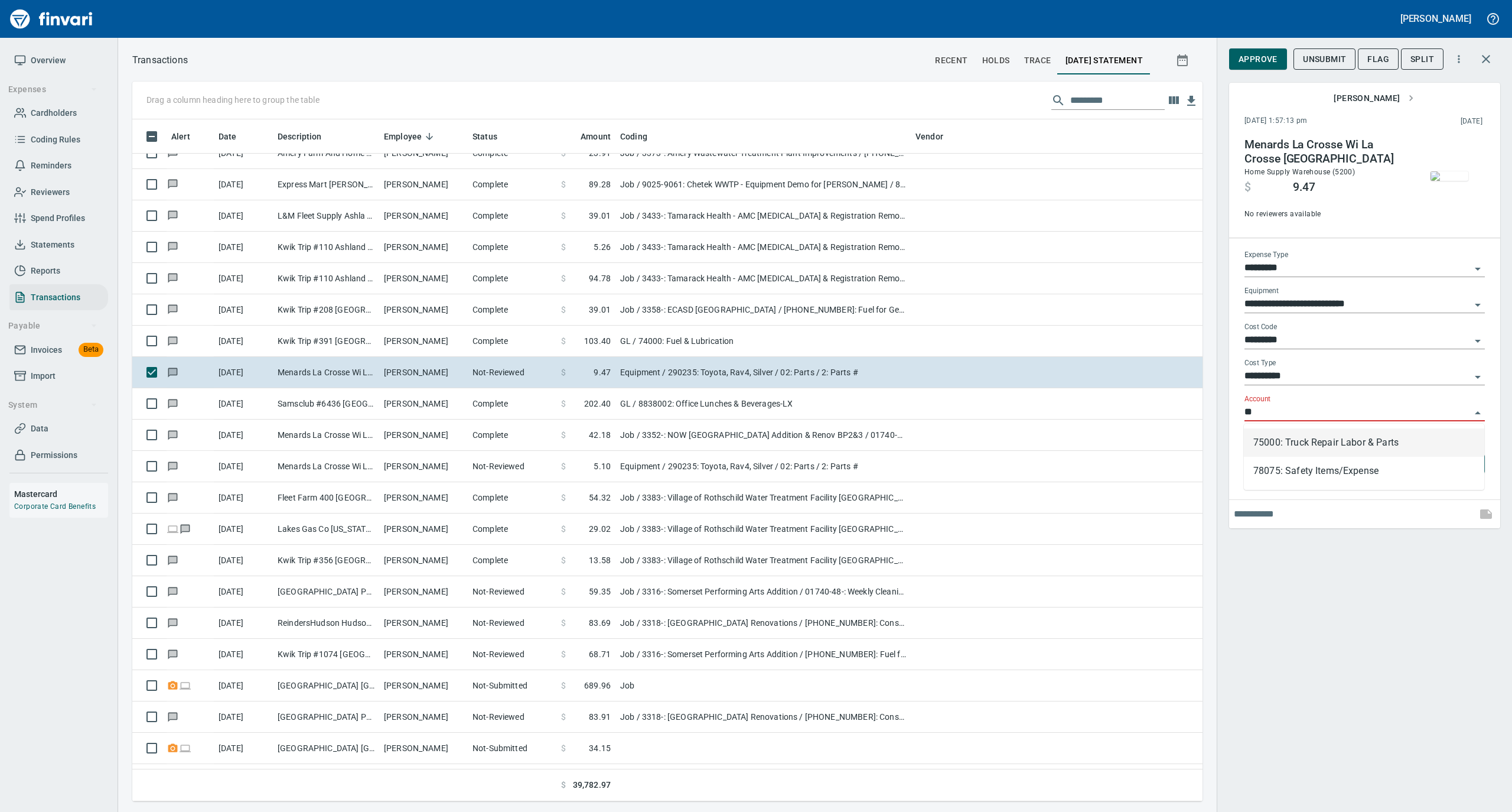 scroll, scrollTop: 670, scrollLeft: 1047, axis: both 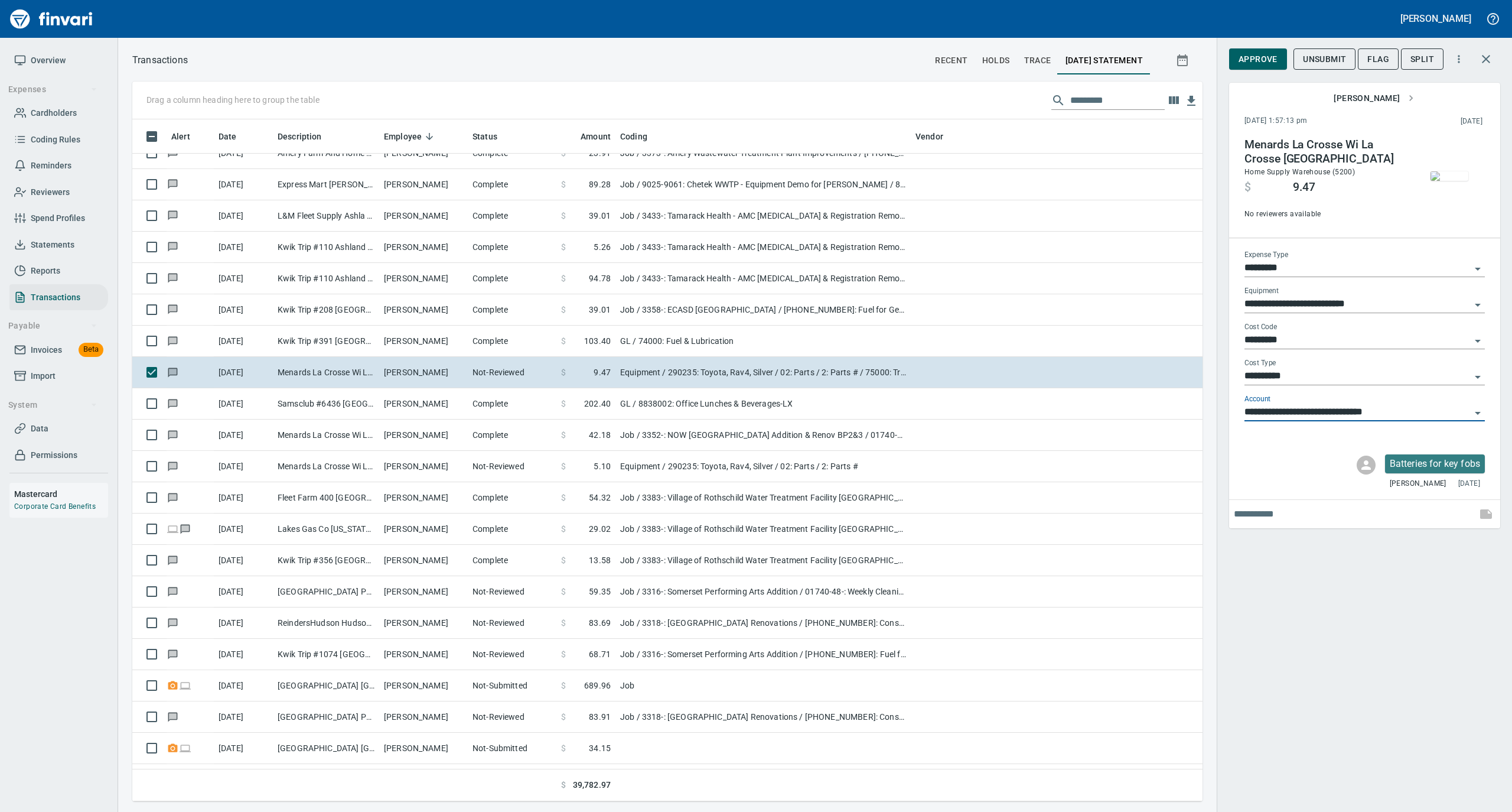 type on "**********" 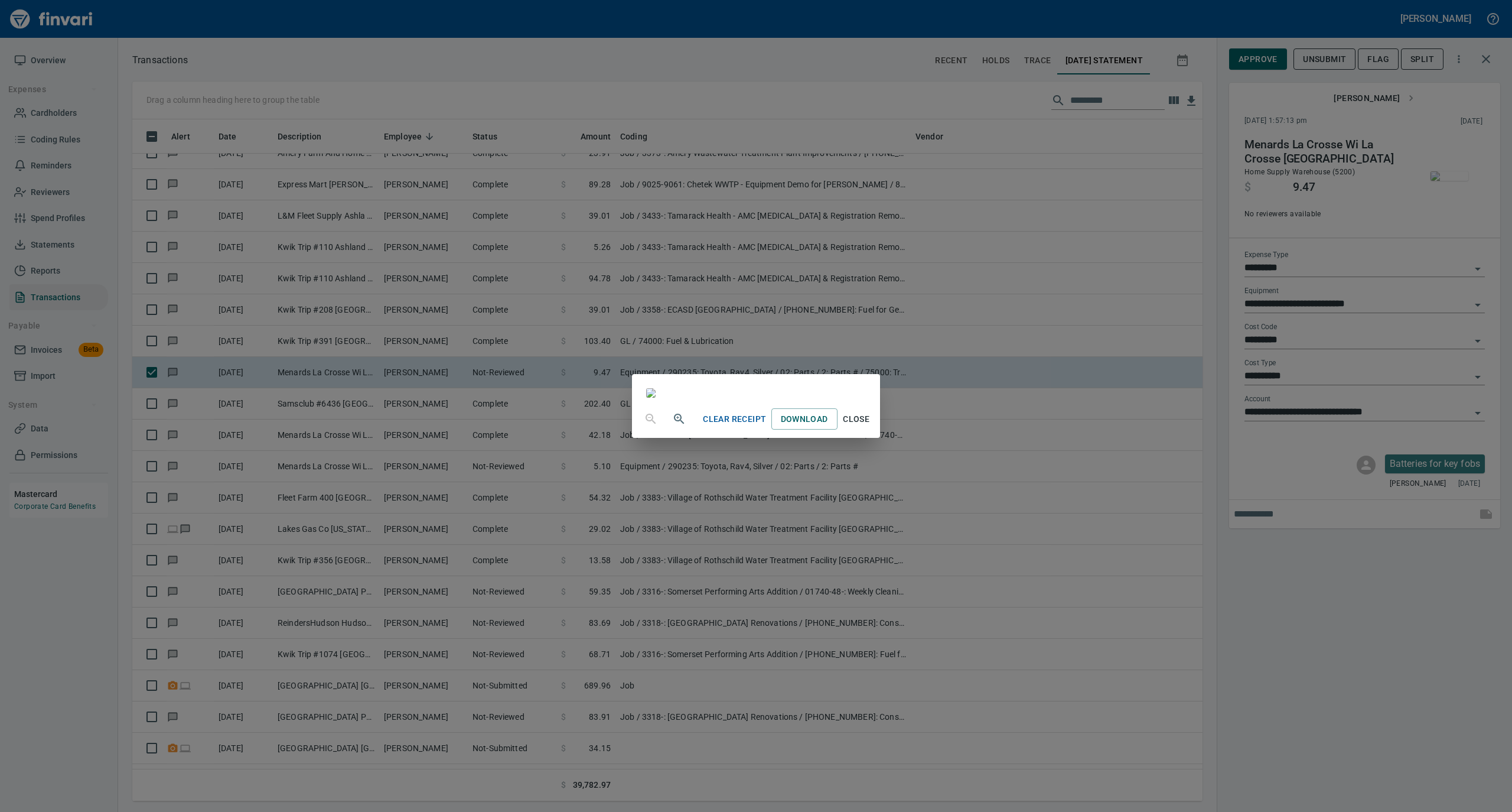 click on "Close" at bounding box center (856, 419) 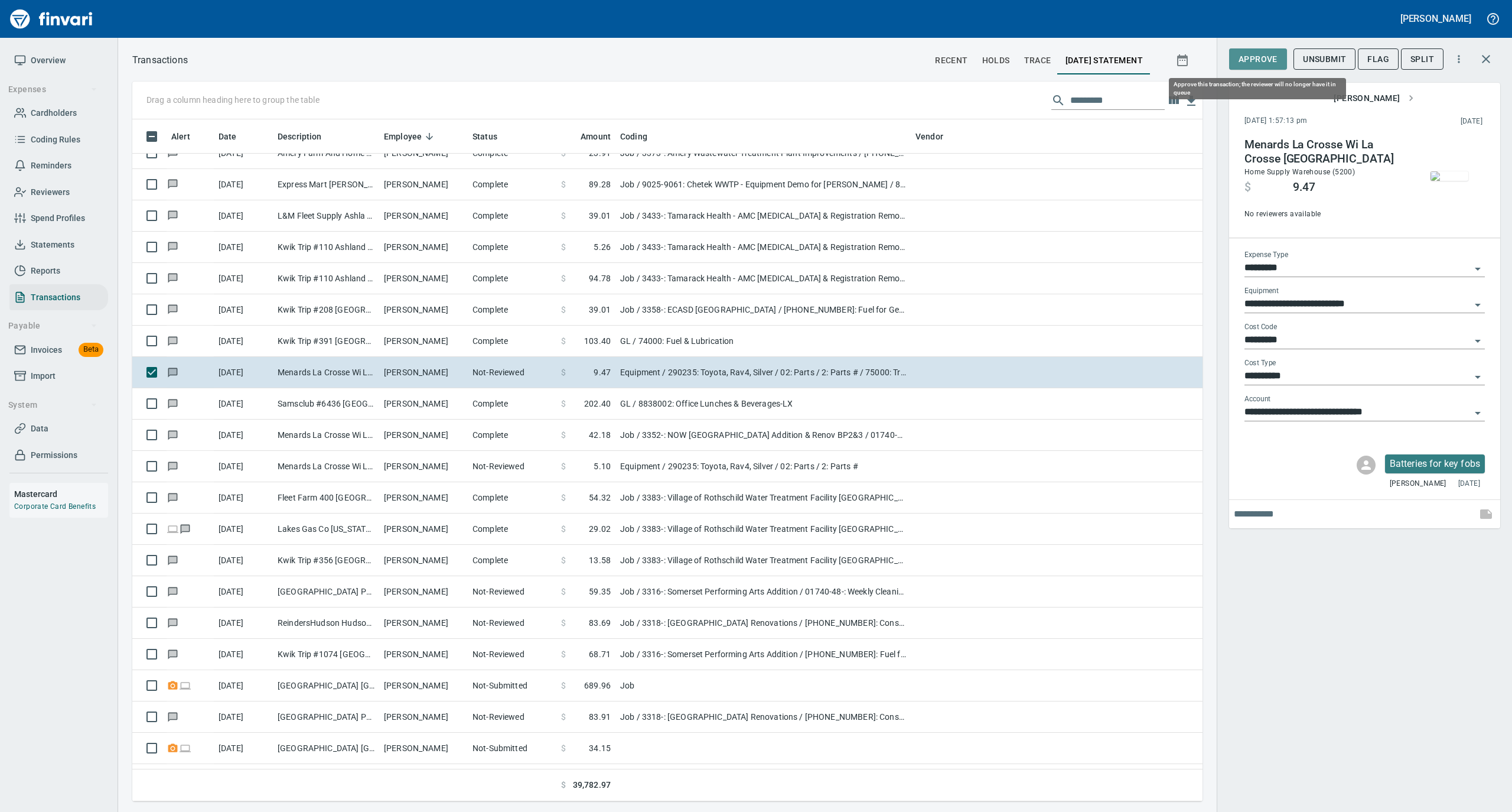 click on "Approve" at bounding box center (1258, 59) 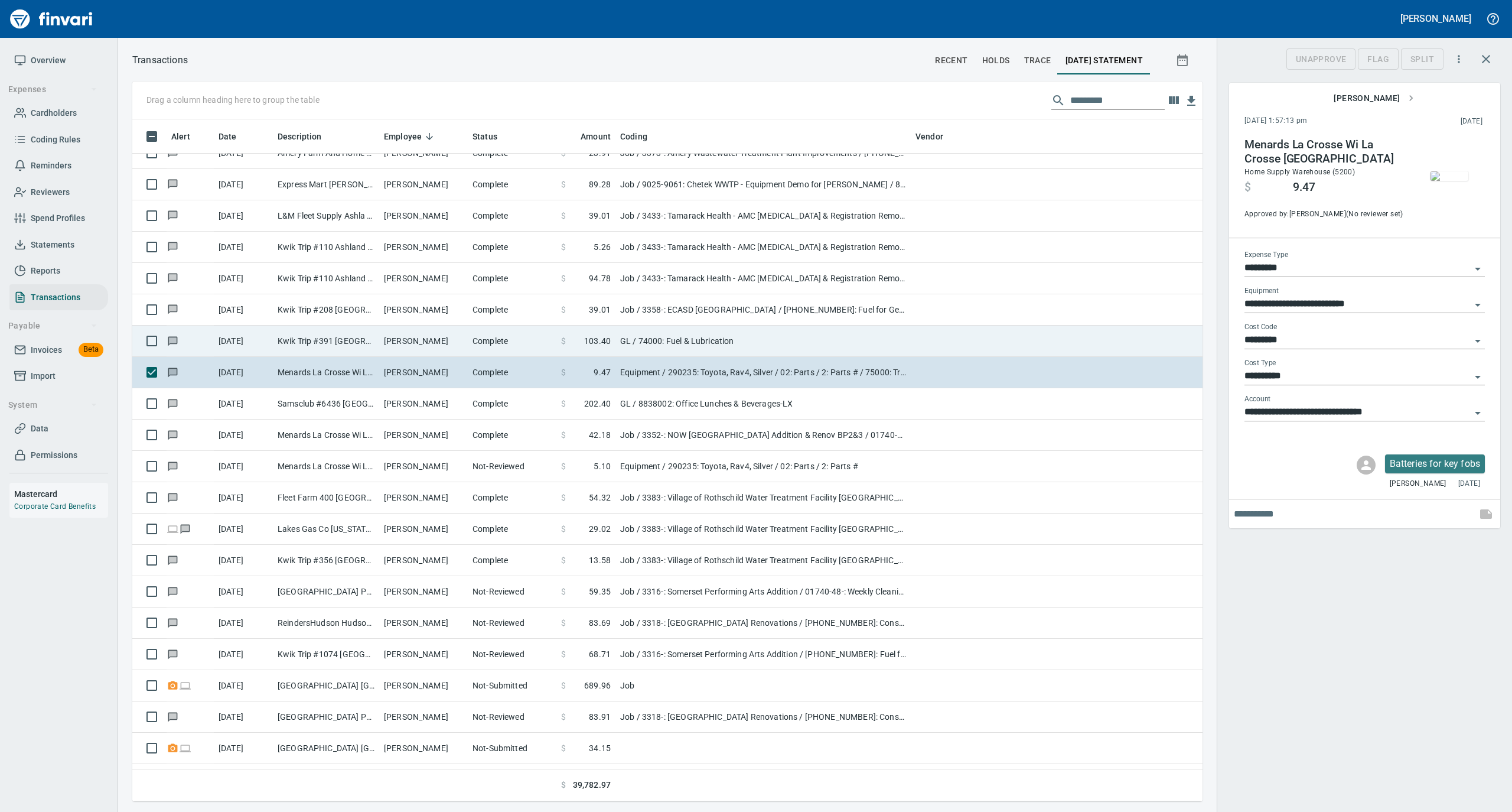 scroll, scrollTop: 670, scrollLeft: 1047, axis: both 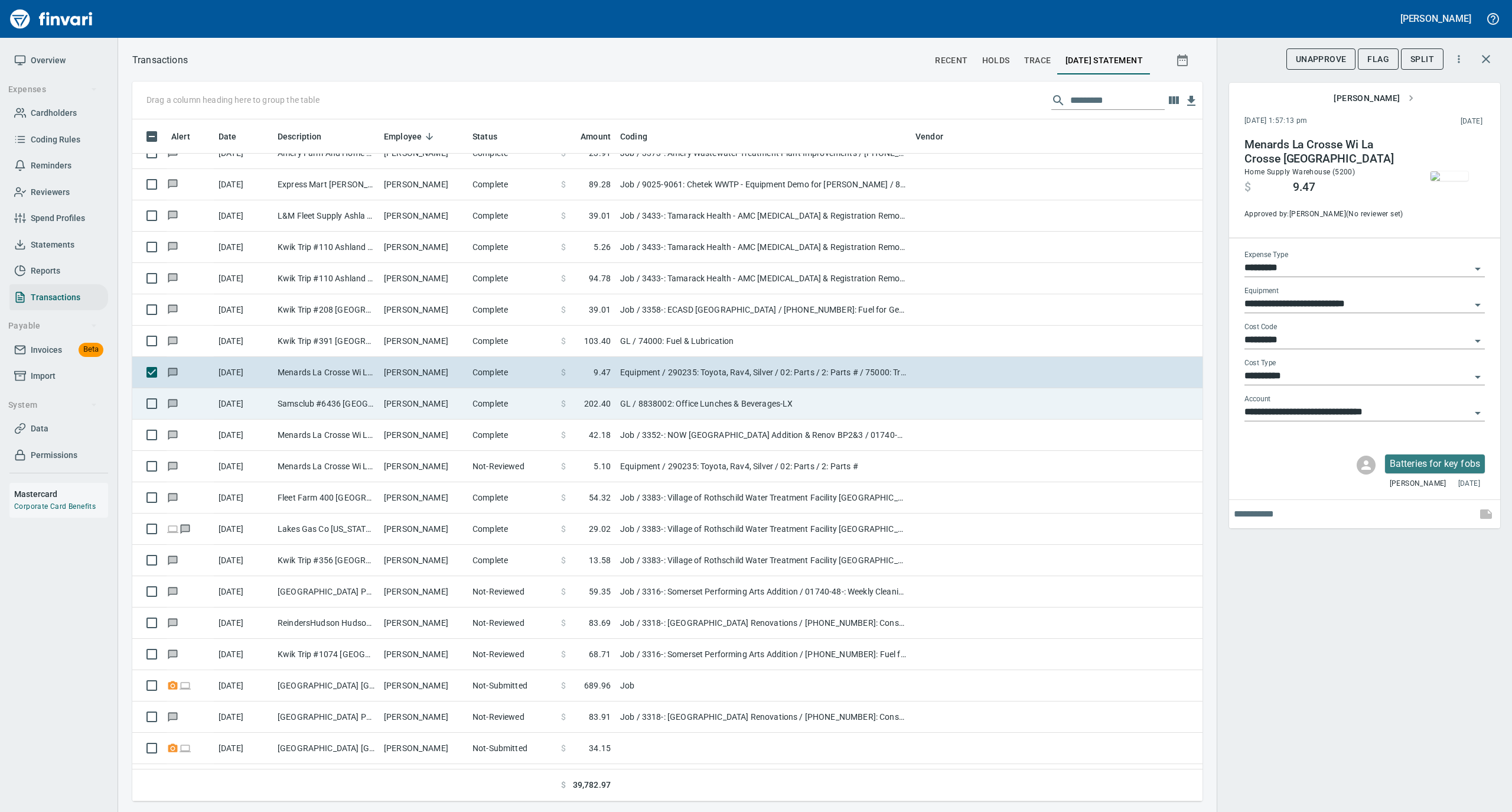 click on "Complete" at bounding box center [512, 404] 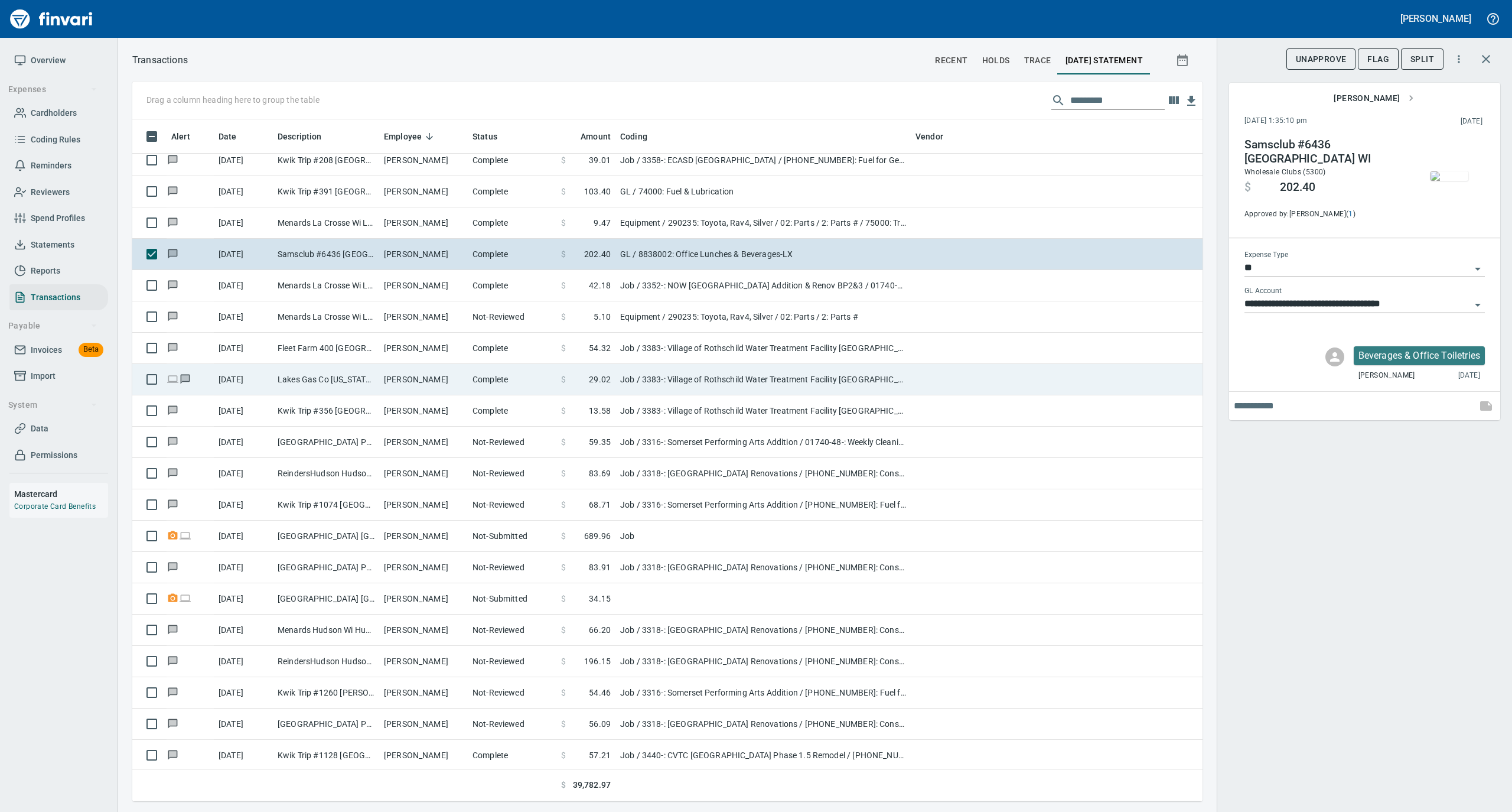 scroll, scrollTop: 3546, scrollLeft: 0, axis: vertical 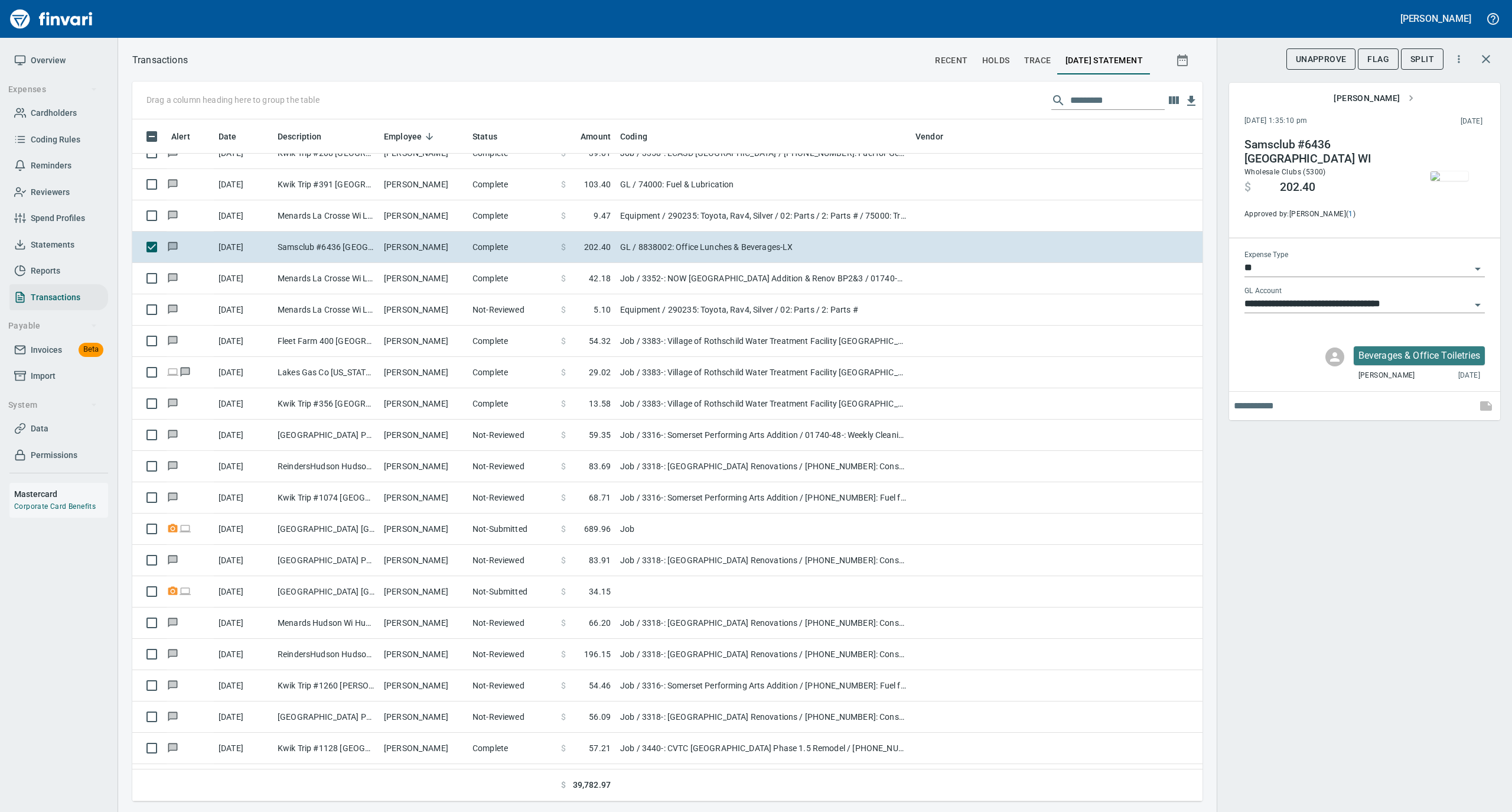 click at bounding box center (1449, 176) 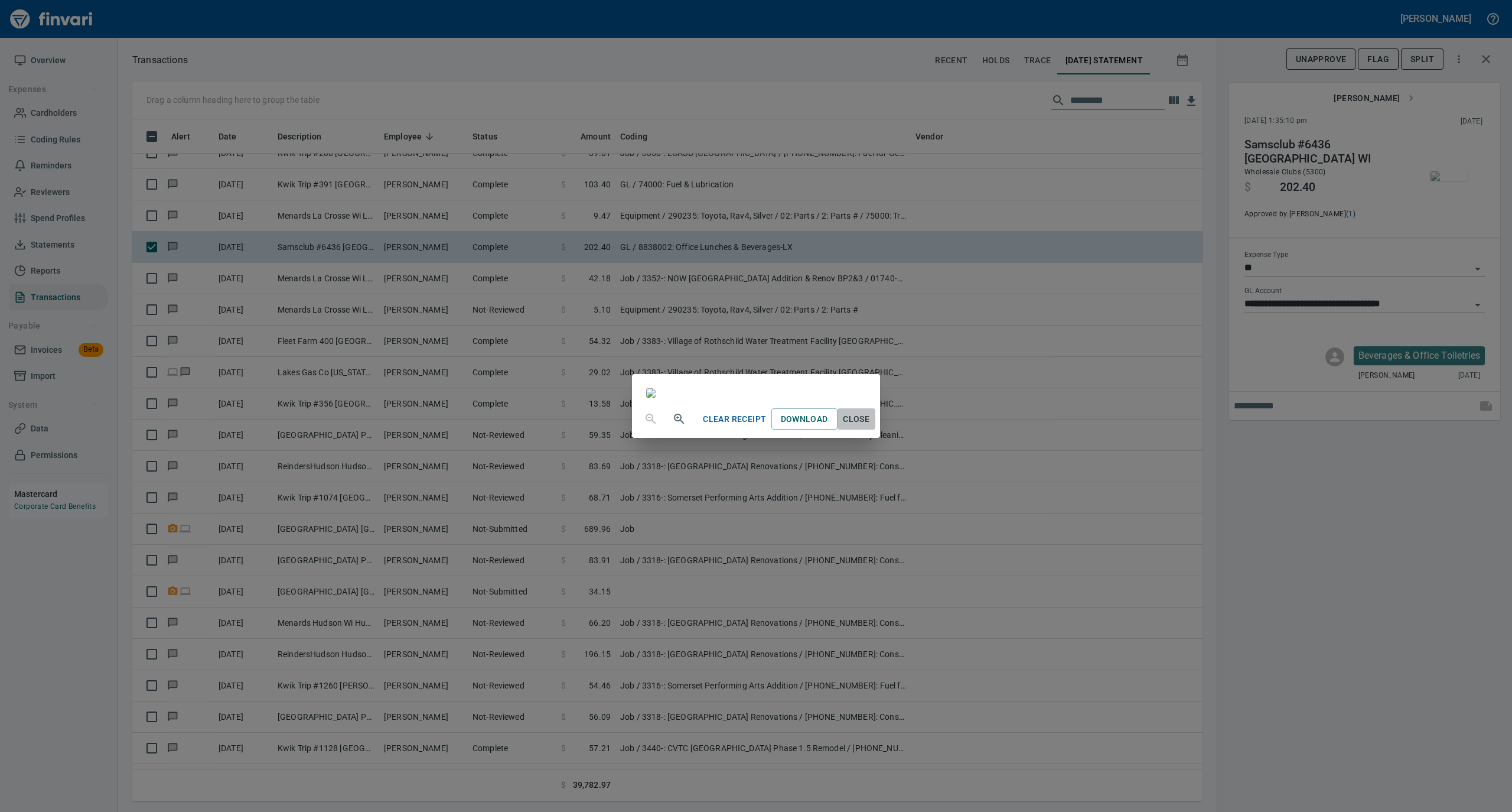 click on "Close" at bounding box center (856, 419) 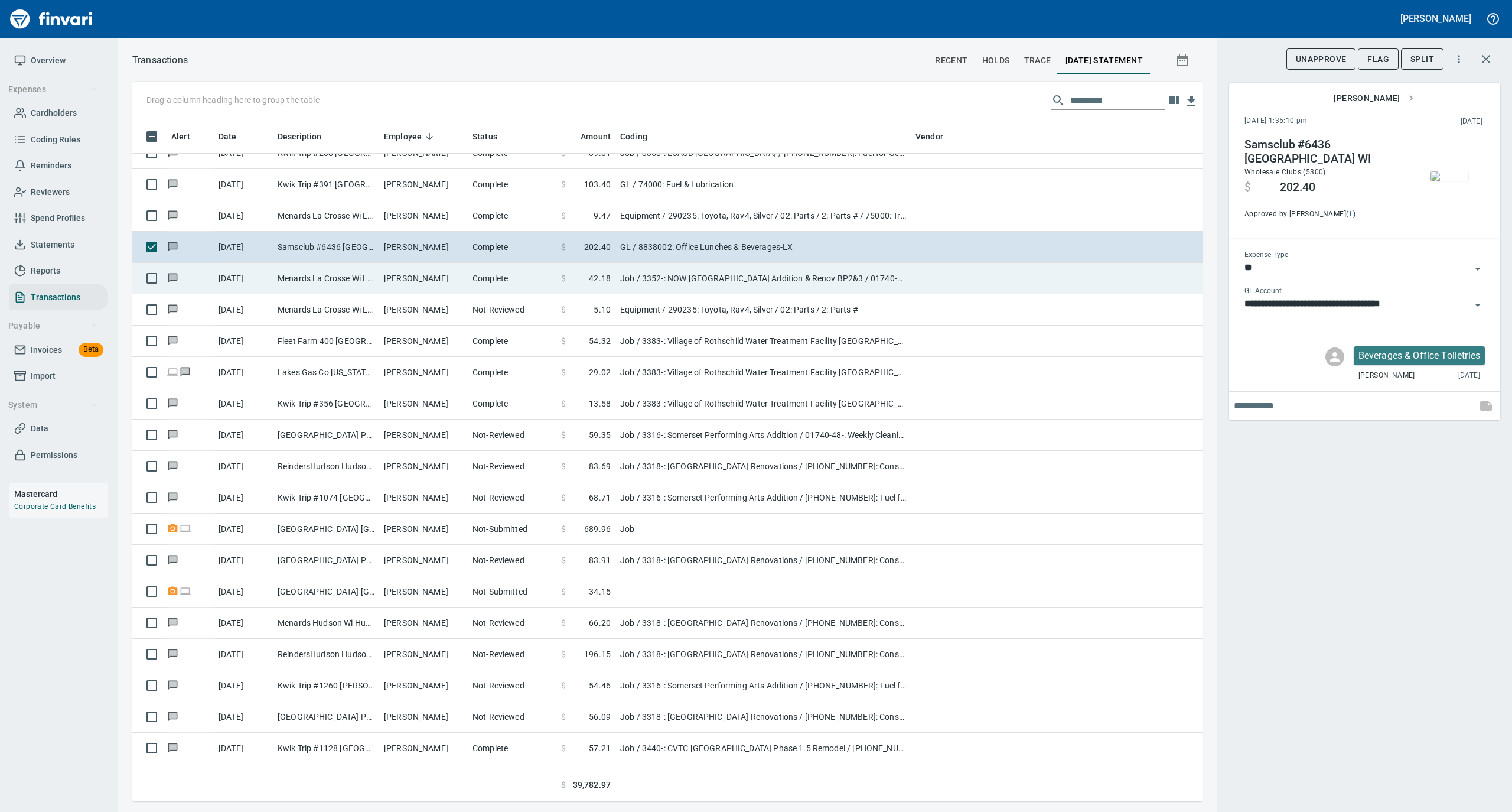 click on "[PERSON_NAME]" at bounding box center (423, 278) 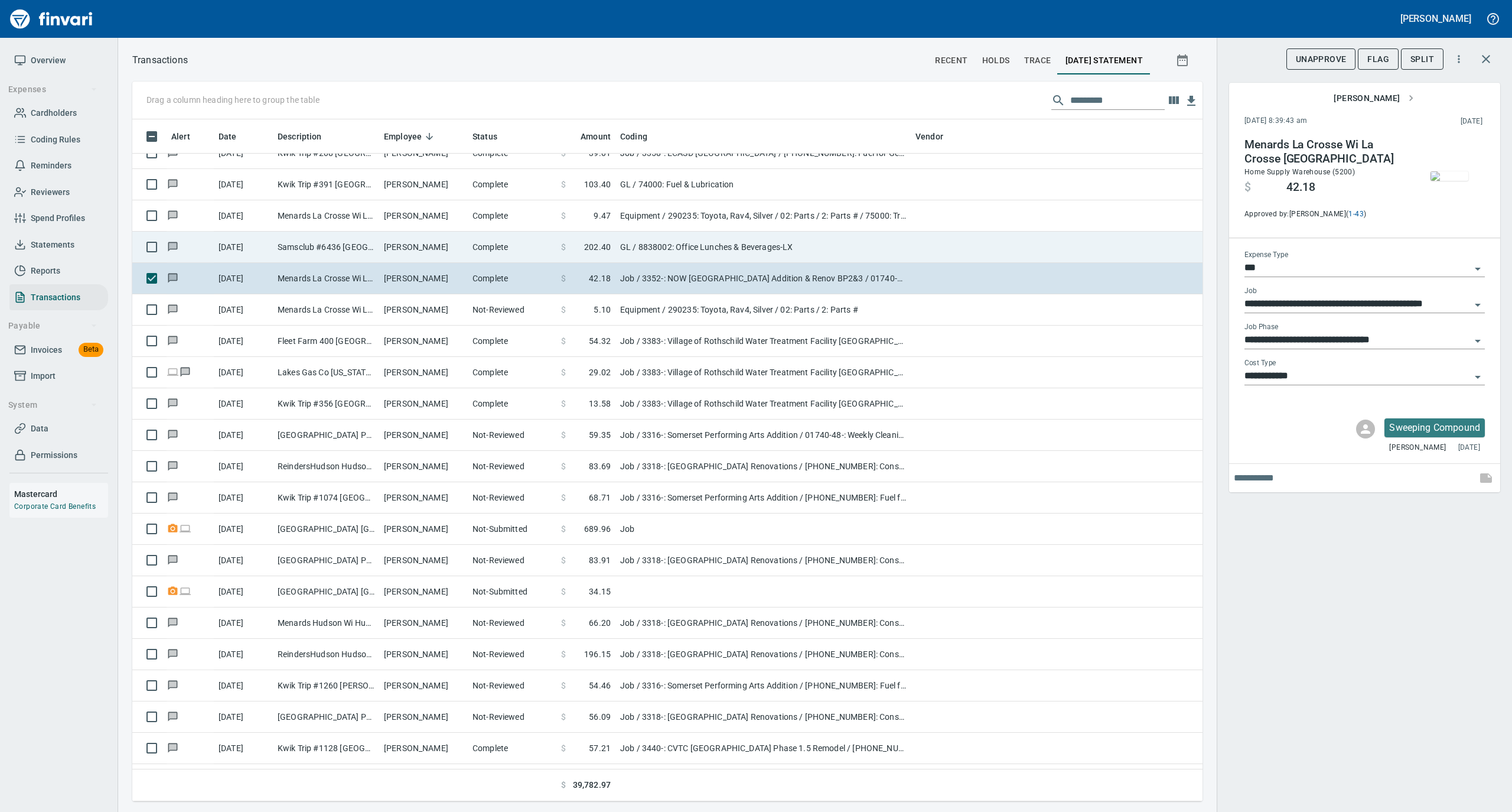 click on "[PERSON_NAME]" at bounding box center [423, 247] 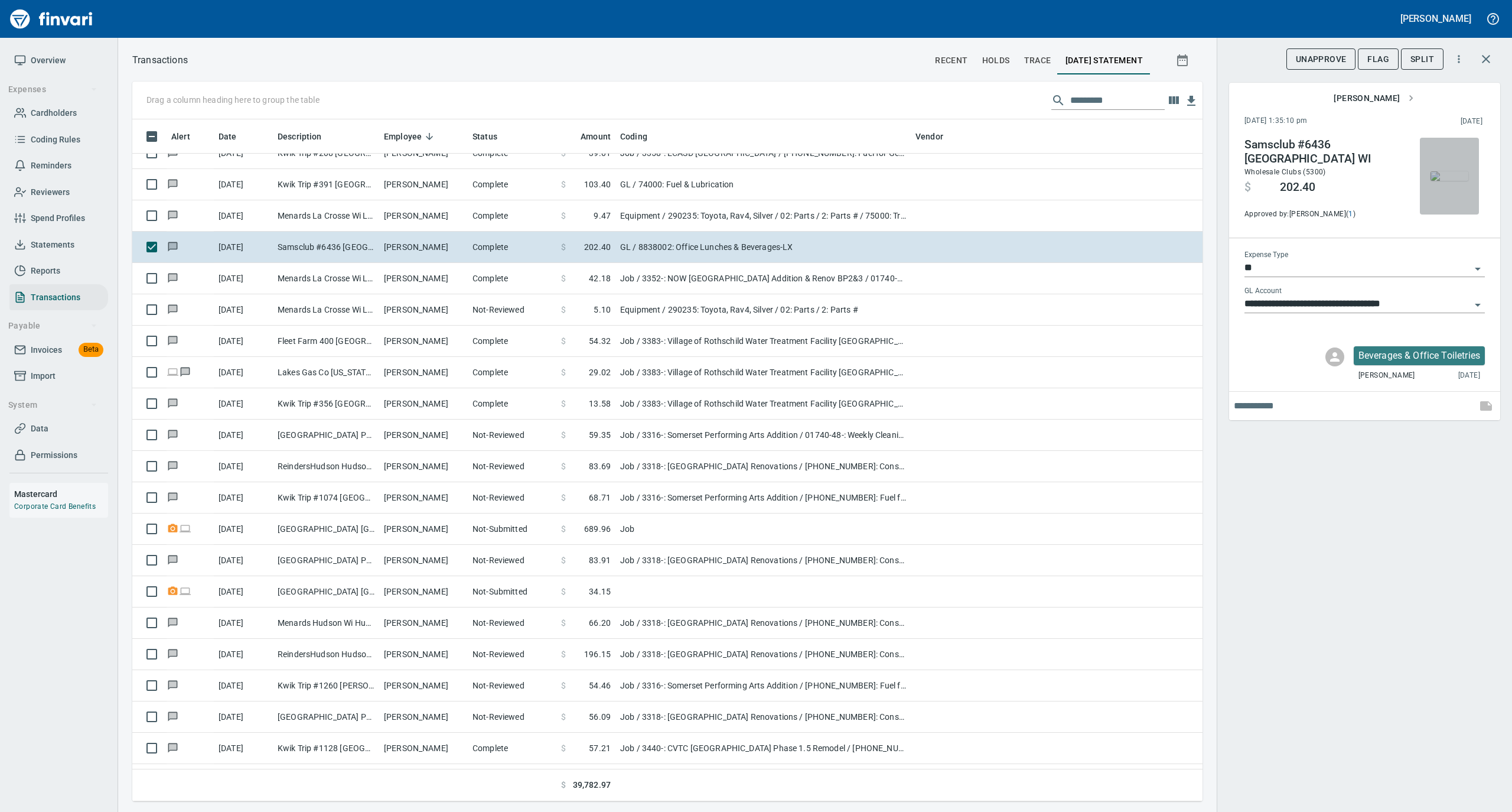 click at bounding box center [1449, 176] 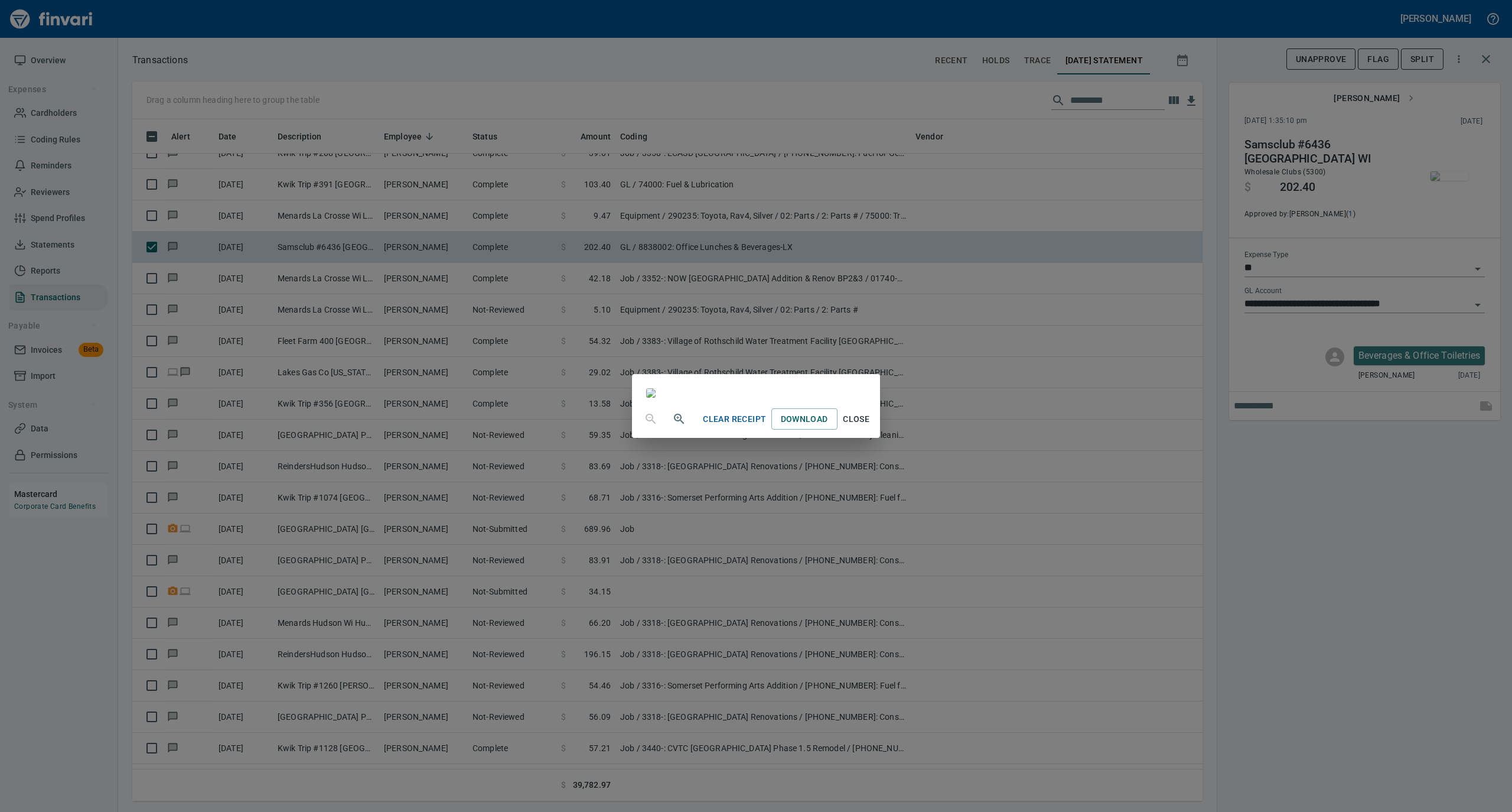 click on "Close" at bounding box center [856, 419] 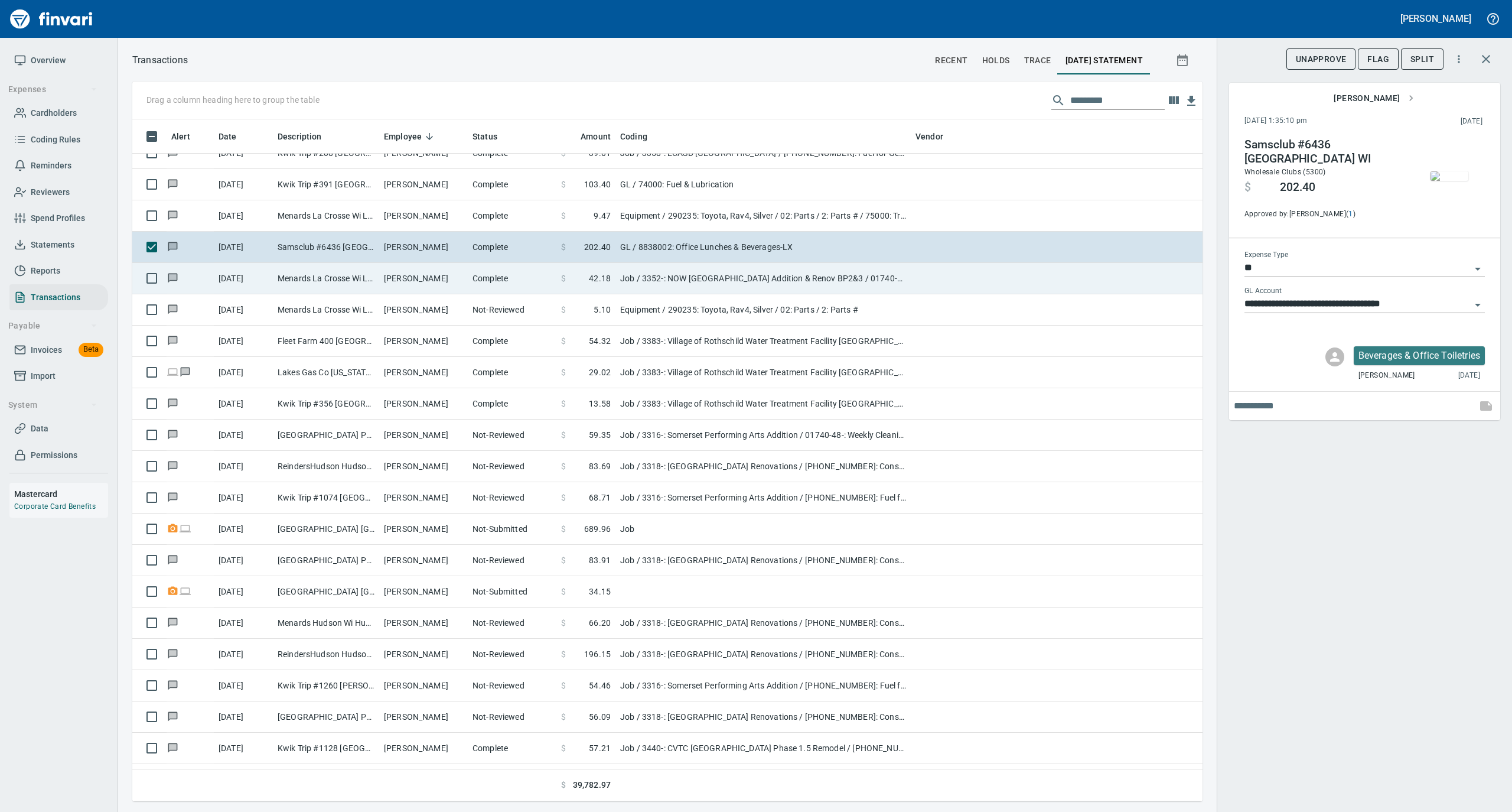 click on "[PERSON_NAME]" at bounding box center [423, 278] 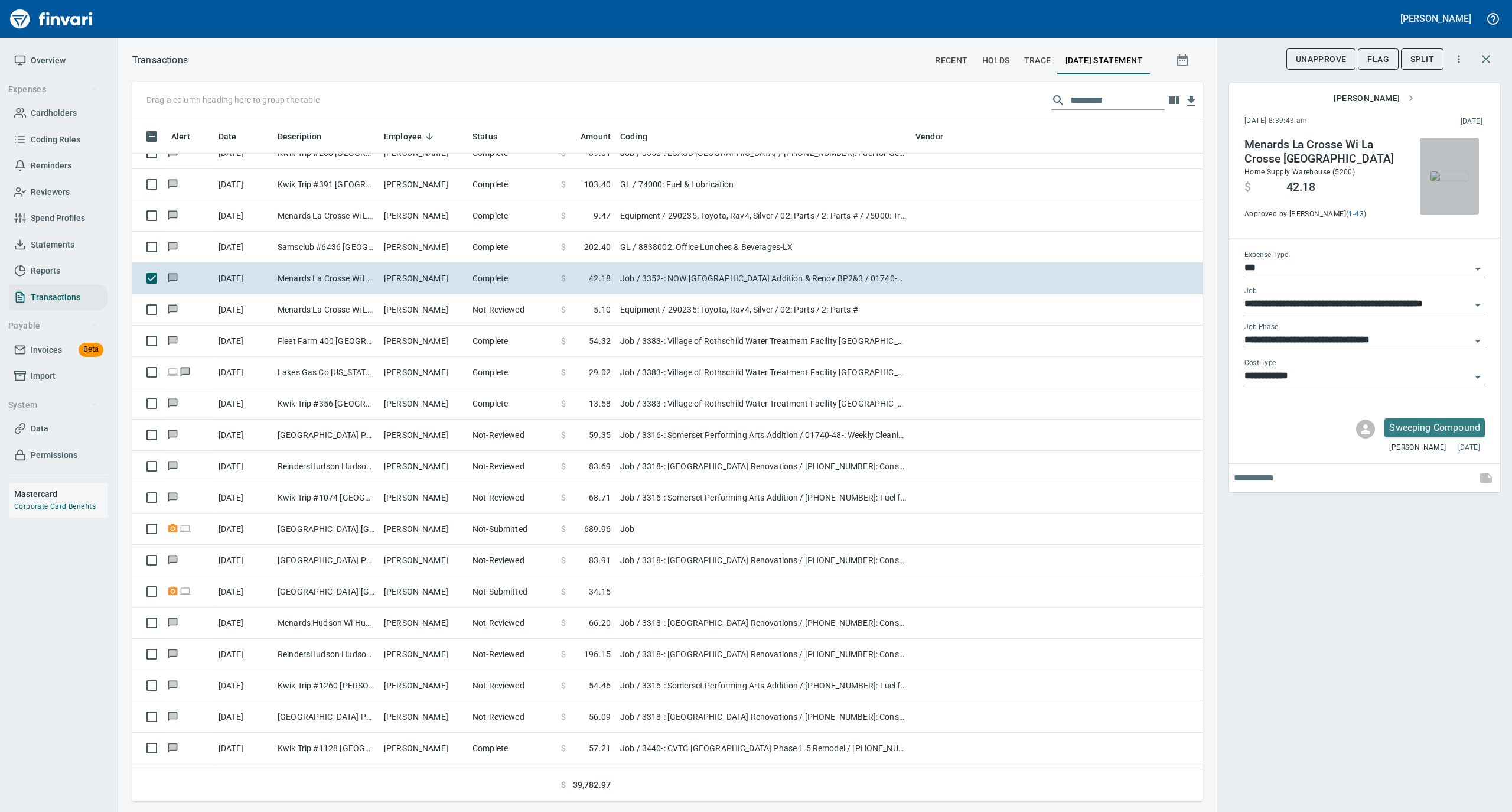 click at bounding box center [1449, 176] 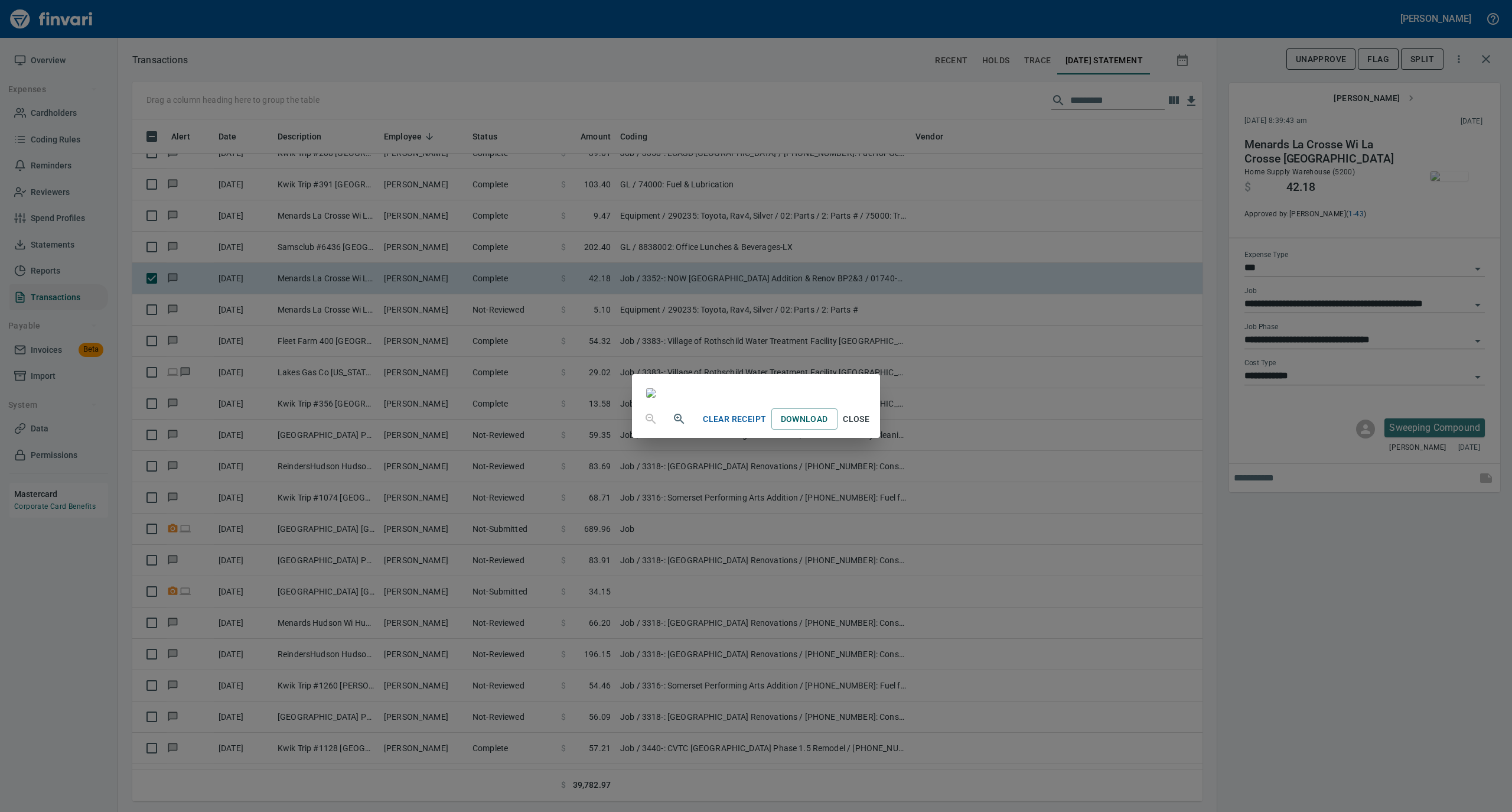 click on "Close" at bounding box center (856, 419) 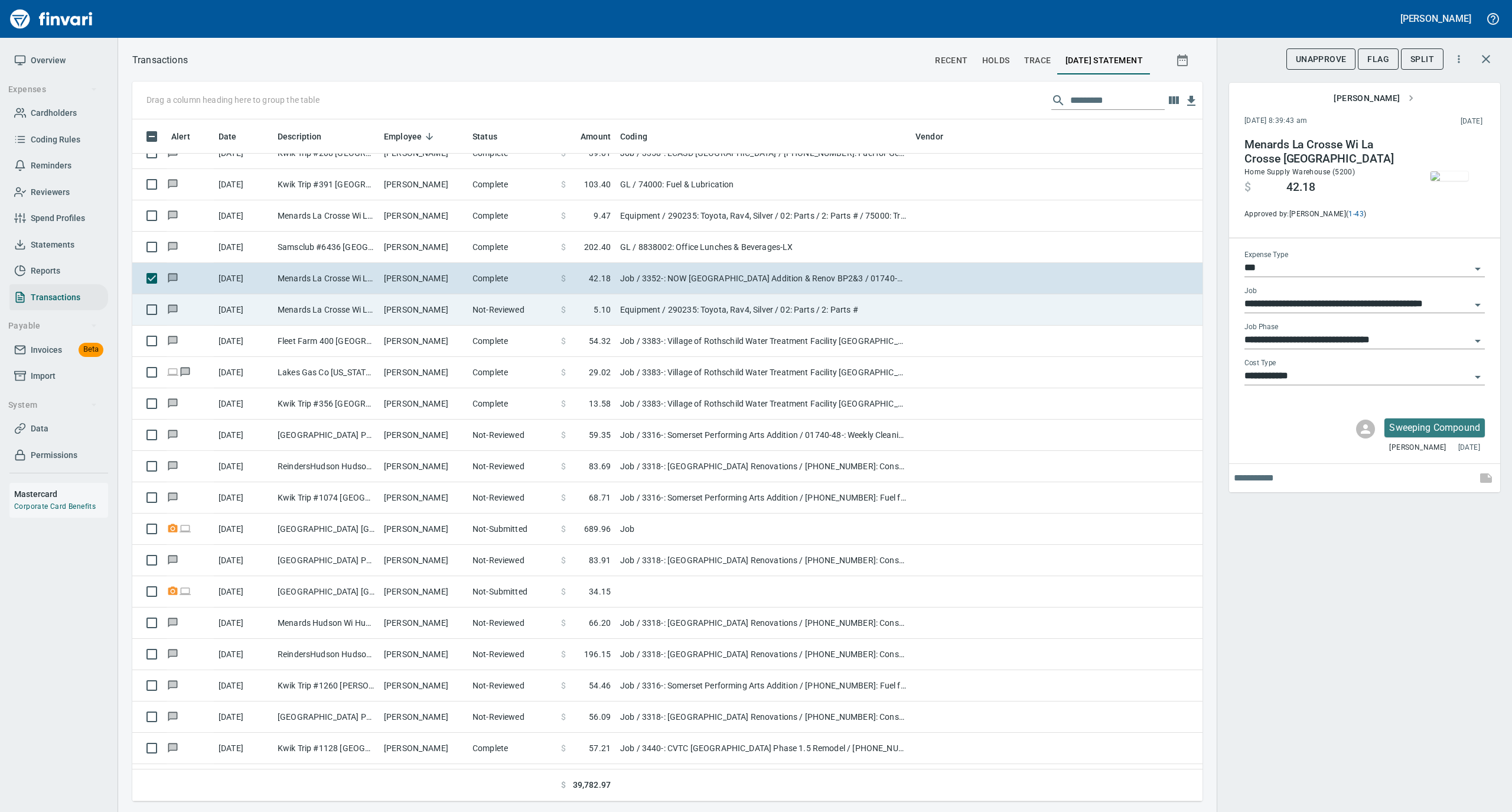 click on "[PERSON_NAME]" at bounding box center [423, 310] 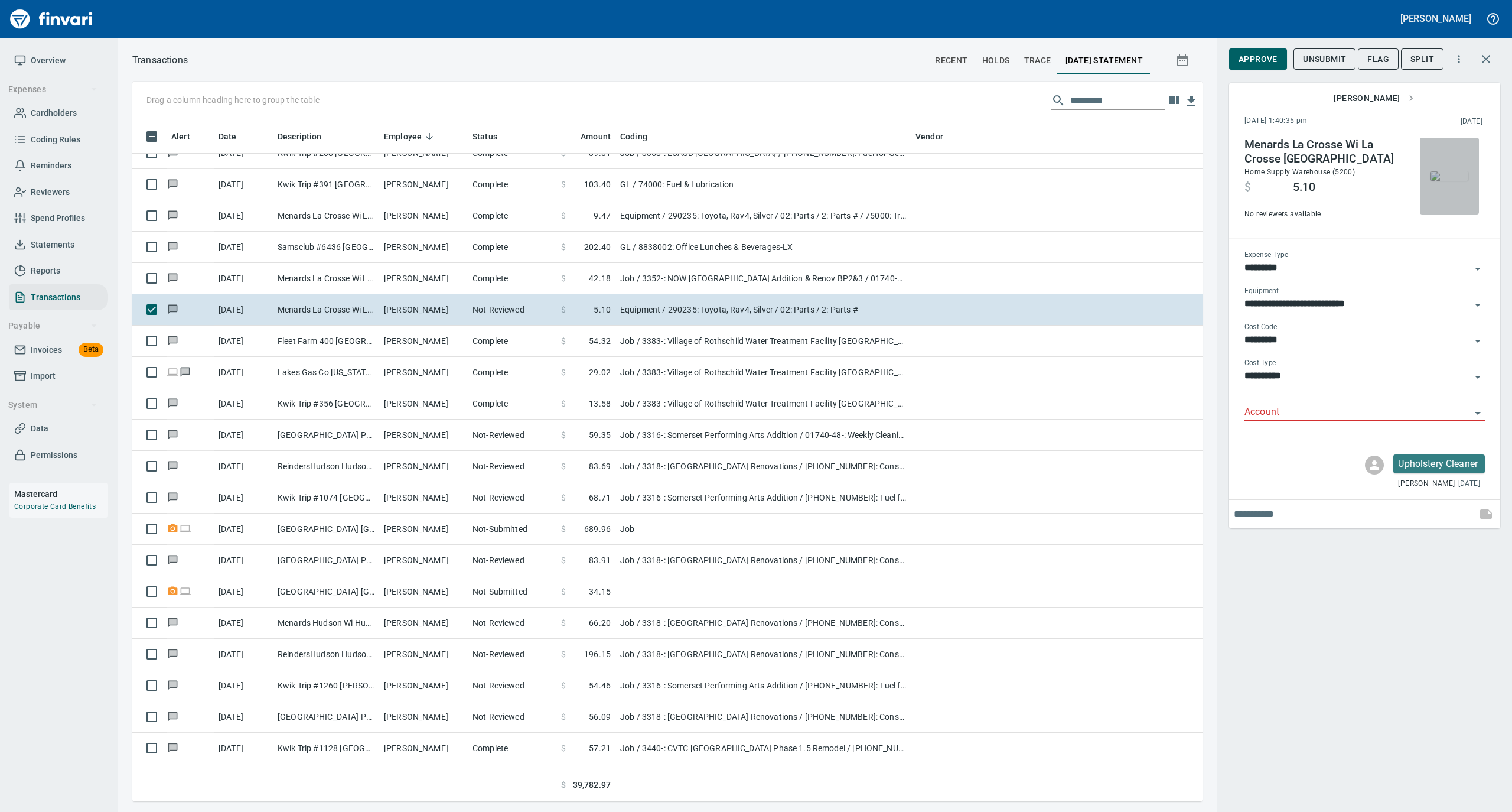 click at bounding box center [1449, 176] 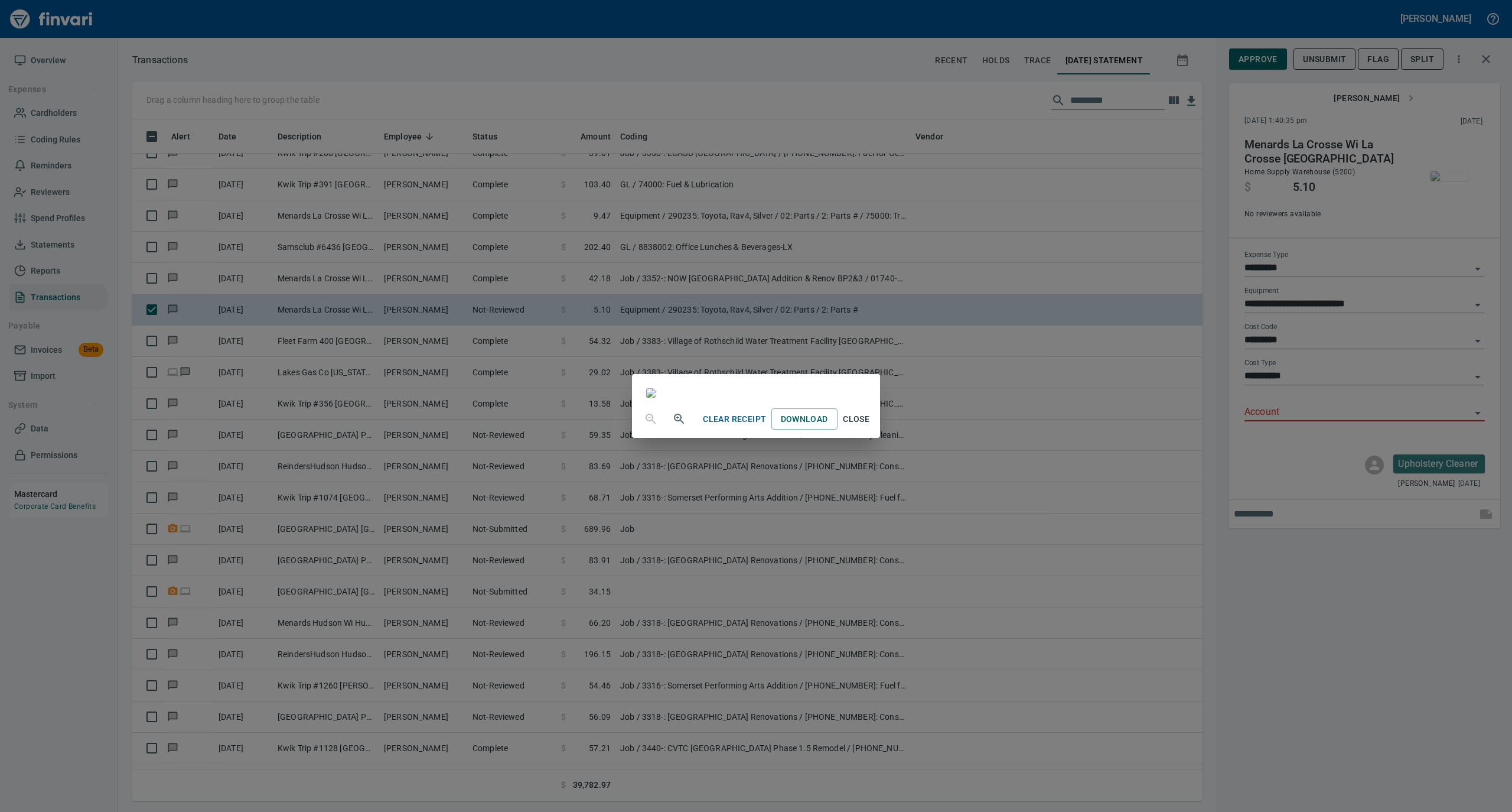 drag, startPoint x: 972, startPoint y: 710, endPoint x: 1010, endPoint y: 676, distance: 50.9902 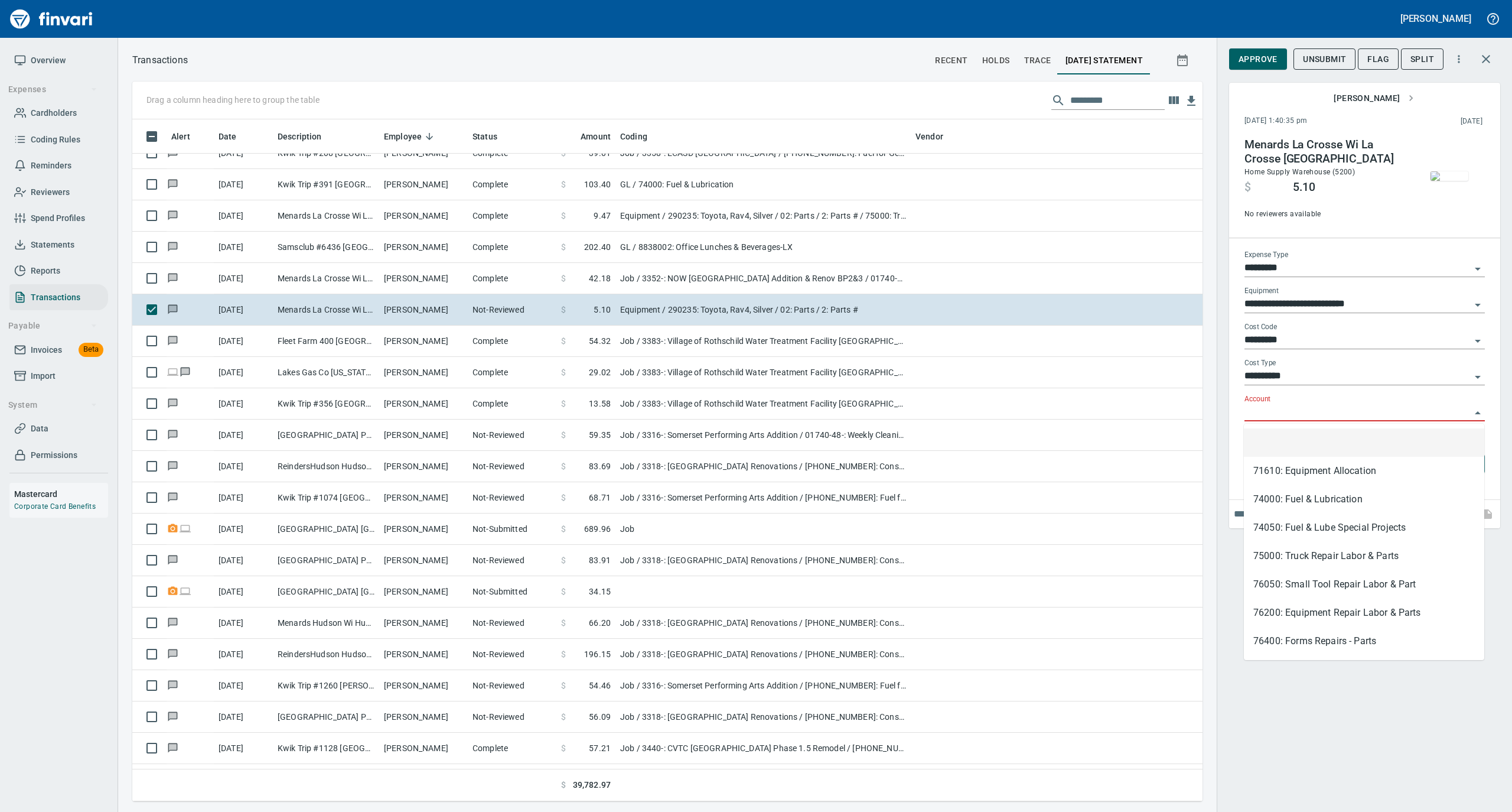 click on "Account" at bounding box center [1357, 413] 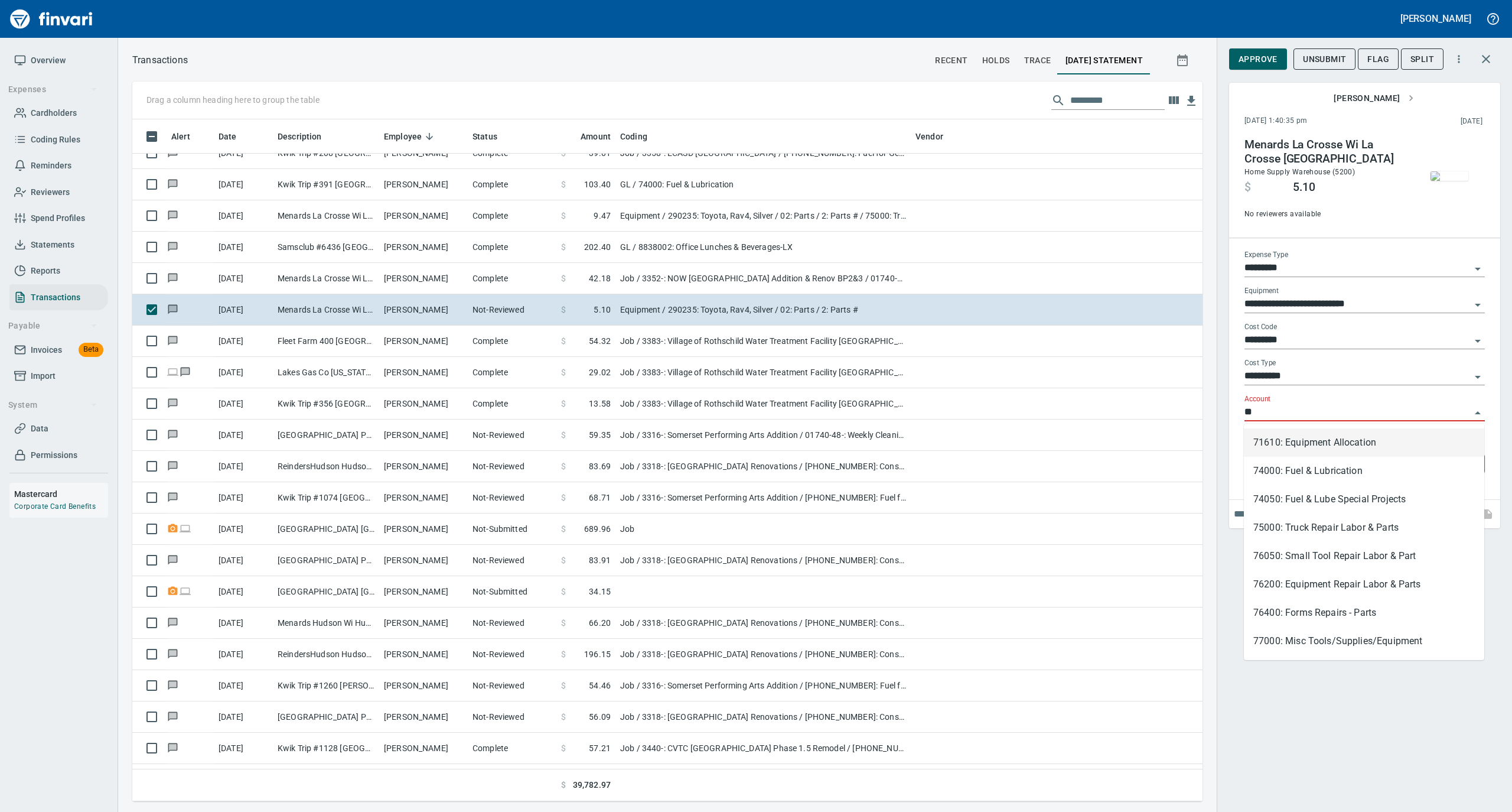 scroll, scrollTop: 670, scrollLeft: 1047, axis: both 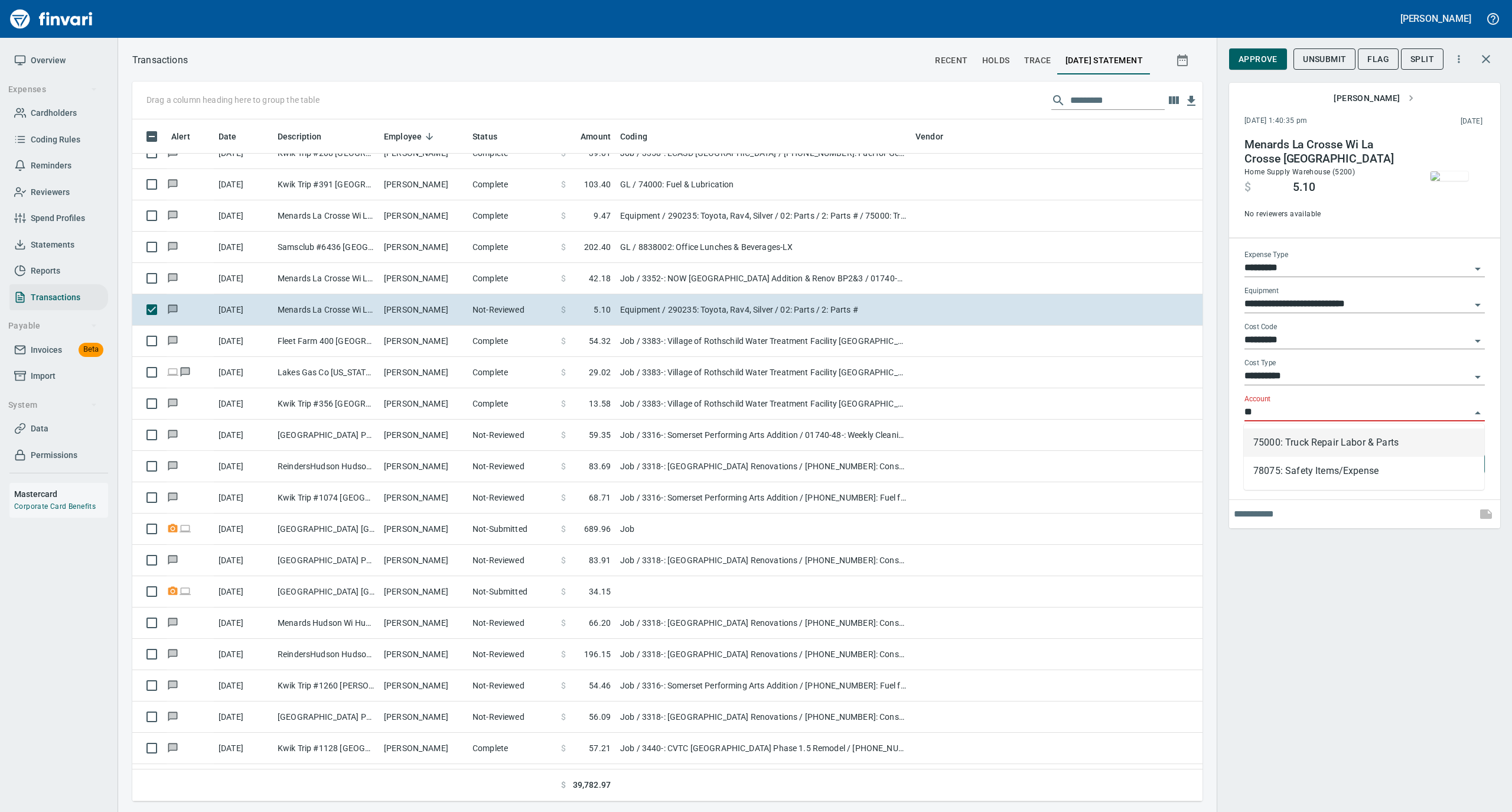 click on "75000: Truck Repair Labor & Parts" at bounding box center (1364, 443) 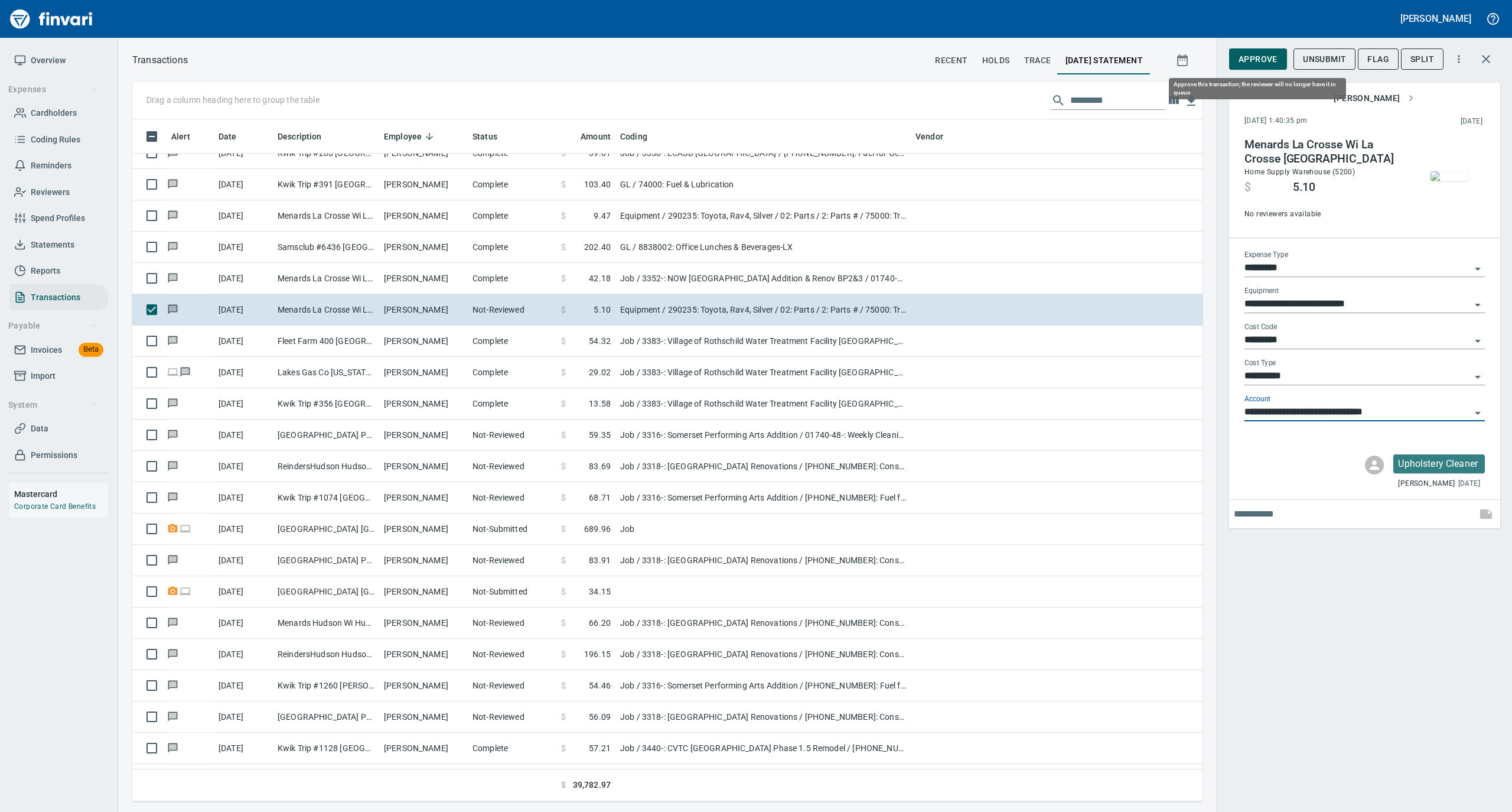 type on "**********" 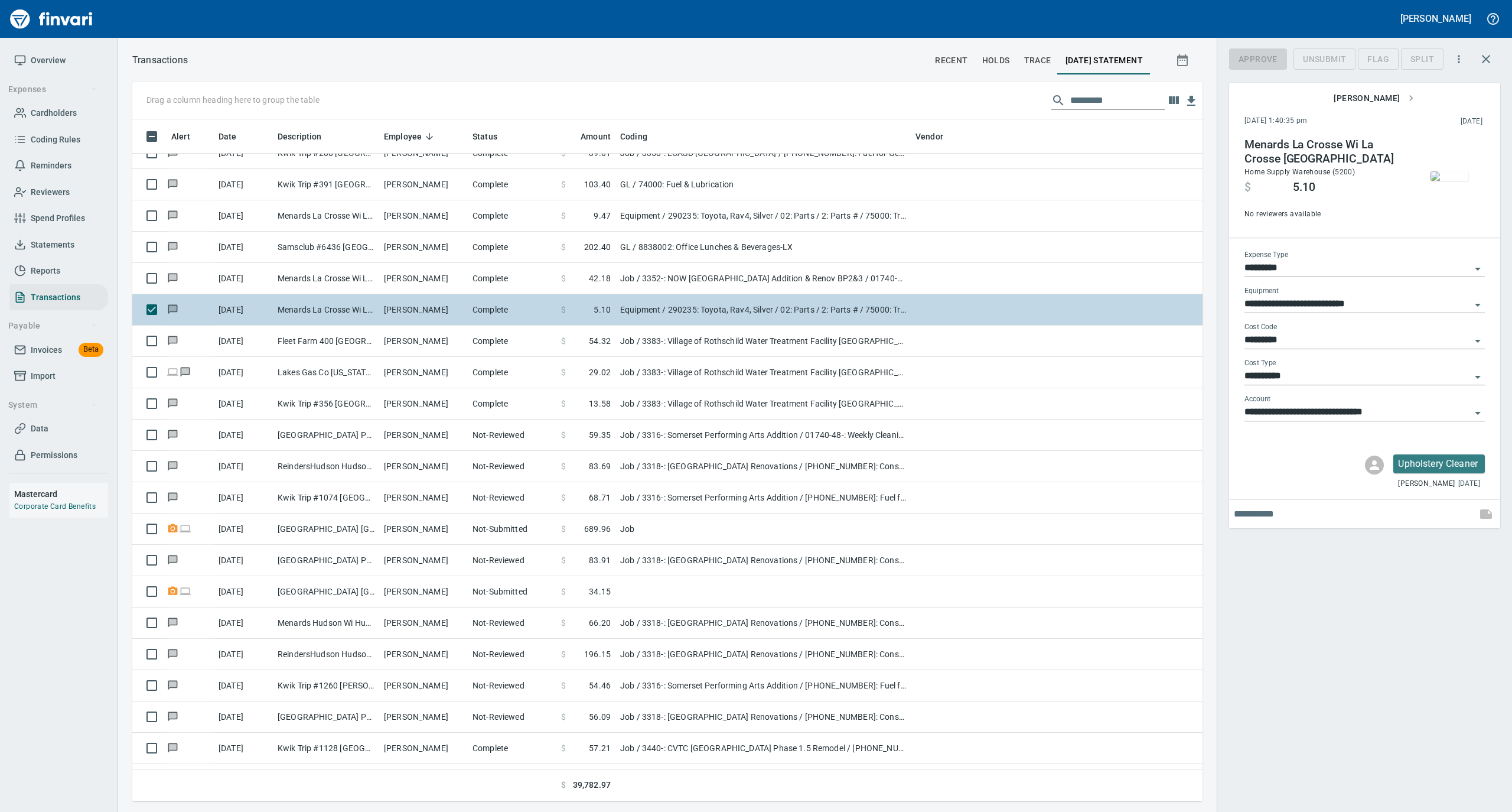 scroll, scrollTop: 670, scrollLeft: 1047, axis: both 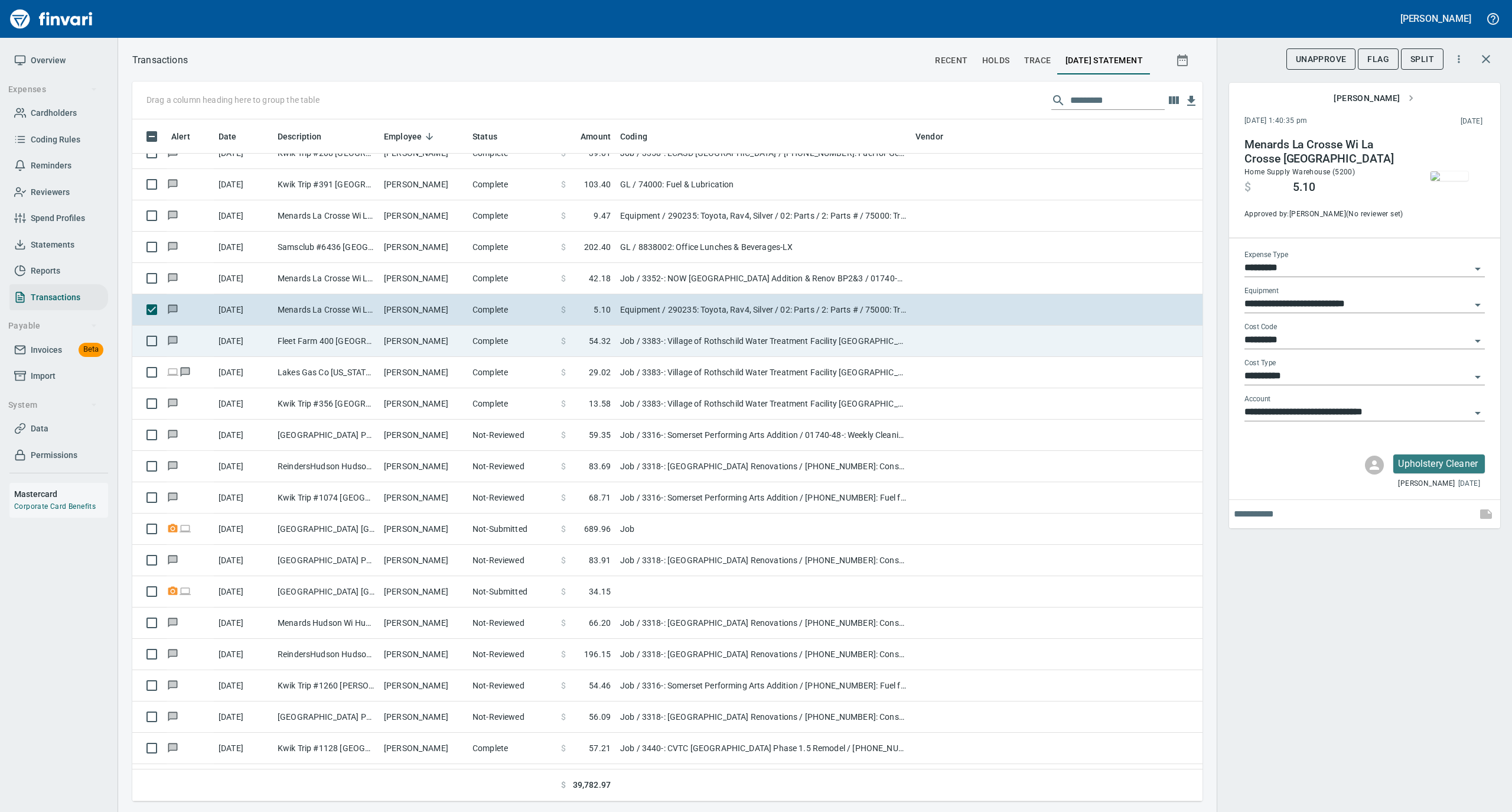 click on "[PERSON_NAME]" at bounding box center (423, 341) 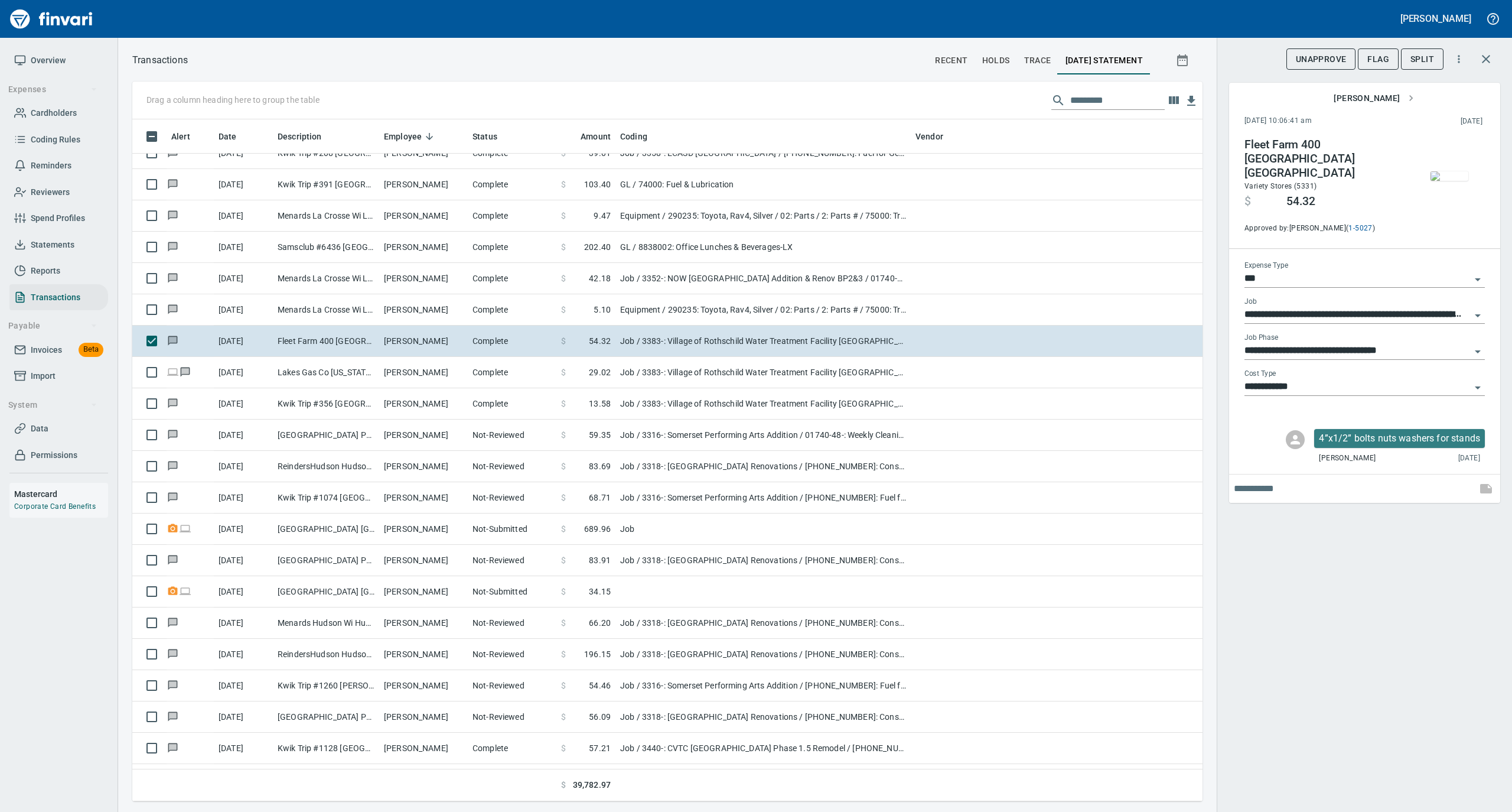 click at bounding box center [1449, 176] 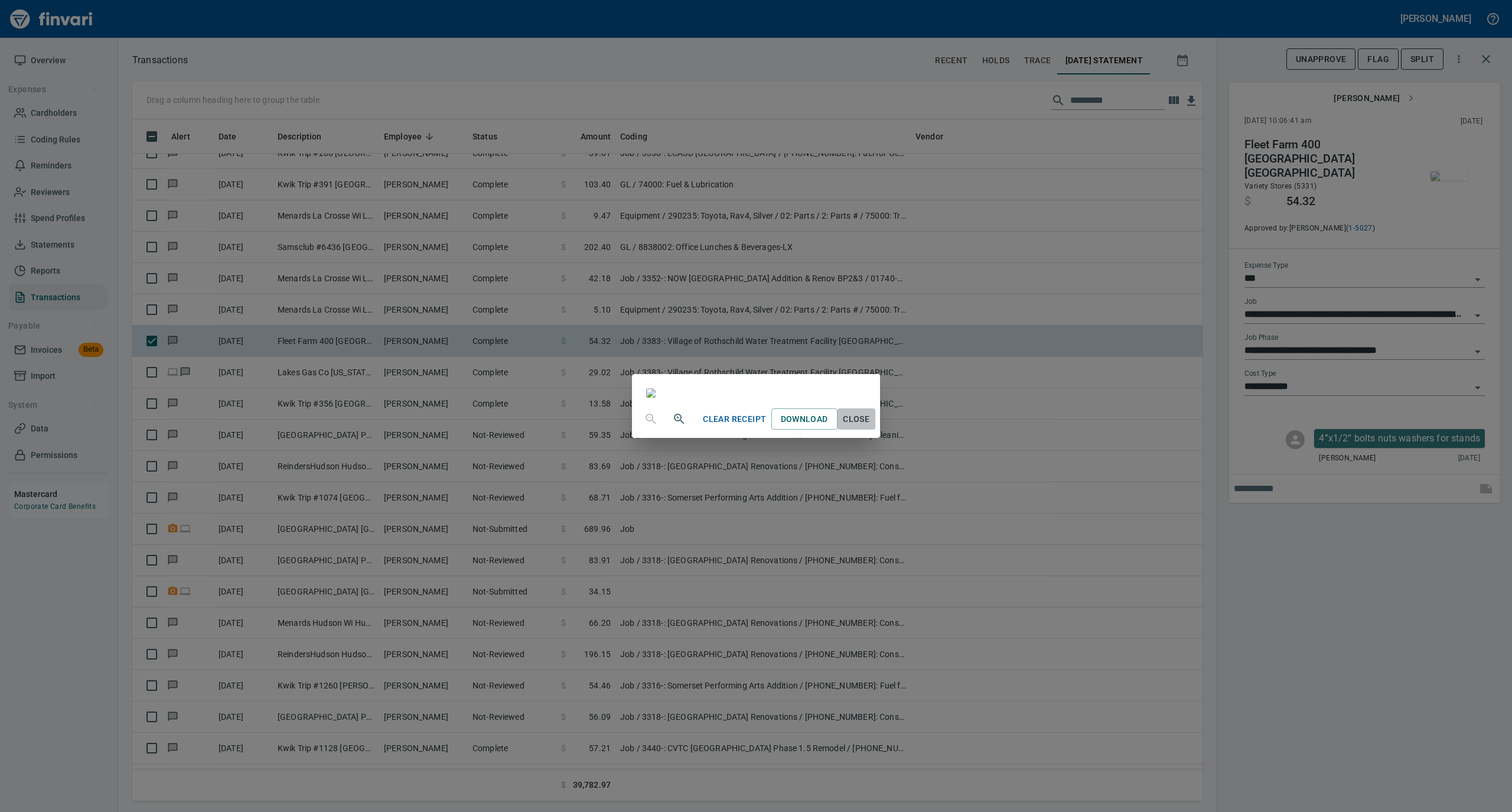 click on "Close" at bounding box center (856, 419) 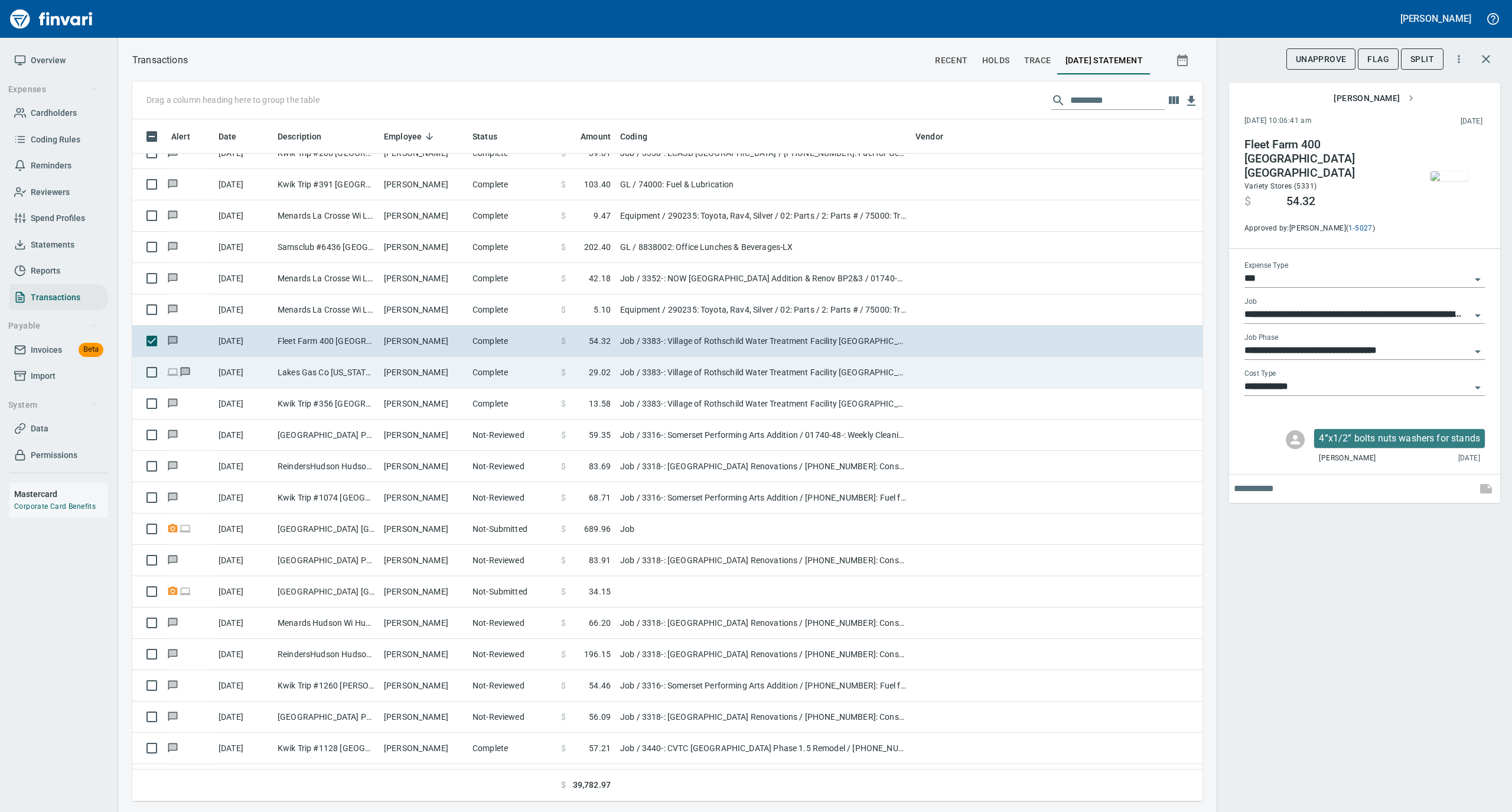 click on "[PERSON_NAME]" at bounding box center [423, 372] 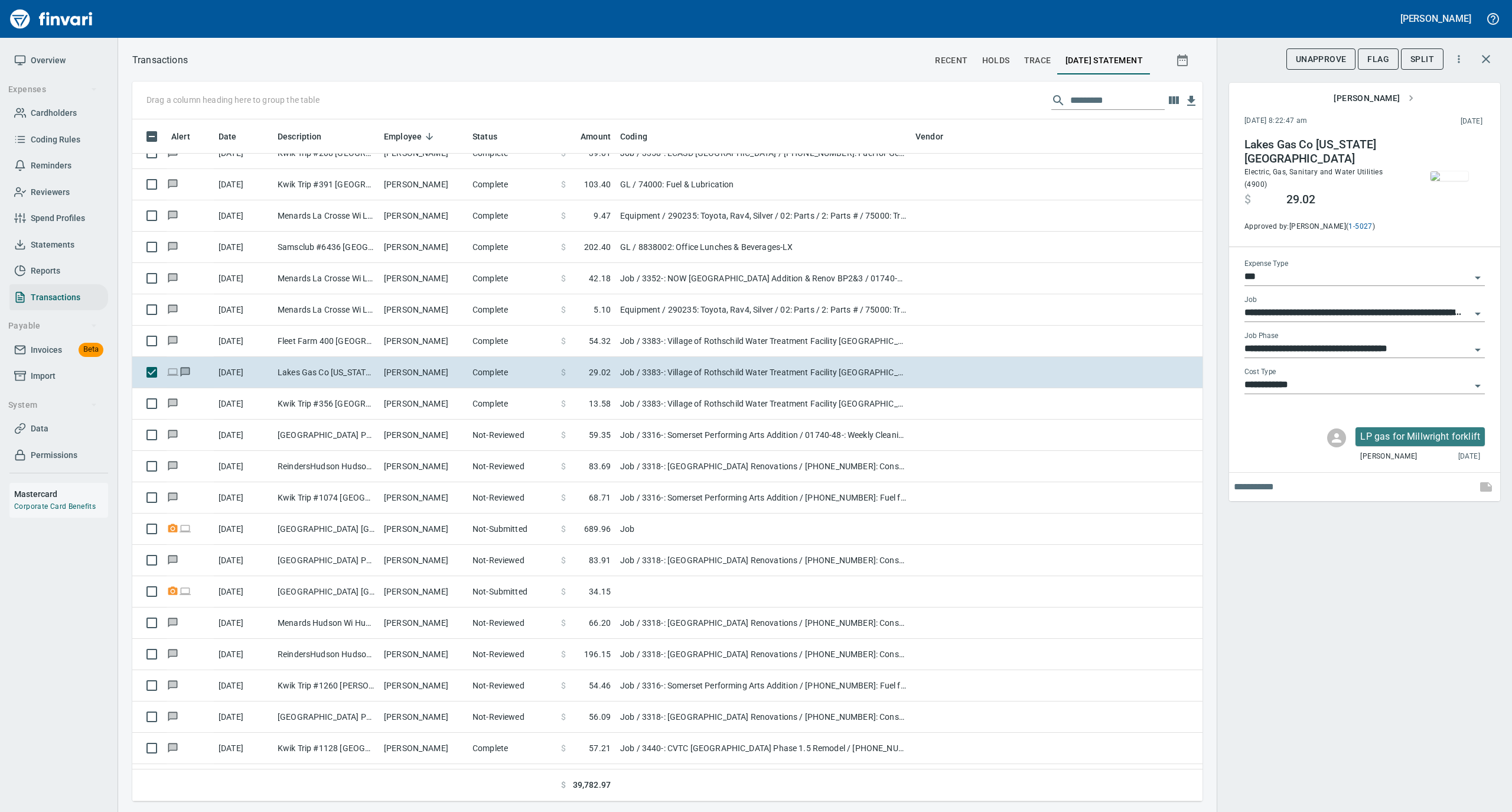 click at bounding box center [1449, 176] 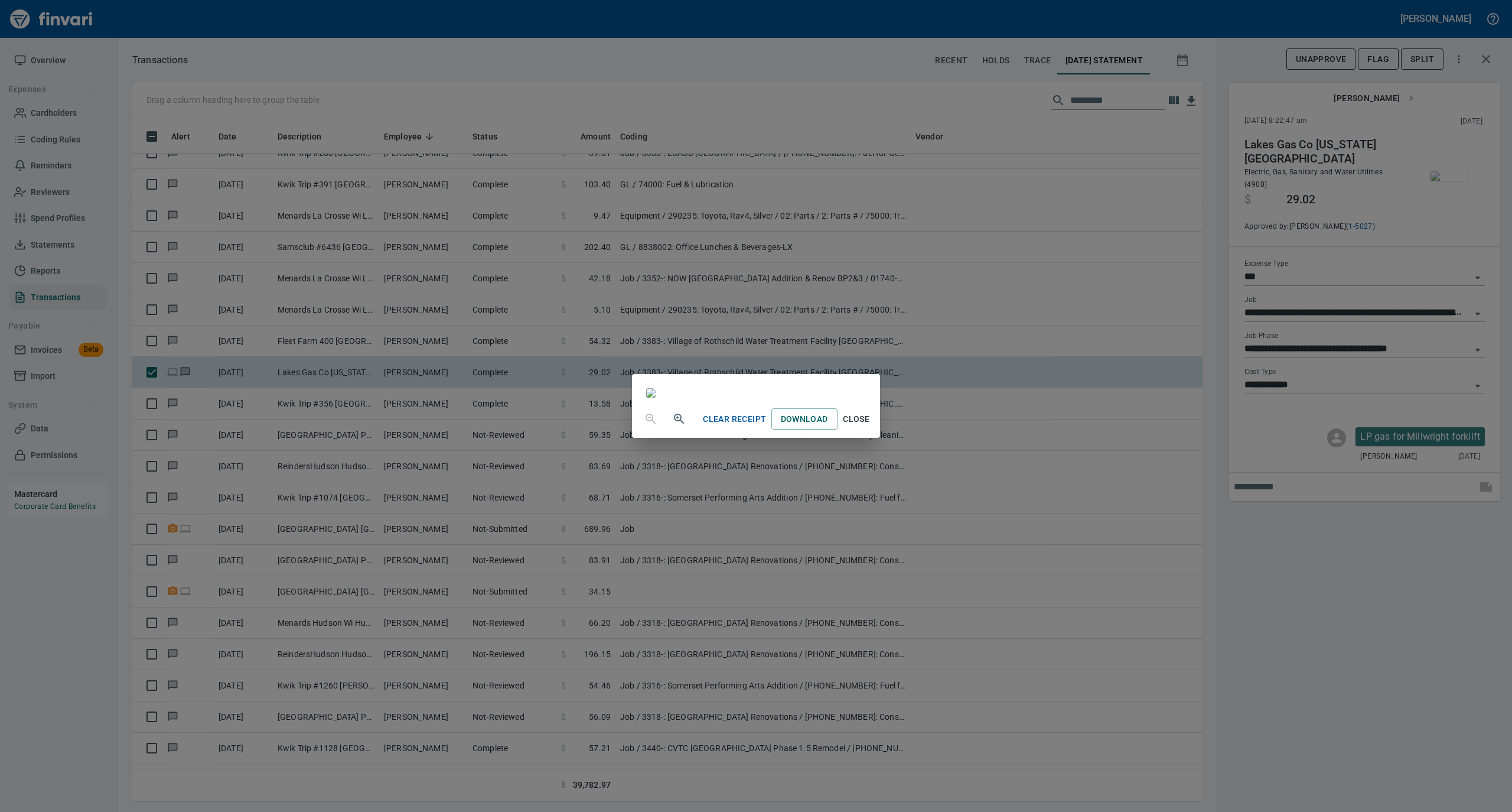 click on "Close" at bounding box center [856, 419] 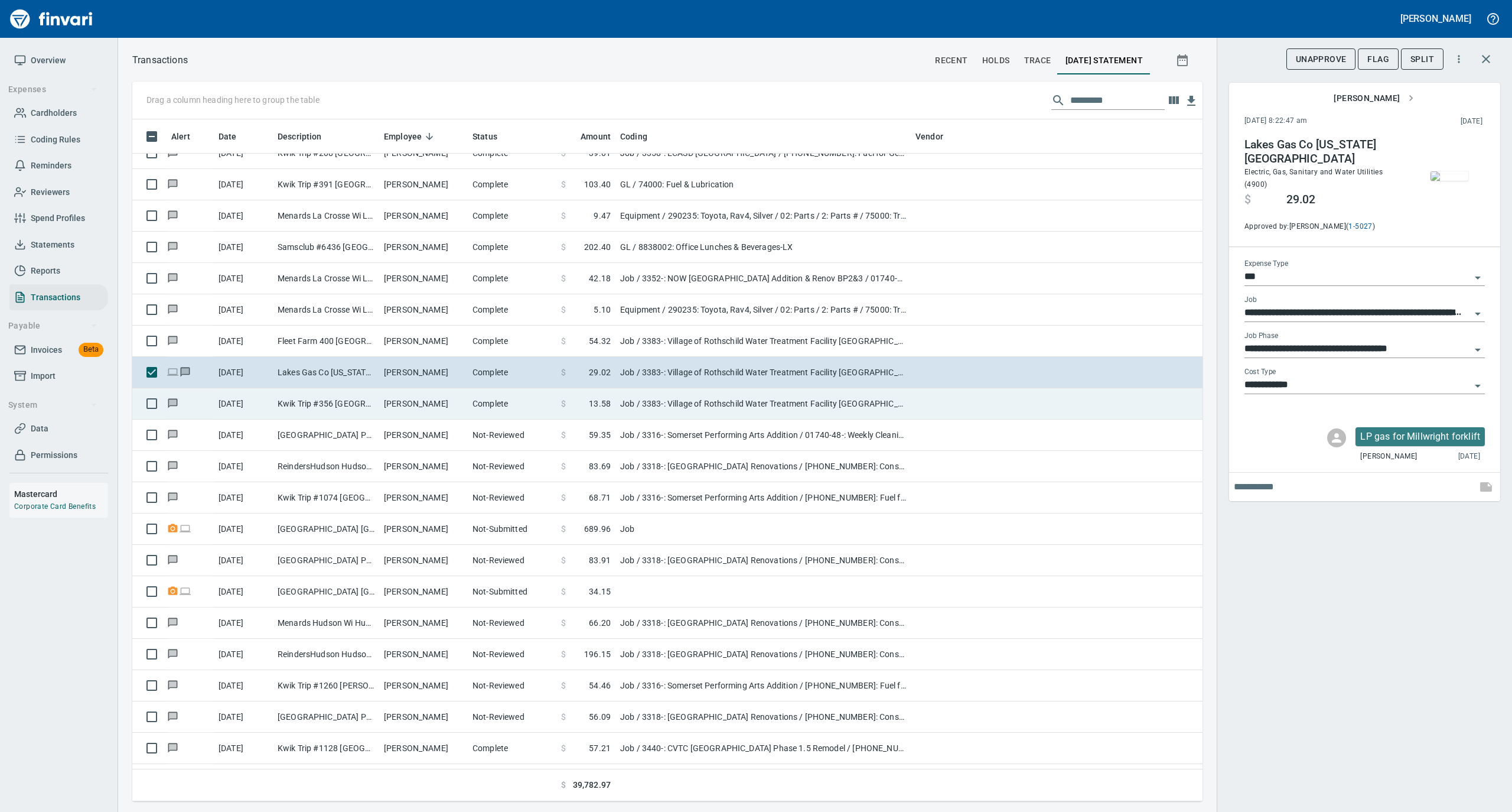 click on "[PERSON_NAME]" at bounding box center [423, 404] 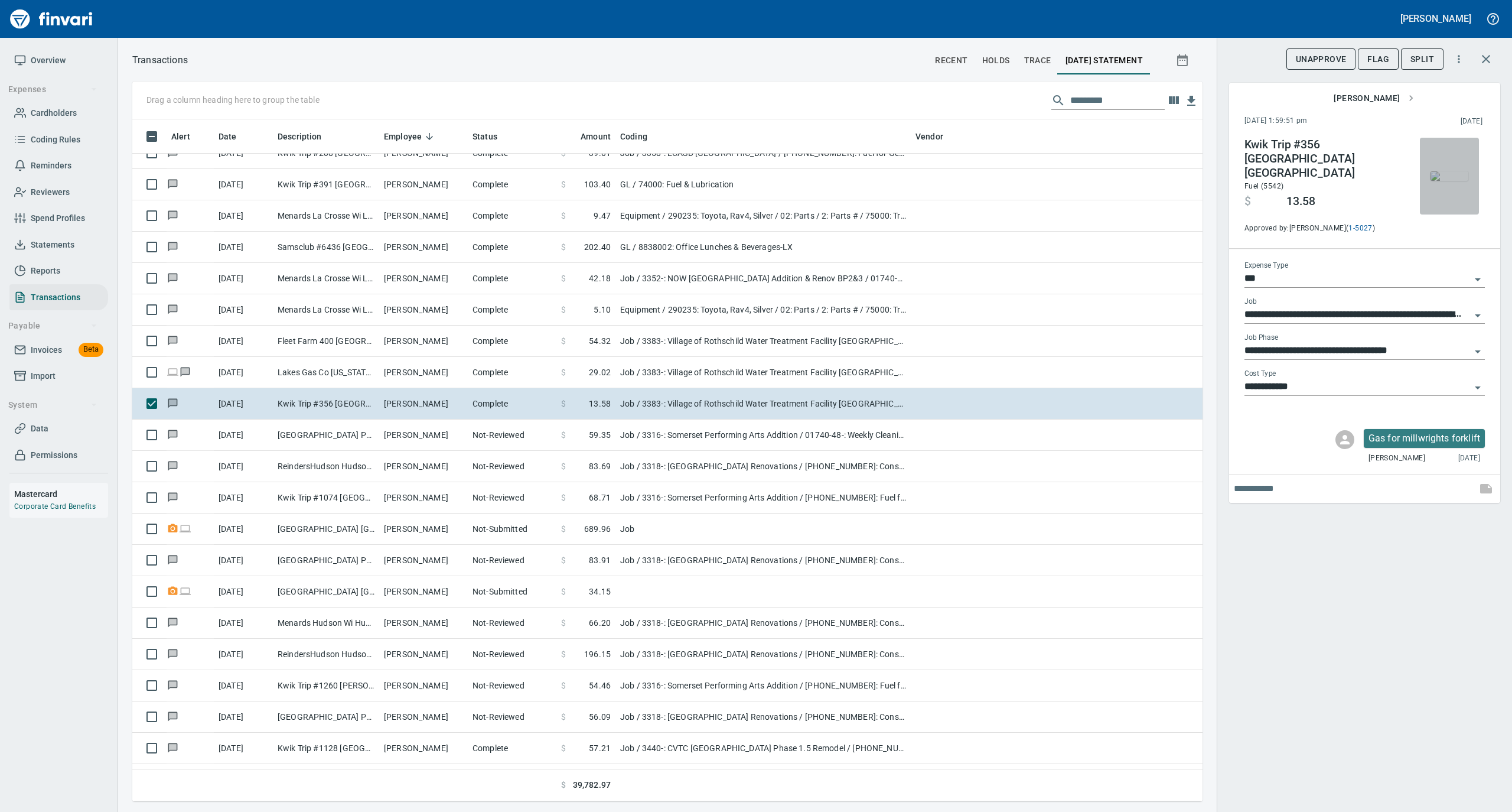 click at bounding box center (1449, 176) 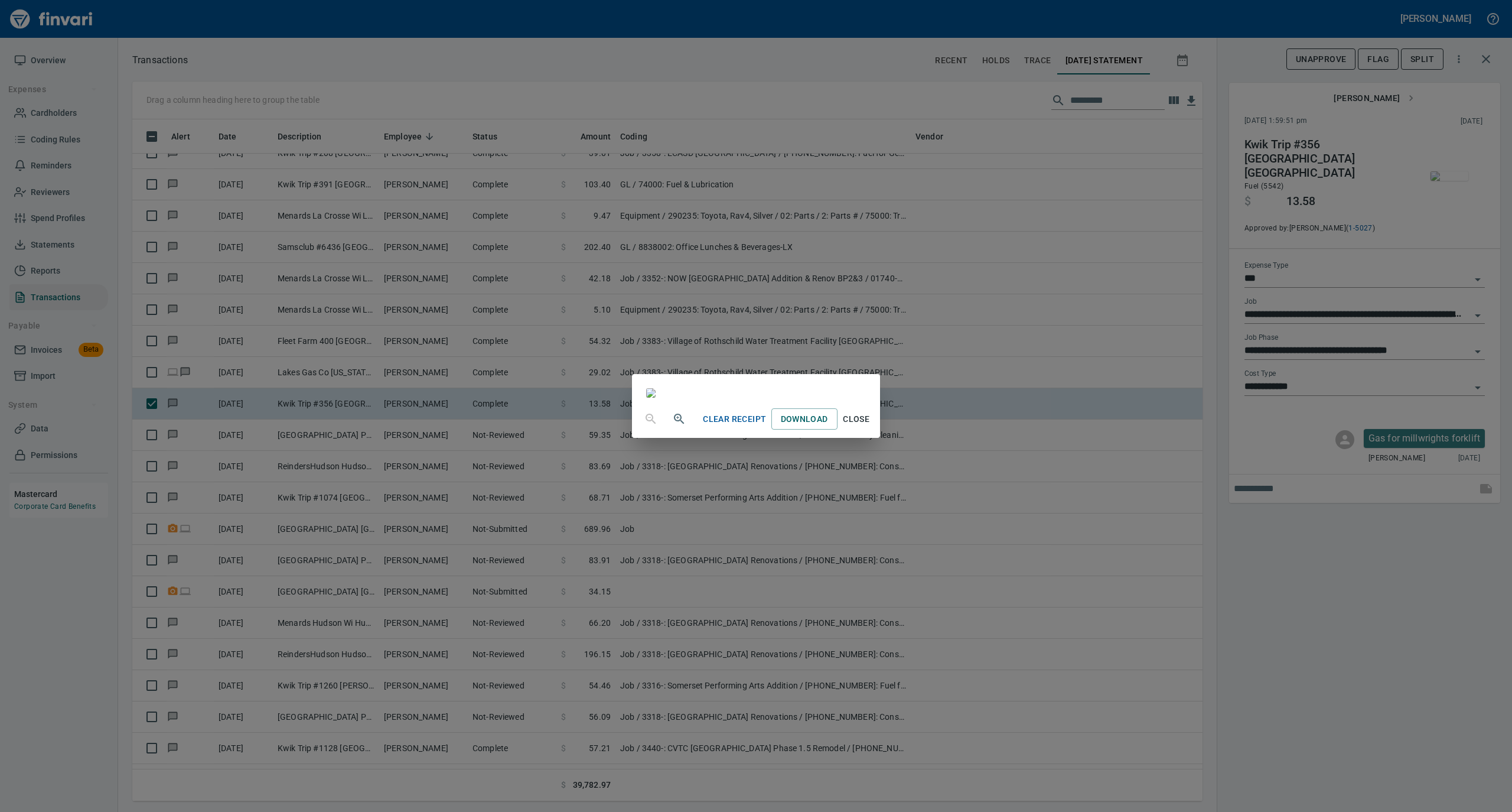 click on "Close" at bounding box center [856, 419] 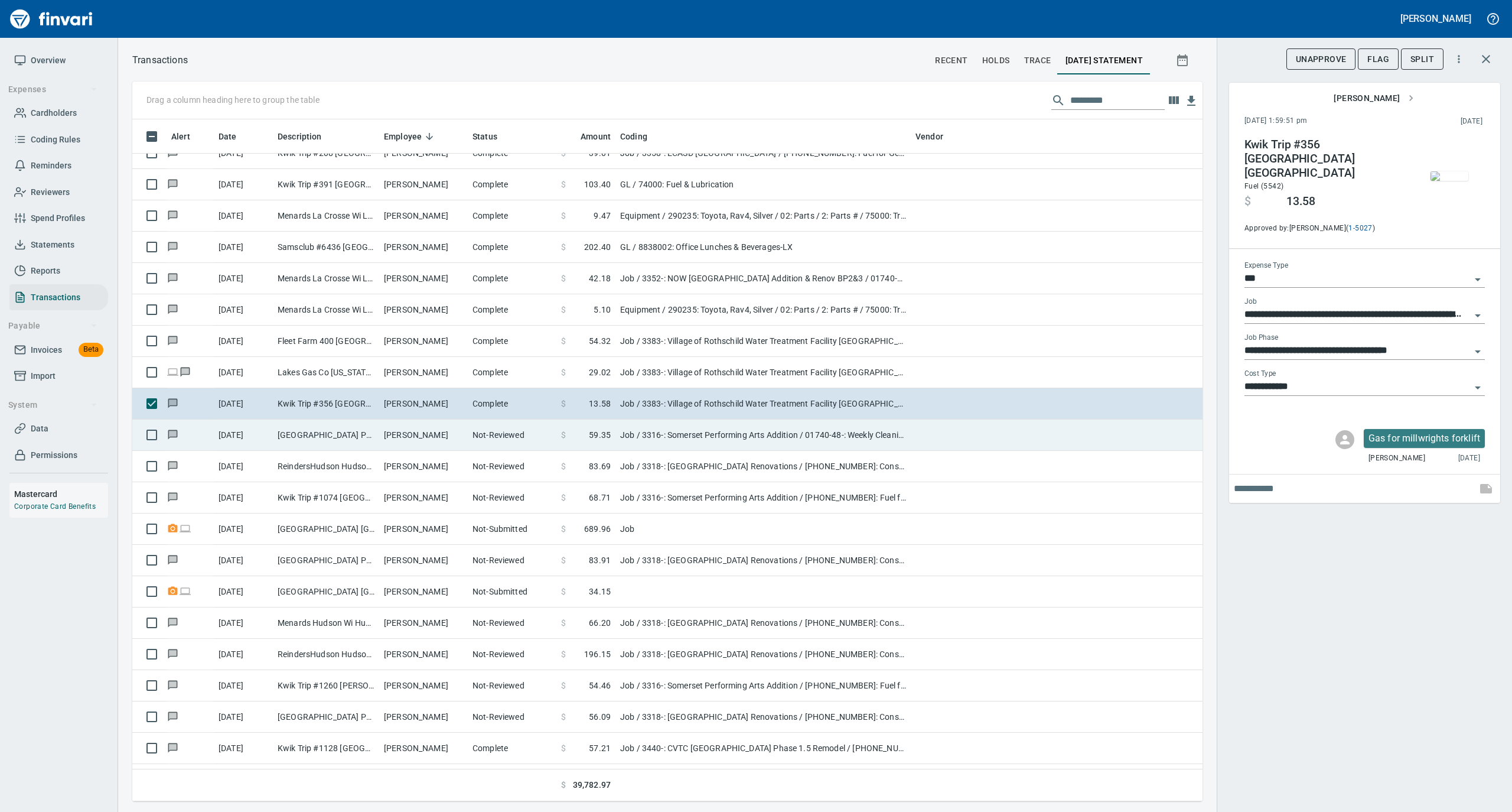 click on "[PERSON_NAME]" at bounding box center (423, 435) 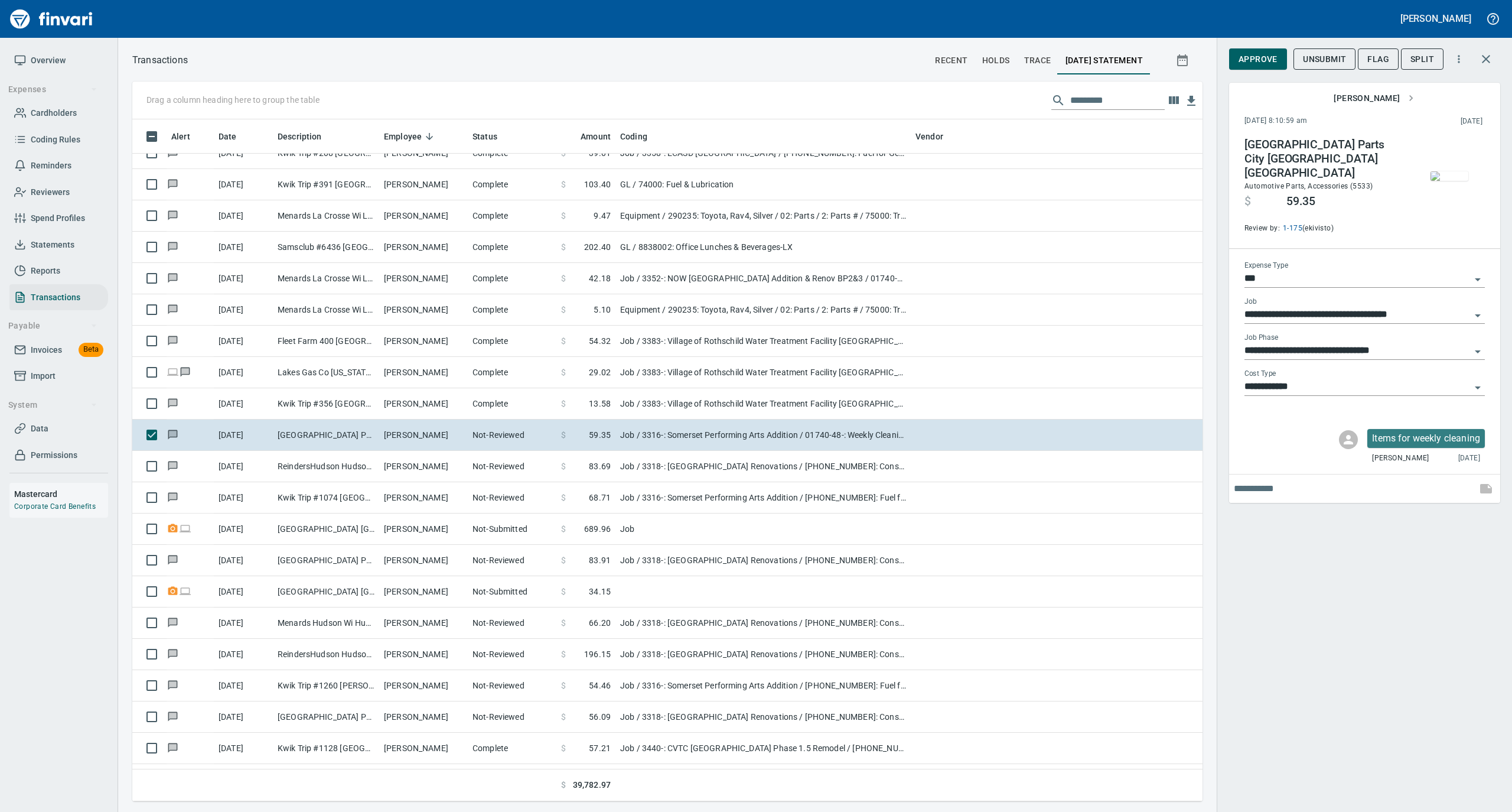 click at bounding box center (1449, 176) 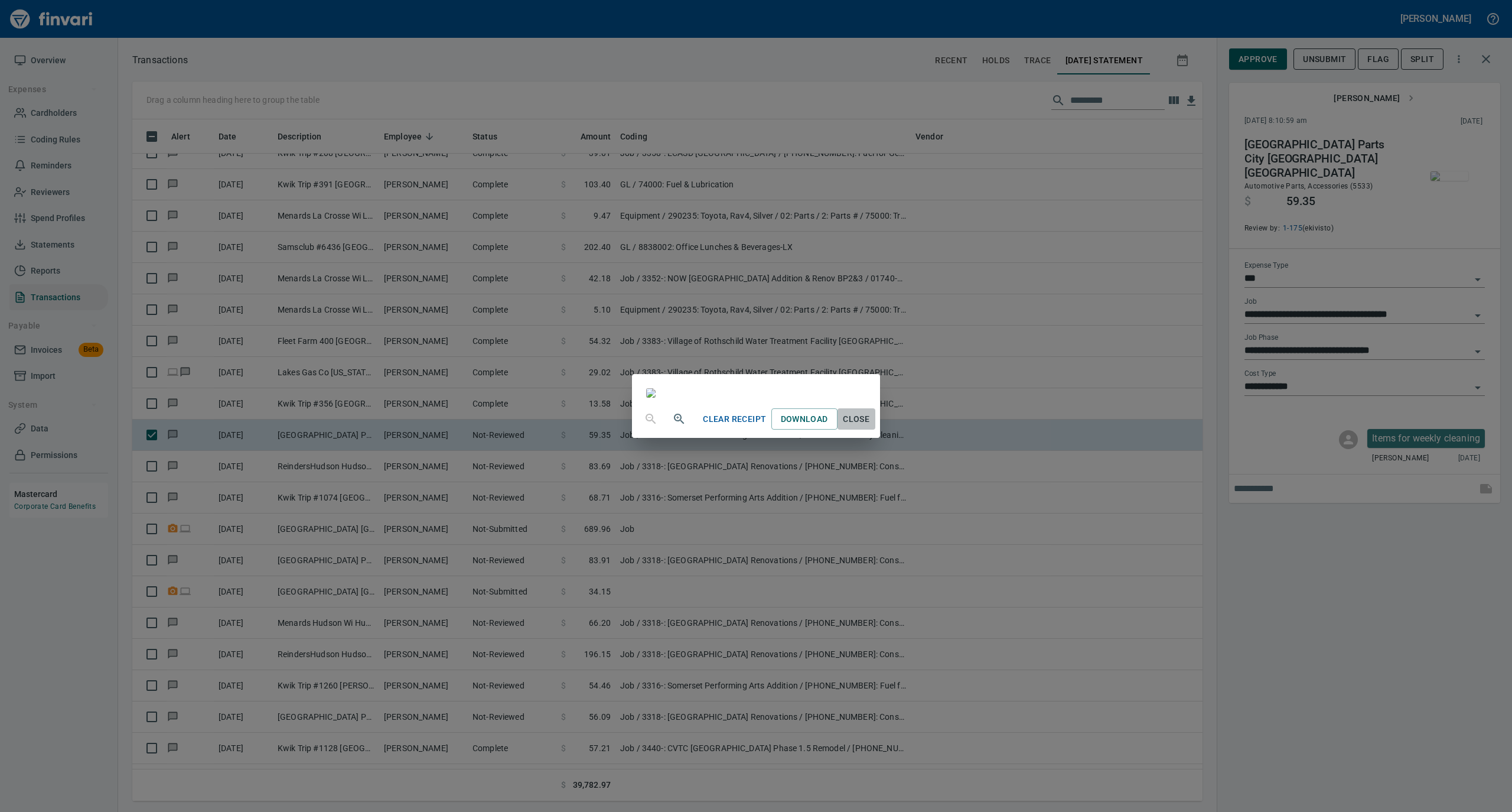 click on "Close" at bounding box center [856, 419] 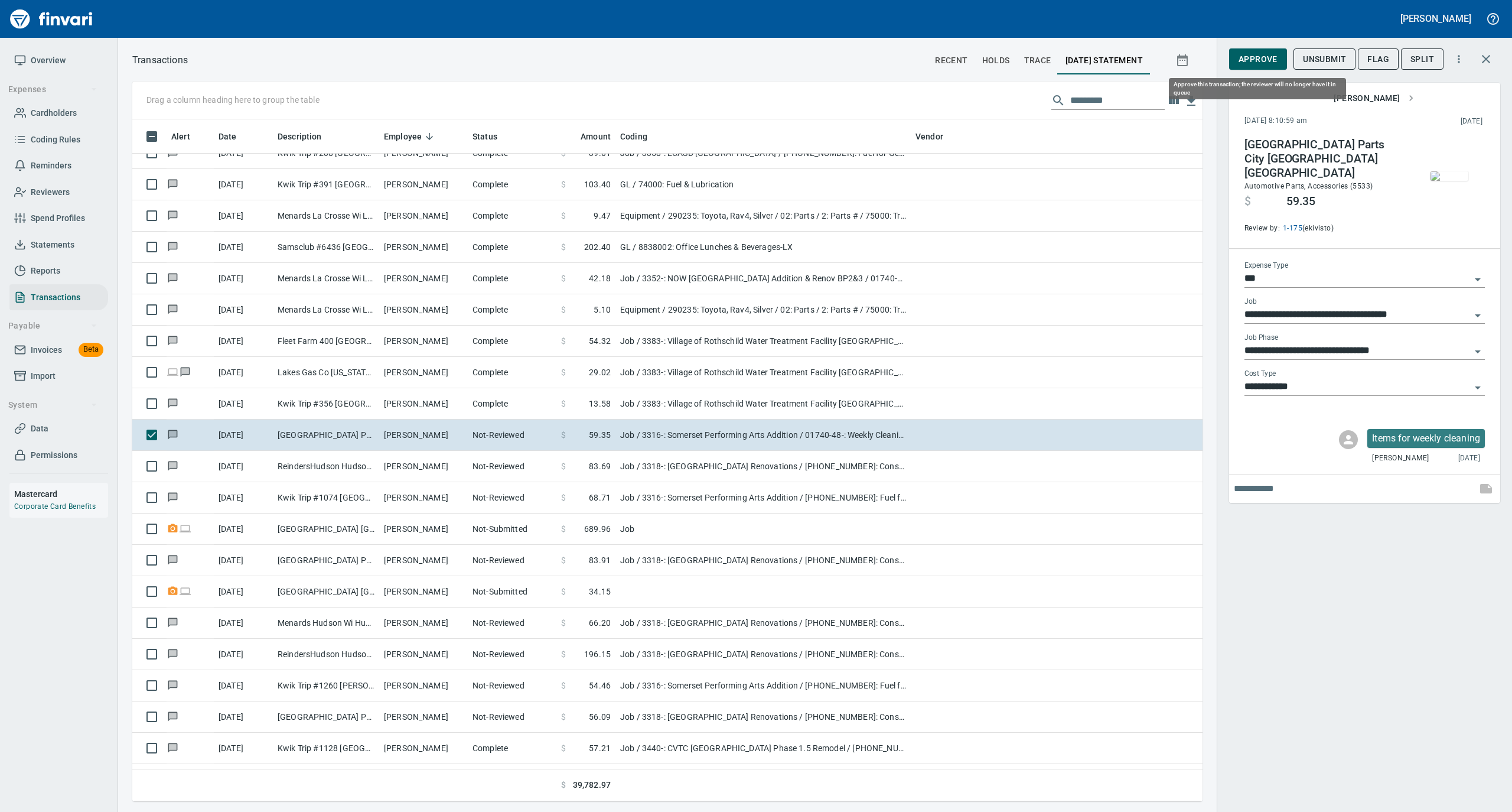 click on "Approve" at bounding box center [1258, 59] 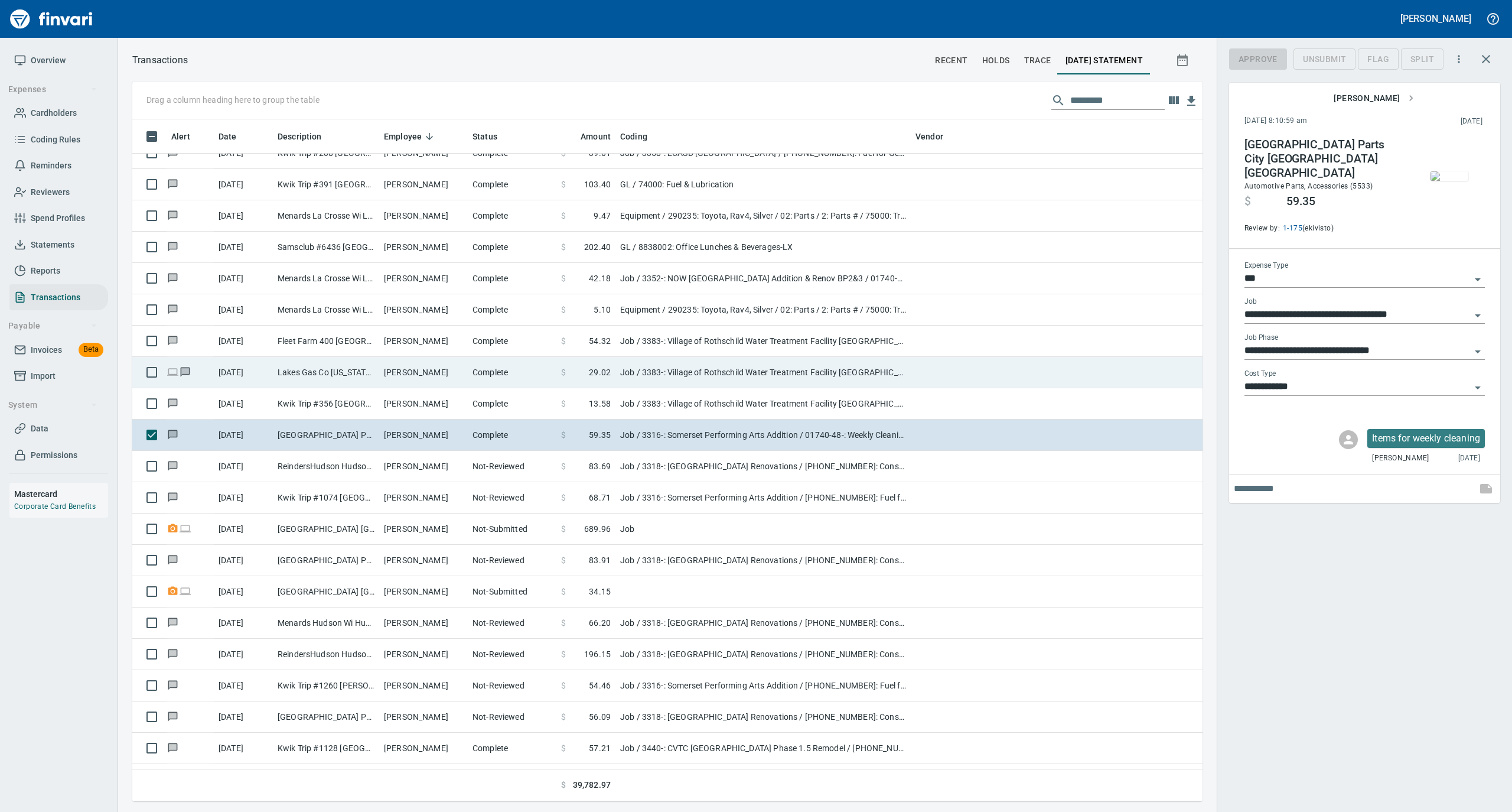 scroll, scrollTop: 670, scrollLeft: 1047, axis: both 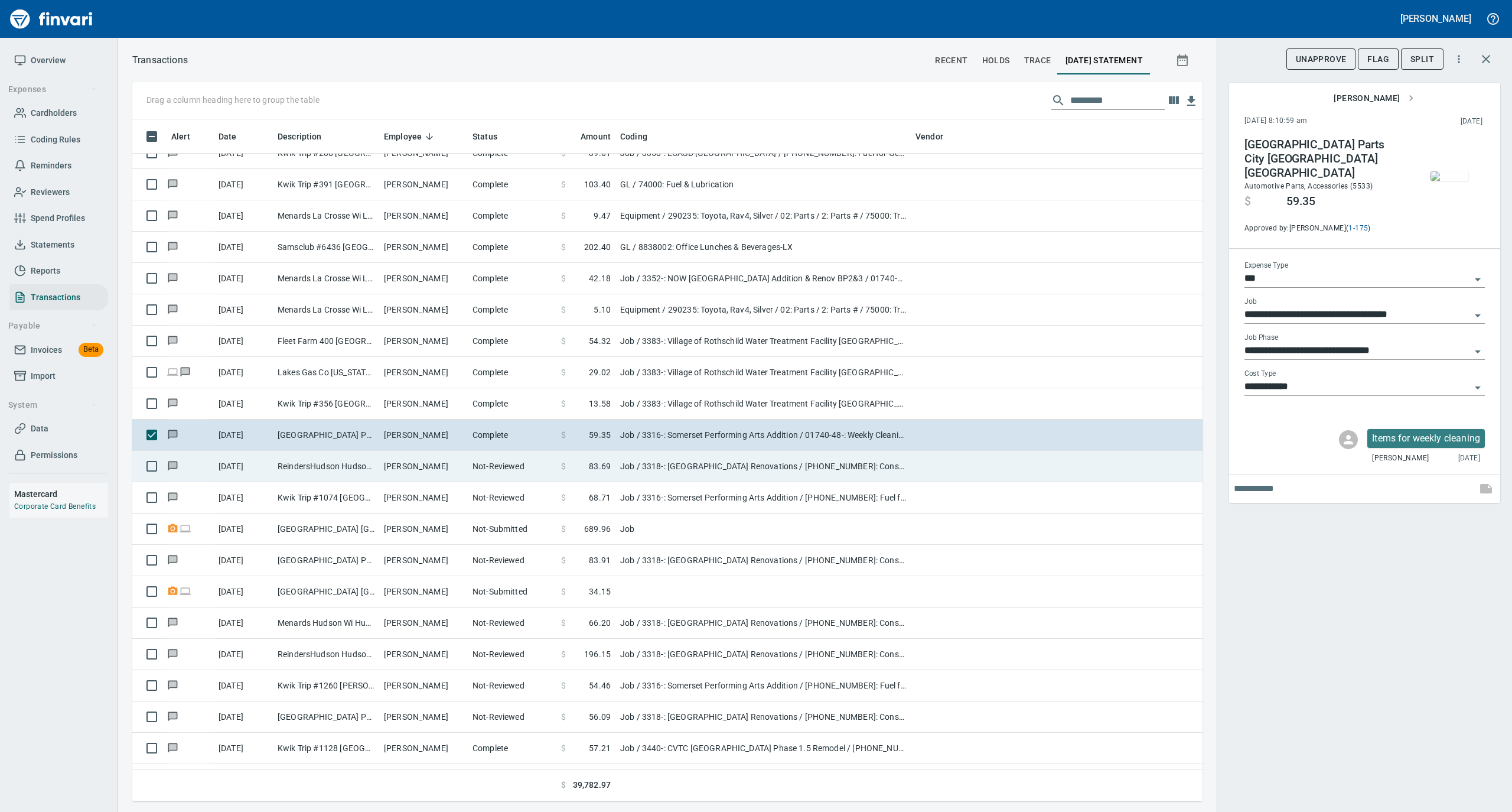 click on "[PERSON_NAME]" at bounding box center [423, 466] 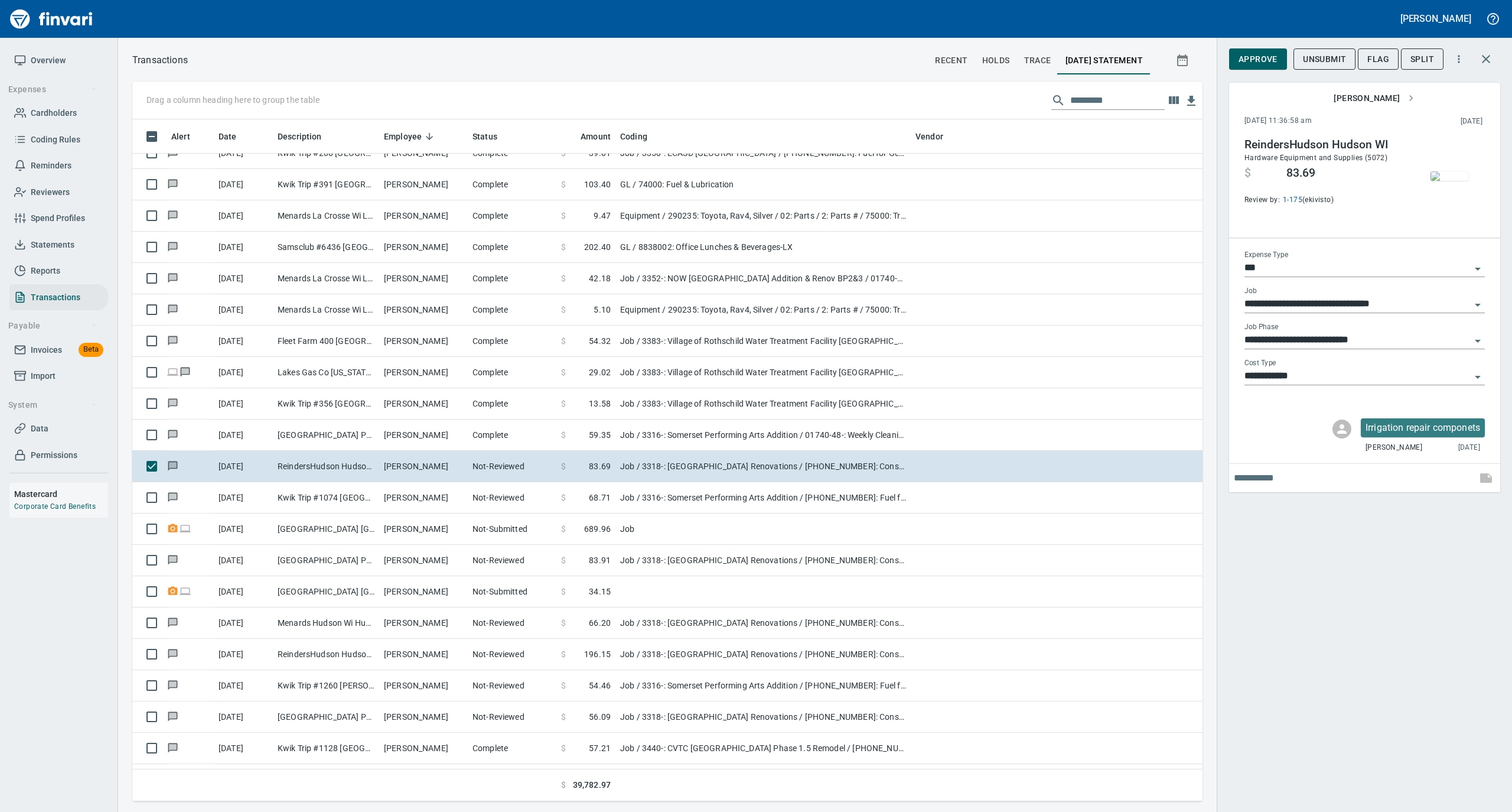 click at bounding box center (1449, 176) 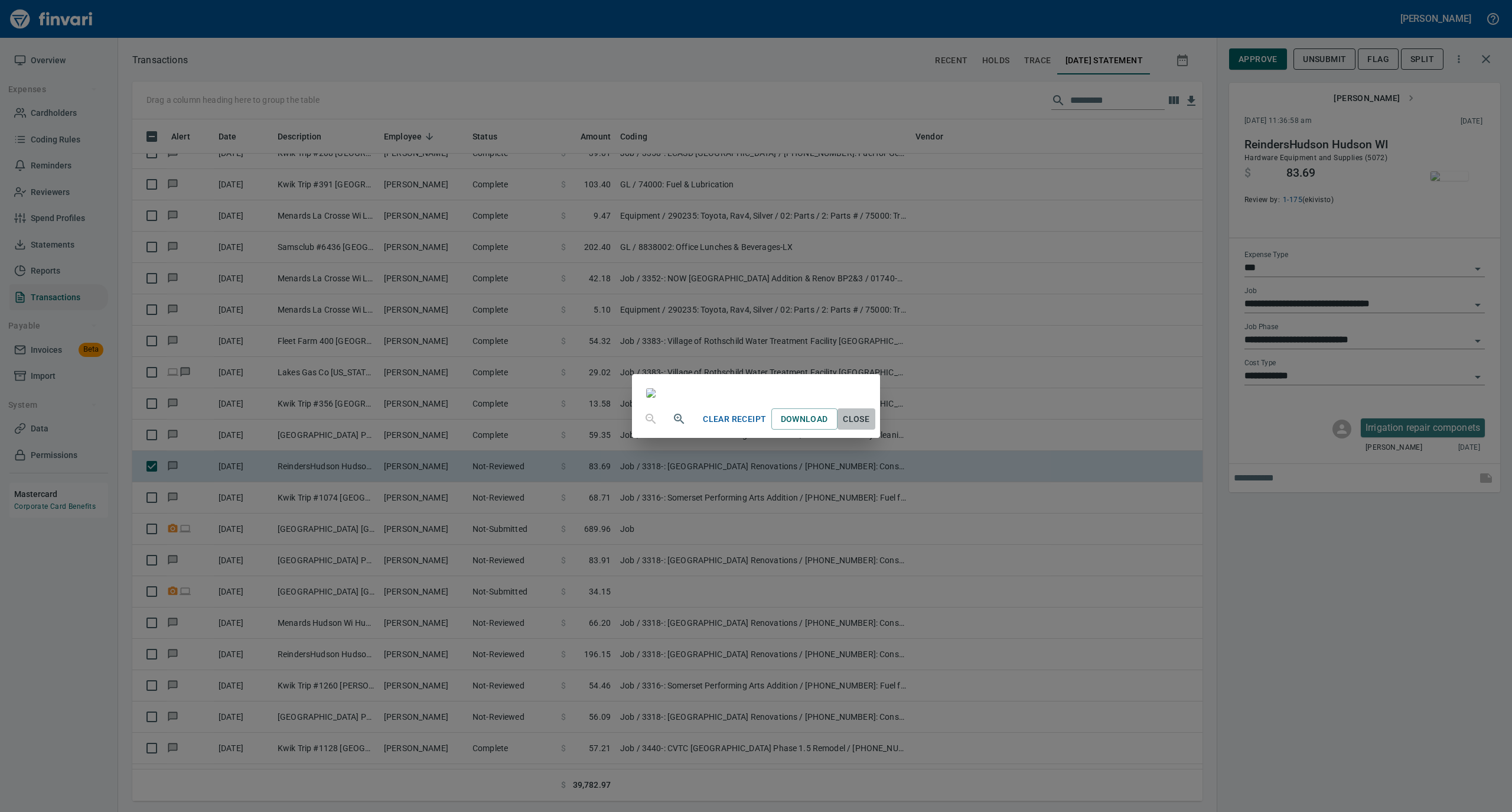 click on "Close" at bounding box center (856, 419) 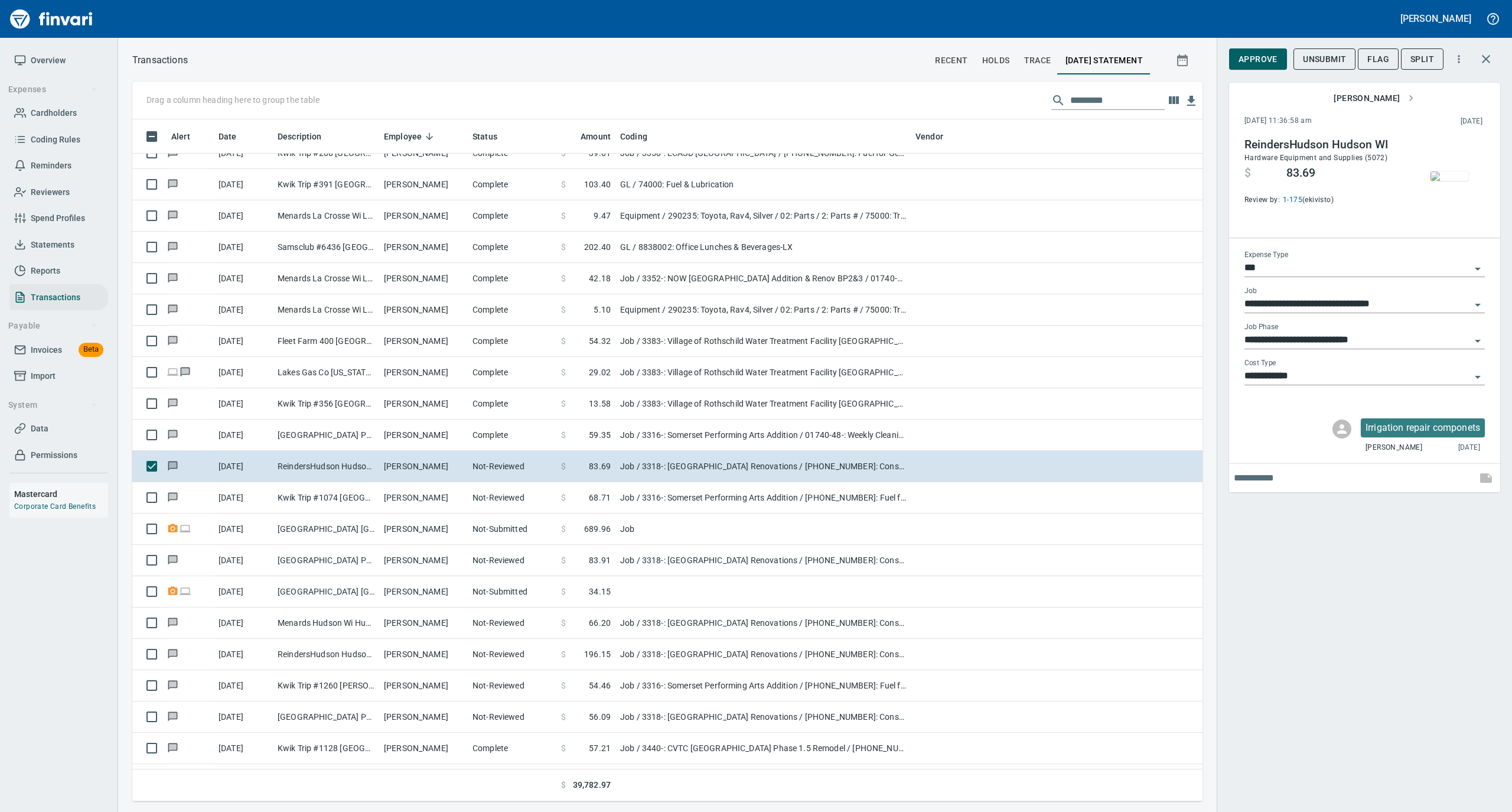scroll, scrollTop: 670, scrollLeft: 1047, axis: both 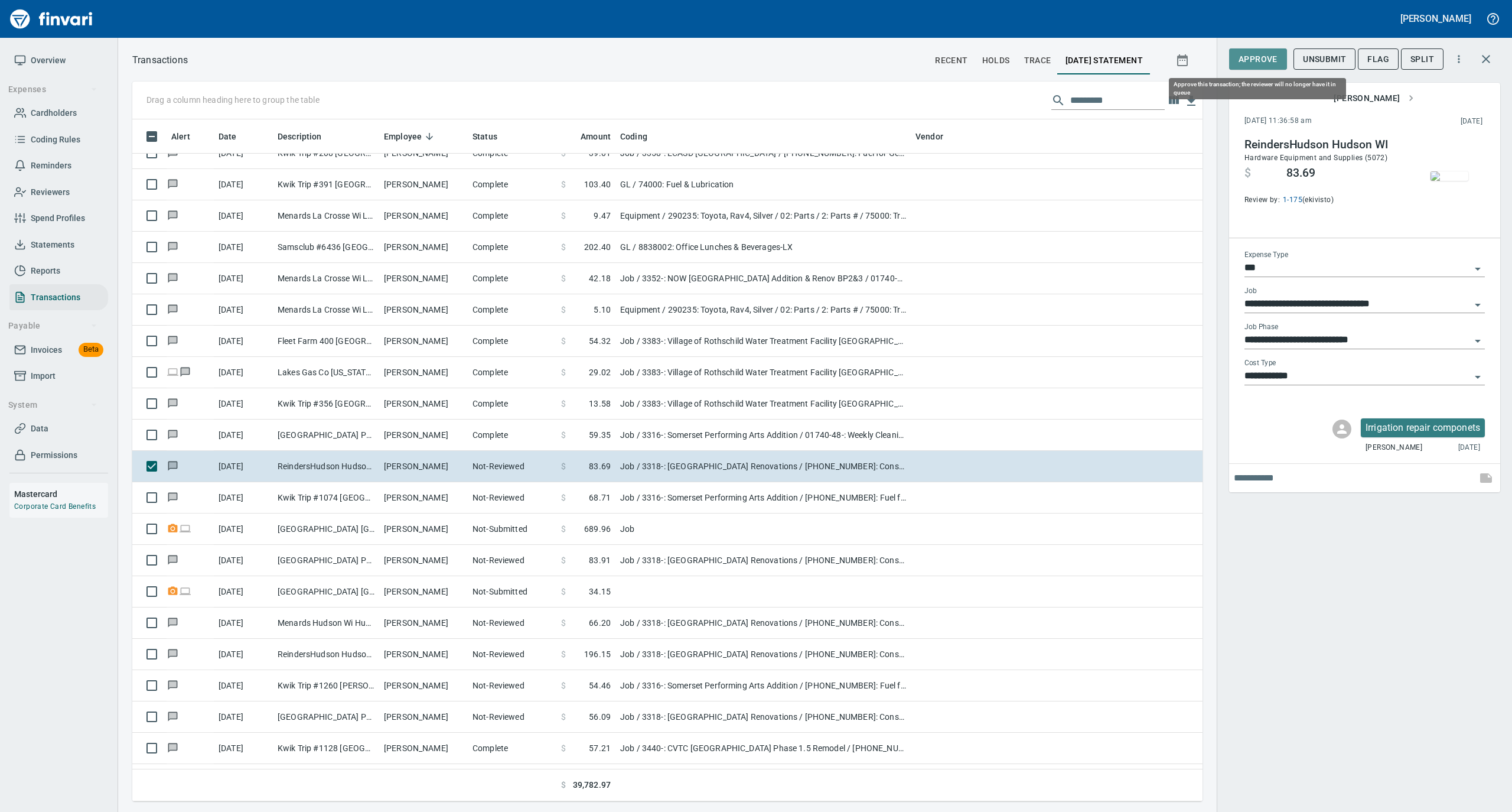 click on "Approve" at bounding box center [1258, 59] 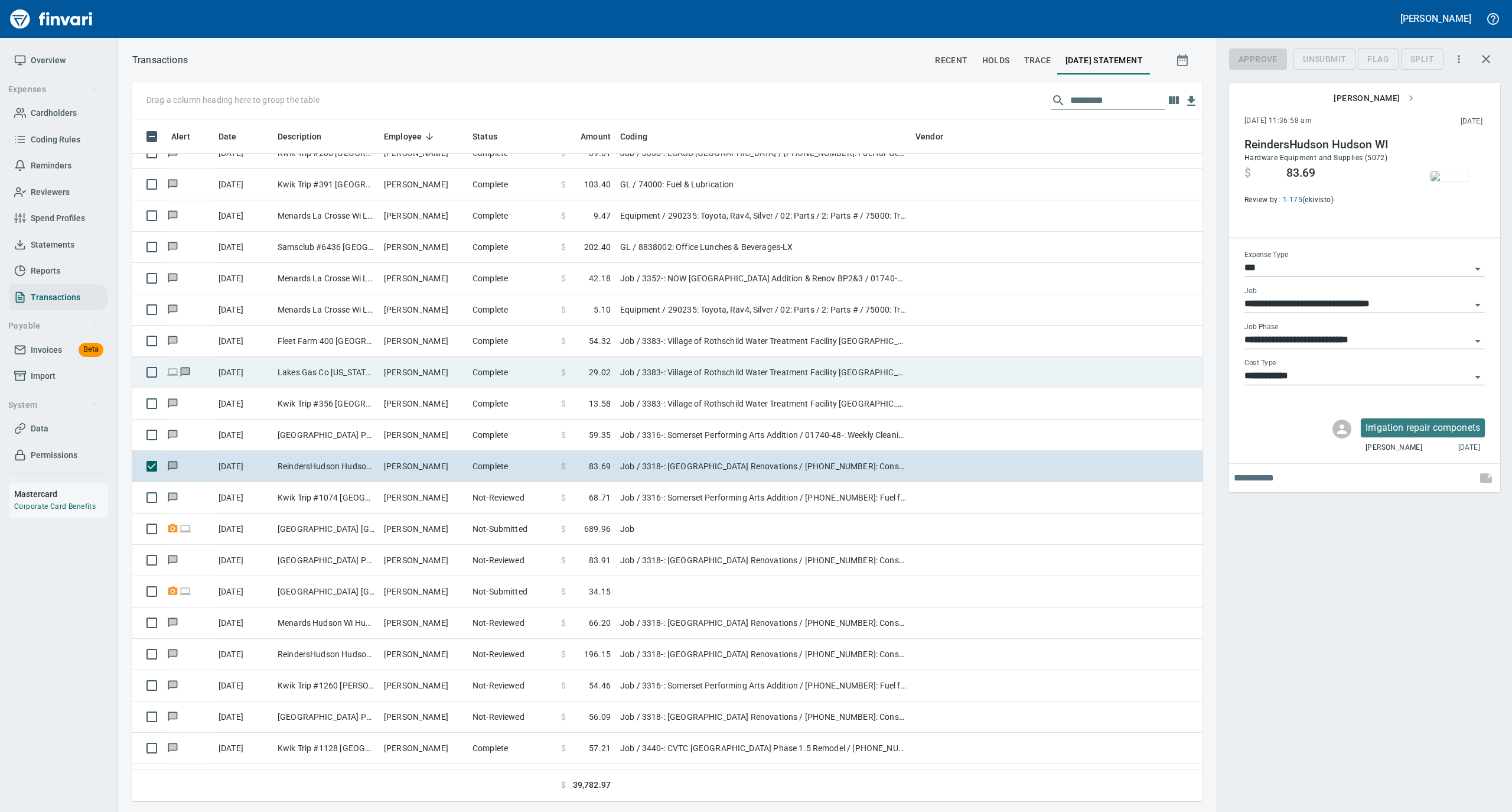 scroll, scrollTop: 670, scrollLeft: 1047, axis: both 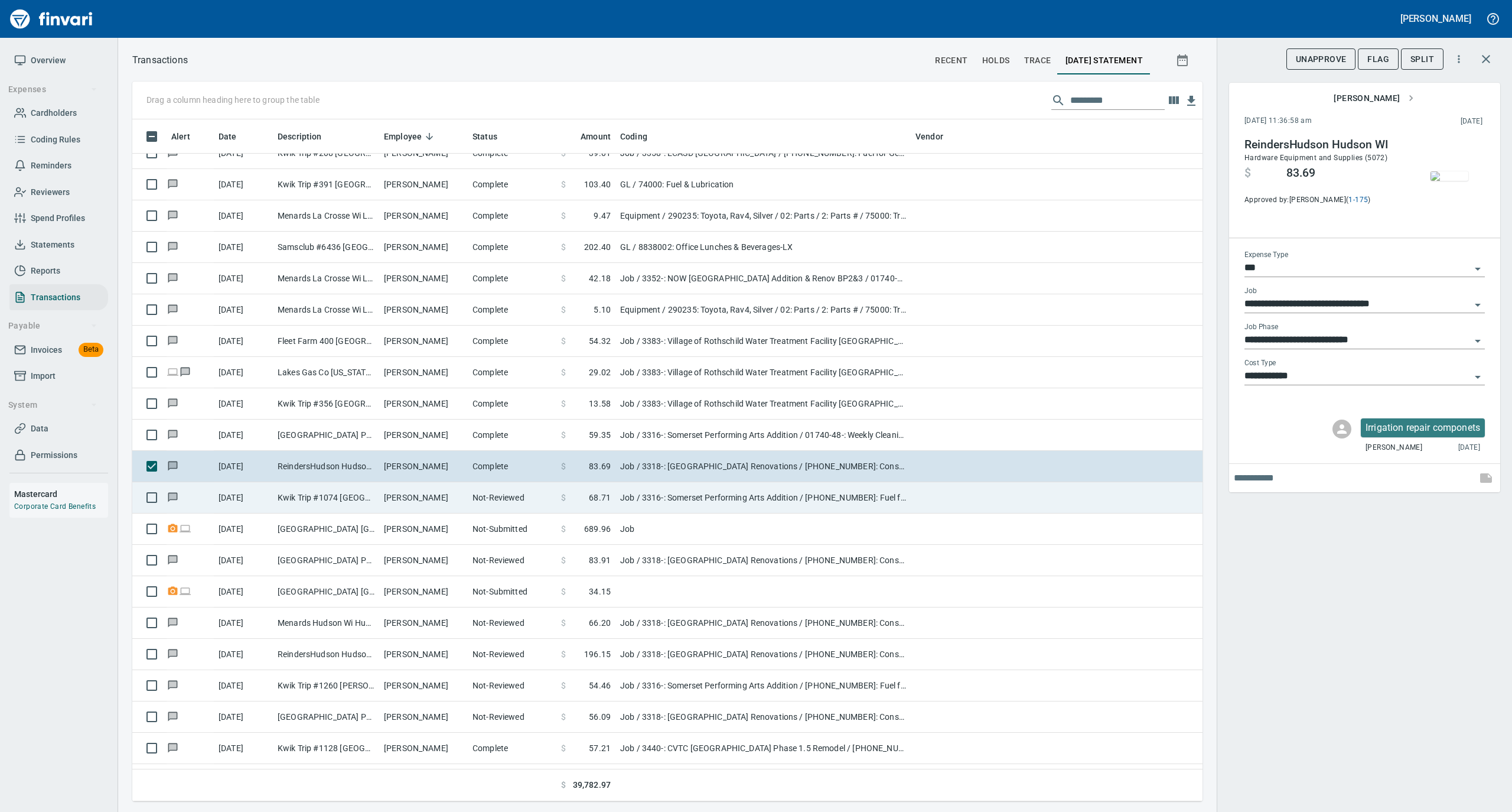 click on "[PERSON_NAME]" at bounding box center [423, 498] 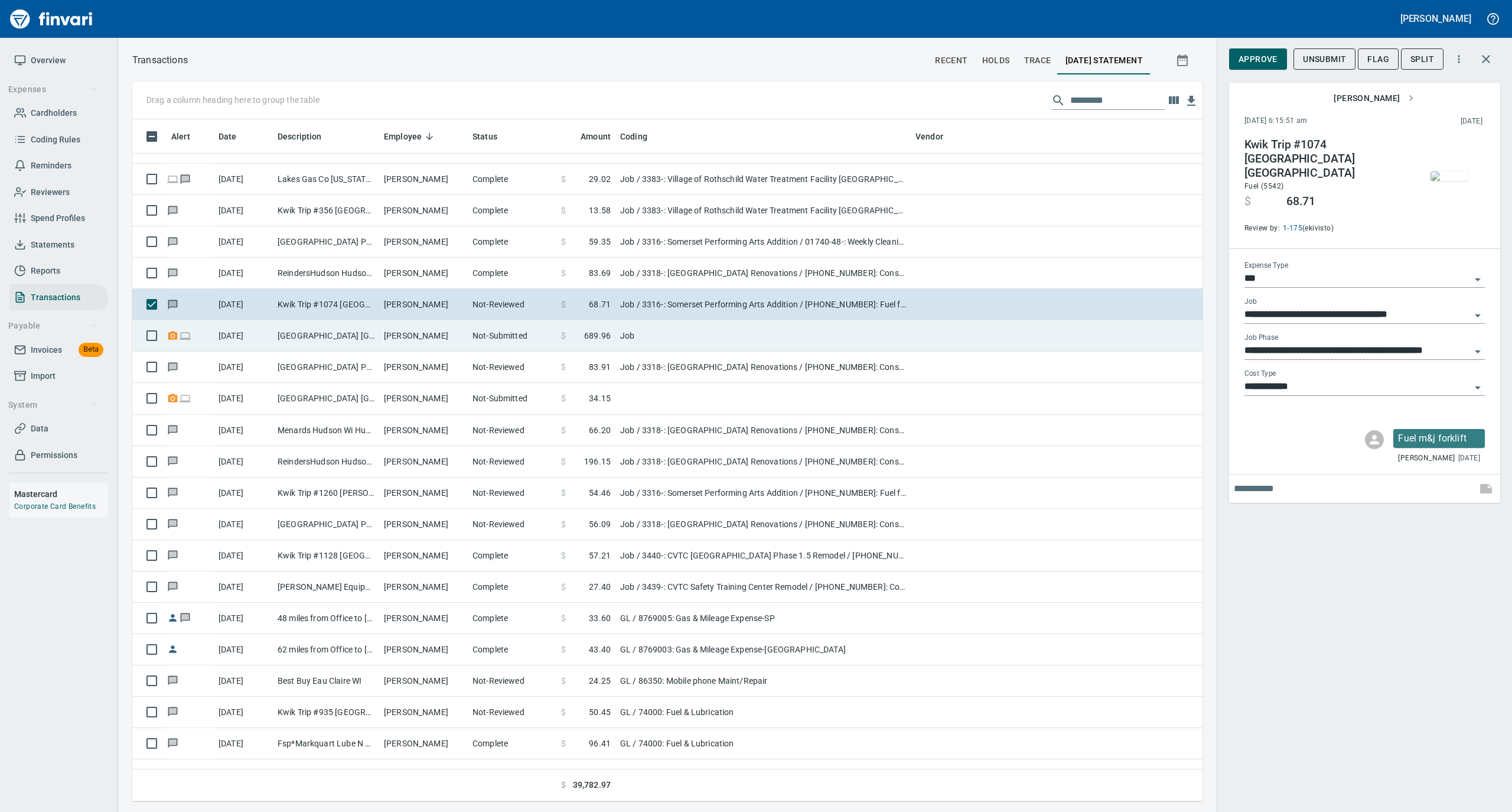 scroll, scrollTop: 3782, scrollLeft: 0, axis: vertical 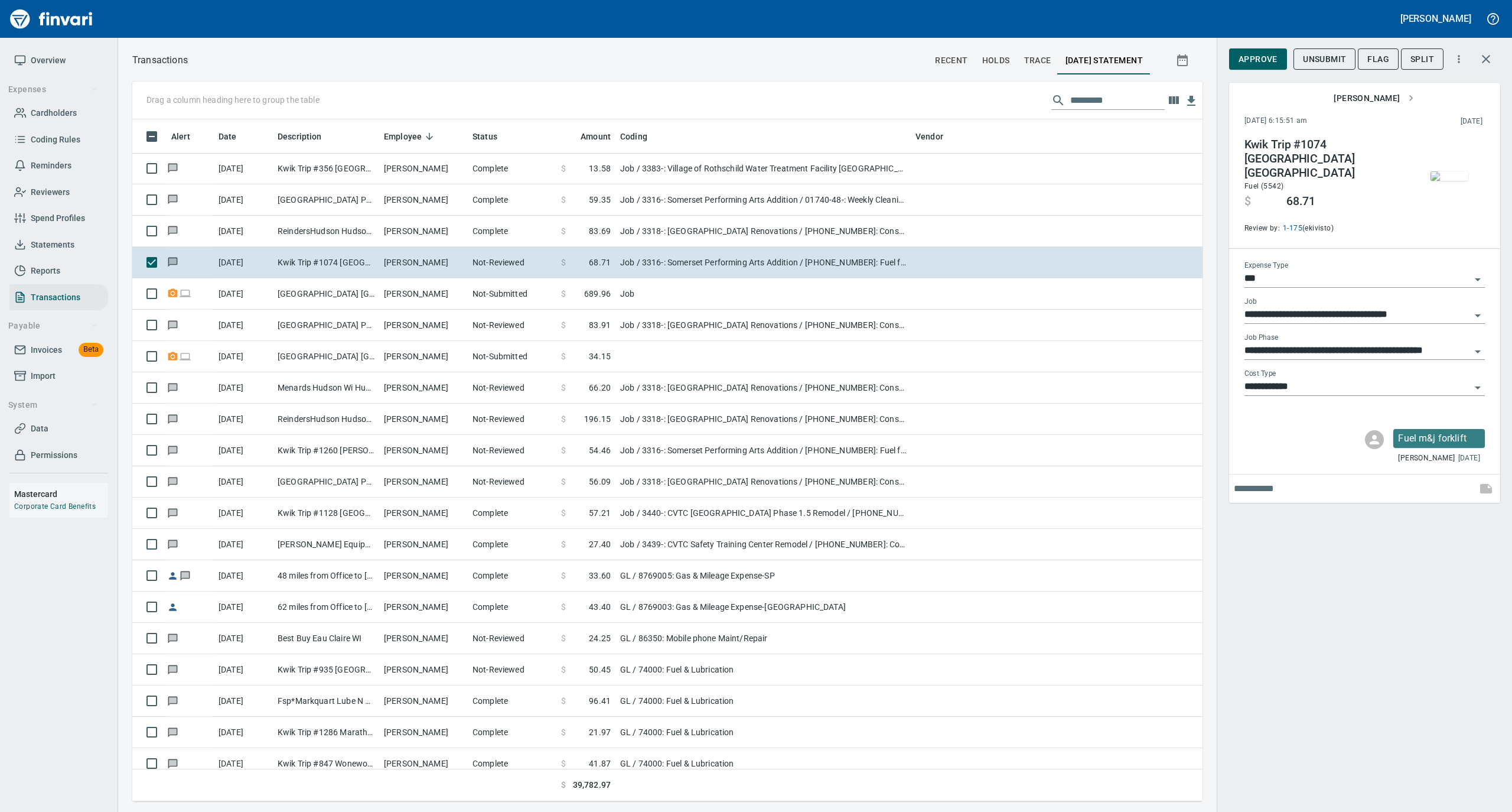 click at bounding box center (1449, 176) 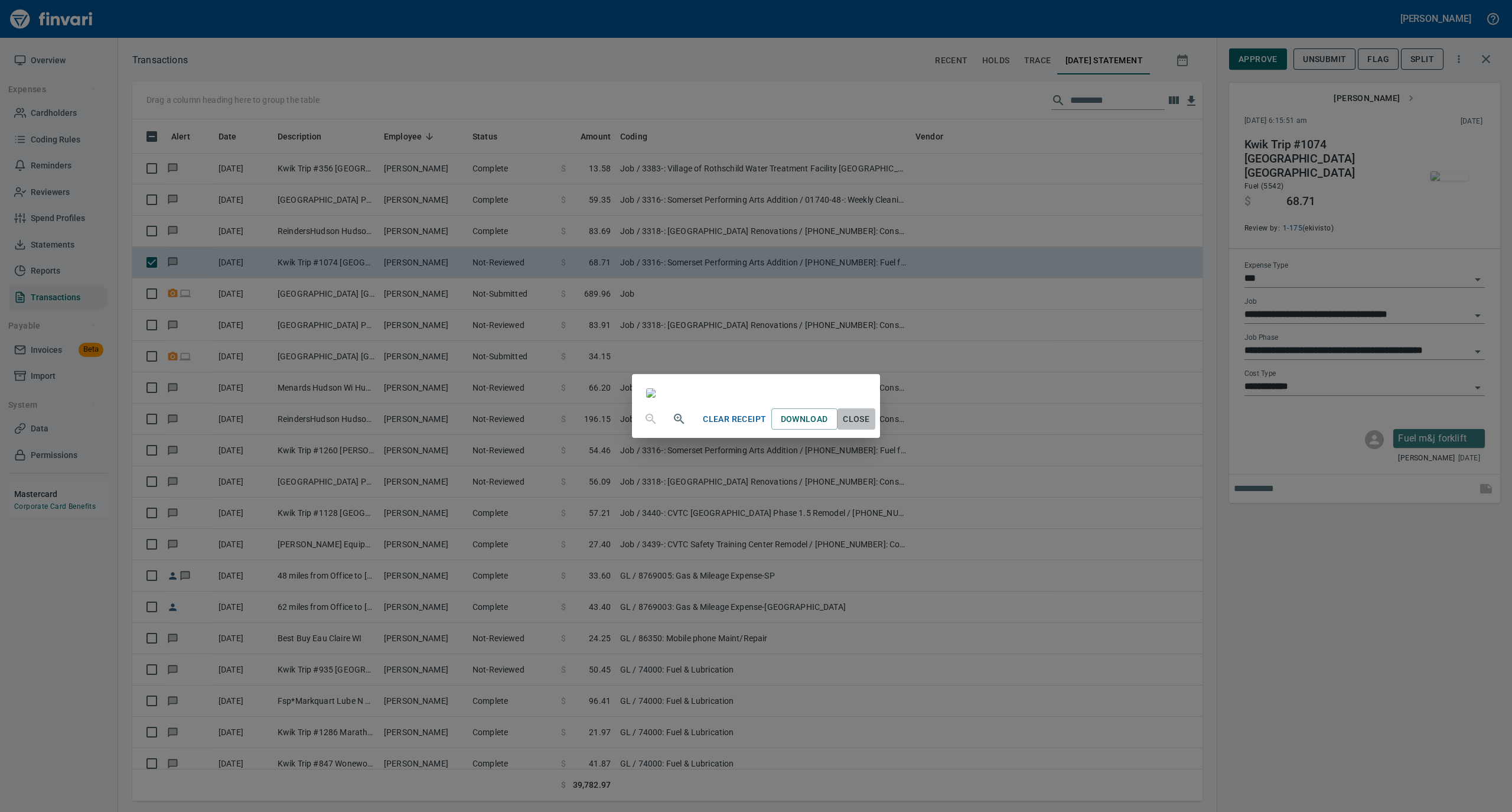 click on "Close" at bounding box center [856, 419] 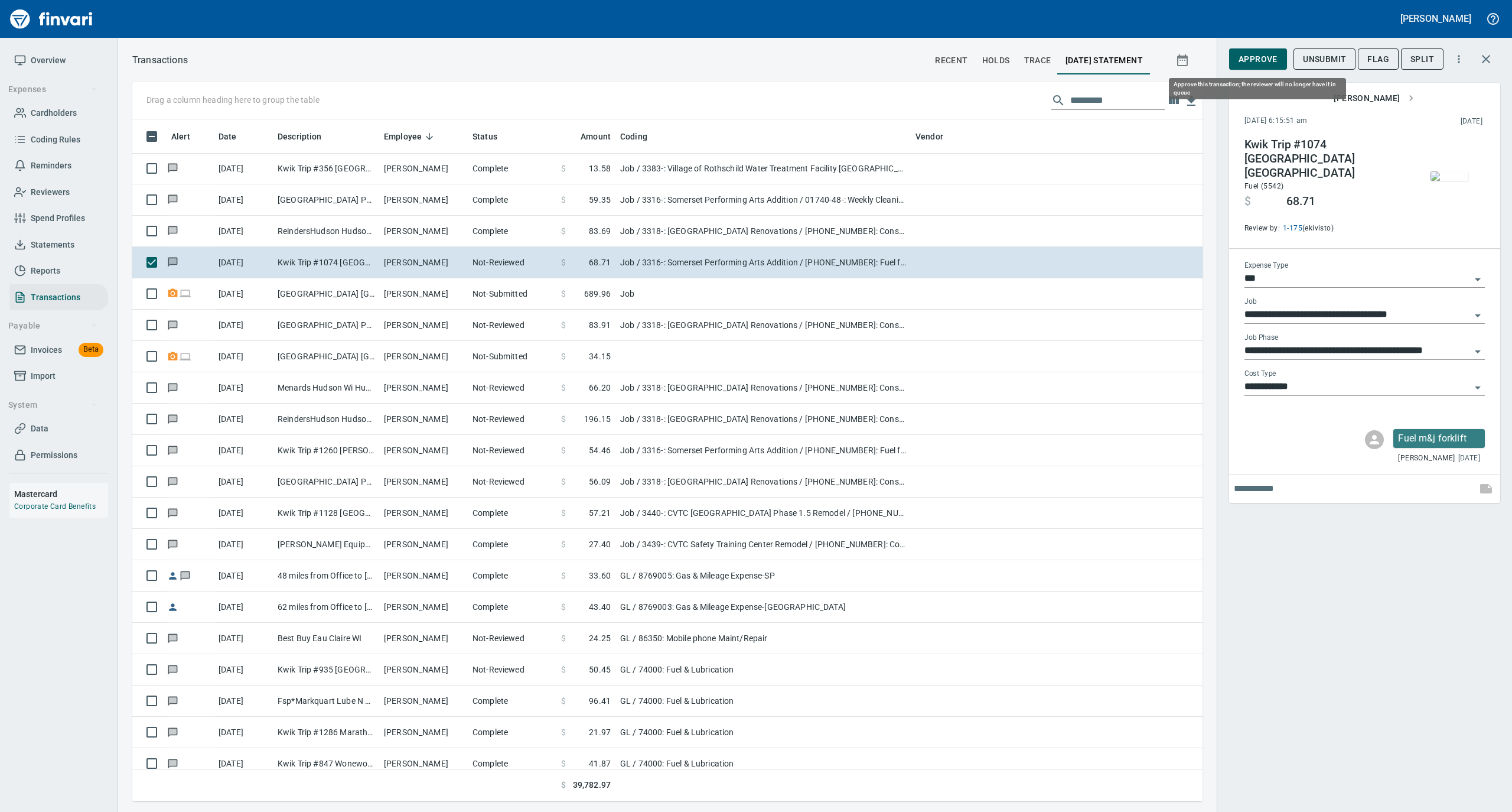 scroll, scrollTop: 670, scrollLeft: 1047, axis: both 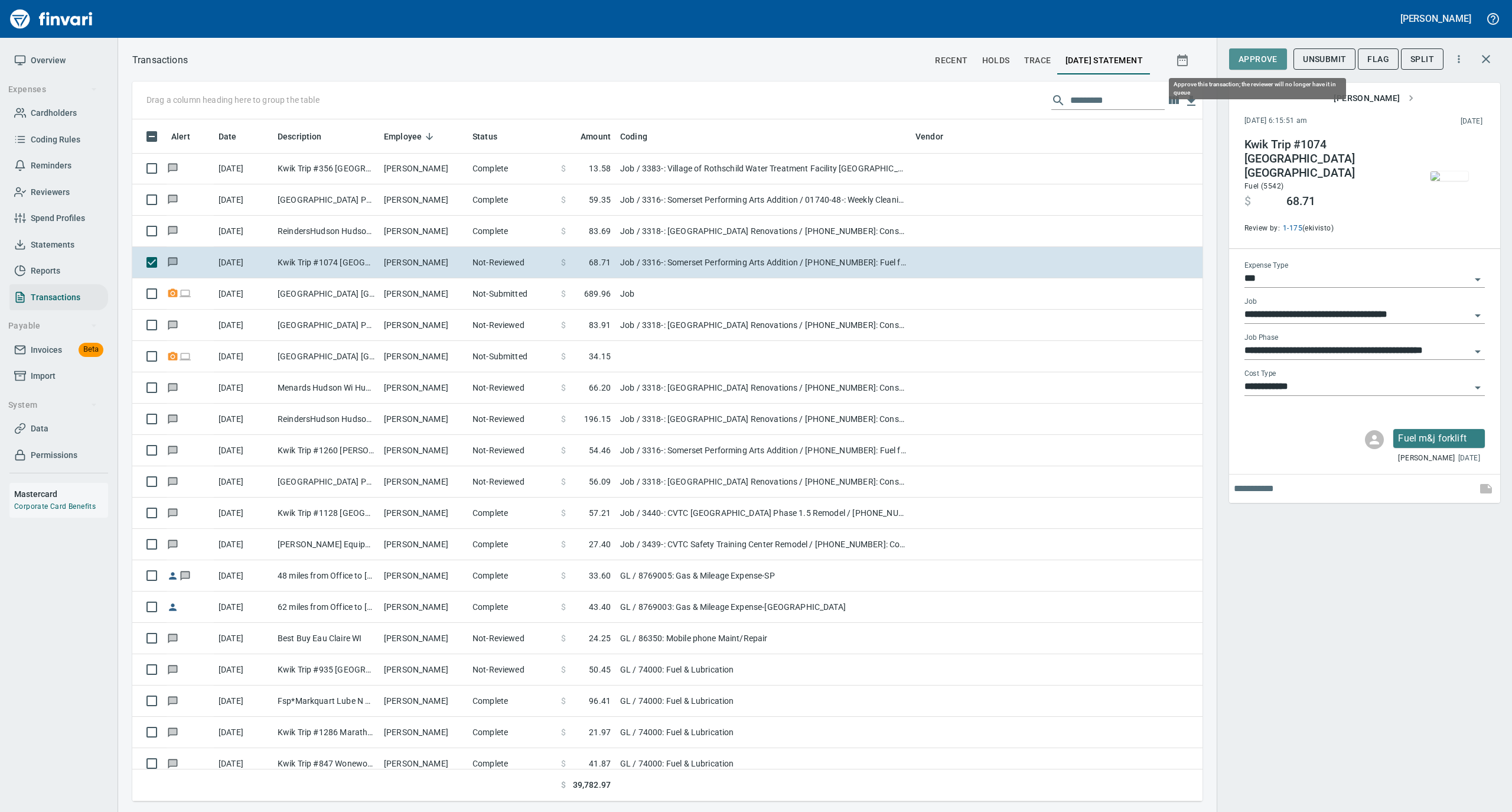 click on "Approve" at bounding box center [1258, 59] 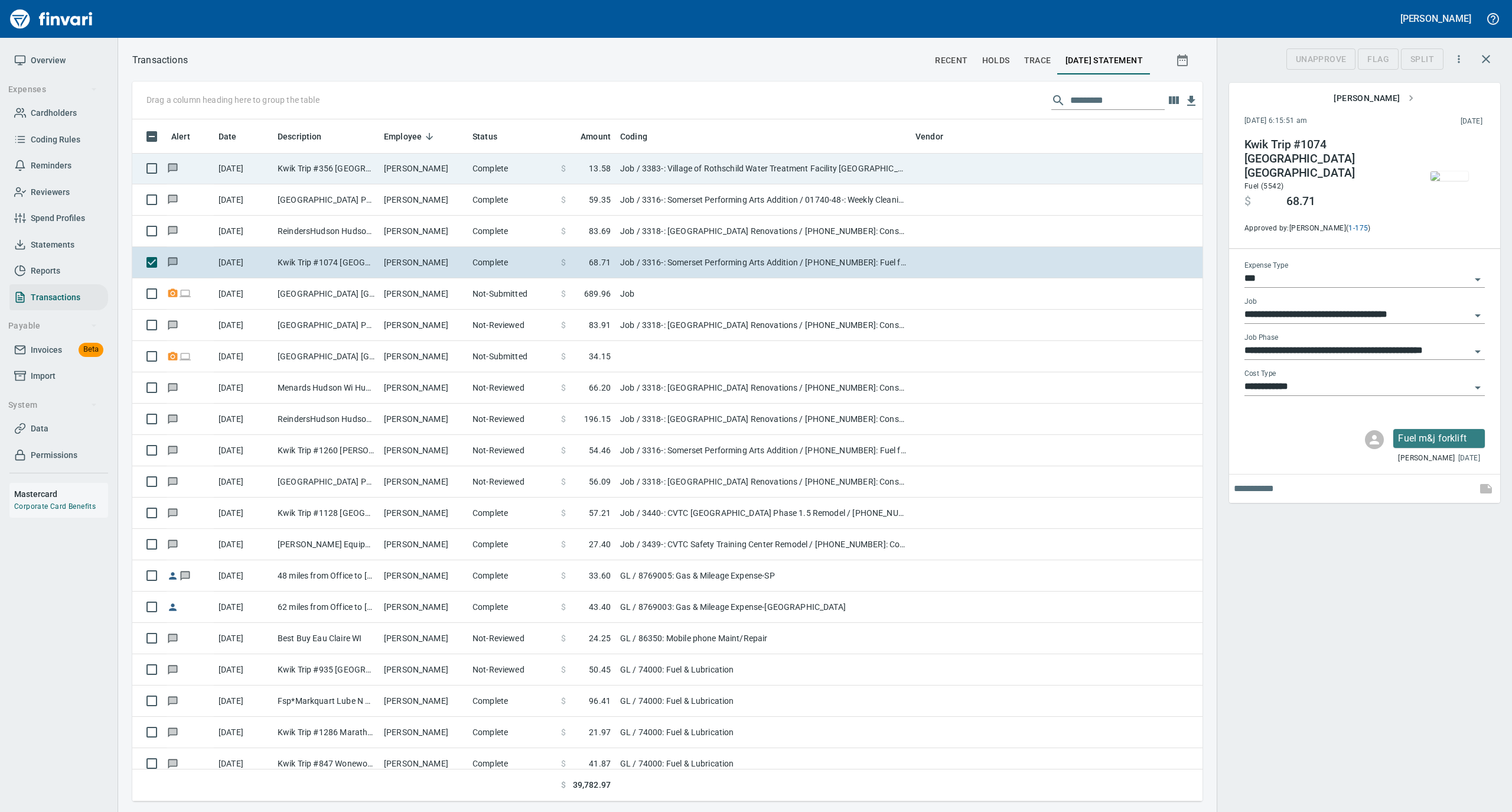 scroll, scrollTop: 670, scrollLeft: 1047, axis: both 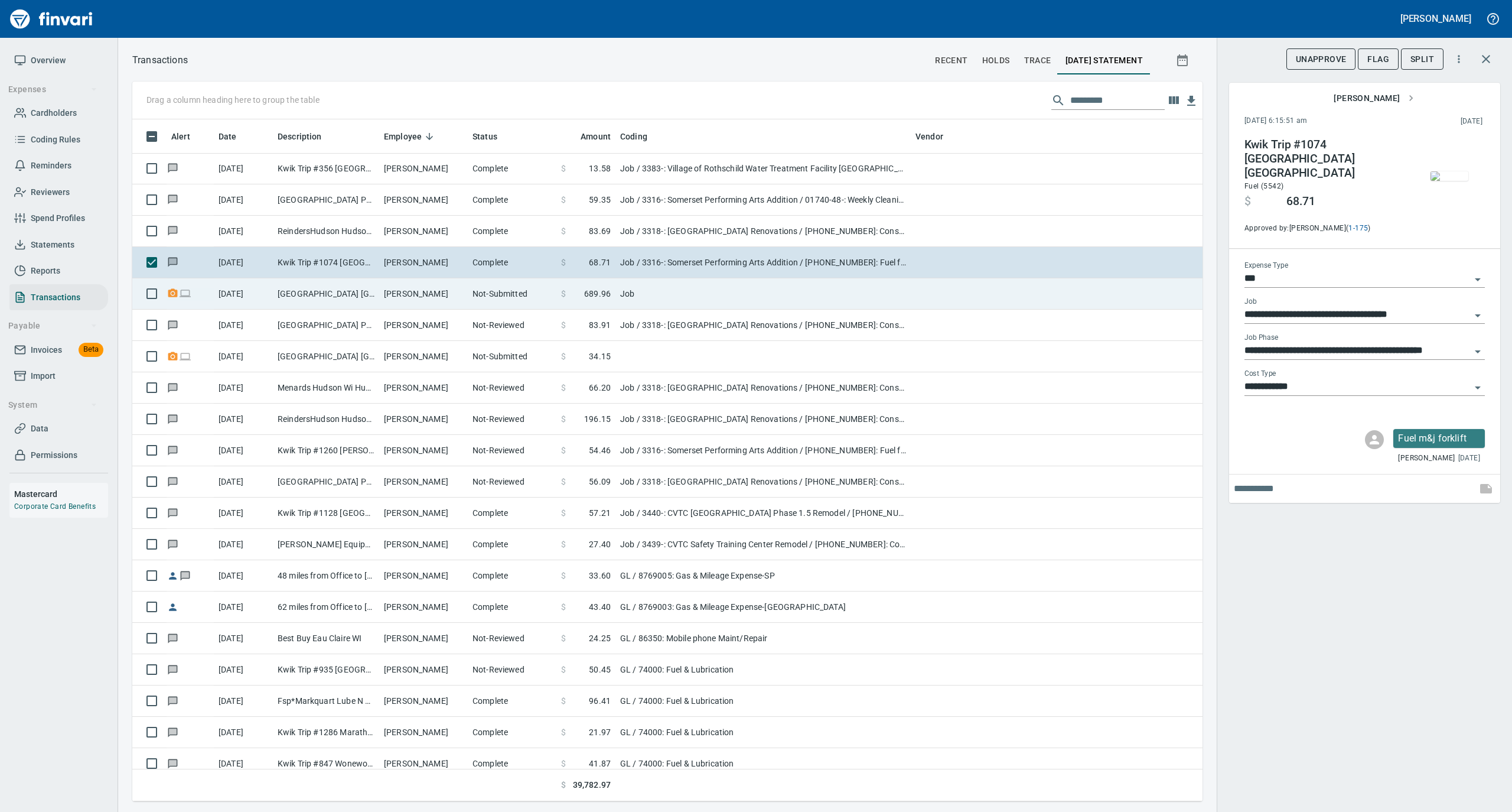 click on "[PERSON_NAME]" at bounding box center [423, 294] 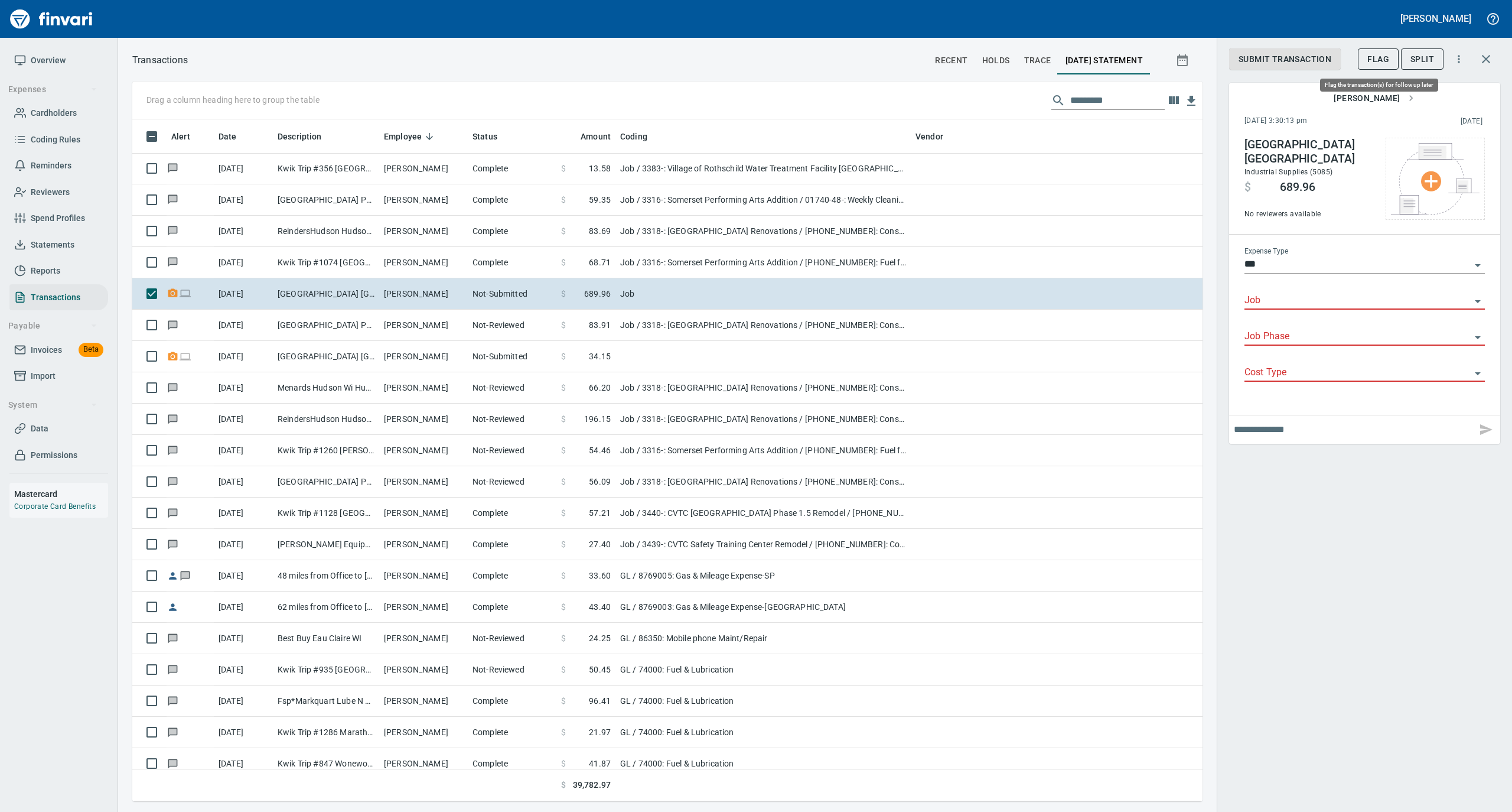 click on "Flag" at bounding box center (1378, 59) 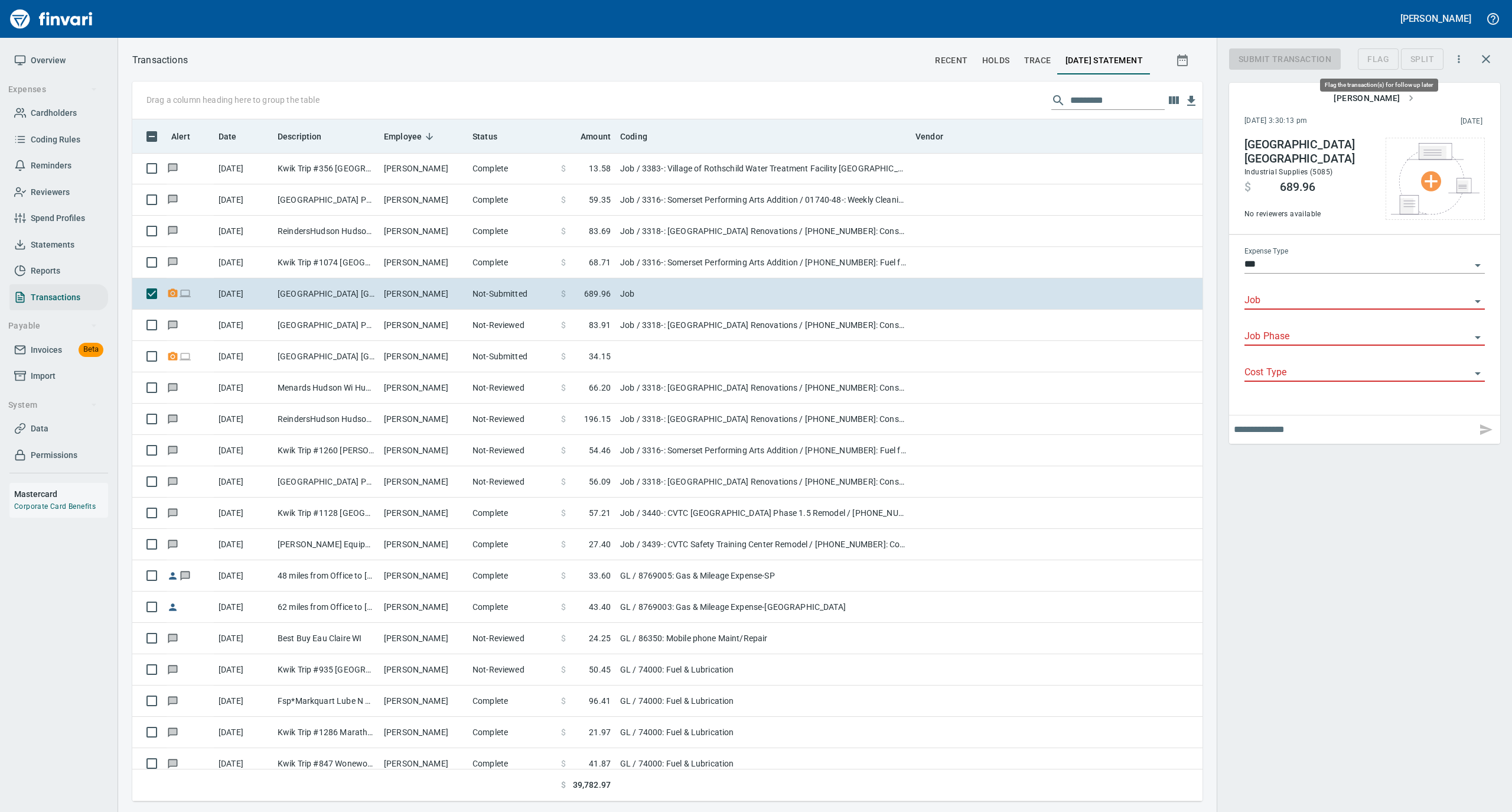 scroll, scrollTop: 670, scrollLeft: 1047, axis: both 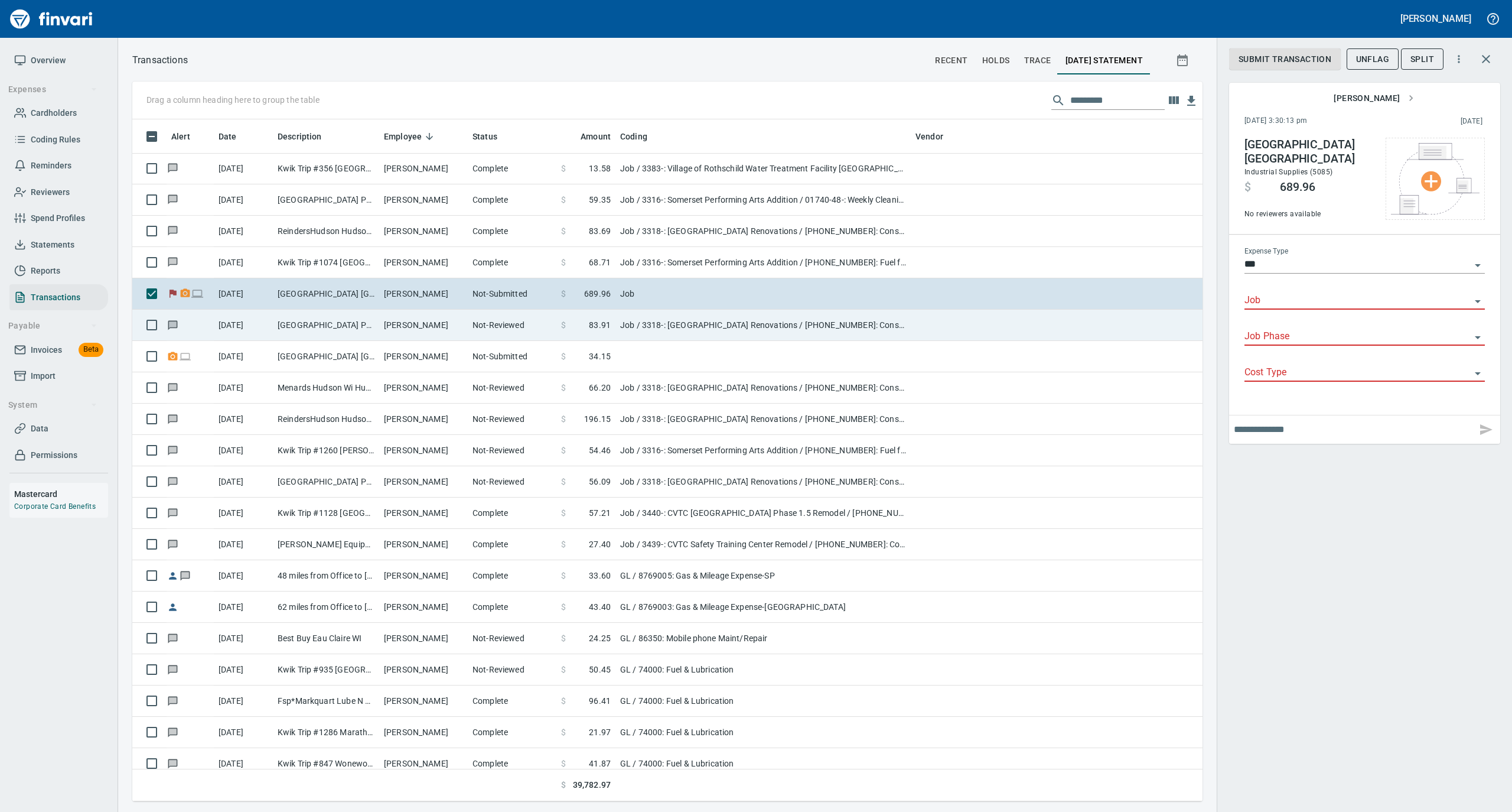 click on "[GEOGRAPHIC_DATA] Parts City    [GEOGRAPHIC_DATA]      [GEOGRAPHIC_DATA]" at bounding box center [326, 325] 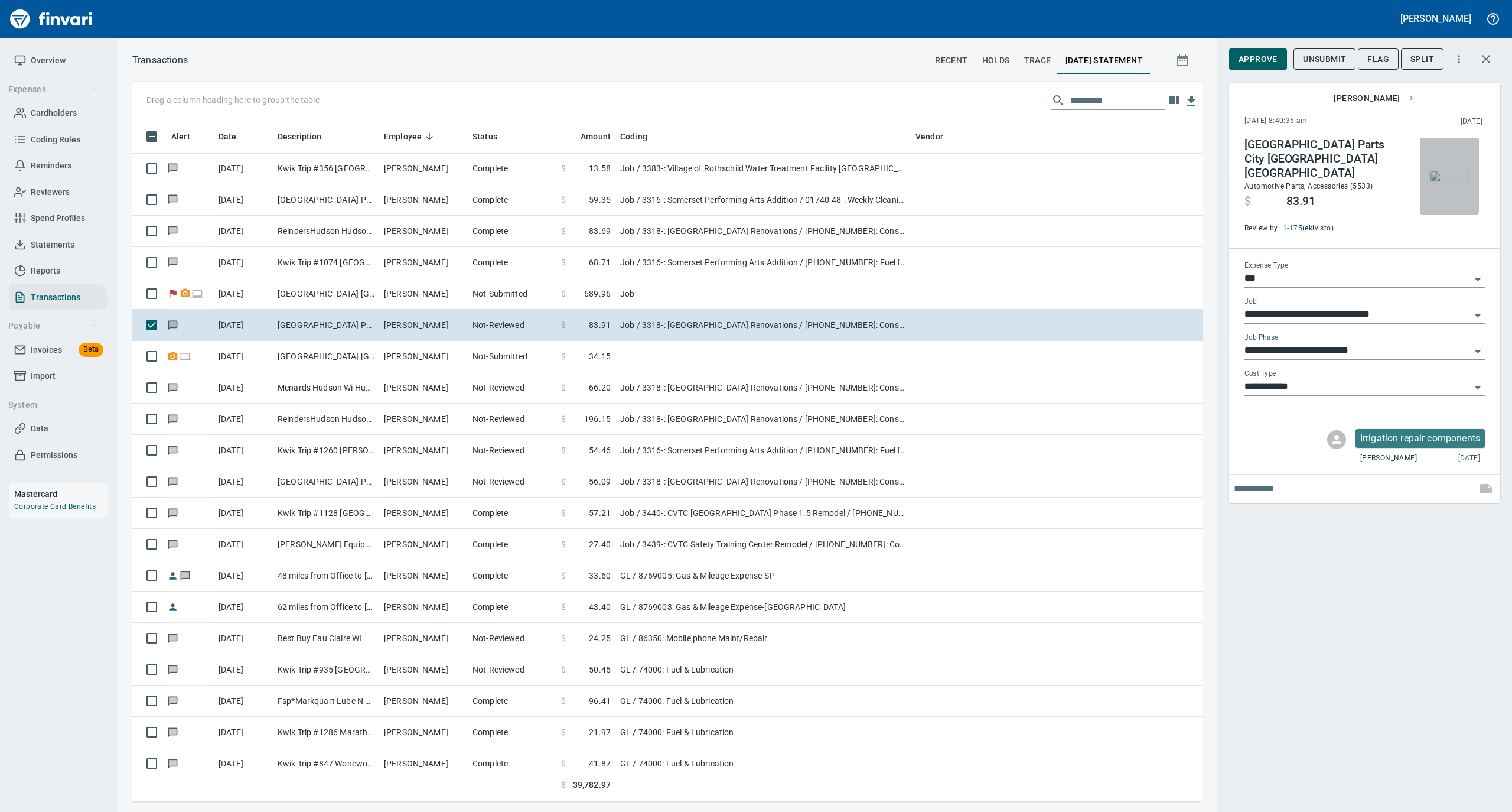 click at bounding box center (1449, 176) 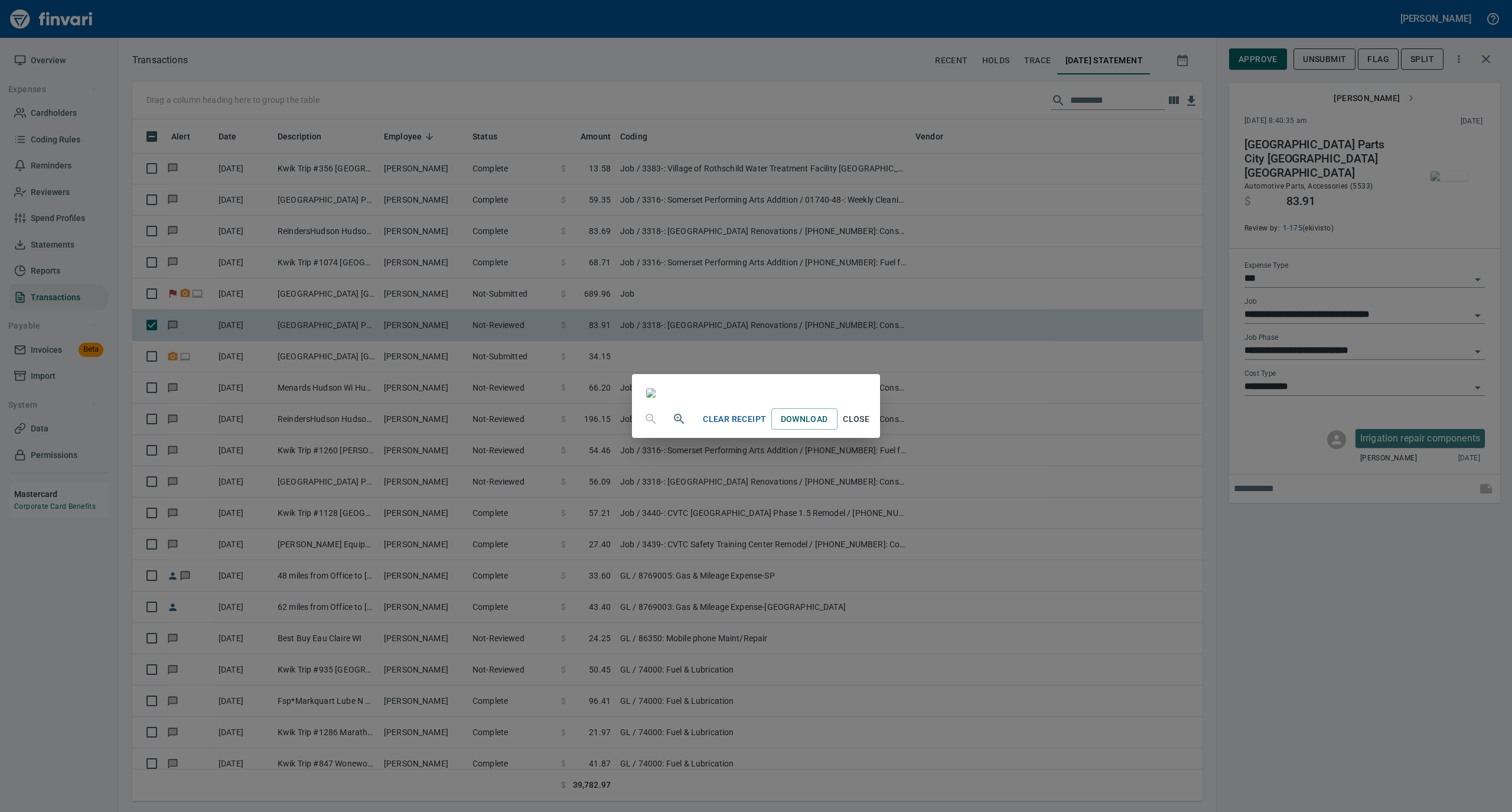 click on "Close" at bounding box center [856, 419] 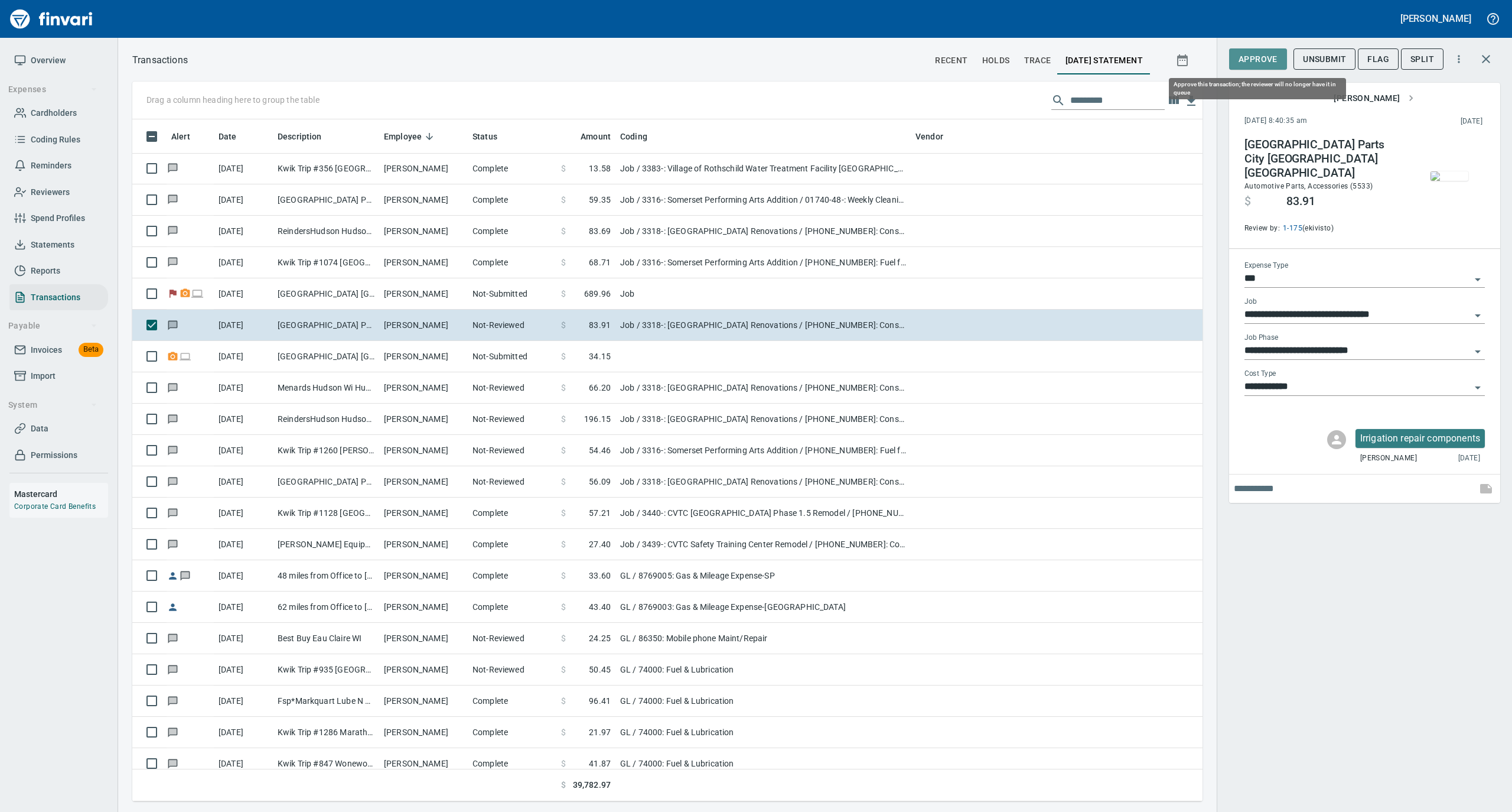 click on "Approve" at bounding box center [1258, 59] 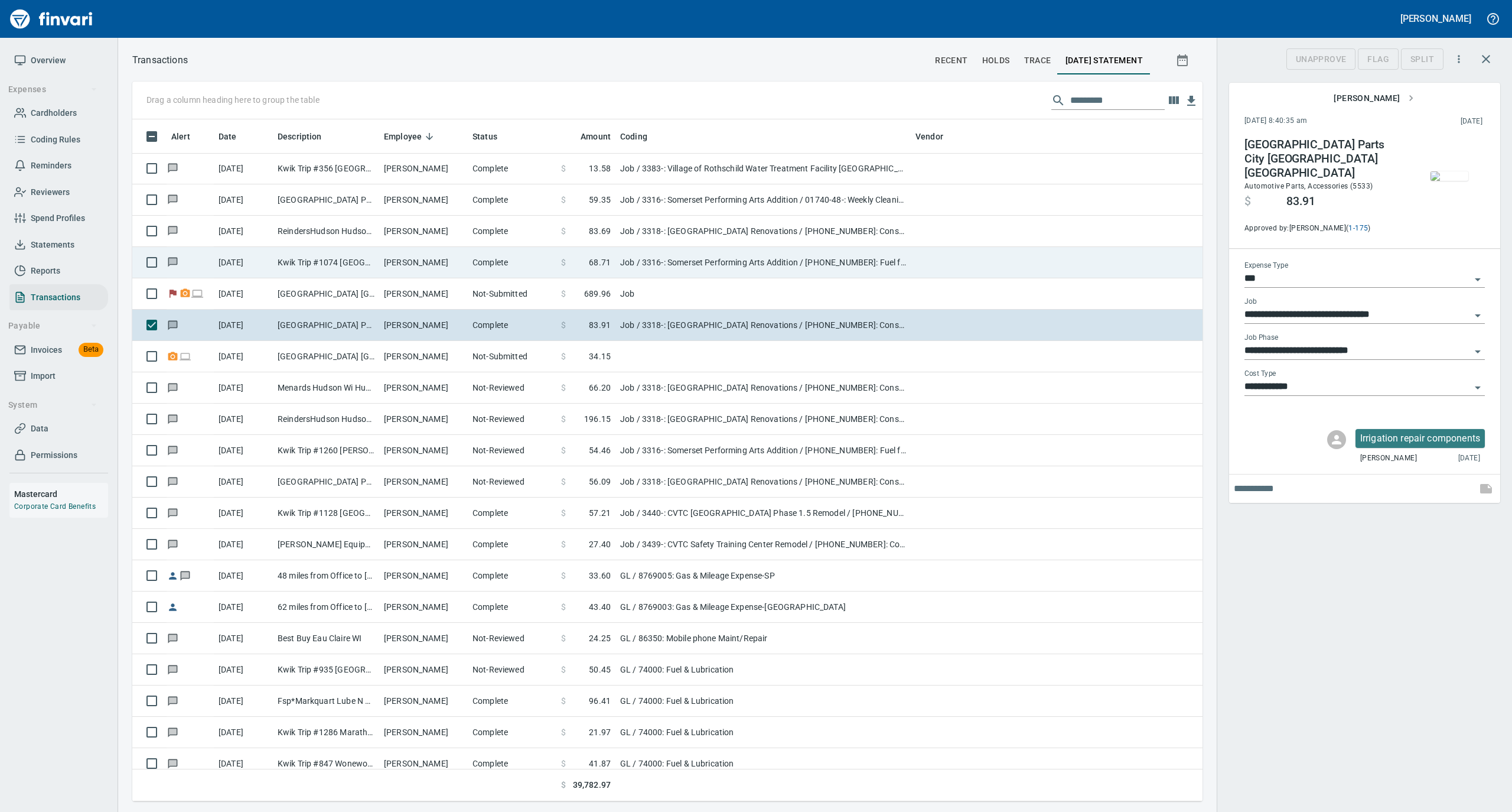 scroll, scrollTop: 670, scrollLeft: 1047, axis: both 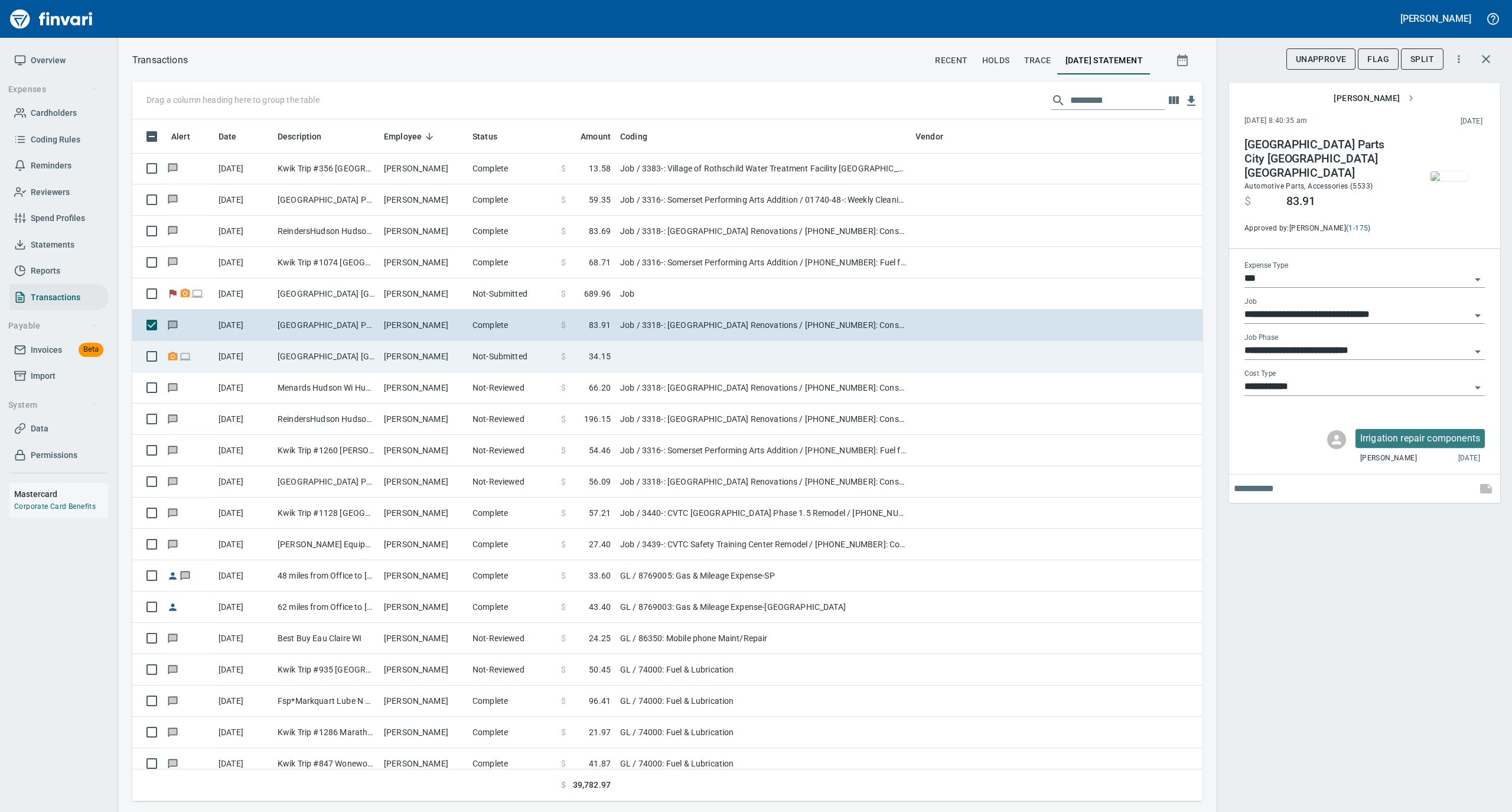 click on "[GEOGRAPHIC_DATA]   [GEOGRAPHIC_DATA]" at bounding box center [326, 356] 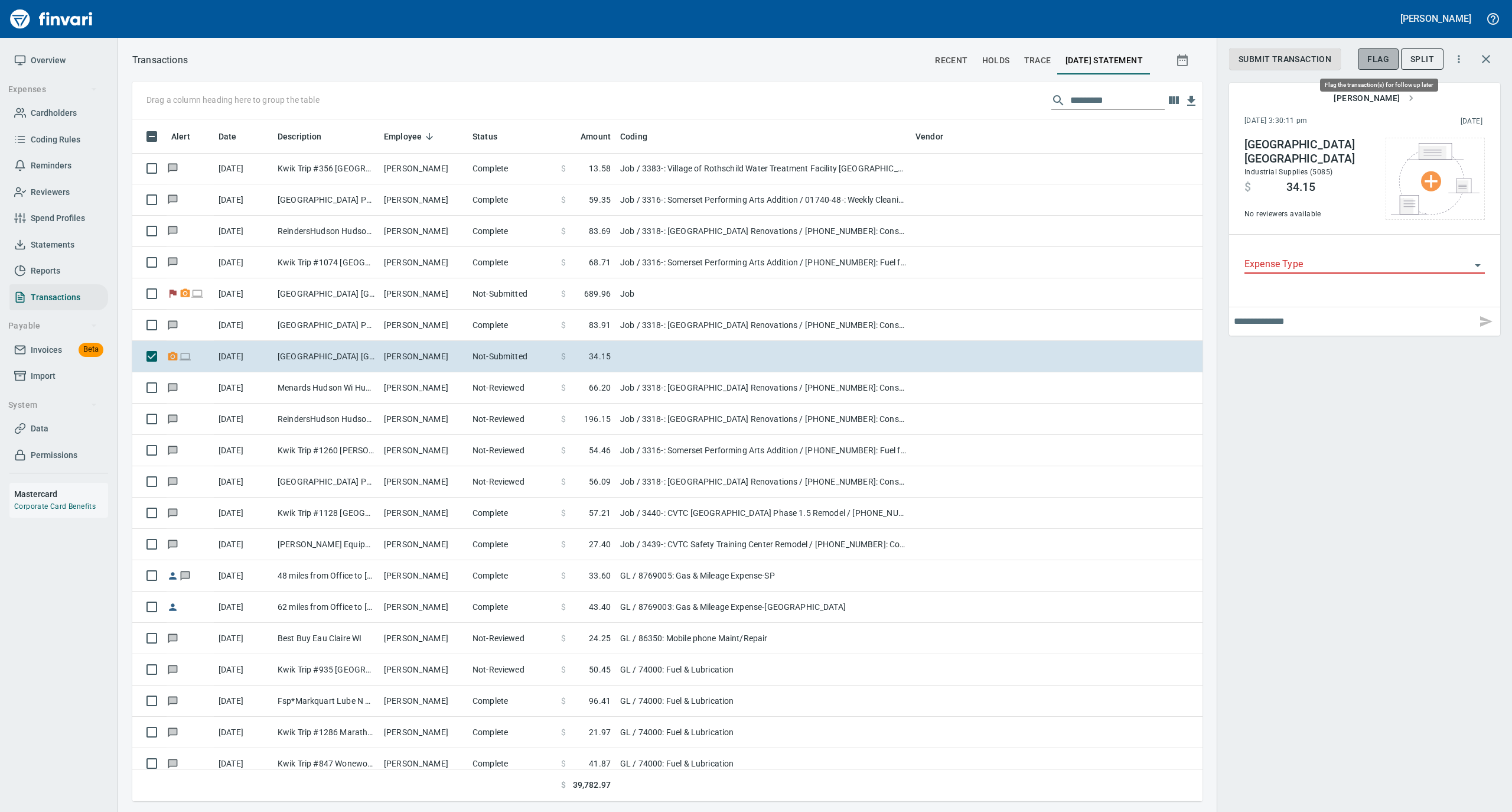 click on "Flag" at bounding box center [1378, 59] 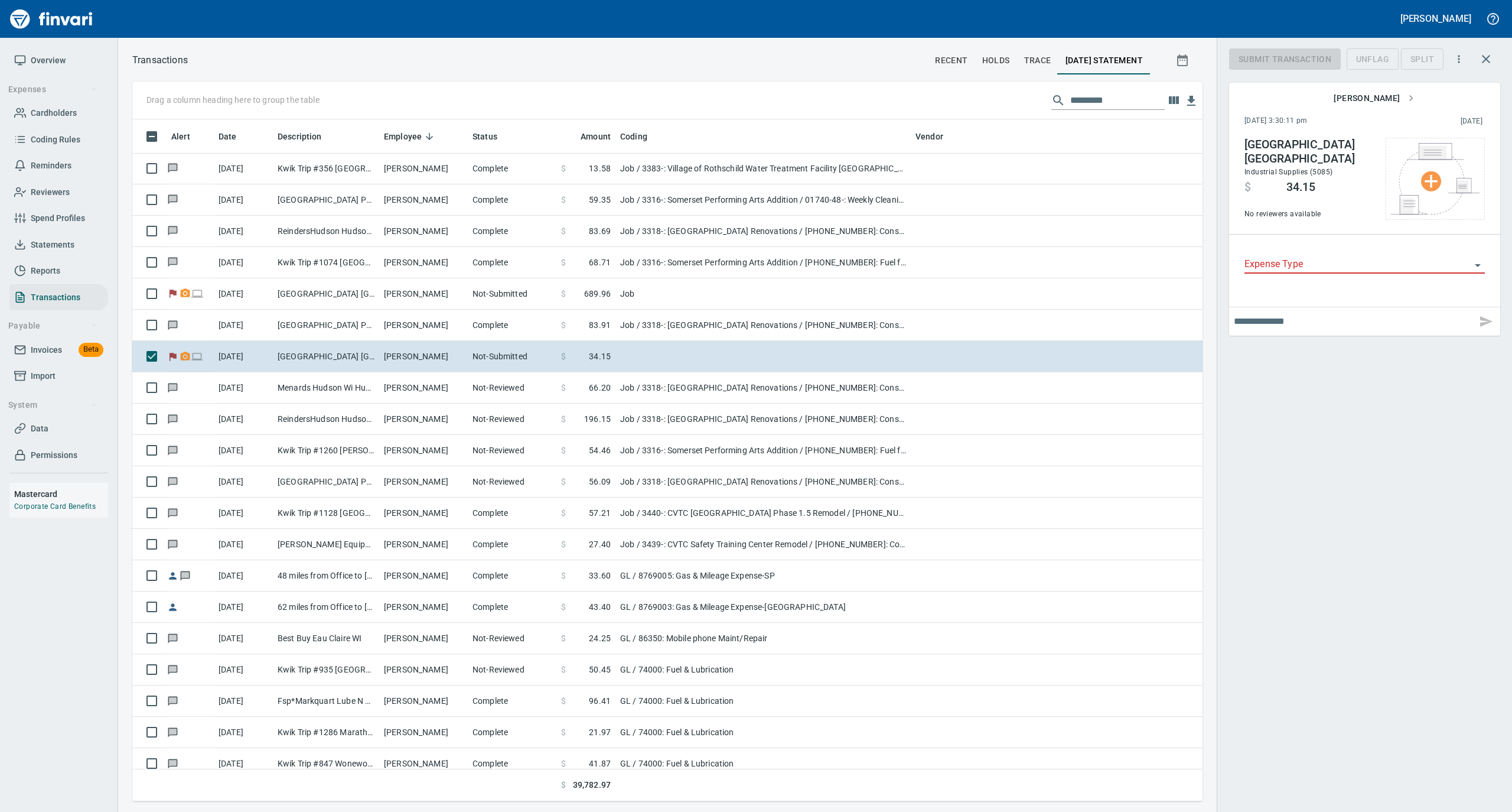 scroll, scrollTop: 670, scrollLeft: 1047, axis: both 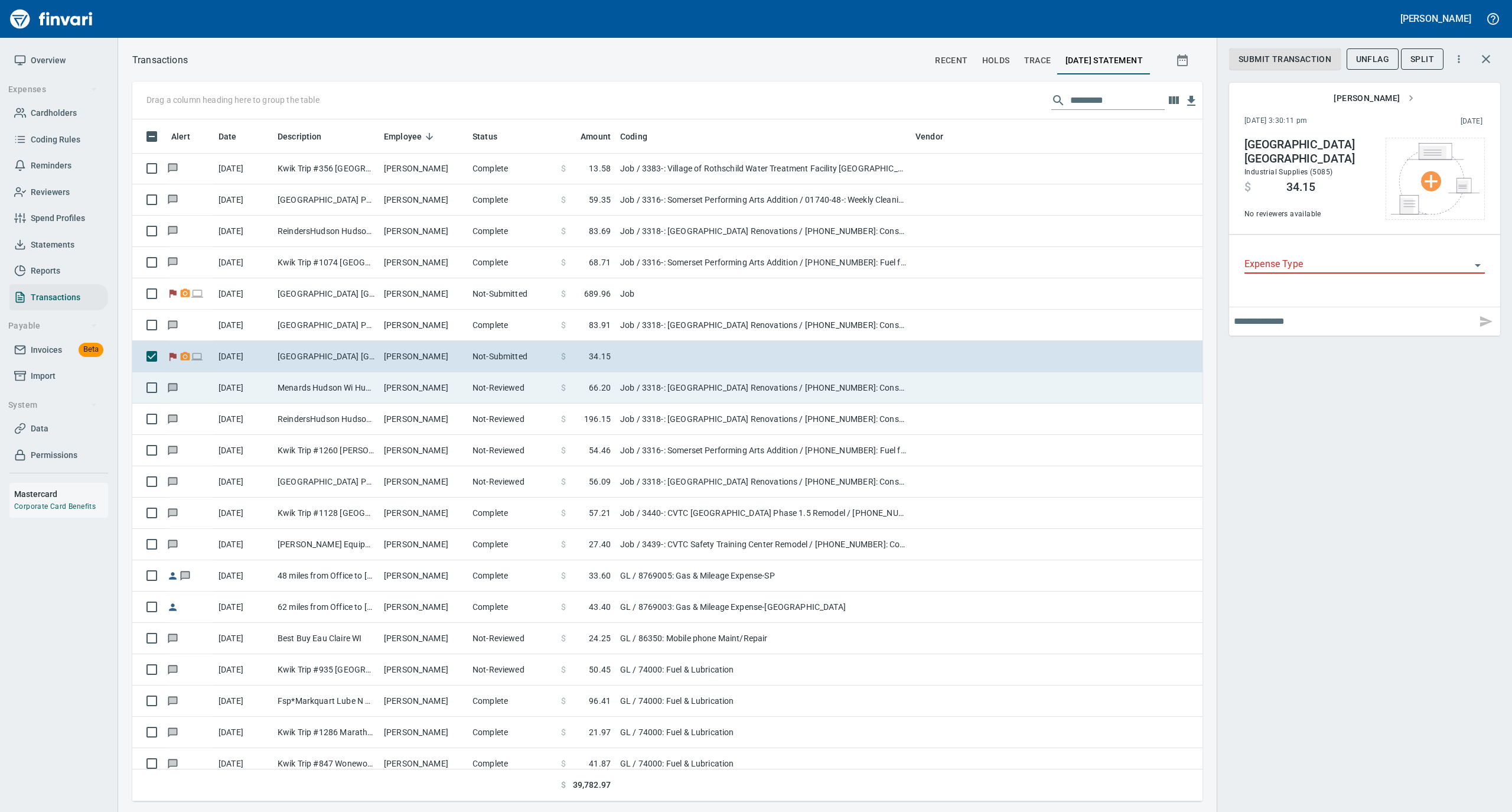 click on "Not-Reviewed" at bounding box center [512, 388] 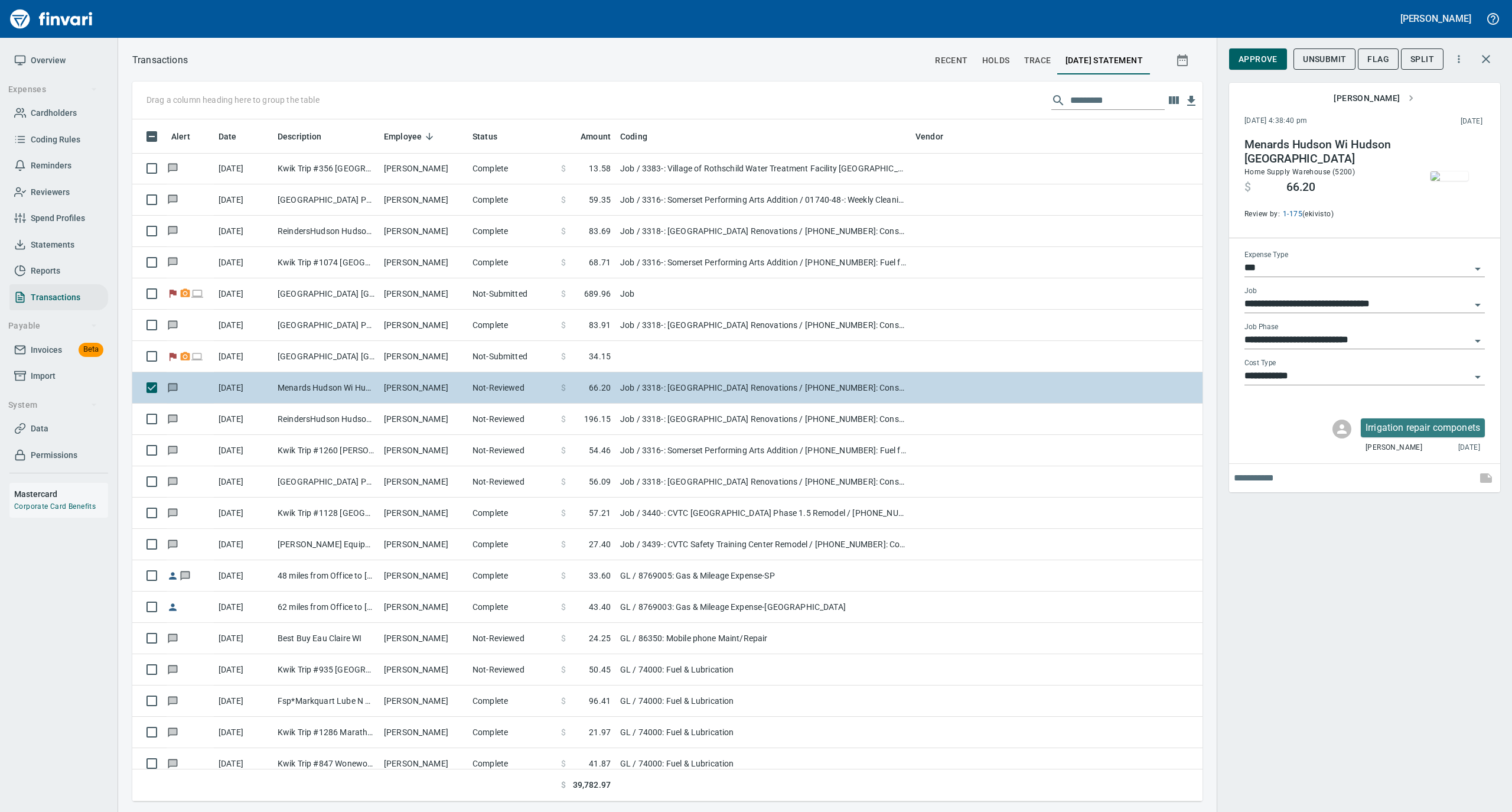 scroll, scrollTop: 3861, scrollLeft: 0, axis: vertical 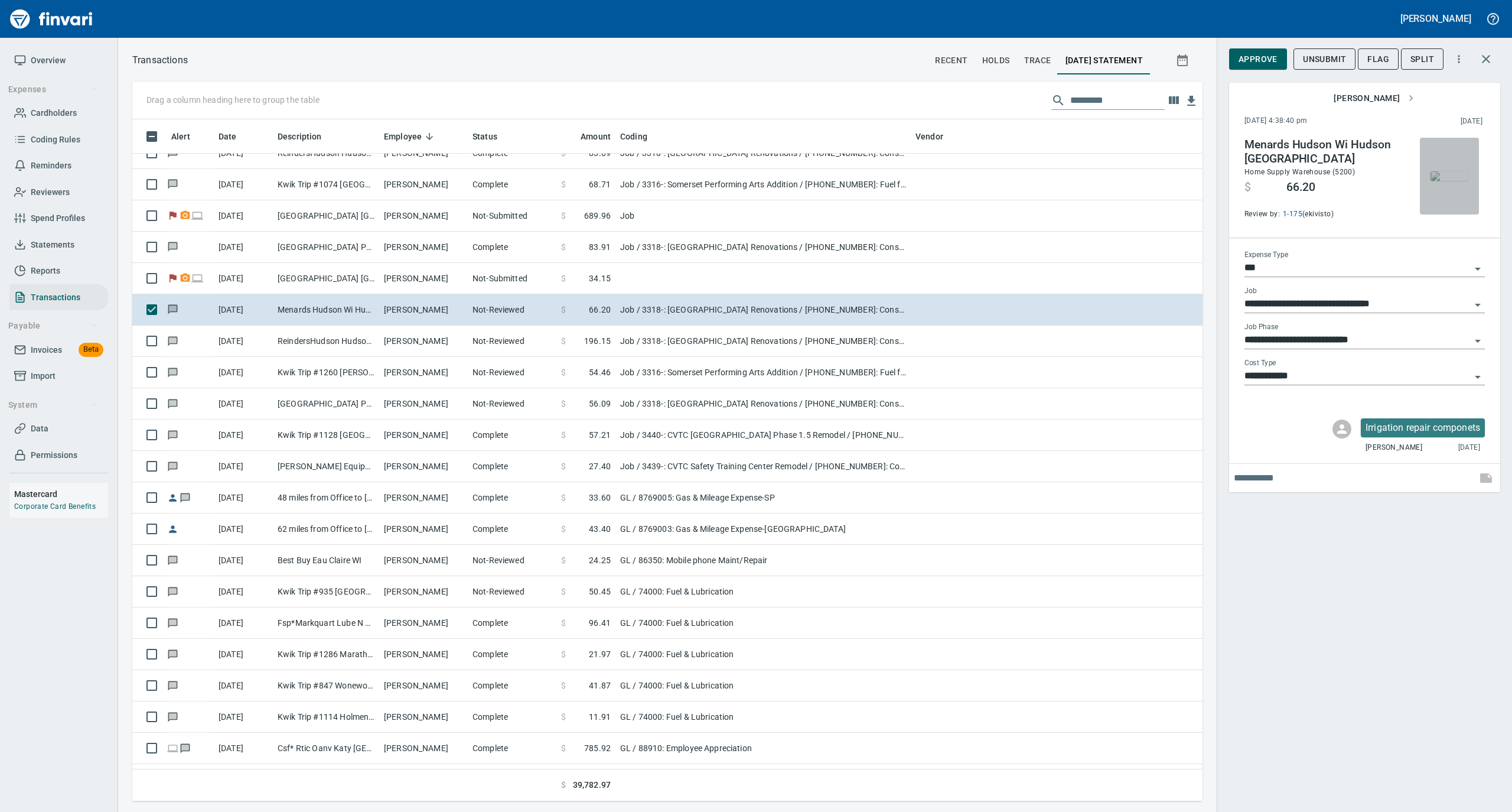 click at bounding box center [1449, 176] 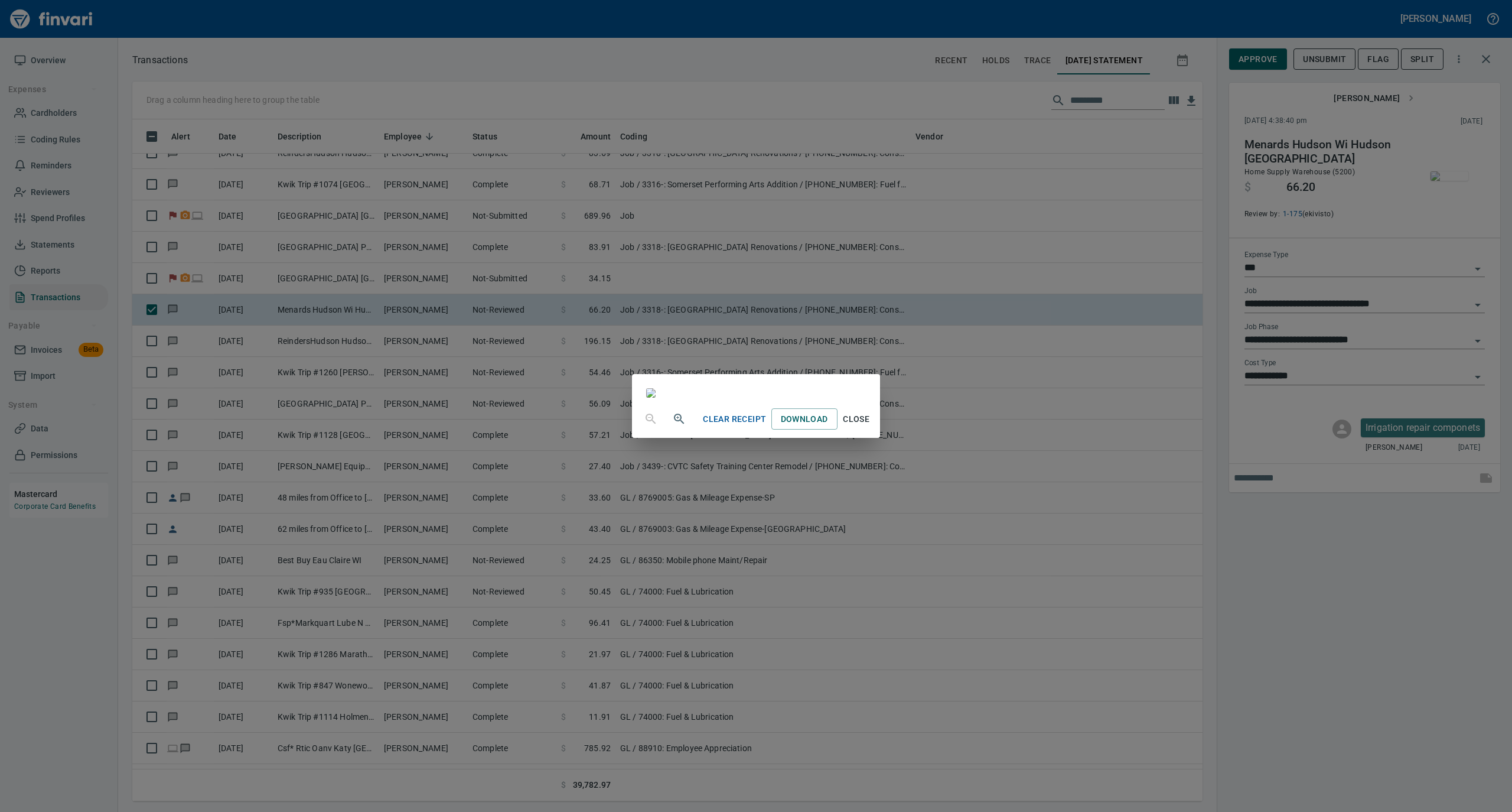 click on "Close" at bounding box center (856, 419) 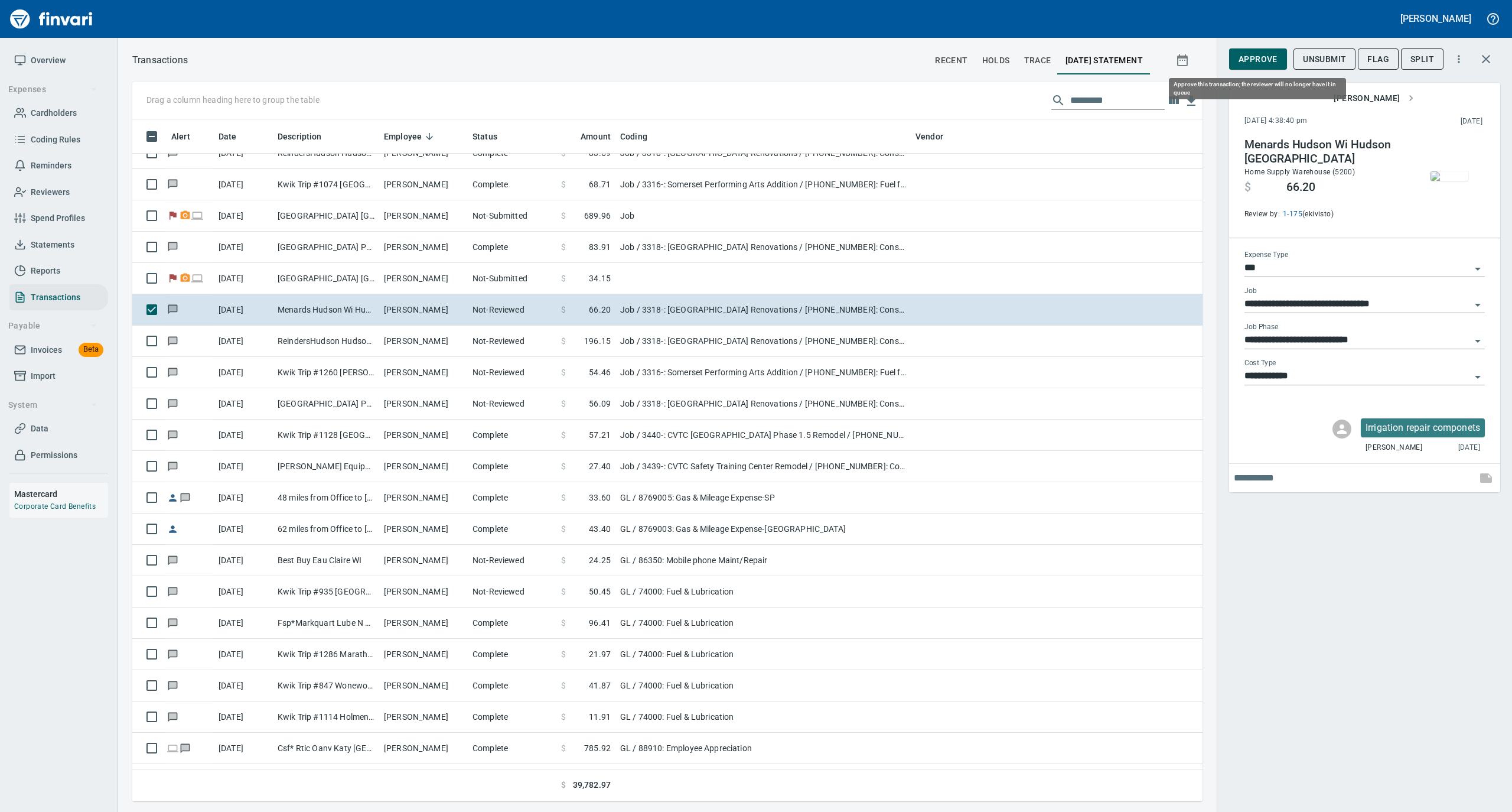 click on "Approve" at bounding box center (1258, 59) 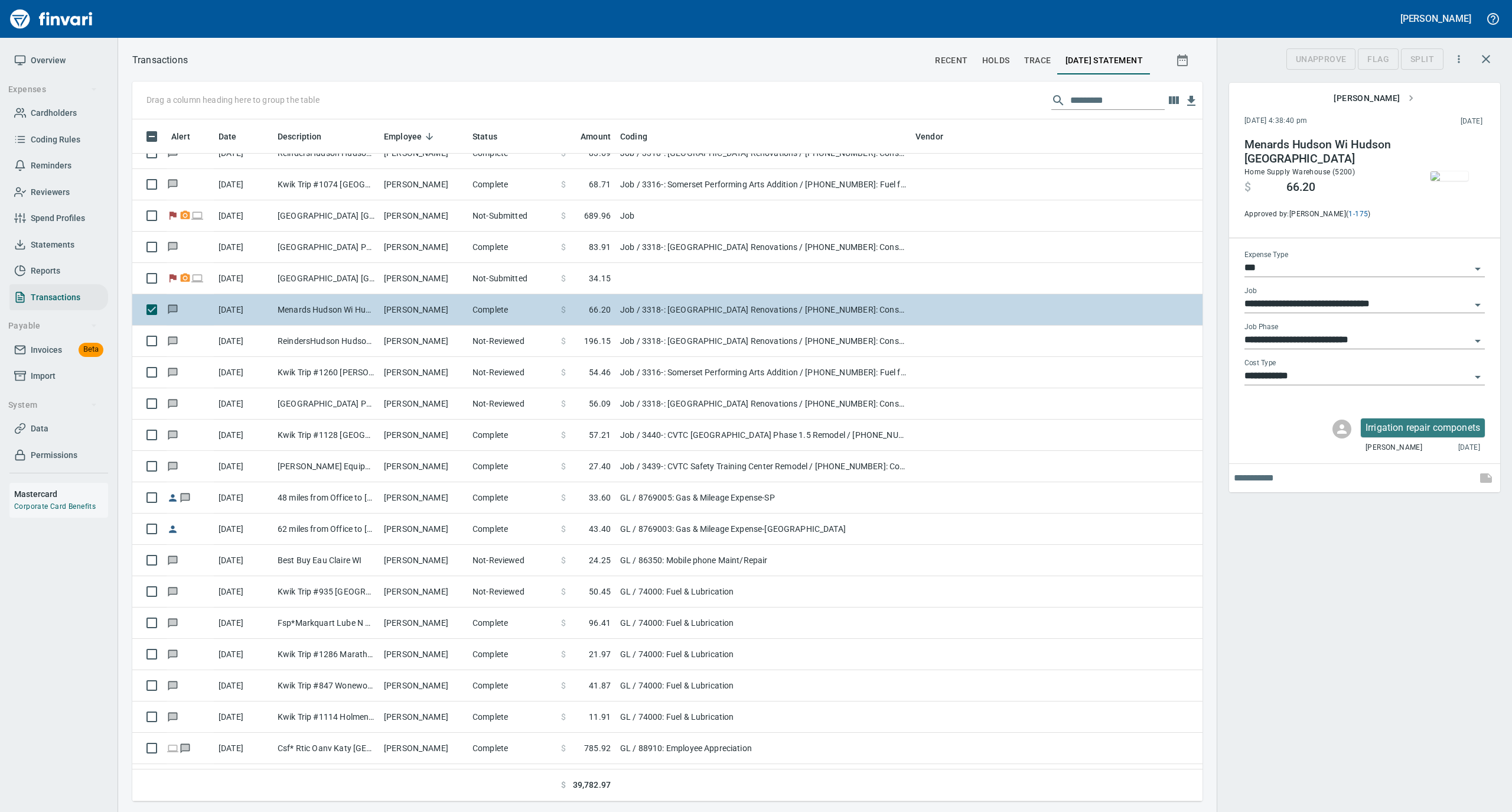 scroll, scrollTop: 670, scrollLeft: 1047, axis: both 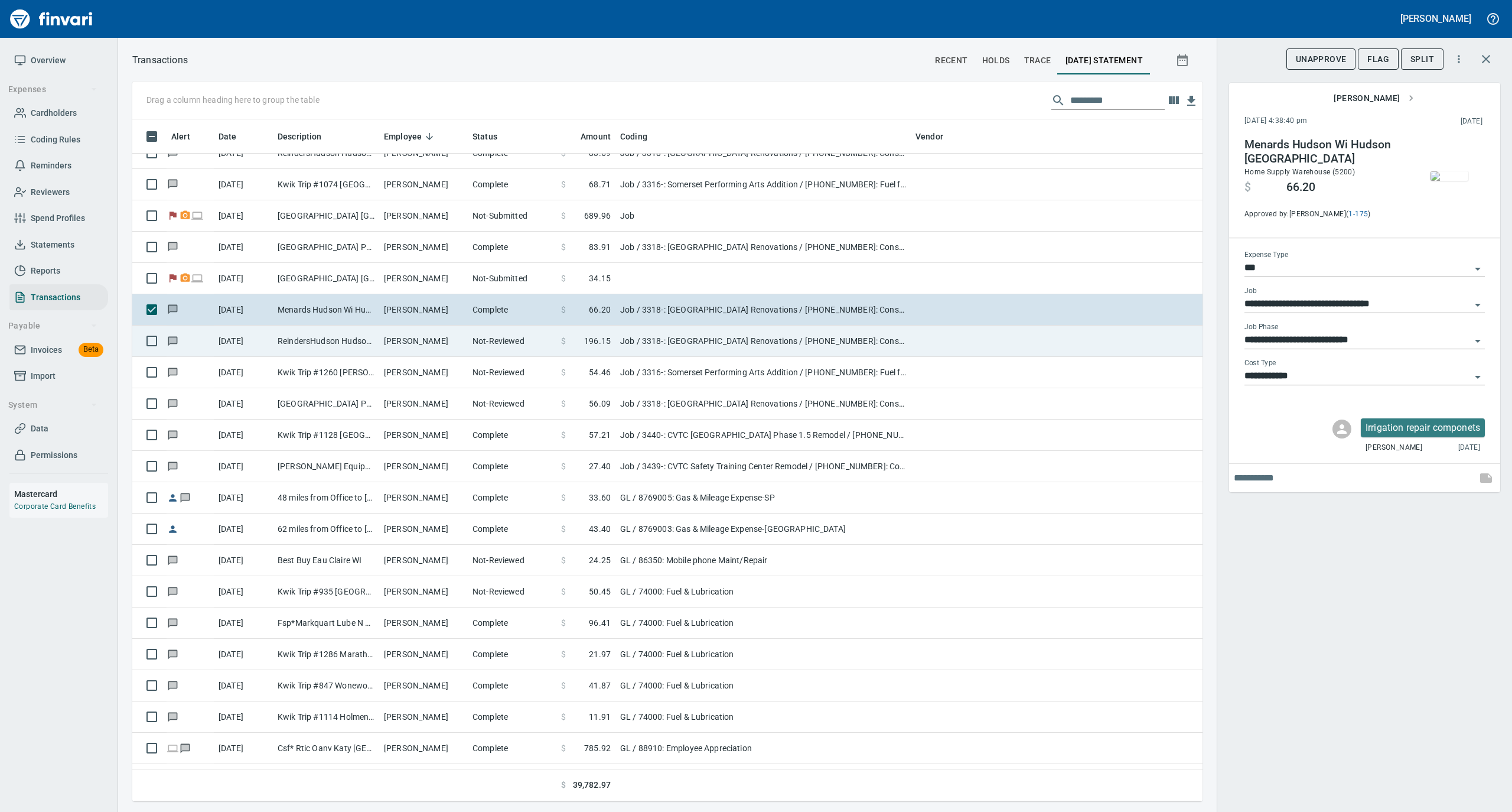 click on "[PERSON_NAME]" at bounding box center [423, 341] 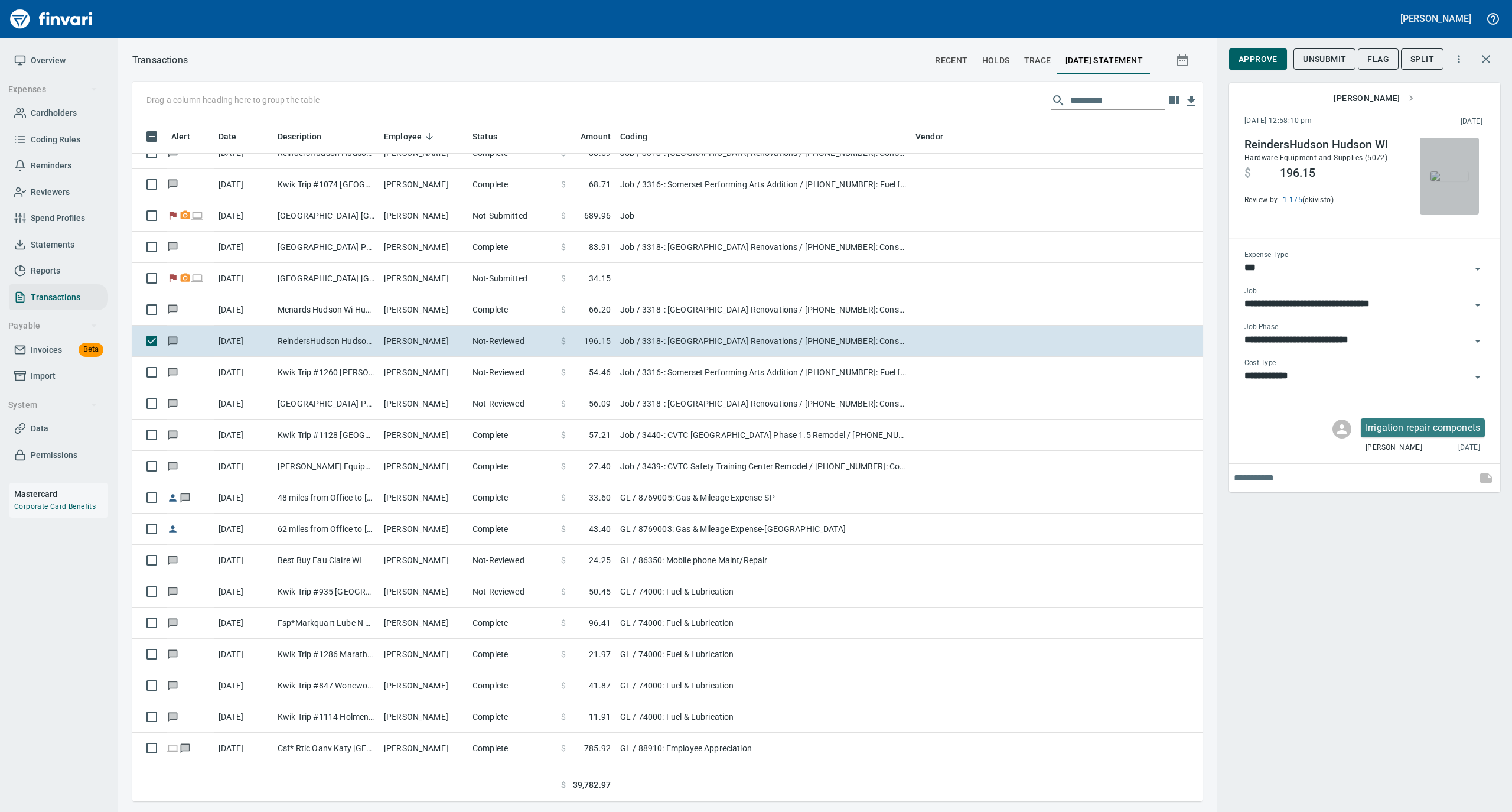 click at bounding box center (1449, 176) 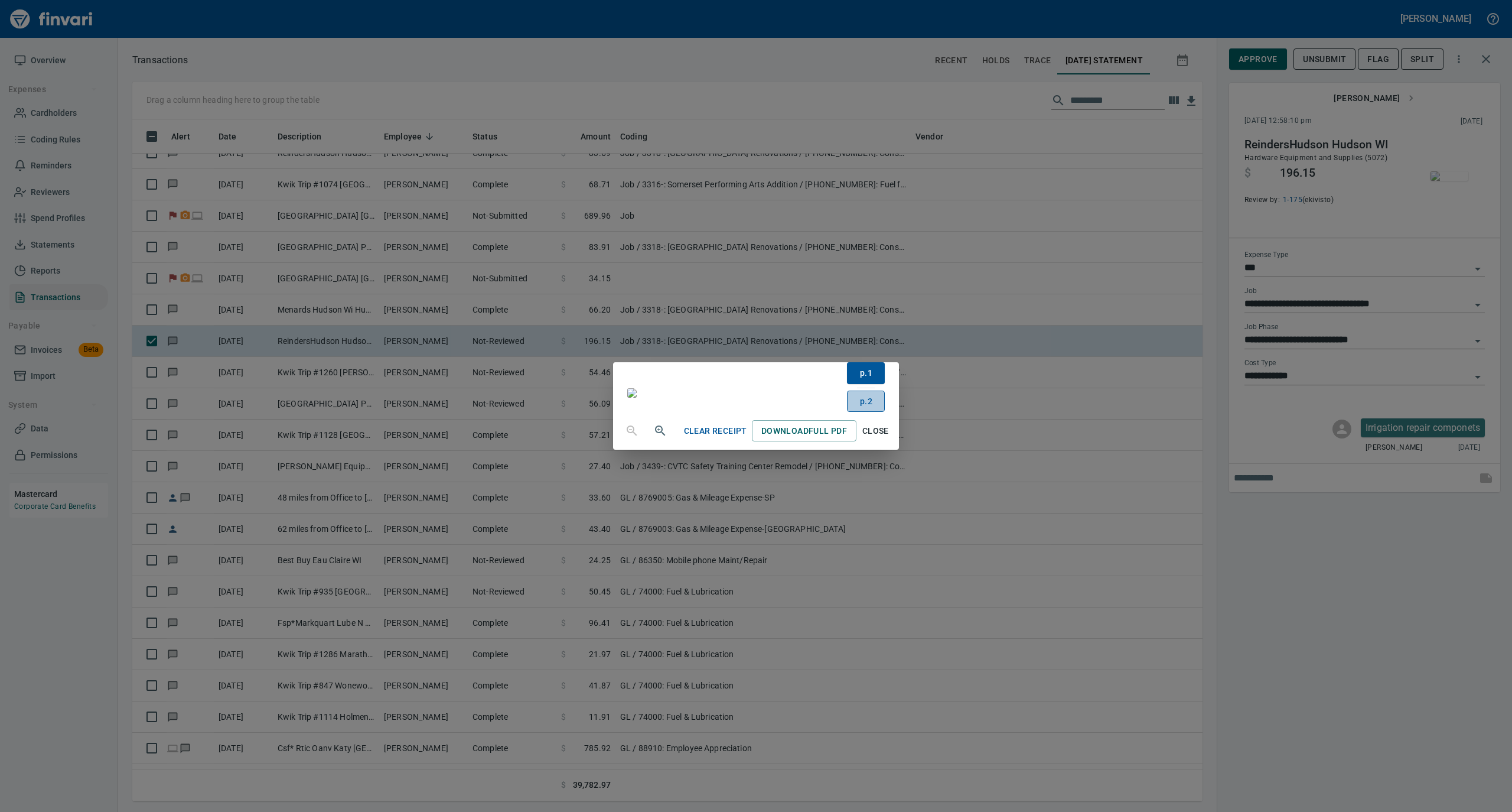 click on "p. 2" at bounding box center (866, 401) 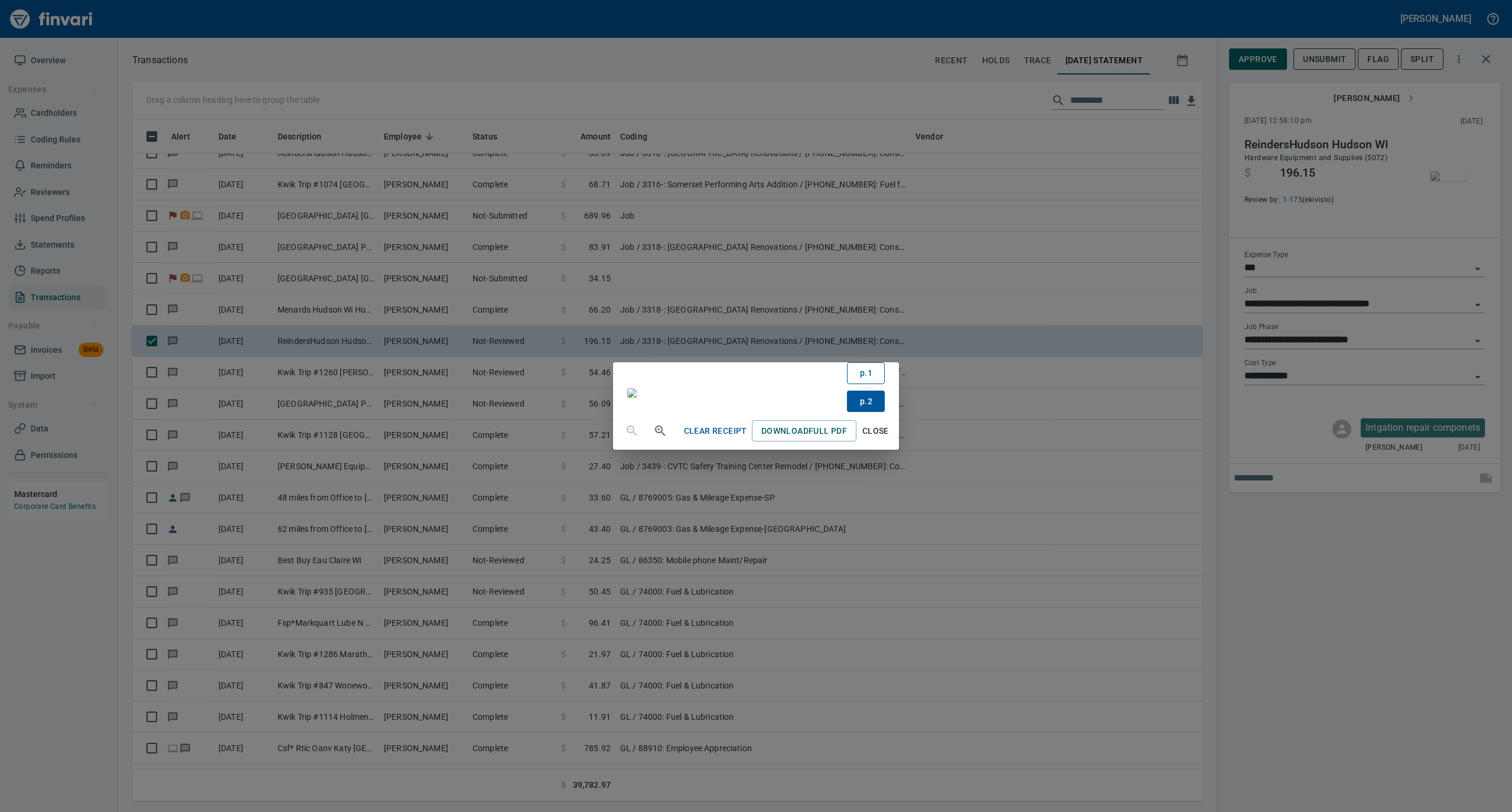click on "p. 1" at bounding box center [866, 373] 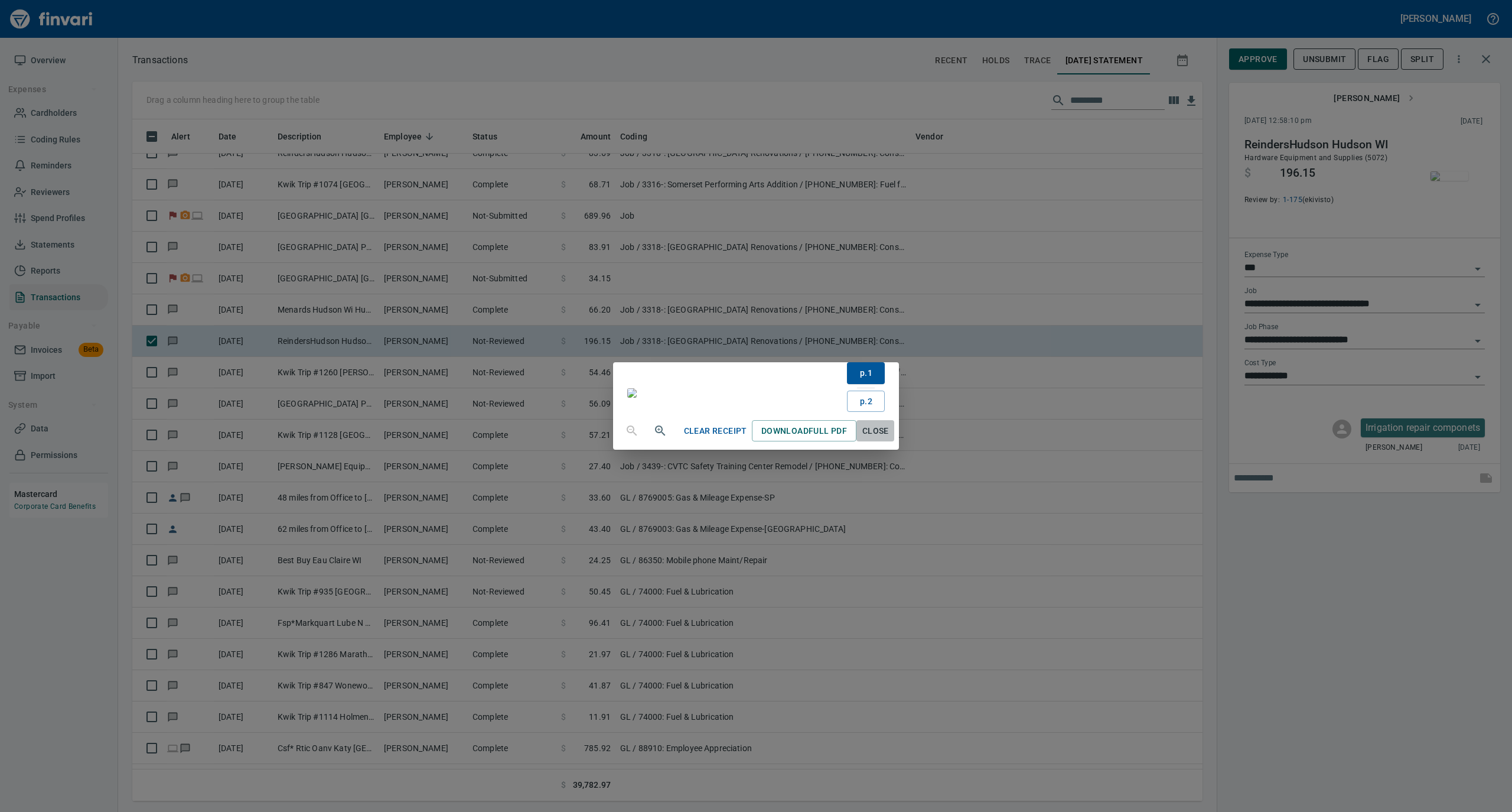 click on "Close" at bounding box center (875, 431) 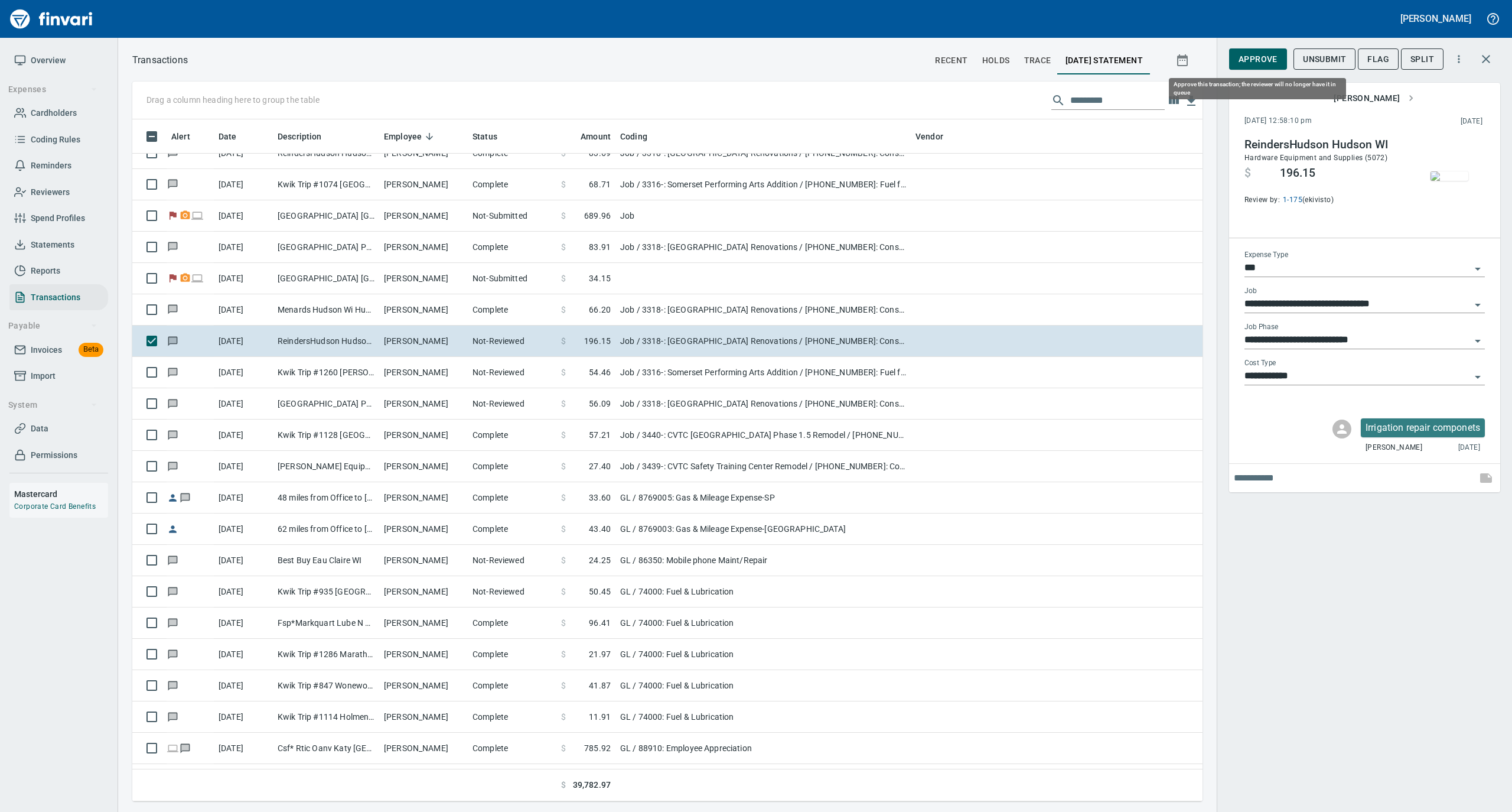 click on "Approve" at bounding box center [1258, 59] 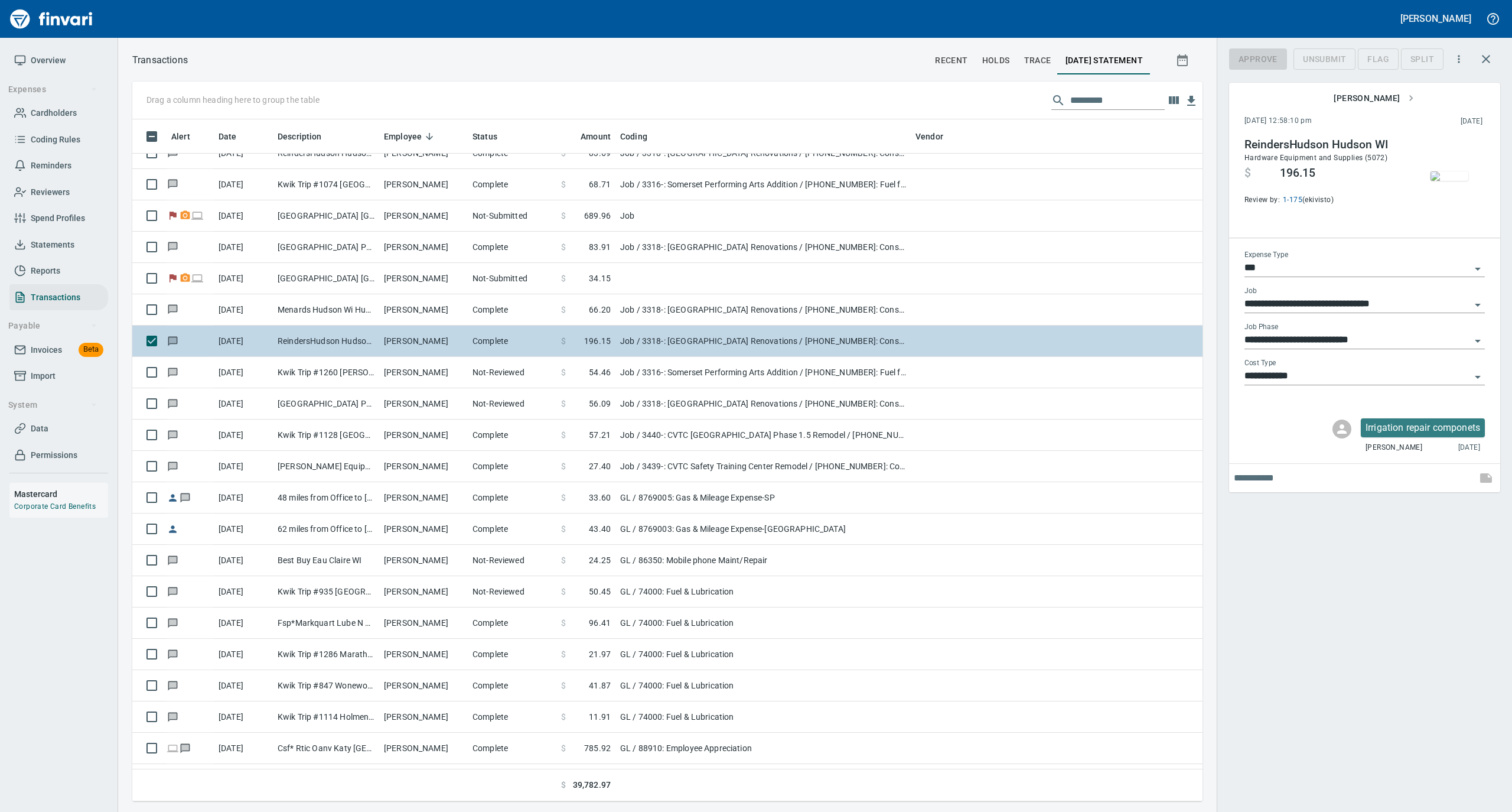 scroll, scrollTop: 670, scrollLeft: 1047, axis: both 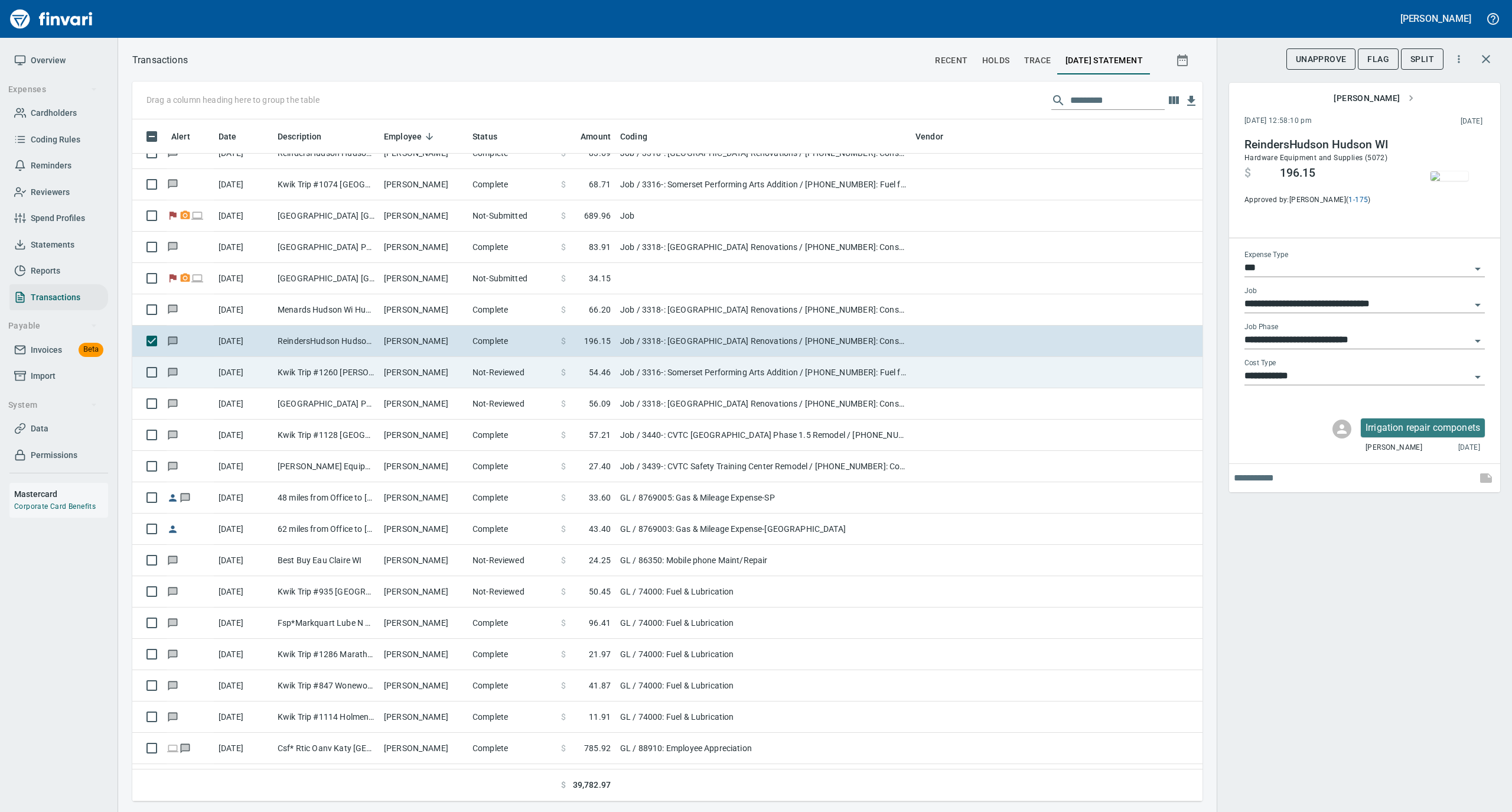 click on "Not-Reviewed" at bounding box center [512, 372] 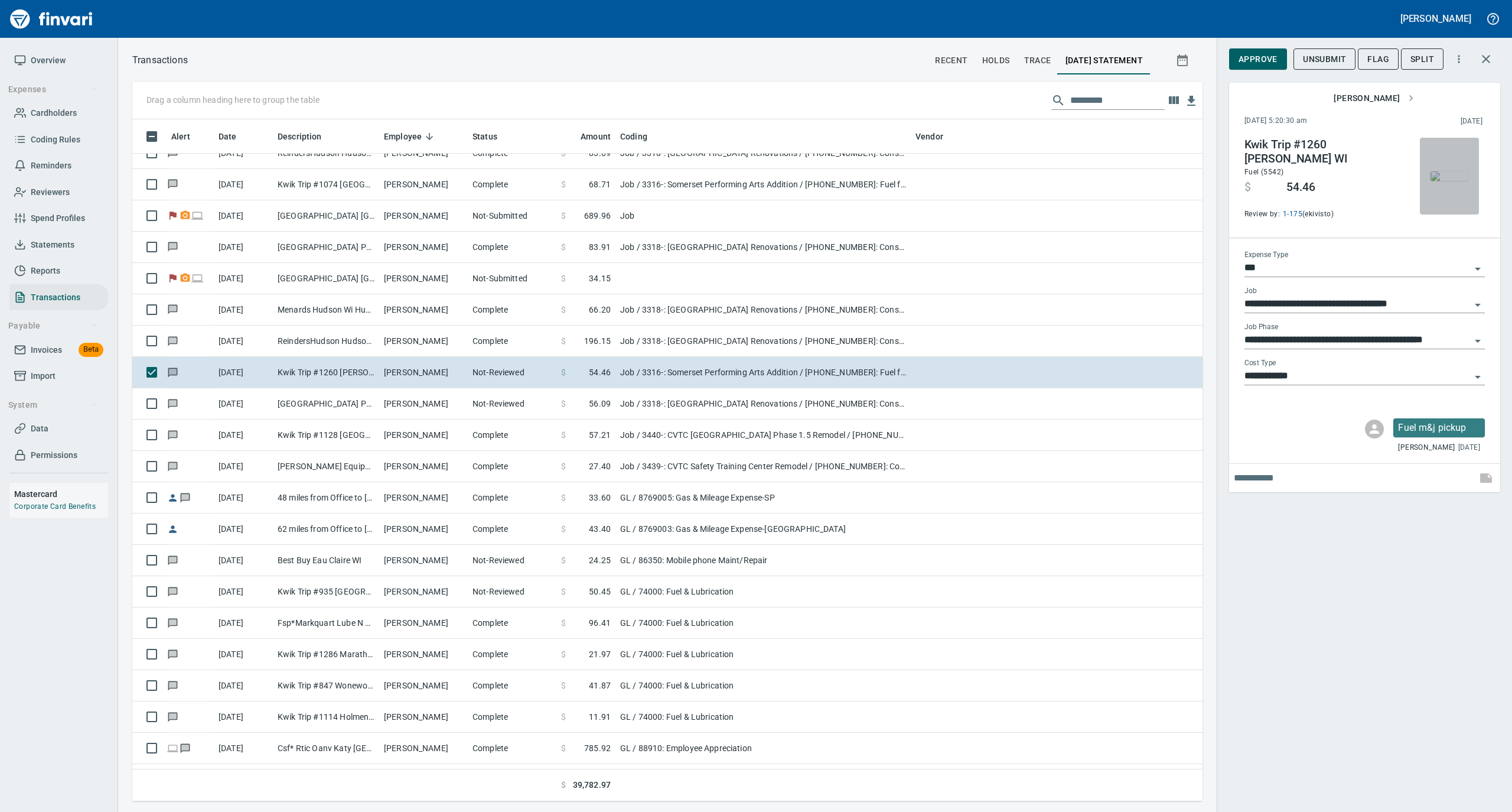 click at bounding box center [1449, 176] 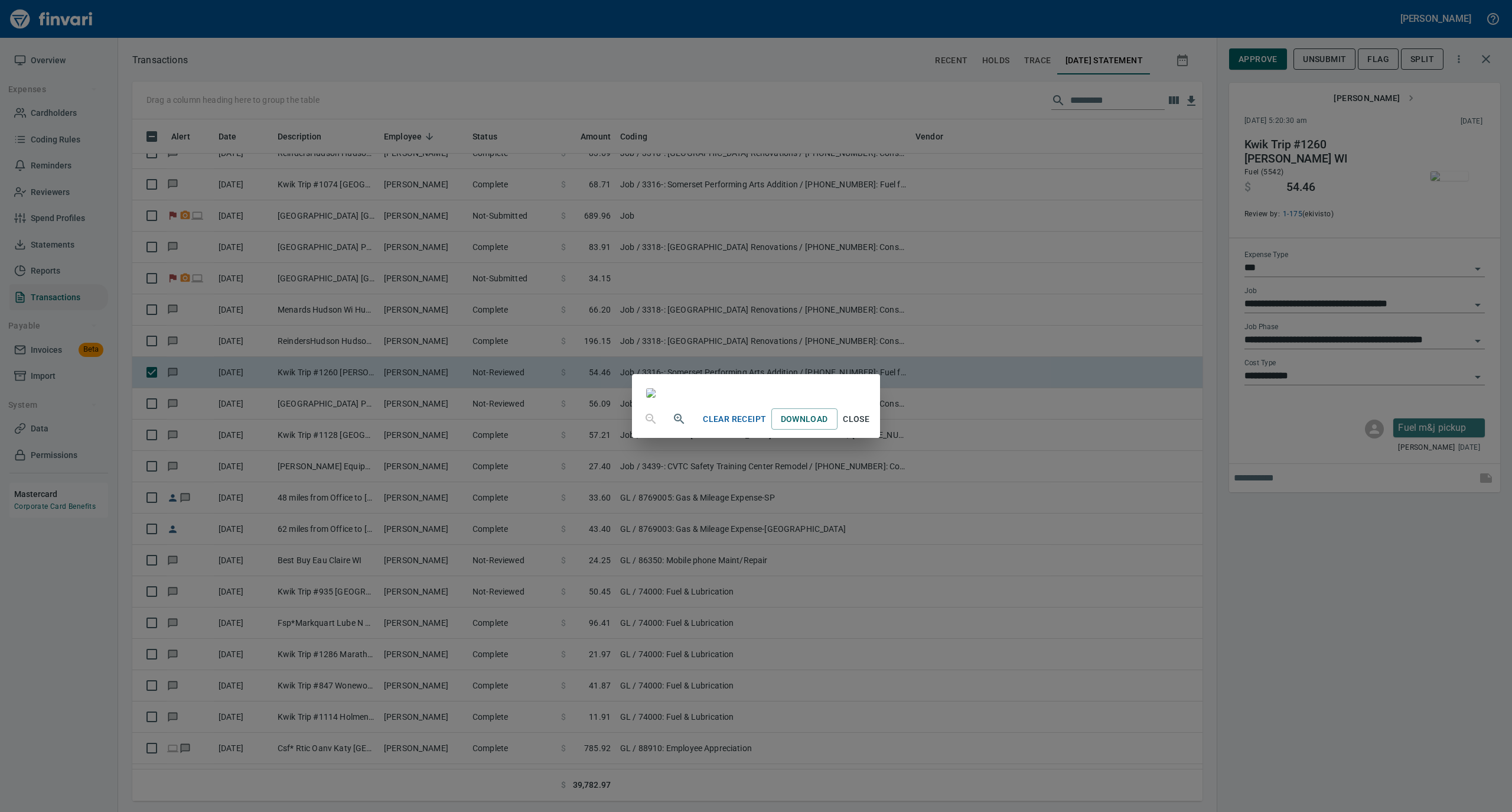 click on "Close" at bounding box center (856, 419) 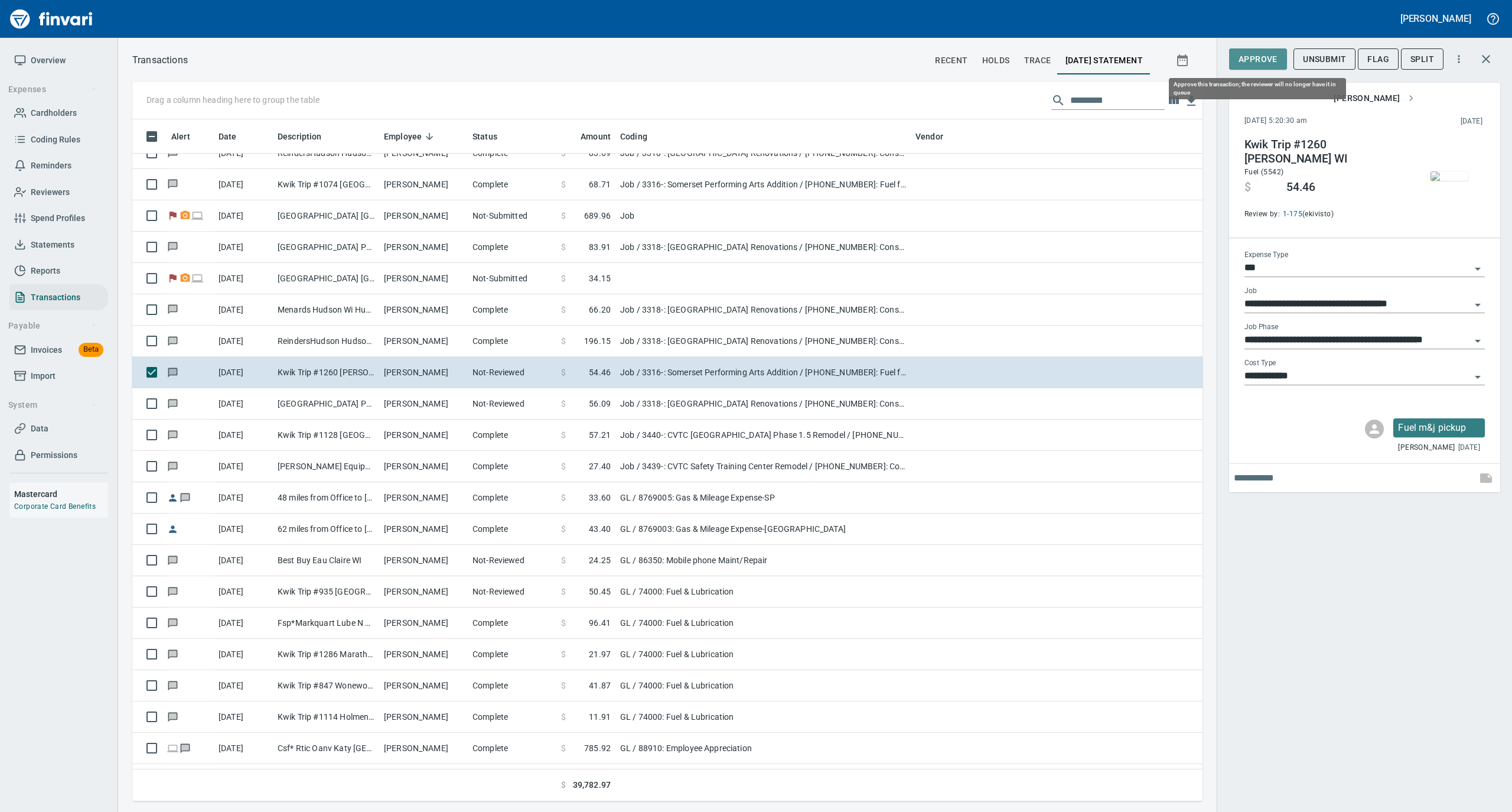 click on "Approve" at bounding box center [1258, 59] 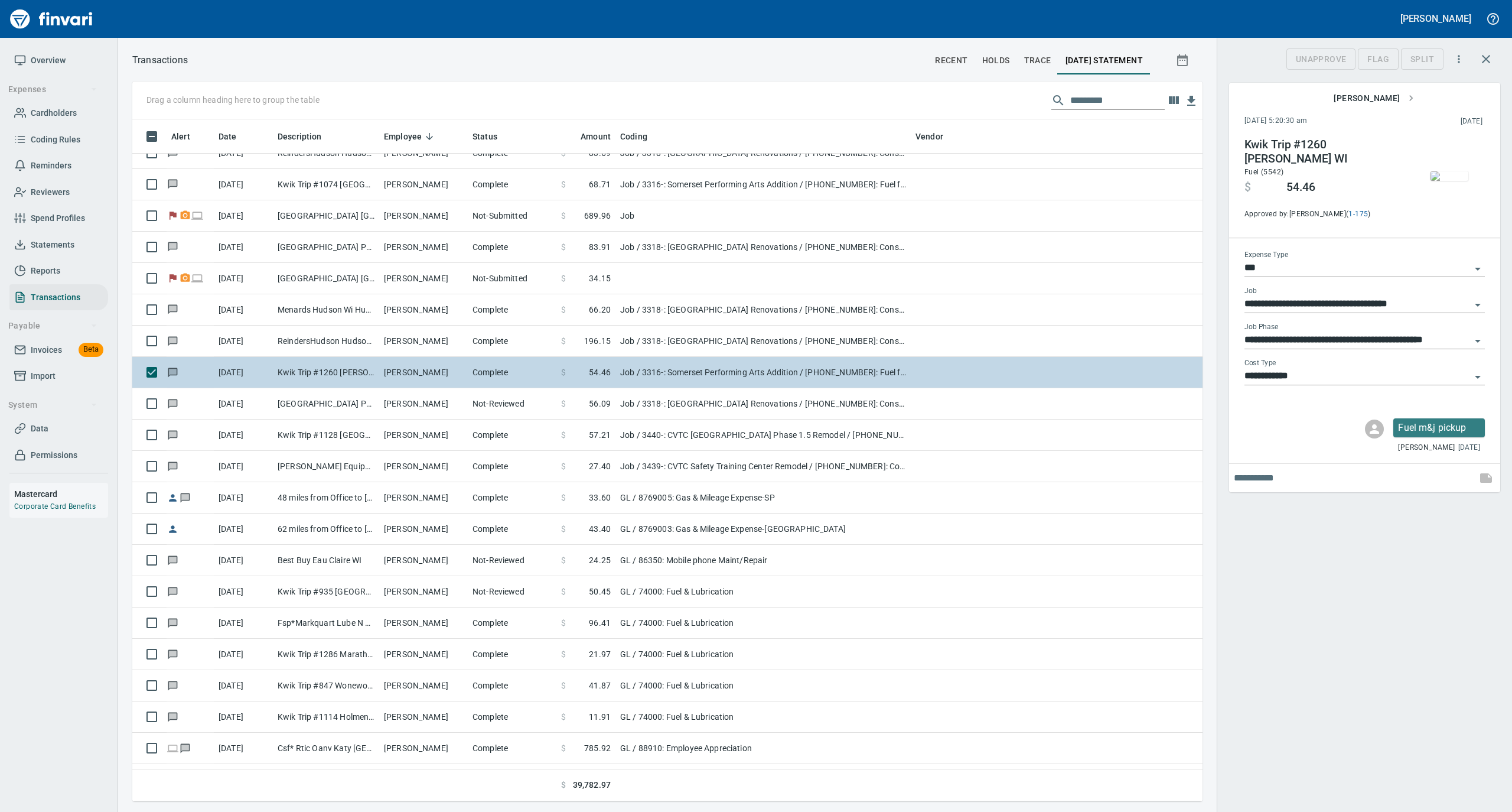 scroll, scrollTop: 670, scrollLeft: 1047, axis: both 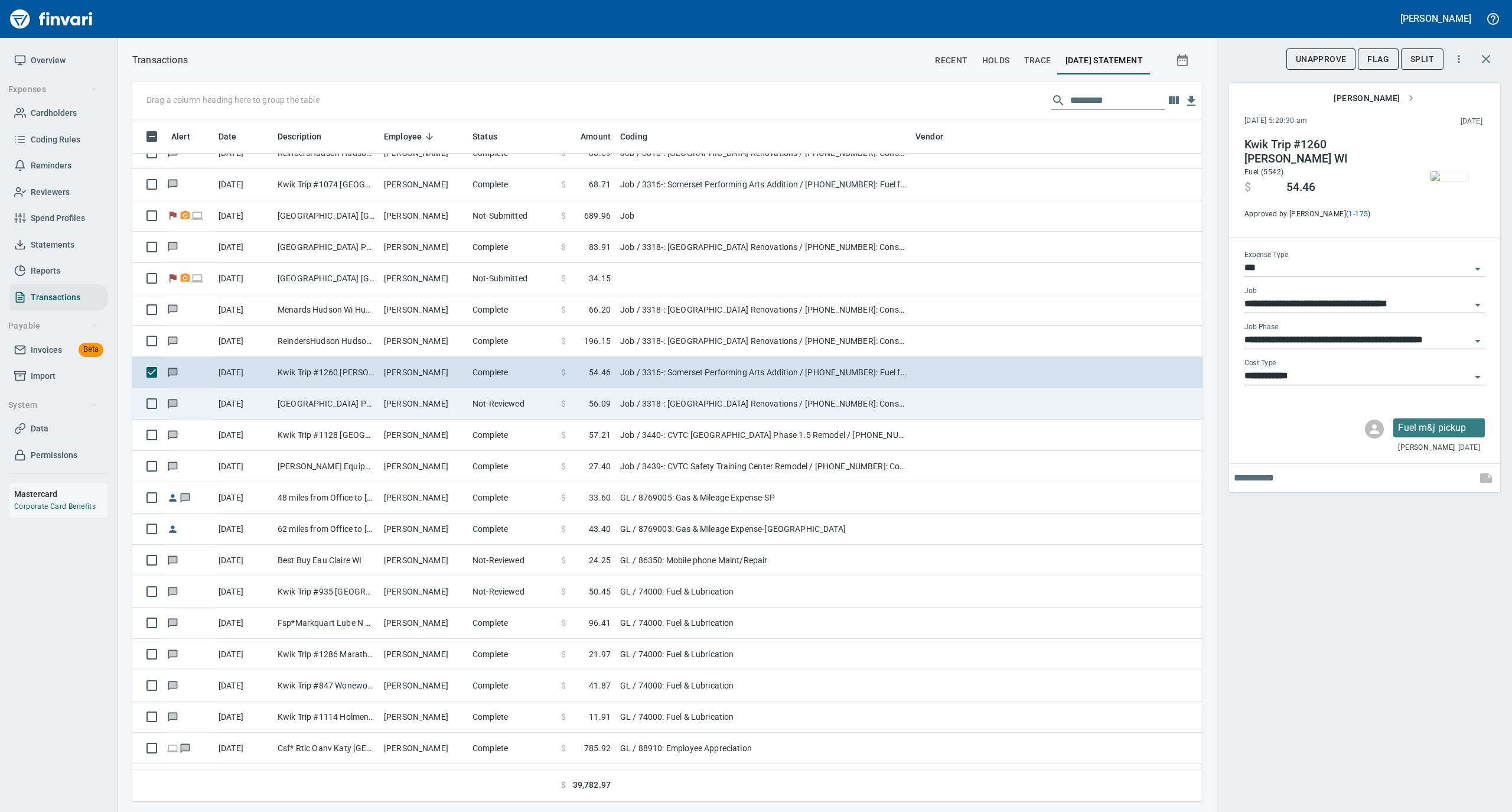 click on "[PERSON_NAME]" at bounding box center (423, 404) 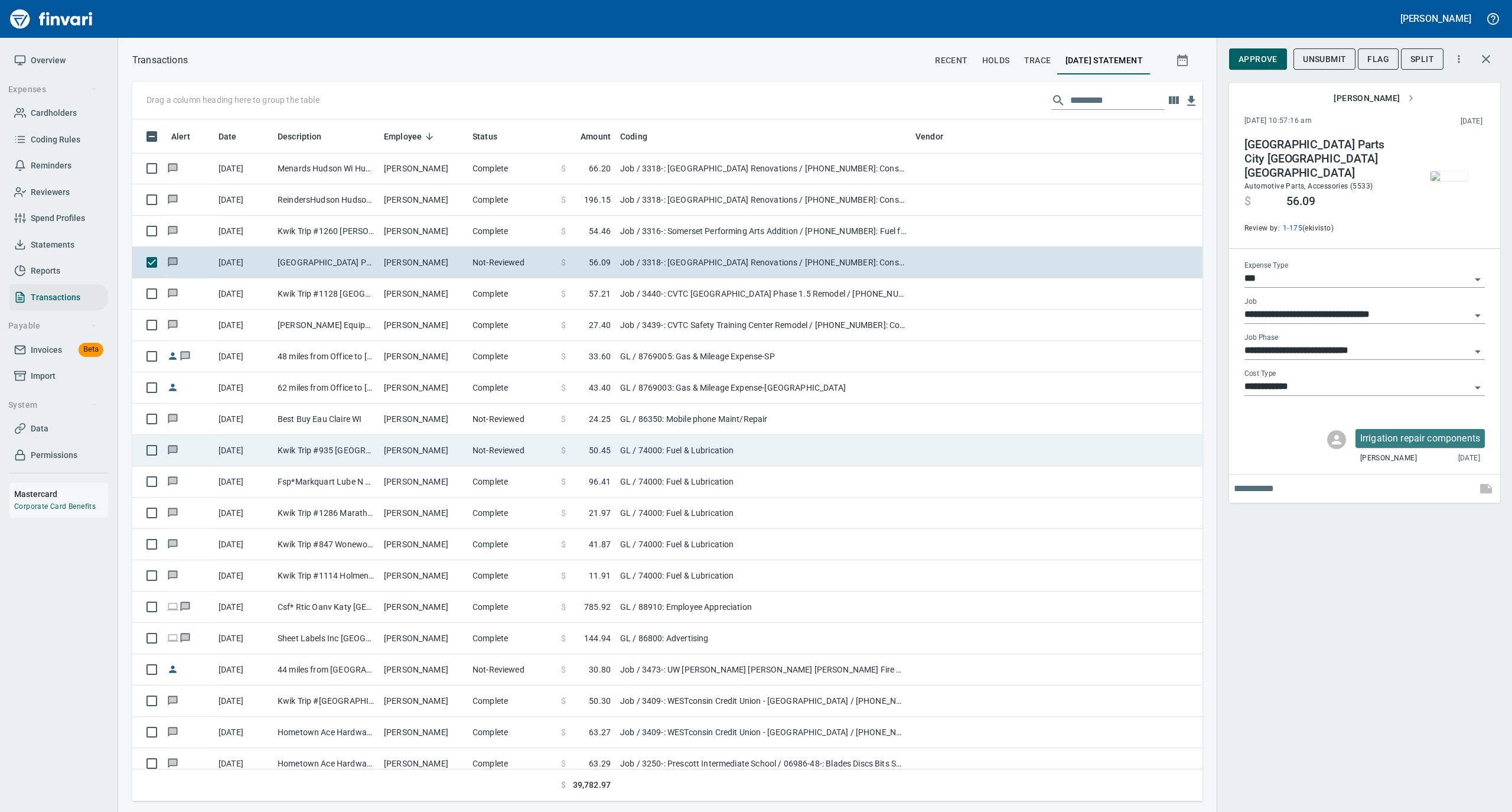 scroll, scrollTop: 4019, scrollLeft: 0, axis: vertical 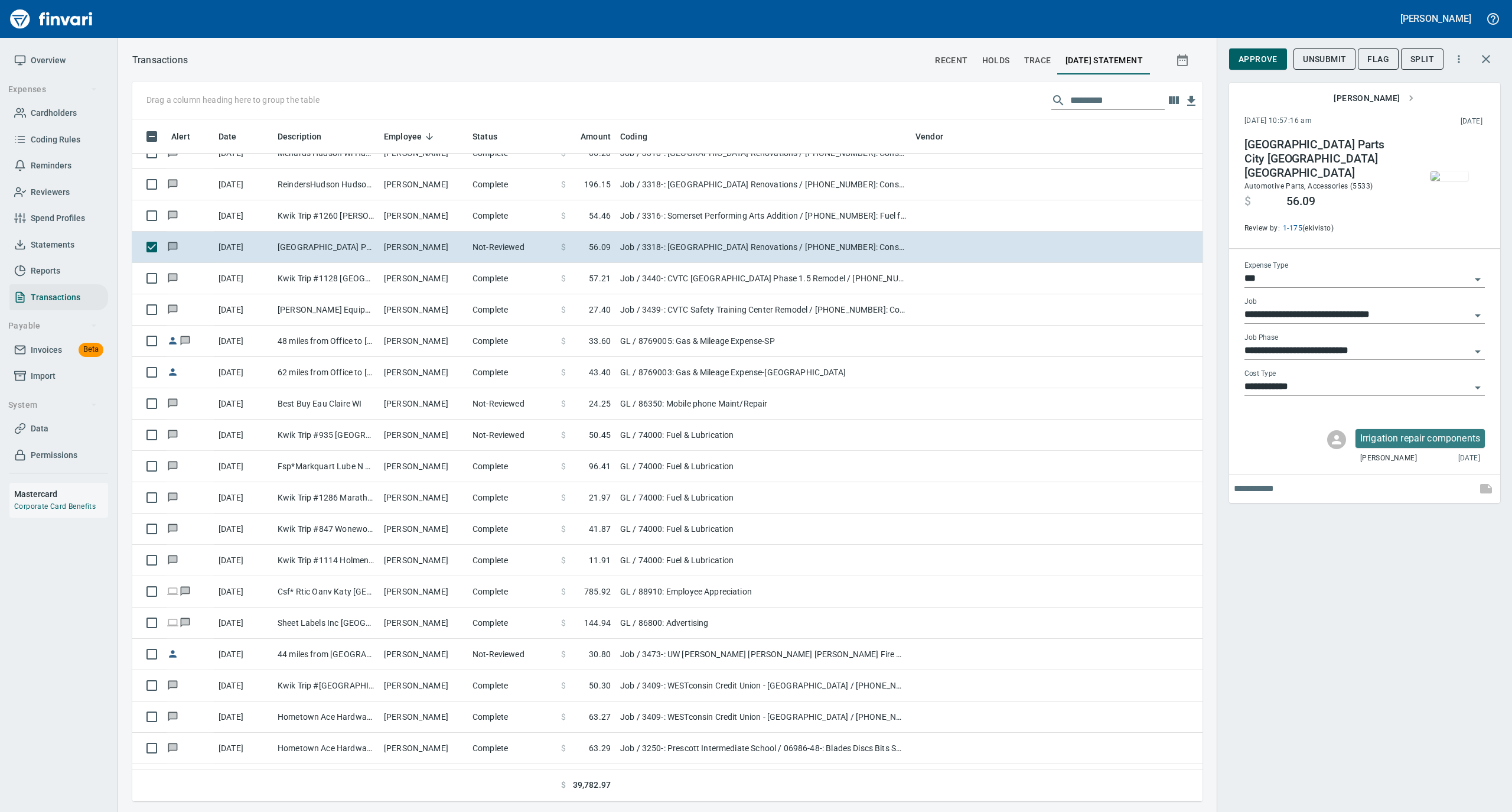 click at bounding box center [1449, 176] 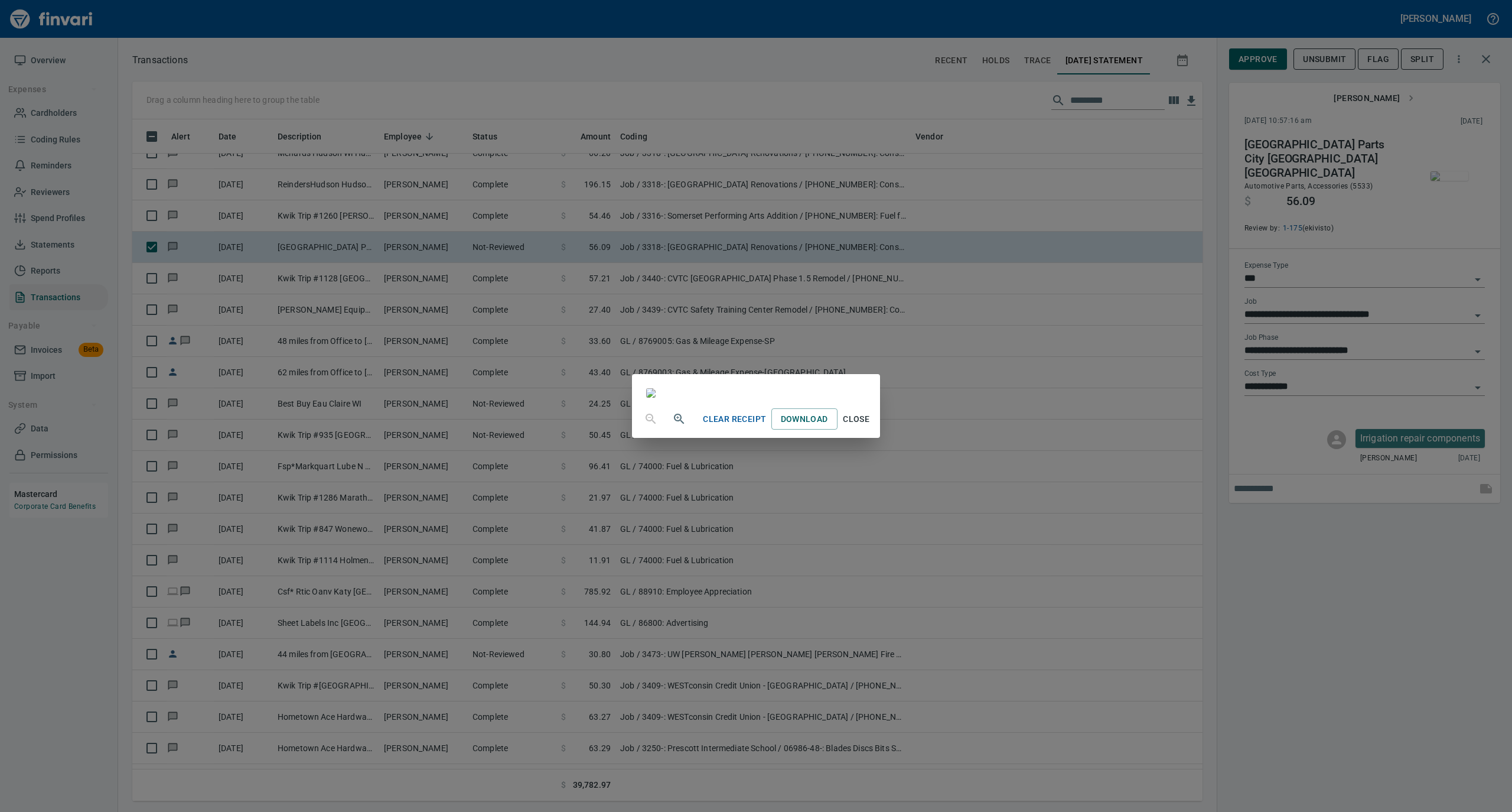 click on "Close" at bounding box center [856, 419] 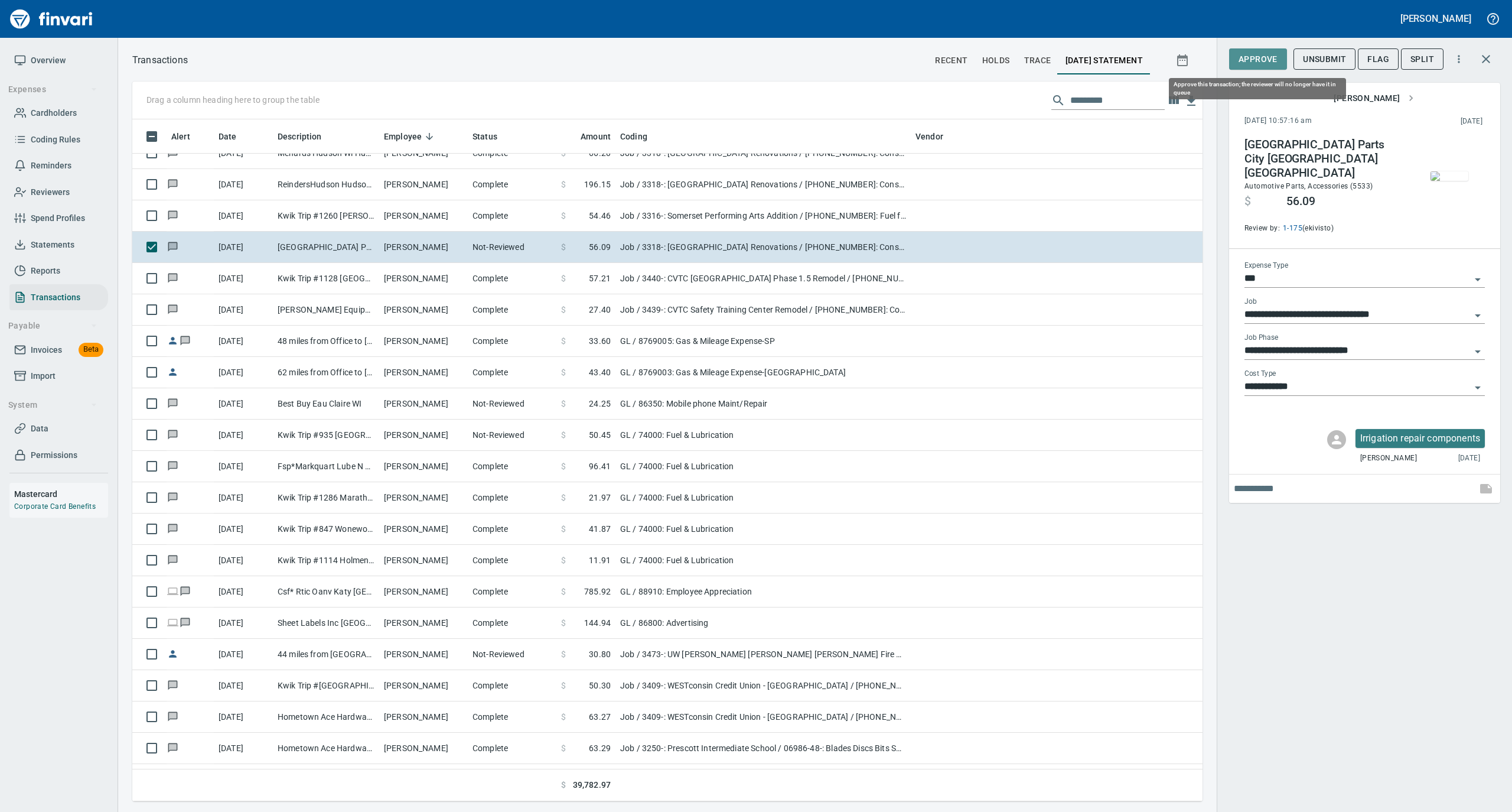 click on "Approve" at bounding box center [1258, 59] 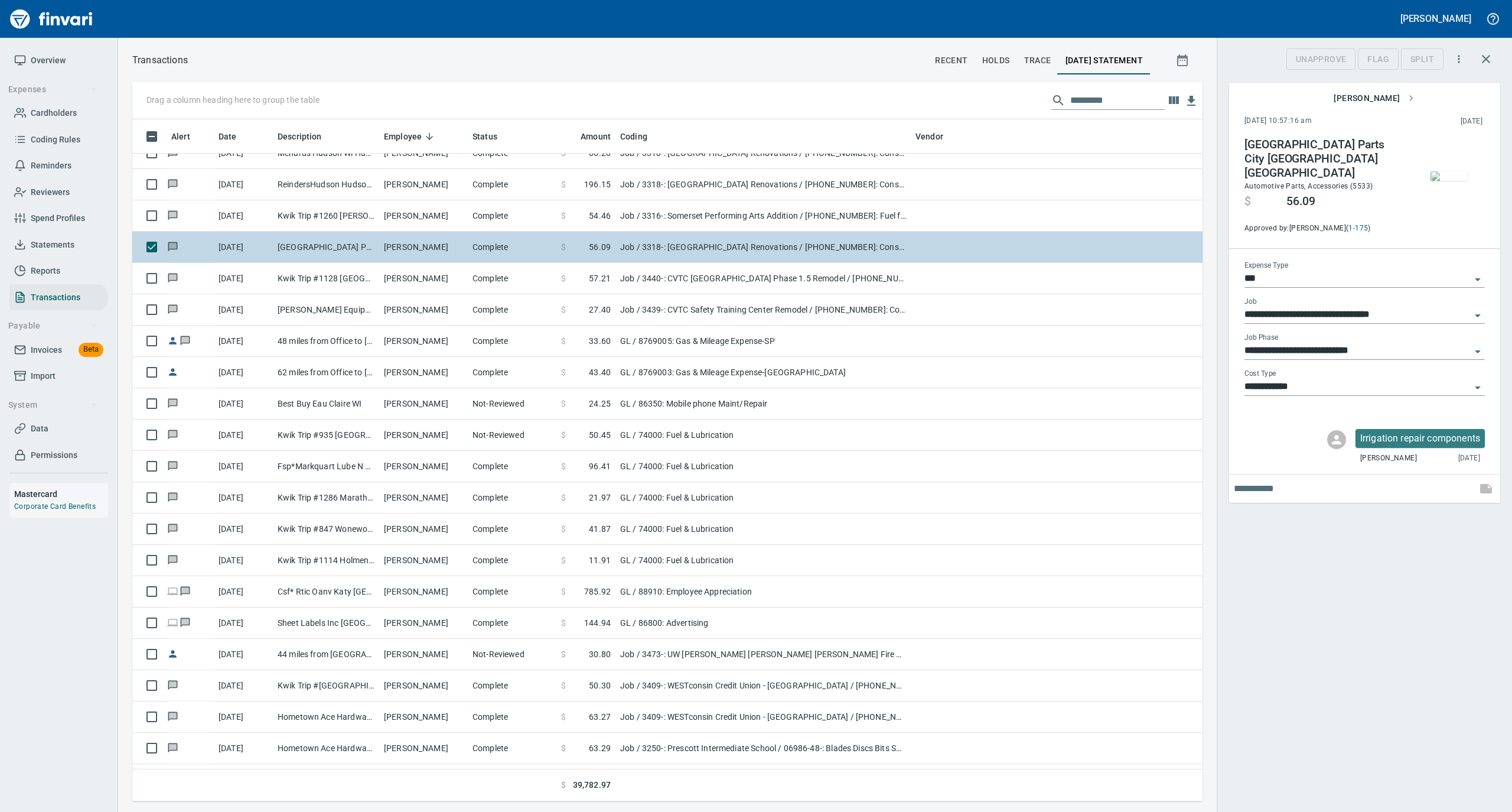 scroll, scrollTop: 670, scrollLeft: 1047, axis: both 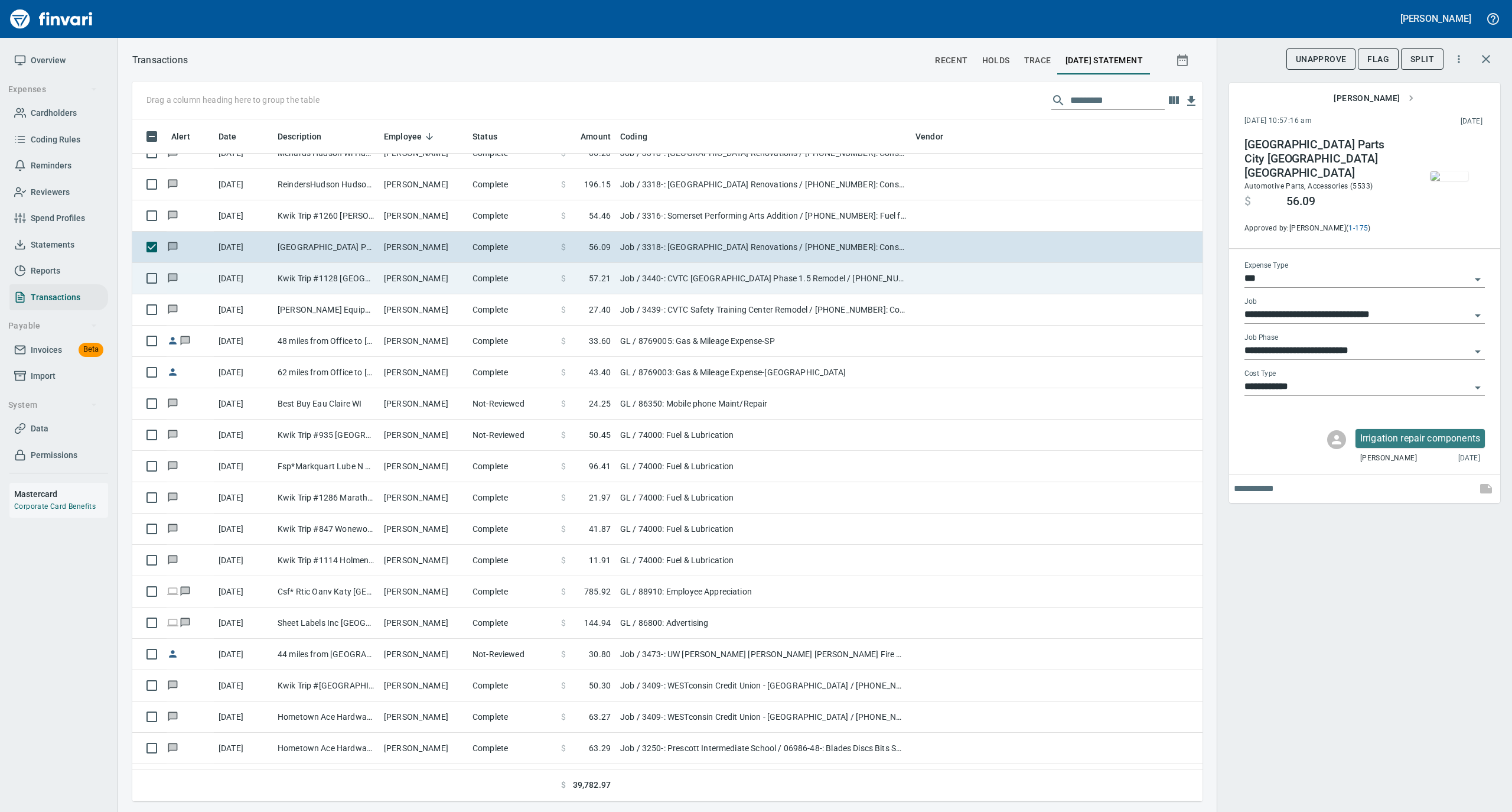 click on "[PERSON_NAME]" at bounding box center (423, 278) 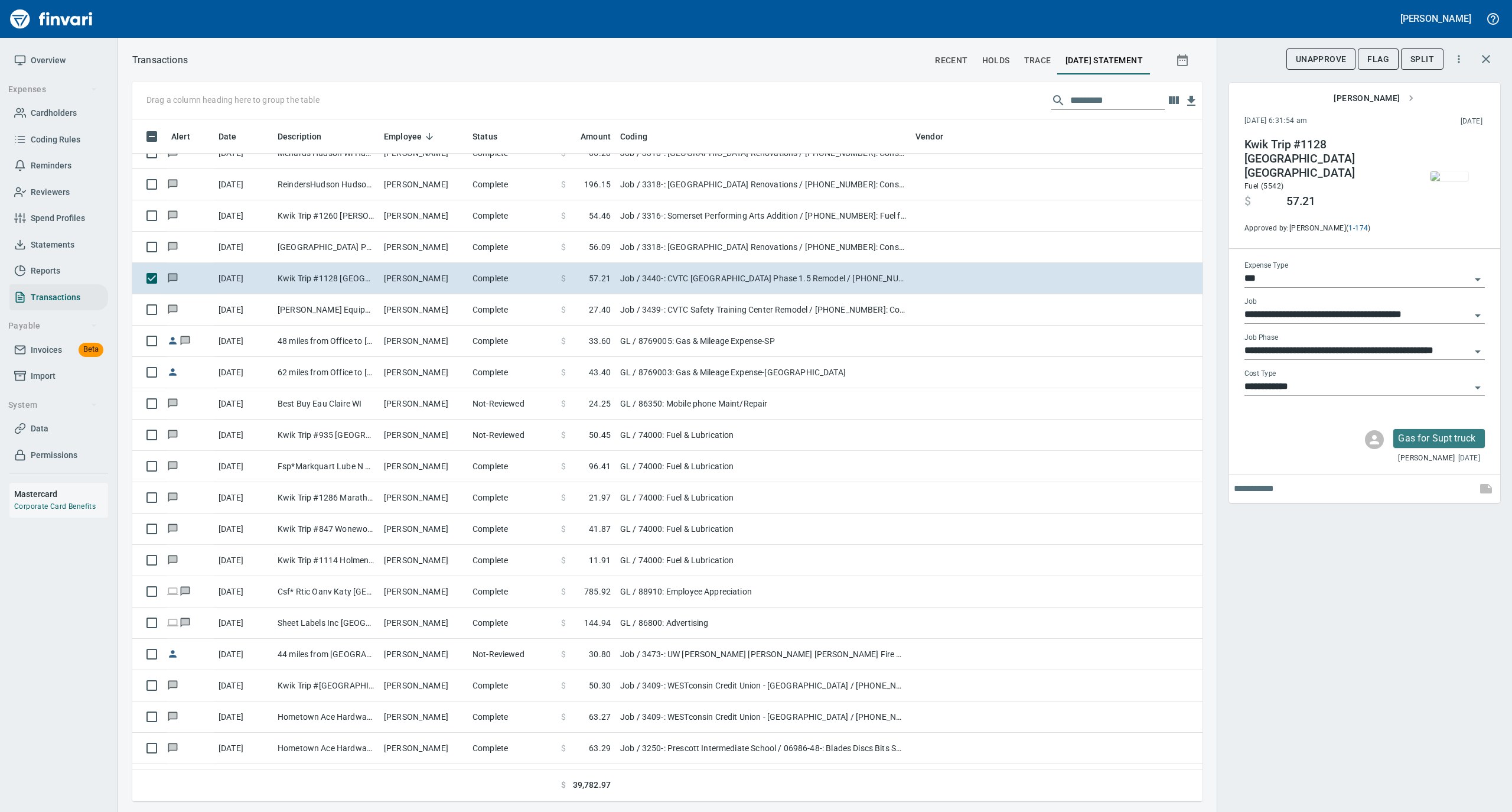 click at bounding box center (1449, 176) 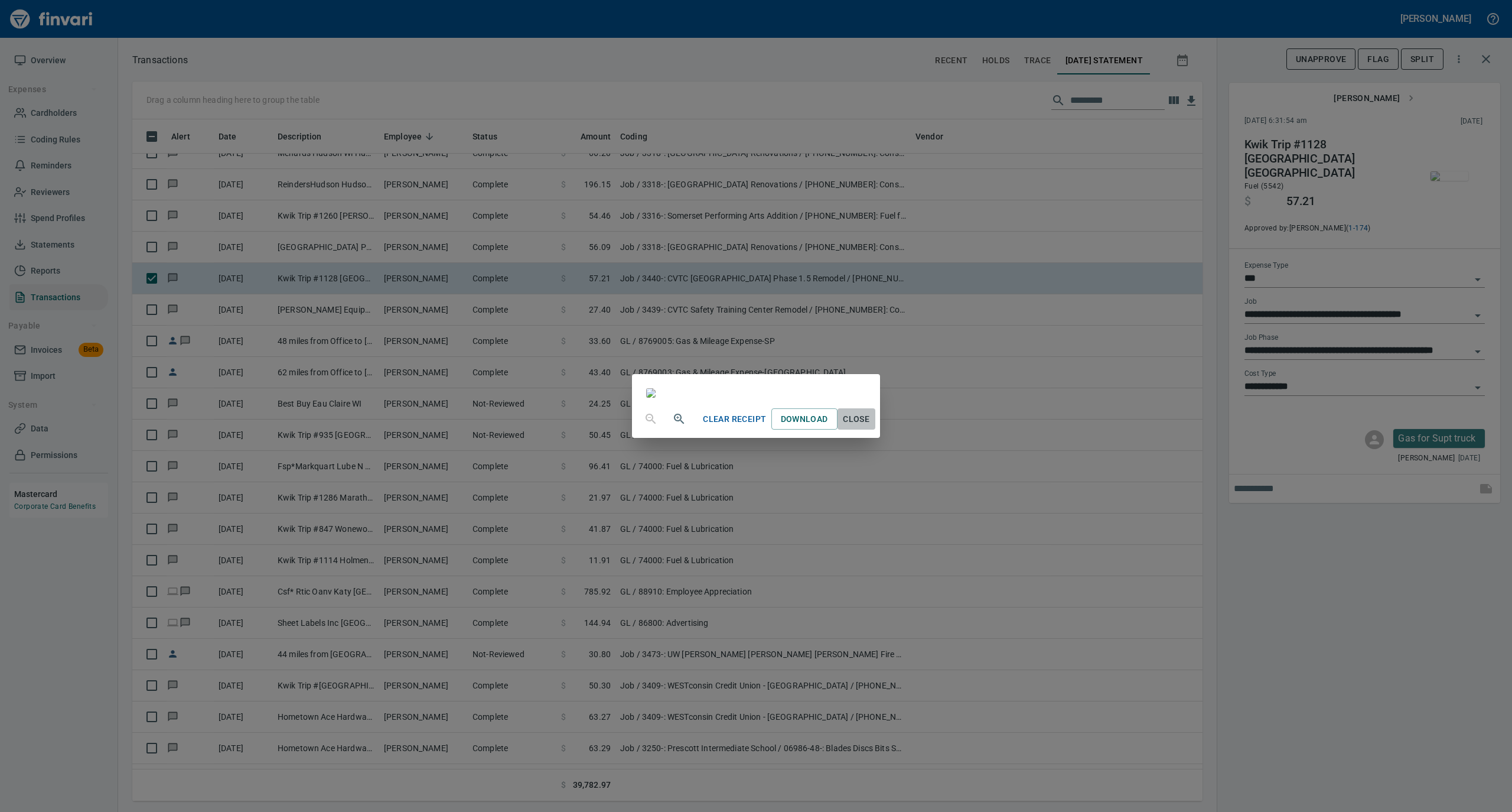 click on "Close" at bounding box center (856, 419) 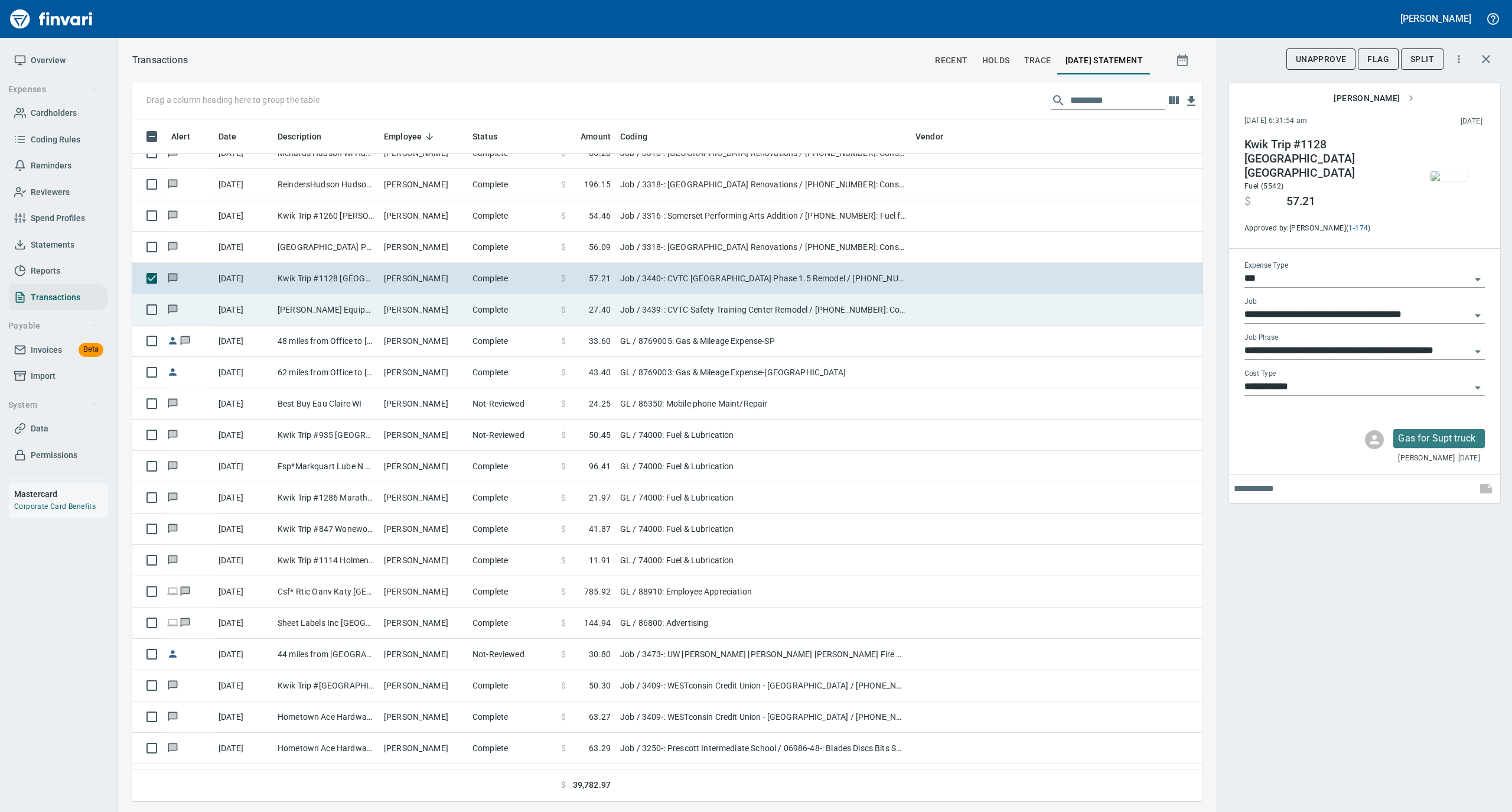 click on "[PERSON_NAME]" at bounding box center (423, 310) 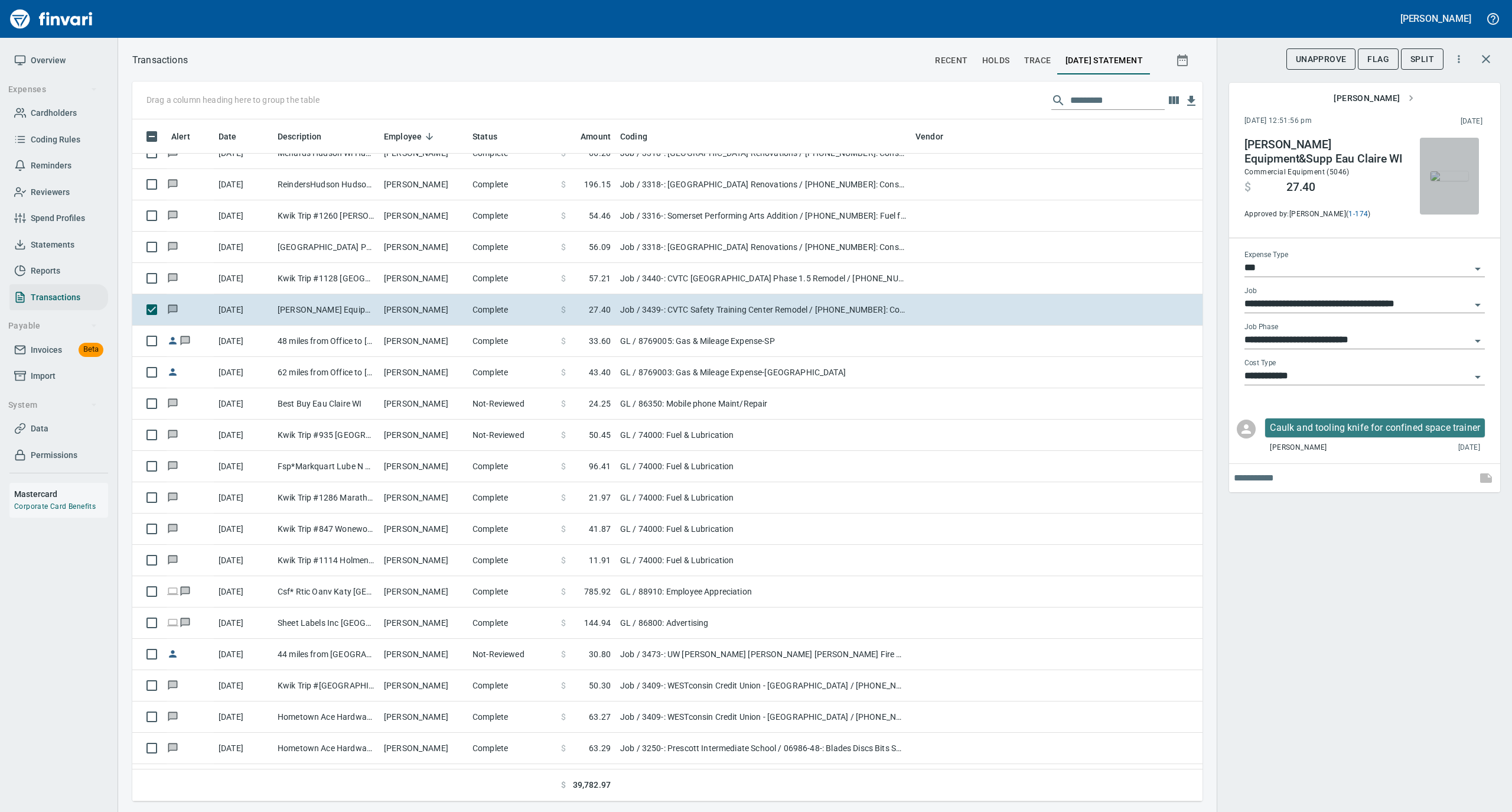 click at bounding box center (1449, 176) 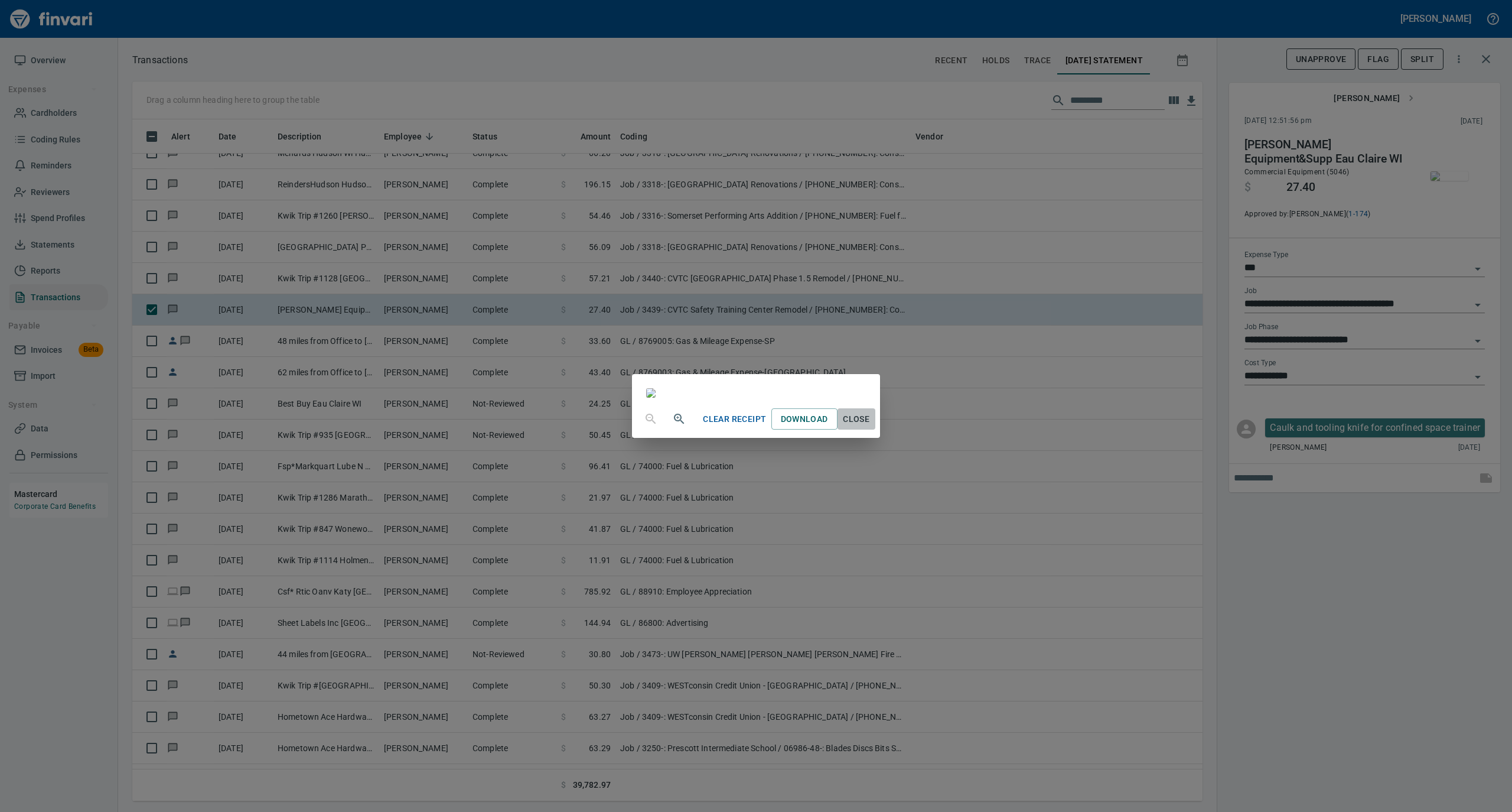 drag, startPoint x: 976, startPoint y: 715, endPoint x: 906, endPoint y: 664, distance: 86.60831 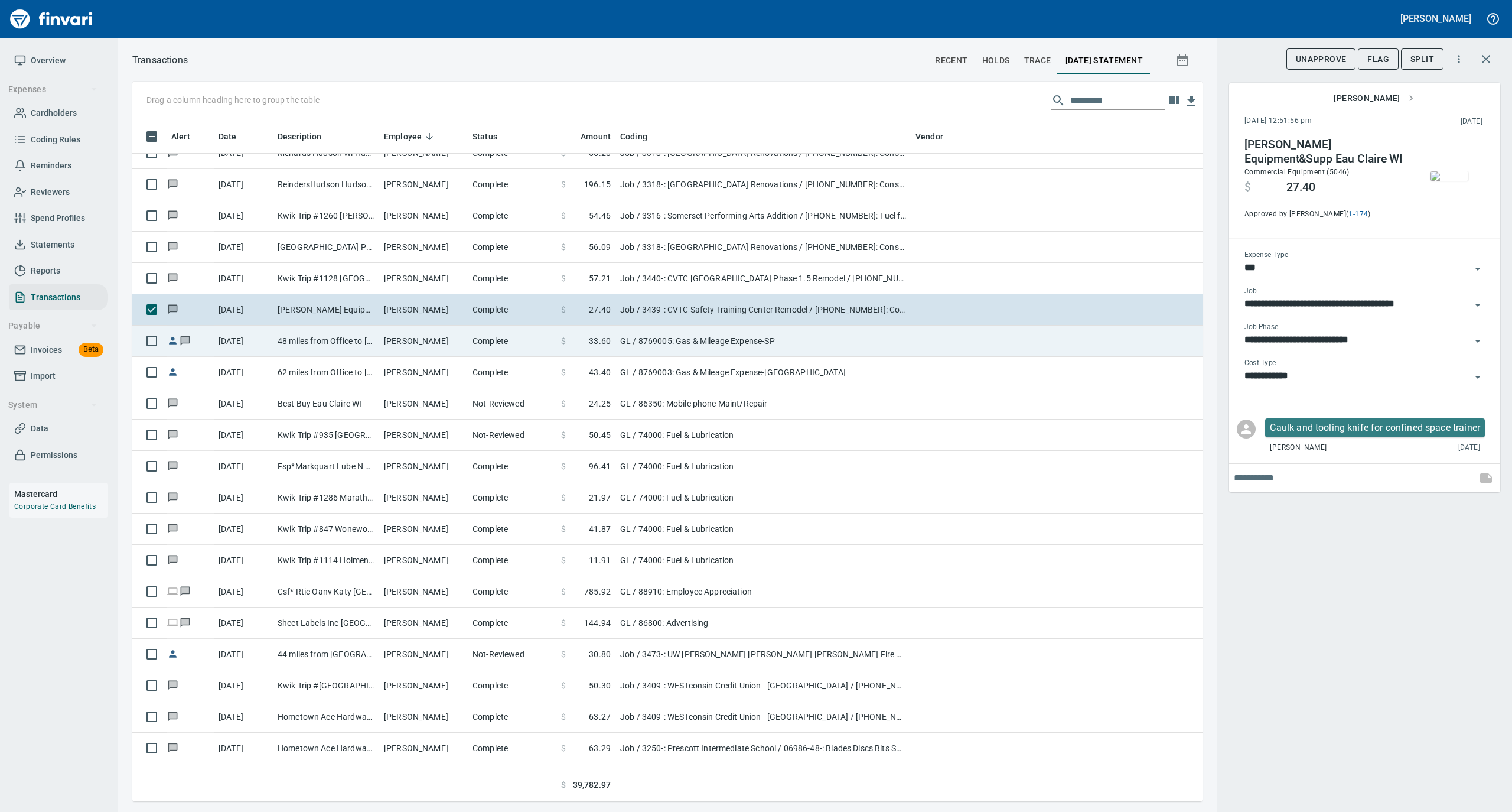 click on "48 miles from Office to [GEOGRAPHIC_DATA]" at bounding box center [326, 341] 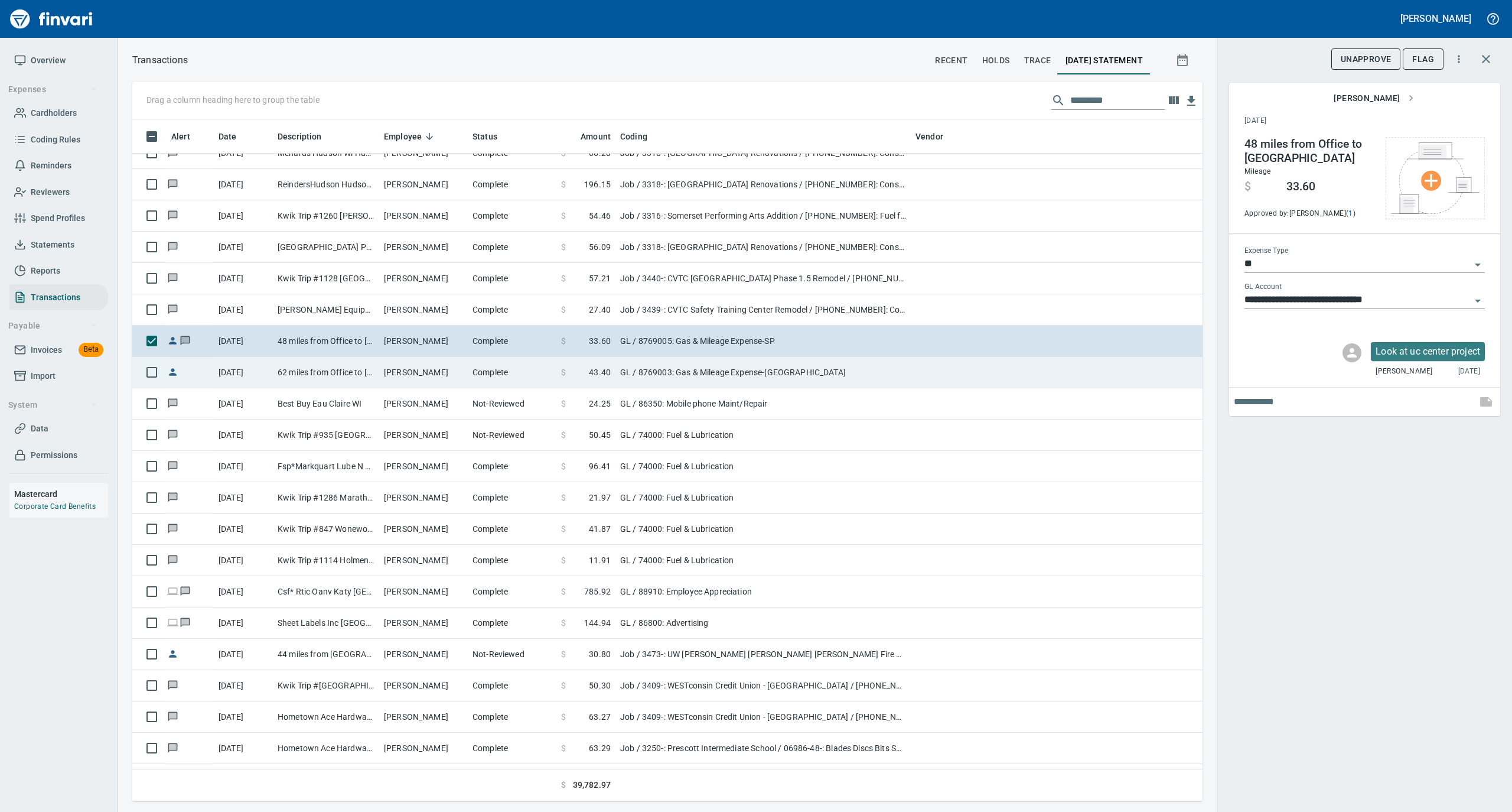 click on "62 miles from Office to [PERSON_NAME] bid" at bounding box center [326, 372] 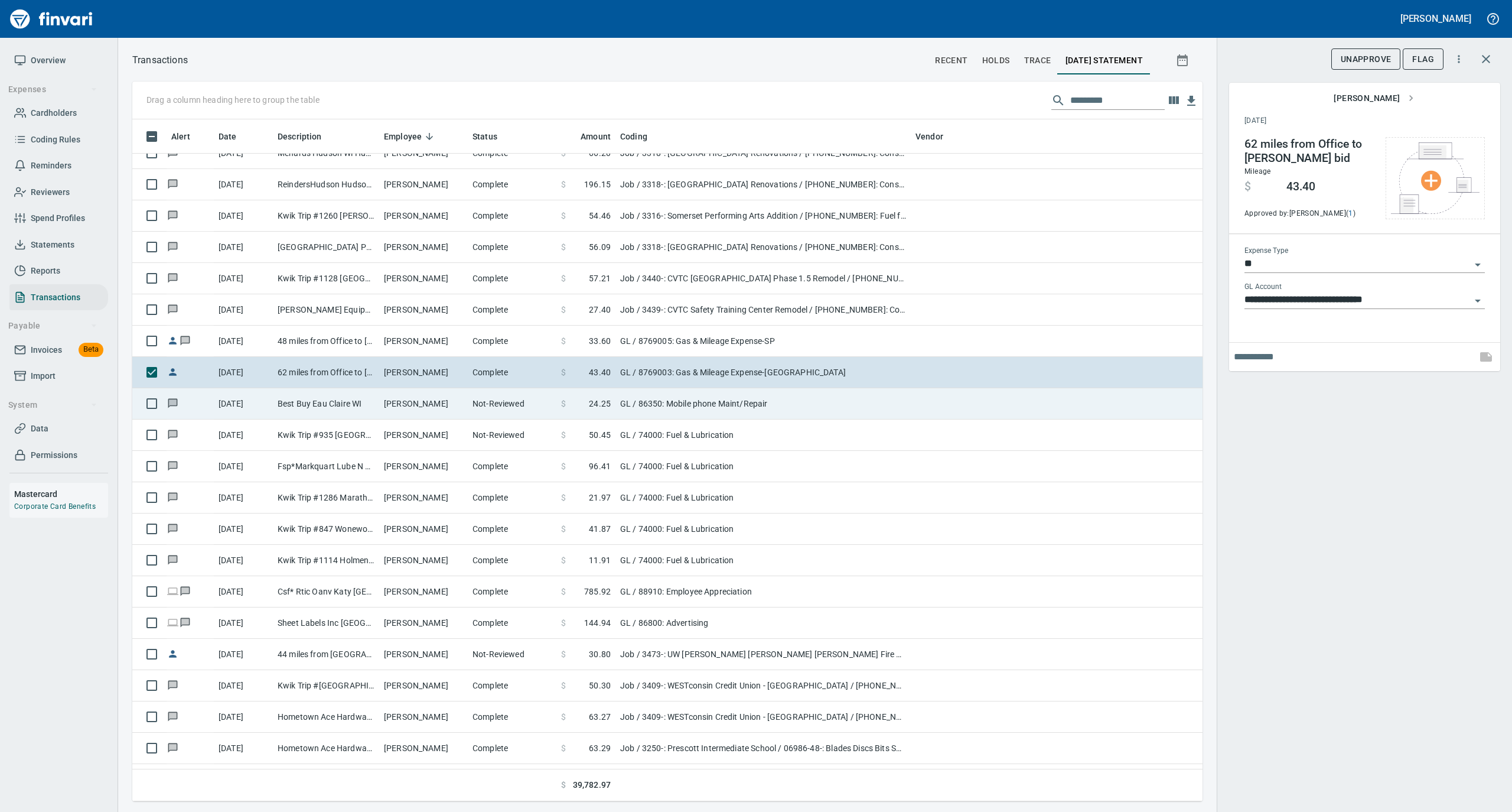 click on "Best Buy               Eau Claire    WI" at bounding box center (326, 404) 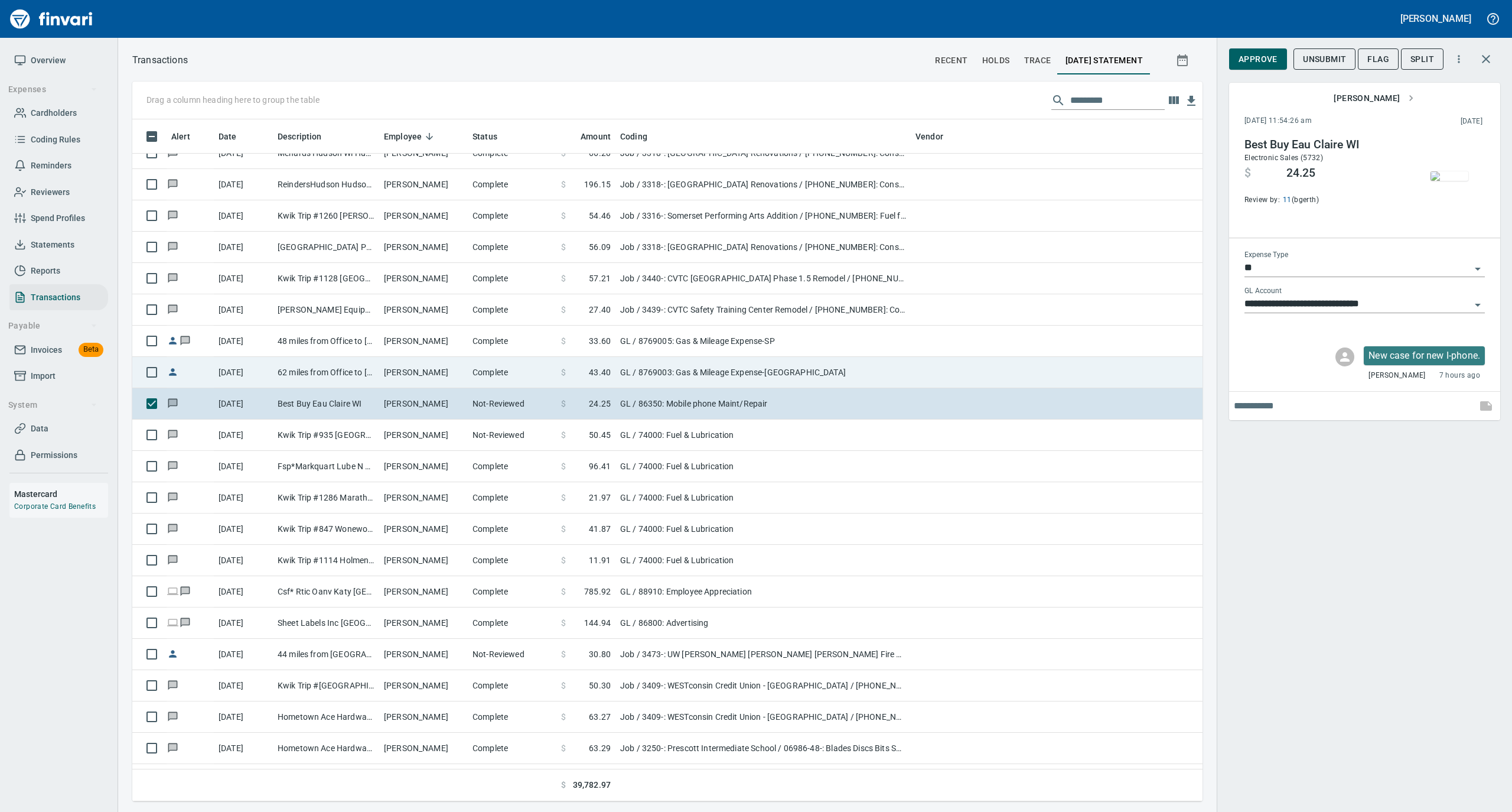 click on "GL / 8769003: Gas & Mileage Expense-[GEOGRAPHIC_DATA]" at bounding box center [763, 372] 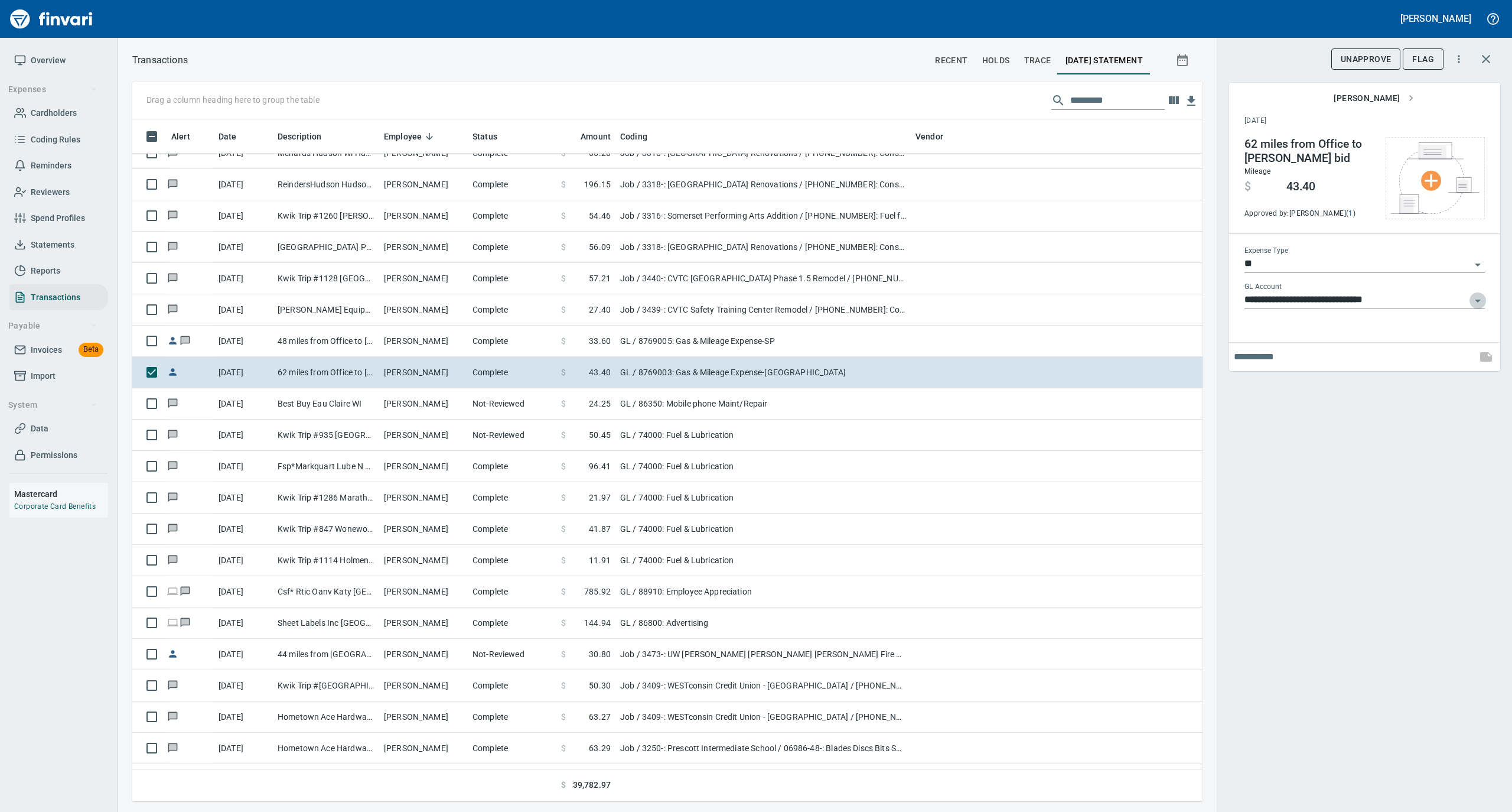 click 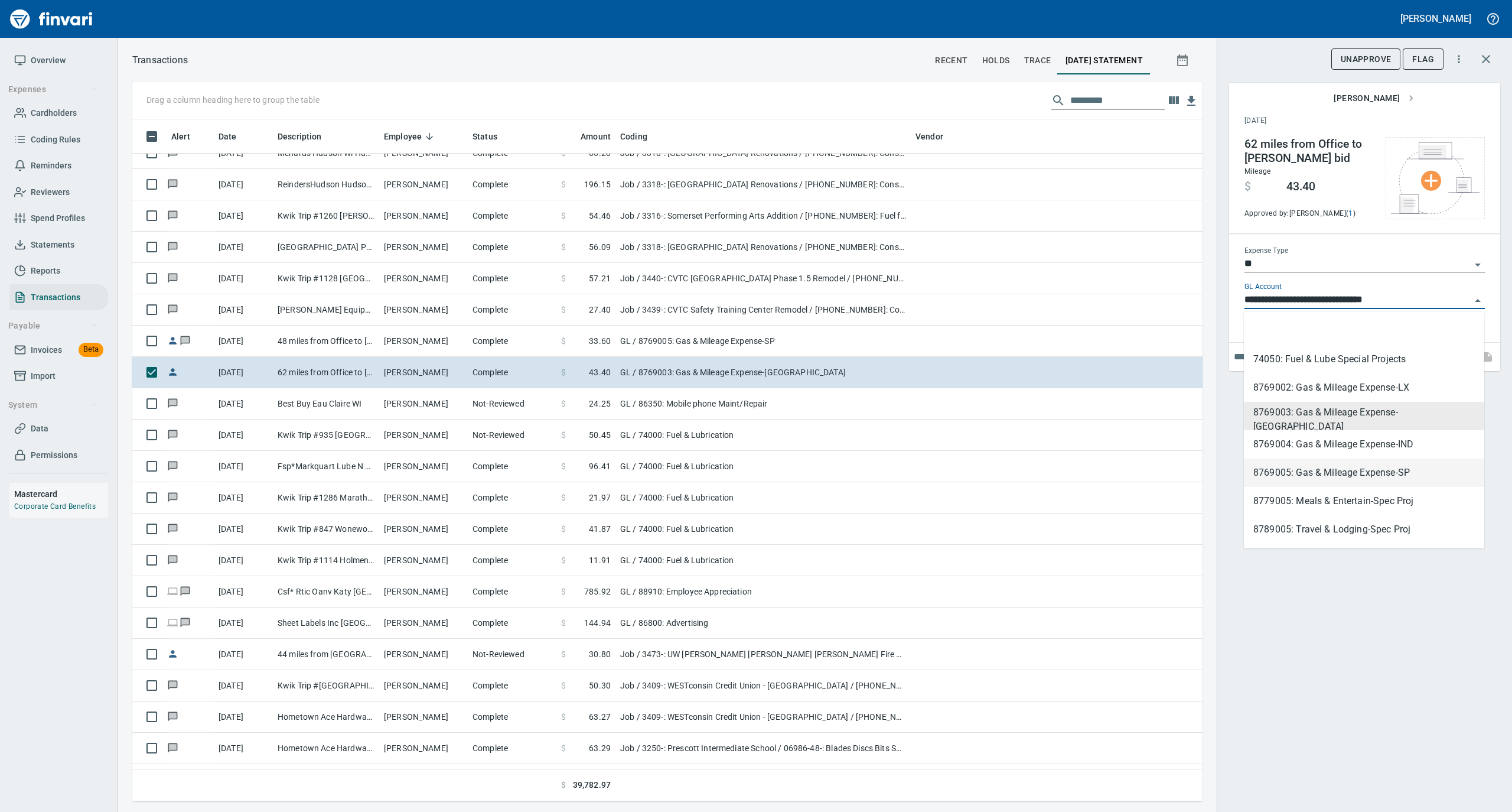click on "8769005: Gas & Mileage Expense-SP" at bounding box center [1364, 473] 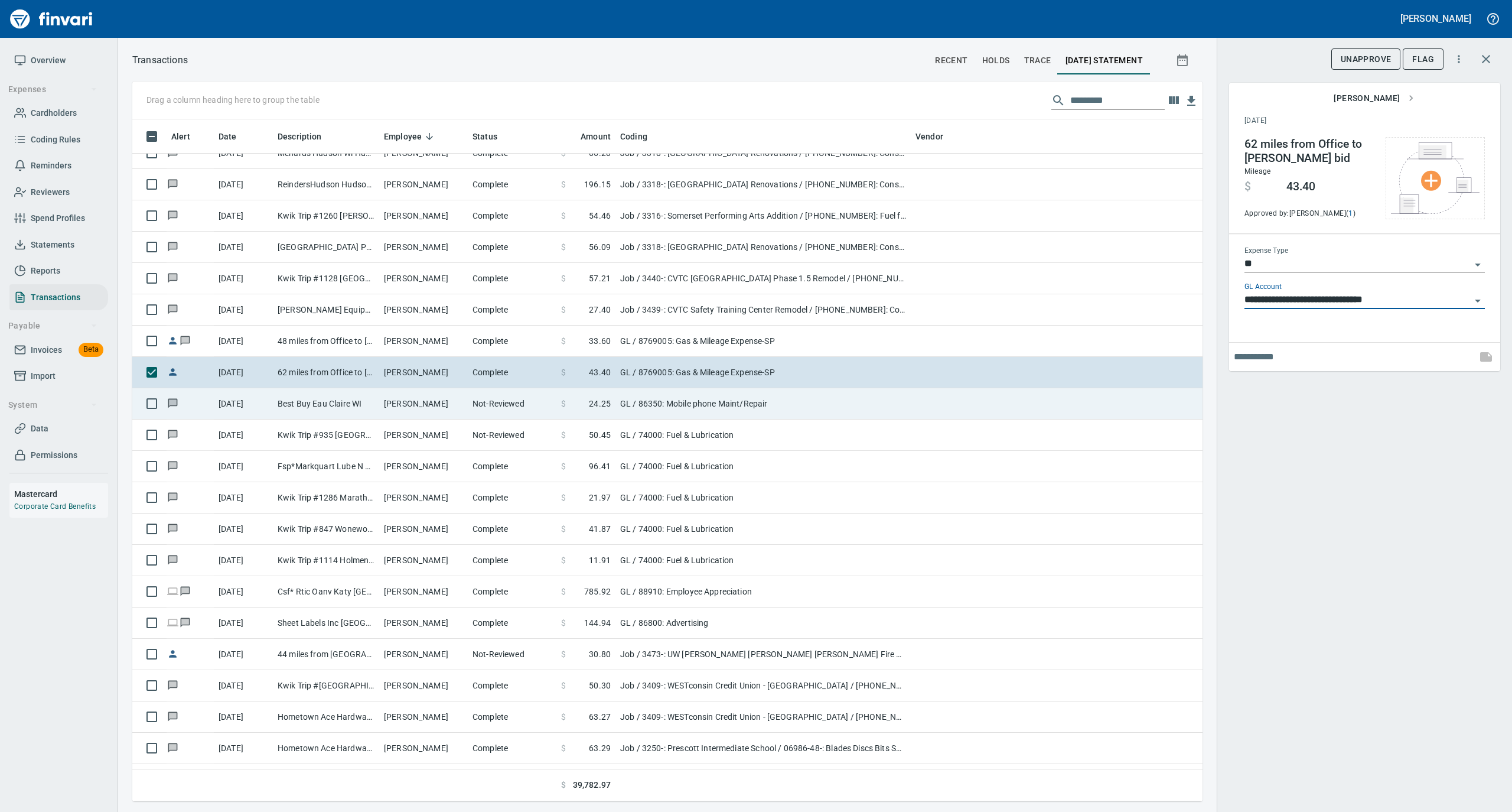 click on "Not-Reviewed" at bounding box center [512, 404] 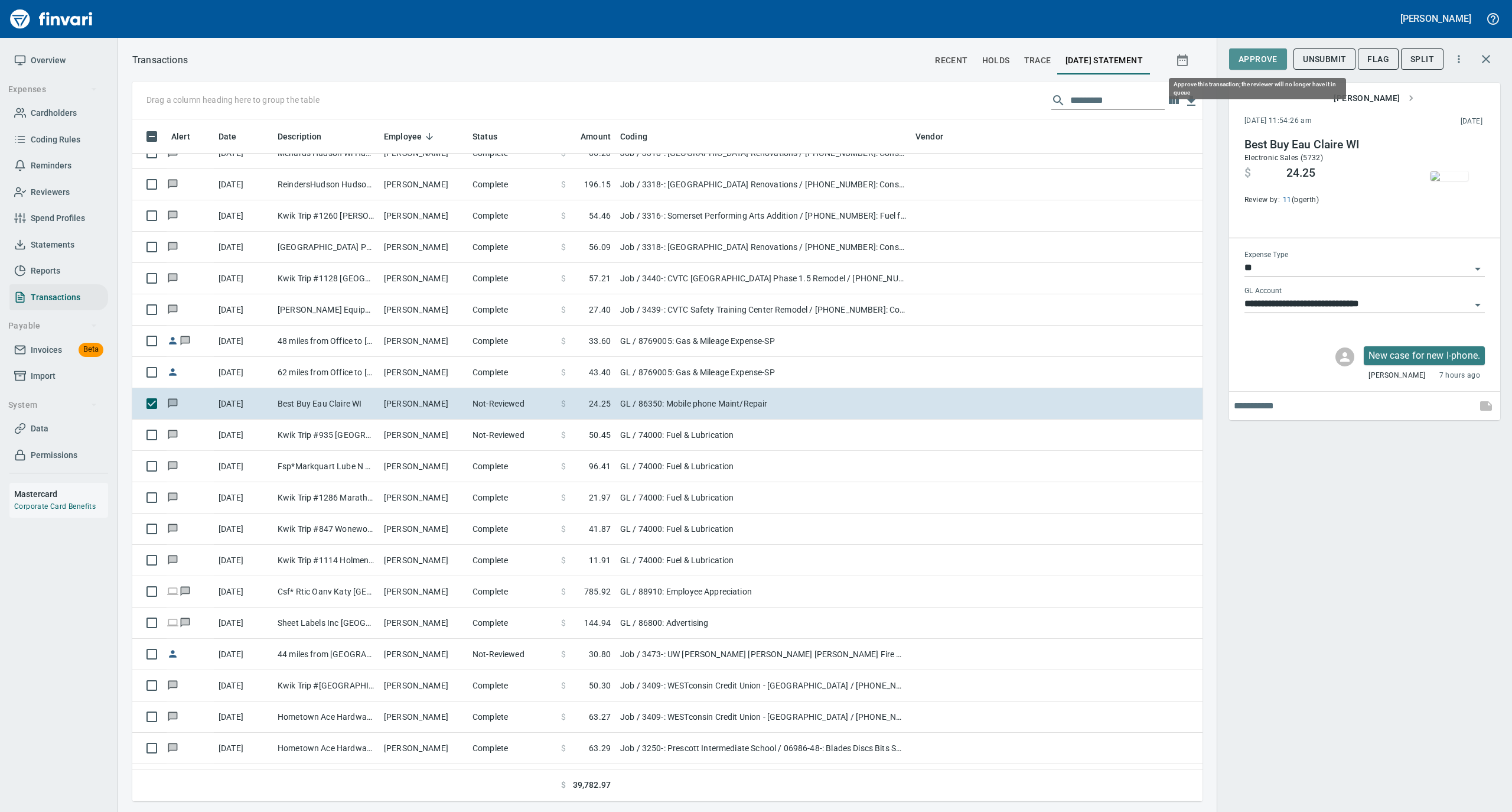 click on "Approve" at bounding box center [1258, 59] 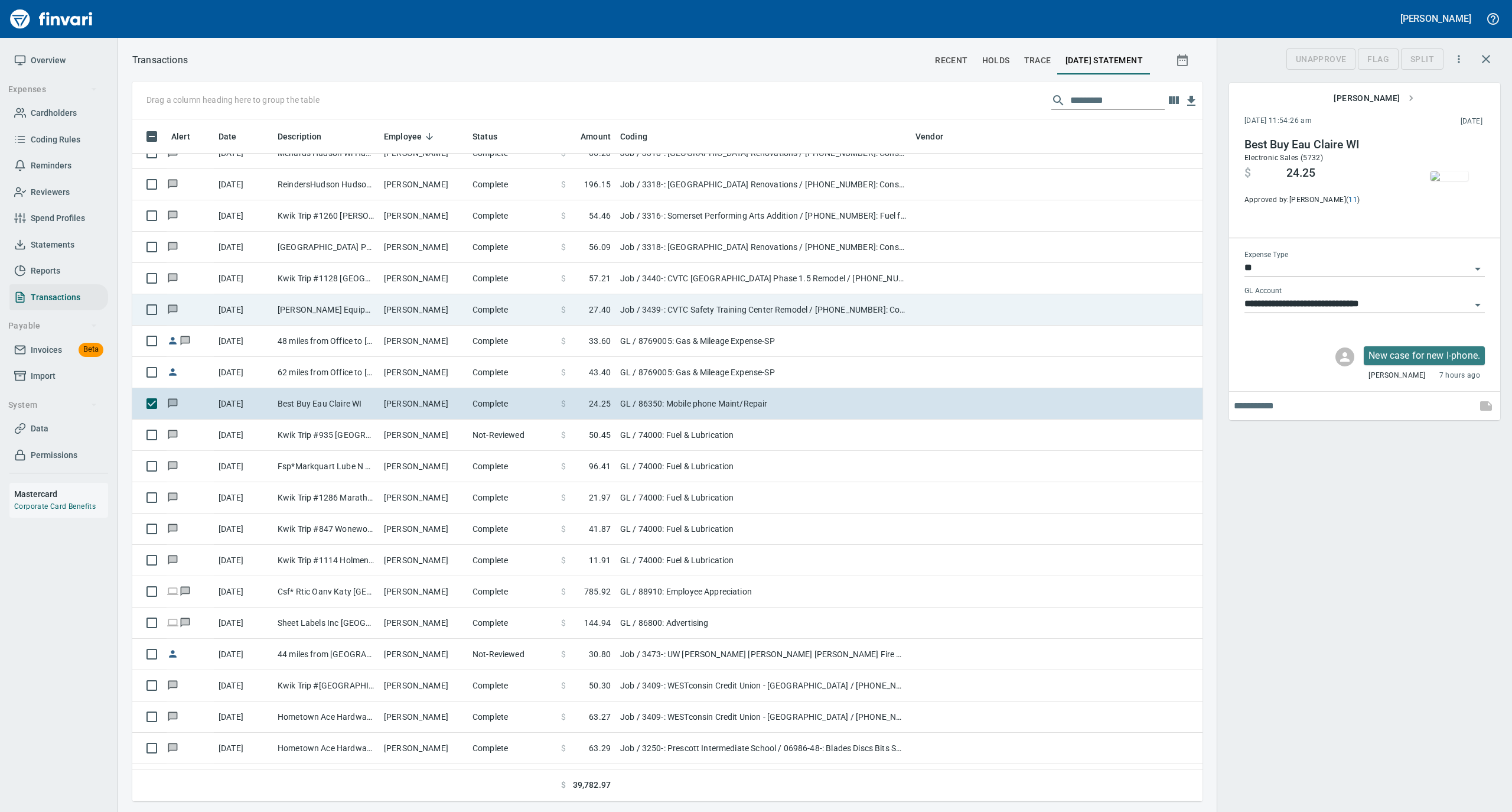 scroll, scrollTop: 670, scrollLeft: 1047, axis: both 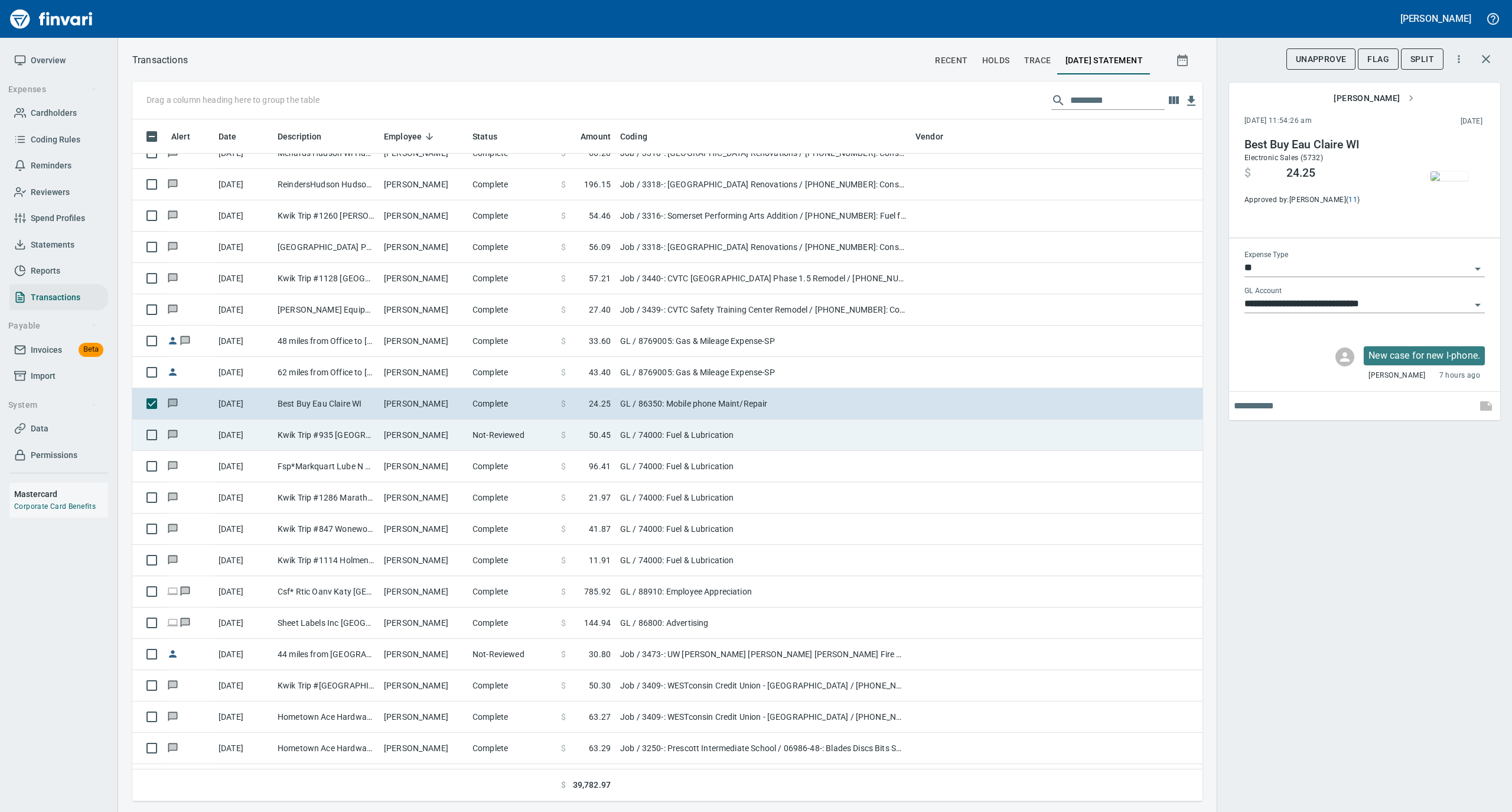 click on "Not-Reviewed" at bounding box center [512, 435] 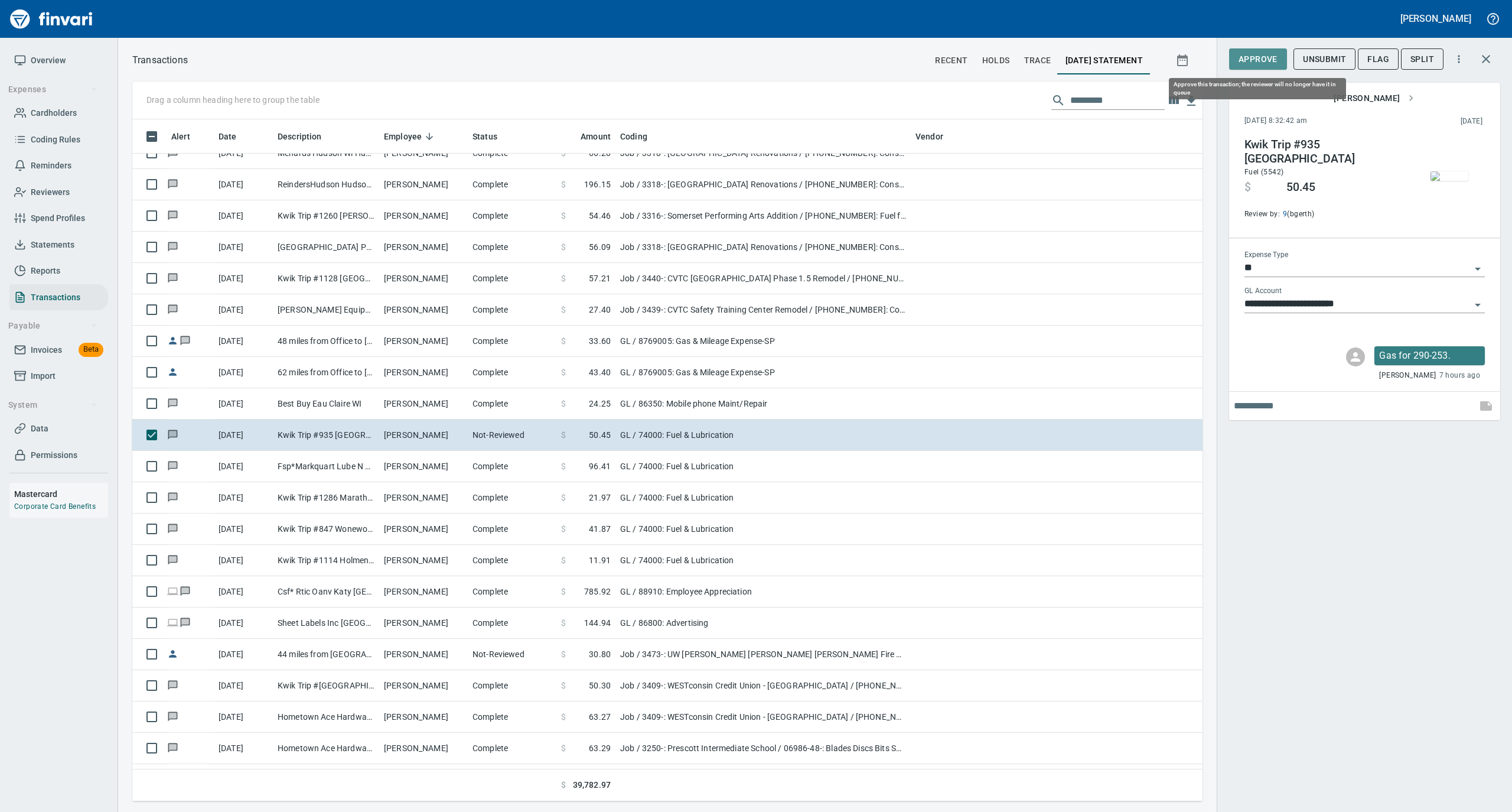 click on "Approve" at bounding box center [1258, 59] 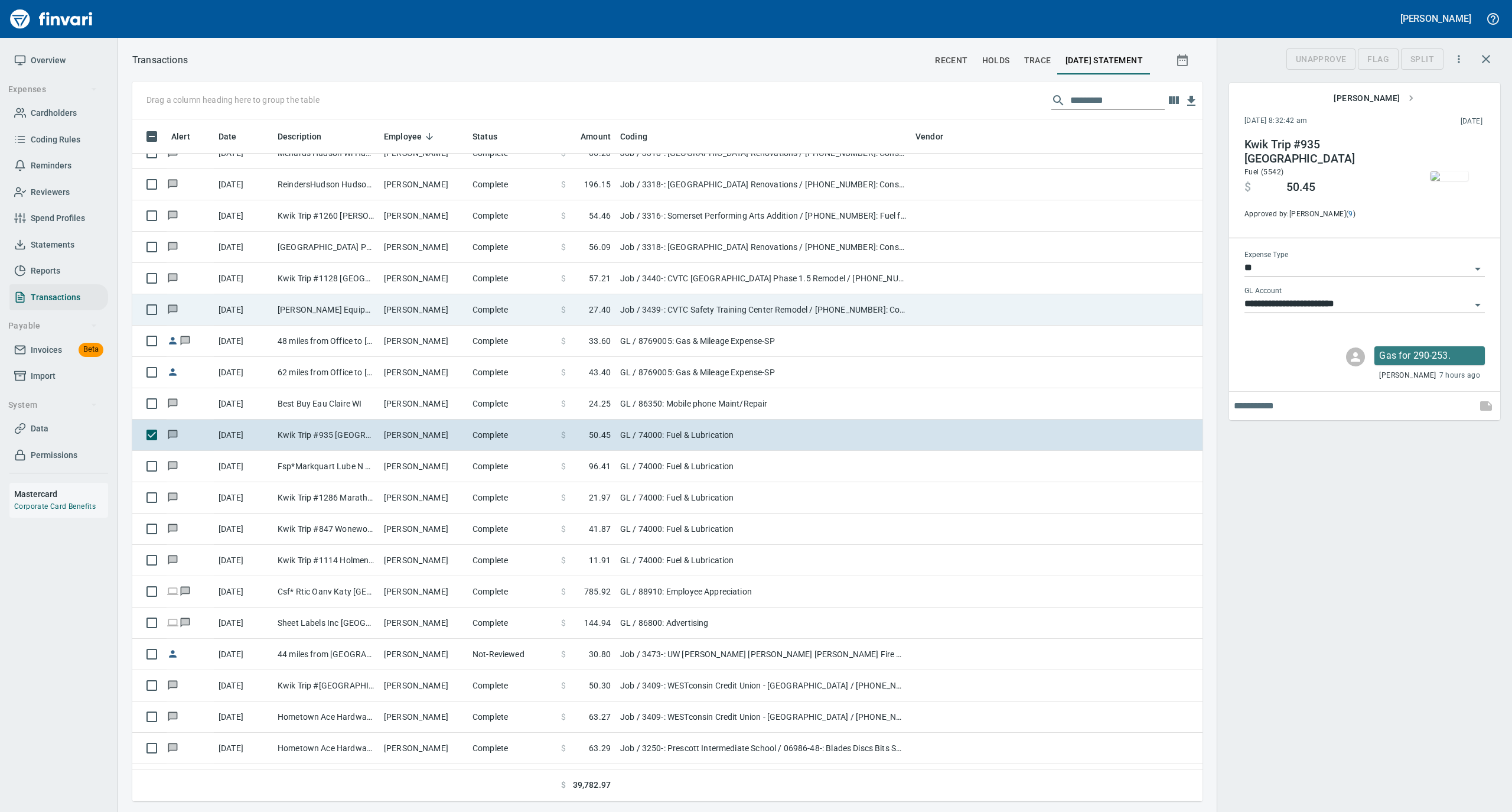 scroll, scrollTop: 670, scrollLeft: 1047, axis: both 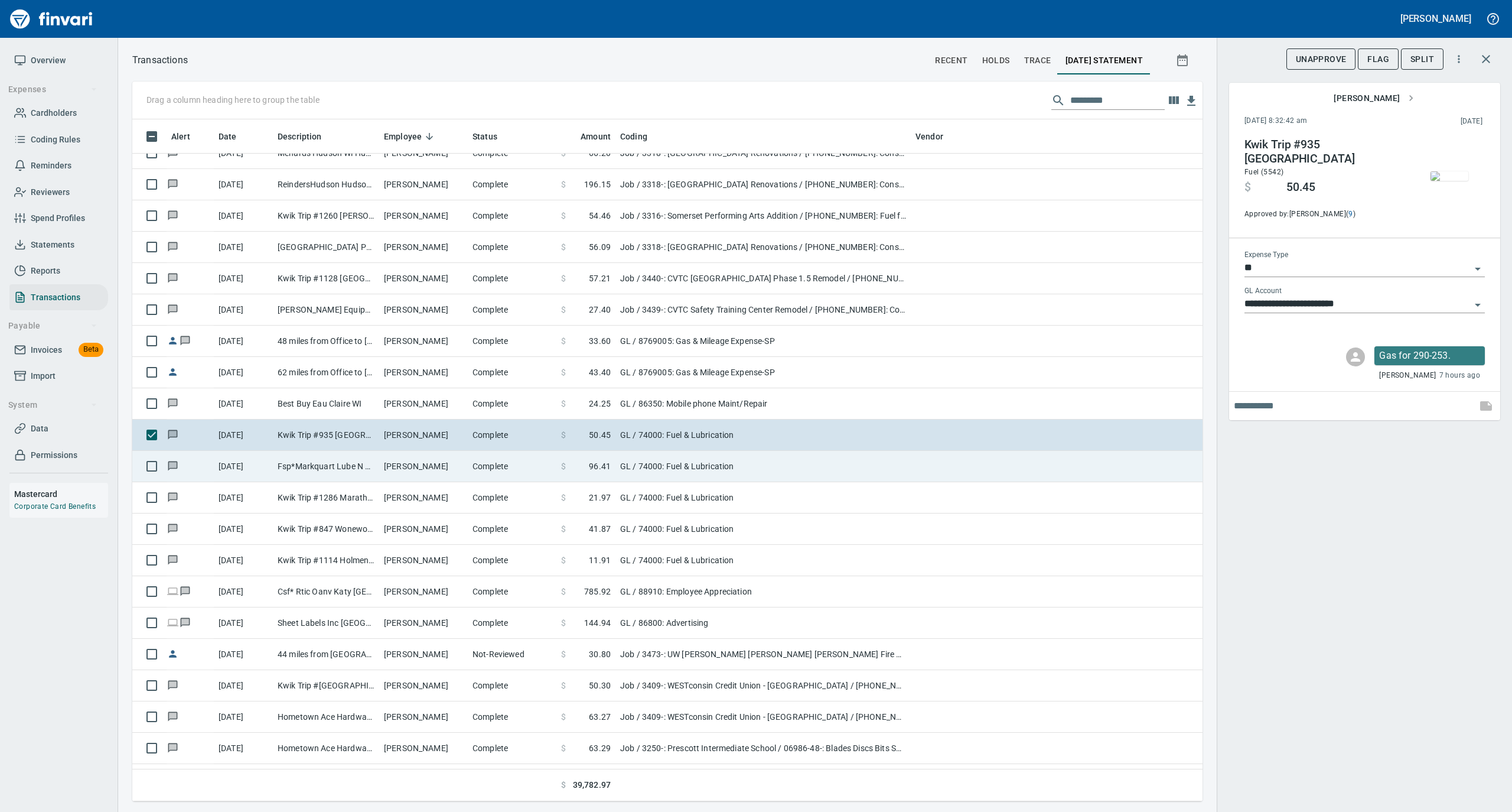 click on "Complete" at bounding box center [512, 466] 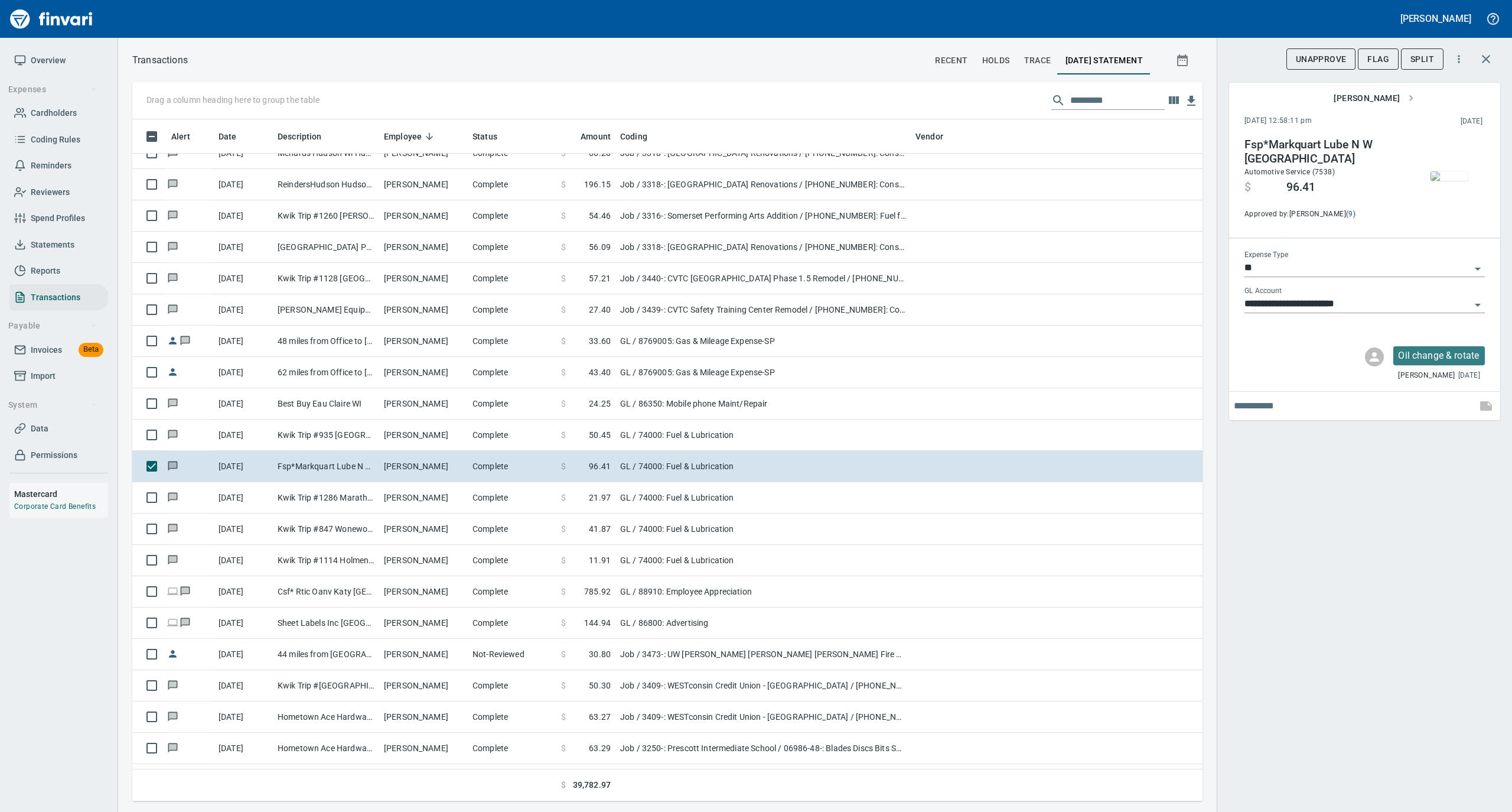 scroll, scrollTop: 670, scrollLeft: 1047, axis: both 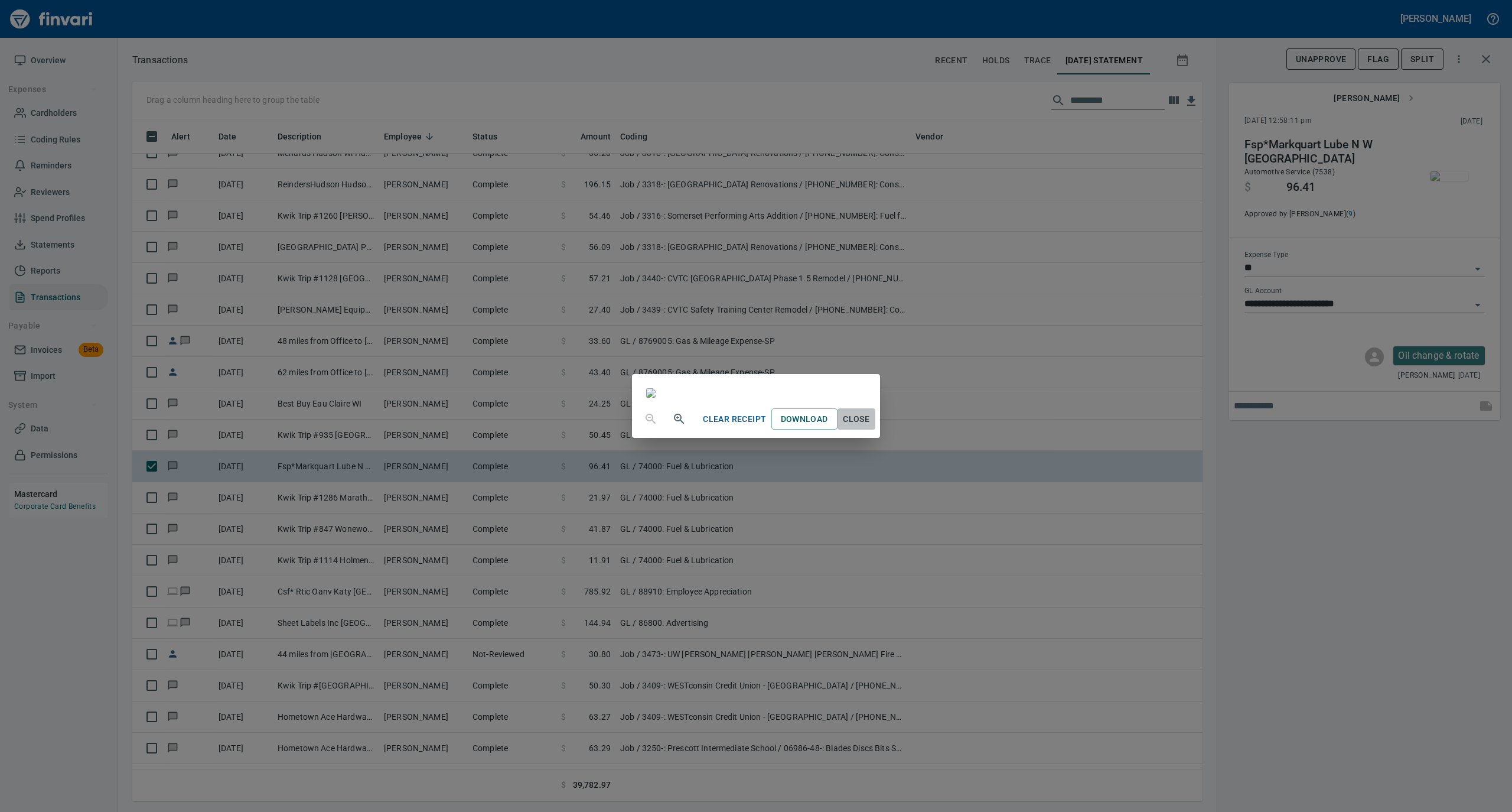 click on "Close" at bounding box center [856, 419] 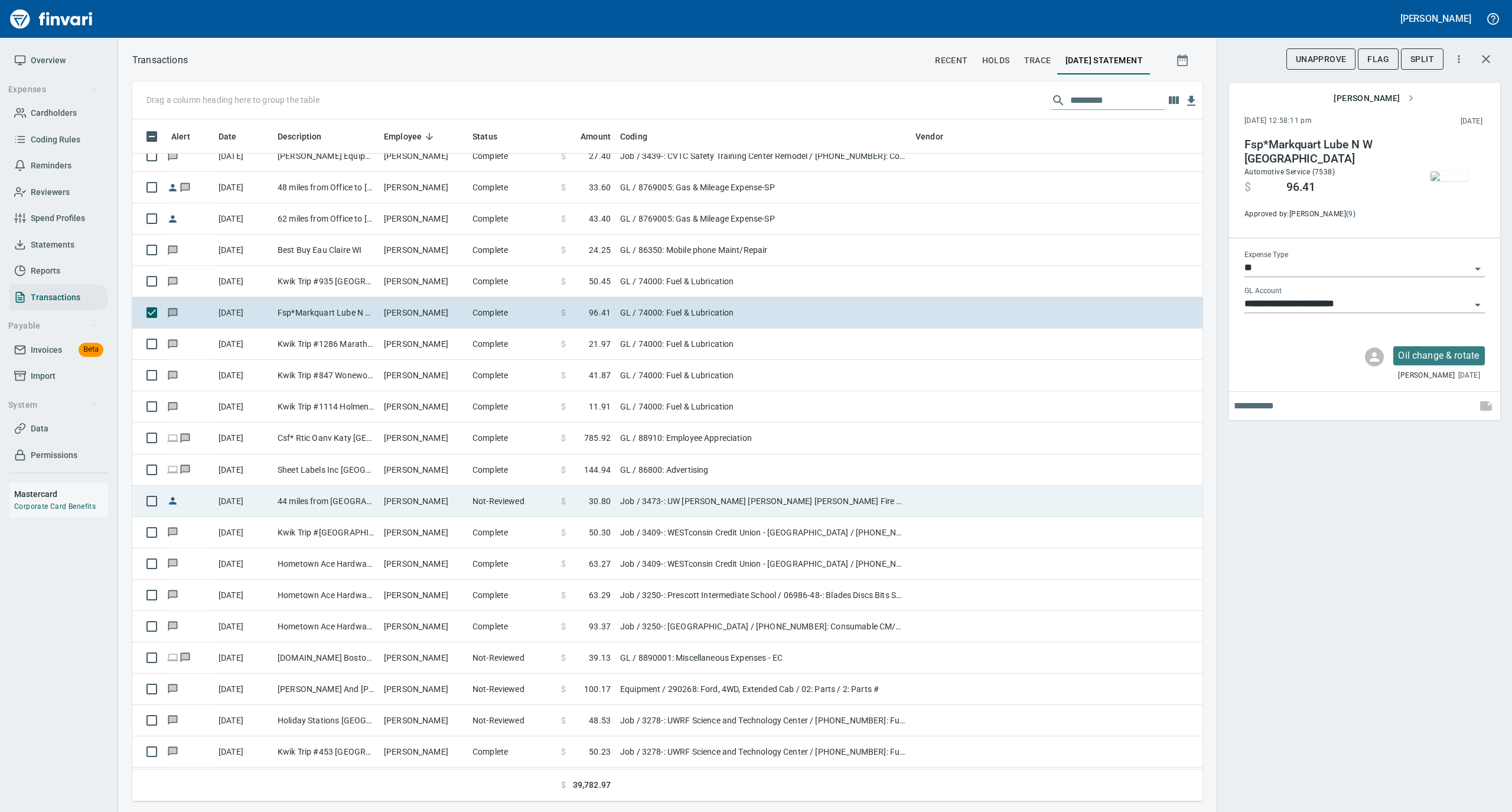 scroll, scrollTop: 4176, scrollLeft: 0, axis: vertical 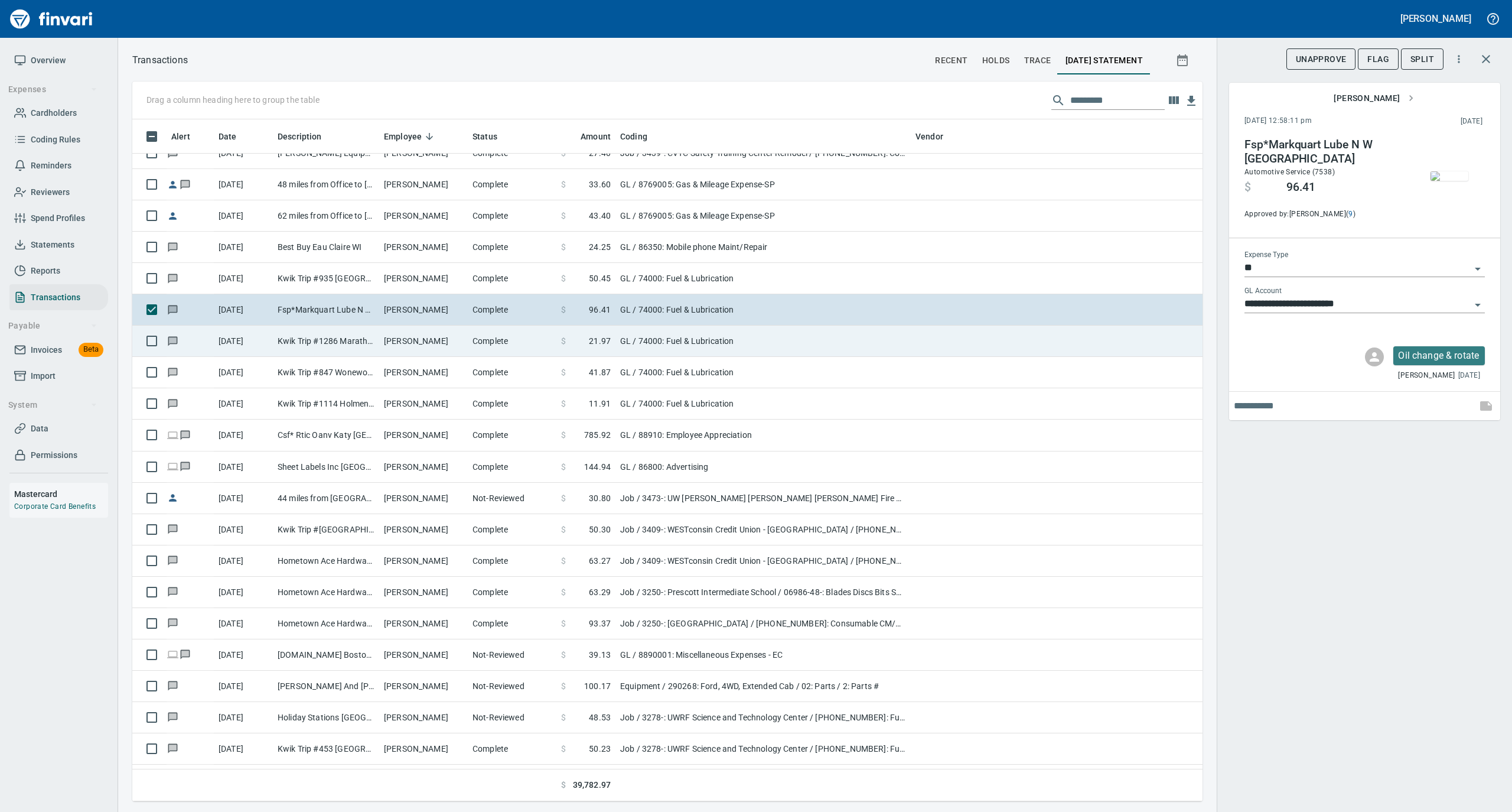 click on "[PERSON_NAME]" at bounding box center [423, 341] 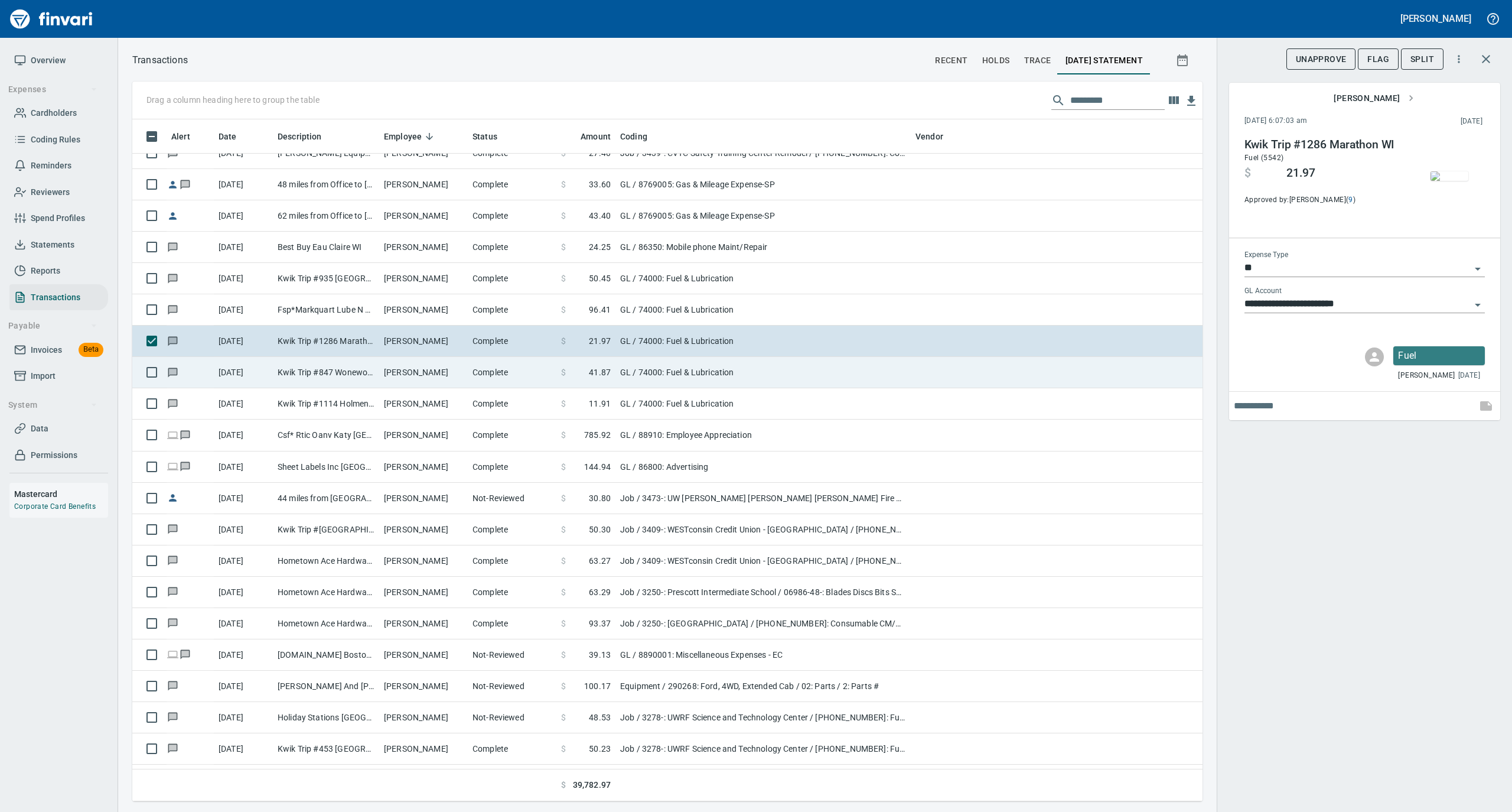 click on "Complete" at bounding box center [512, 372] 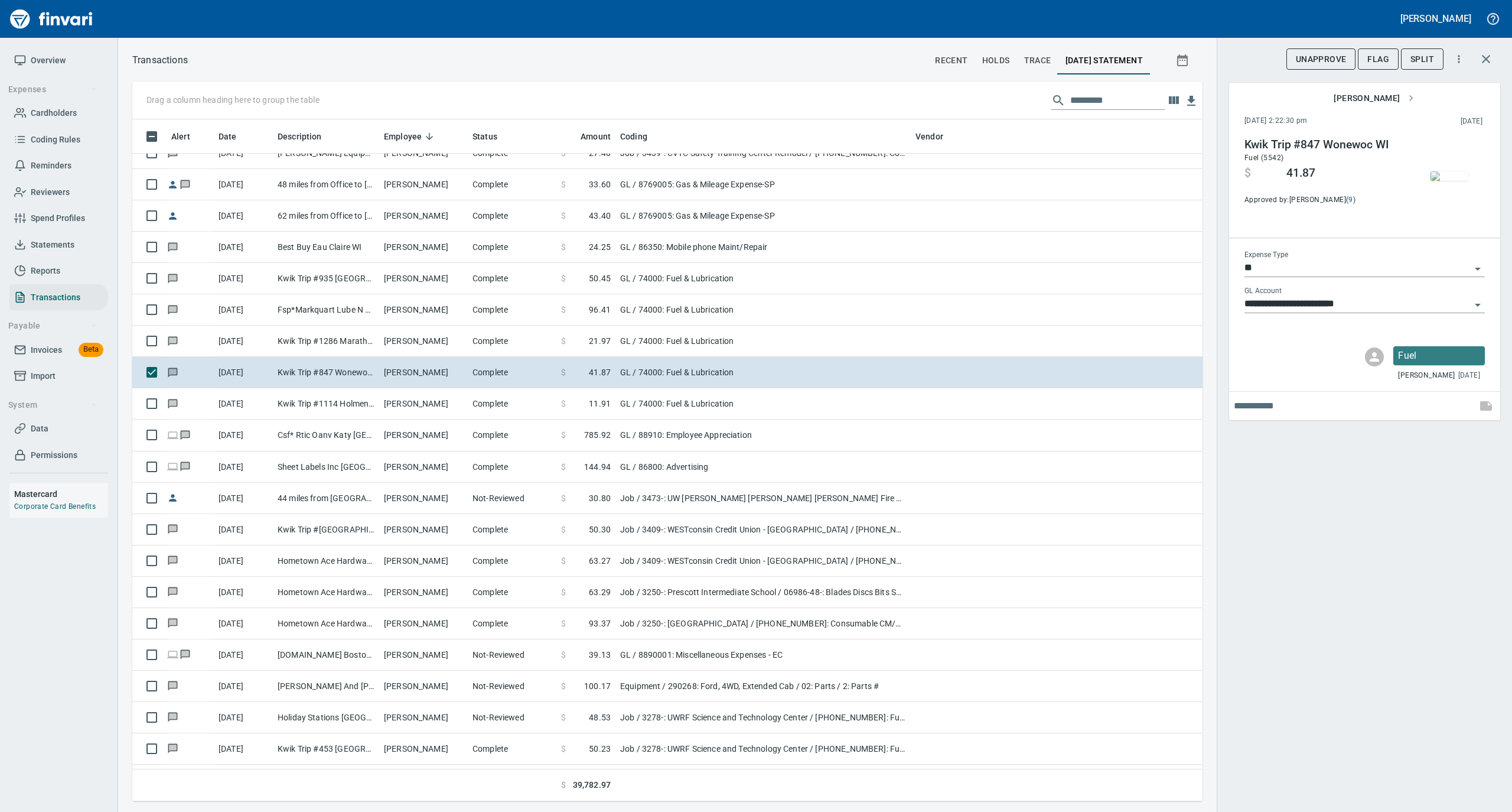 click at bounding box center (1449, 176) 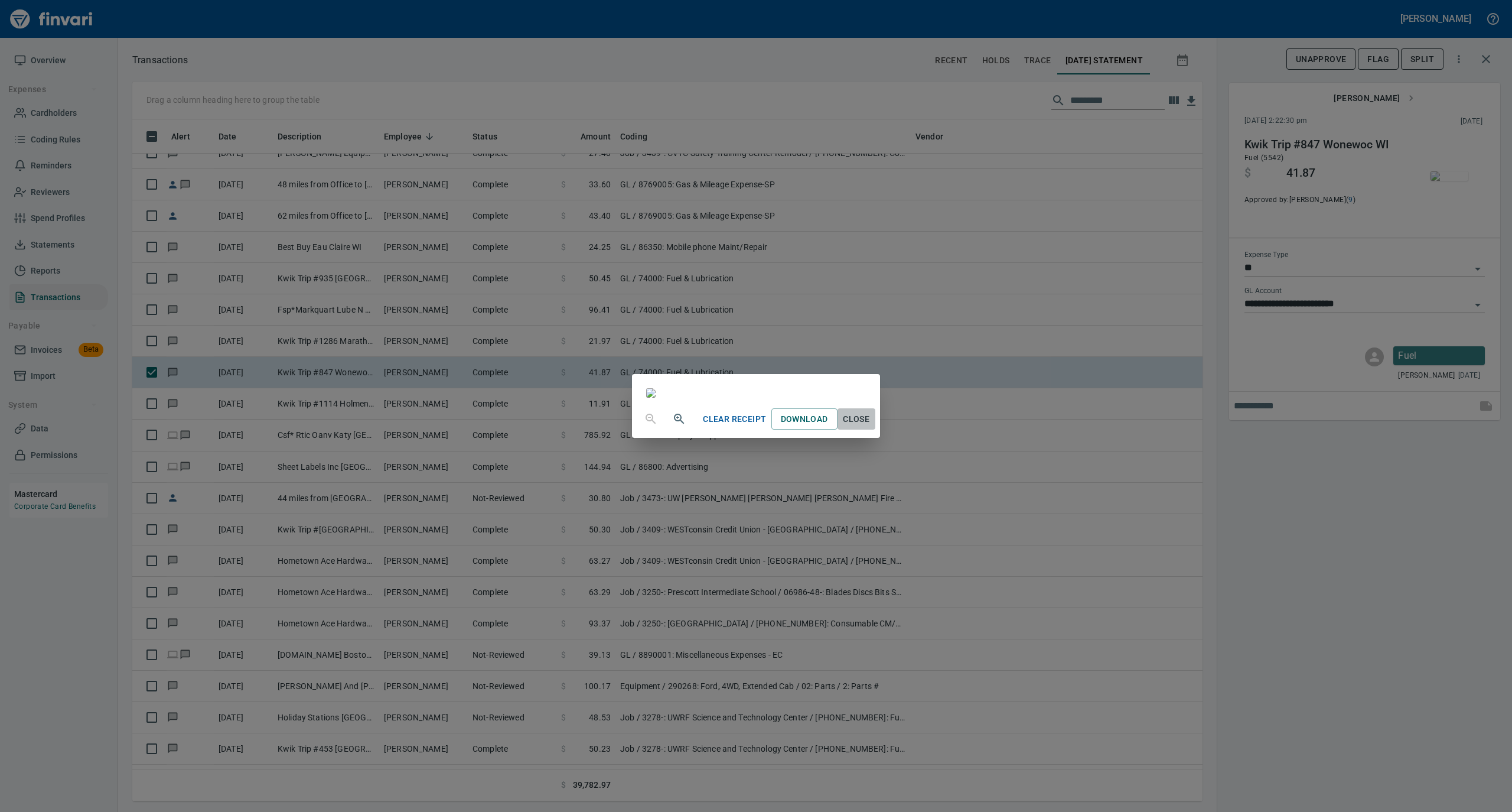 click on "Close" at bounding box center (856, 419) 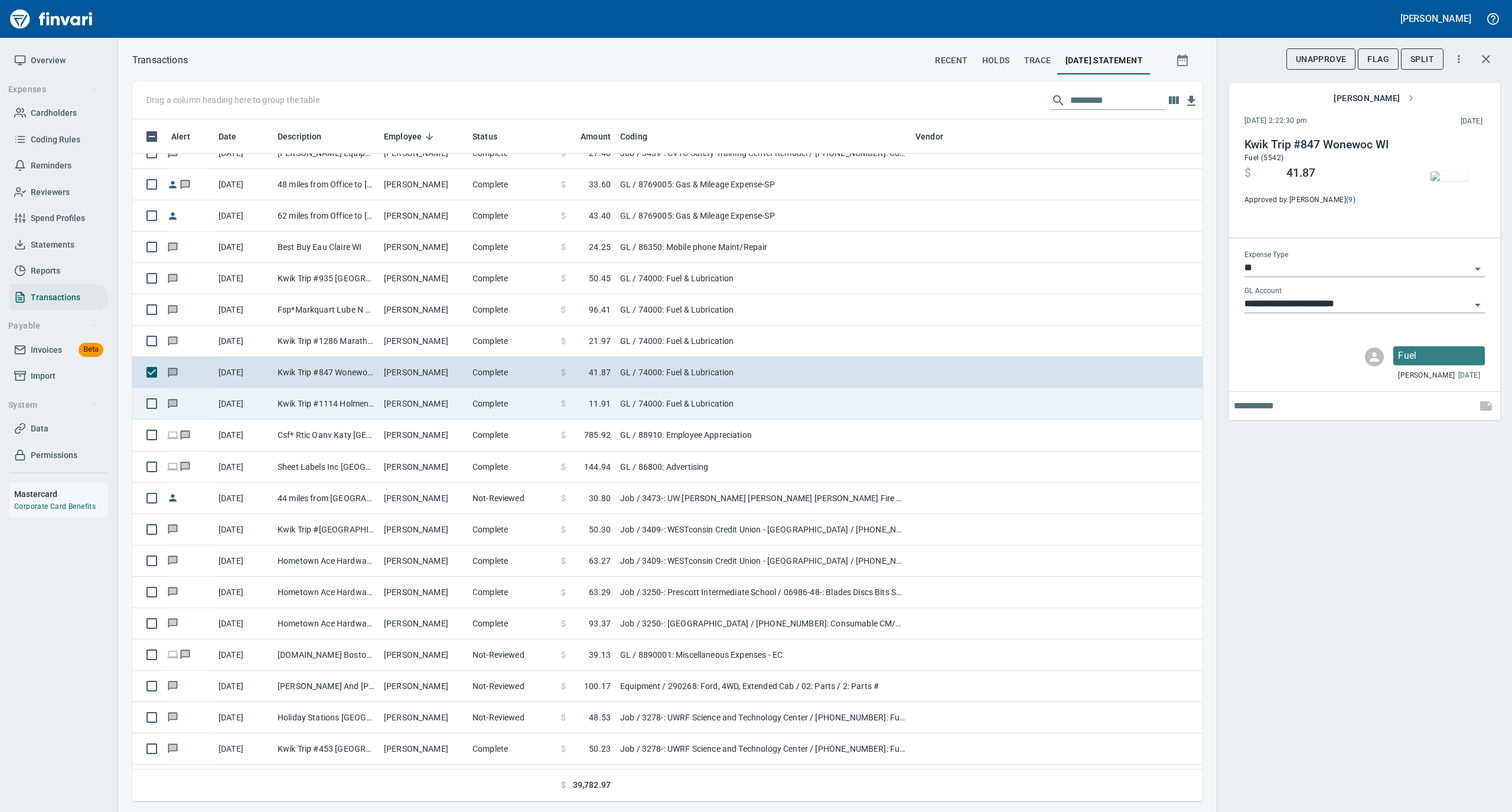 click on "Kwik Trip #1114        Holmen        WI" at bounding box center [326, 404] 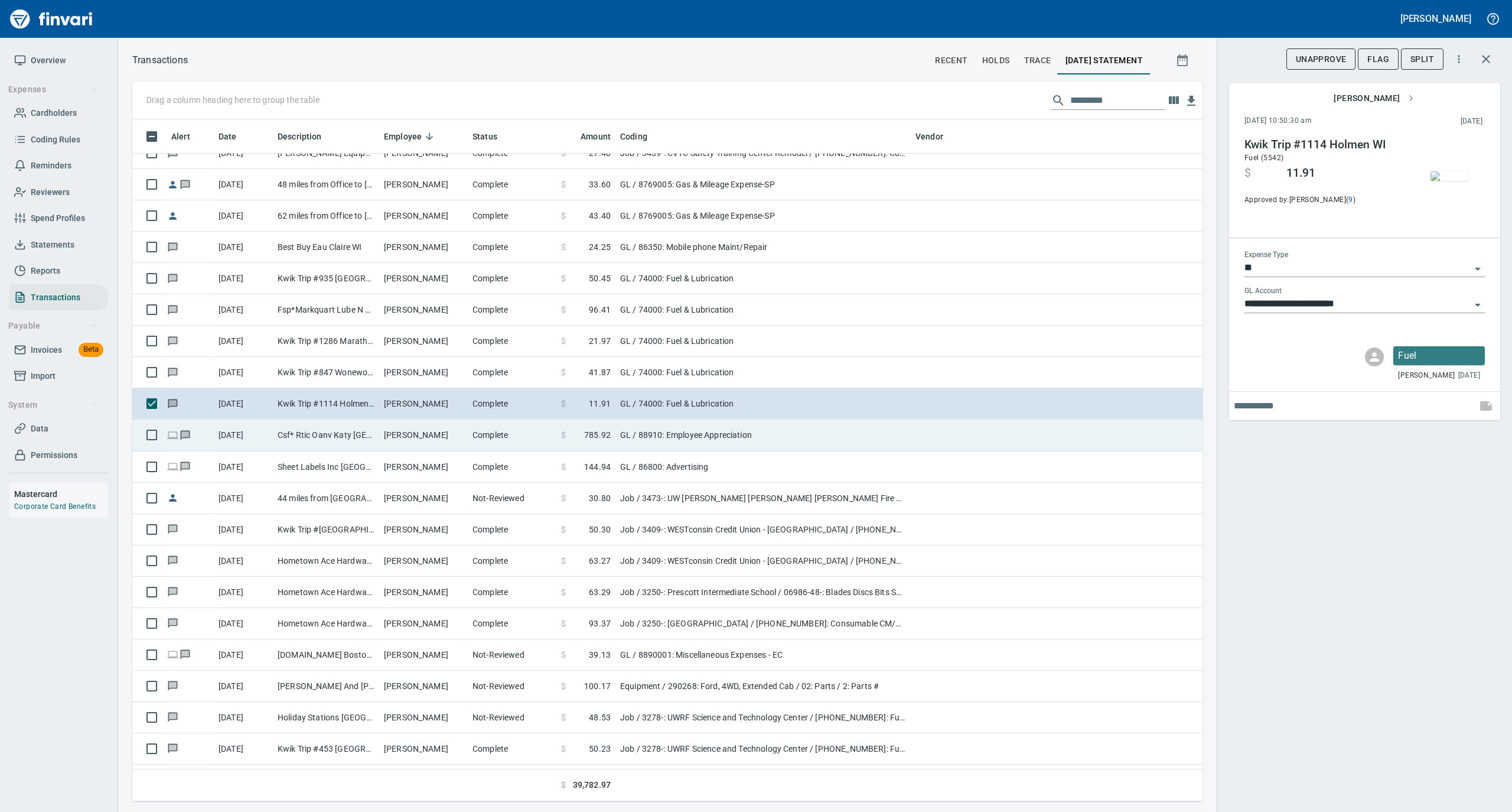 click on "[PERSON_NAME]" at bounding box center [423, 435] 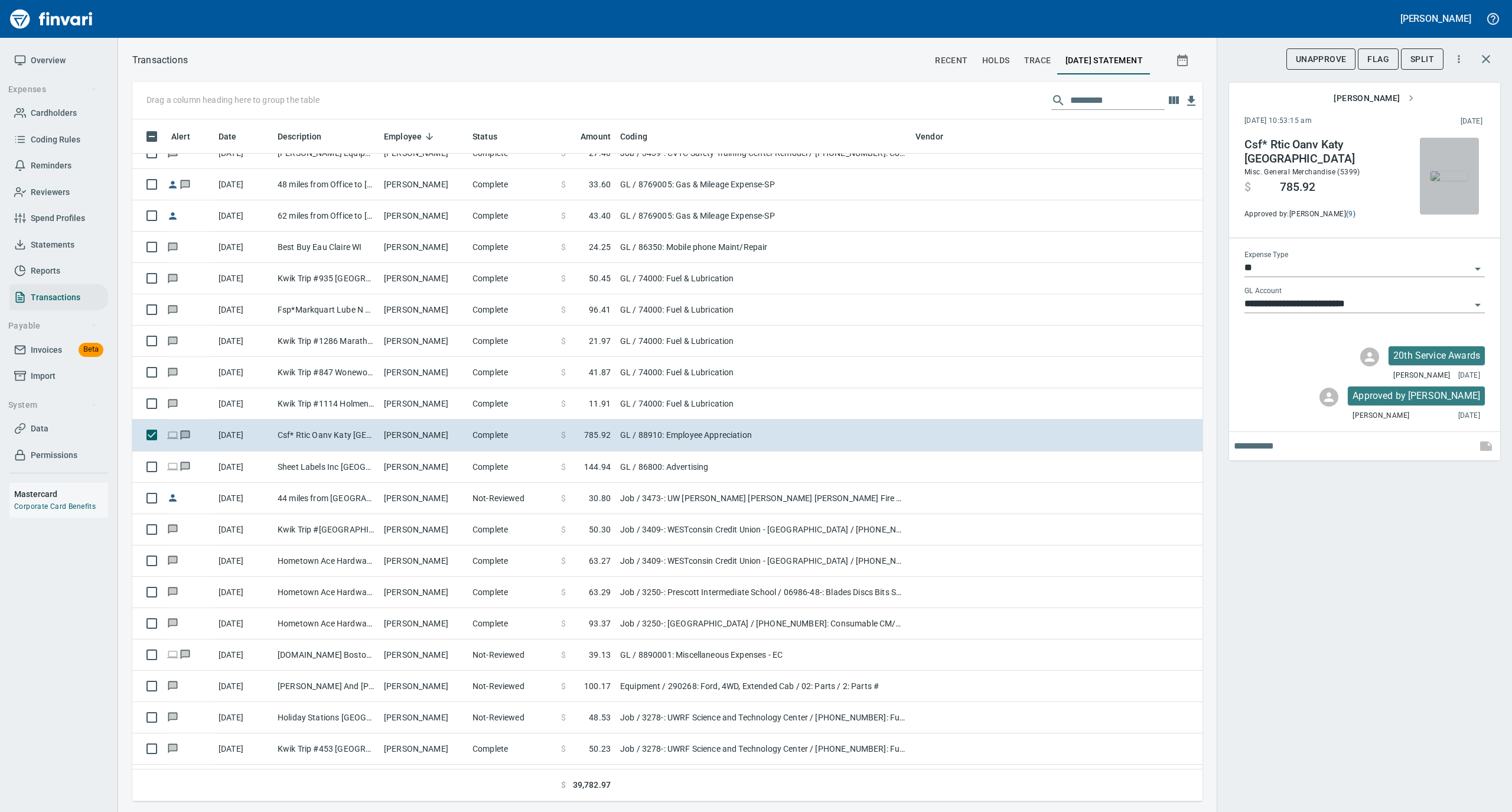 click at bounding box center [1449, 176] 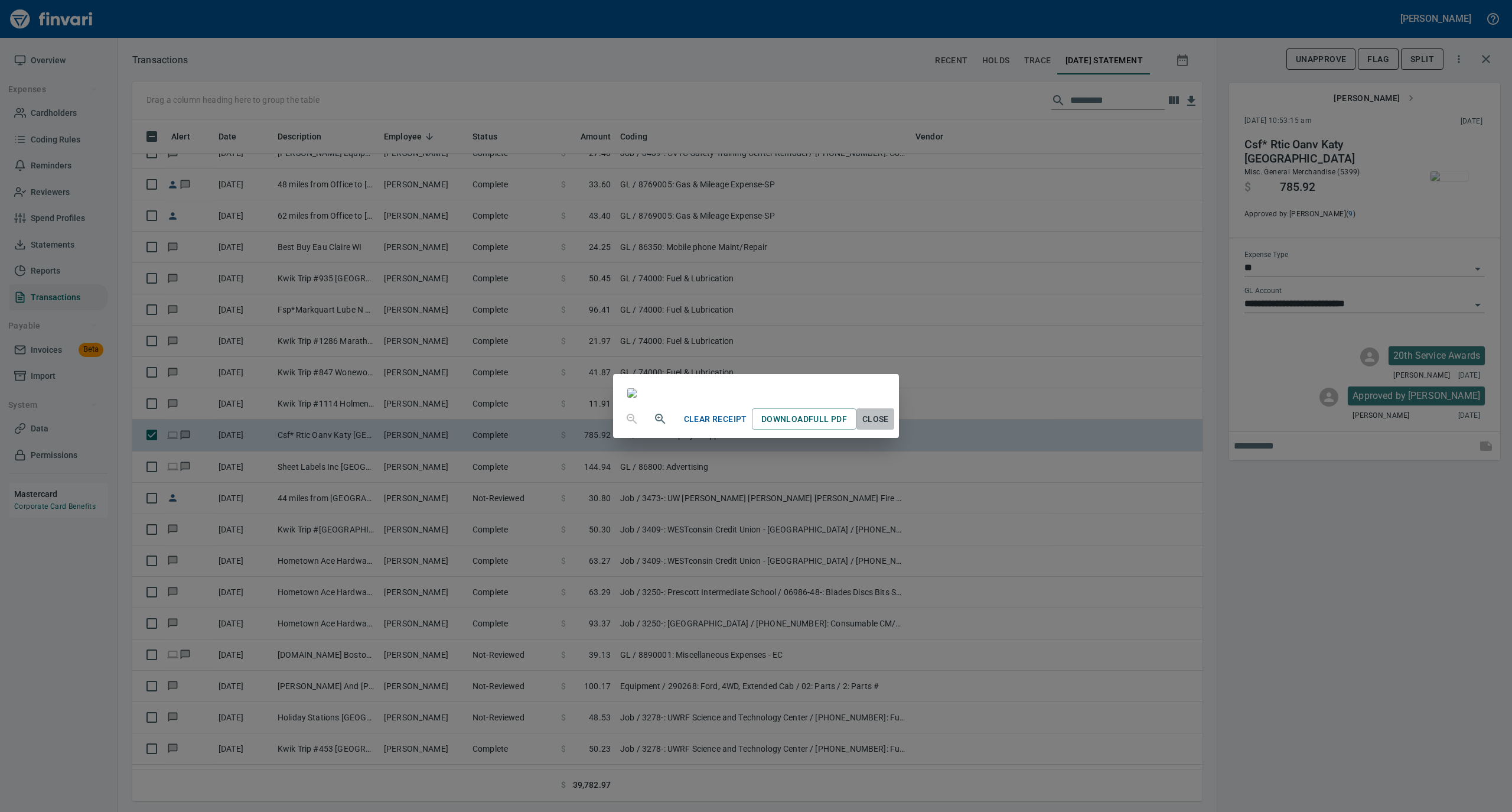 click on "Close" at bounding box center [875, 419] 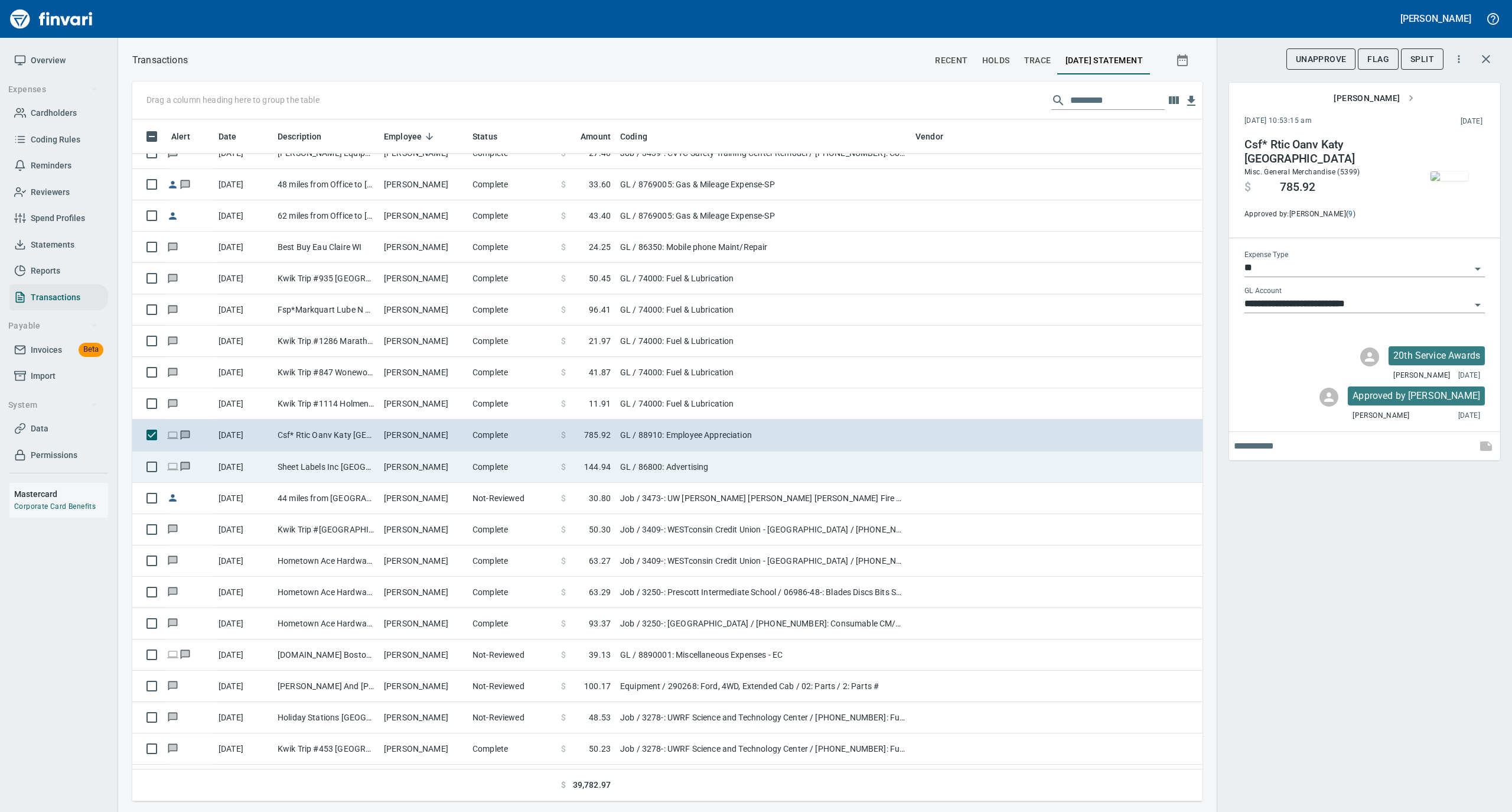 click on "Complete" at bounding box center (512, 467) 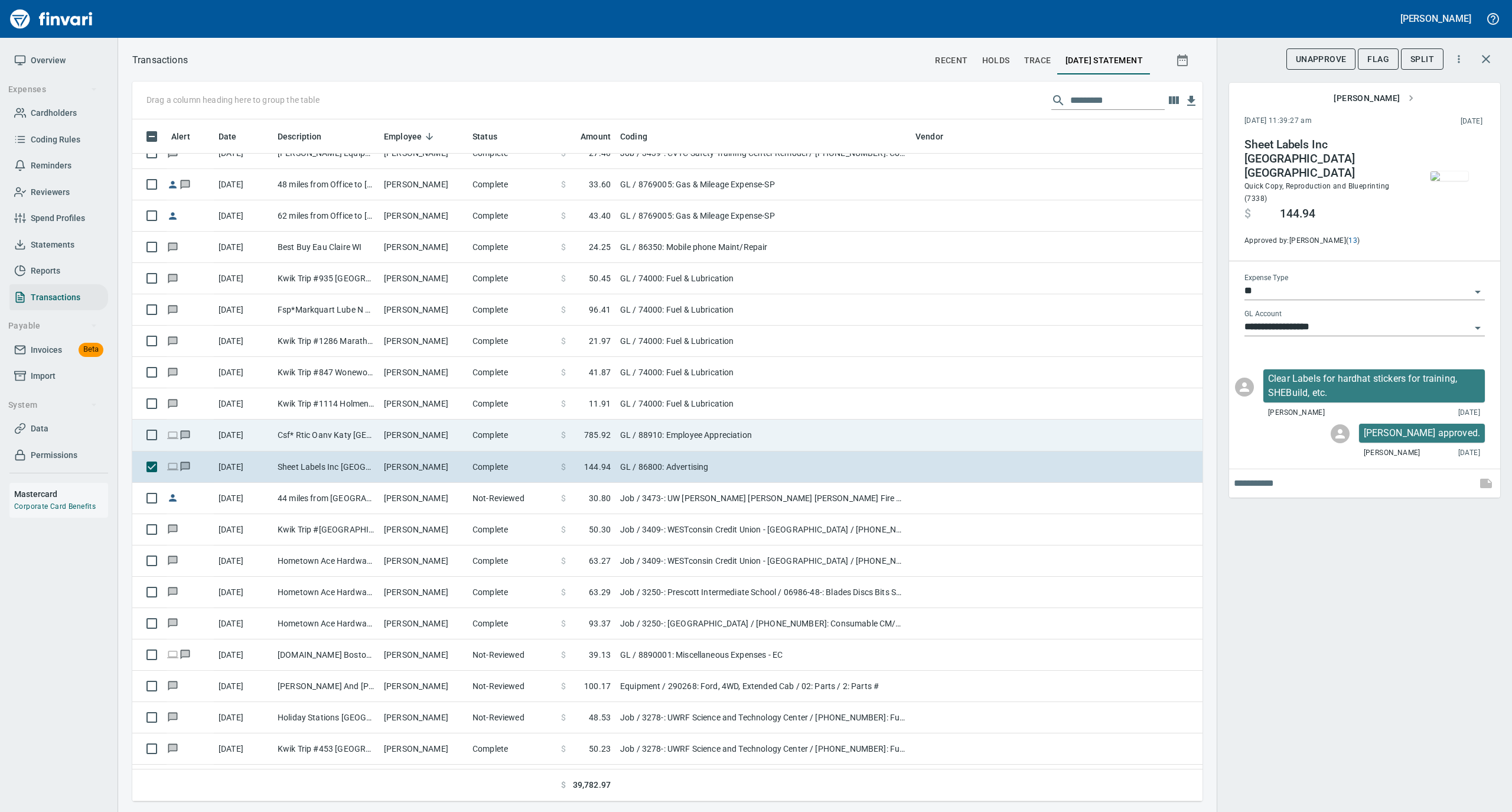 click on "Complete" at bounding box center [512, 435] 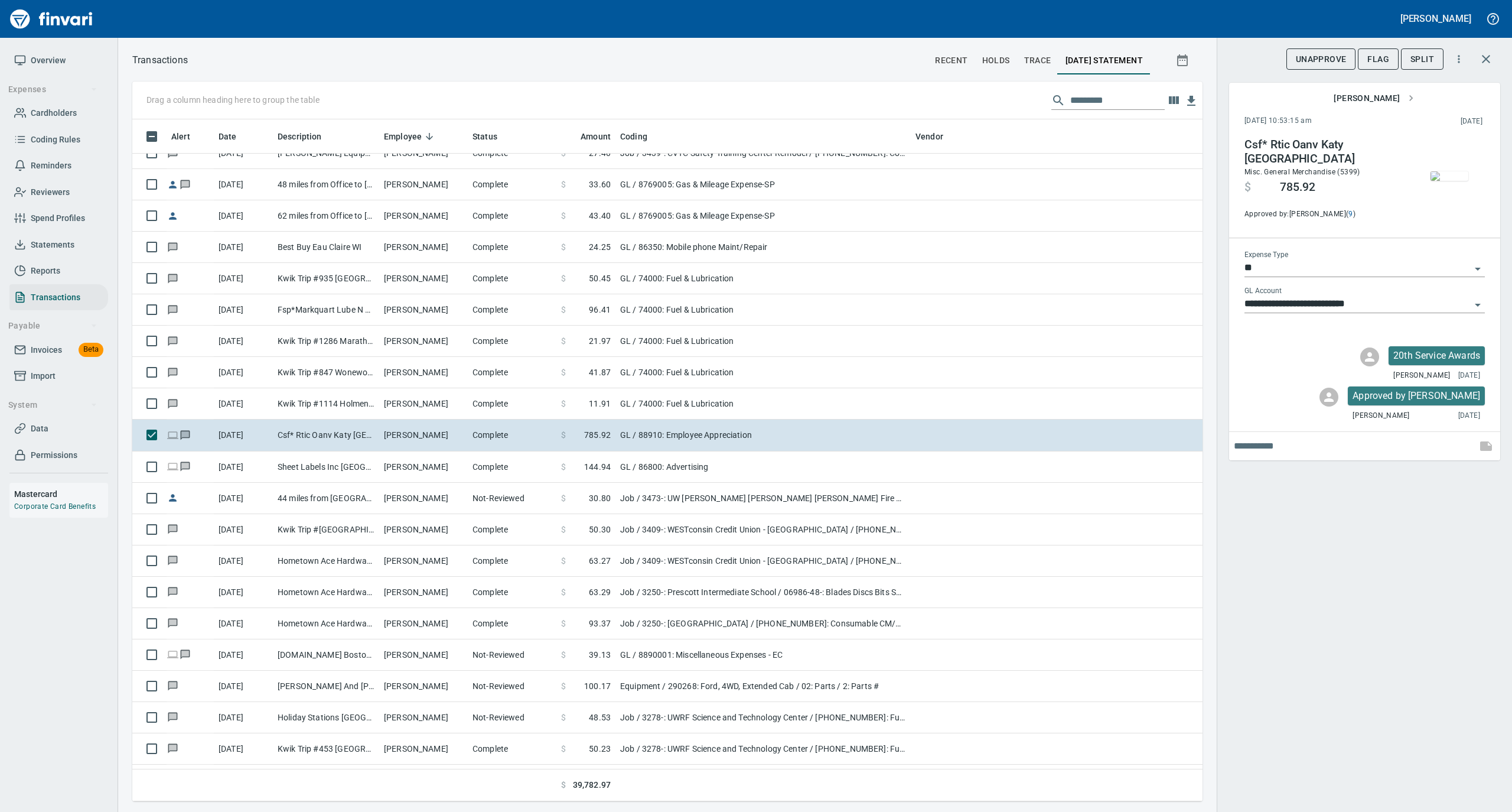 click at bounding box center (1449, 176) 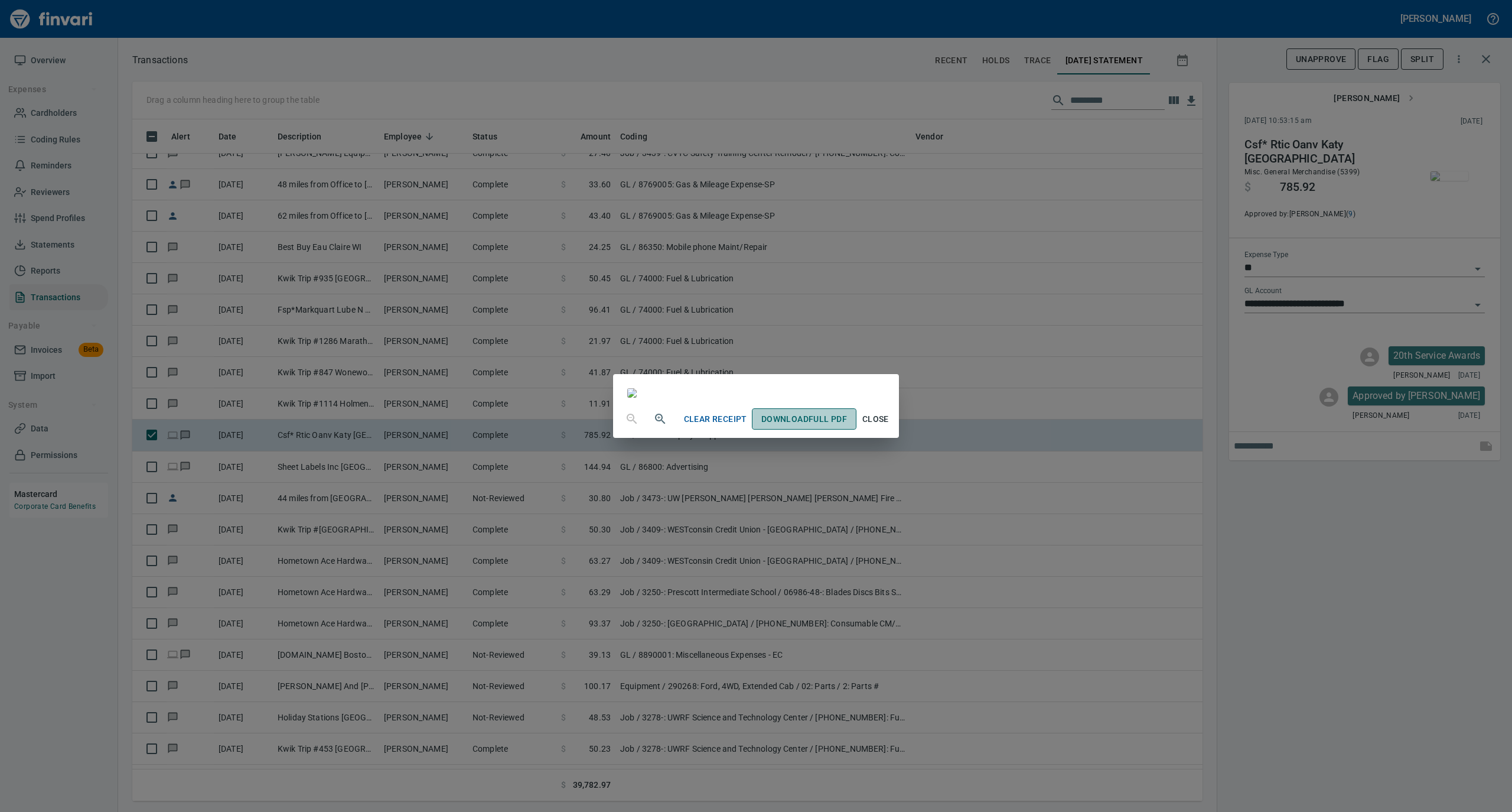 click on "Download  Full PDF" at bounding box center (804, 419) 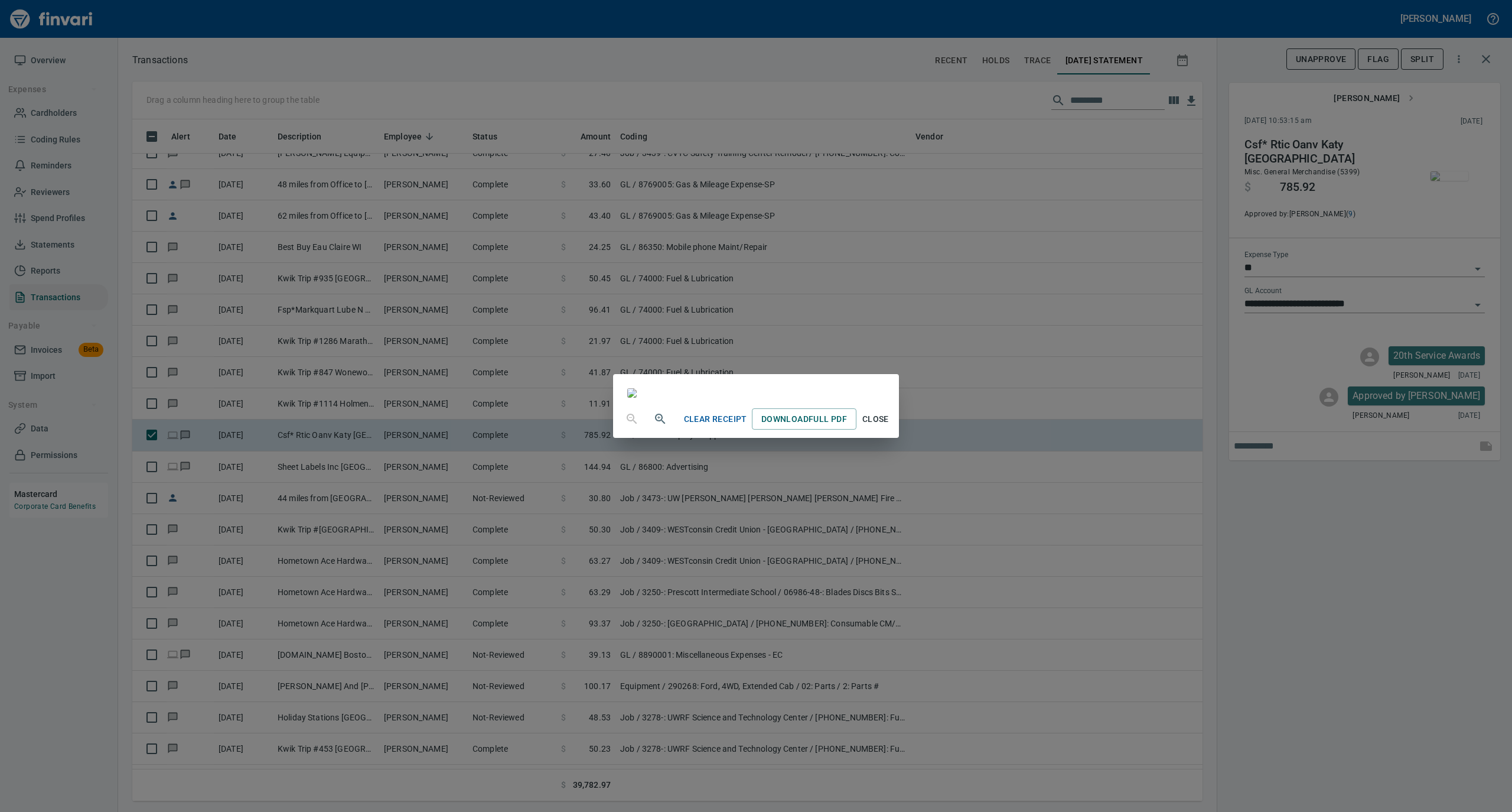 click on "Close" at bounding box center (875, 419) 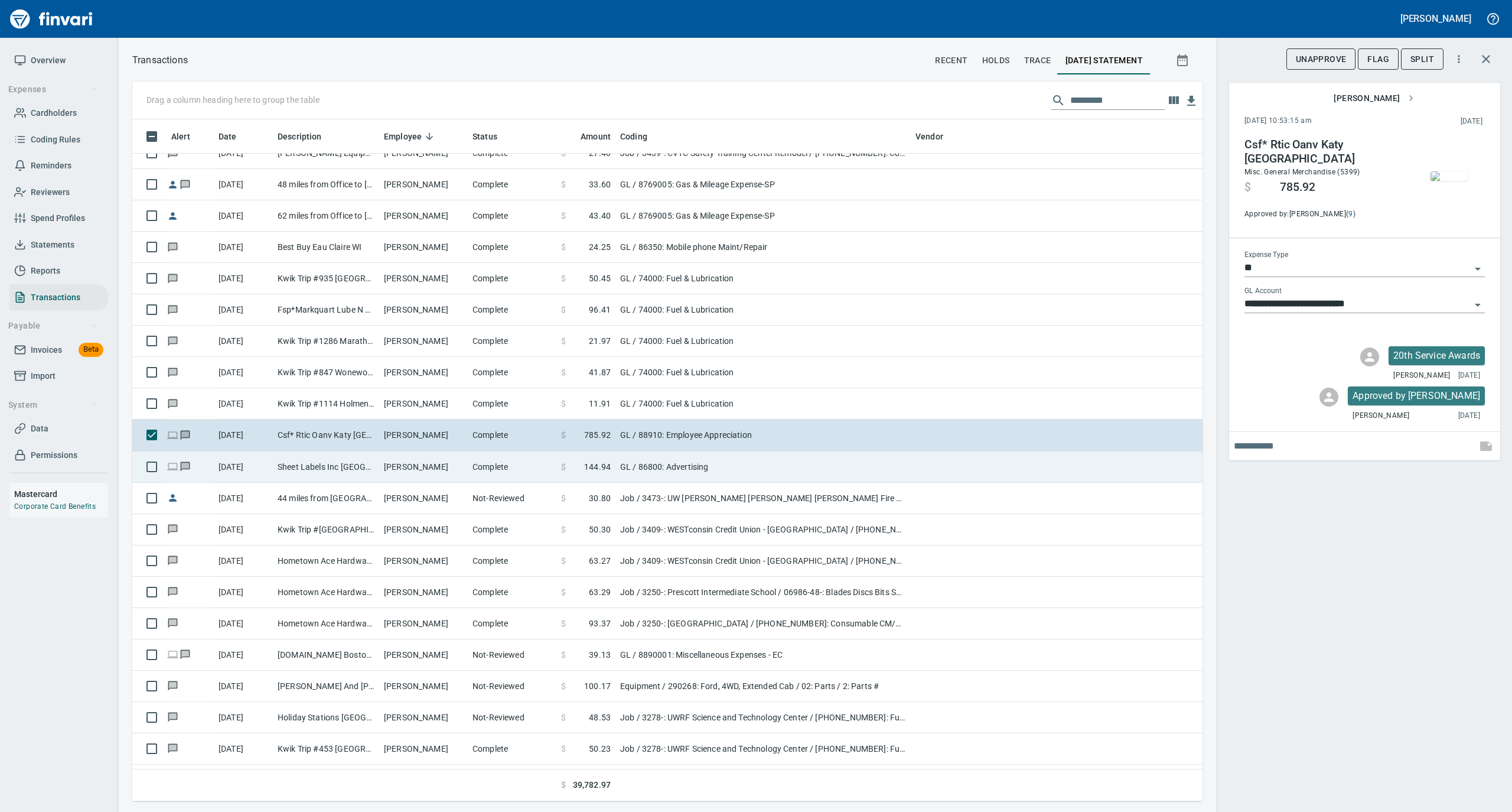 click on "Complete" at bounding box center [512, 467] 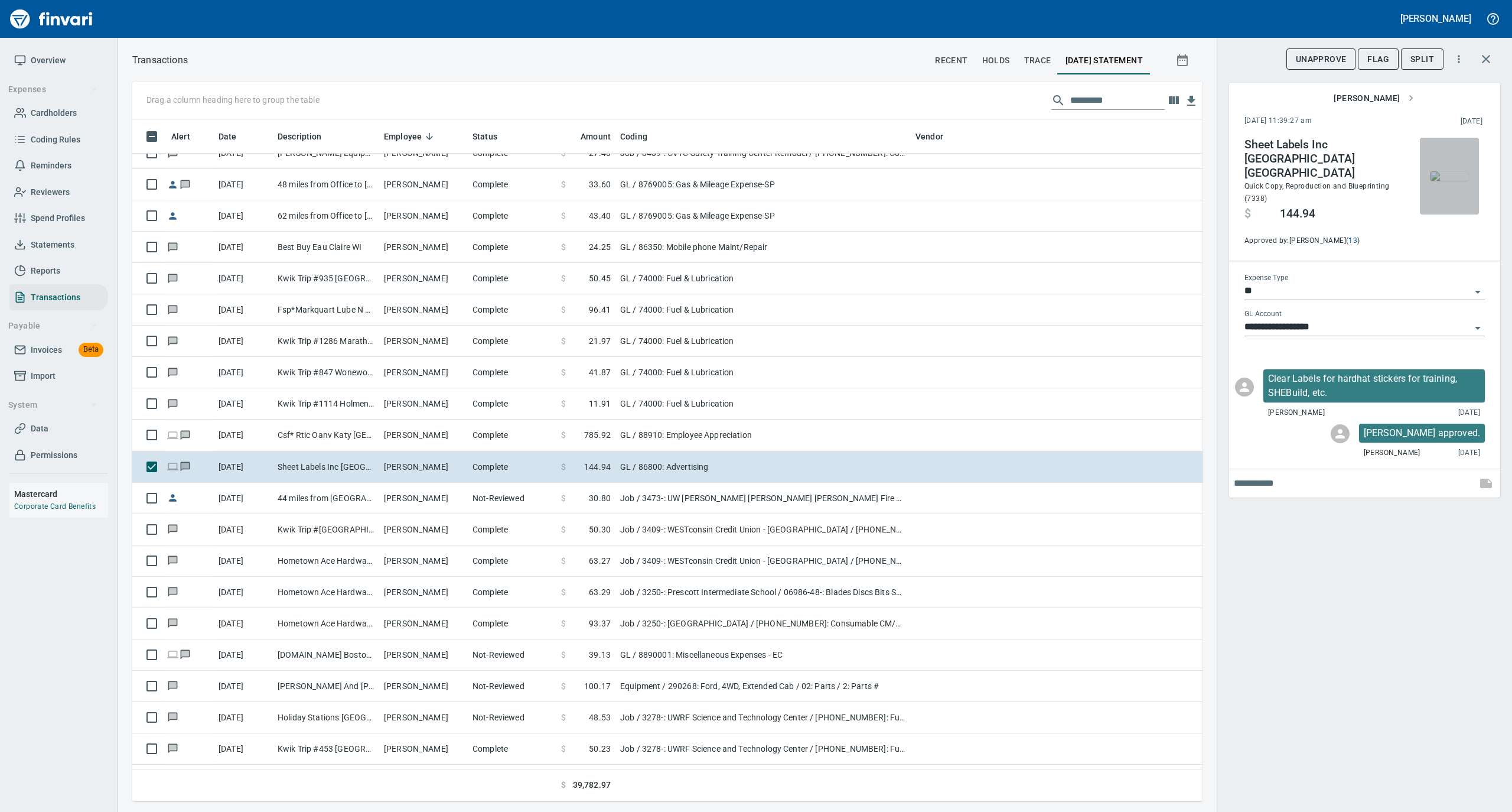click at bounding box center (1449, 176) 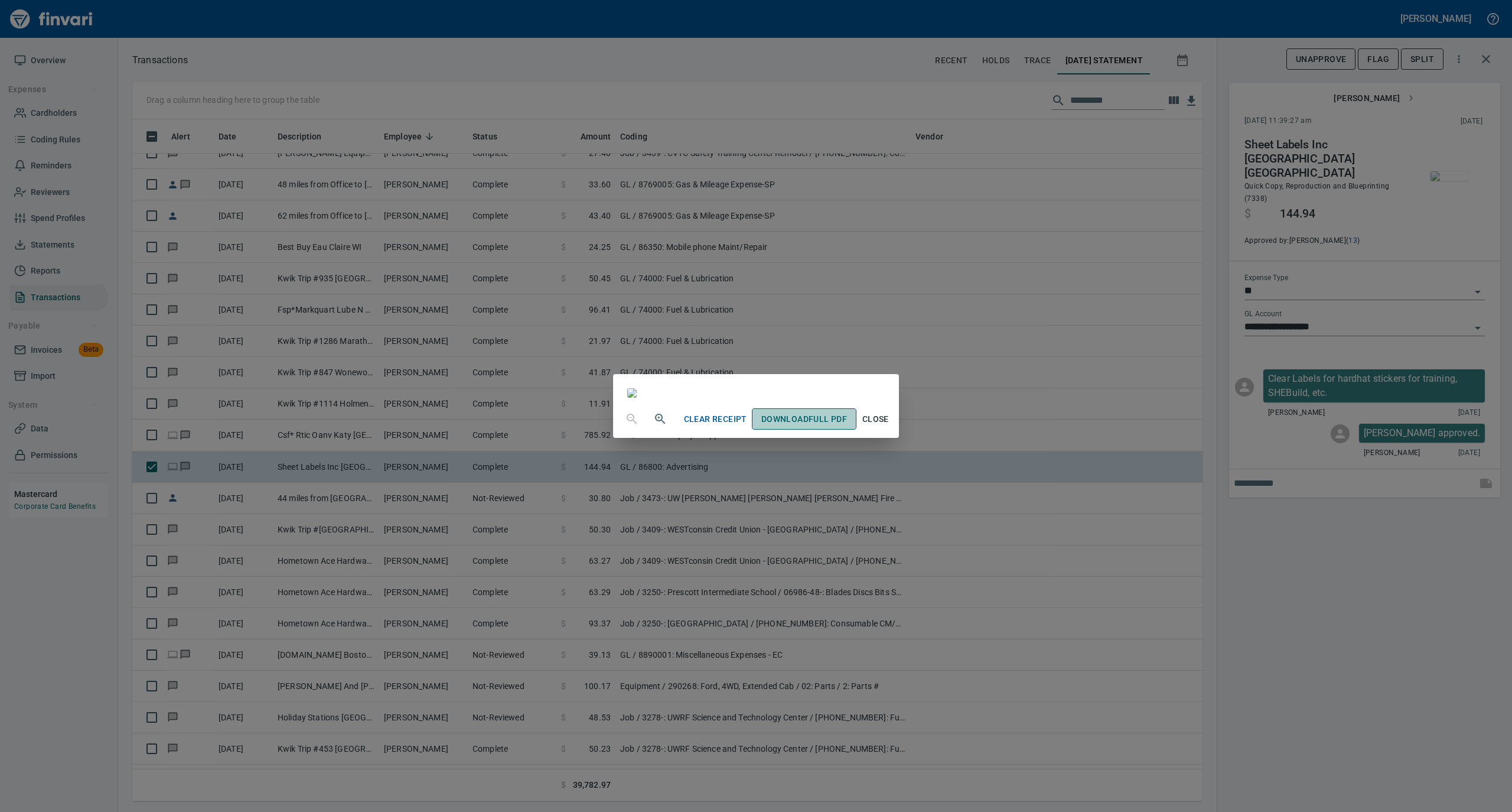 click on "Download  Full PDF" at bounding box center (804, 419) 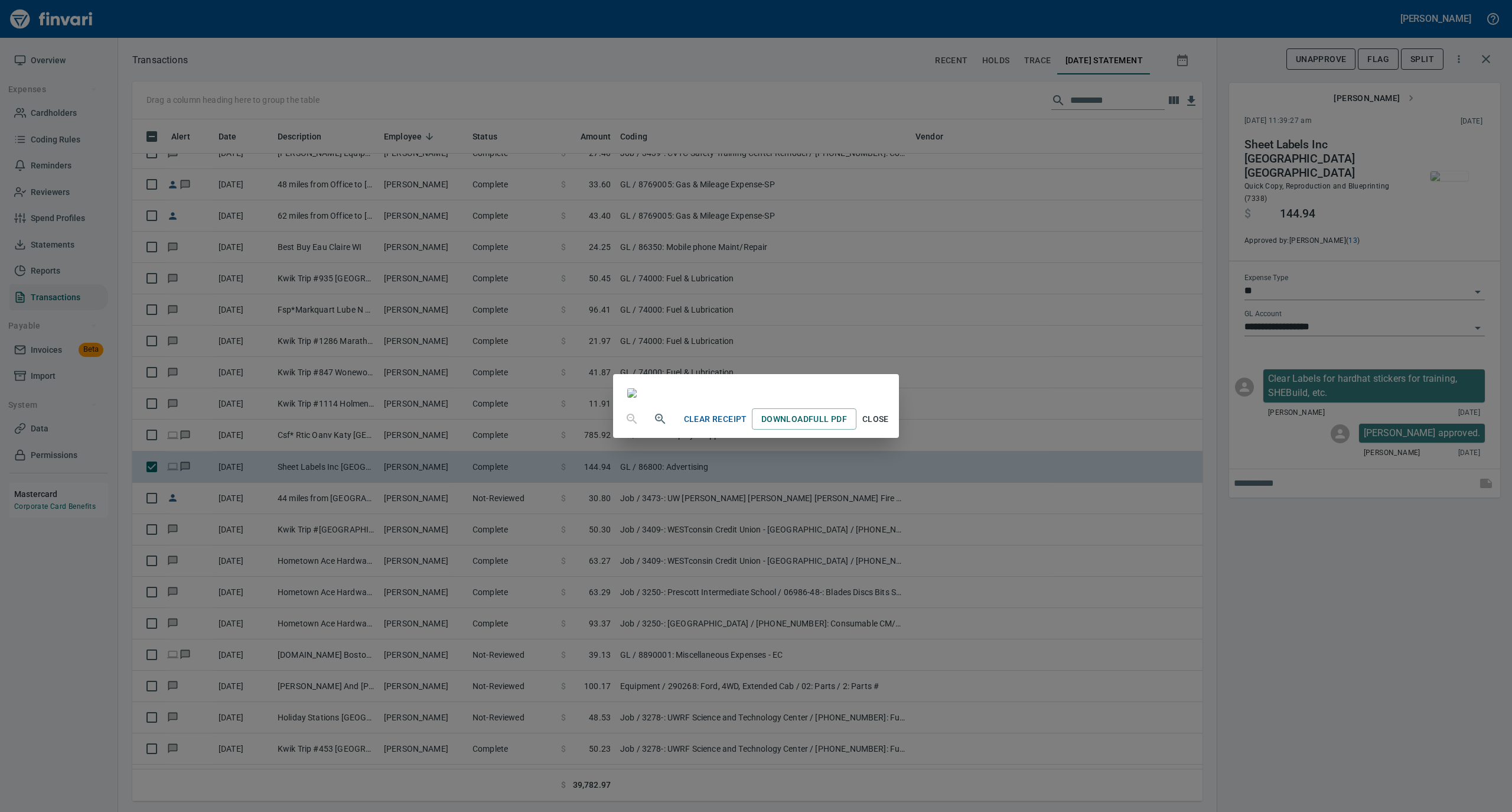 click on "Close" at bounding box center (875, 419) 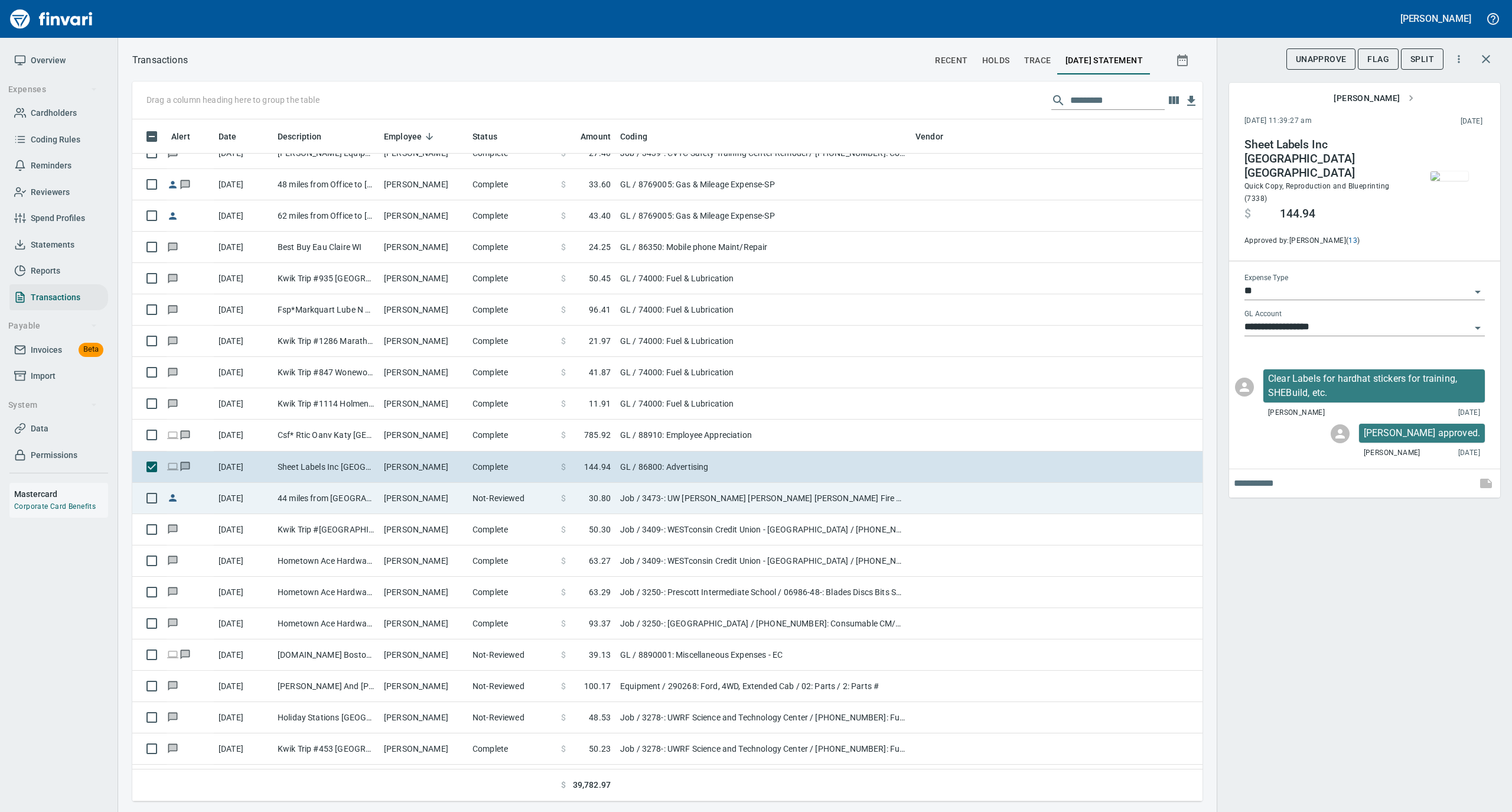 click on "44 miles from [GEOGRAPHIC_DATA] to [GEOGRAPHIC_DATA]" at bounding box center [326, 498] 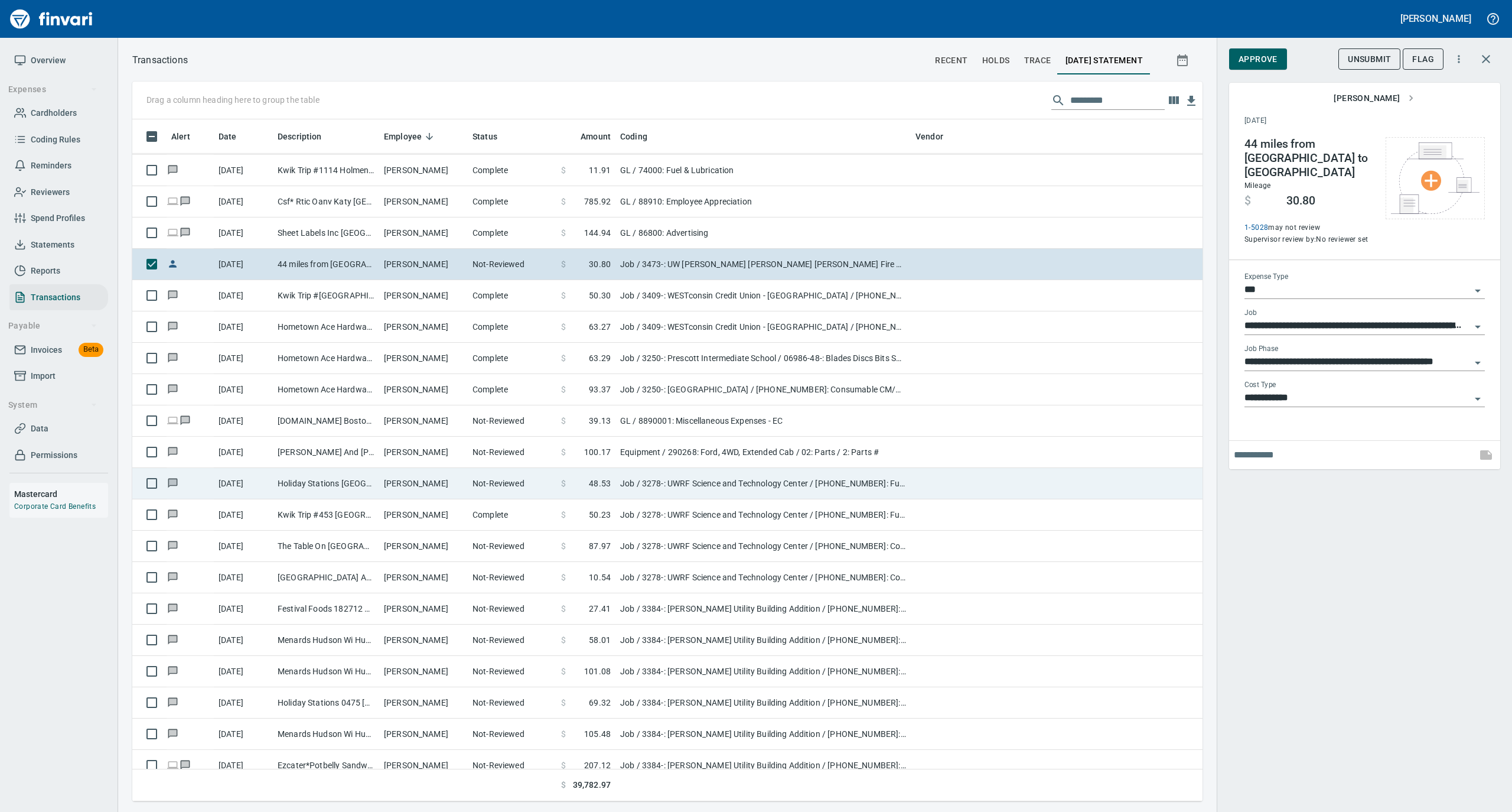 scroll, scrollTop: 4412, scrollLeft: 0, axis: vertical 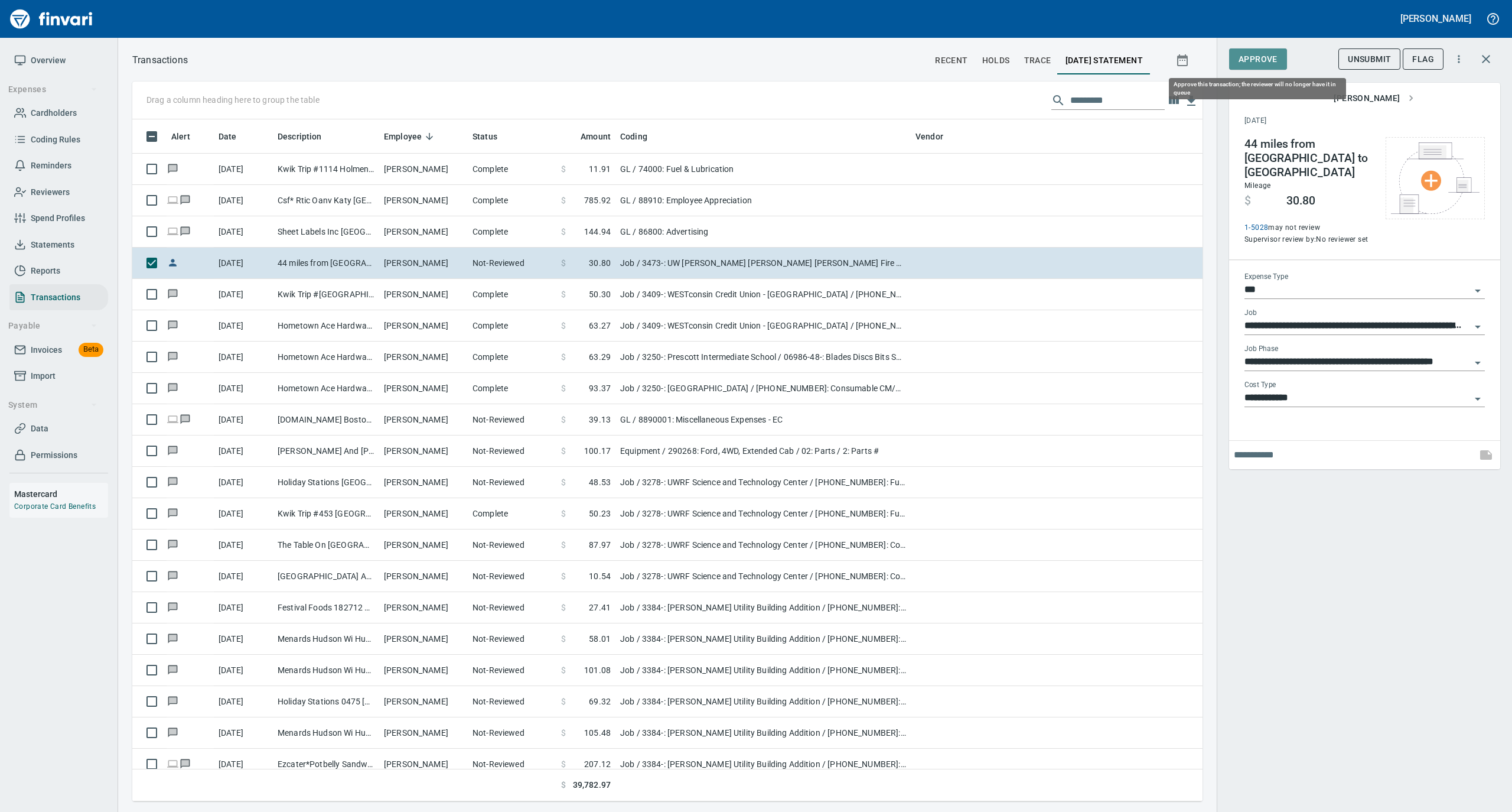 click on "Approve" at bounding box center [1258, 59] 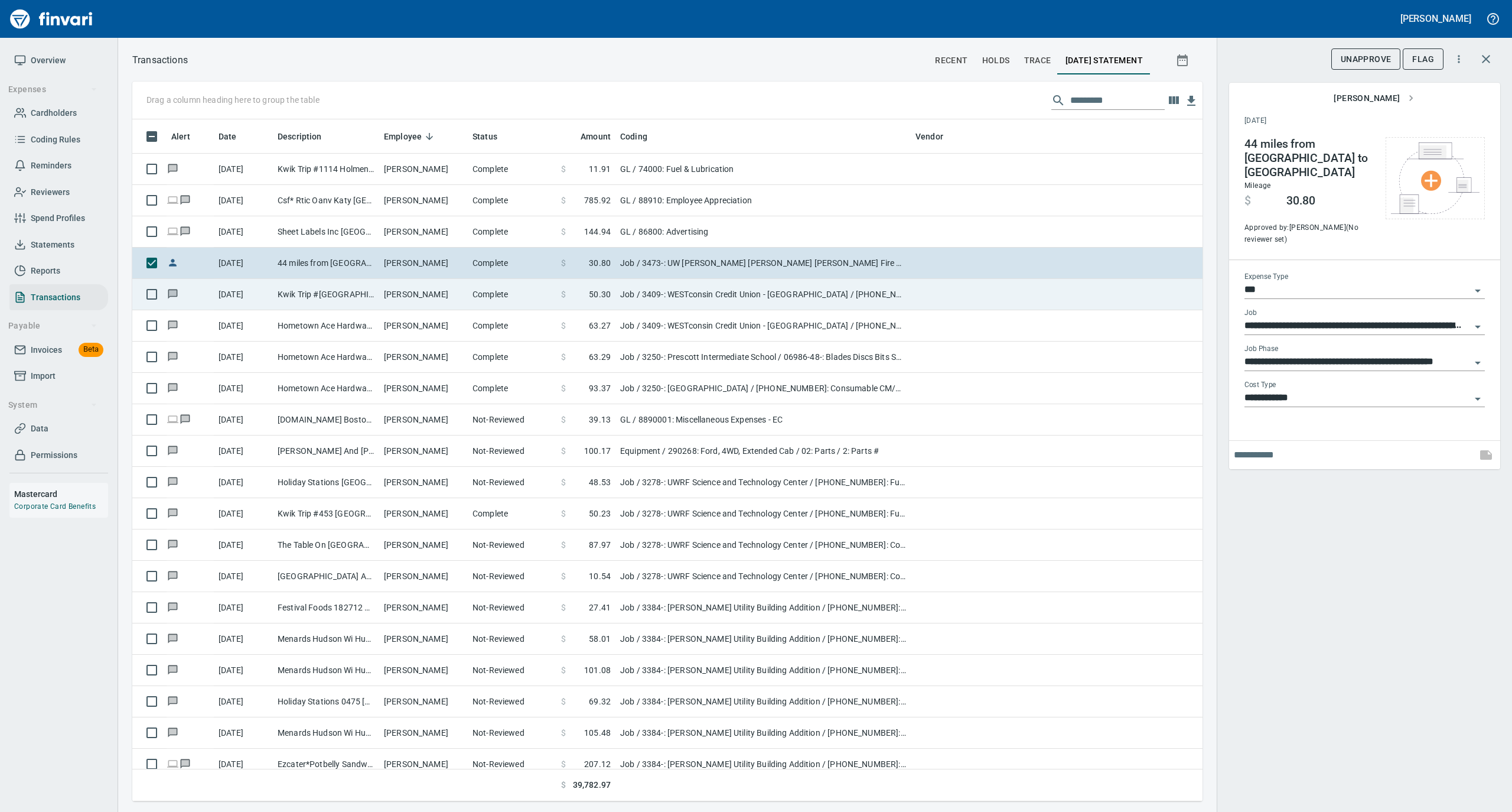 click on "[PERSON_NAME]" at bounding box center (423, 294) 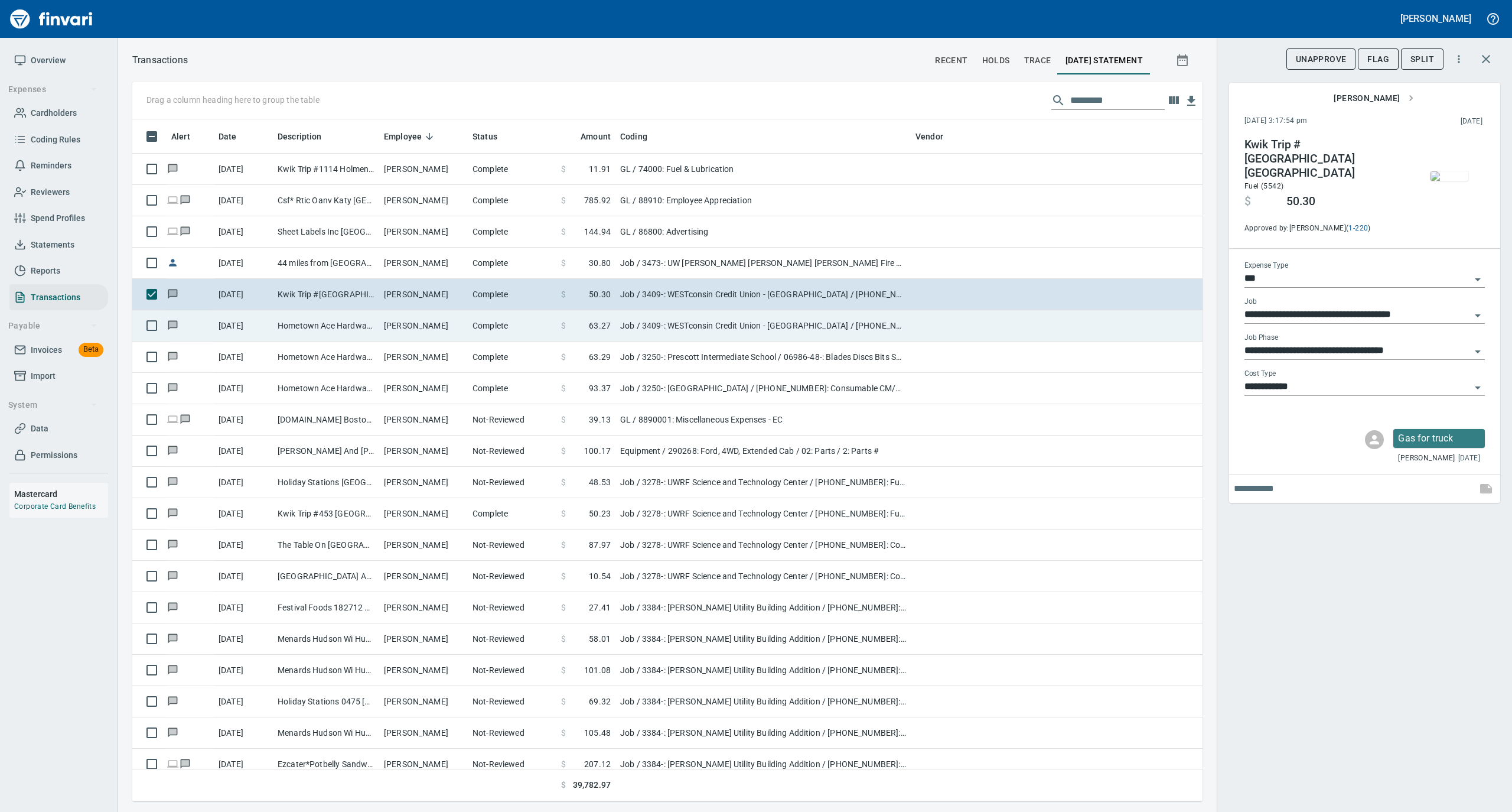 click on "[PERSON_NAME]" at bounding box center [423, 326] 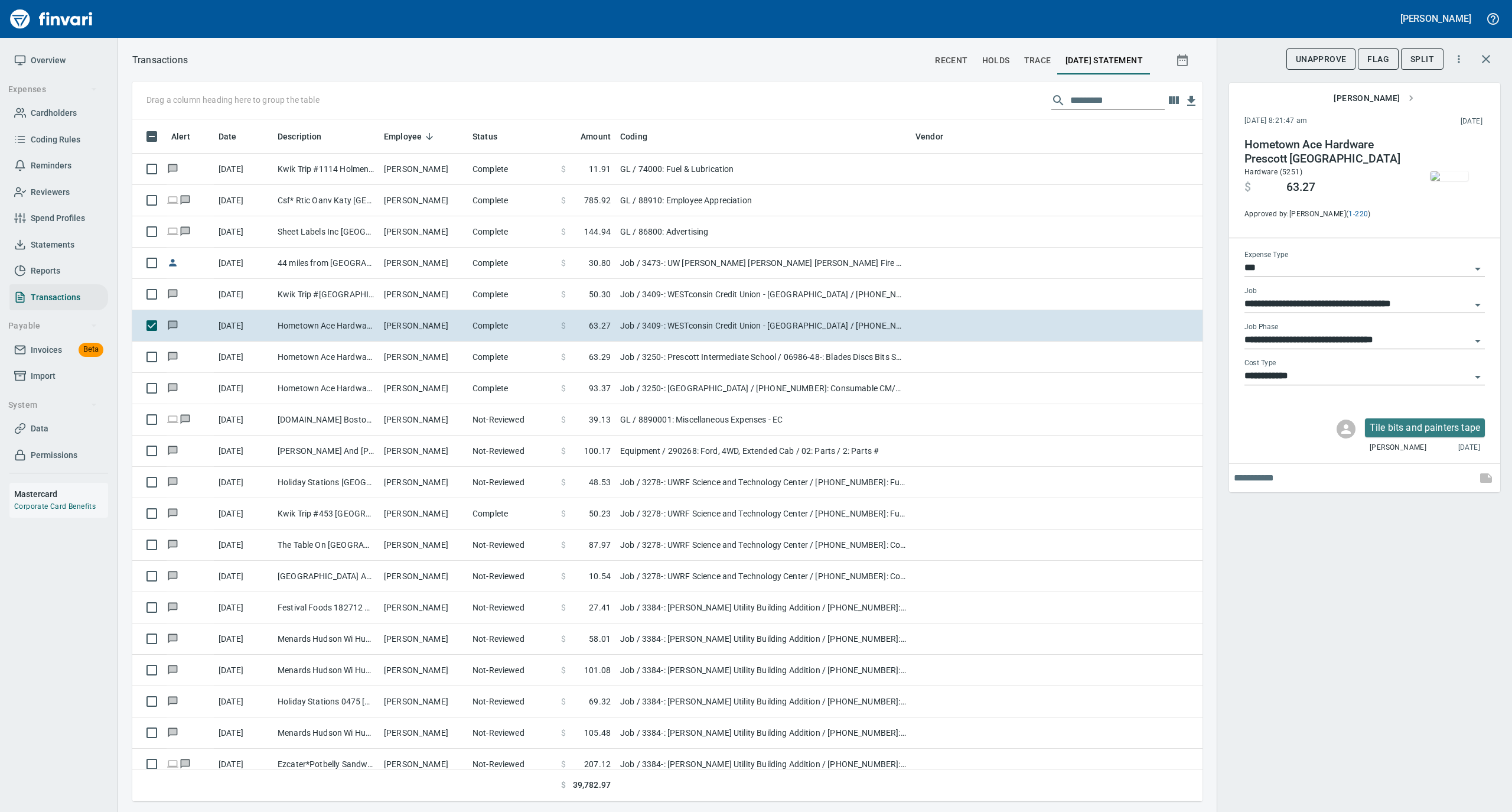 click at bounding box center [1449, 176] 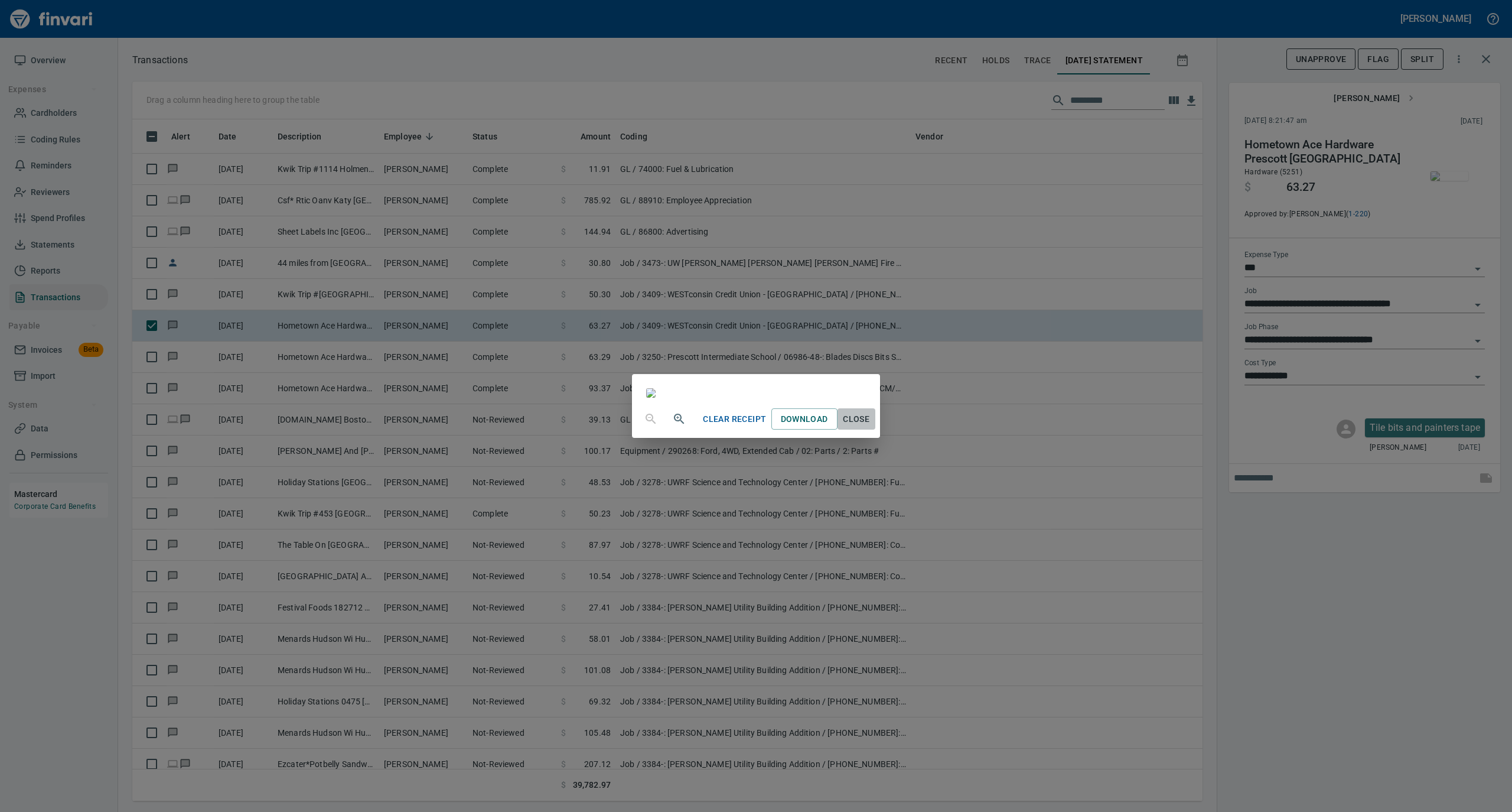 click on "Close" at bounding box center (856, 419) 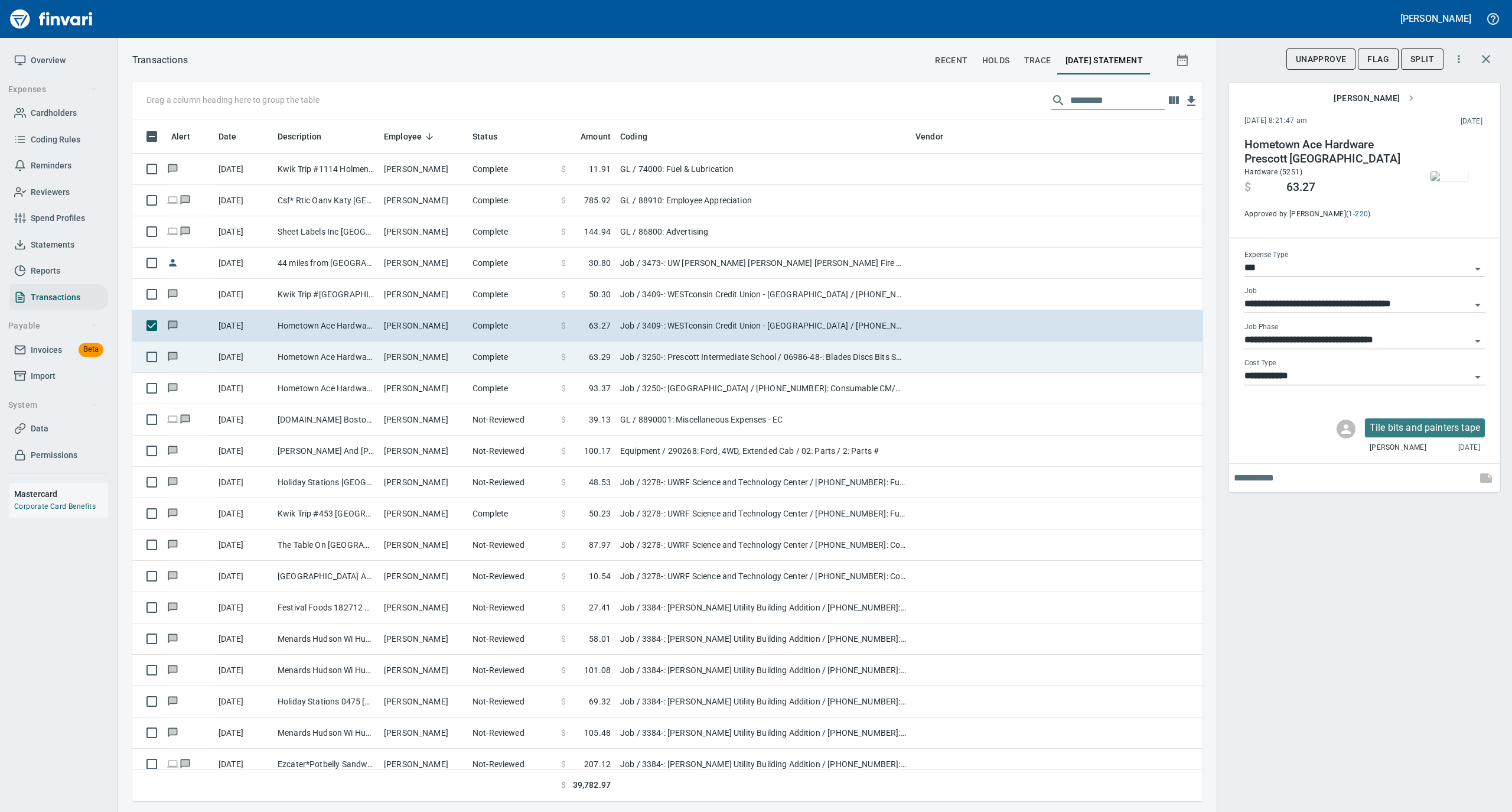 click on "[PERSON_NAME]" at bounding box center (423, 357) 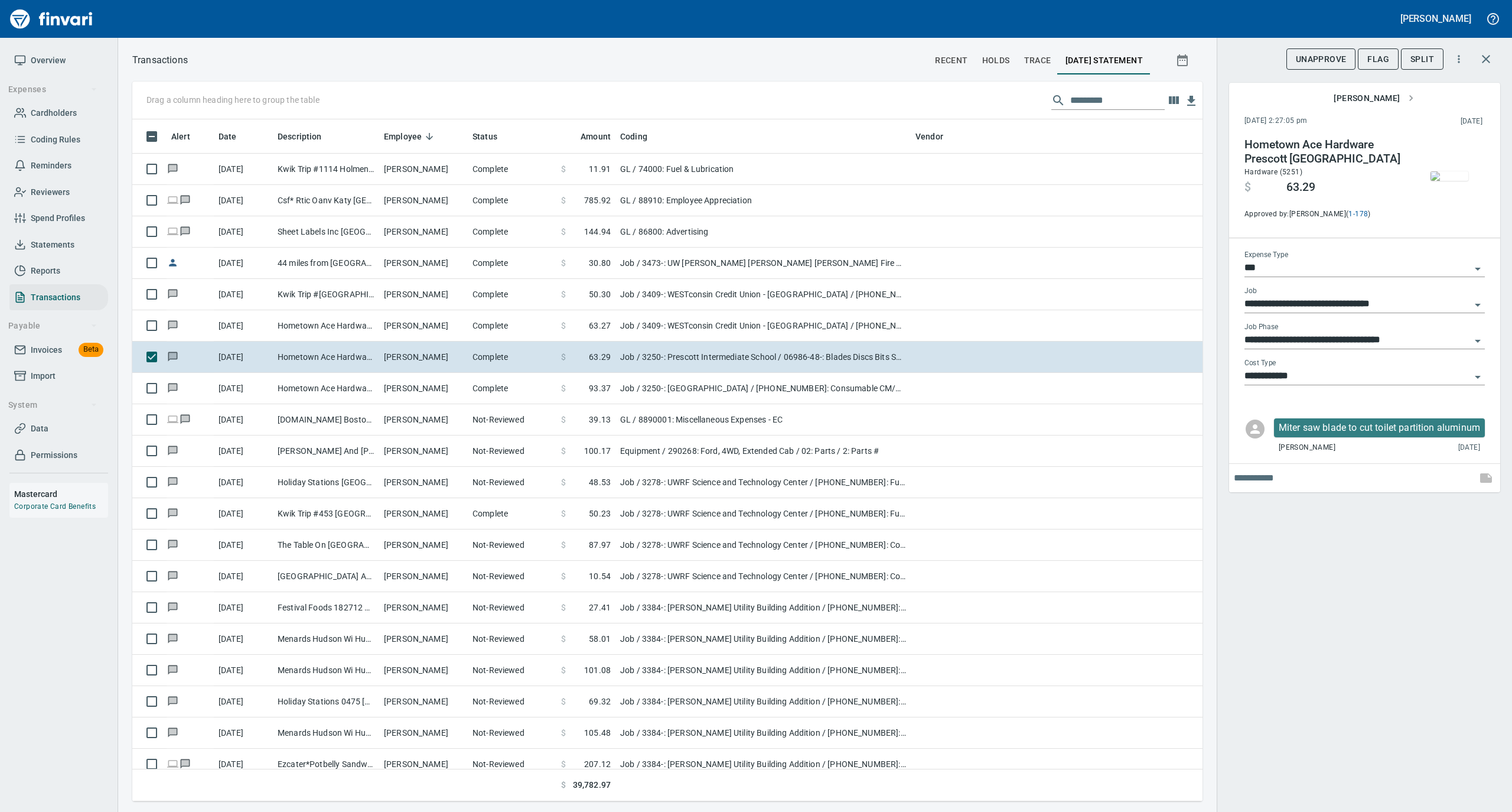 click at bounding box center (1449, 176) 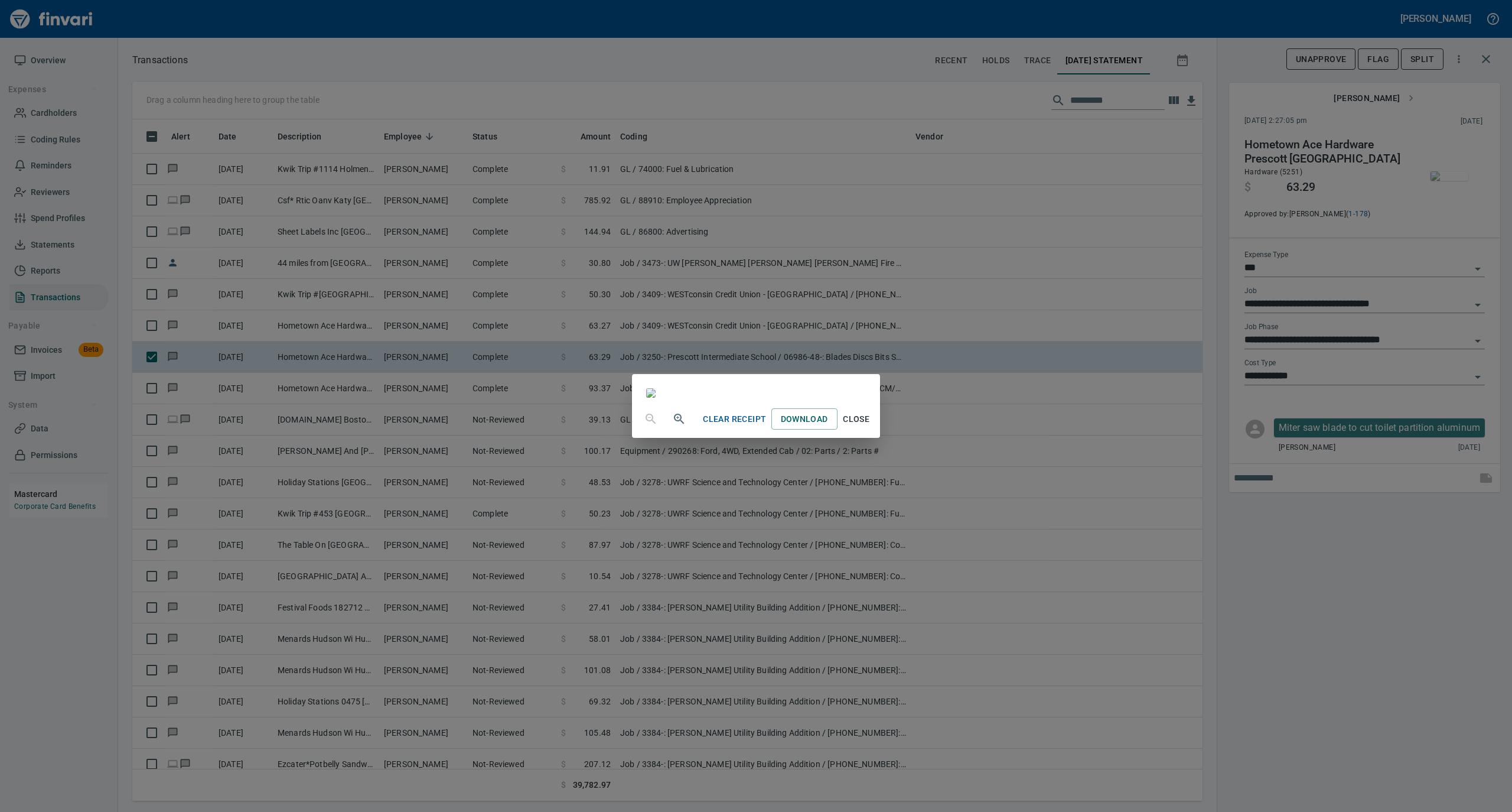 click on "Close" at bounding box center (856, 419) 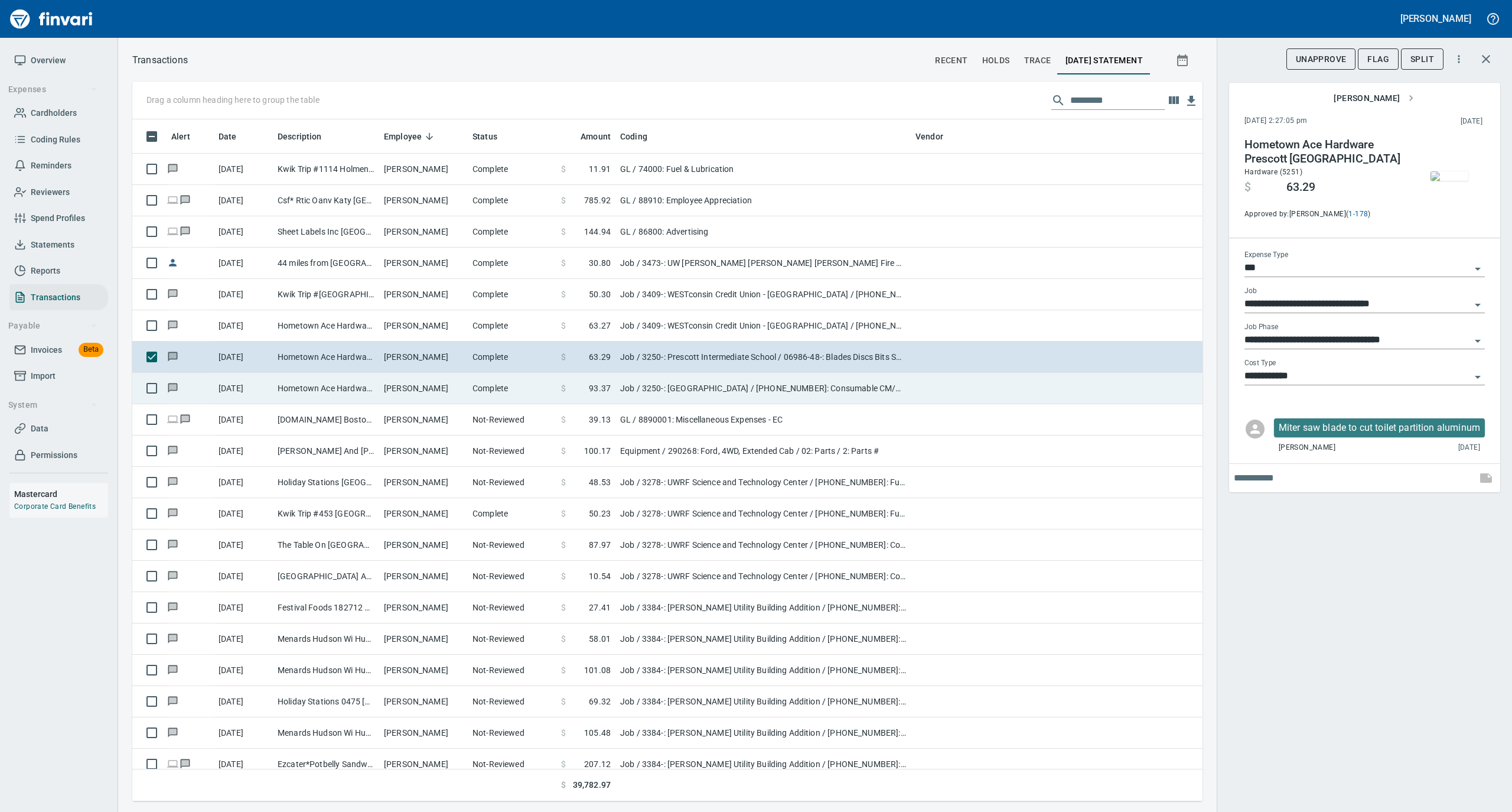 click on "Hometown Ace Hardware  Prescott      [GEOGRAPHIC_DATA]" at bounding box center (326, 388) 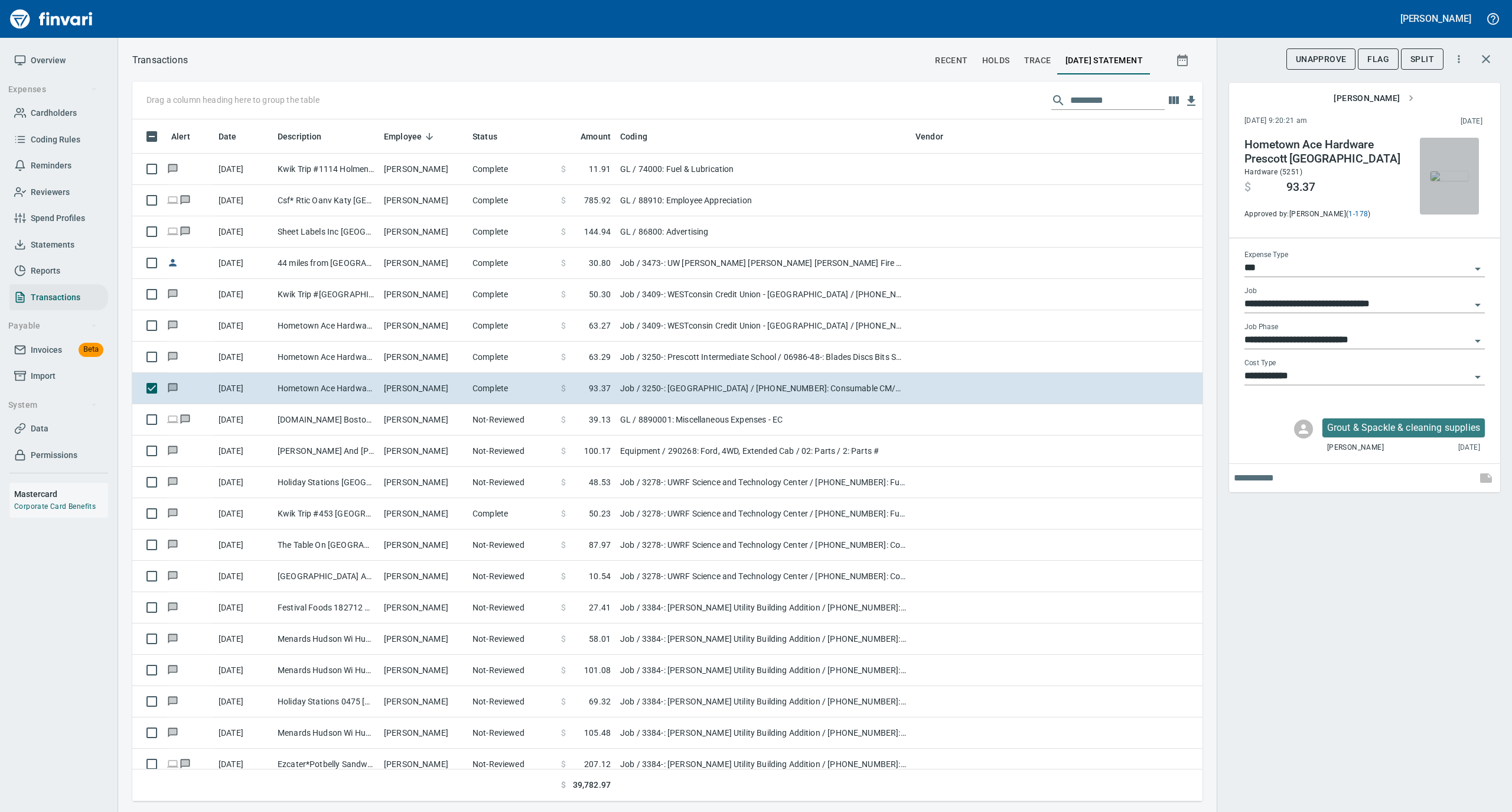click at bounding box center [1449, 176] 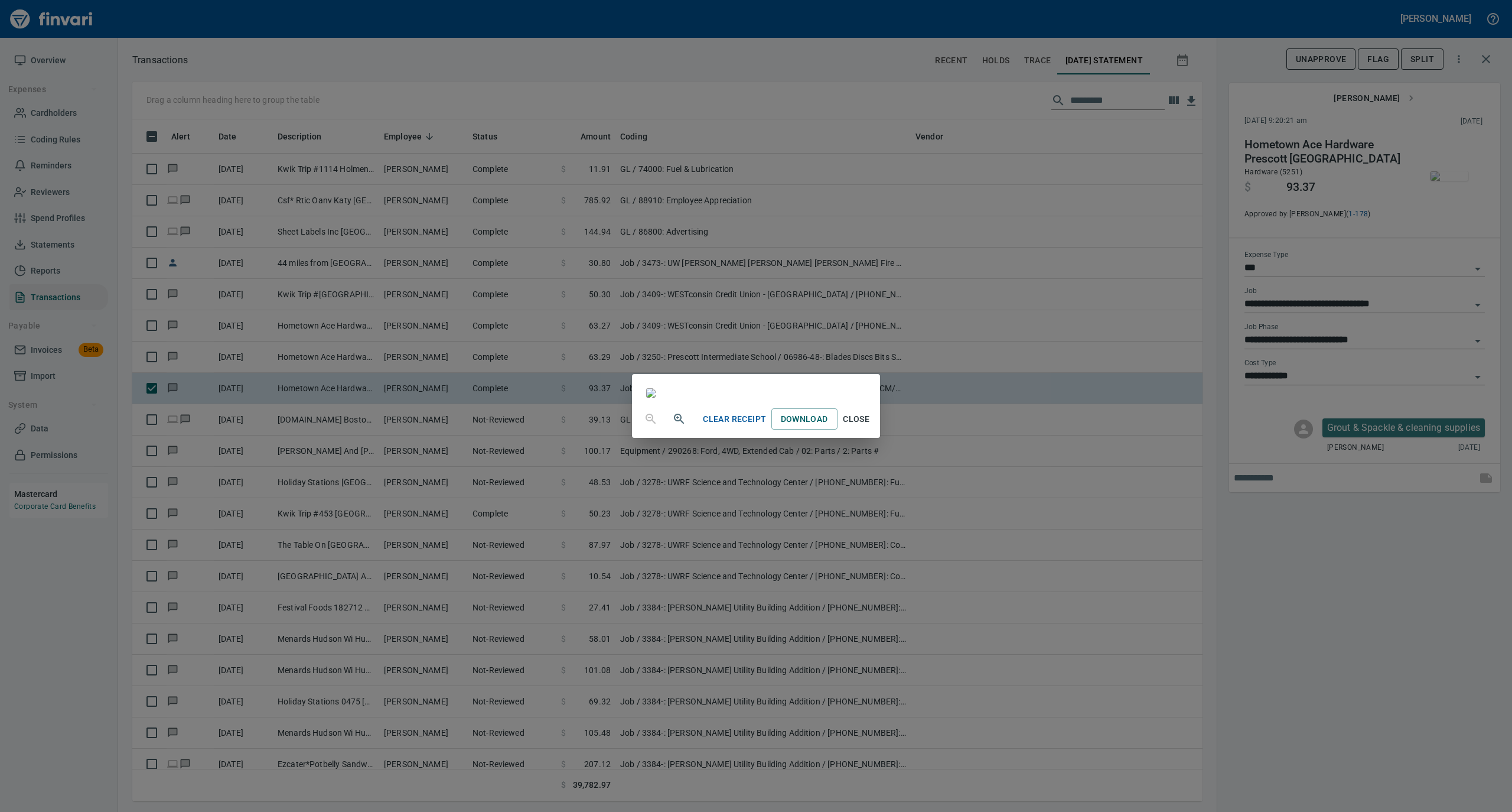 click on "Close" at bounding box center (856, 419) 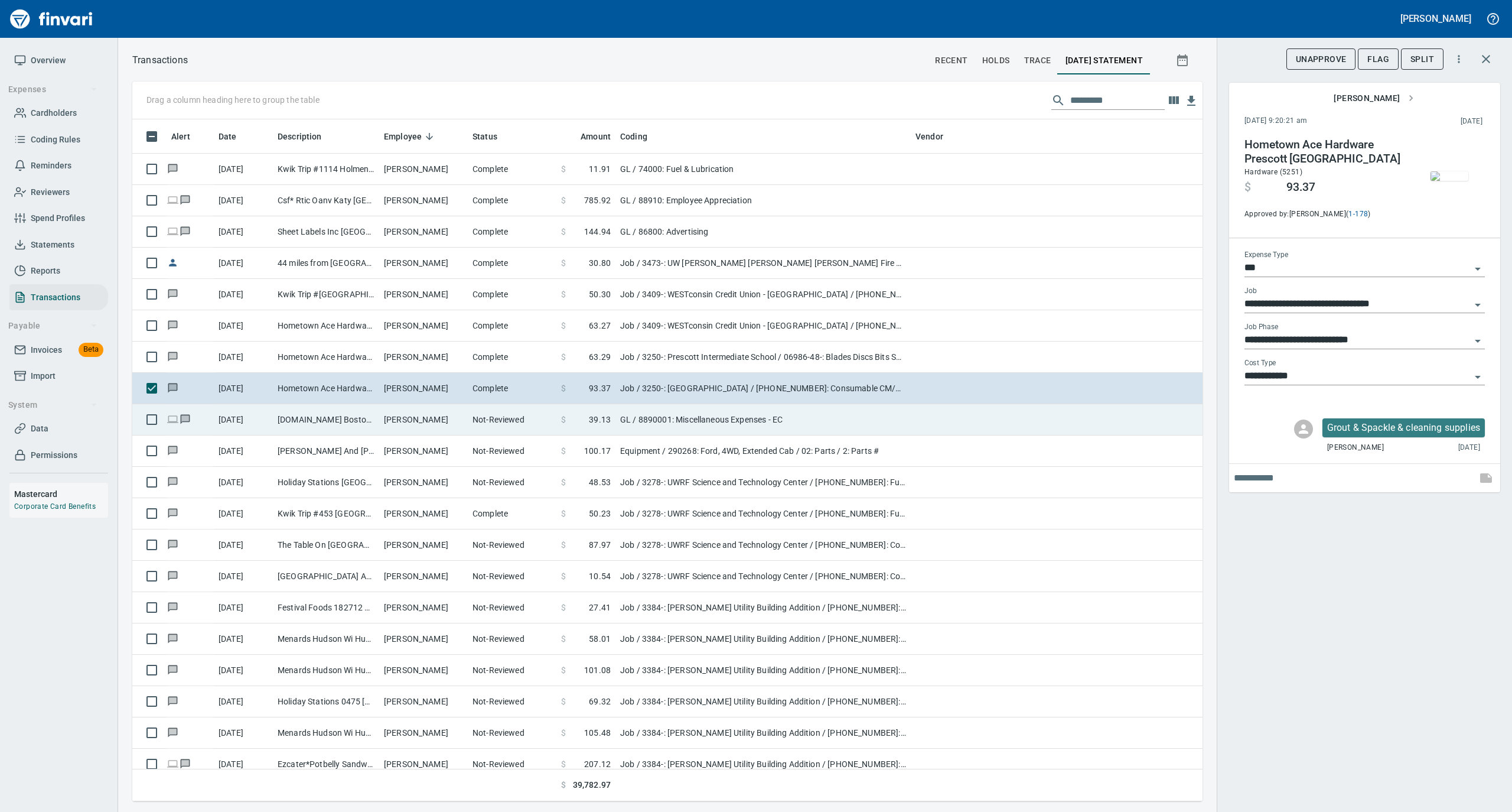 click on "Not-Reviewed" at bounding box center (512, 420) 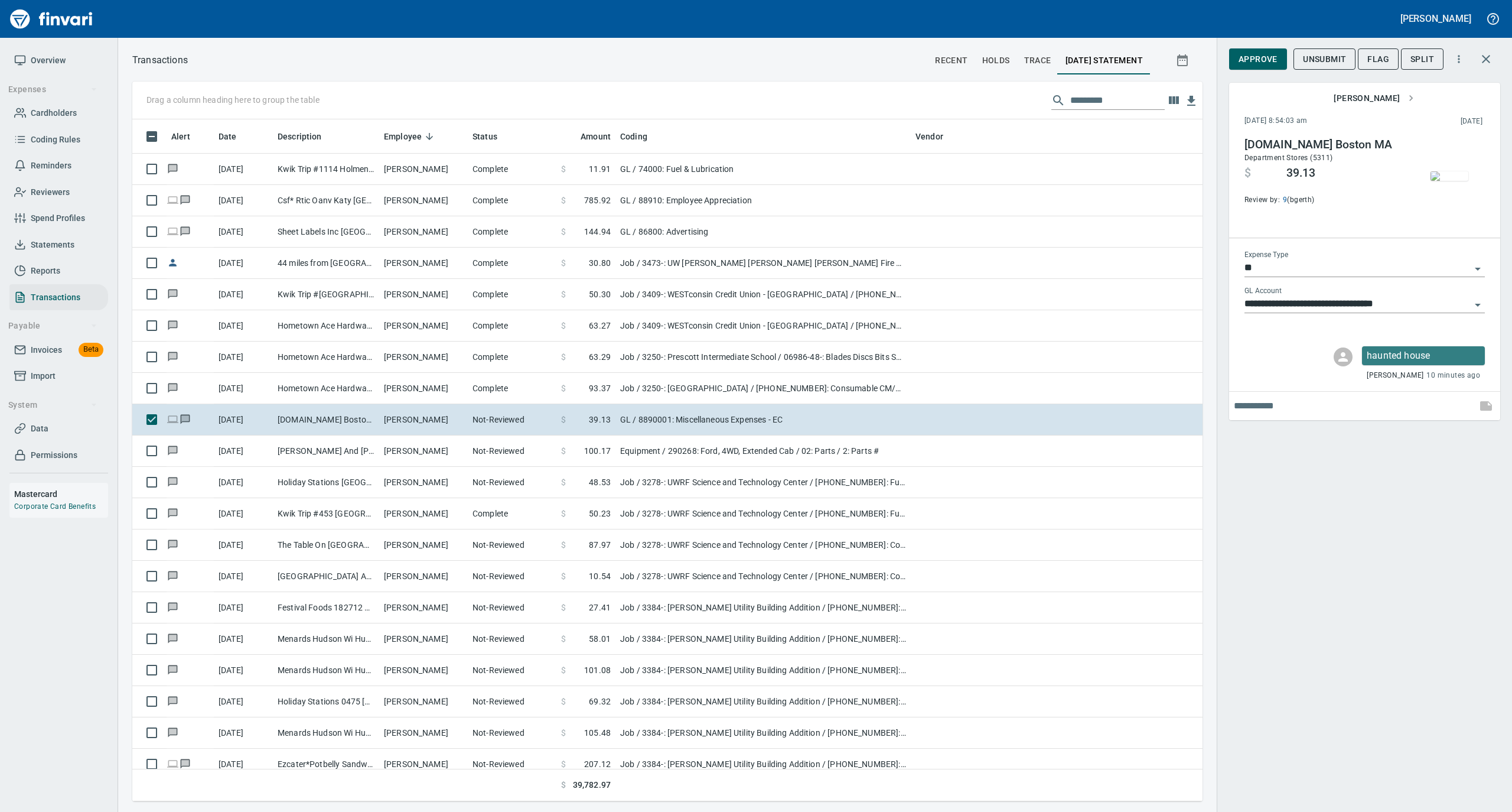 click at bounding box center (1449, 176) 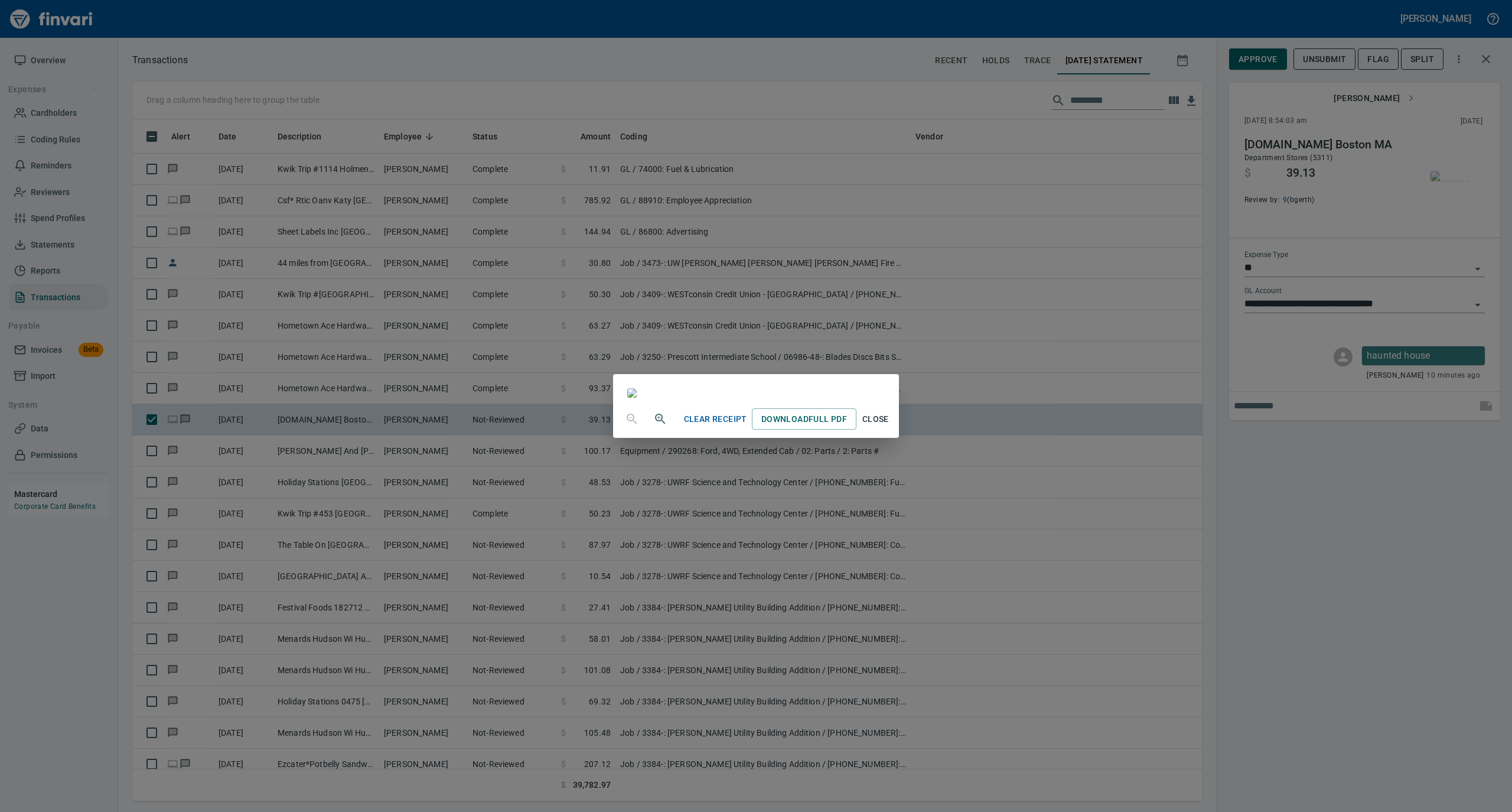 click on "Close" at bounding box center (875, 419) 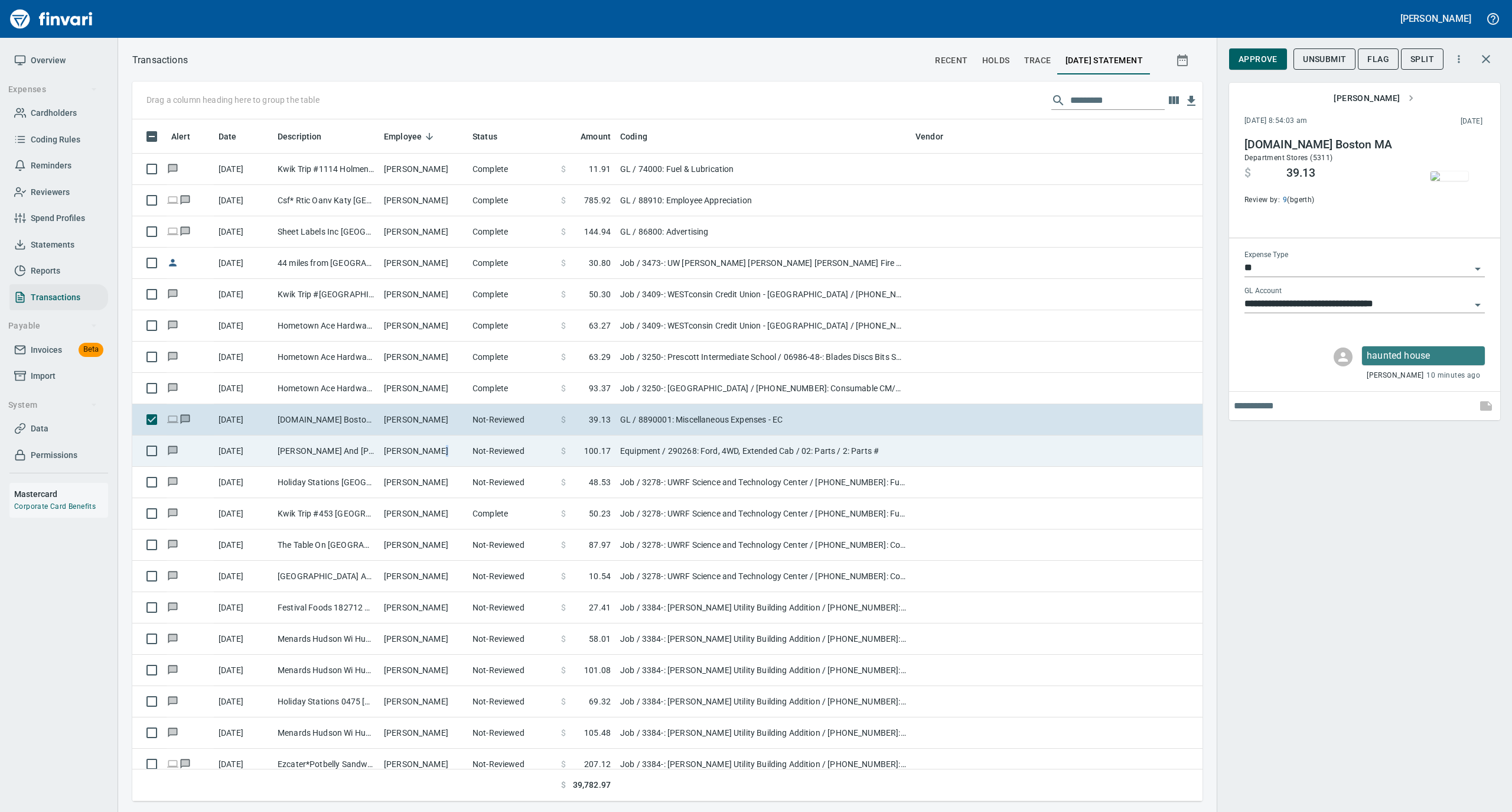 click on "[PERSON_NAME]" at bounding box center [423, 451] 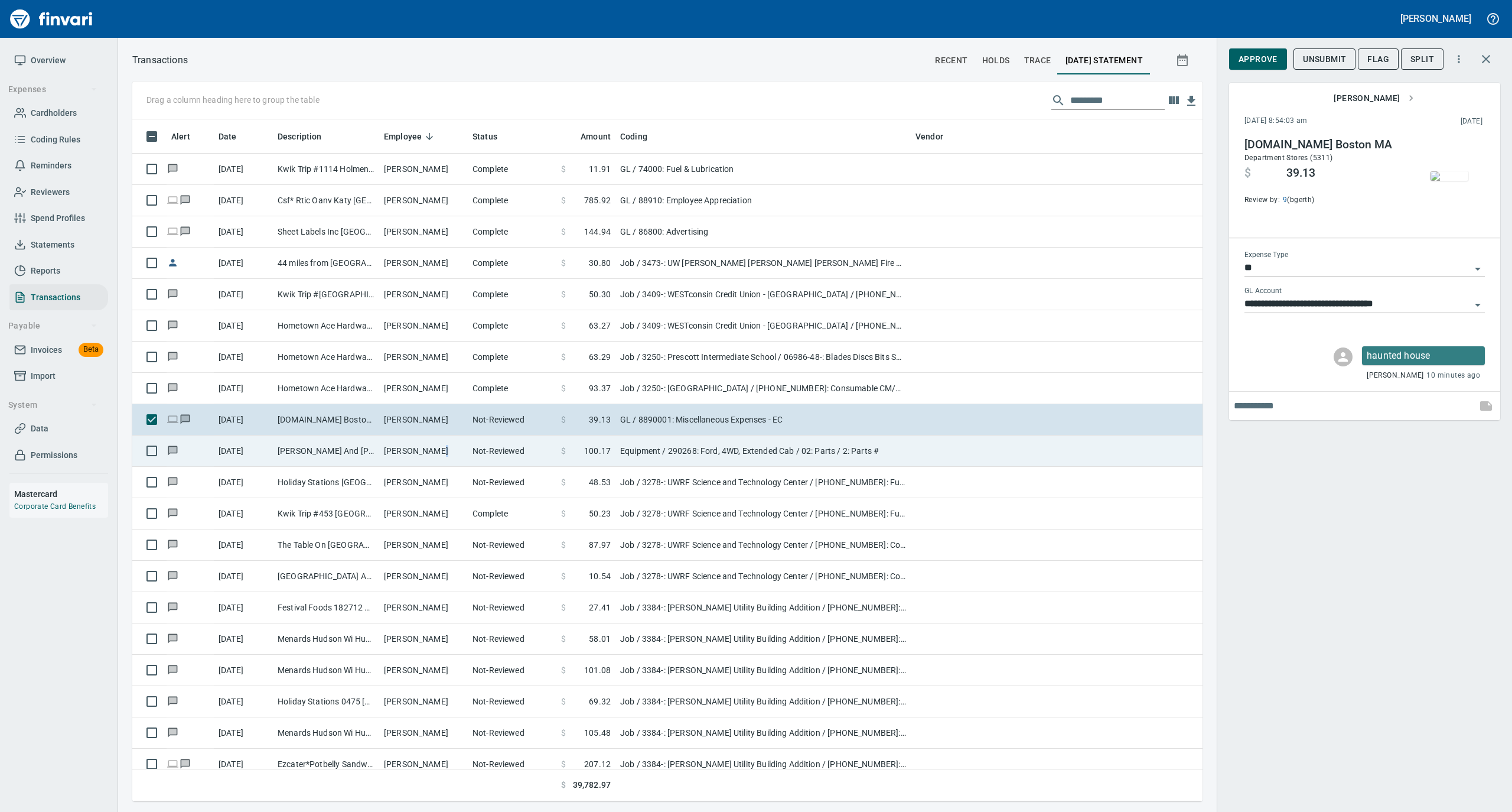 type on "*********" 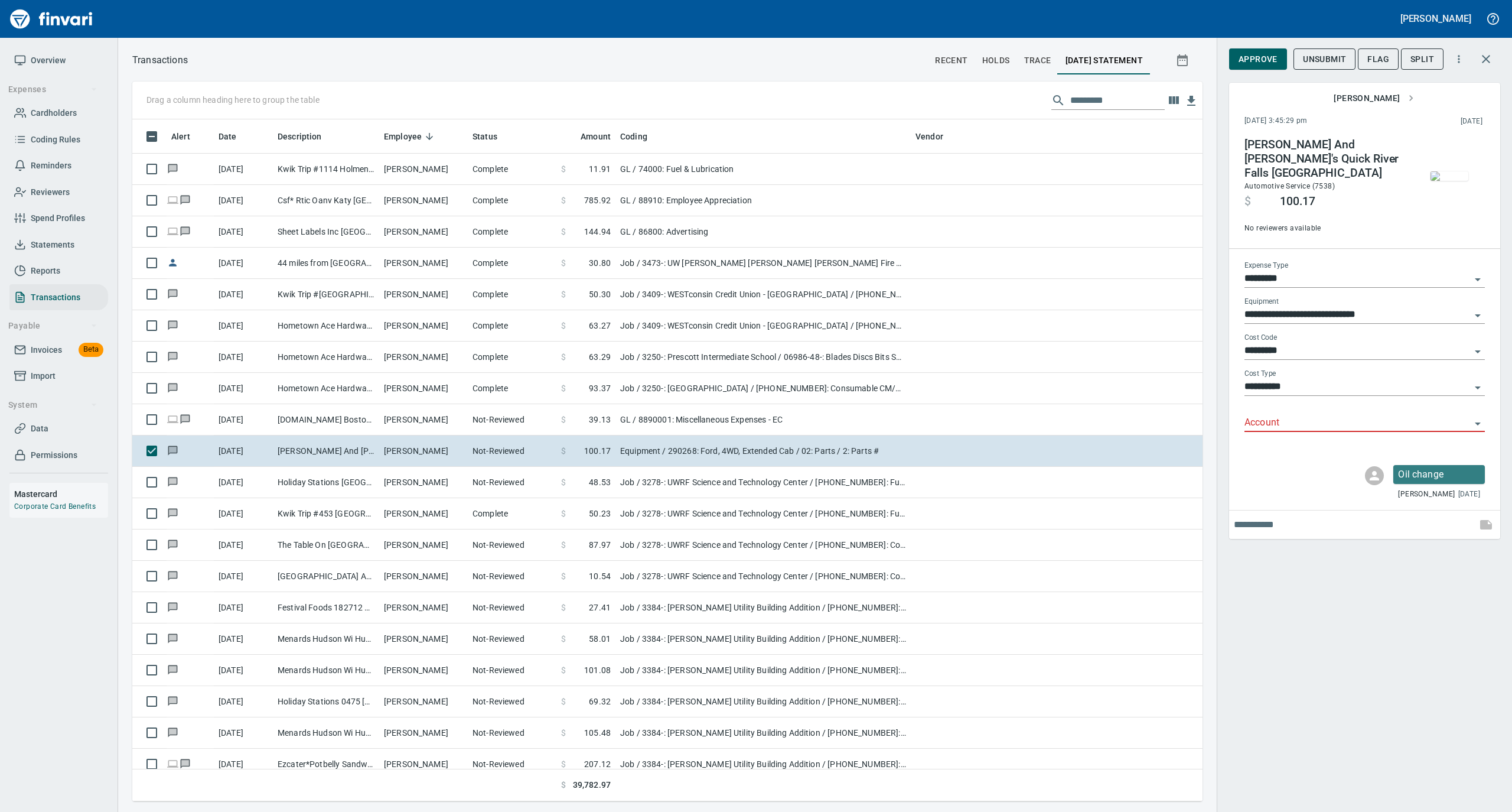 click on "Account" at bounding box center (1357, 423) 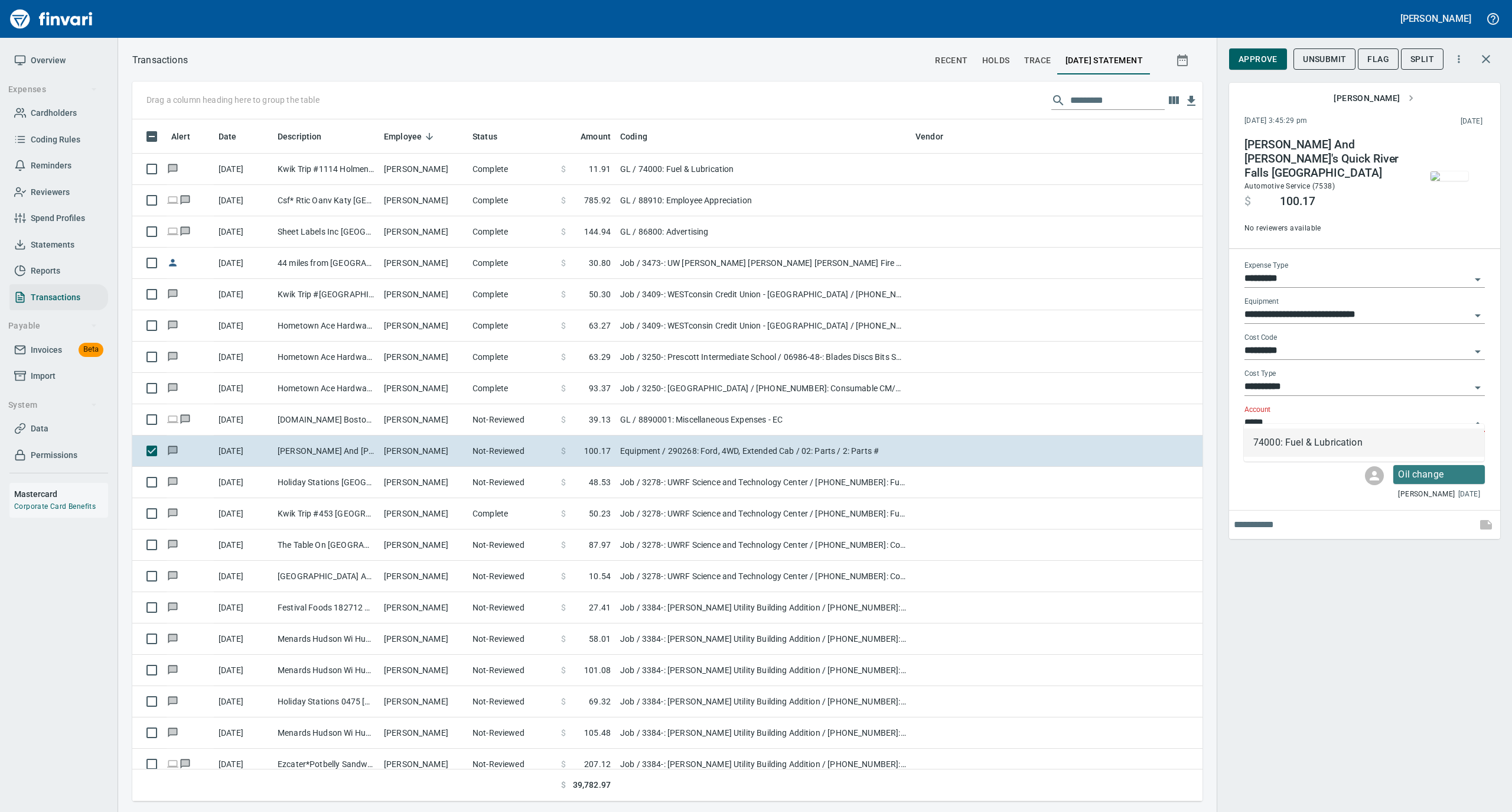 scroll, scrollTop: 670, scrollLeft: 1047, axis: both 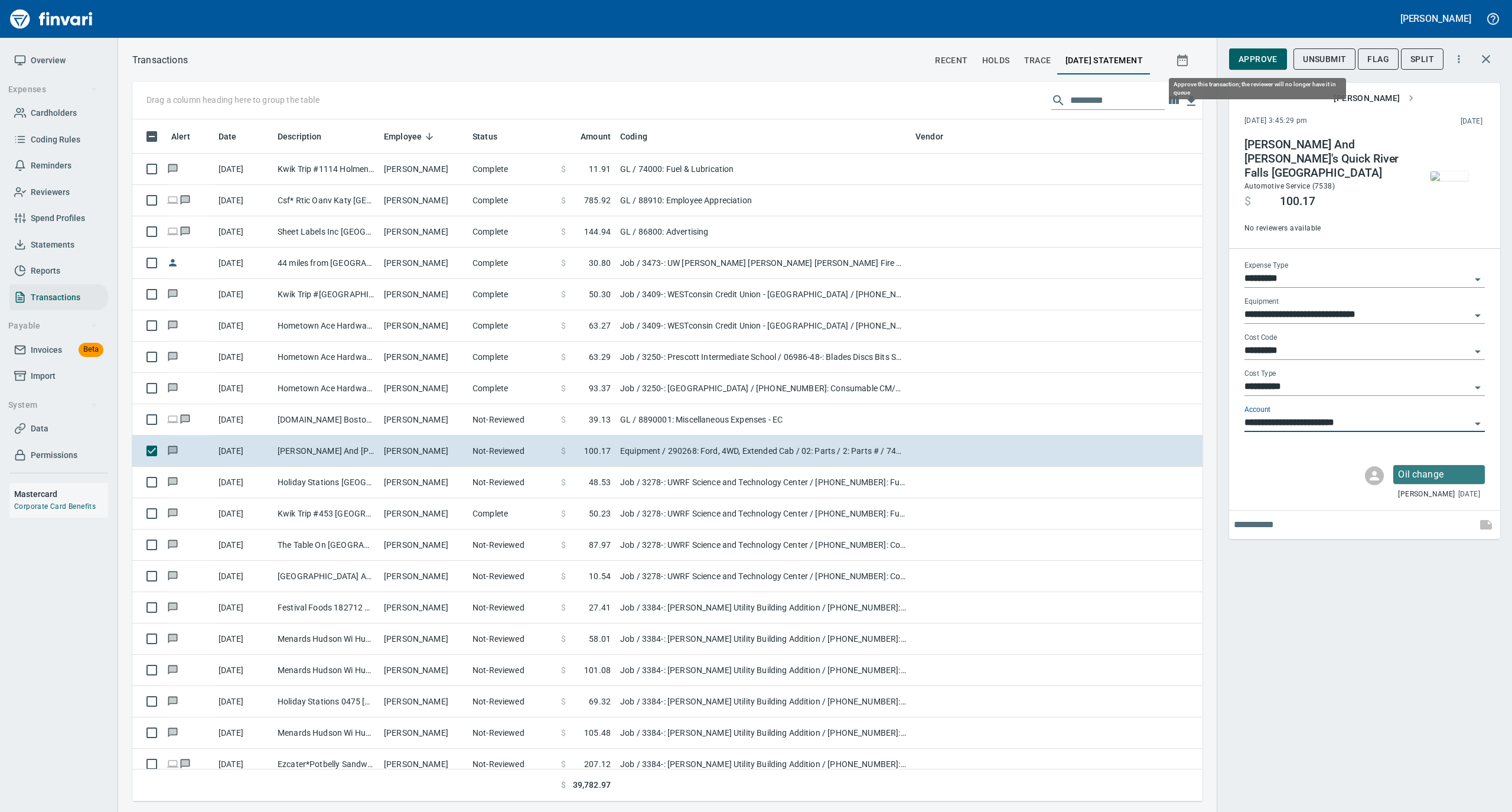 type on "**********" 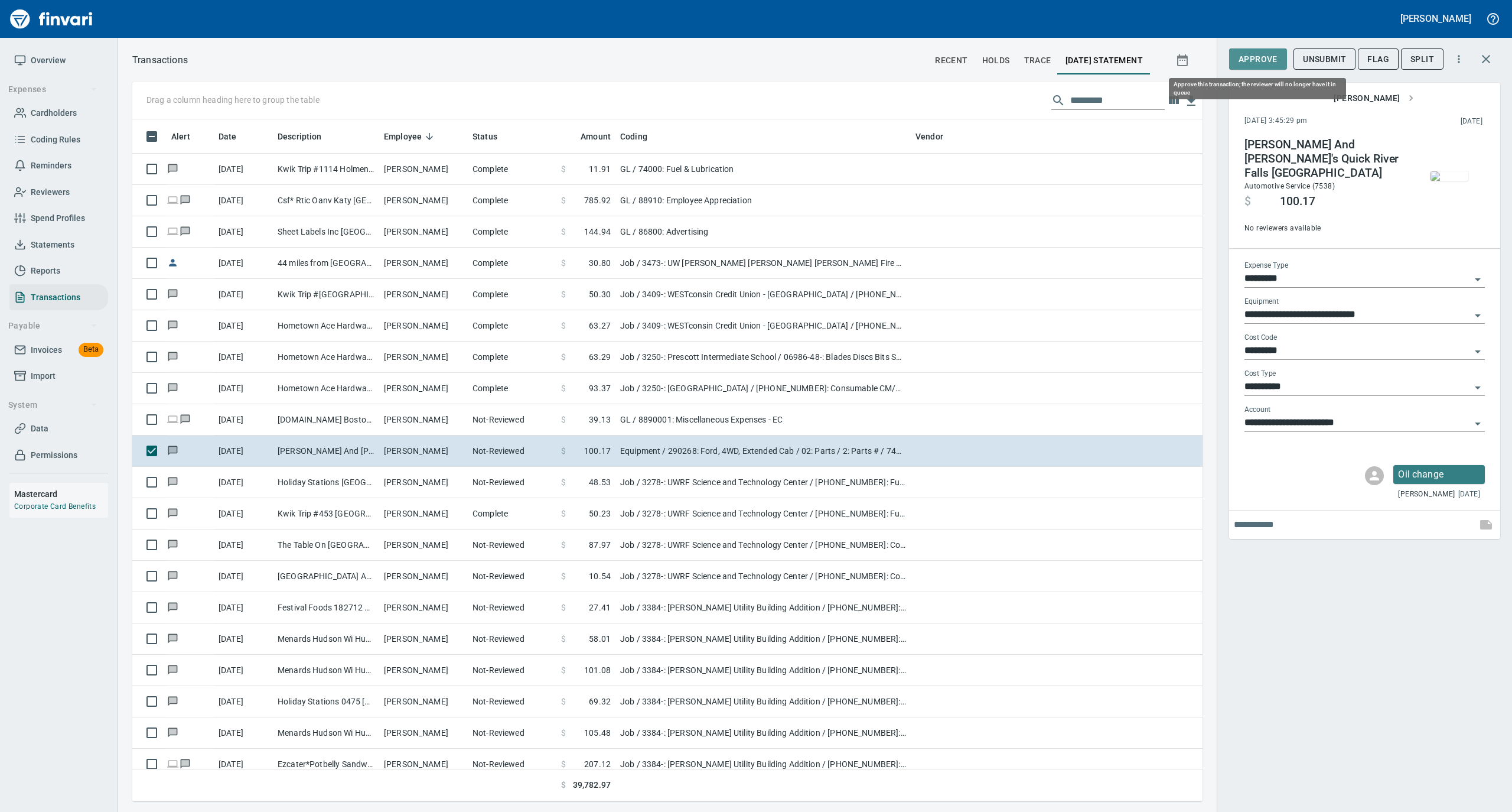 click on "Approve" at bounding box center (1258, 59) 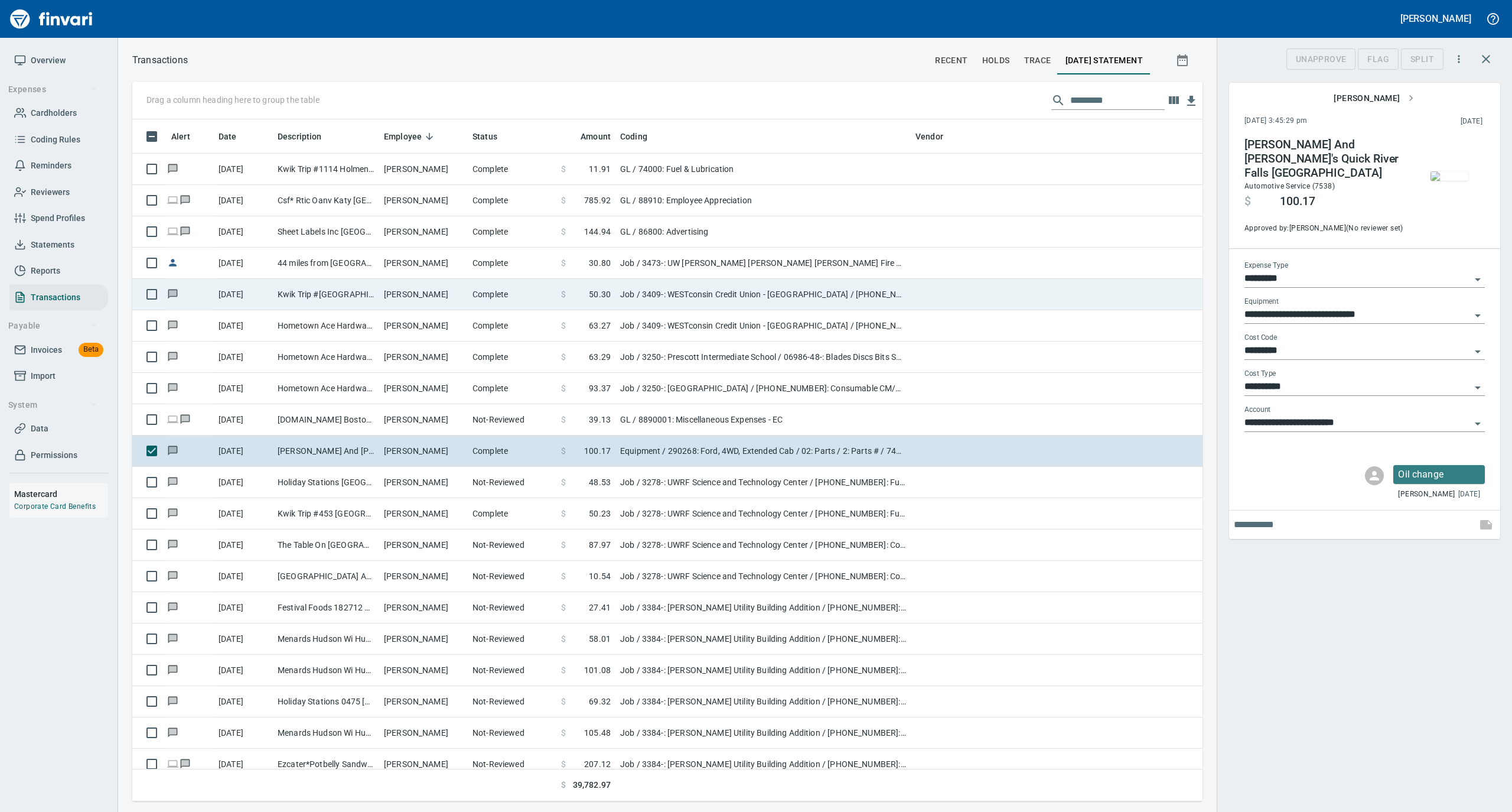 scroll, scrollTop: 670, scrollLeft: 1047, axis: both 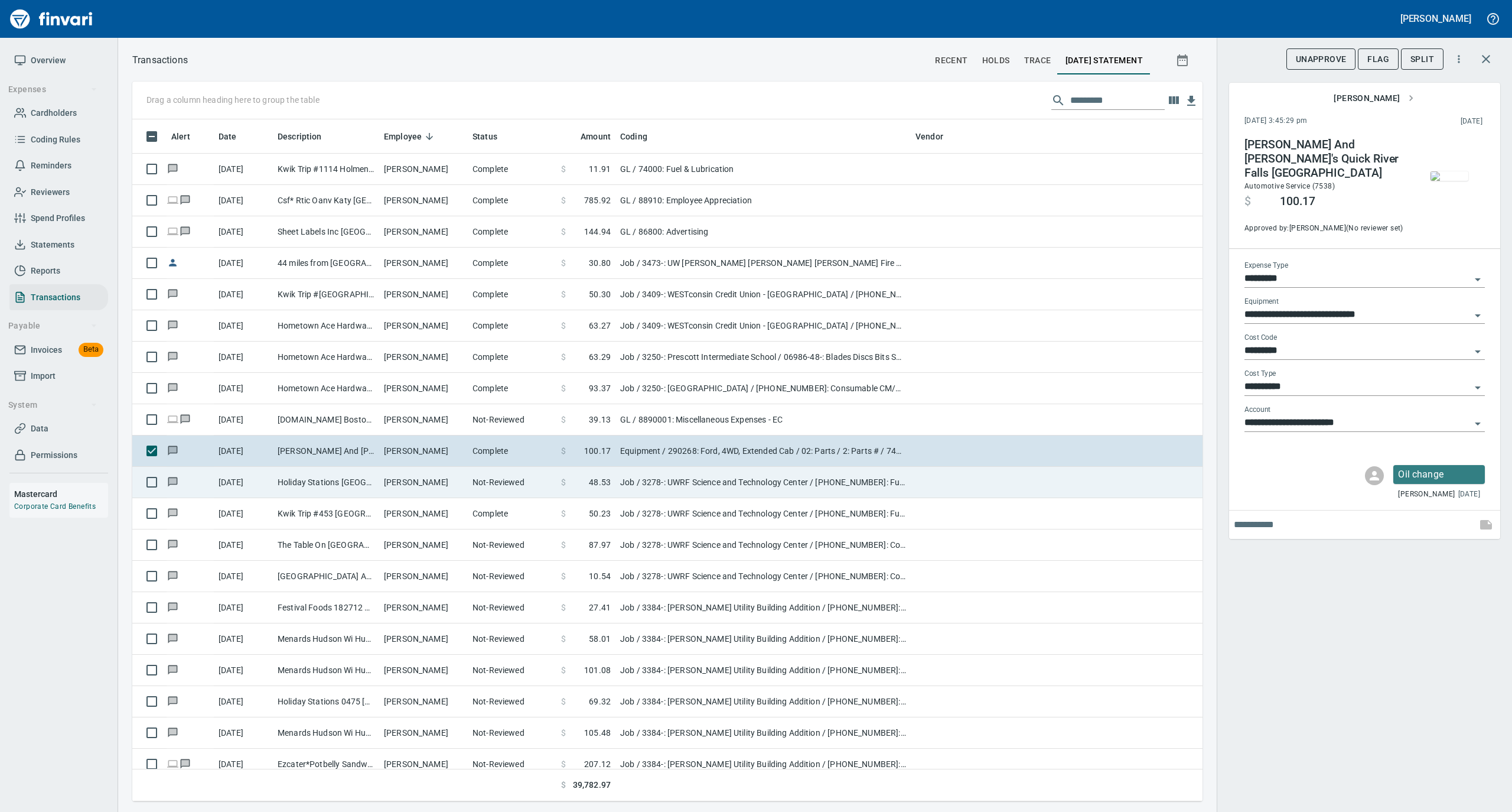 click on "Not-Reviewed" at bounding box center (512, 482) 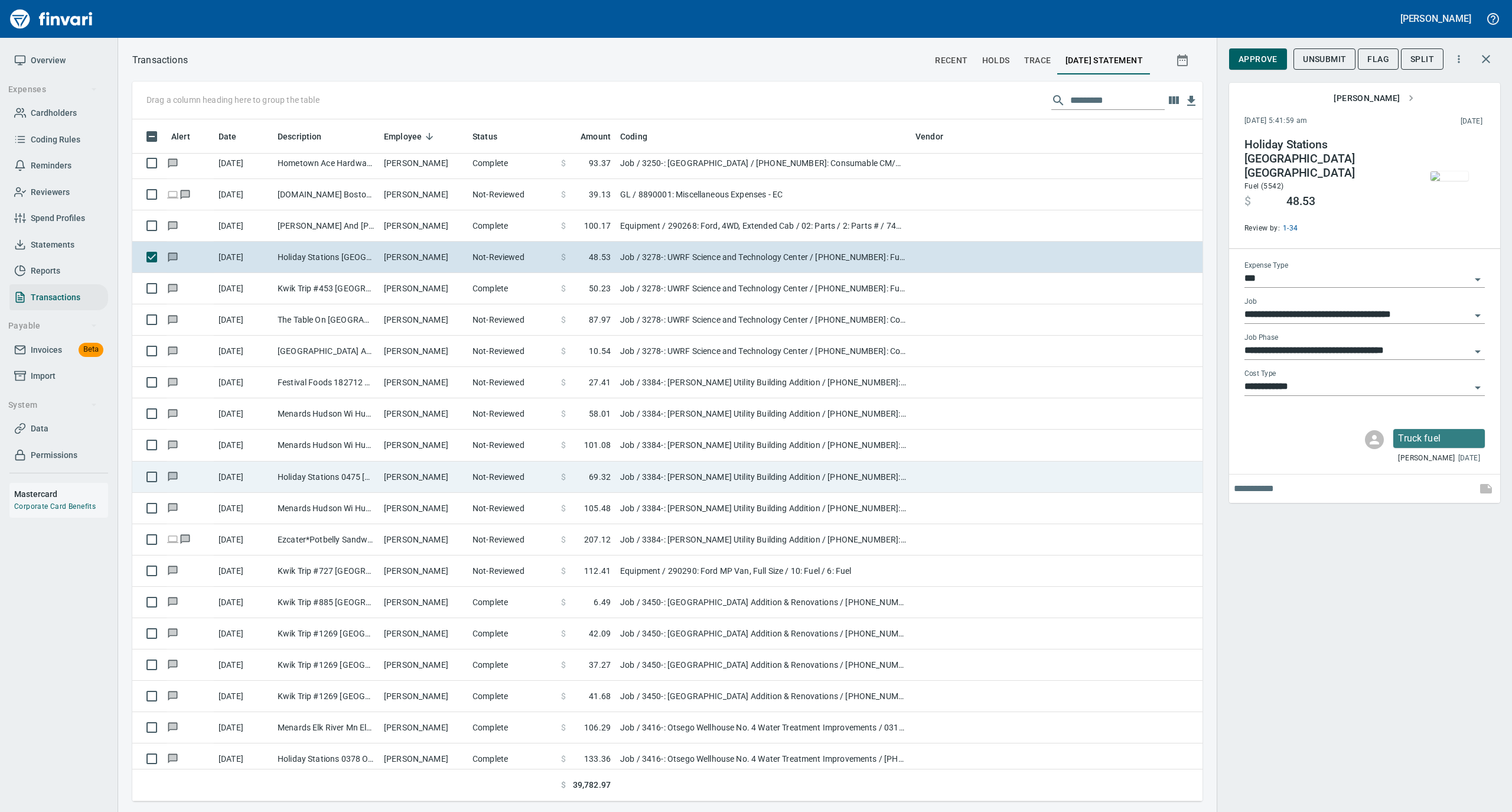 scroll, scrollTop: 4649, scrollLeft: 0, axis: vertical 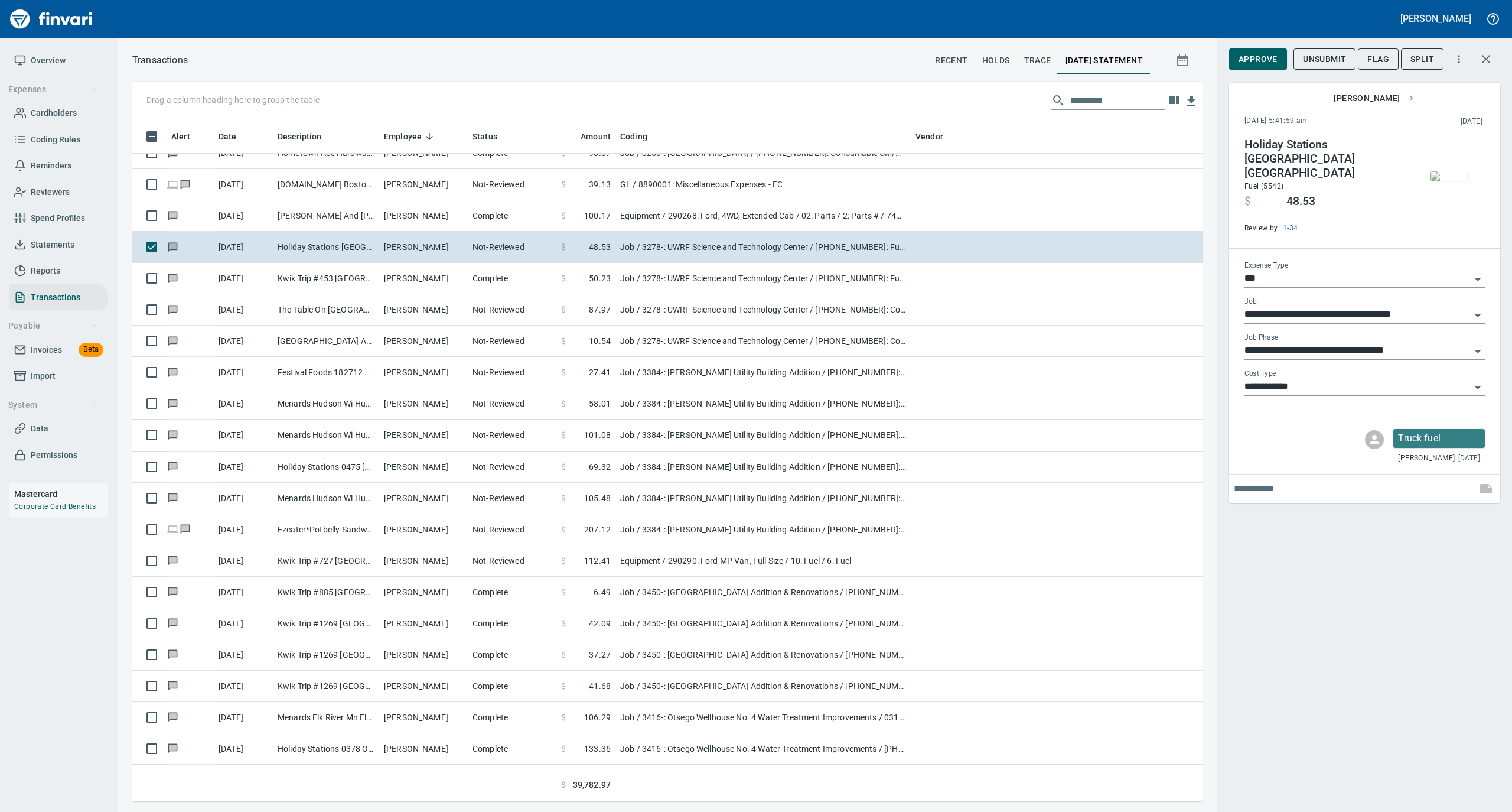 click at bounding box center [1449, 176] 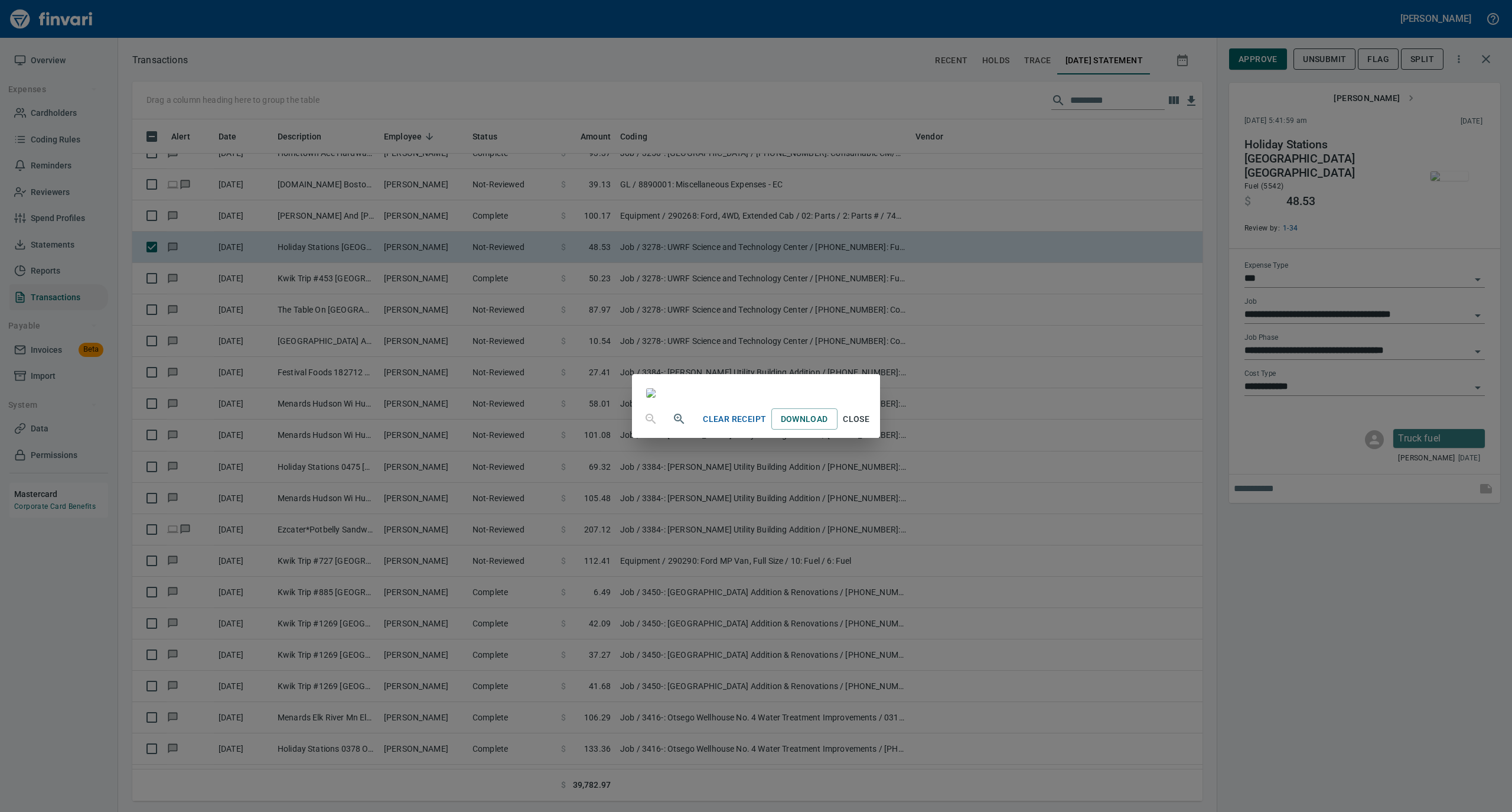 click on "Close" at bounding box center [856, 419] 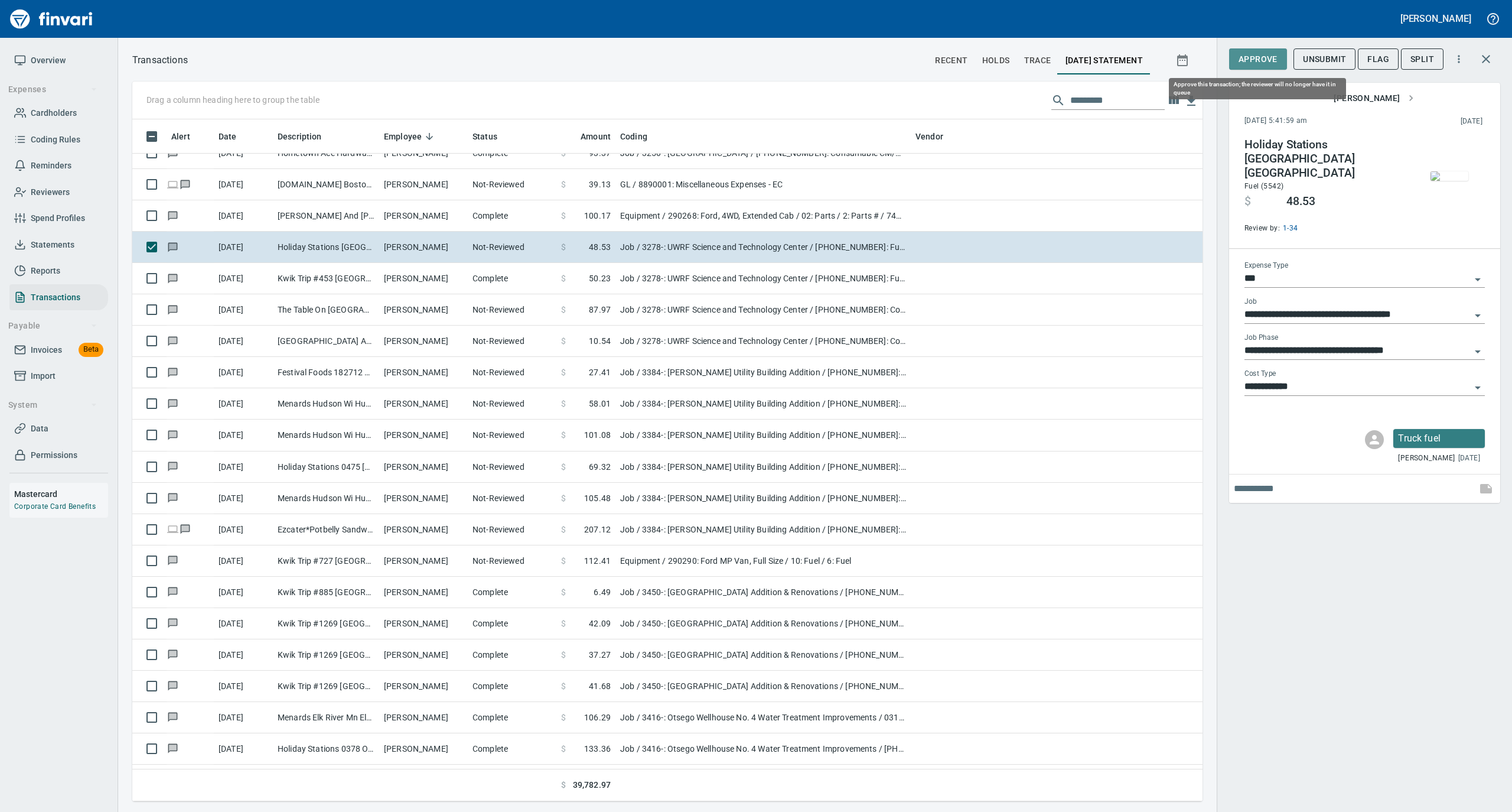 click on "Approve" at bounding box center (1258, 59) 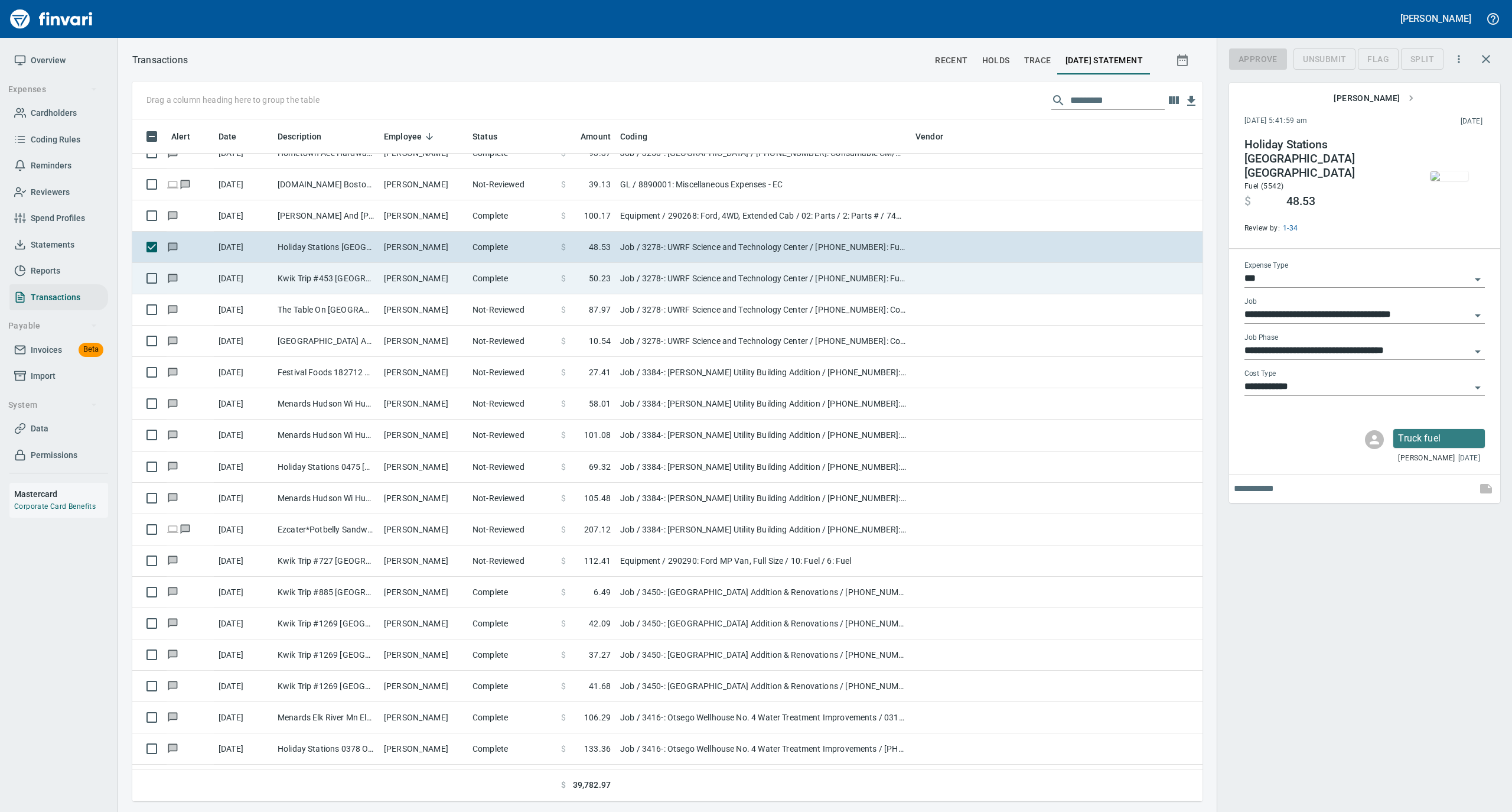 scroll, scrollTop: 670, scrollLeft: 1047, axis: both 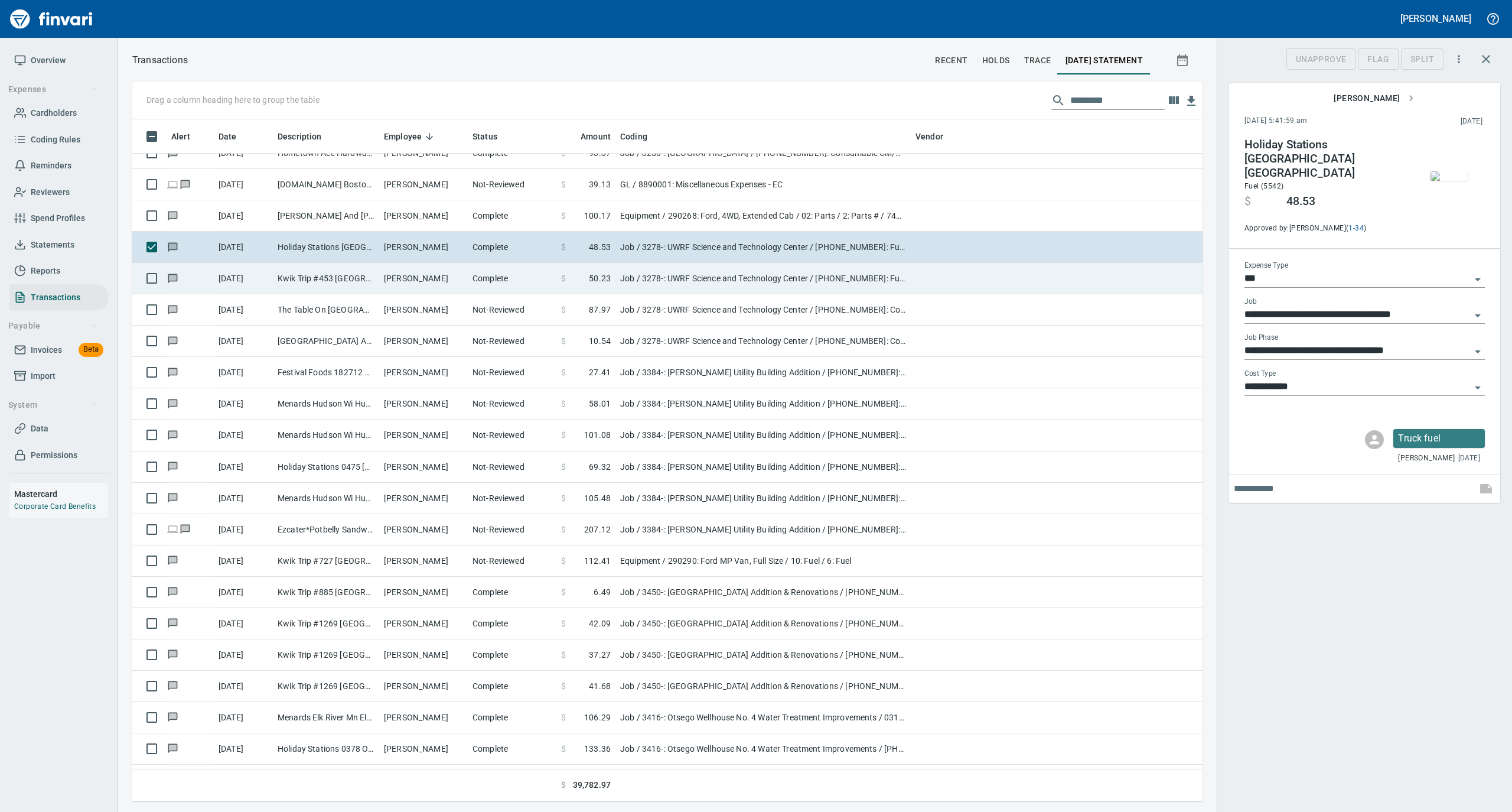 click on "[PERSON_NAME]" at bounding box center (423, 278) 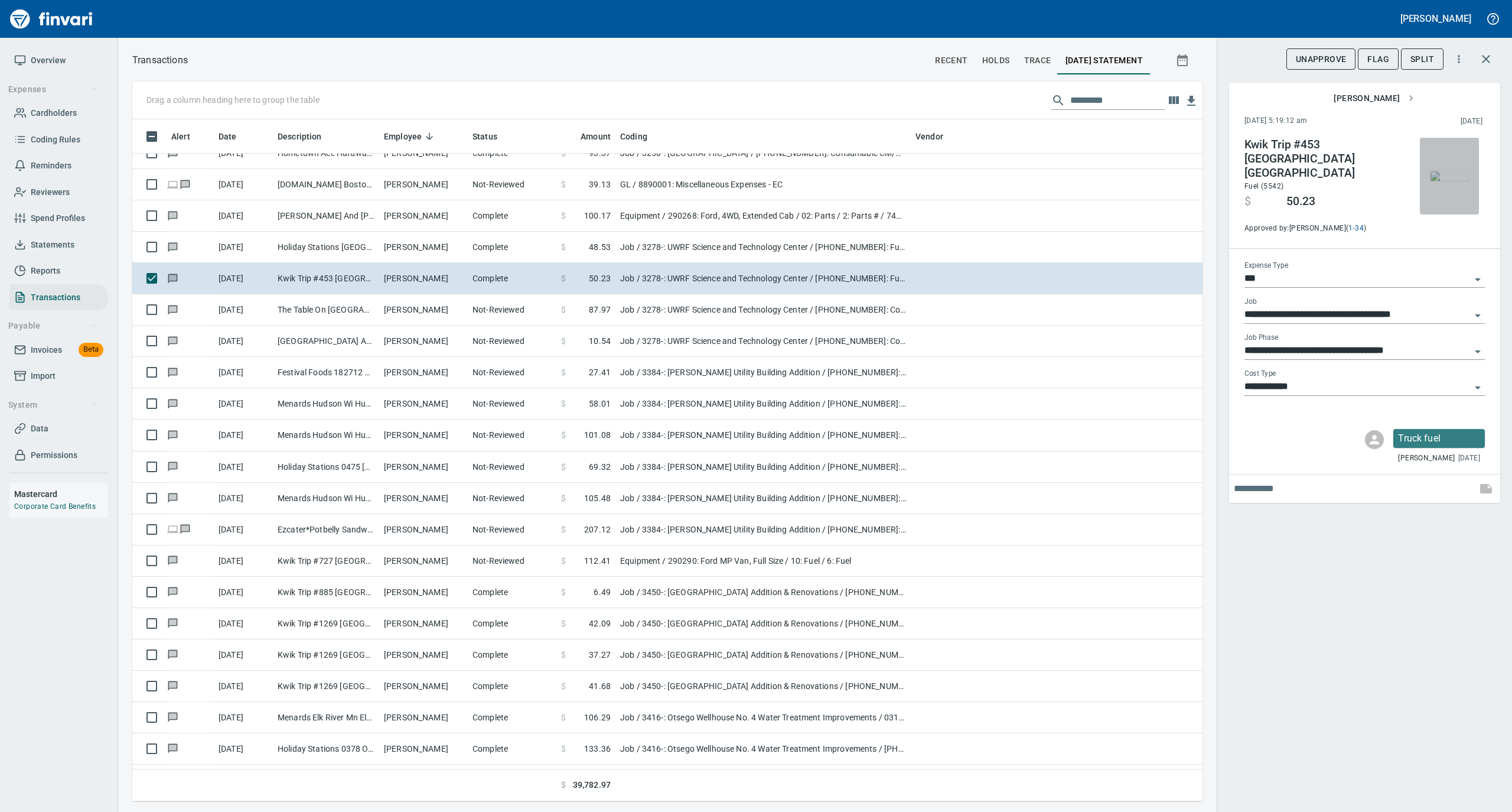 click at bounding box center [1449, 176] 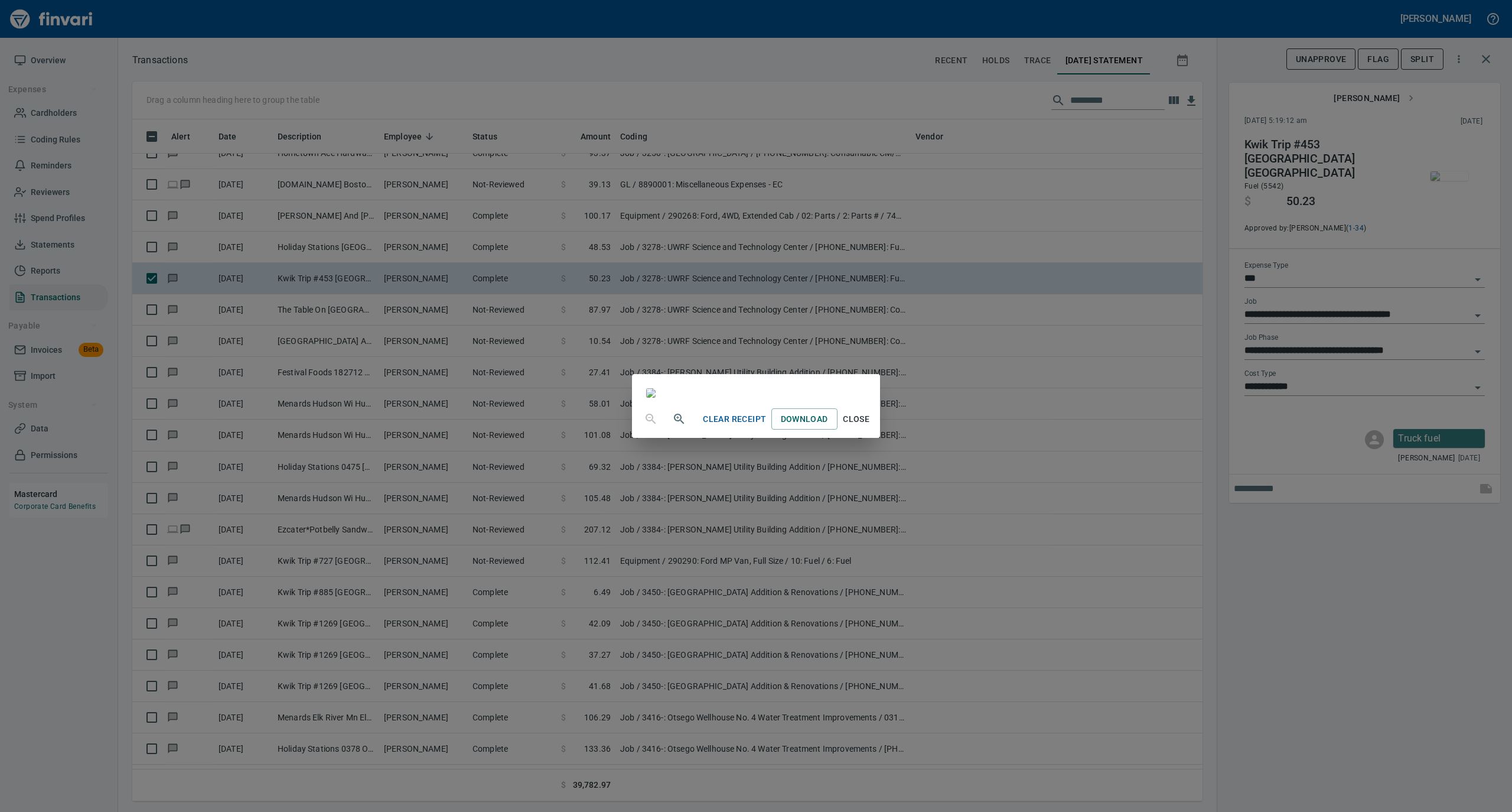 click on "Close" at bounding box center (856, 419) 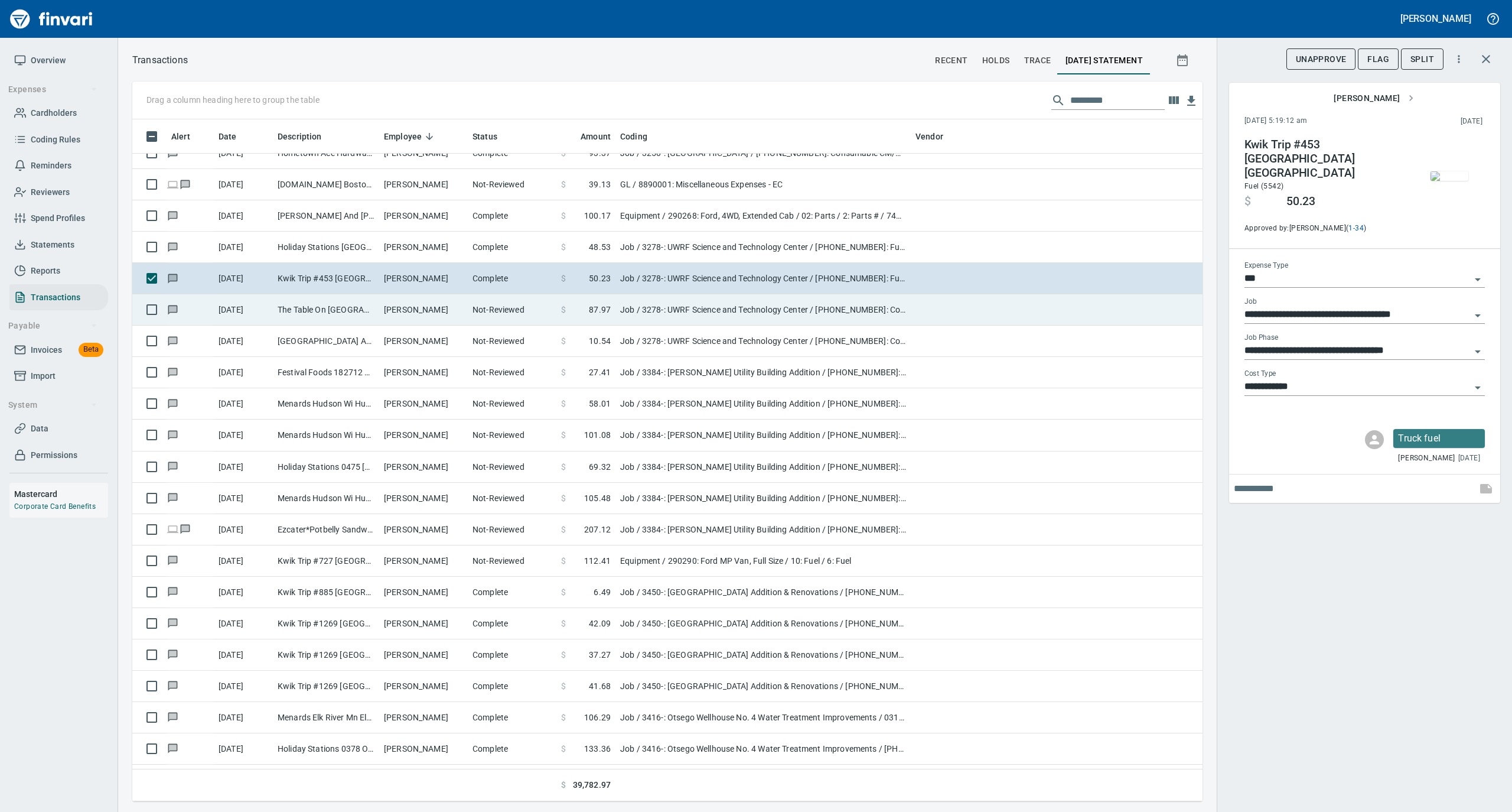 click on "Not-Reviewed" at bounding box center [512, 310] 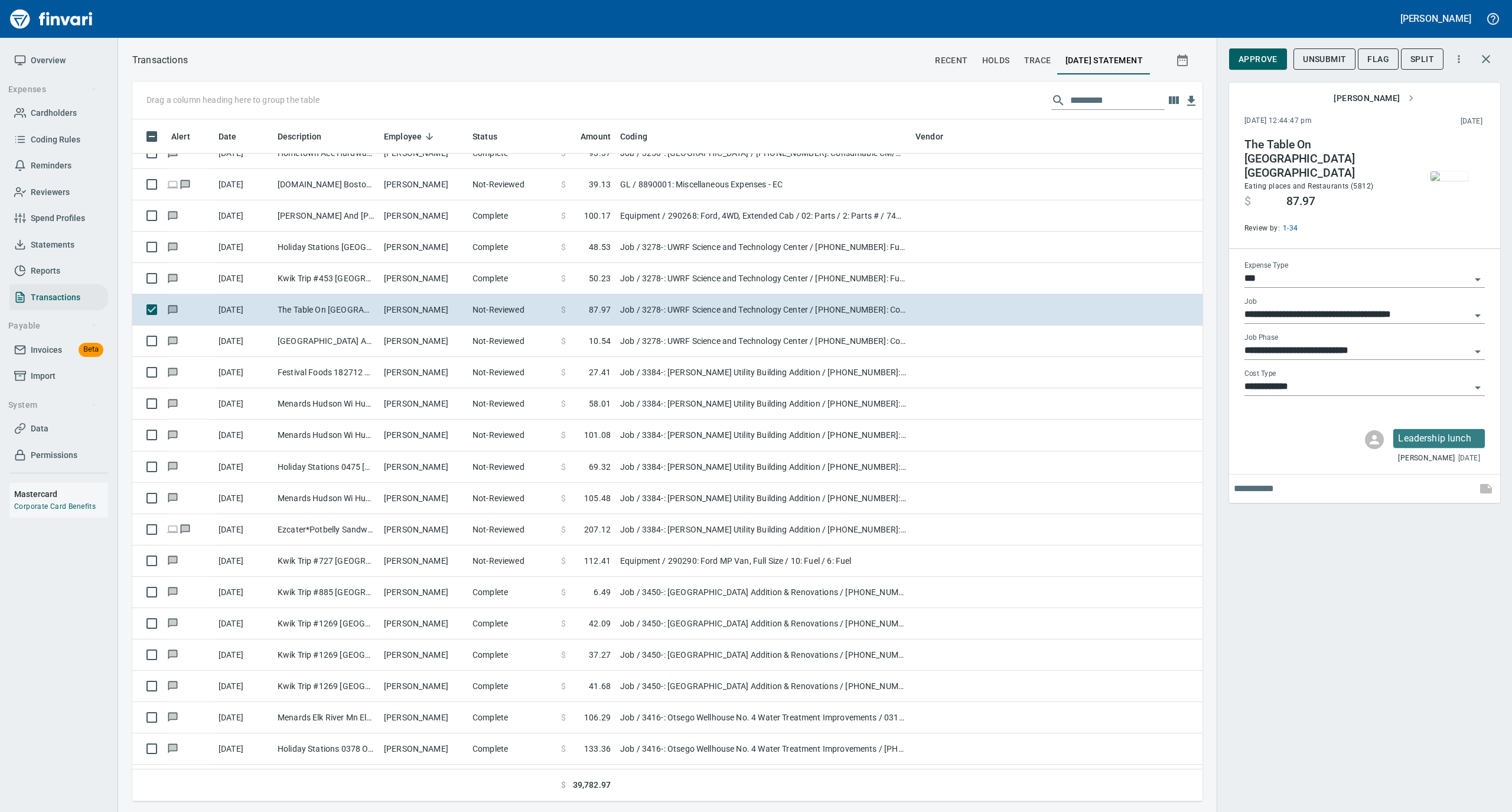 click at bounding box center (1449, 176) 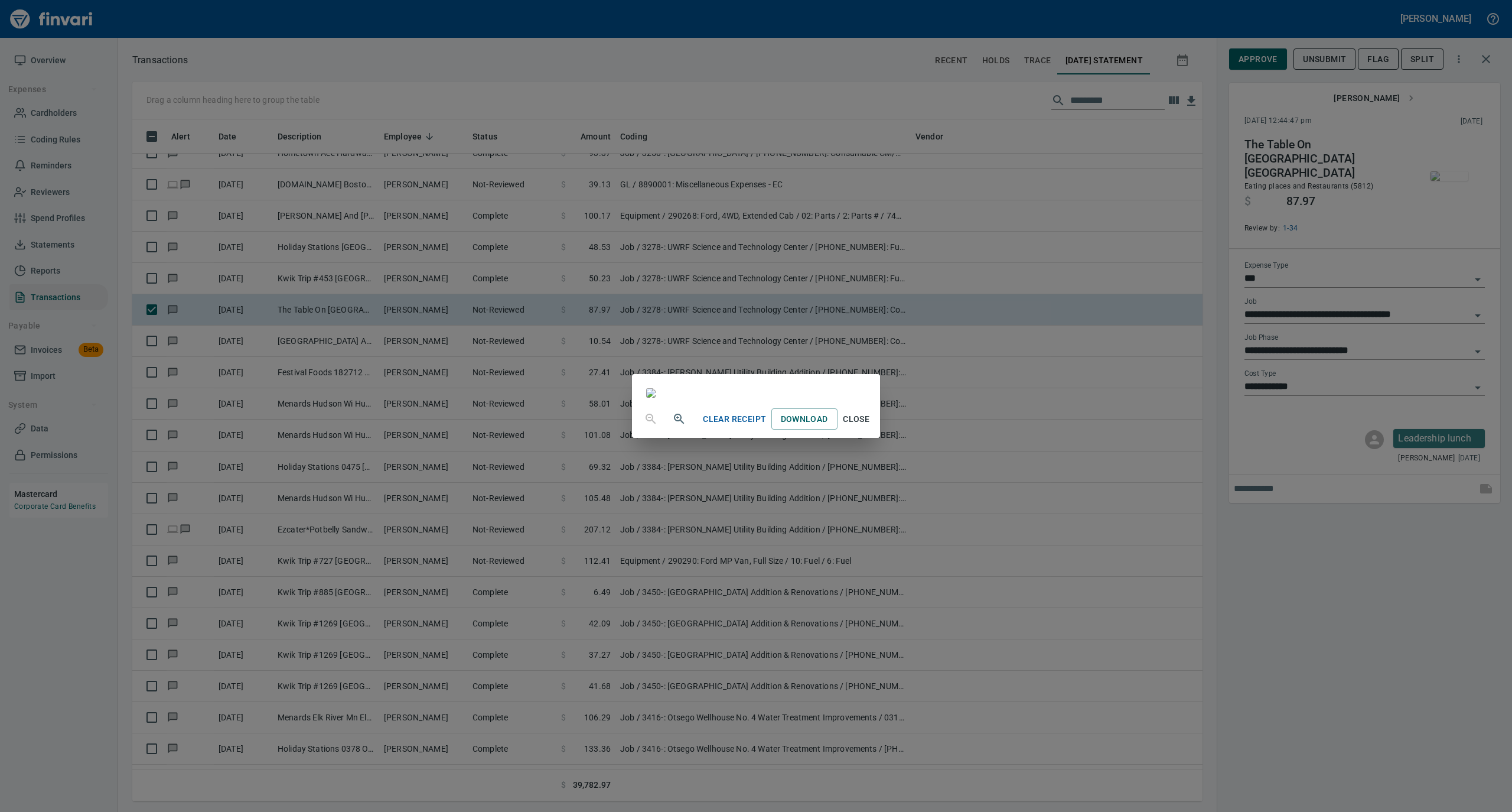 click on "Close" at bounding box center [856, 419] 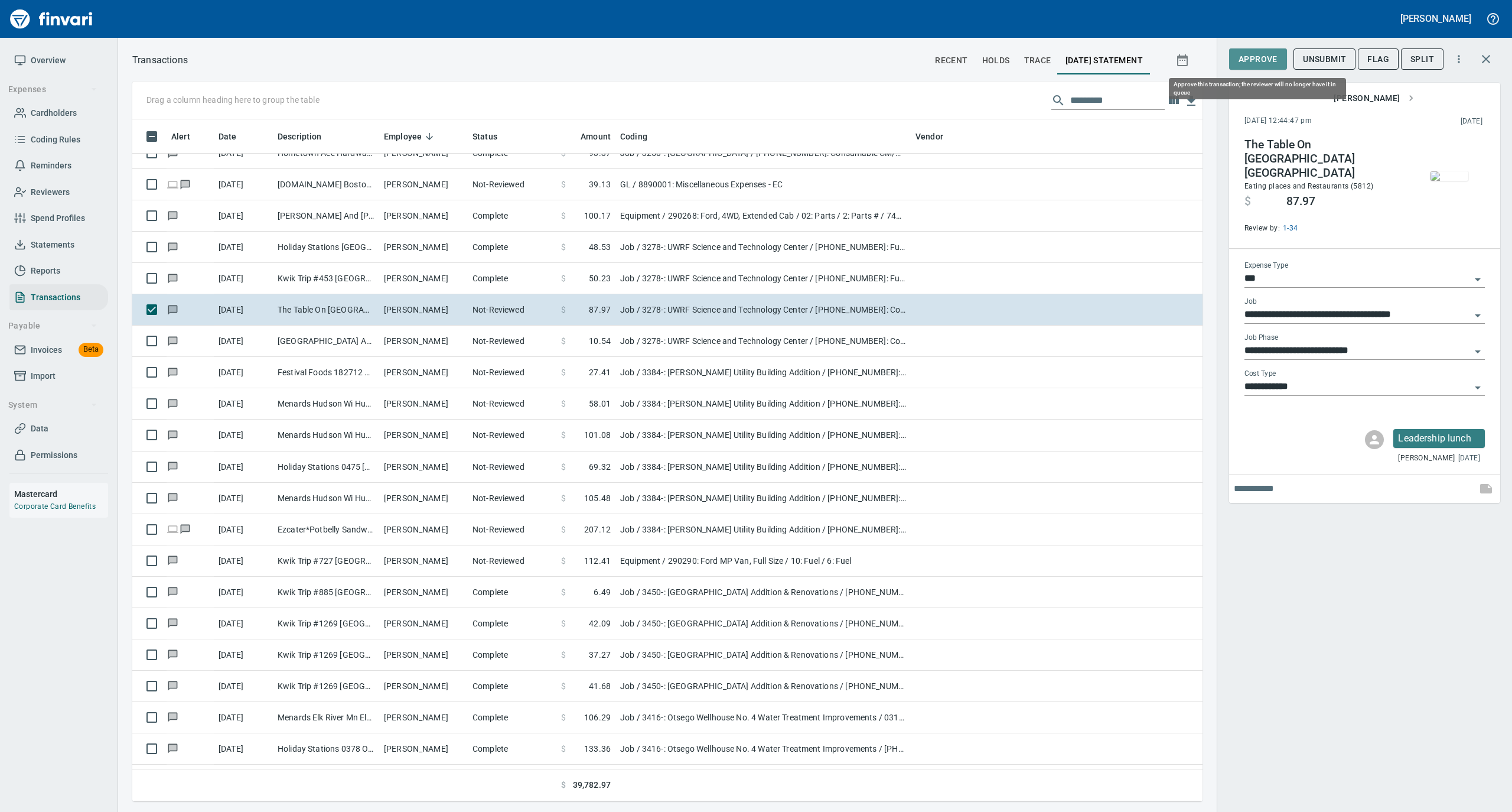 click on "Approve" at bounding box center [1258, 59] 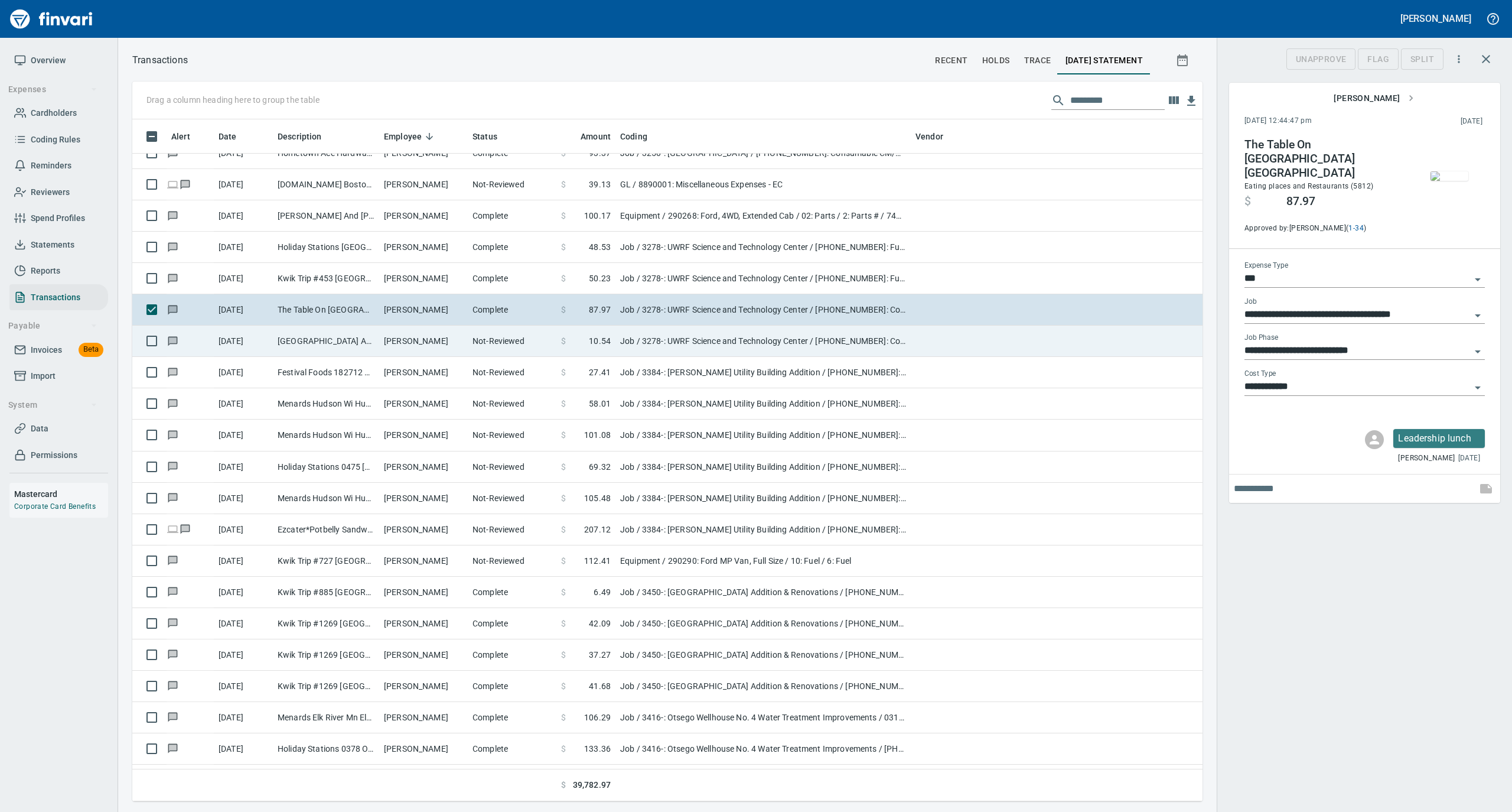 scroll, scrollTop: 670, scrollLeft: 1047, axis: both 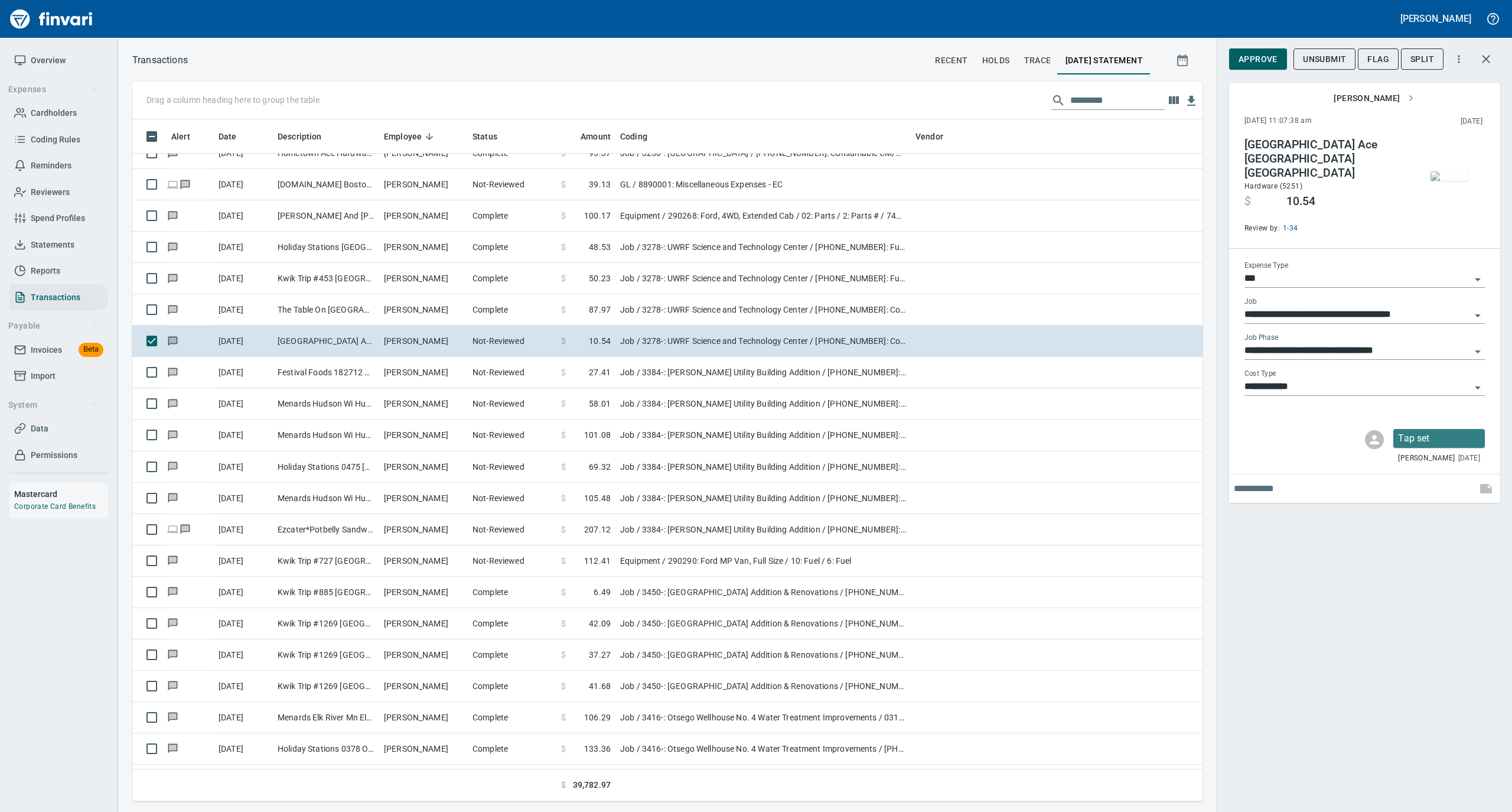 click at bounding box center (1449, 176) 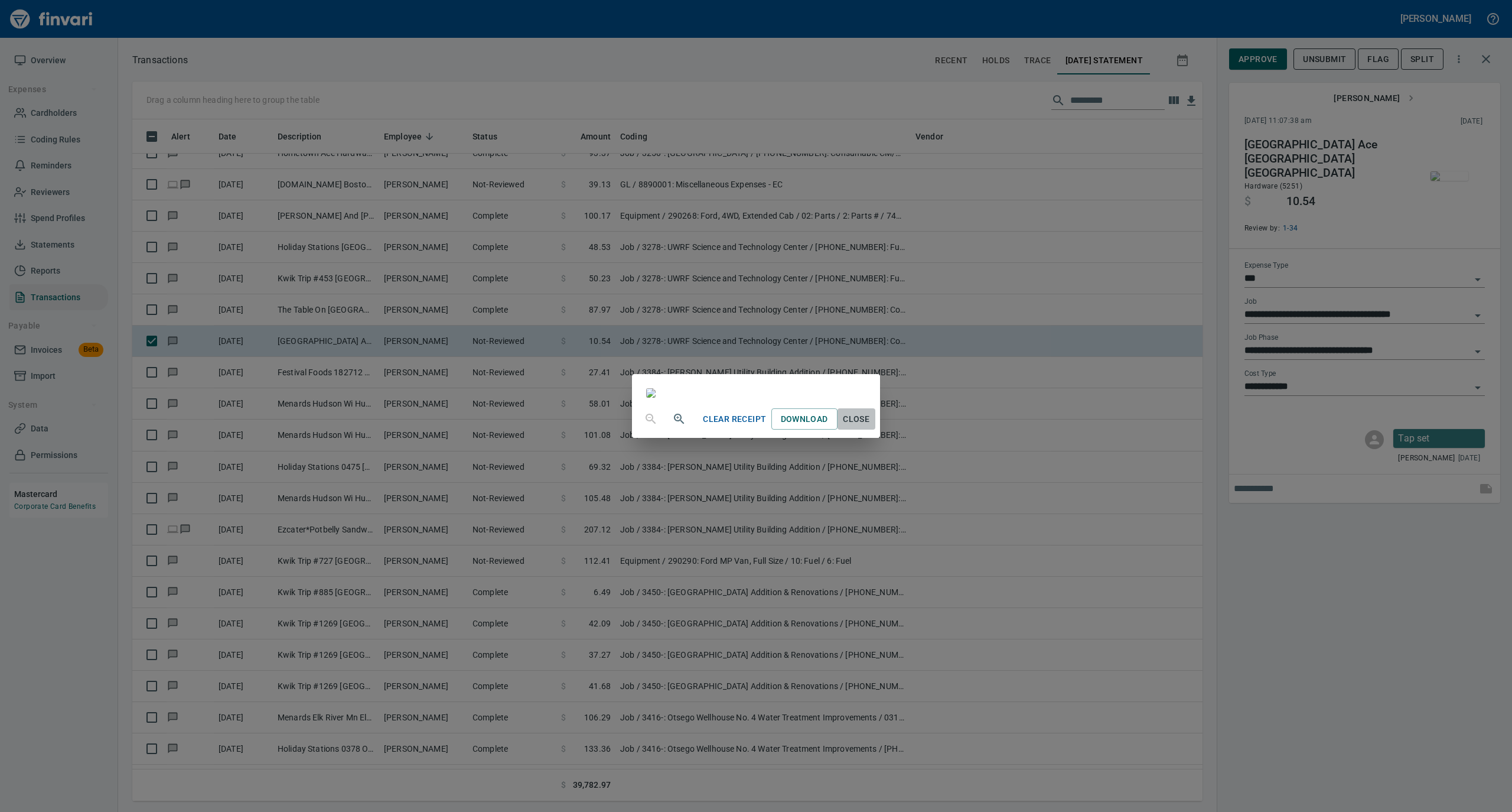 click on "Close" at bounding box center (856, 419) 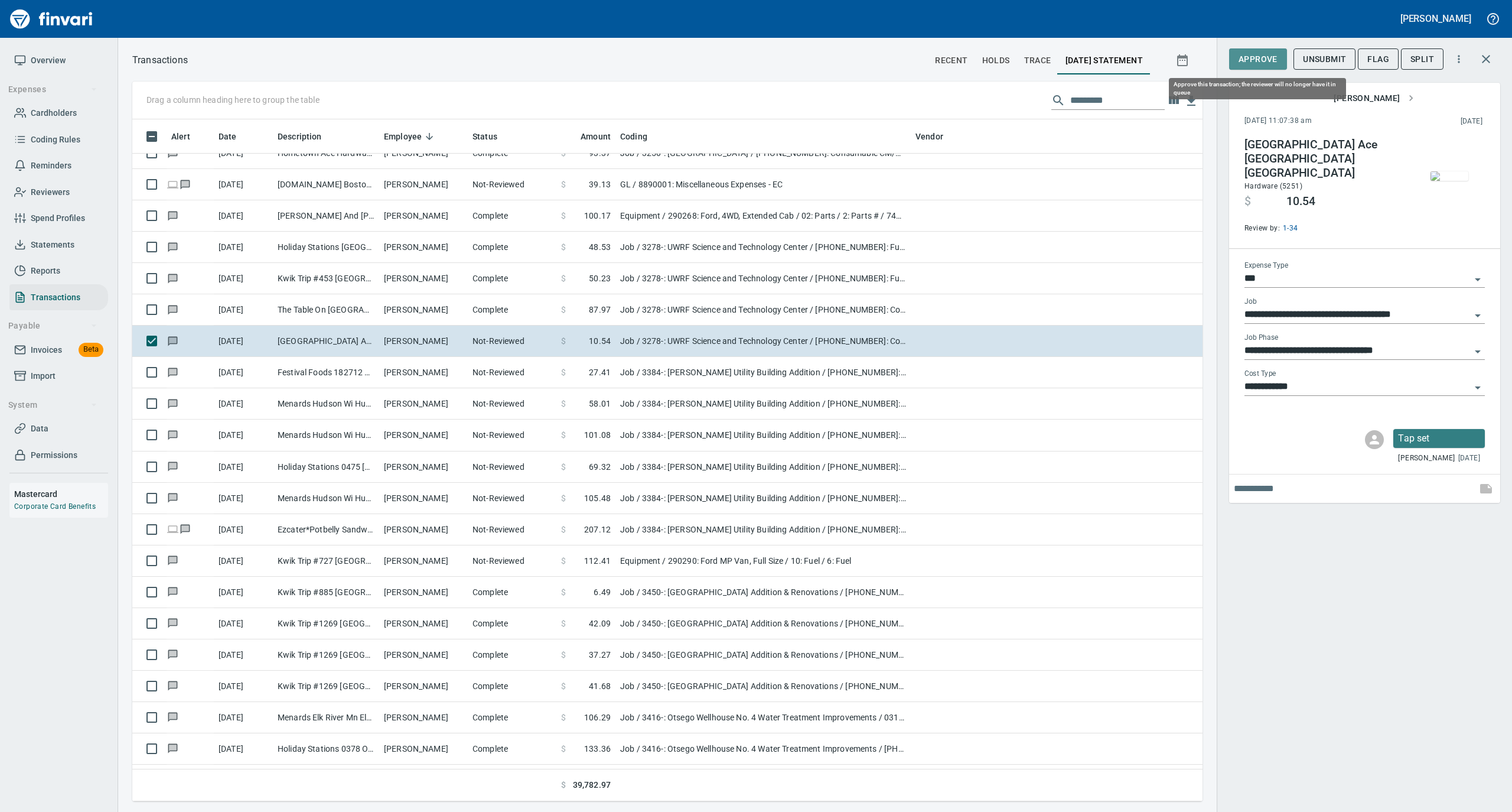 click on "Approve" at bounding box center [1258, 59] 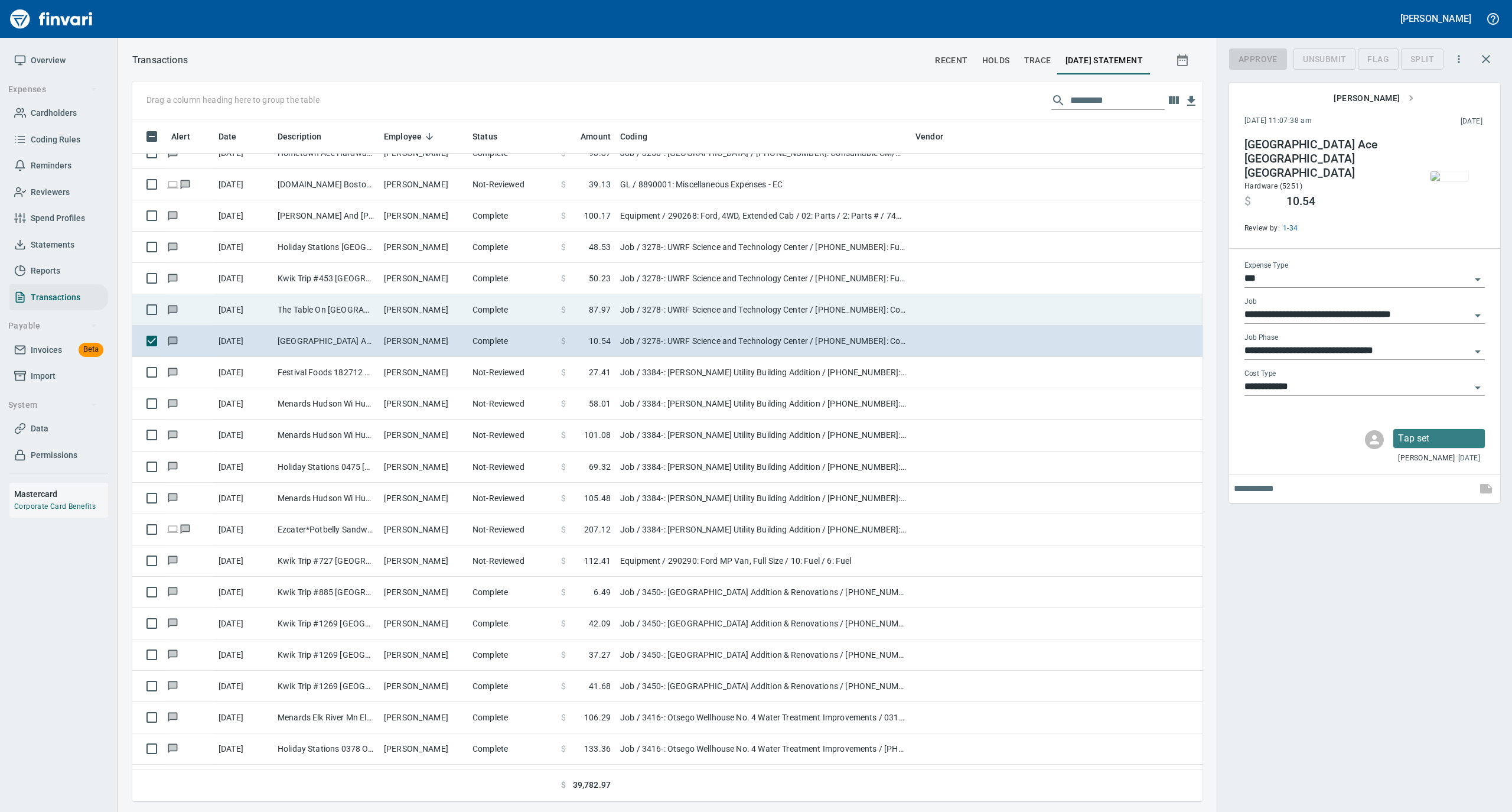 scroll, scrollTop: 670, scrollLeft: 1047, axis: both 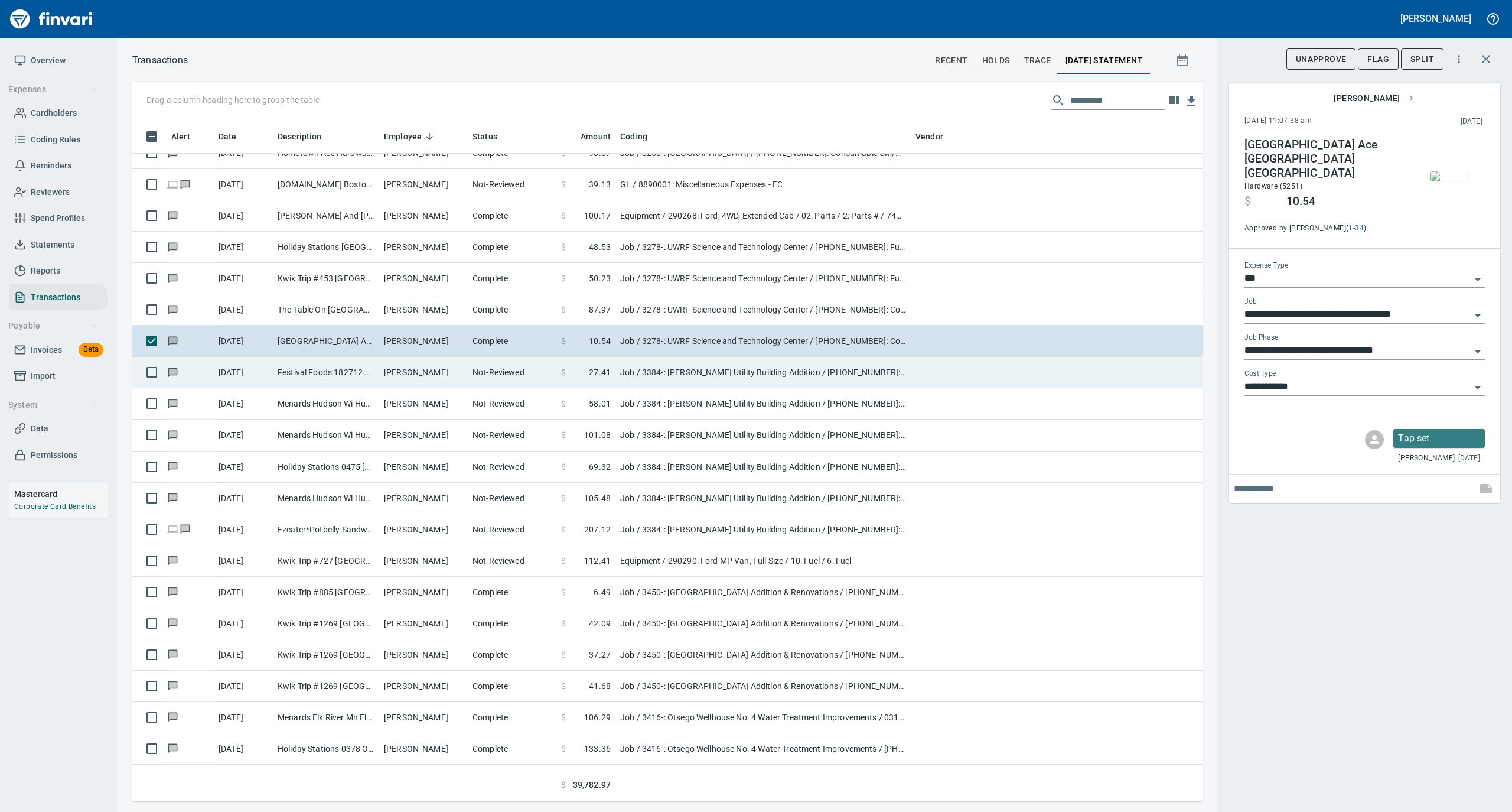 click on "[PERSON_NAME]" at bounding box center (423, 372) 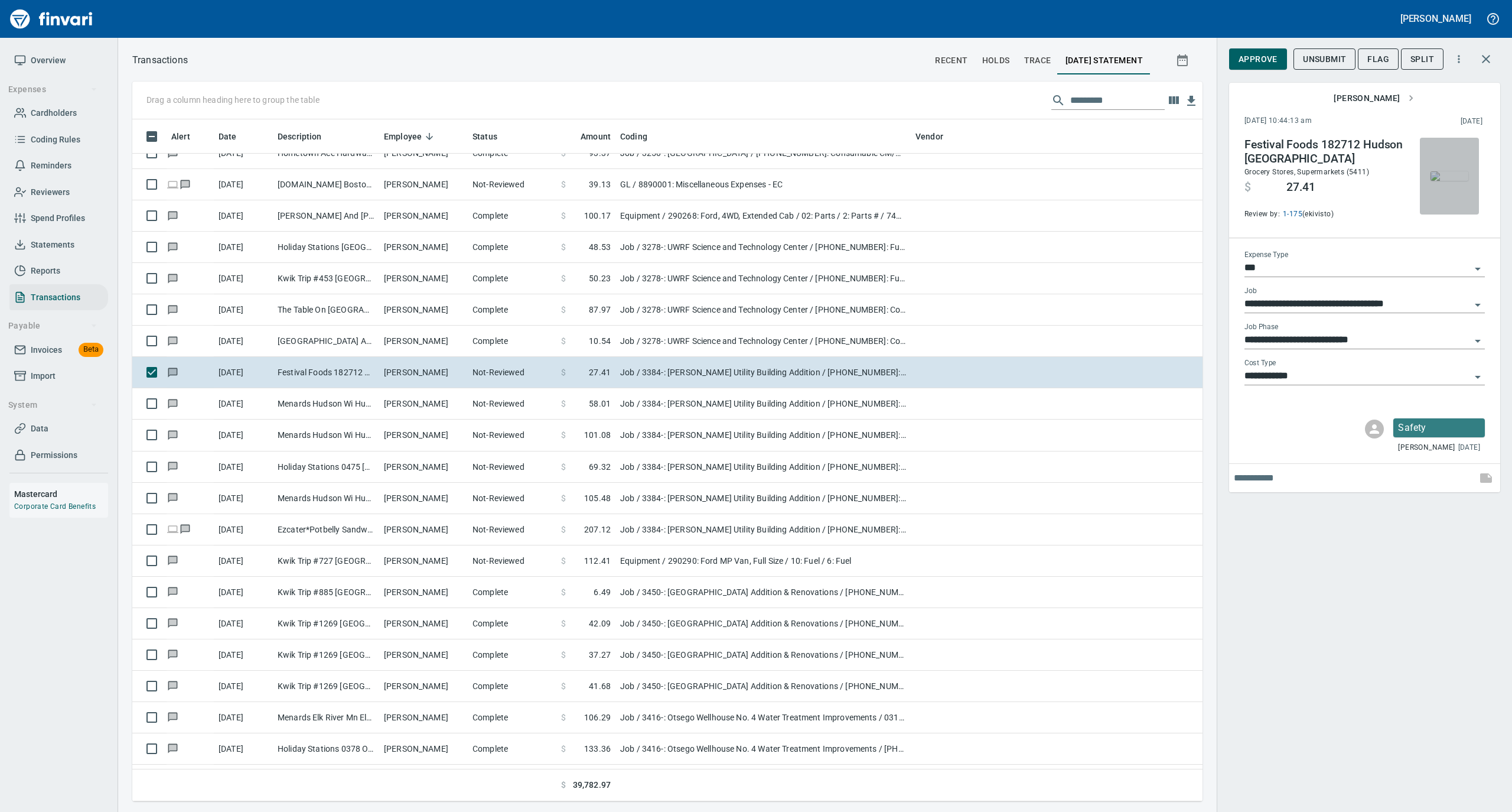 click at bounding box center [1449, 176] 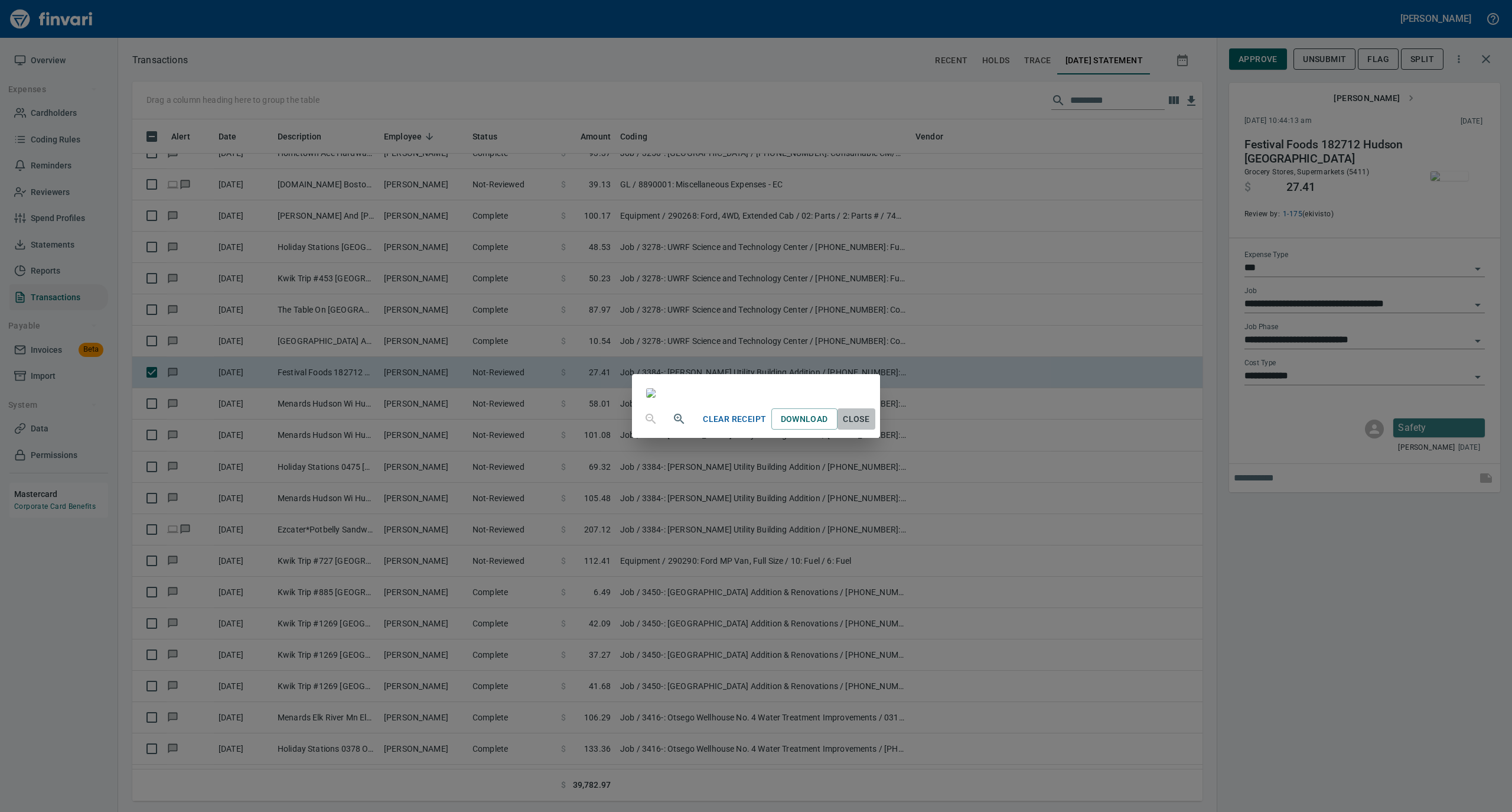 drag, startPoint x: 976, startPoint y: 716, endPoint x: 988, endPoint y: 706, distance: 15.620499 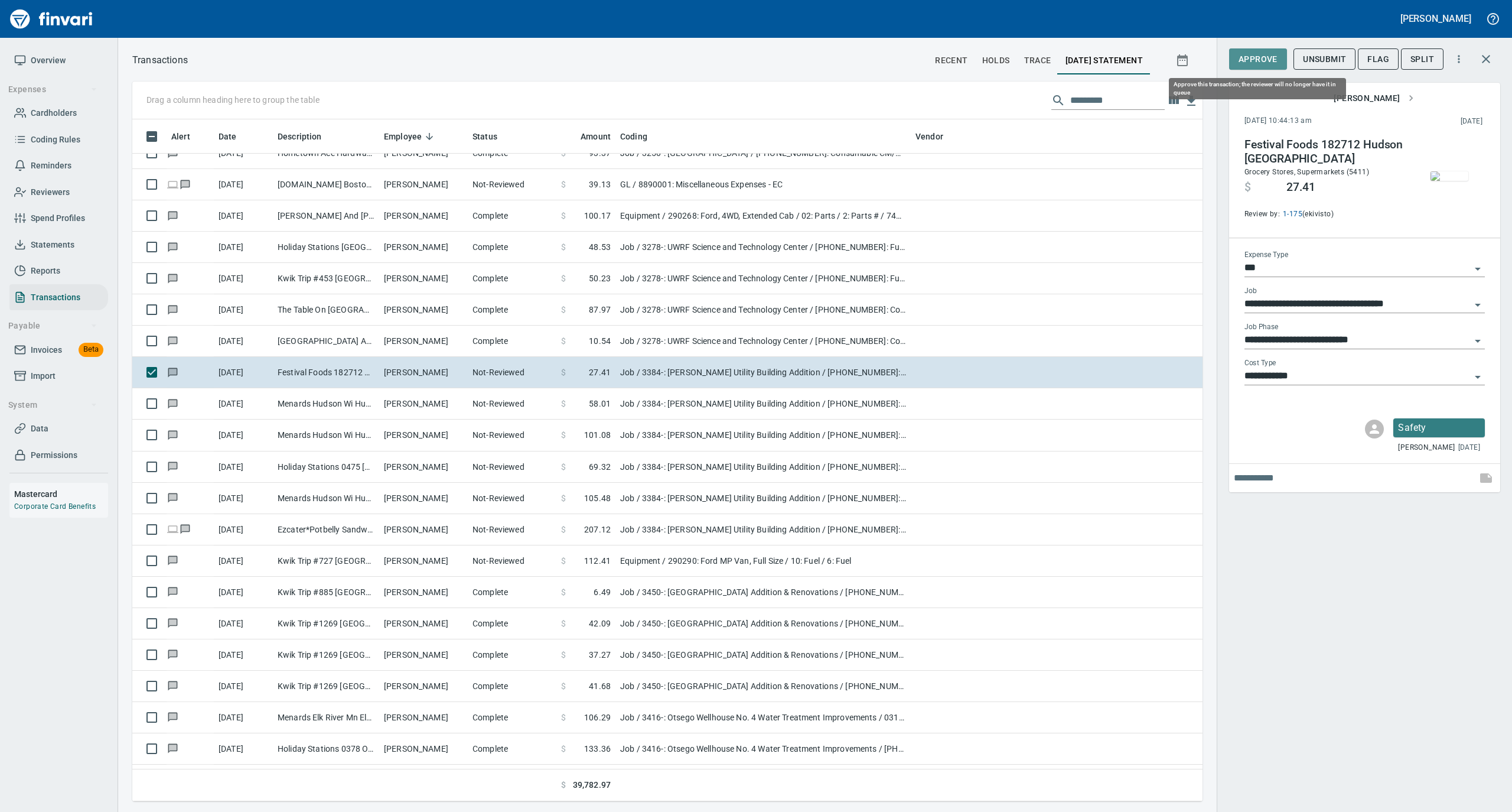 click on "Approve" at bounding box center (1258, 59) 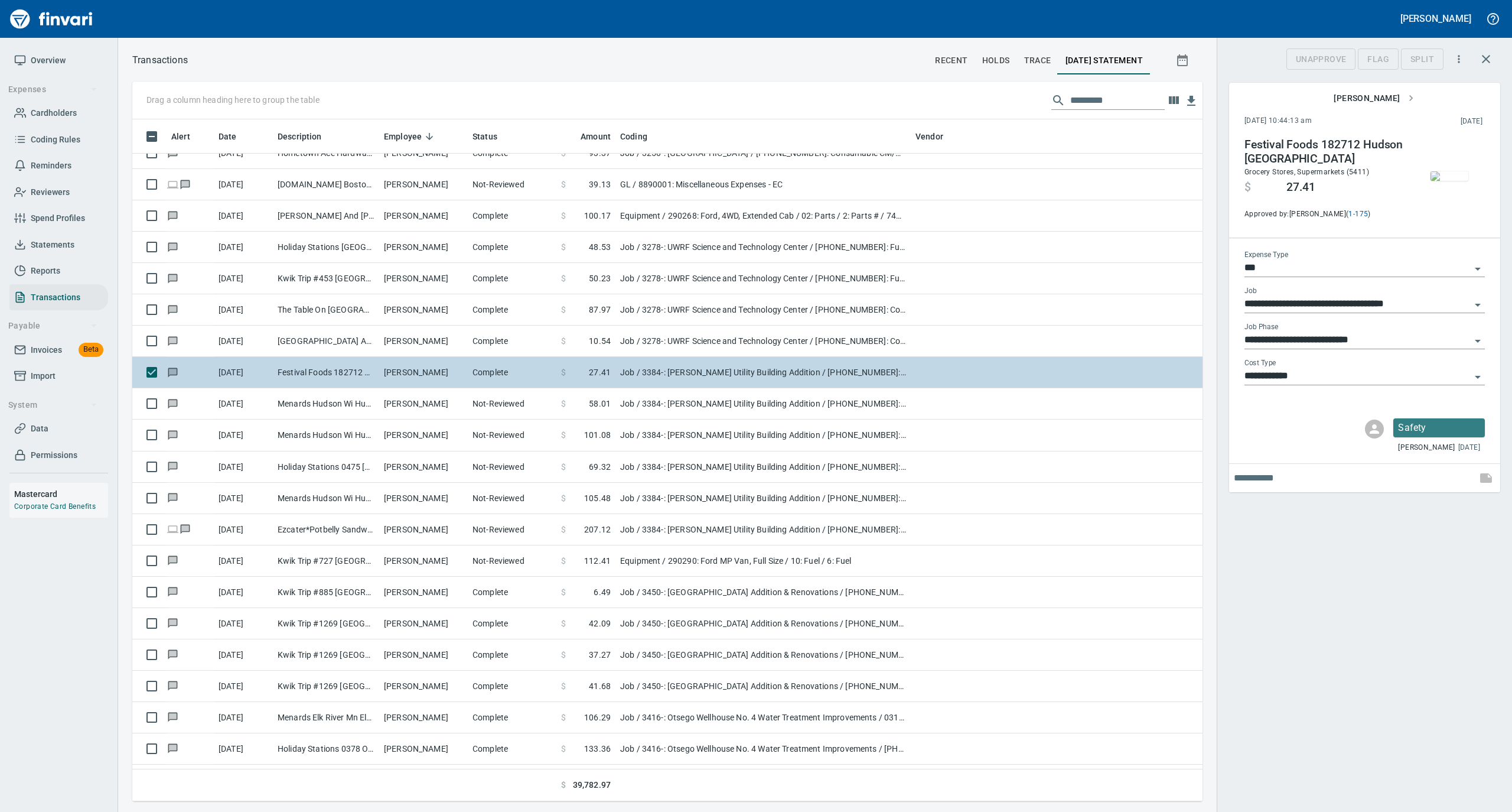 scroll, scrollTop: 670, scrollLeft: 1047, axis: both 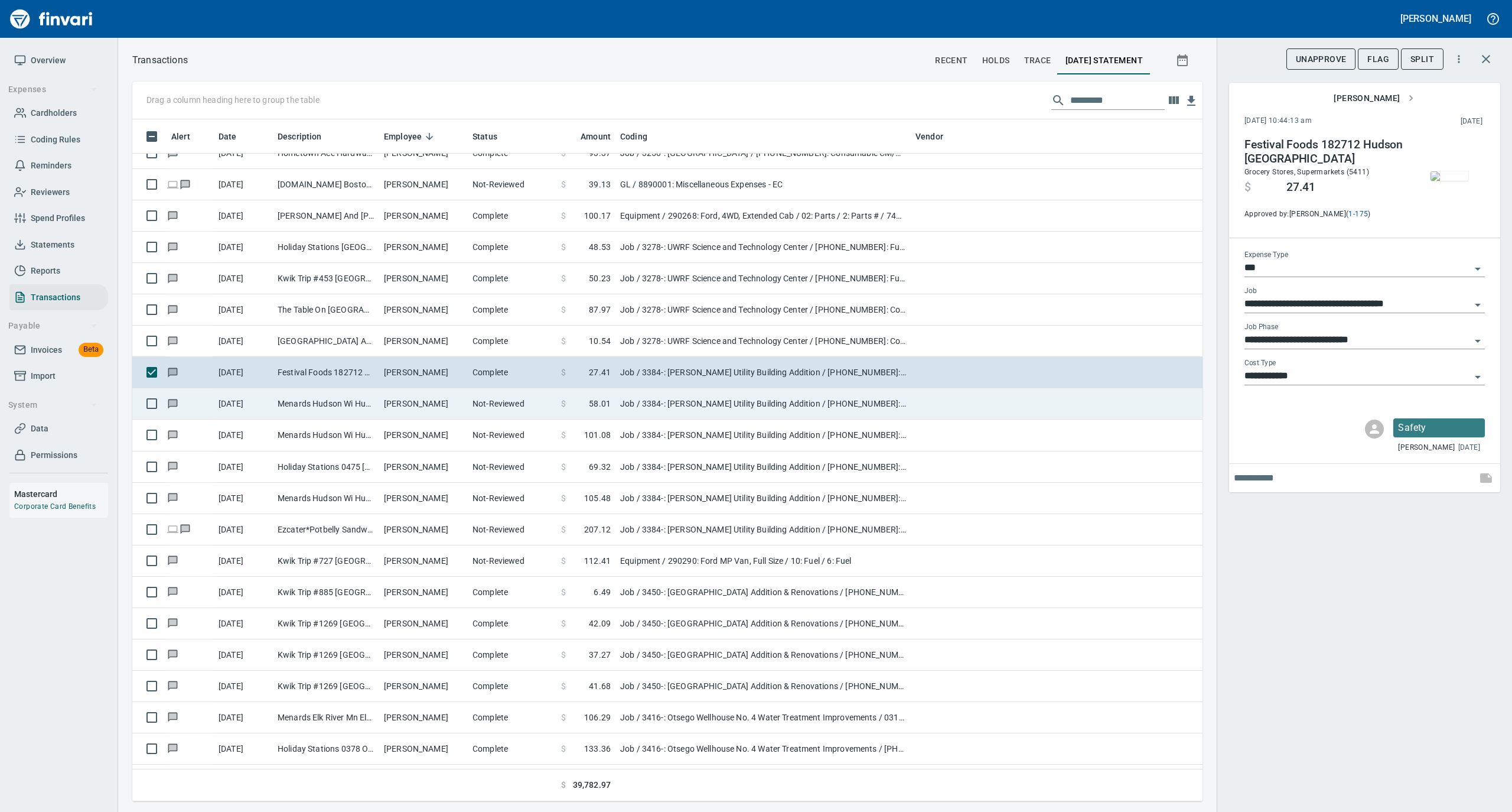 click on "[PERSON_NAME]" at bounding box center [423, 404] 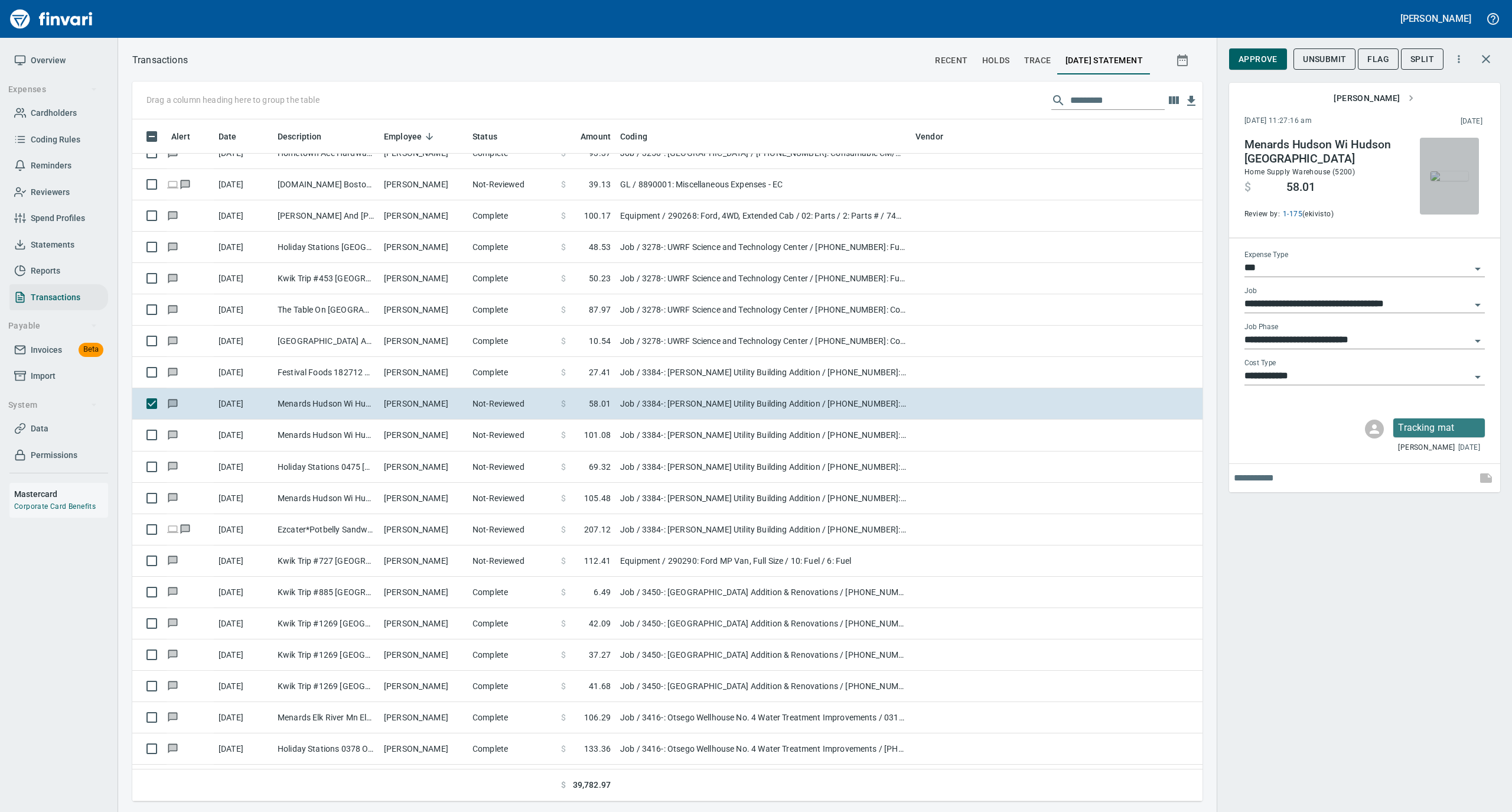 click at bounding box center (1449, 176) 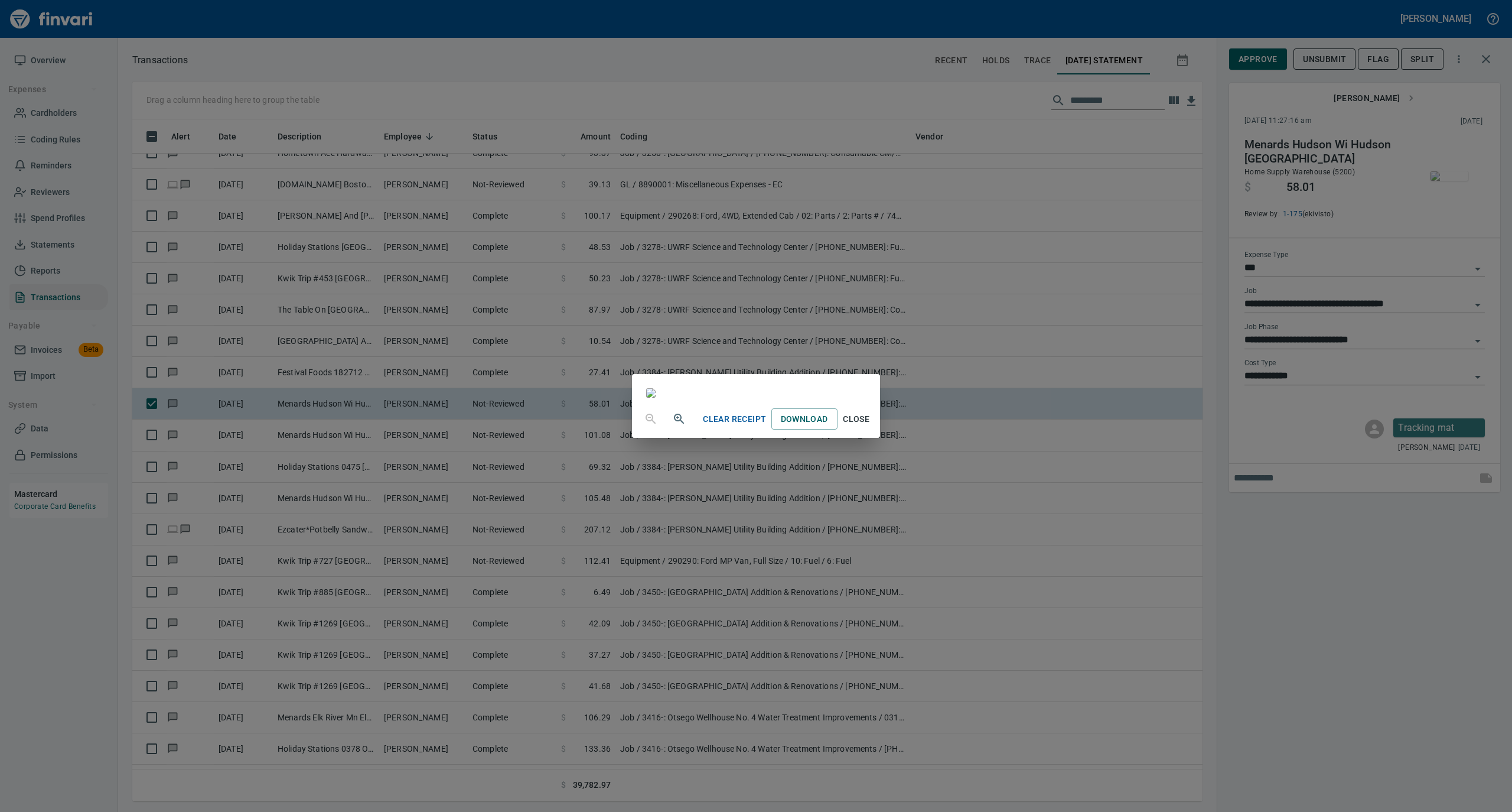click on "Close" at bounding box center [856, 419] 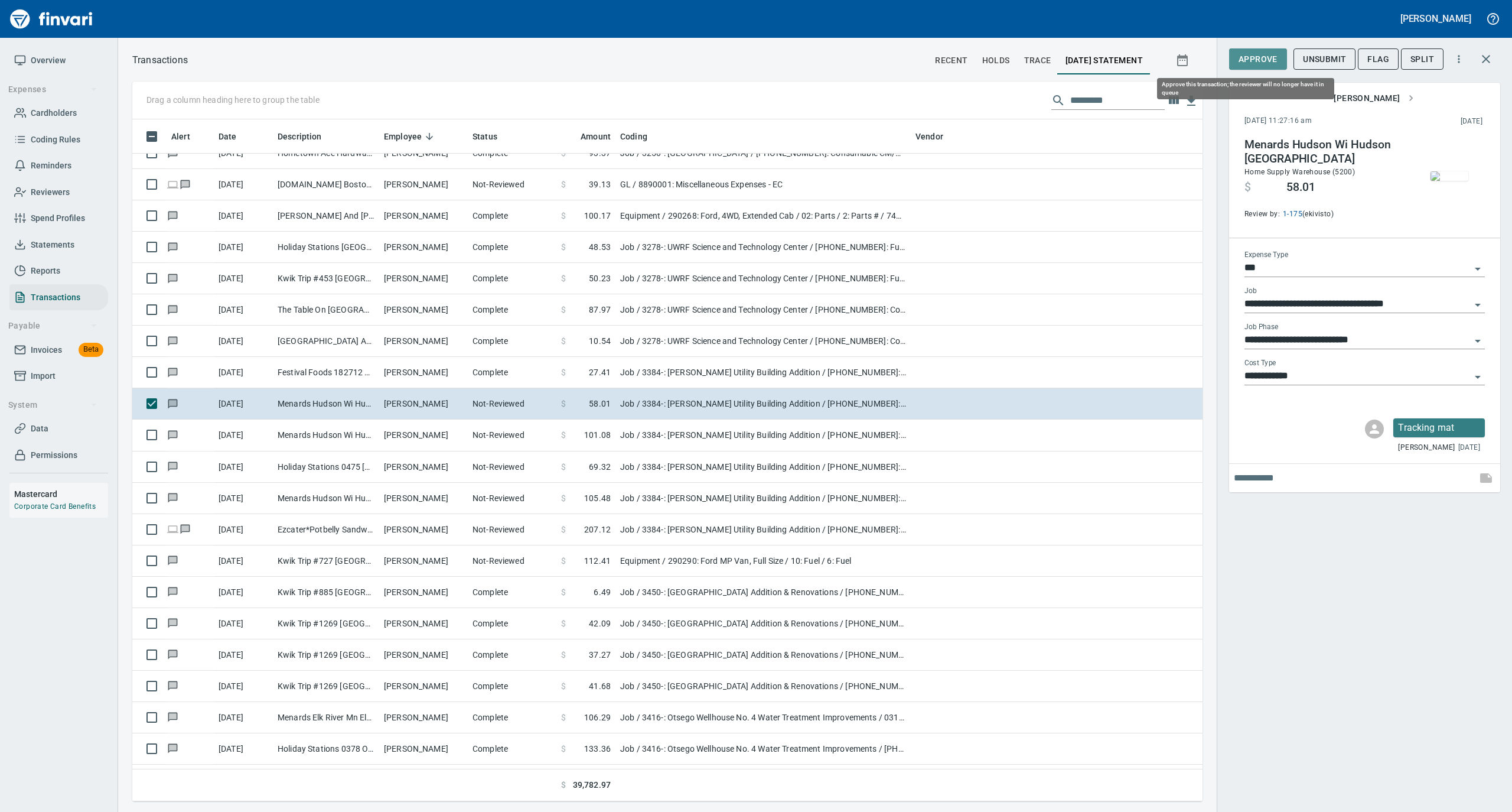 click on "Approve" at bounding box center [1258, 59] 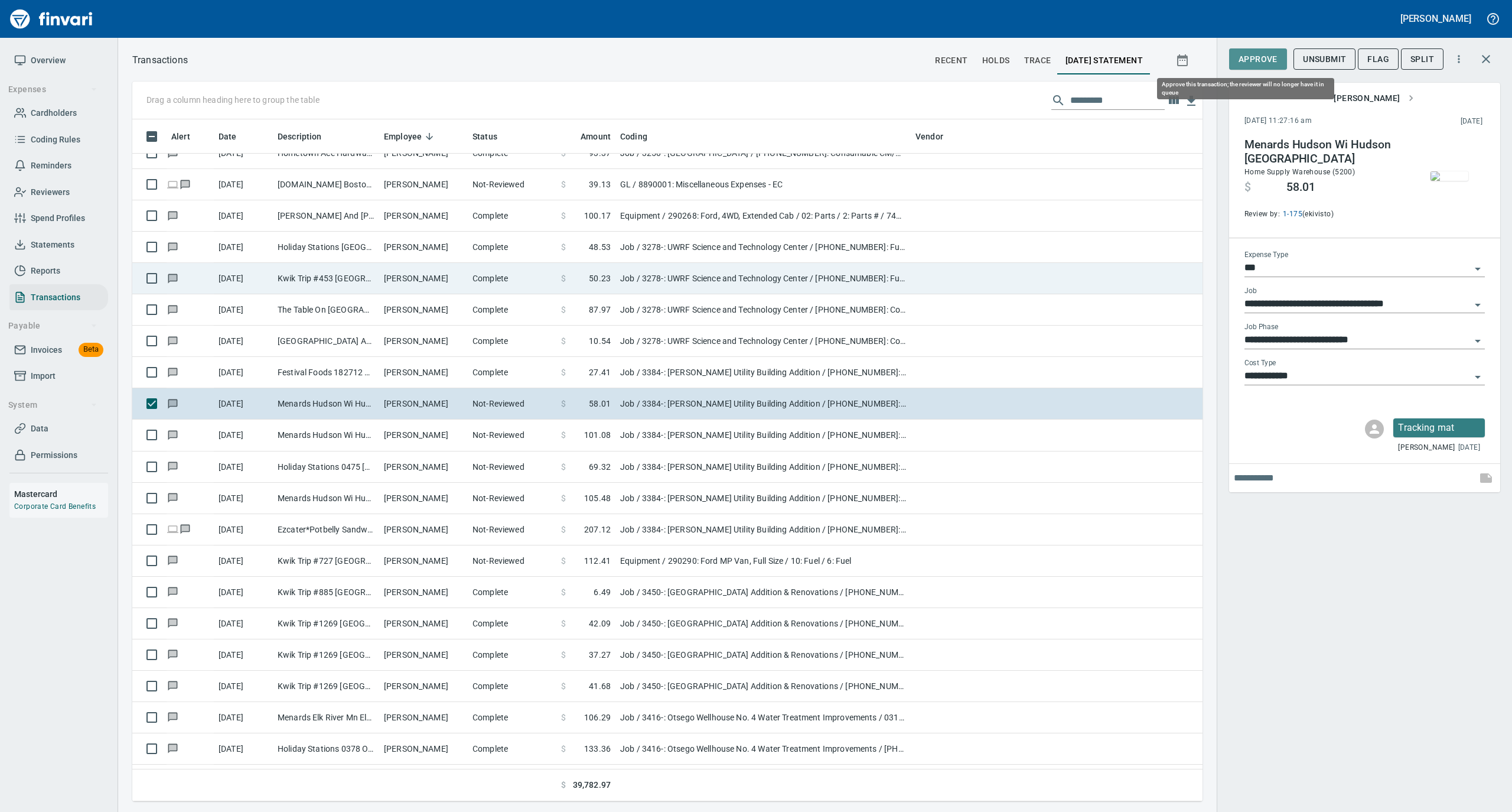 scroll, scrollTop: 670, scrollLeft: 1047, axis: both 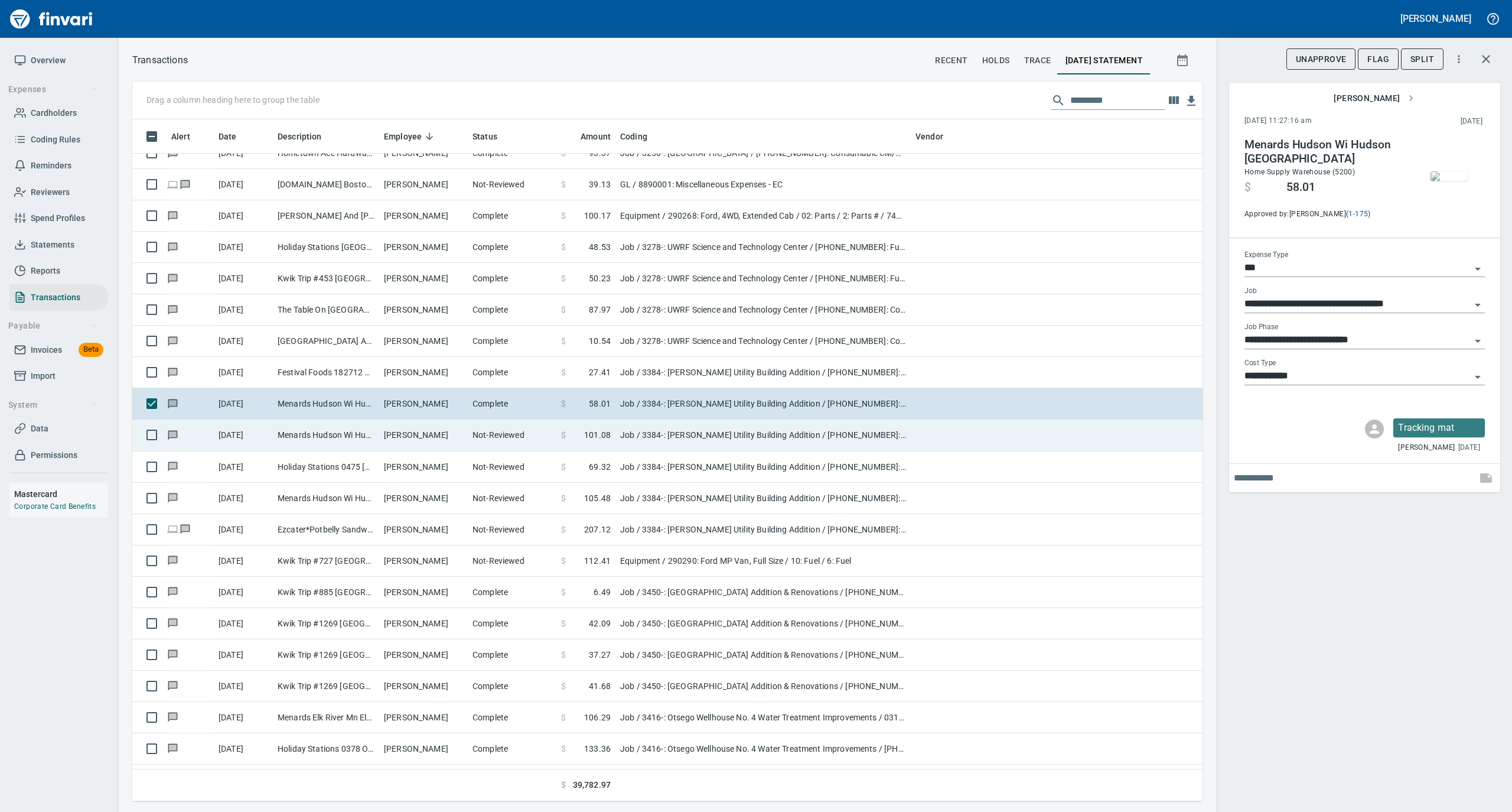 click on "Not-Reviewed" at bounding box center [512, 435] 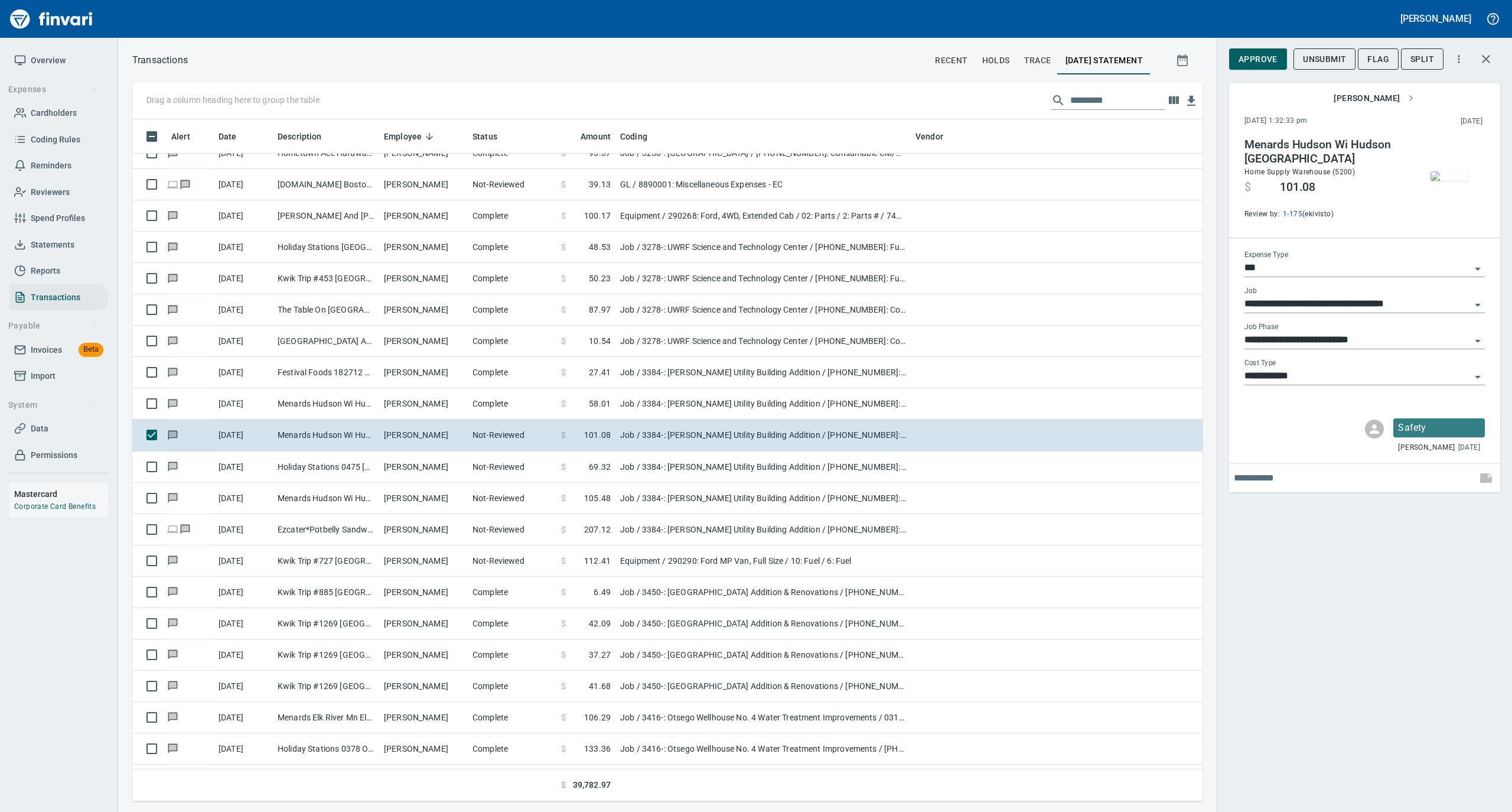 click at bounding box center [1449, 176] 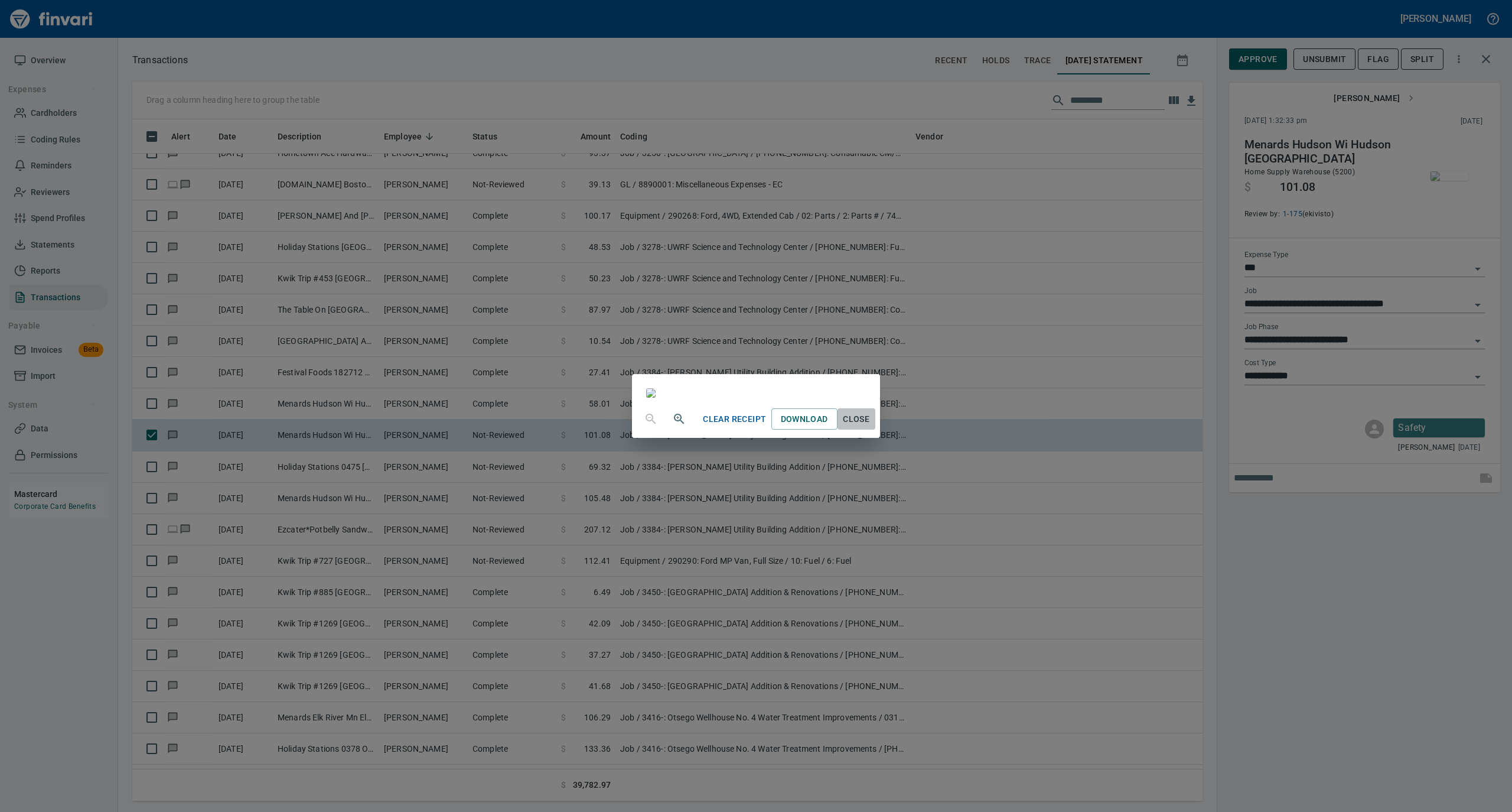 click on "Close" at bounding box center [856, 419] 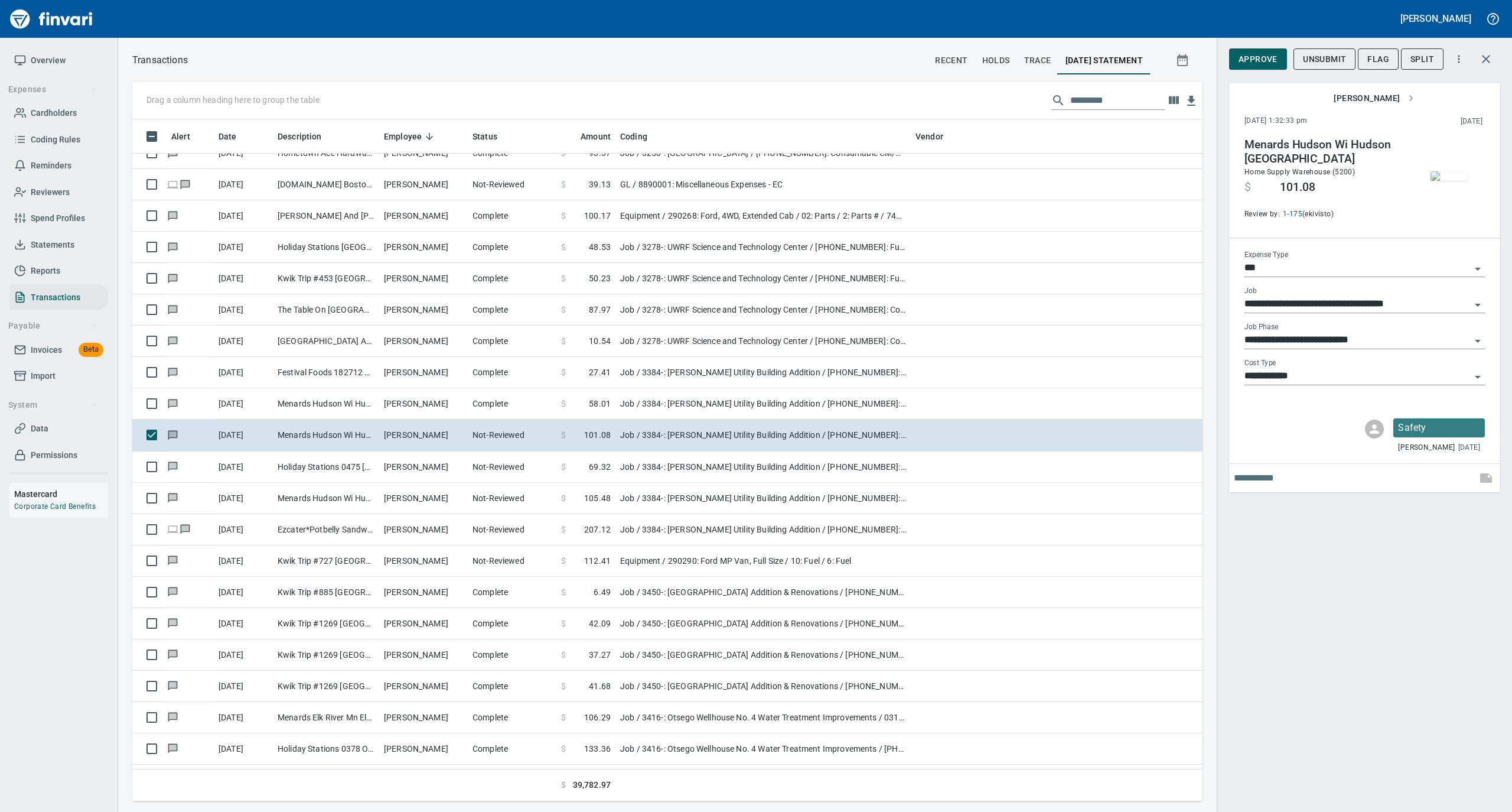 click on "Approve" at bounding box center (1258, 59) 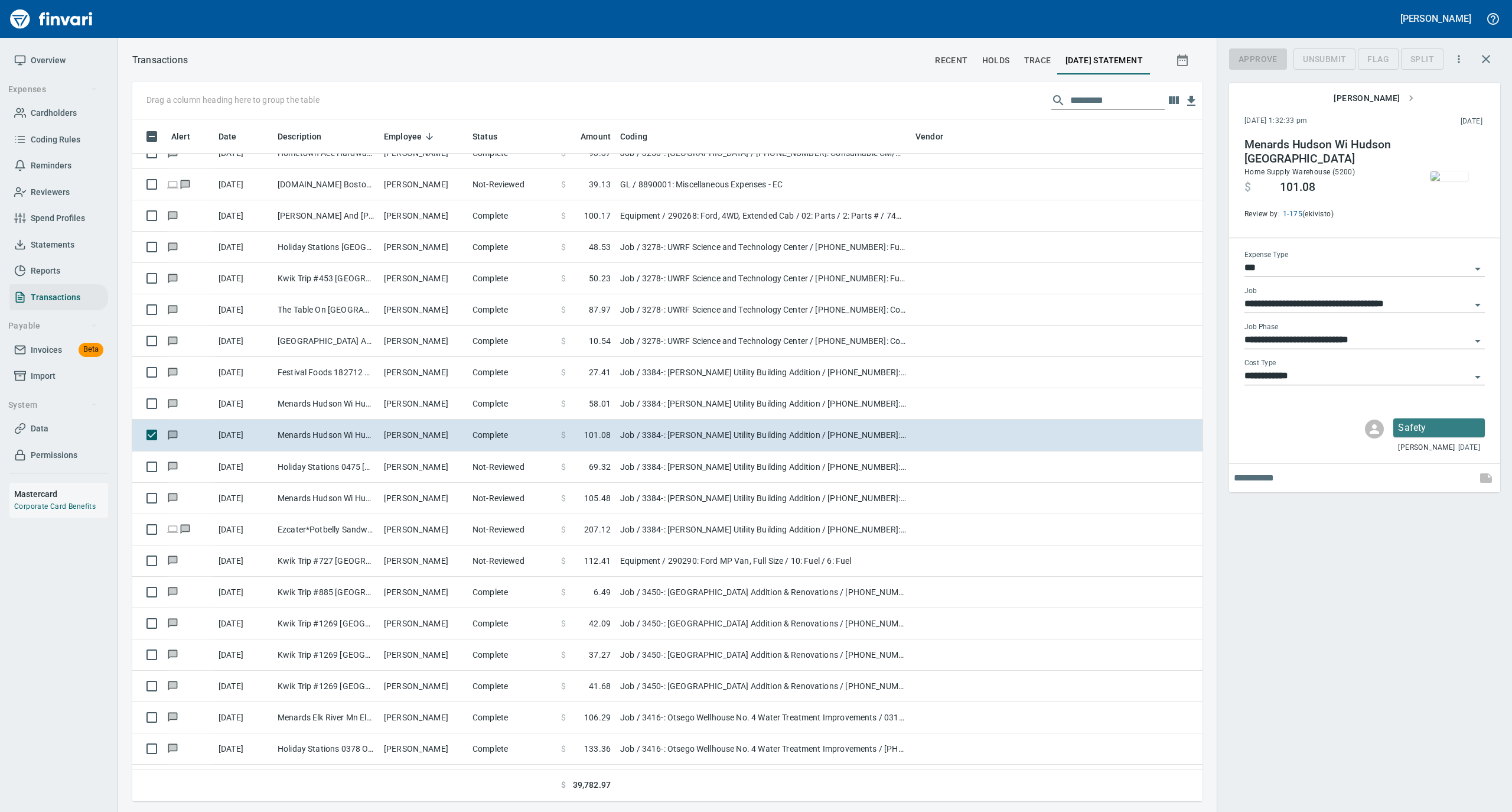scroll, scrollTop: 670, scrollLeft: 1047, axis: both 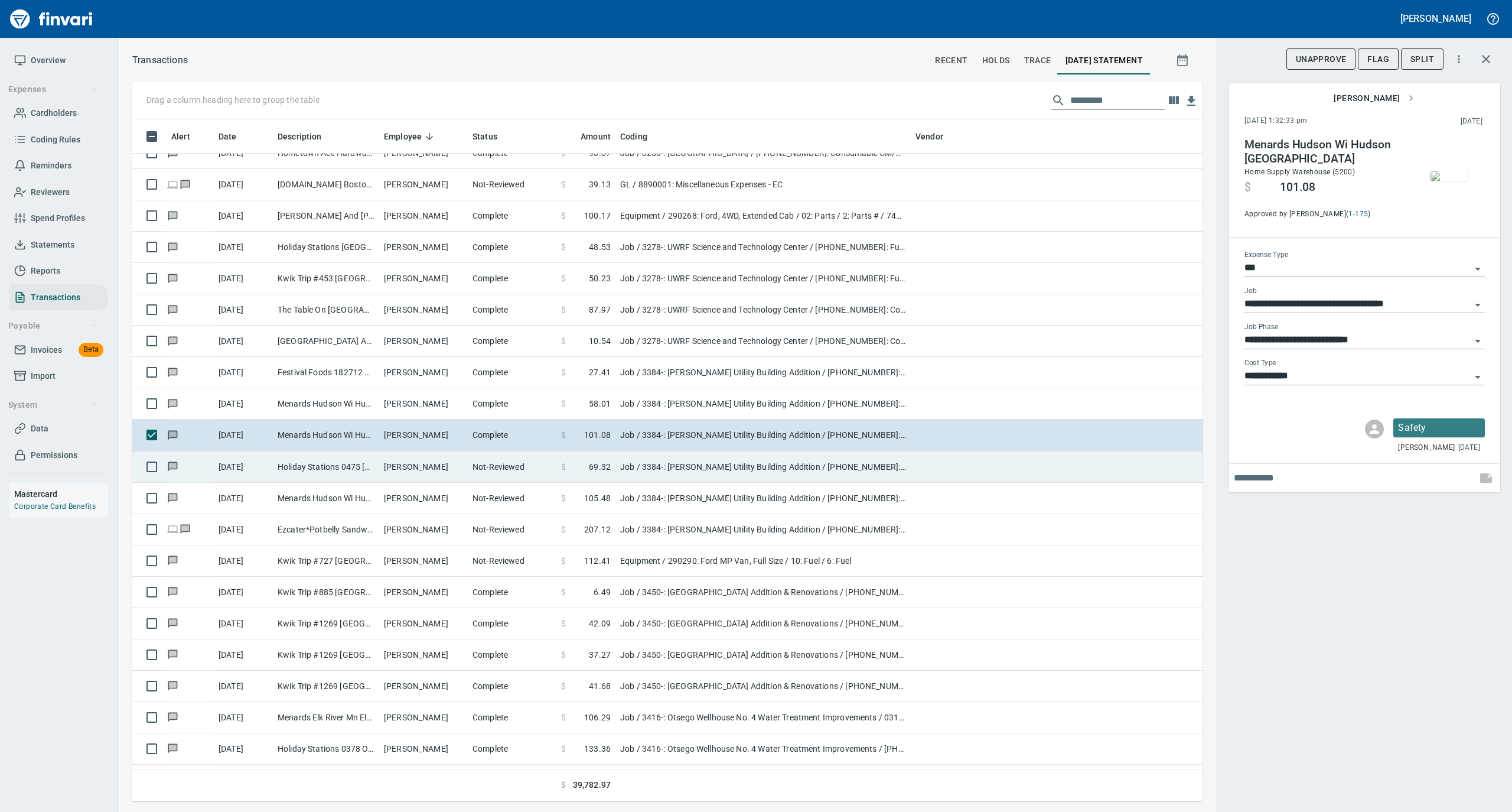 click on "Not-Reviewed" at bounding box center [512, 467] 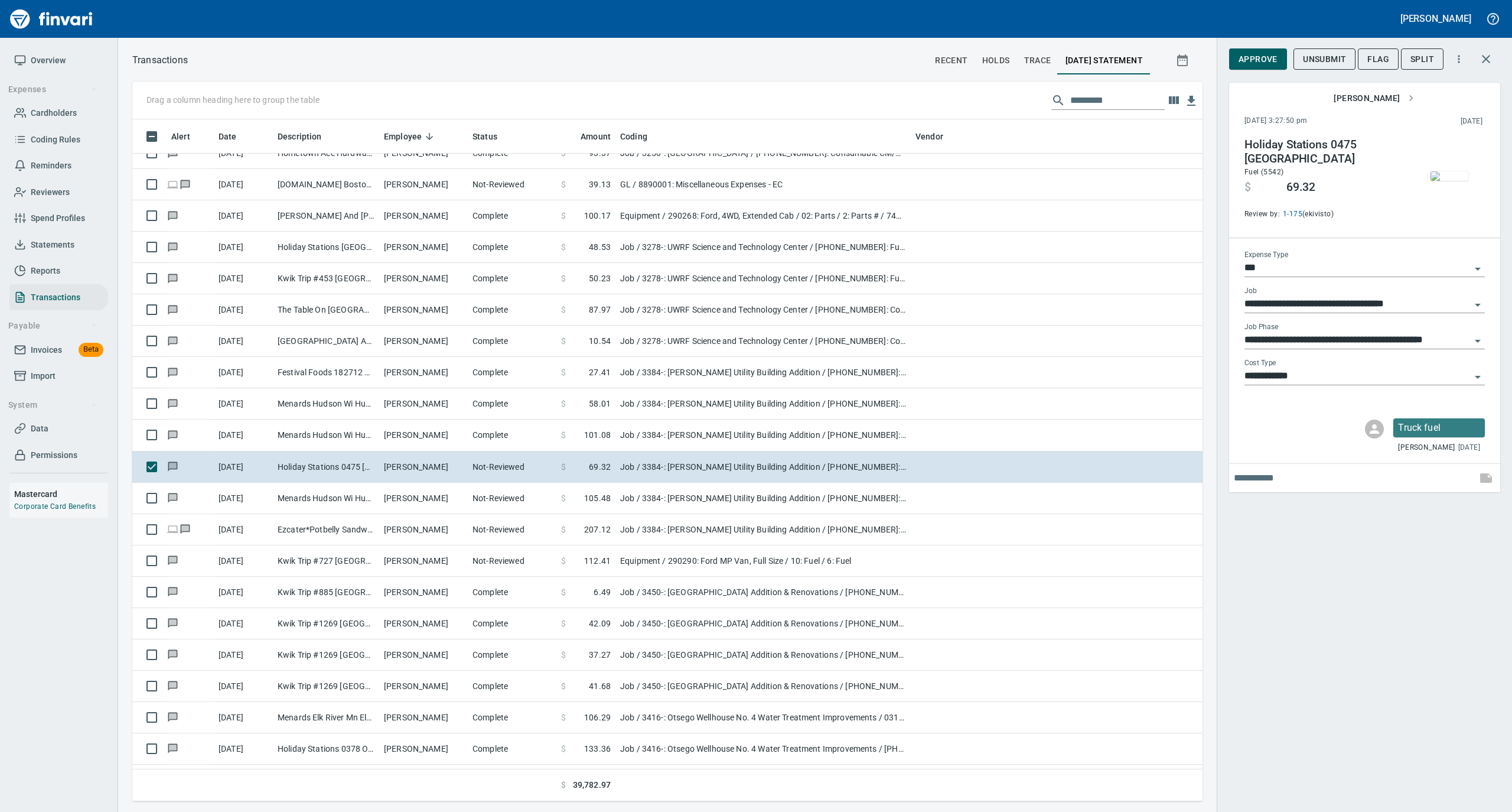 click at bounding box center (1449, 176) 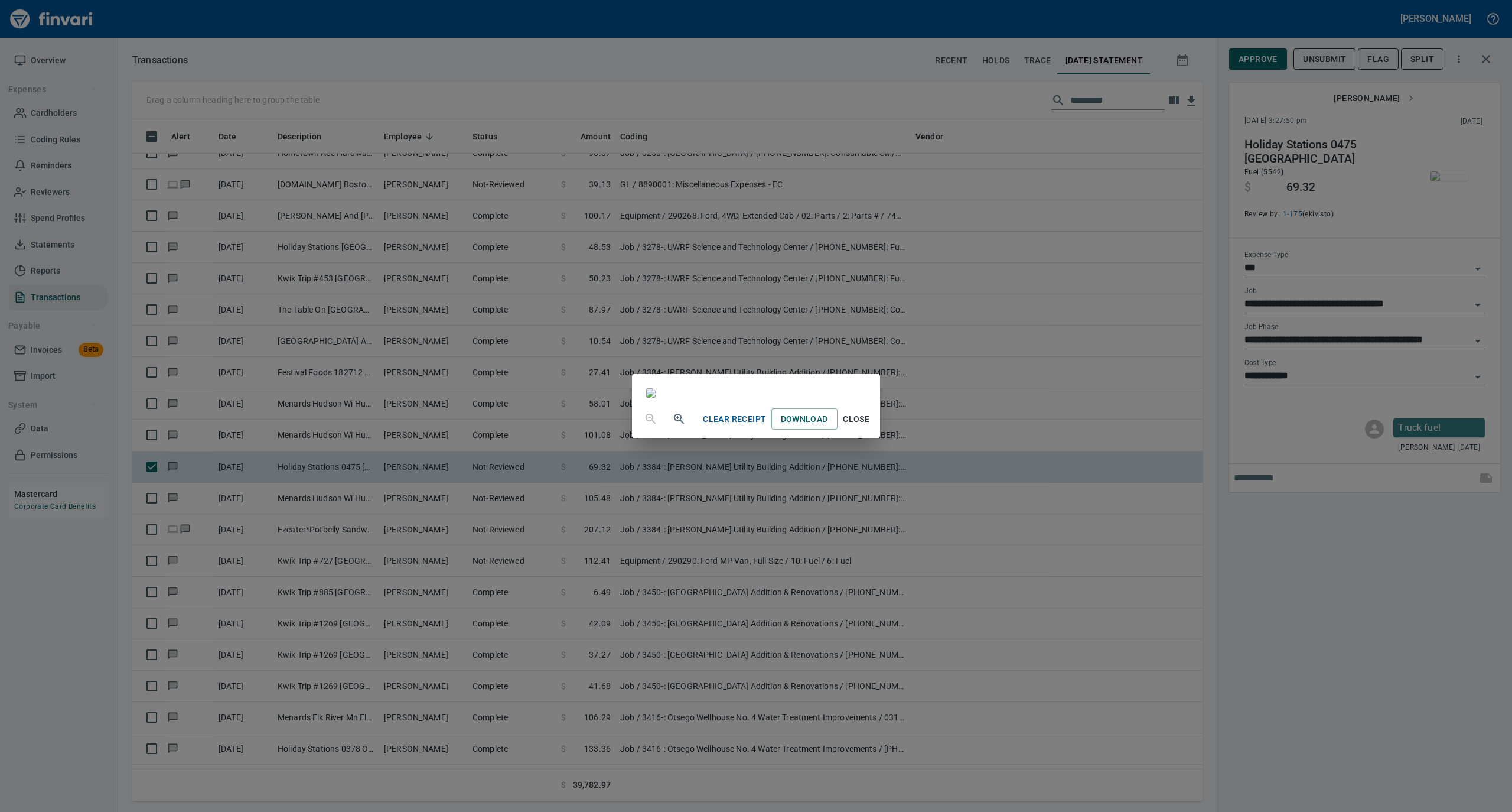 drag, startPoint x: 969, startPoint y: 712, endPoint x: 976, endPoint y: 707, distance: 8.602325 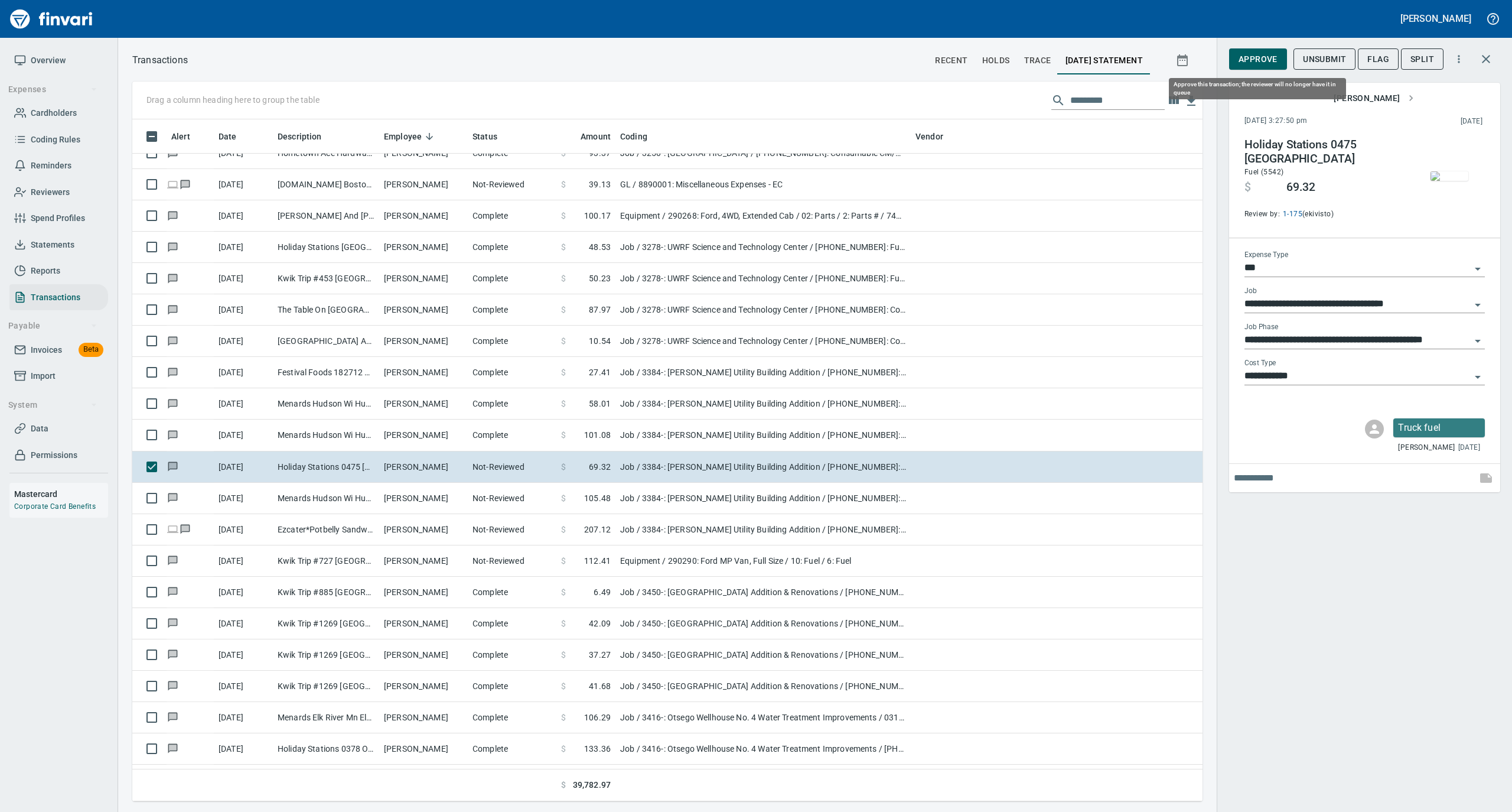 click on "Approve" at bounding box center (1258, 59) 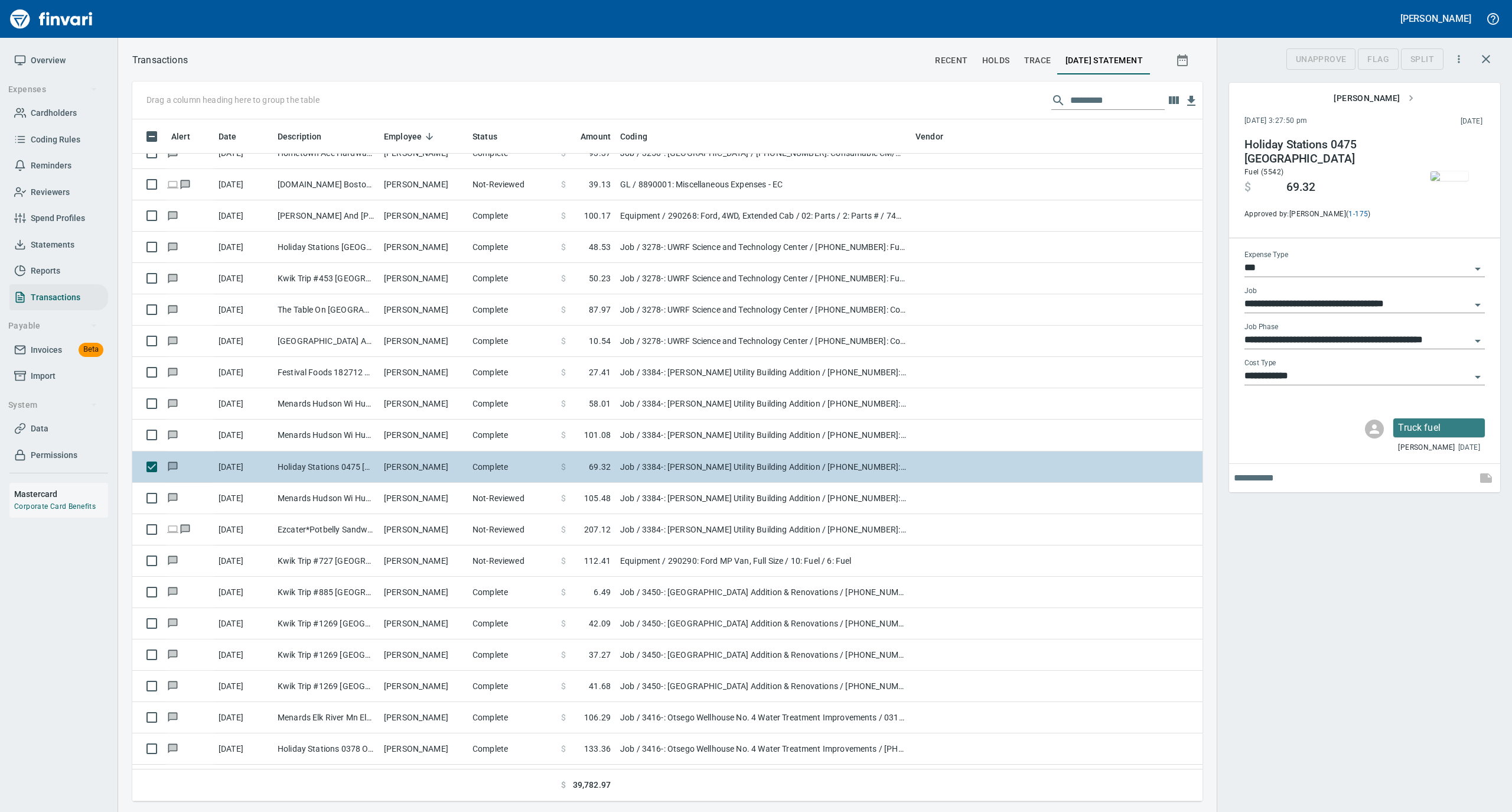 scroll, scrollTop: 670, scrollLeft: 1047, axis: both 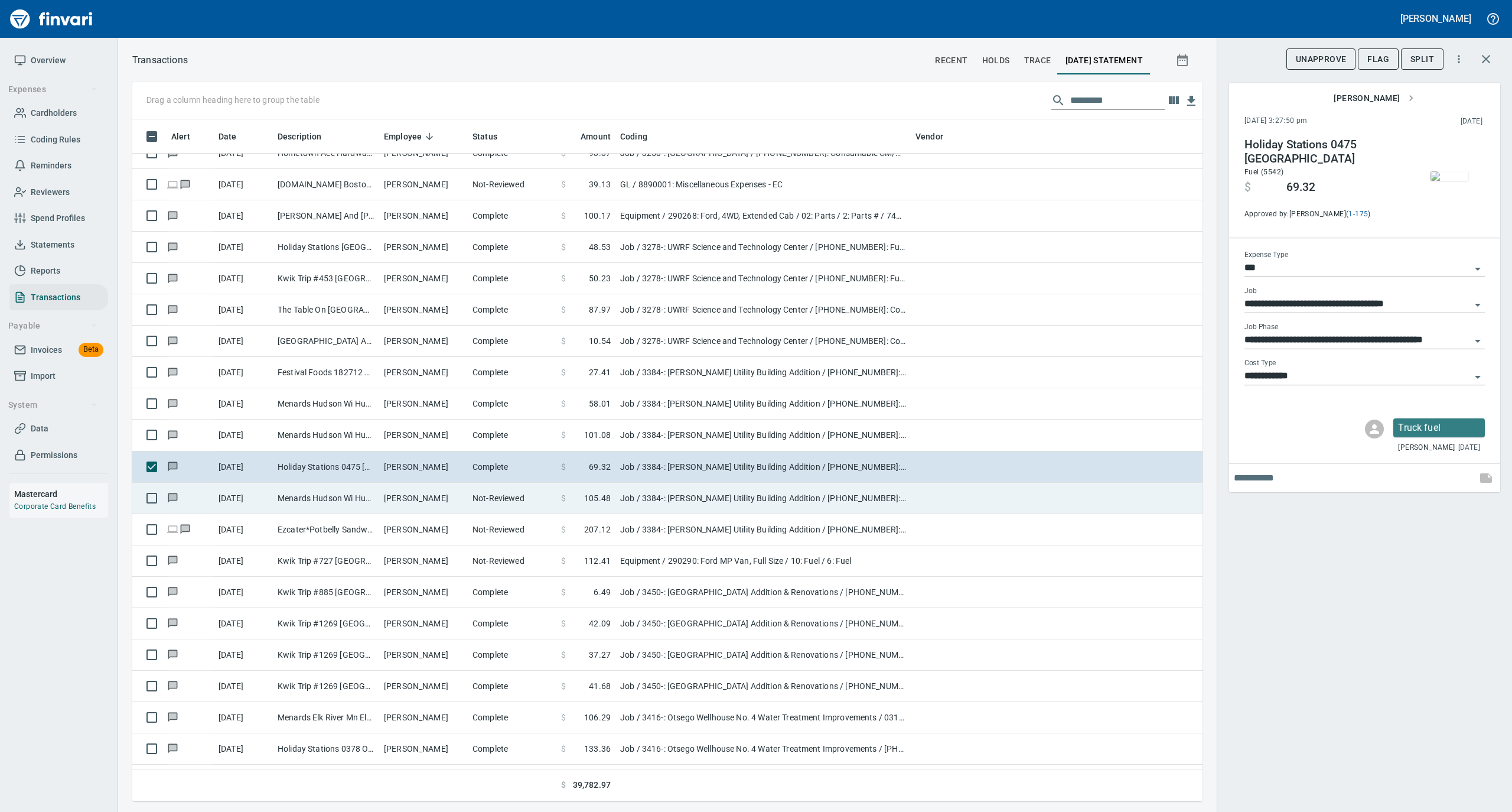 click on "Not-Reviewed" at bounding box center (512, 498) 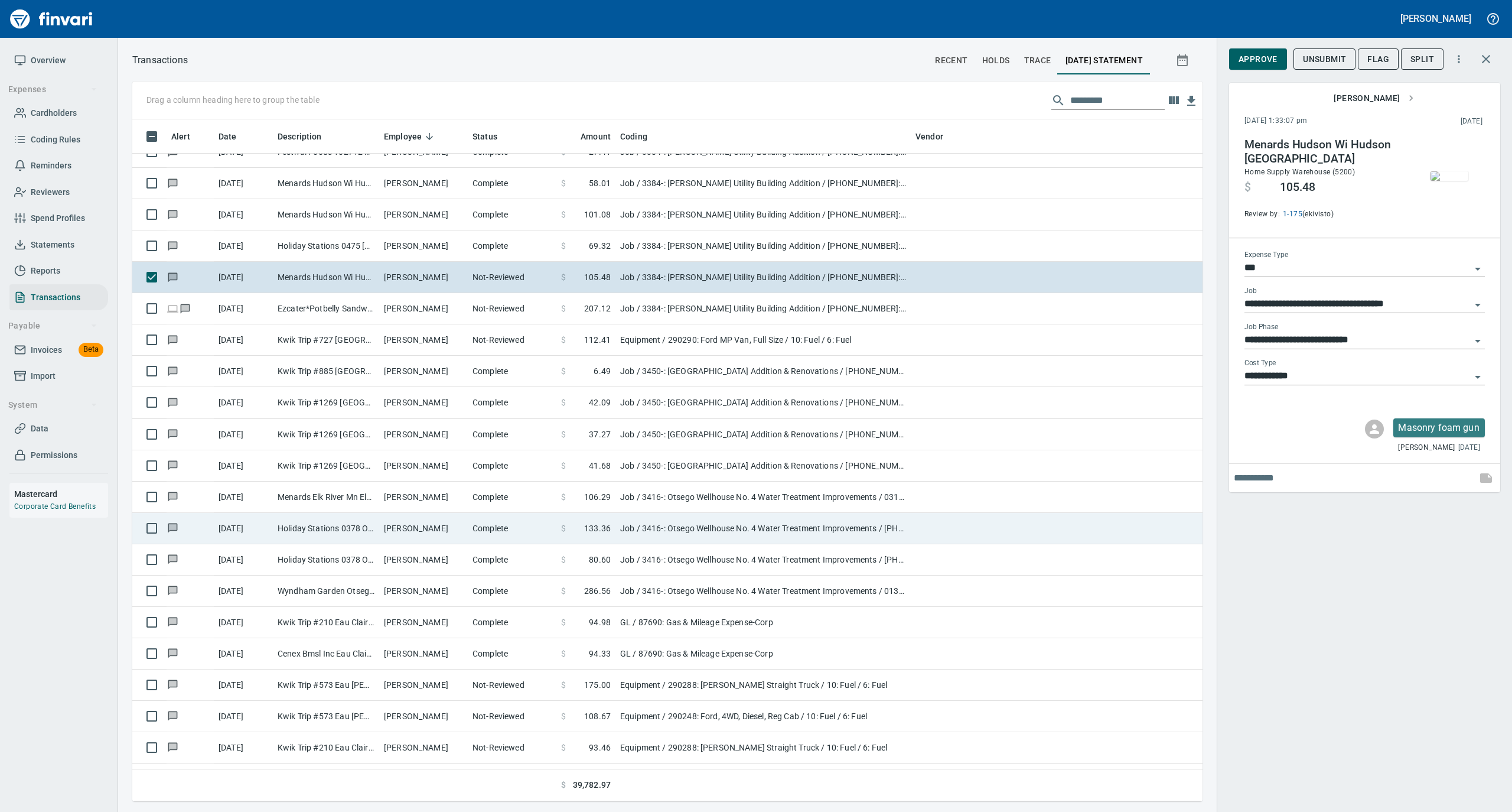 scroll, scrollTop: 4885, scrollLeft: 0, axis: vertical 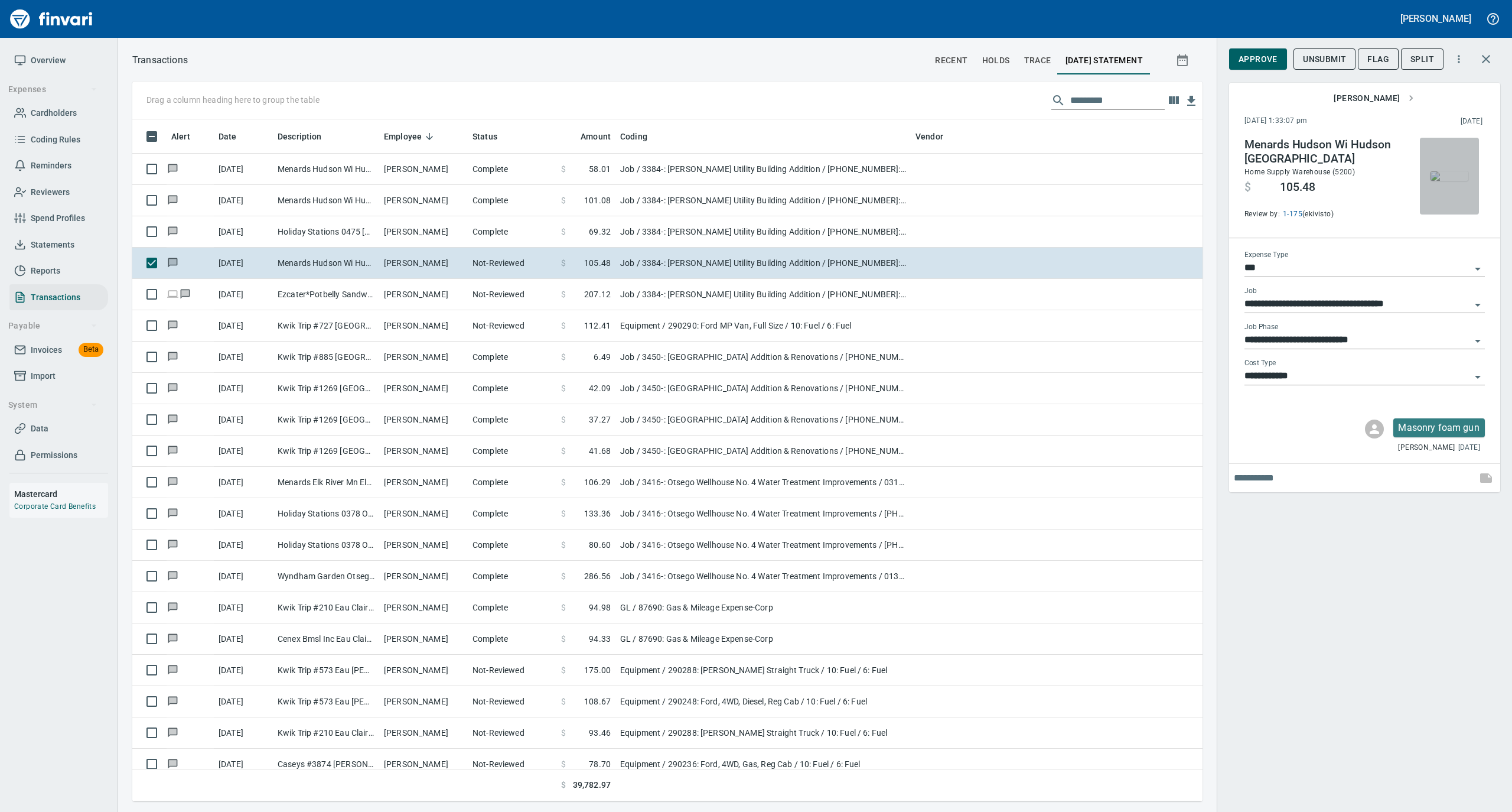 click at bounding box center [1449, 176] 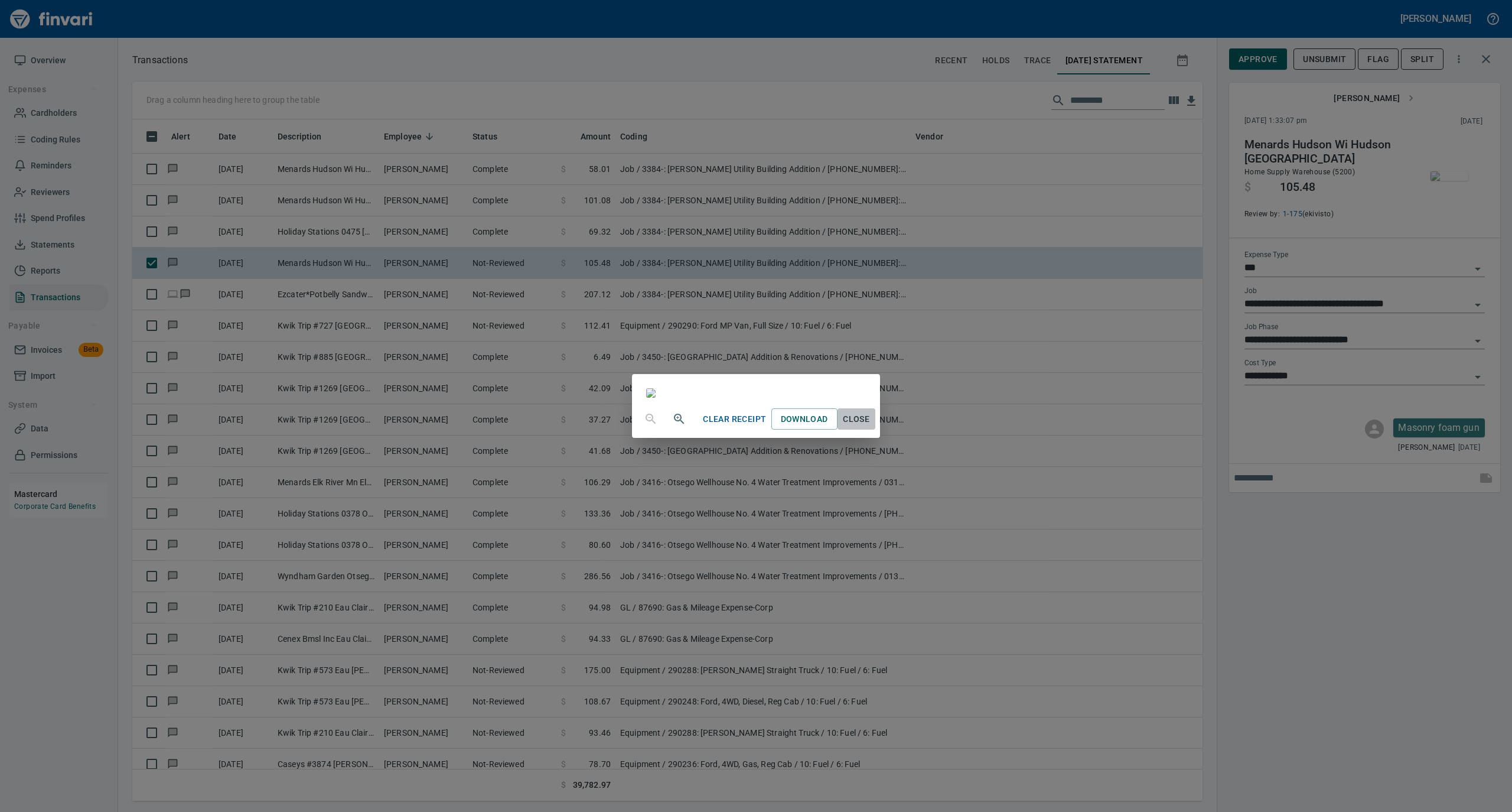 click on "Close" at bounding box center (856, 419) 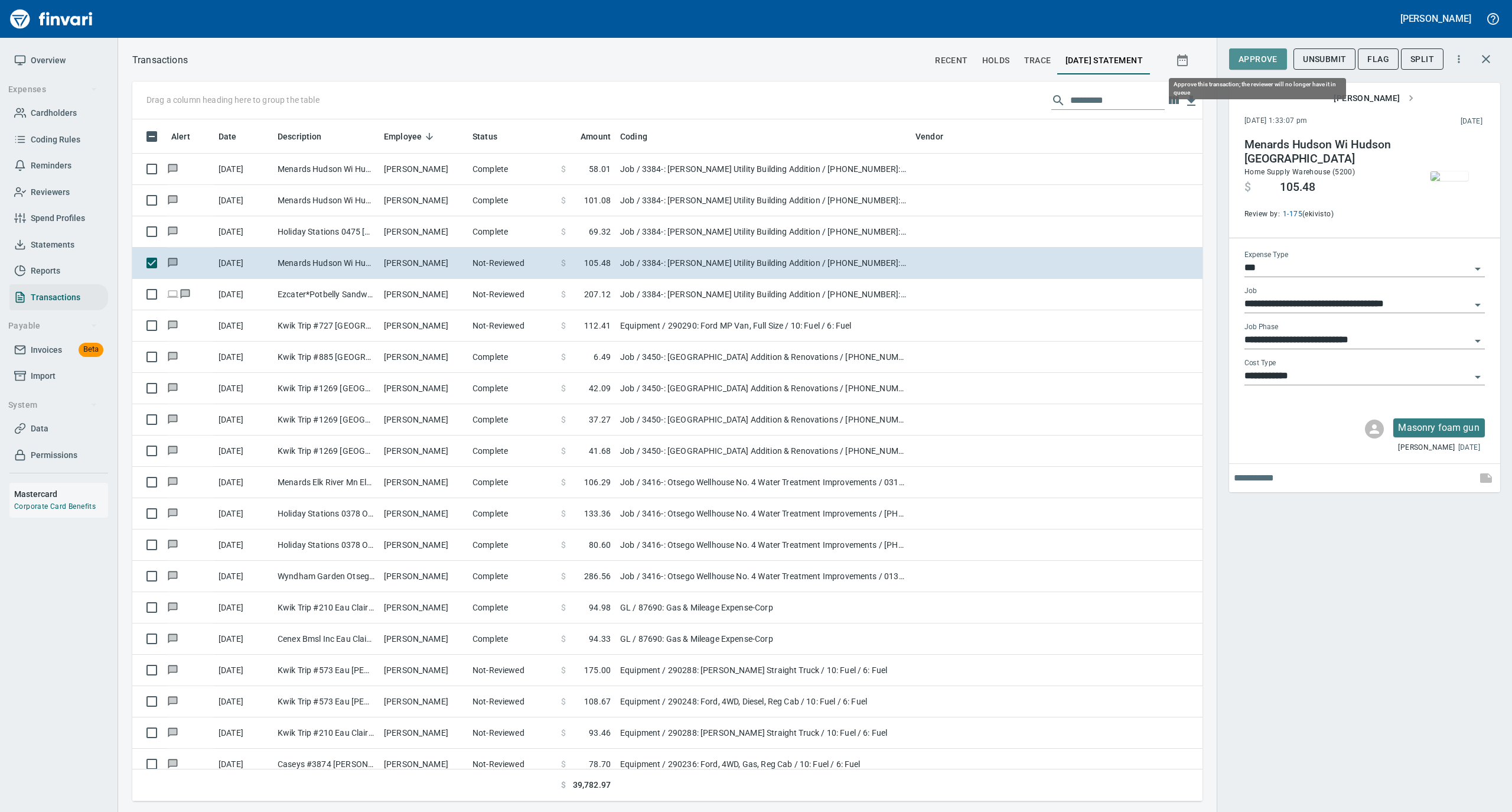 click on "Approve" at bounding box center [1258, 59] 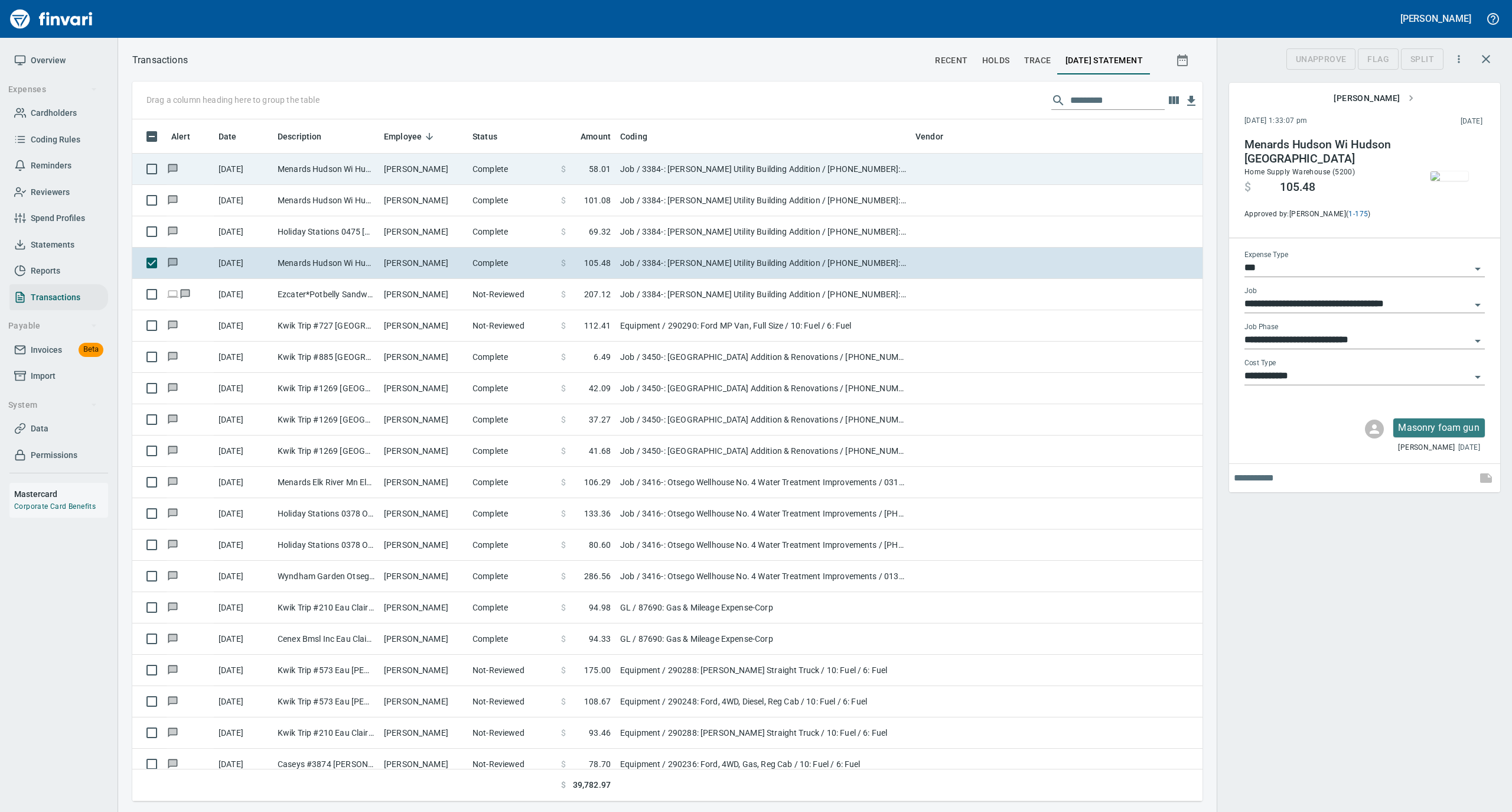 scroll, scrollTop: 670, scrollLeft: 1047, axis: both 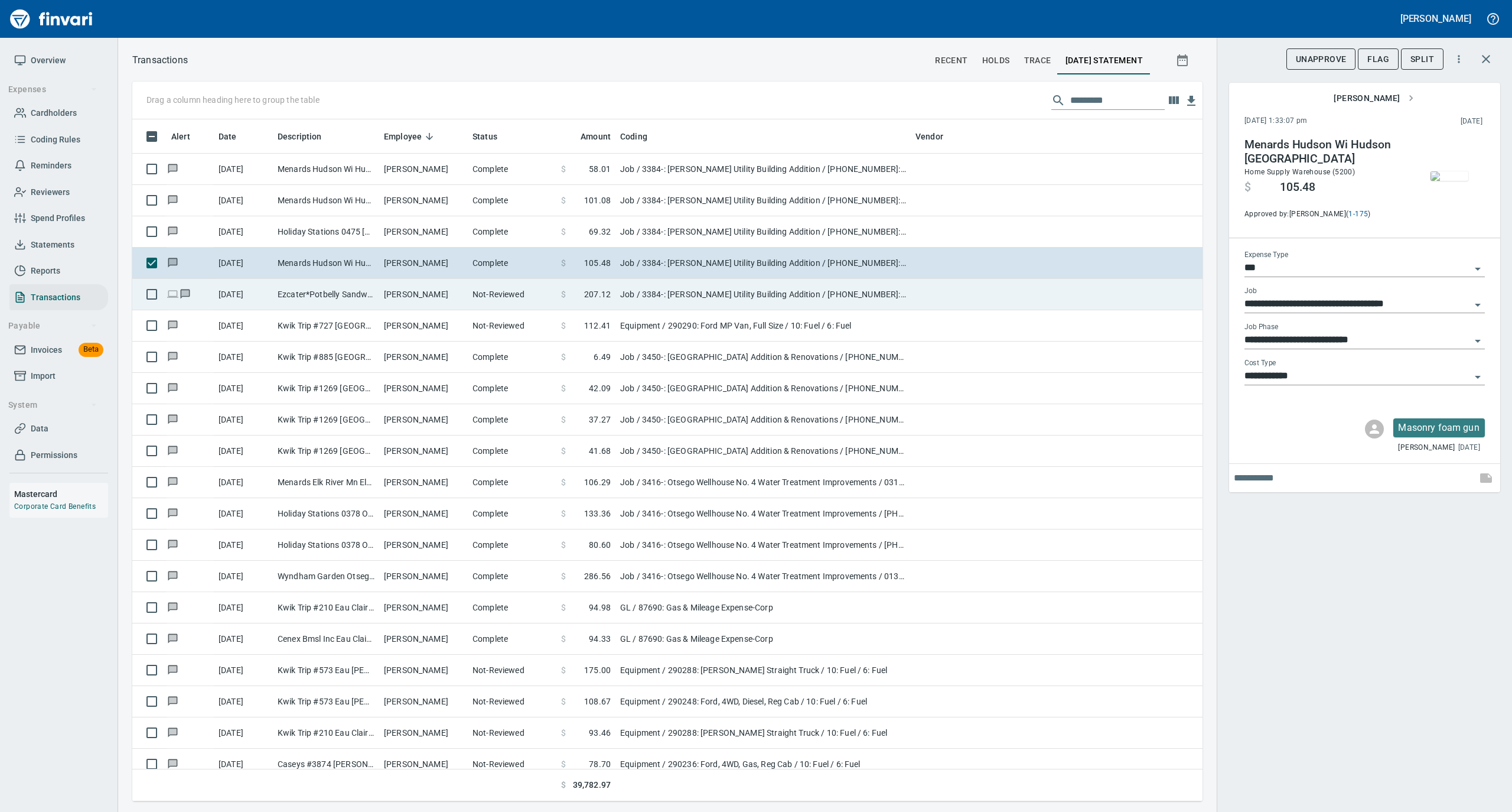 click on "Not-Reviewed" at bounding box center (512, 294) 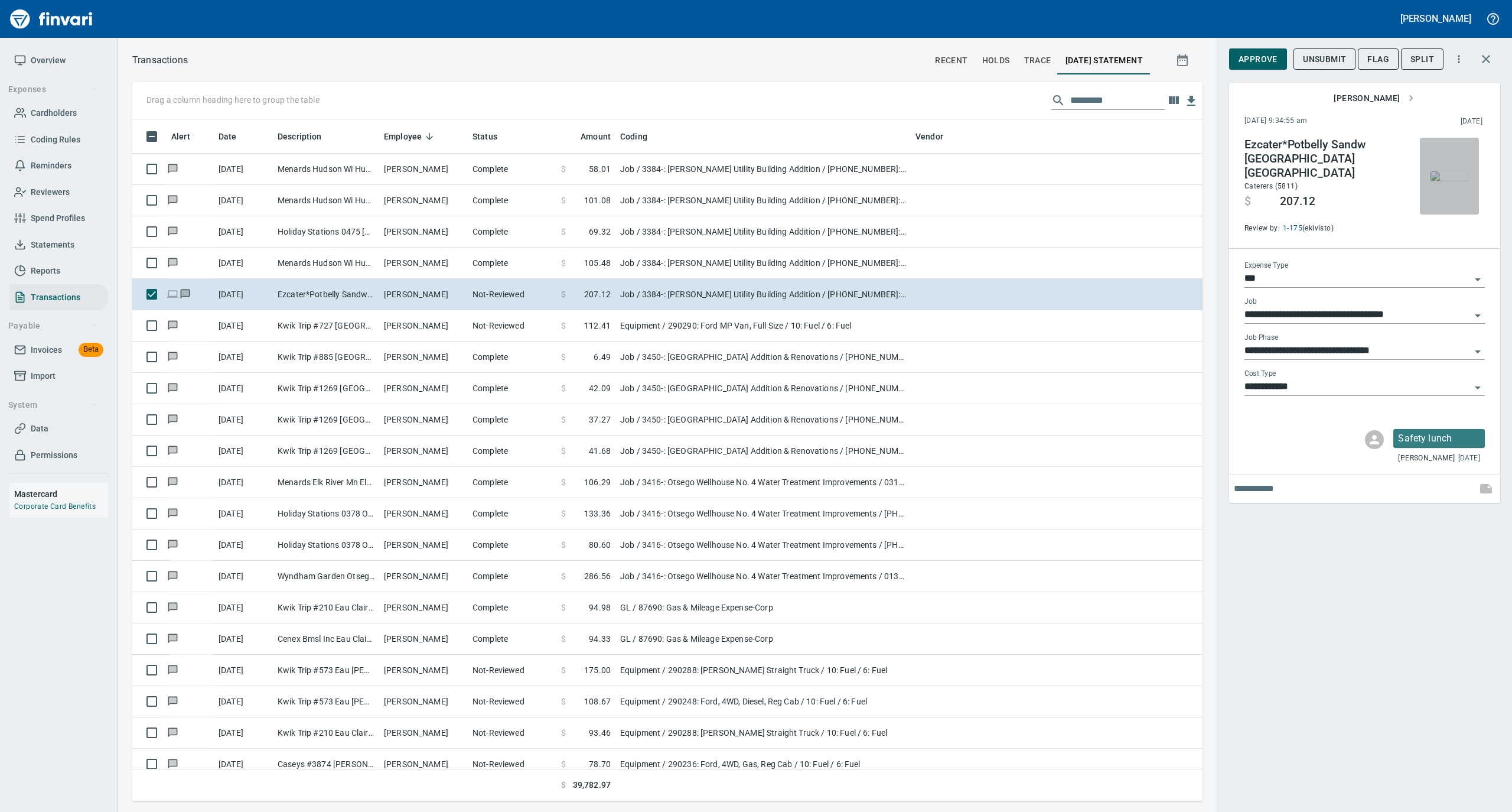click at bounding box center [1449, 176] 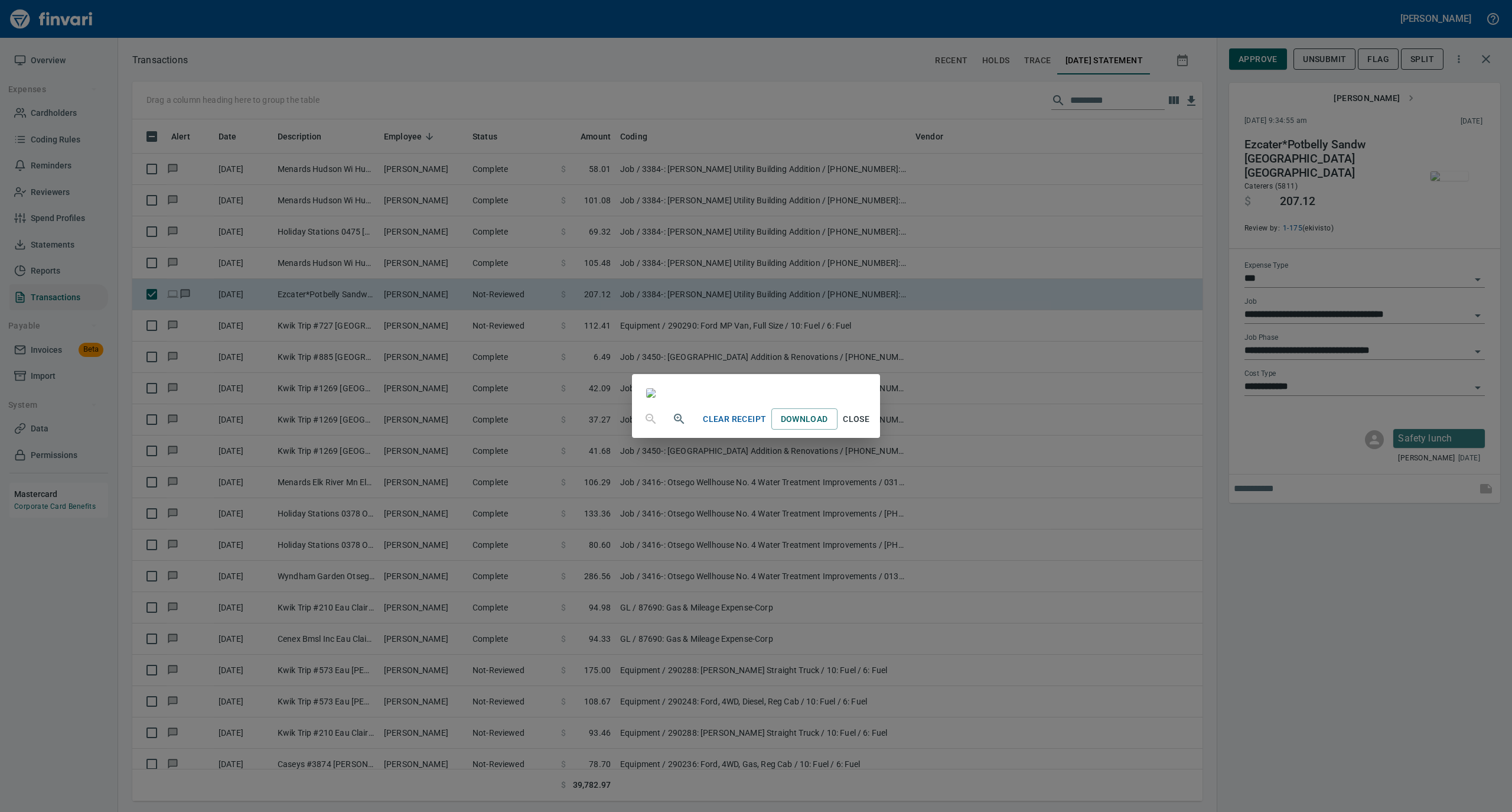 click on "Close" at bounding box center (856, 419) 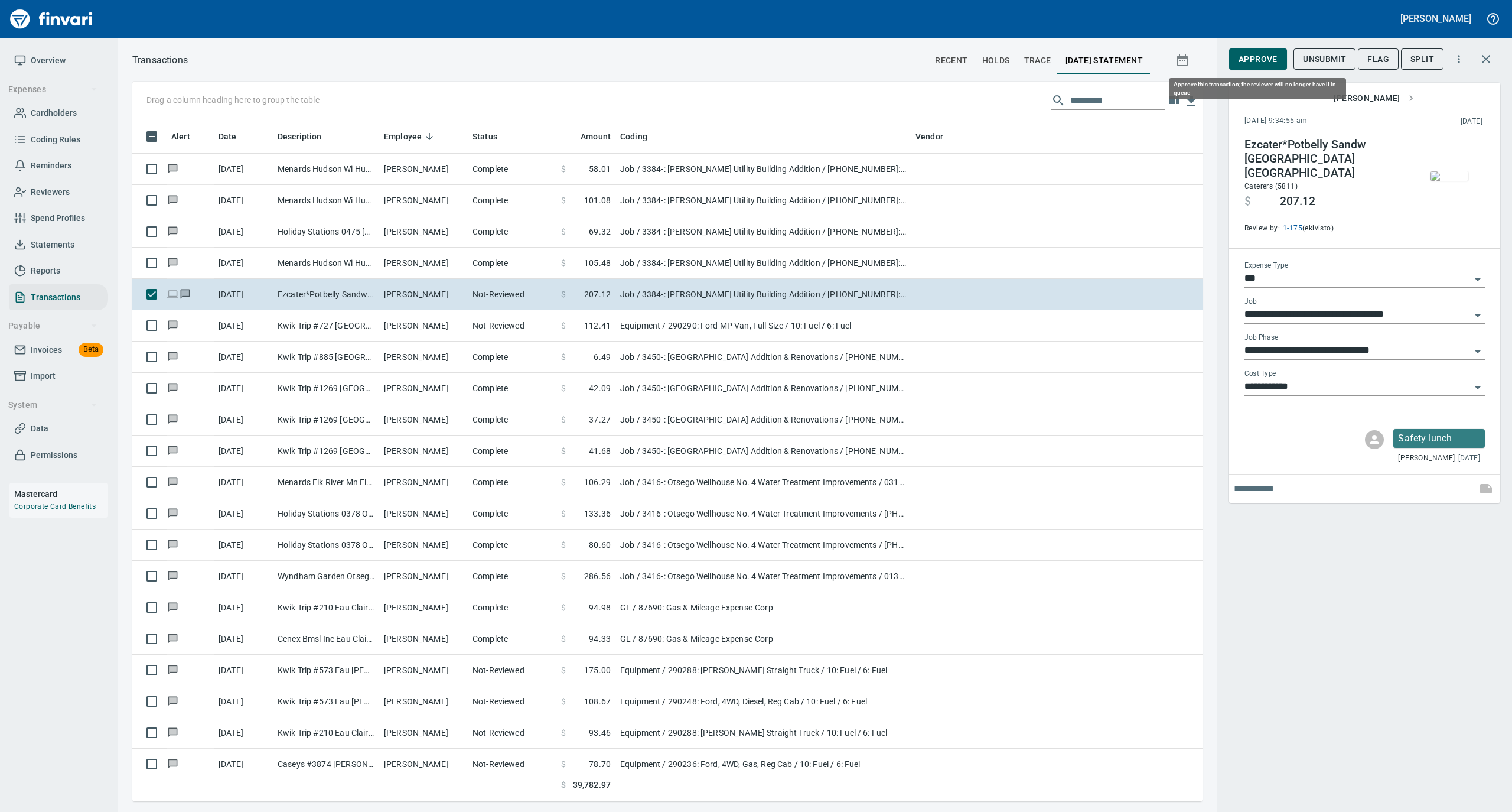scroll, scrollTop: 670, scrollLeft: 1047, axis: both 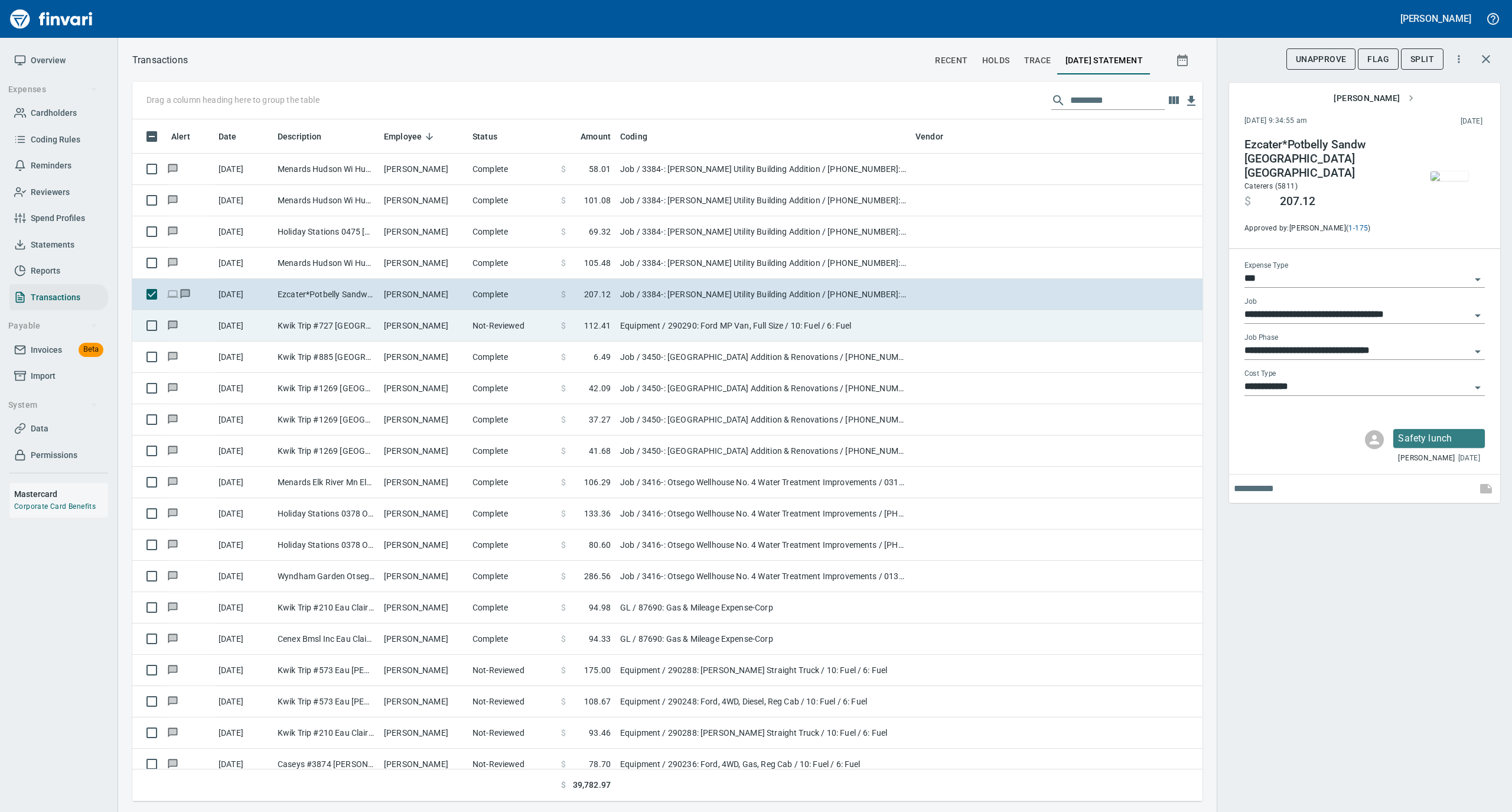 click on "Not-Reviewed" at bounding box center [512, 326] 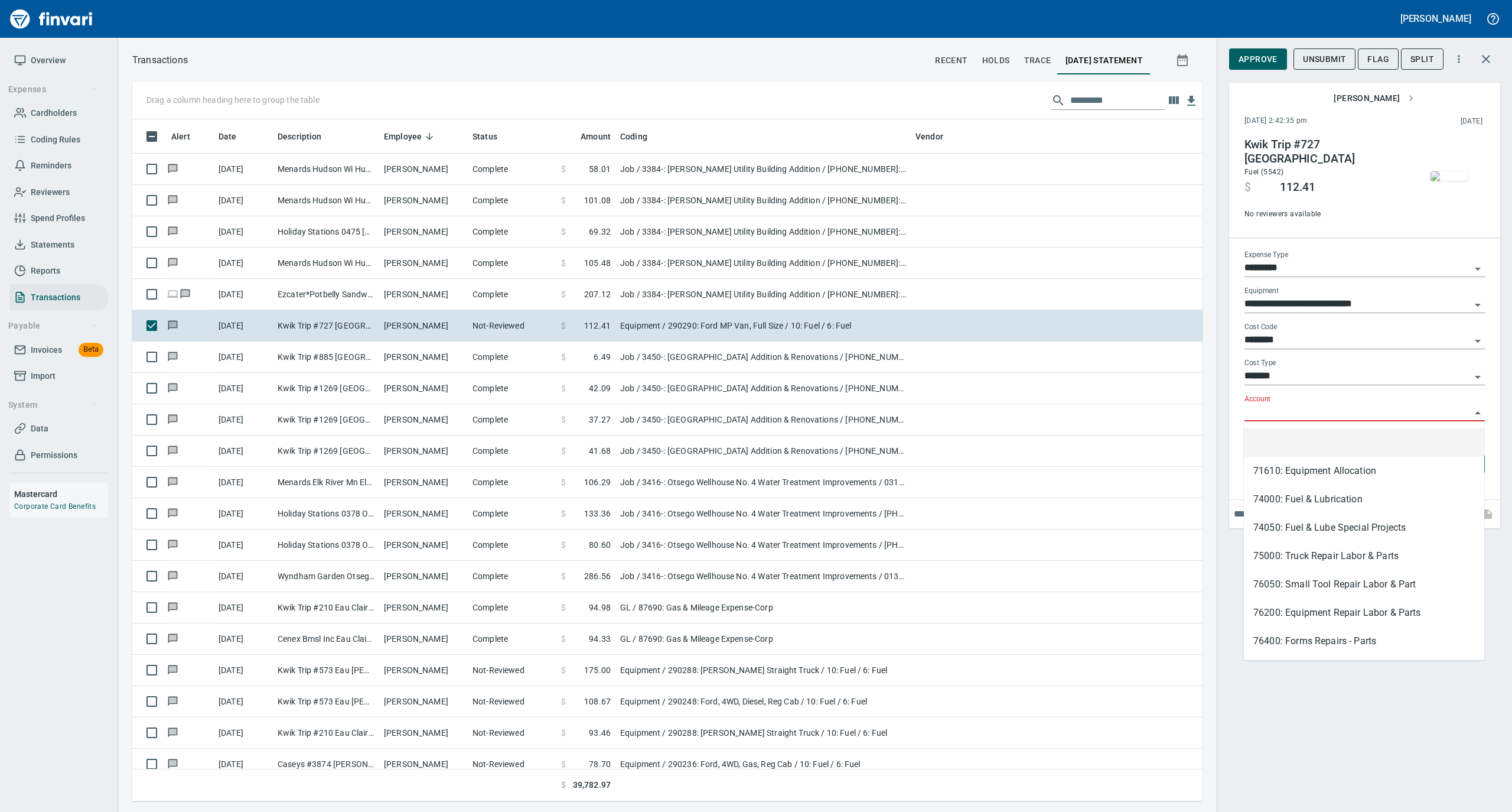 click on "Account" at bounding box center (1357, 413) 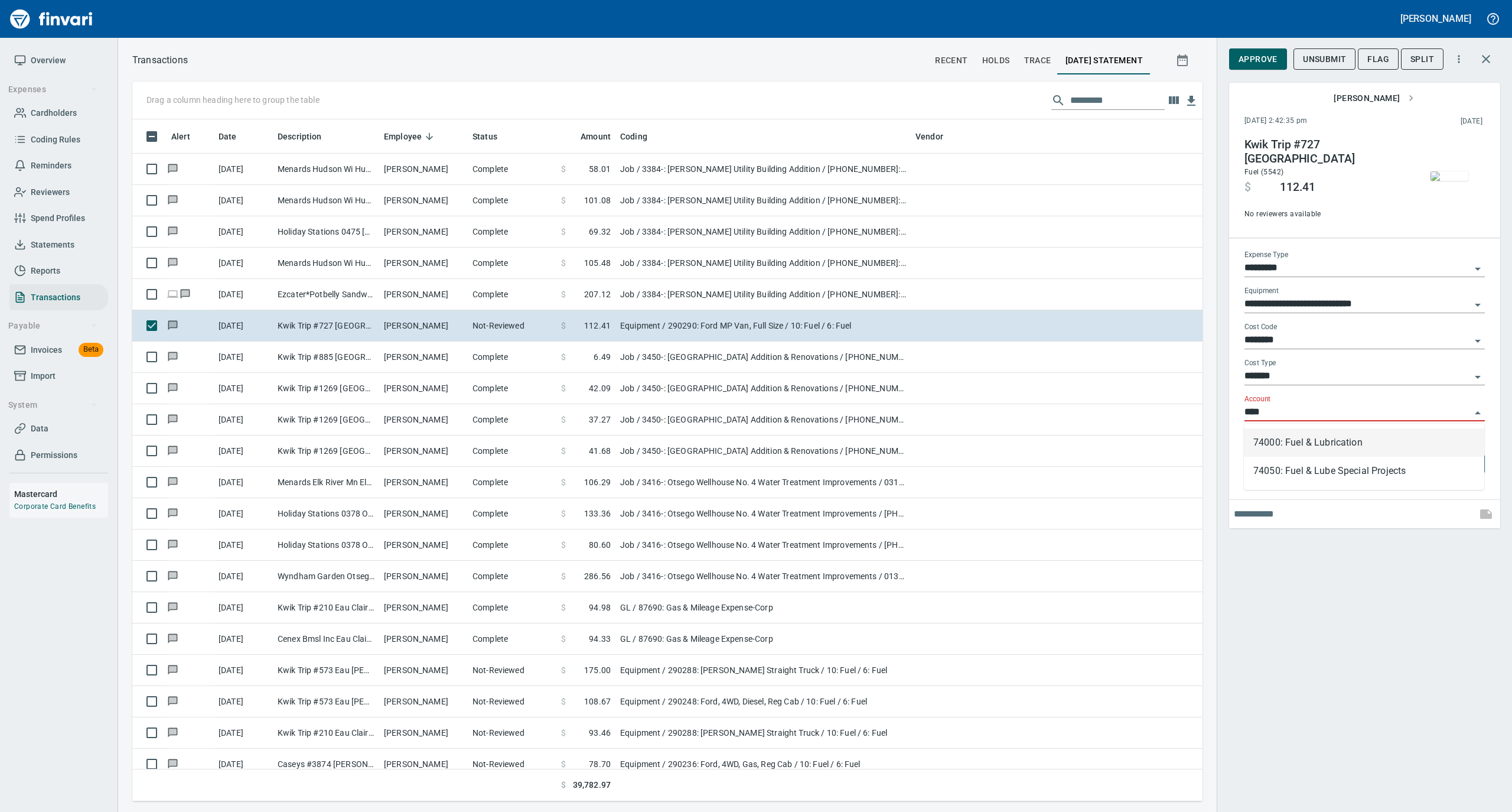 scroll, scrollTop: 670, scrollLeft: 1047, axis: both 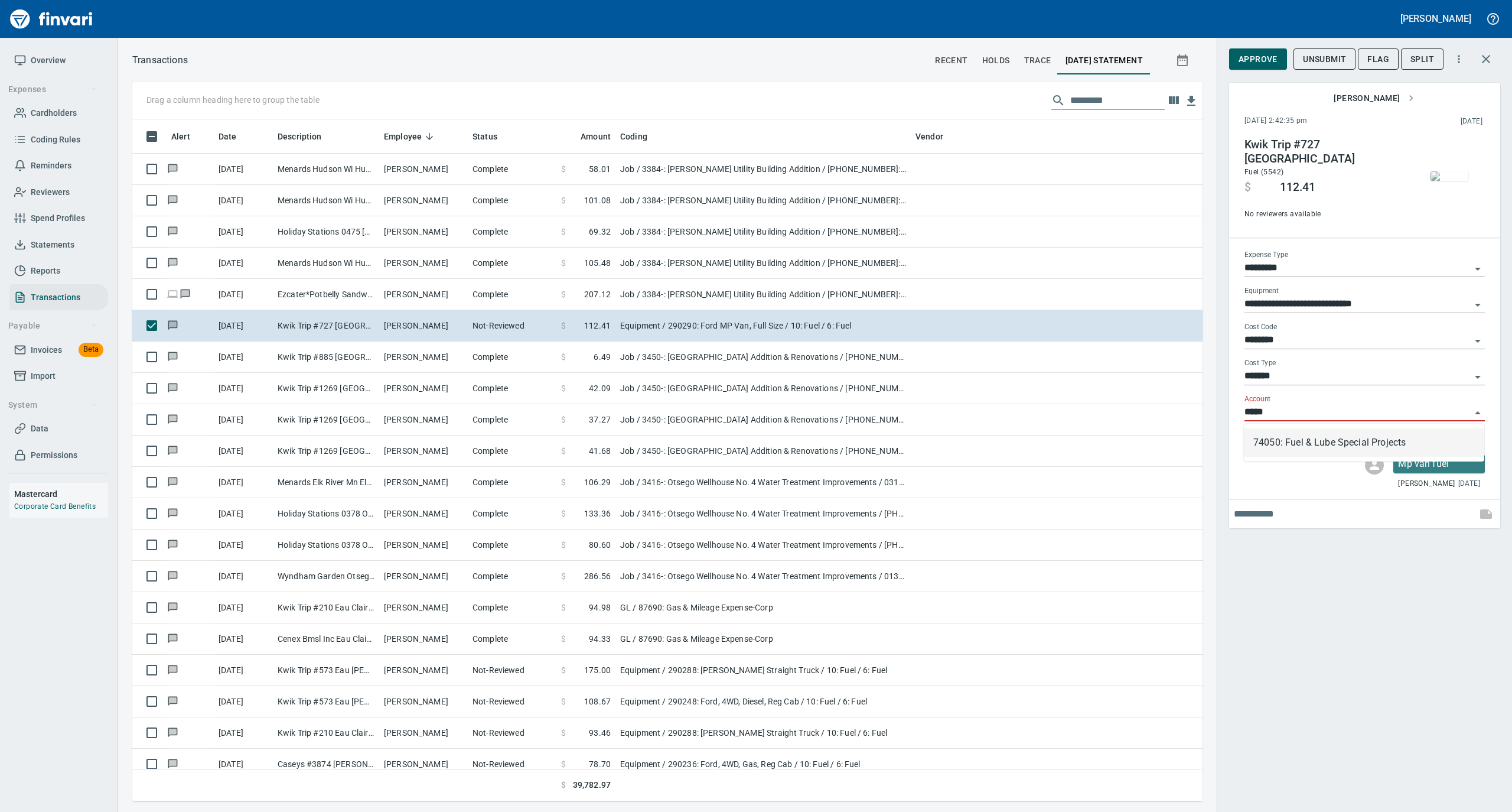 click on "74050: Fuel & Lube Special Projects" at bounding box center [1364, 443] 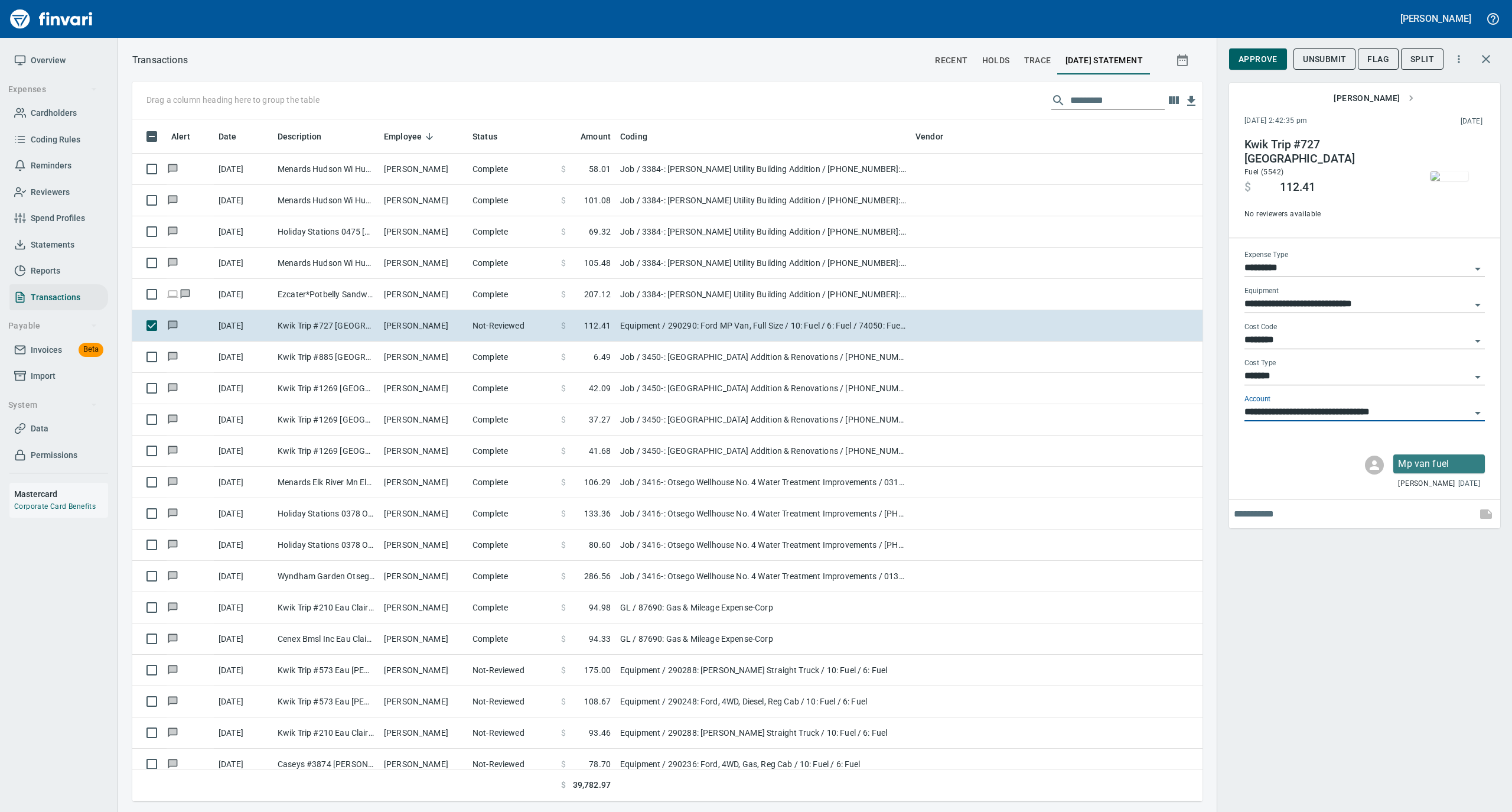 type on "**********" 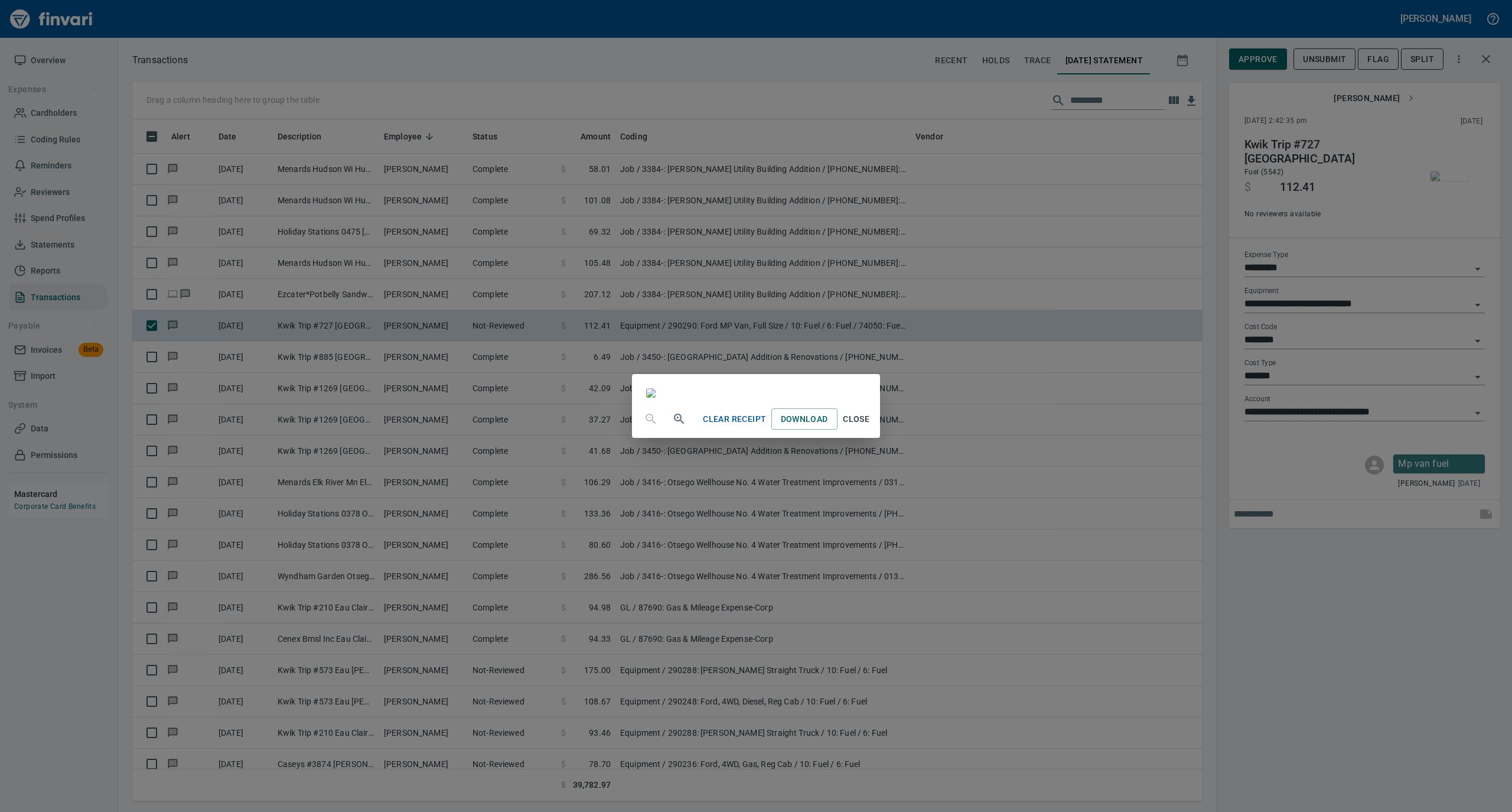 click on "Close" at bounding box center (856, 419) 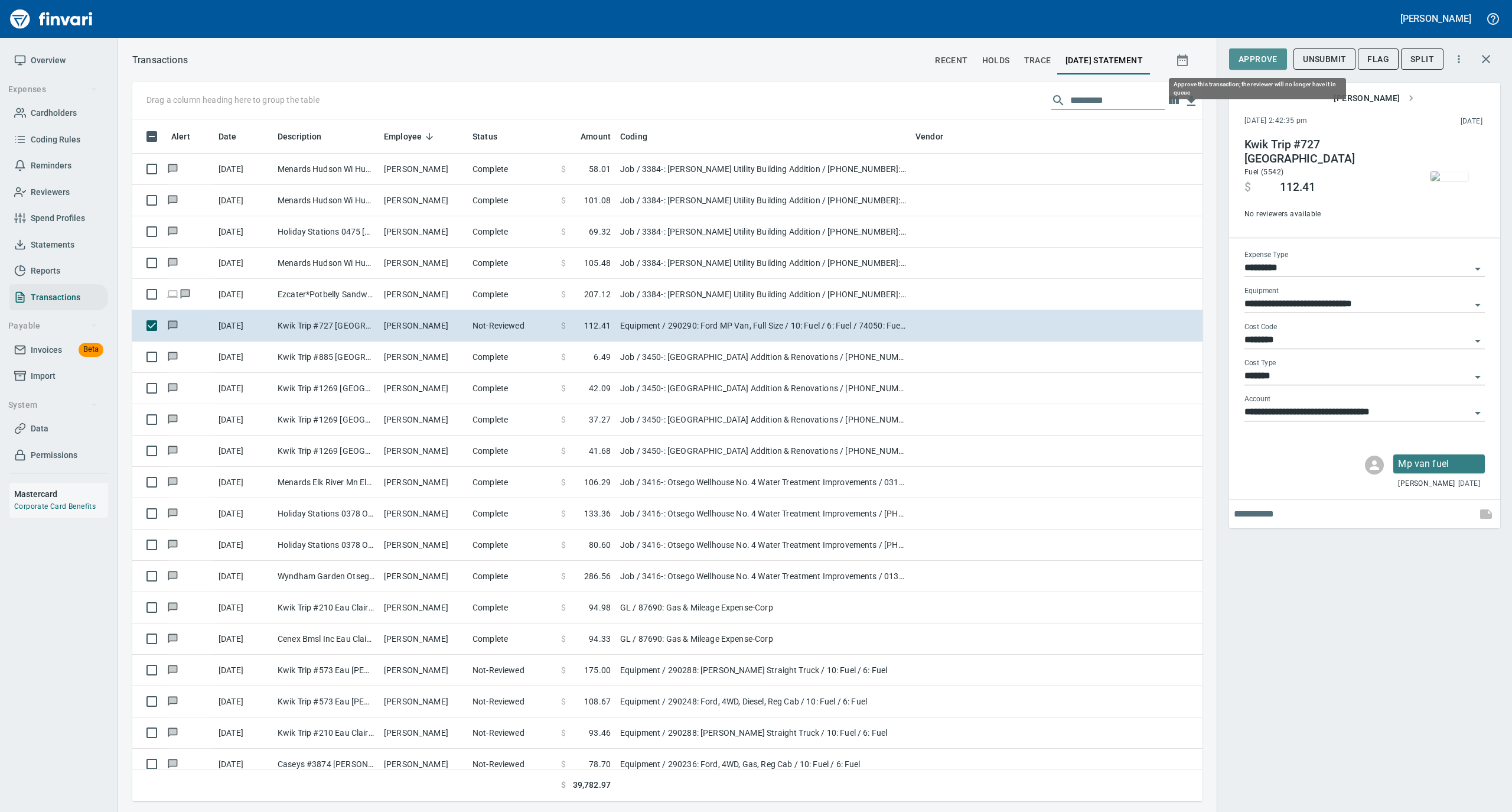 click on "Approve" at bounding box center [1258, 59] 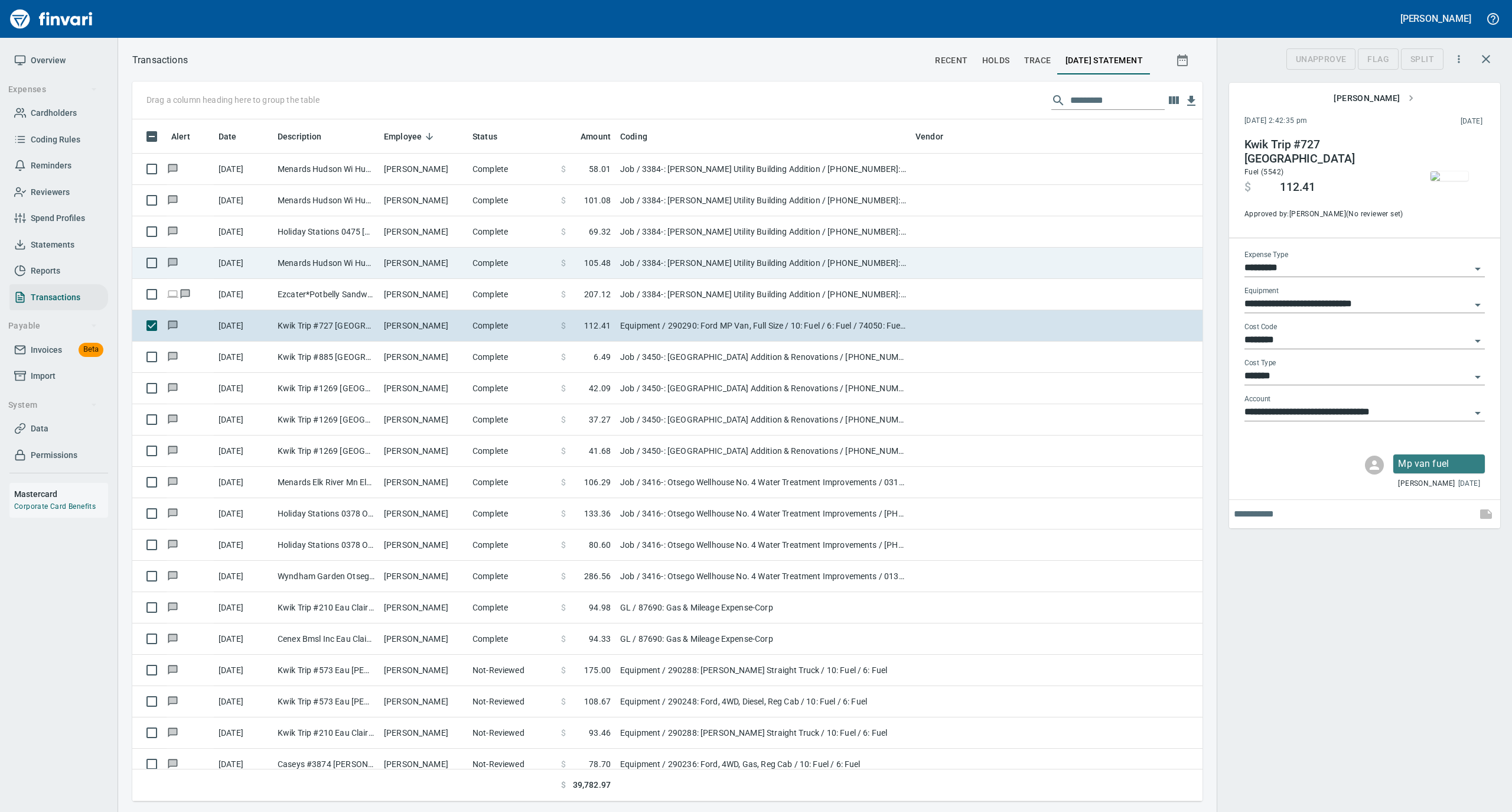 scroll, scrollTop: 670, scrollLeft: 1047, axis: both 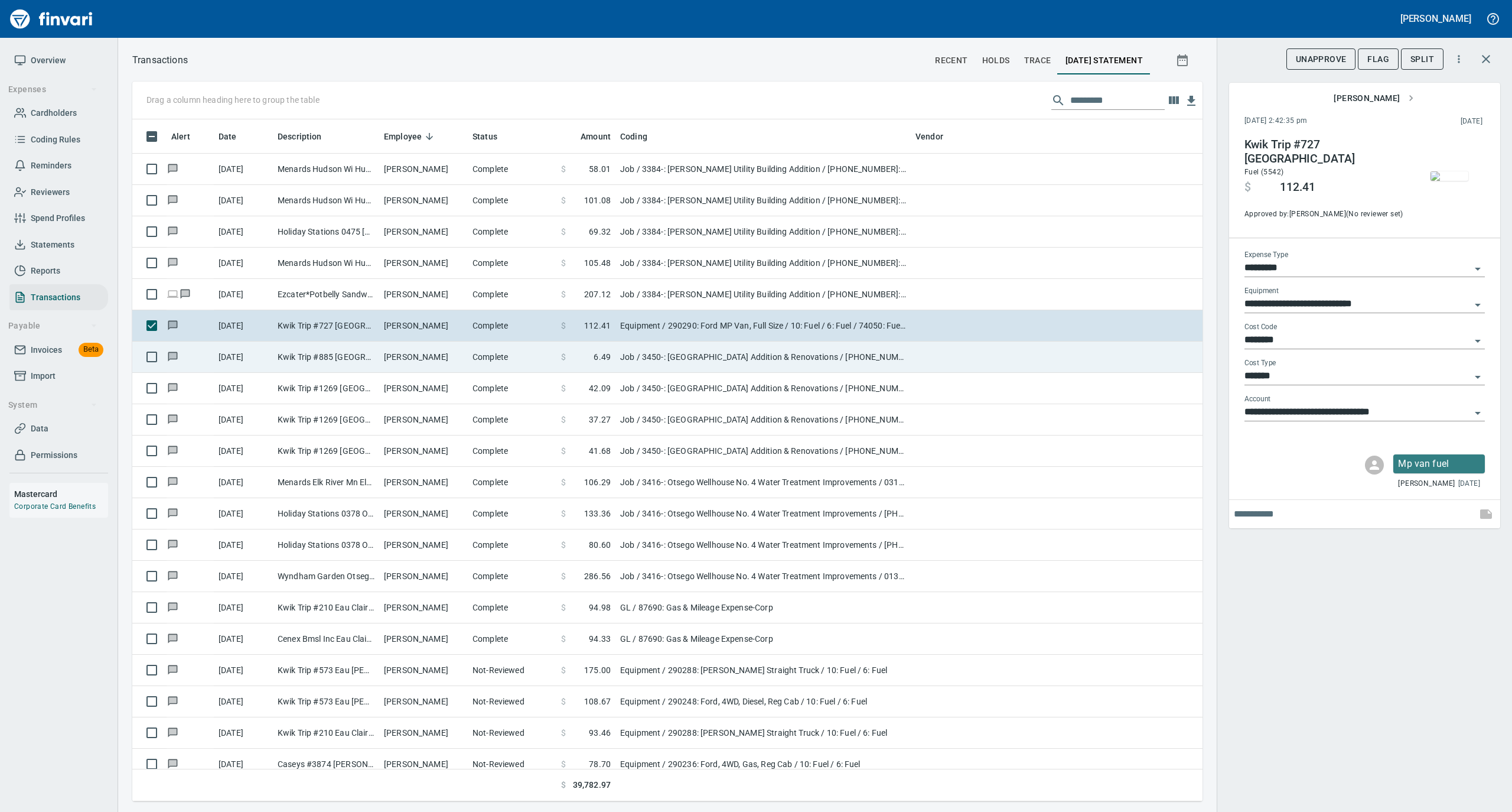 click on "Complete" at bounding box center (512, 357) 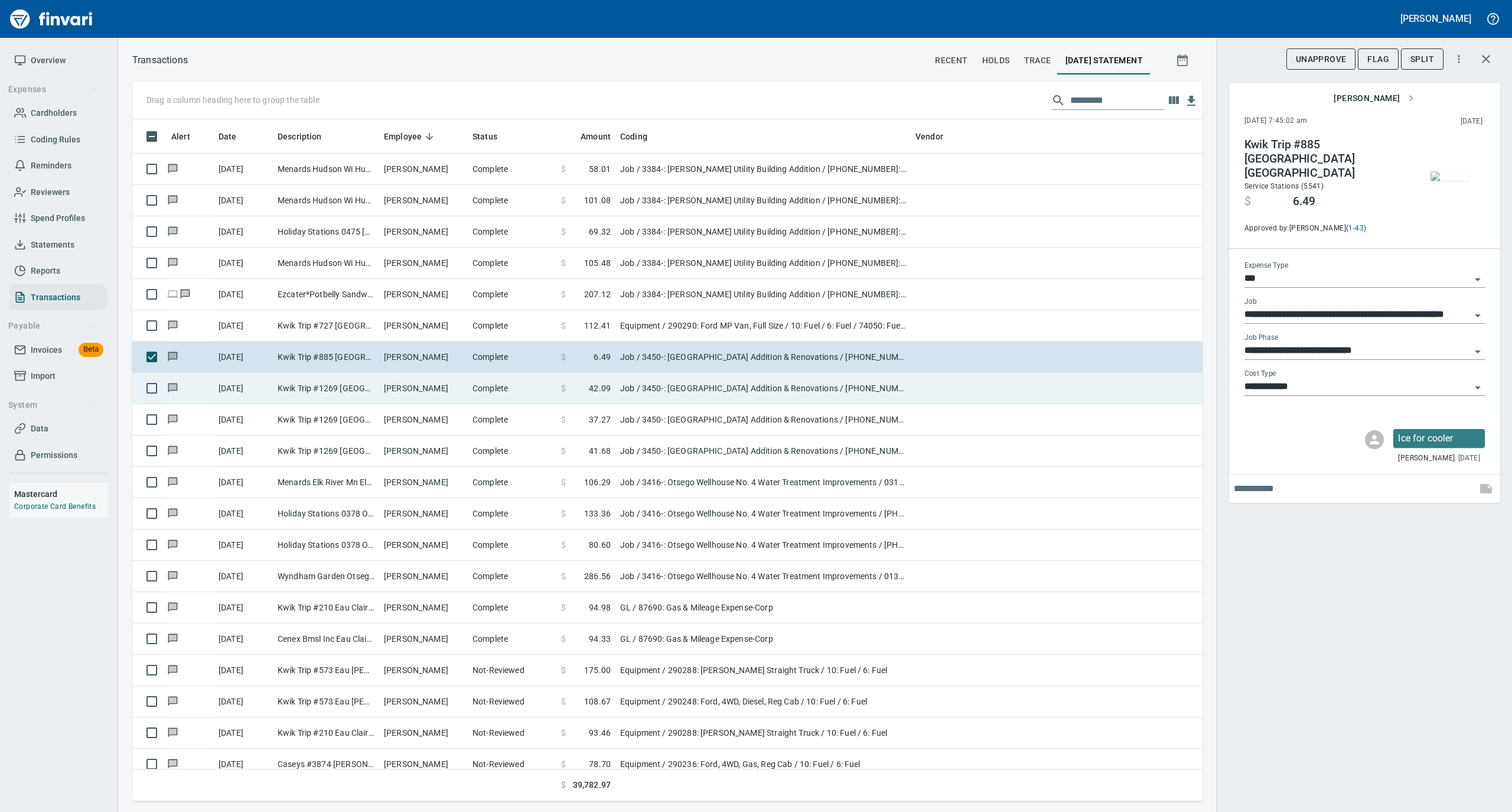 click on "[PERSON_NAME]" at bounding box center (423, 388) 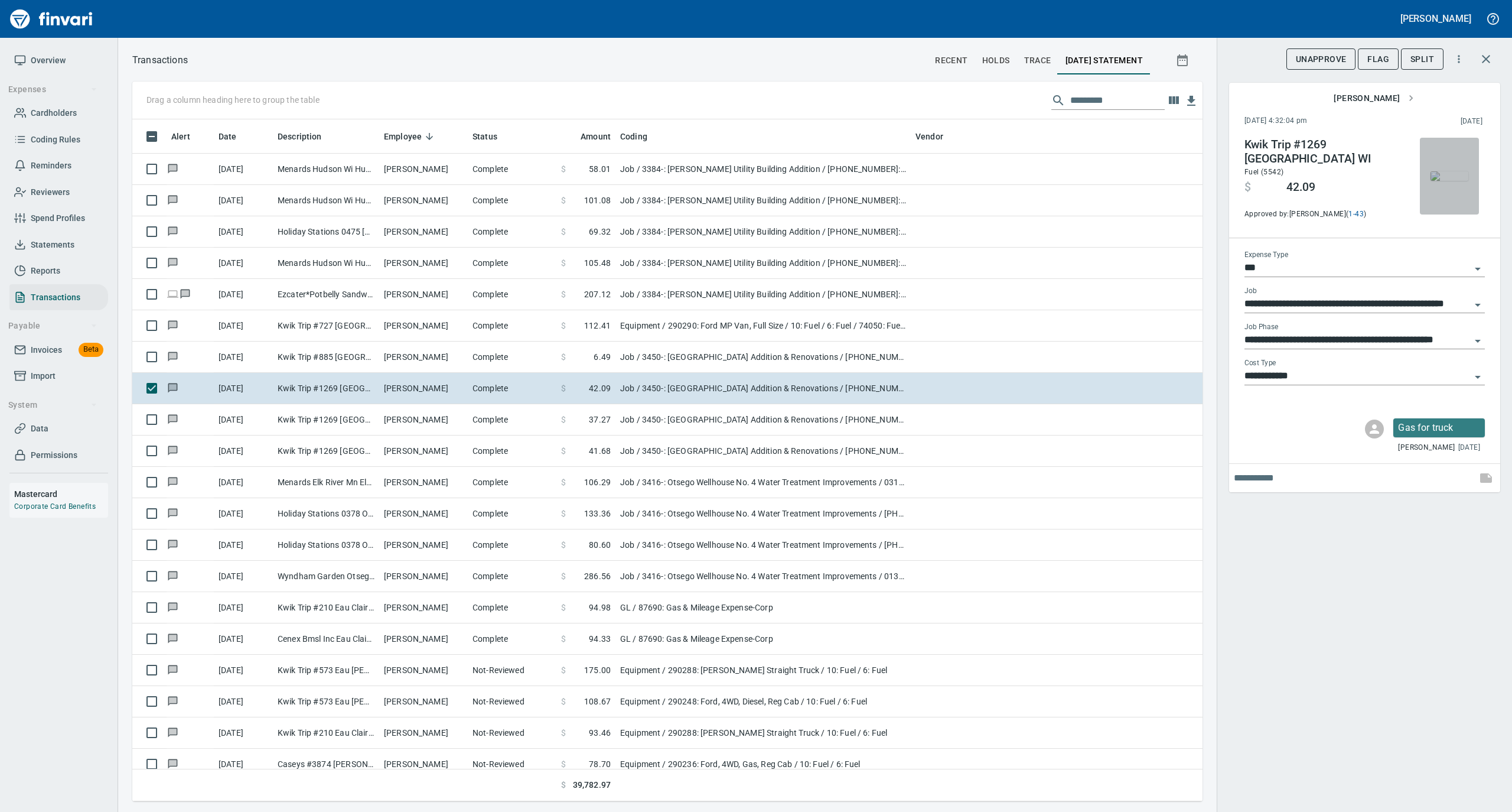 click at bounding box center [1449, 176] 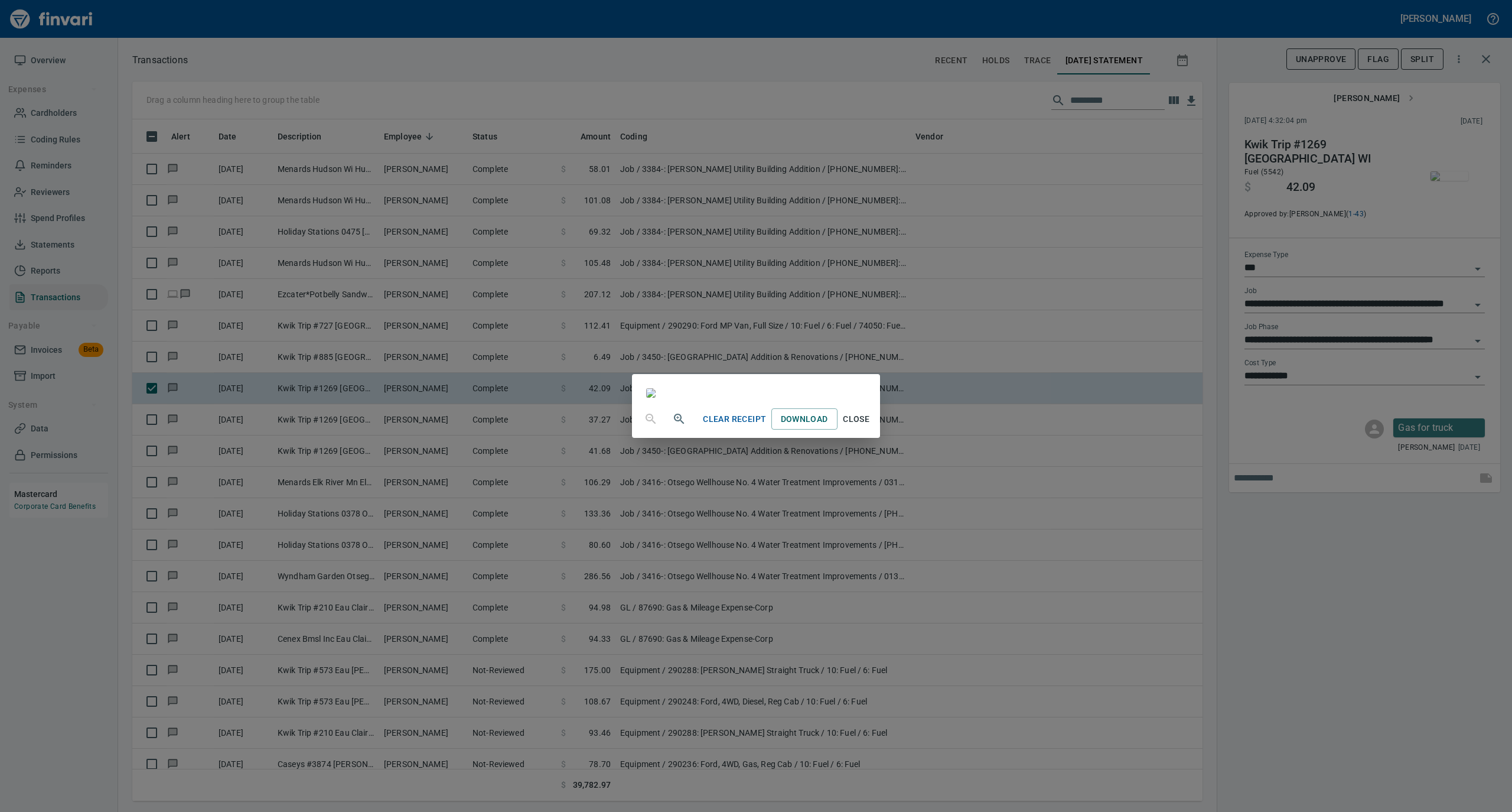 click on "Close" at bounding box center [856, 419] 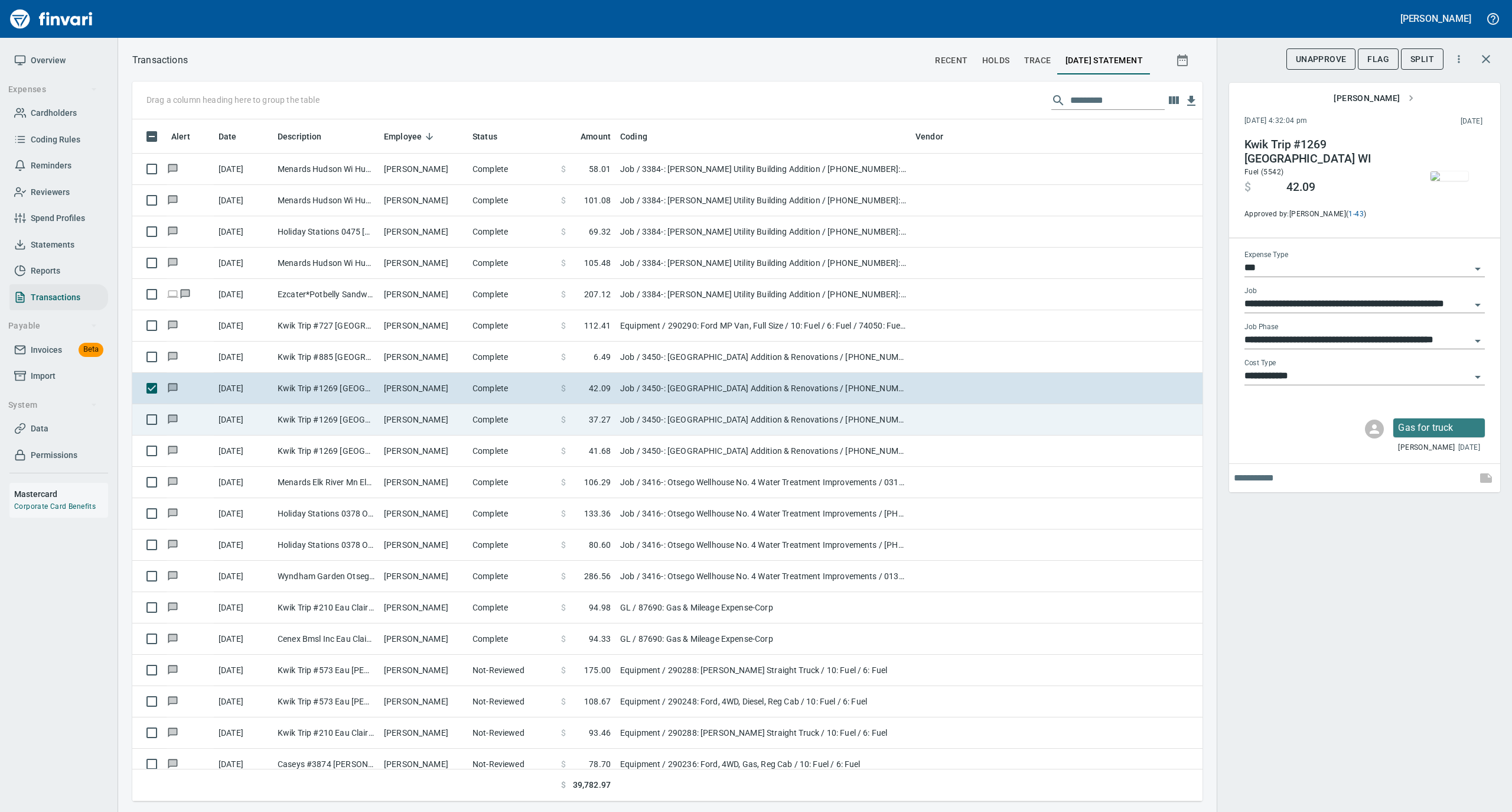 click on "[PERSON_NAME]" at bounding box center [423, 420] 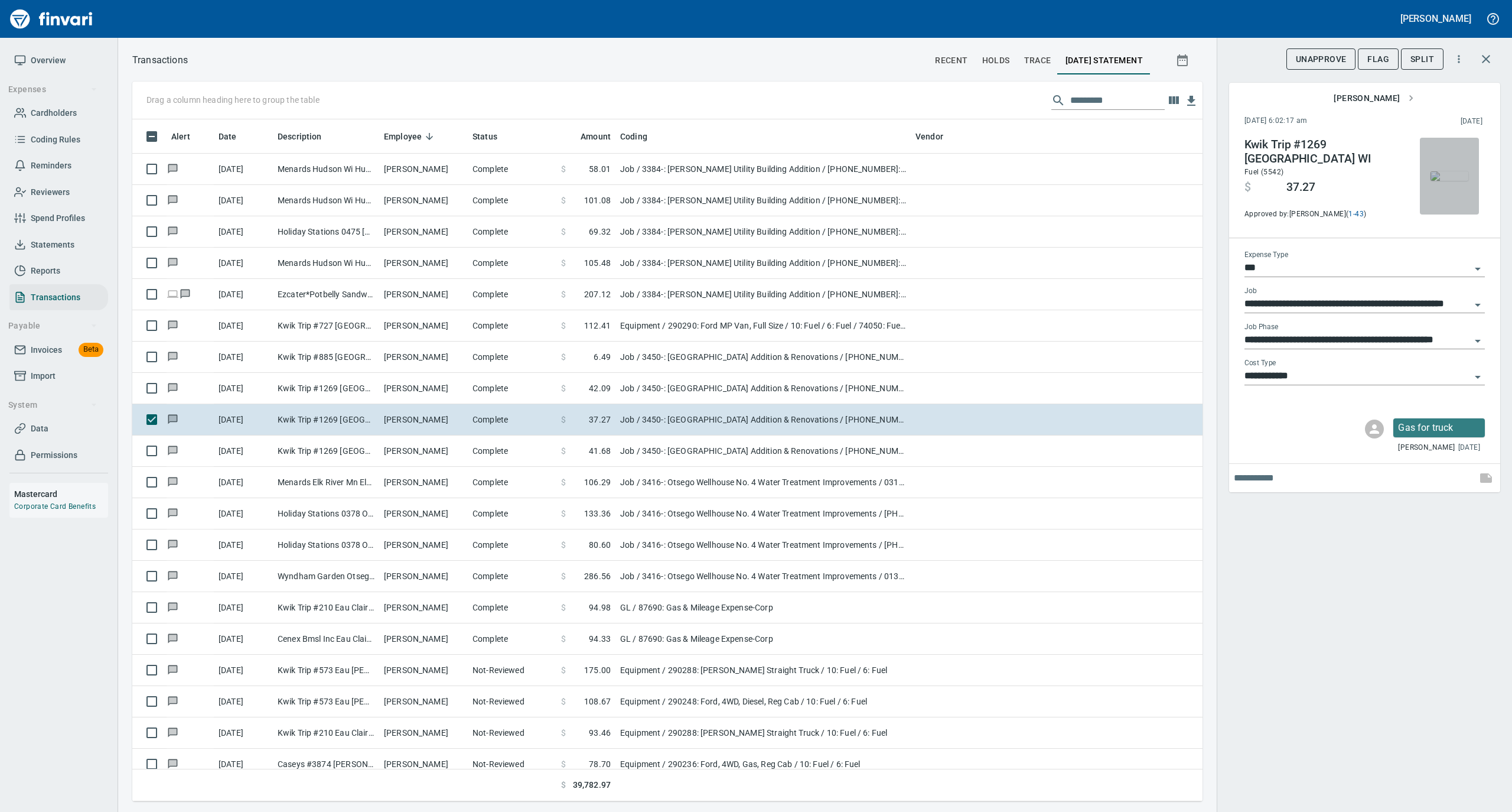 click at bounding box center (1449, 176) 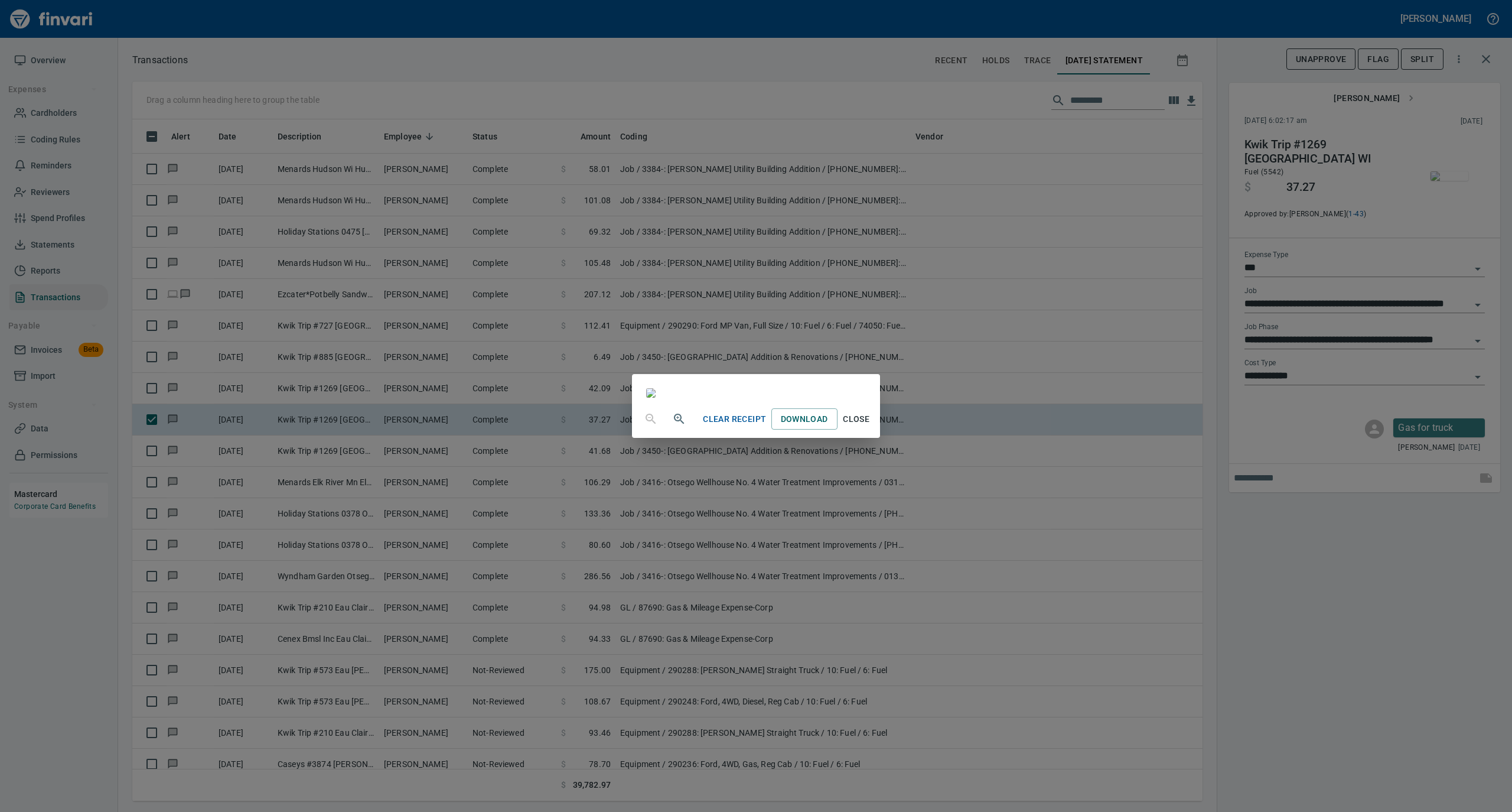 click on "Close" at bounding box center [856, 419] 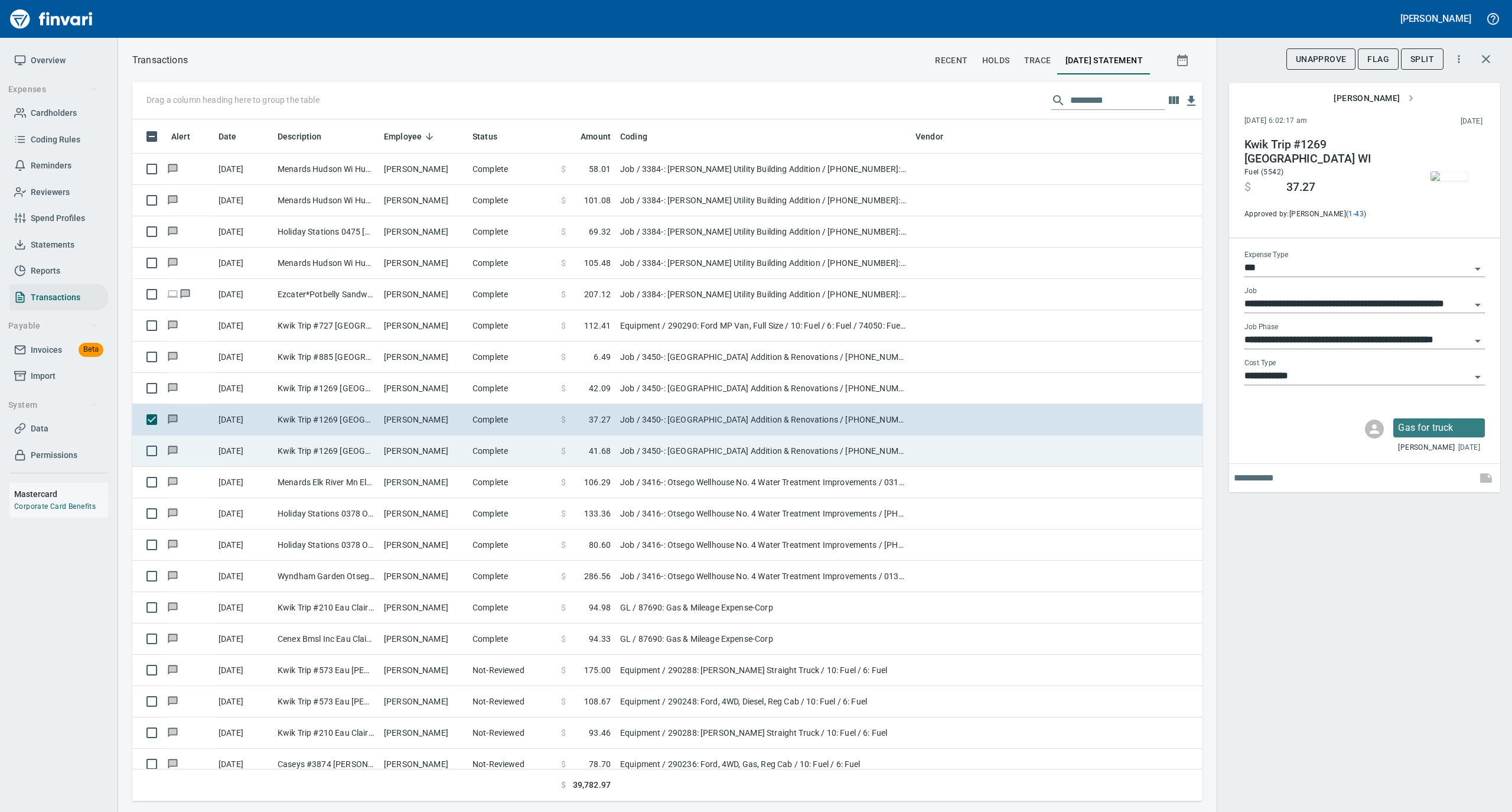 click on "[PERSON_NAME]" at bounding box center [423, 451] 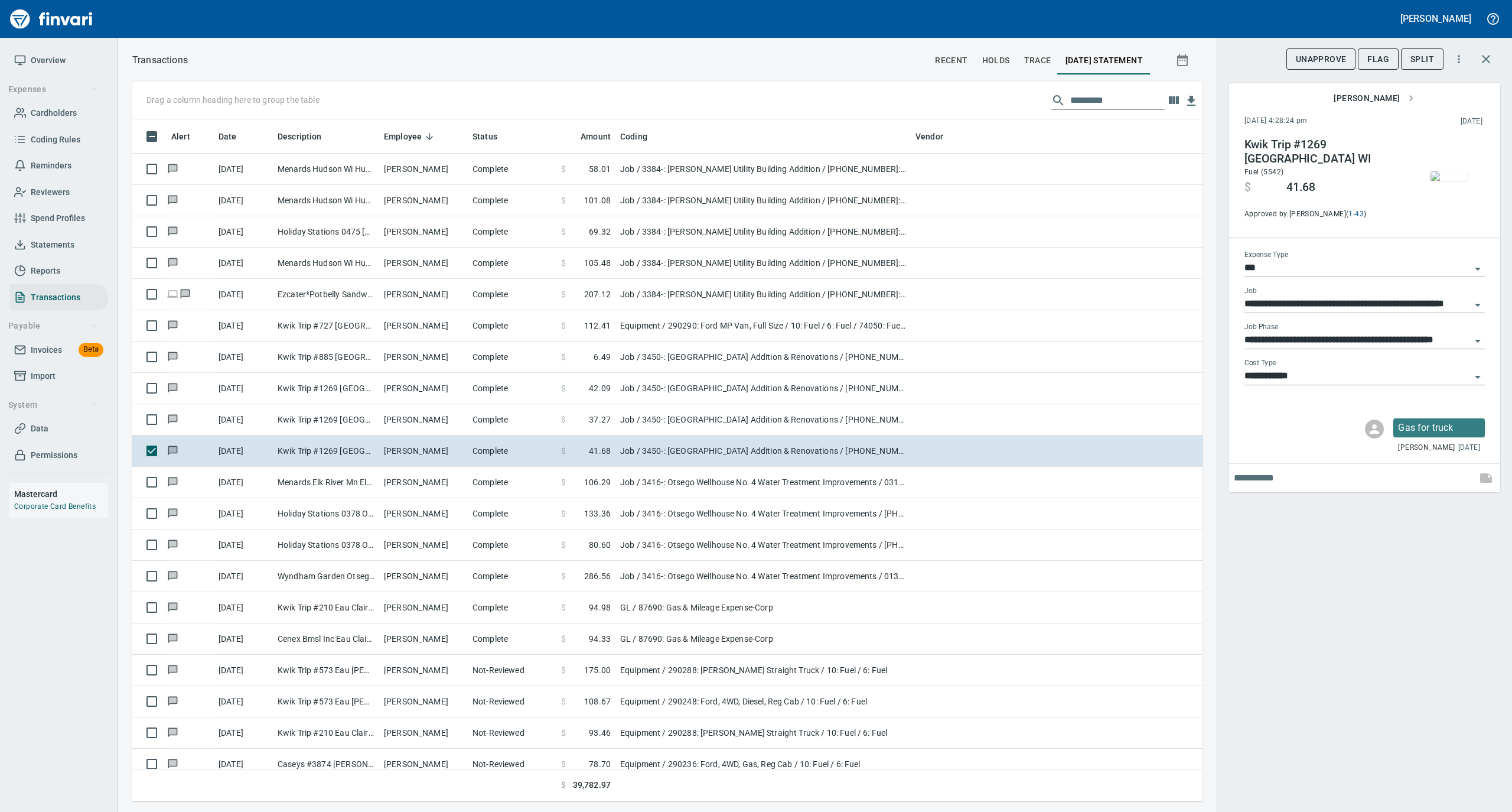 click at bounding box center (1449, 176) 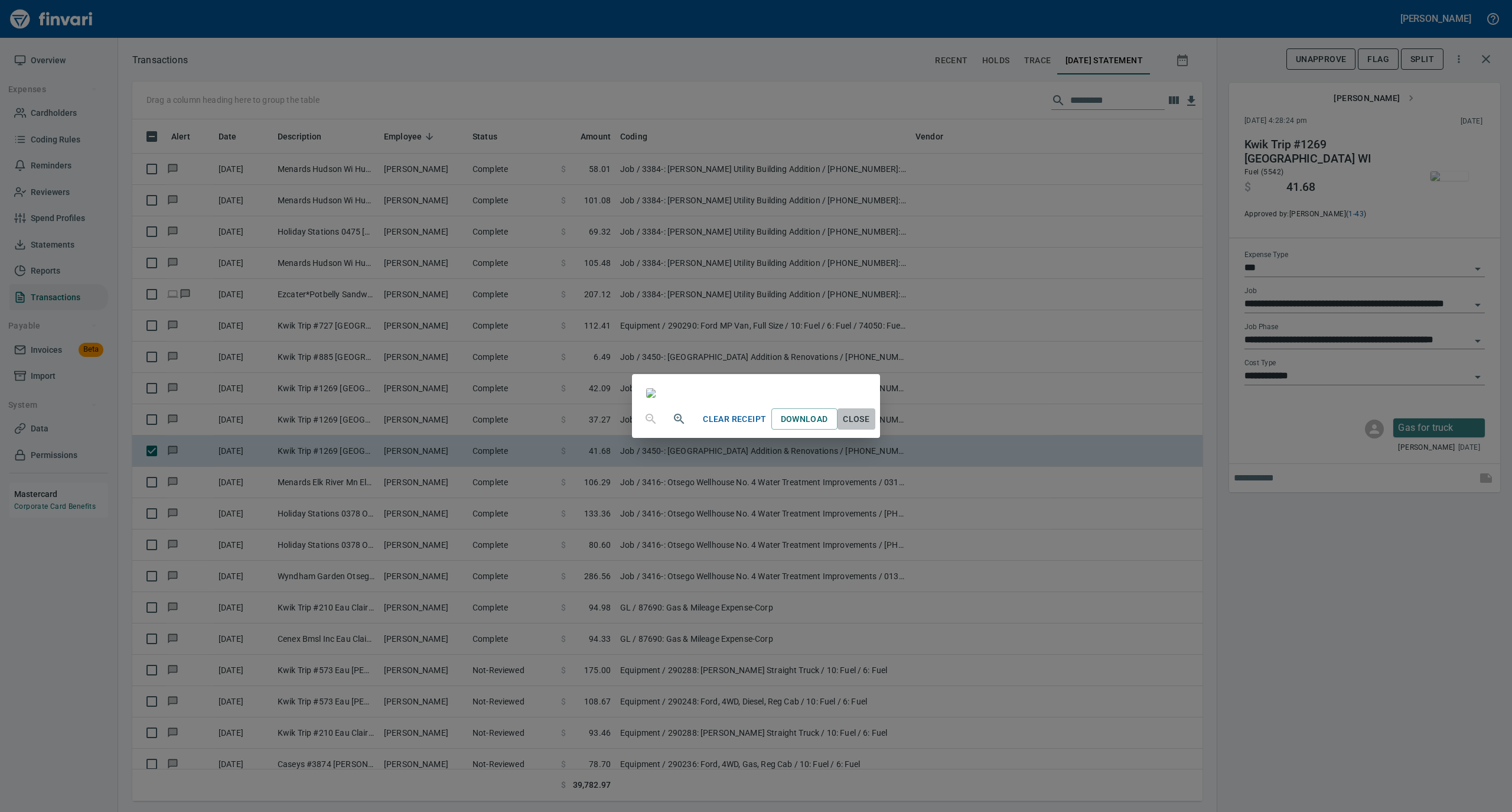 click on "Close" at bounding box center [856, 419] 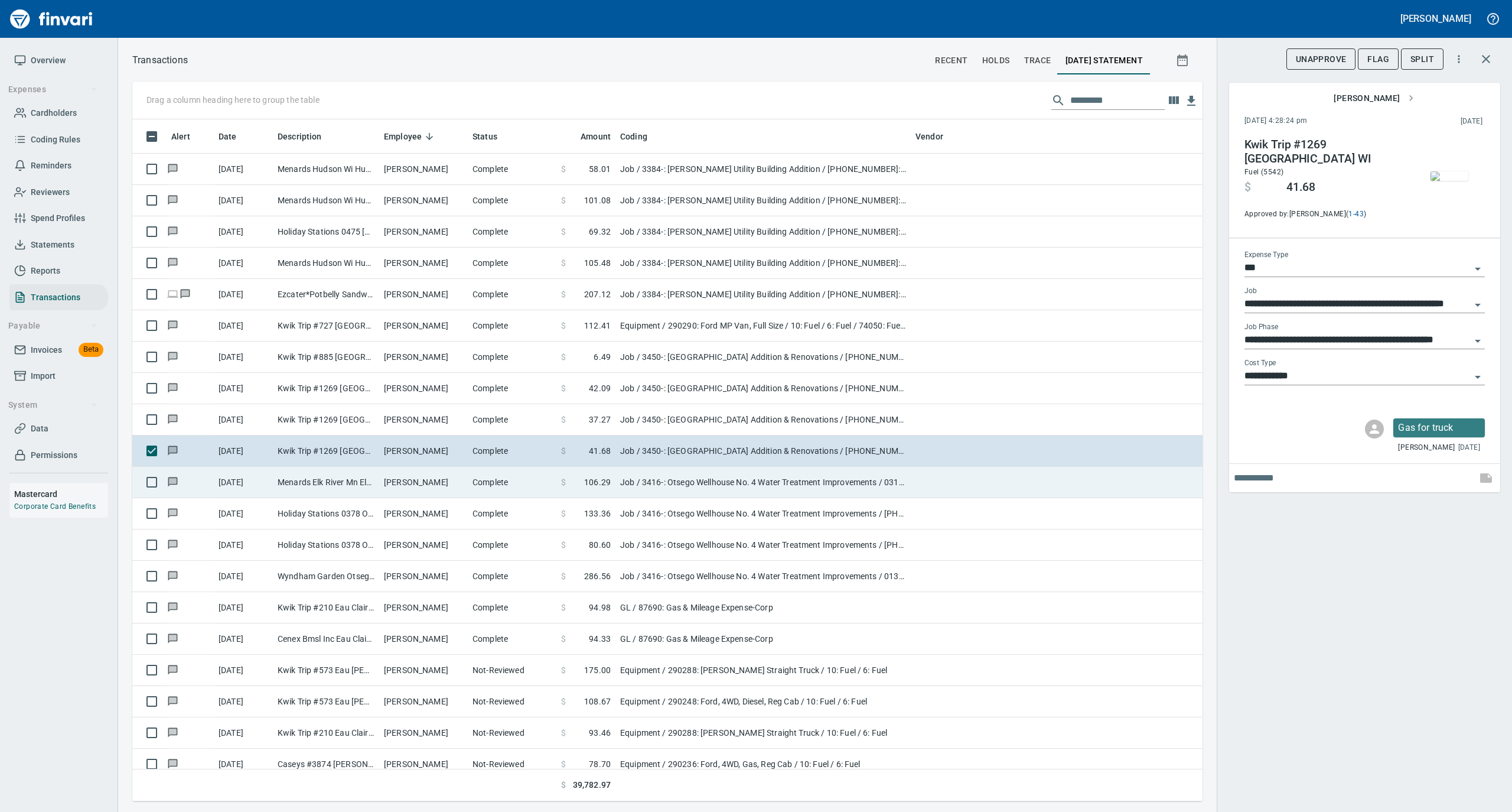 click on "Complete" at bounding box center [512, 482] 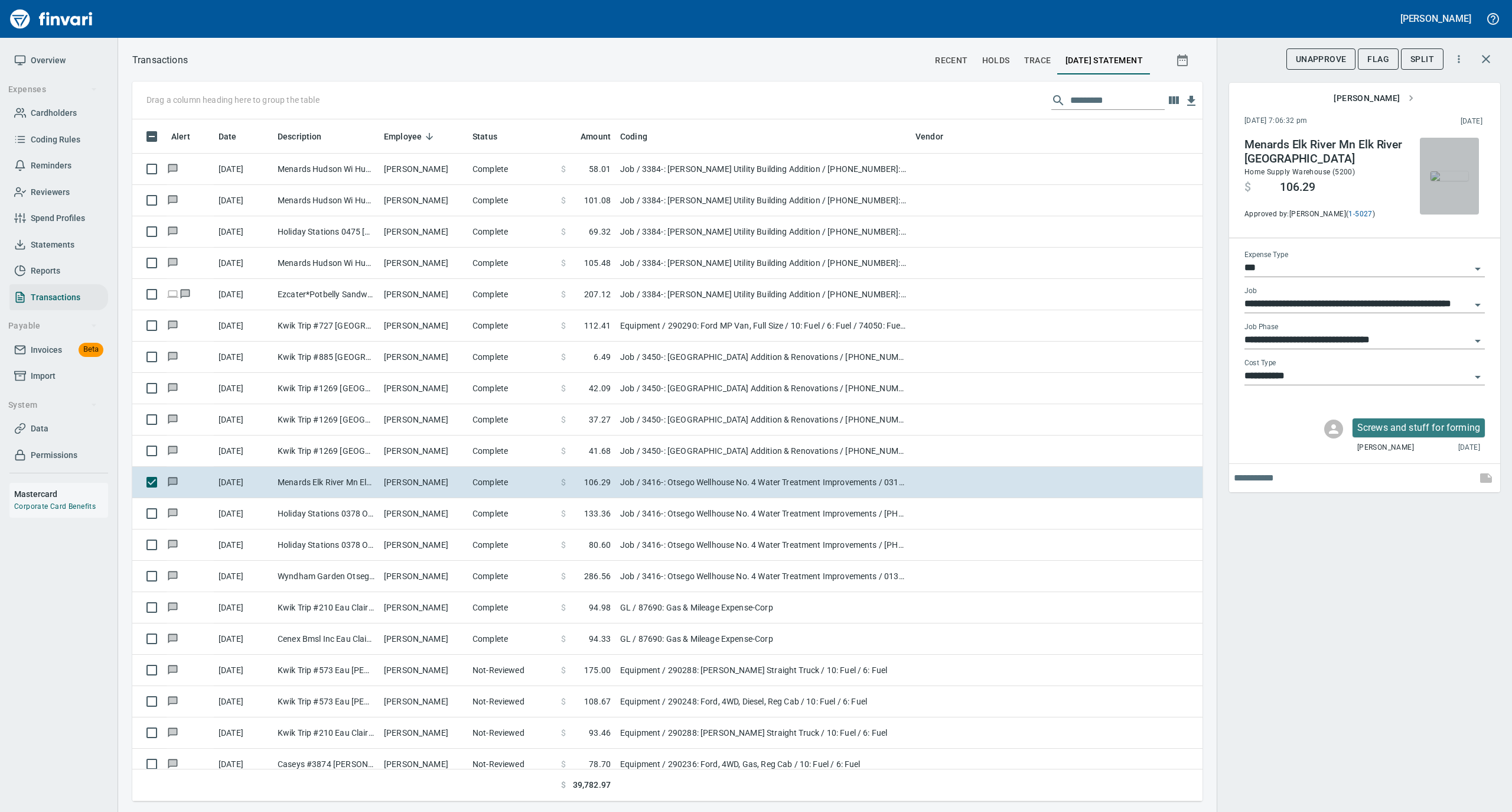 click at bounding box center (1449, 176) 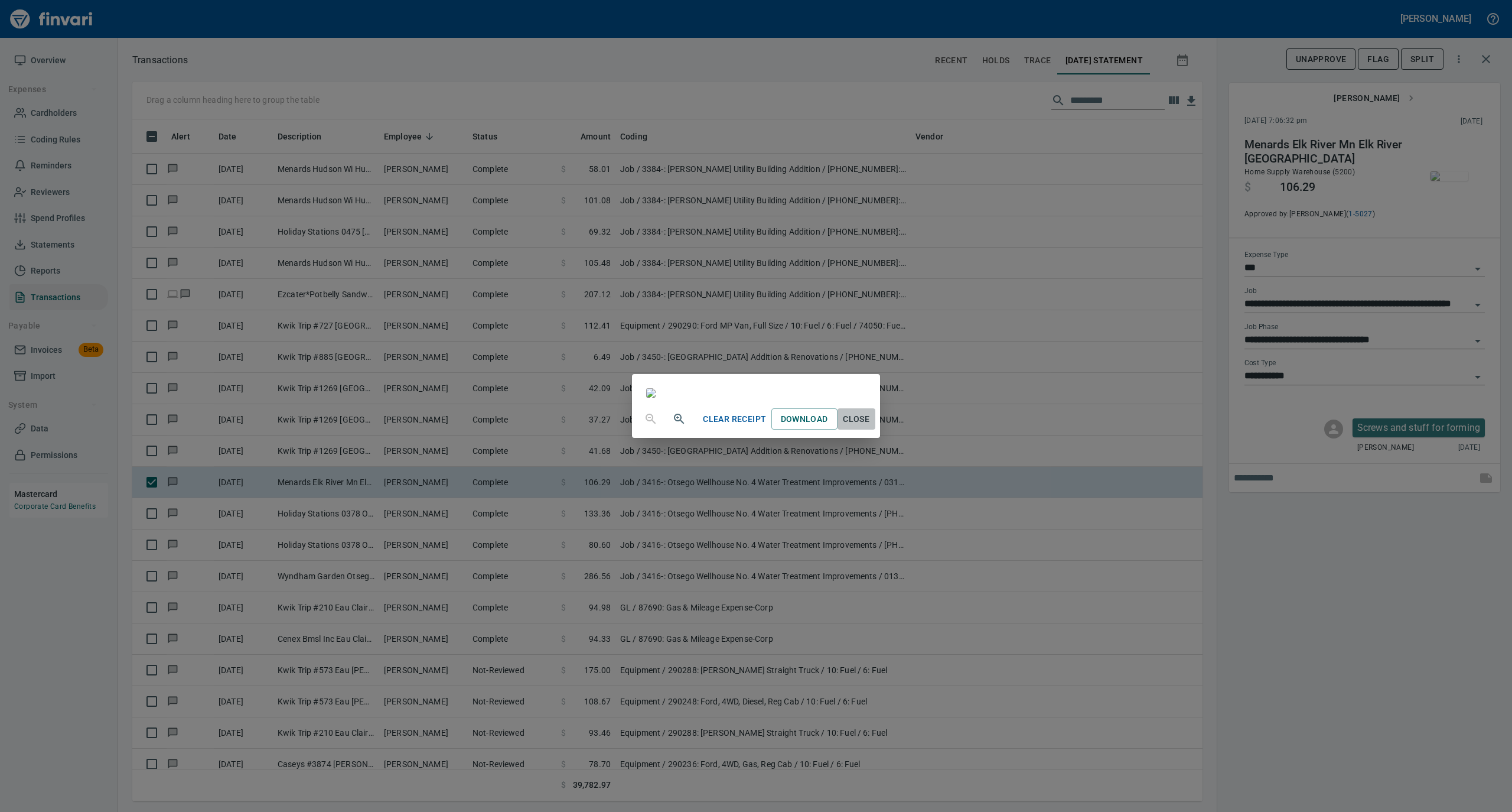 click on "Close" at bounding box center [856, 419] 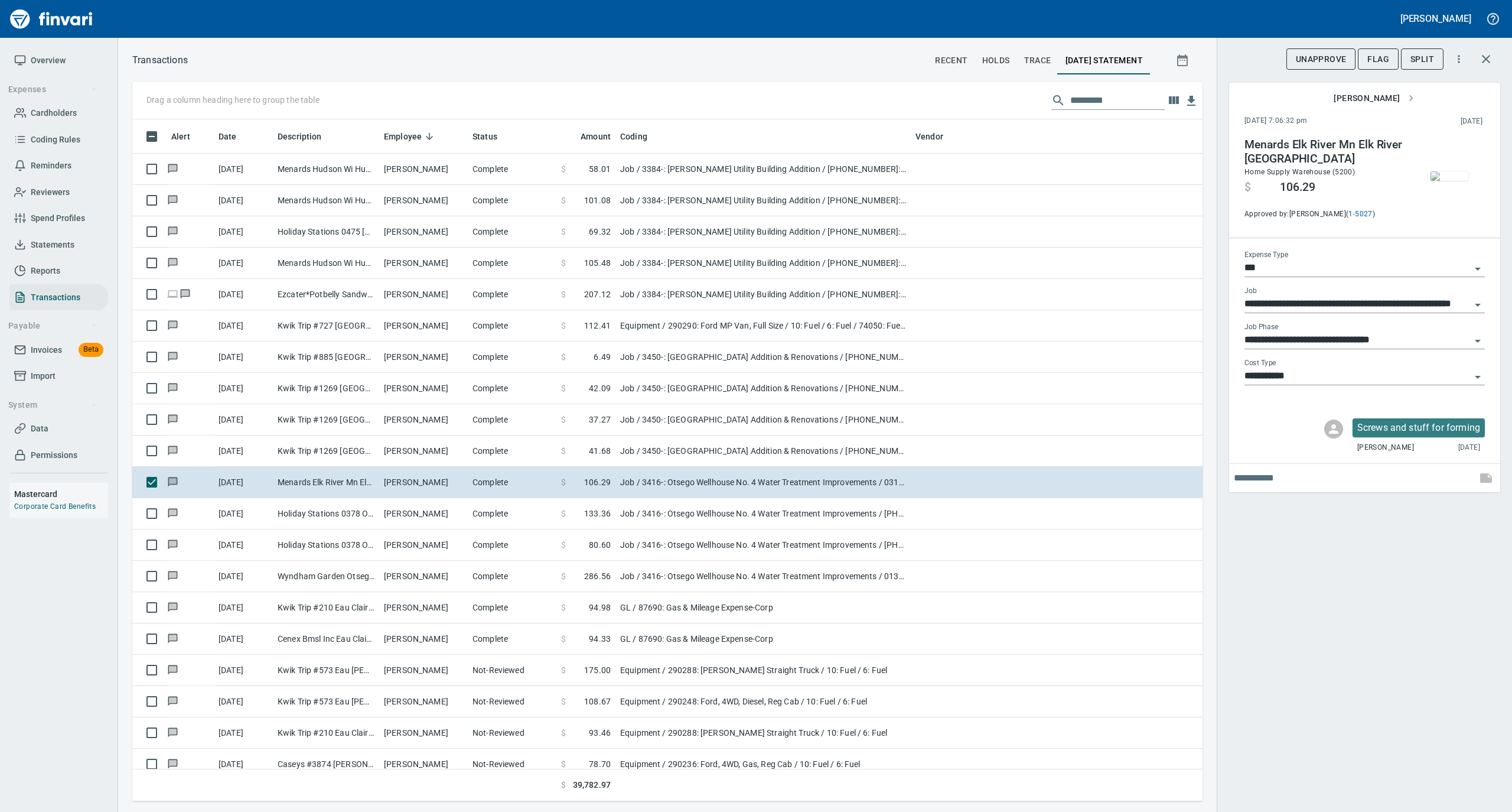 click at bounding box center (1449, 176) 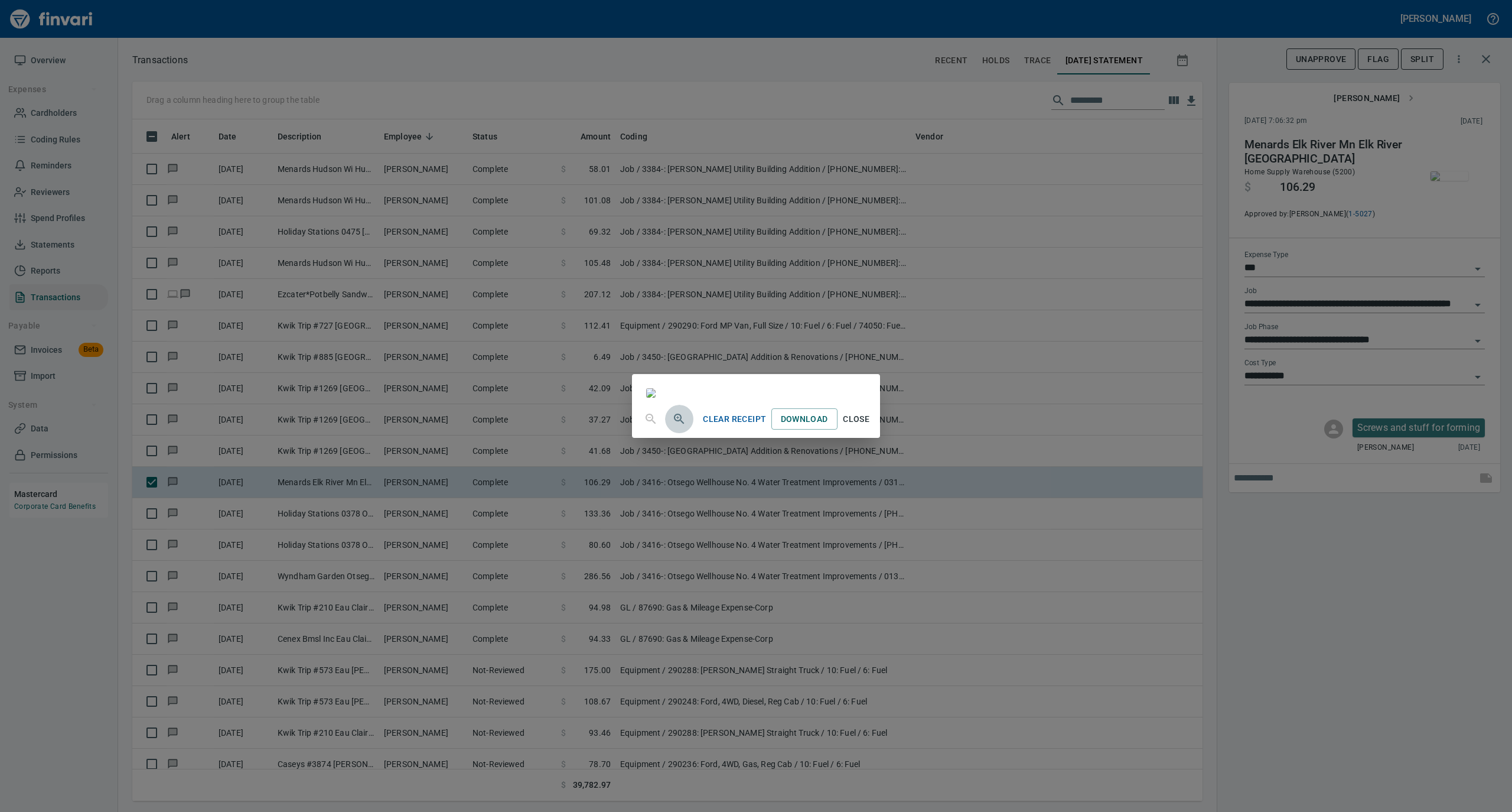 click 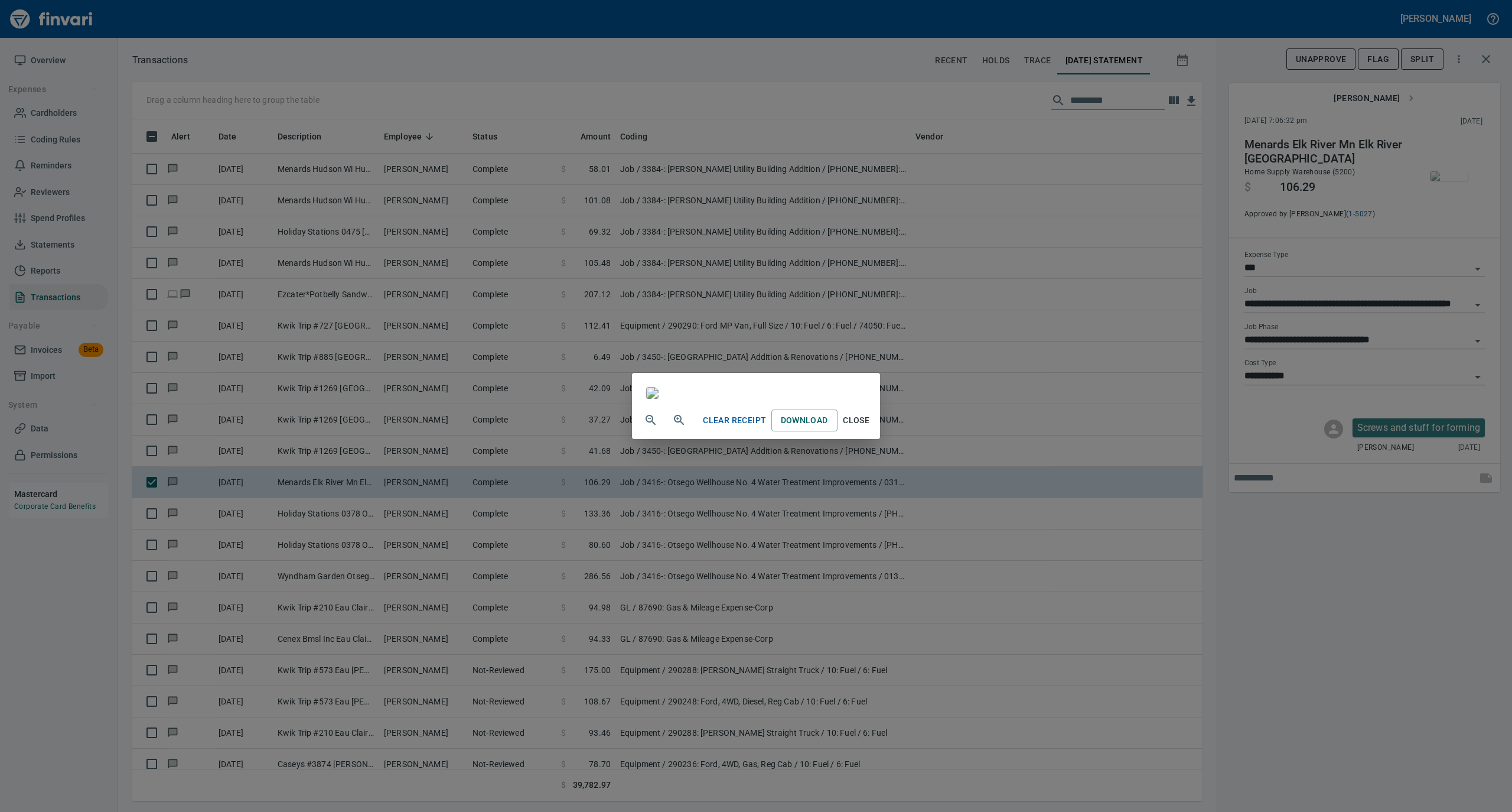 click at bounding box center (652, 393) 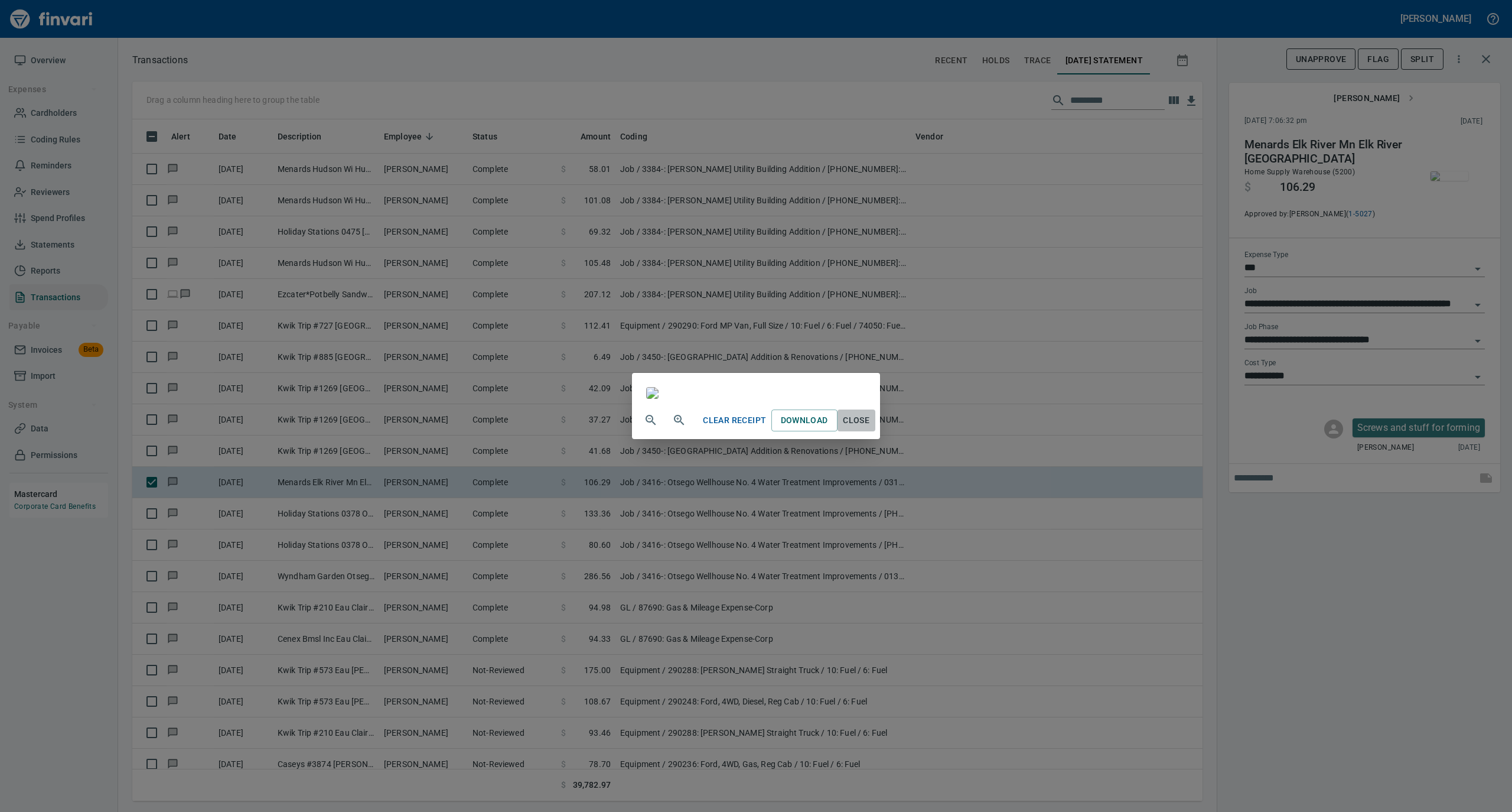 click on "Close" at bounding box center (856, 420) 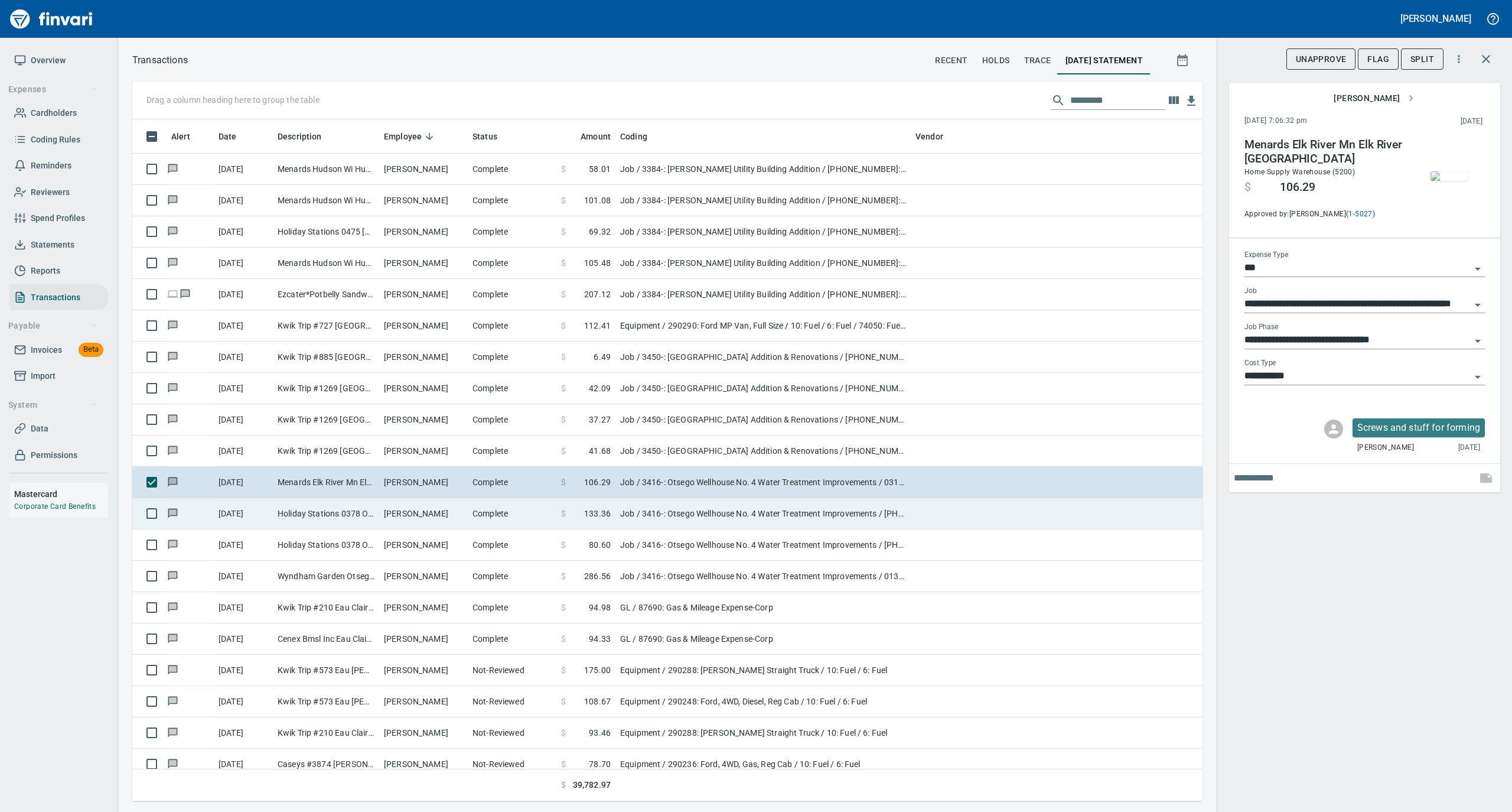 click on "Holiday Stations 0378  Otsego        [GEOGRAPHIC_DATA]" at bounding box center (326, 514) 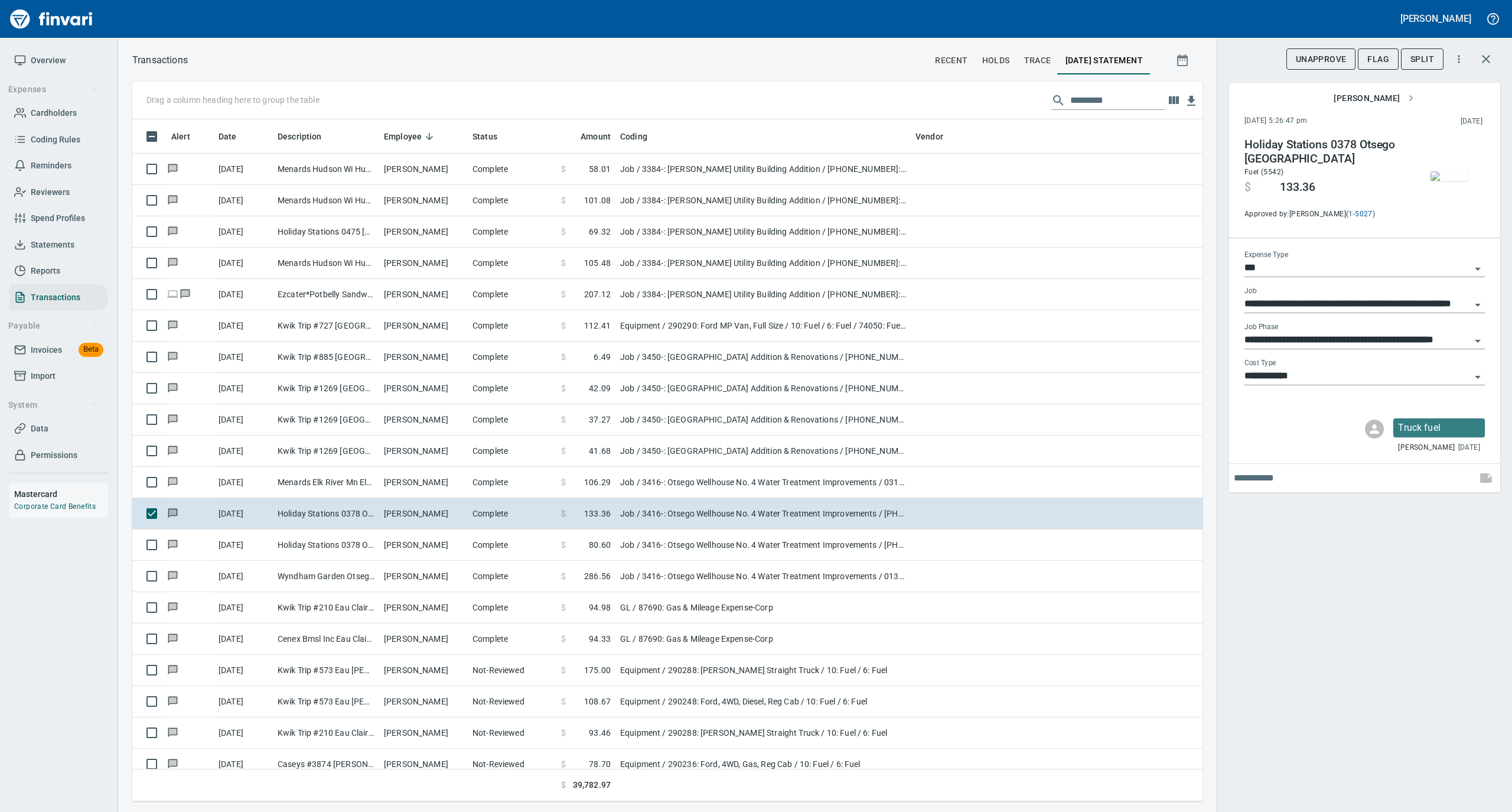 scroll, scrollTop: 670, scrollLeft: 1047, axis: both 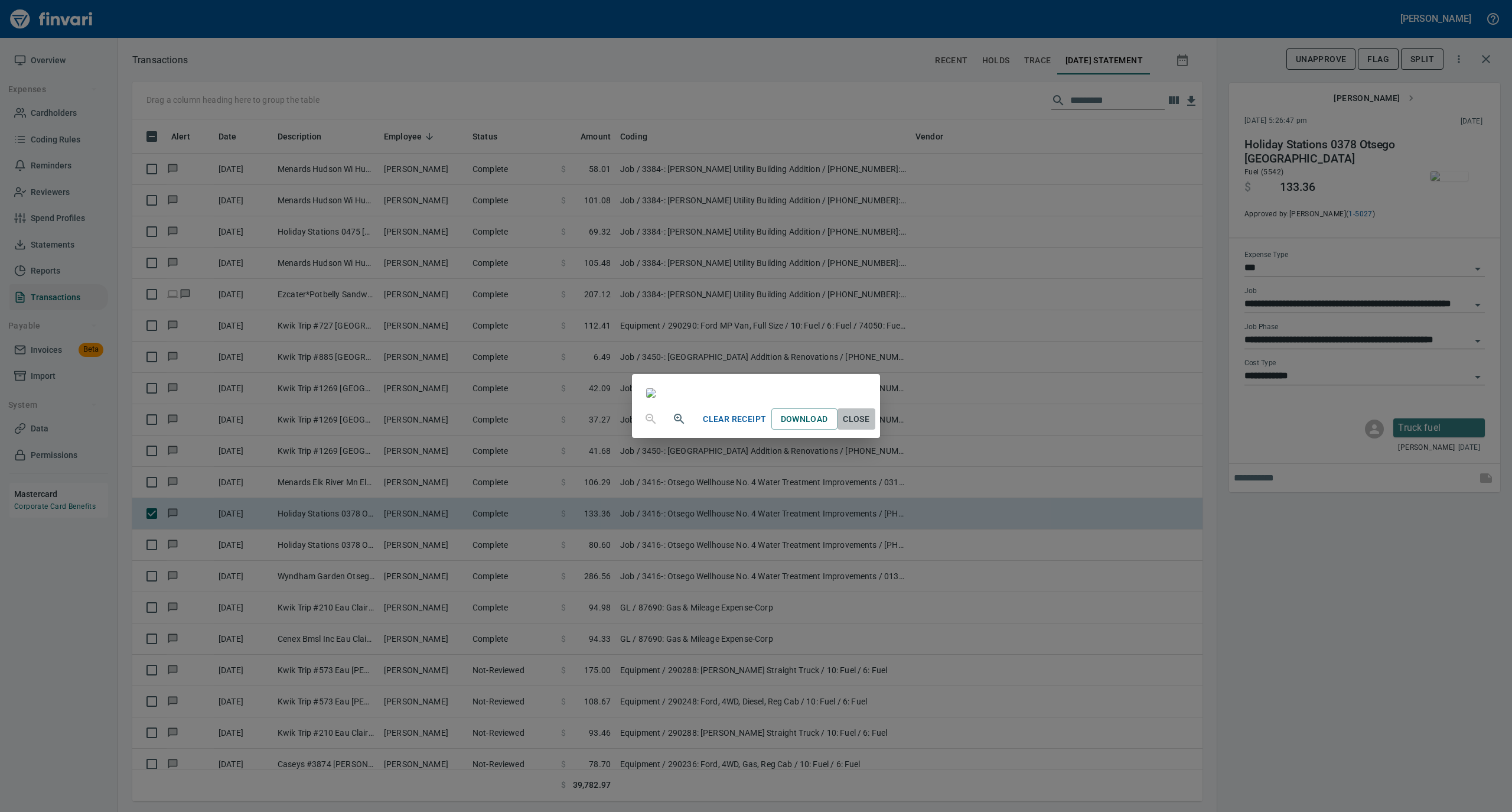 click on "Close" at bounding box center (856, 419) 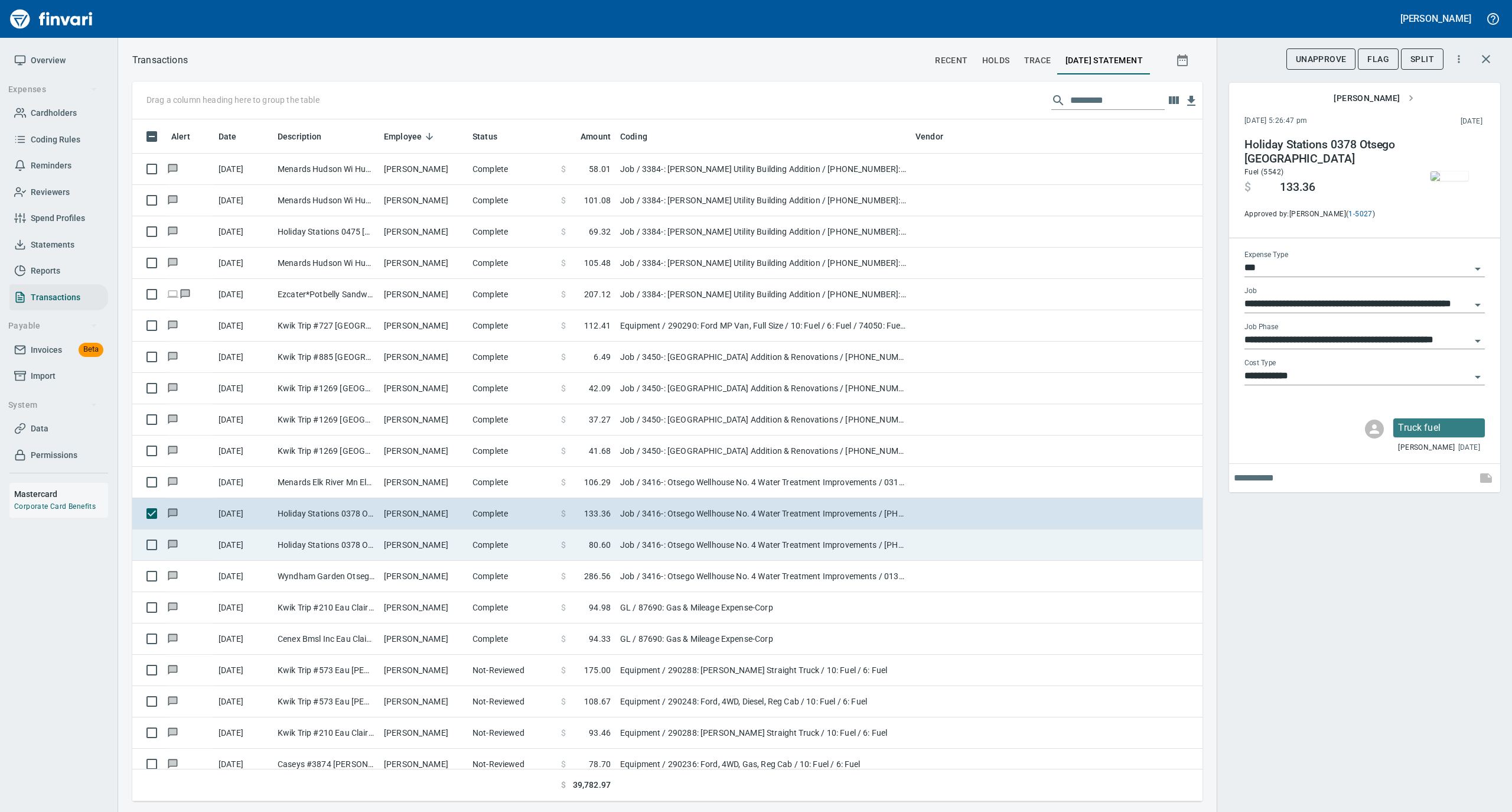 click on "[PERSON_NAME]" at bounding box center (423, 545) 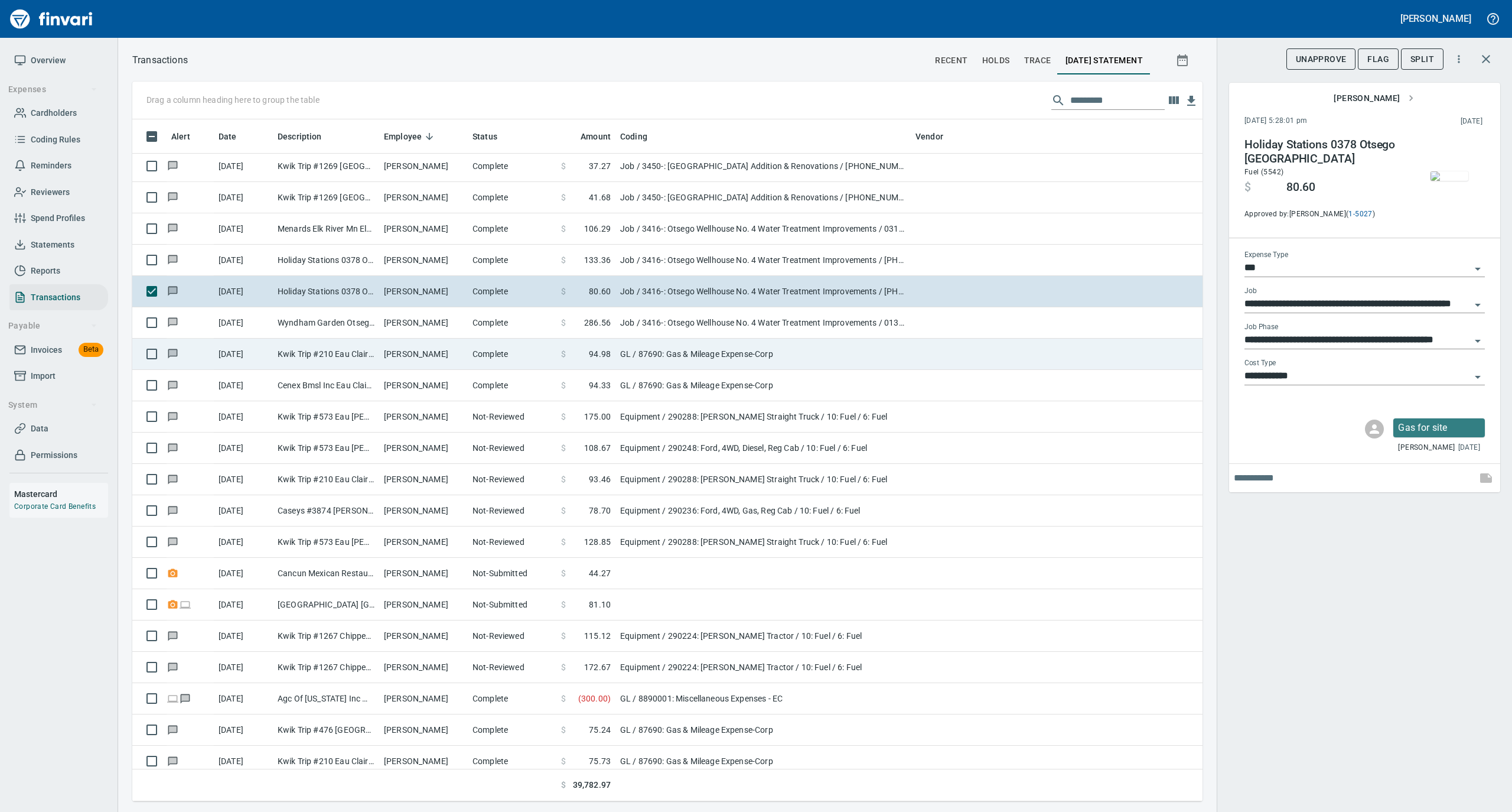scroll, scrollTop: 5201, scrollLeft: 0, axis: vertical 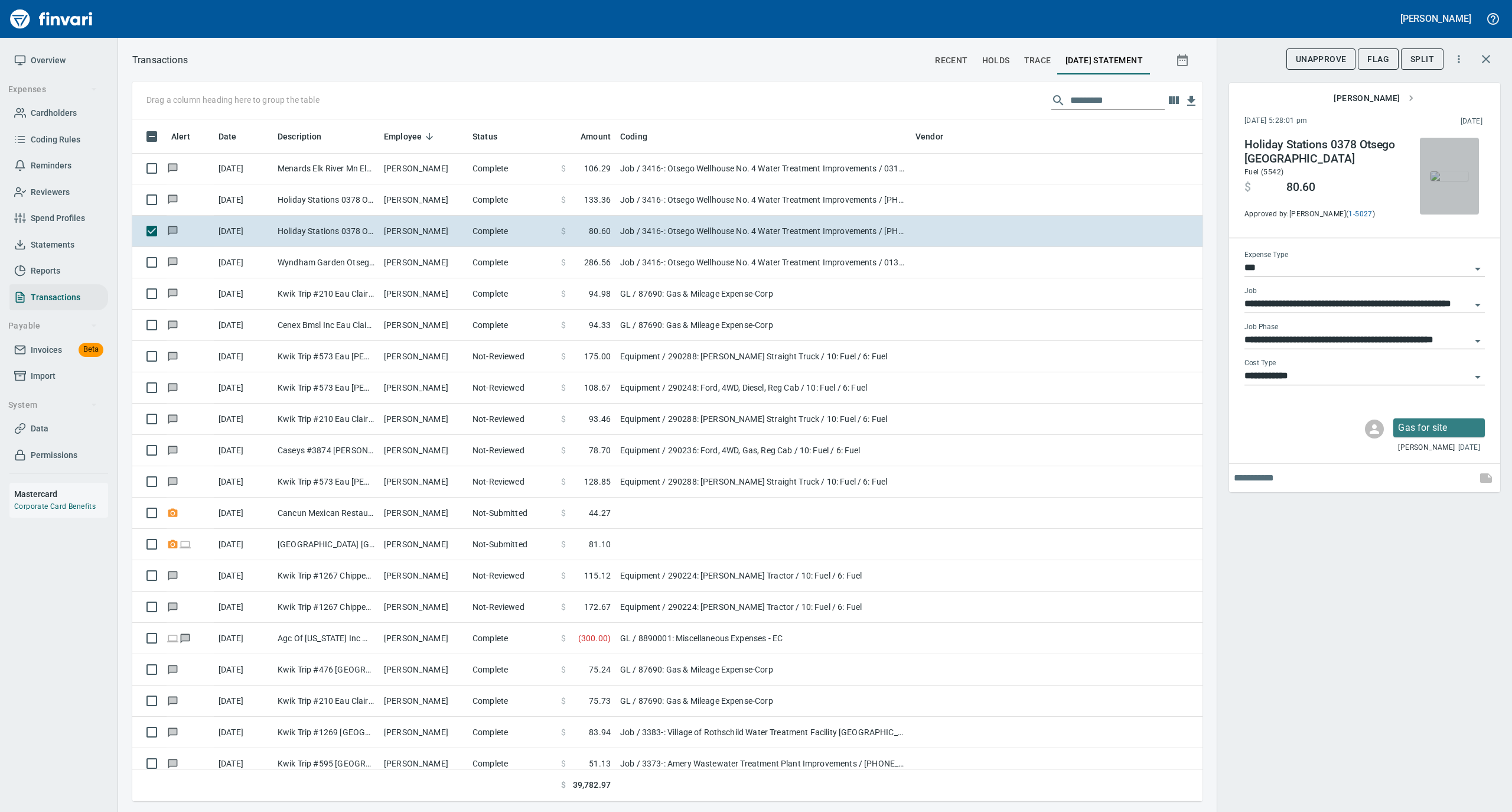 click at bounding box center [1449, 176] 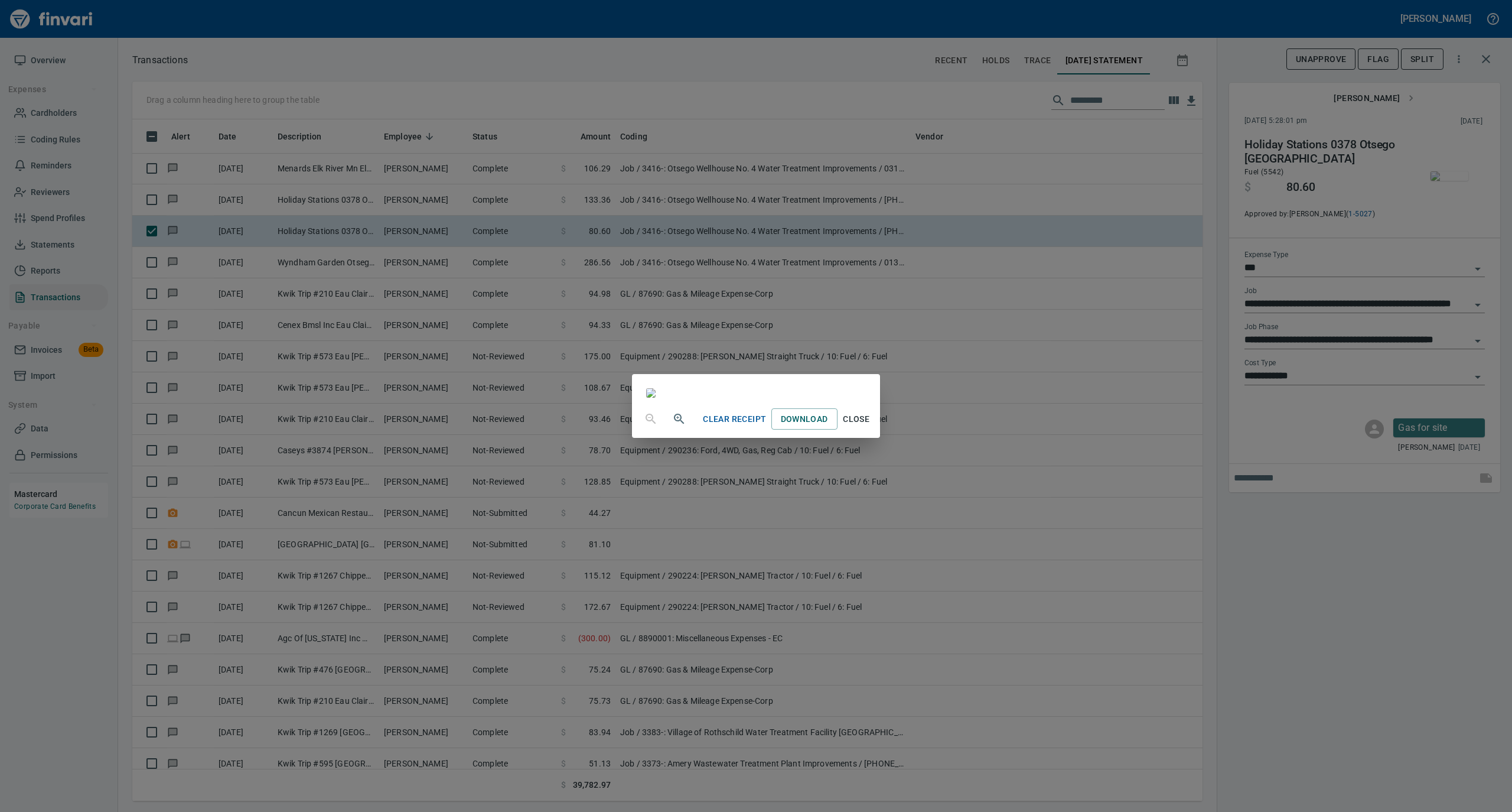 click on "Close" at bounding box center [856, 419] 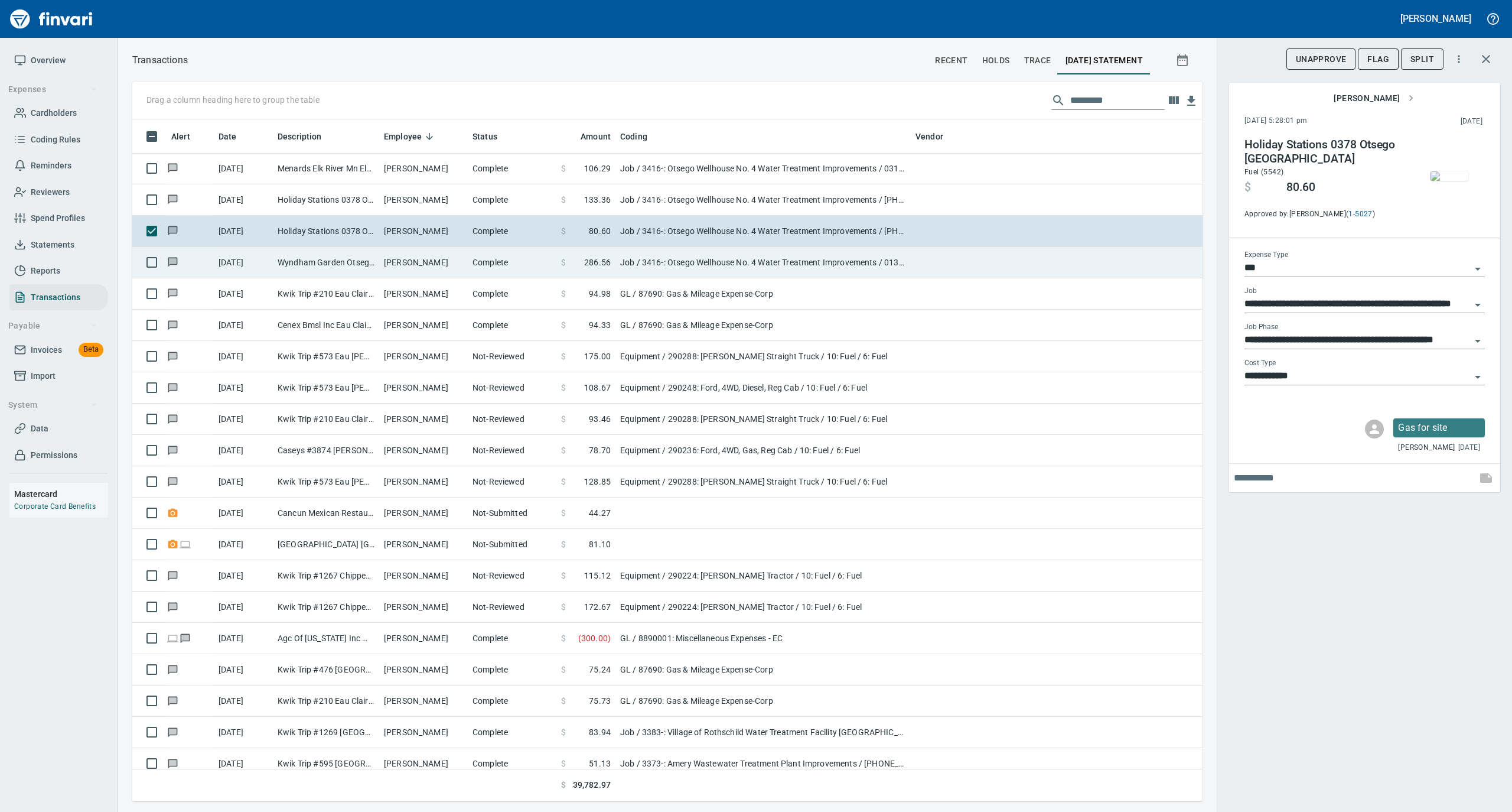 click on "[PERSON_NAME]" at bounding box center [423, 262] 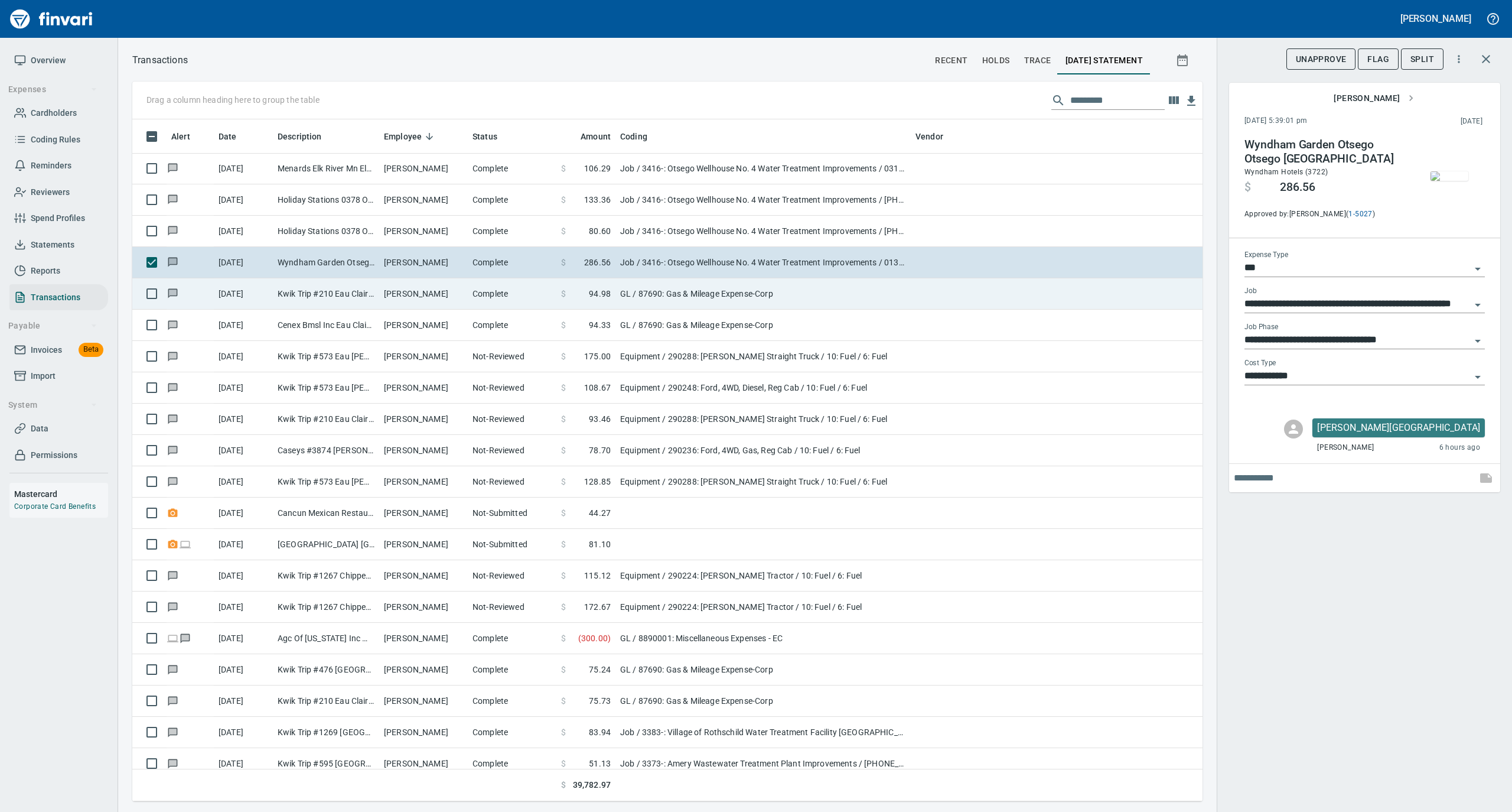 click on "Kwik Trip #210         Eau Claire    WI" at bounding box center (326, 294) 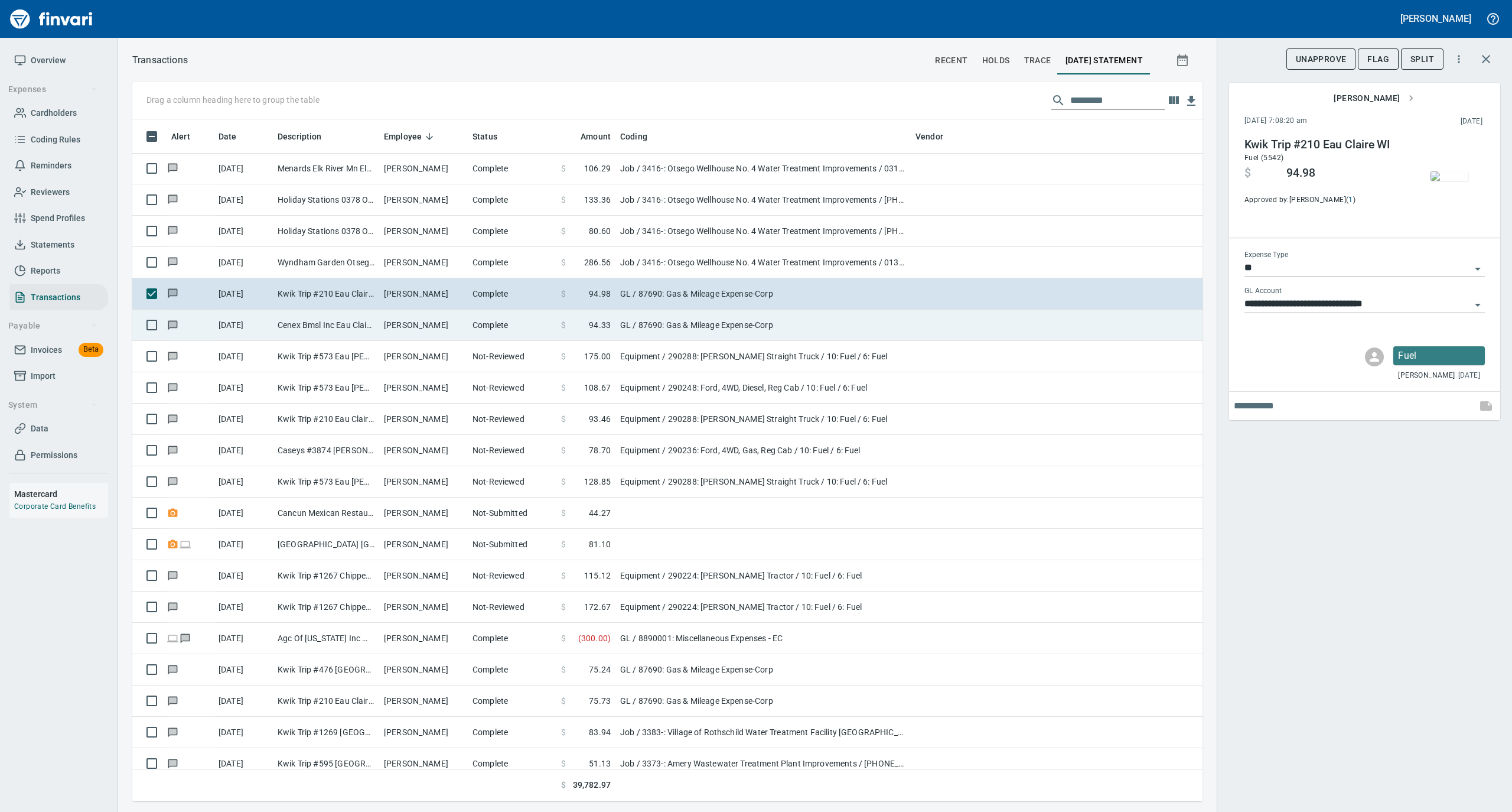 click on "Cenex Bmsl Inc         Eau Claire    WI" at bounding box center [326, 325] 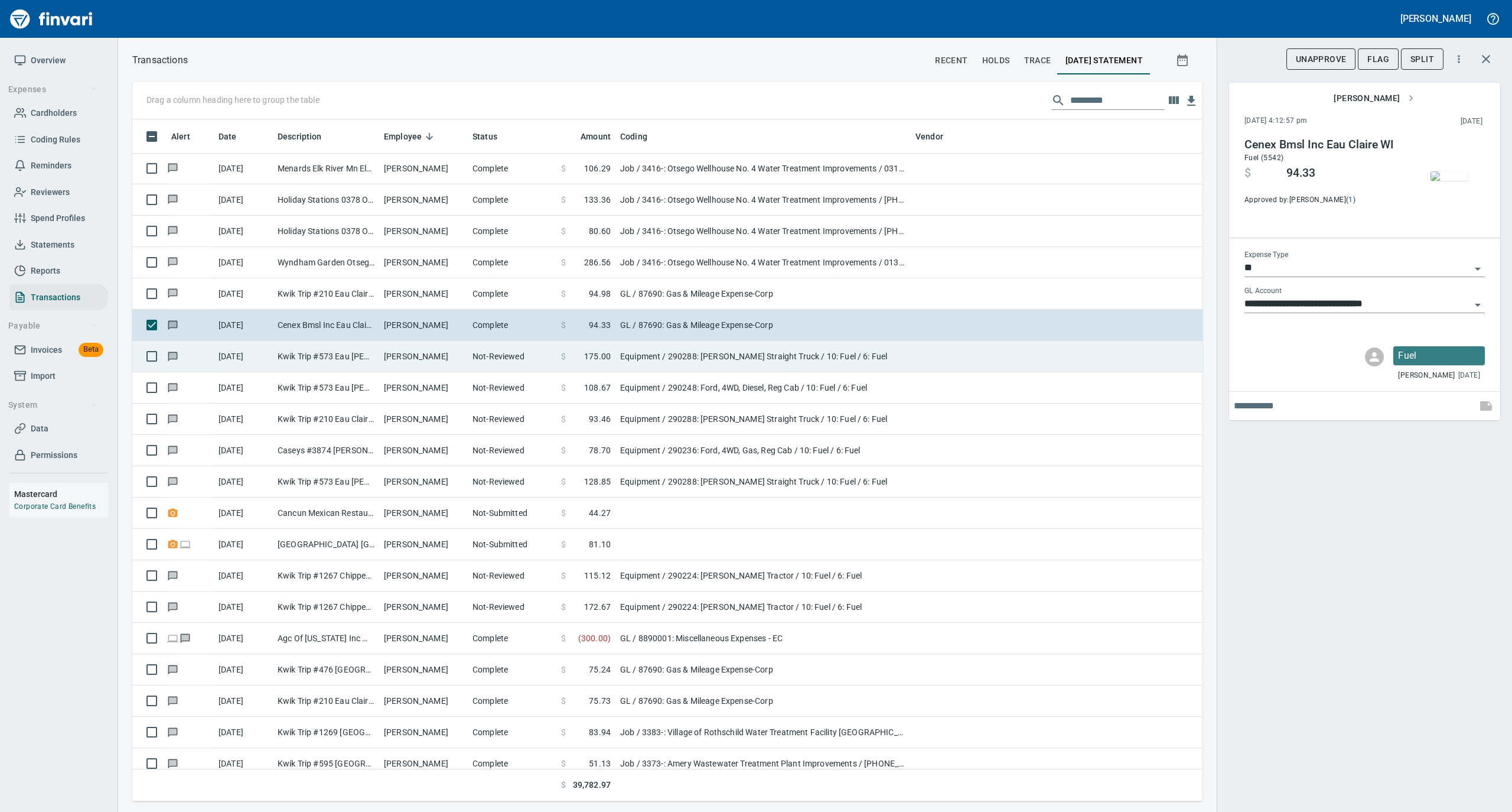 click on "Kwik Trip #573         Eau [PERSON_NAME]" at bounding box center (326, 356) 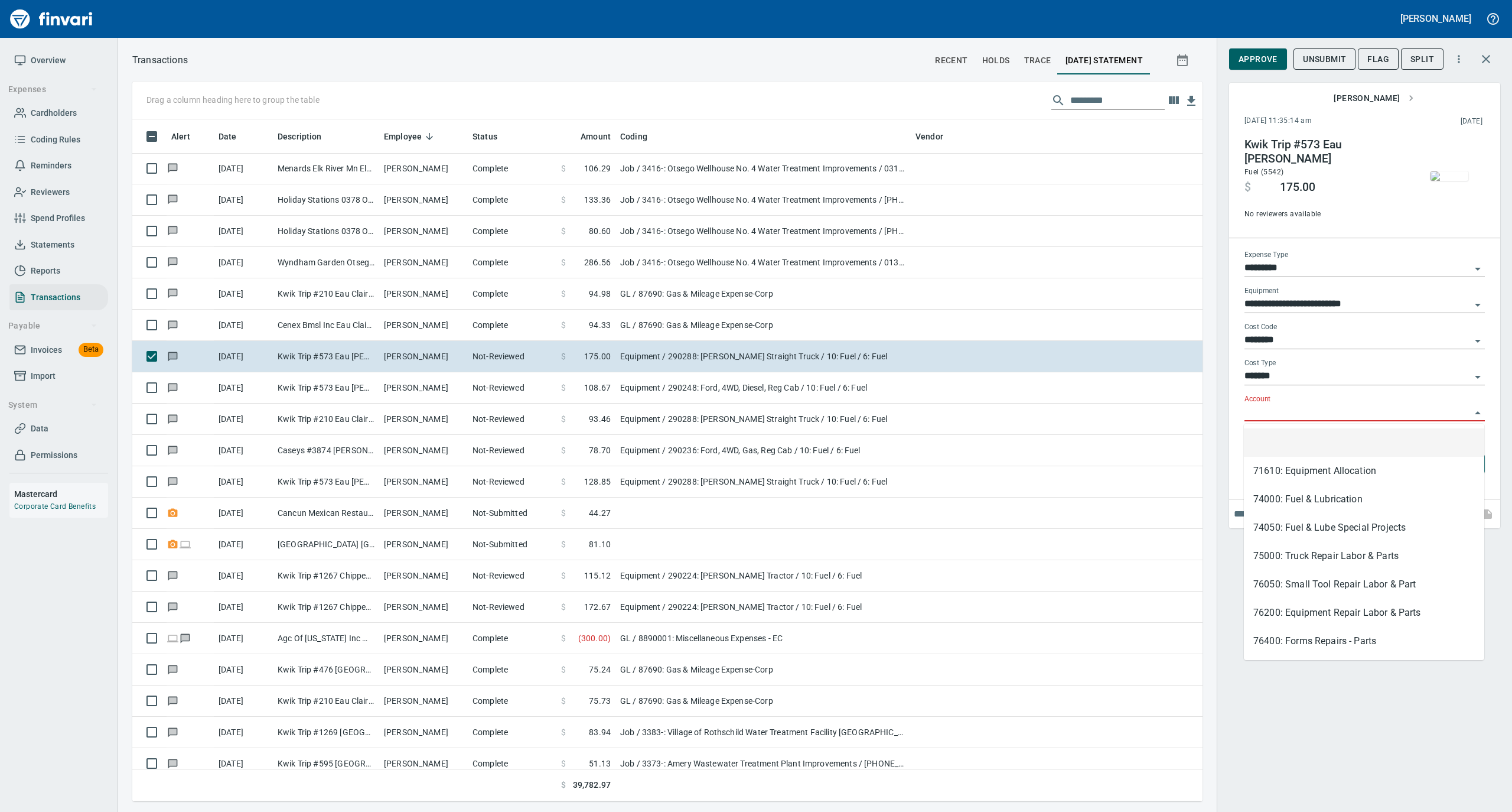 click on "Account" at bounding box center (1357, 413) 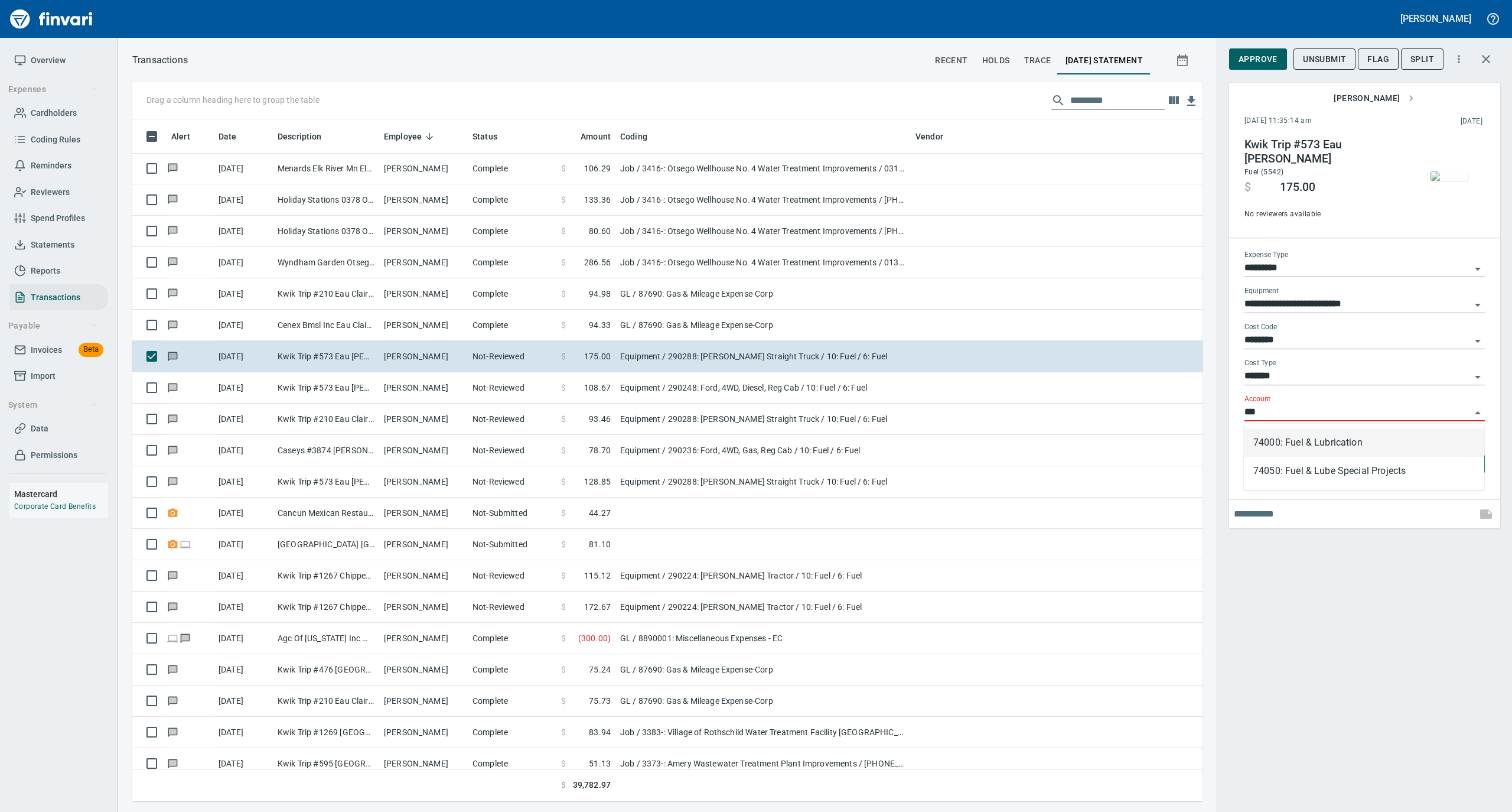scroll, scrollTop: 670, scrollLeft: 1047, axis: both 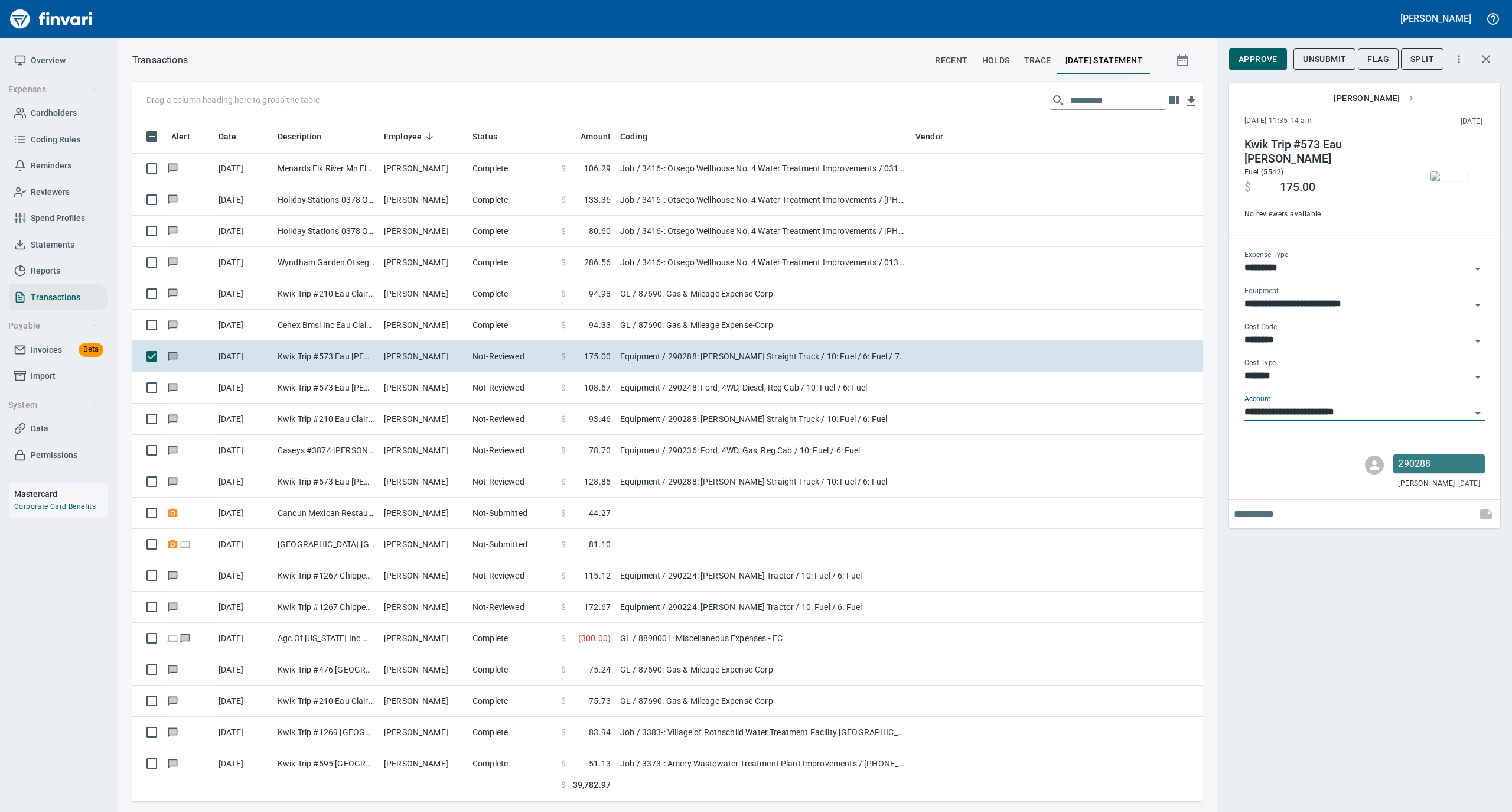 type on "**********" 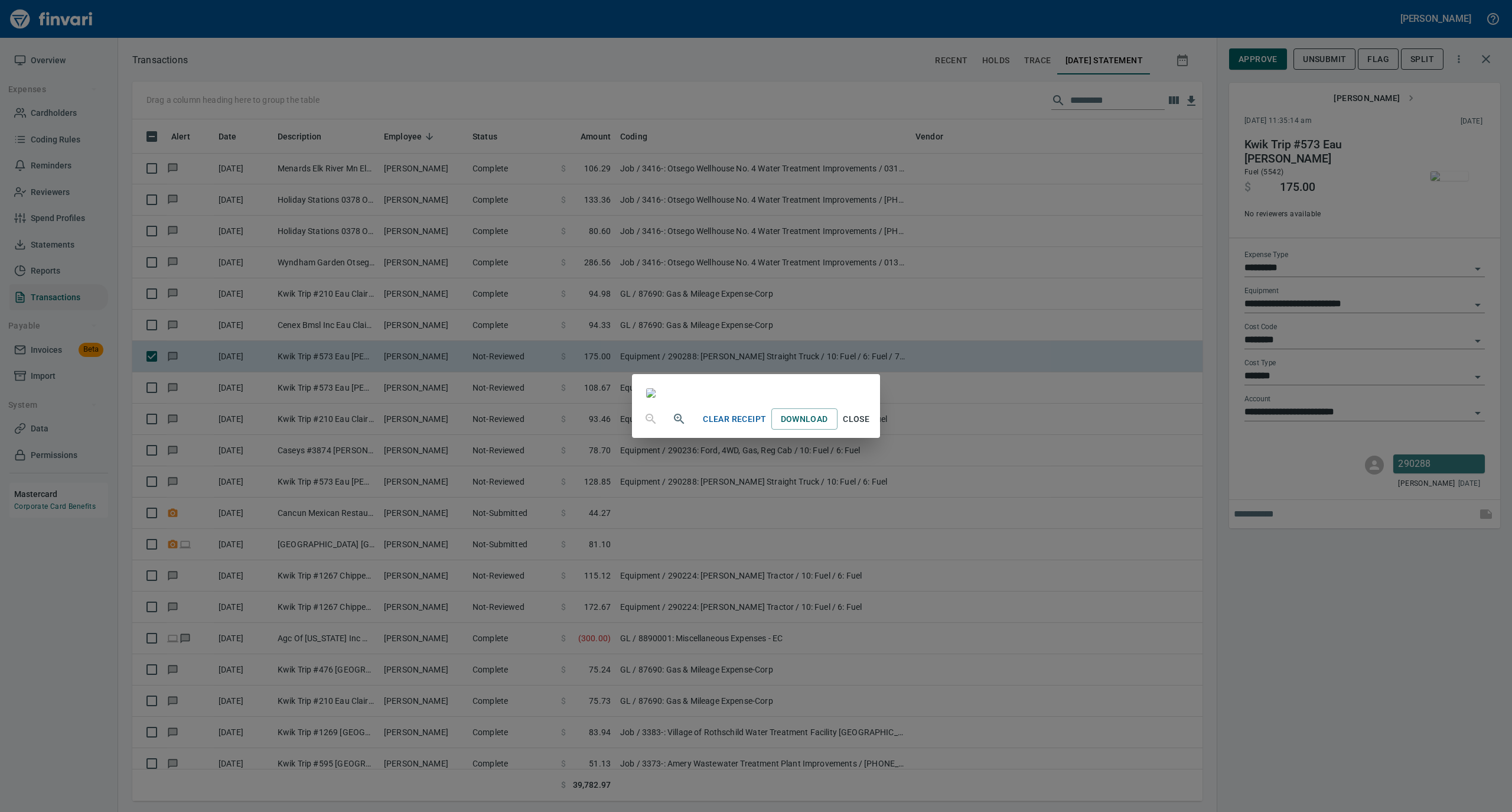 click on "Close" at bounding box center [856, 419] 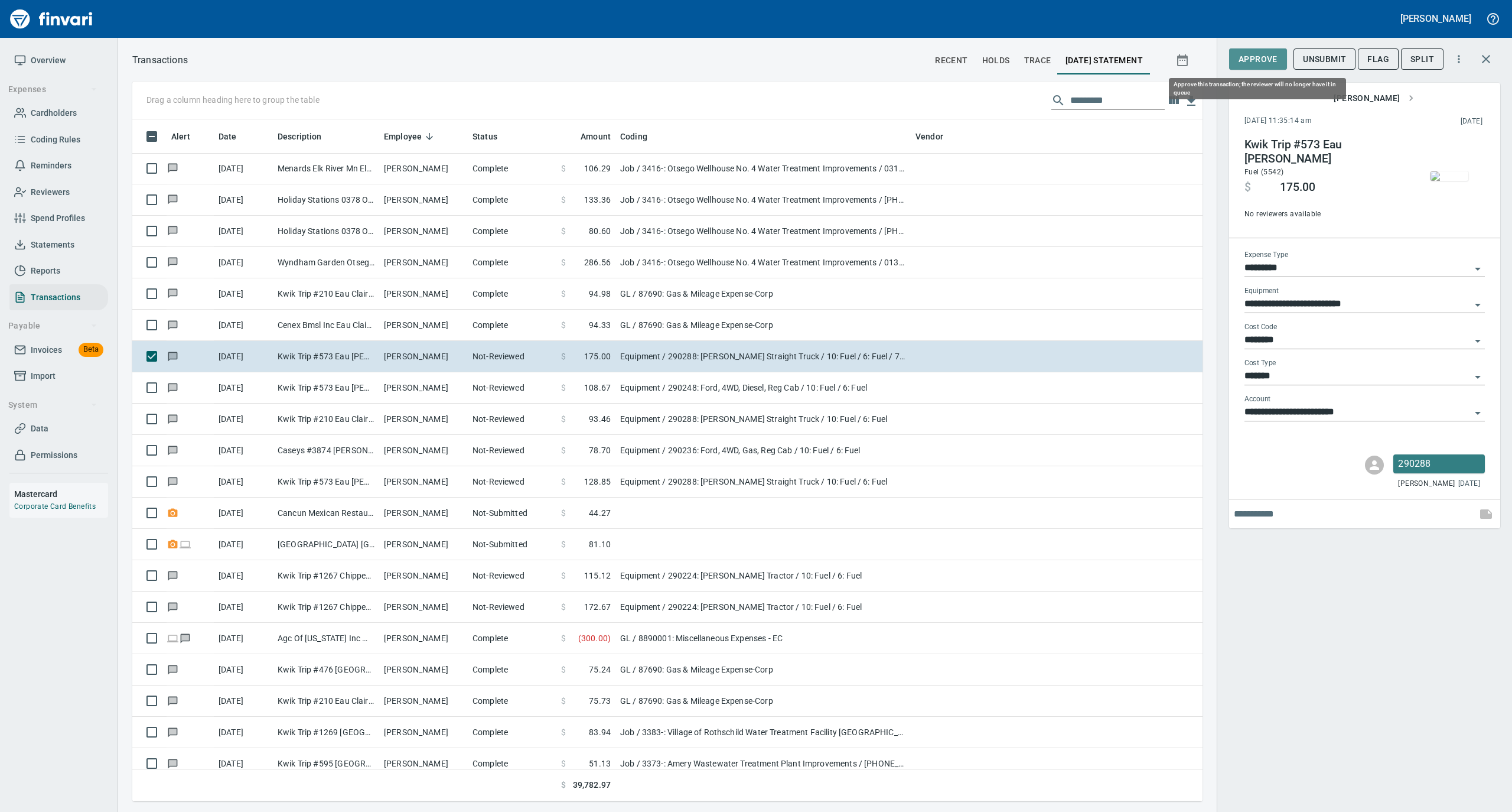 click on "Approve" at bounding box center [1258, 59] 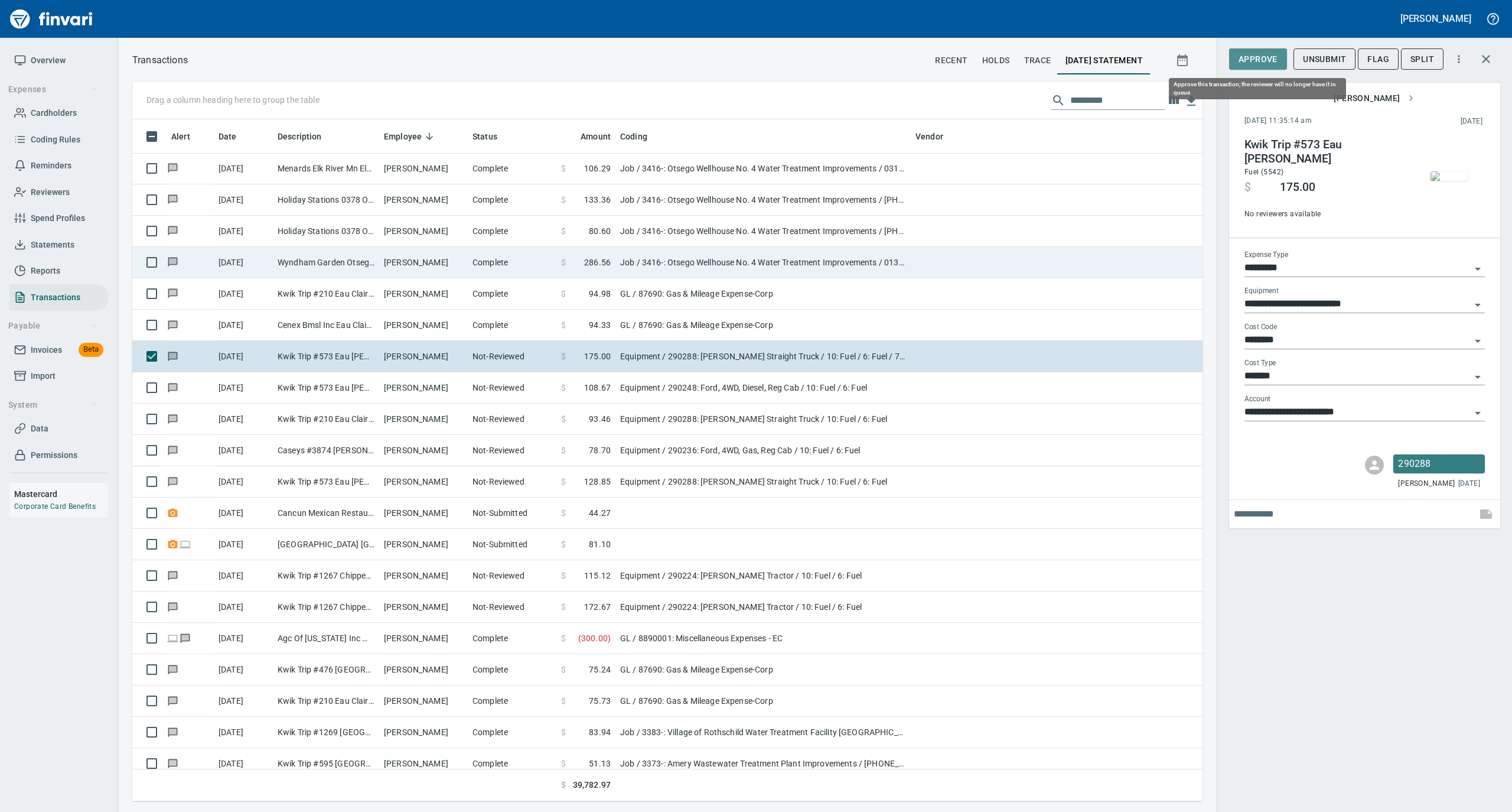 scroll, scrollTop: 670, scrollLeft: 1047, axis: both 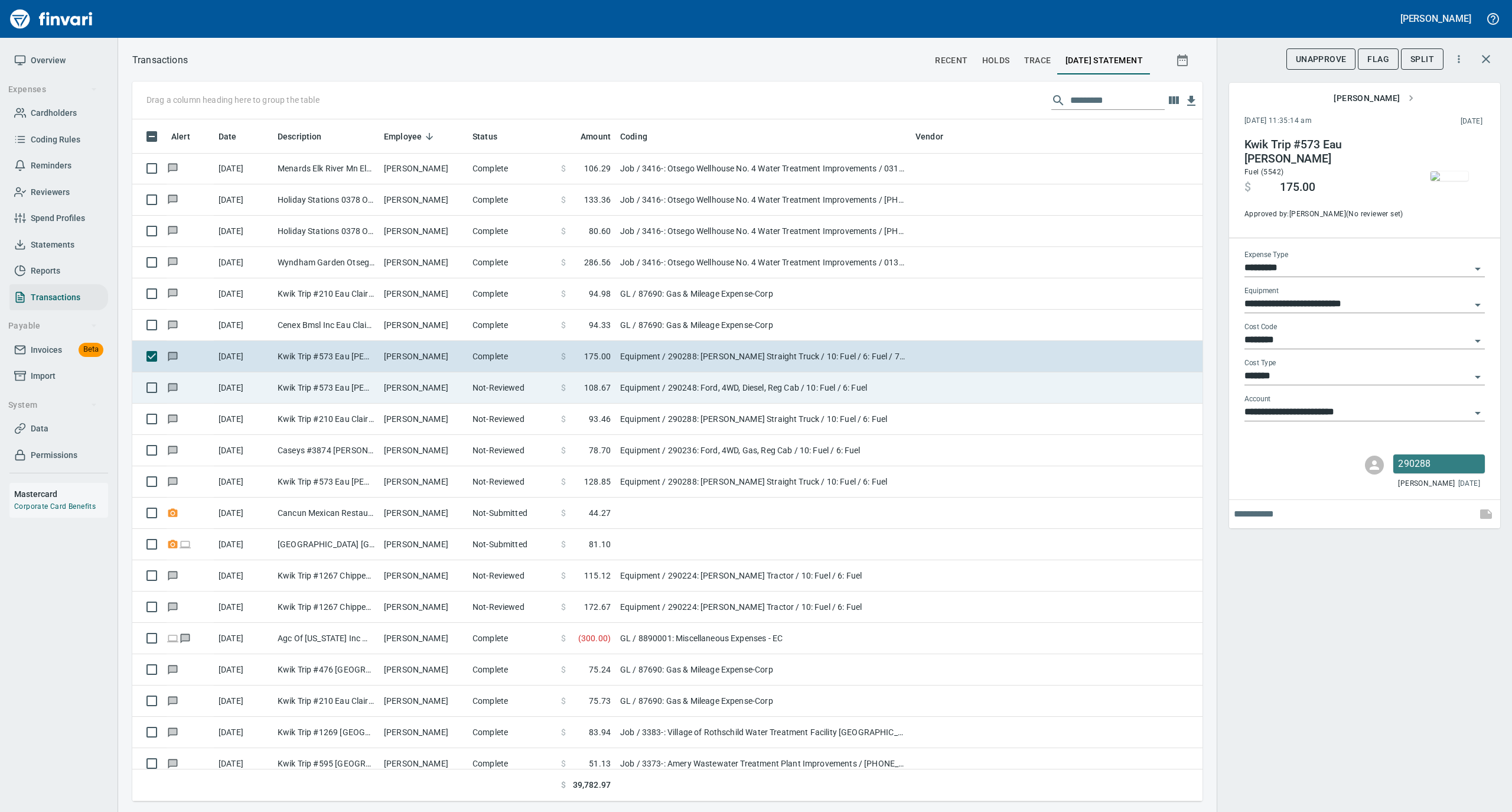 click on "[PERSON_NAME]" at bounding box center (423, 388) 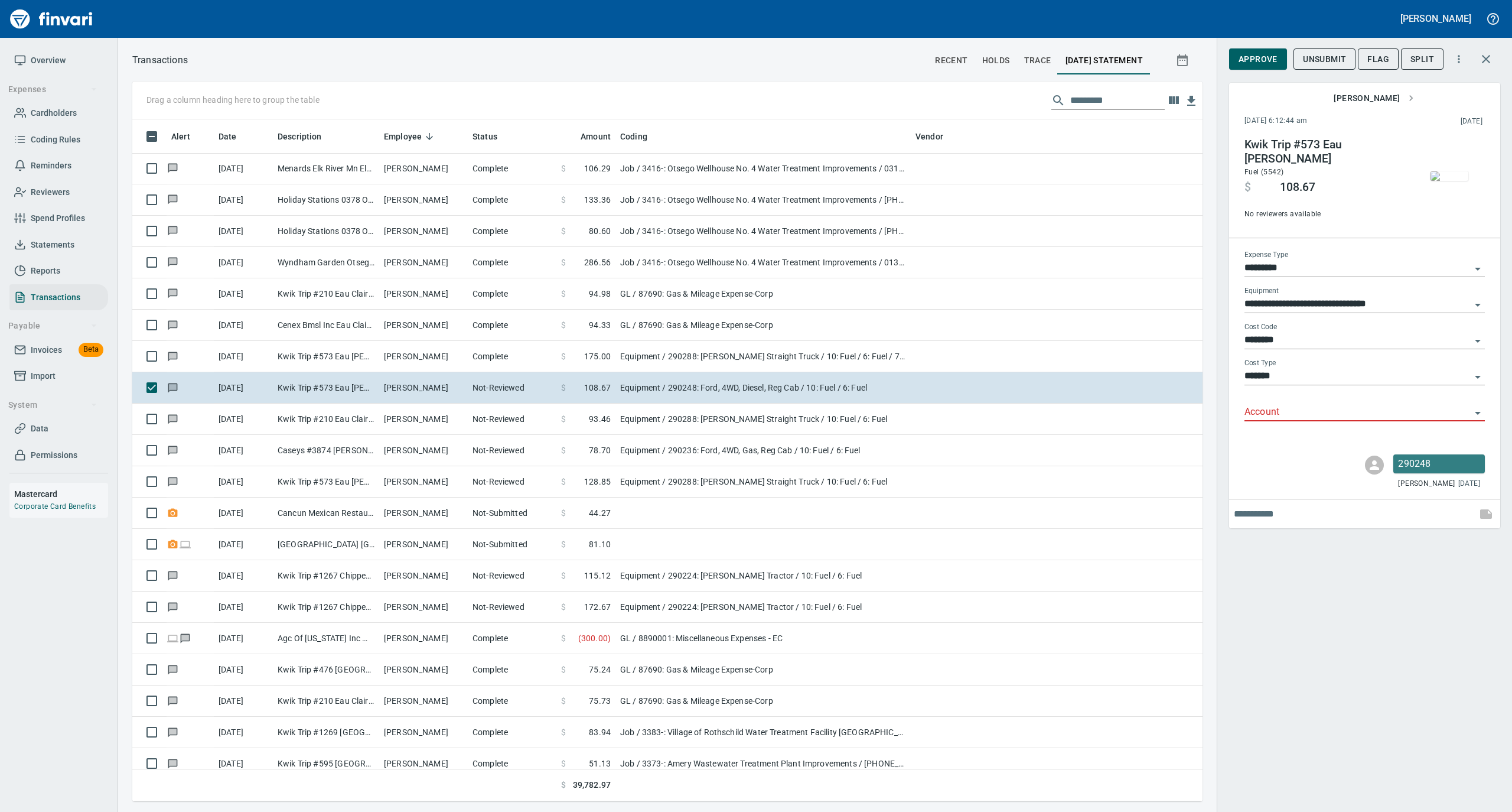 click on "Account" at bounding box center [1357, 413] 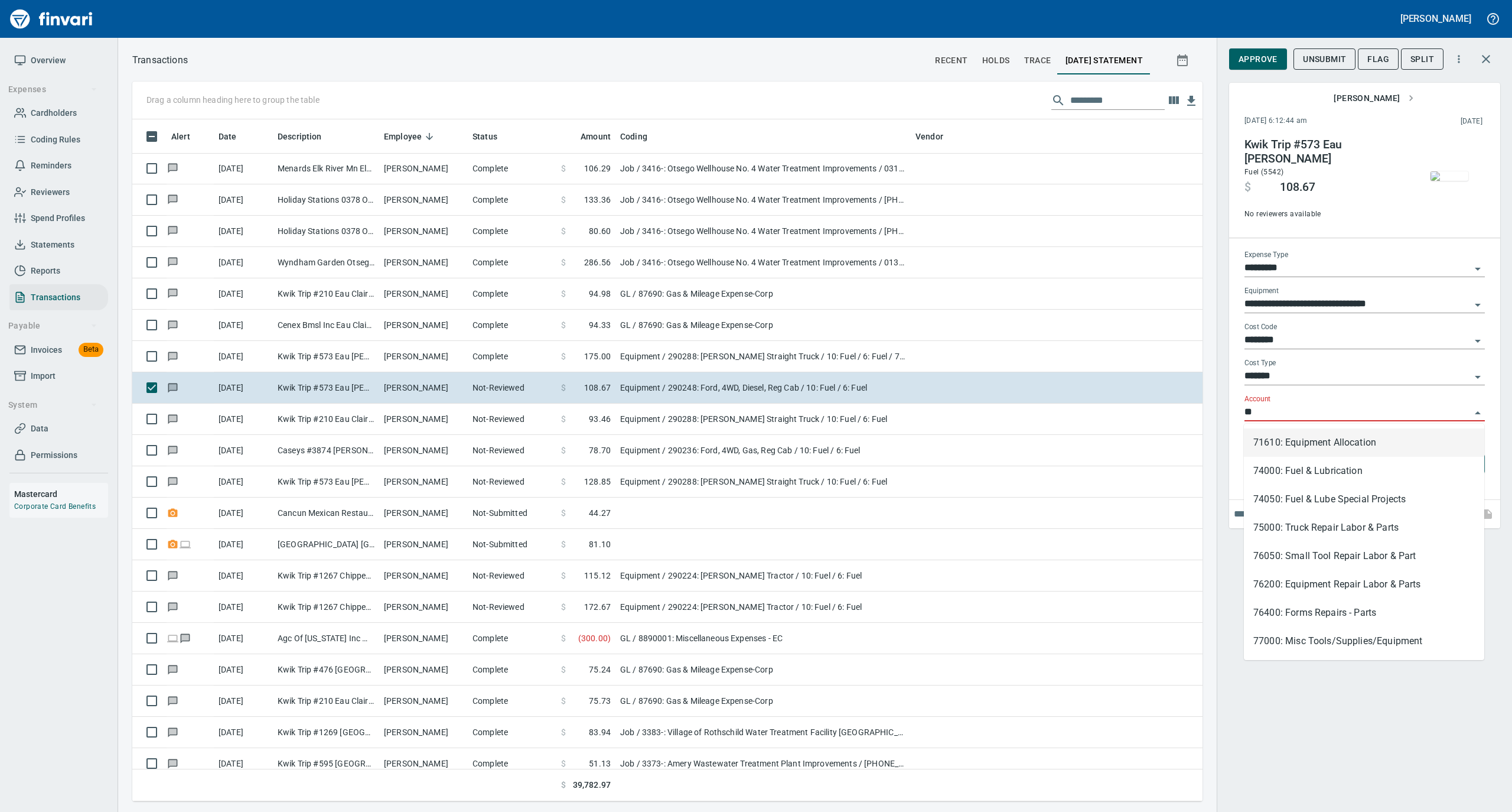 scroll, scrollTop: 670, scrollLeft: 1047, axis: both 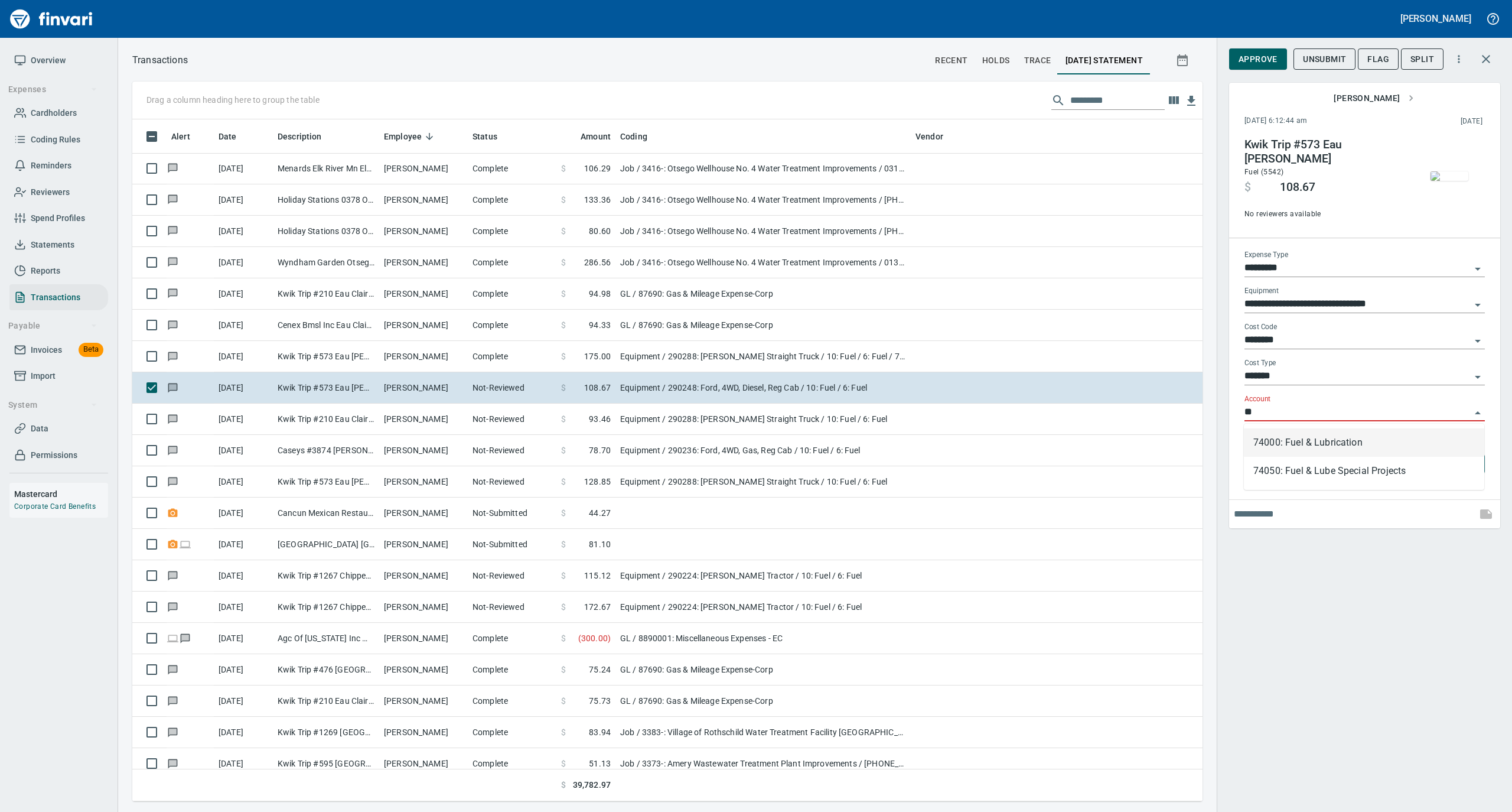 click on "74000: Fuel & Lubrication" at bounding box center [1364, 443] 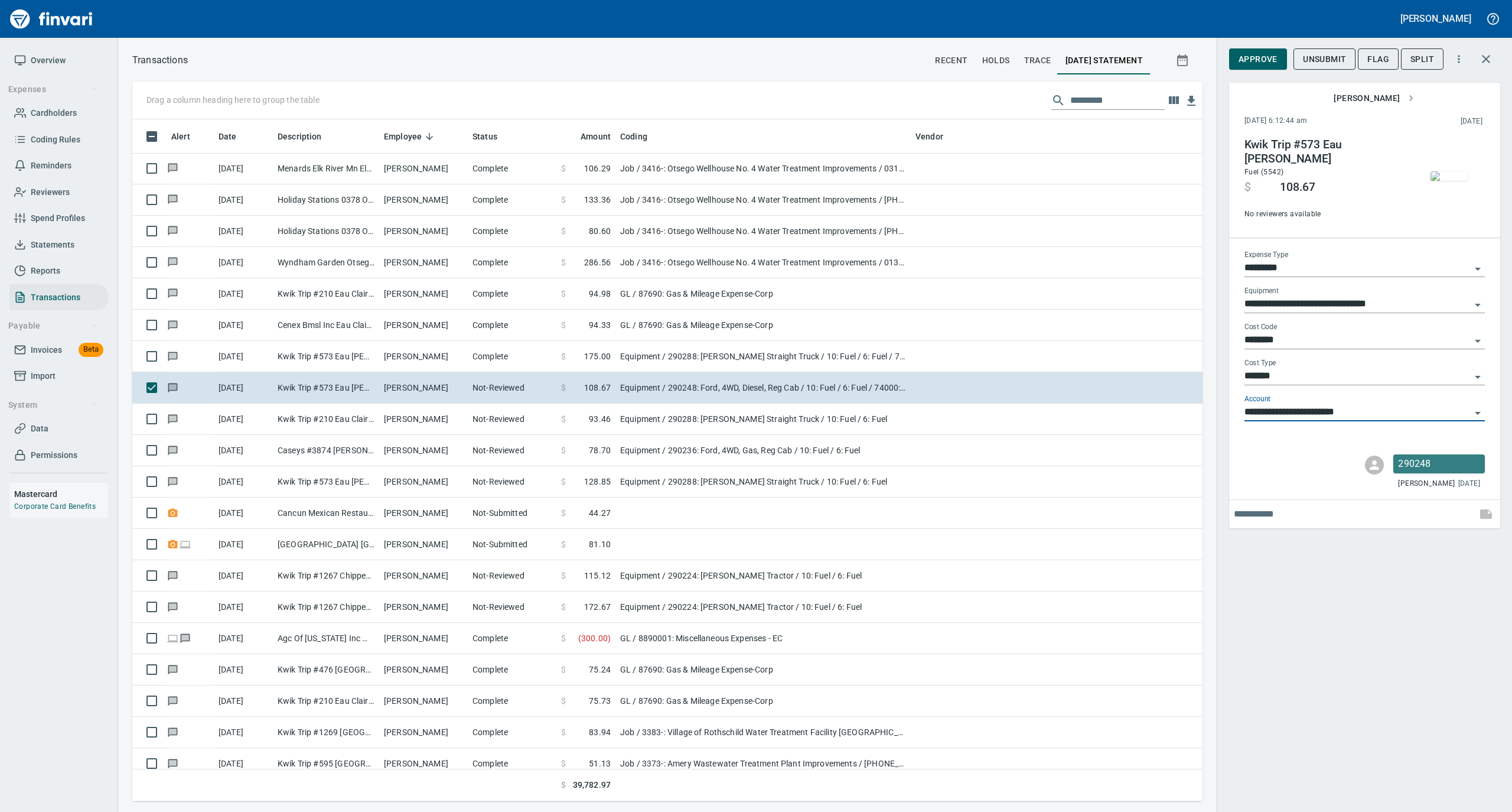 type 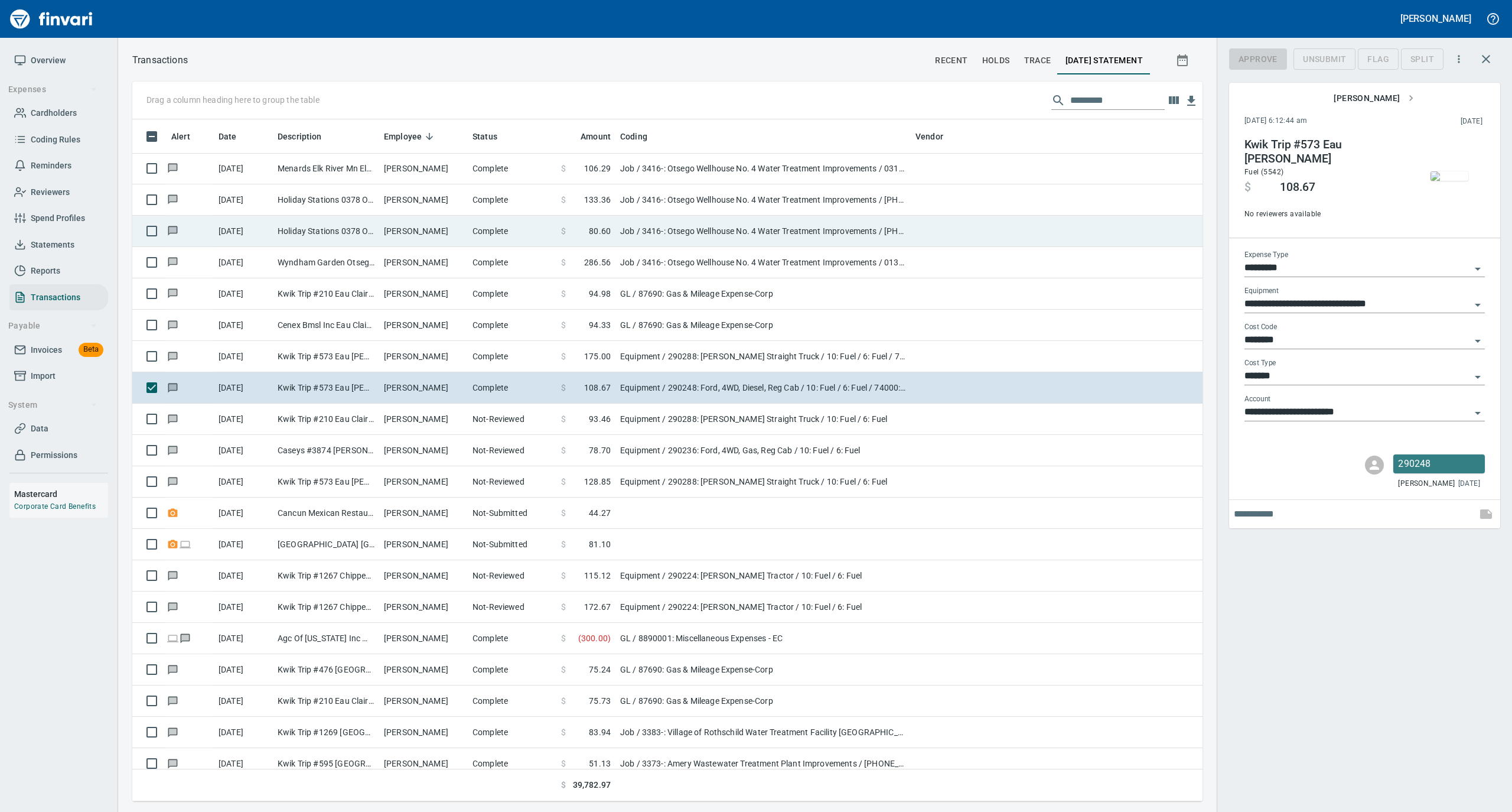 scroll, scrollTop: 670, scrollLeft: 1047, axis: both 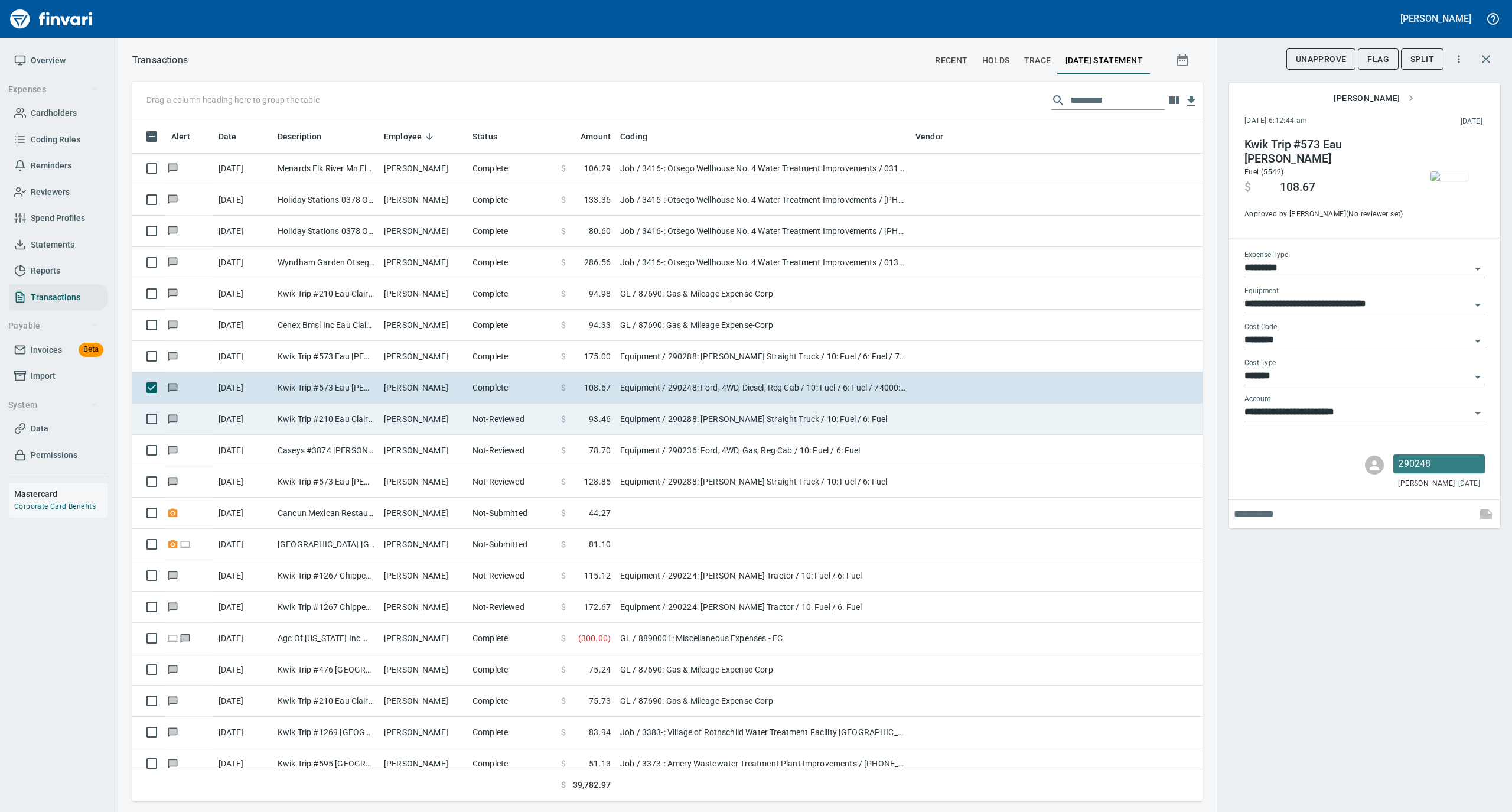 click on "[PERSON_NAME]" at bounding box center [423, 419] 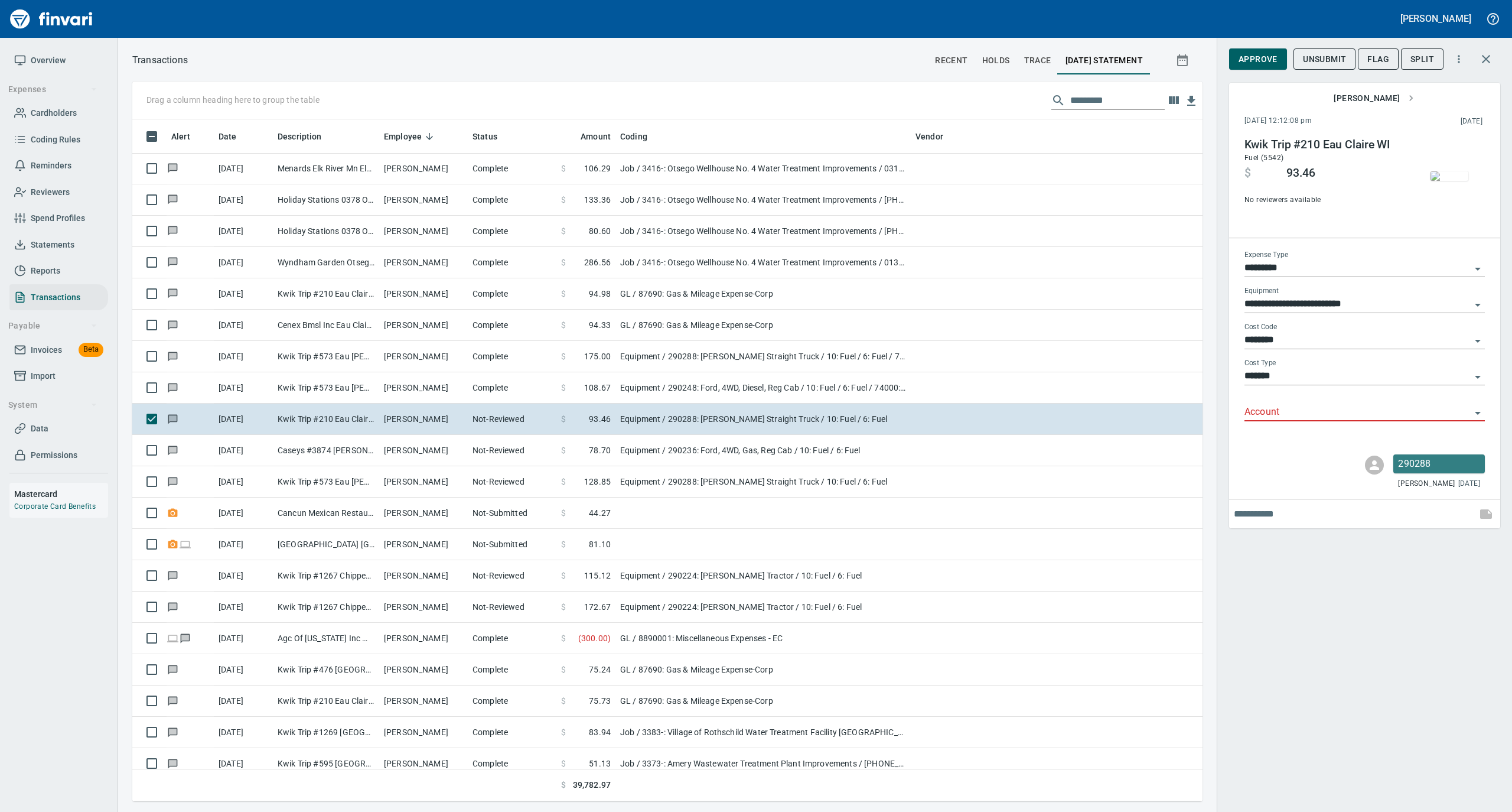 click on "Account" at bounding box center [1357, 413] 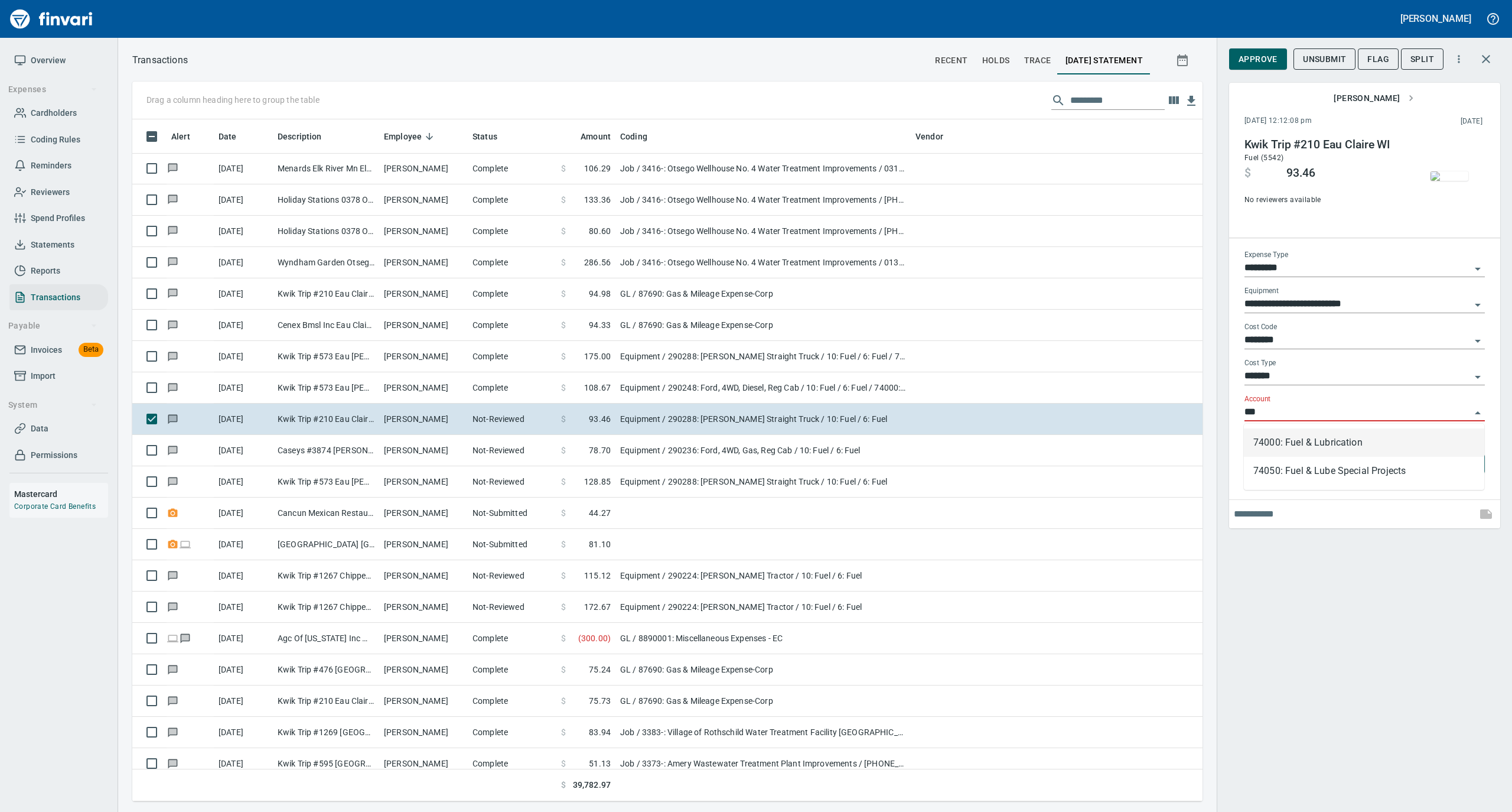 scroll, scrollTop: 670, scrollLeft: 1047, axis: both 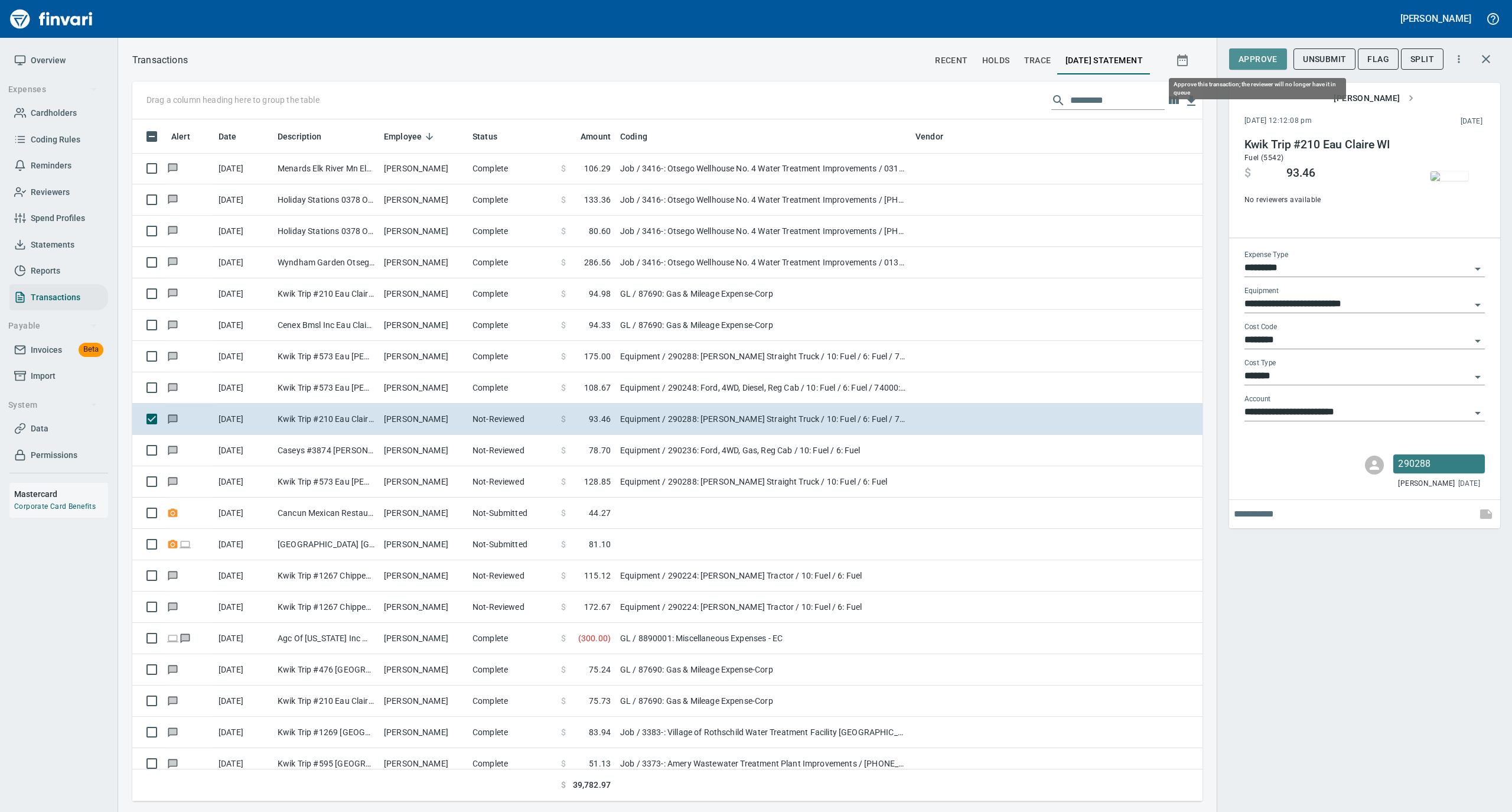click on "Approve" at bounding box center (1258, 59) 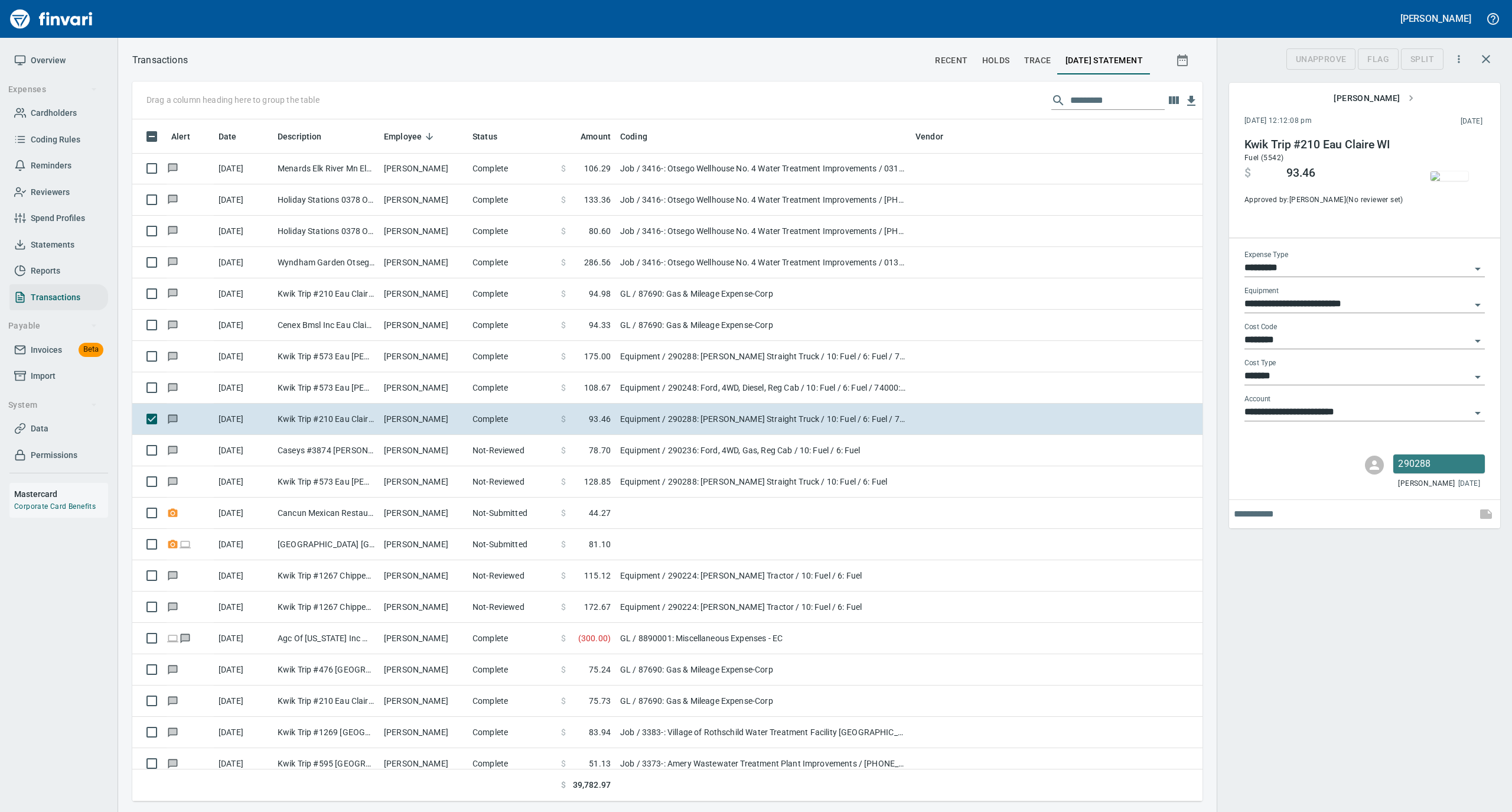 scroll, scrollTop: 670, scrollLeft: 1047, axis: both 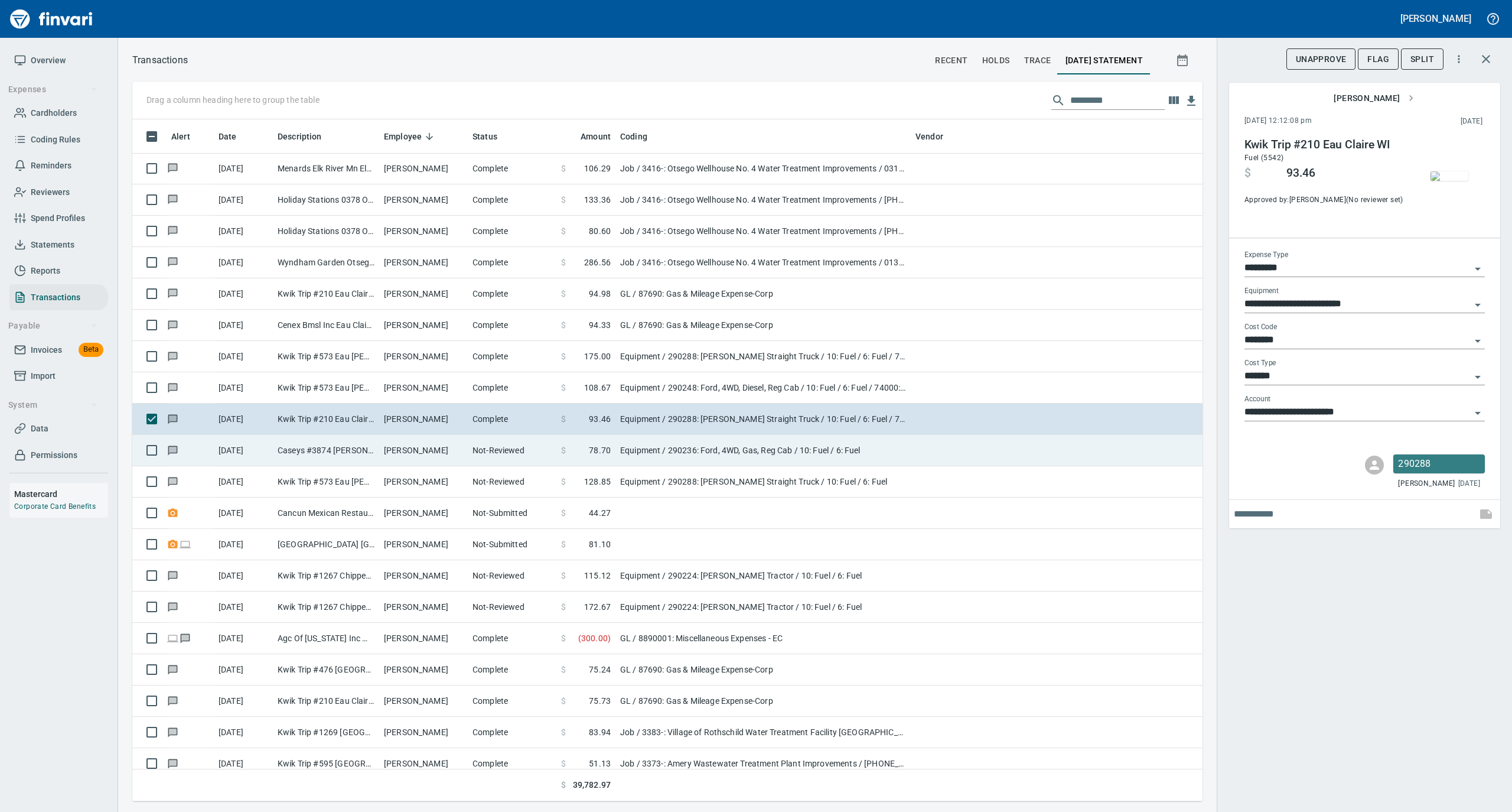 click on "[PERSON_NAME]" at bounding box center (423, 450) 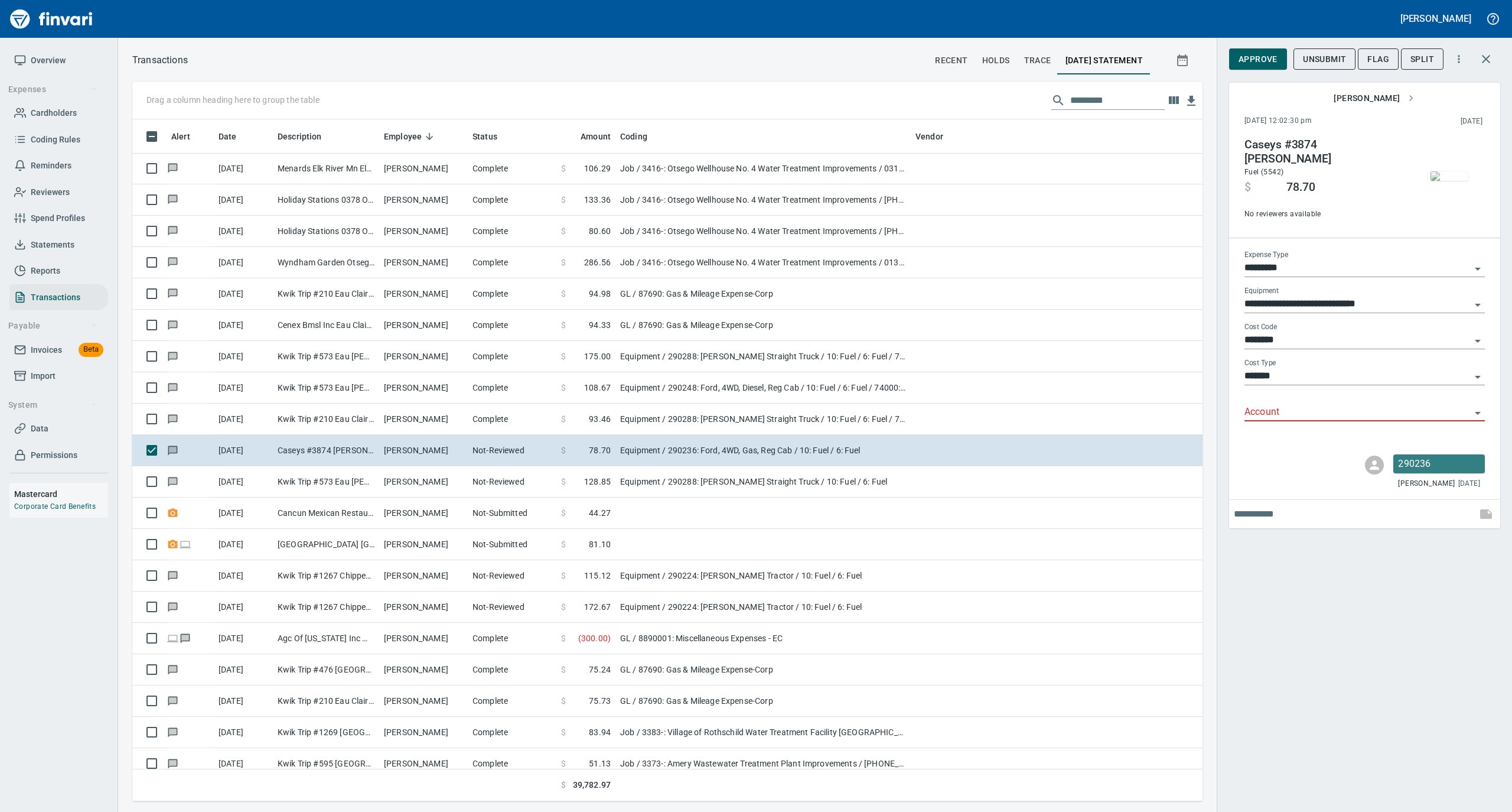 click at bounding box center [1449, 176] 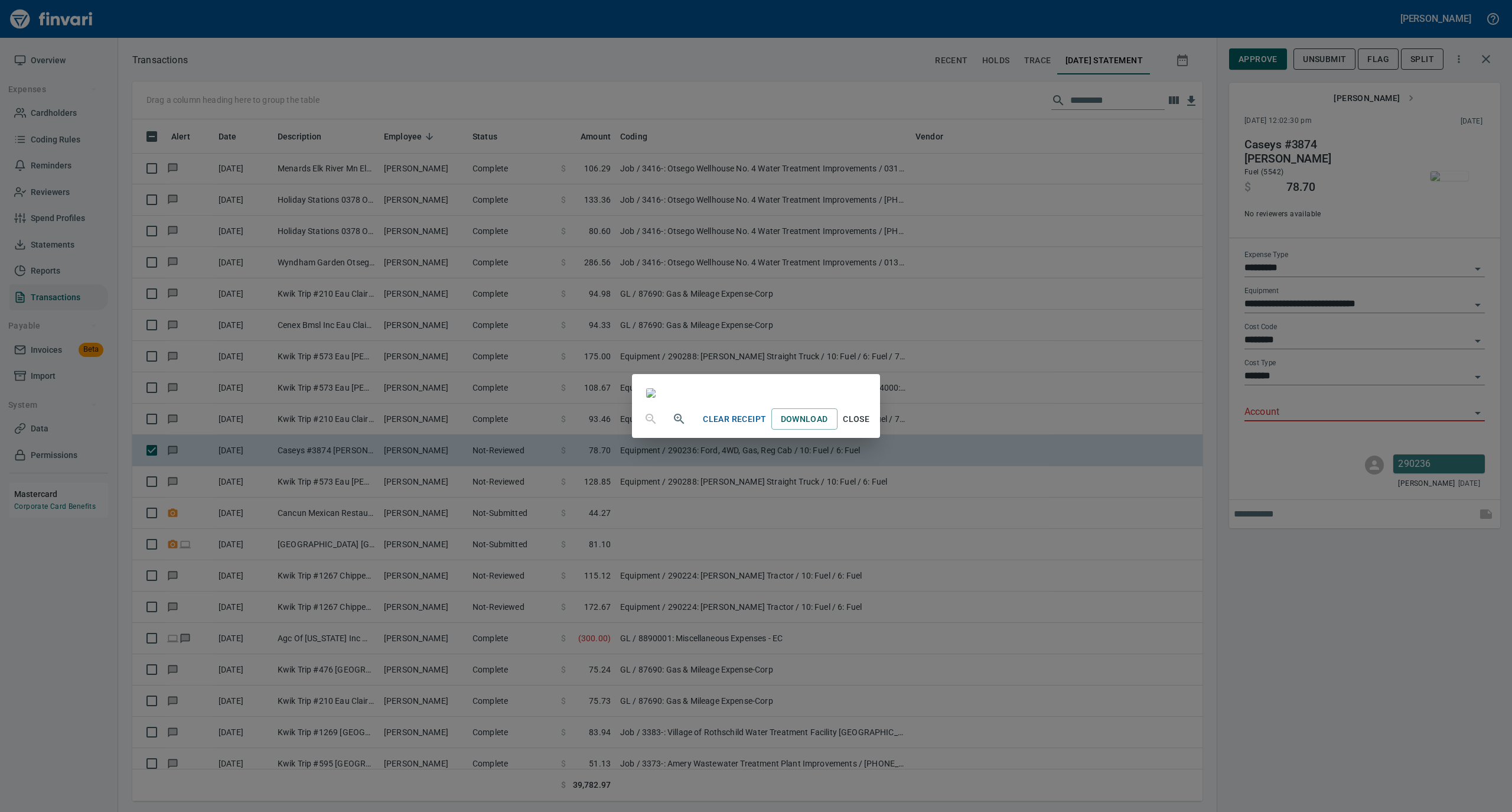 click on "Close" at bounding box center [856, 419] 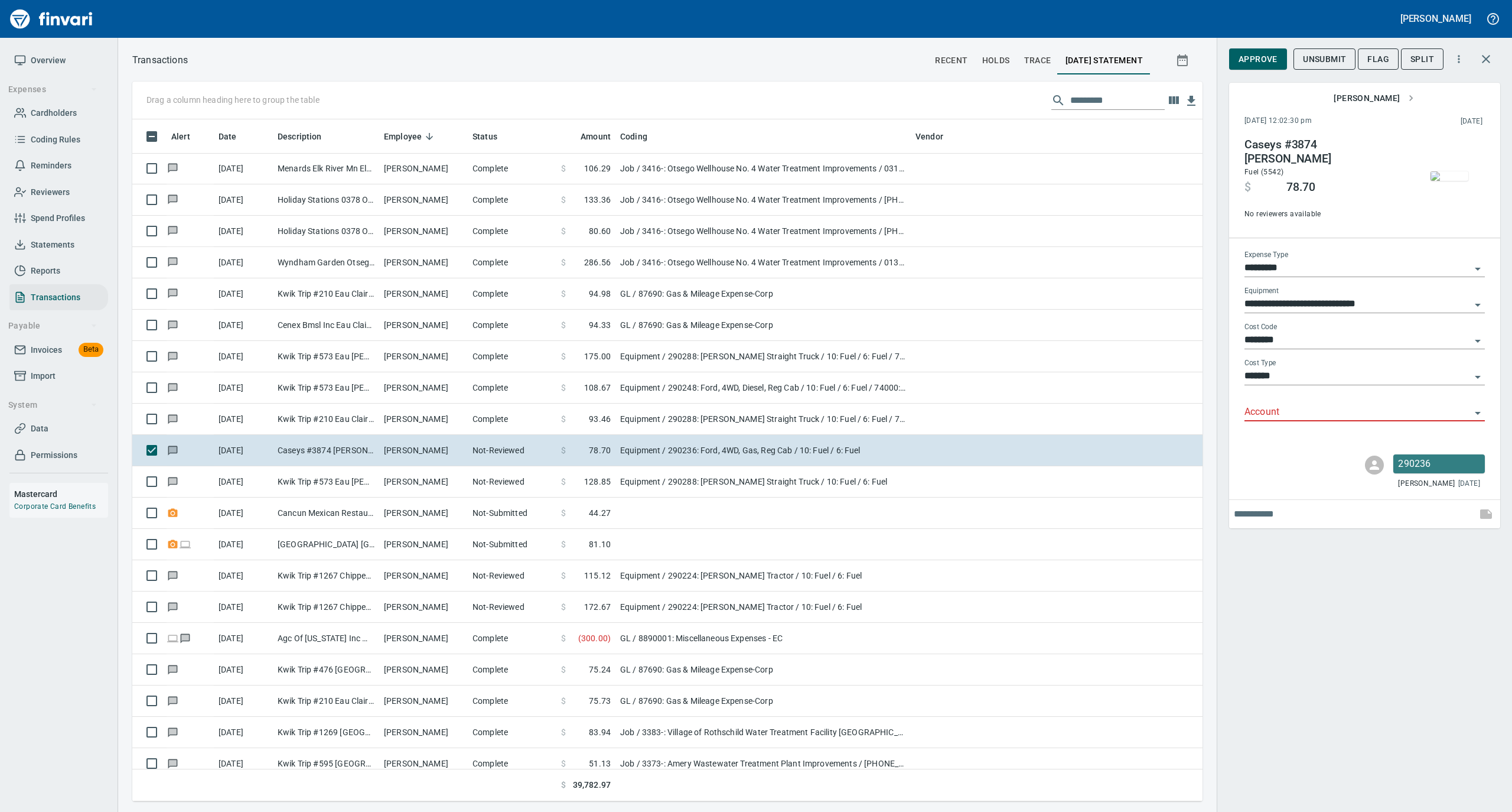 click on "Account" at bounding box center (1364, 408) 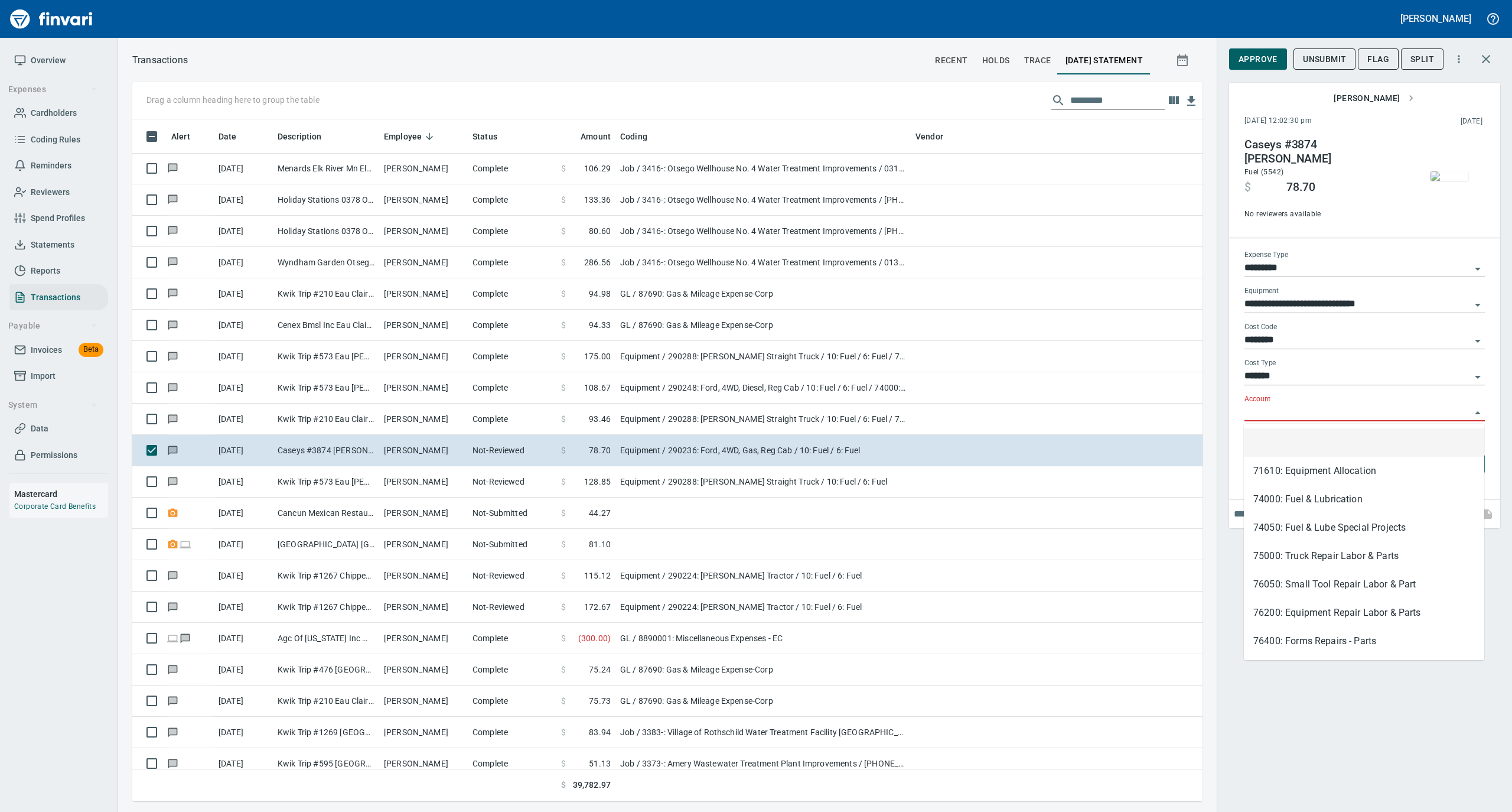 click on "Account" at bounding box center (1357, 413) 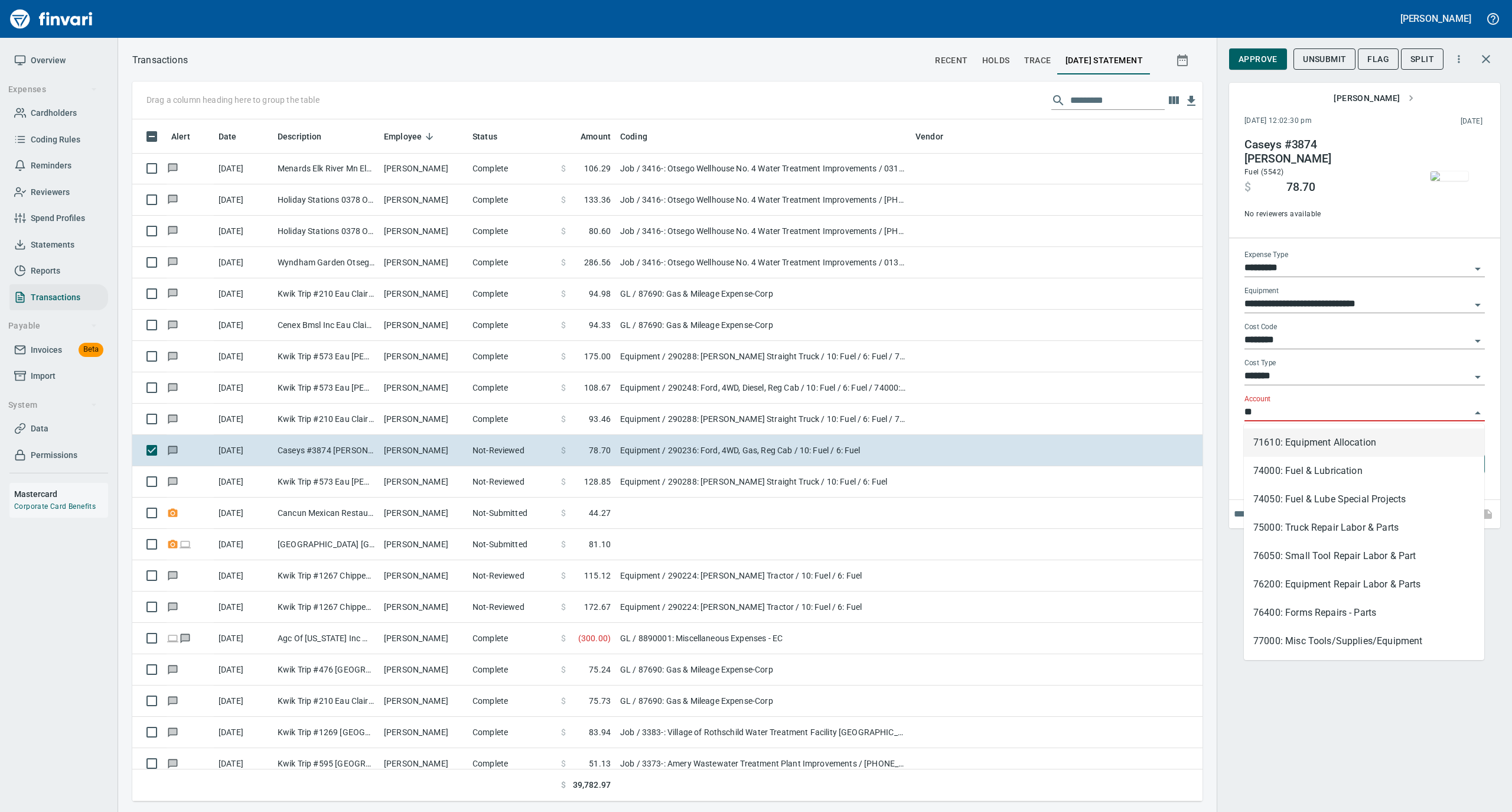 scroll, scrollTop: 670, scrollLeft: 1047, axis: both 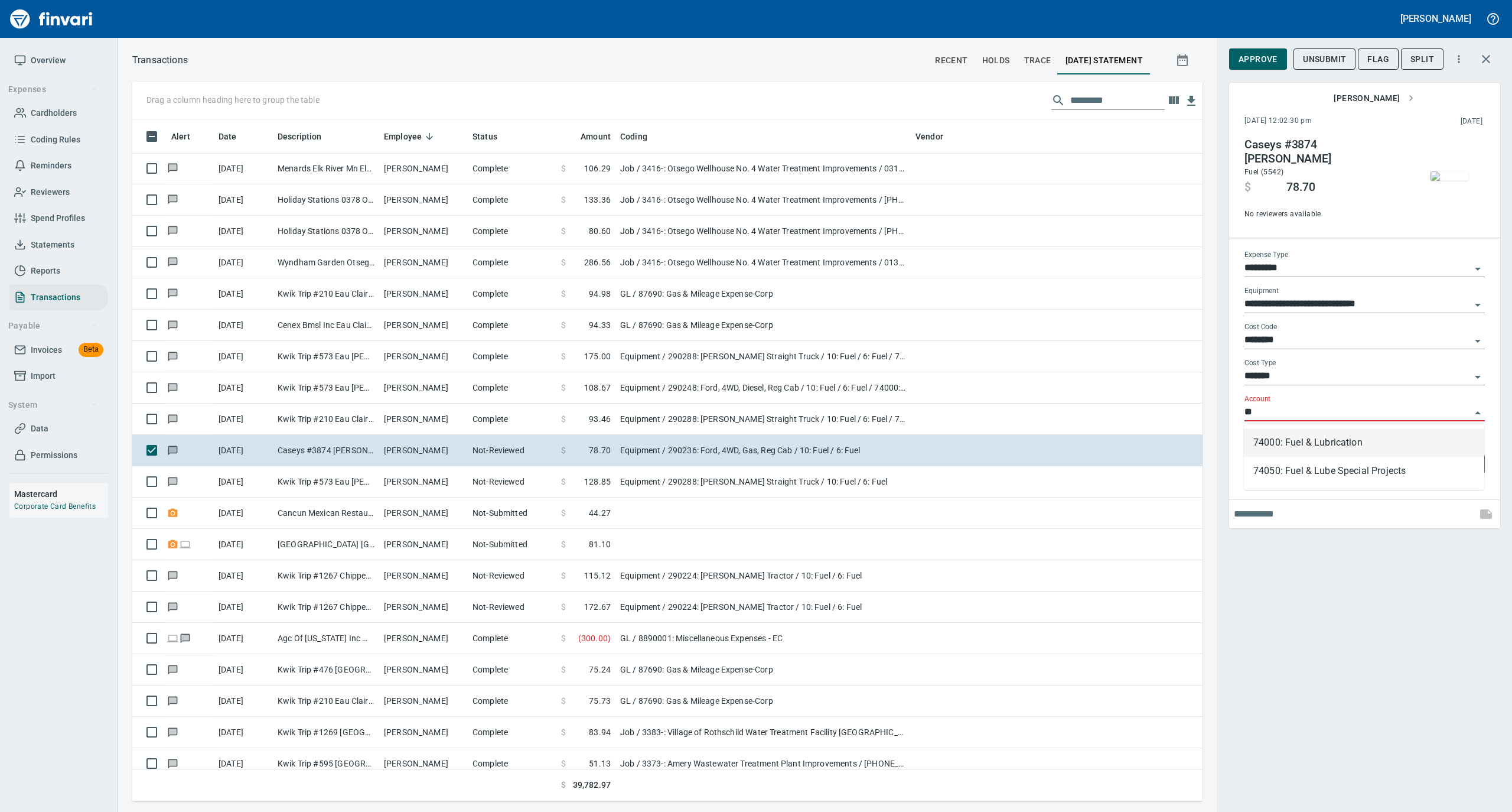 click on "74000: Fuel & Lubrication" at bounding box center (1364, 443) 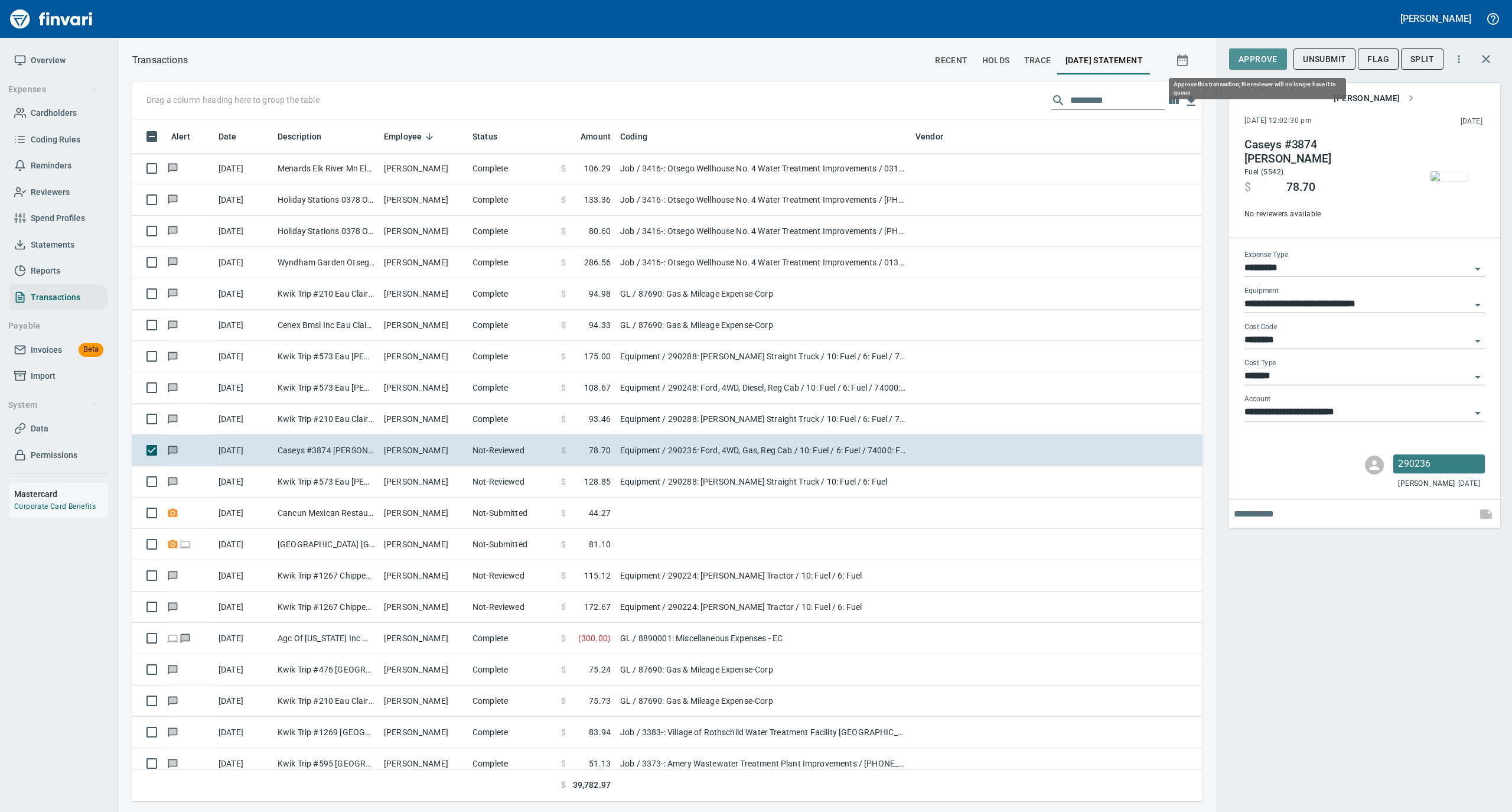 click on "Approve" at bounding box center [1258, 59] 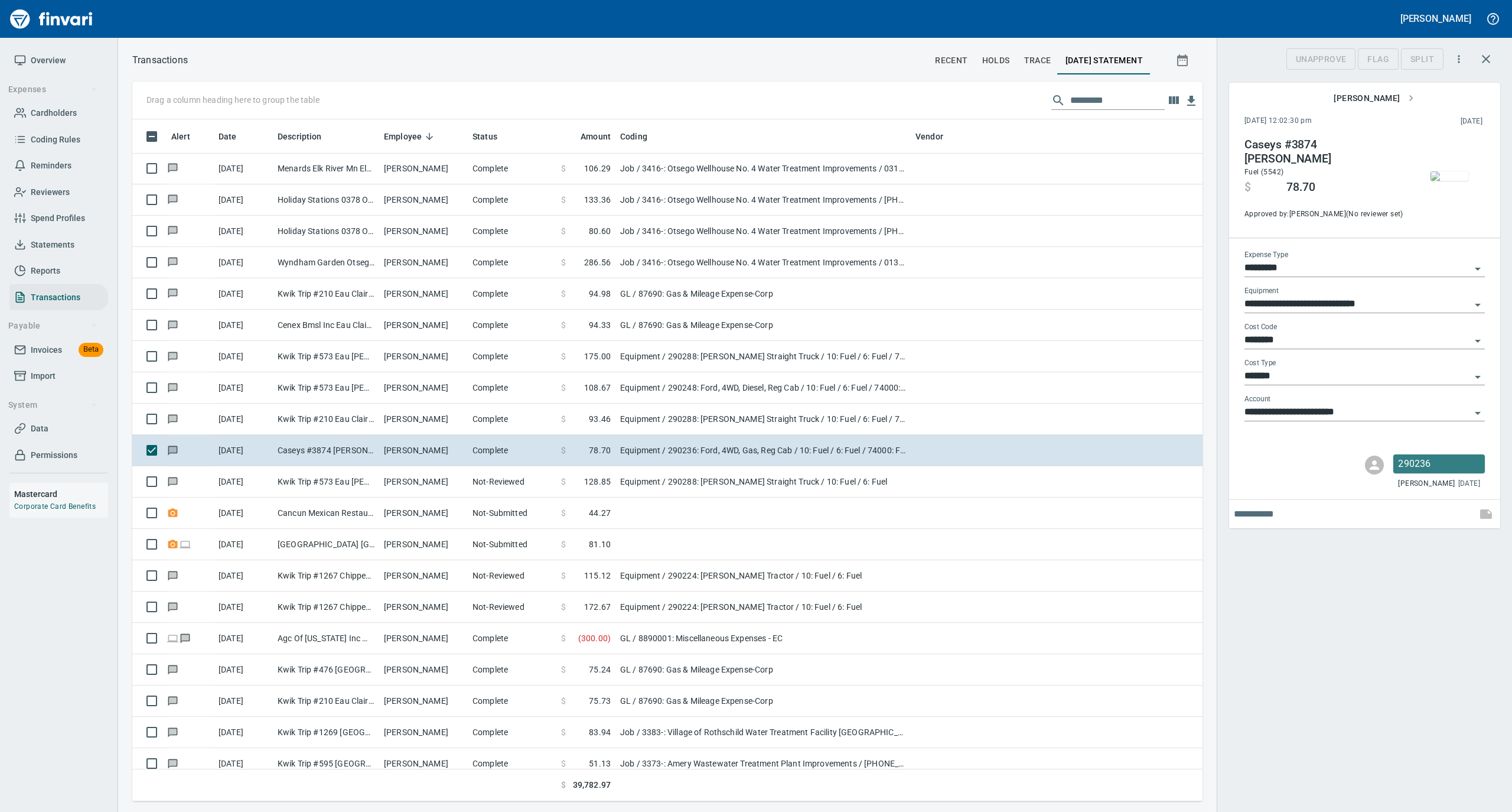 scroll, scrollTop: 670, scrollLeft: 1047, axis: both 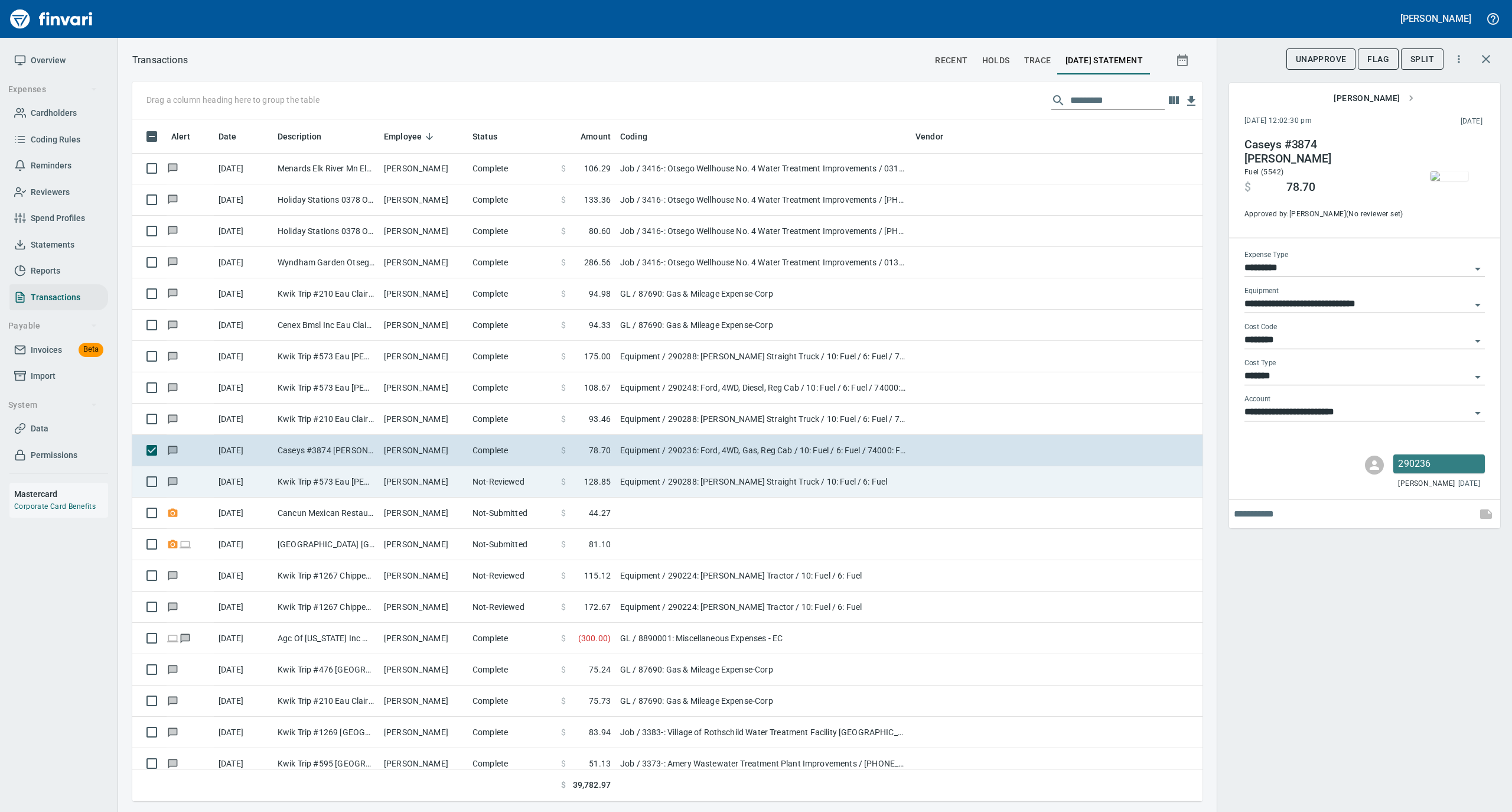 click on "Not-Reviewed" at bounding box center (512, 482) 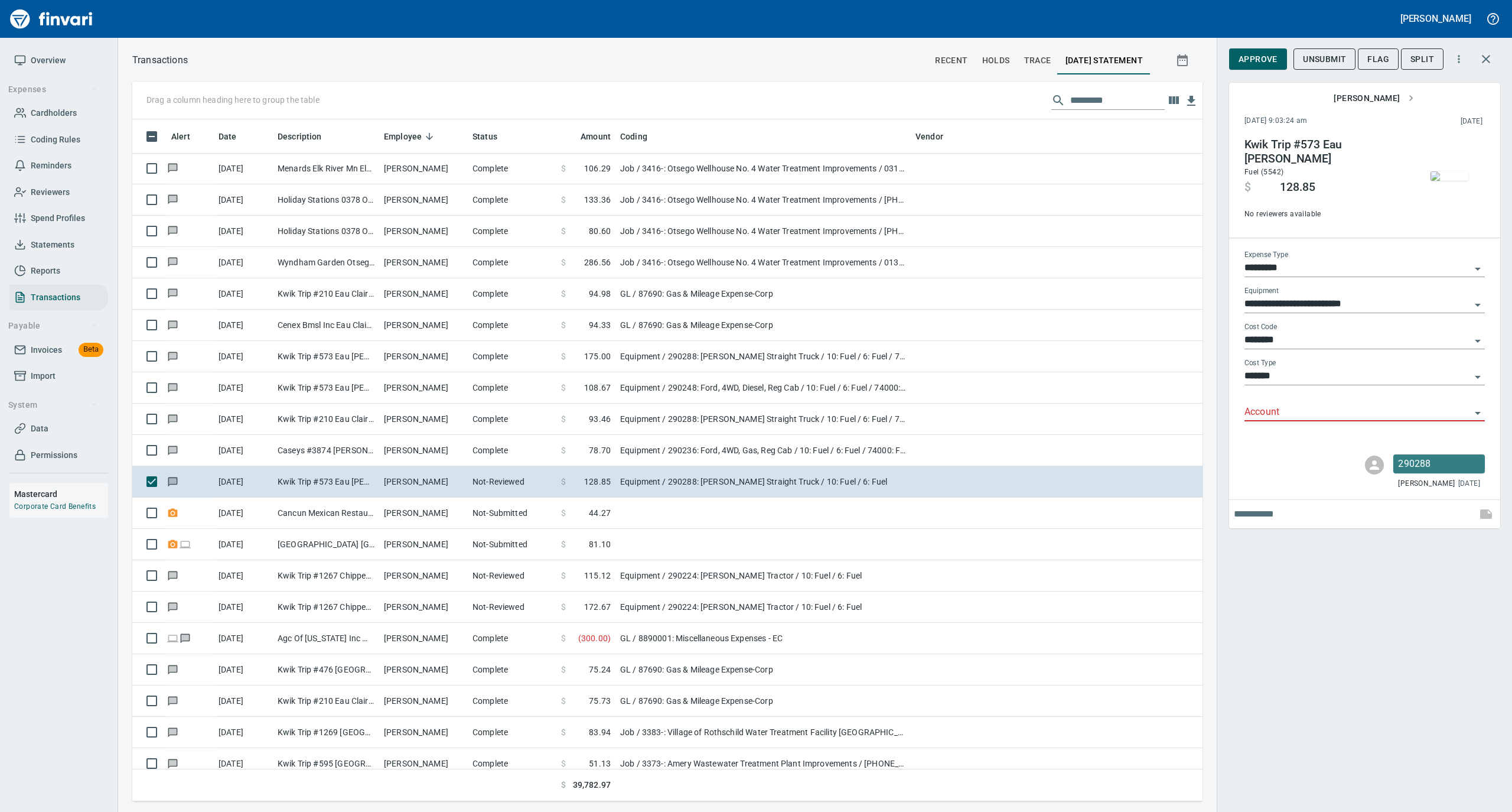 click on "Account" at bounding box center (1357, 413) 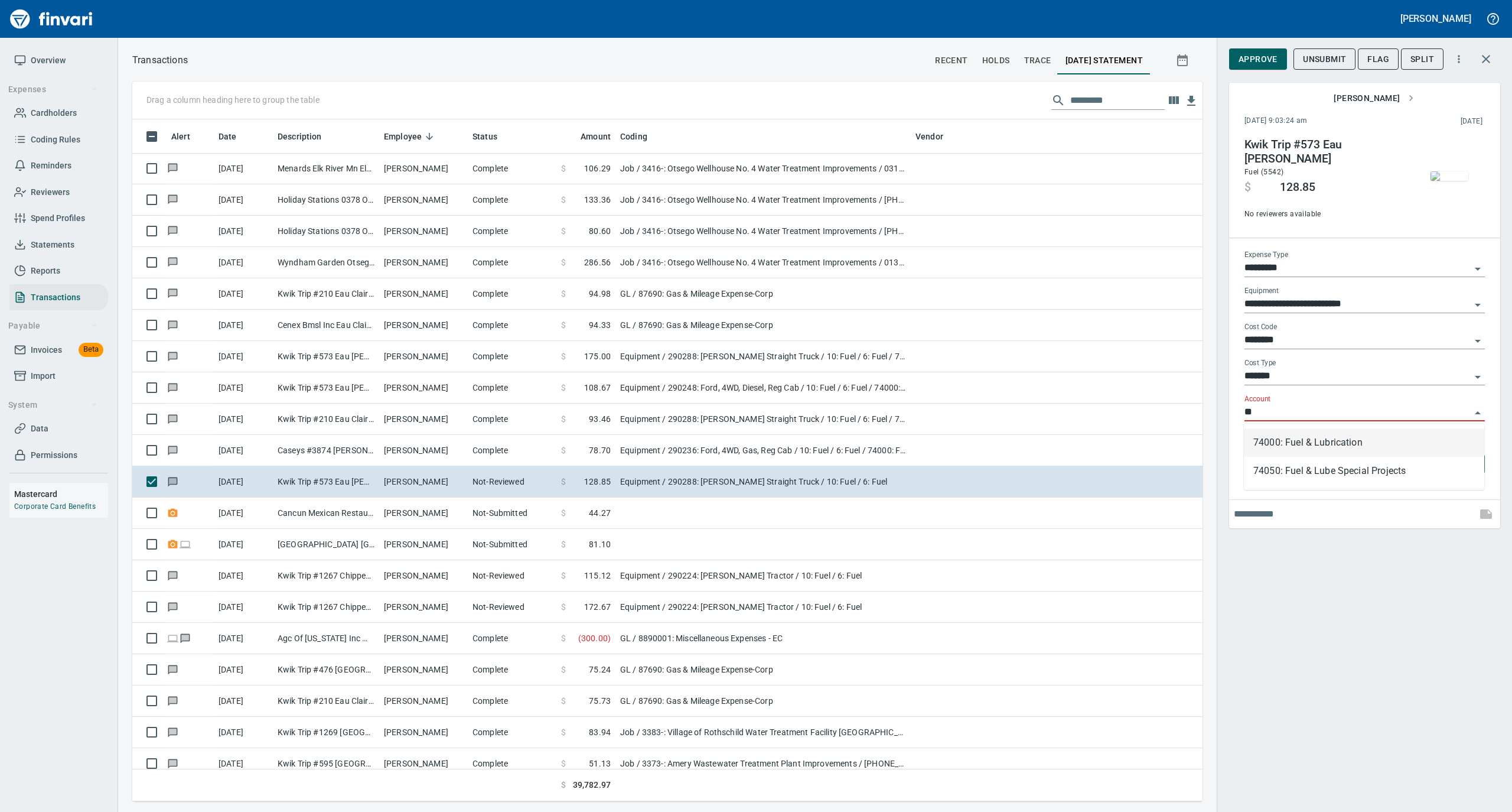 scroll, scrollTop: 670, scrollLeft: 1047, axis: both 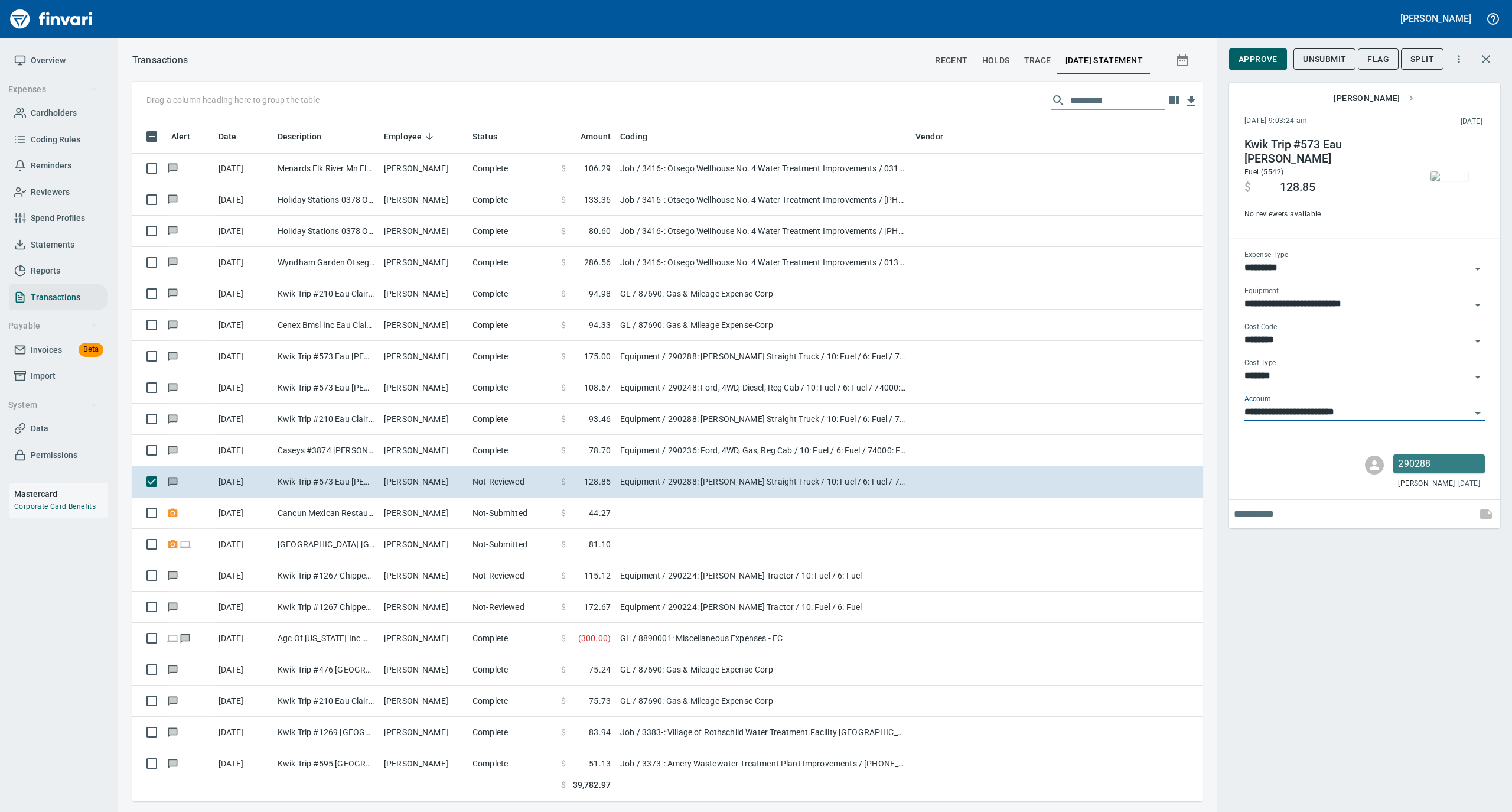 click at bounding box center [1449, 176] 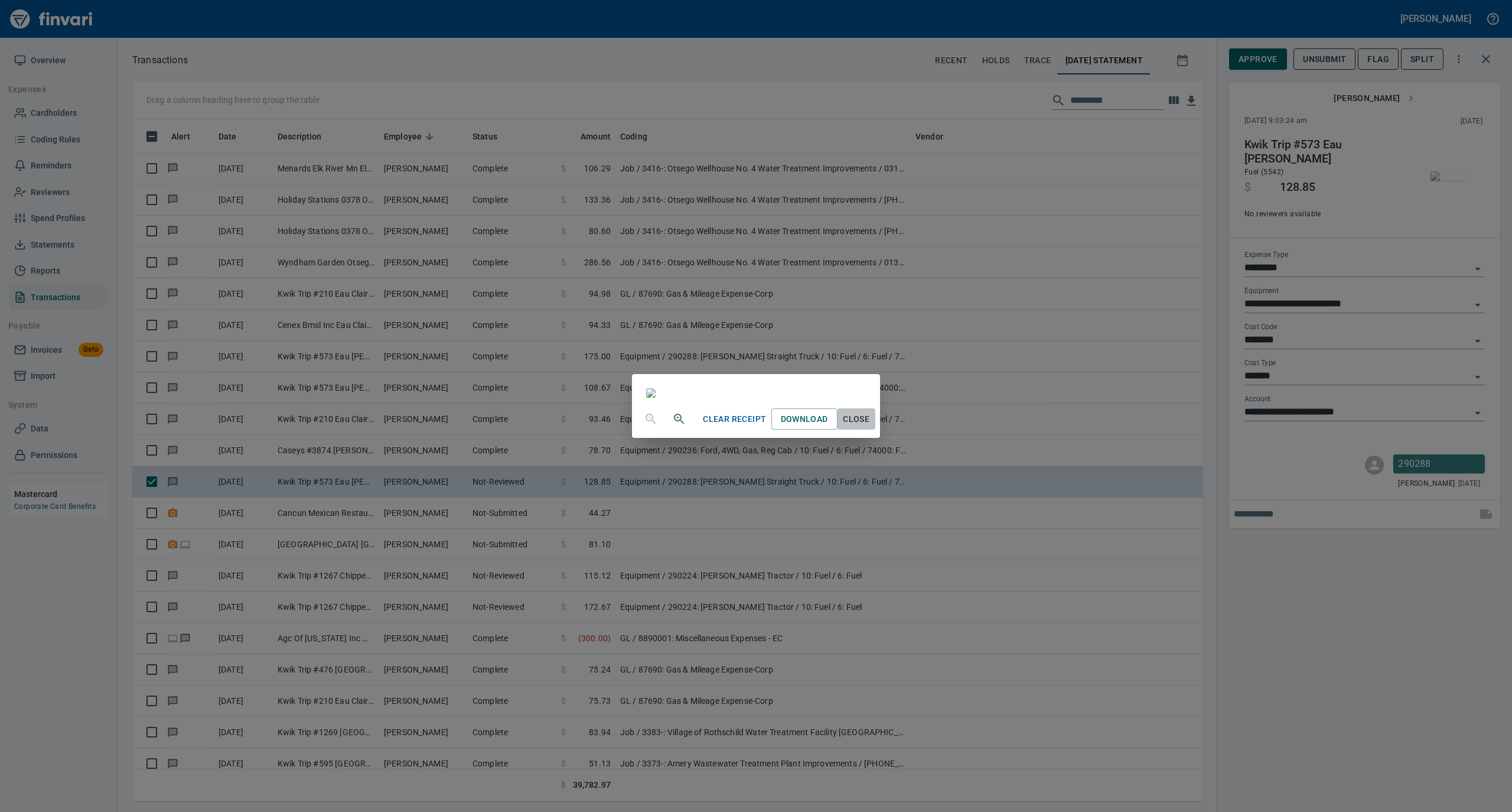 click on "Close" at bounding box center [856, 419] 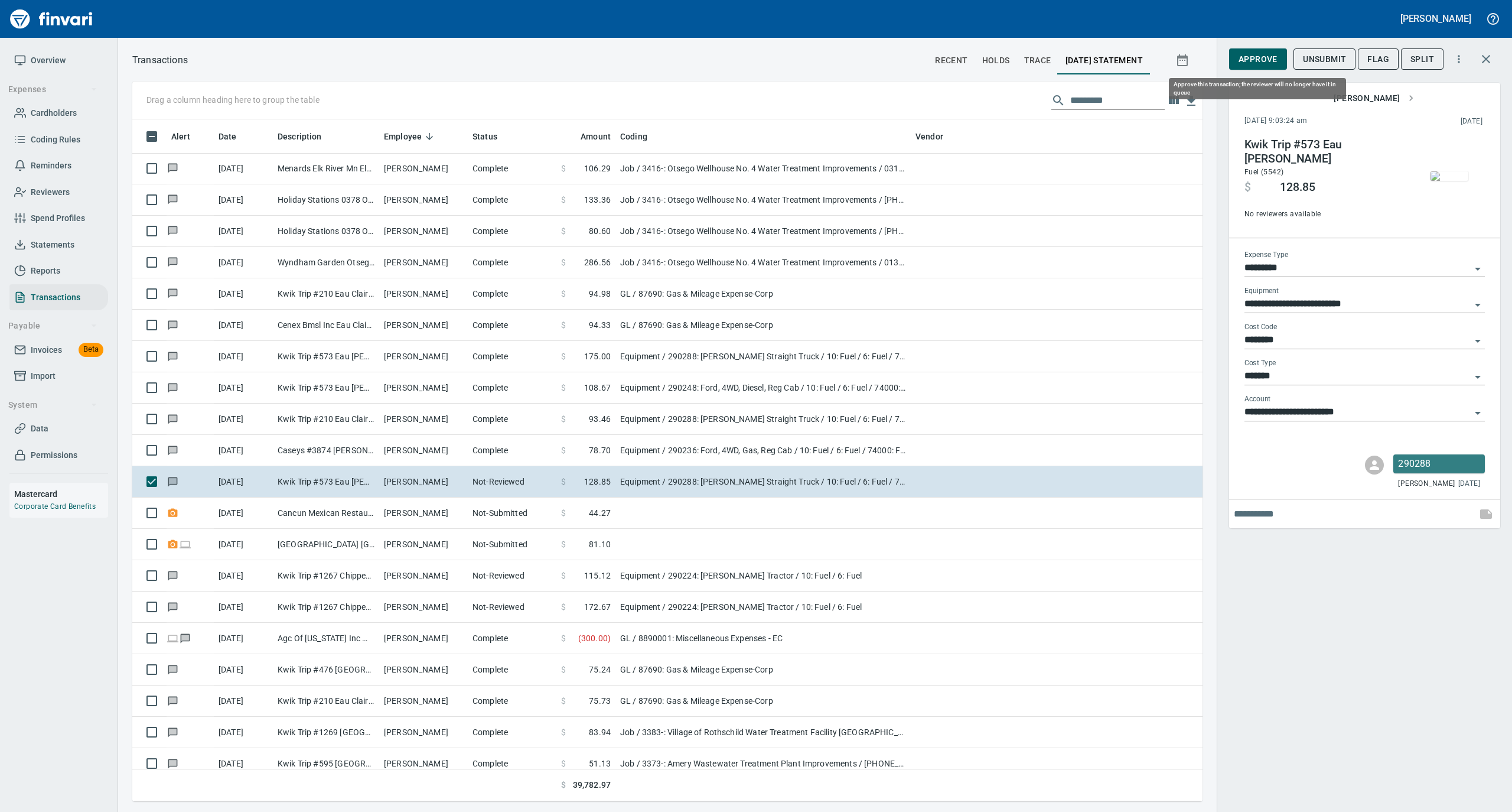 click on "Approve" at bounding box center [1258, 59] 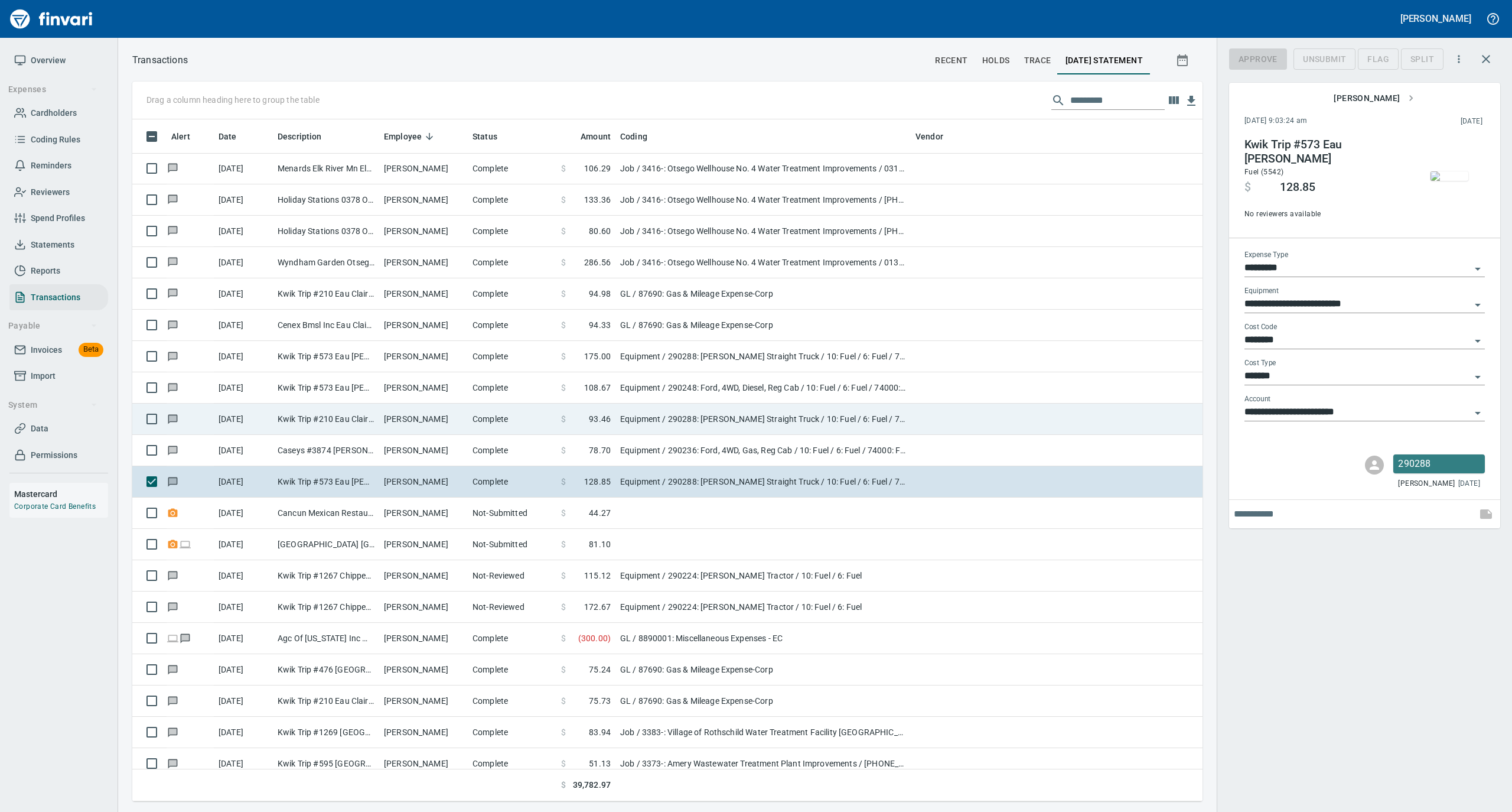 scroll, scrollTop: 670, scrollLeft: 1047, axis: both 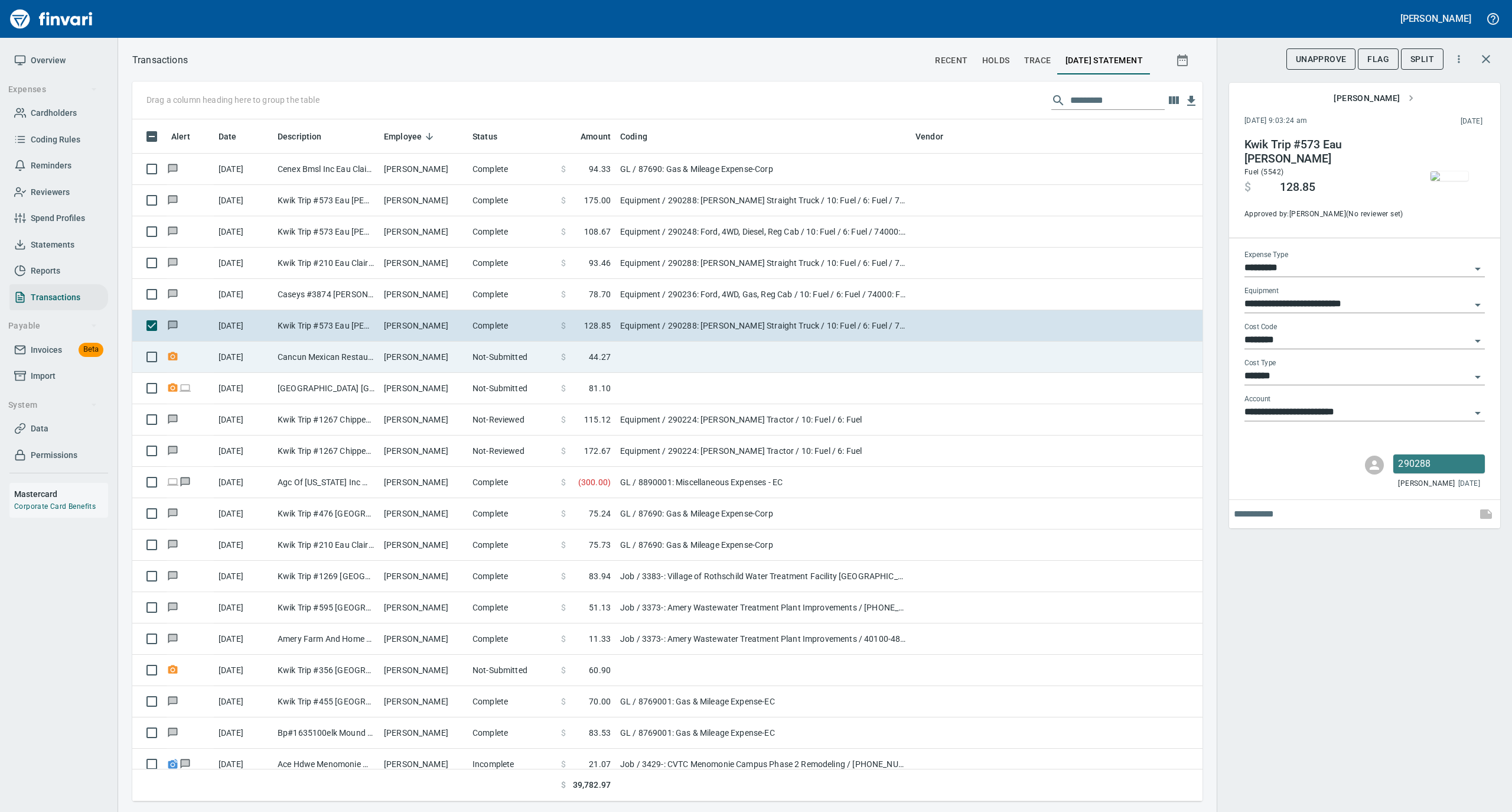 click on "[PERSON_NAME]" at bounding box center (423, 357) 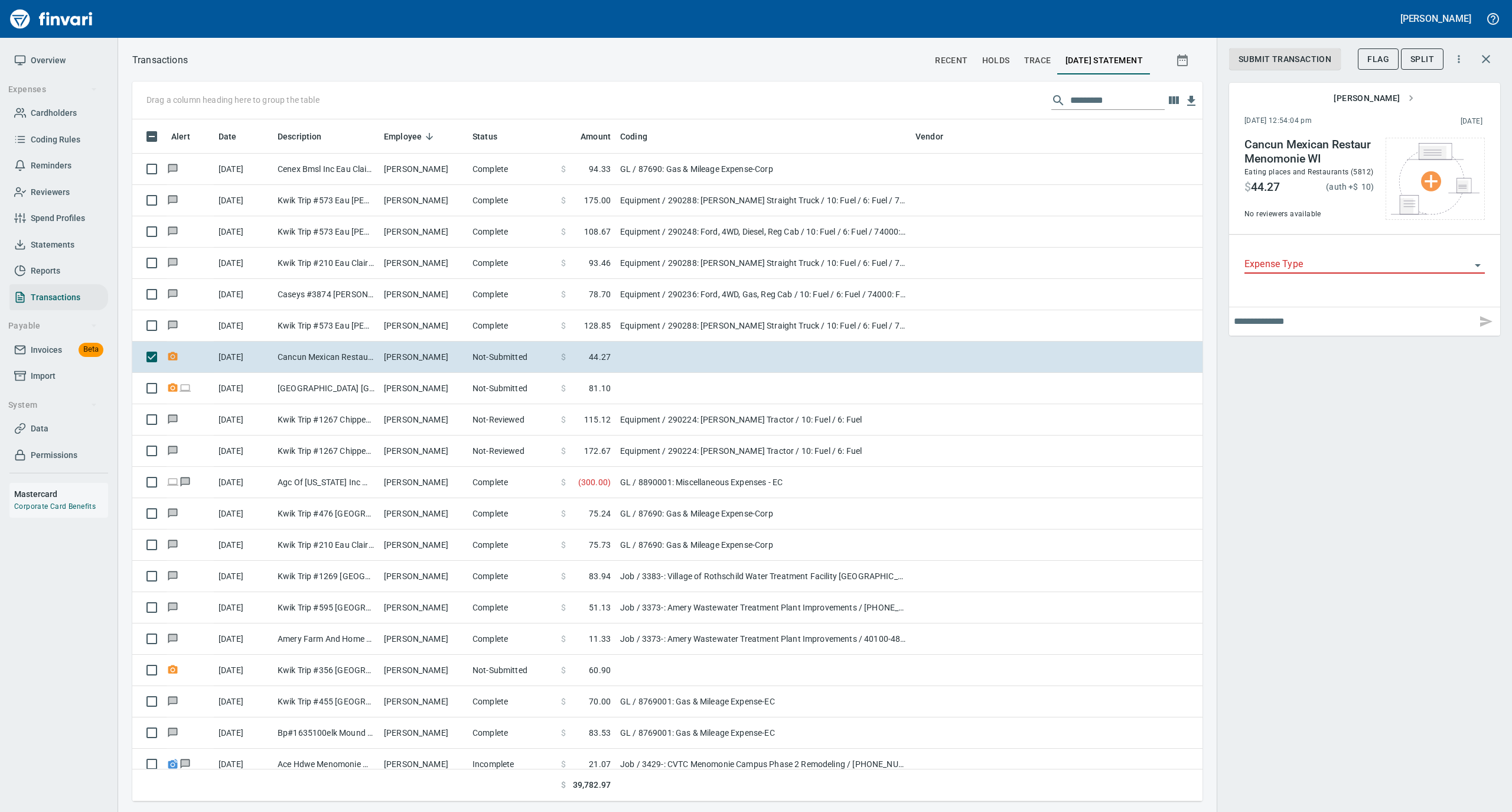 click on "Flag" at bounding box center (1378, 59) 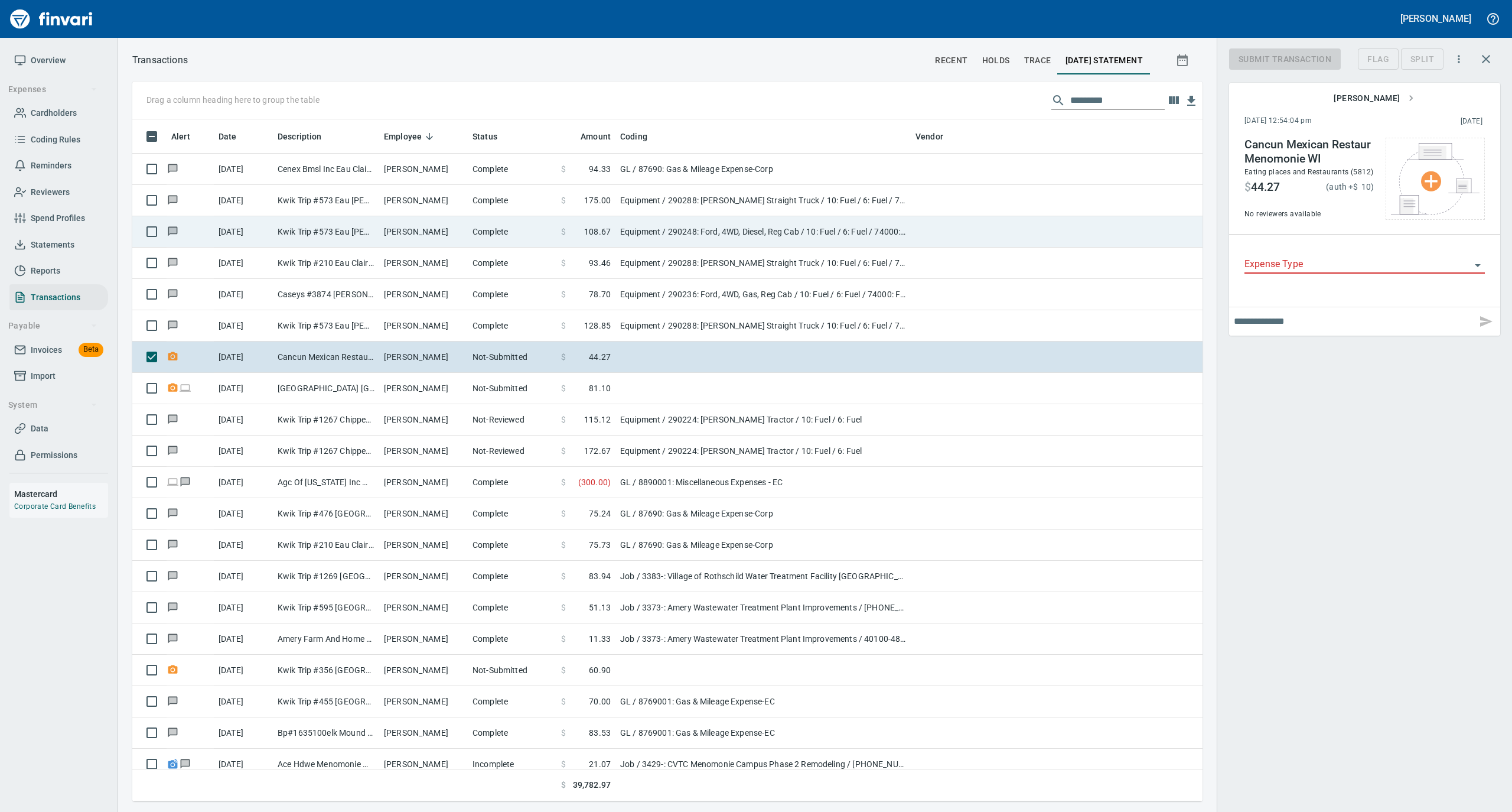 scroll, scrollTop: 670, scrollLeft: 1047, axis: both 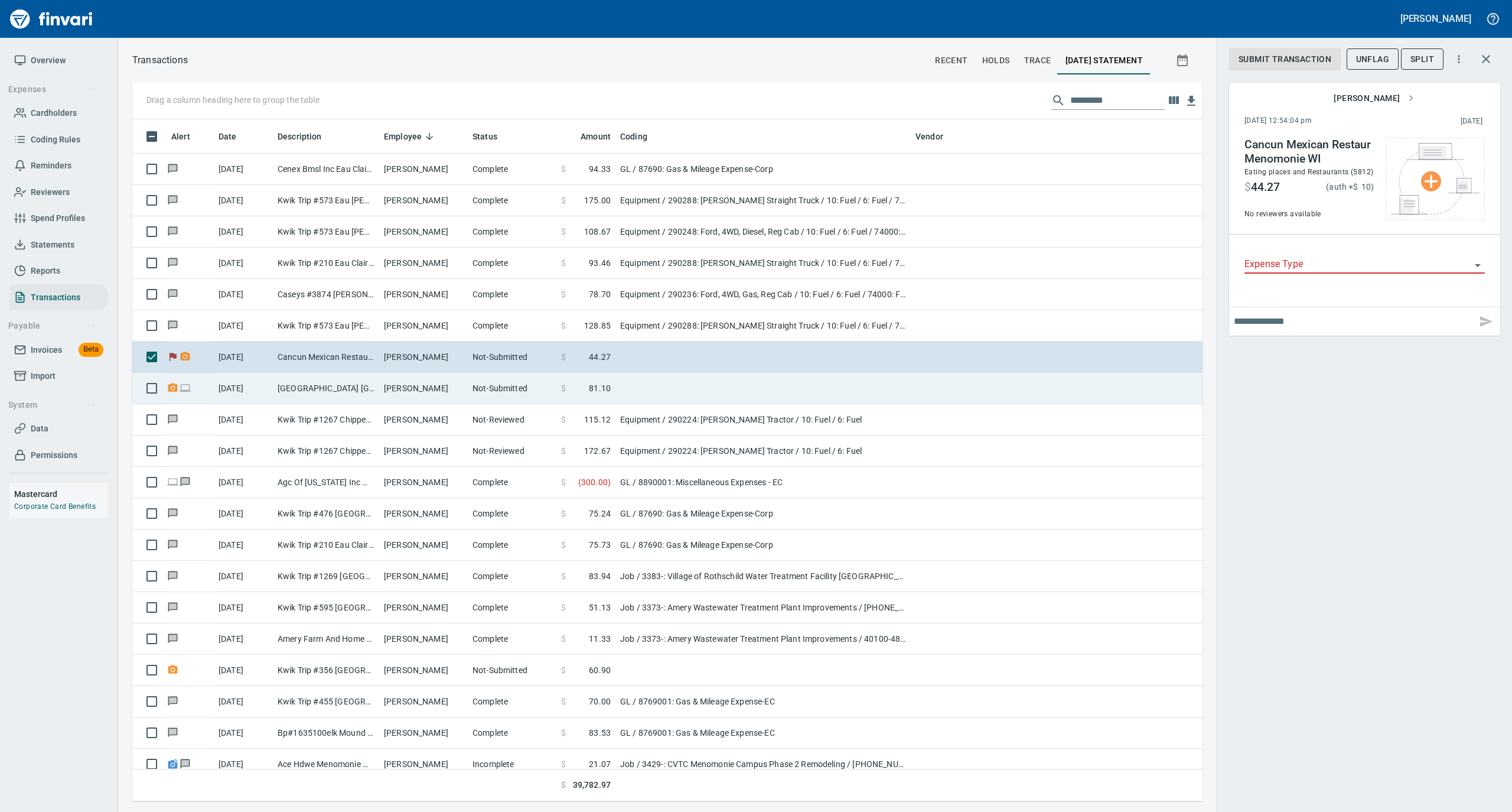 click on "[PERSON_NAME]" at bounding box center (423, 388) 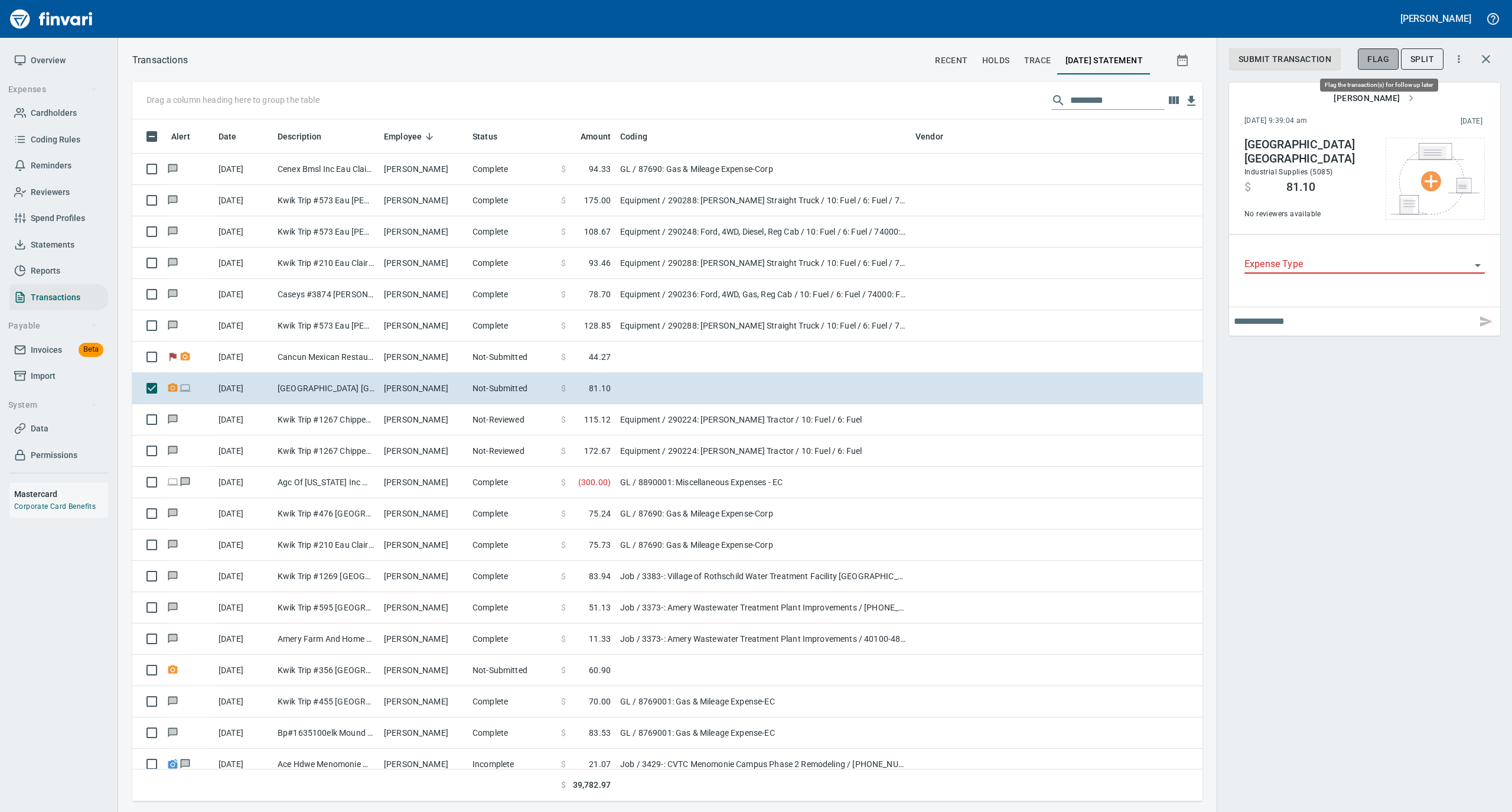 click on "Flag" at bounding box center [1378, 59] 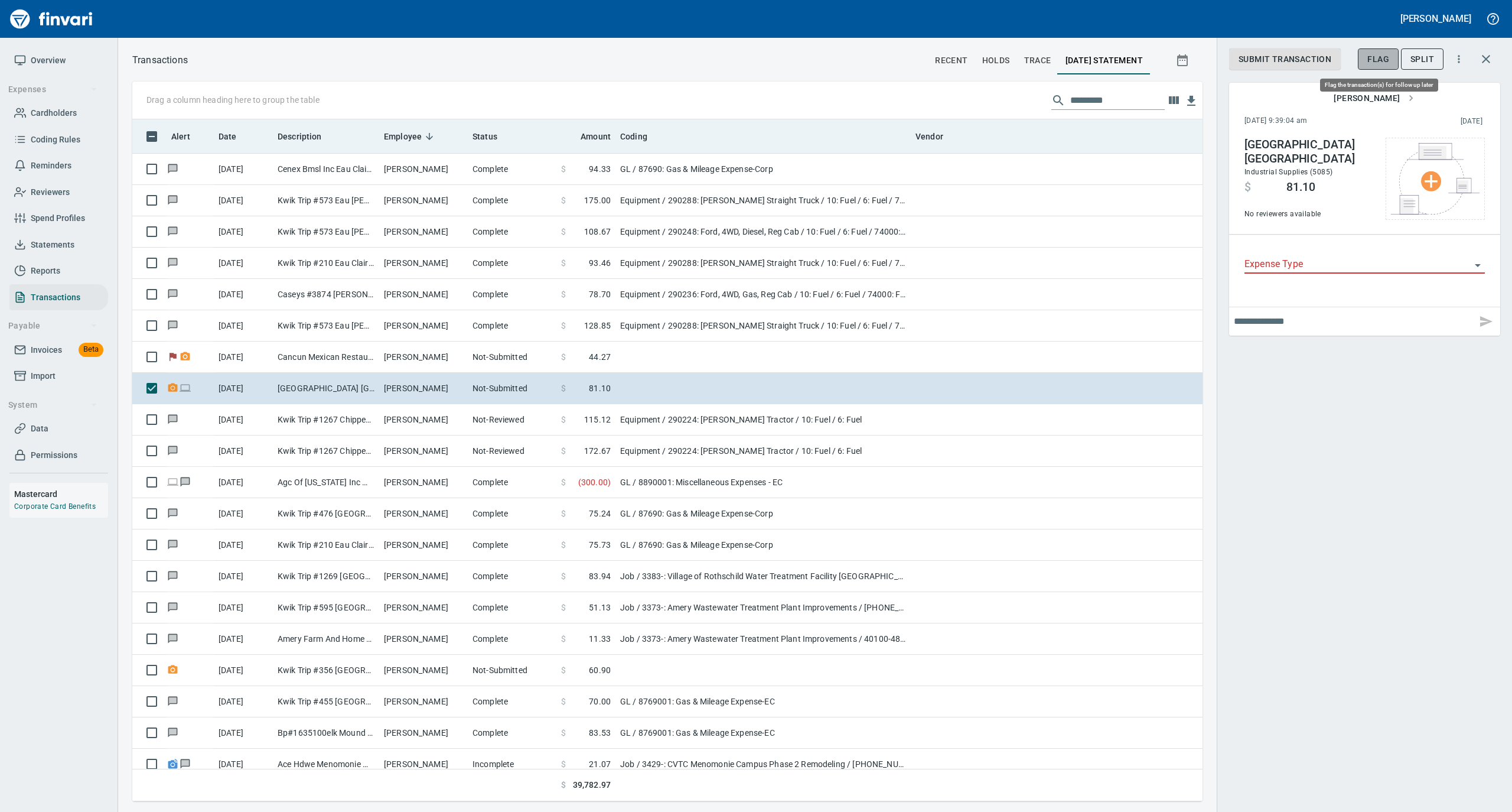 scroll, scrollTop: 670, scrollLeft: 1047, axis: both 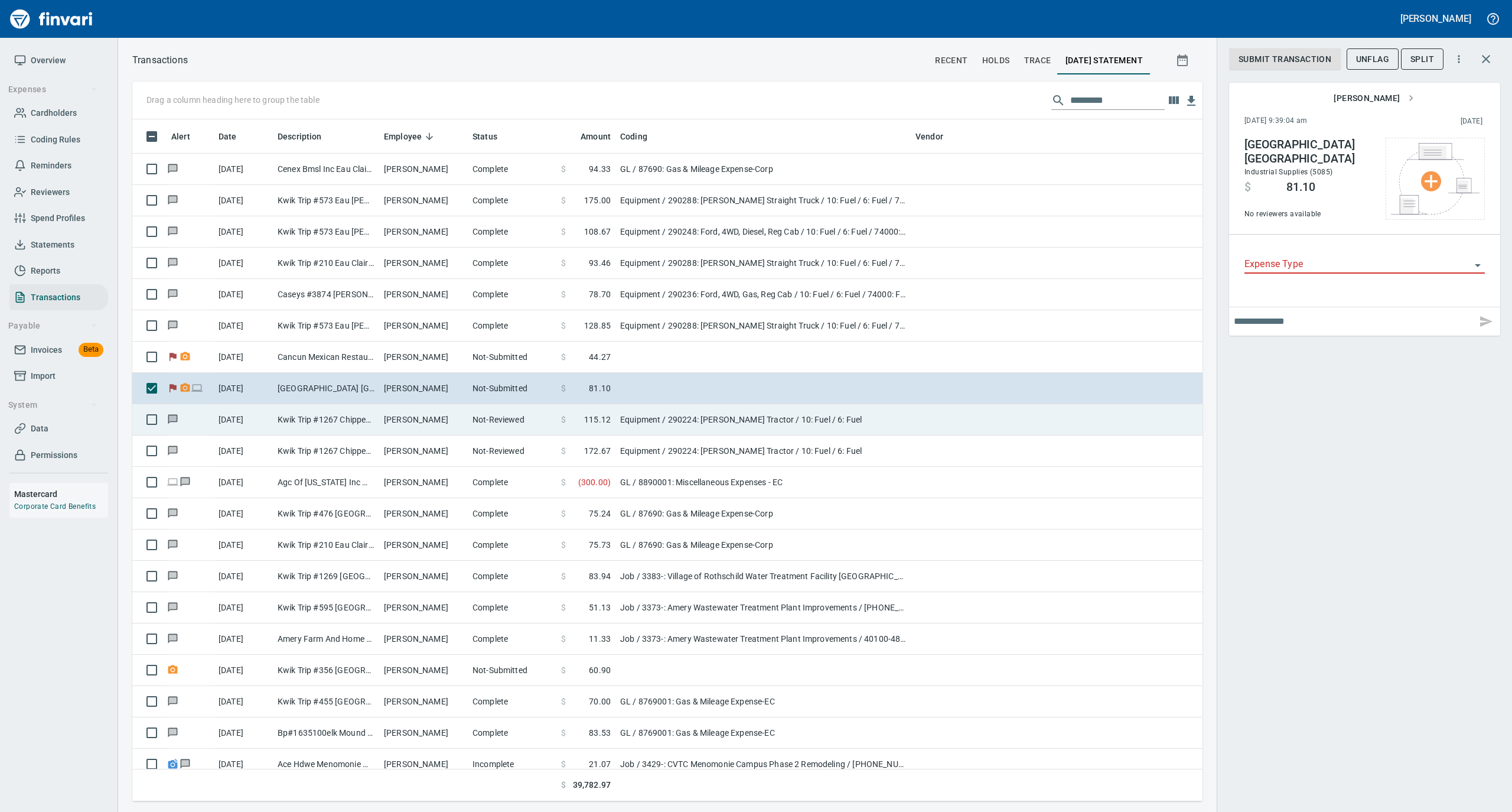 click on "[PERSON_NAME]" at bounding box center (423, 420) 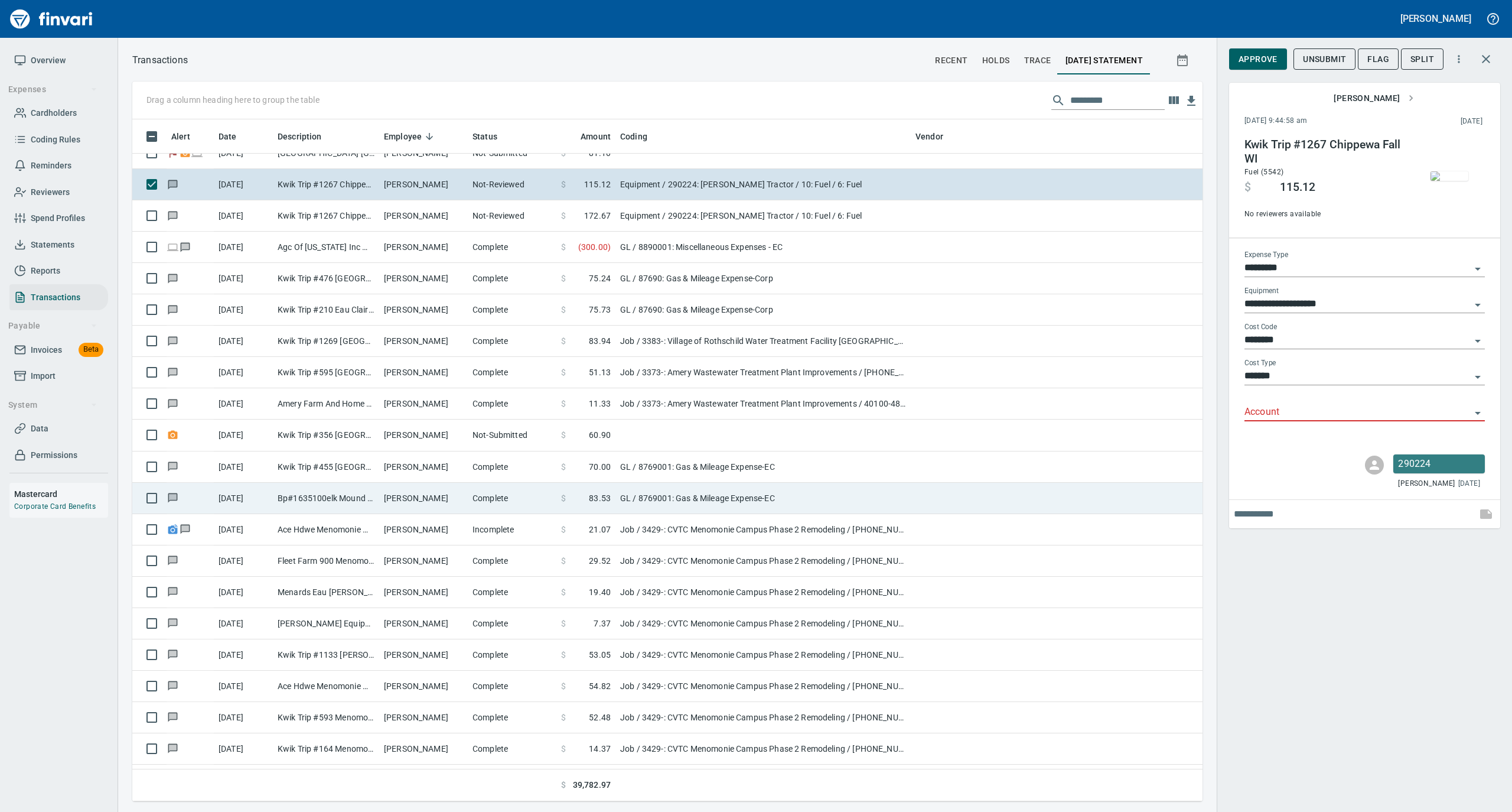 scroll, scrollTop: 5516, scrollLeft: 0, axis: vertical 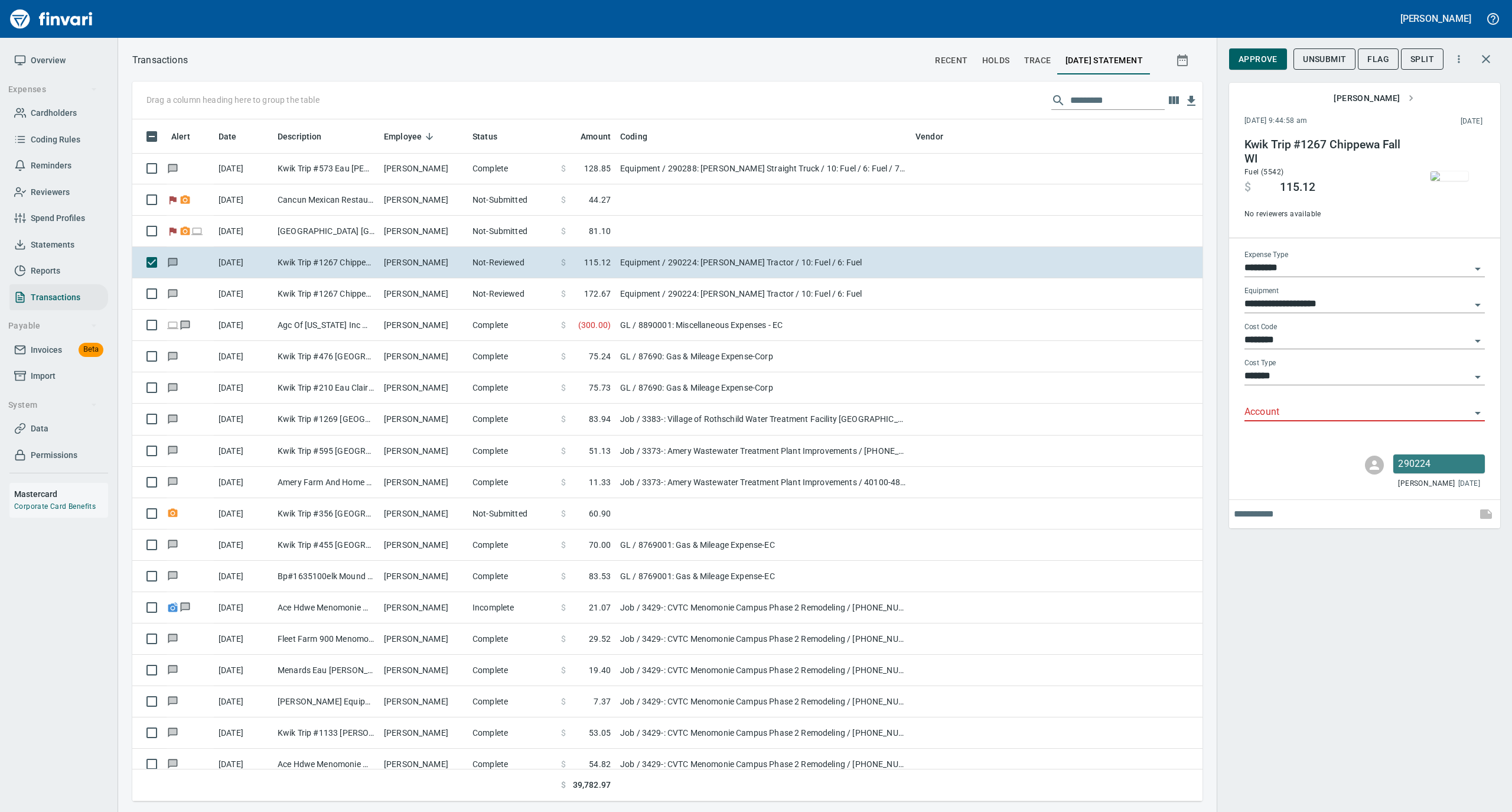 click on "Account" at bounding box center (1357, 413) 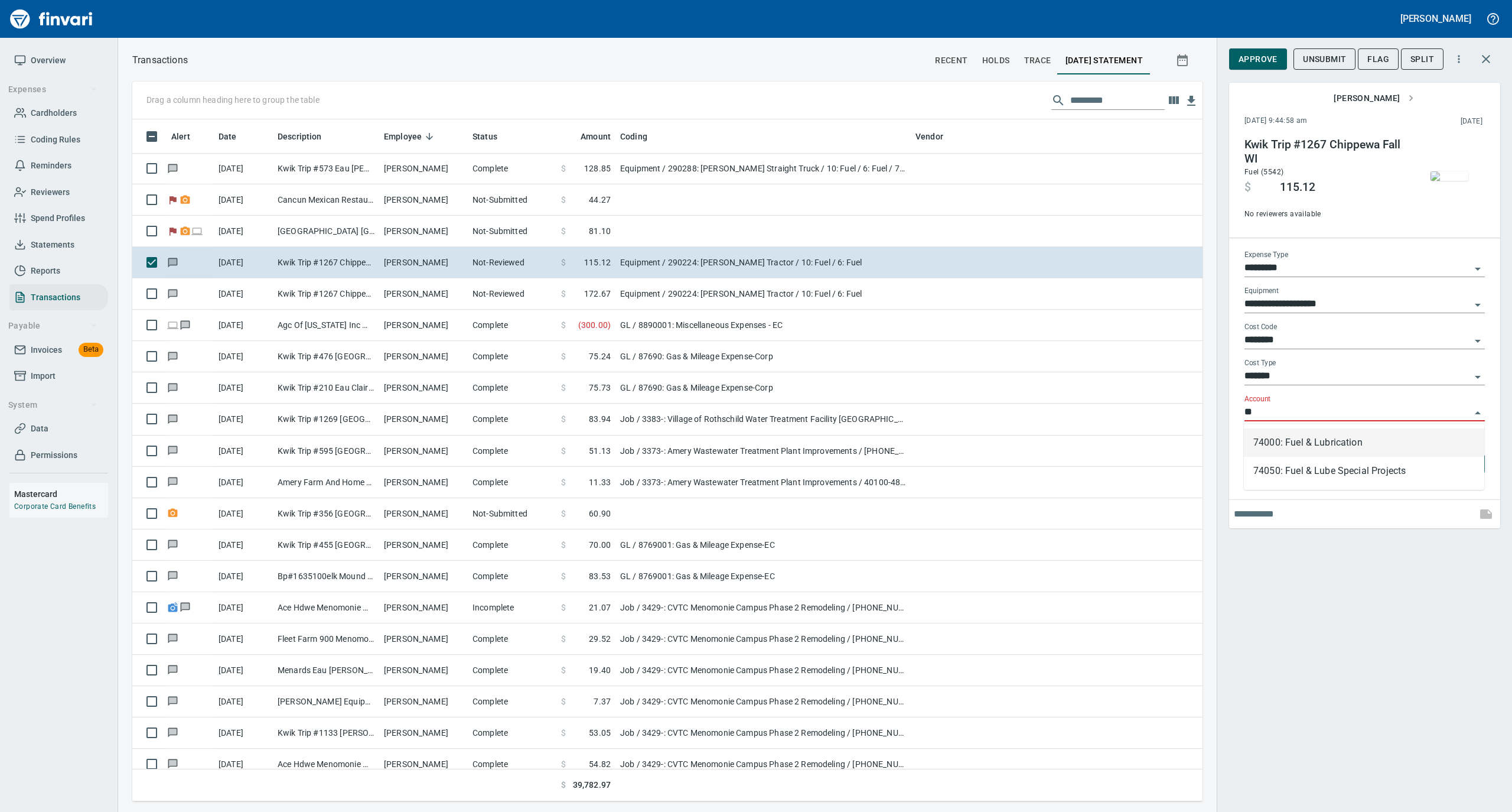 scroll, scrollTop: 670, scrollLeft: 1047, axis: both 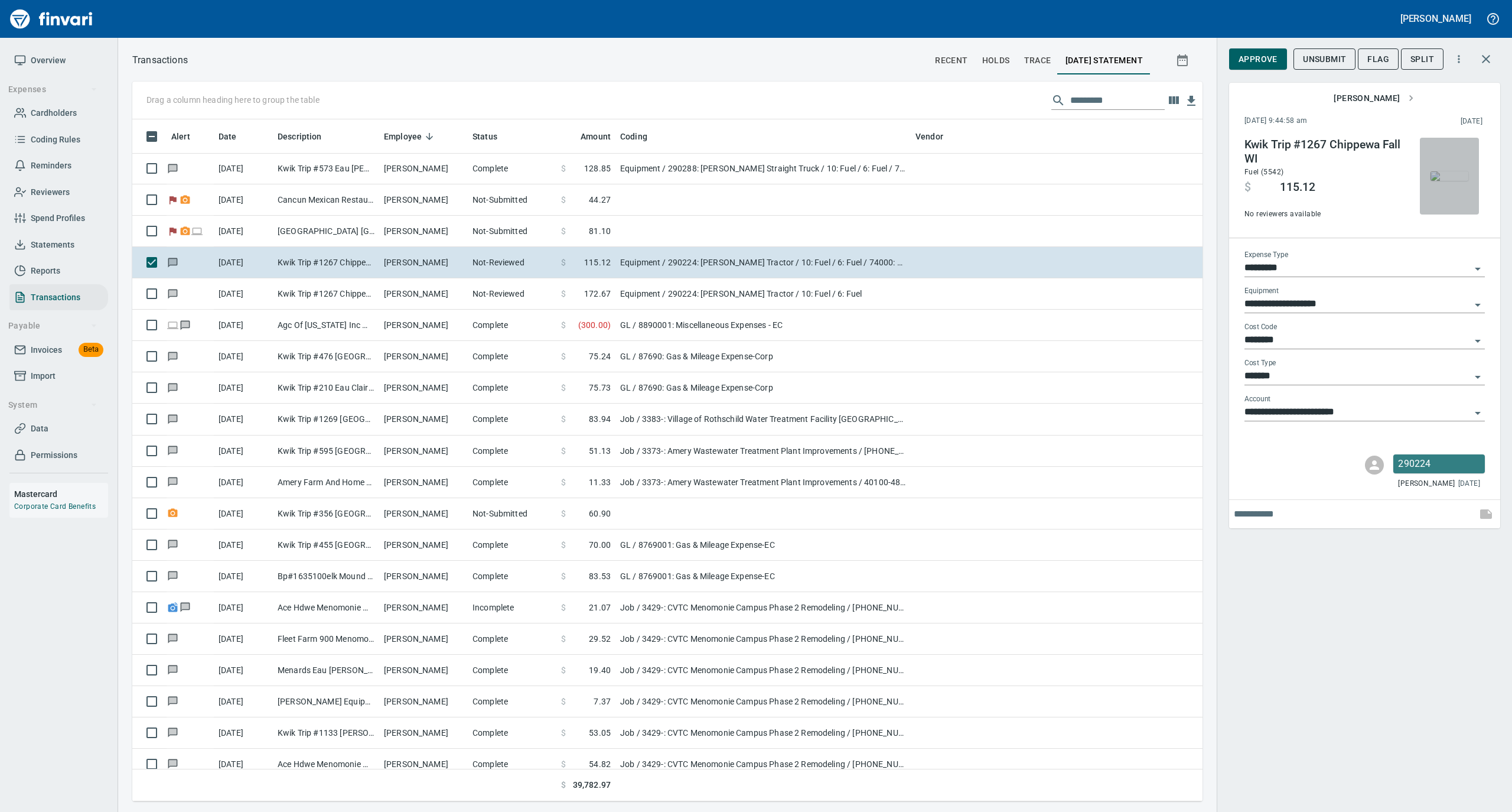 click at bounding box center (1449, 176) 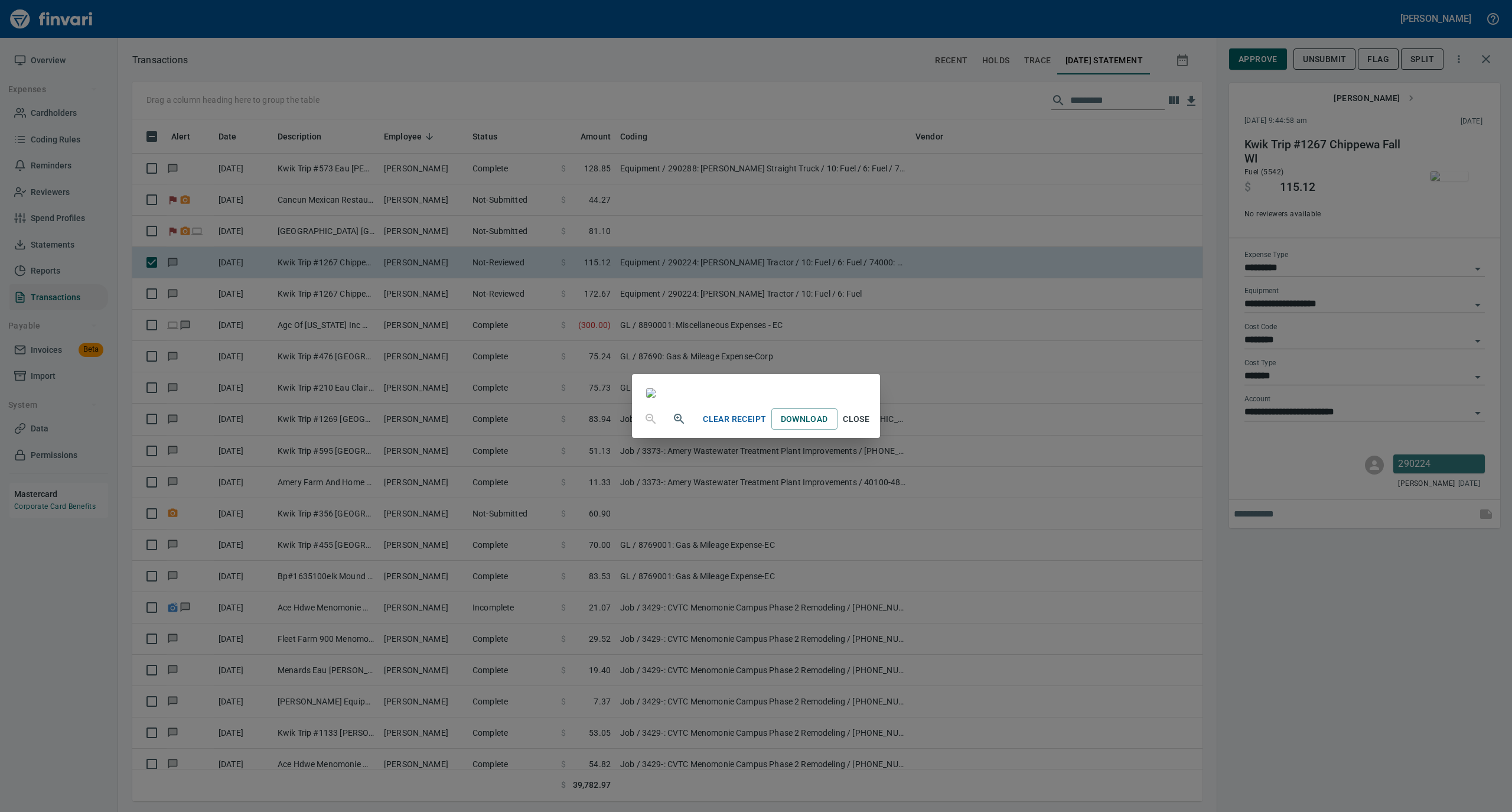 click on "Close" at bounding box center [856, 419] 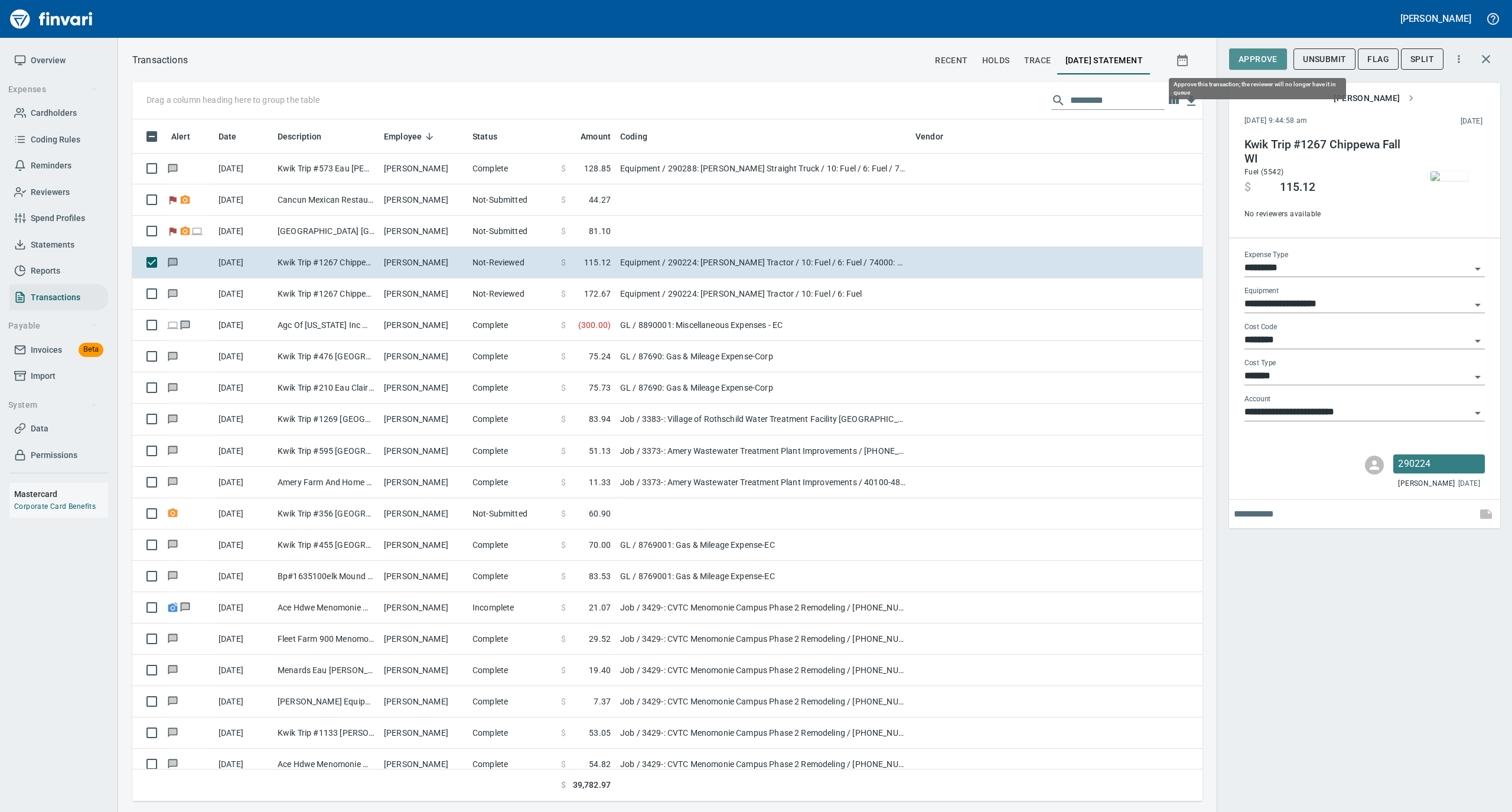 click on "Approve" at bounding box center (1258, 59) 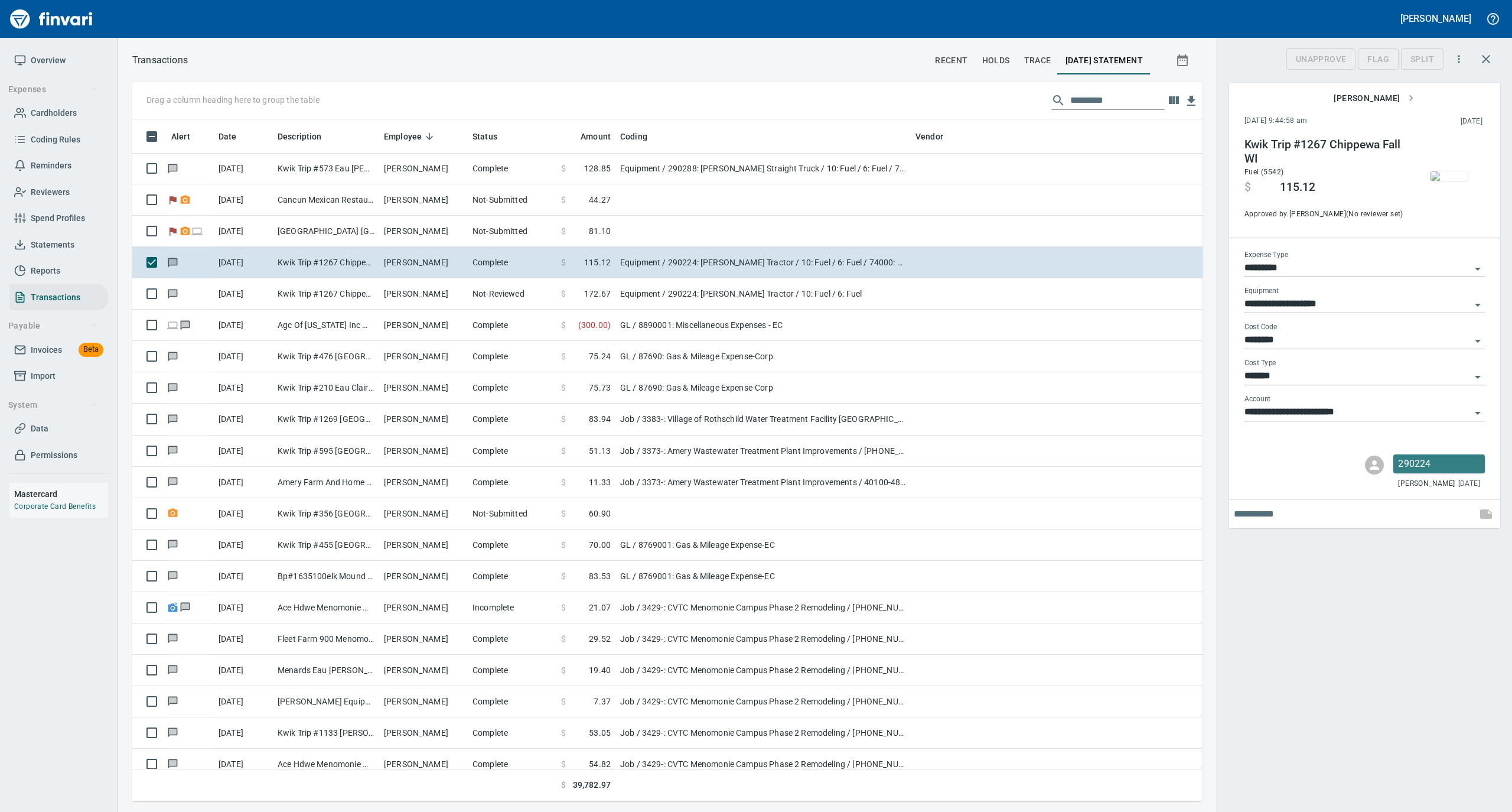 scroll, scrollTop: 670, scrollLeft: 1047, axis: both 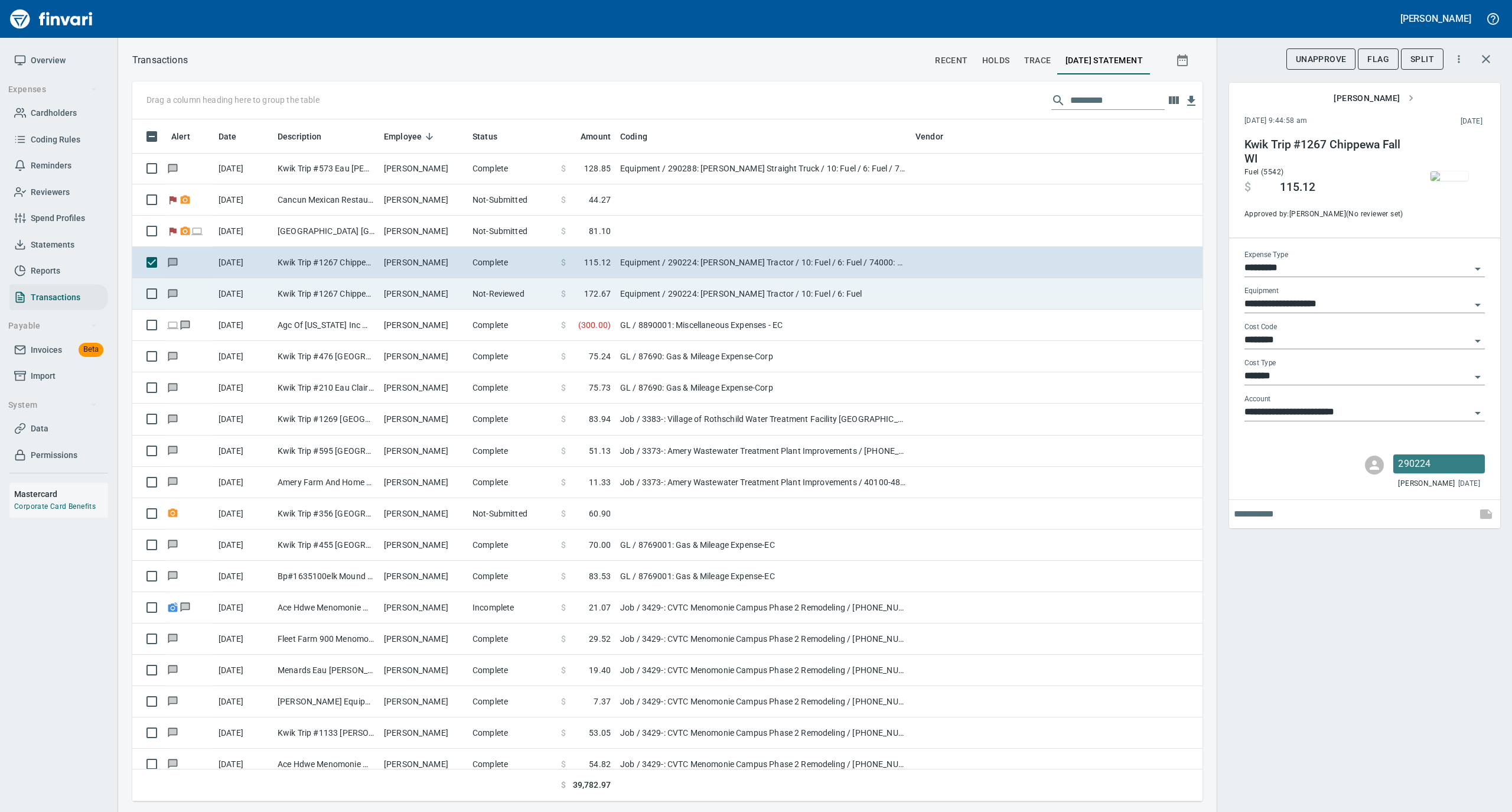 click on "[PERSON_NAME]" at bounding box center [423, 294] 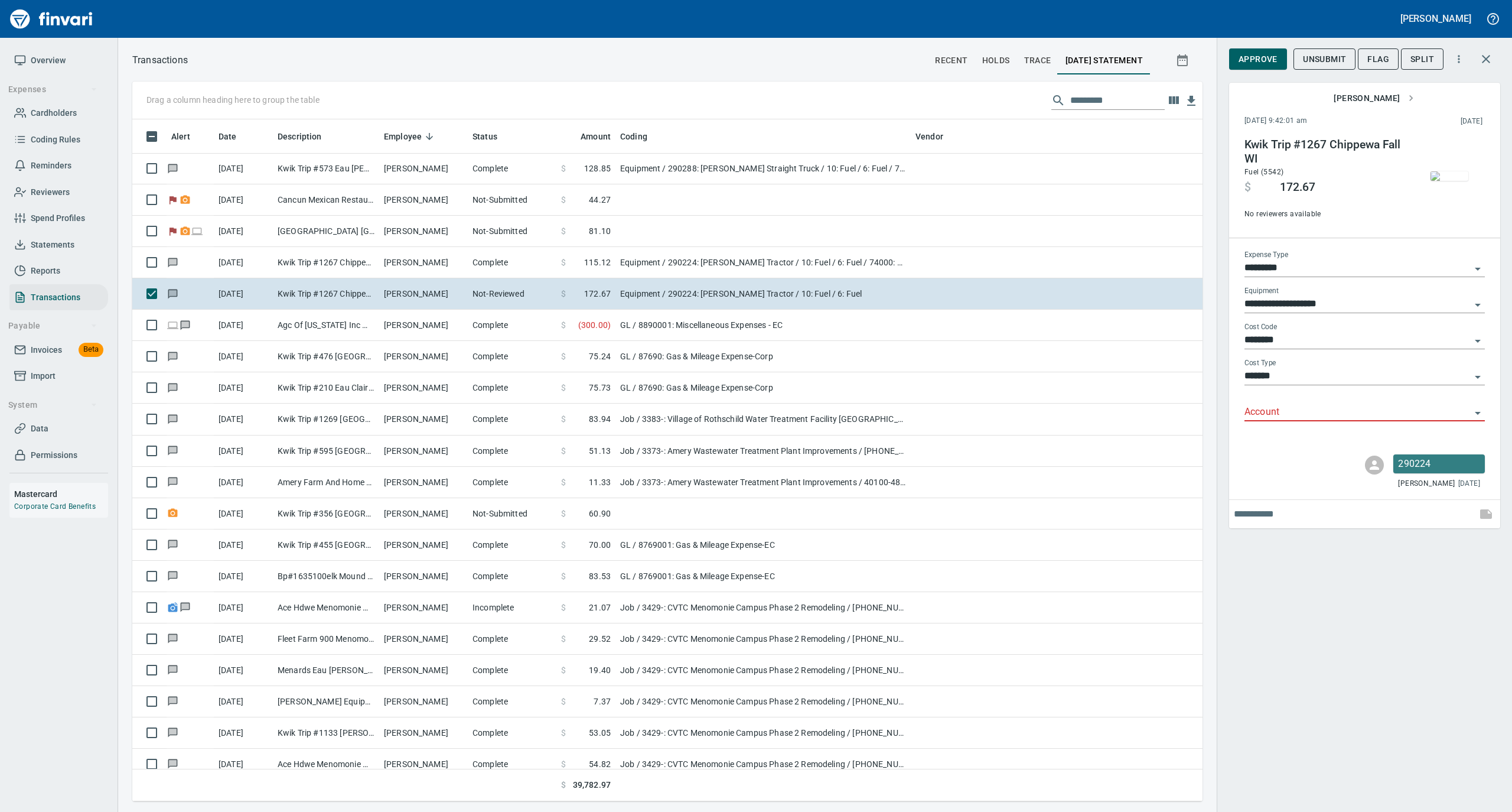 click on "Account" at bounding box center [1357, 413] 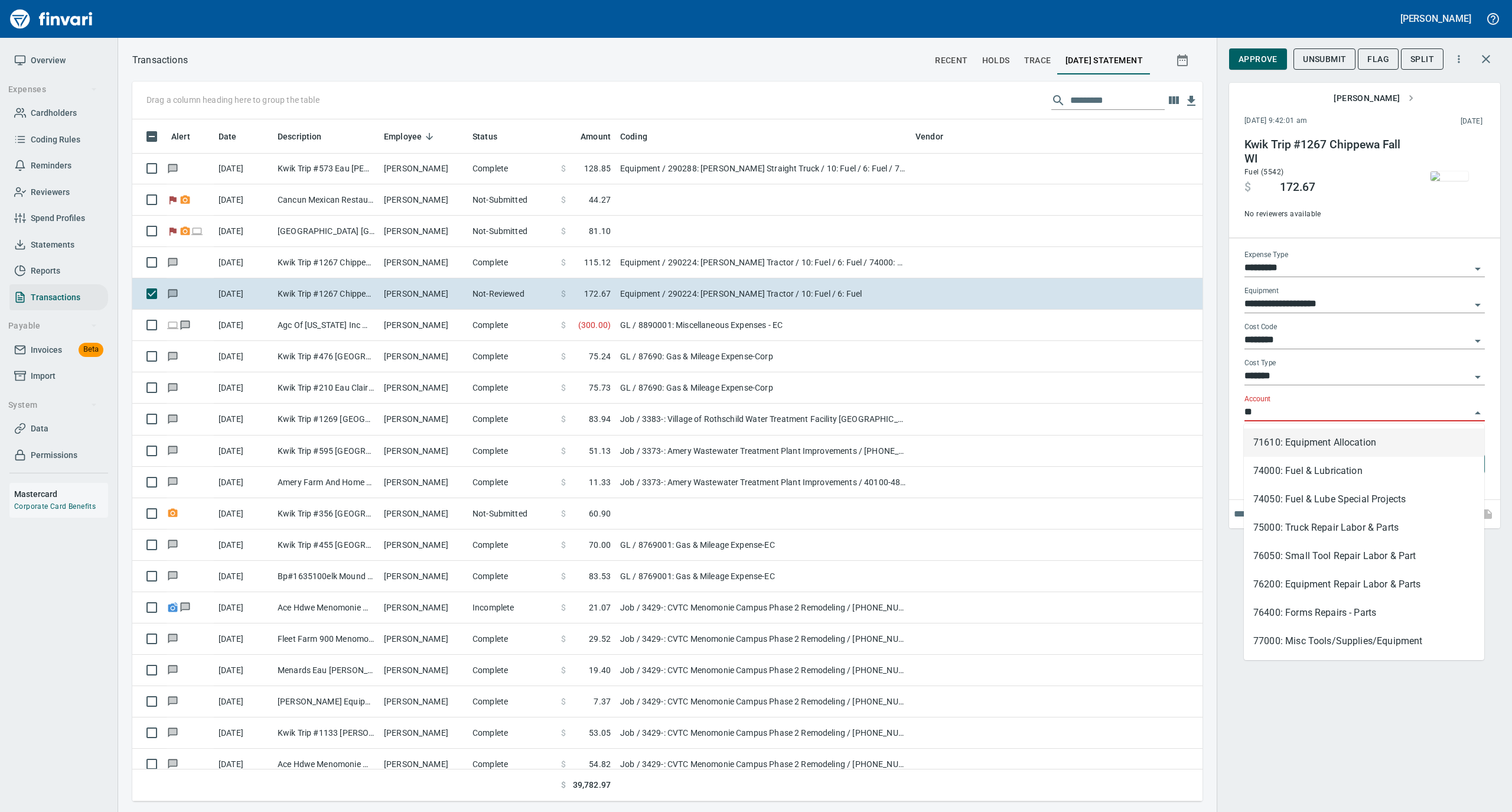 scroll, scrollTop: 670, scrollLeft: 1047, axis: both 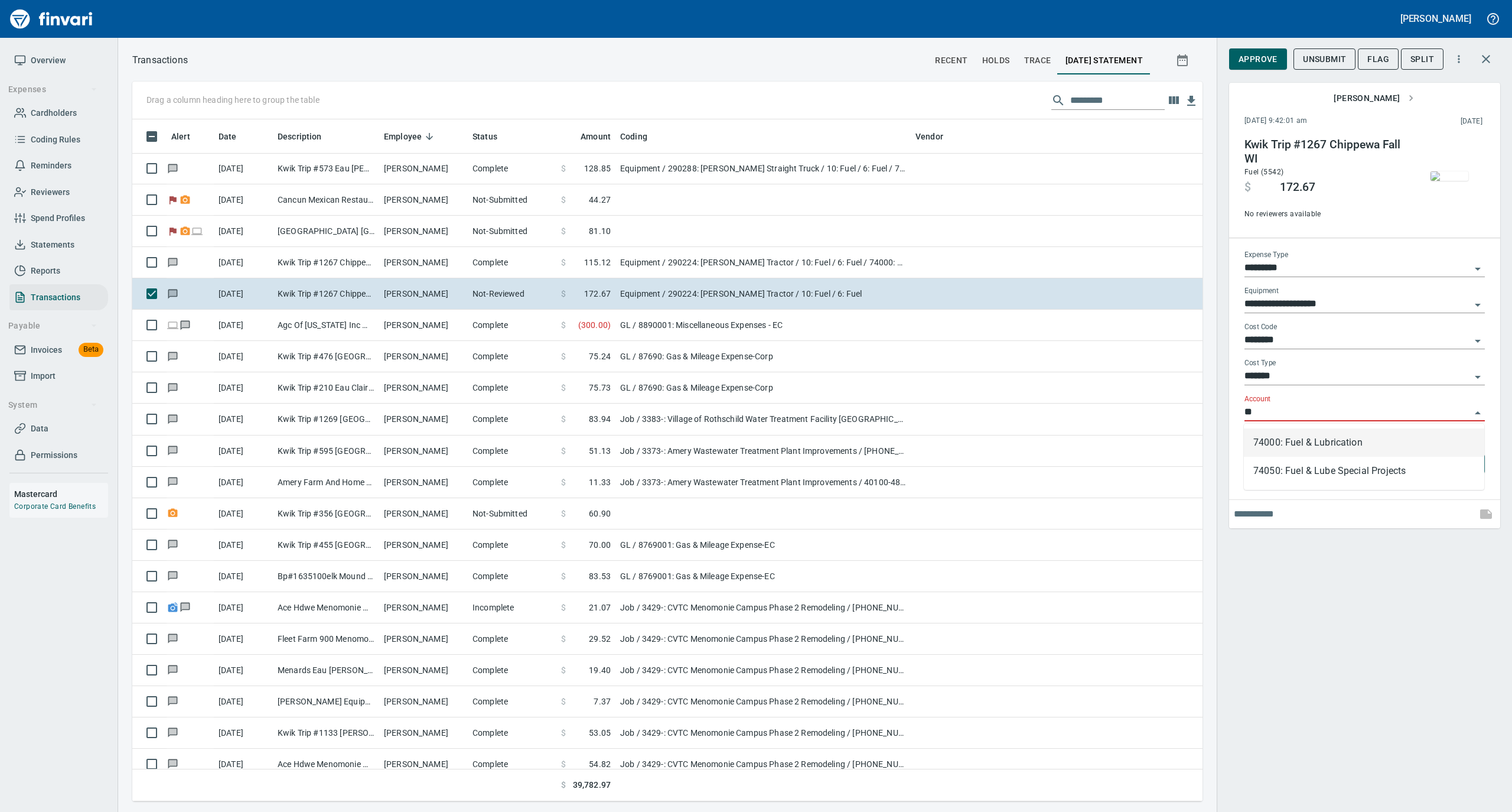 click on "74000: Fuel & Lubrication" at bounding box center [1364, 443] 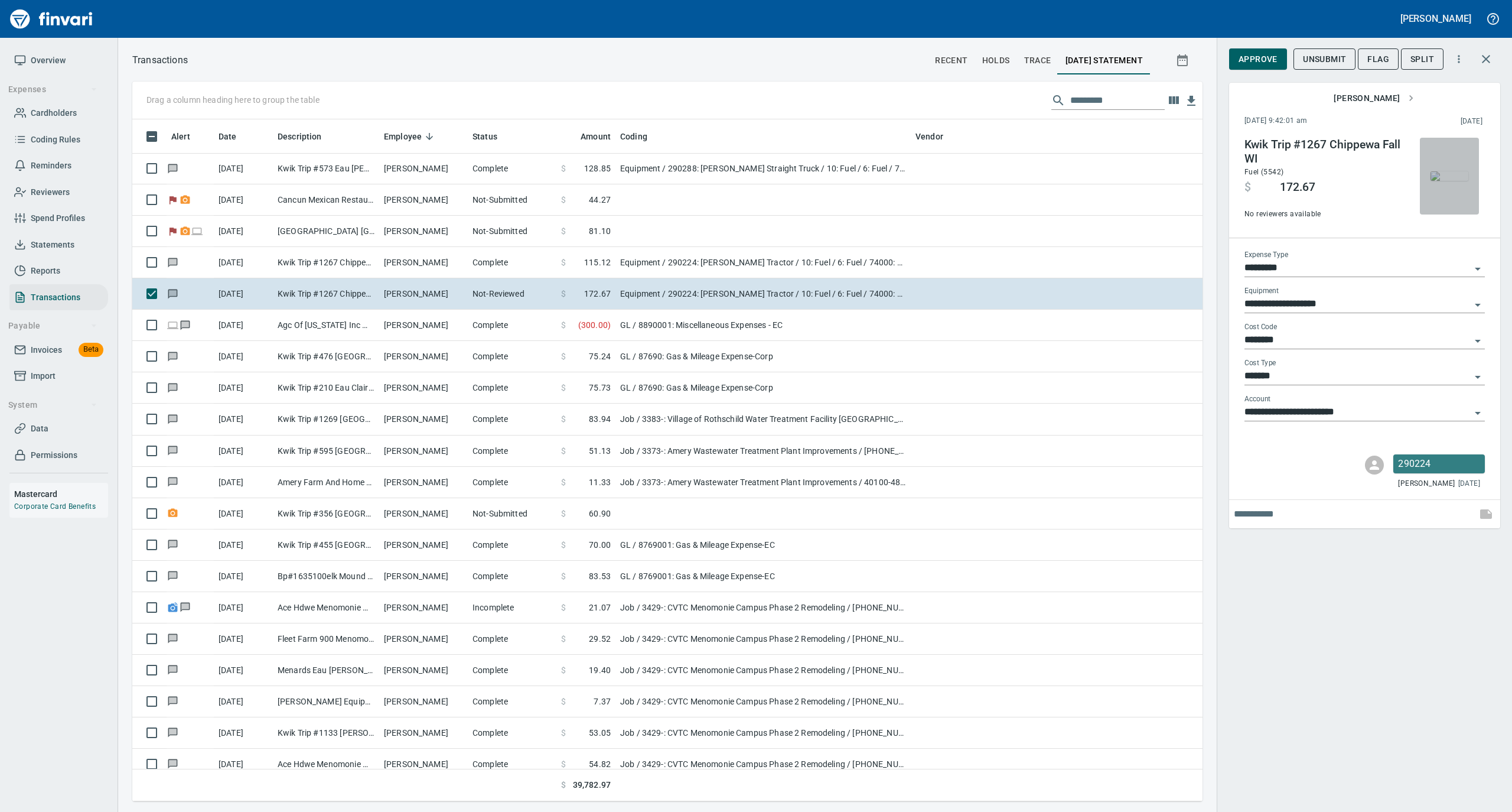 click at bounding box center [1449, 176] 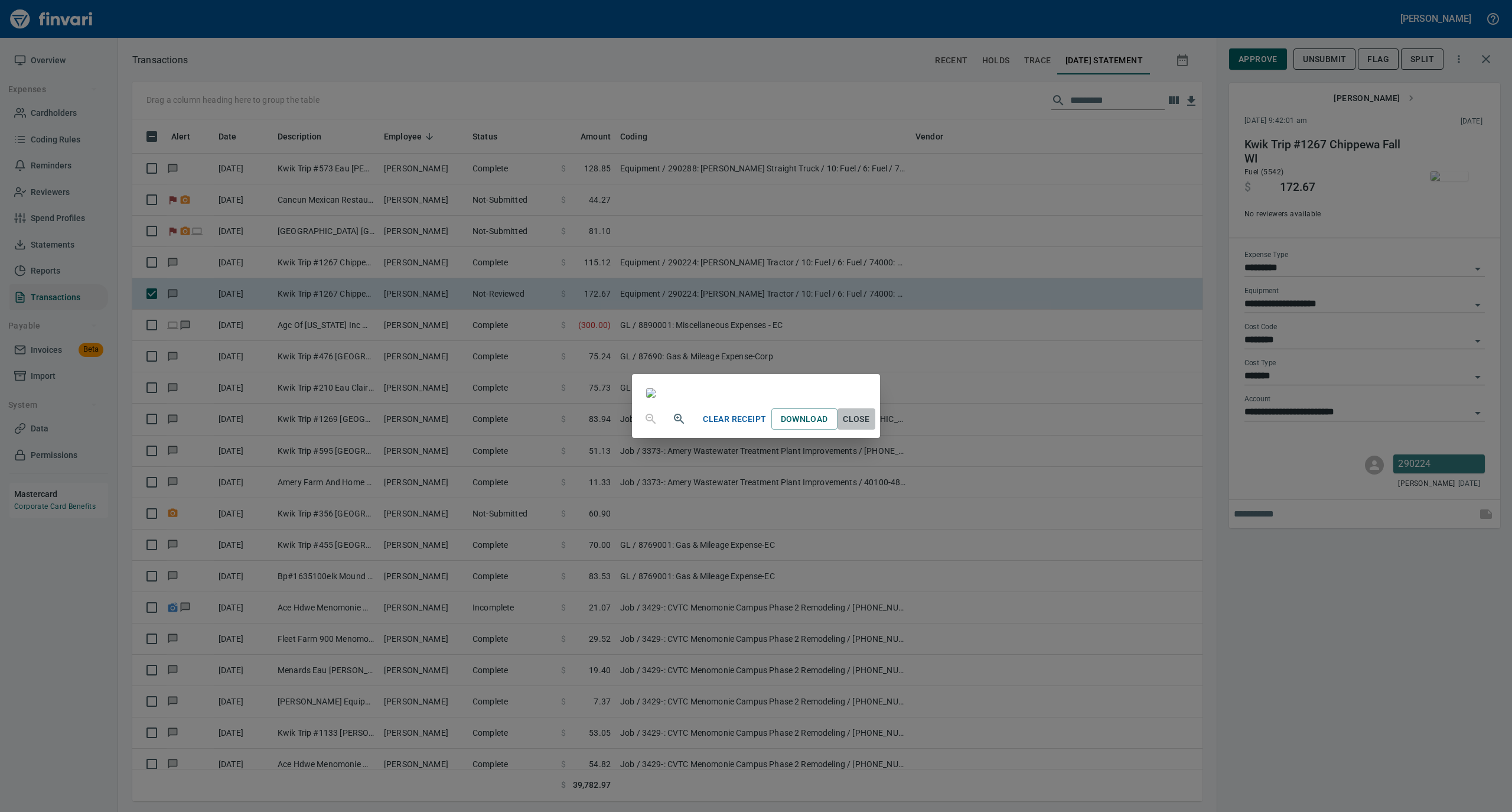click on "Close" at bounding box center (856, 419) 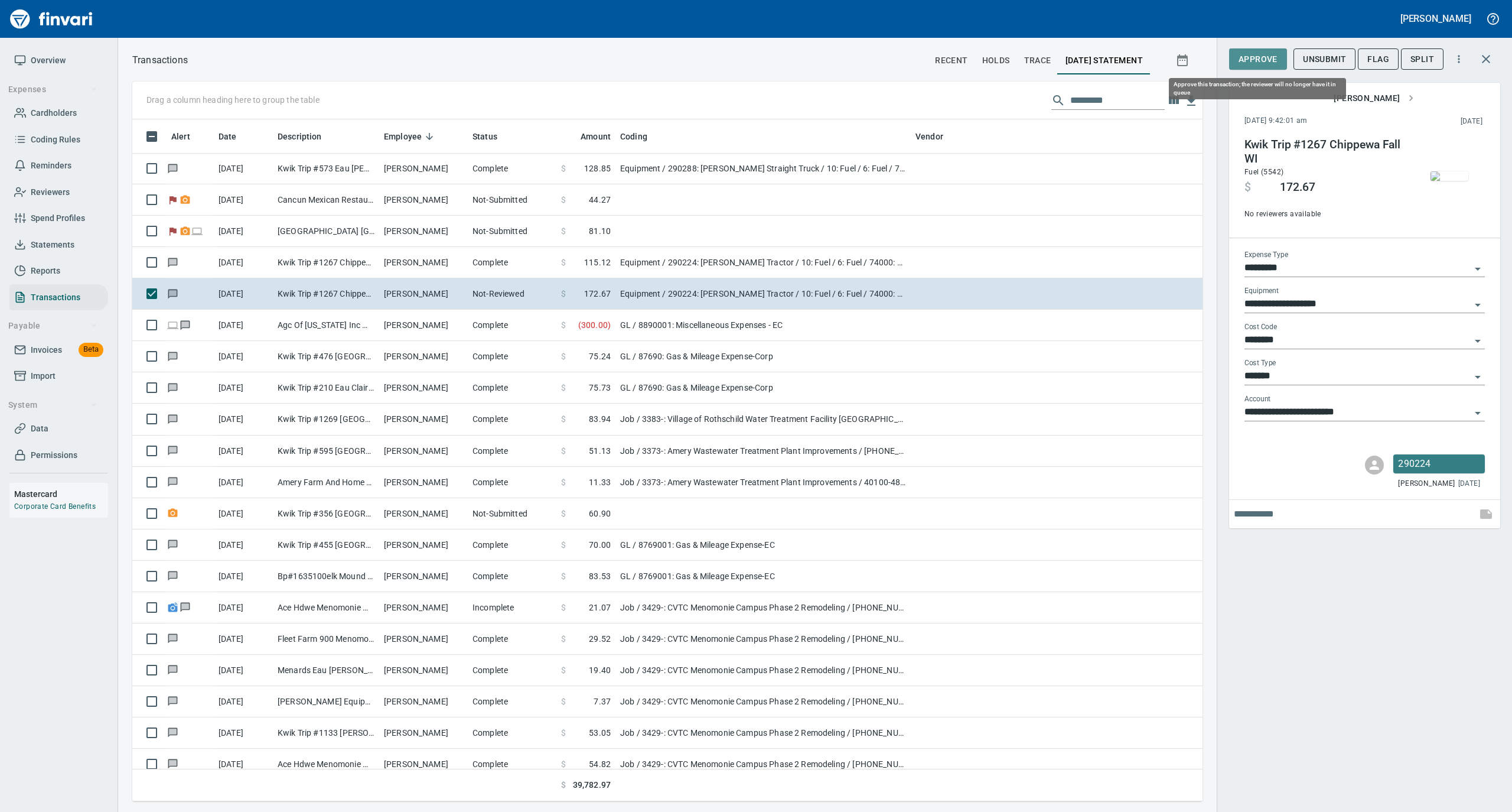 click on "Approve" at bounding box center (1258, 59) 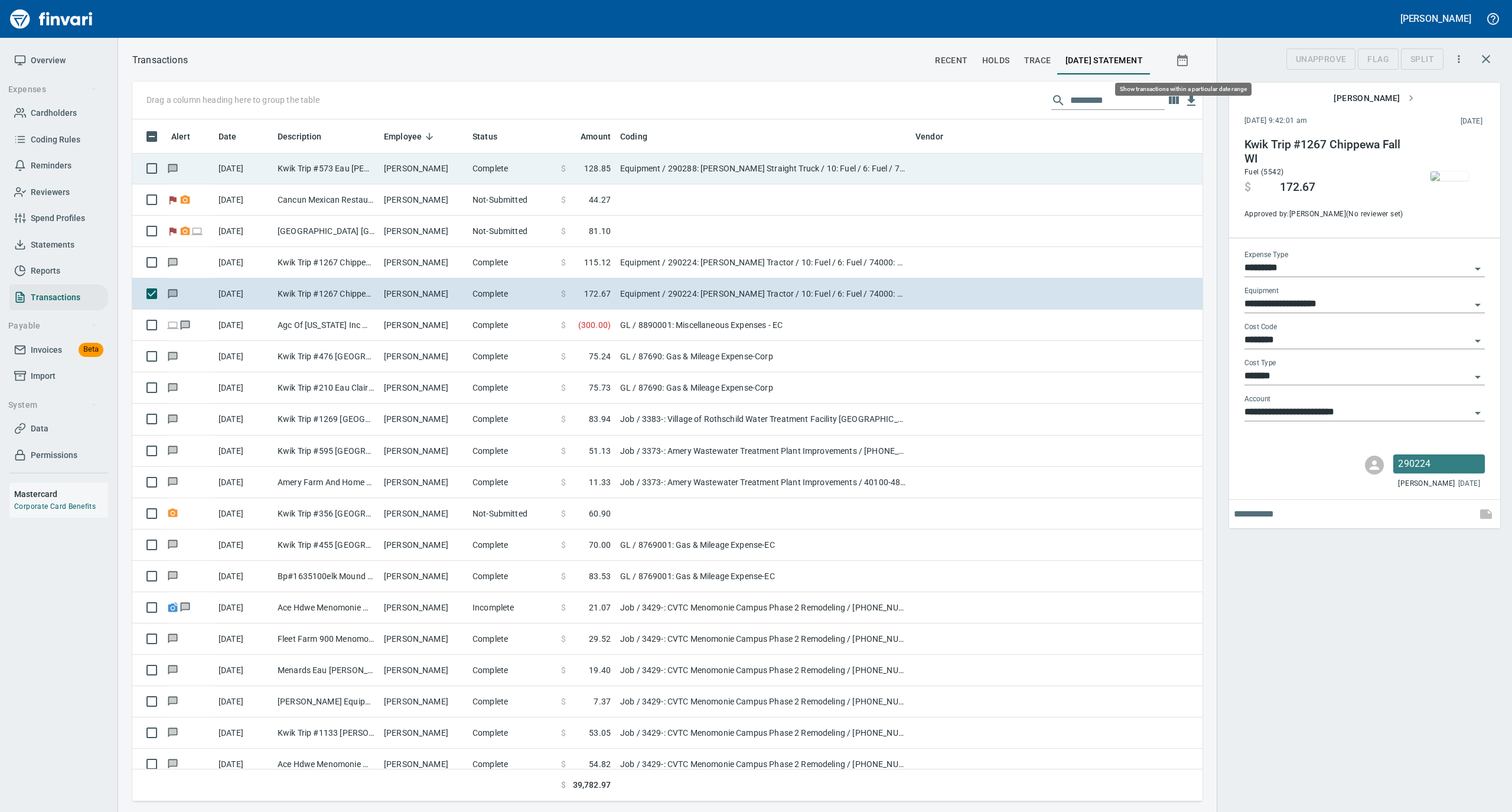 scroll, scrollTop: 670, scrollLeft: 1047, axis: both 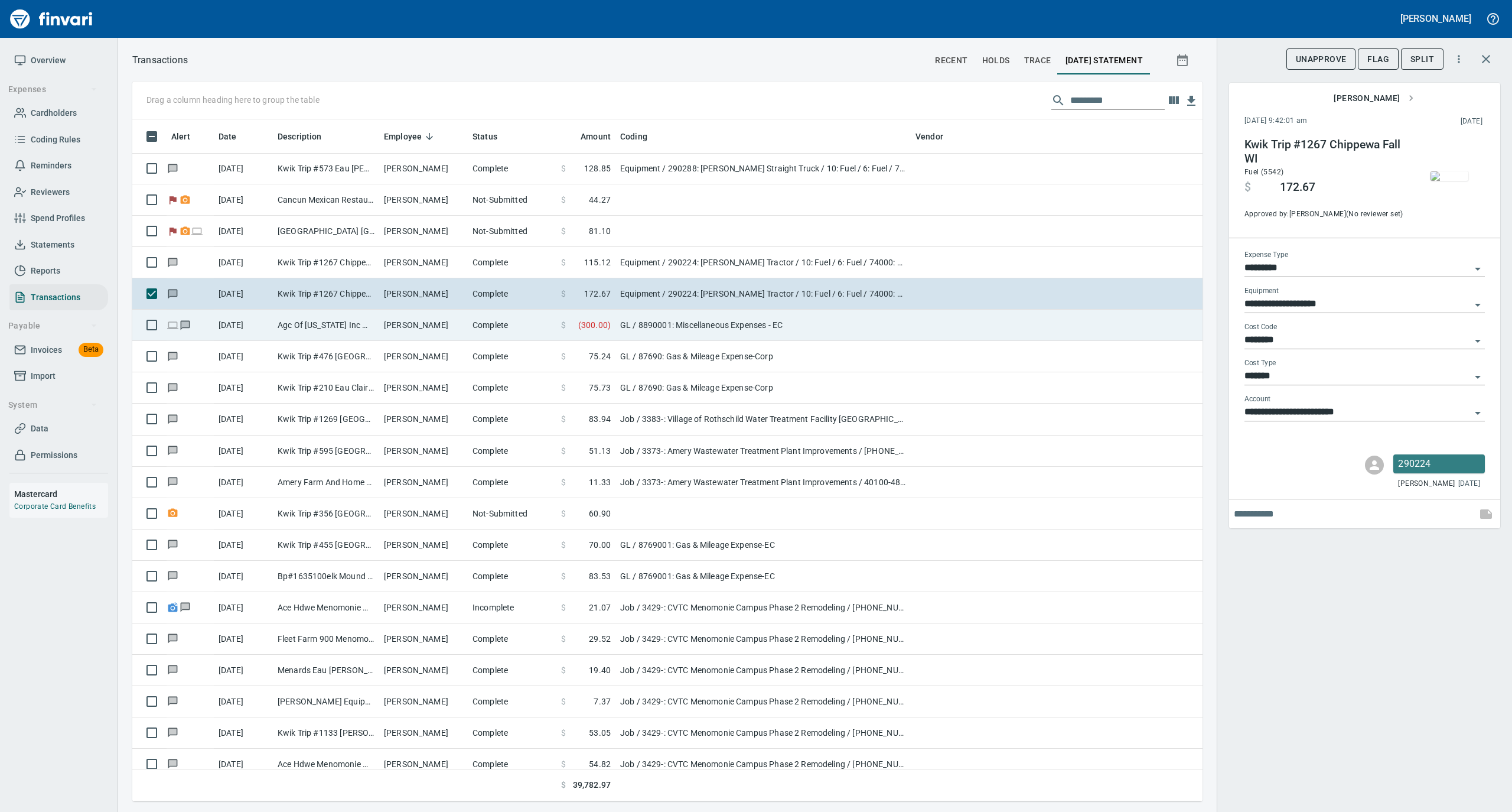 click on "Agc Of [US_STATE] Inc   Madison       [GEOGRAPHIC_DATA]" at bounding box center (326, 325) 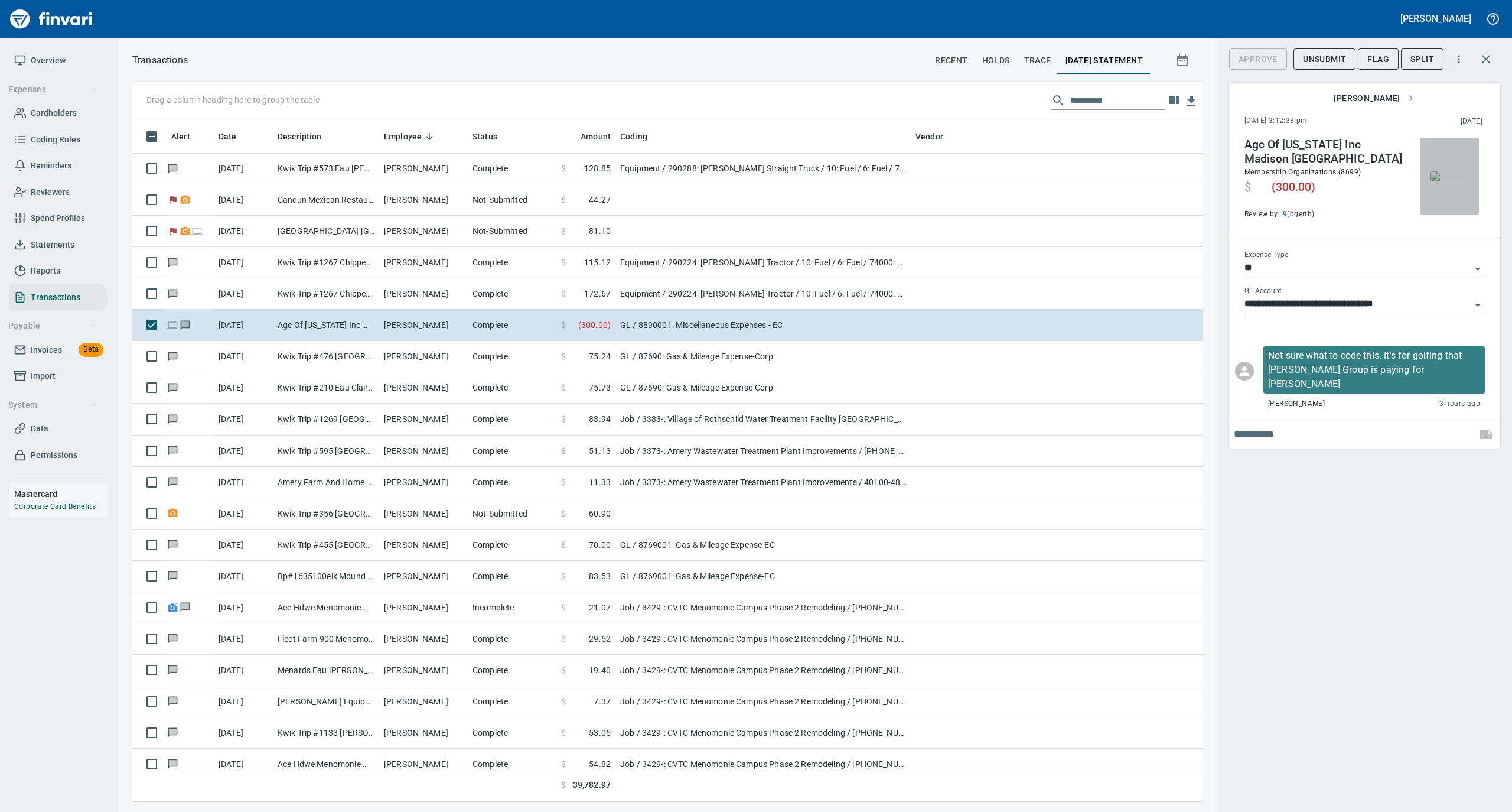 click at bounding box center [1449, 176] 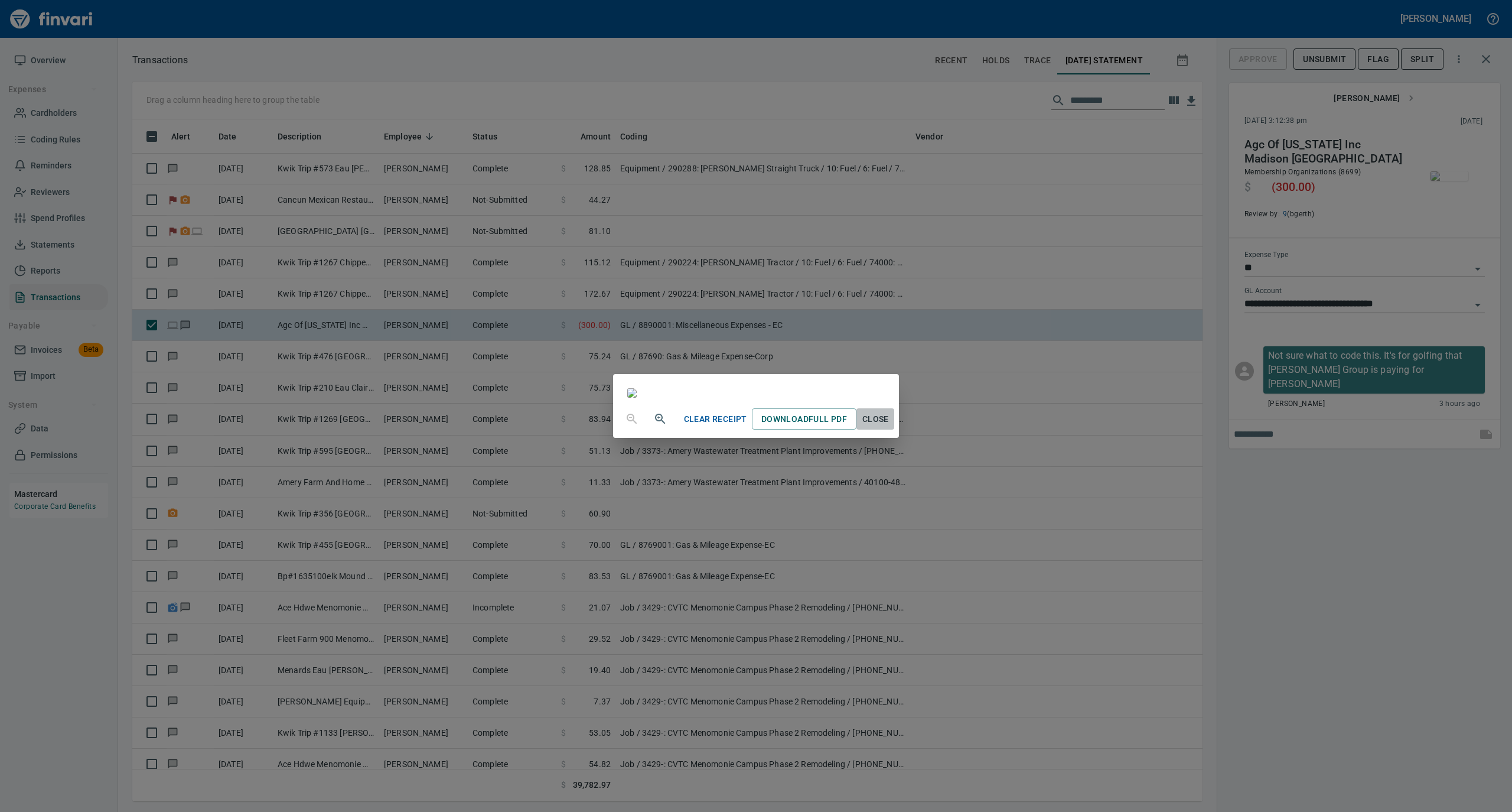 click on "Close" at bounding box center (875, 419) 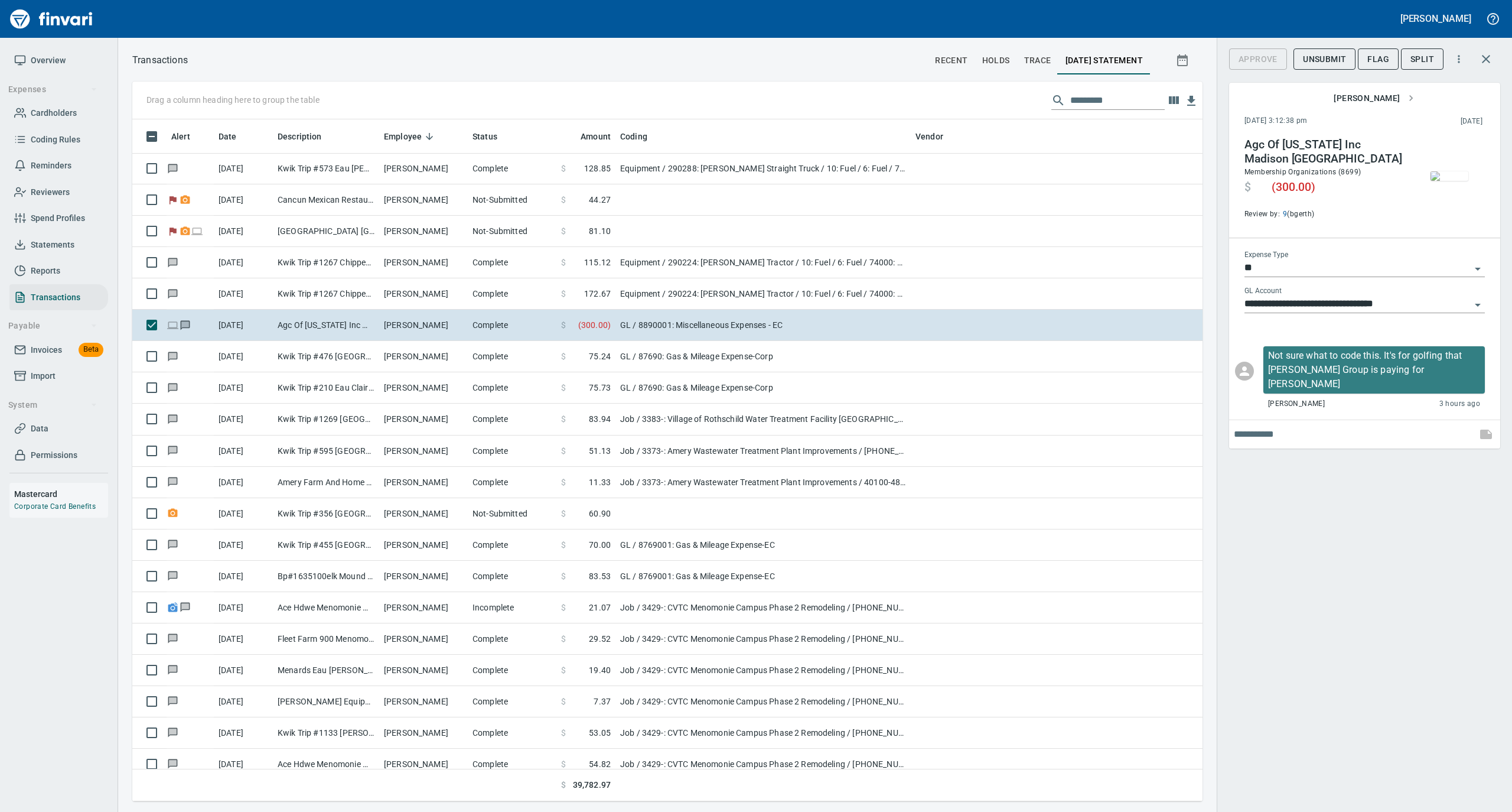 click 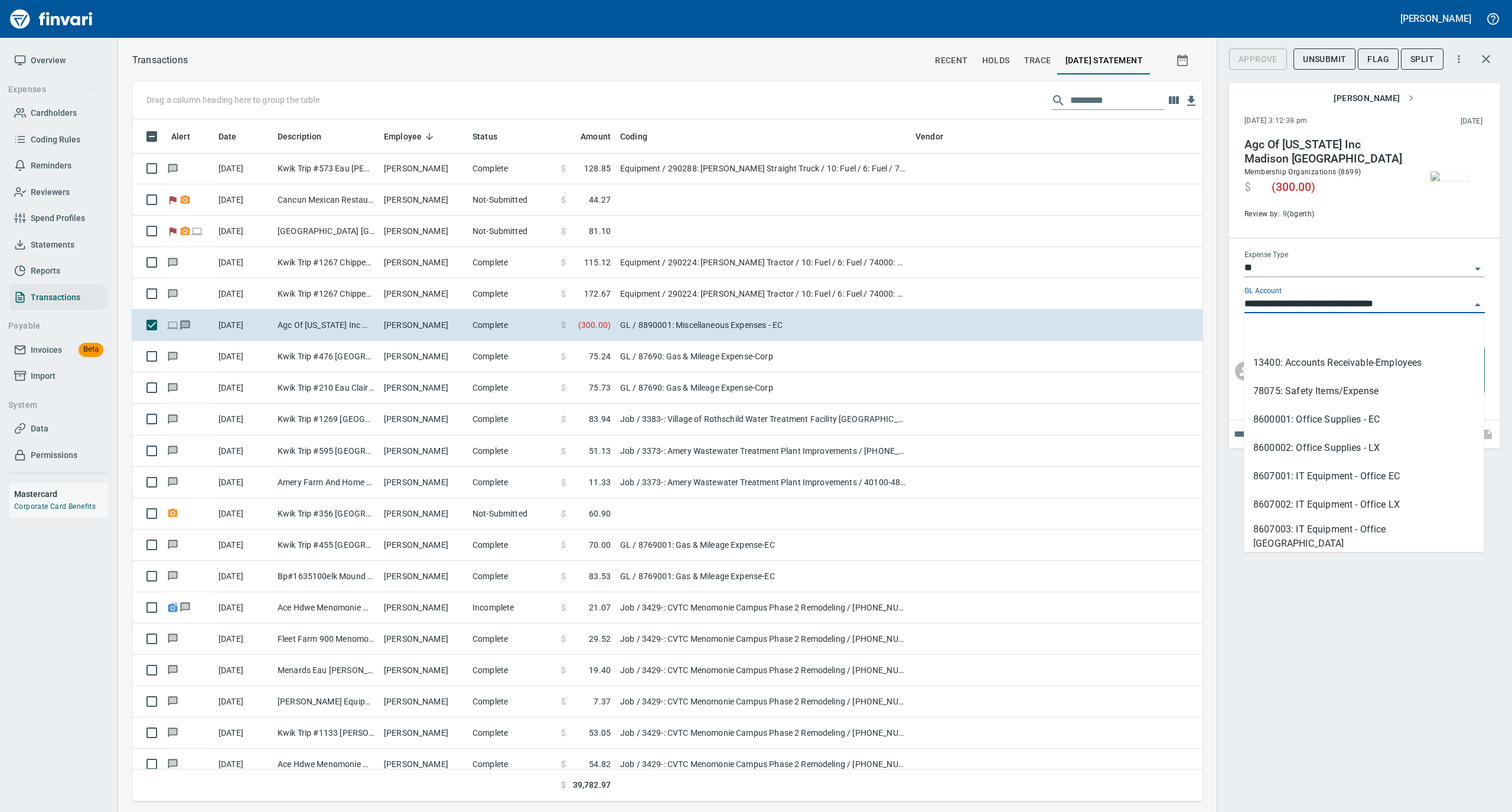 scroll, scrollTop: 670, scrollLeft: 1047, axis: both 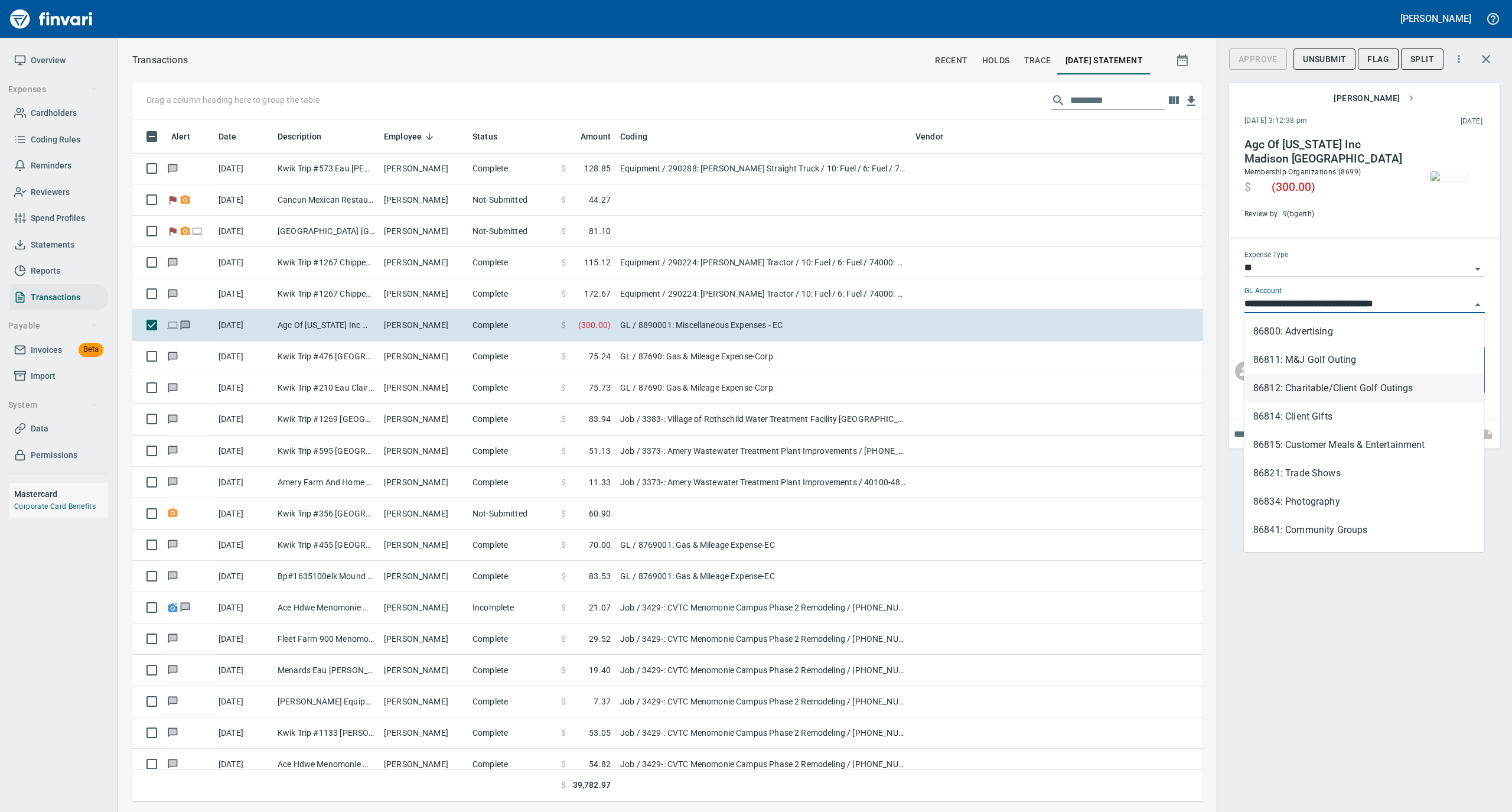 click on "86812: Charitable/Client Golf Outings" at bounding box center [1364, 388] 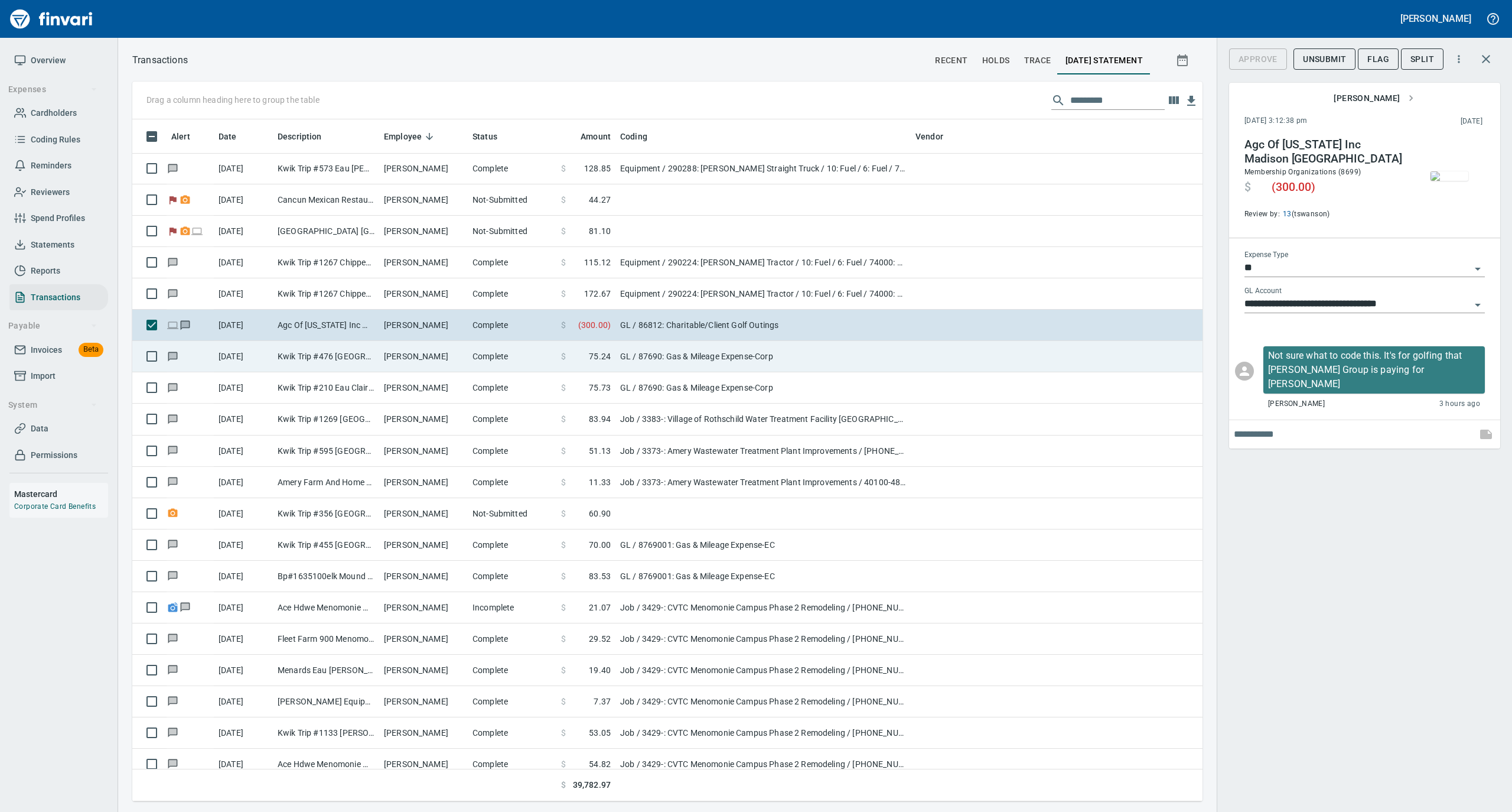 click on "Kwik Trip #476         [GEOGRAPHIC_DATA]" at bounding box center (326, 356) 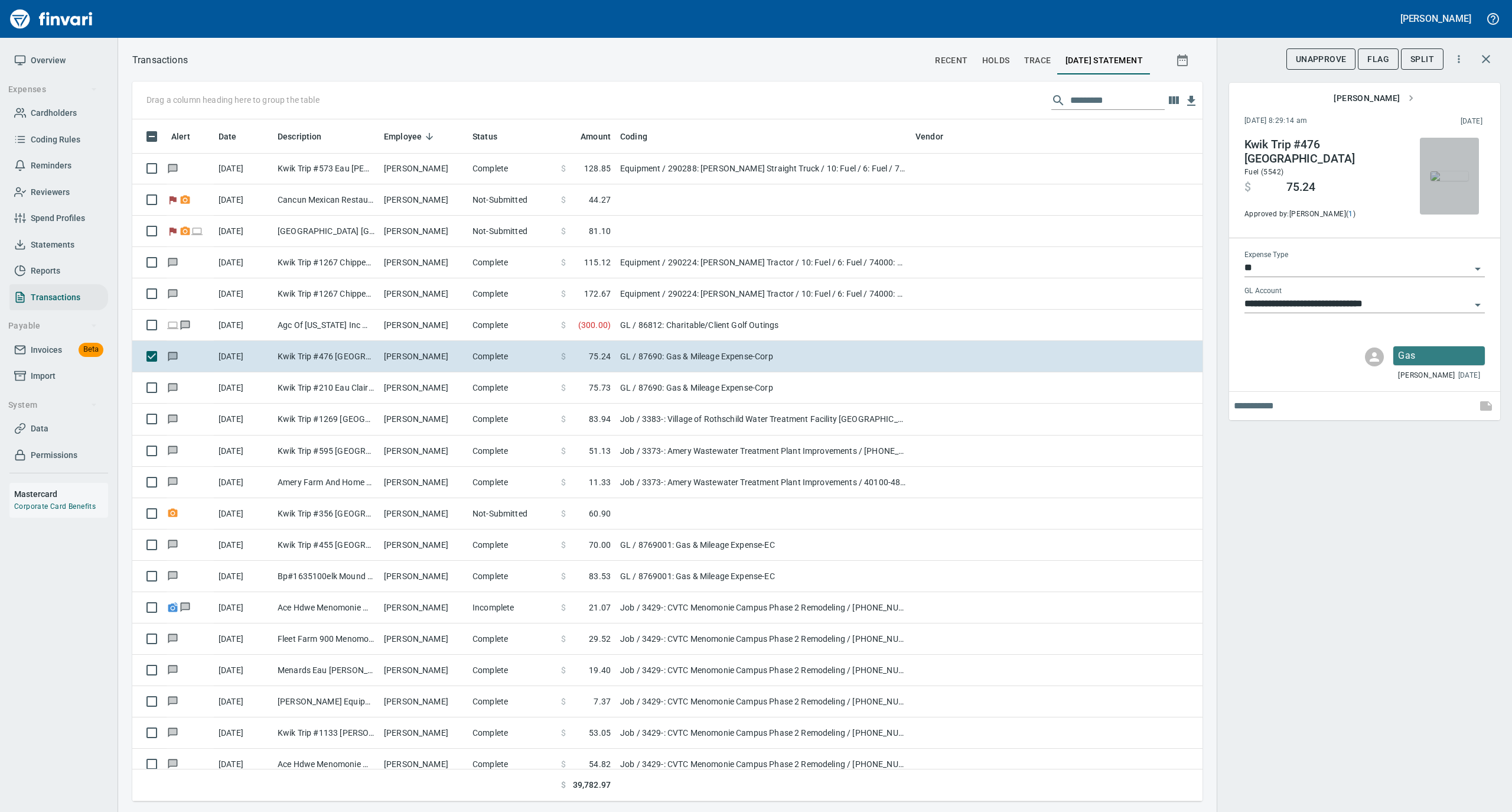 click at bounding box center [1449, 176] 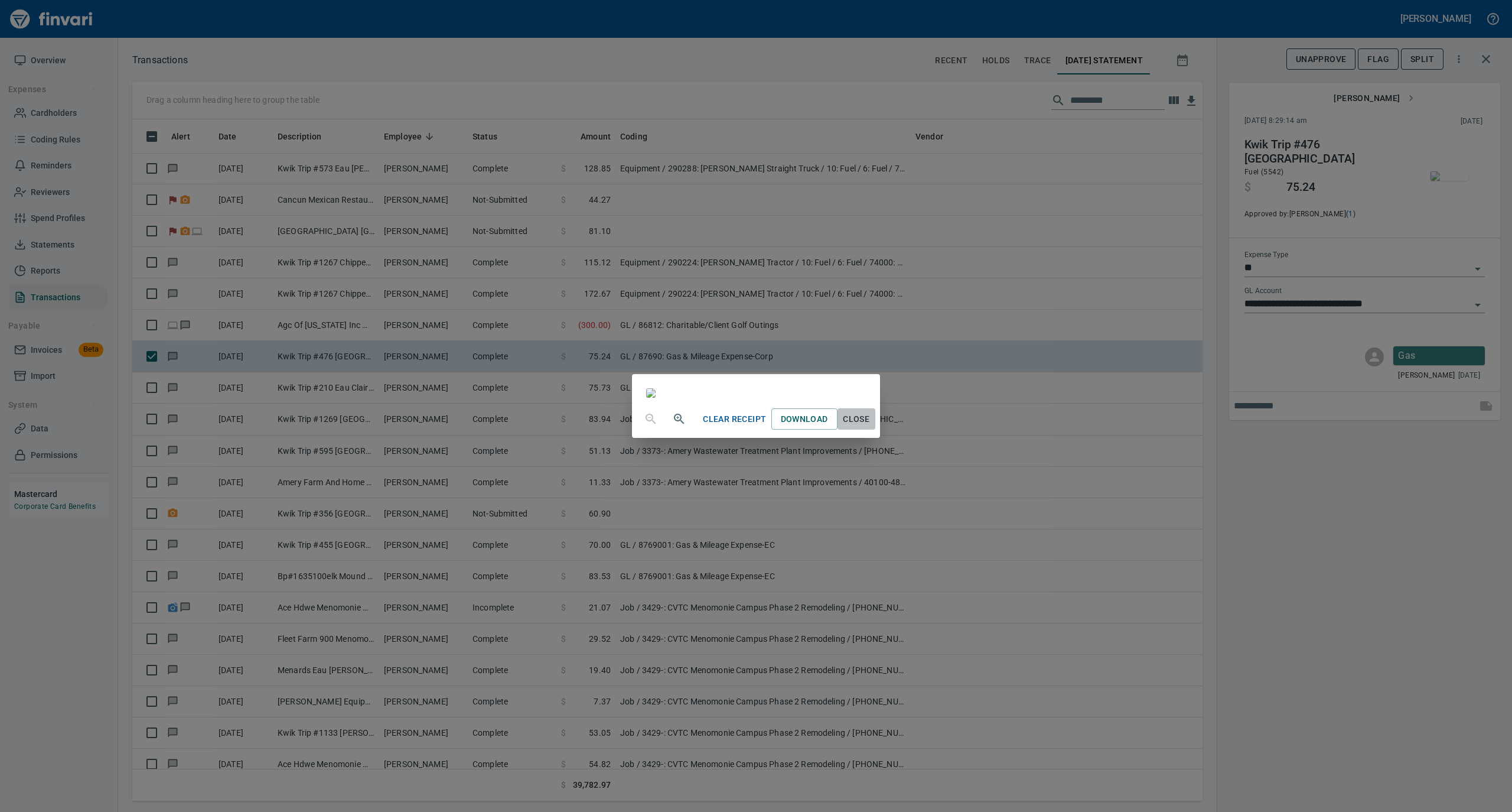 click on "Close" at bounding box center [856, 419] 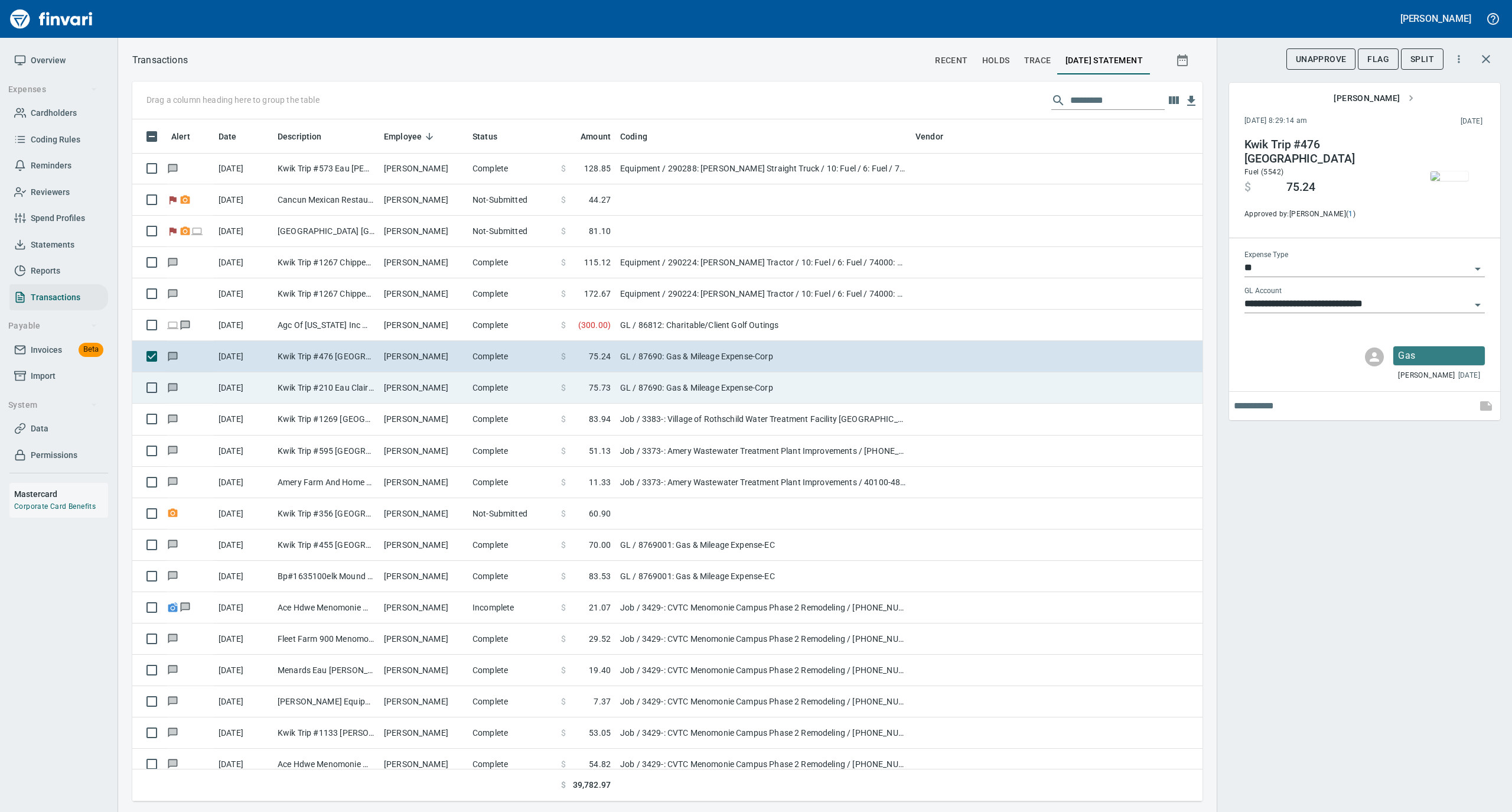 click on "[PERSON_NAME]" at bounding box center [423, 388] 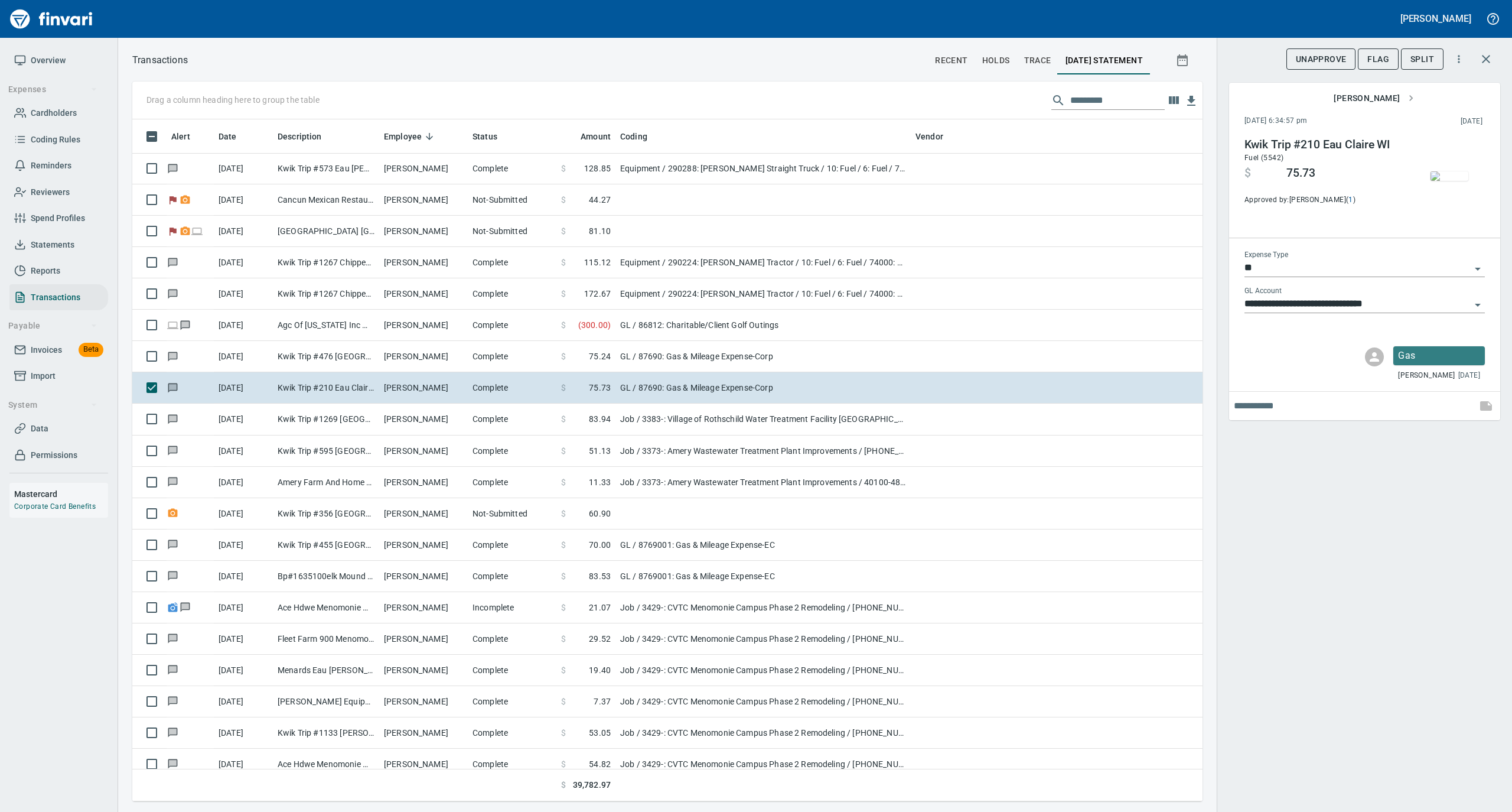click at bounding box center (1449, 176) 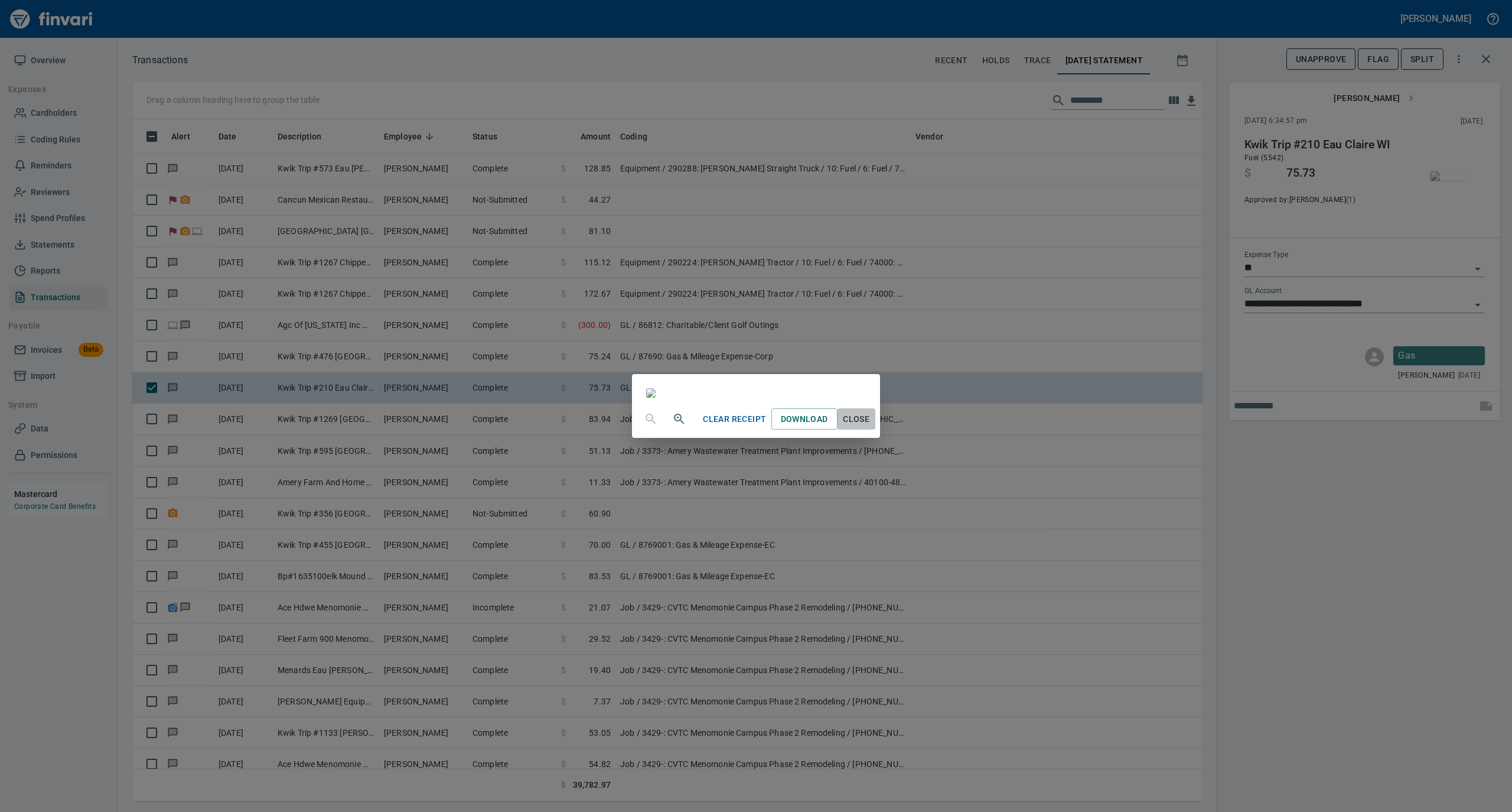 click on "Close" at bounding box center [856, 419] 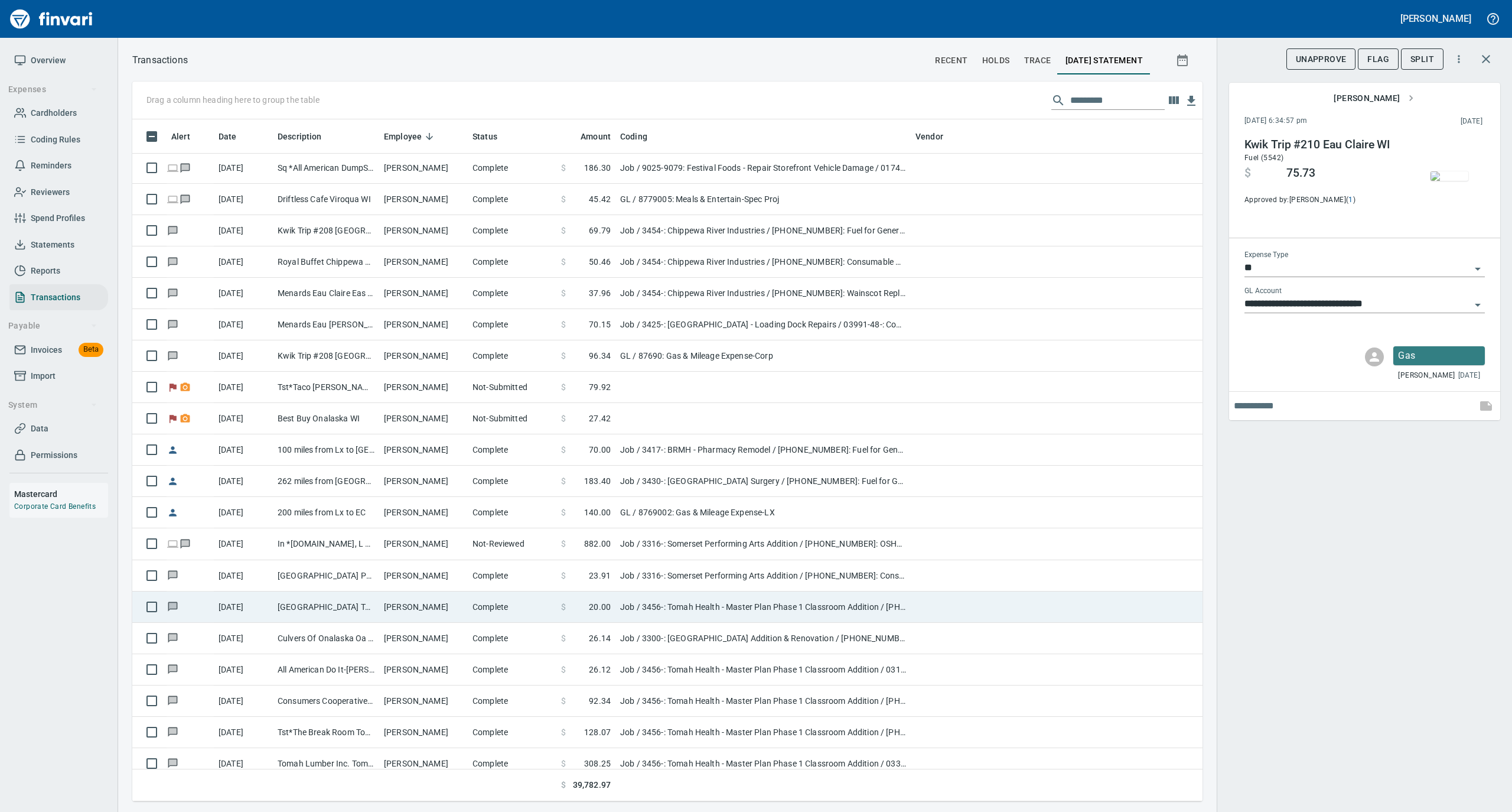 scroll, scrollTop: 0, scrollLeft: 0, axis: both 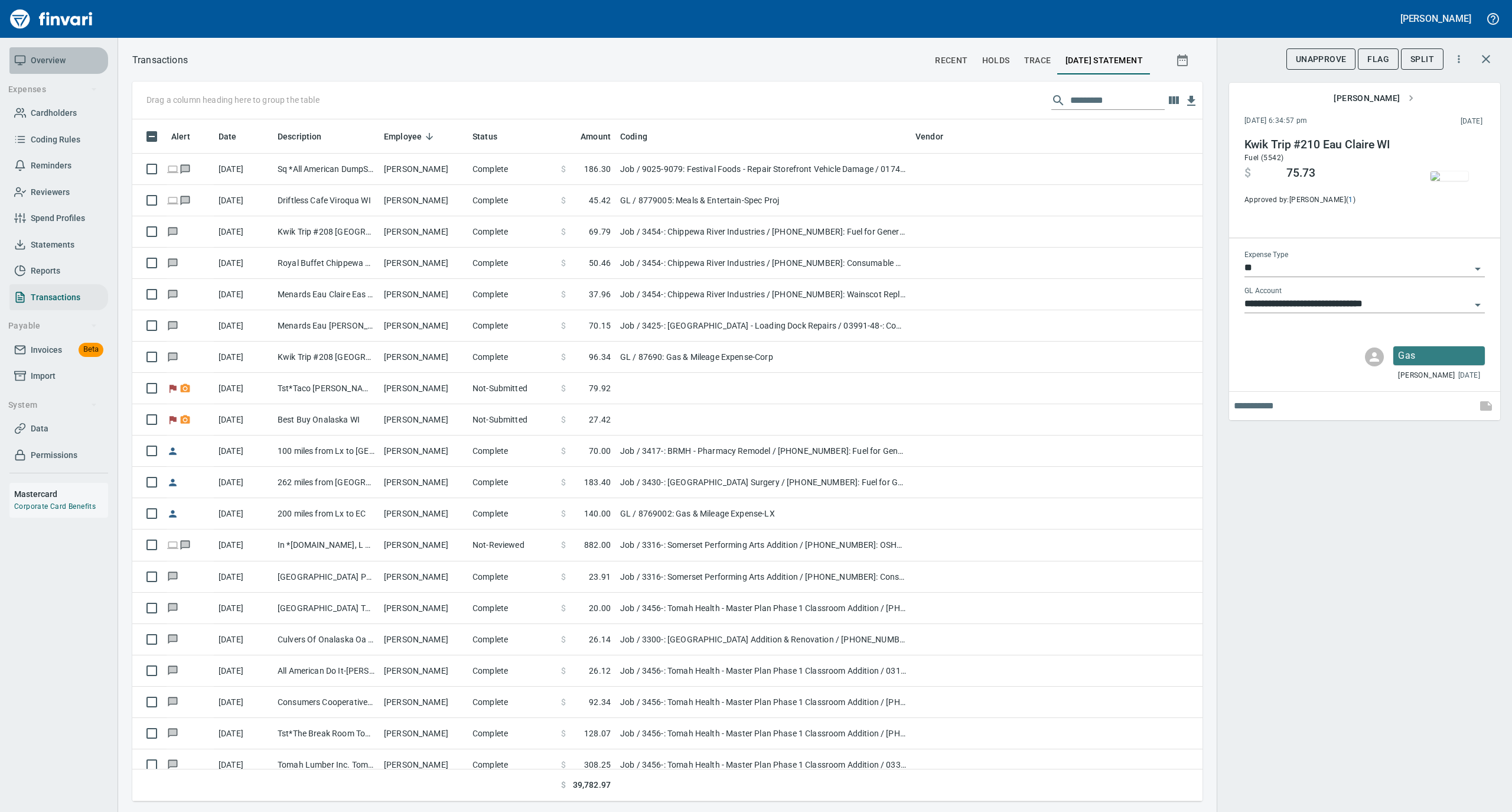 click on "Overview" at bounding box center [48, 60] 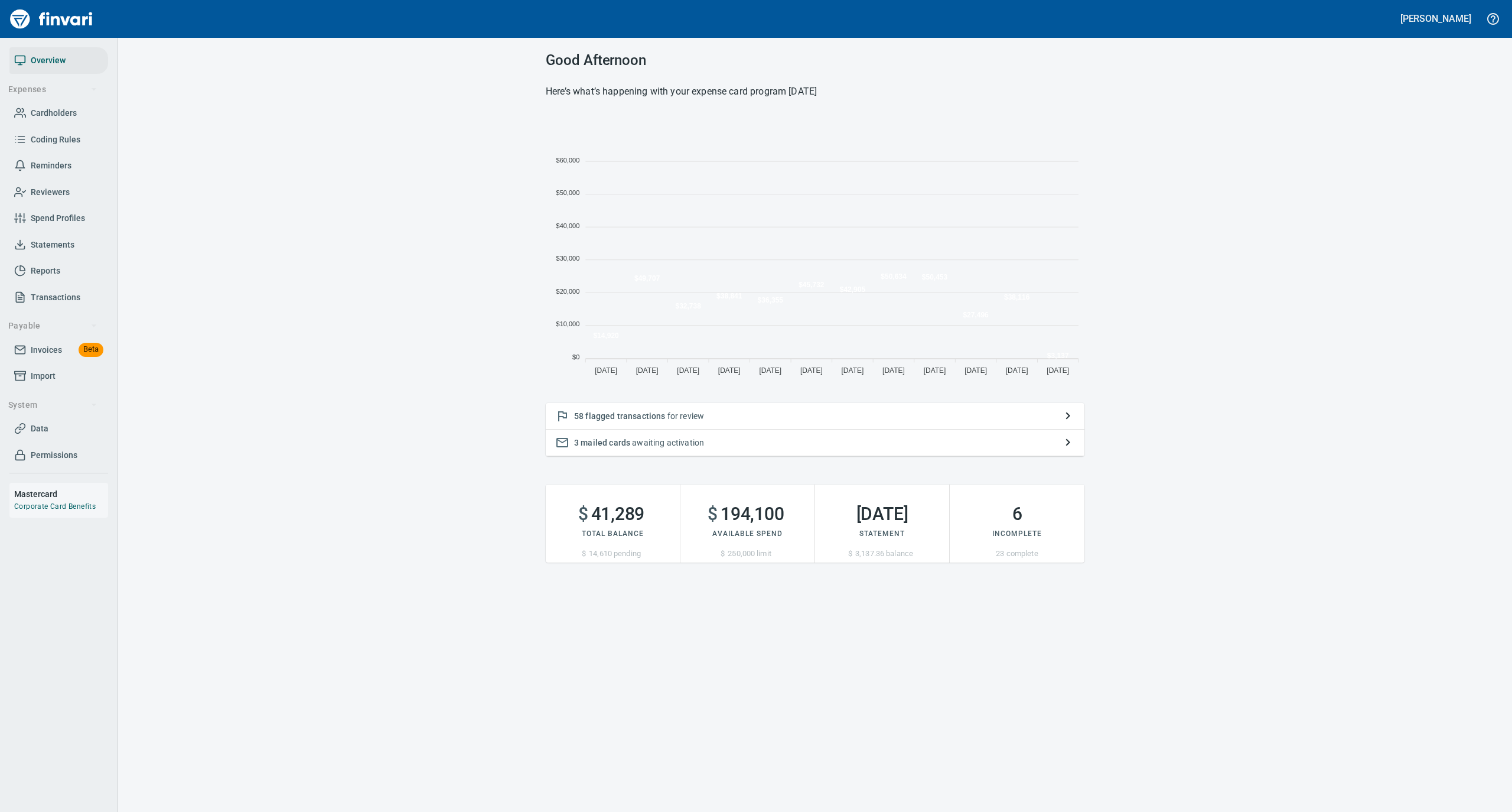 scroll, scrollTop: 12, scrollLeft: 12, axis: both 